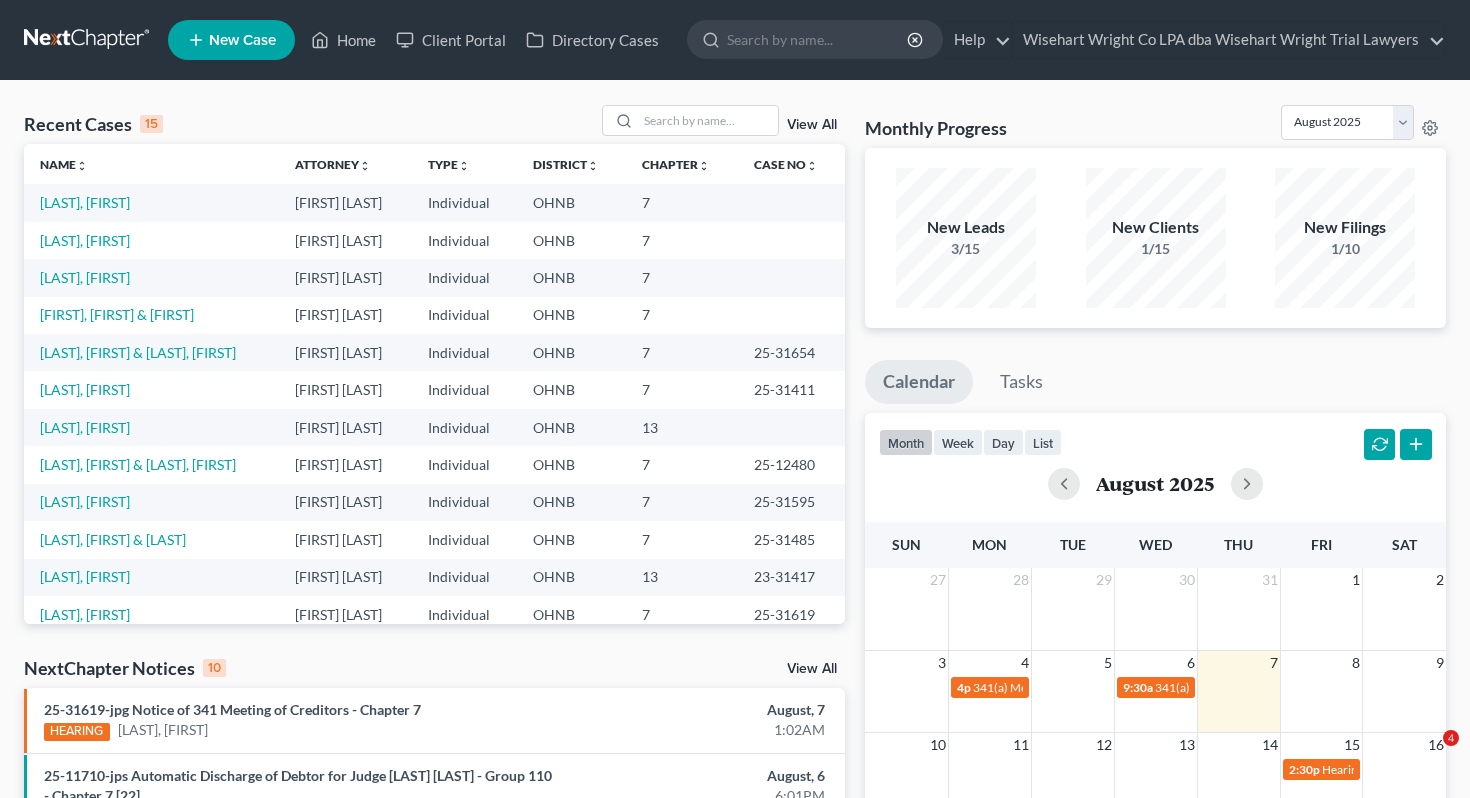 scroll, scrollTop: 0, scrollLeft: 0, axis: both 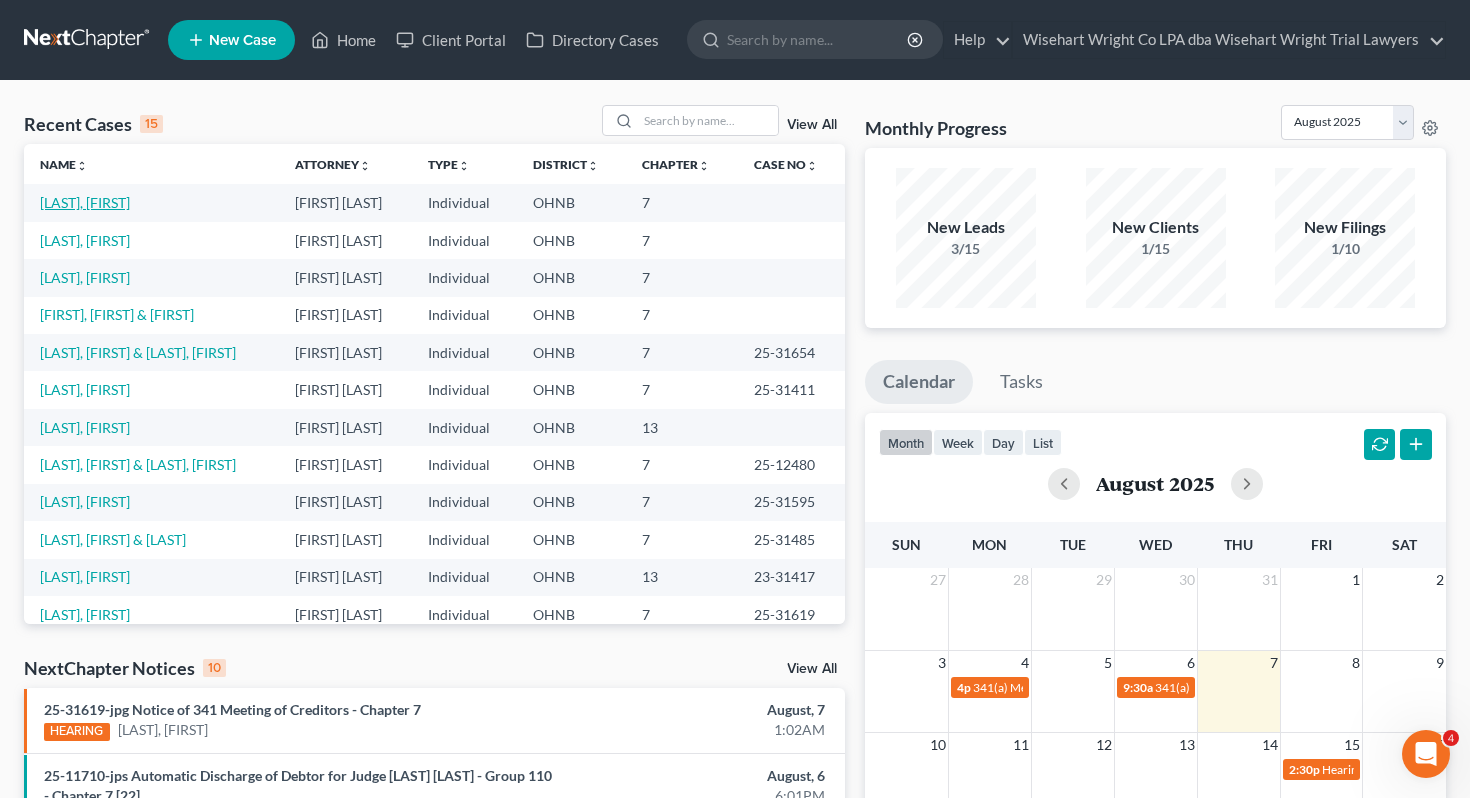 click on "[LAST], [FIRST]" at bounding box center [85, 202] 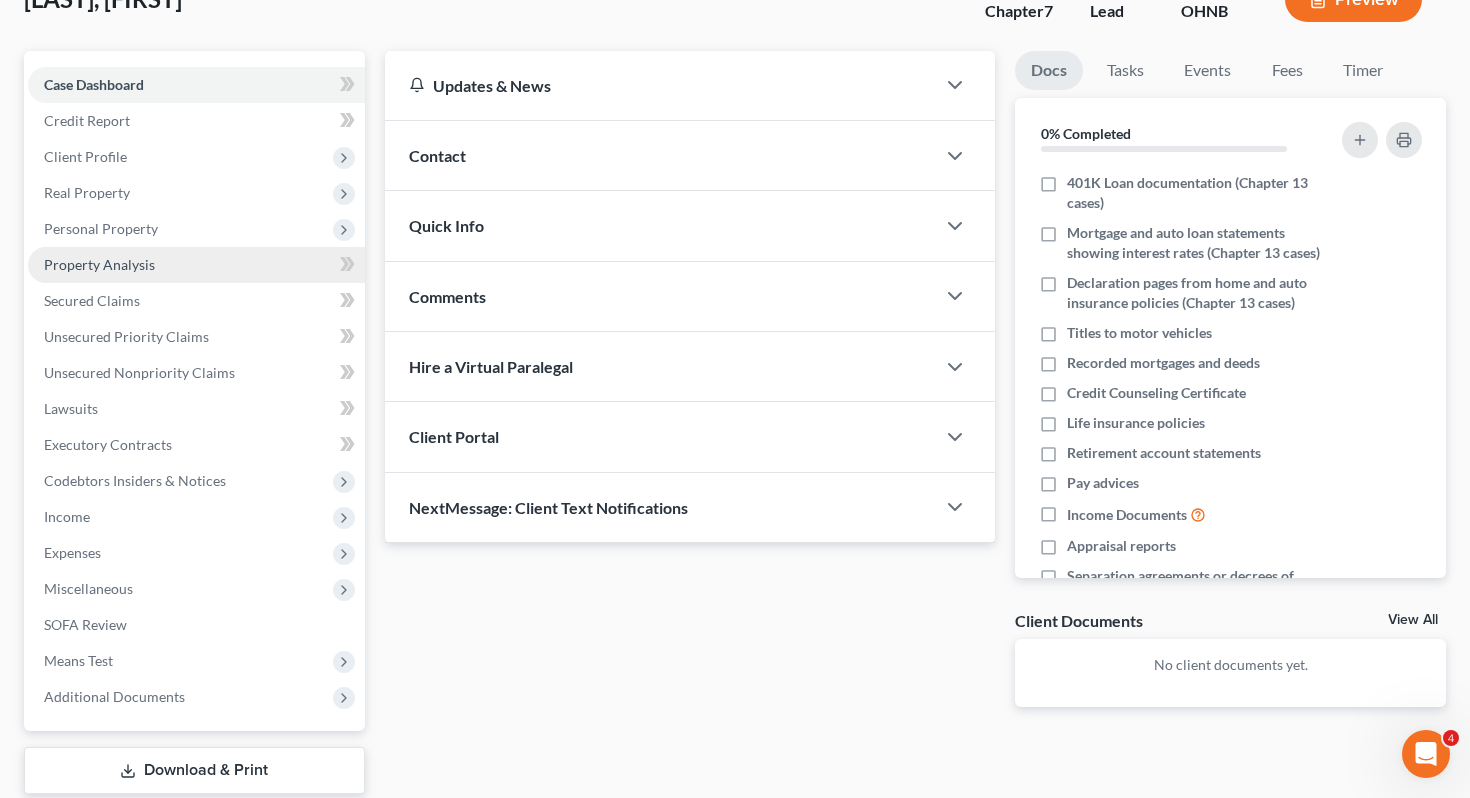 scroll, scrollTop: 263, scrollLeft: 0, axis: vertical 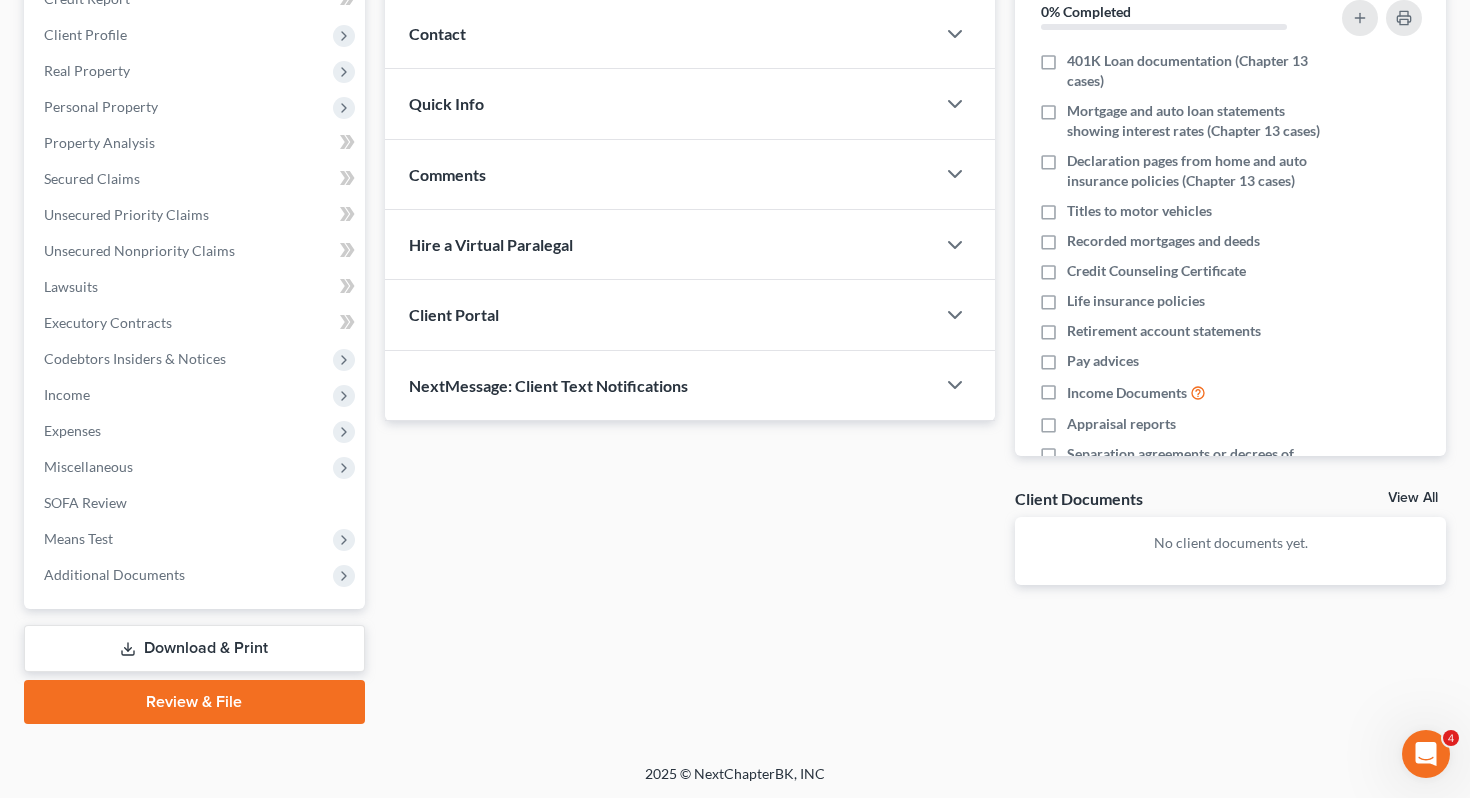 click on "Download & Print" at bounding box center [194, 648] 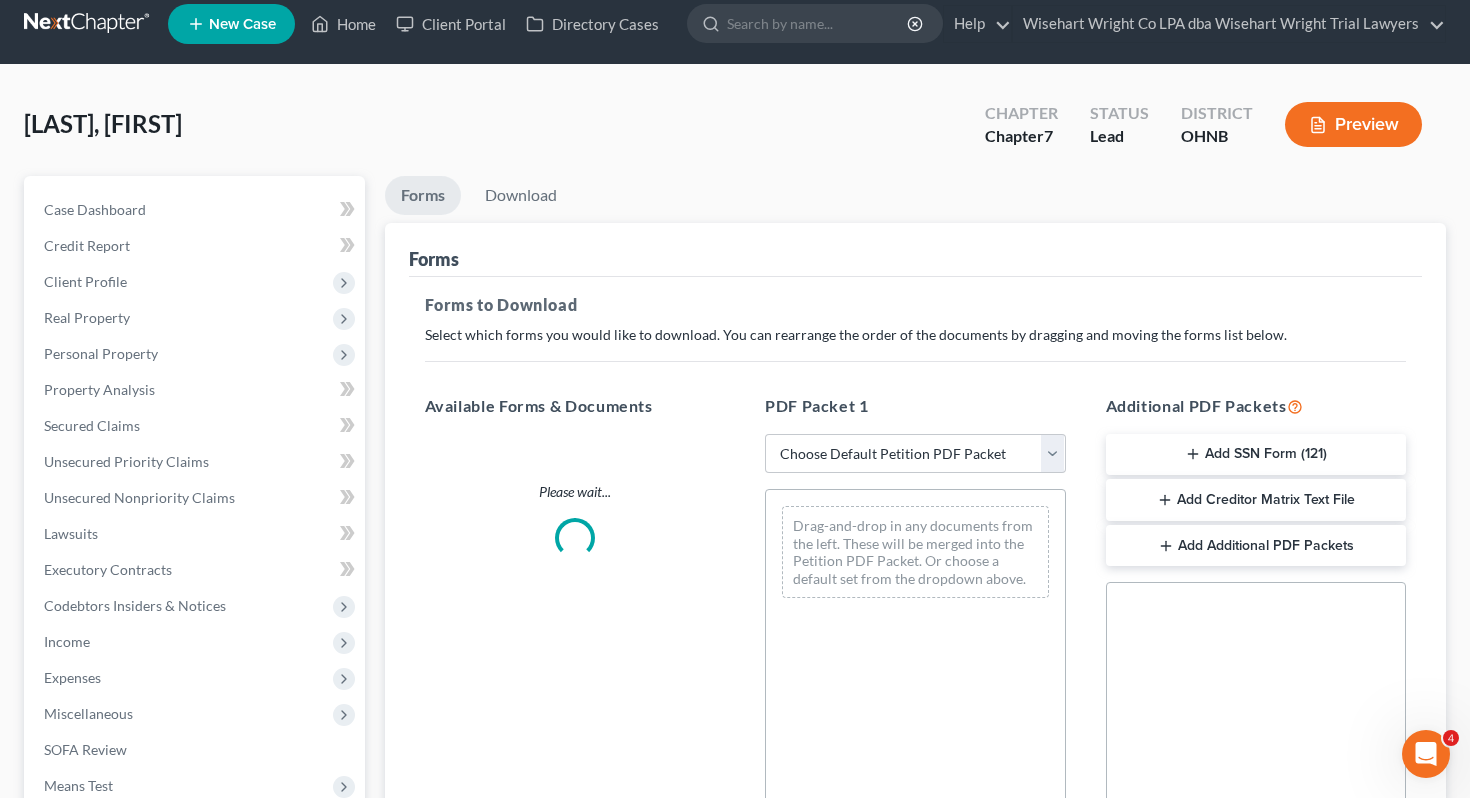 scroll, scrollTop: 0, scrollLeft: 0, axis: both 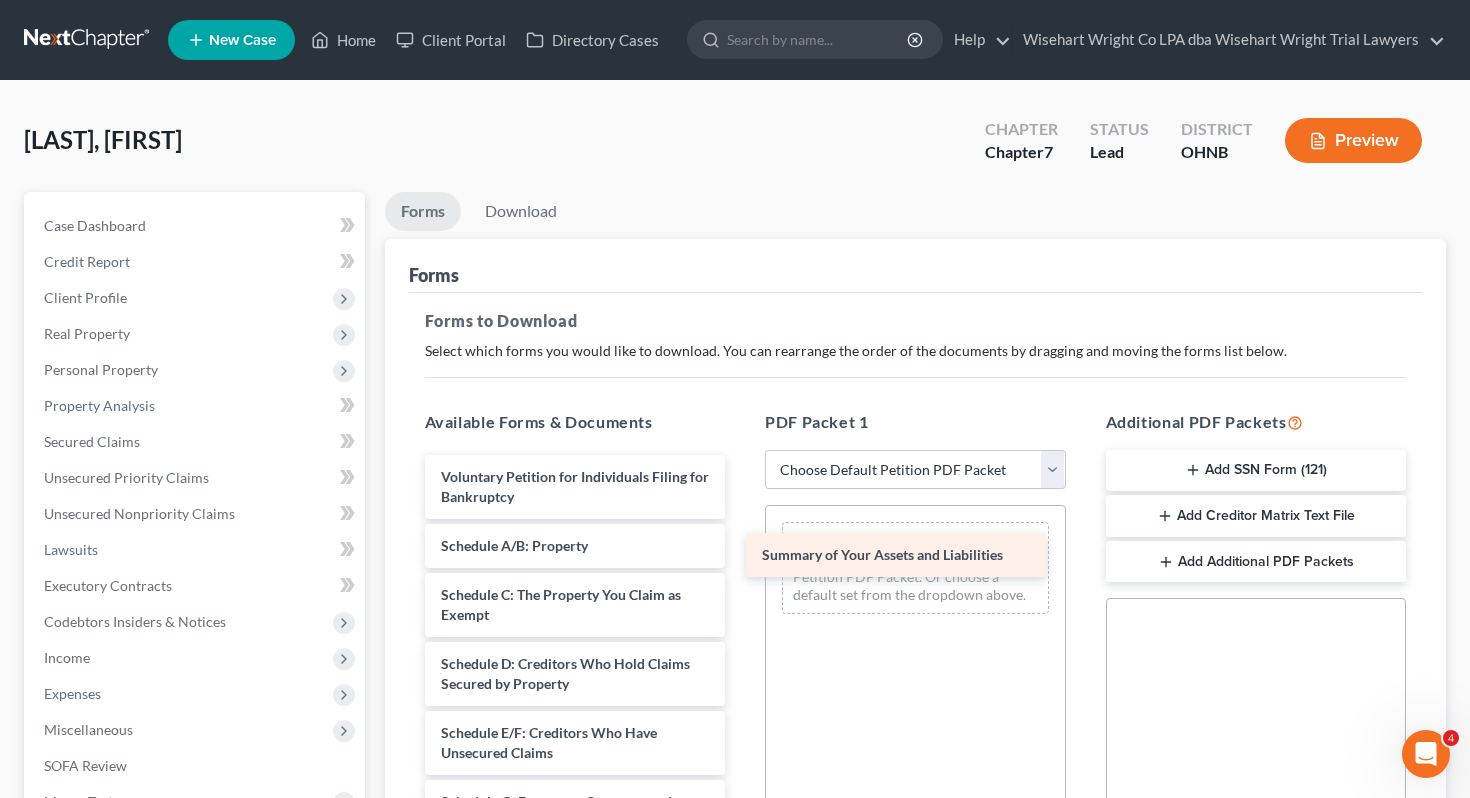 drag, startPoint x: 530, startPoint y: 541, endPoint x: 873, endPoint y: 549, distance: 343.0933 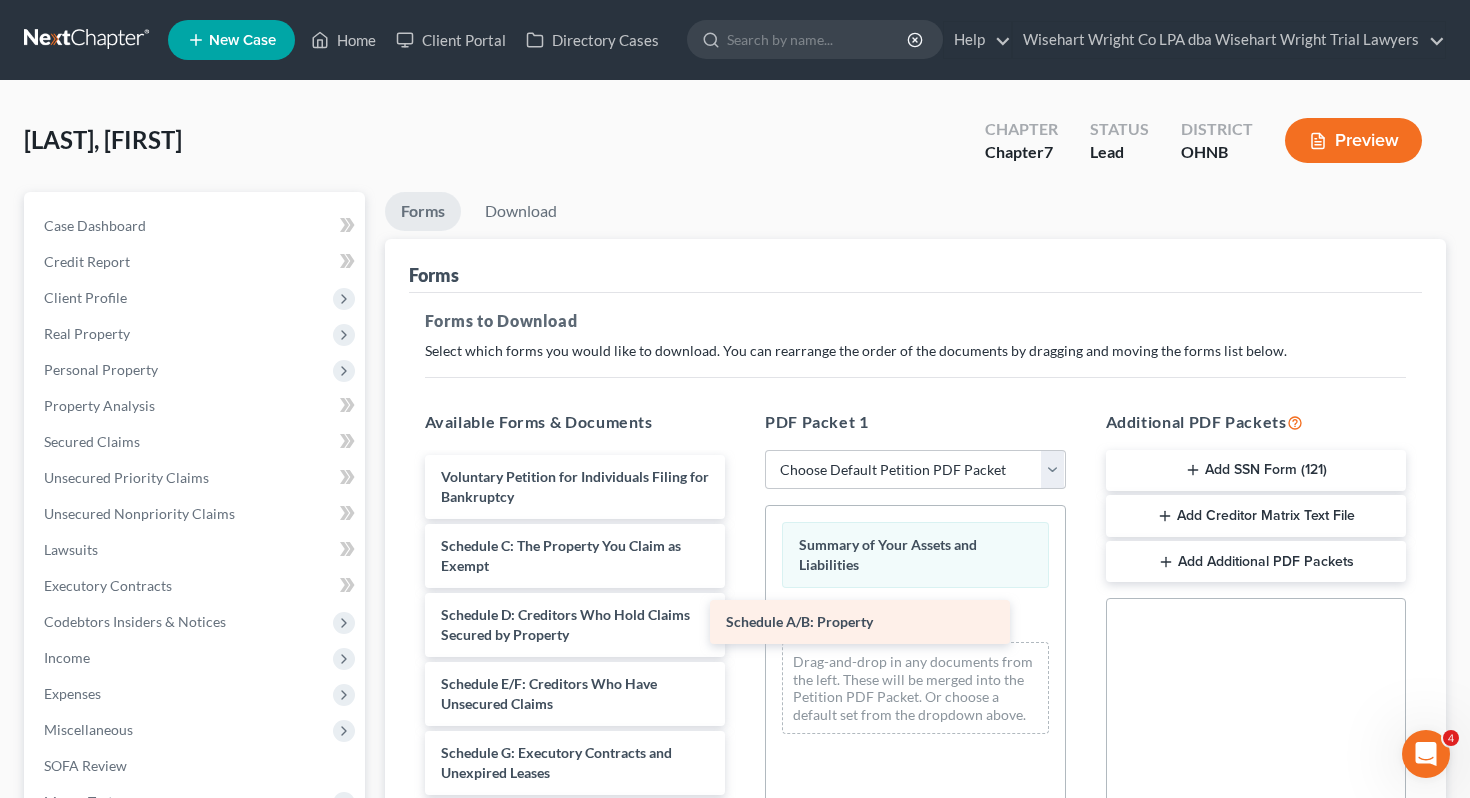 drag, startPoint x: 650, startPoint y: 532, endPoint x: 946, endPoint y: 612, distance: 306.6203 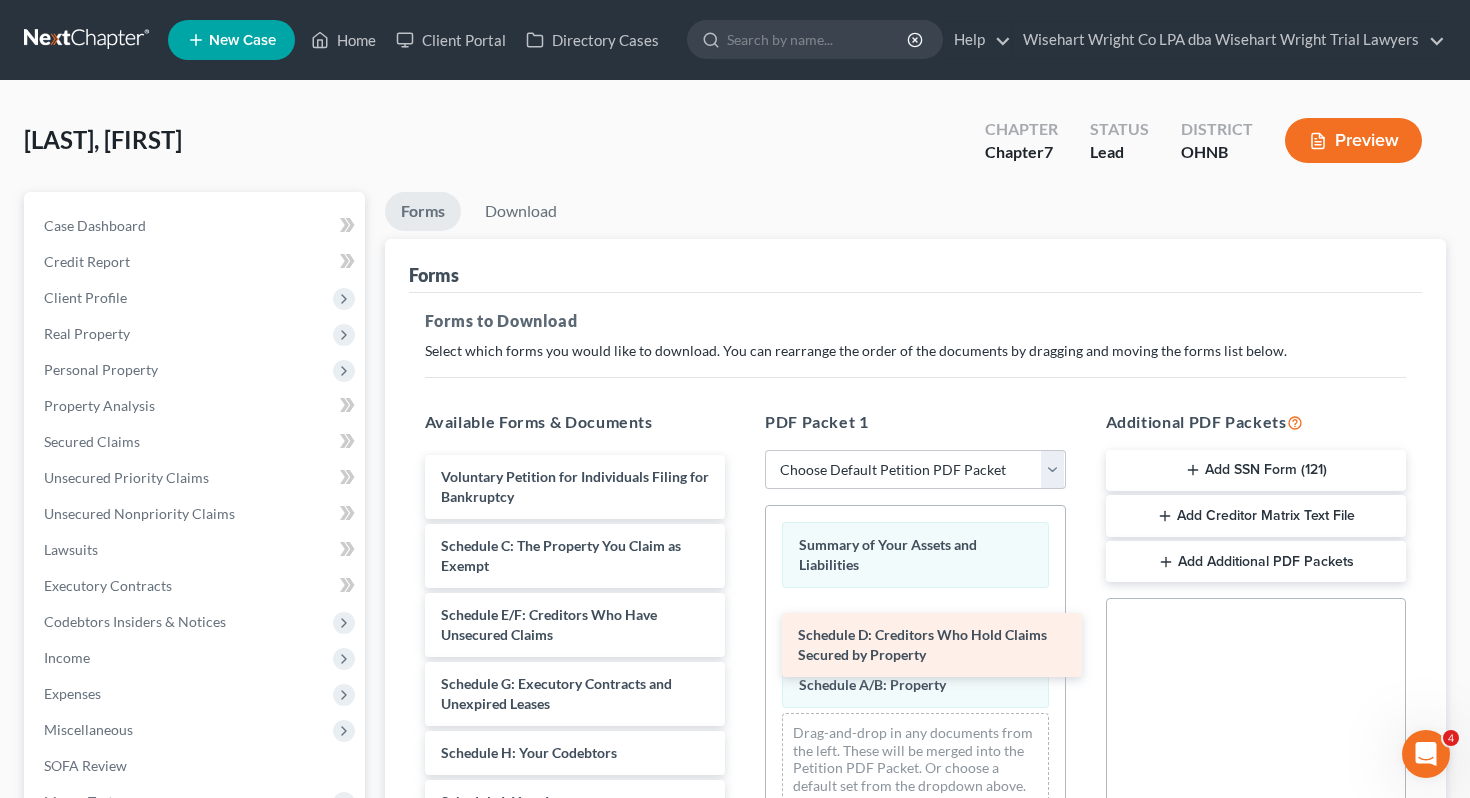 drag, startPoint x: 642, startPoint y: 603, endPoint x: 999, endPoint y: 624, distance: 357.61713 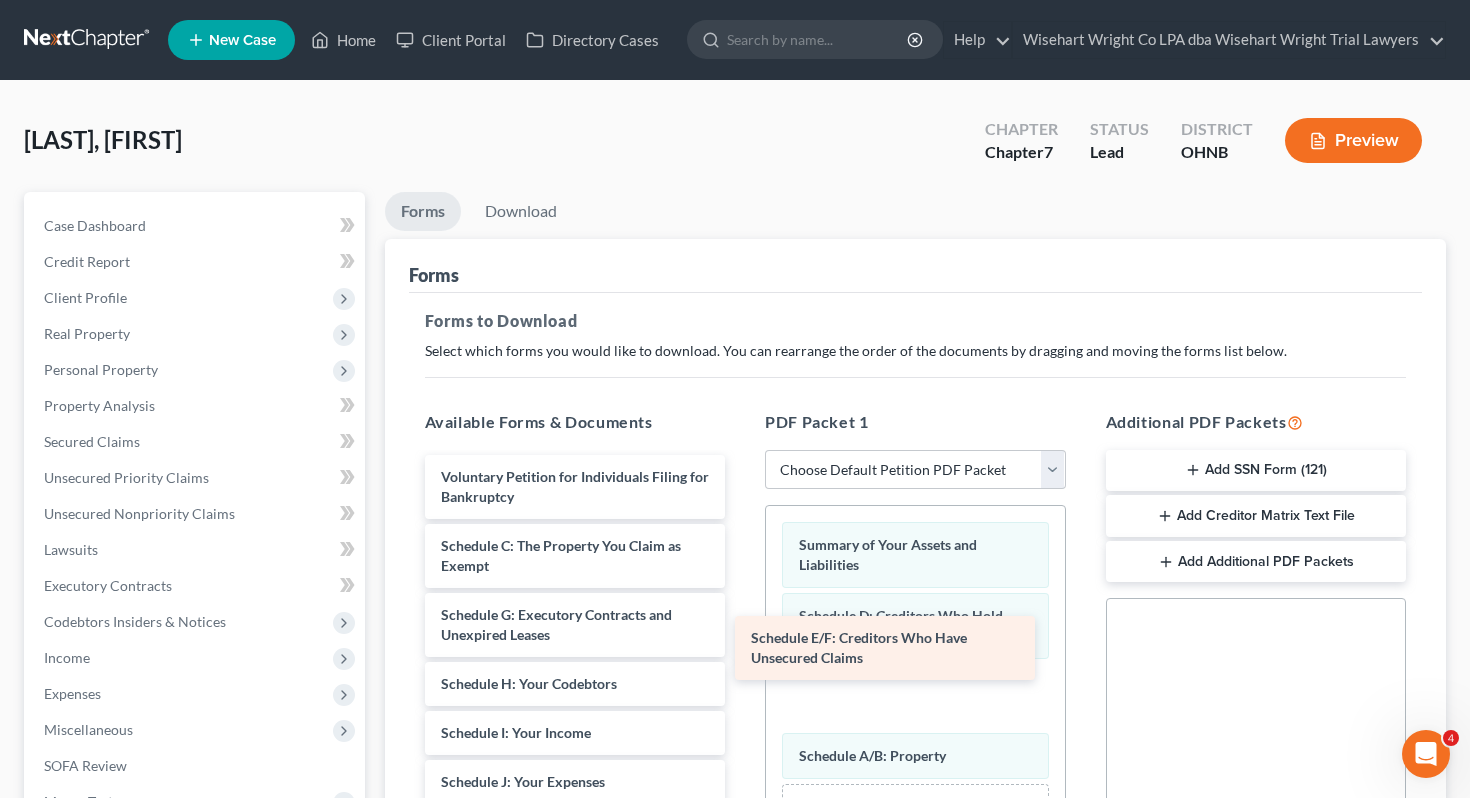 drag, startPoint x: 653, startPoint y: 634, endPoint x: 1020, endPoint y: 658, distance: 367.7839 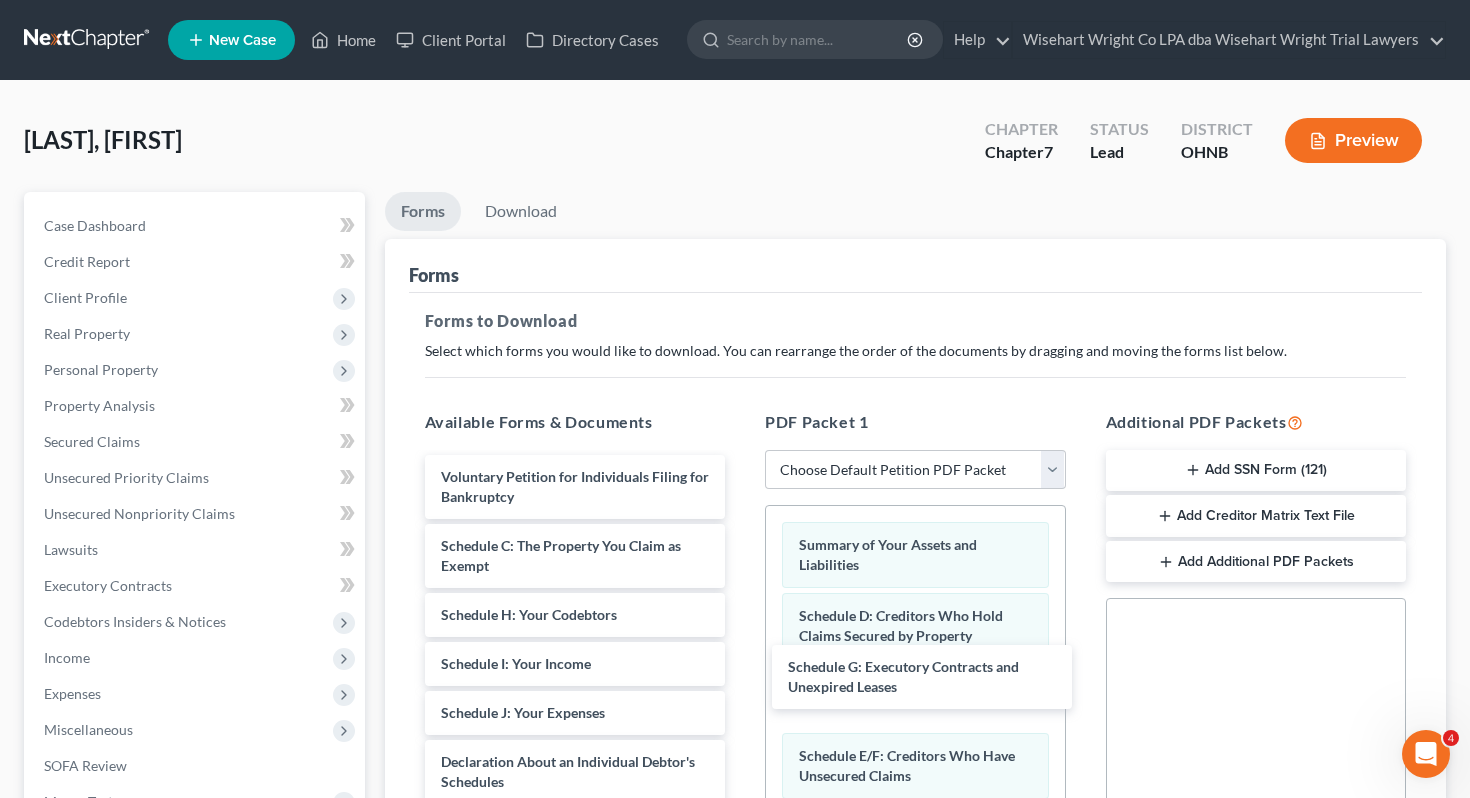 click on "Schedule G: Executory Contracts and Unexpired Leases Voluntary Petition for Individuals Filing for Bankruptcy Schedule C: The Property You Claim as Exempt Schedule G: Executory Contracts and Unexpired Leases Schedule H: Your Codebtors Schedule I: Your Income Schedule J: Your Expenses Declaration About an Individual Debtor's Schedules Your Statement of Financial Affairs for Individuals Filing for Bankruptcy Statement of Intention for Individuals Filing Under Chapter 7 Chapter 7 Statement of Your Current Monthly Income and Means-Test Calculation Creditor Matrix Verification of Creditor Matrix Notice Required by 11 U.S.C. § 342(b) for Individuals Filing for Bankruptcy Attorney's Disclosure of Compensation" at bounding box center [575, 851] 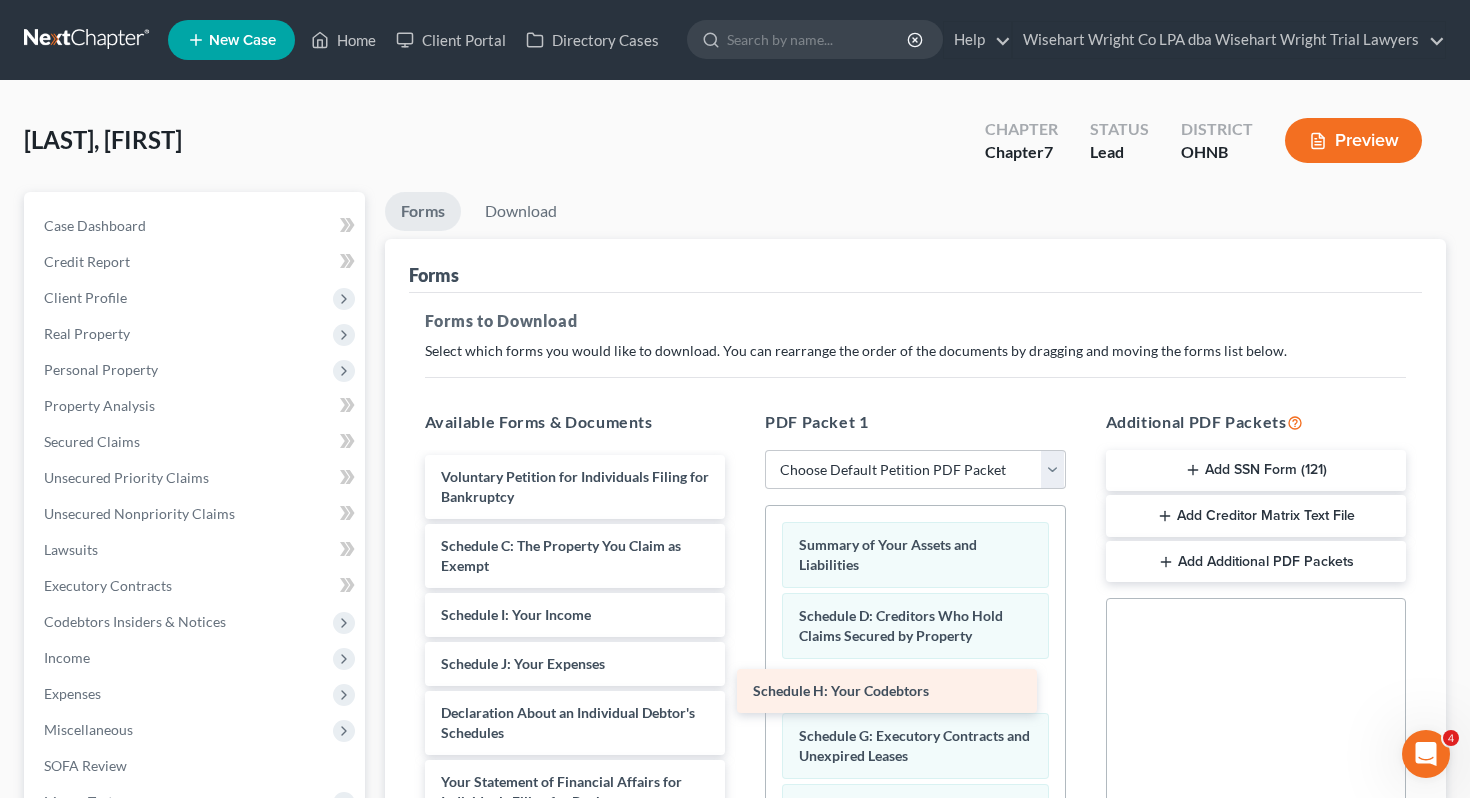drag, startPoint x: 646, startPoint y: 610, endPoint x: 958, endPoint y: 687, distance: 321.36118 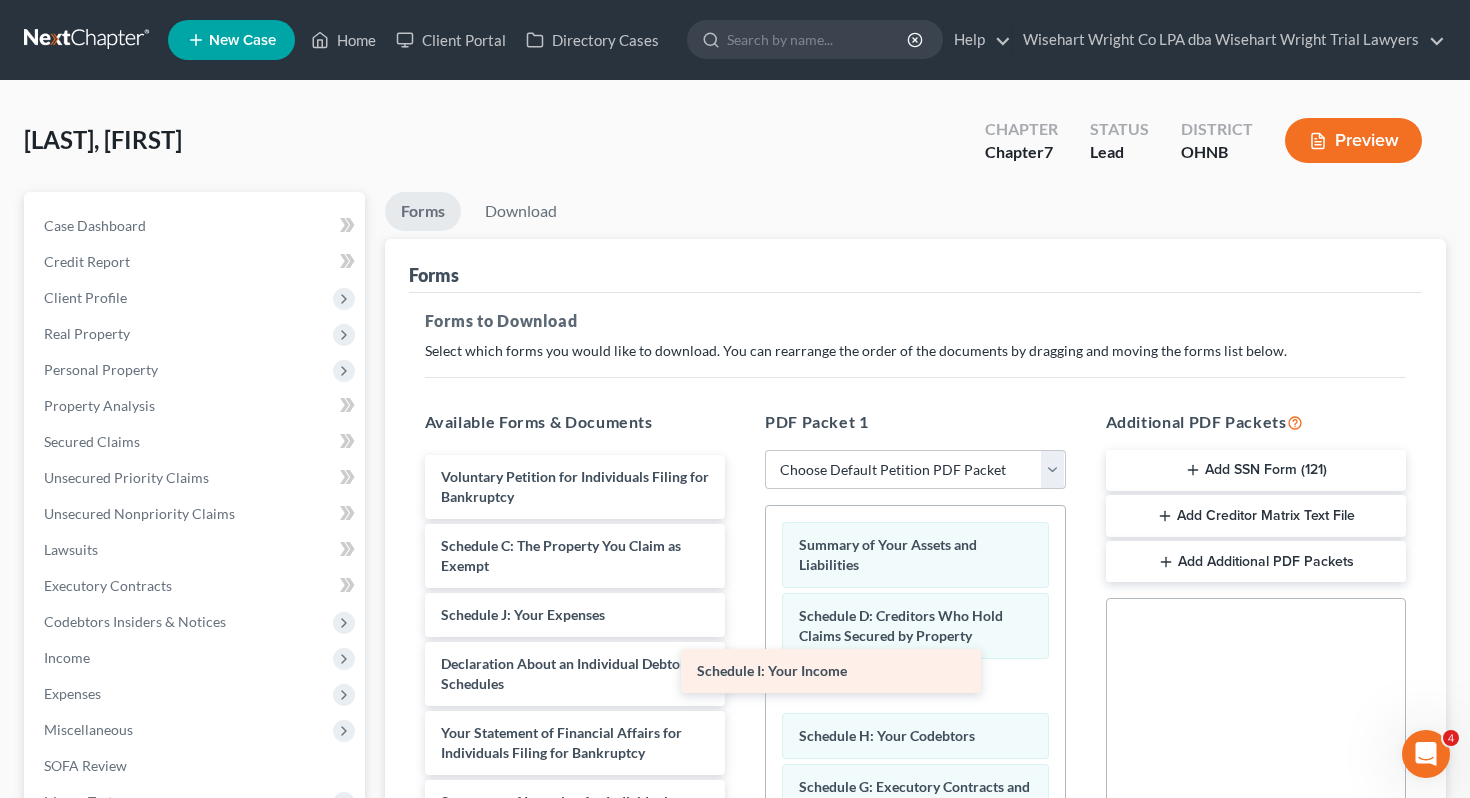 drag, startPoint x: 651, startPoint y: 614, endPoint x: 982, endPoint y: 681, distance: 337.7129 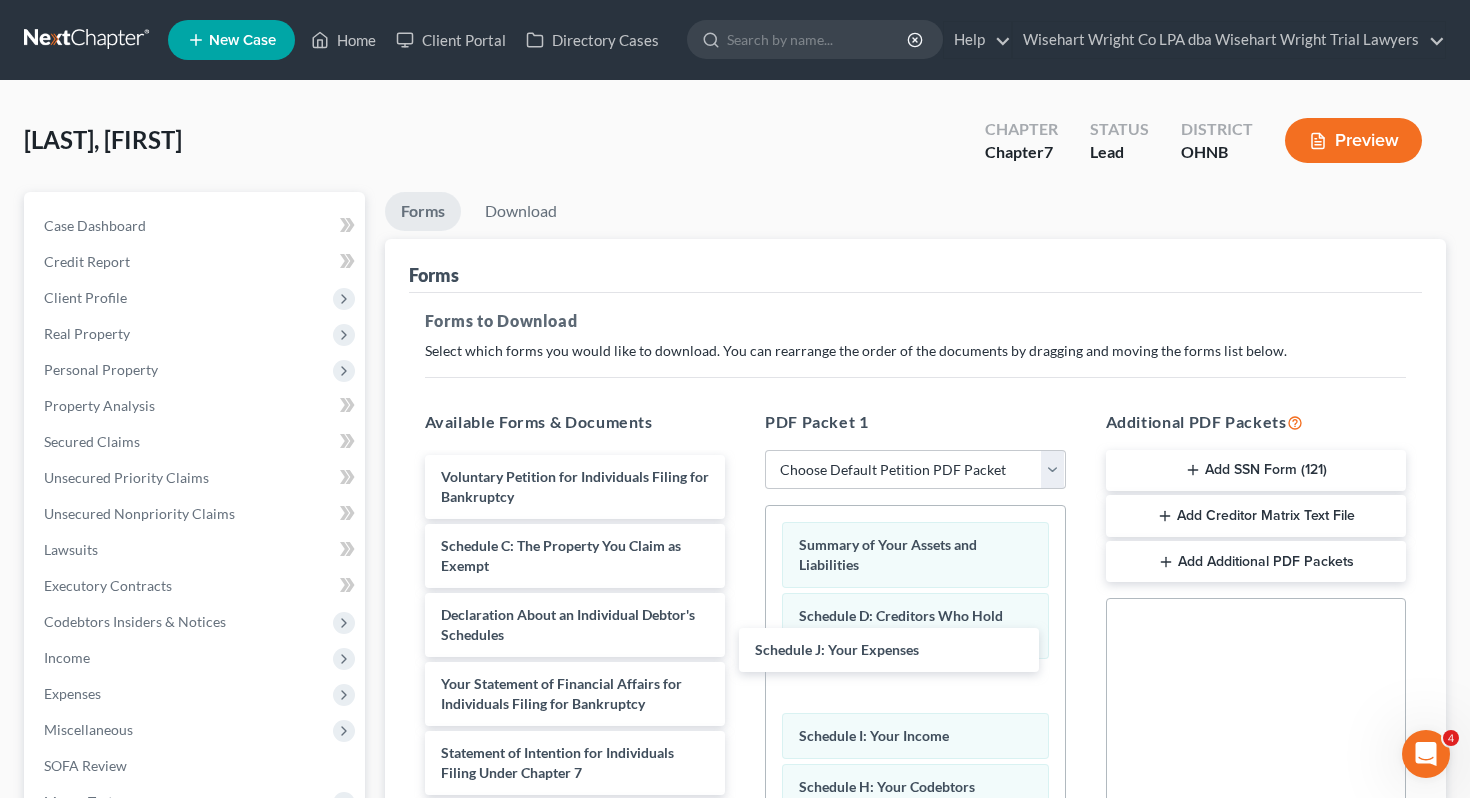 click on "Schedule J: Your Expenses Voluntary Petition for Individuals Filing for Bankruptcy Schedule C: The Property You Claim as Exempt Schedule J: Your Expenses Declaration About an Individual Debtor's Schedules Your Statement of Financial Affairs for Individuals Filing for Bankruptcy Statement of Intention for Individuals Filing Under Chapter 7 Chapter 7 Statement of Your Current Monthly Income and Means-Test Calculation Creditor Matrix Verification of Creditor Matrix Notice Required by 11 U.S.C. § 342(b) for Individuals Filing for Bankruptcy Attorney's Disclosure of Compensation" at bounding box center (575, 777) 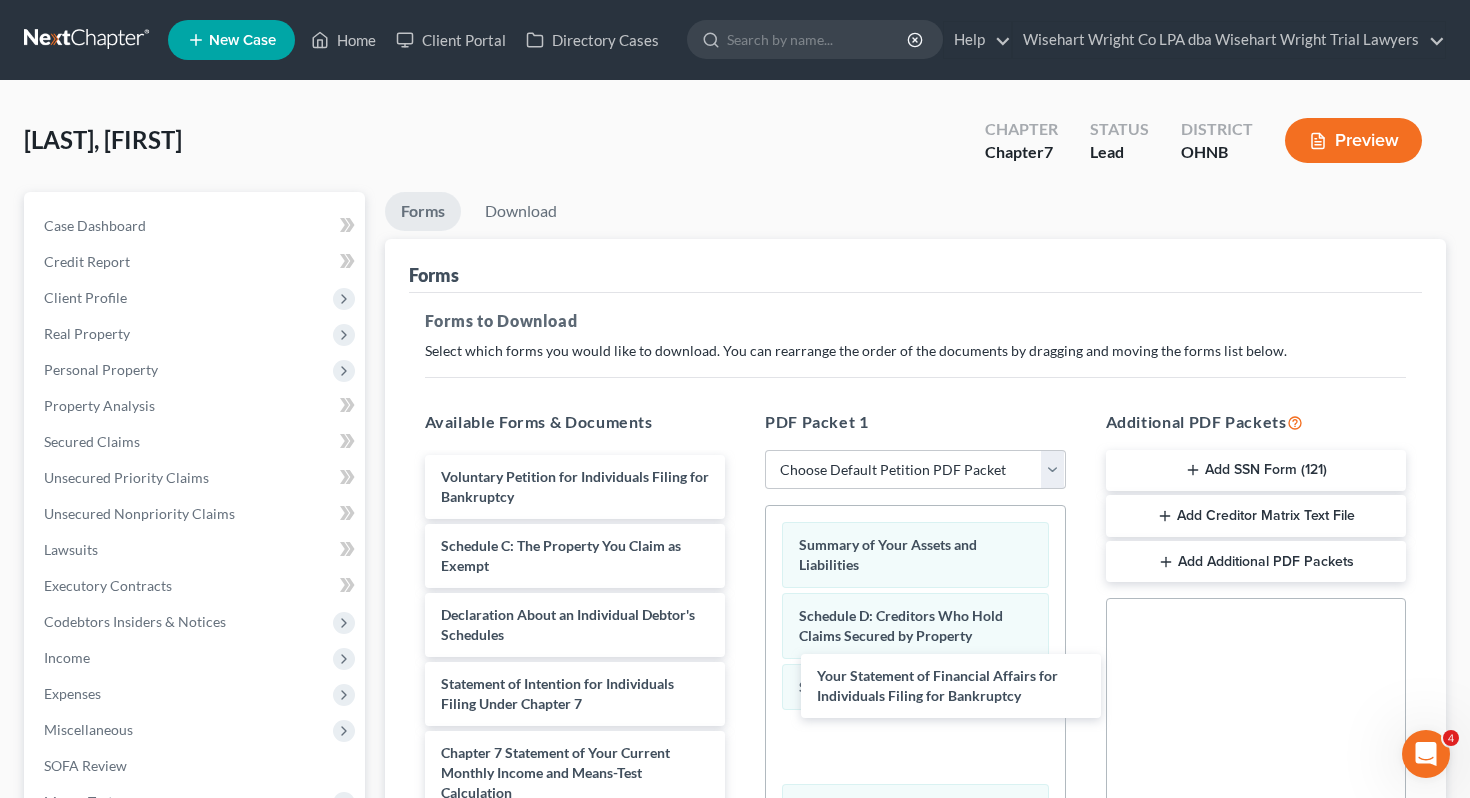 click on "Your Statement of Financial Affairs for Individuals Filing for Bankruptcy Voluntary Petition for Individuals Filing for Bankruptcy Schedule C: The Property You Claim as Exempt Declaration About an Individual Debtor's Schedules Your Statement of Financial Affairs for Individuals Filing for Bankruptcy Statement of Intention for Individuals Filing Under Chapter 7 Chapter 7 Statement of Your Current Monthly Income and Means-Test Calculation Creditor Matrix Verification of Creditor Matrix Notice Required by 11 U.S.C. § 342(b) for Individuals Filing for Bankruptcy Attorney's Disclosure of Compensation" at bounding box center [575, 743] 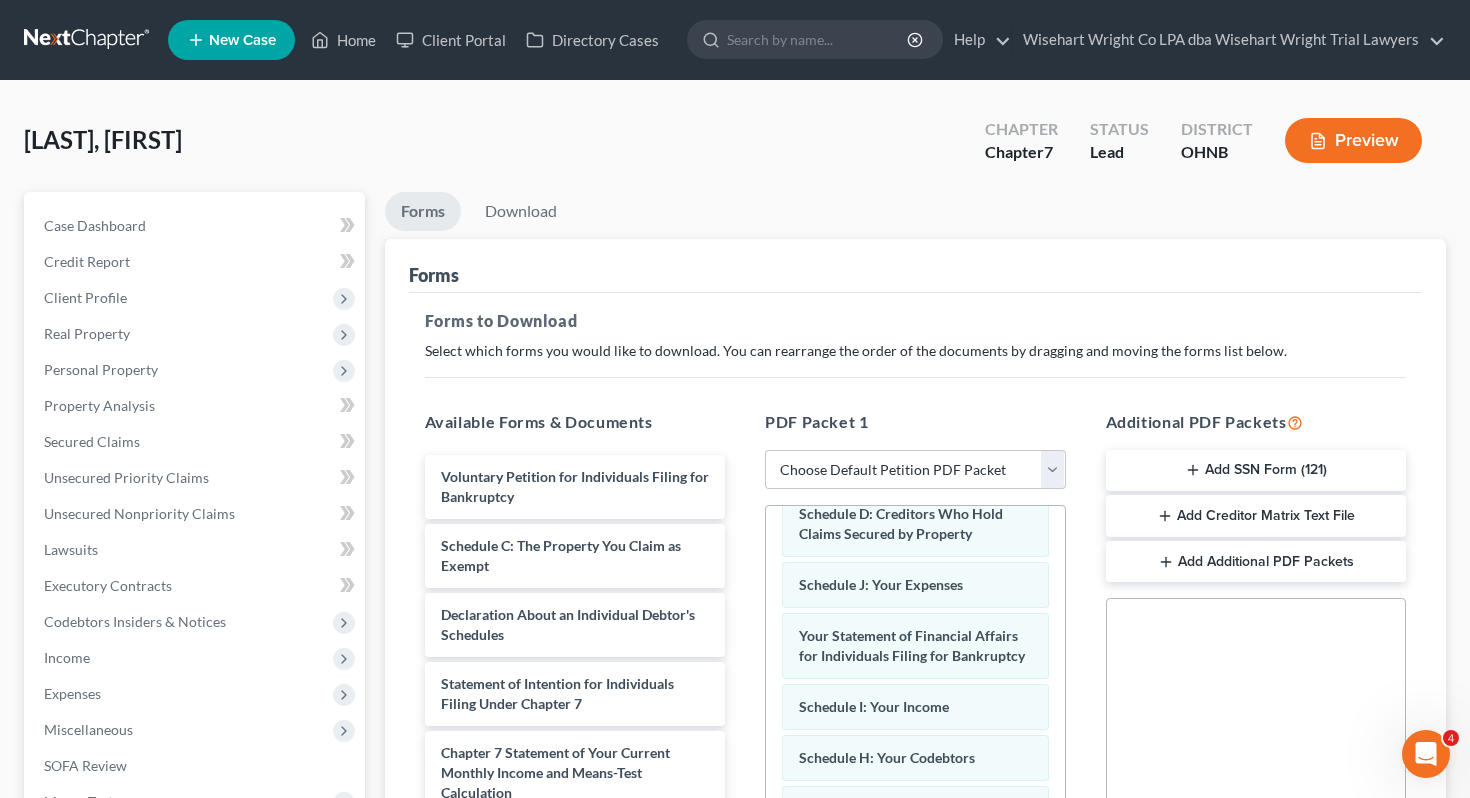 scroll, scrollTop: 135, scrollLeft: 0, axis: vertical 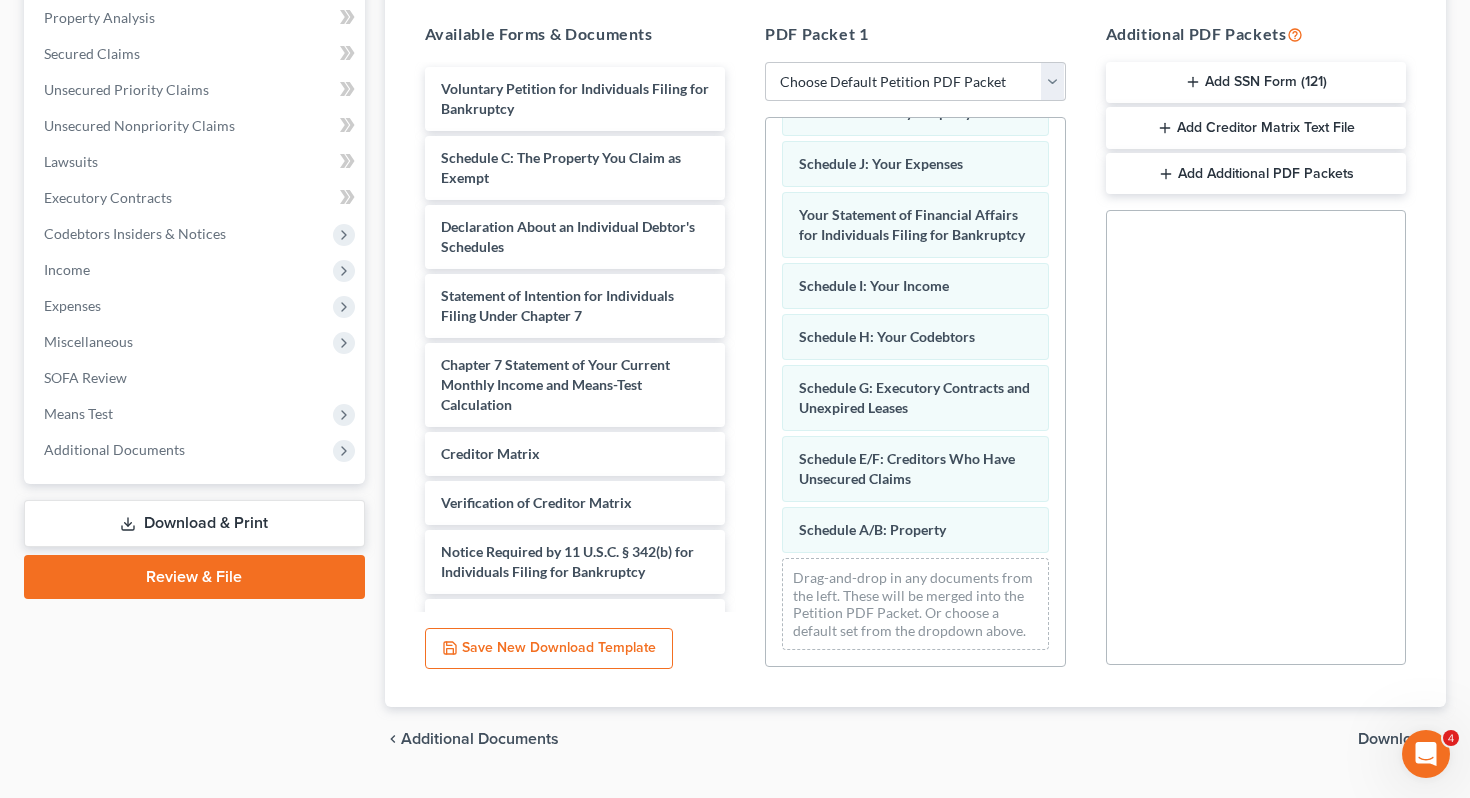 click on "Download" at bounding box center (1394, 739) 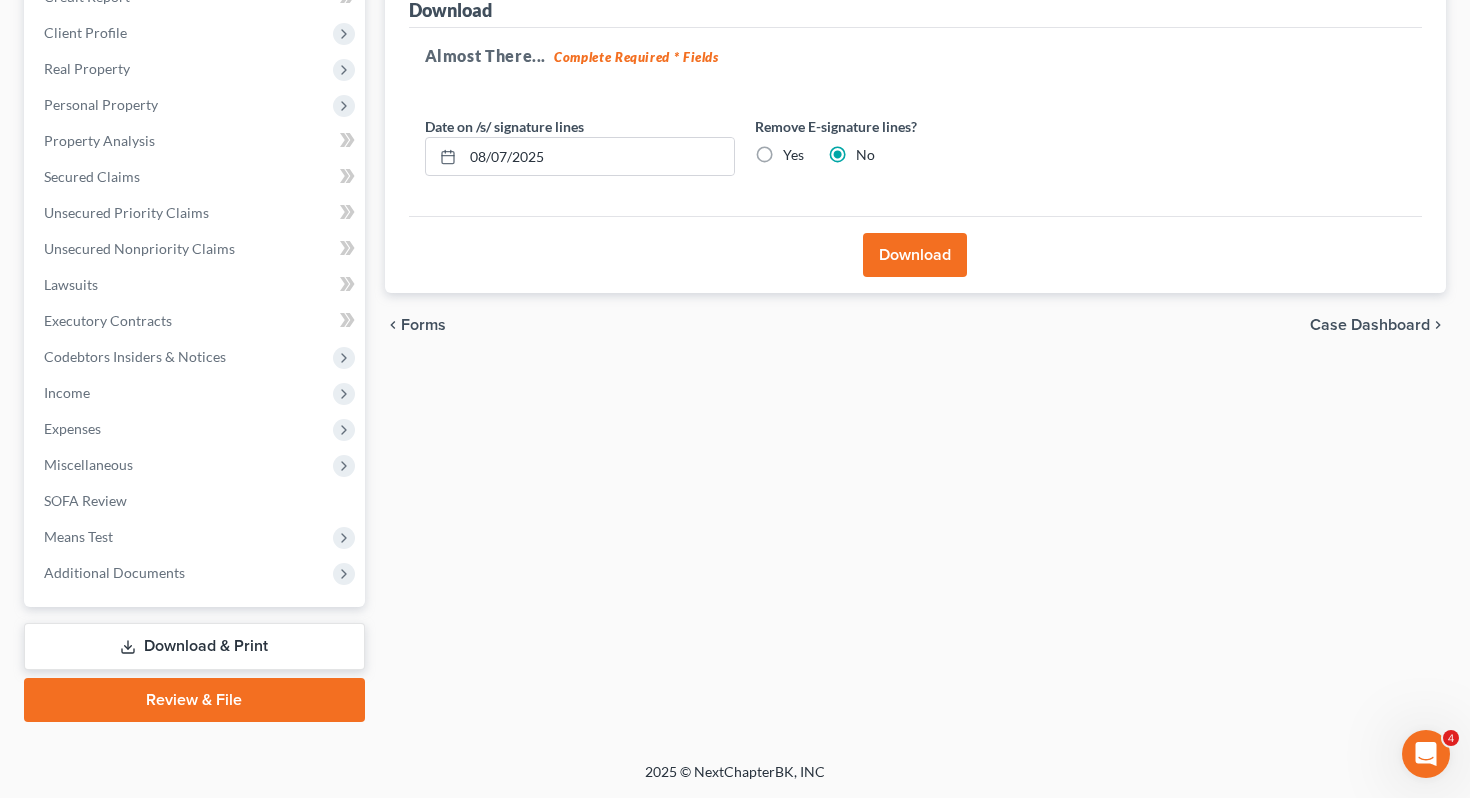 scroll, scrollTop: 263, scrollLeft: 0, axis: vertical 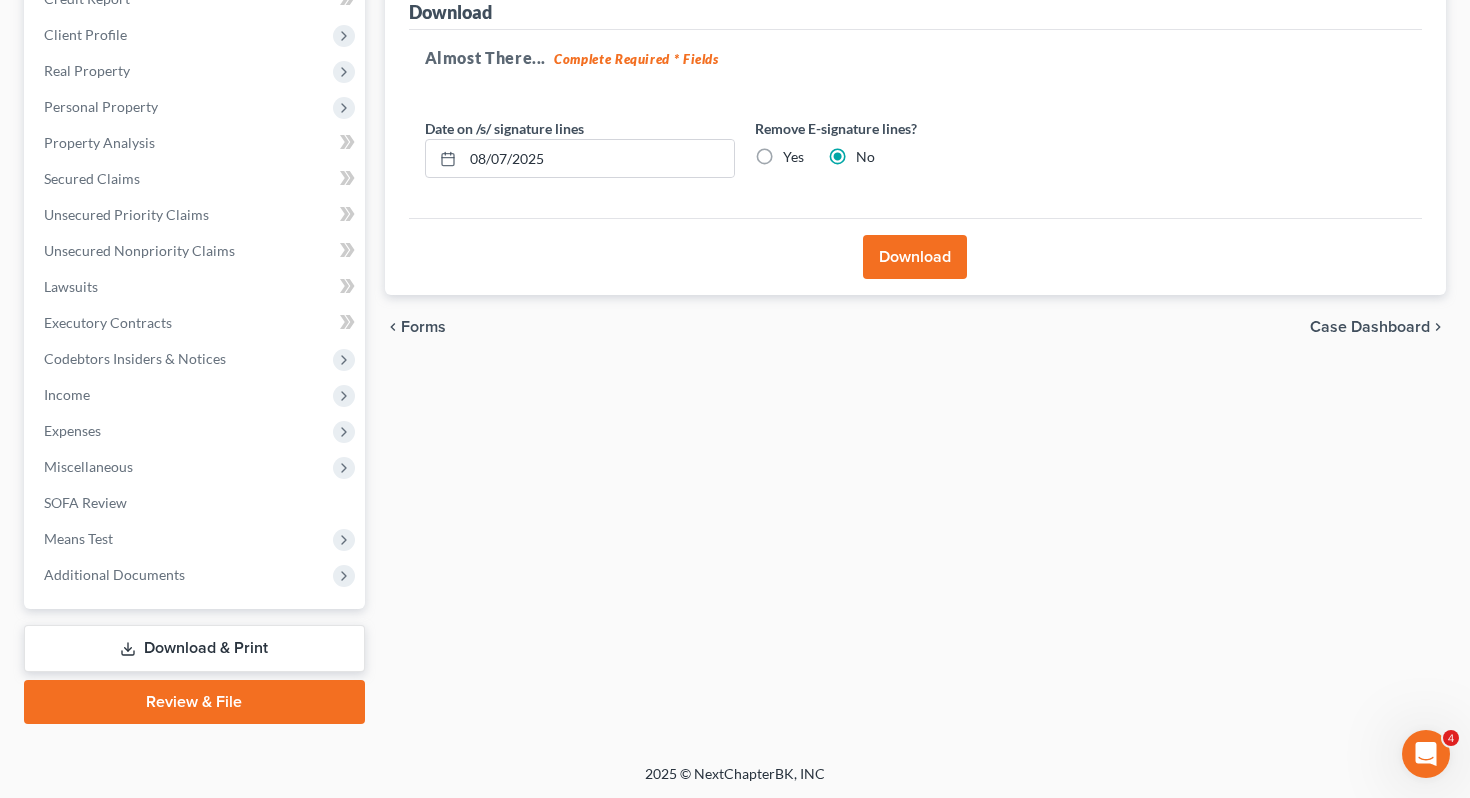 click on "Download" at bounding box center [915, 257] 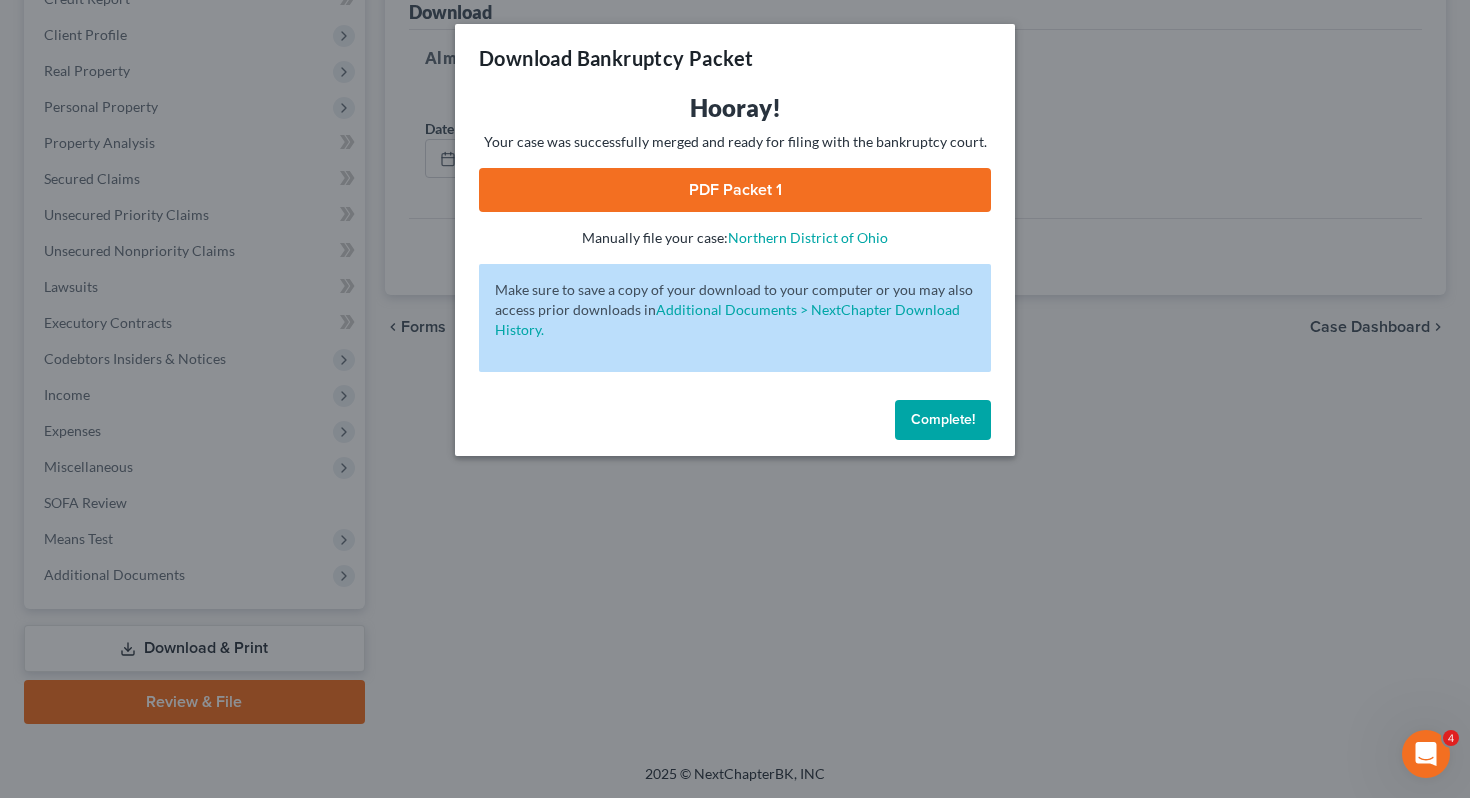 click on "PDF Packet 1" at bounding box center (735, 190) 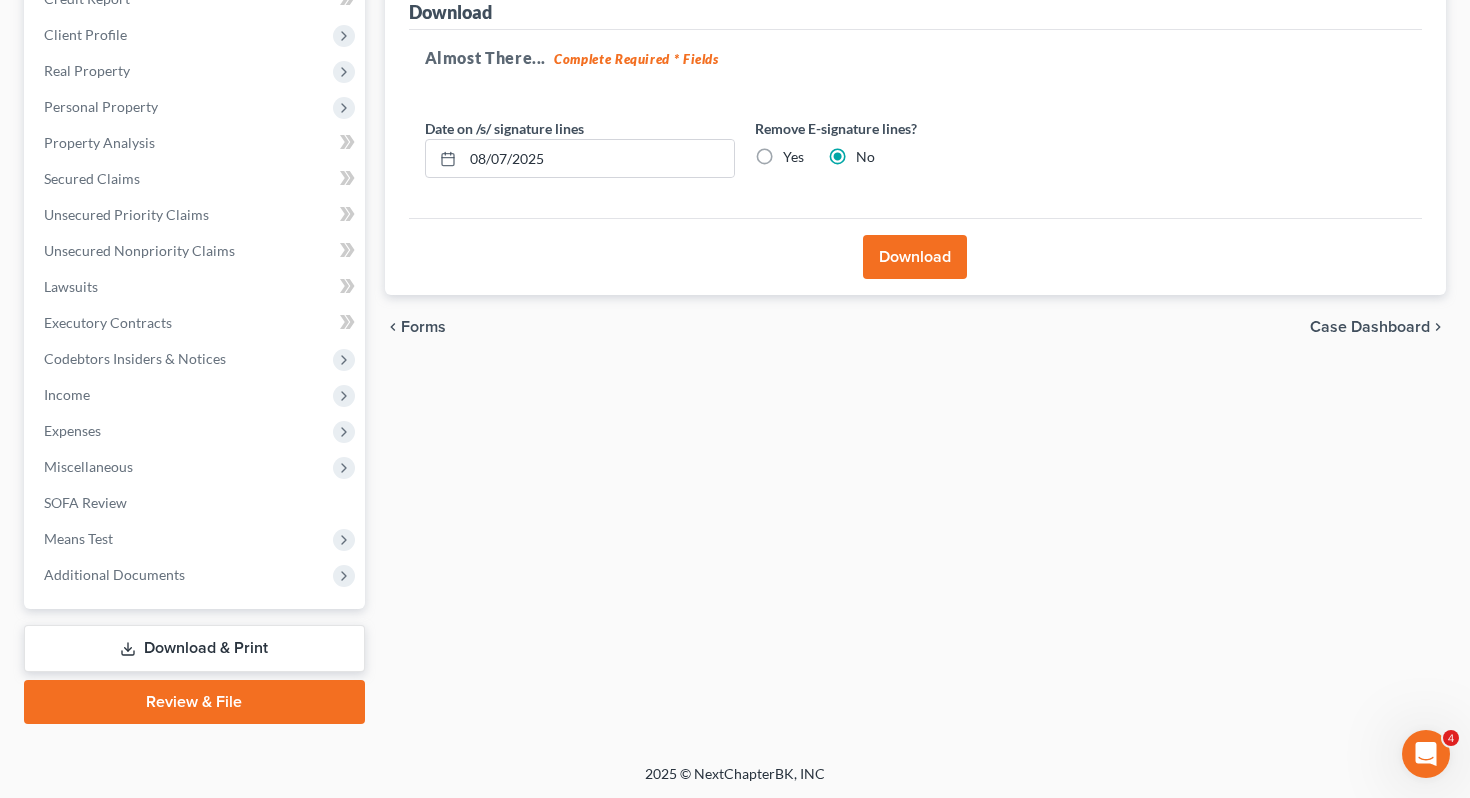 scroll, scrollTop: 0, scrollLeft: 0, axis: both 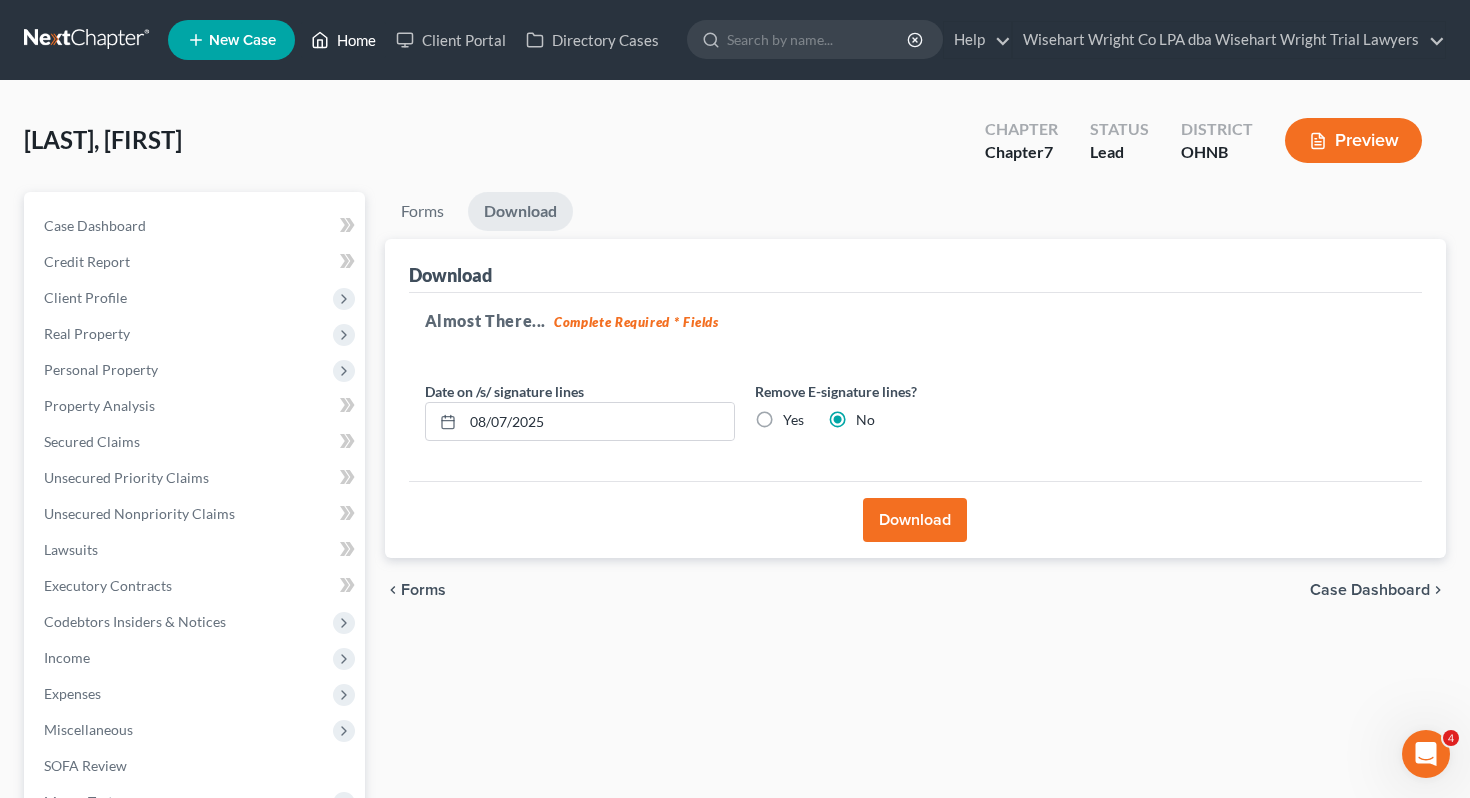 click on "Home" at bounding box center (343, 40) 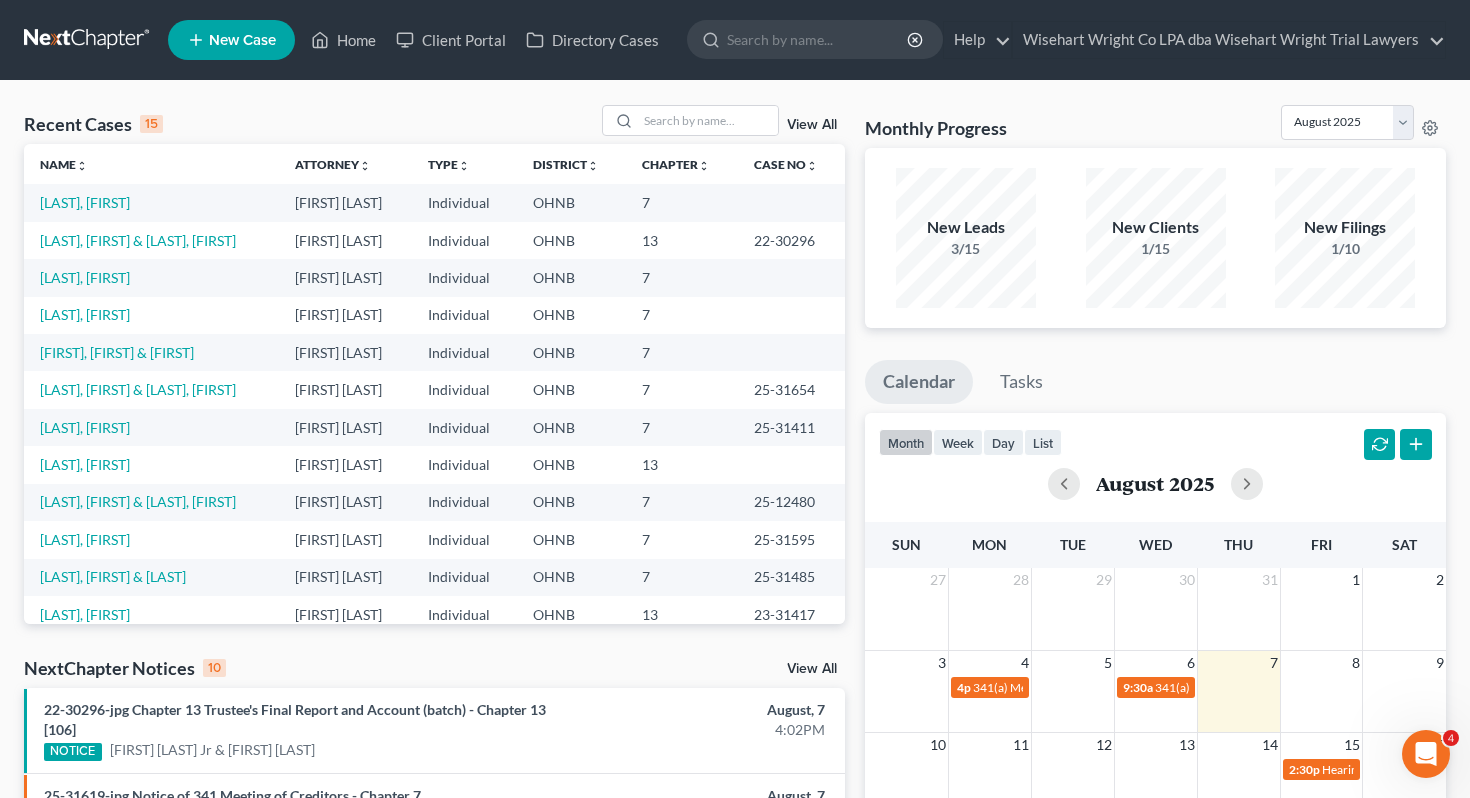 click on "New Case" at bounding box center [242, 40] 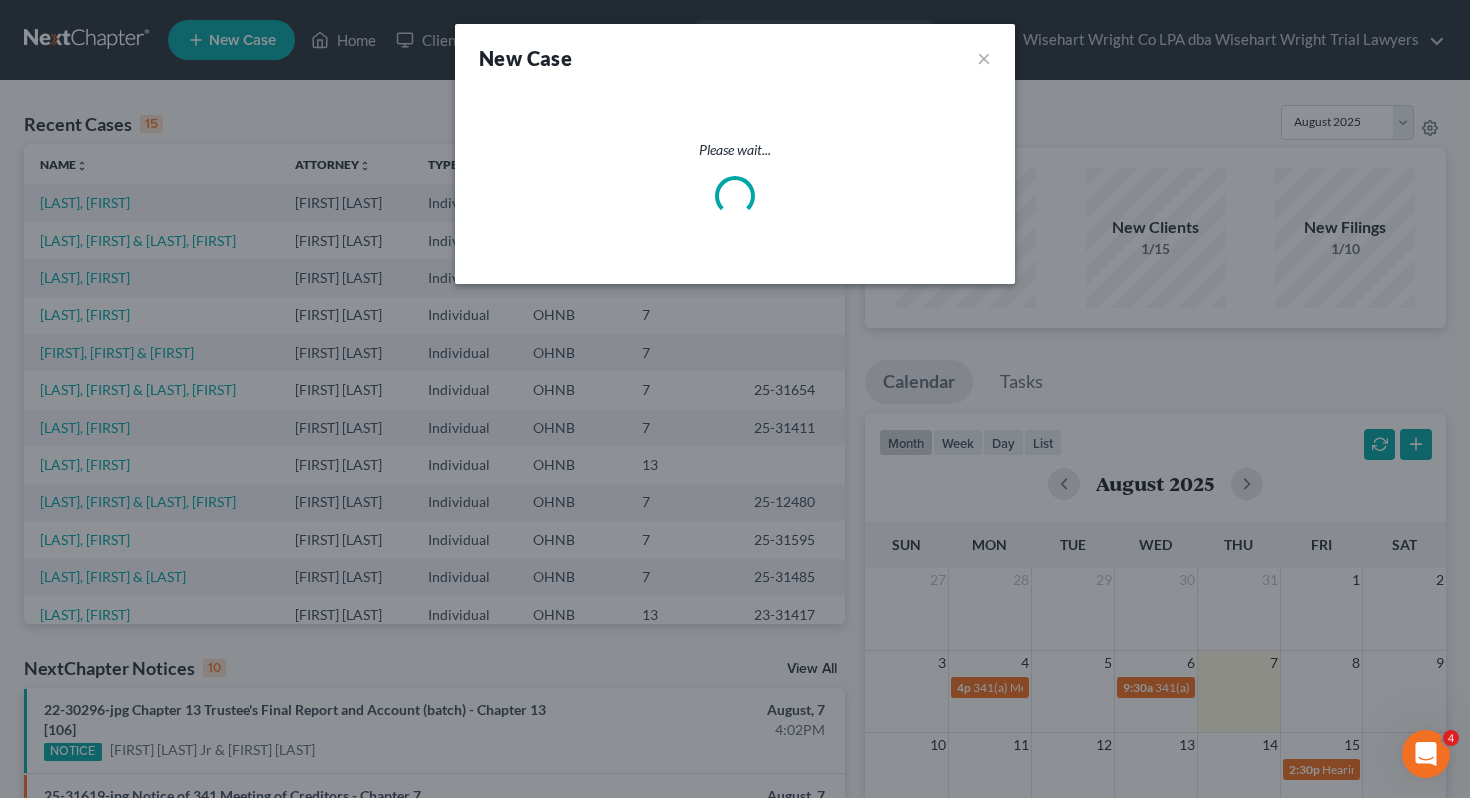 select on "61" 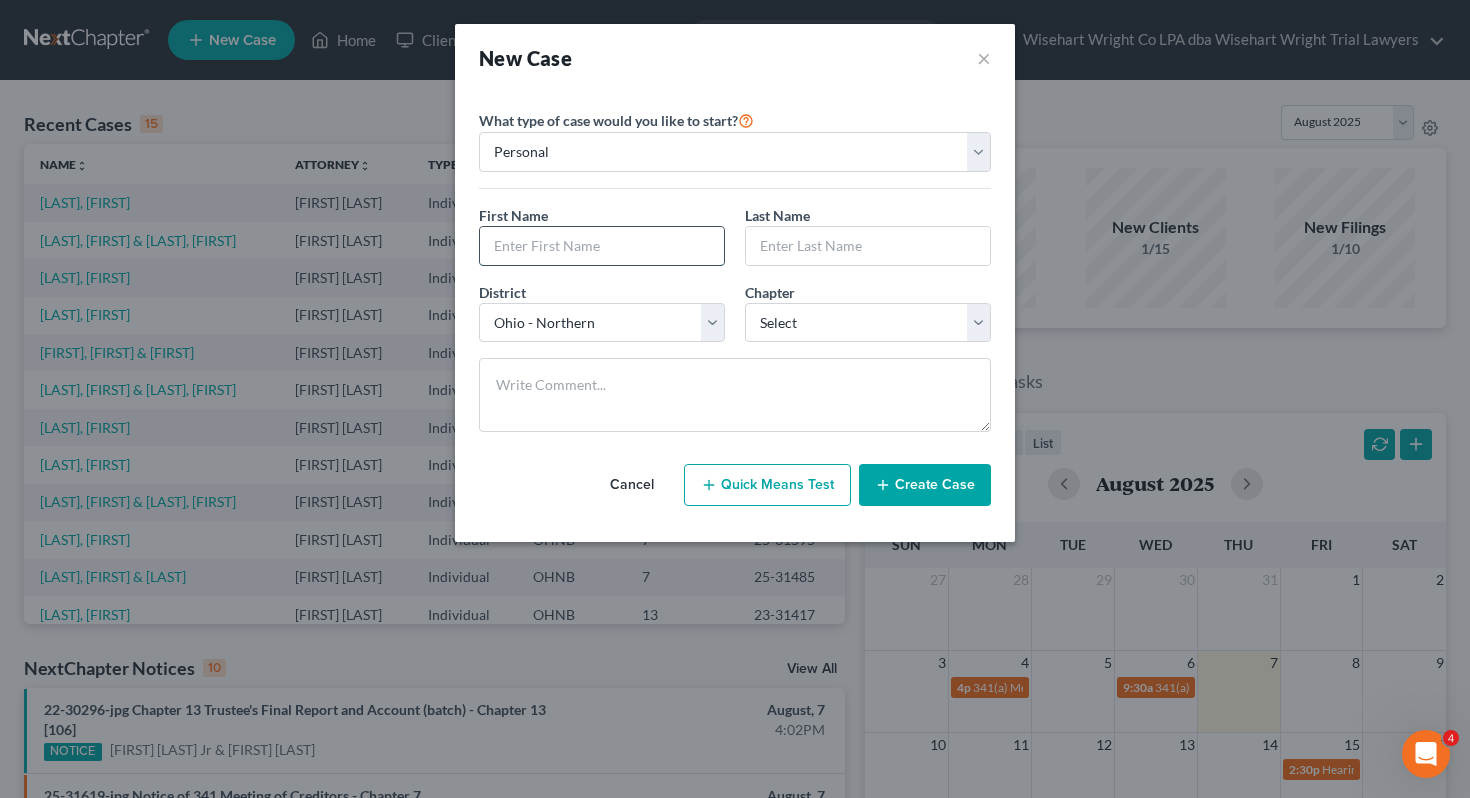 click at bounding box center [602, 246] 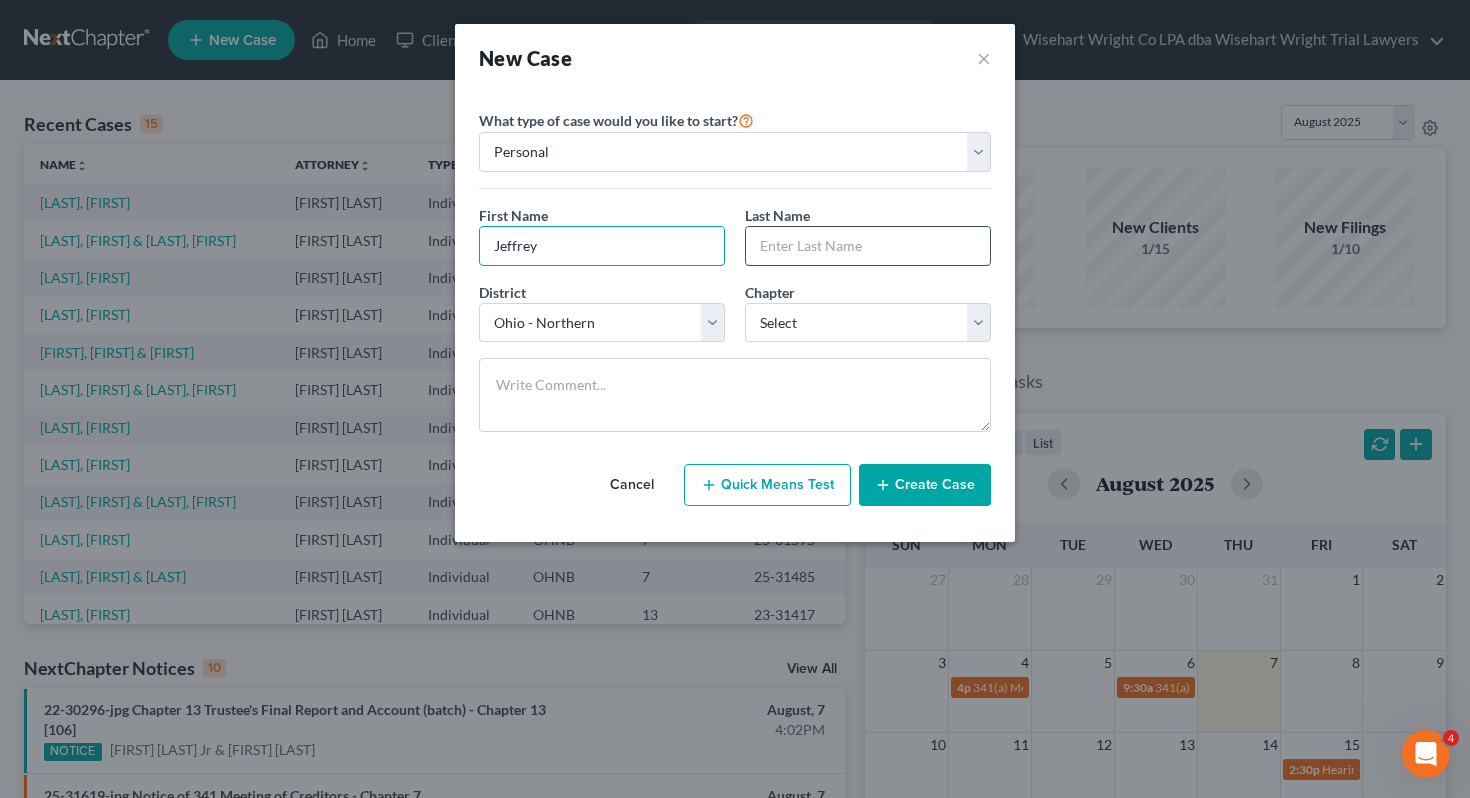 type on "Jeffrey" 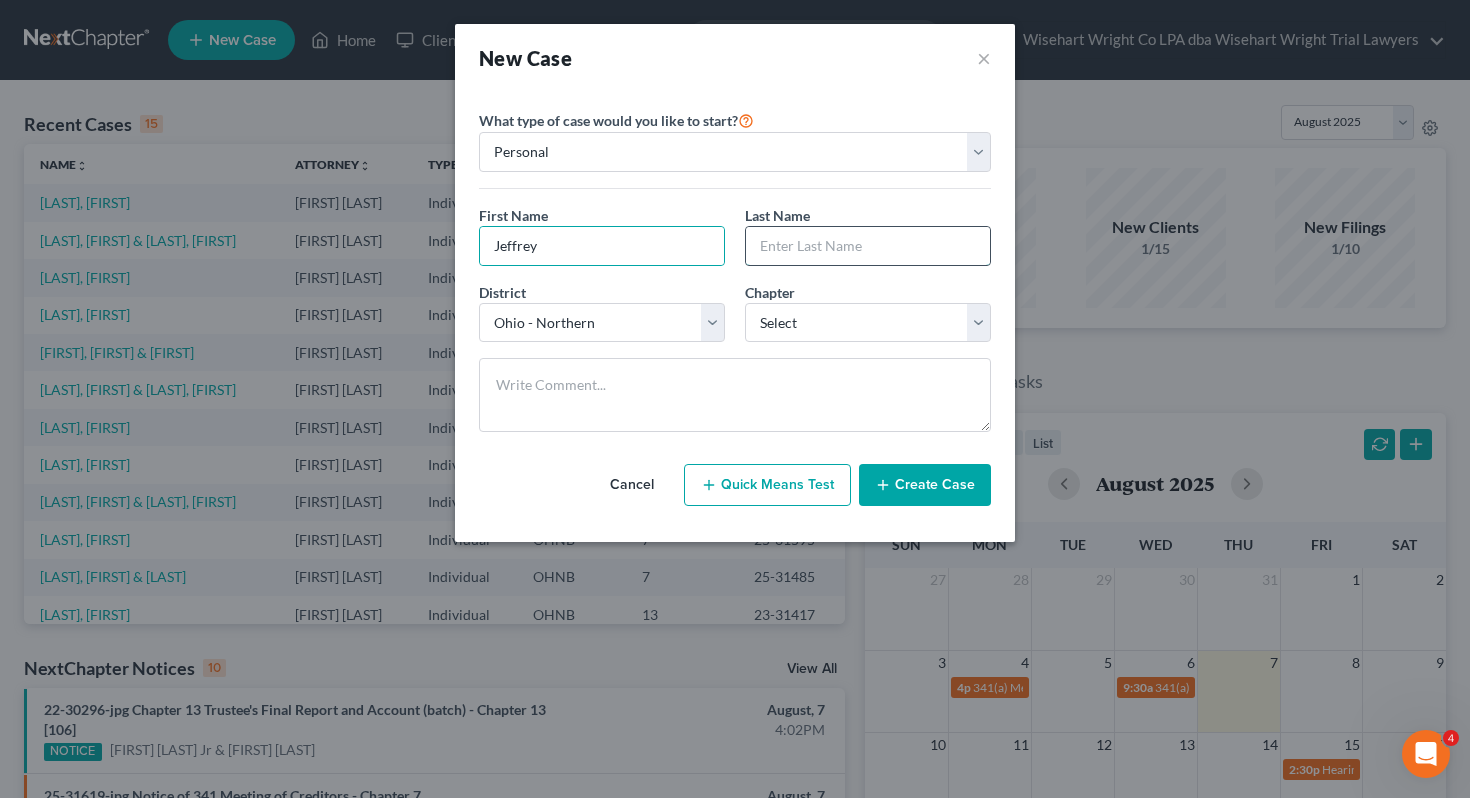 click at bounding box center (868, 246) 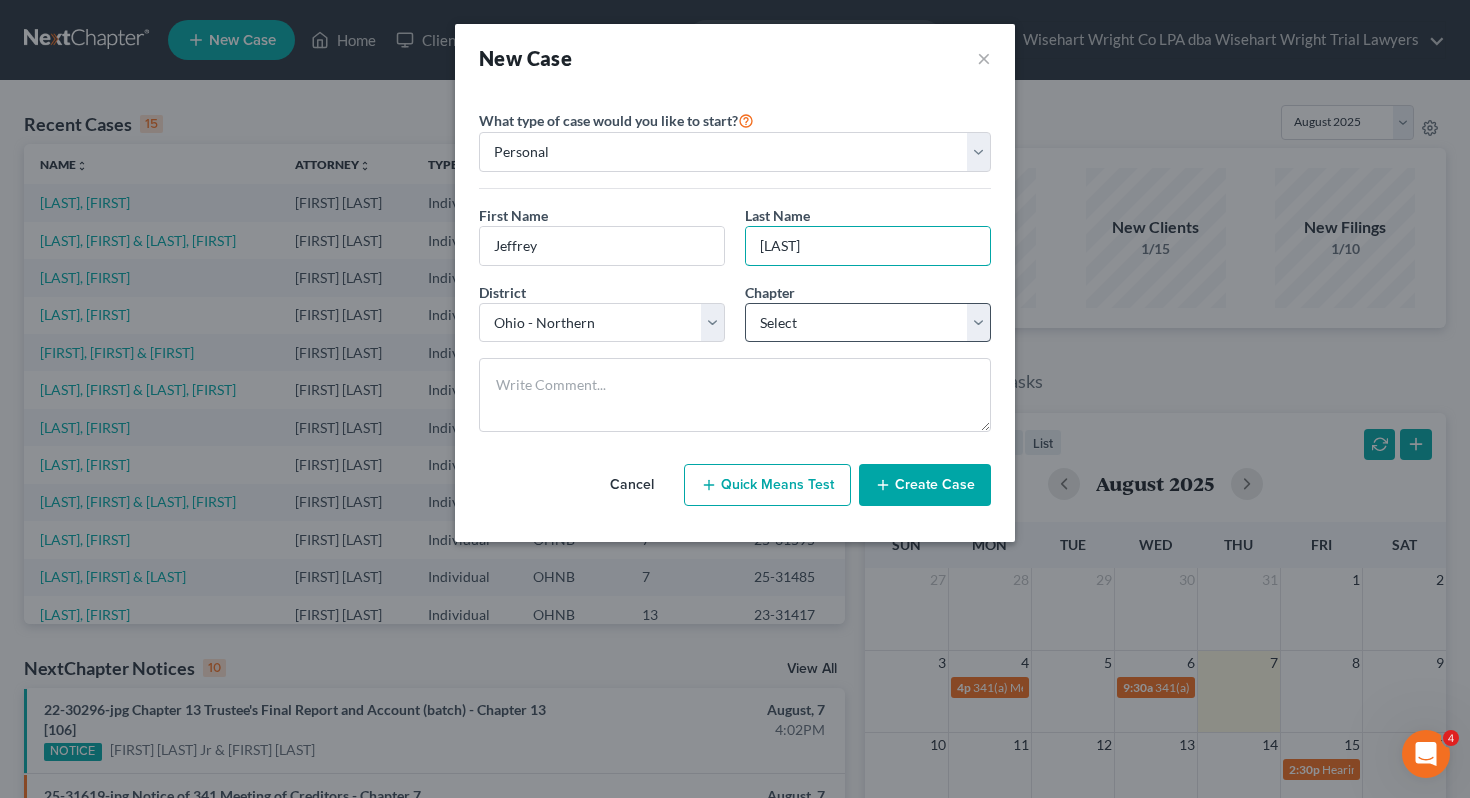 type on "[LAST]" 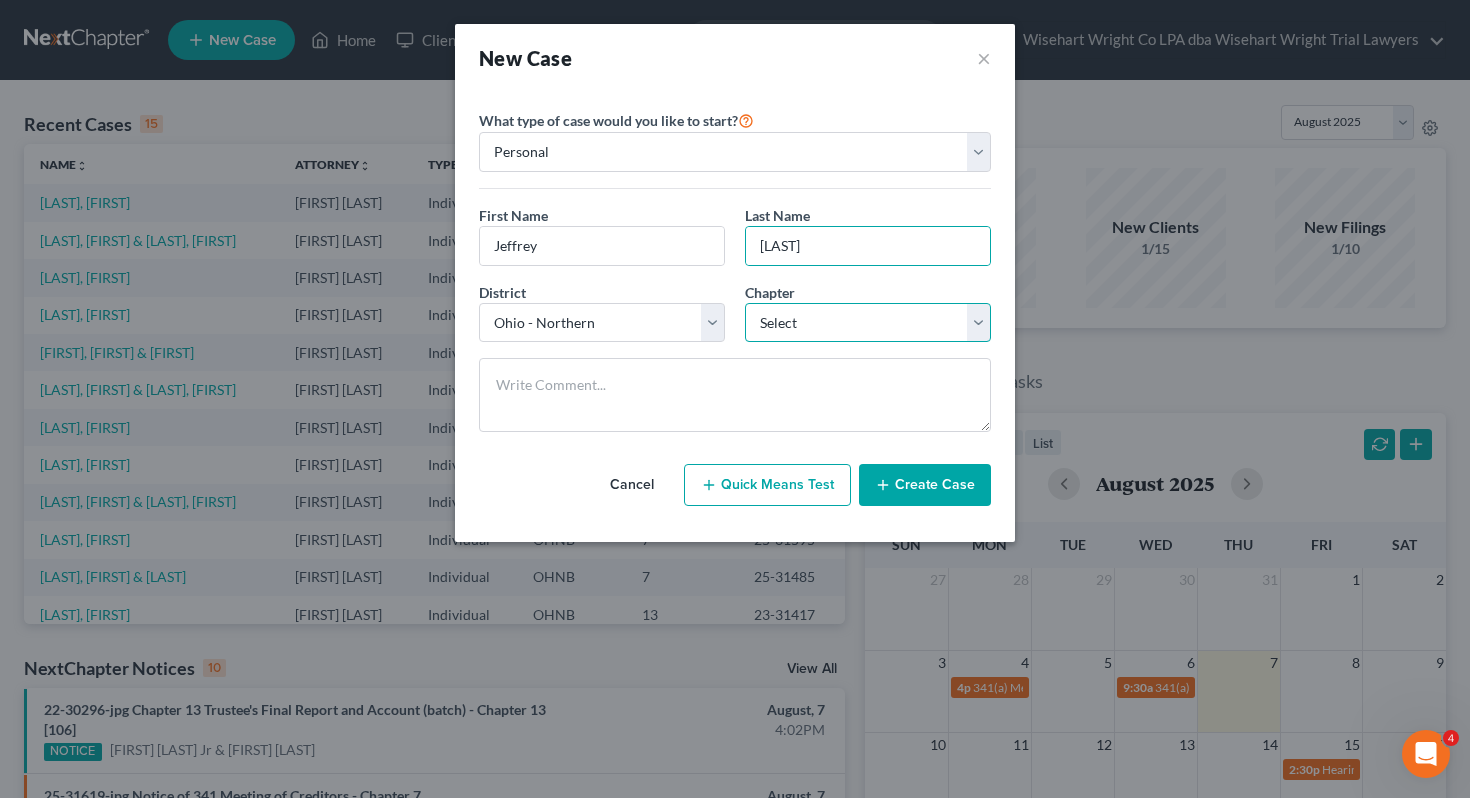 click on "Select 7 11 12 13" at bounding box center (868, 323) 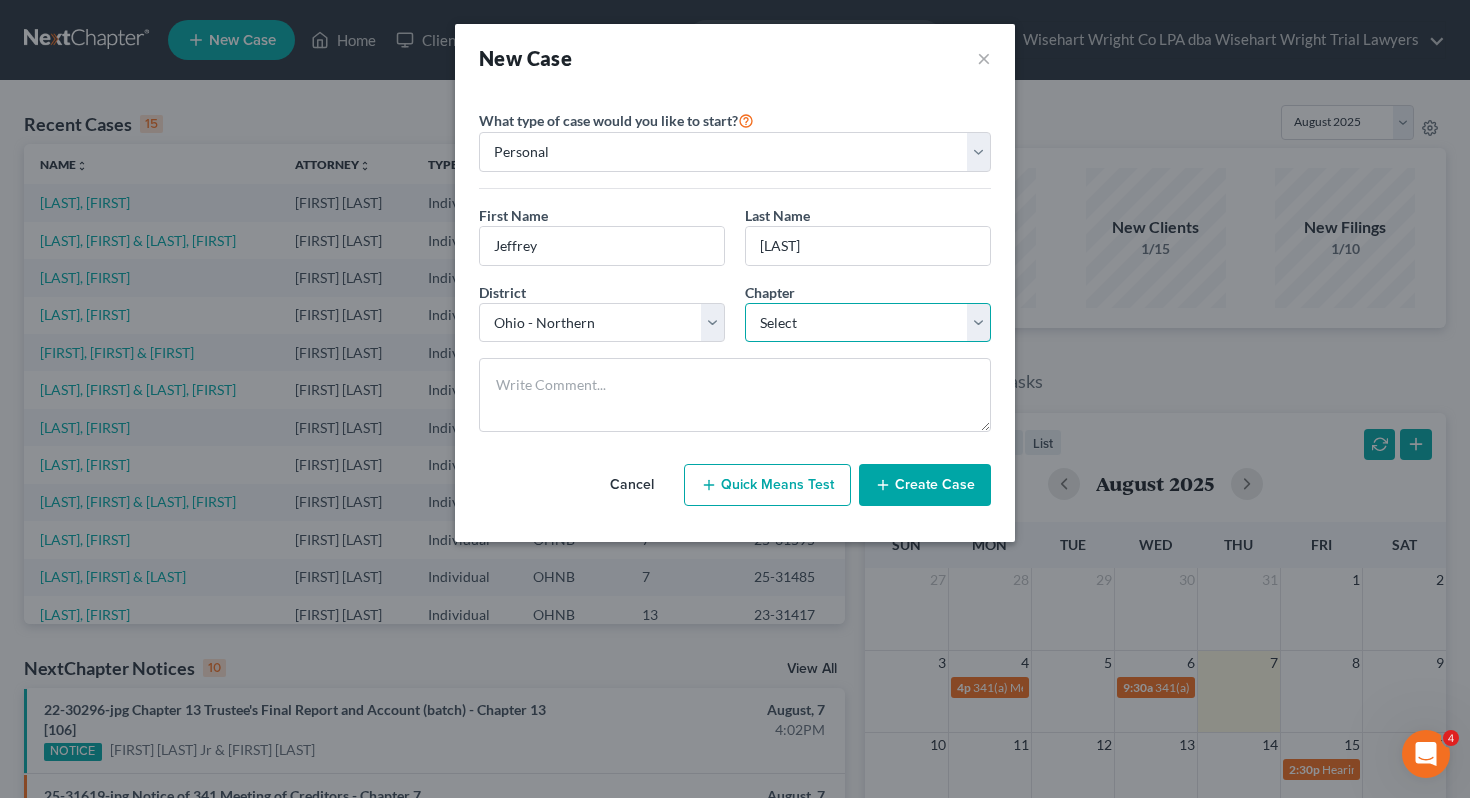 select on "0" 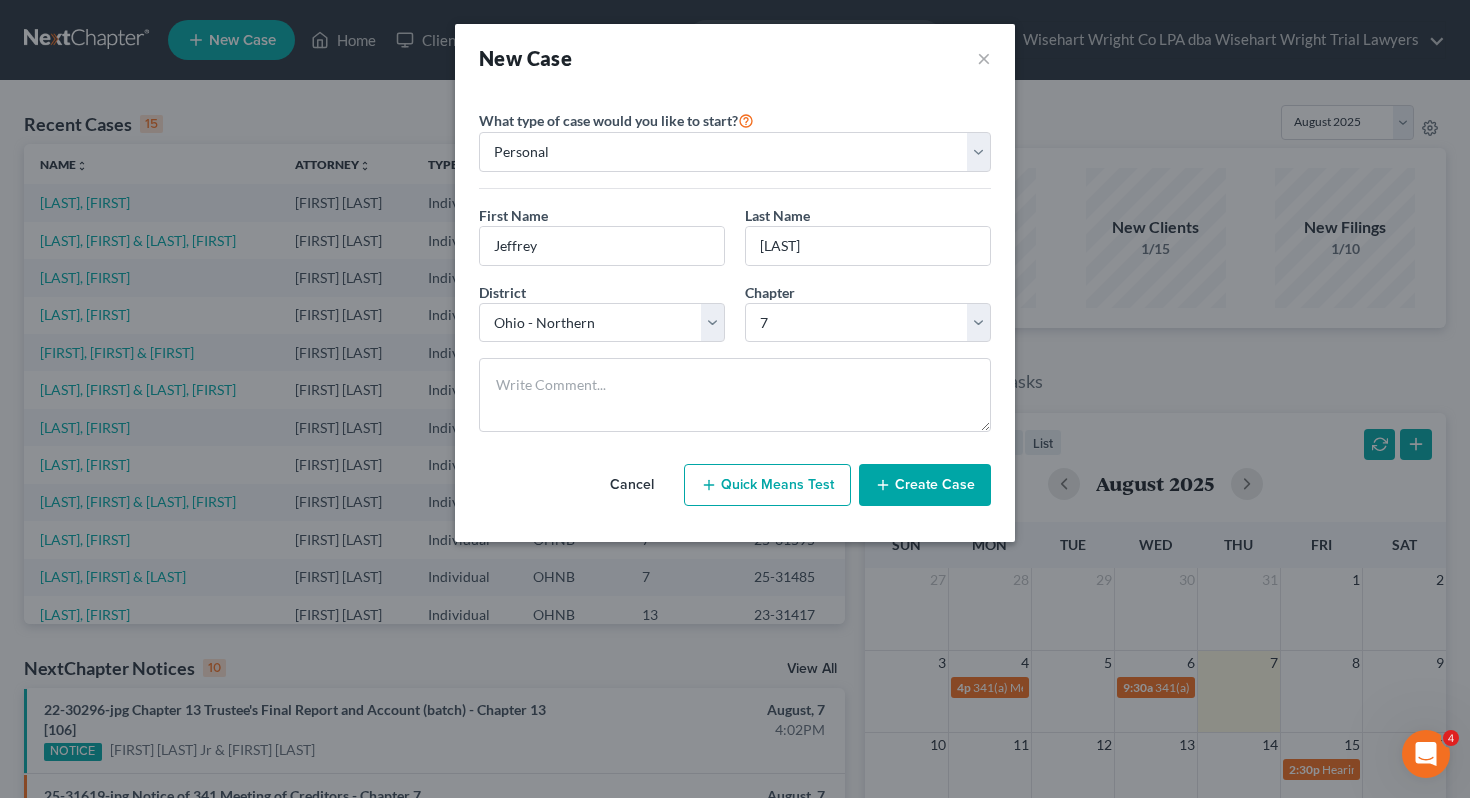 click on "Create Case" at bounding box center (925, 485) 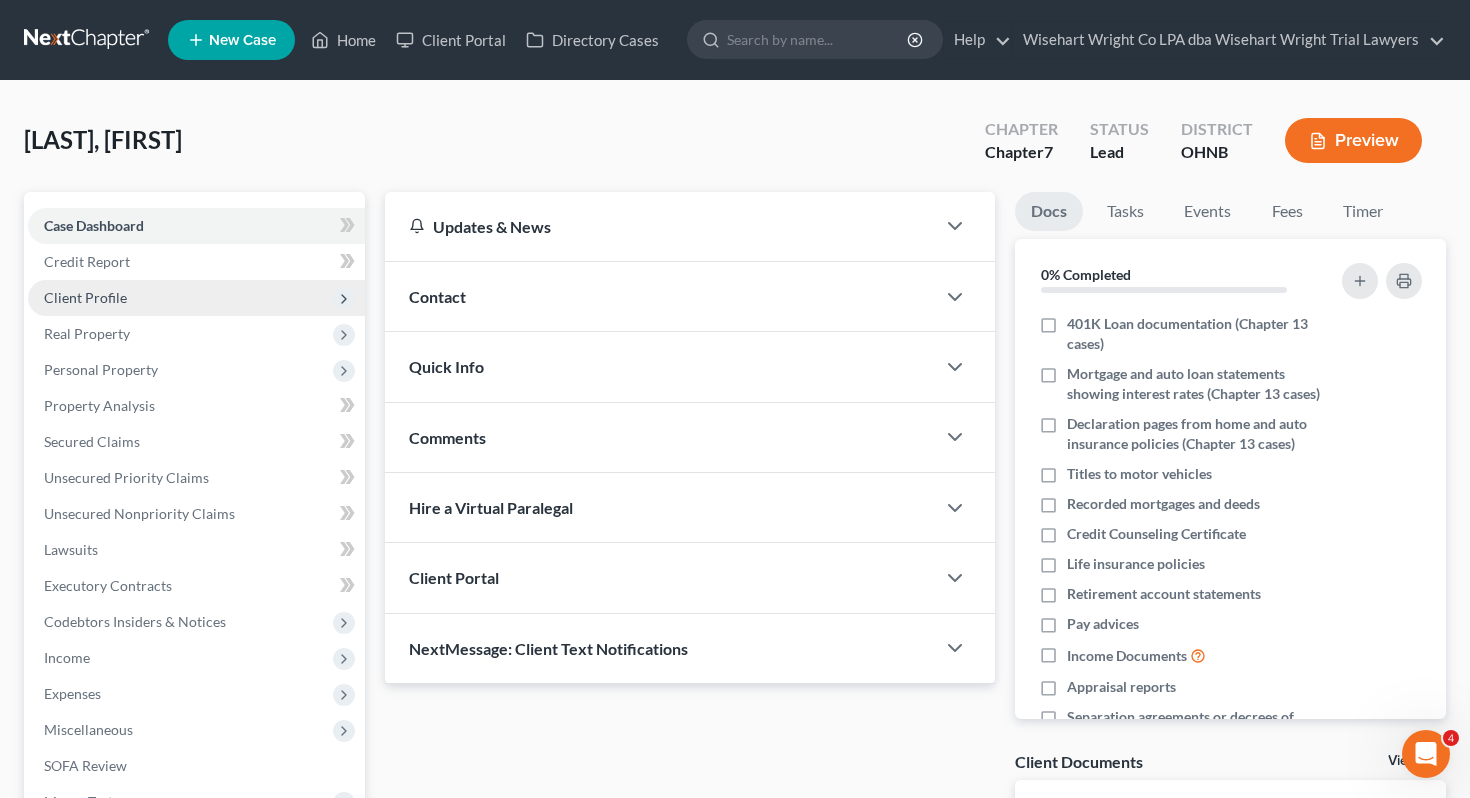 click on "Client Profile" at bounding box center [196, 298] 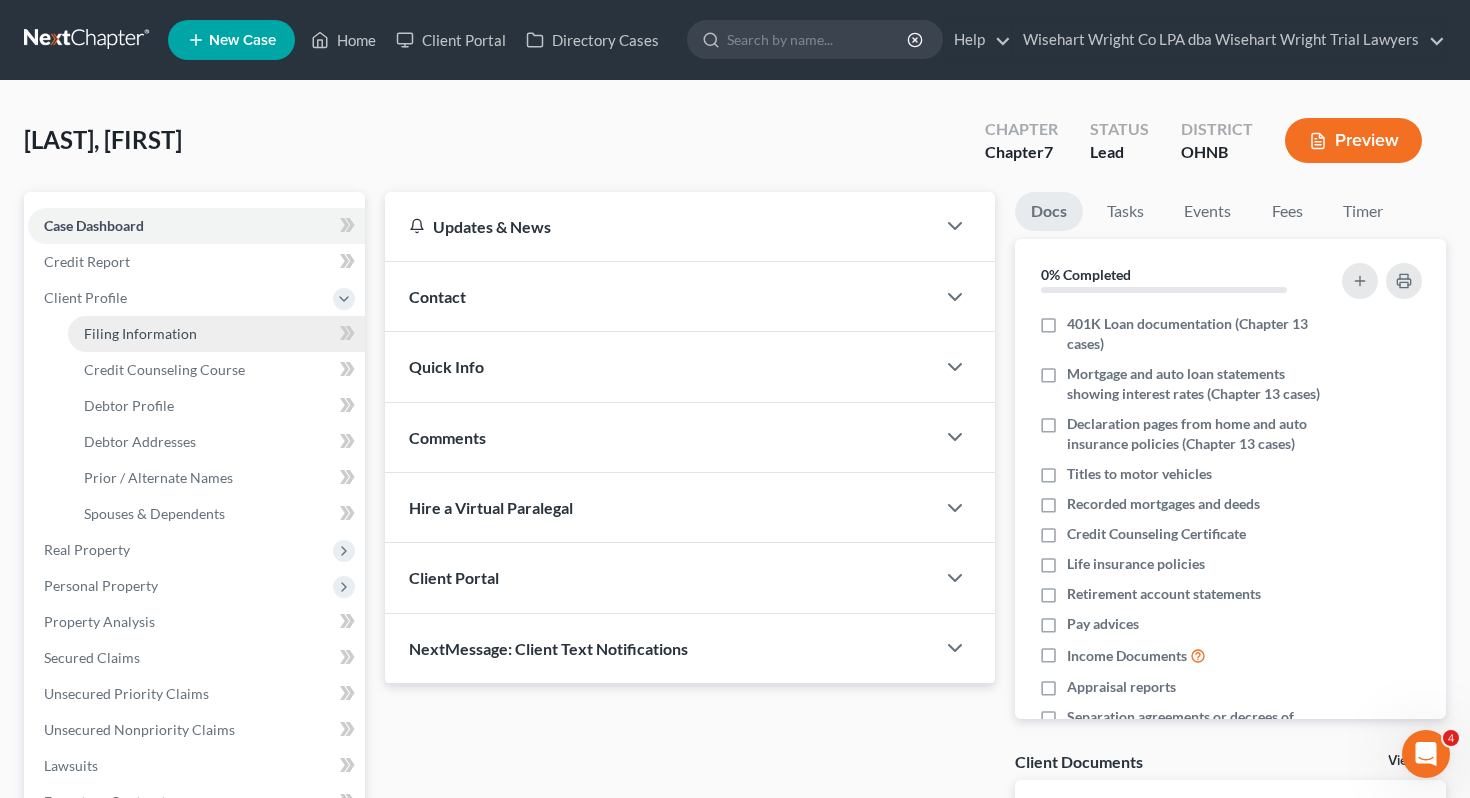 click on "Filing Information" at bounding box center (140, 333) 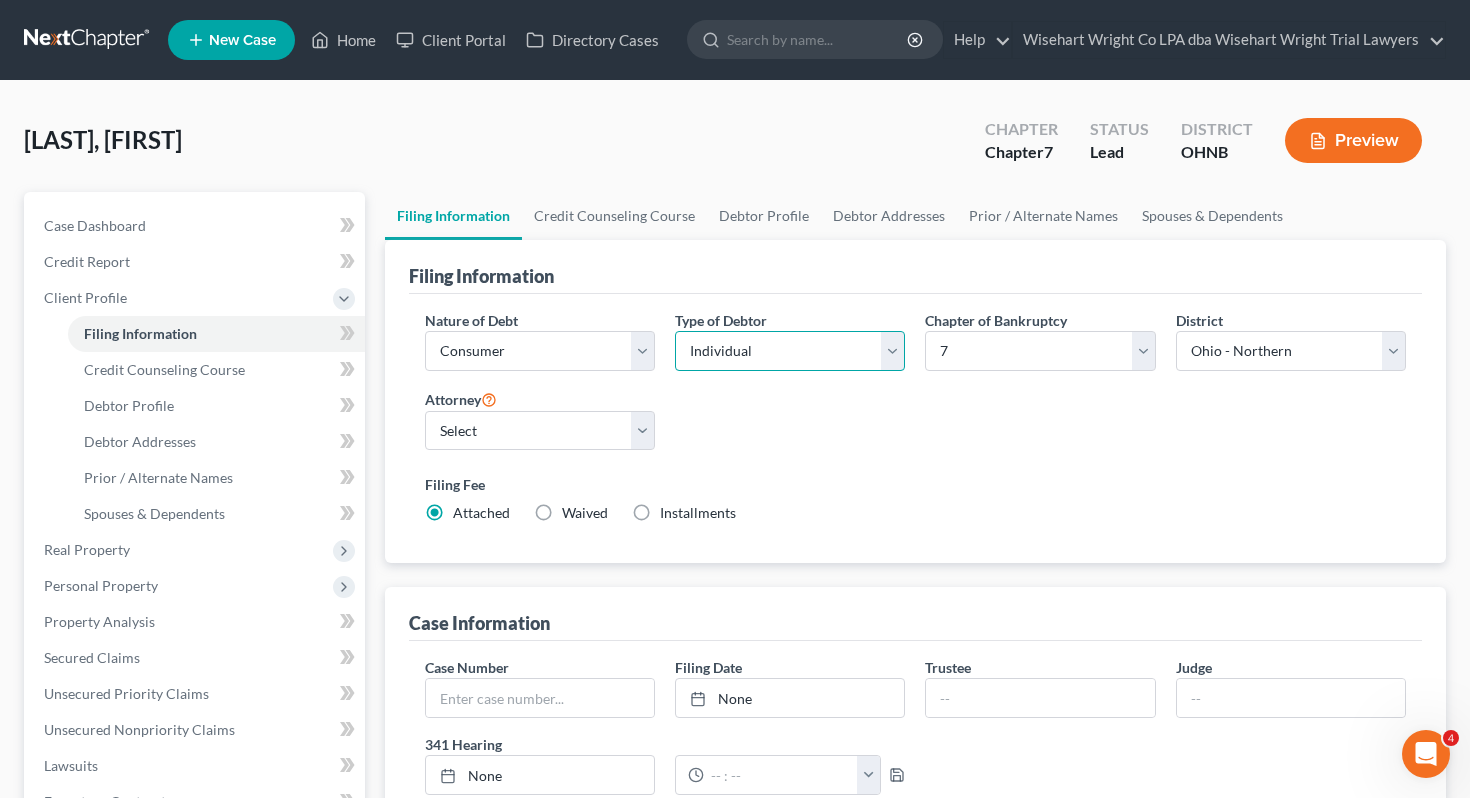 click on "Select Individual Joint" at bounding box center [790, 351] 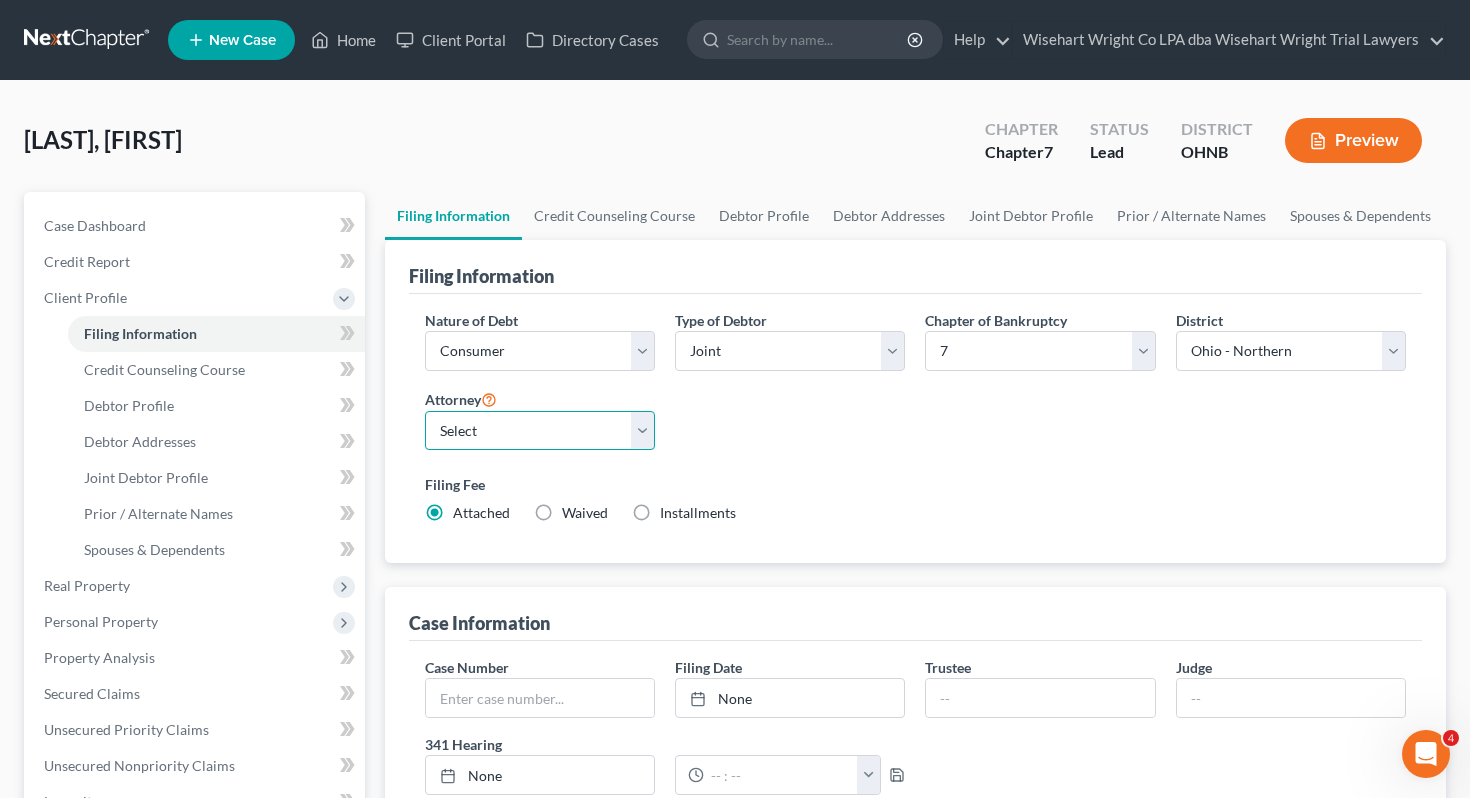 click on "Select [FIRST] [LAST] - OHNB" at bounding box center (540, 431) 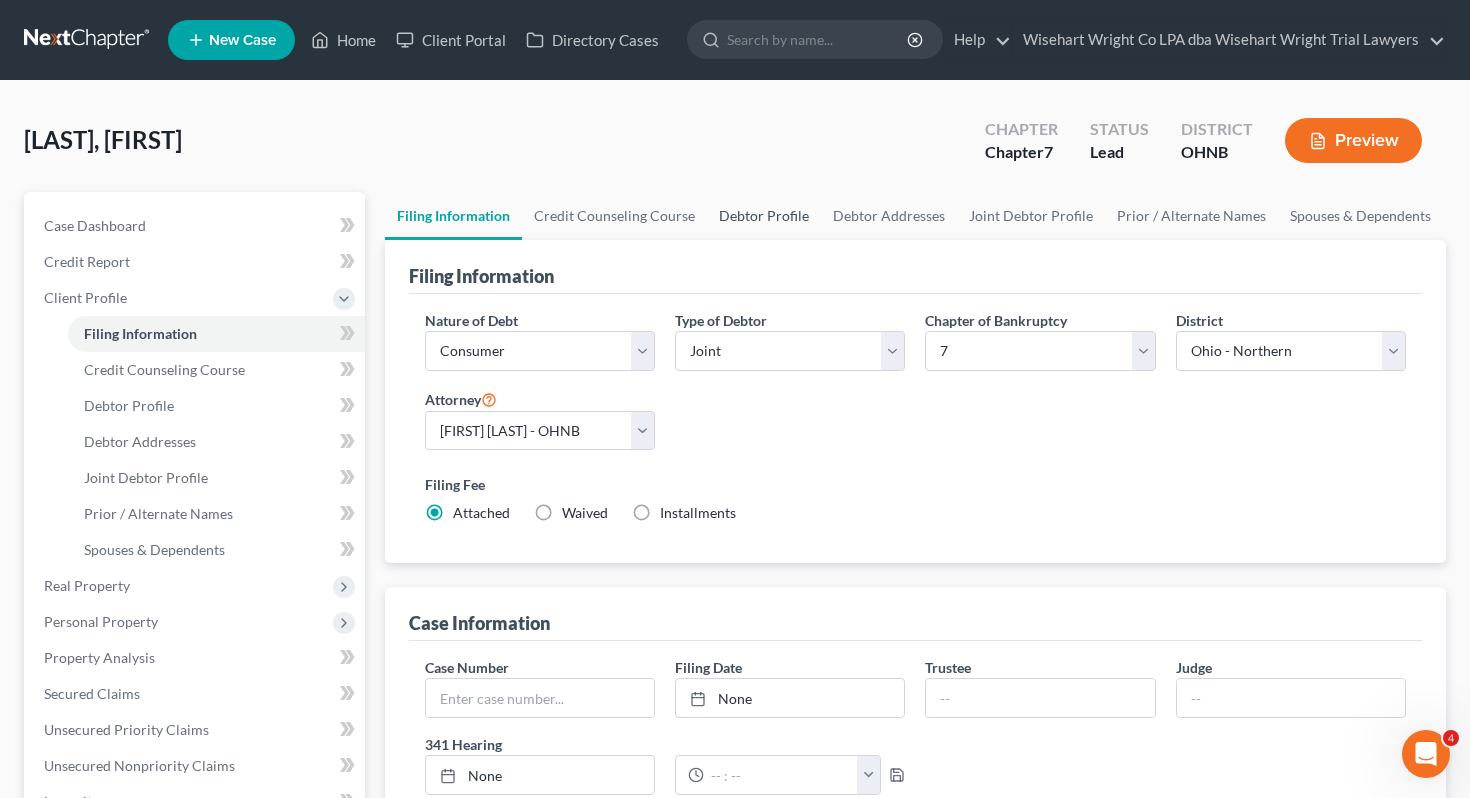 click on "Debtor Profile" at bounding box center (764, 216) 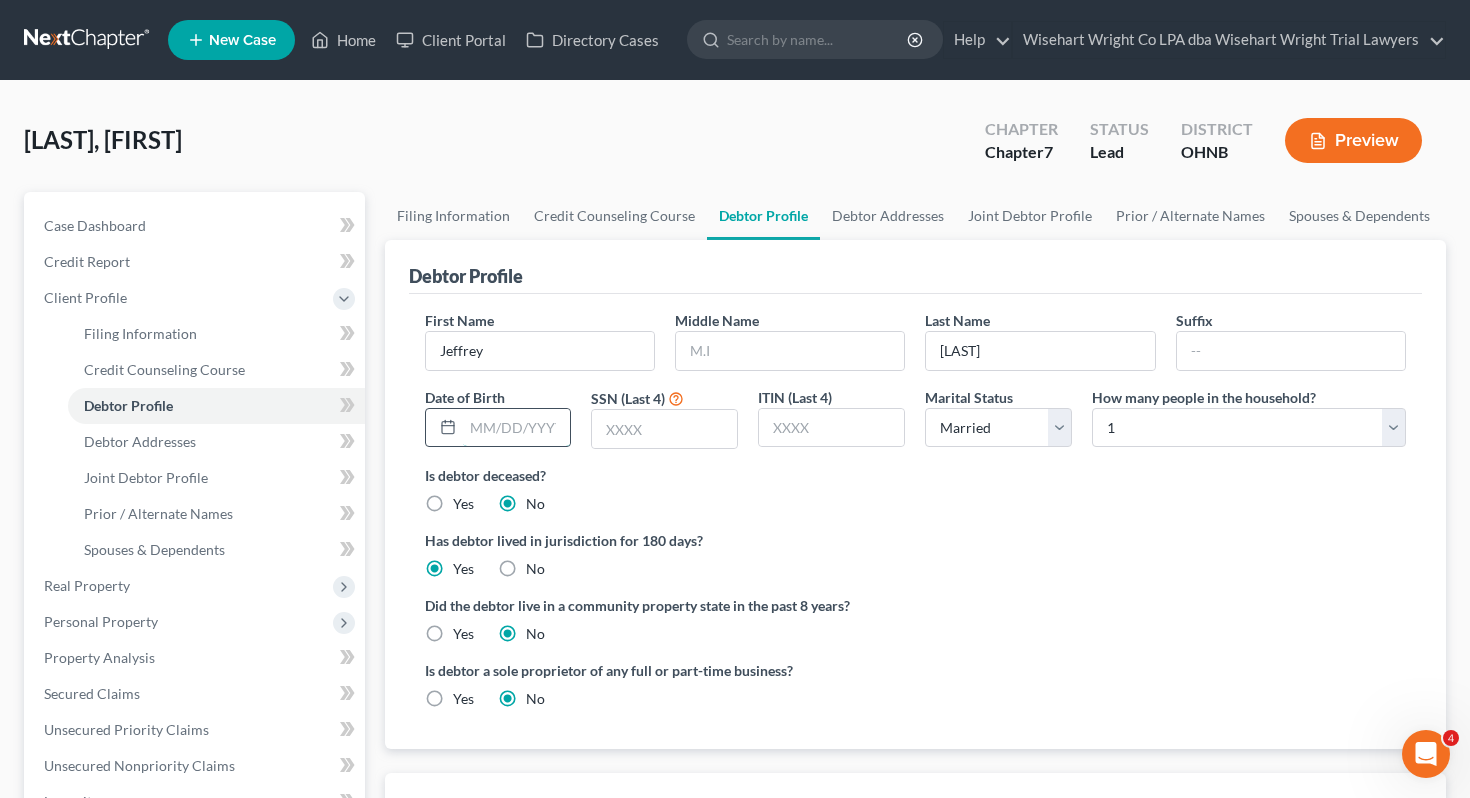 click at bounding box center [517, 428] 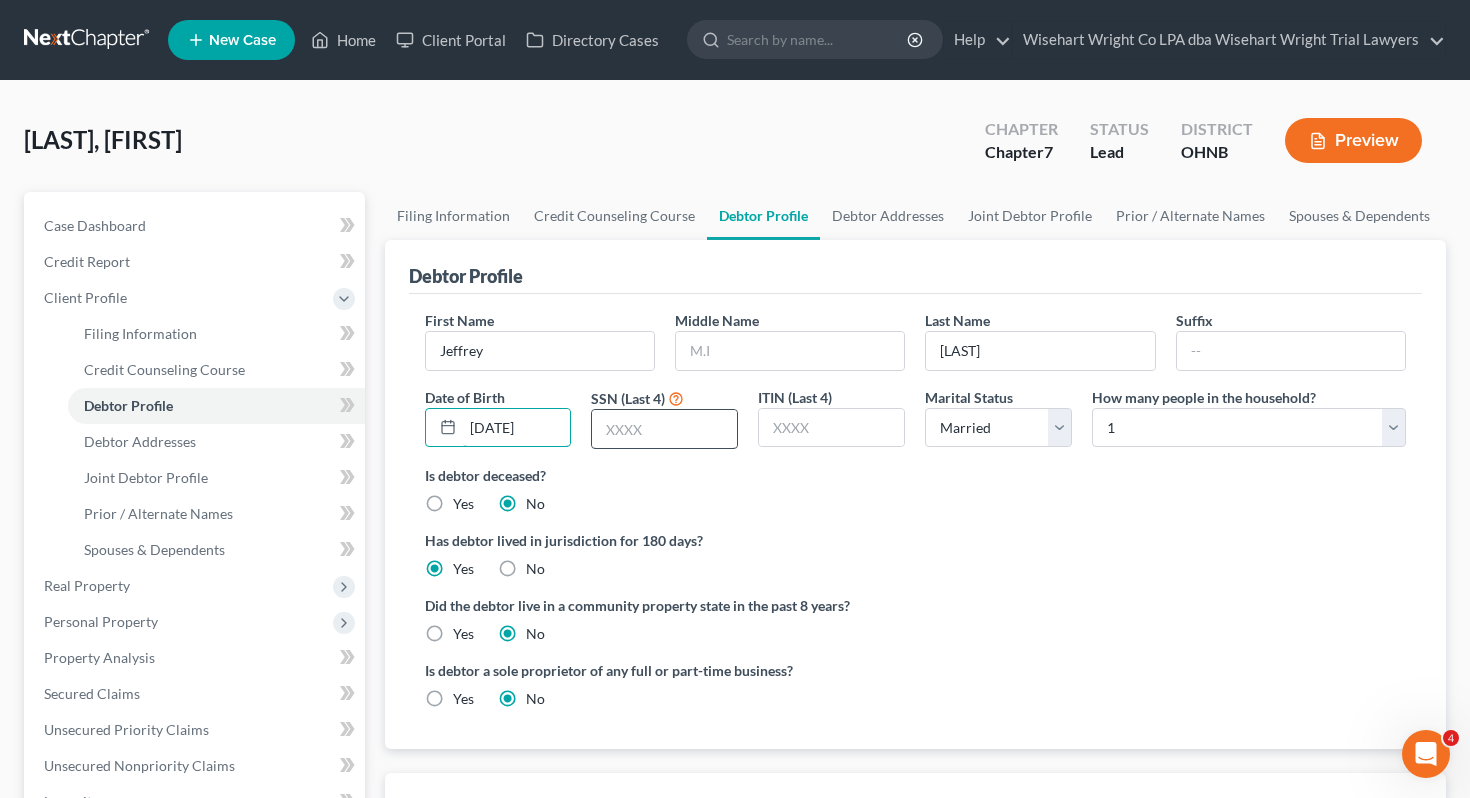 type on "[DATE]" 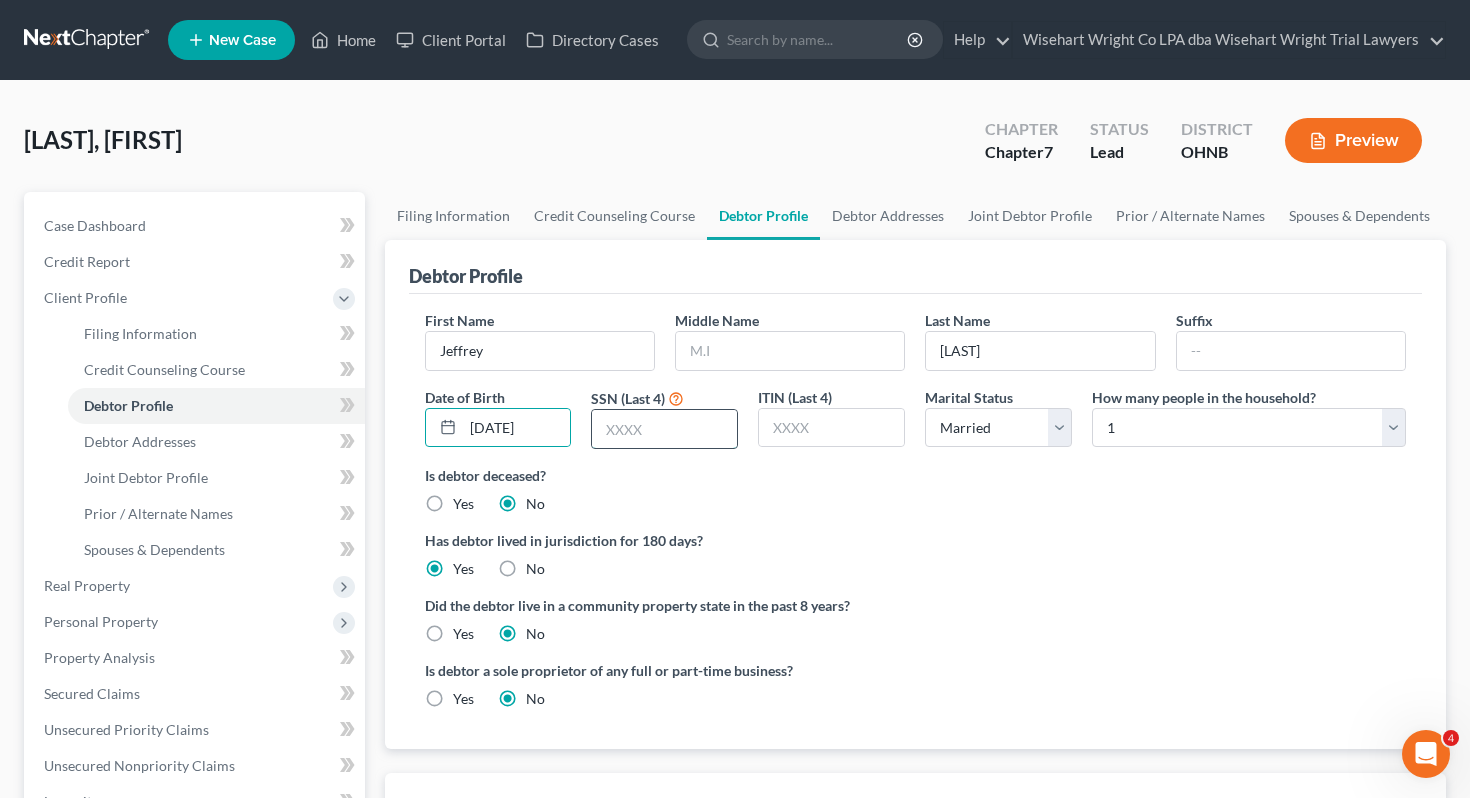 click at bounding box center [664, 429] 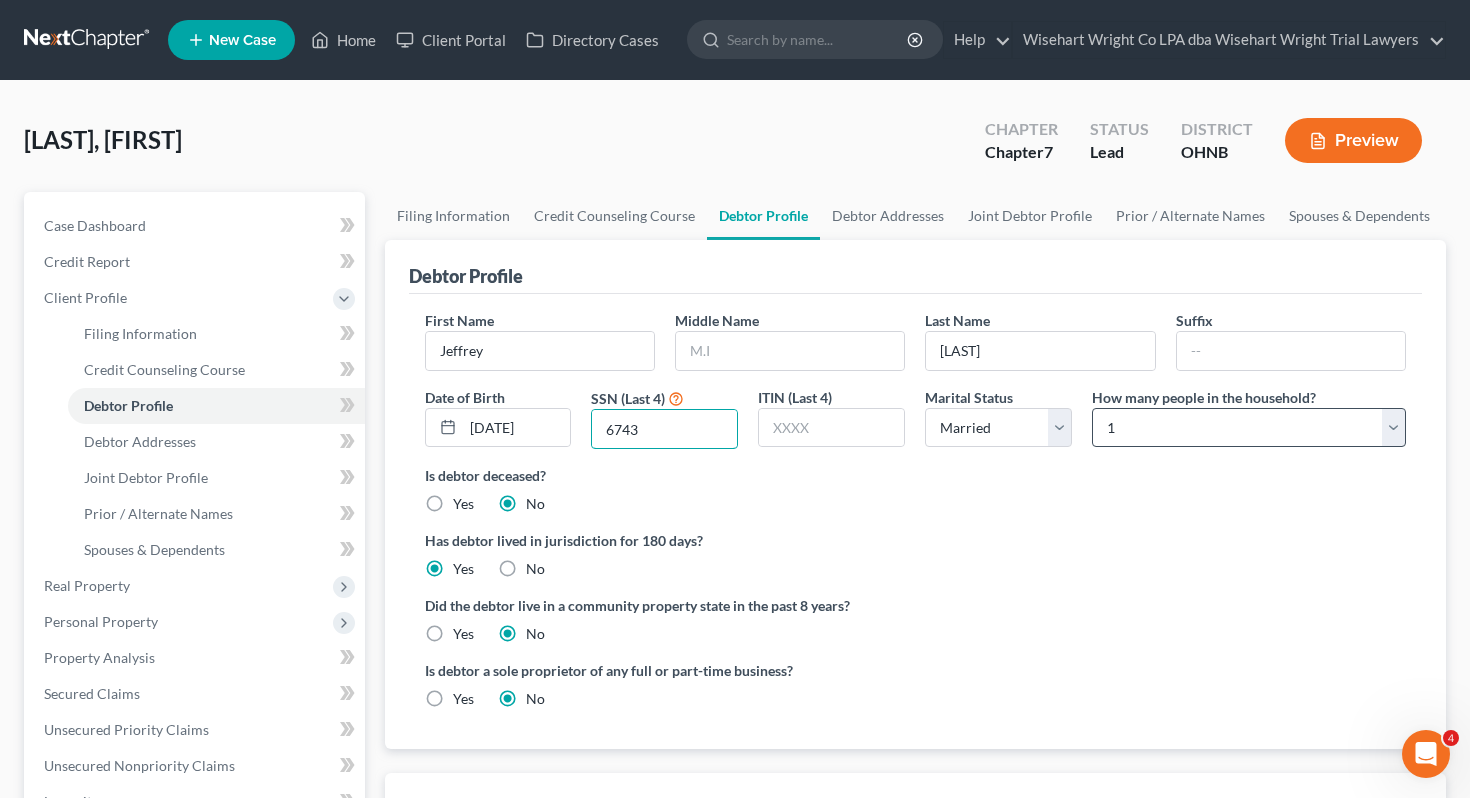 type on "6743" 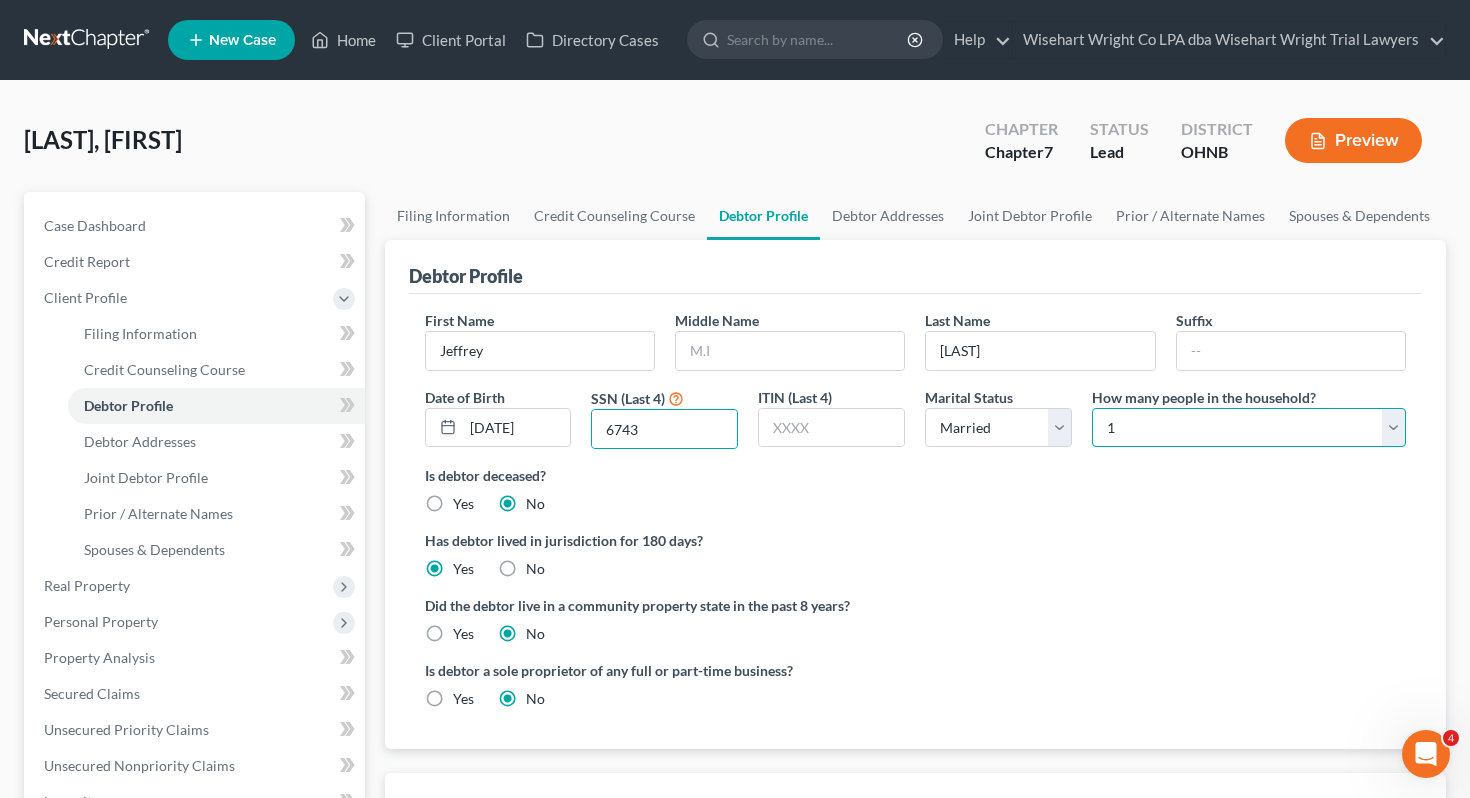 click on "Select 1 2 3 4 5 6 7 8 9 10 11 12 13 14 15 16 17 18 19 20" at bounding box center (1249, 428) 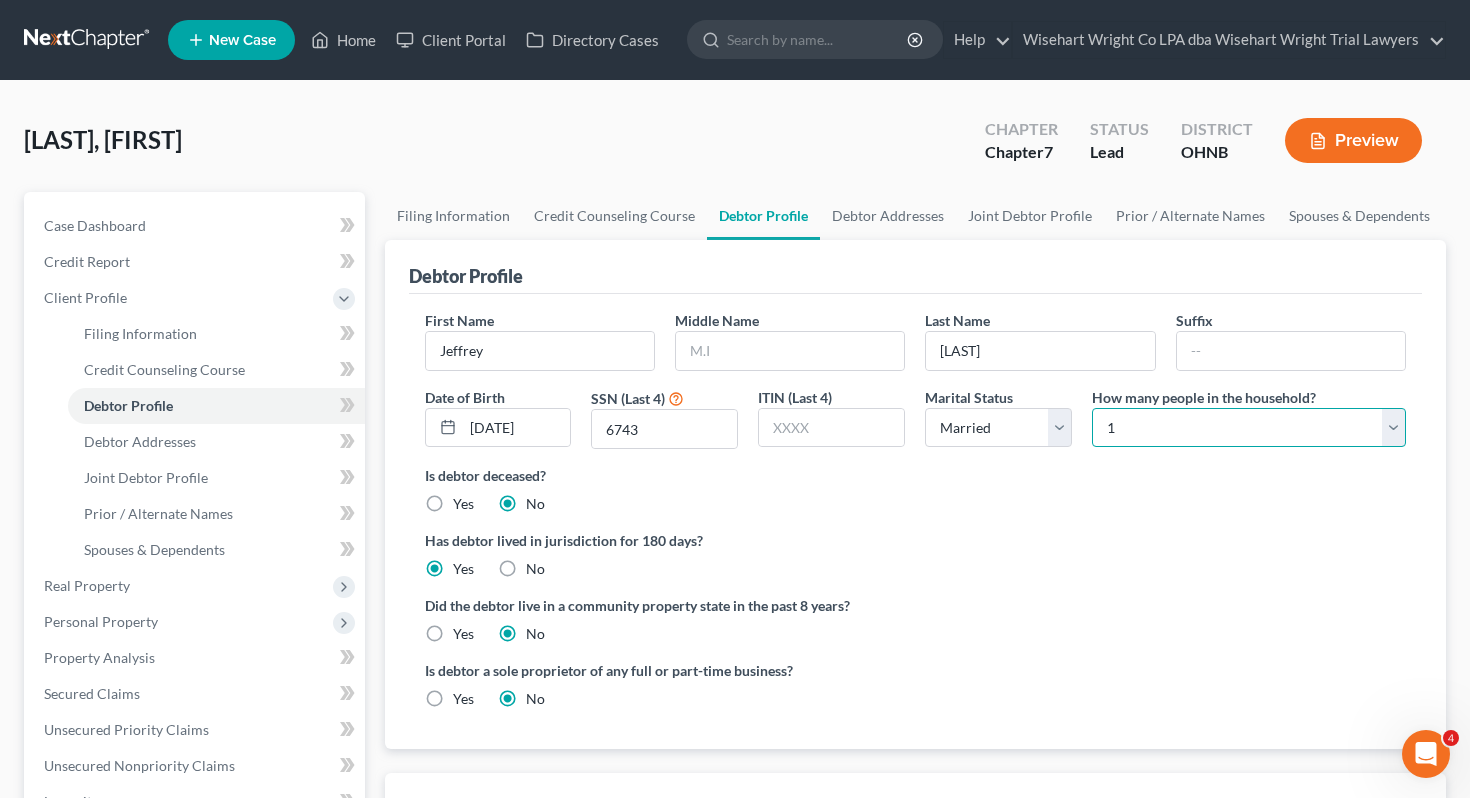 select on "2" 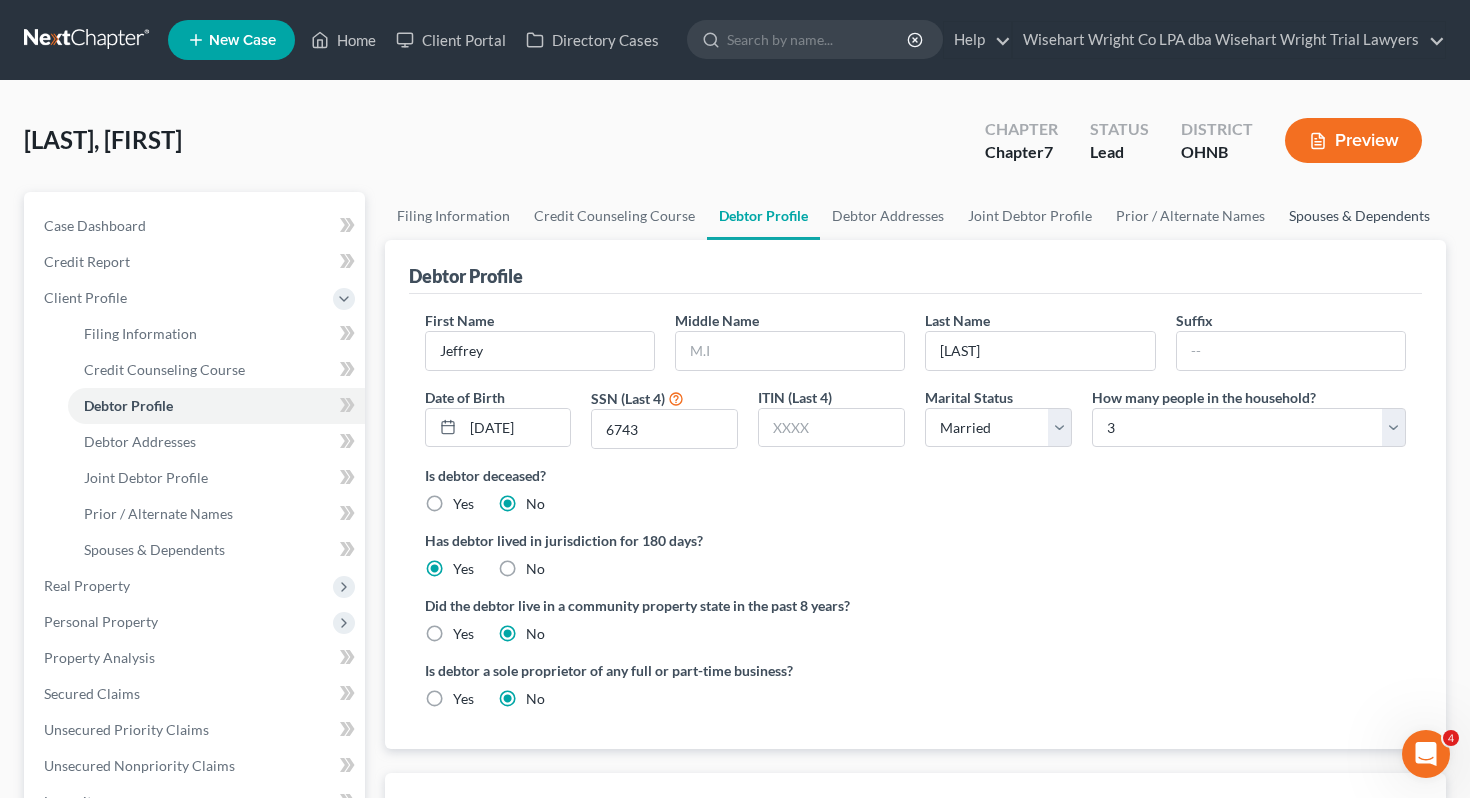 click on "Spouses & Dependents" at bounding box center [1359, 216] 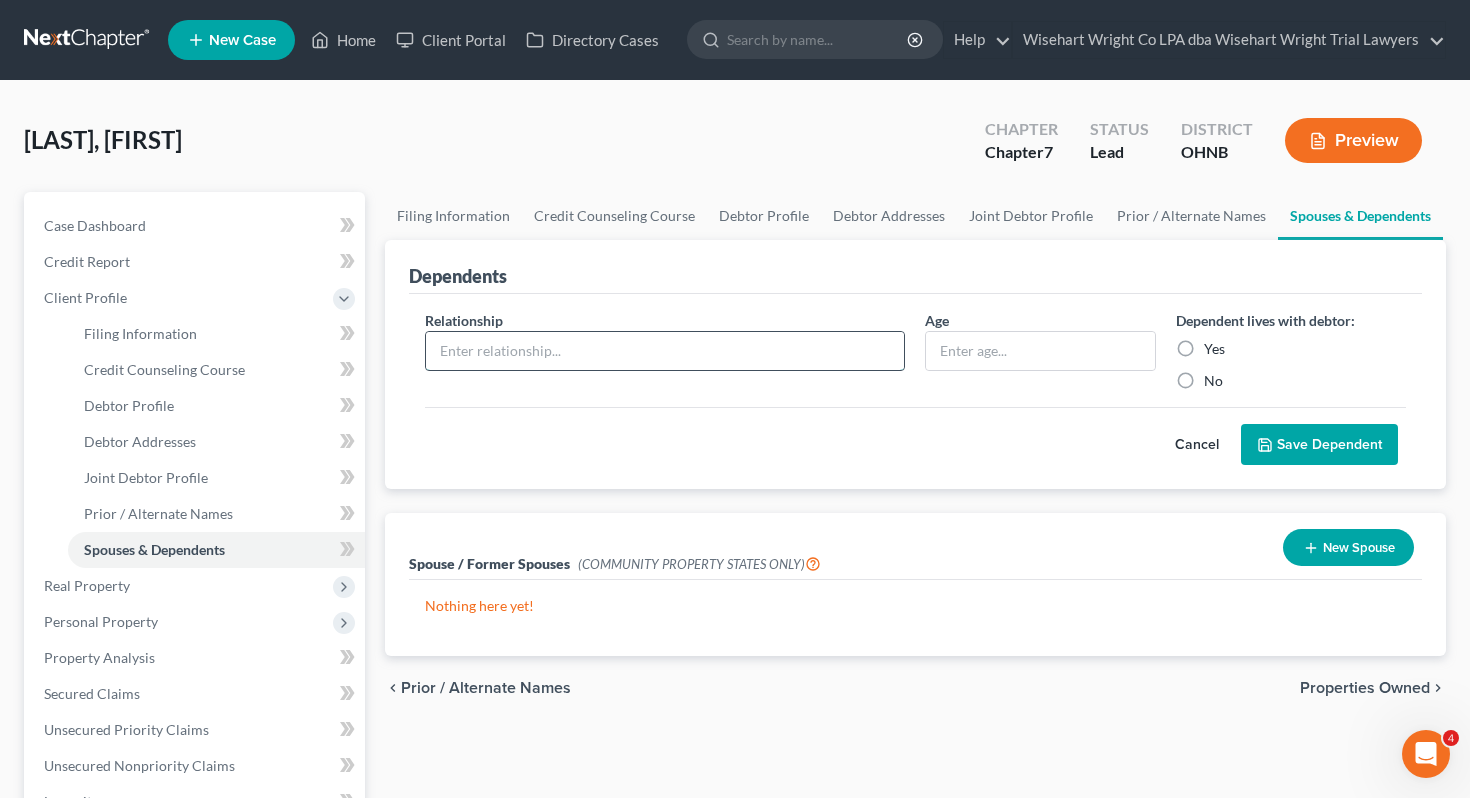 click at bounding box center [665, 351] 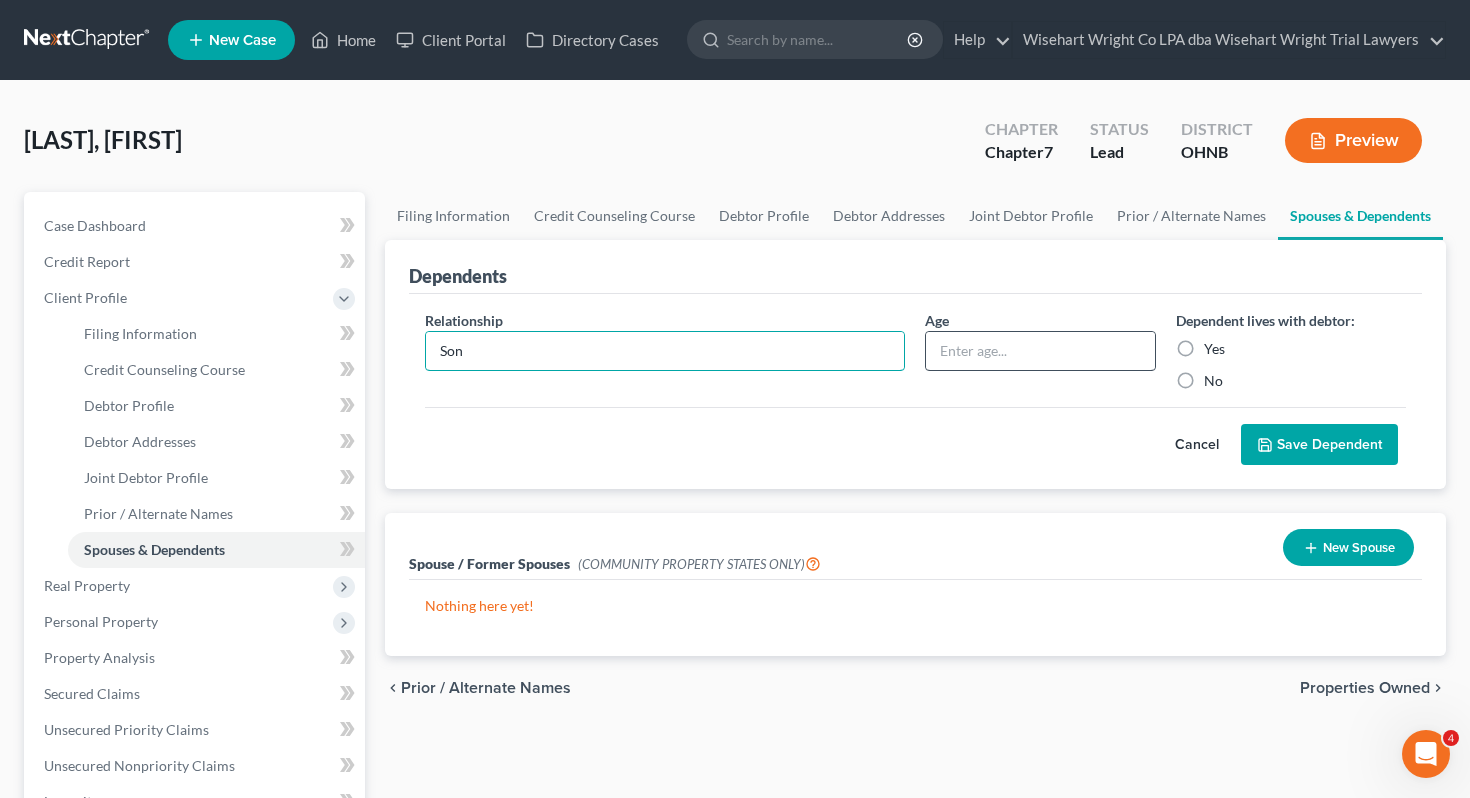 type on "Son" 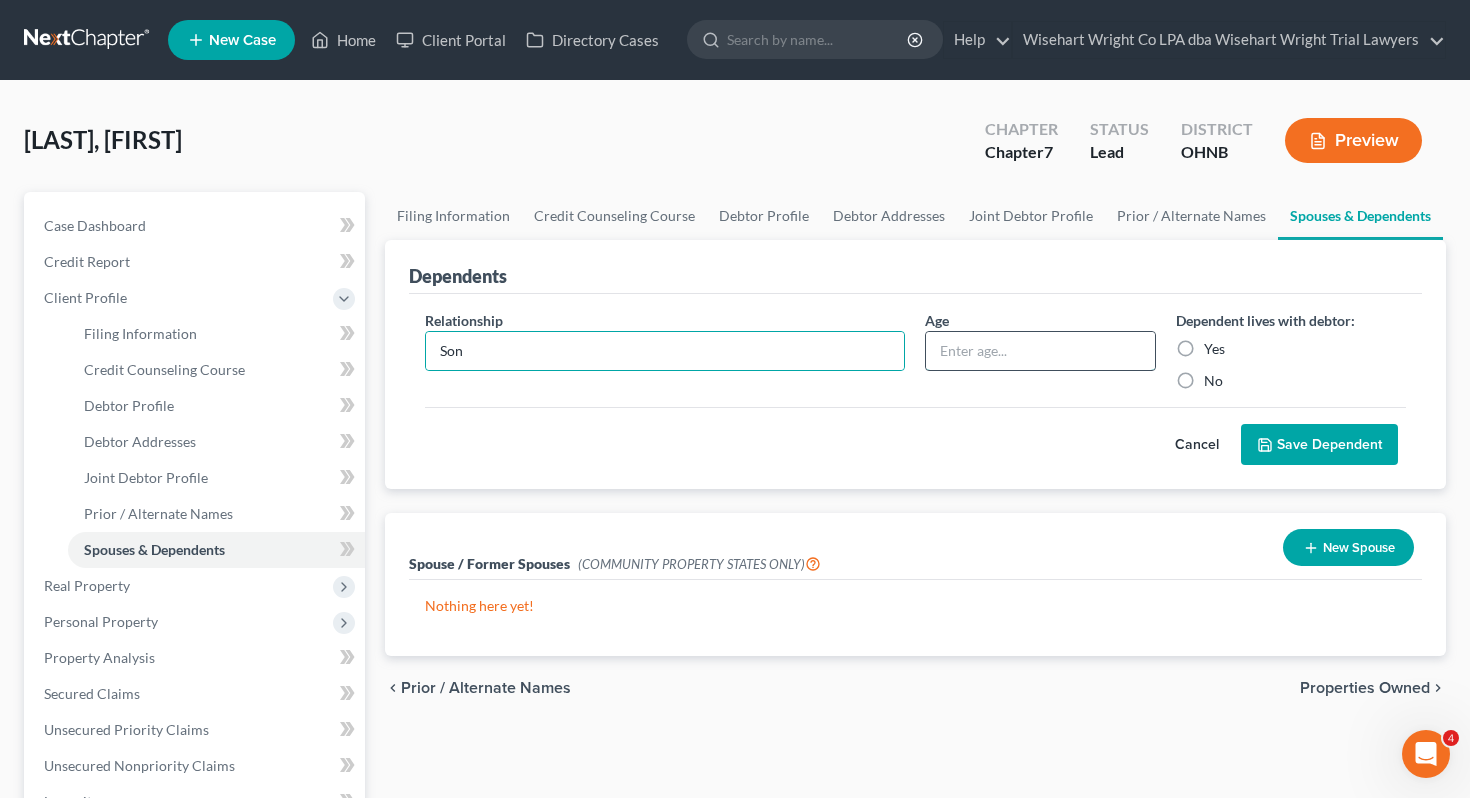 click at bounding box center (1040, 351) 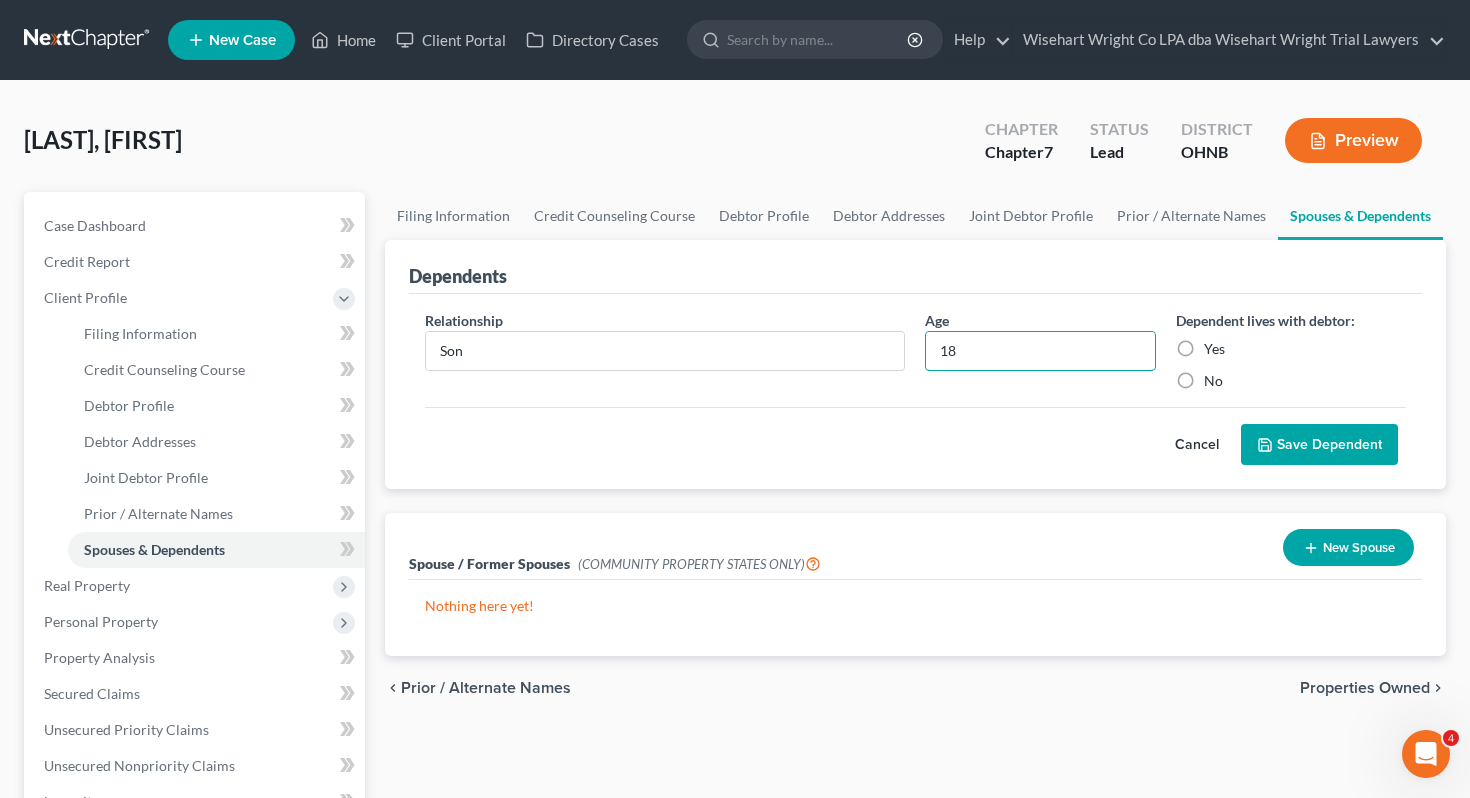 type on "18" 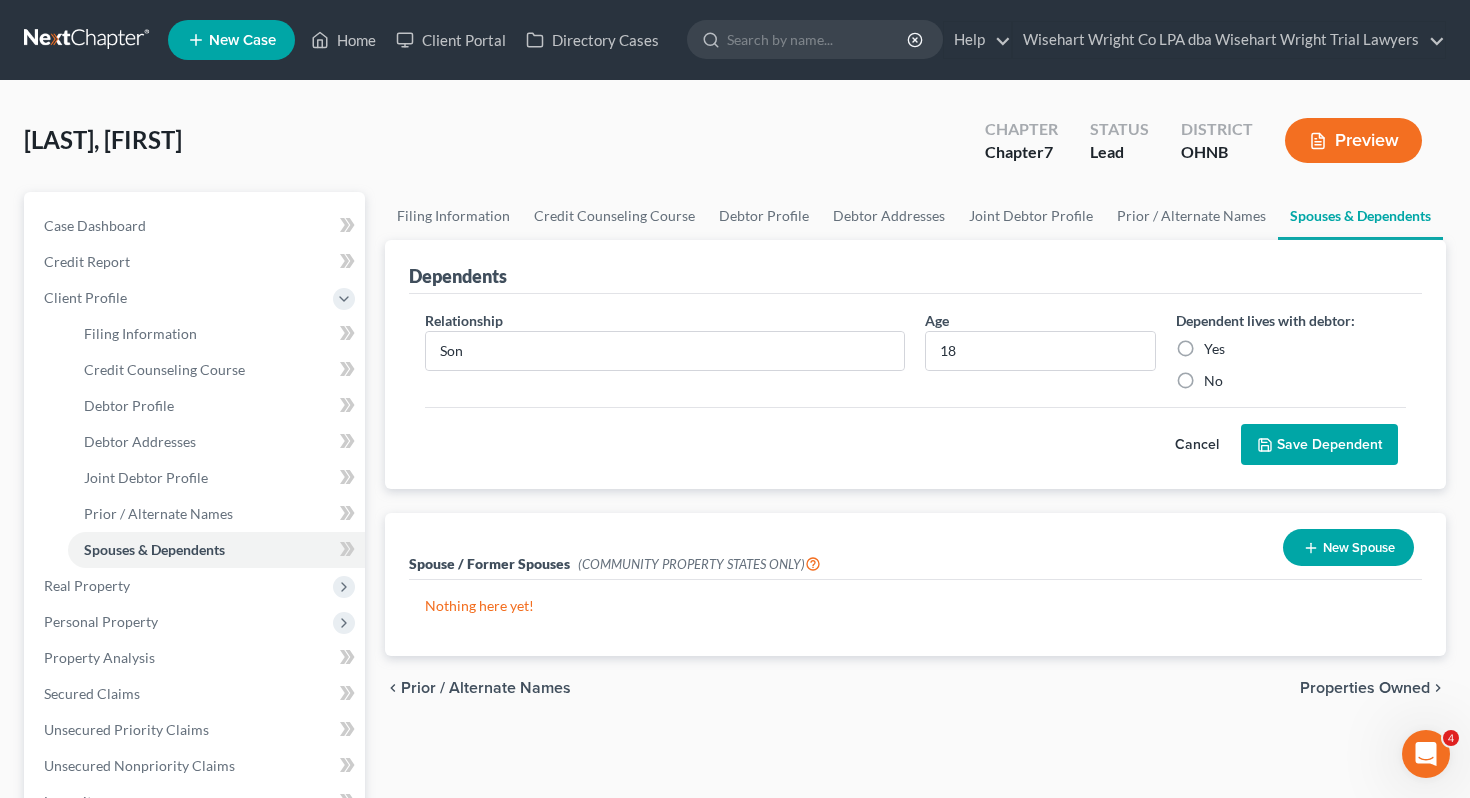 click on "Dependent lives with debtor: Yes No" at bounding box center (1291, 350) 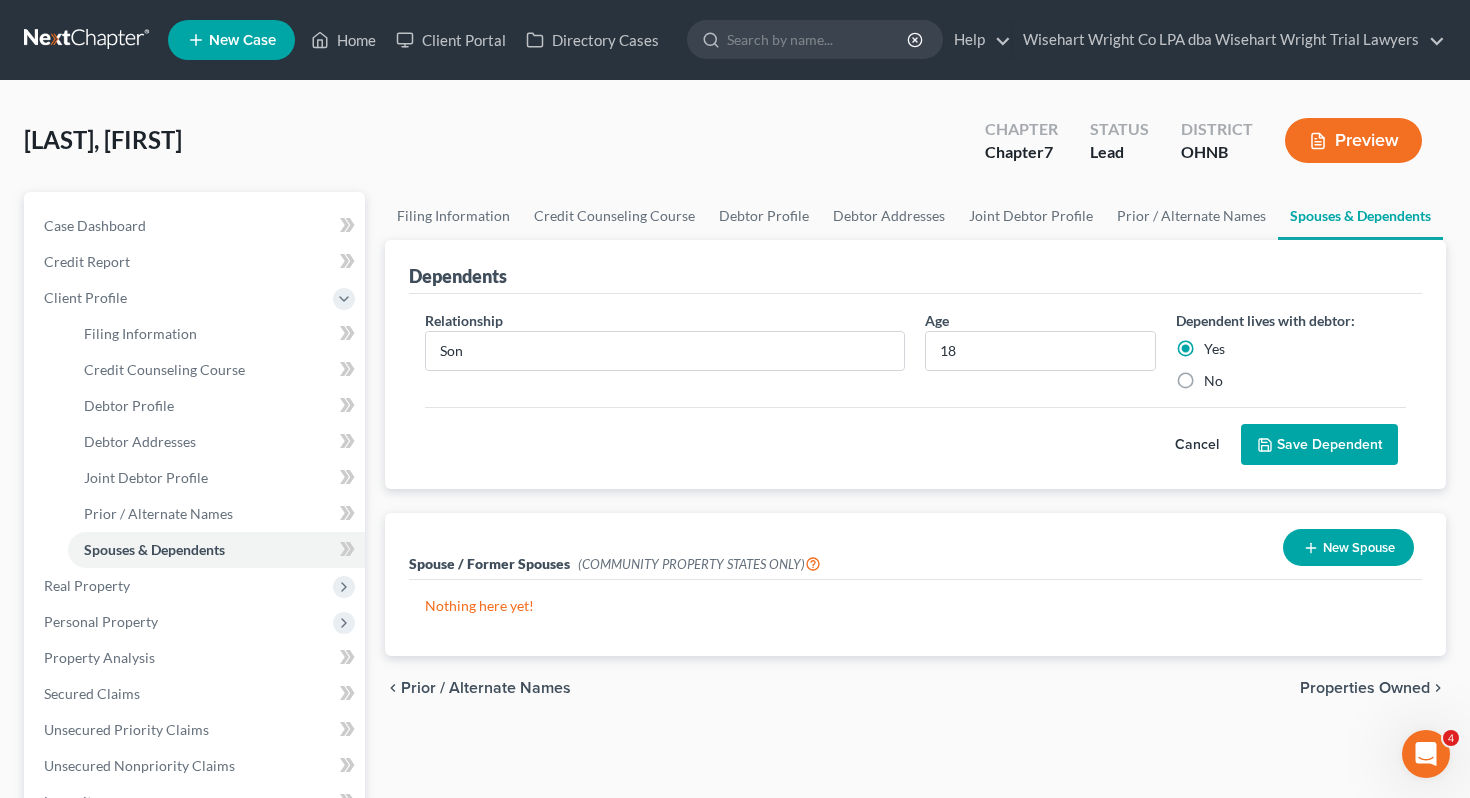 click on "Save Dependent" at bounding box center [1319, 445] 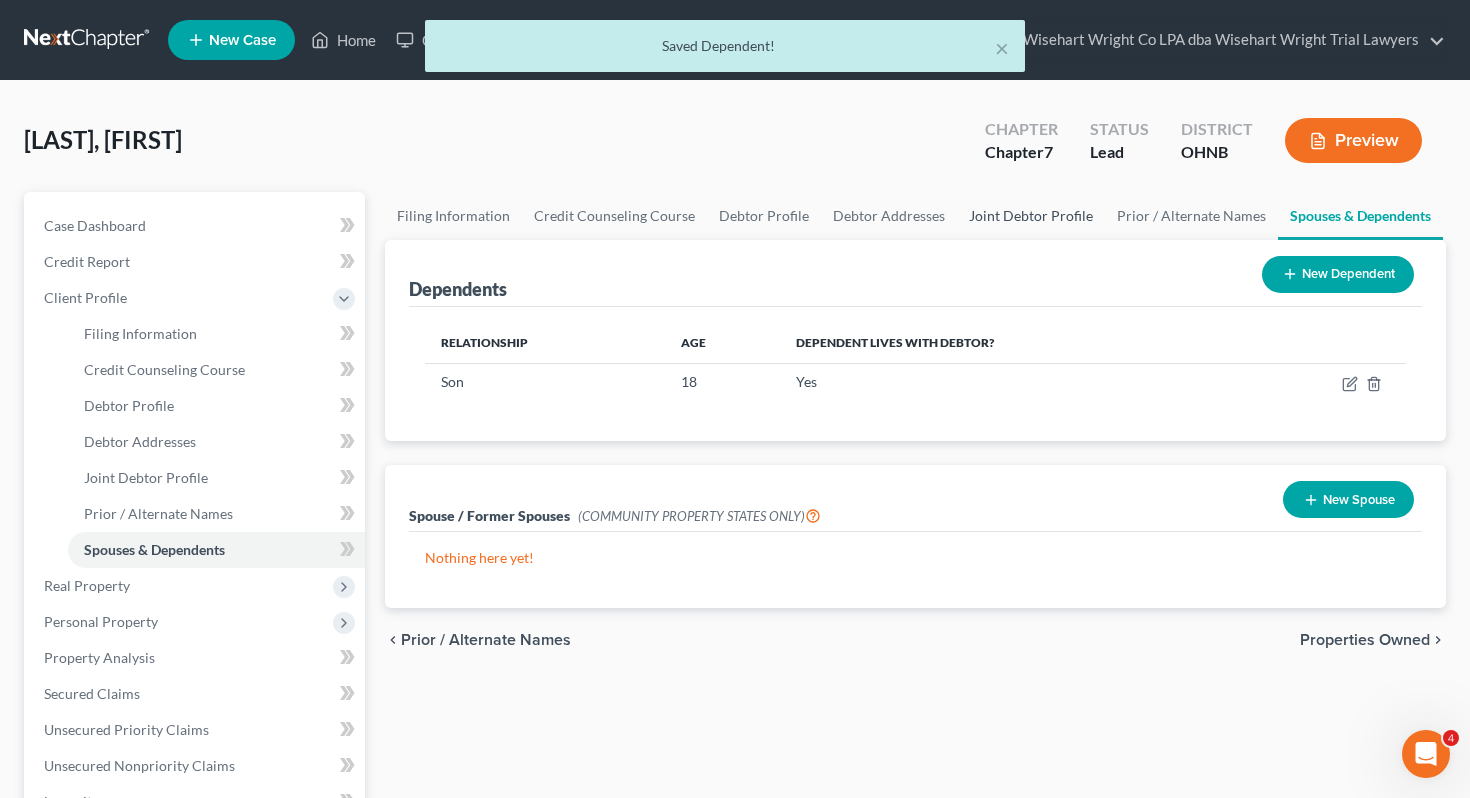 click on "Joint Debtor Profile" at bounding box center (1031, 216) 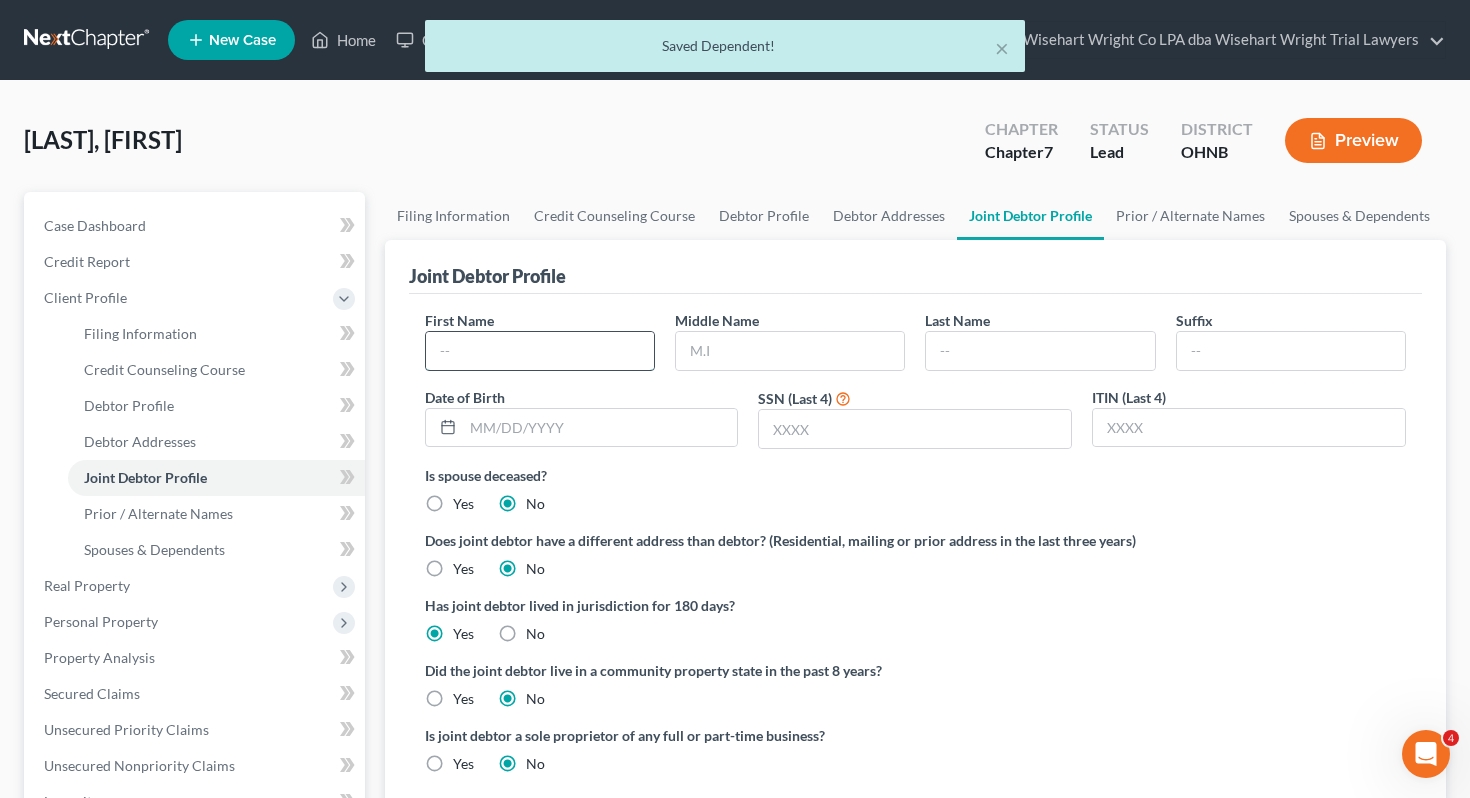 click at bounding box center (540, 351) 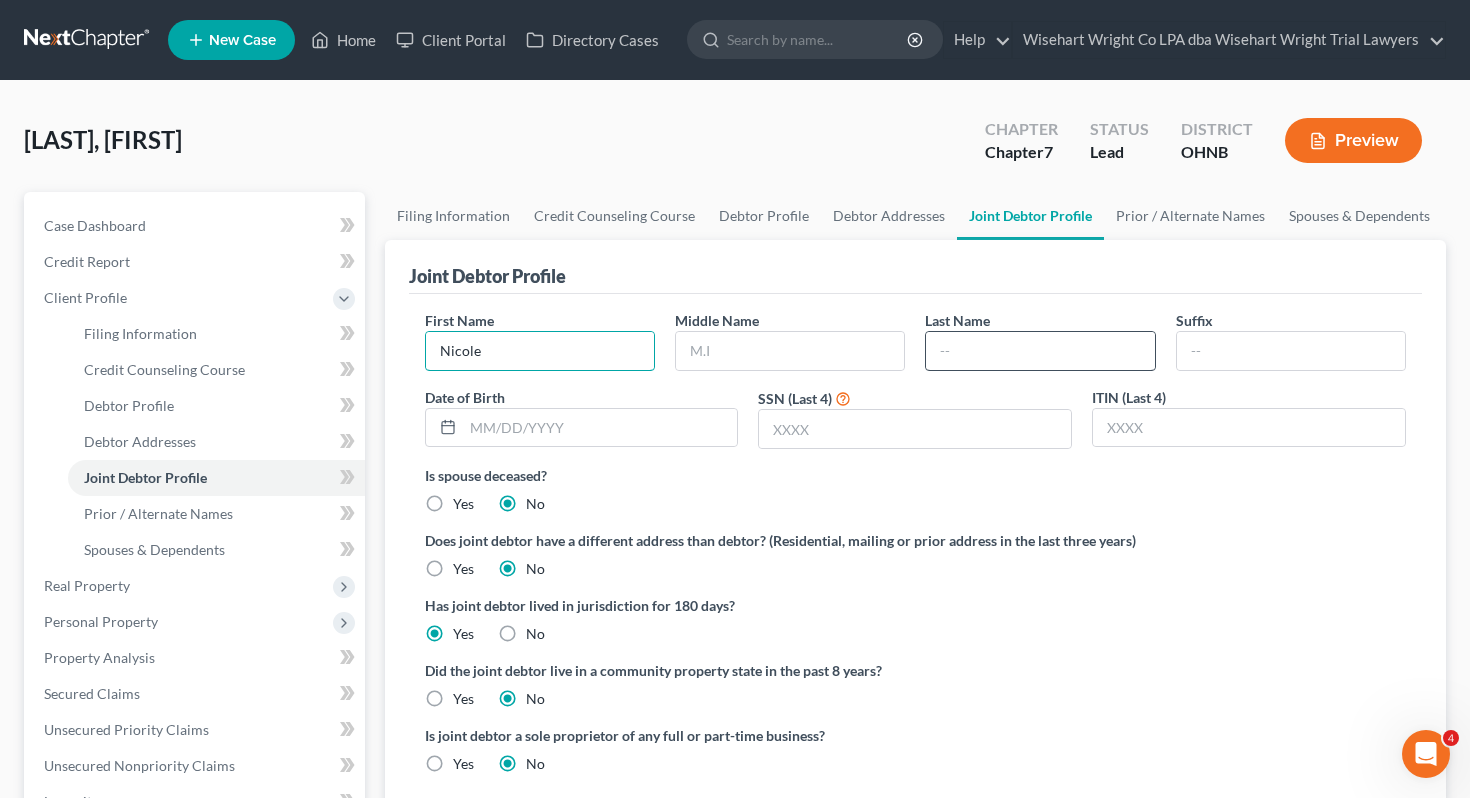 type on "Nicole" 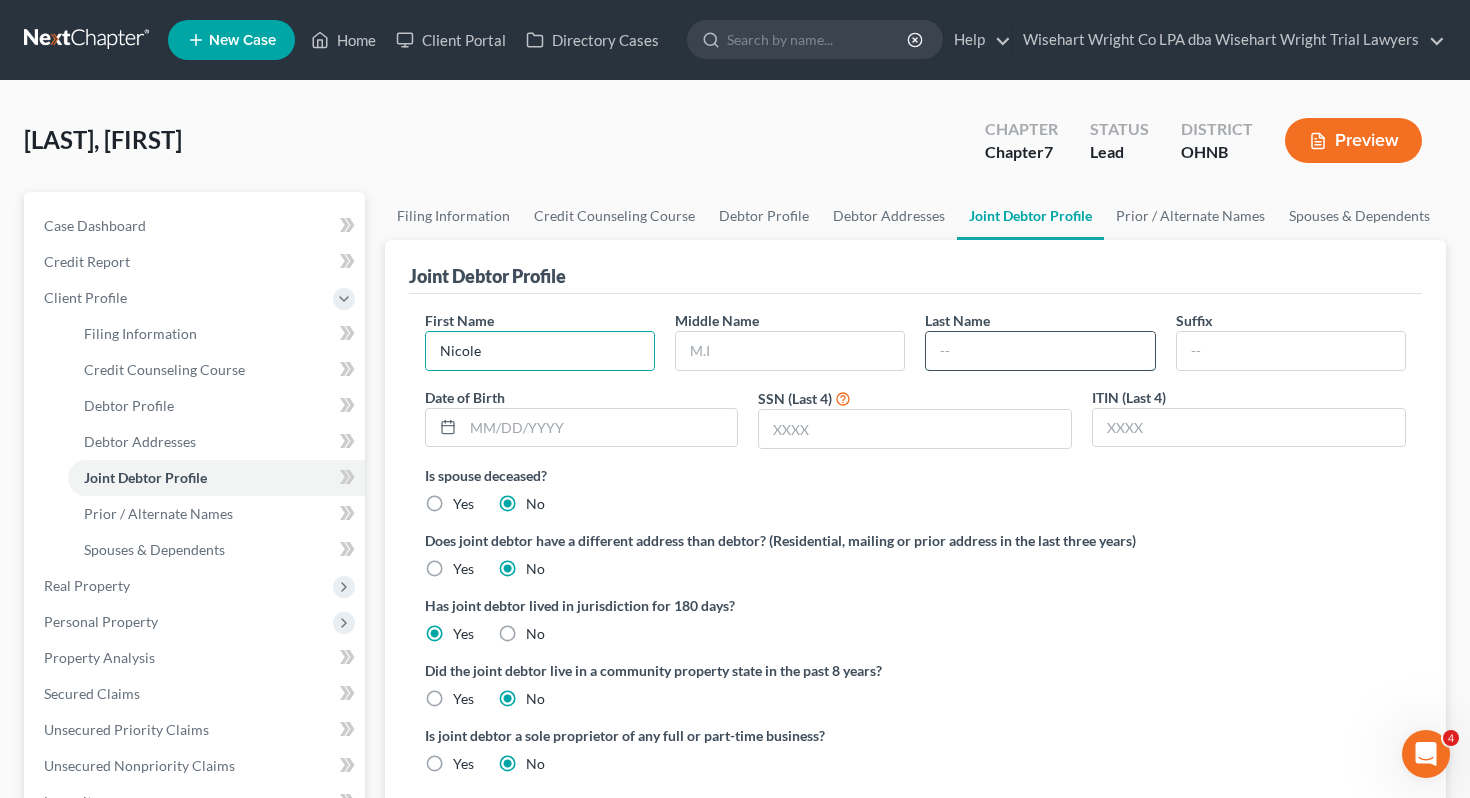 click at bounding box center [1040, 351] 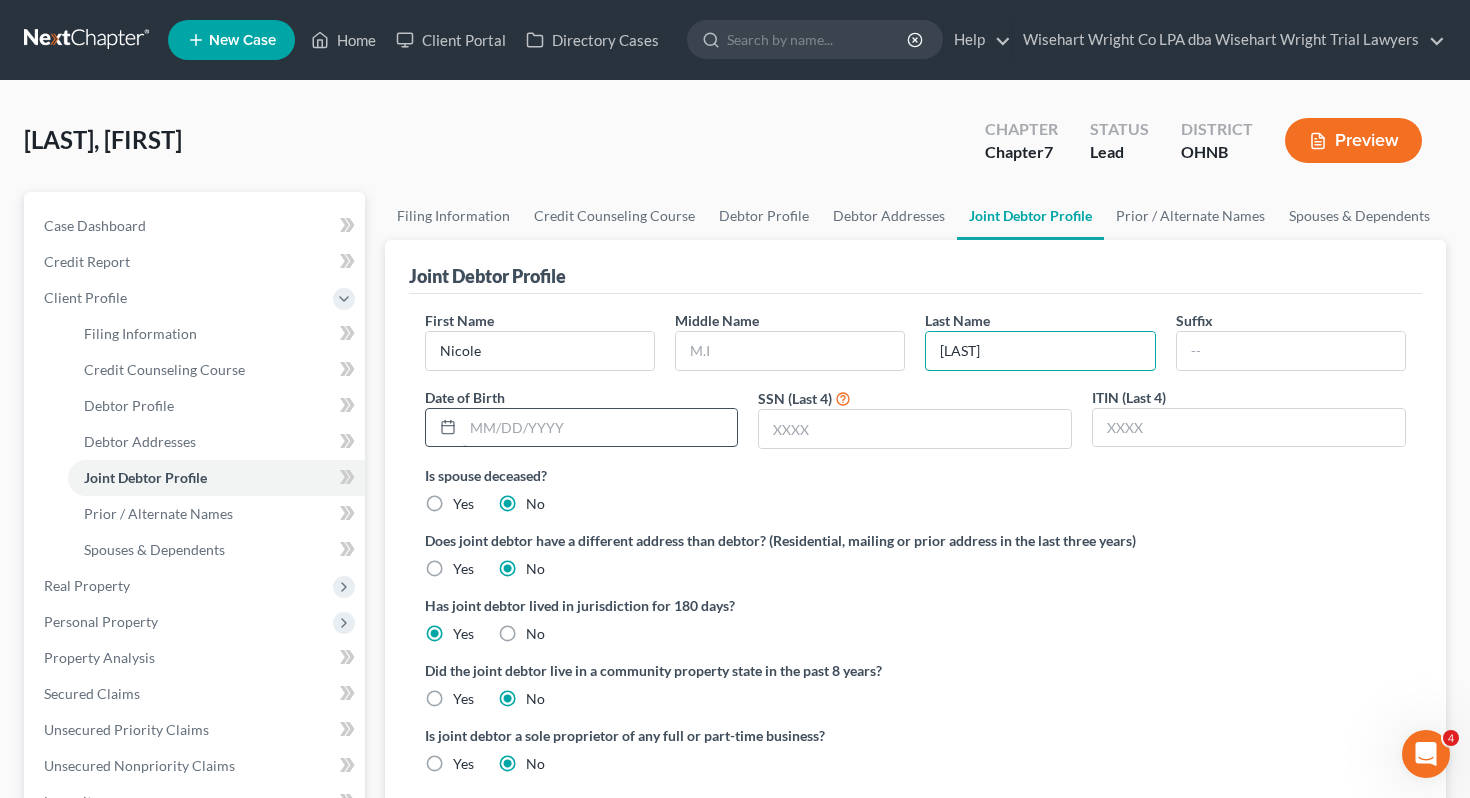 type on "[LAST]" 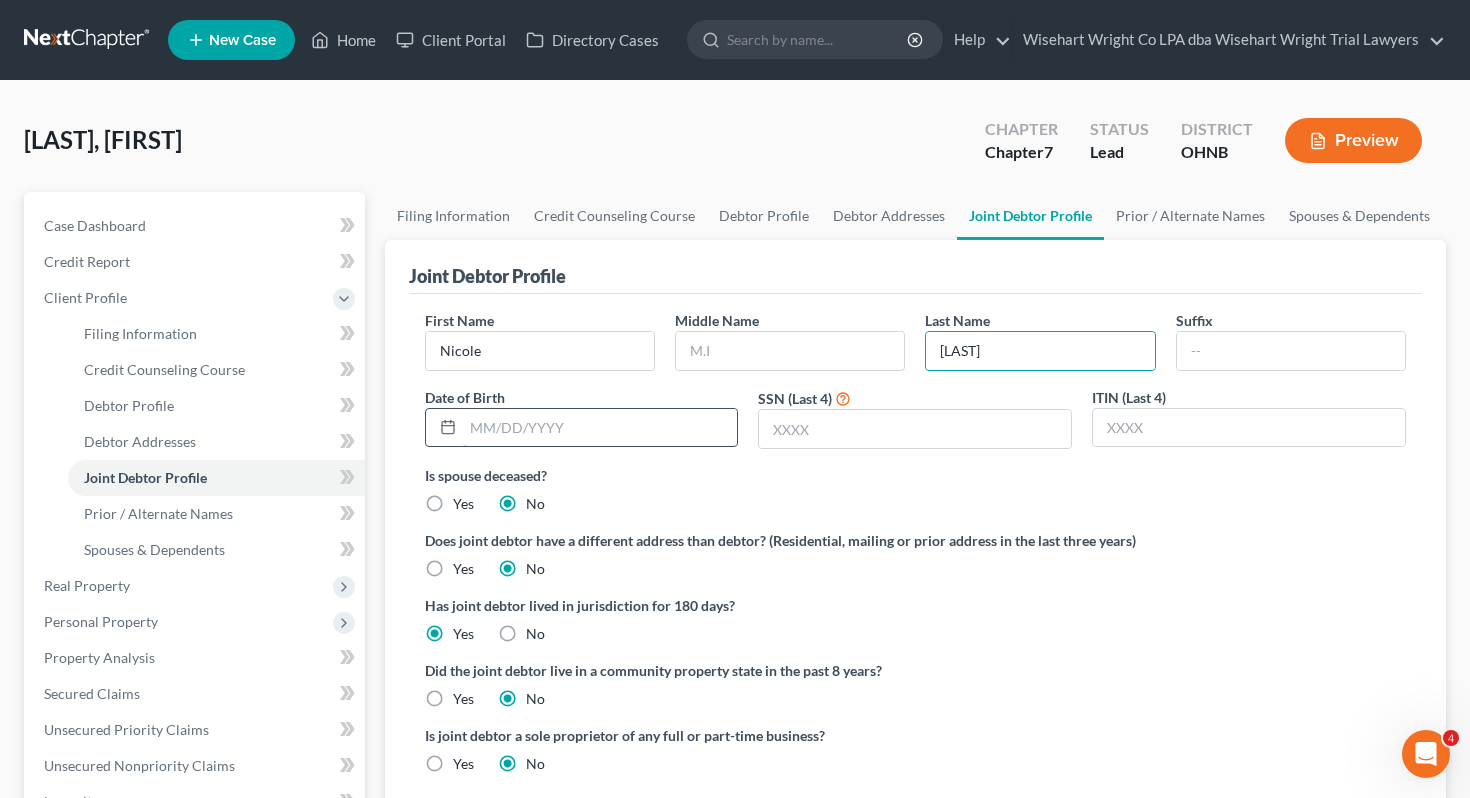 click at bounding box center [600, 428] 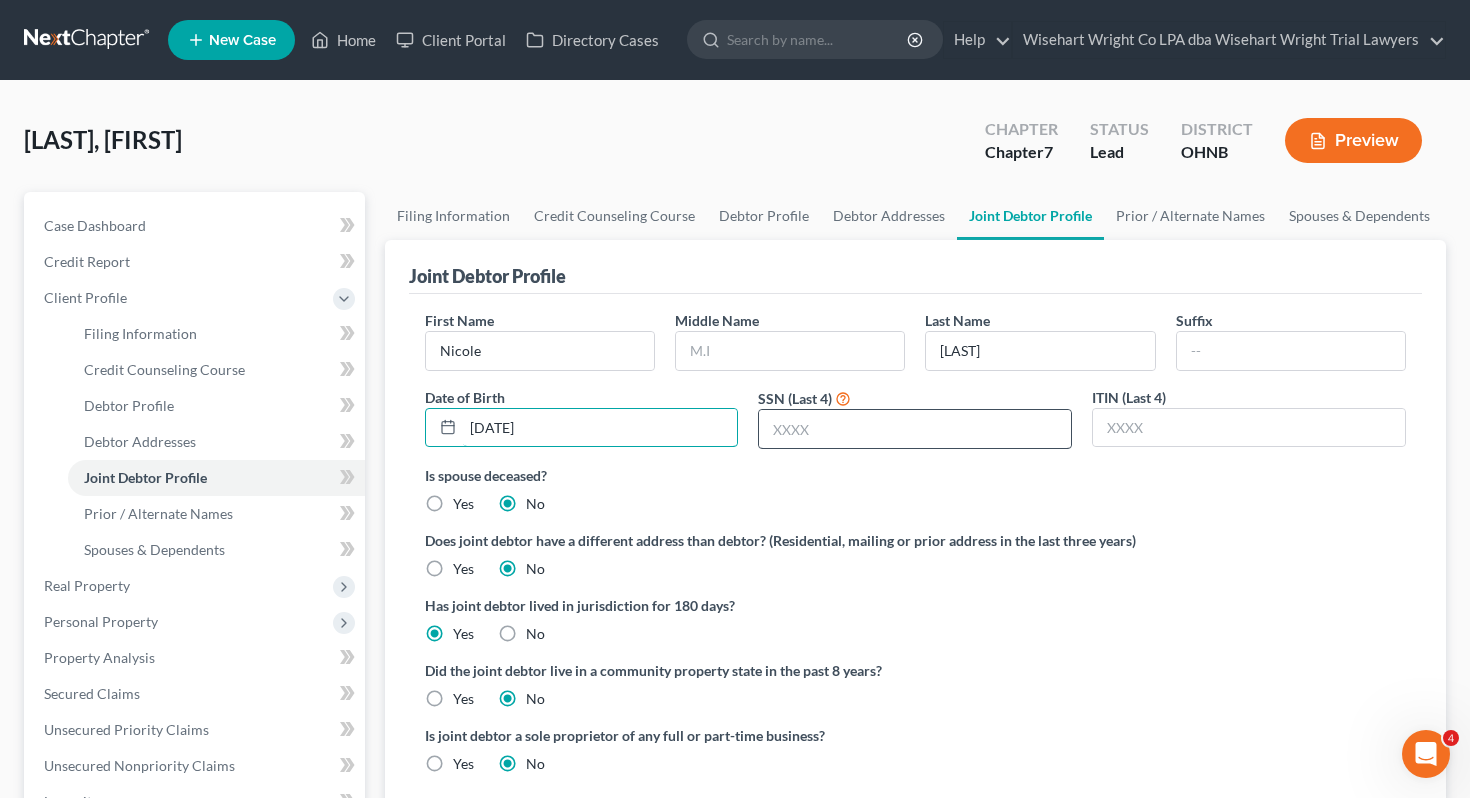 type on "[DATE]" 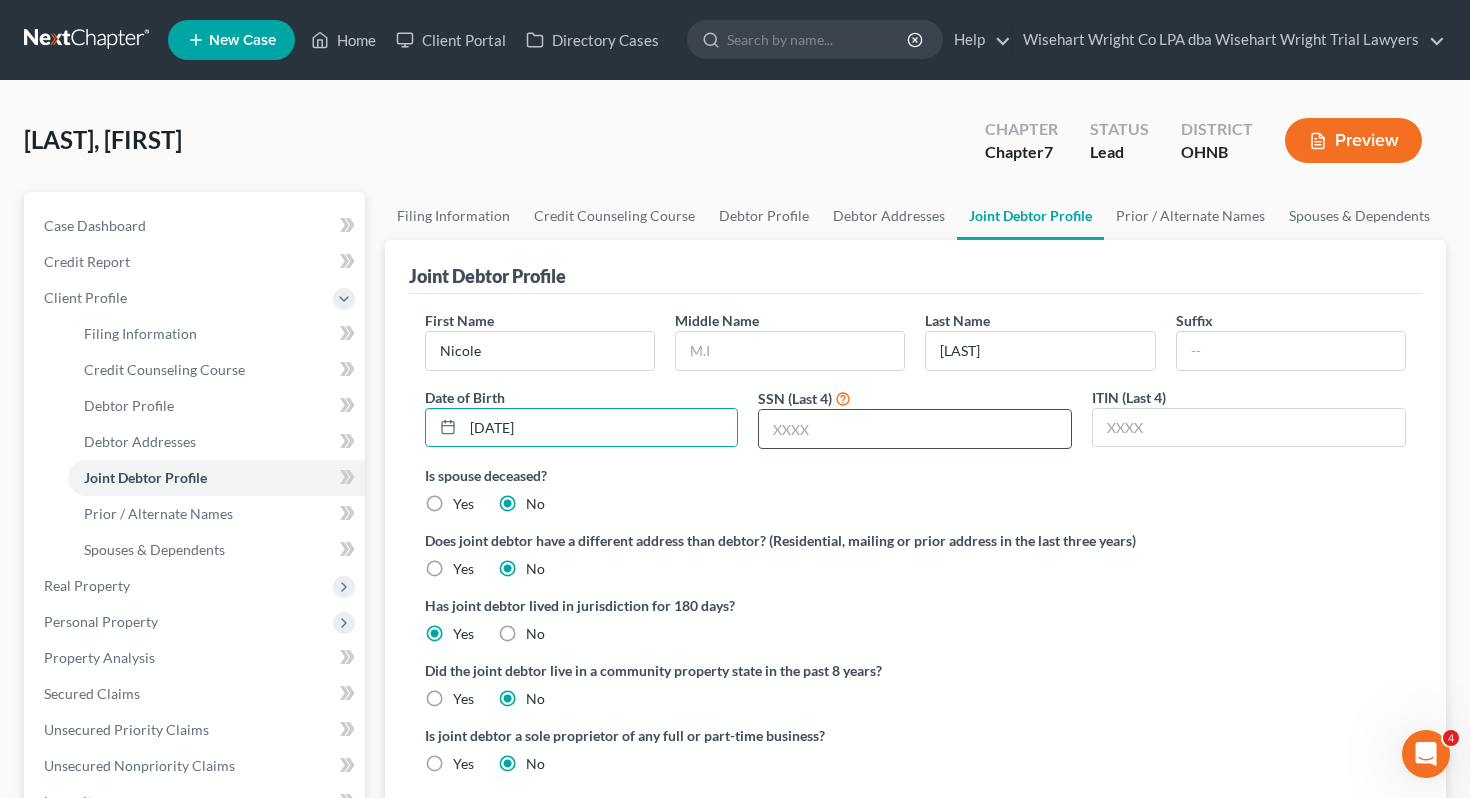 click at bounding box center [915, 429] 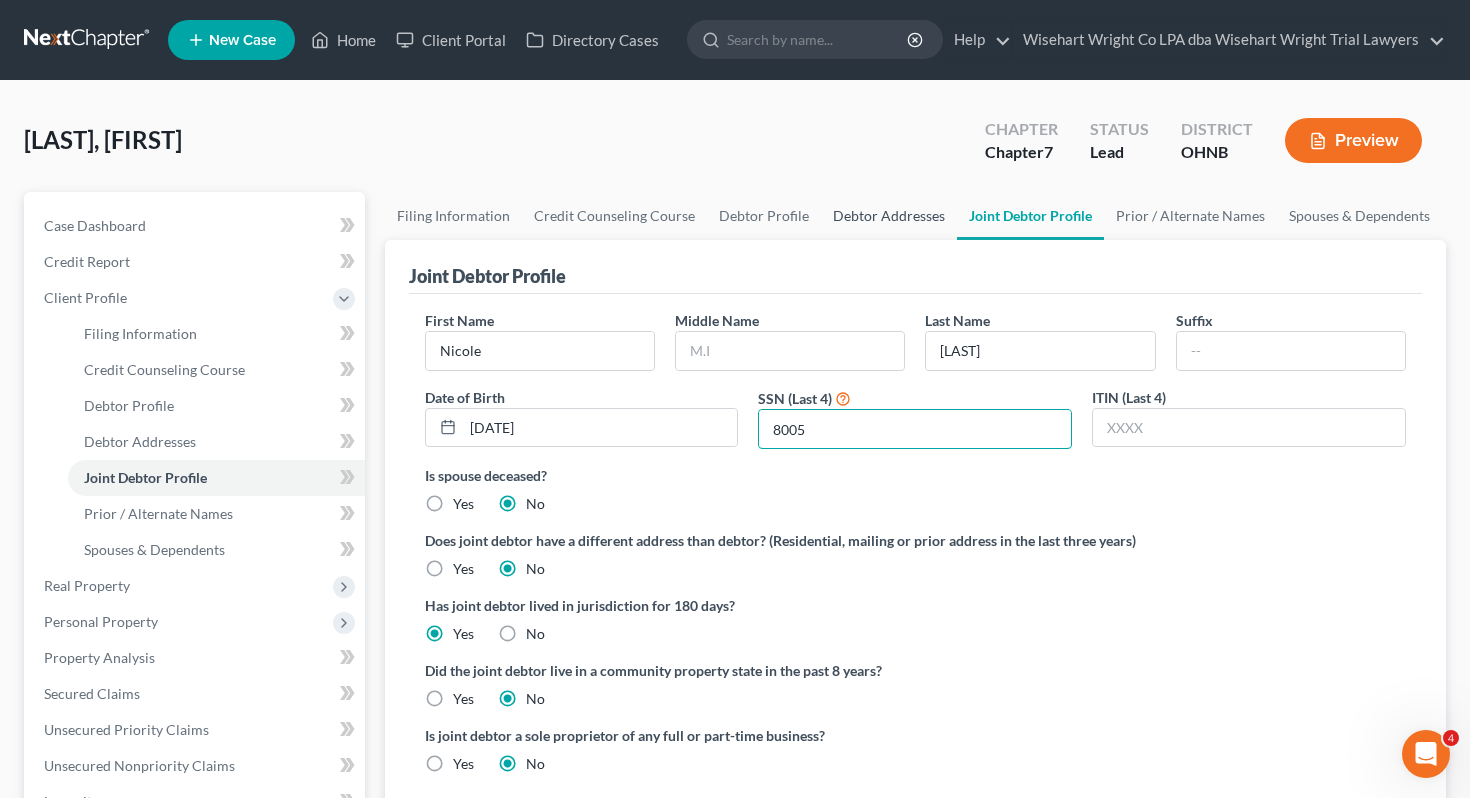type on "8005" 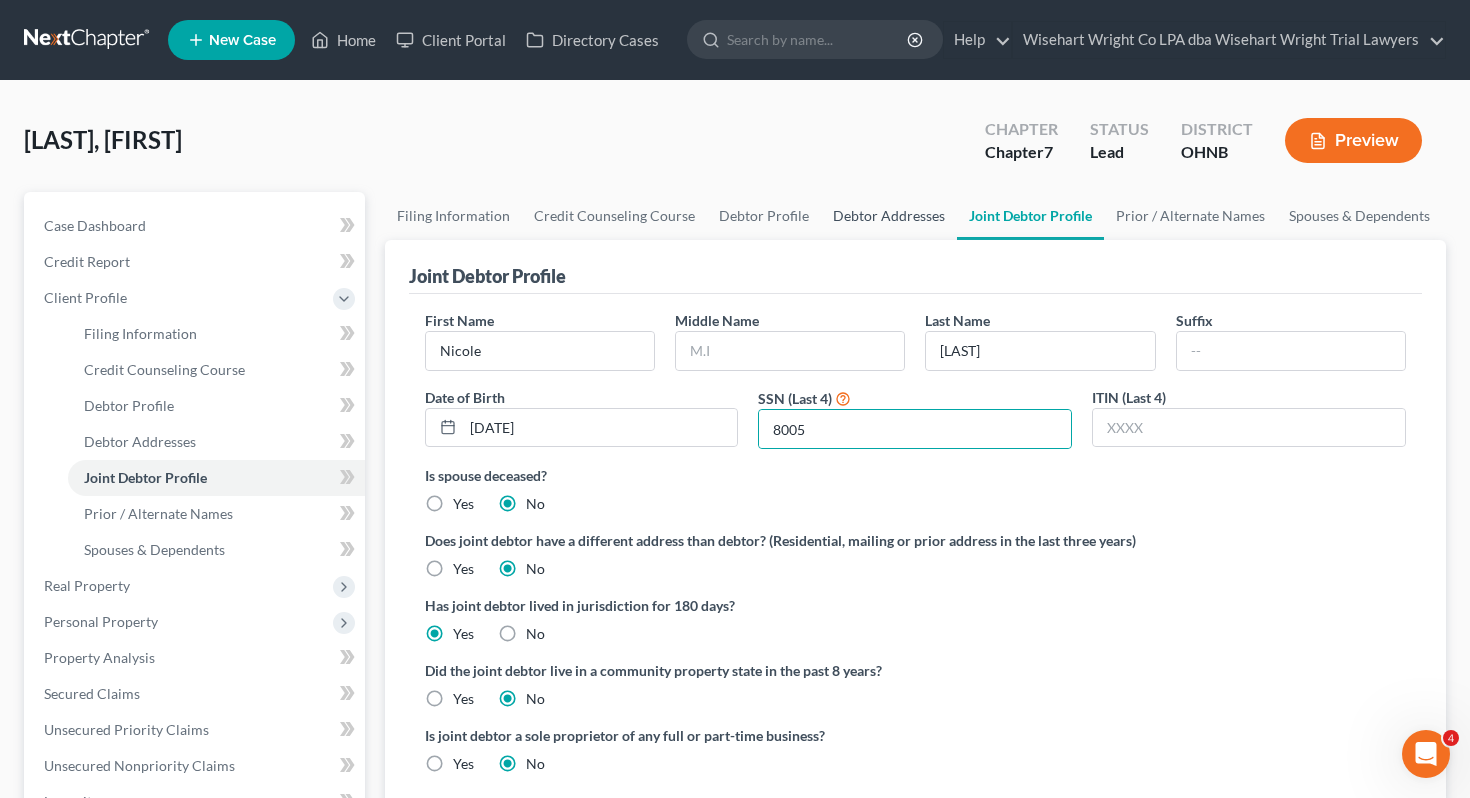 click on "Debtor Addresses" at bounding box center (889, 216) 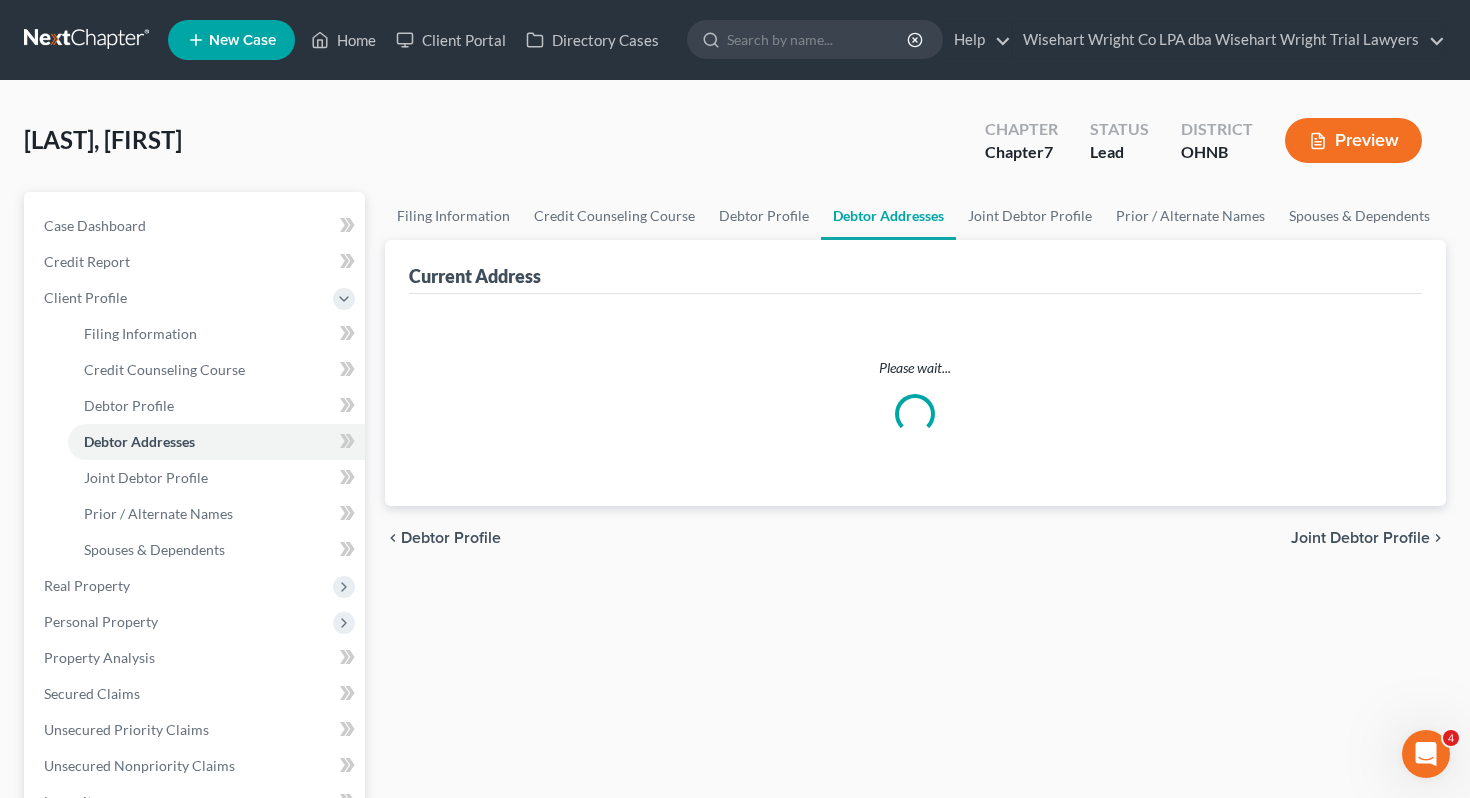 select on "0" 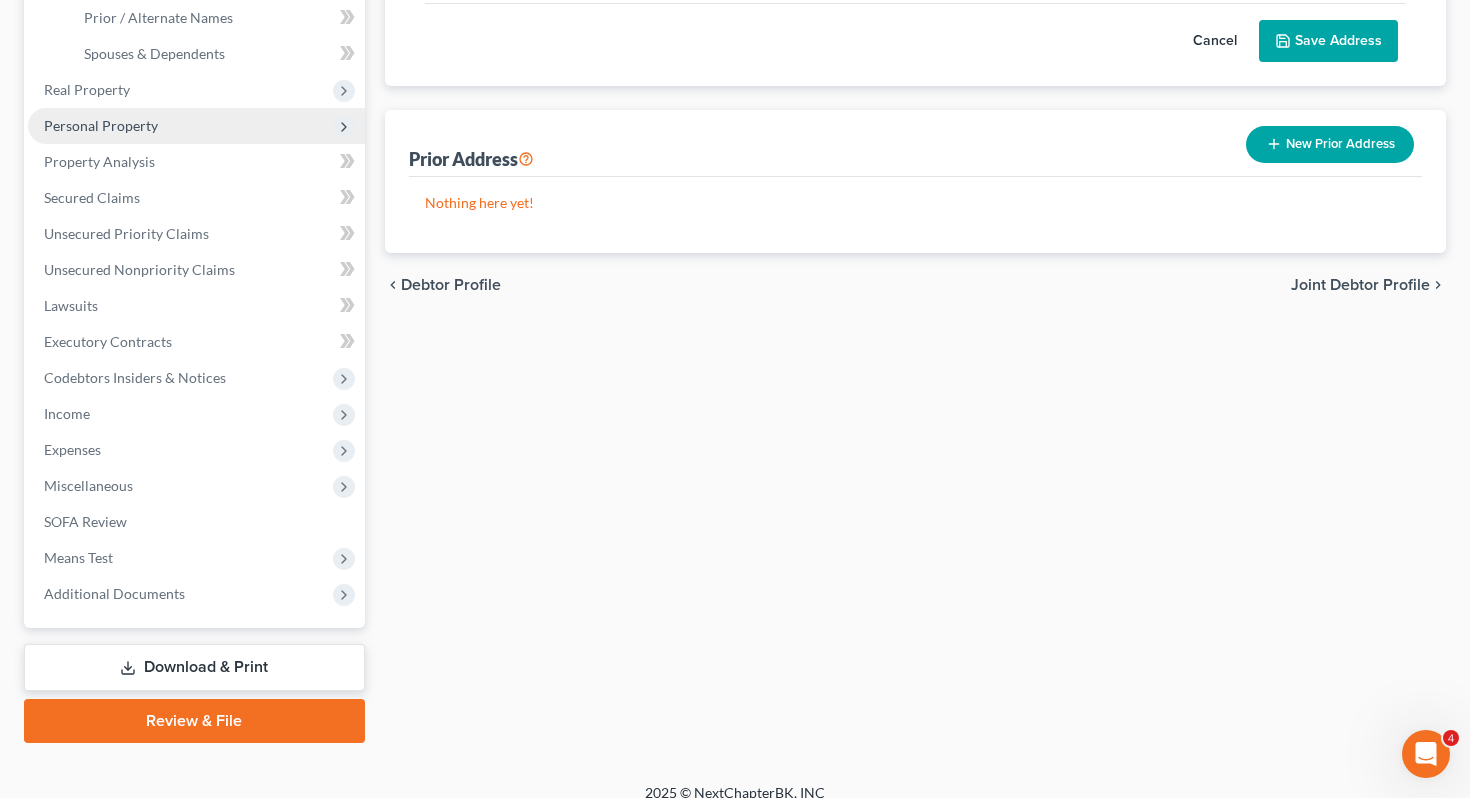 scroll, scrollTop: 515, scrollLeft: 0, axis: vertical 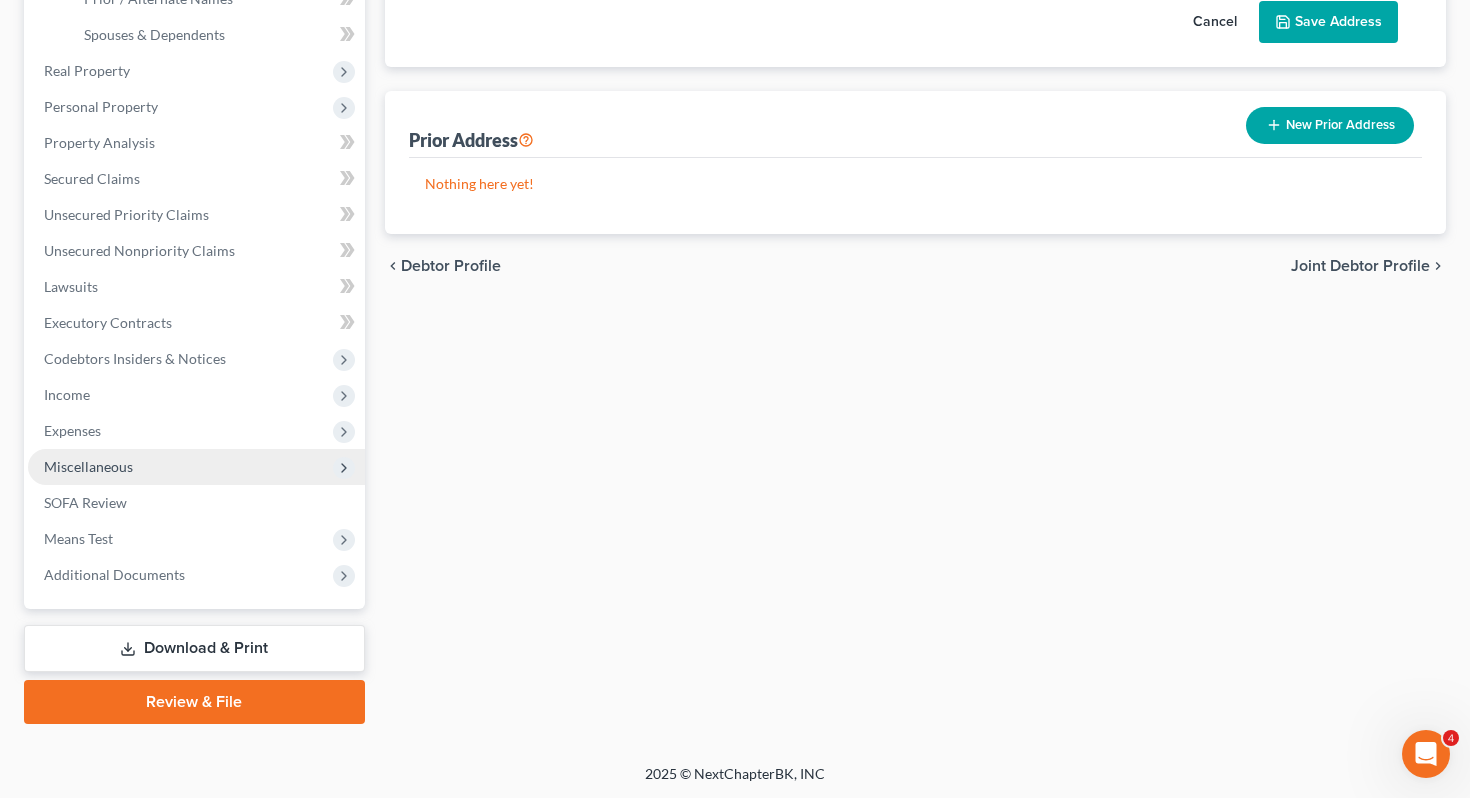 click on "Miscellaneous" at bounding box center [196, 467] 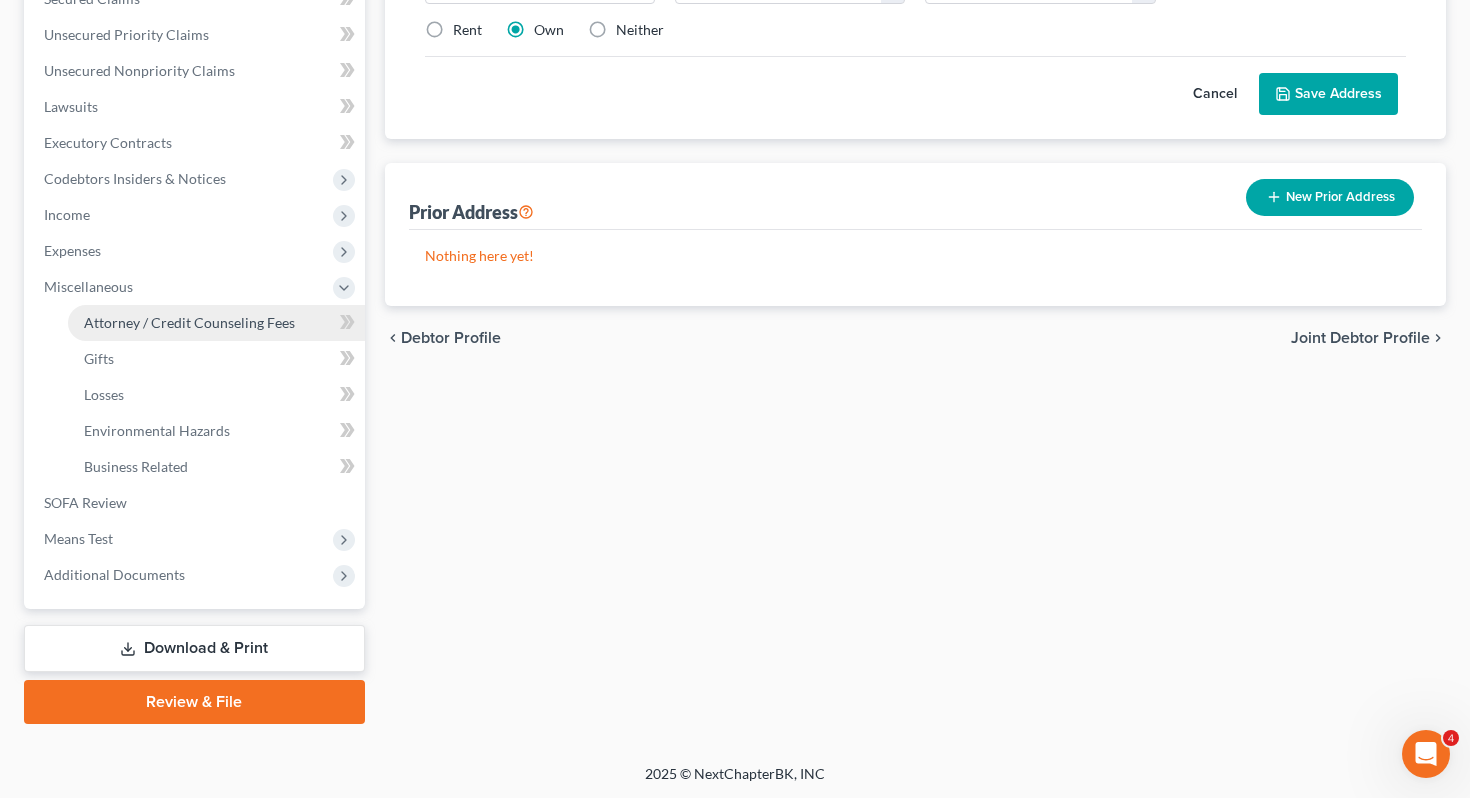 click on "Attorney / Credit Counseling Fees" at bounding box center [216, 323] 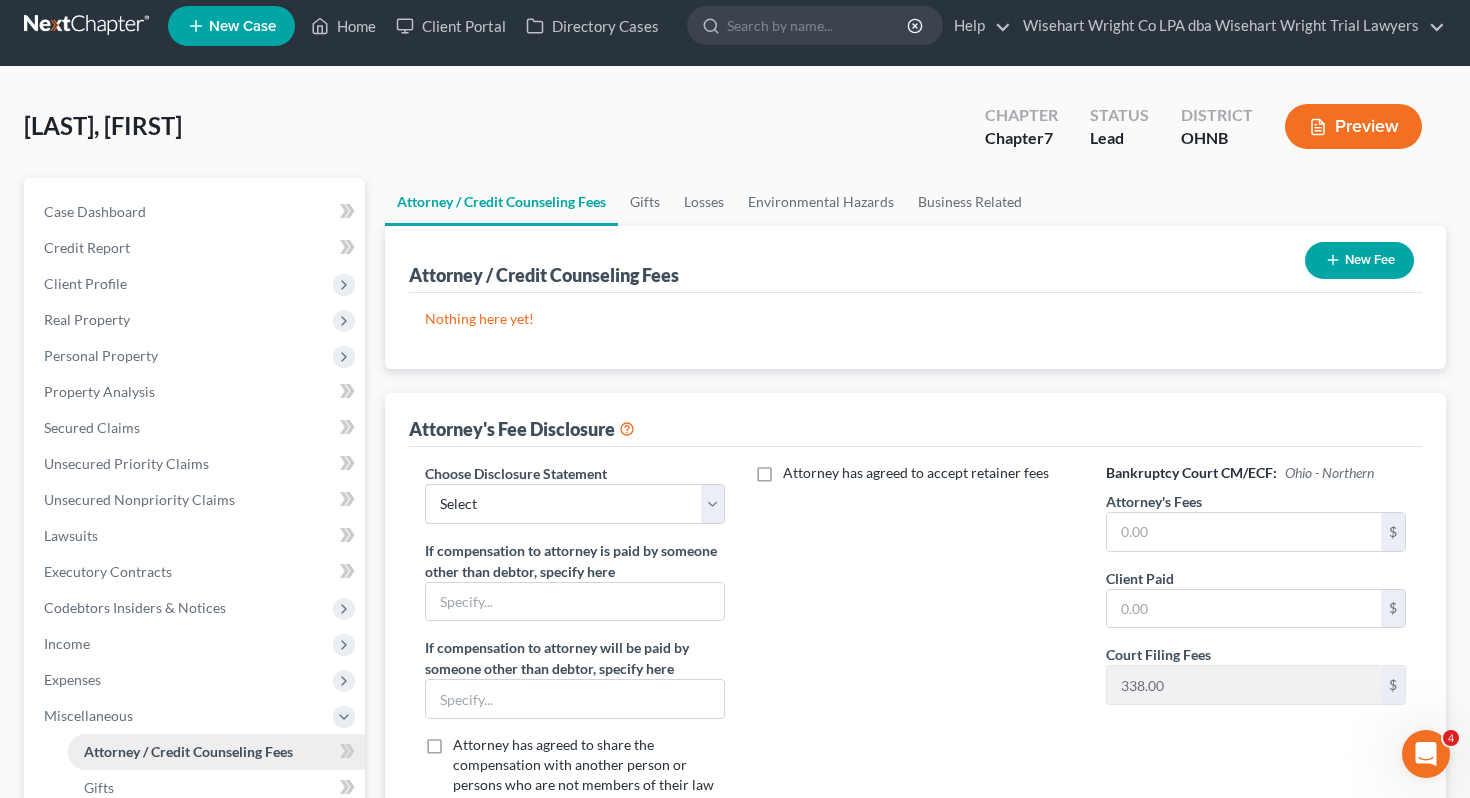 scroll, scrollTop: 0, scrollLeft: 0, axis: both 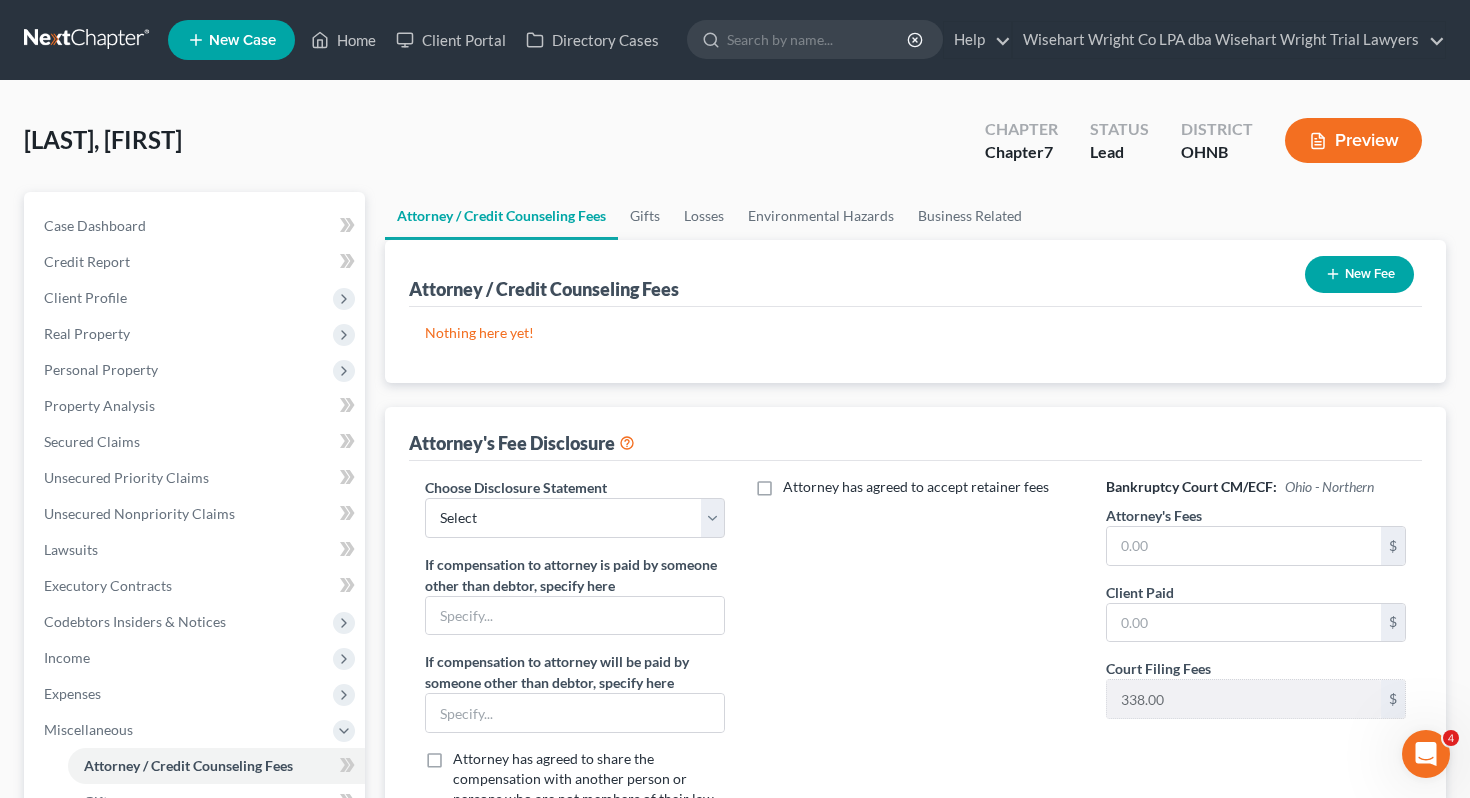 click 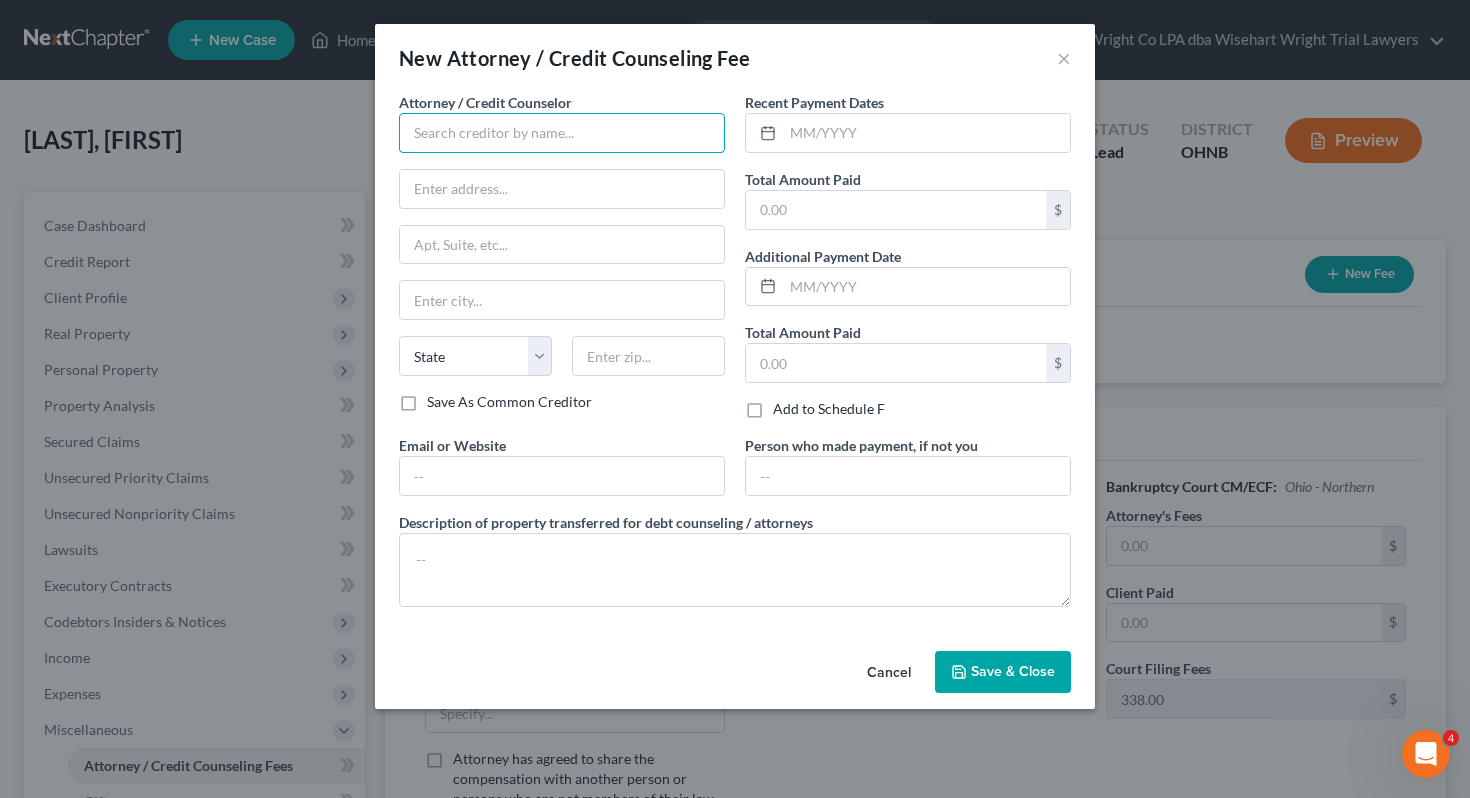 click at bounding box center [562, 133] 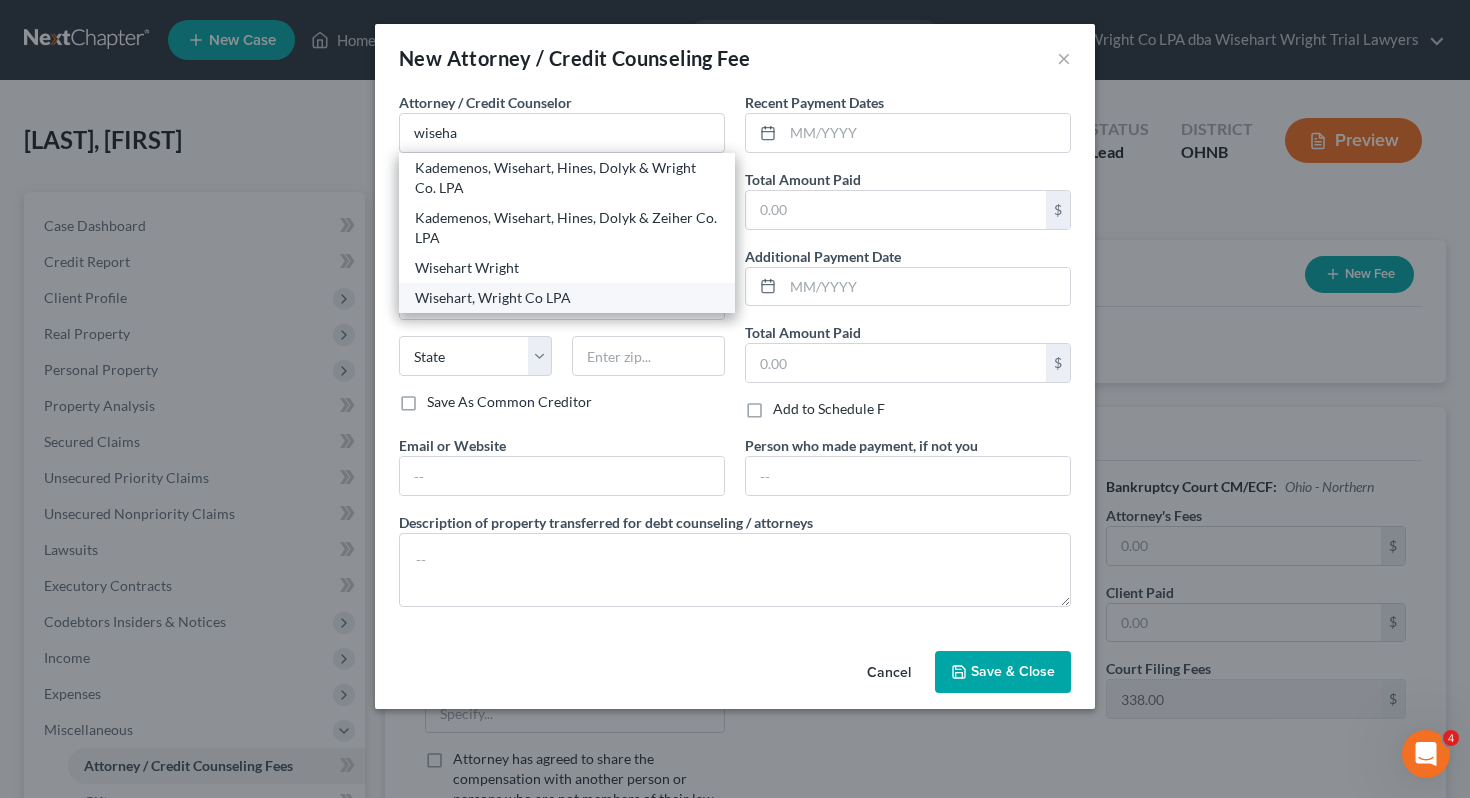 click on "Wisehart, Wright Co LPA" at bounding box center [567, 298] 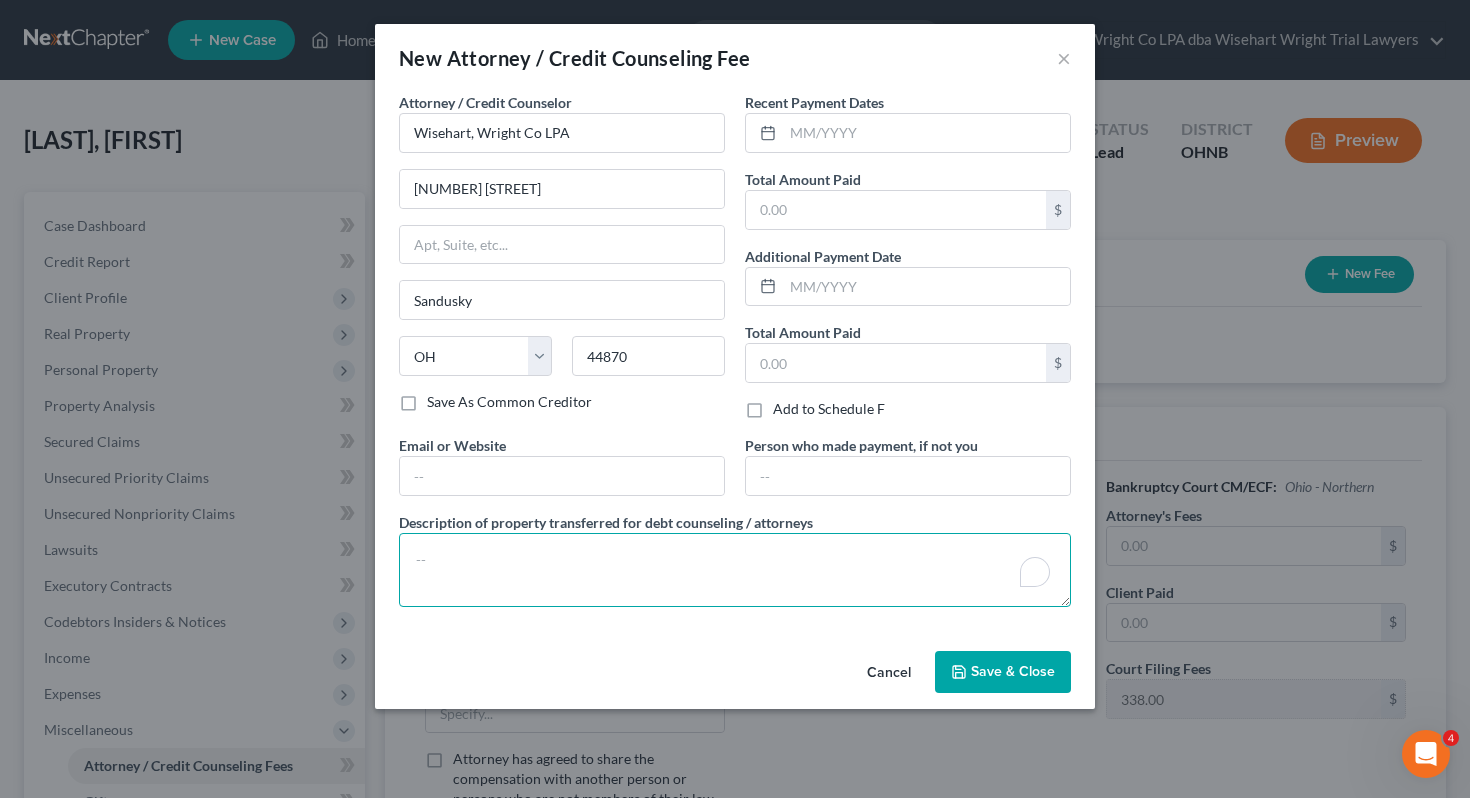 click at bounding box center [735, 570] 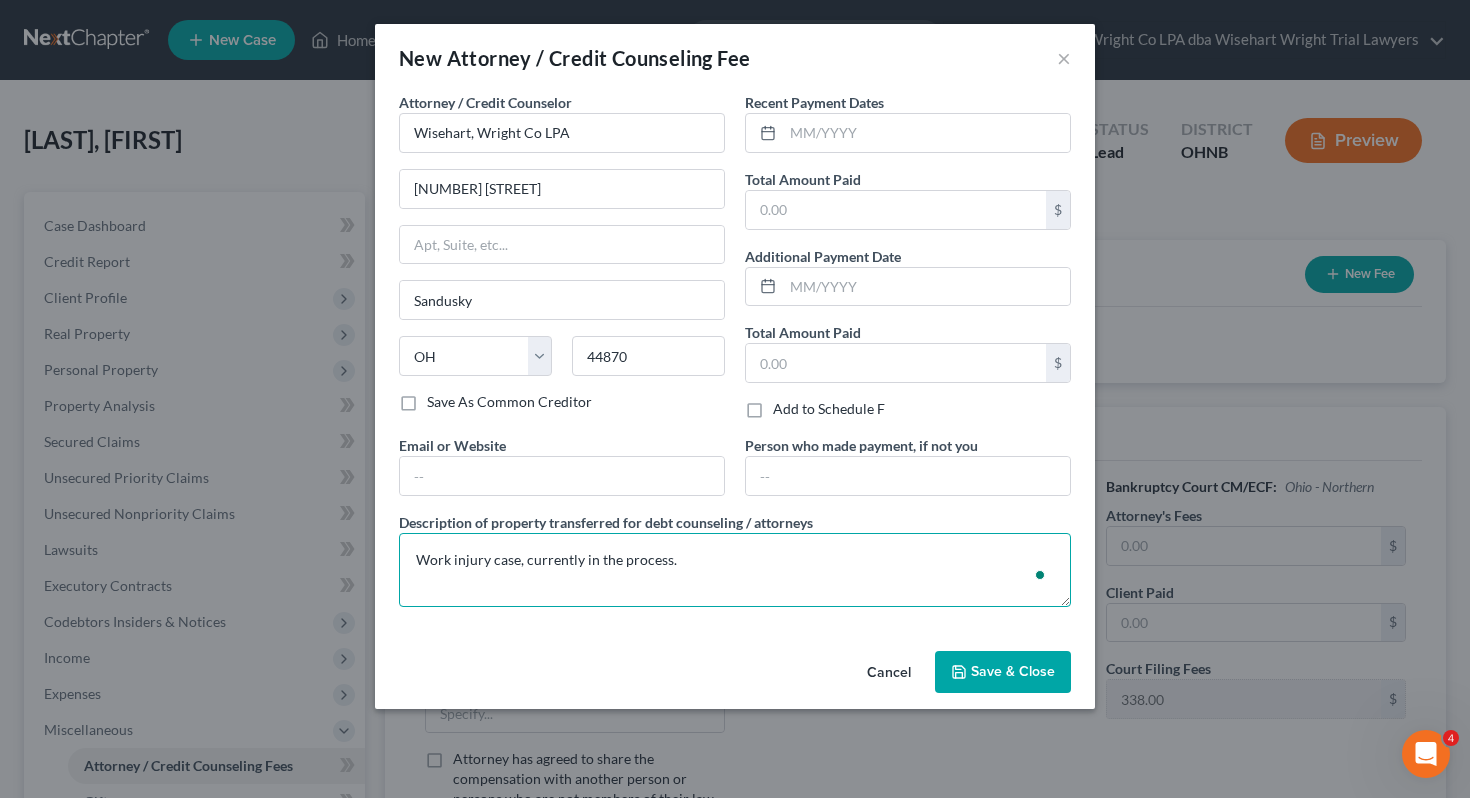 type on "Work injury case, currently in the process." 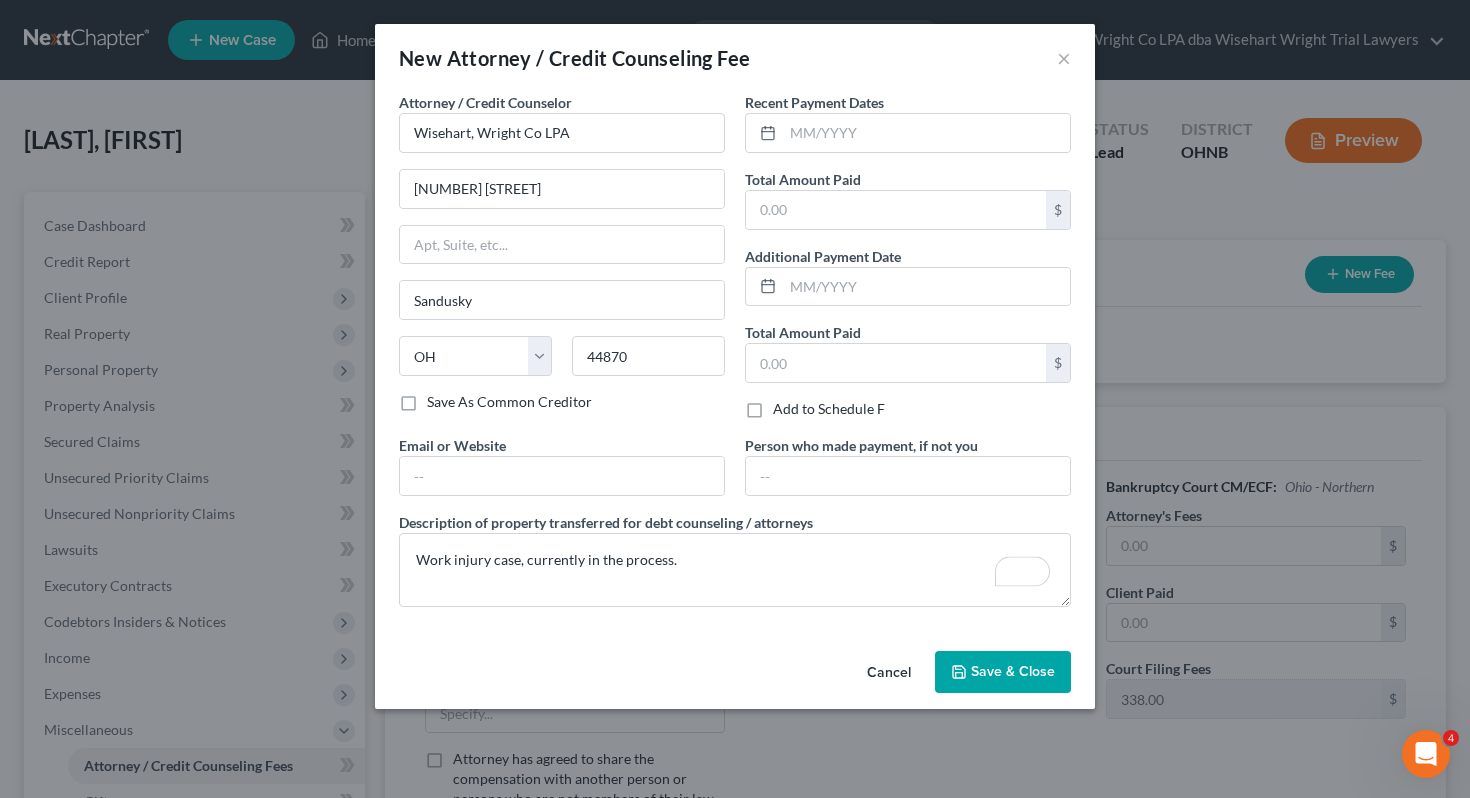 click on "Save & Close" at bounding box center (1013, 671) 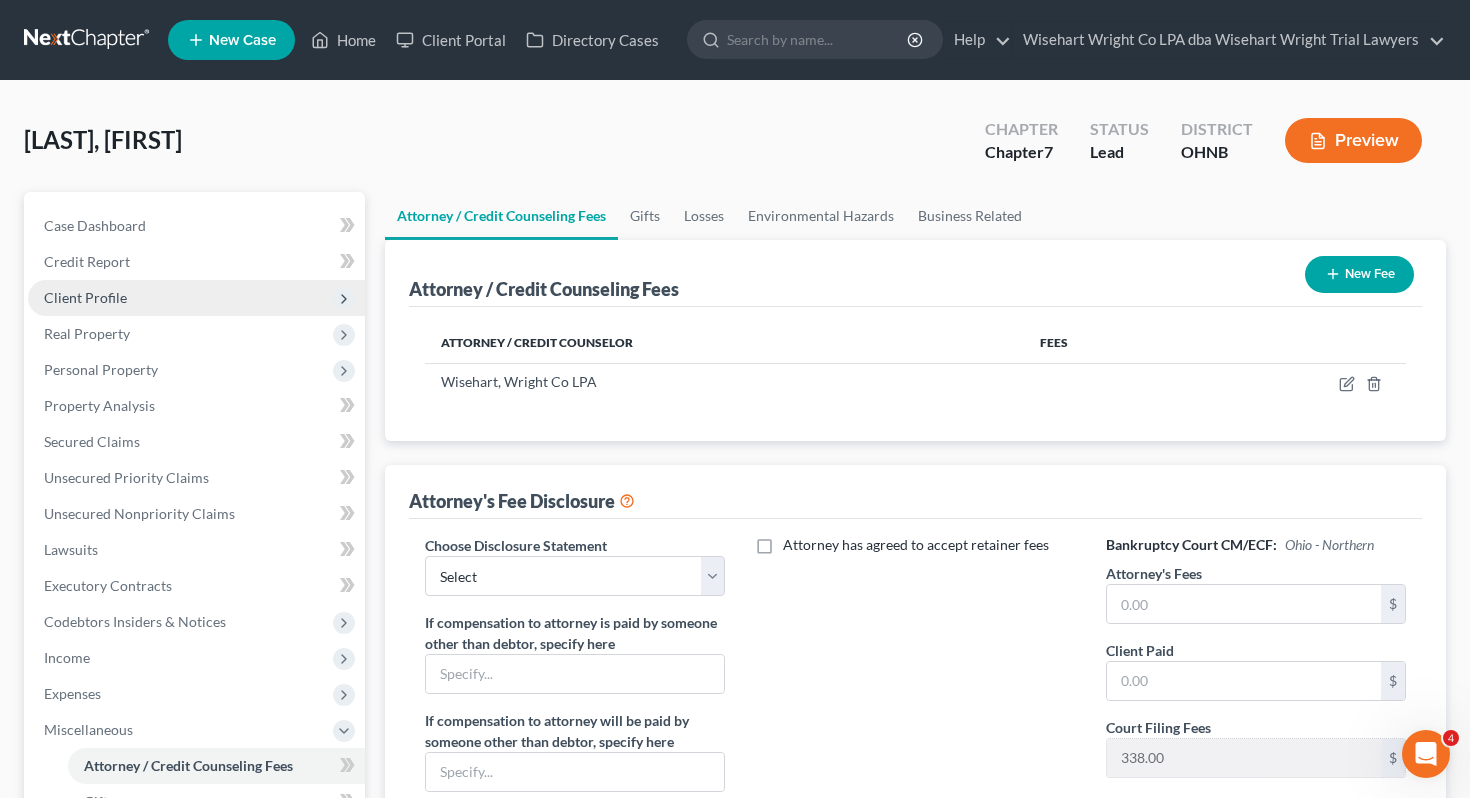 click on "Client Profile" at bounding box center [196, 298] 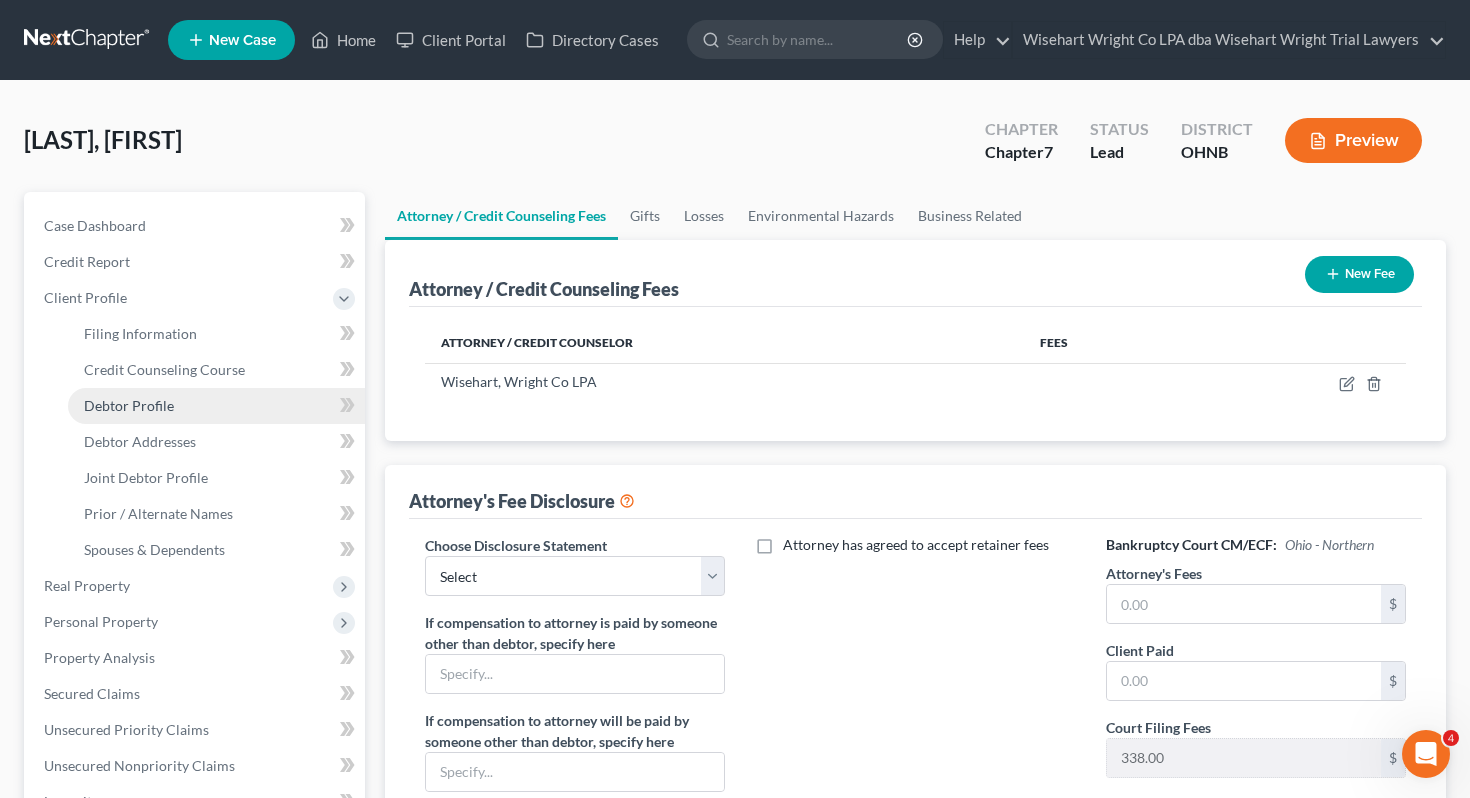 click on "Debtor Profile" at bounding box center (216, 406) 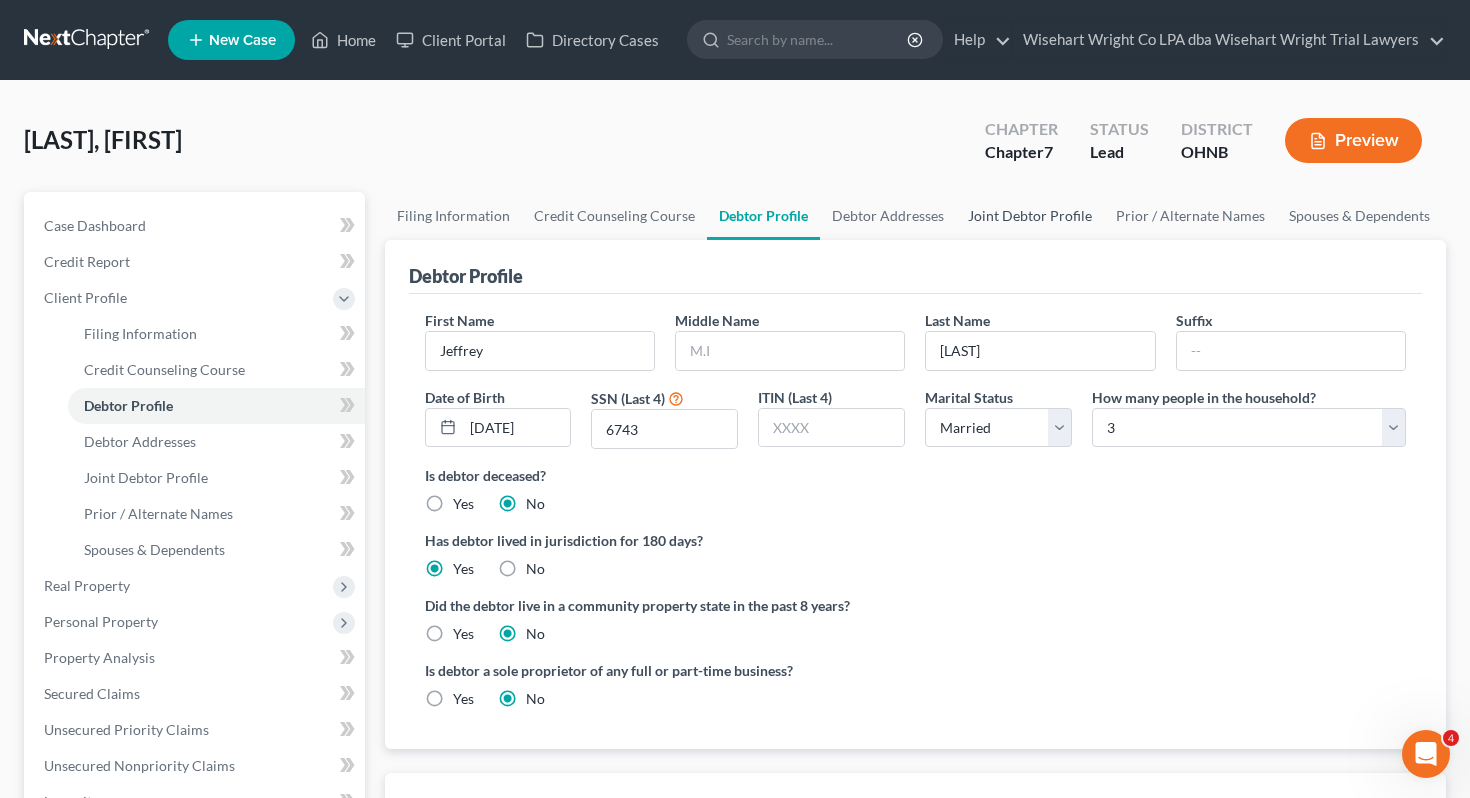 click on "Joint Debtor Profile" at bounding box center [1030, 216] 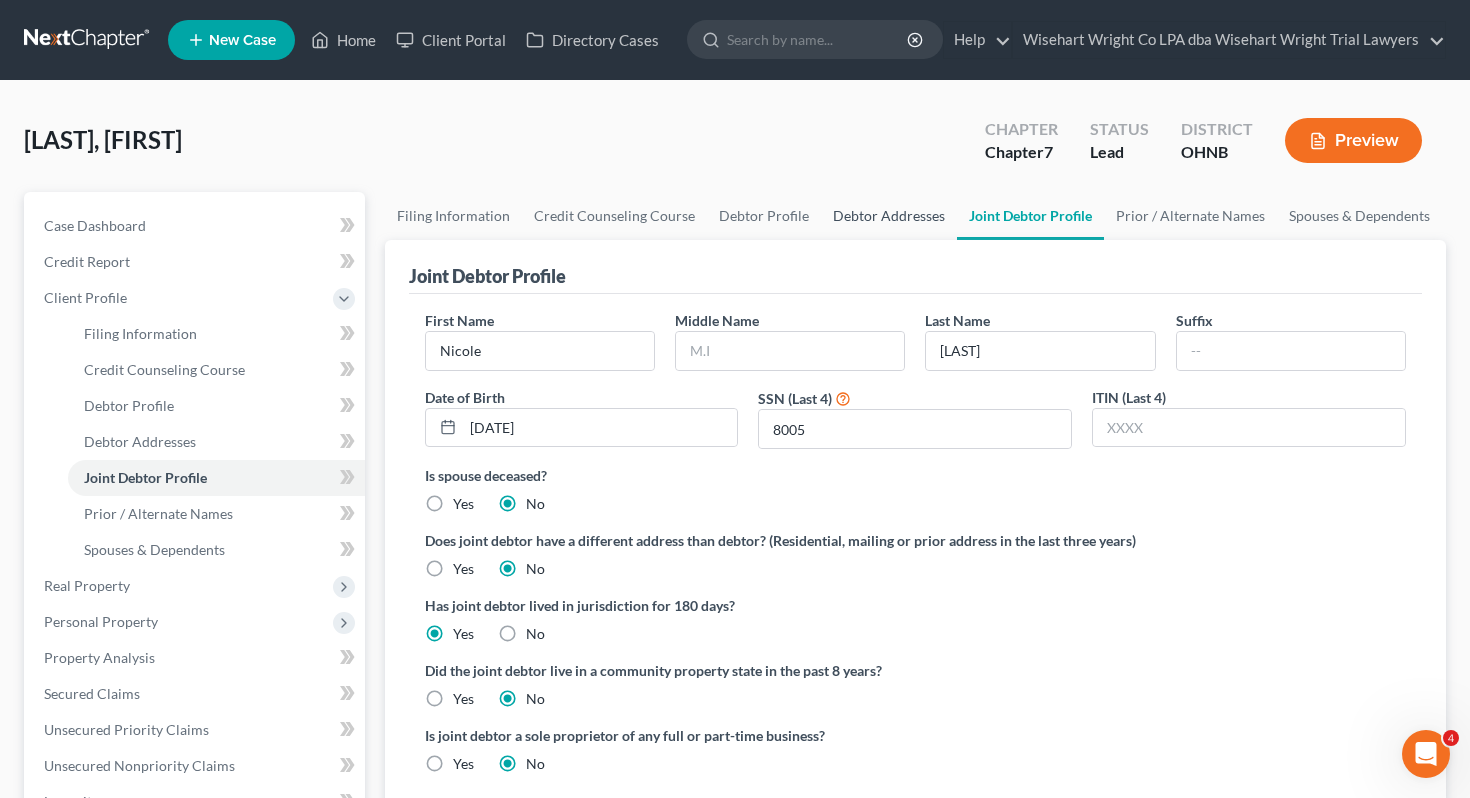click on "Debtor Addresses" at bounding box center [889, 216] 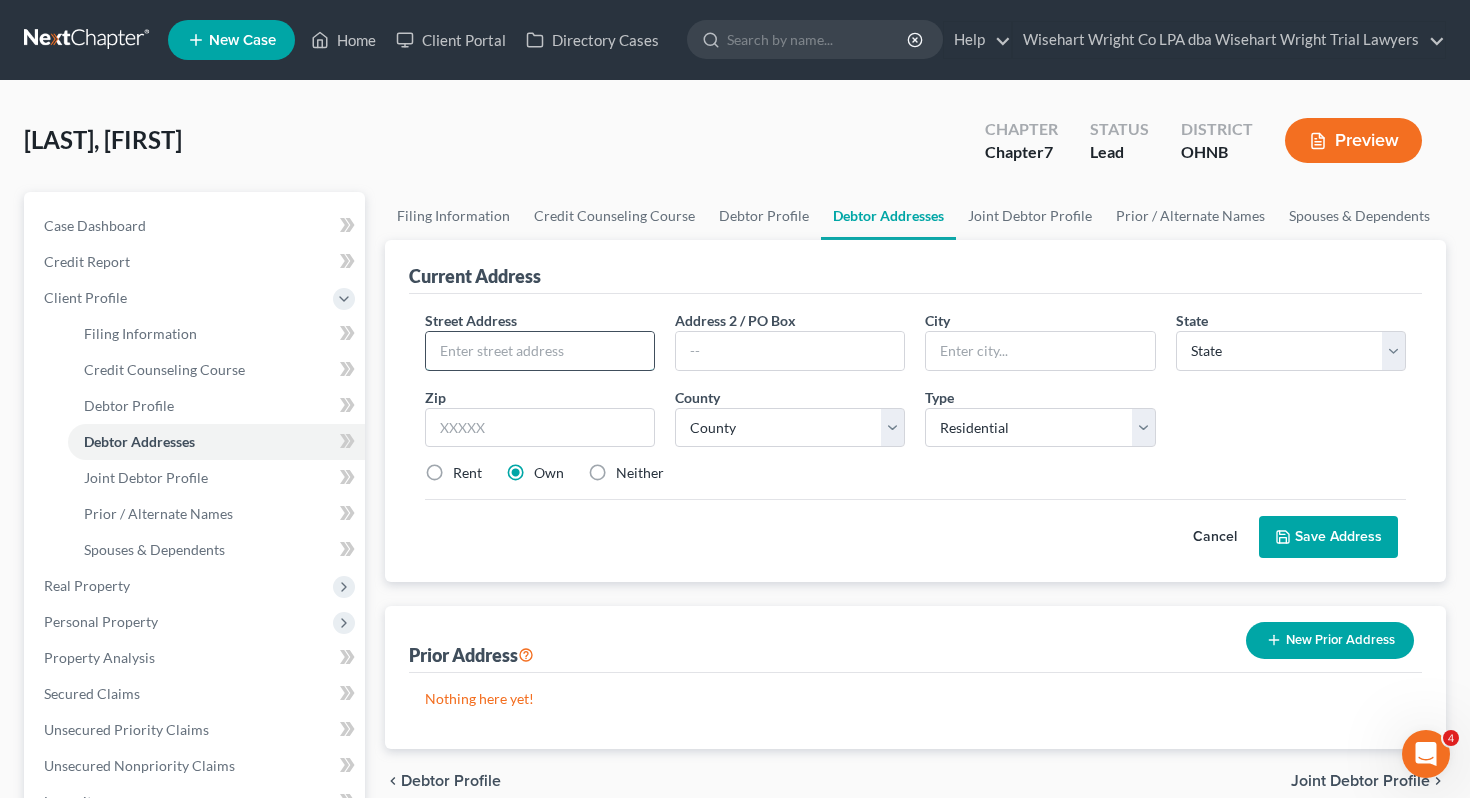 click at bounding box center [540, 351] 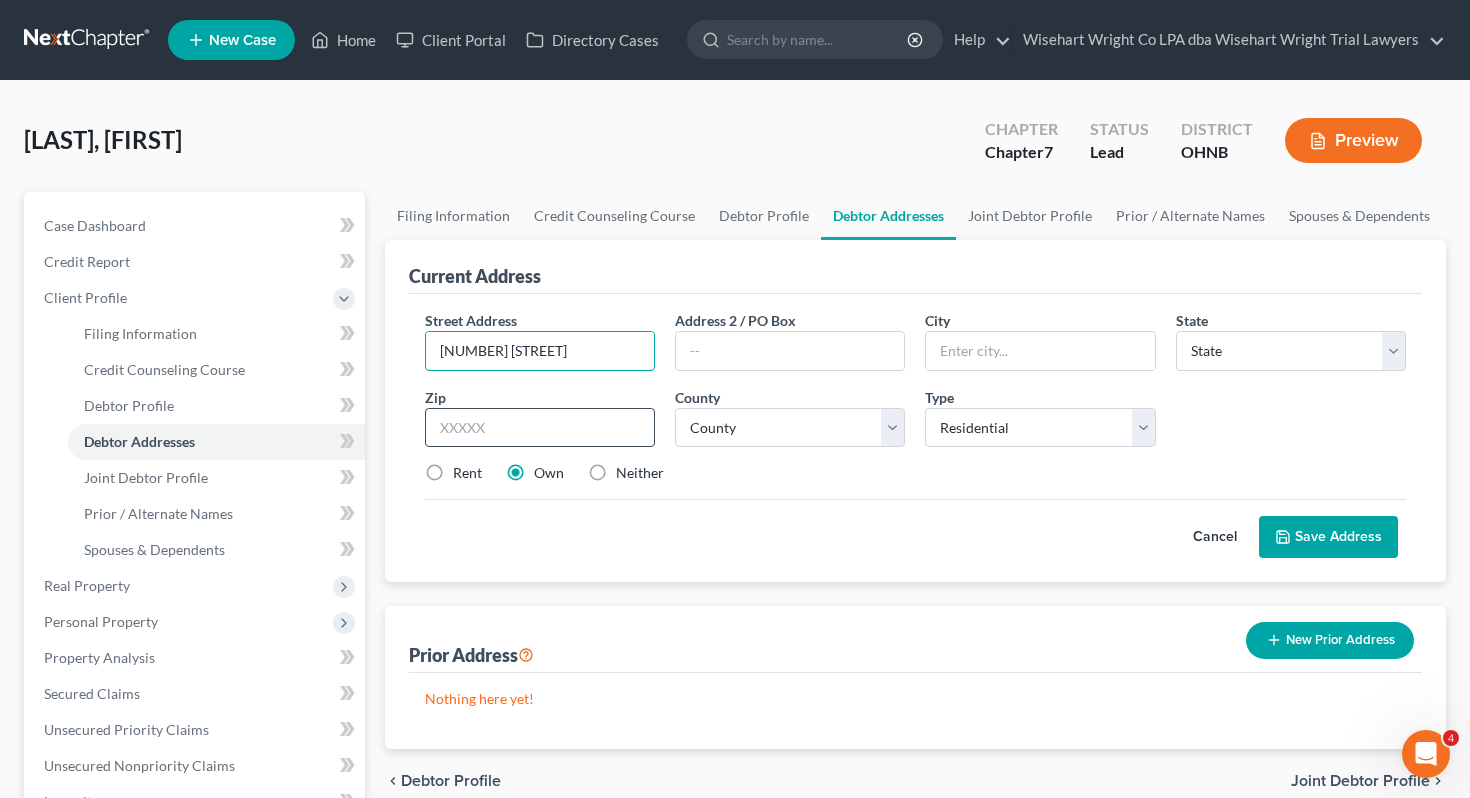 type on "[NUMBER] [STREET]" 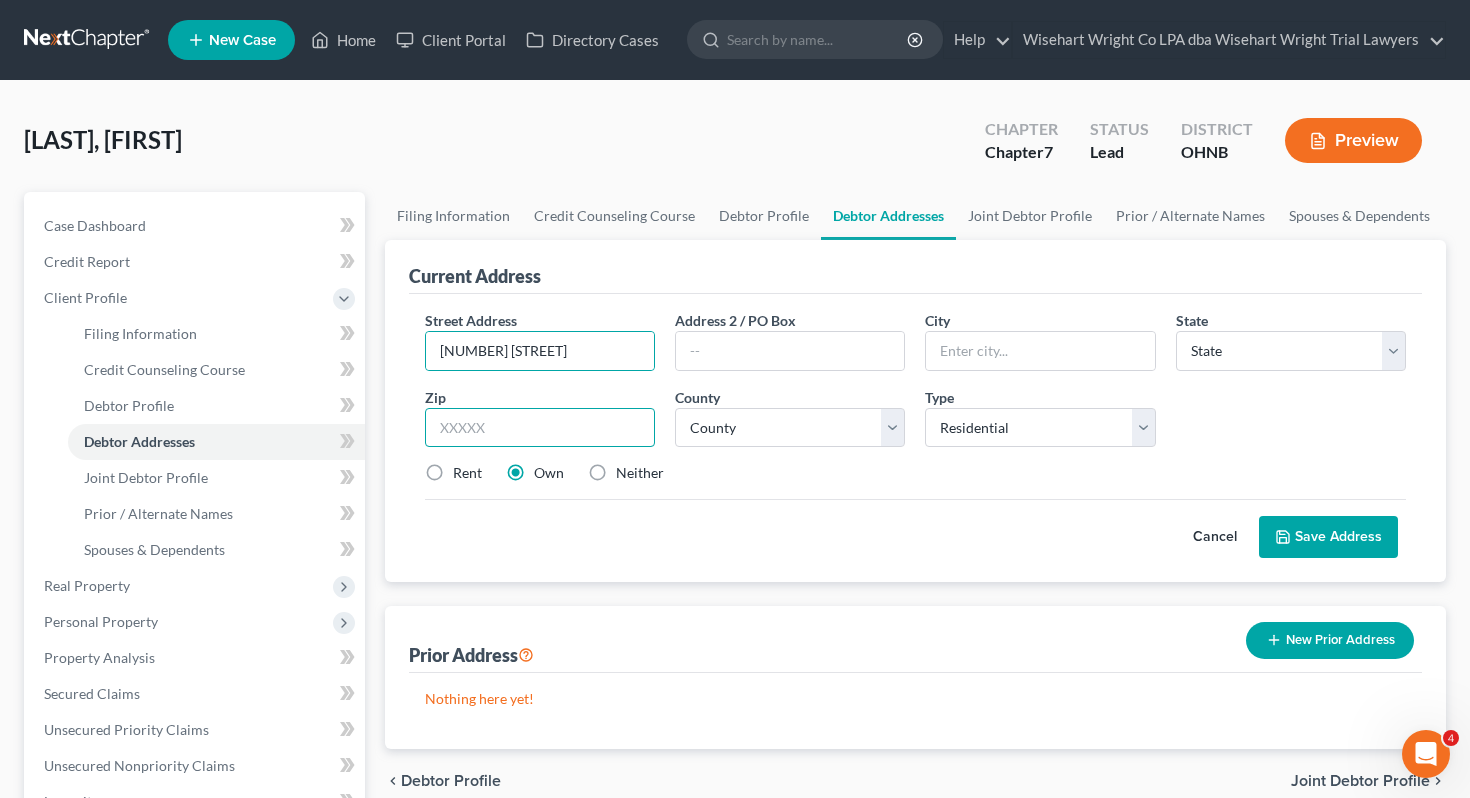click at bounding box center (540, 428) 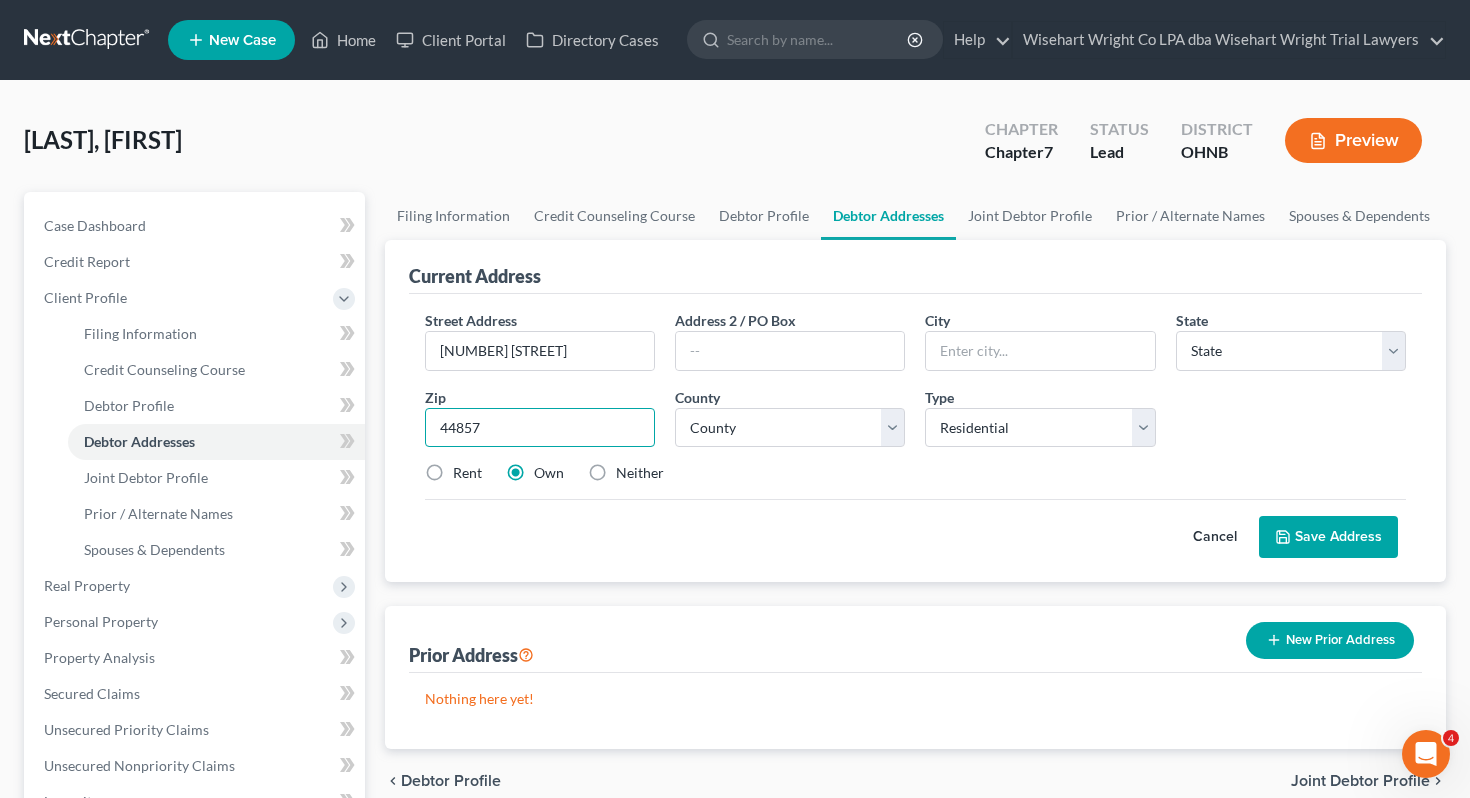 type on "44857" 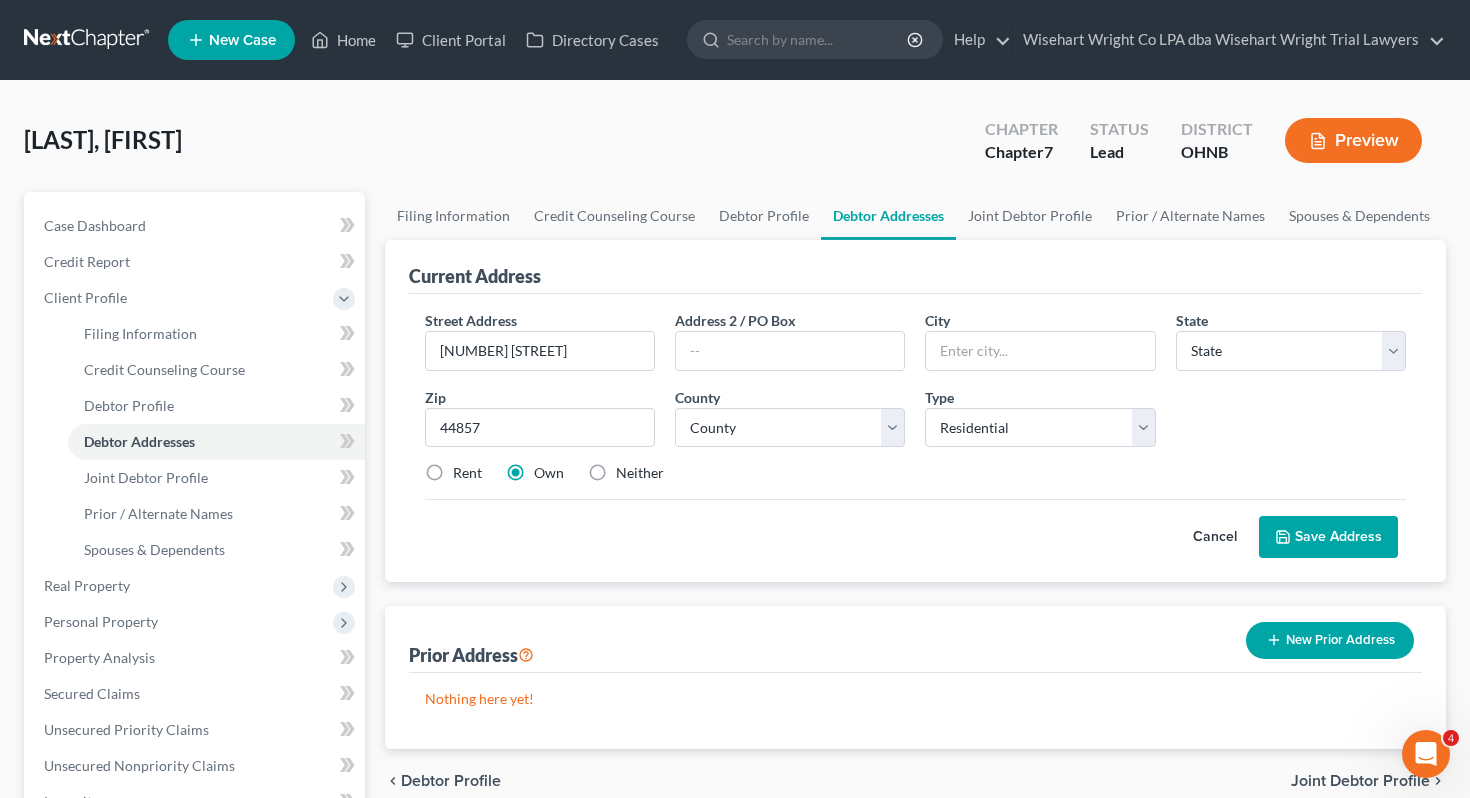 click on "Current Address
Street Address
*
6 Liberty St Address 2 / PO Box
City
*
State
*
State AL AK AR AZ CA CO CT DE DC FL GA GU HI ID IL IN IA KS KY LA ME MD MA MI MN MS MO MT NC ND NE NV NH NJ NM NY OH OK OR PA PR RI SC SD TN TX UT VI VA VT WA WV WI WY
Zip
*
[ZIP]
County
*
County Type Select Residential Mailing Rental Business Rent Own Neither Save as Property Cancel Save Address
Prior Address New Prior Address Nothing here yet!" at bounding box center (916, 494) 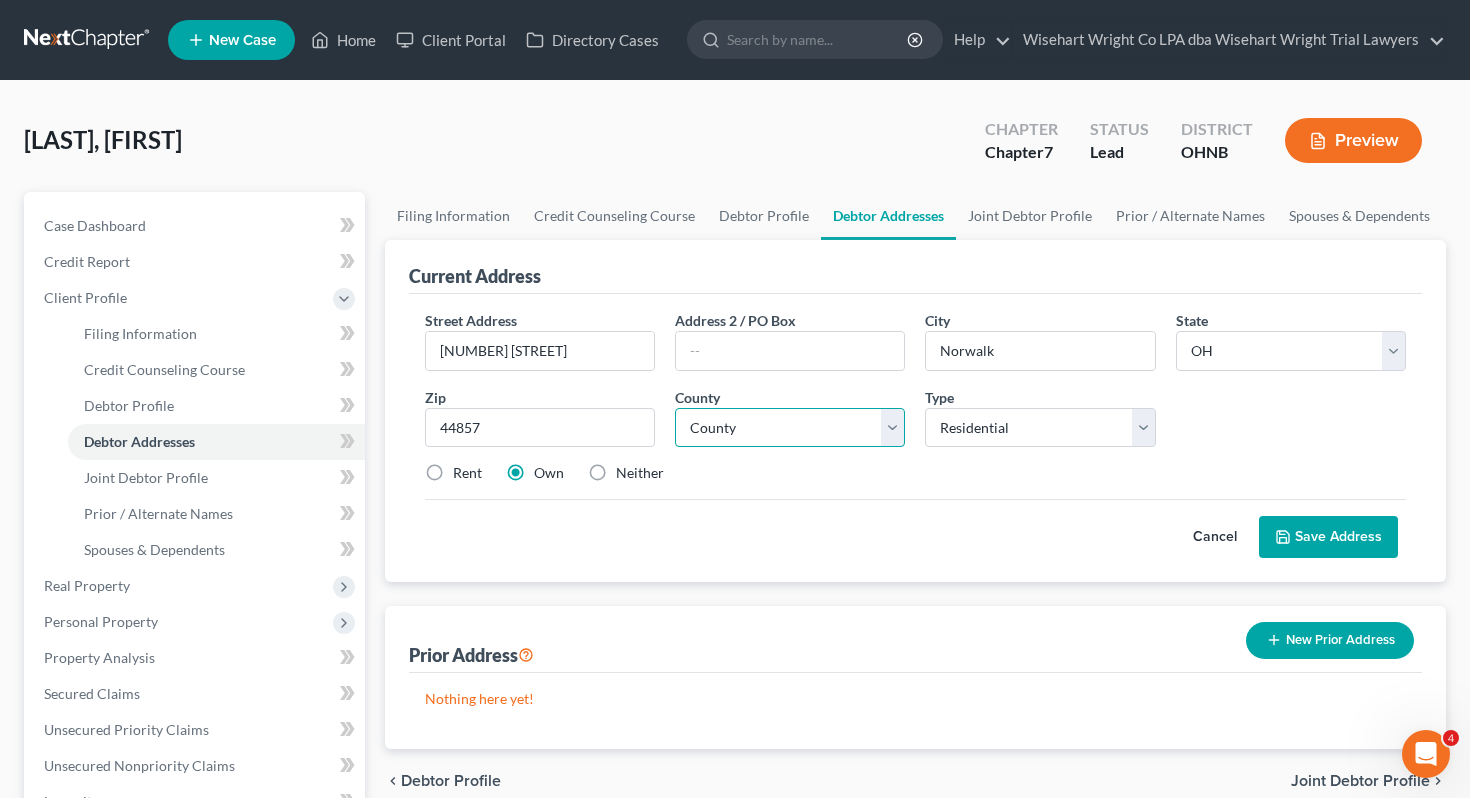 click on "County Adams County Allen County Ashland County Ashtabula County Athens County Auglaize County Belmont County Brown County Butler County Carroll County Champaign County Clark County Clermont County Clinton County Columbiana County Coshocton County Crawford County Cuyahoga County Darke County Defiance County Delaware County Erie County Fairfield County Fayette County Franklin County Fulton County Gallia County Geauga County Greene County Guernsey County Hamilton County Hancock County Hardin County Harrison County Henry County Highland County Hocking County Holmes County Huron County Jackson County Jefferson County Knox County Lake County Lawrence County Licking County Logan County Lorain County Lucas County Madison County Mahoning County Marion County Medina County Meigs County Mercer County Miami County Monroe County Montgomery County Morgan County Morrow County Muskingum County Noble County Ottawa County Paulding County Perry County Pickaway County Pike County Portage County Preble County Putnam County" at bounding box center [790, 428] 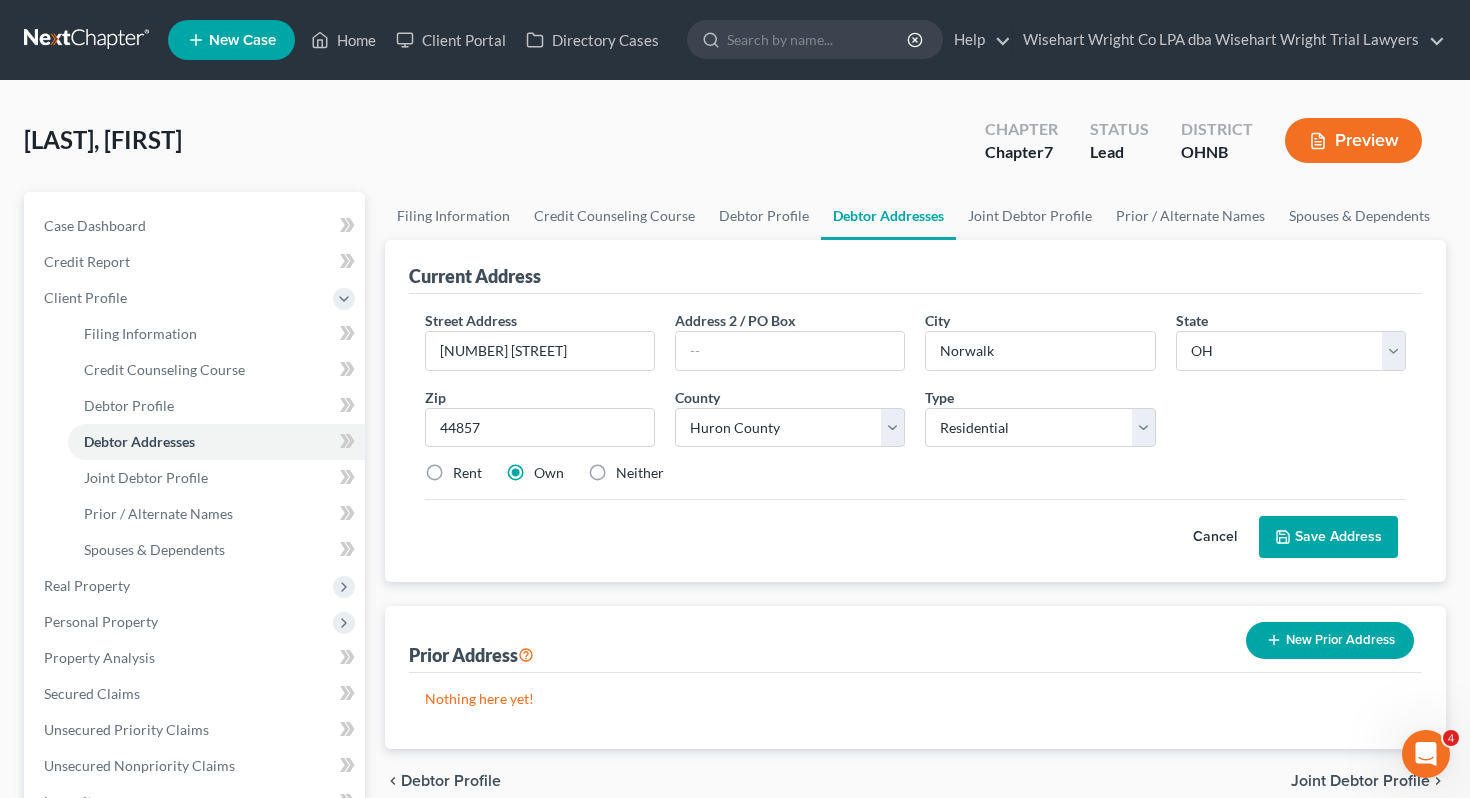 click on "Save Address" at bounding box center [1328, 537] 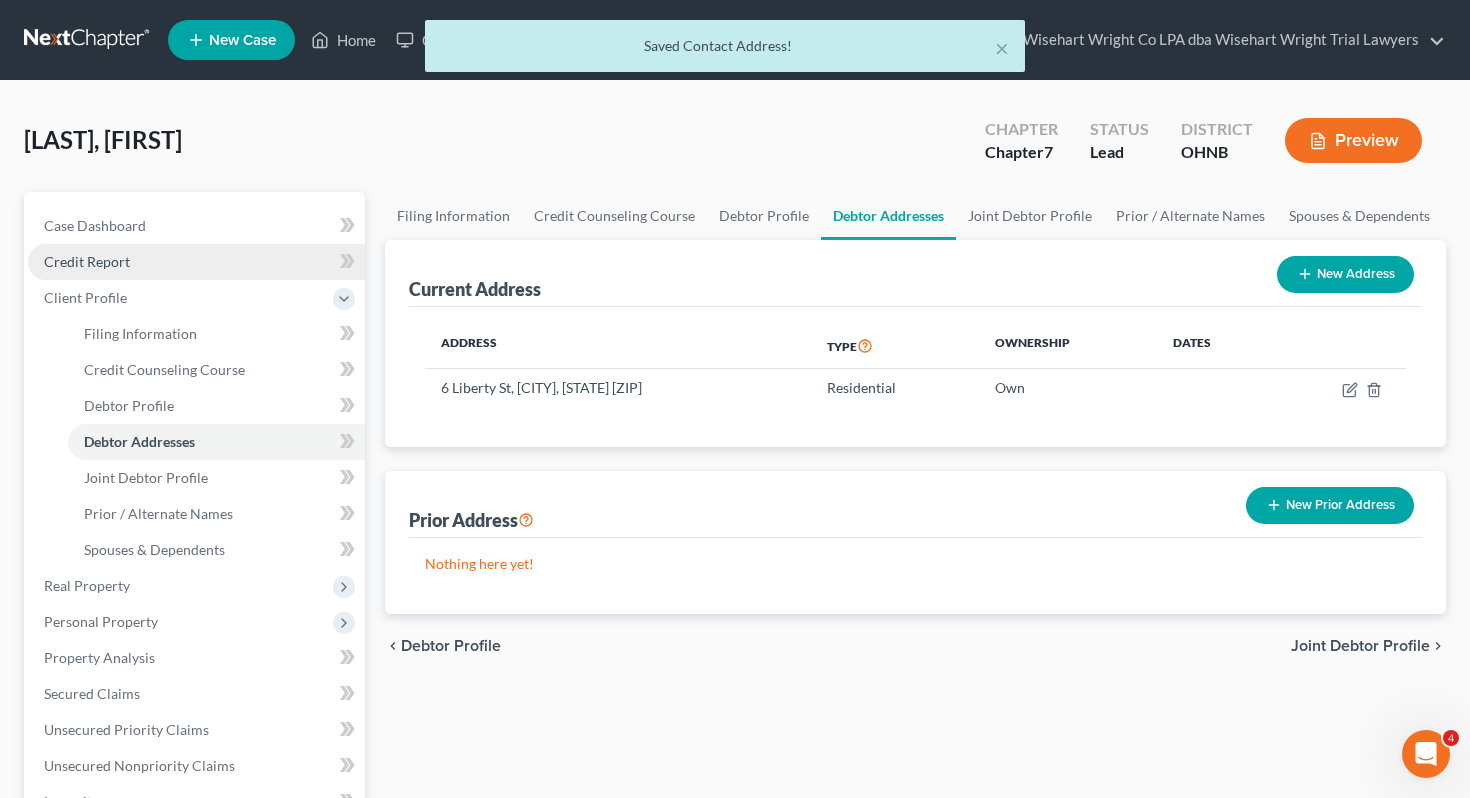 click on "Credit Report" at bounding box center (196, 262) 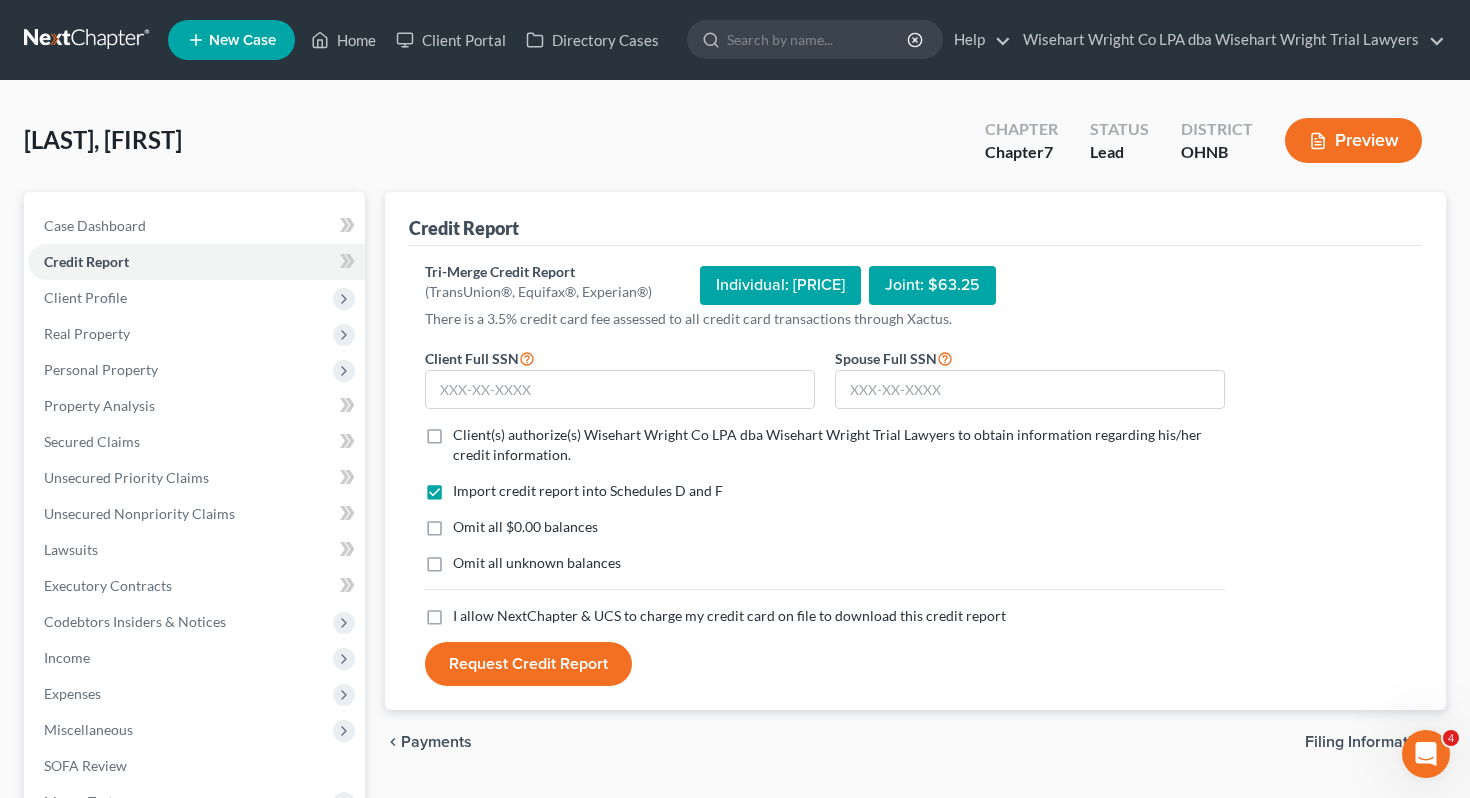 click on "Client(s) authorize(s) Wisehart Wright Co LPA dba Wisehart Wright Trial Lawyers to obtain information regarding his/her credit information." at bounding box center [827, 444] 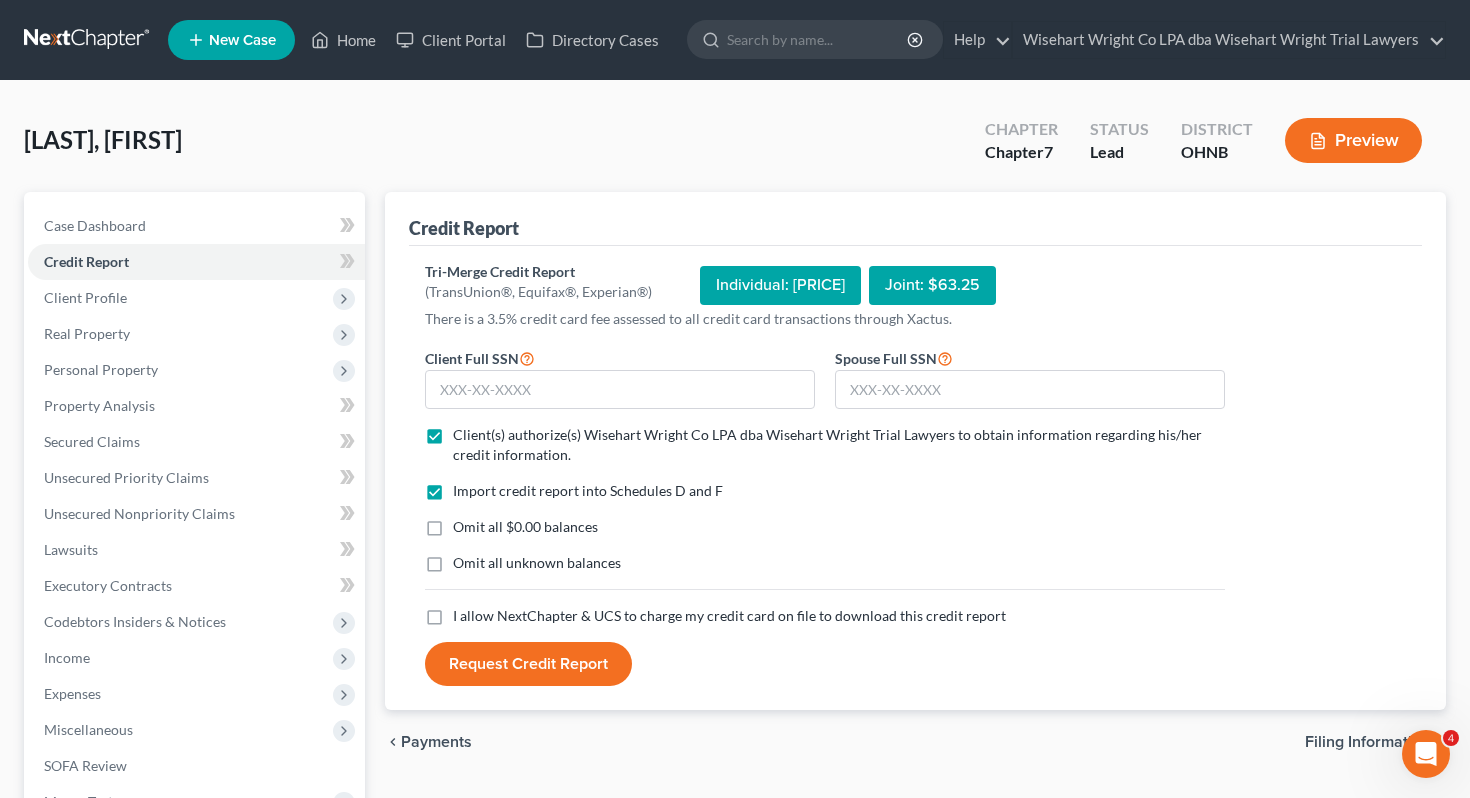 click on "Omit all $0.00 balances" at bounding box center [525, 526] 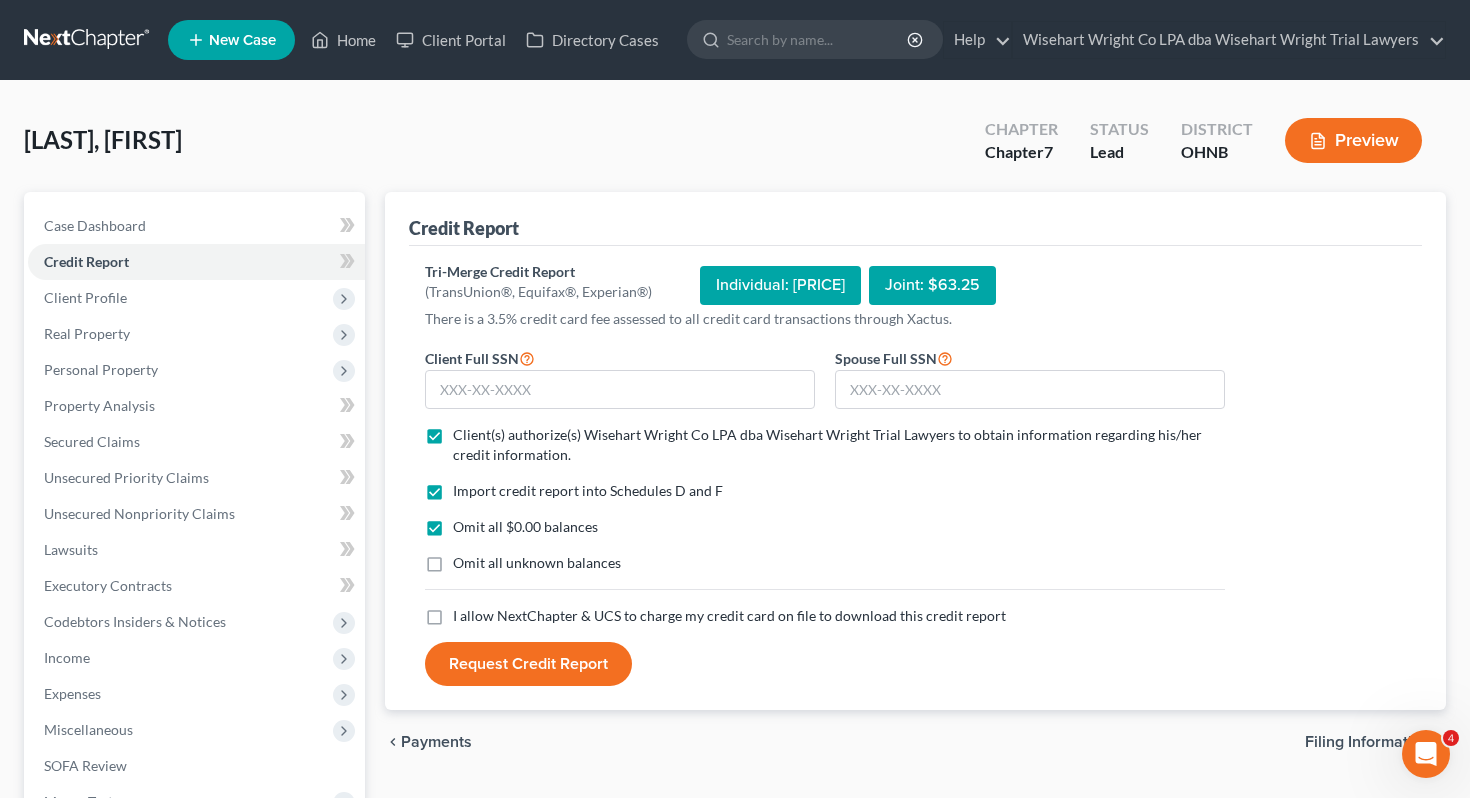 click on "Omit all unknown balances" at bounding box center [537, 563] 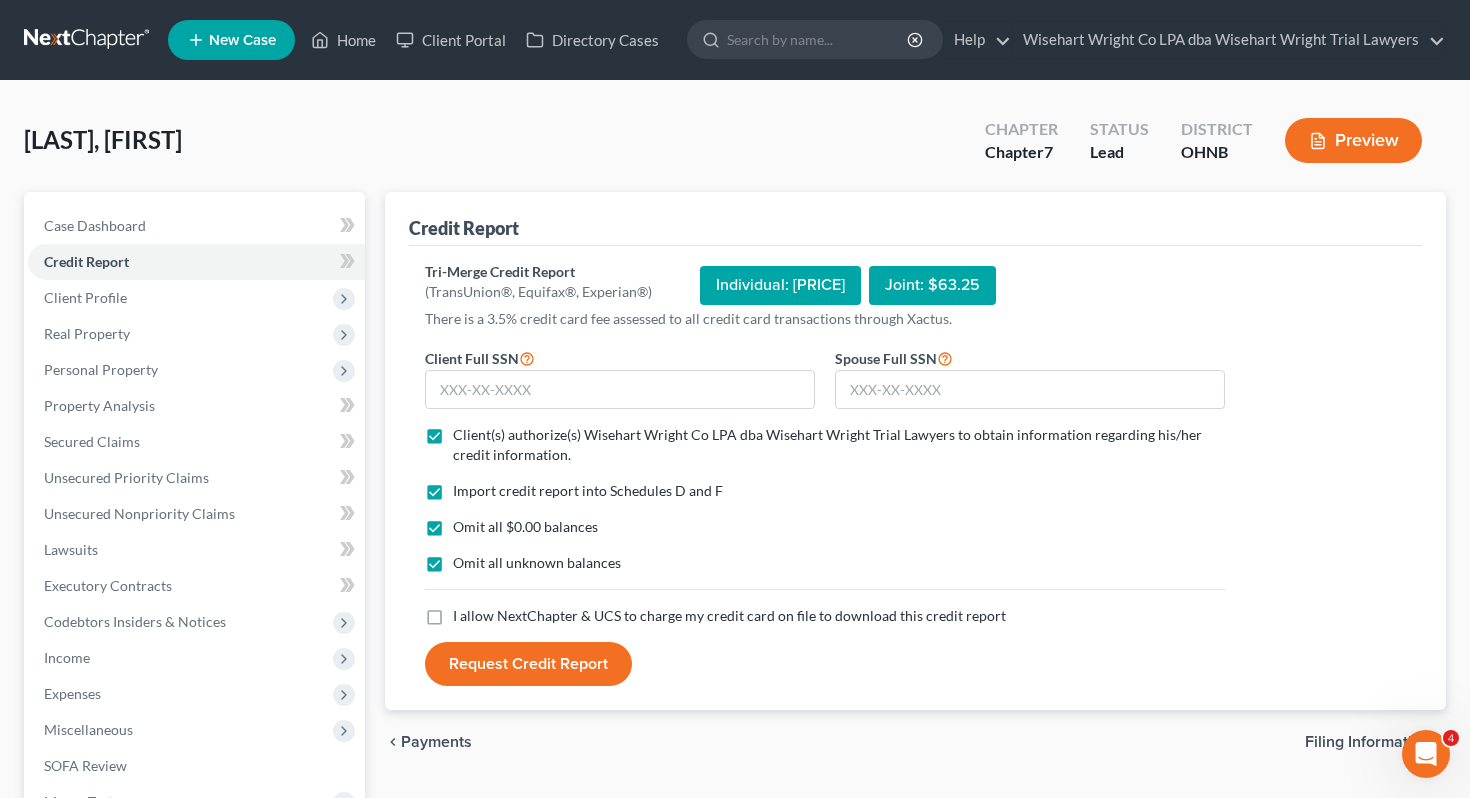click on "I allow NextChapter & UCS to charge my credit card on file to download this credit report" at bounding box center (729, 615) 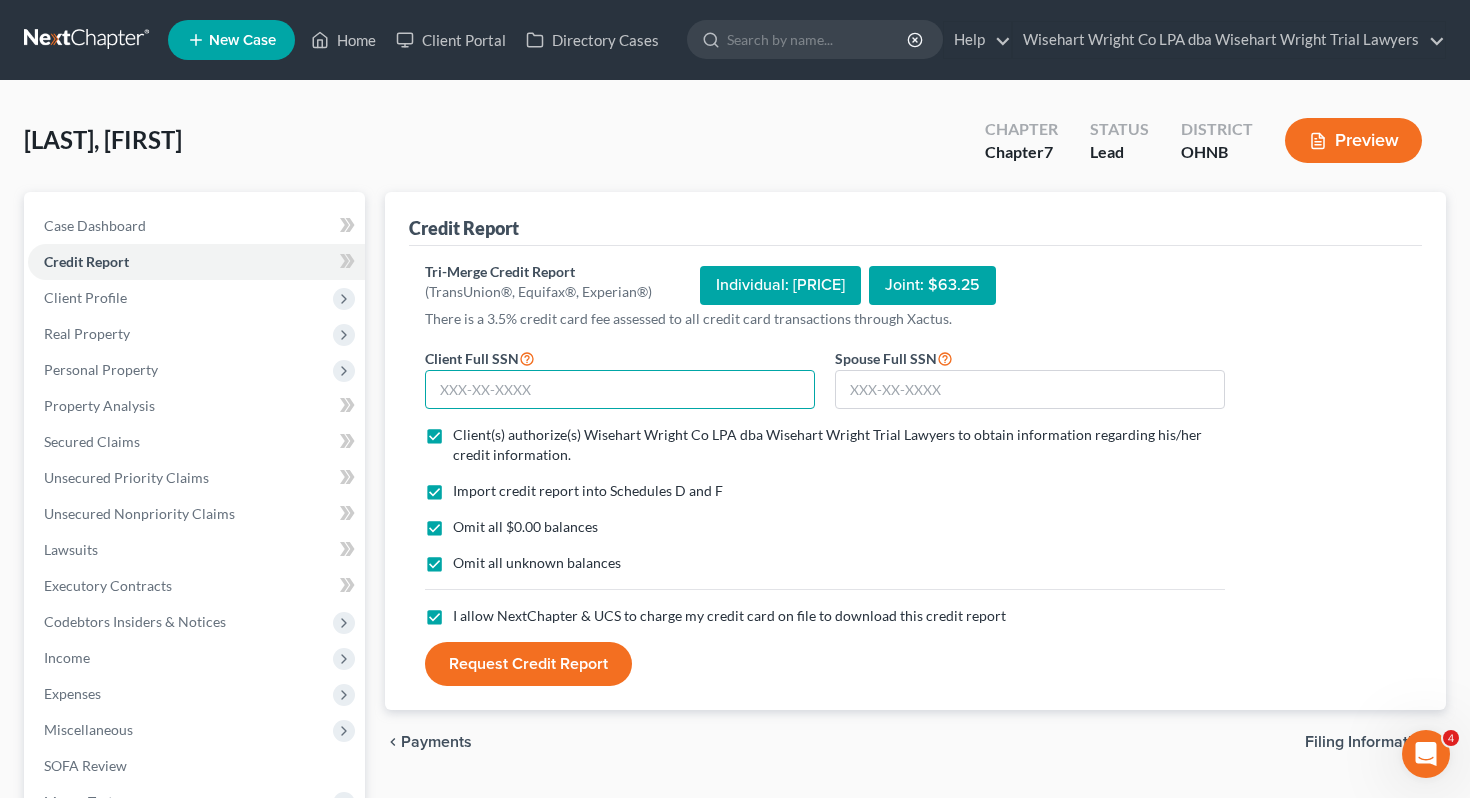 click at bounding box center (620, 390) 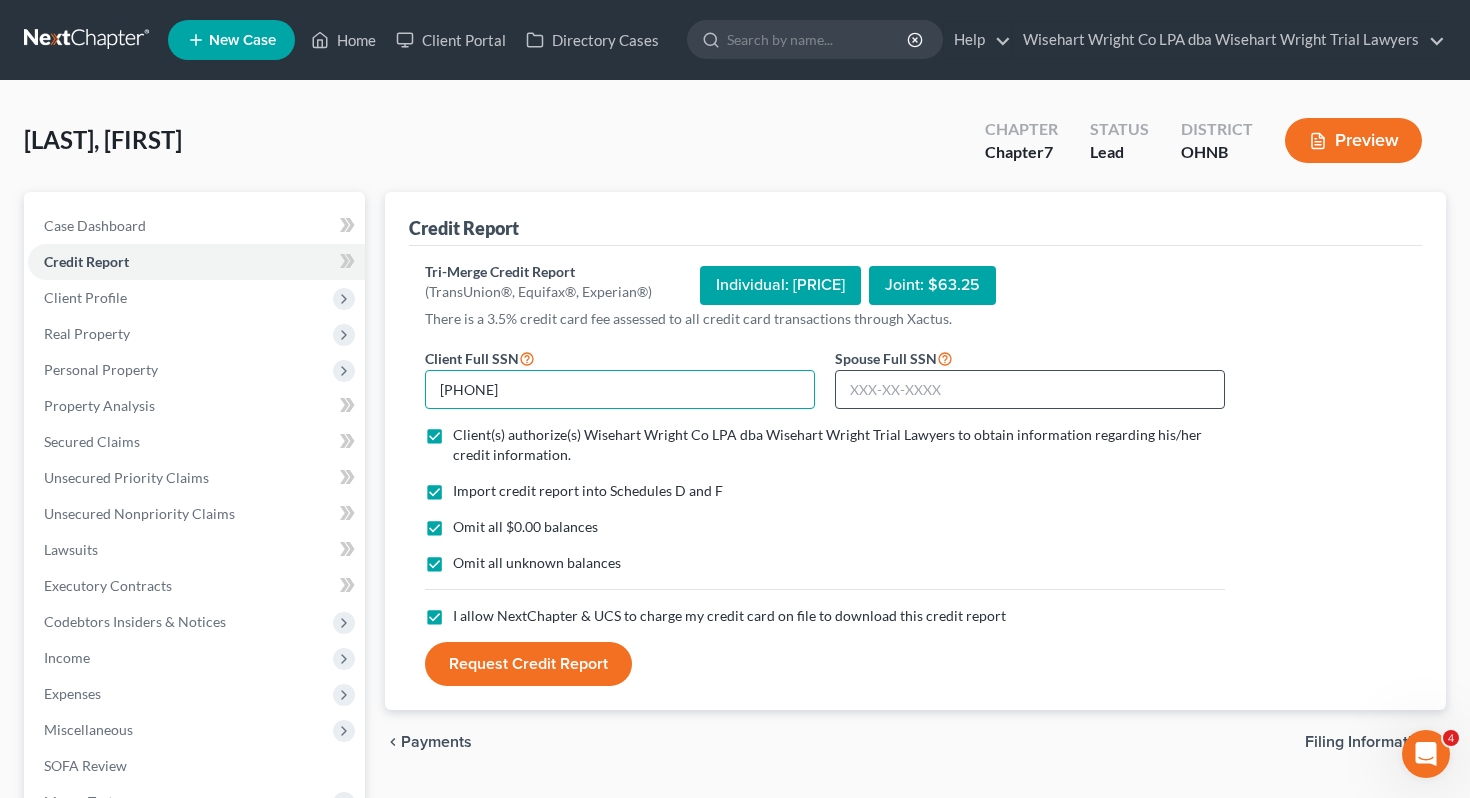 type on "[PHONE]" 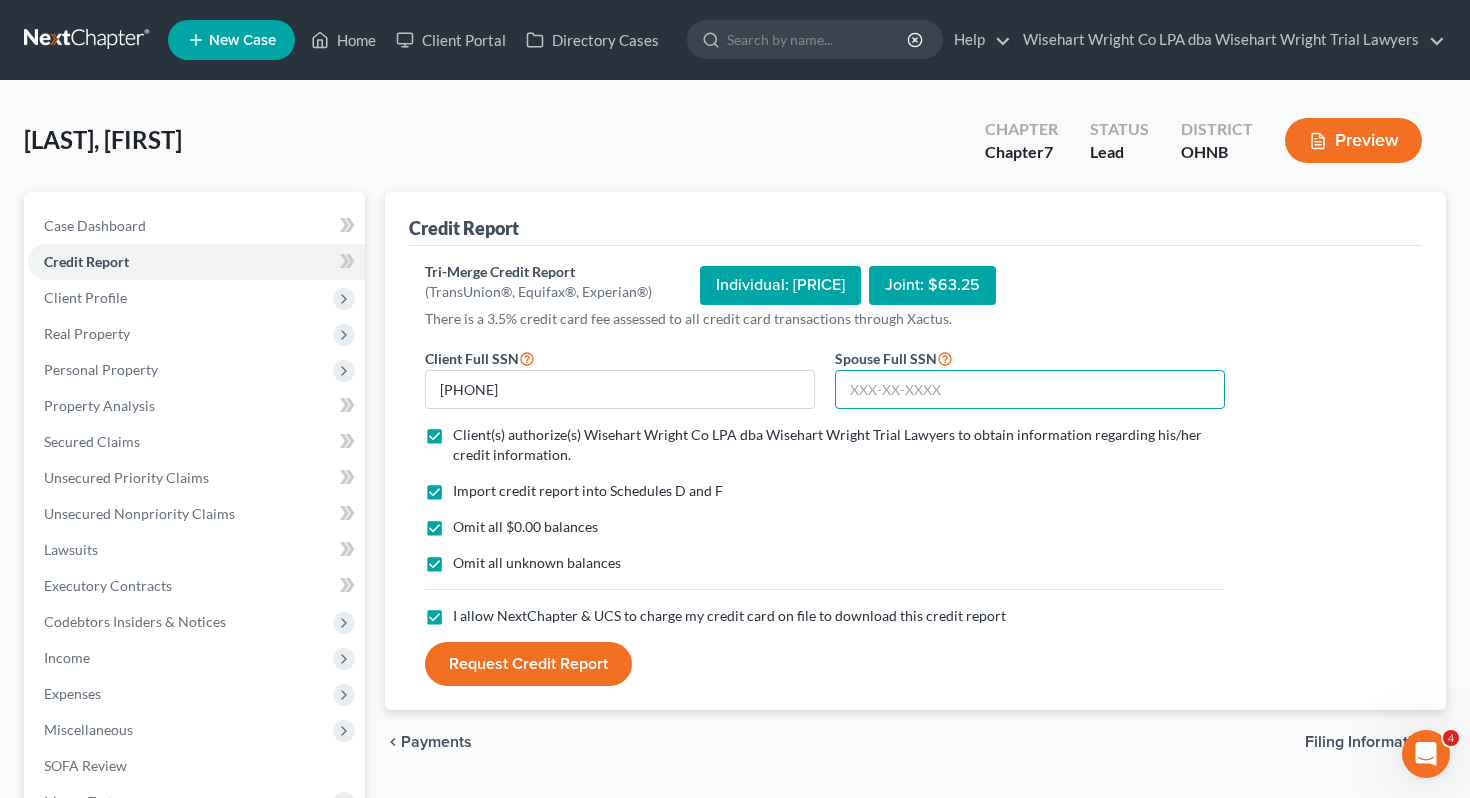 click at bounding box center [1030, 390] 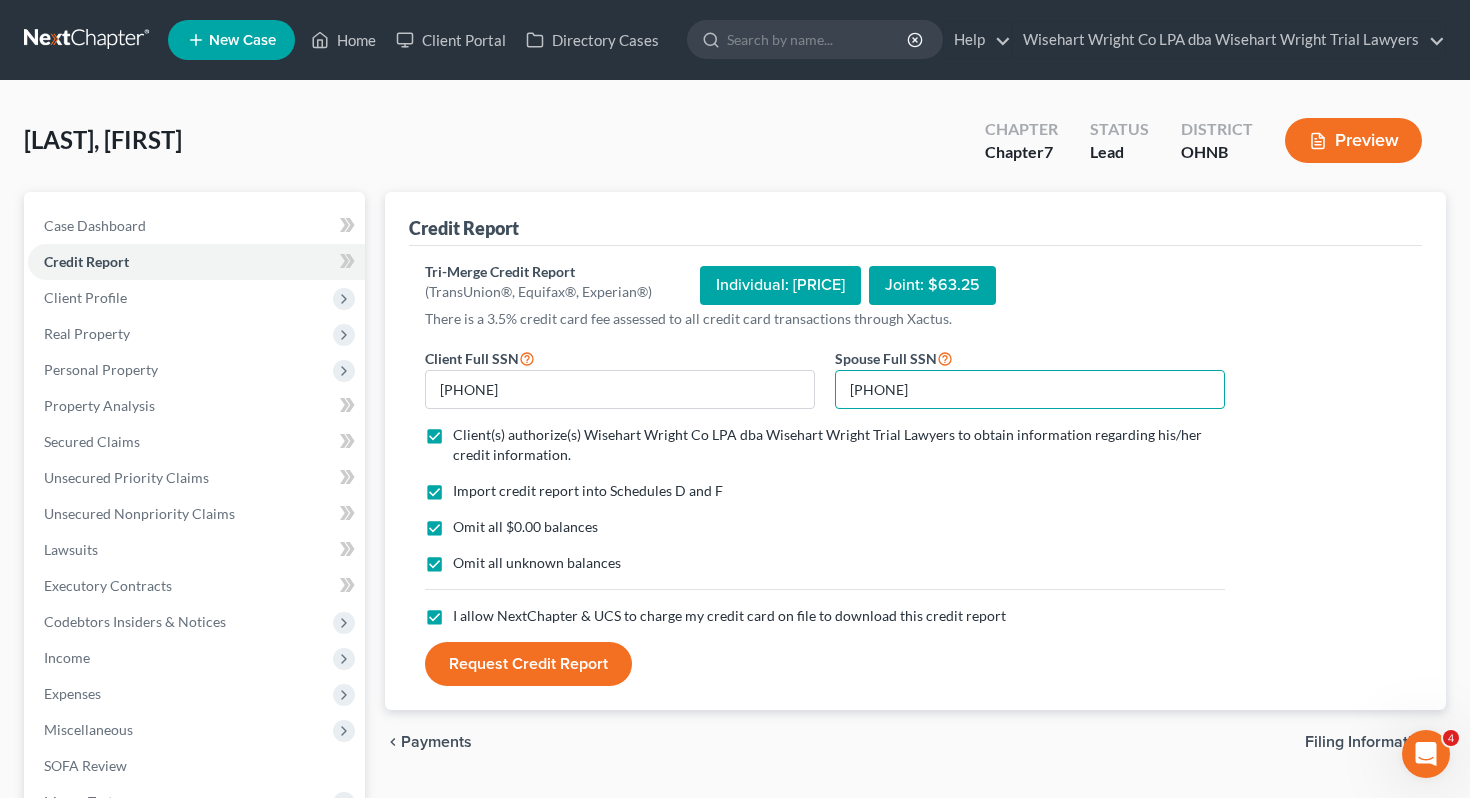 type on "[PHONE]" 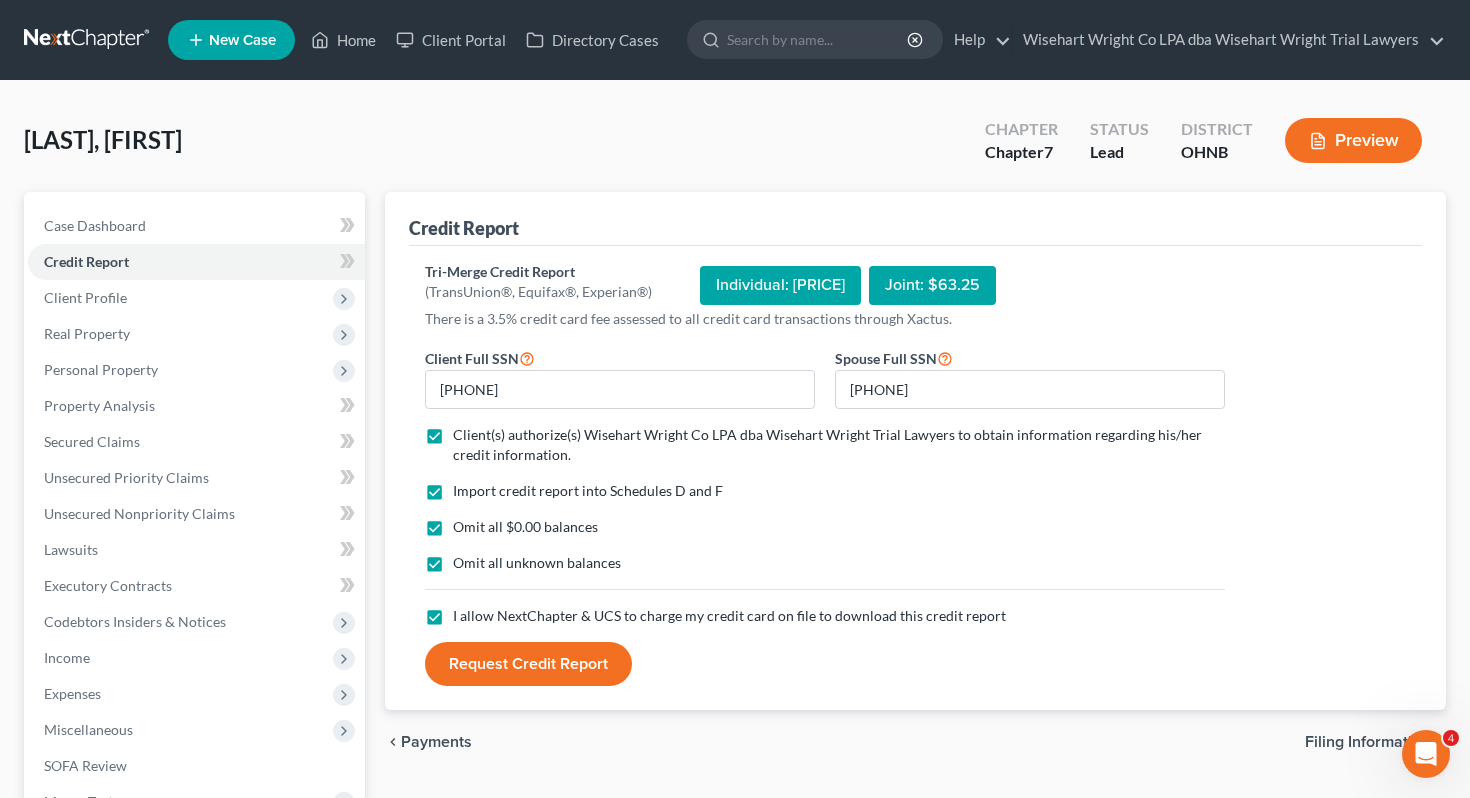 click on "Request Credit Report" at bounding box center (528, 664) 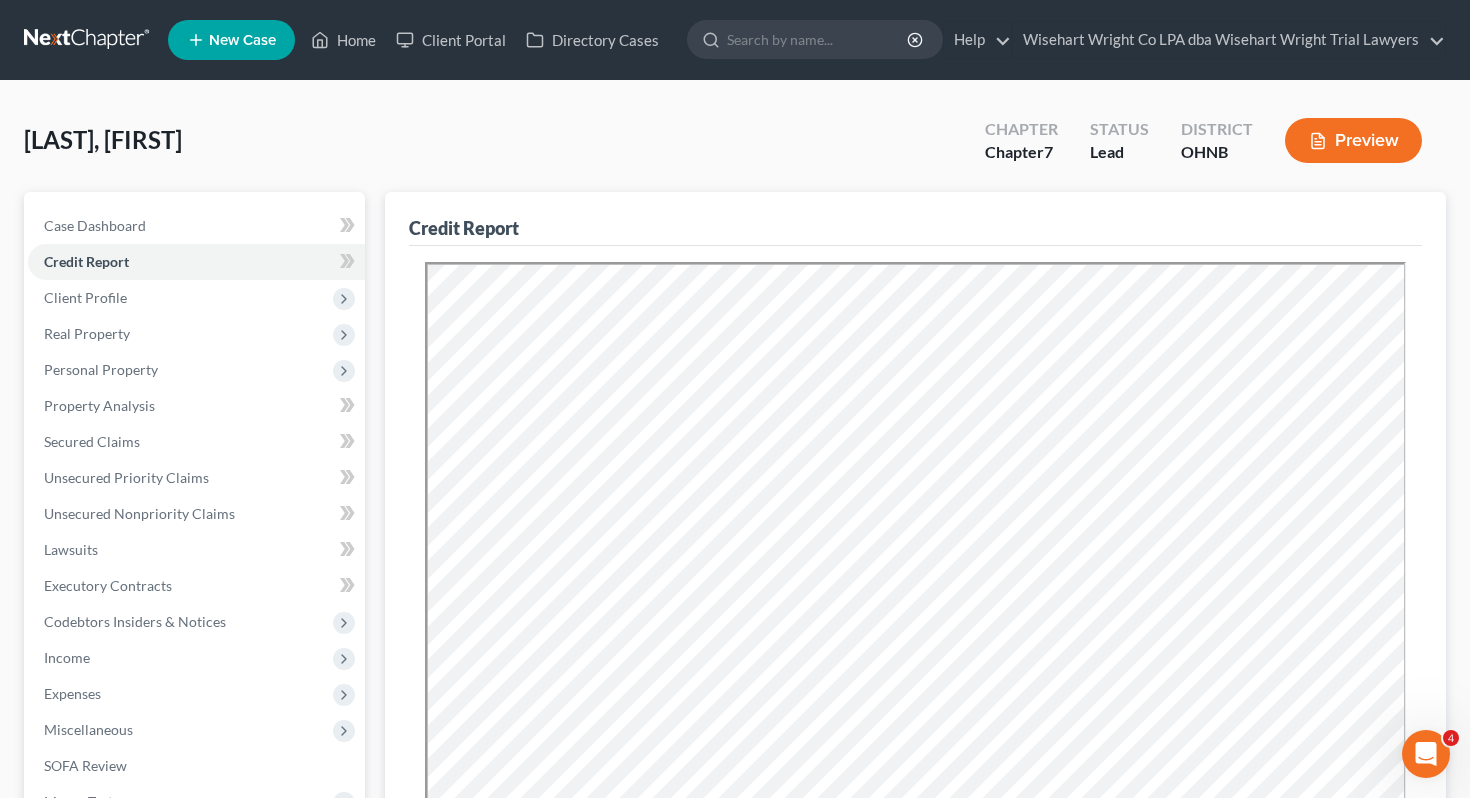 scroll, scrollTop: 0, scrollLeft: 0, axis: both 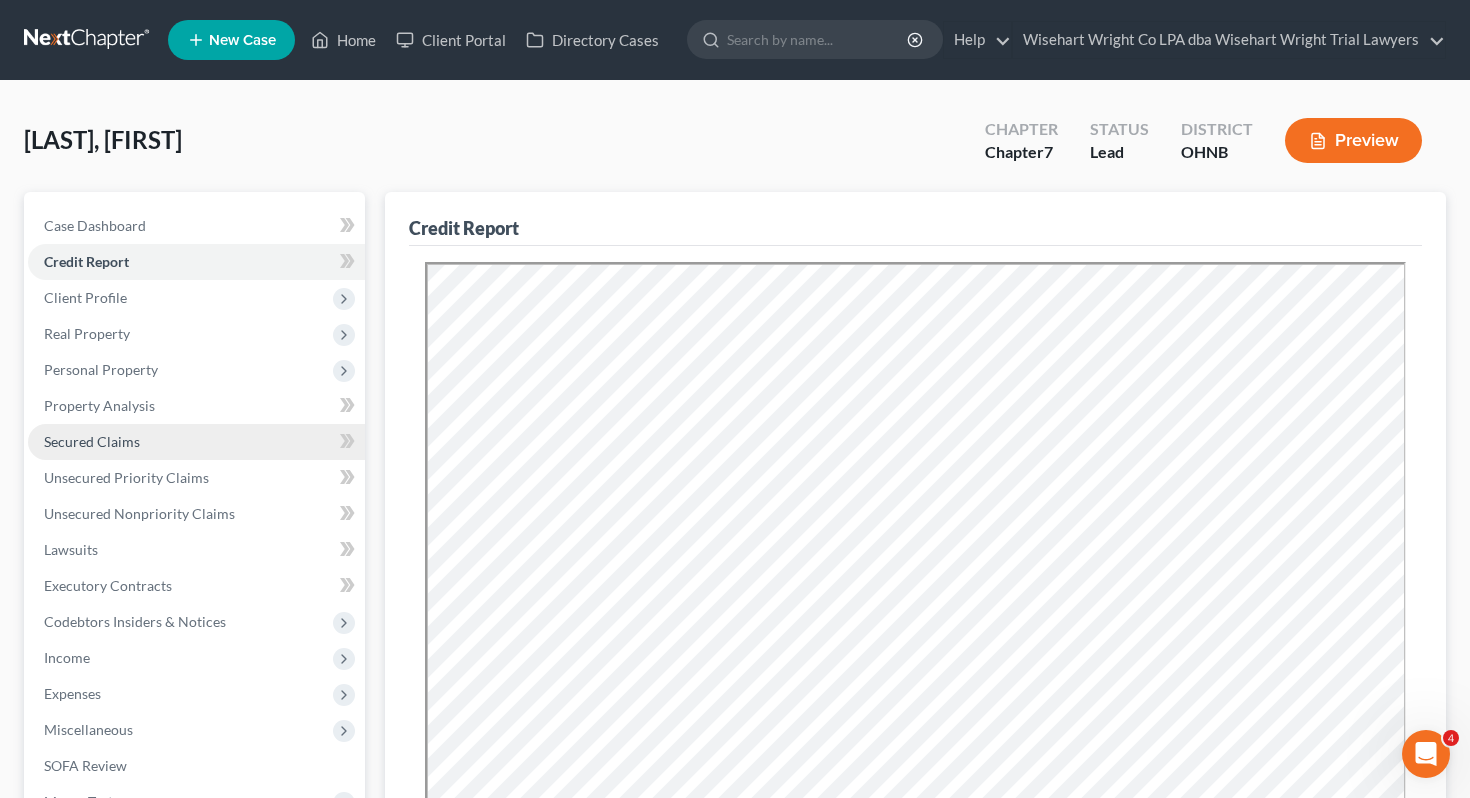 click on "Secured Claims" at bounding box center [196, 442] 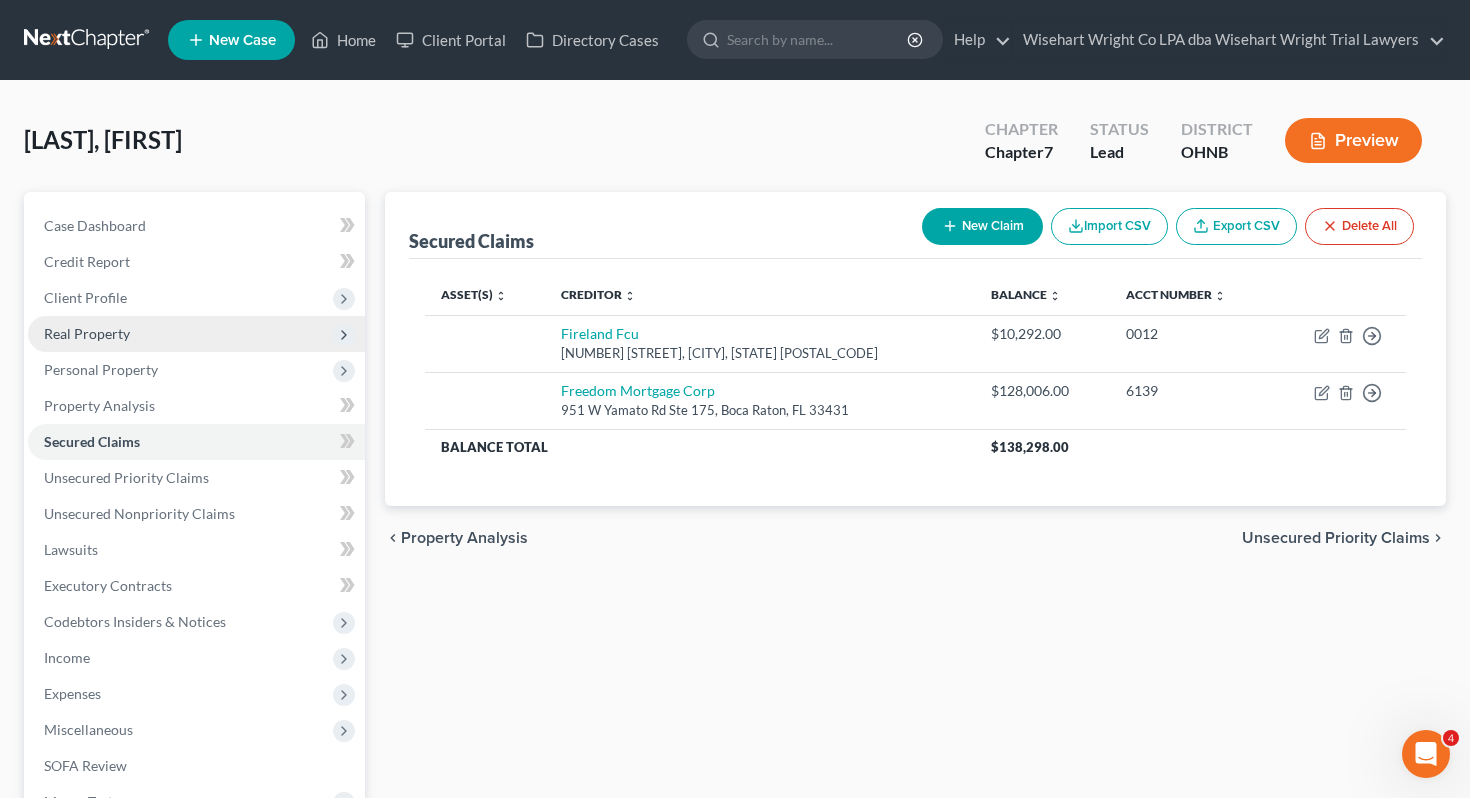 click on "Real Property" at bounding box center (196, 334) 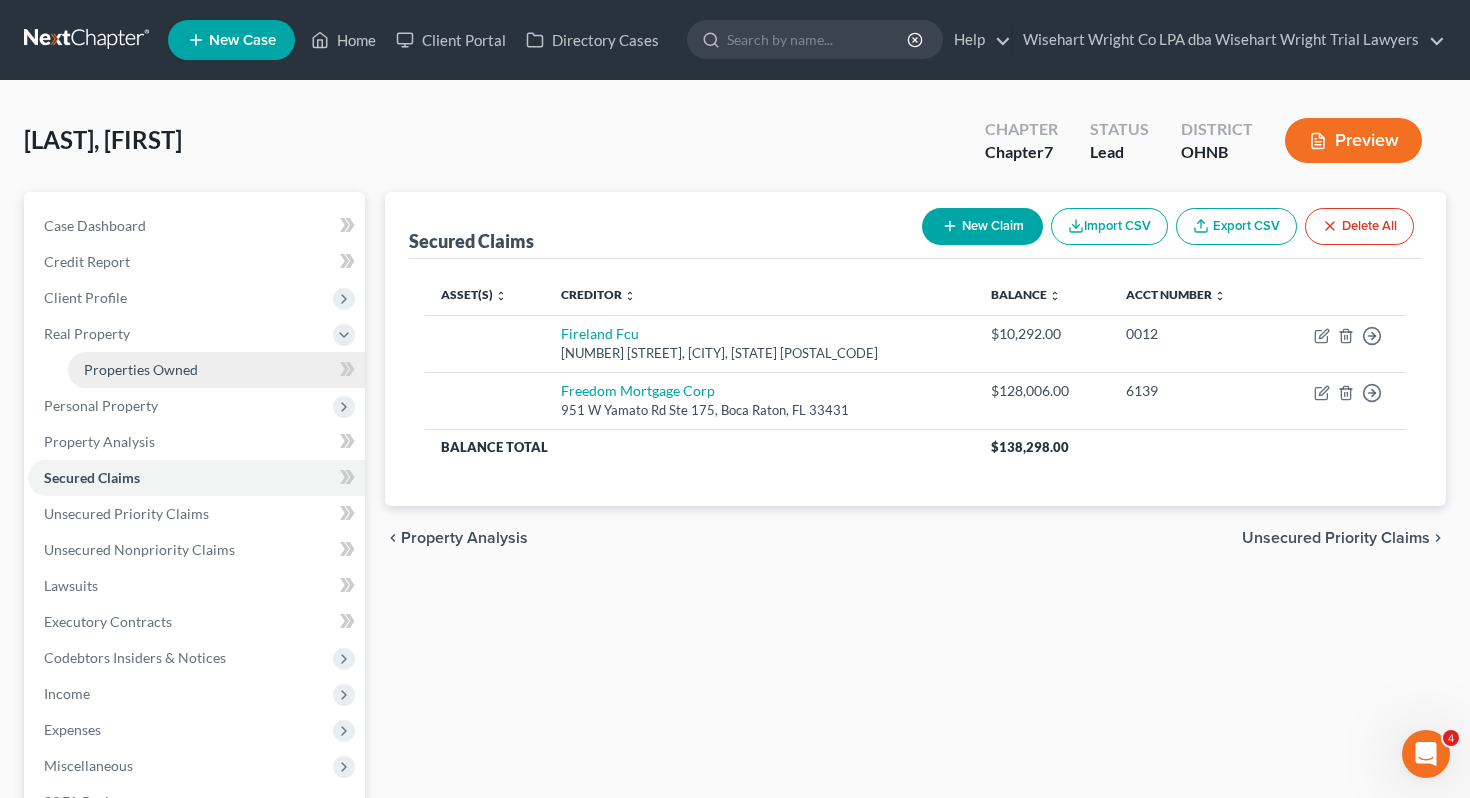 click on "Properties Owned" at bounding box center (216, 370) 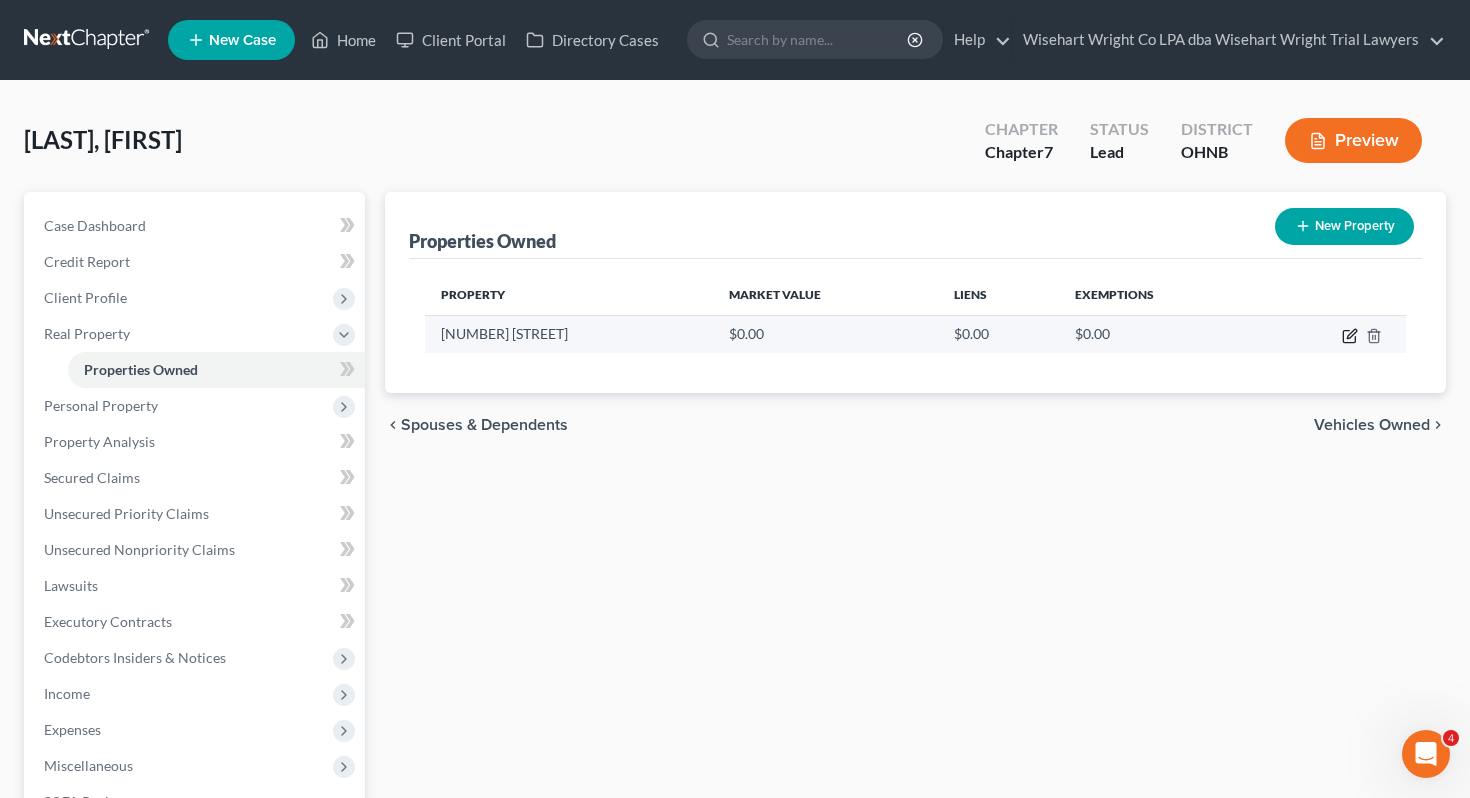 click 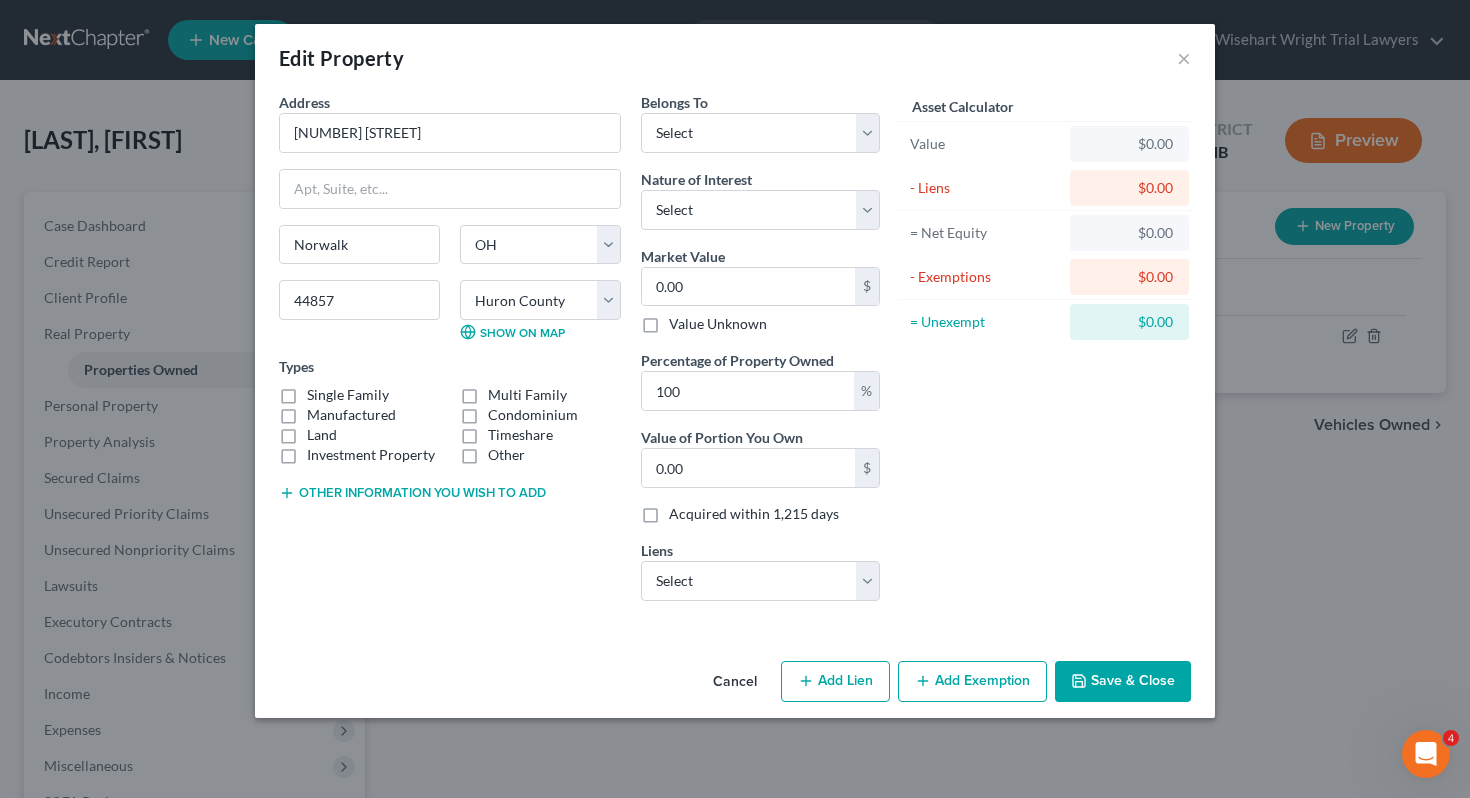 click on "Address
*
6 Liberty St Norwalk State AL AK AR AZ CA CO CT DE DC FL GA GU HI ID IL IN IA KS KY LA ME MD MA MI MN MS MO MT NC ND NE NV NH NJ NM NY OH OK OR PA PR RI SC SD TN TX UT VI VA VT WA WV WI WY [ZIP] County Adams County Allen County Ashland County Ashtabula County Athens County Auglaize County Belmont County Brown County Butler County Carroll County Champaign County Clark County Clermont County Clinton County Columbiana County Coshocton County Crawford County Cuyahoga County Darke County Defiance County Delaware County Erie County Fairfield County Fayette County Franklin County Fulton County Gallia County Geauga County Greene County Guernsey County Hamilton County Hancock County Hardin County Harrison County Henry County Highland County Hocking County Holmes County Huron County Jackson County Jefferson County Knox County Lake County Lawrence County Licking County Logan County Lorain County Lucas County Madison County Mahoning County Marion County Medina County Meigs County Mercer County" at bounding box center (450, 354) 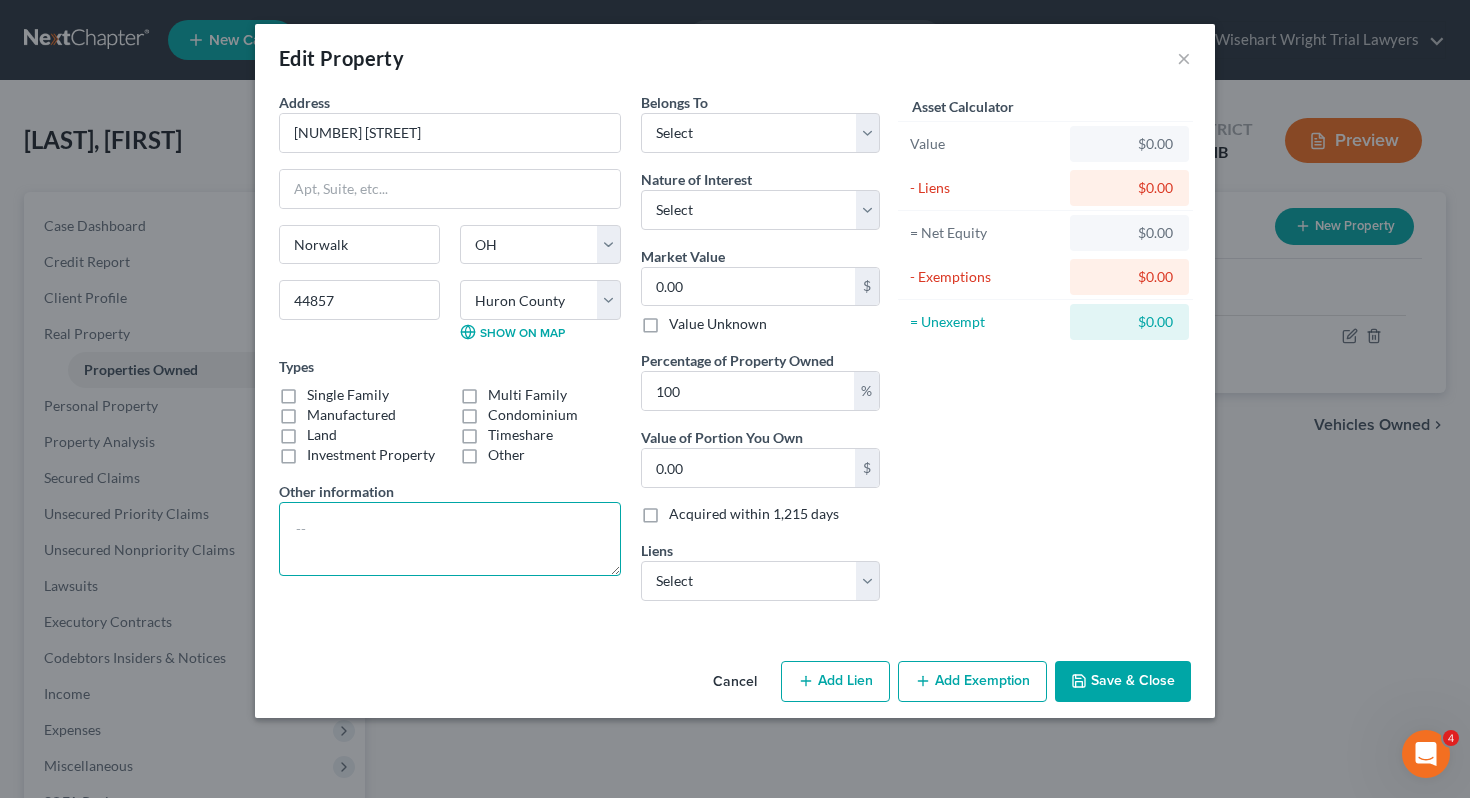 click at bounding box center (450, 539) 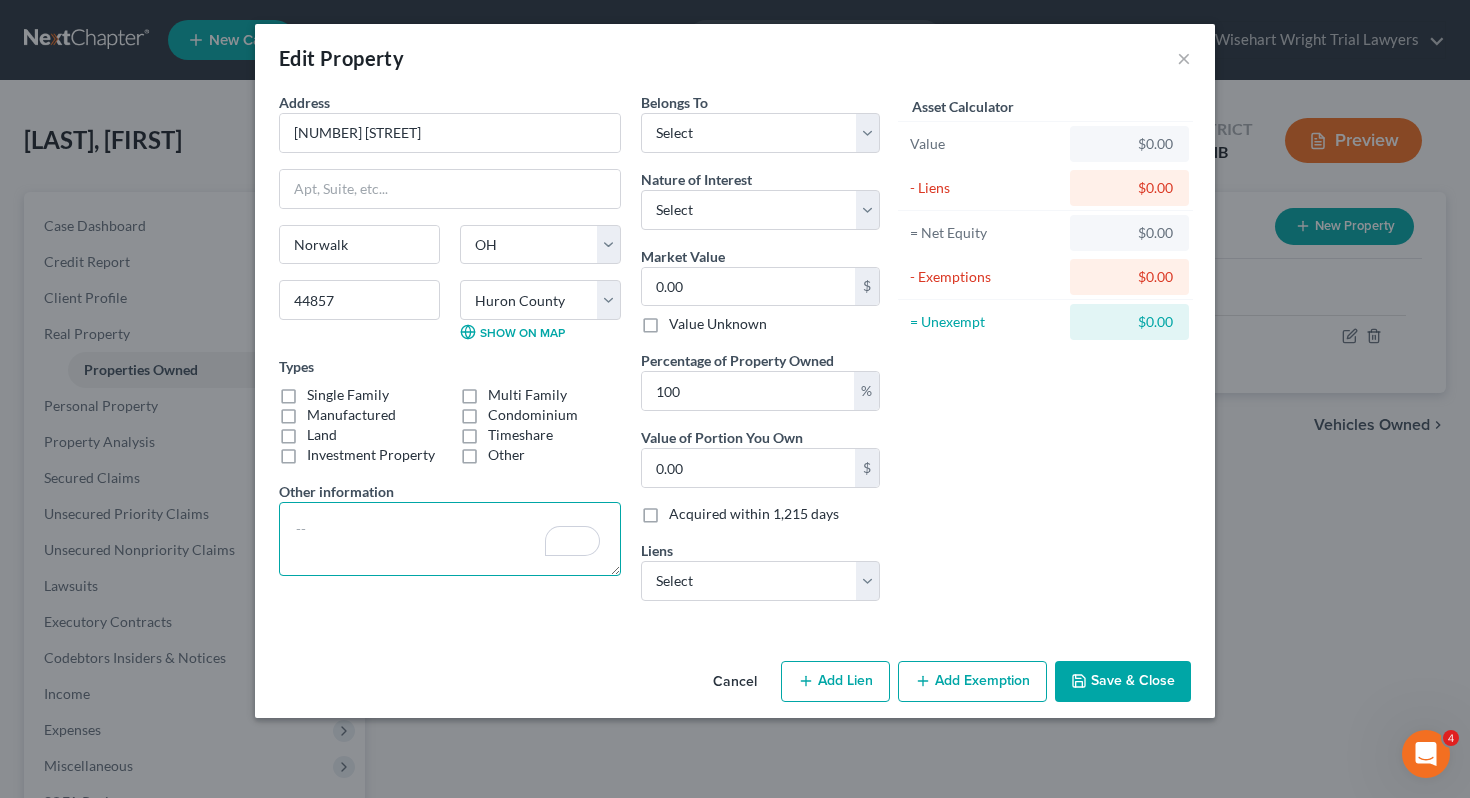 paste on "Parcel ID
[NUMBER]
Map Number
Property Address
6 LIBERTY ST
[CITY] OH [ZIP]
Brief Tax Description
LOT [NUMBER] PHASE [NUMBER]
(Note: *The Description above is not to be used on legal documents.)
Acres
0
Class
R
Land Use
[NUMBER] SINGLE FAMILY DWELLING
Market Area
[NUMBER] [STREET]-[STREET]-[STREET]
City
[CITY] CORPORATION
Township
School District
[CITY] CSD
Summary
Owners
Owner
[LAST] [FIRST] OR SURV, [FIRST] [LAST]
Mailing Address
[LAST] [FIRST] & [FIRST] [LAST] OR SURV
6 LIBERTY ST
[CITY] OH [ZIP]" 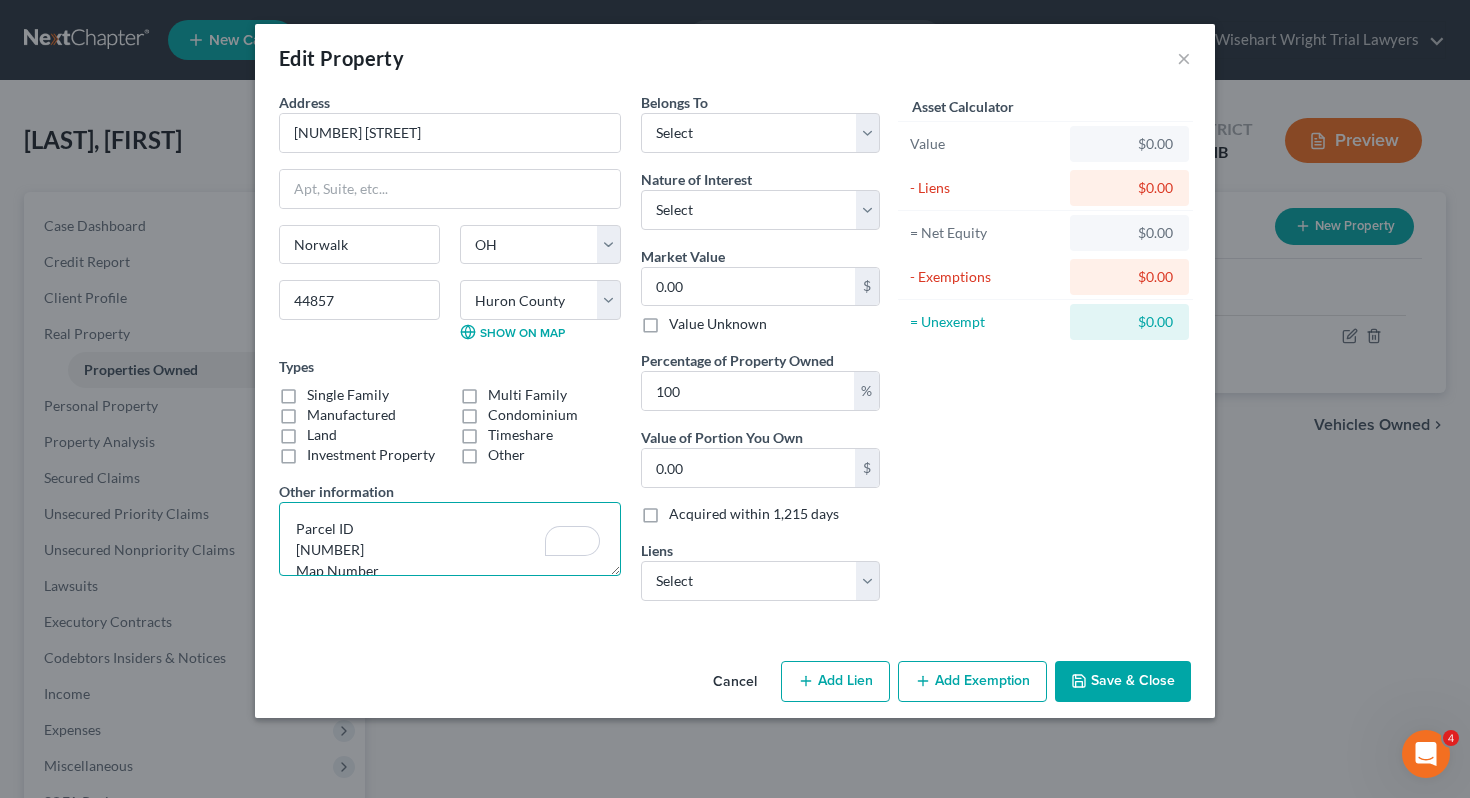 scroll, scrollTop: 655, scrollLeft: 0, axis: vertical 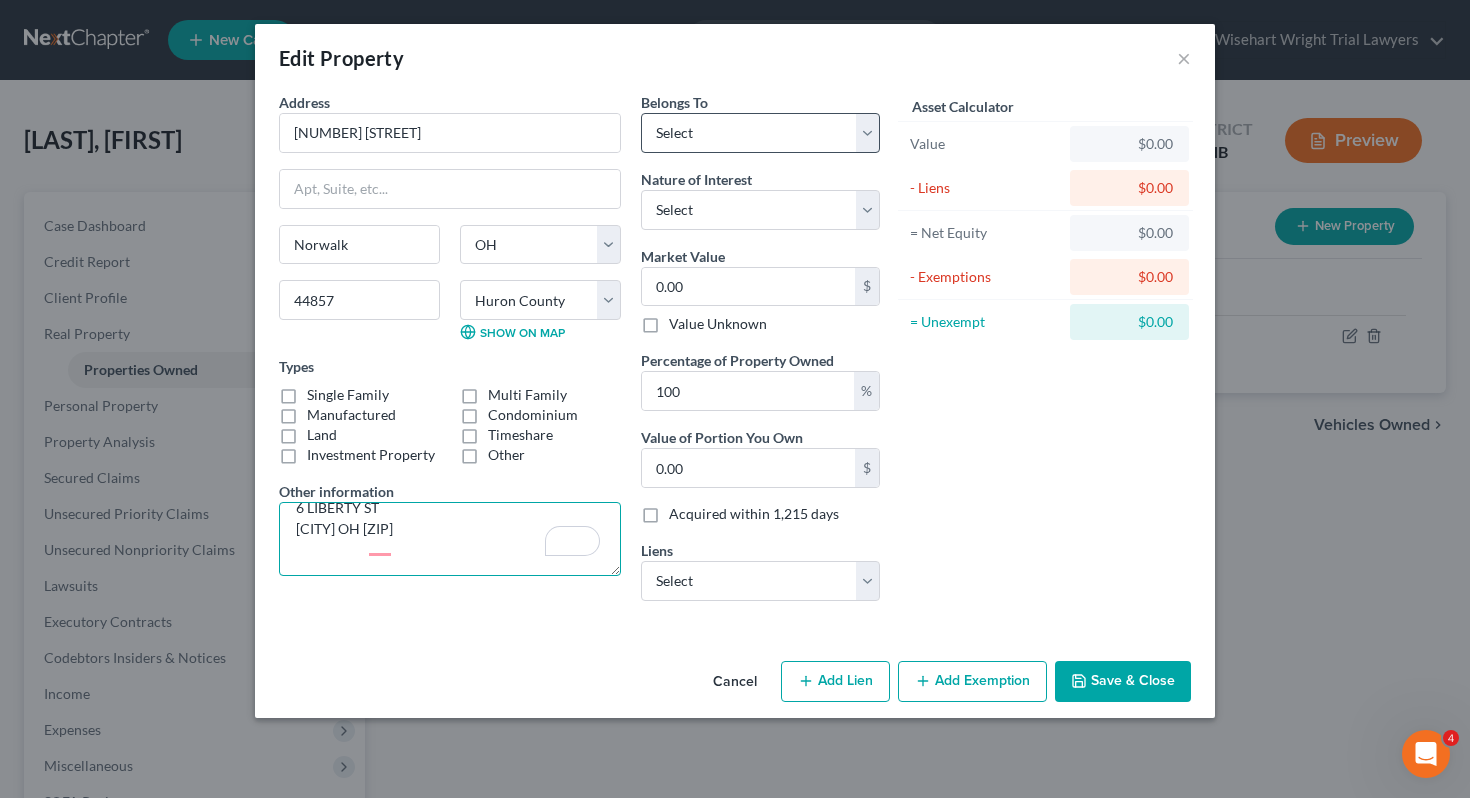 type on "Parcel ID
[NUMBER]
Map Number
Property Address
6 LIBERTY ST
[CITY] OH [ZIP]
Brief Tax Description
LOT [NUMBER] PHASE [NUMBER]
(Note: *The Description above is not to be used on legal documents.)
Acres
0
Class
R
Land Use
[NUMBER] SINGLE FAMILY DWELLING
Market Area
[NUMBER] [STREET]-[STREET]-[STREET]
City
[CITY] CORPORATION
Township
School District
[CITY] CSD
Summary
Owners
Owner
[LAST] [FIRST] OR SURV, [FIRST] [LAST]
Mailing Address
[LAST] [FIRST] & [FIRST] [LAST] OR SURV
6 LIBERTY ST
[CITY] OH [ZIP]" 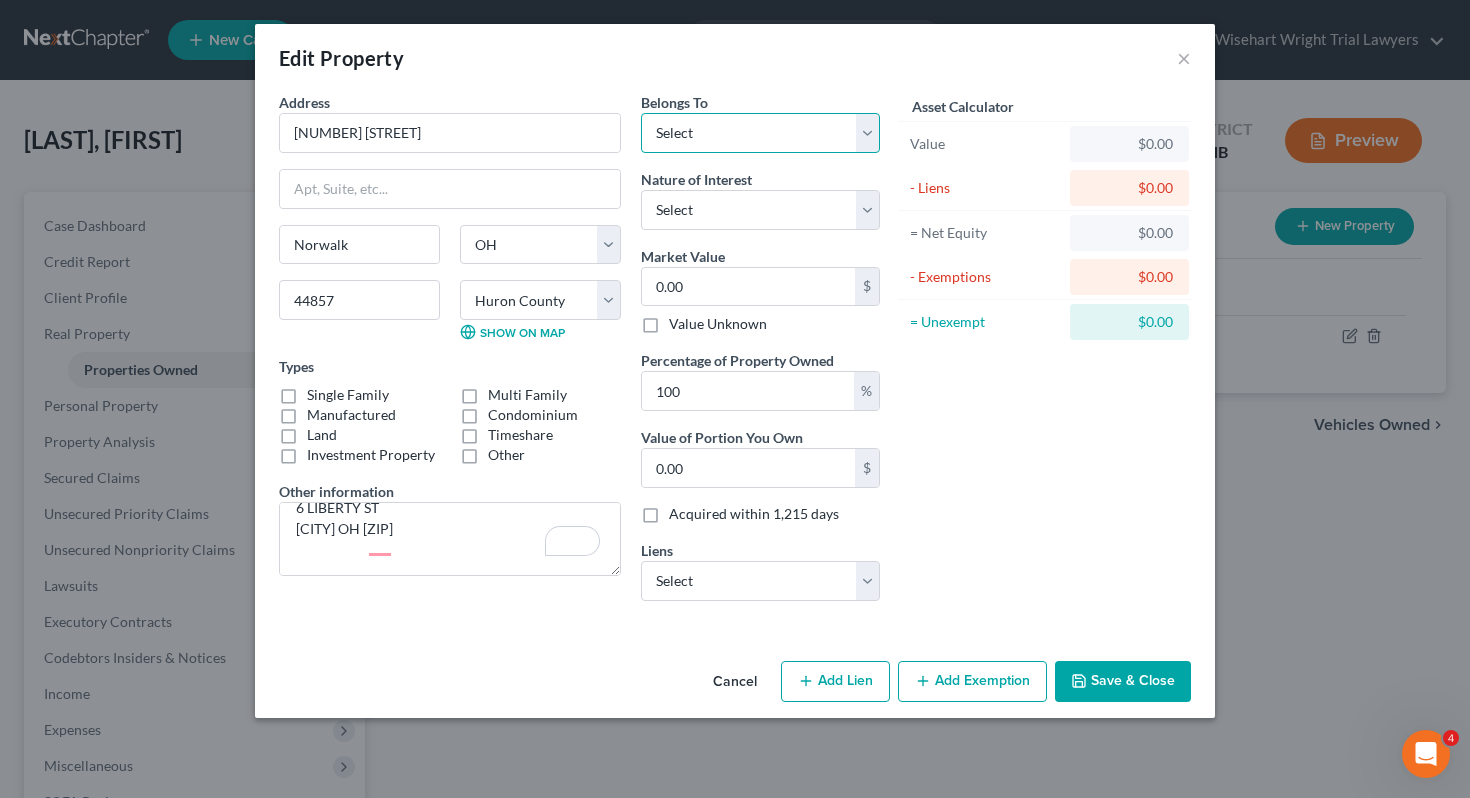 click on "Select Debtor 1 Only Debtor 2 Only Debtor 1 And Debtor 2 Only At Least One Of The Debtors And Another Community Property" at bounding box center [760, 133] 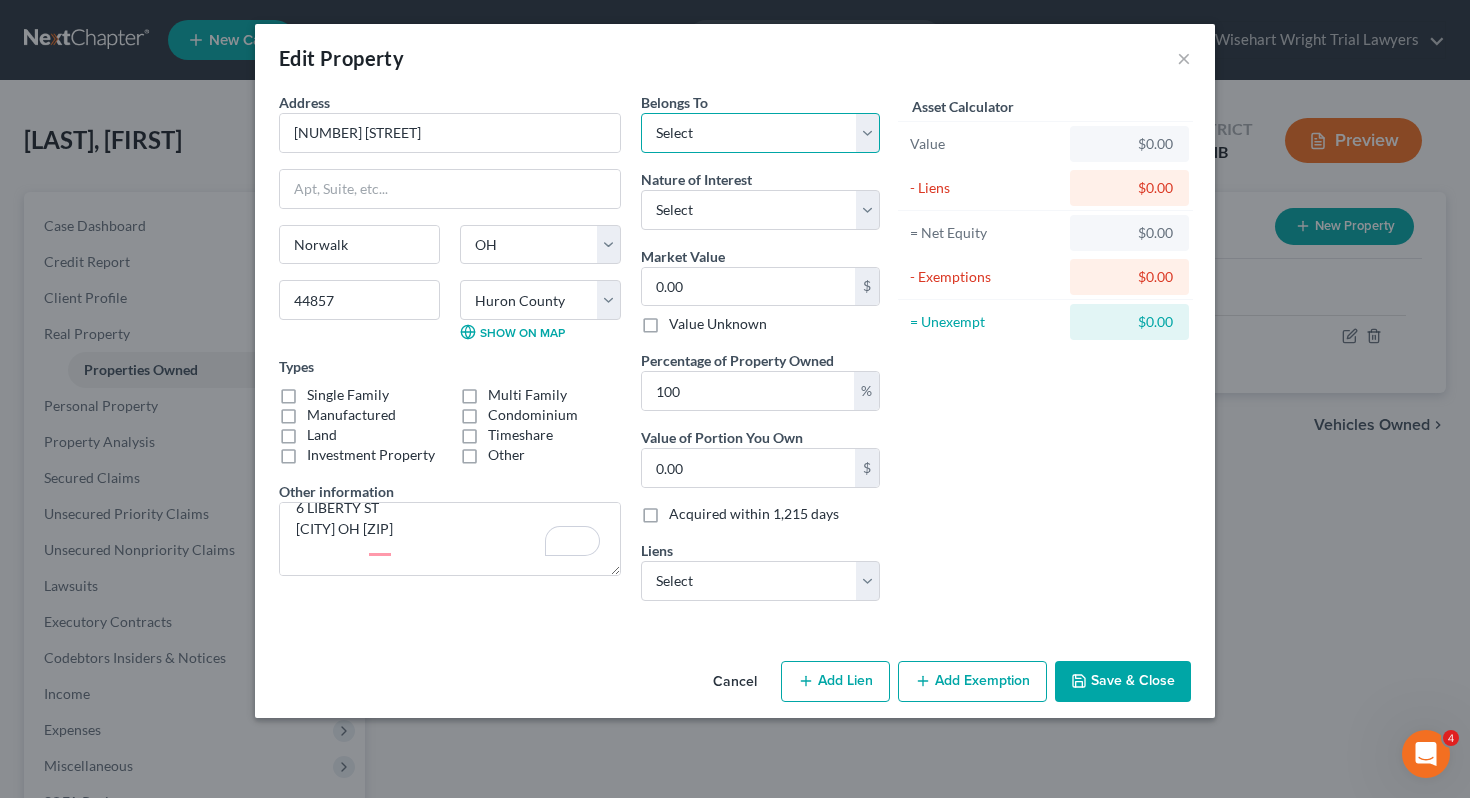 select on "2" 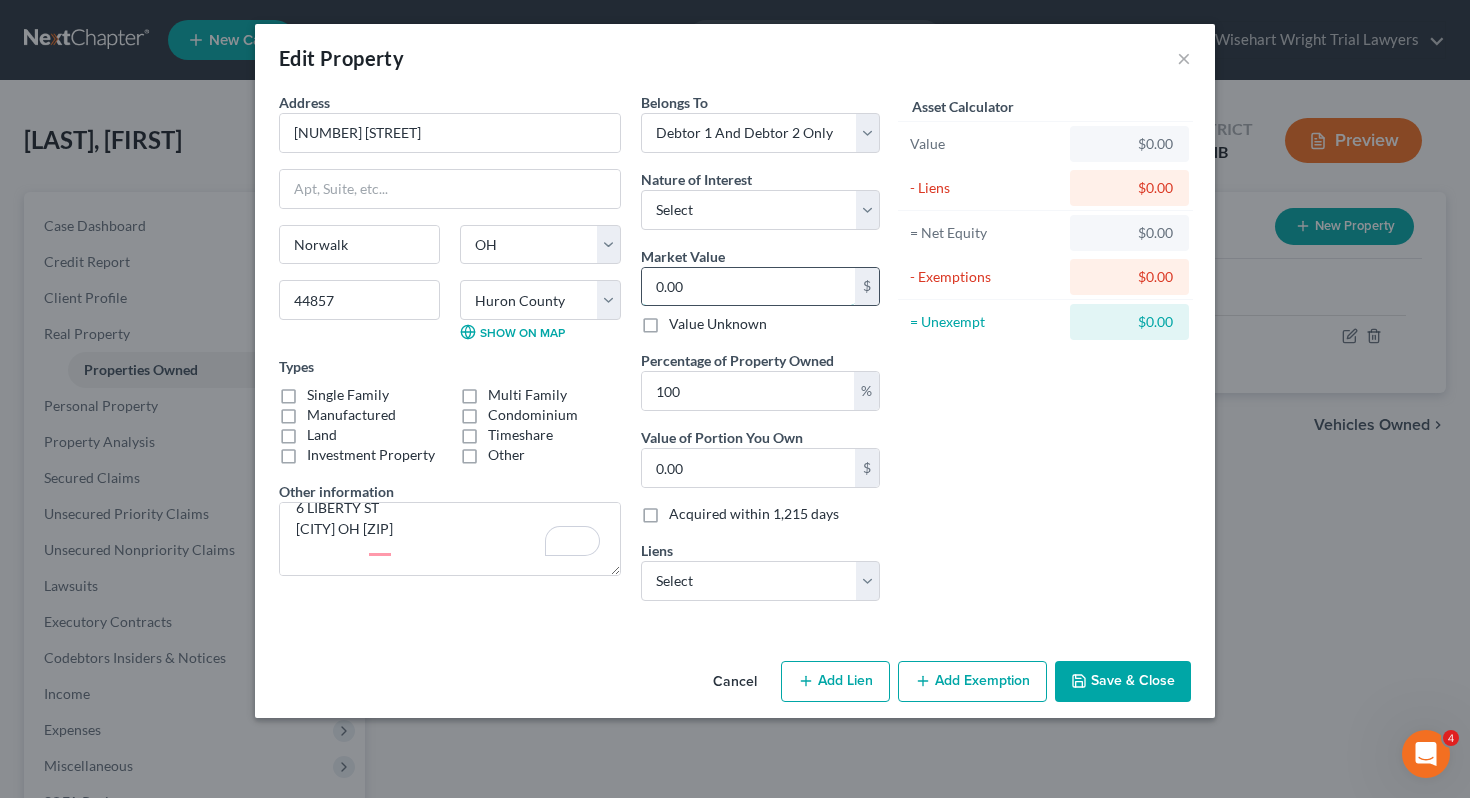 click on "0.00" at bounding box center (748, 287) 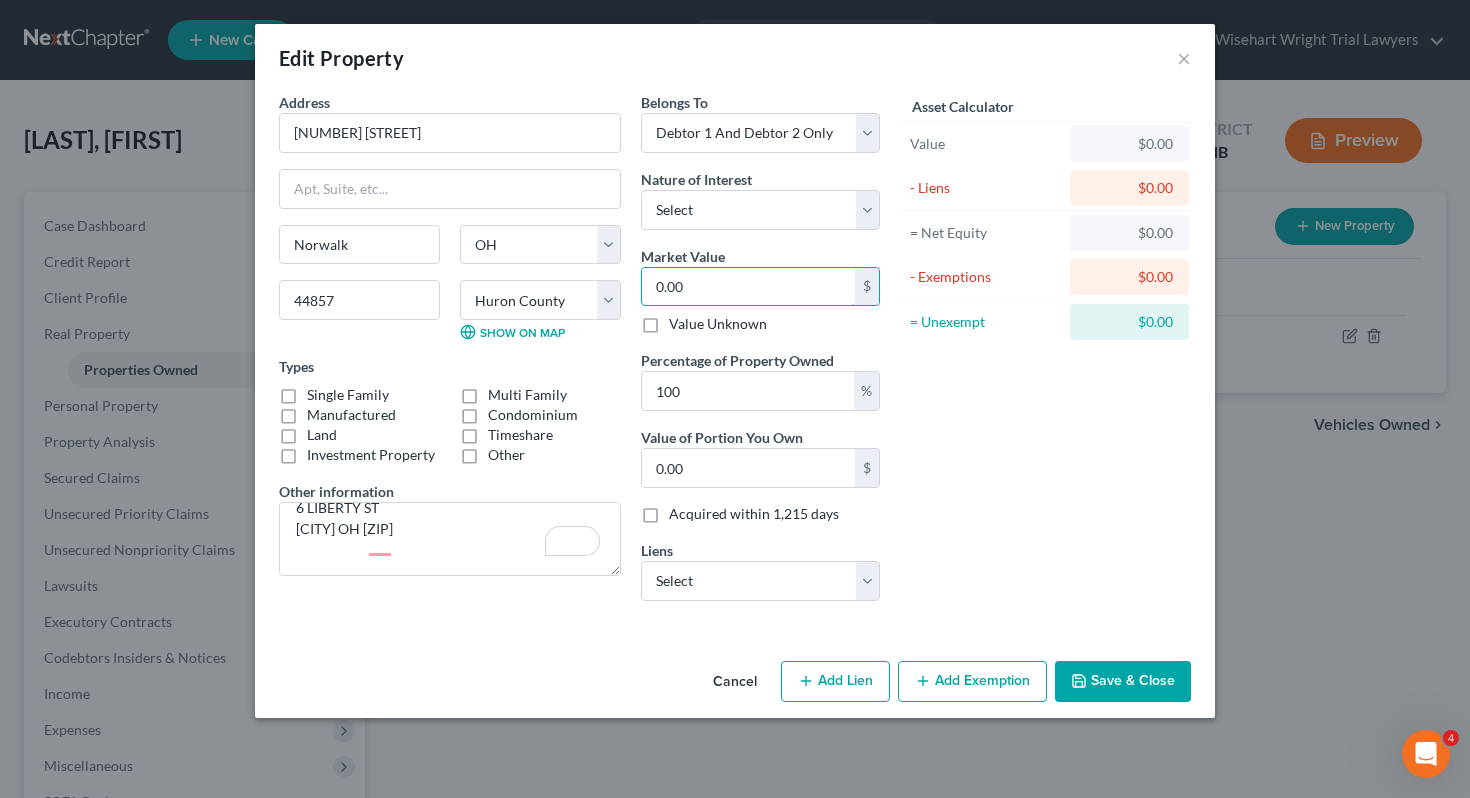 type on "1" 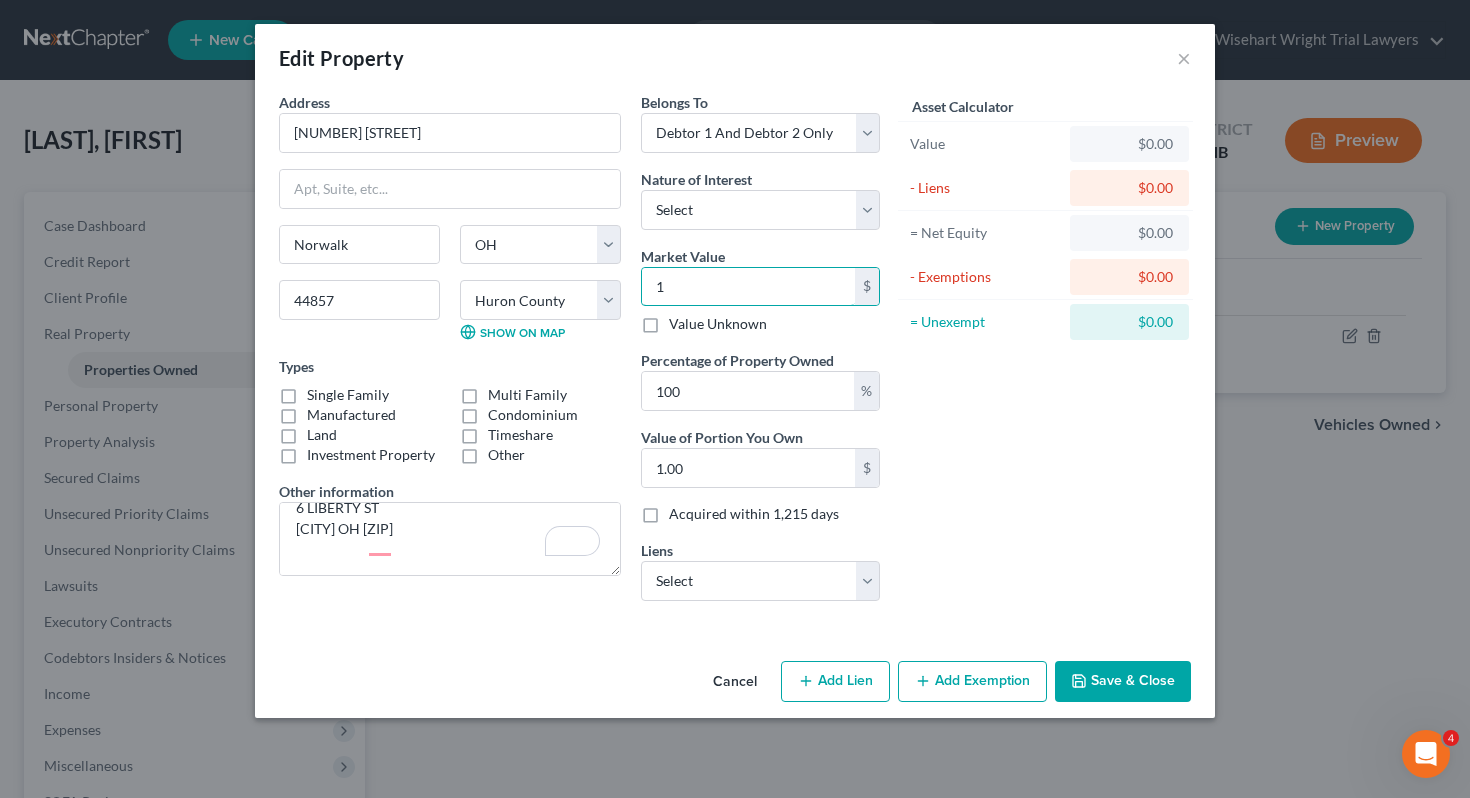 type on "18" 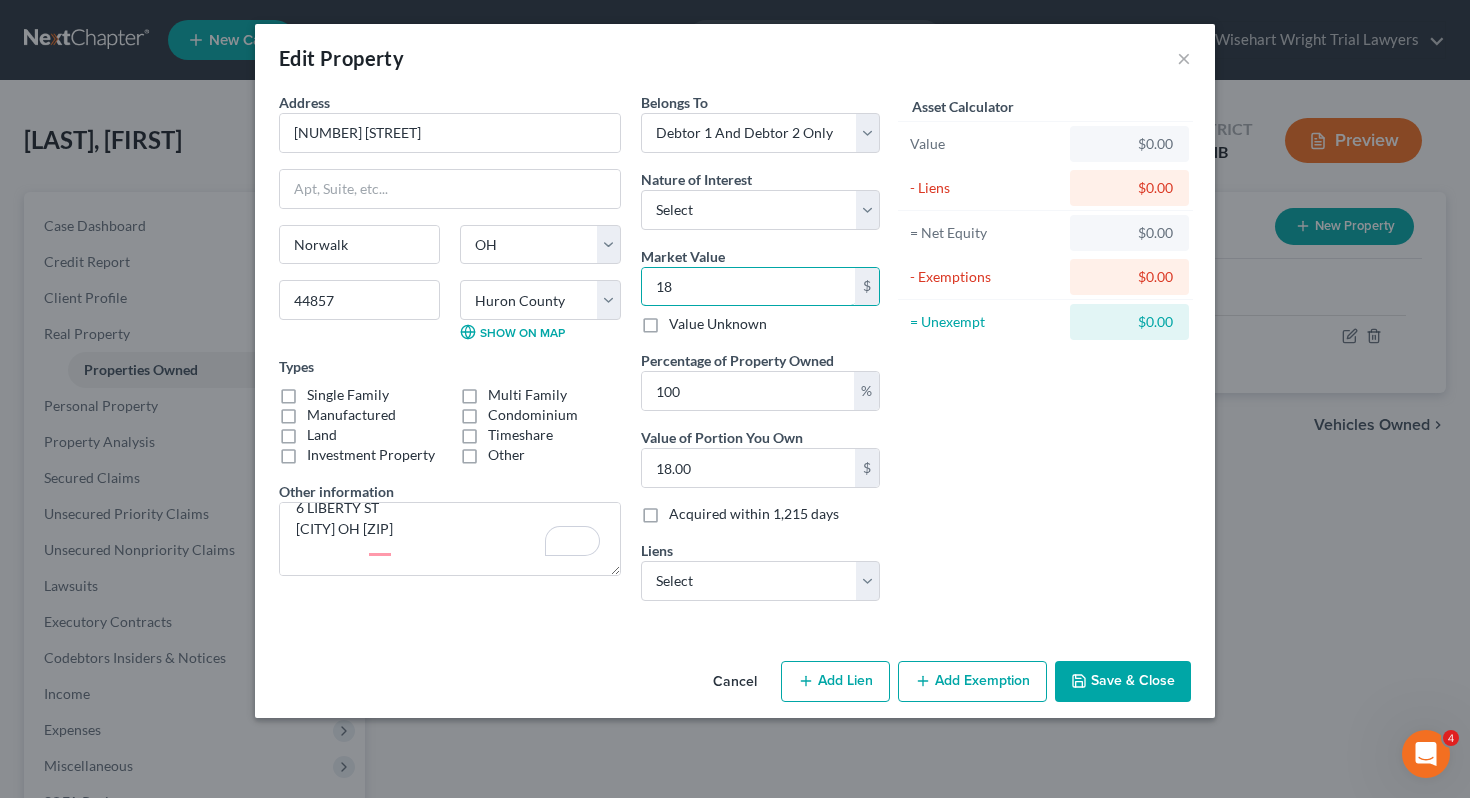 type on "184" 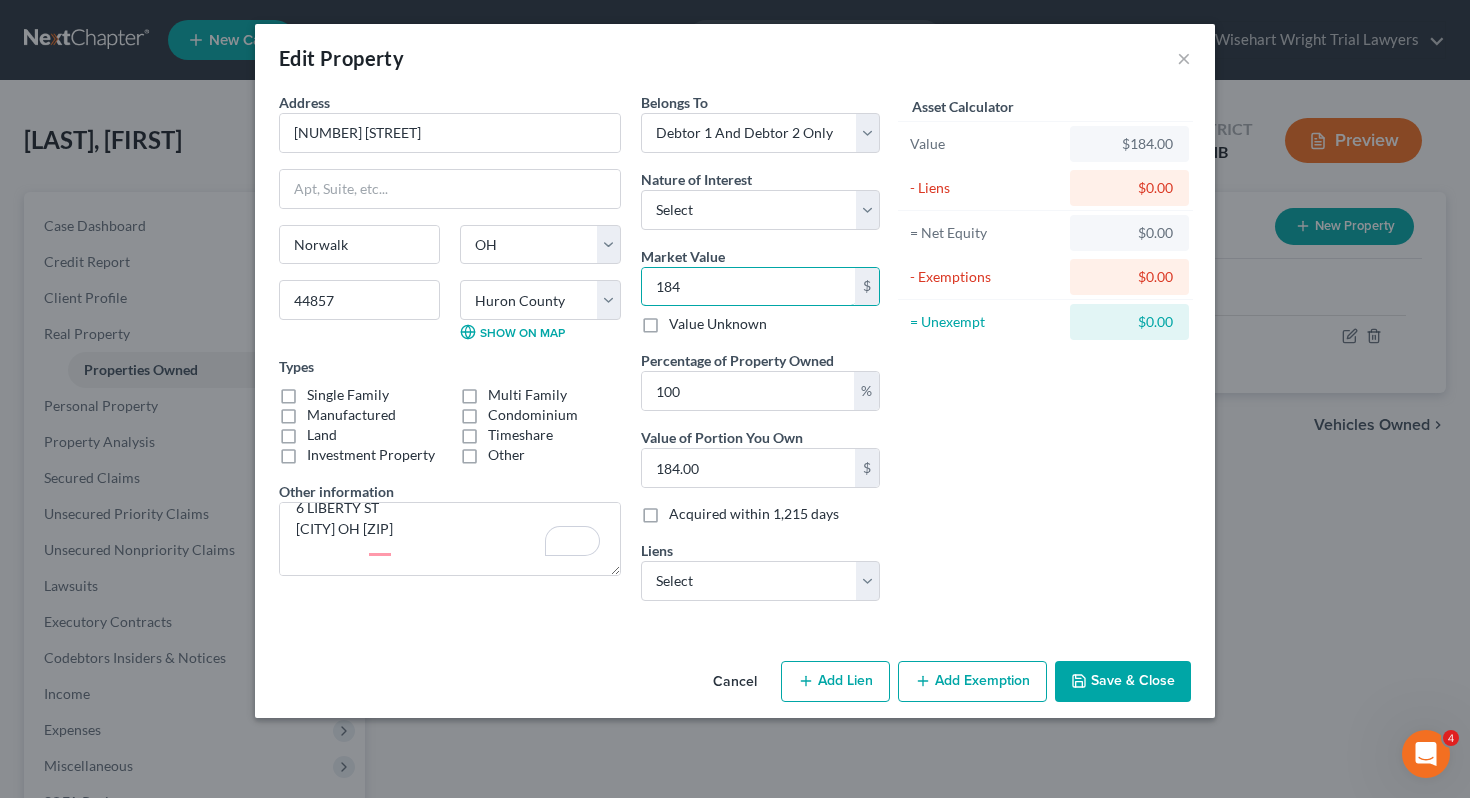 type on "1843" 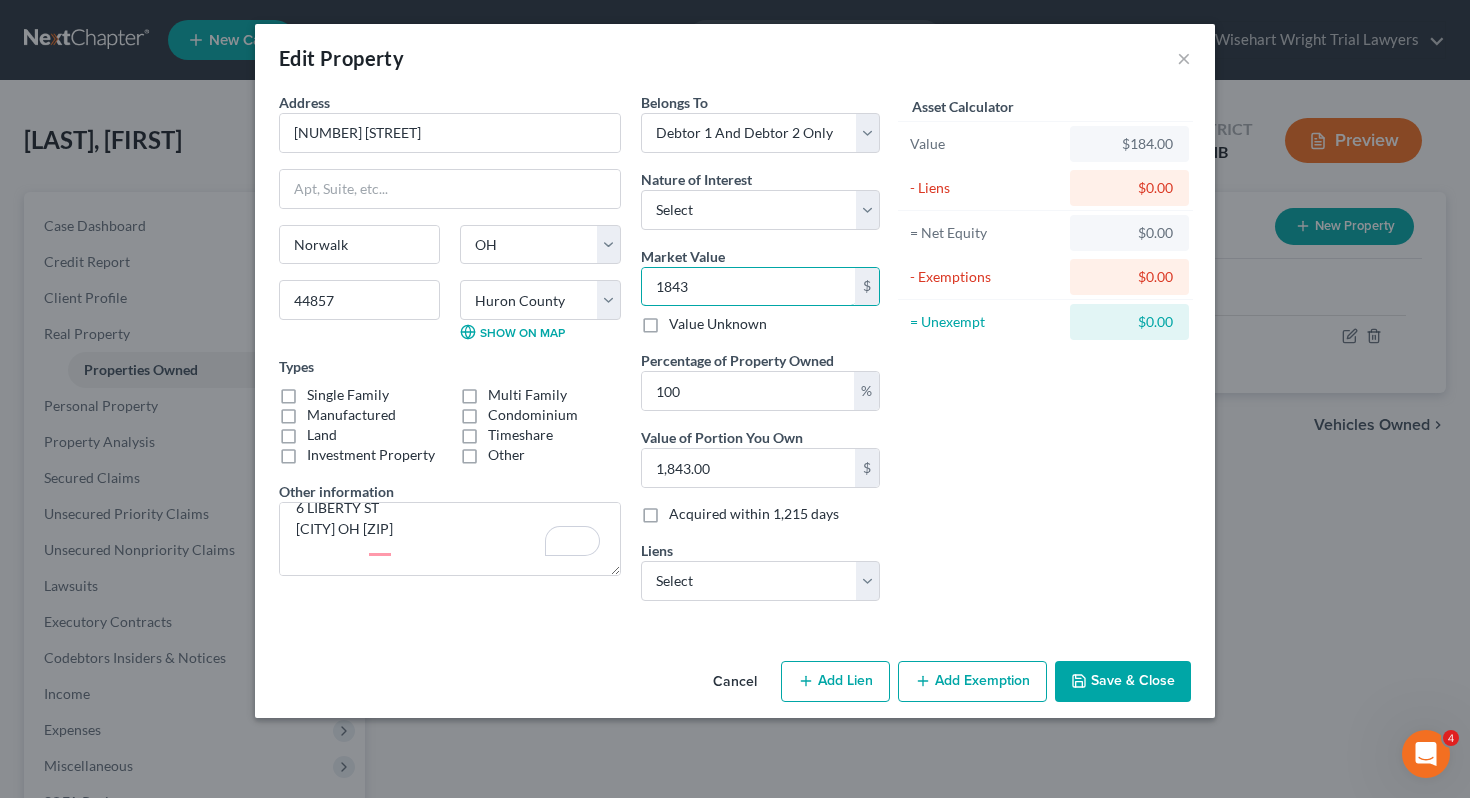type on "18432" 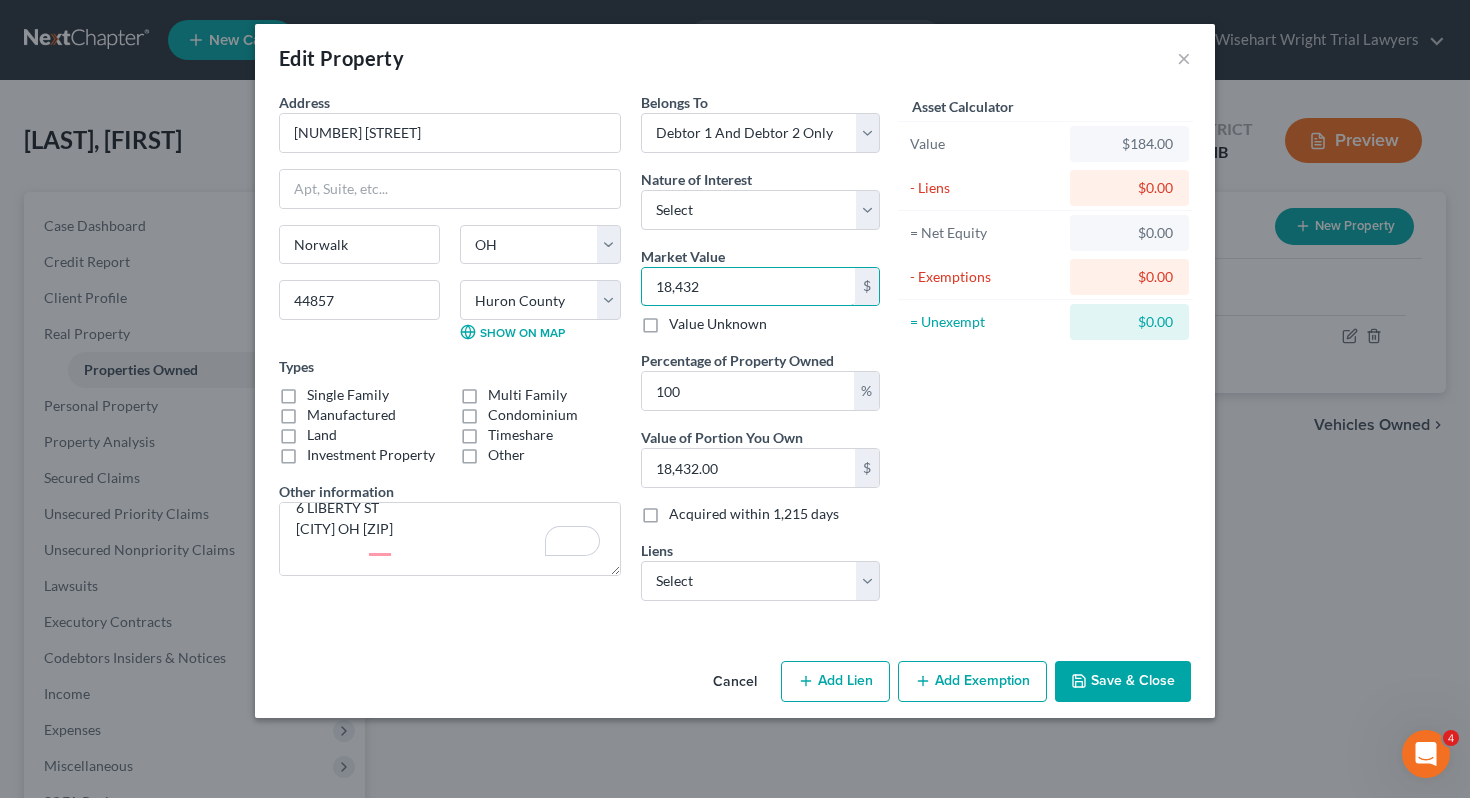 type on "18,4320" 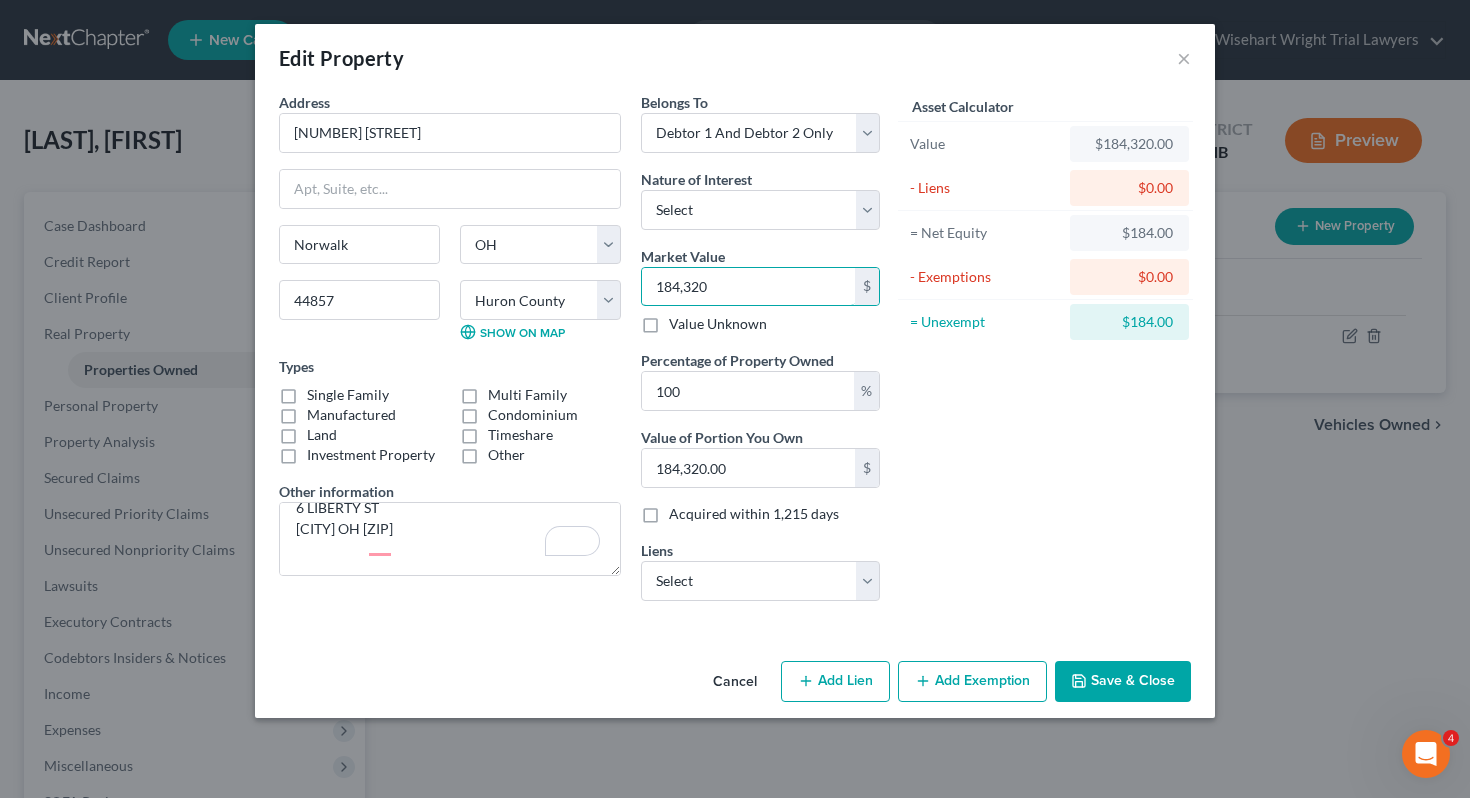 type on "184,320" 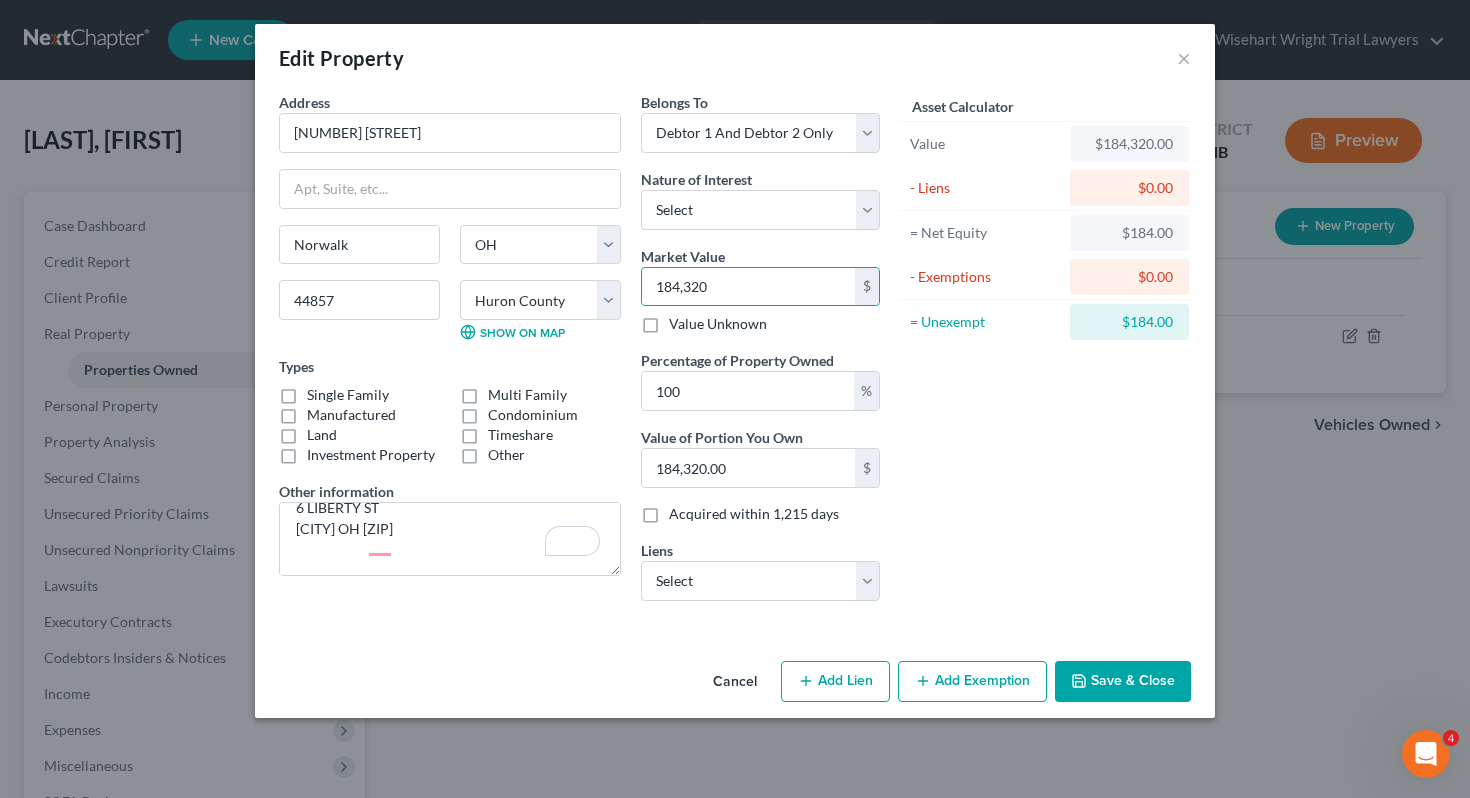 click on "Add Exemption" at bounding box center [972, 682] 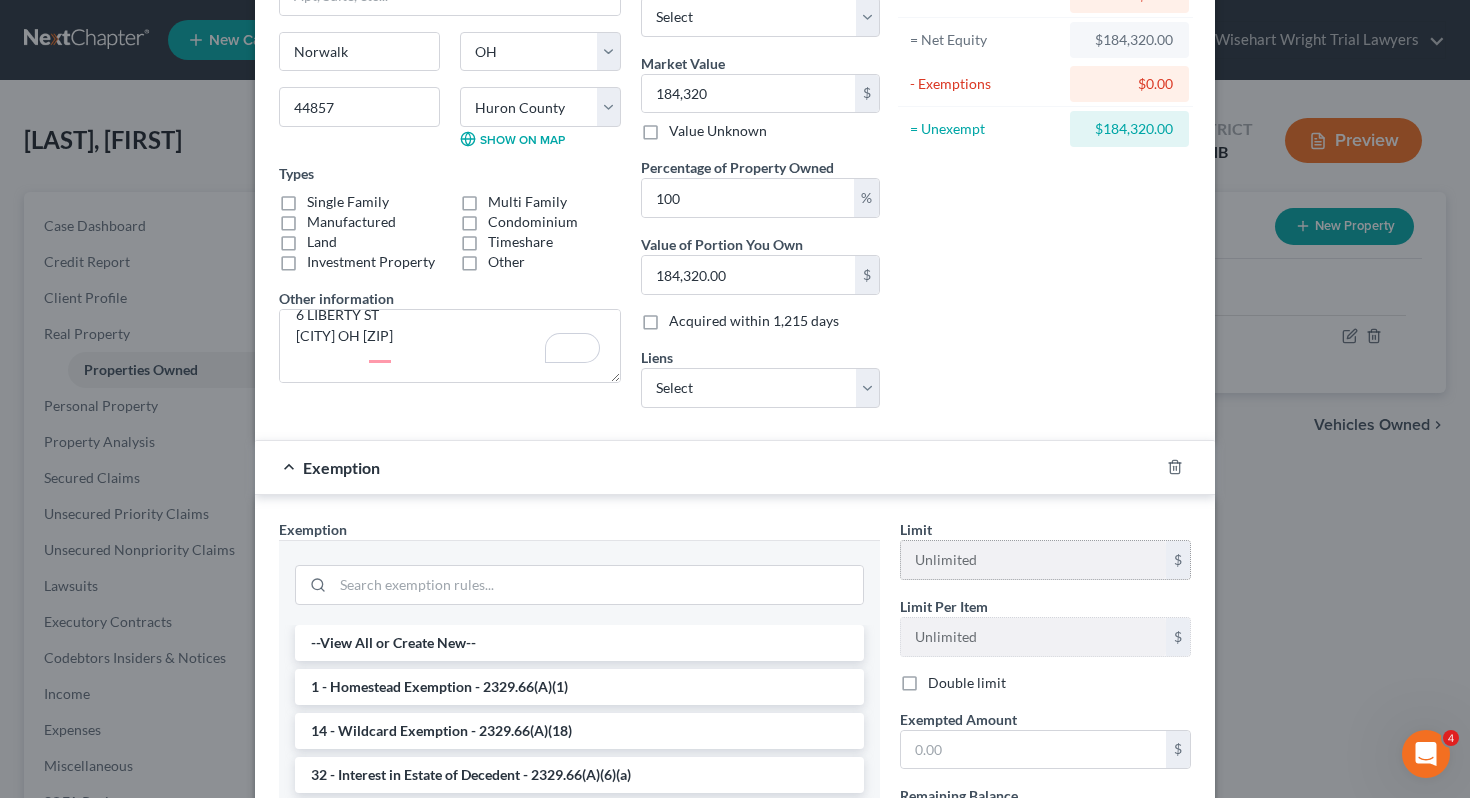 scroll, scrollTop: 284, scrollLeft: 0, axis: vertical 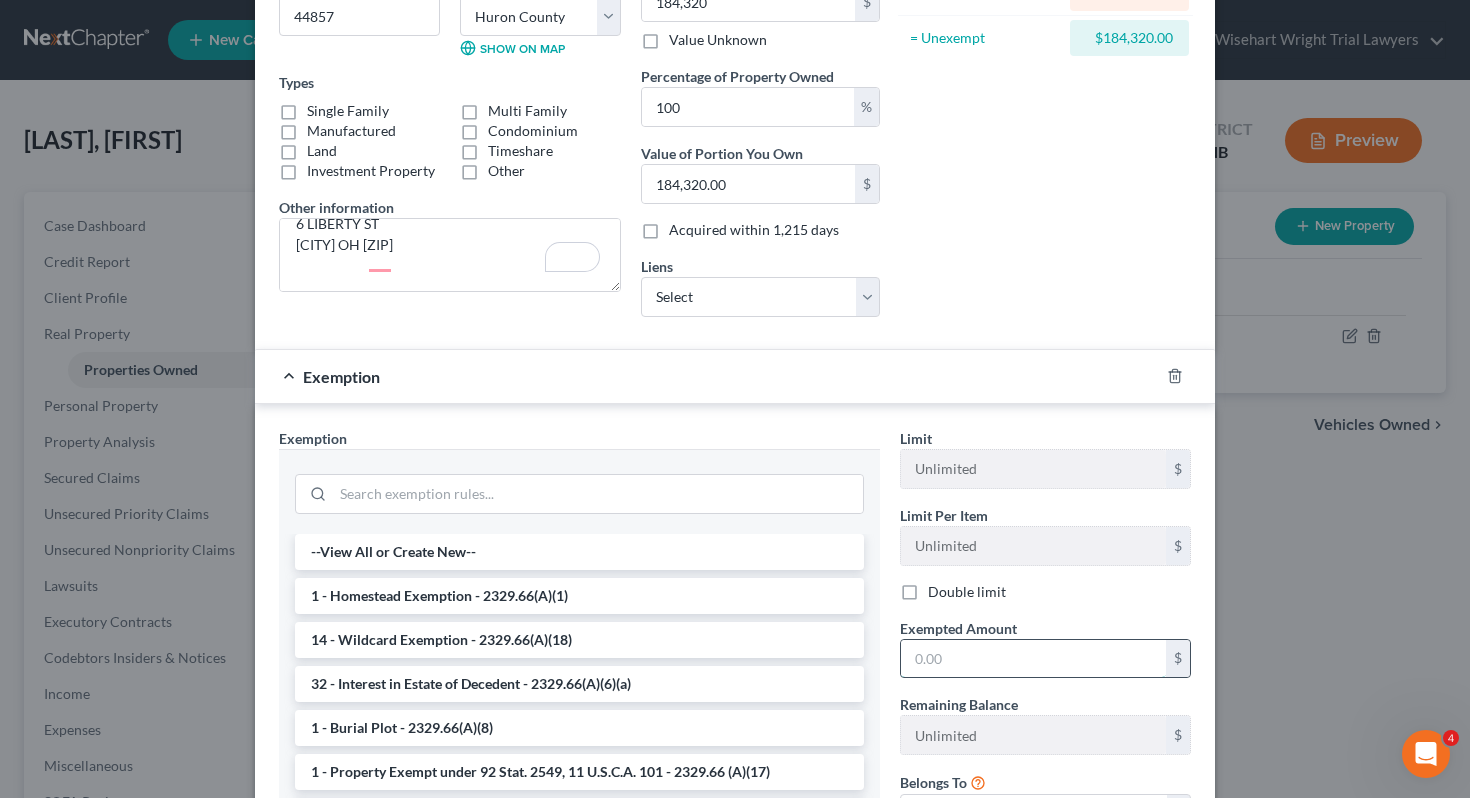 click at bounding box center [1033, 659] 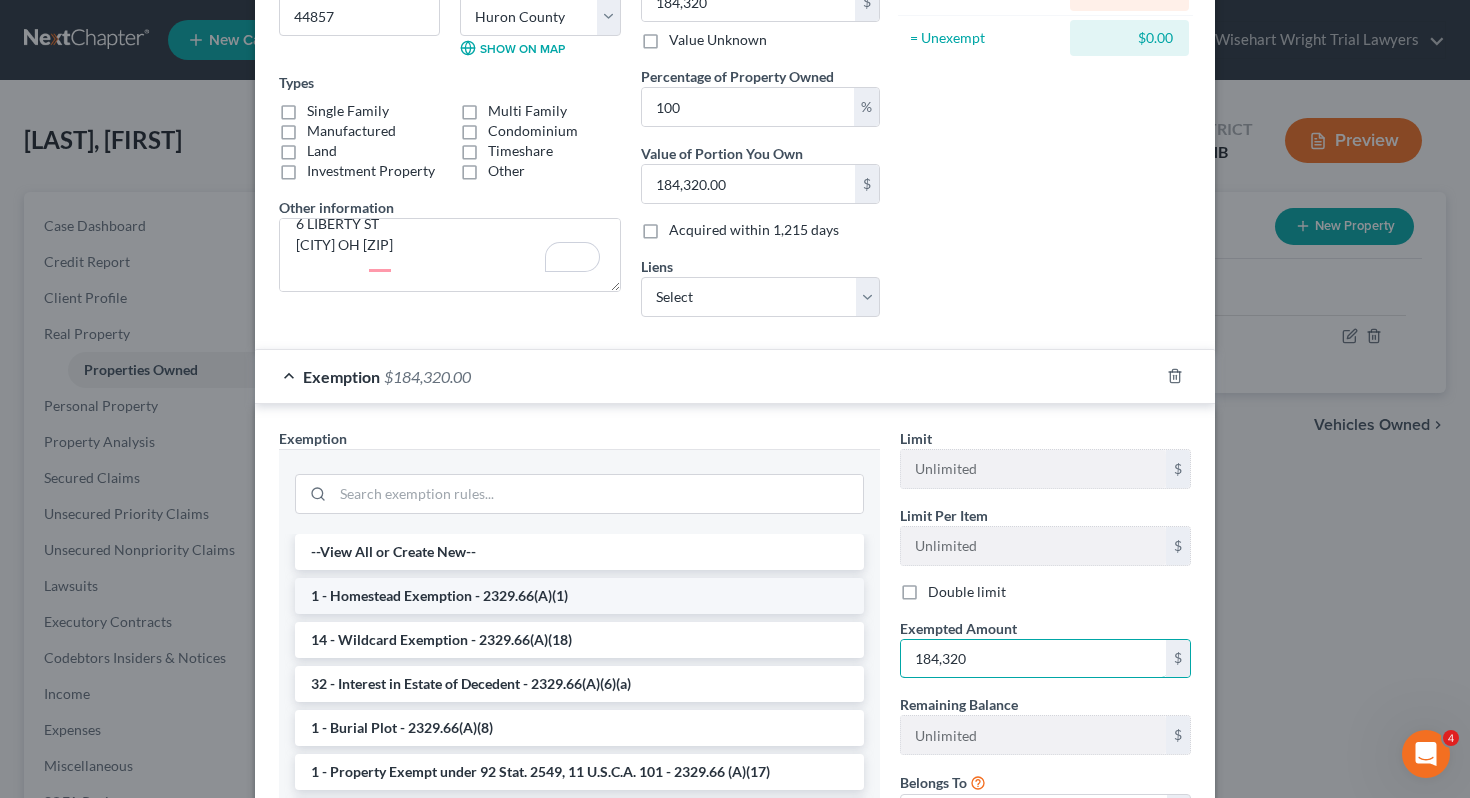 type on "184,320" 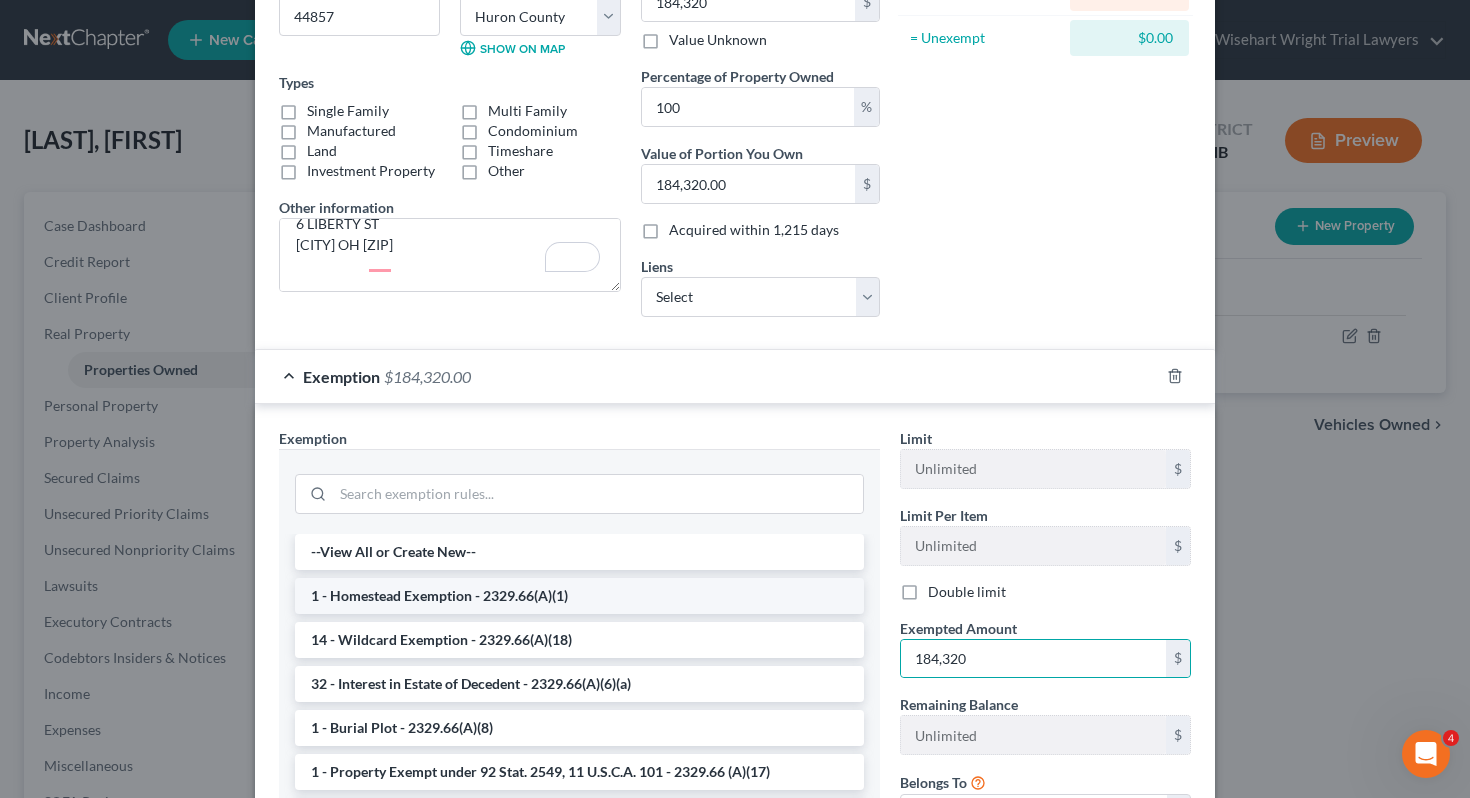 click on "1 - Homestead Exemption  - 2329.66(A)(1)" at bounding box center (579, 596) 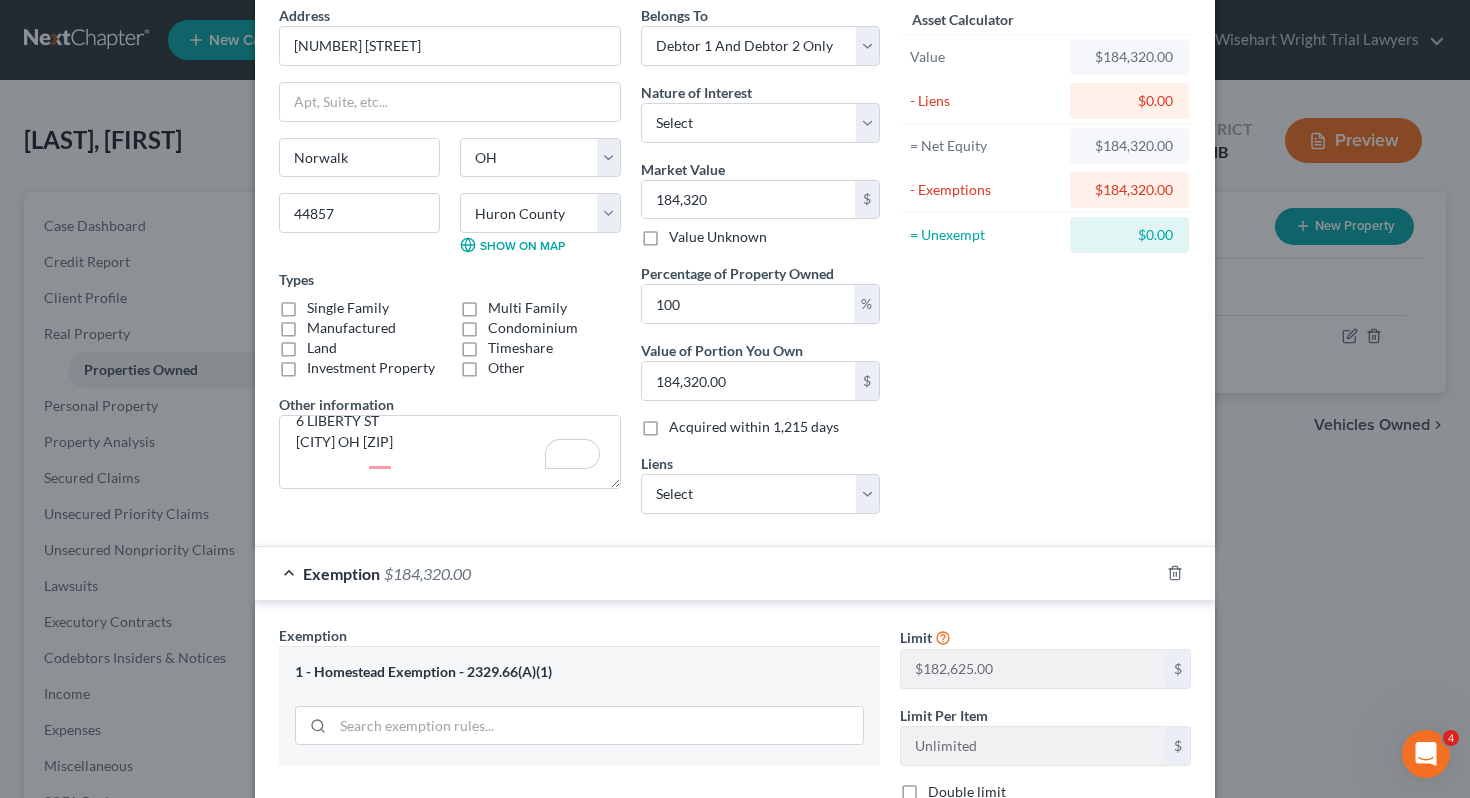 scroll, scrollTop: 0, scrollLeft: 0, axis: both 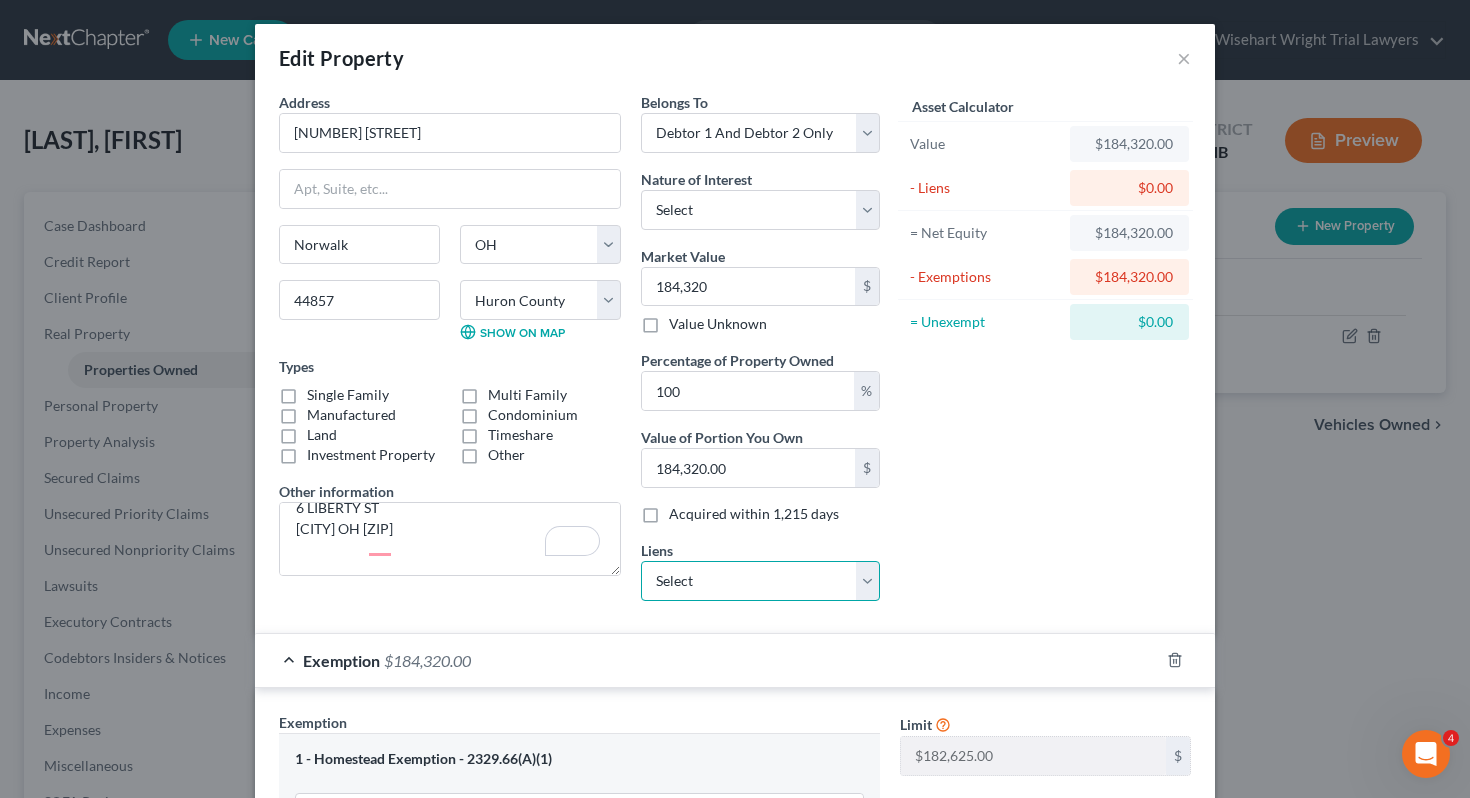 click on "Select Freedom Mortgage Corp - $128,006.00 Fireland Fcu - $10,292.00" at bounding box center [760, 581] 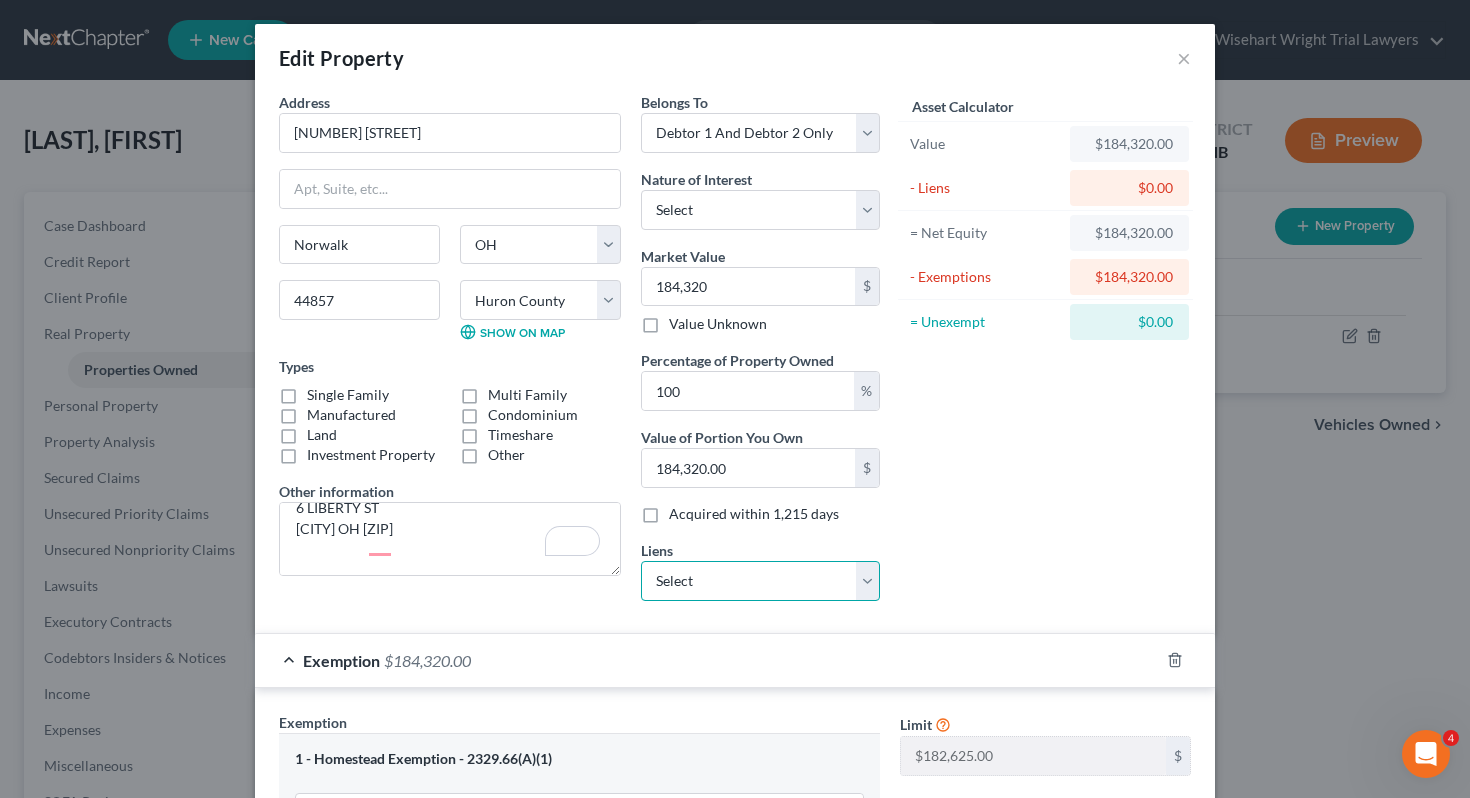 select on "0" 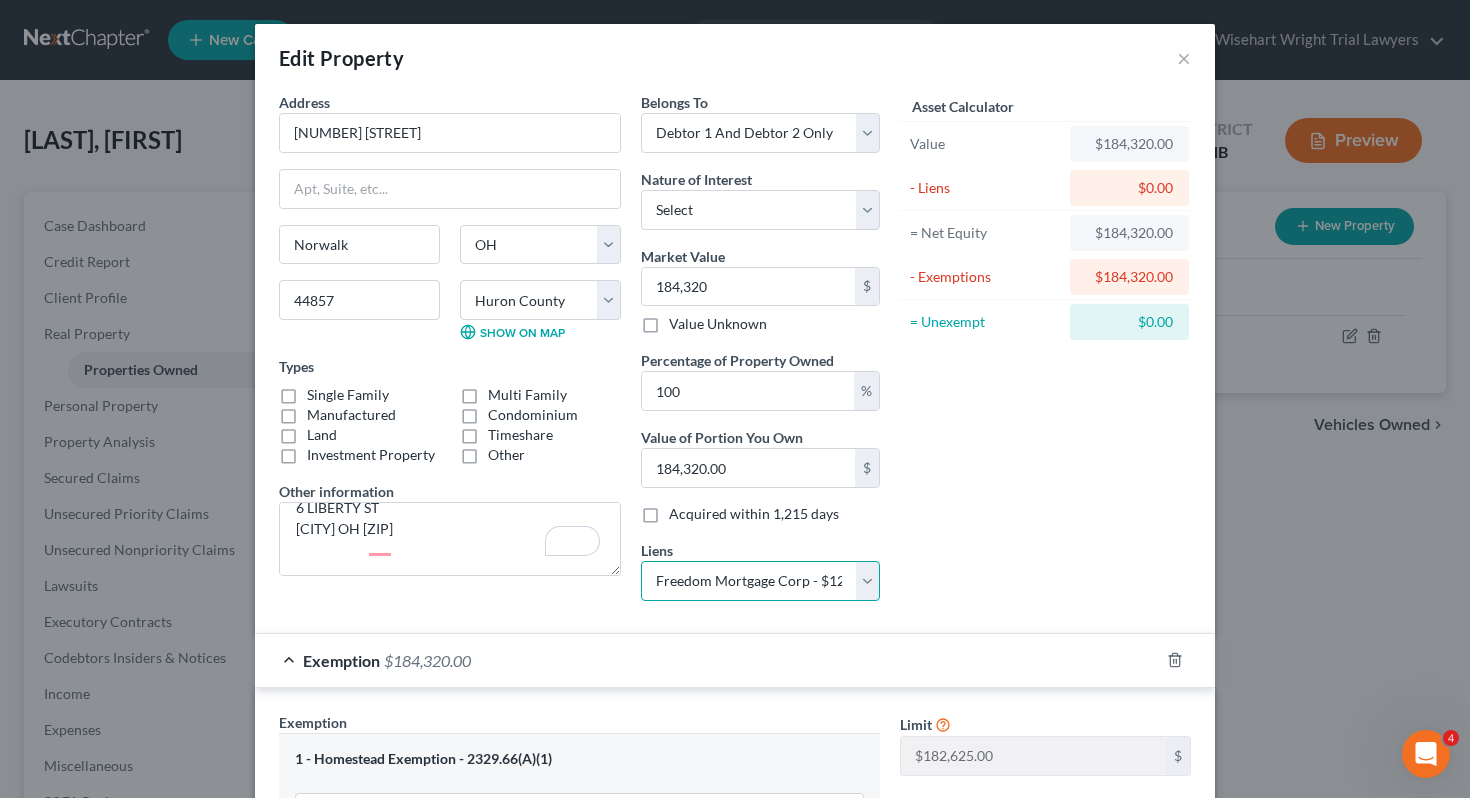 select 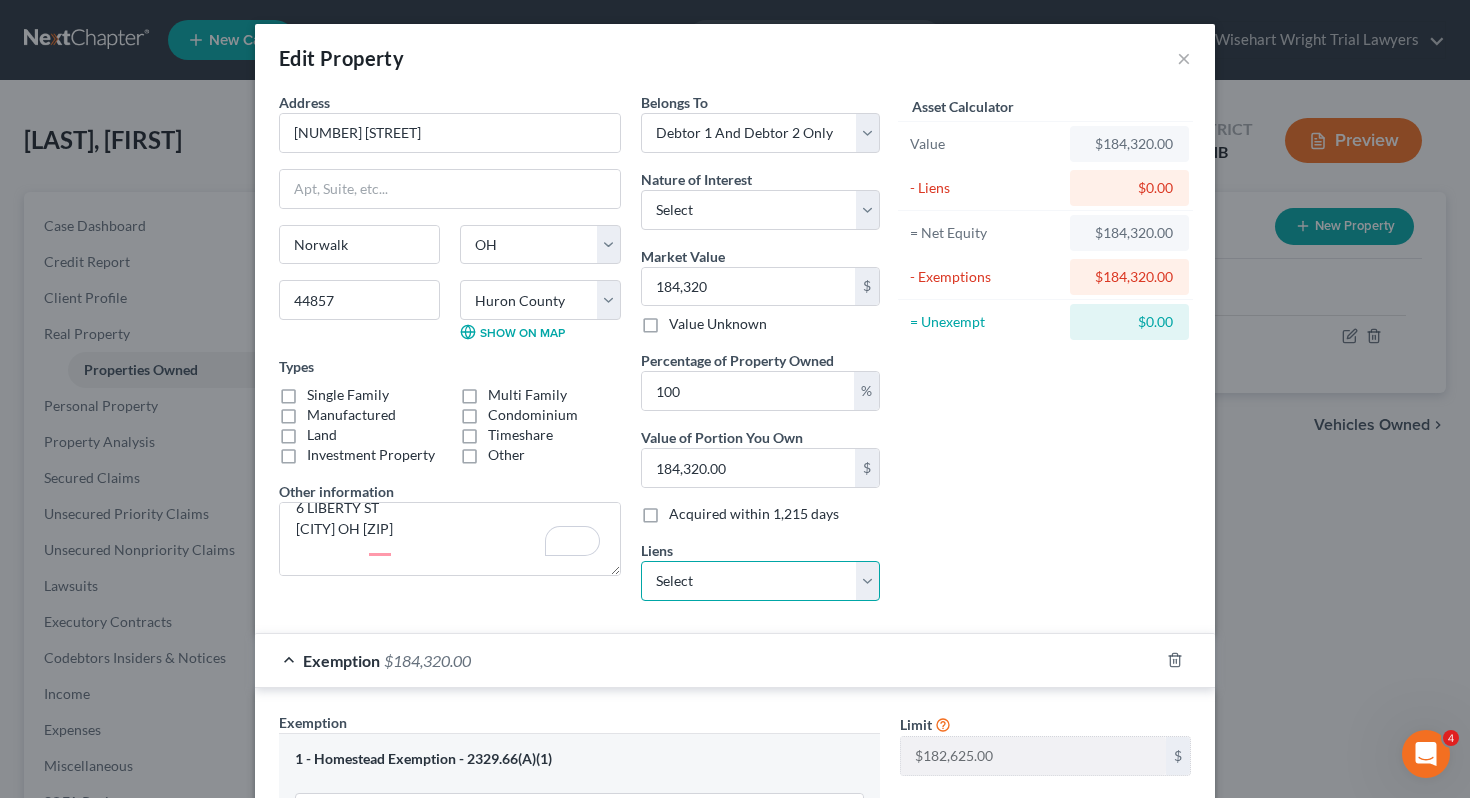 select on "9" 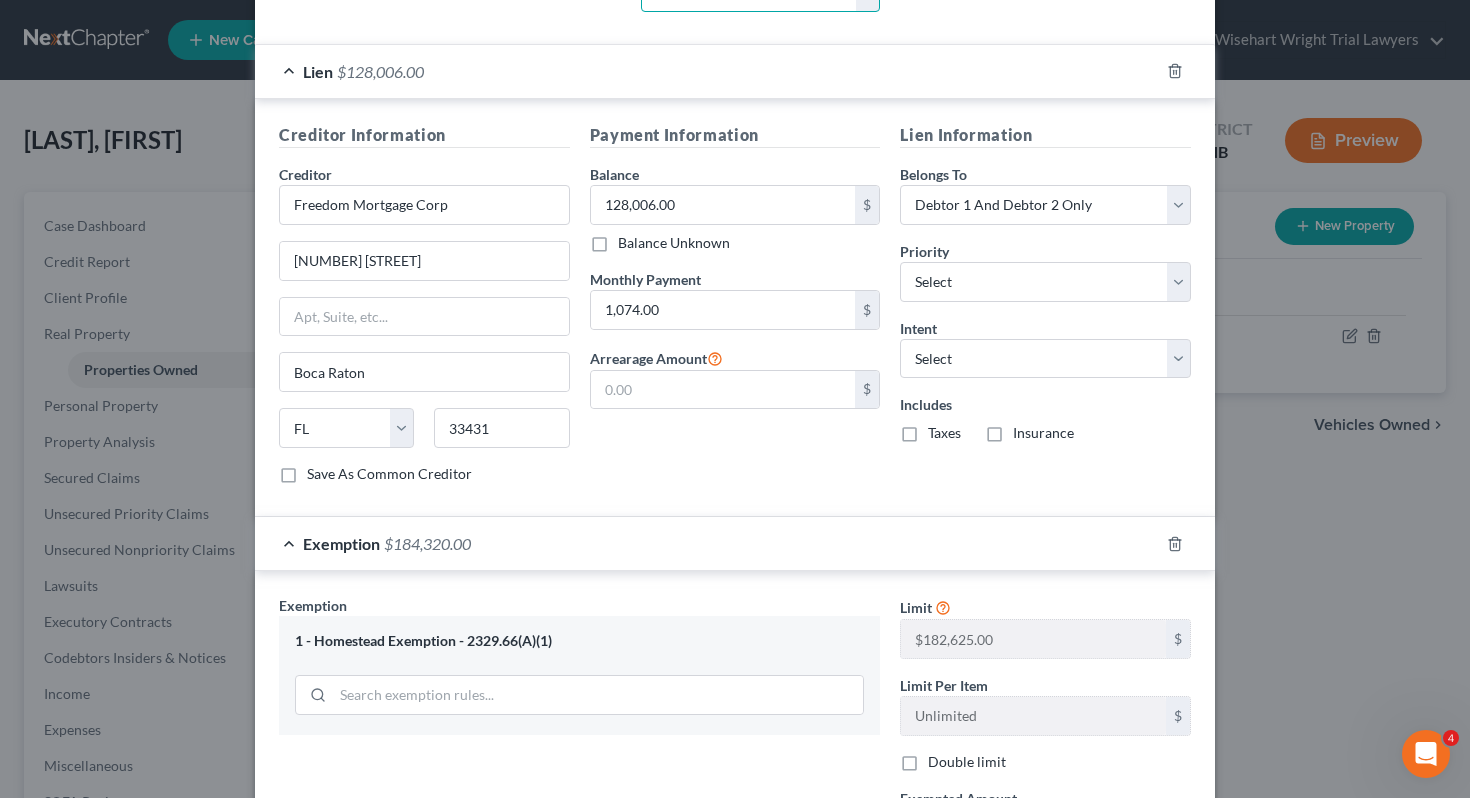 scroll, scrollTop: 653, scrollLeft: 0, axis: vertical 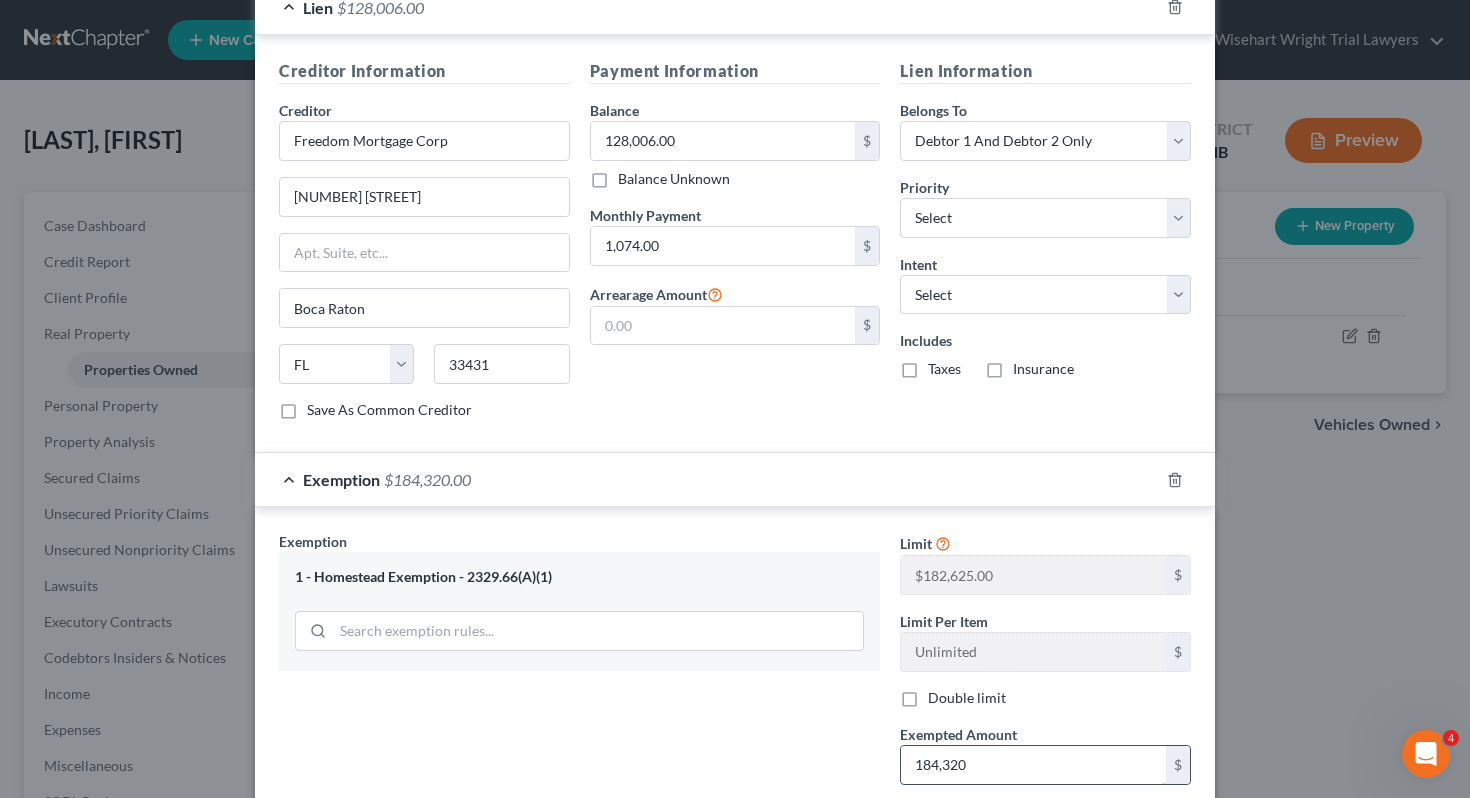 click on "184,320" at bounding box center (1033, 765) 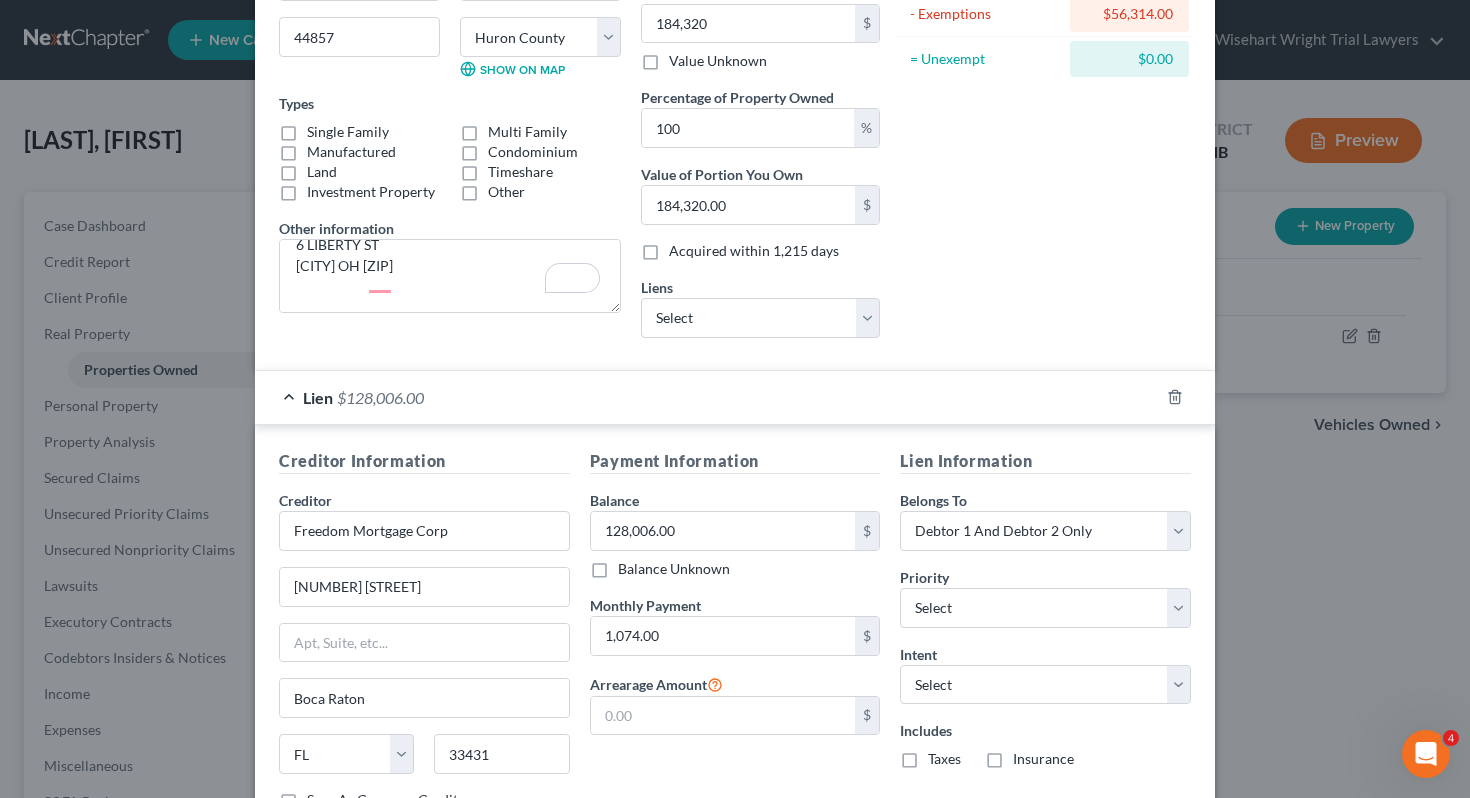 scroll, scrollTop: 938, scrollLeft: 0, axis: vertical 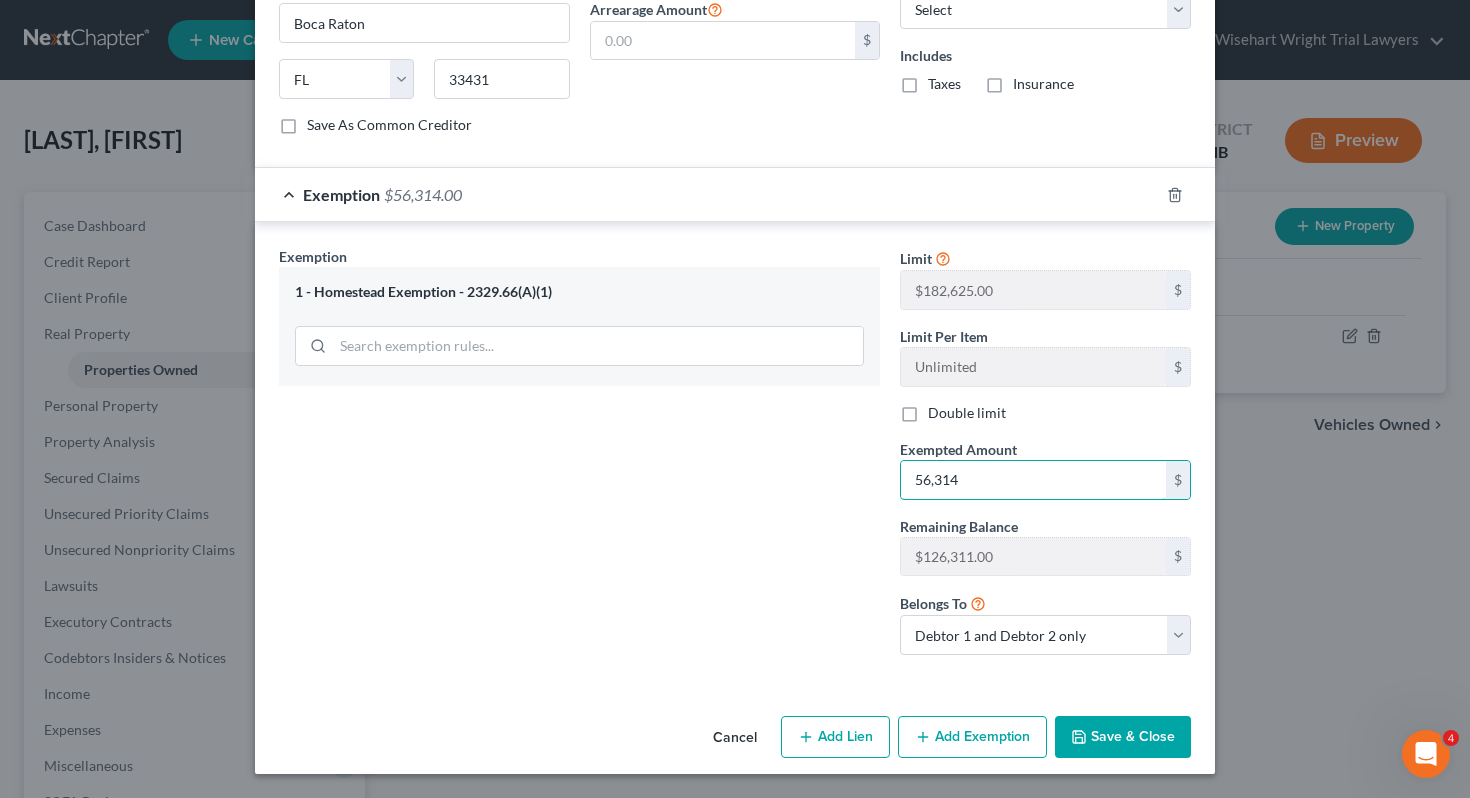 type on "56,314" 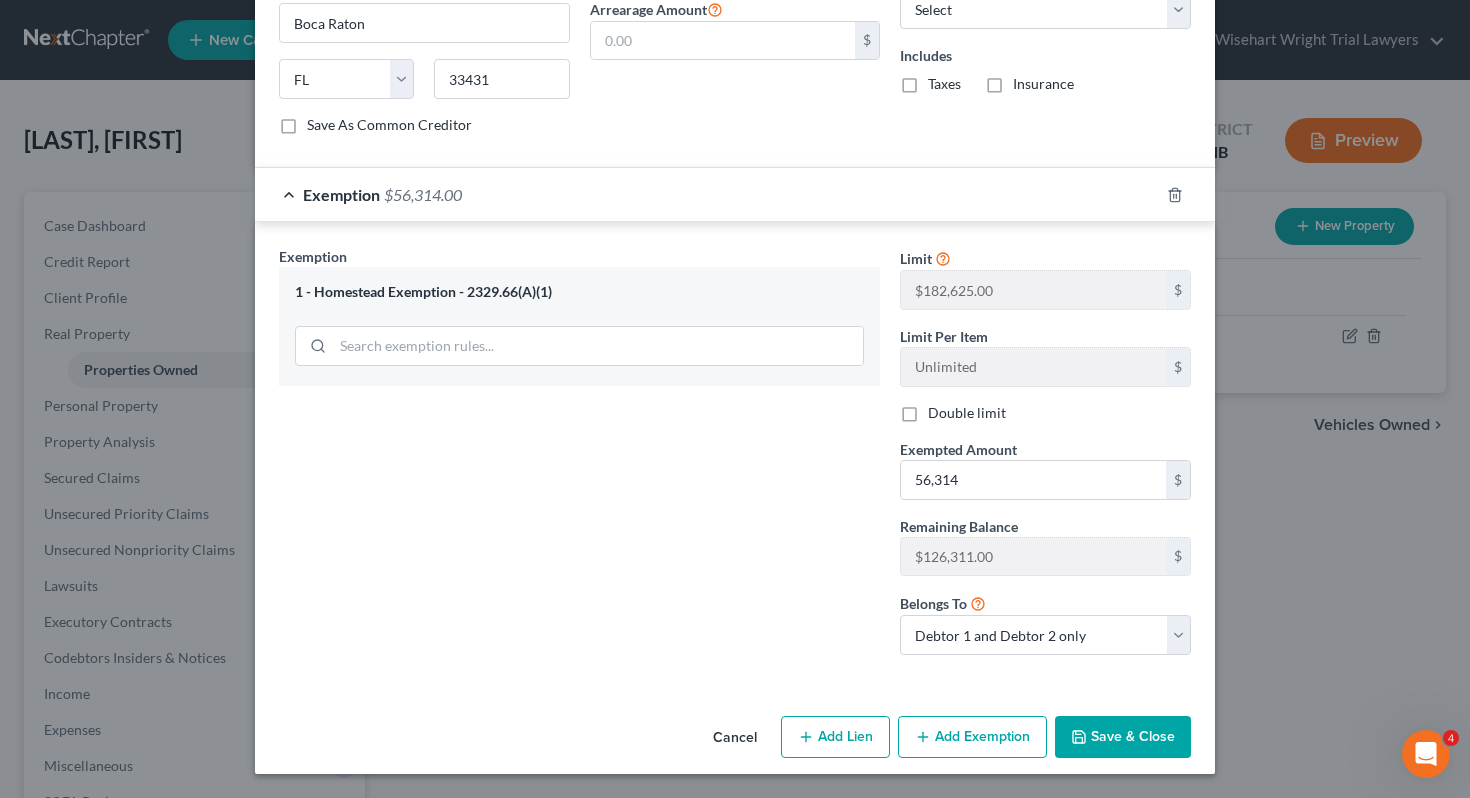 click on "Save & Close" at bounding box center [1123, 737] 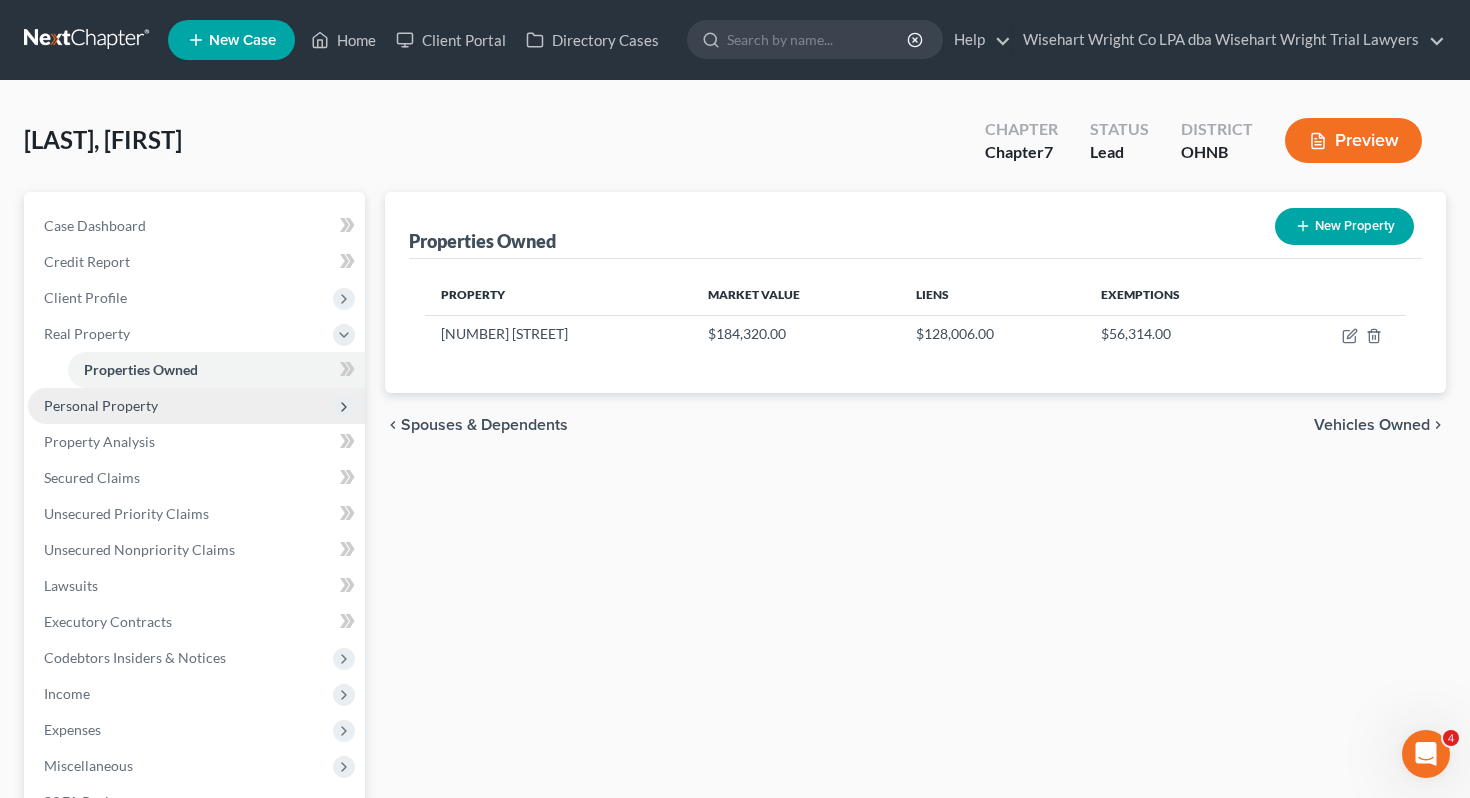 click on "Personal Property" at bounding box center (196, 406) 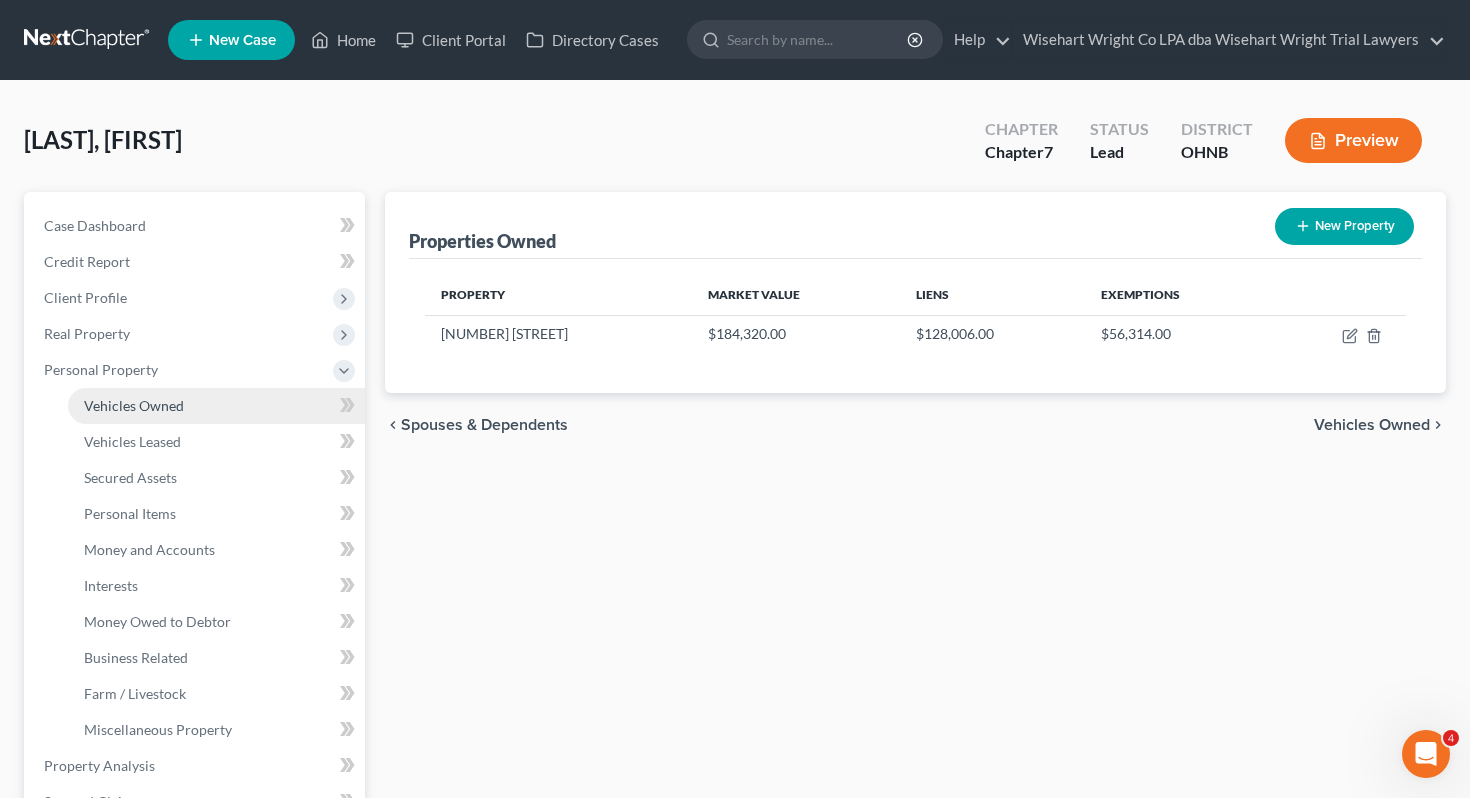 click on "Vehicles Owned" at bounding box center [134, 405] 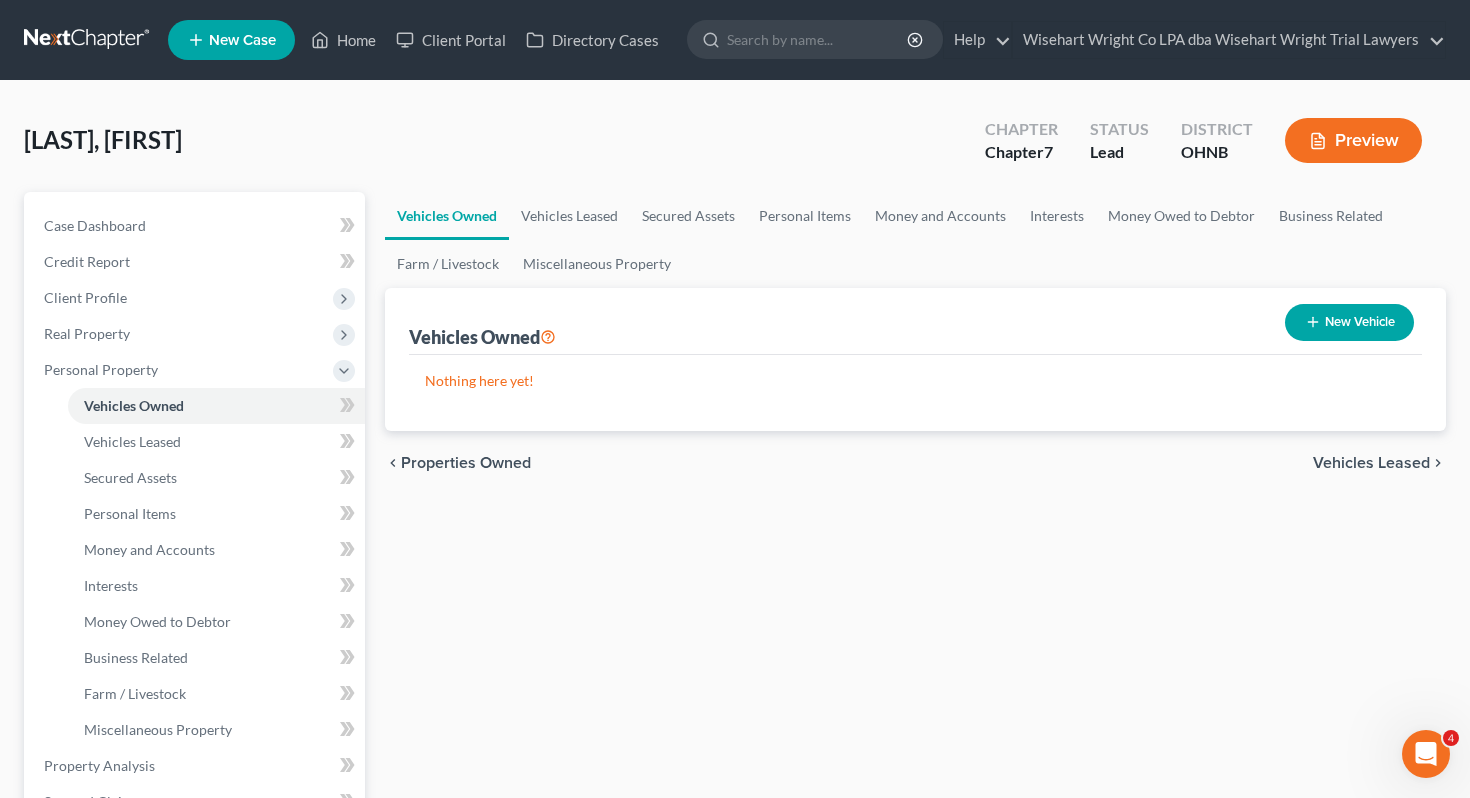 click on "New Vehicle" at bounding box center (1349, 322) 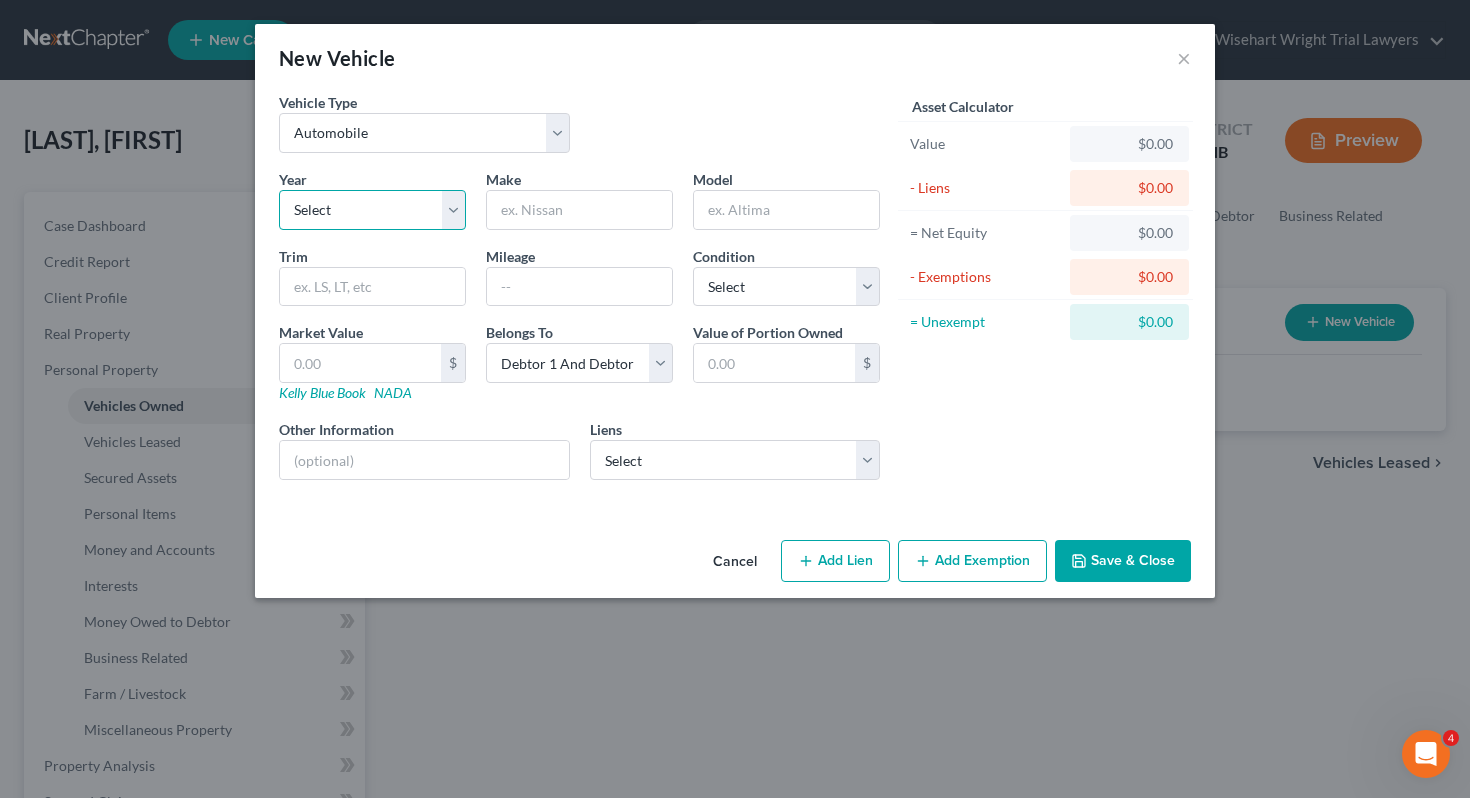 click on "Select 2026 2025 2024 2023 2022 2021 2020 2019 2018 2017 2016 2015 2014 2013 2012 2011 2010 2009 2008 2007 2006 2005 2004 2003 2002 2001 2000 1999 1998 1997 1996 1995 1994 1993 1992 1991 1990 1989 1988 1987 1986 1985 1984 1983 1982 1981 1980 1979 1978 1977 1976 1975 1974 1973 1972 1971 1970 1969 1968 1967 1966 1965 1964 1963 1962 1961 1960 1959 1958 1957 1956 1955 1954 1953 1952 1951 1950 1949 1948 1947 1946 1945 1944 1943 1942 1941 1940 1939 1938 1937 1936 1935 1934 1933 1932 1931 1930 1929 1928 1927 1926 1925 1924 1923 1922 1921 1920 1919 1918 1917 1916 1915 1914 1913 1912 1911 1910 1909 1908 1907 1906 1905 1904 1903 1902 1901" at bounding box center [372, 210] 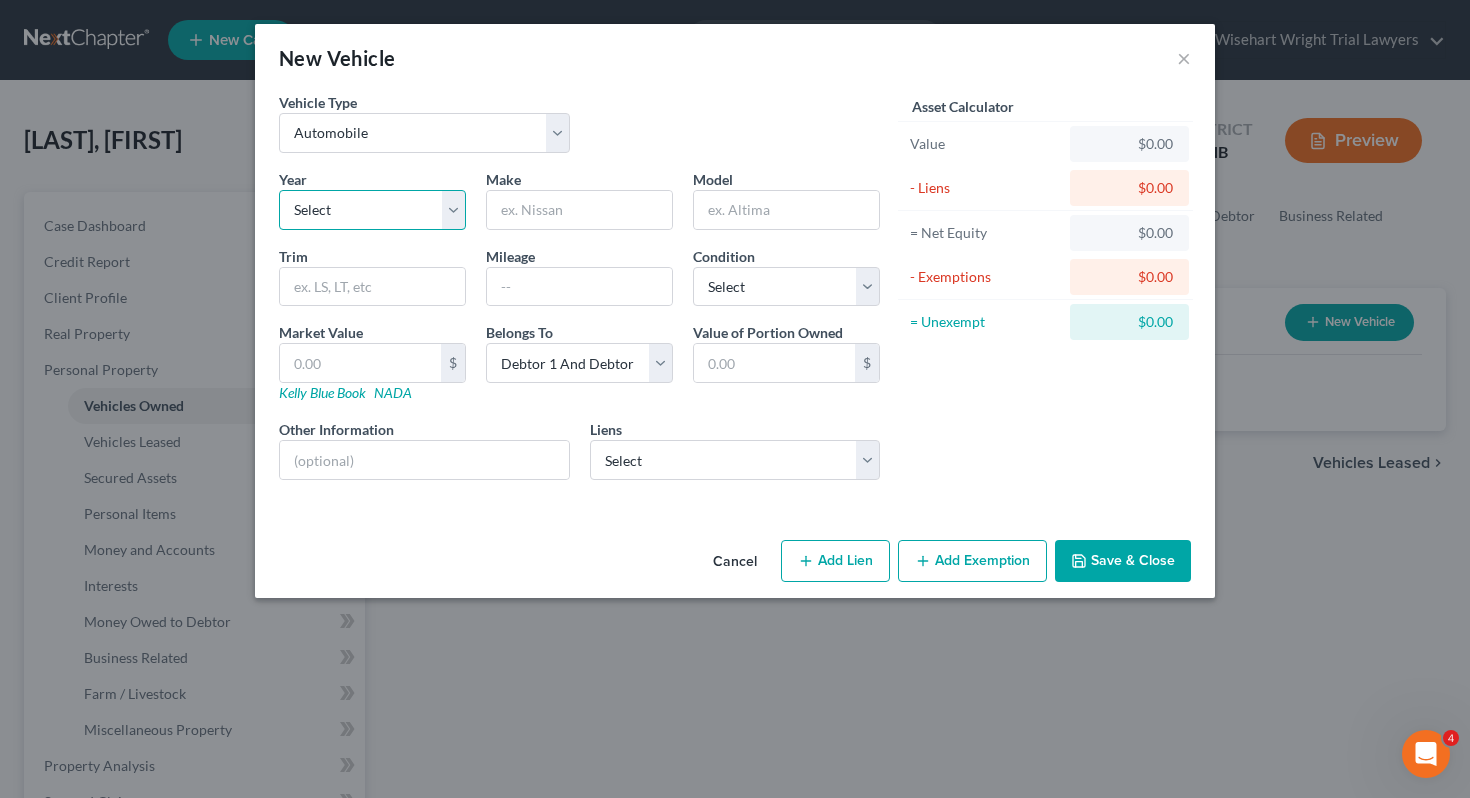 select on "22" 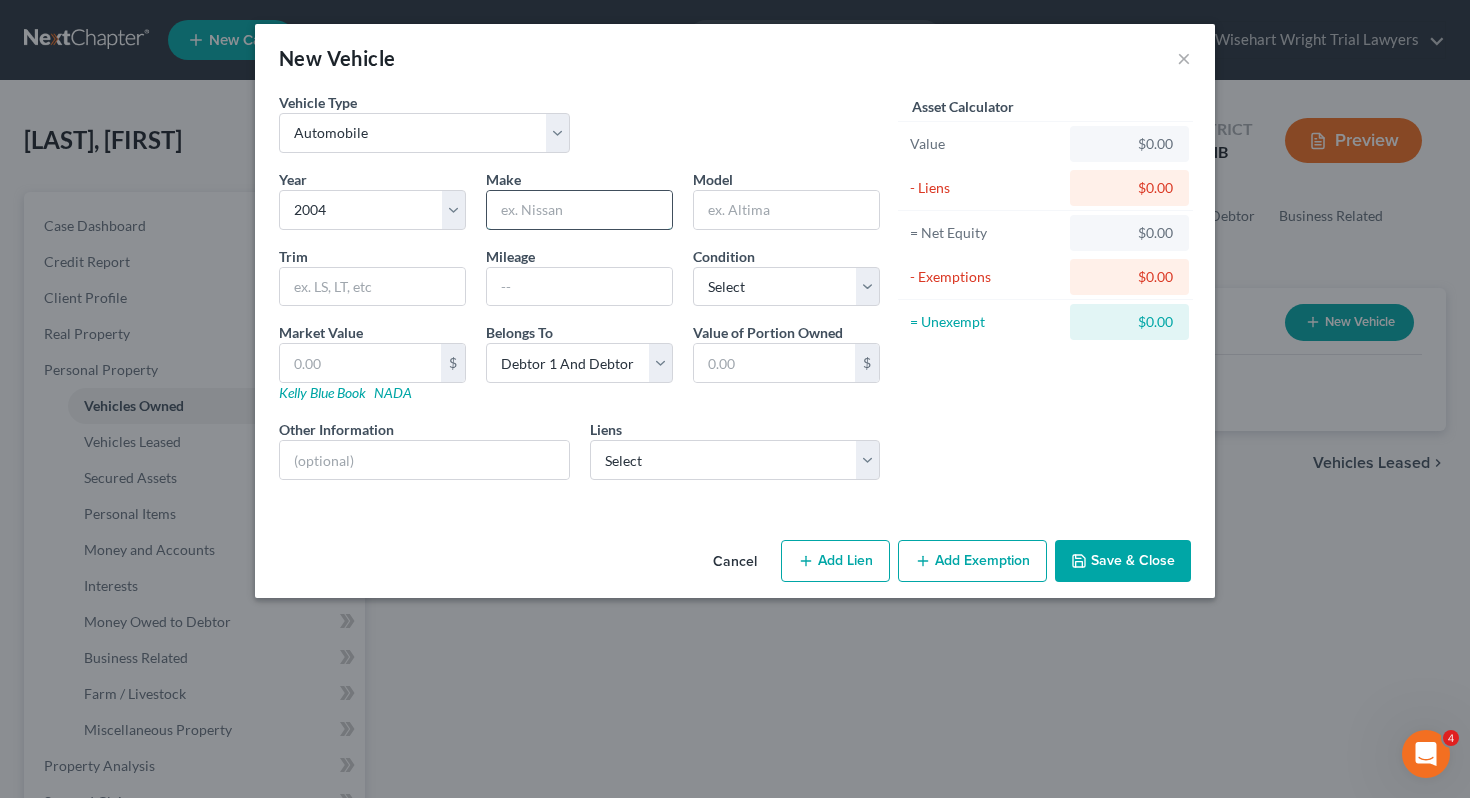 click at bounding box center (579, 210) 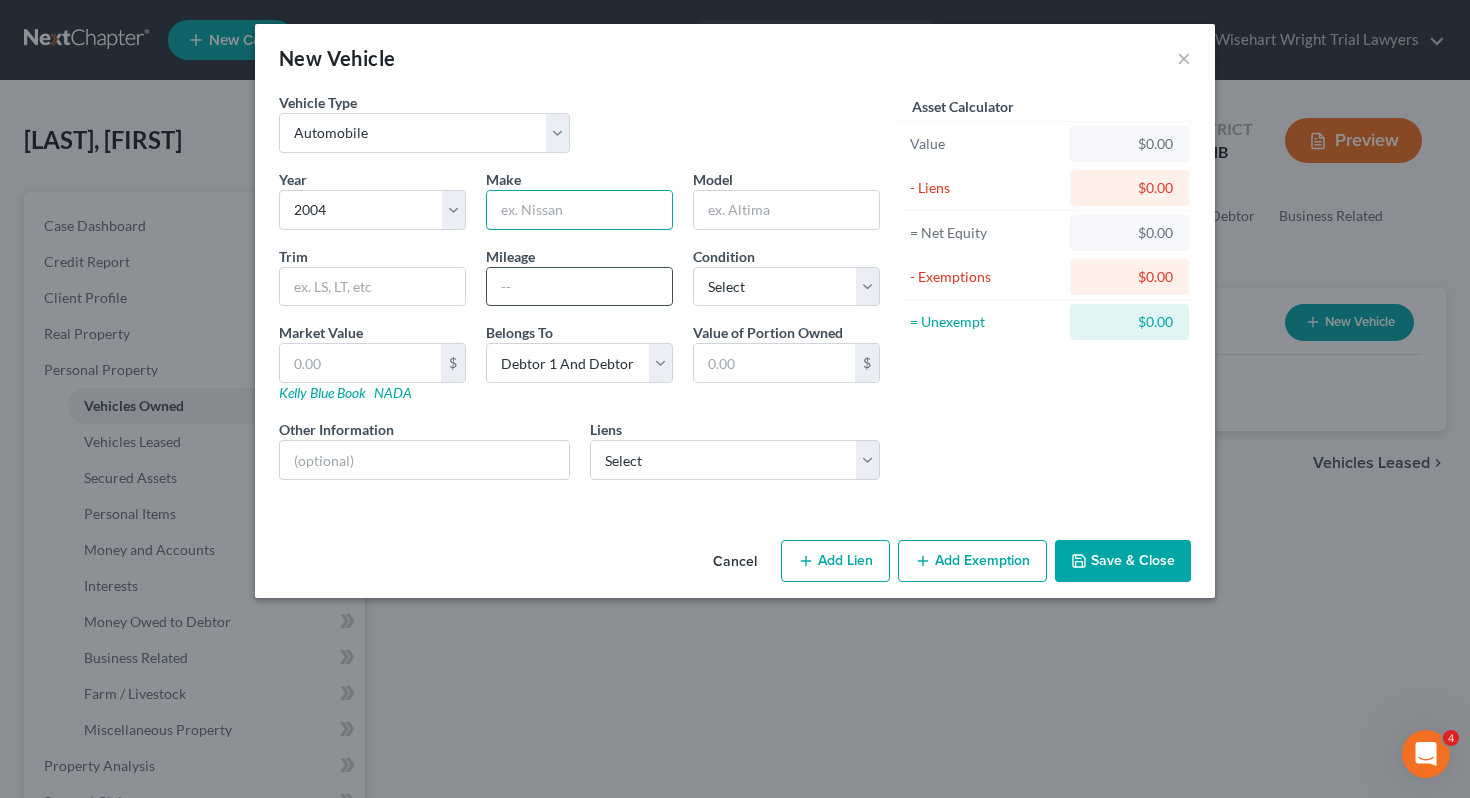 type on "Honda" 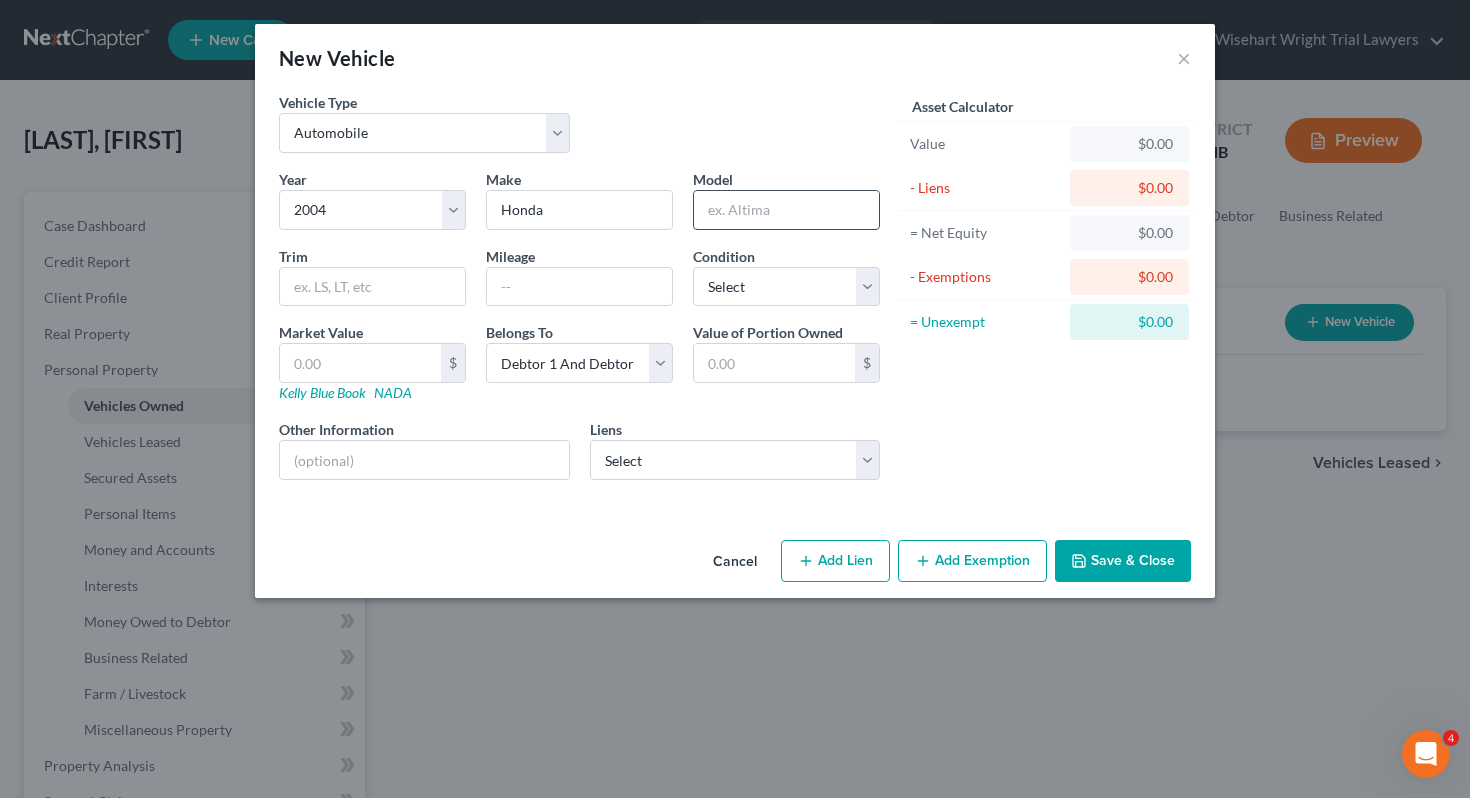 click at bounding box center (786, 210) 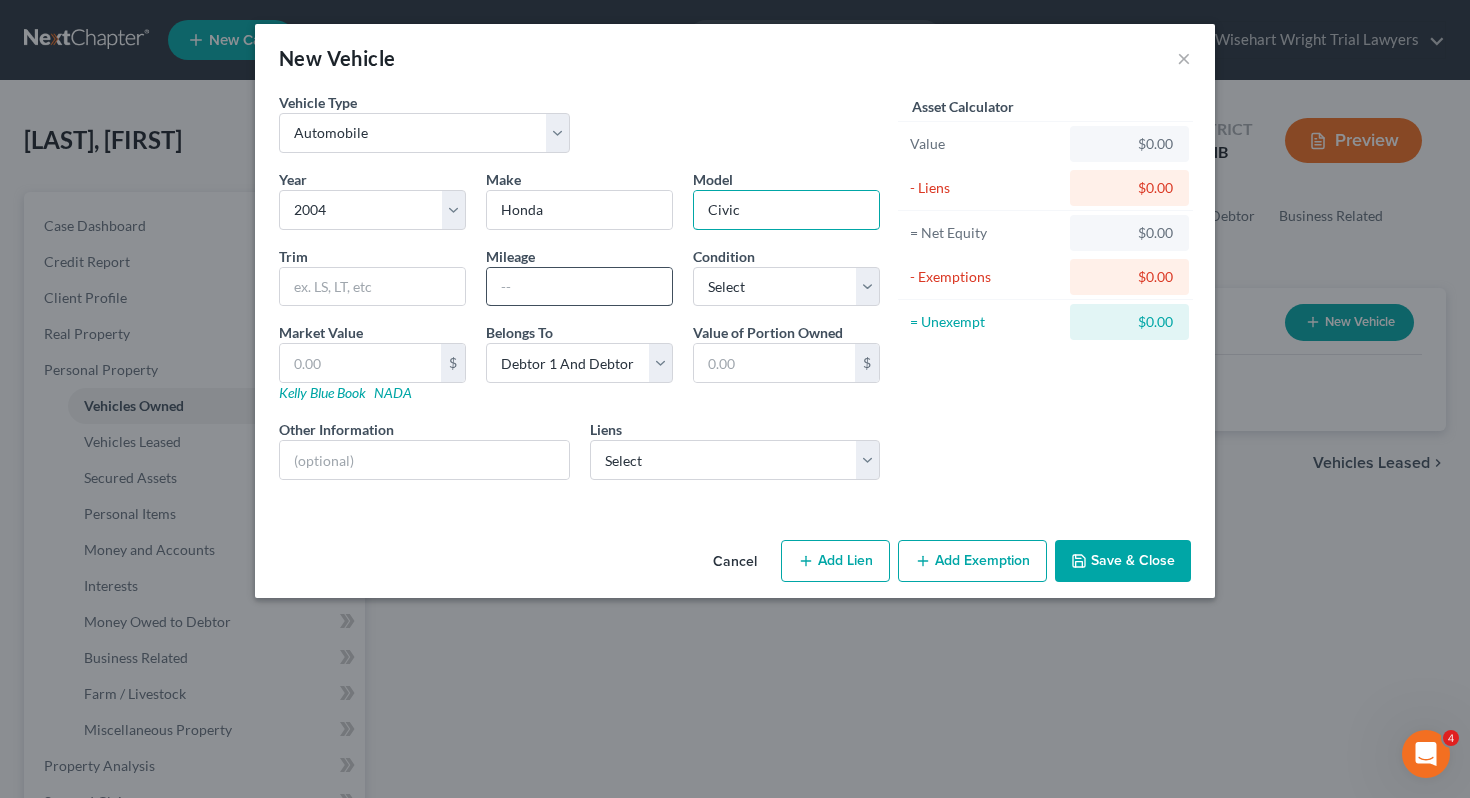type on "Civic" 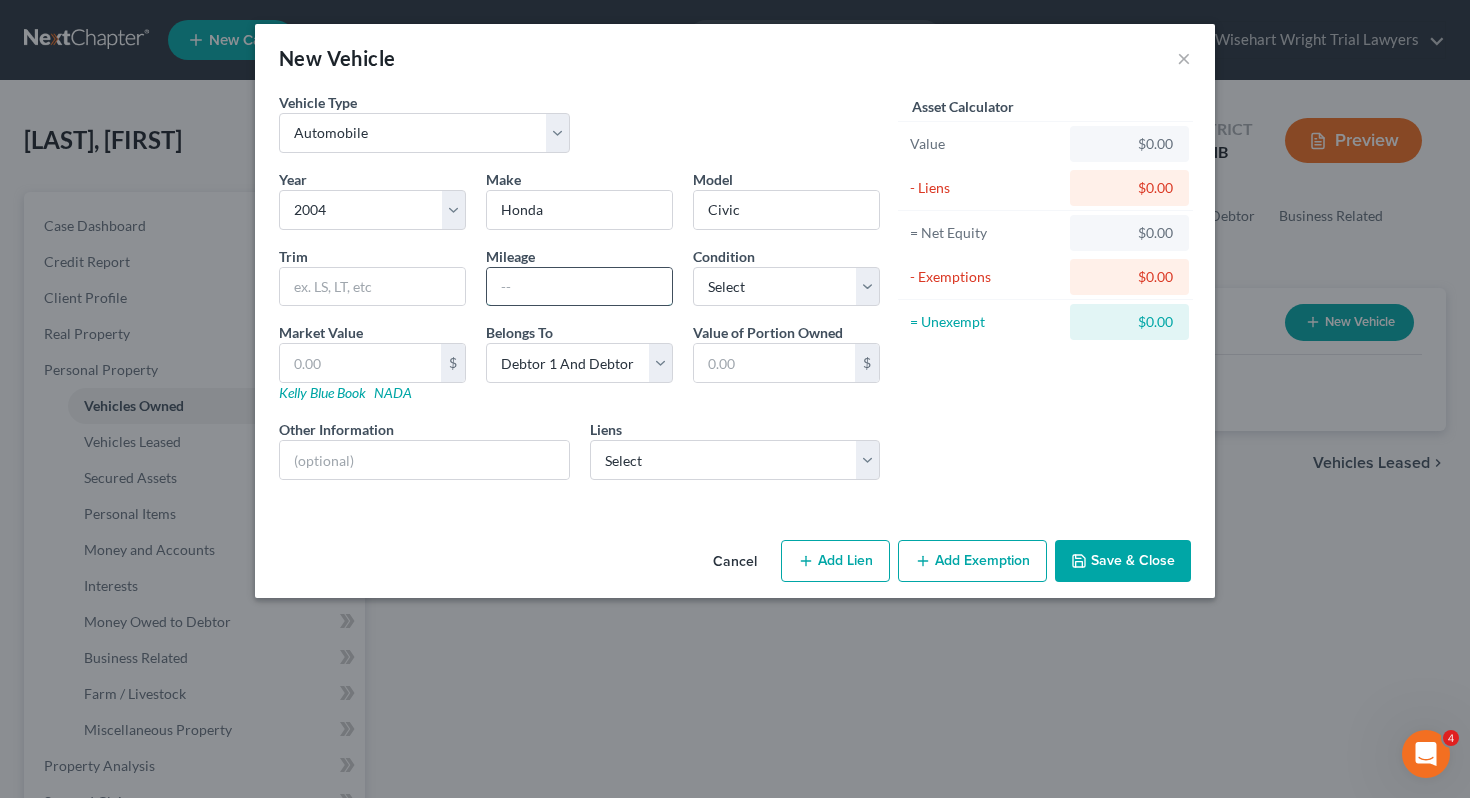 click at bounding box center [579, 287] 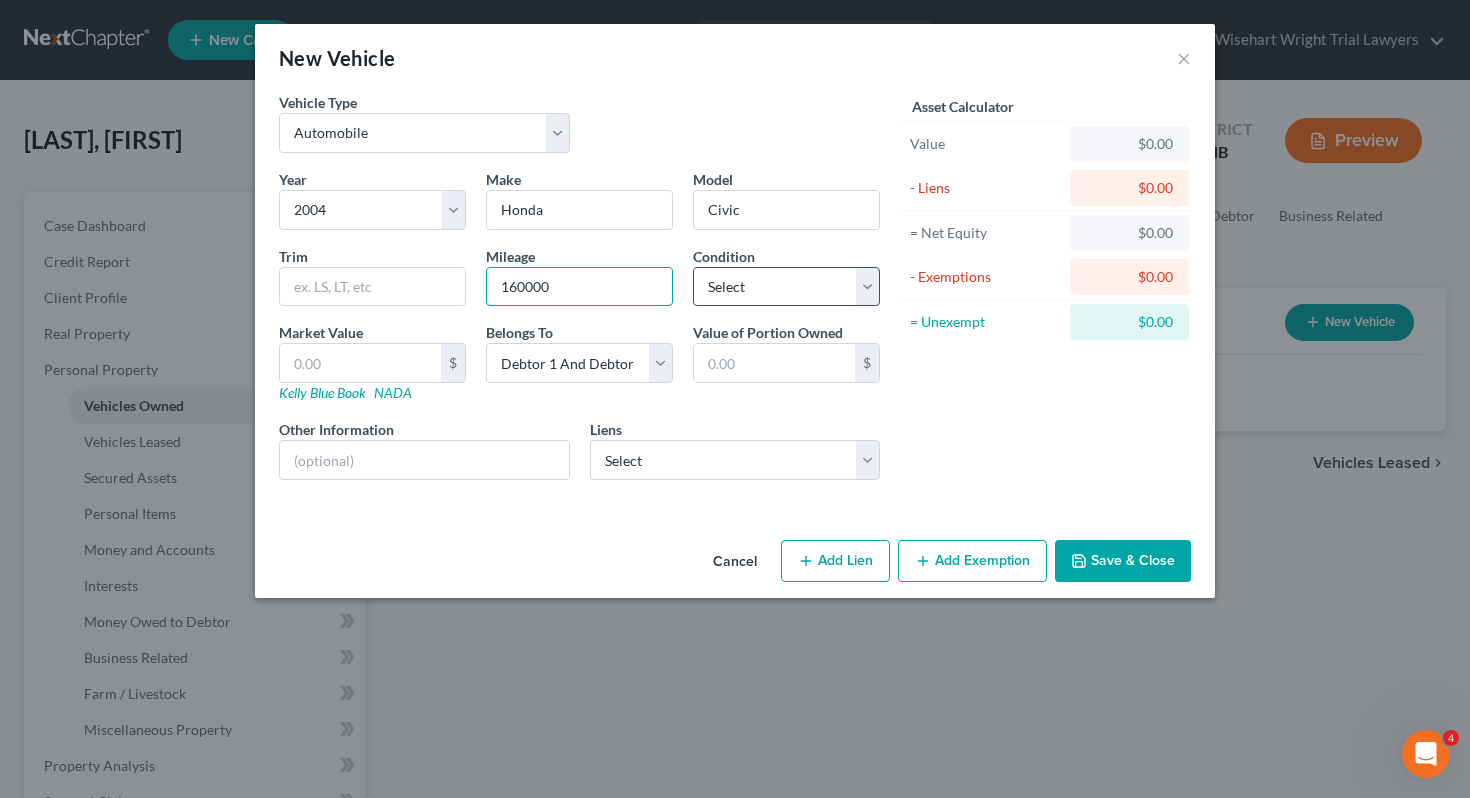 type on "160000" 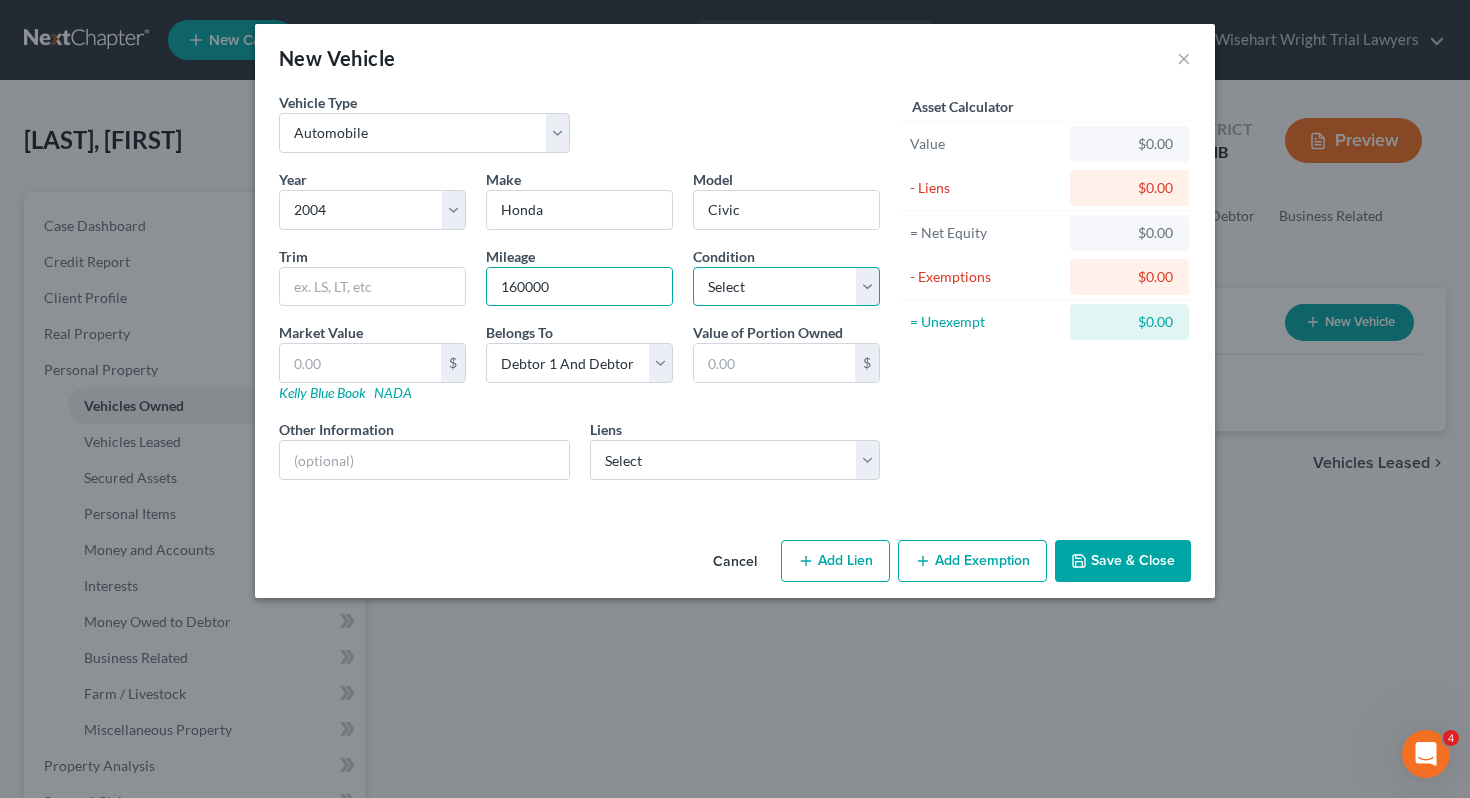 click on "Select Excellent Very Good Good Fair Poor" at bounding box center [786, 287] 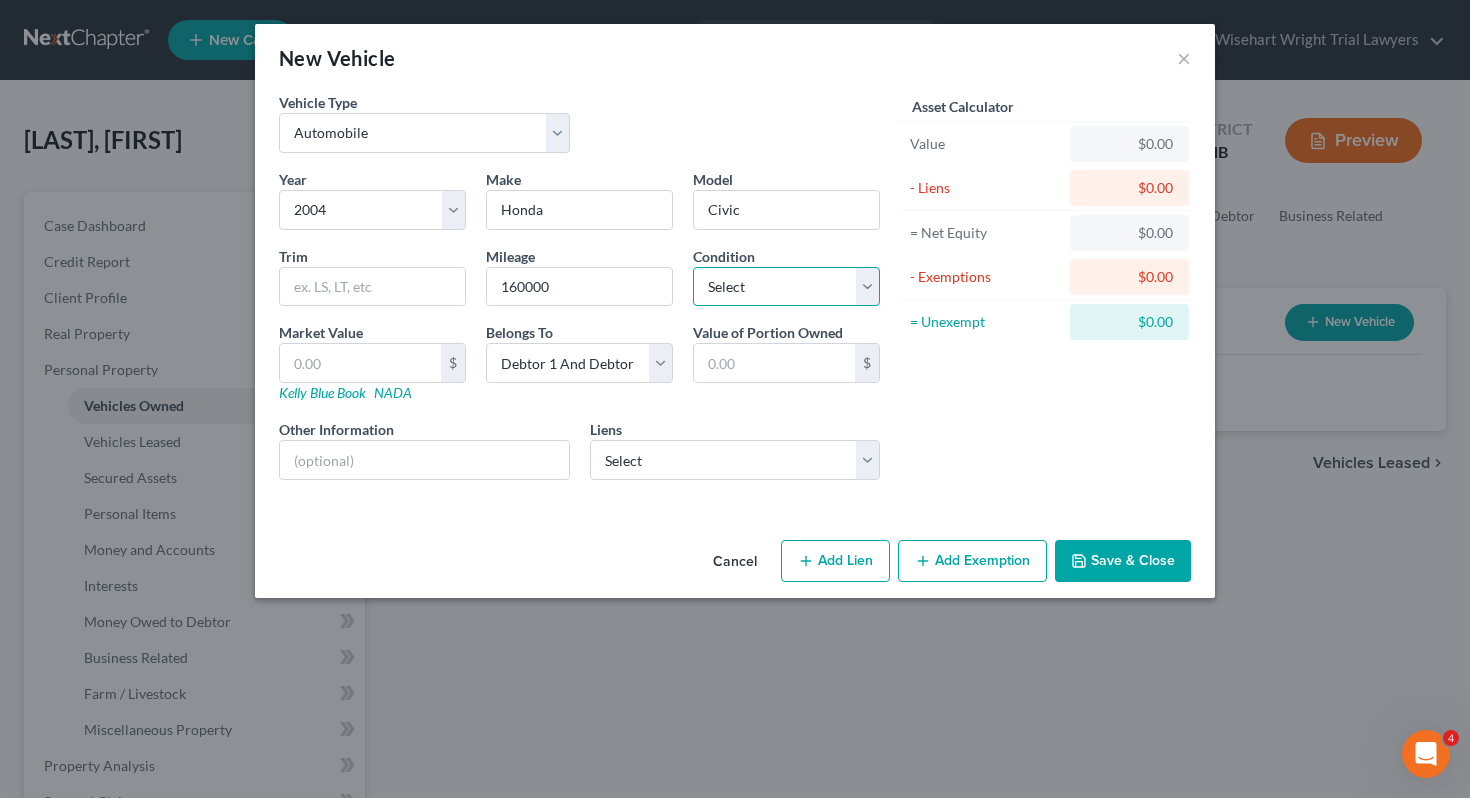select on "4" 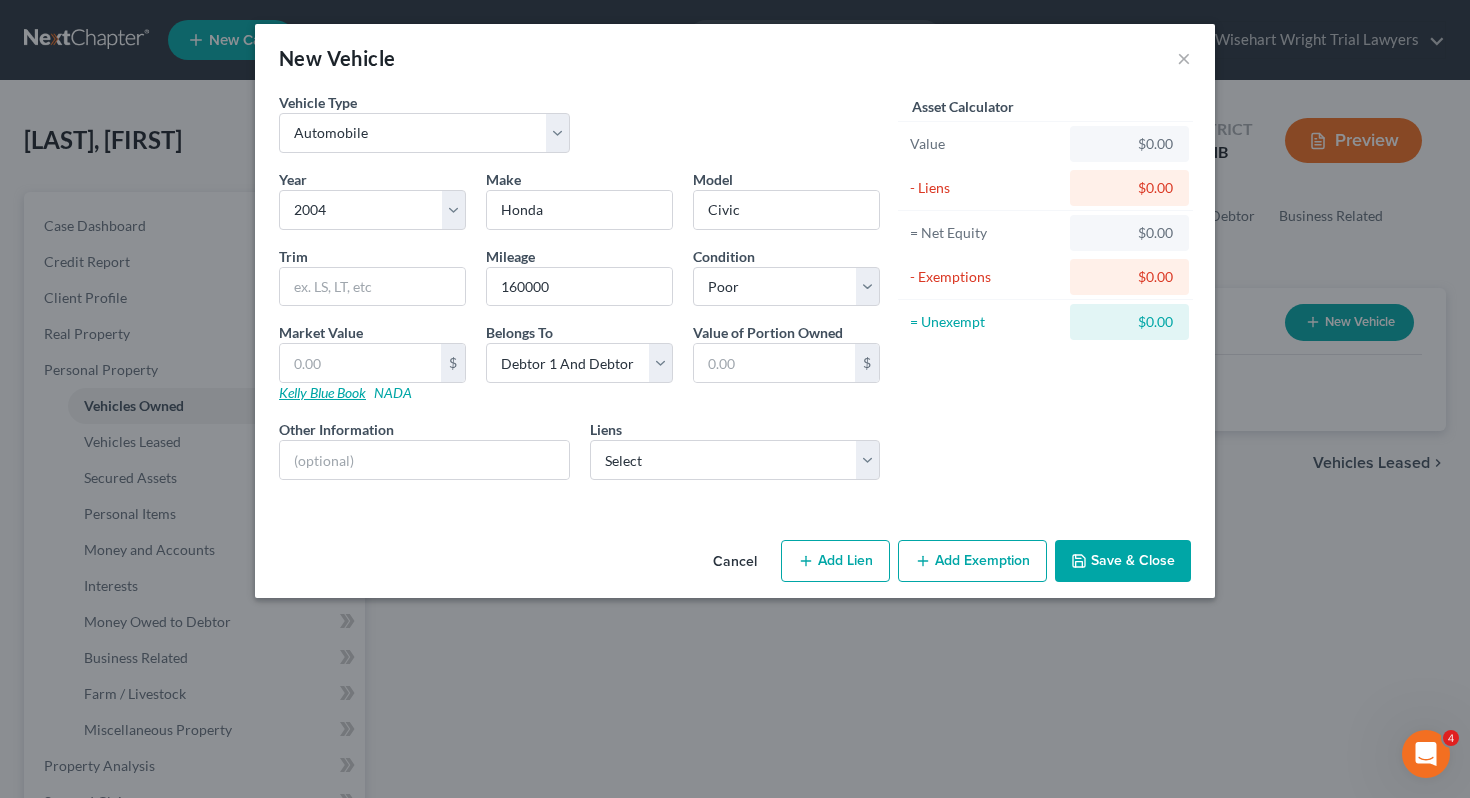 click on "Kelly Blue Book" at bounding box center (322, 392) 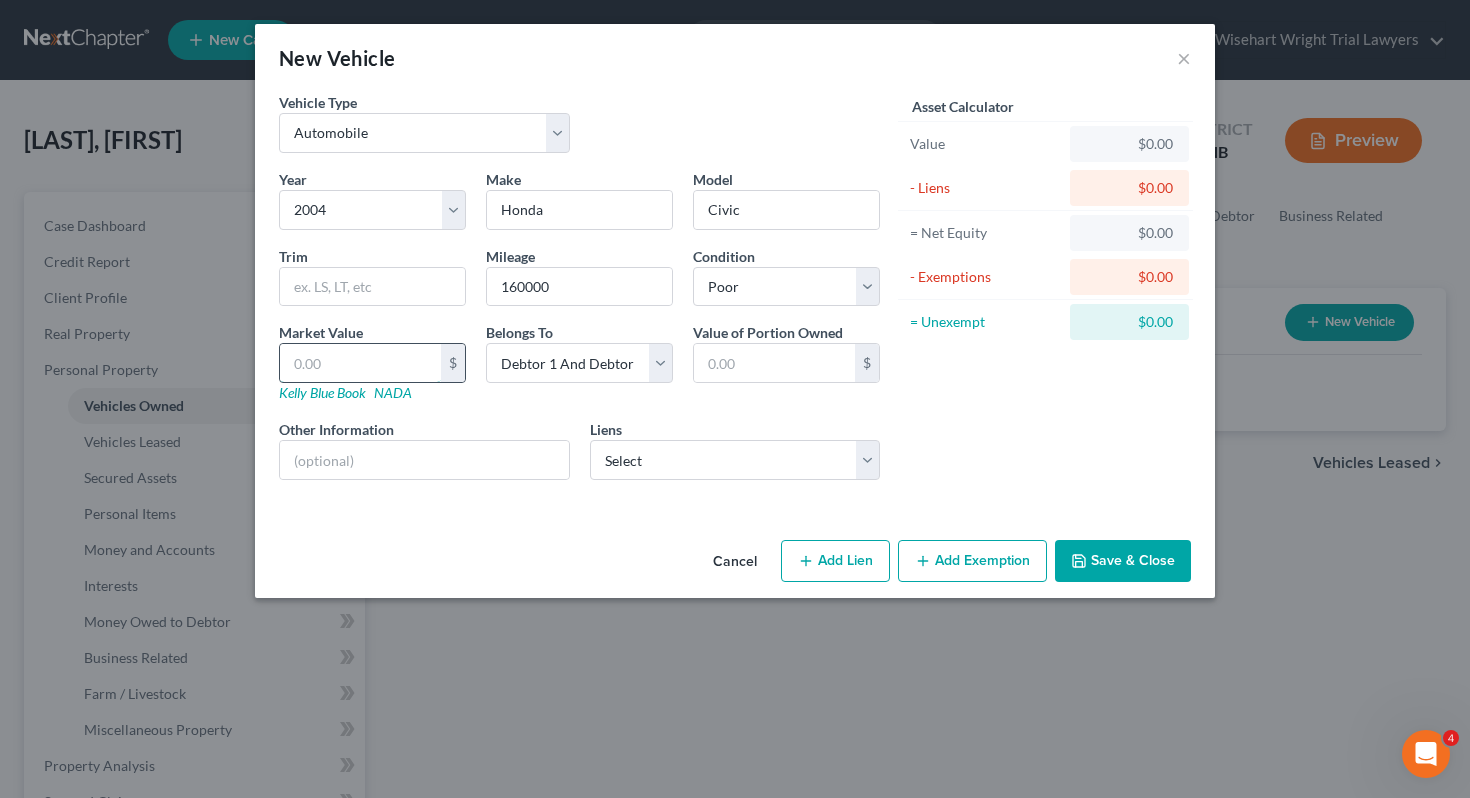 click at bounding box center (360, 363) 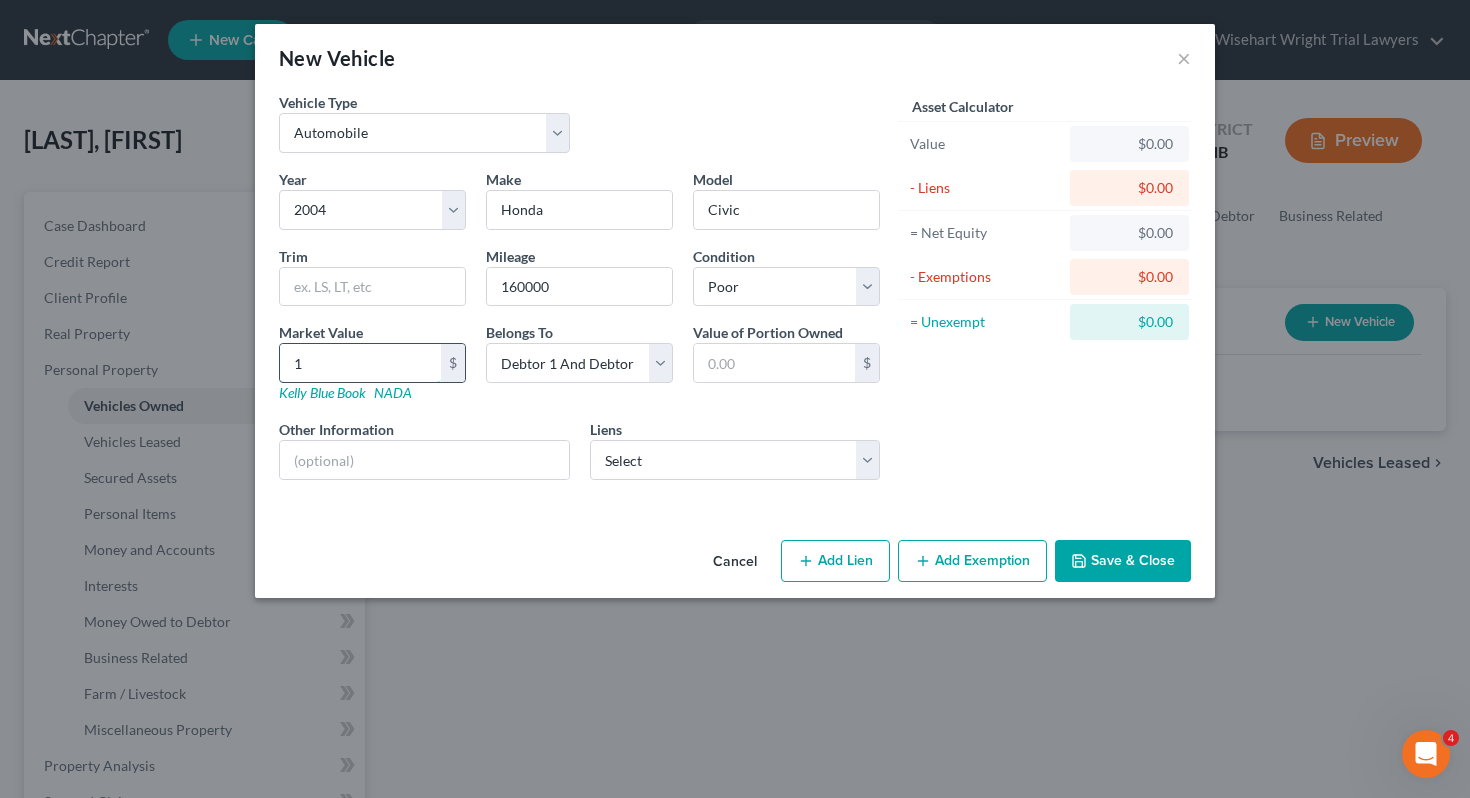 type on "19" 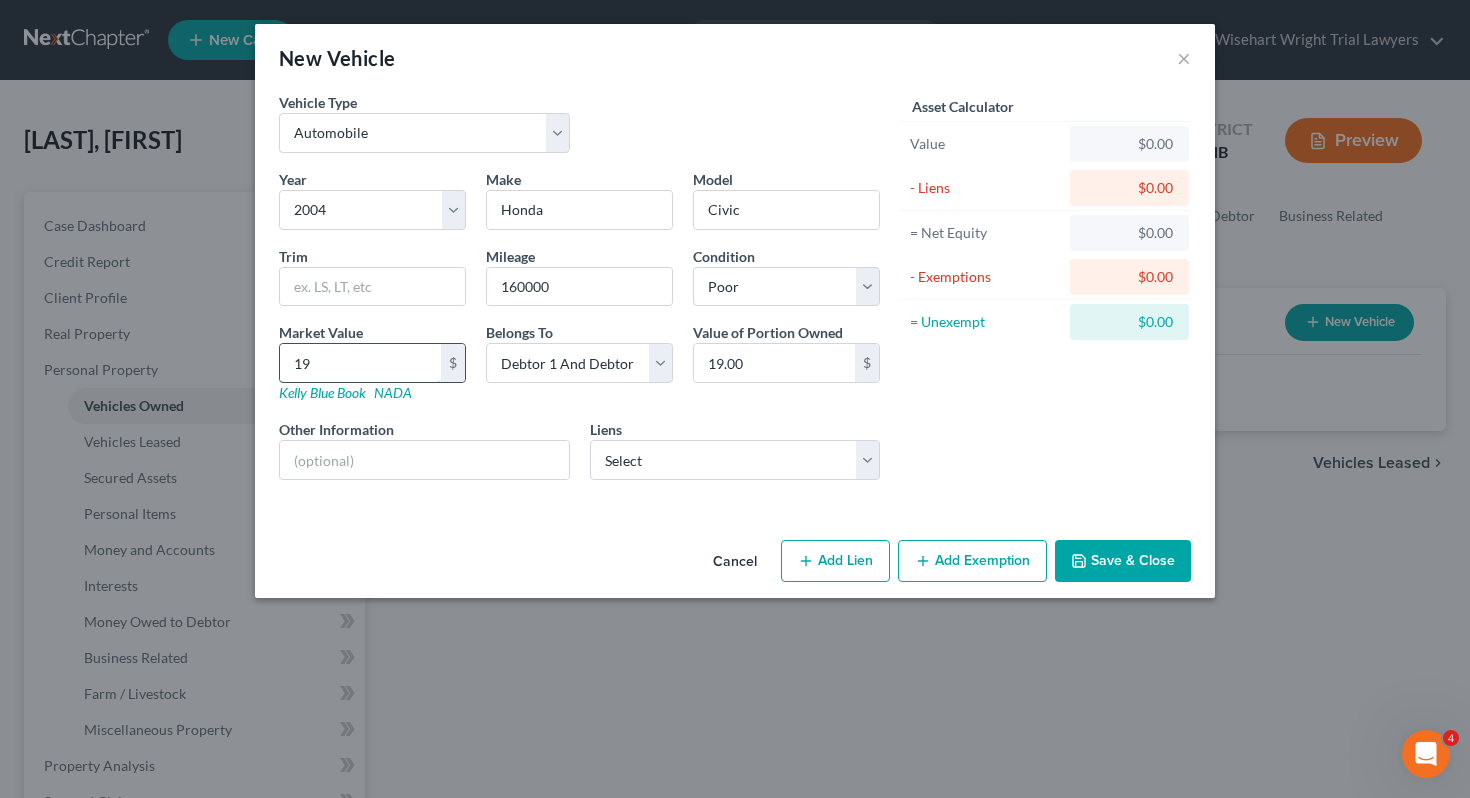 type on "190" 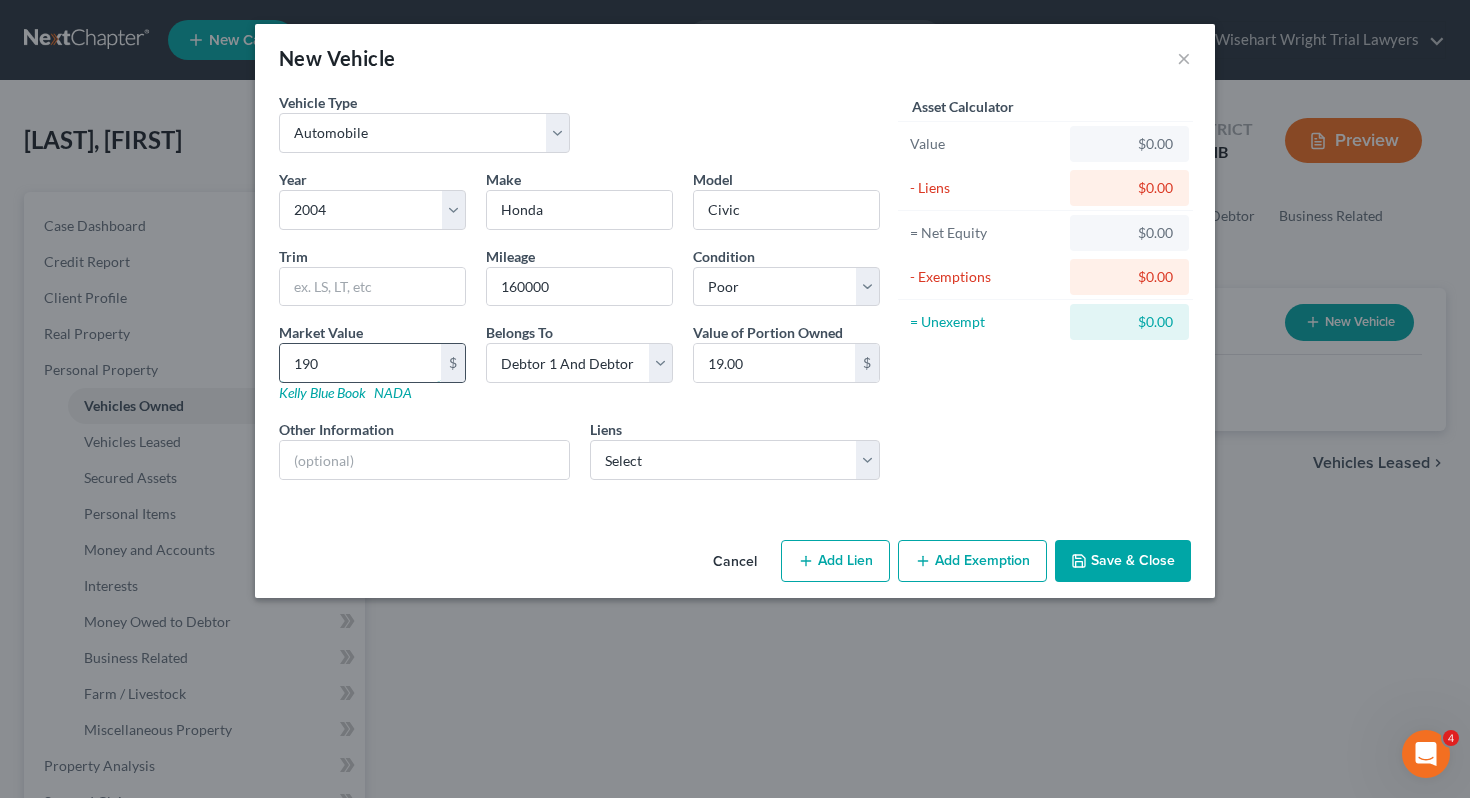 type on "190.00" 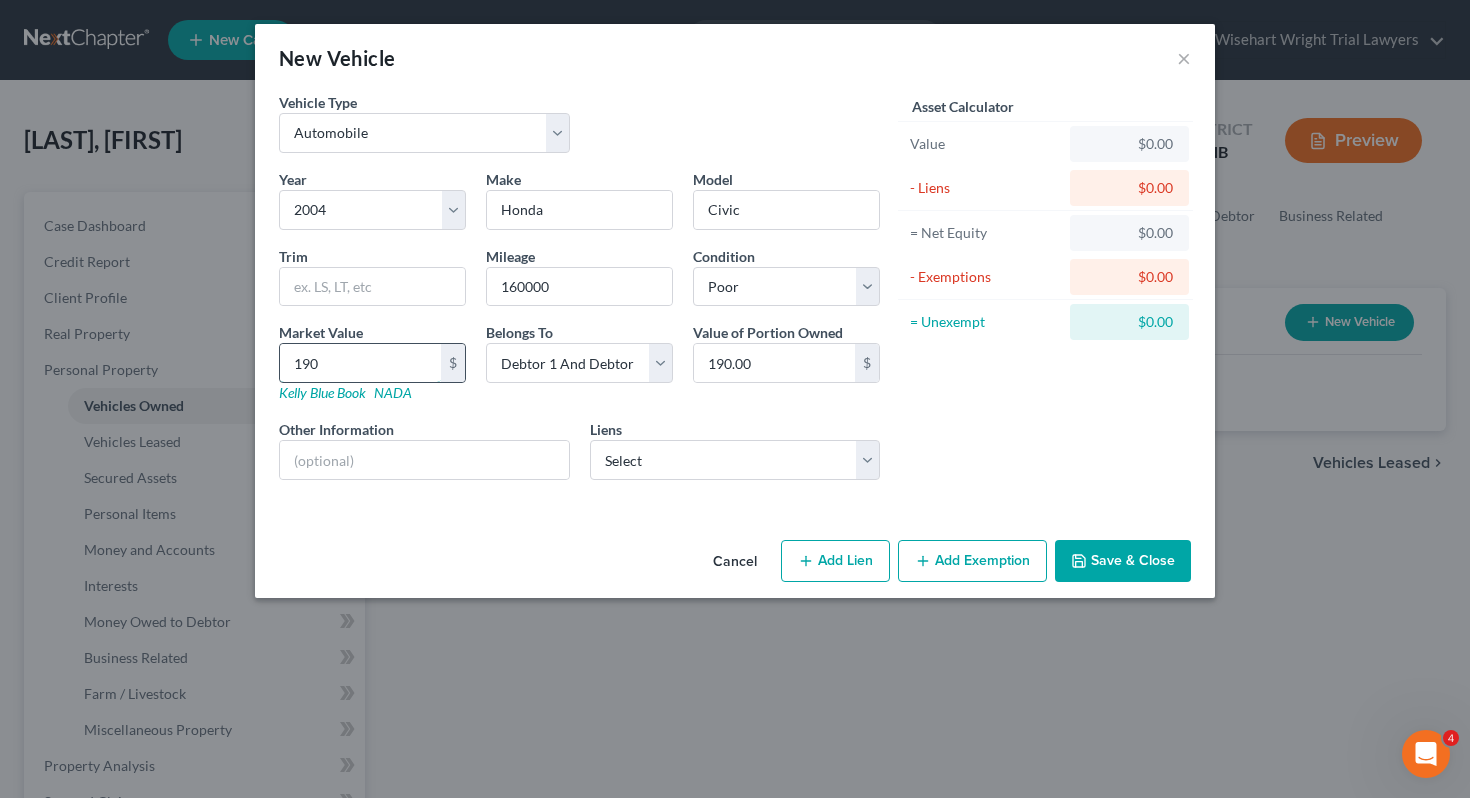 type on "1906" 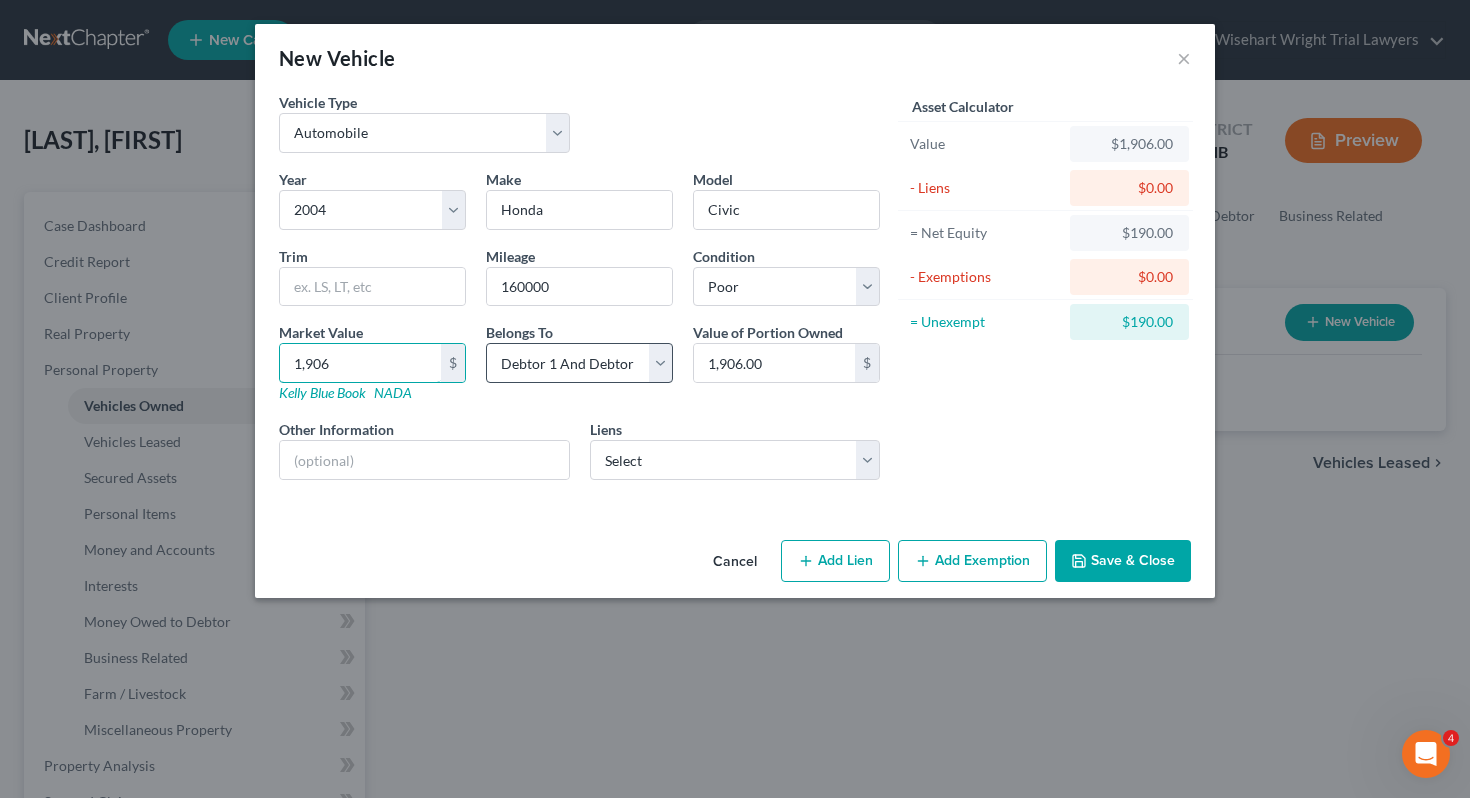 type on "1,906" 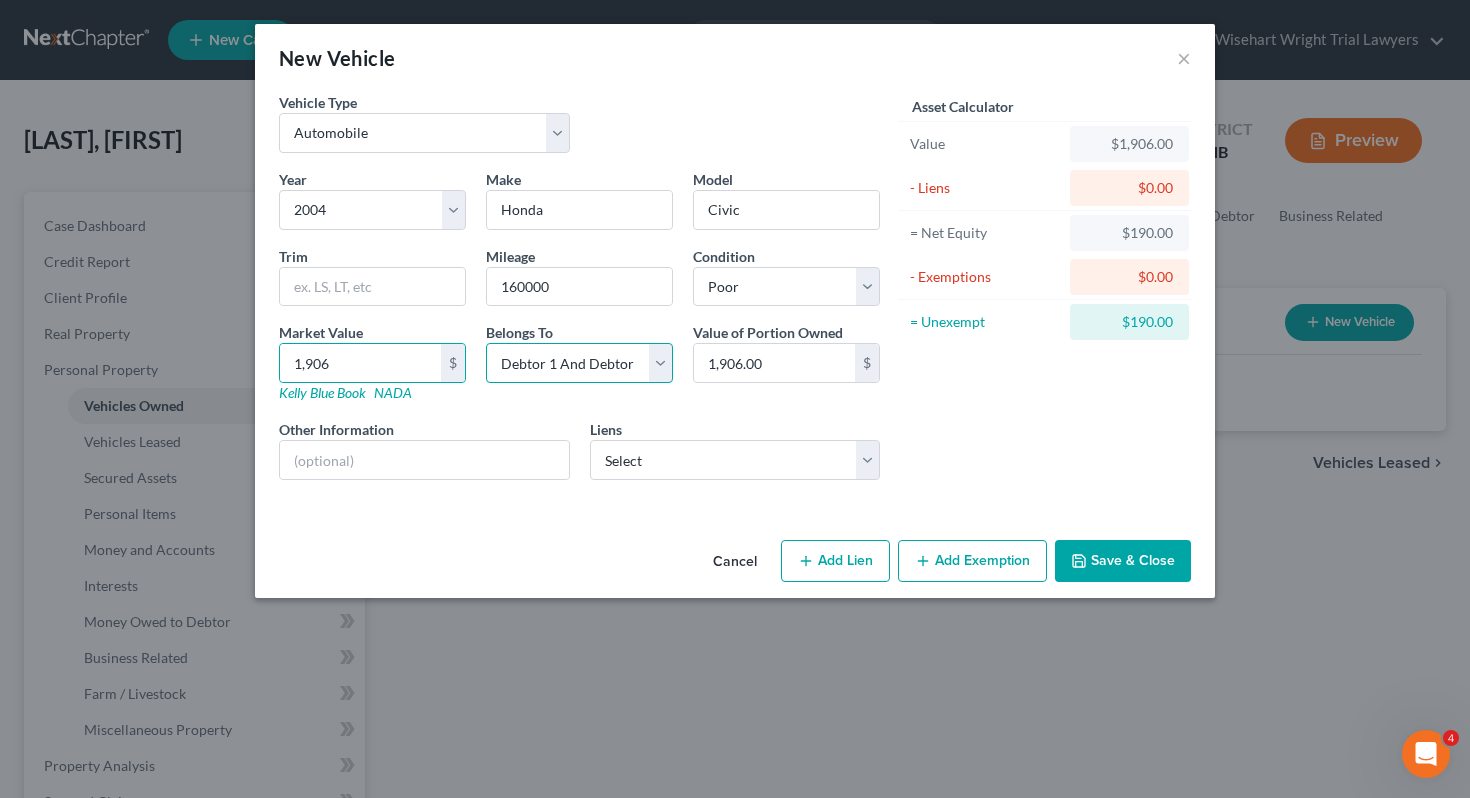 click on "Select Debtor 1 Only Debtor 2 Only Debtor 1 And Debtor 2 Only At Least One Of The Debtors And Another Community Property" at bounding box center [579, 363] 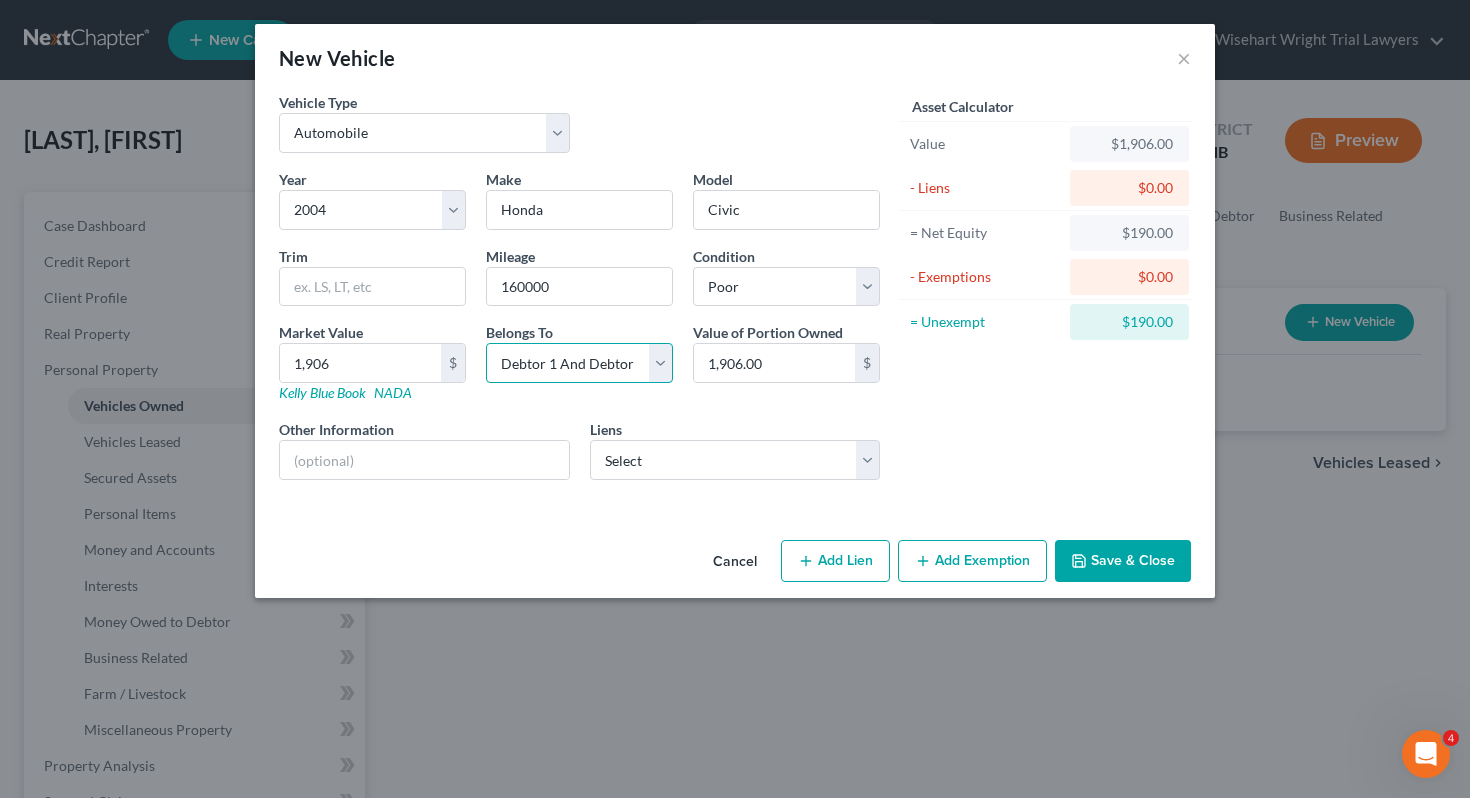 select on "1" 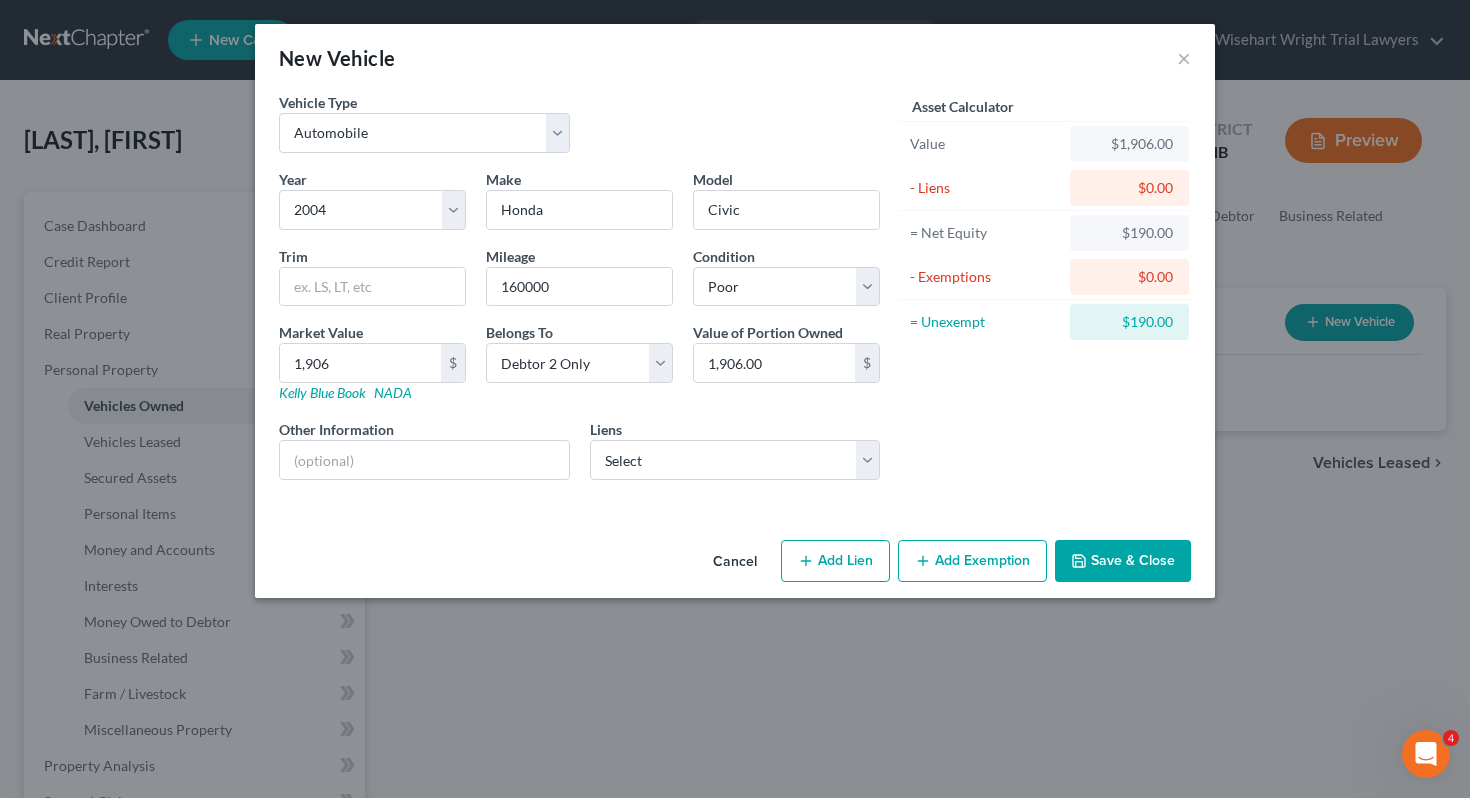 click on "Save & Close" at bounding box center [1123, 561] 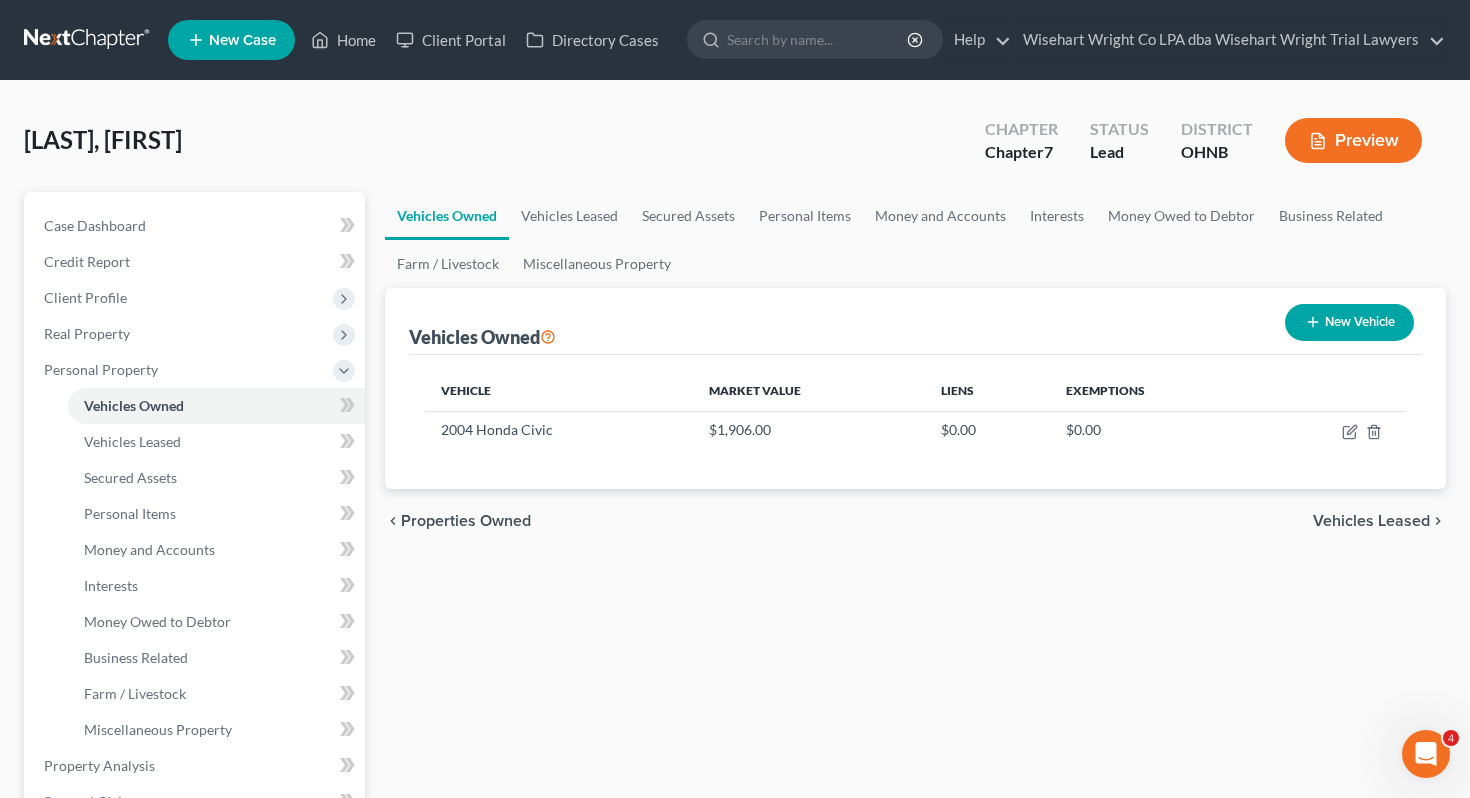 click on "New Vehicle" at bounding box center [1349, 322] 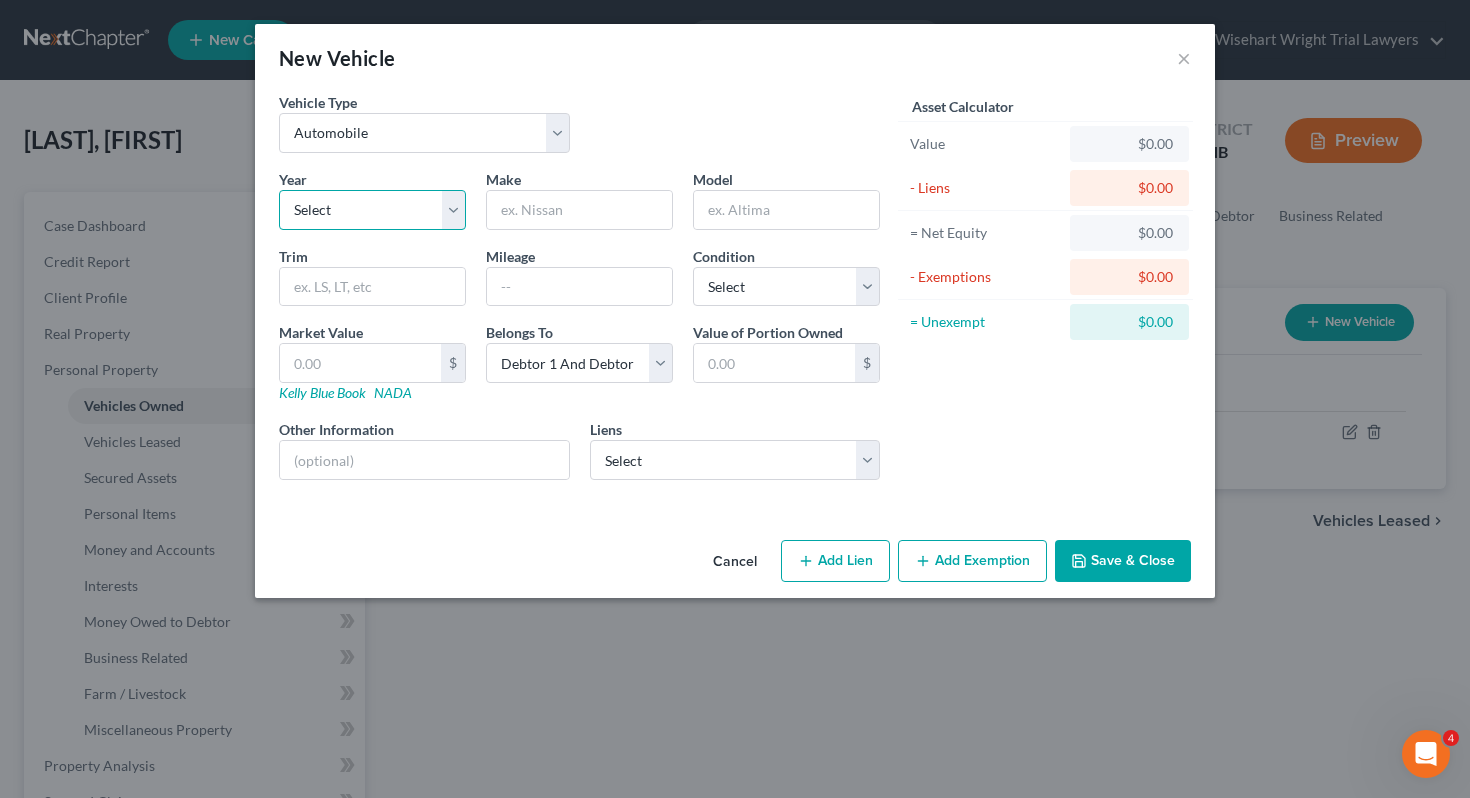 click on "Select 2026 2025 2024 2023 2022 2021 2020 2019 2018 2017 2016 2015 2014 2013 2012 2011 2010 2009 2008 2007 2006 2005 2004 2003 2002 2001 2000 1999 1998 1997 1996 1995 1994 1993 1992 1991 1990 1989 1988 1987 1986 1985 1984 1983 1982 1981 1980 1979 1978 1977 1976 1975 1974 1973 1972 1971 1970 1969 1968 1967 1966 1965 1964 1963 1962 1961 1960 1959 1958 1957 1956 1955 1954 1953 1952 1951 1950 1949 1948 1947 1946 1945 1944 1943 1942 1941 1940 1939 1938 1937 1936 1935 1934 1933 1932 1931 1930 1929 1928 1927 1926 1925 1924 1923 1922 1921 1920 1919 1918 1917 1916 1915 1914 1913 1912 1911 1910 1909 1908 1907 1906 1905 1904 1903 1902 1901" at bounding box center [372, 210] 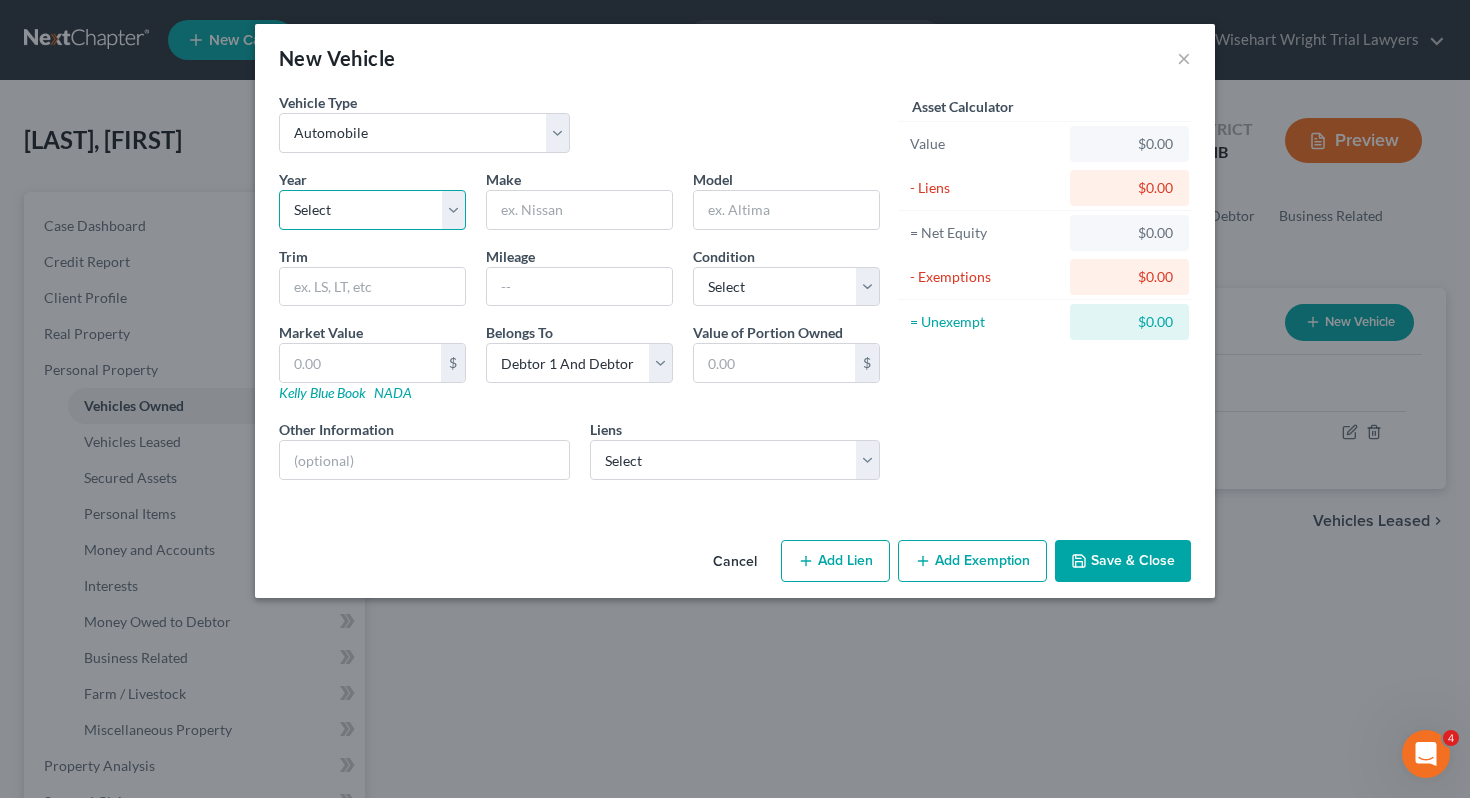select on "14" 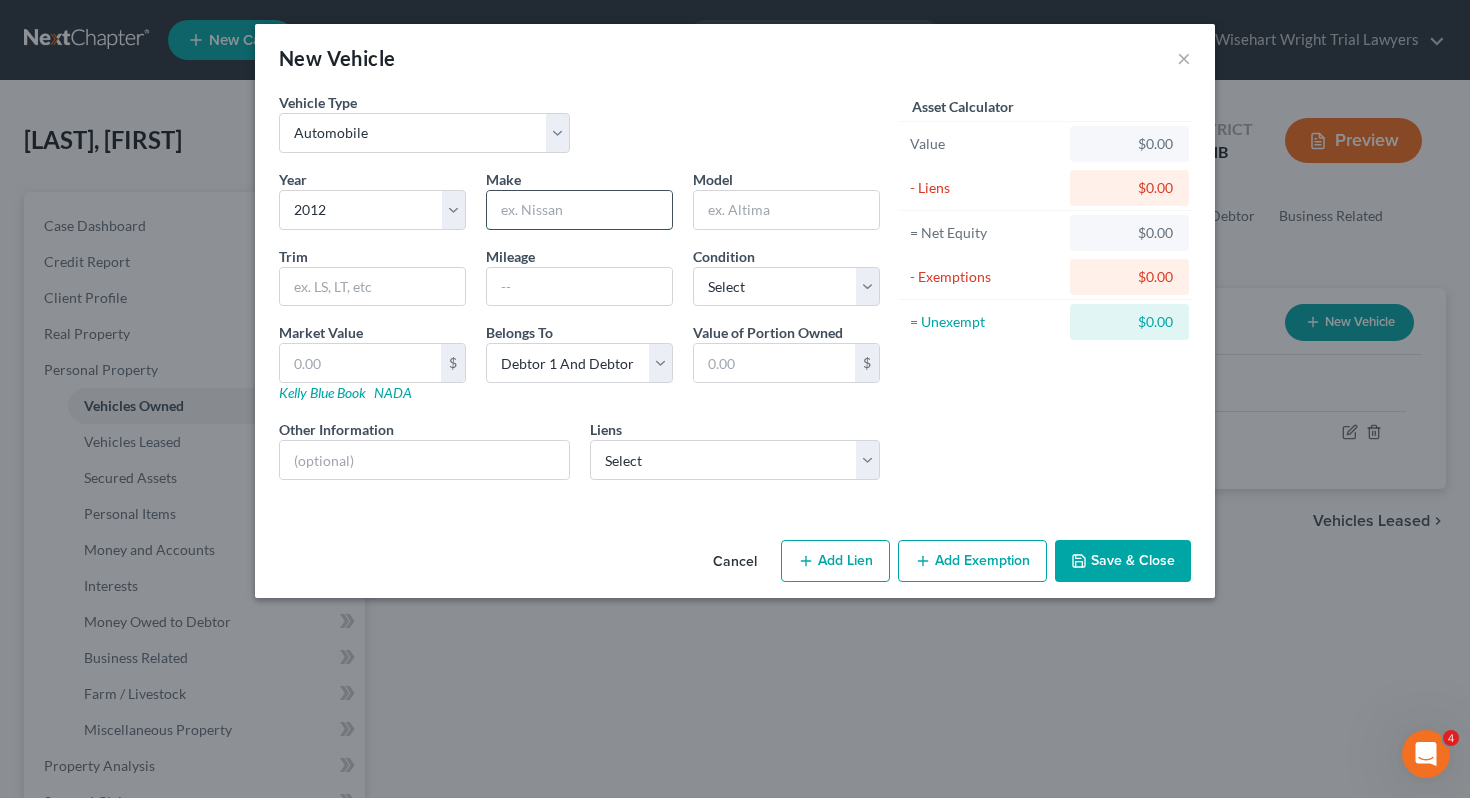 click at bounding box center (579, 210) 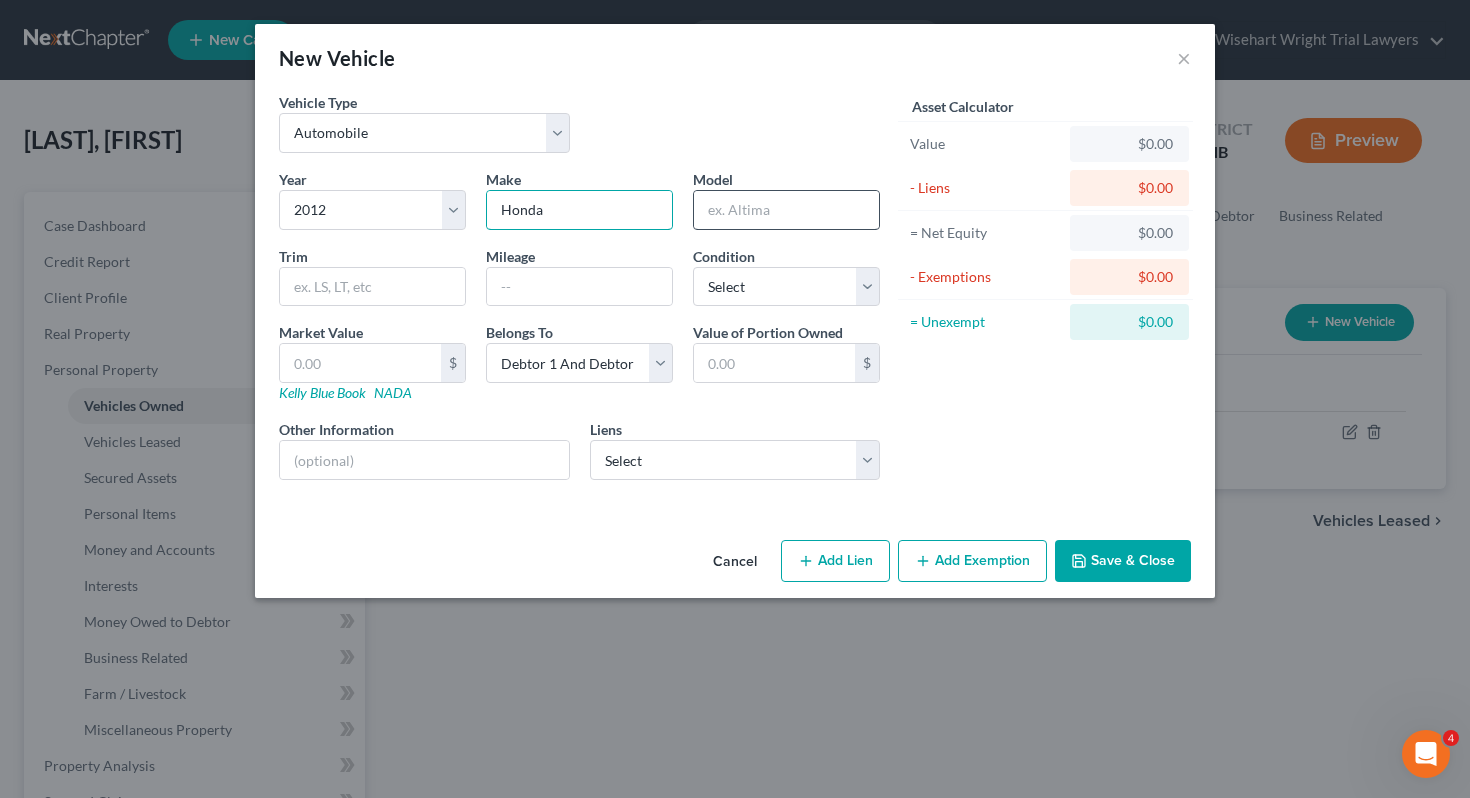 type on "Honda" 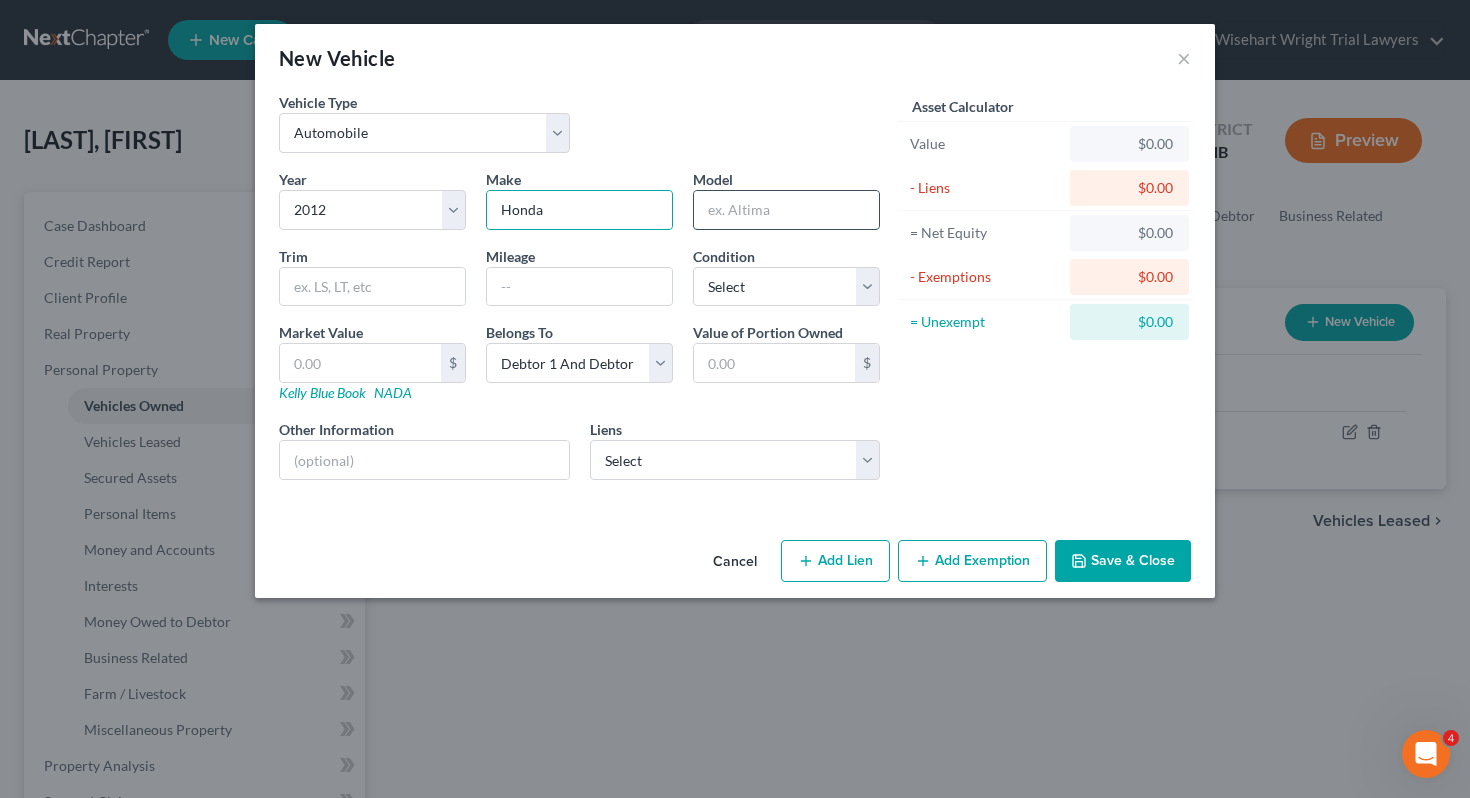 click at bounding box center [786, 210] 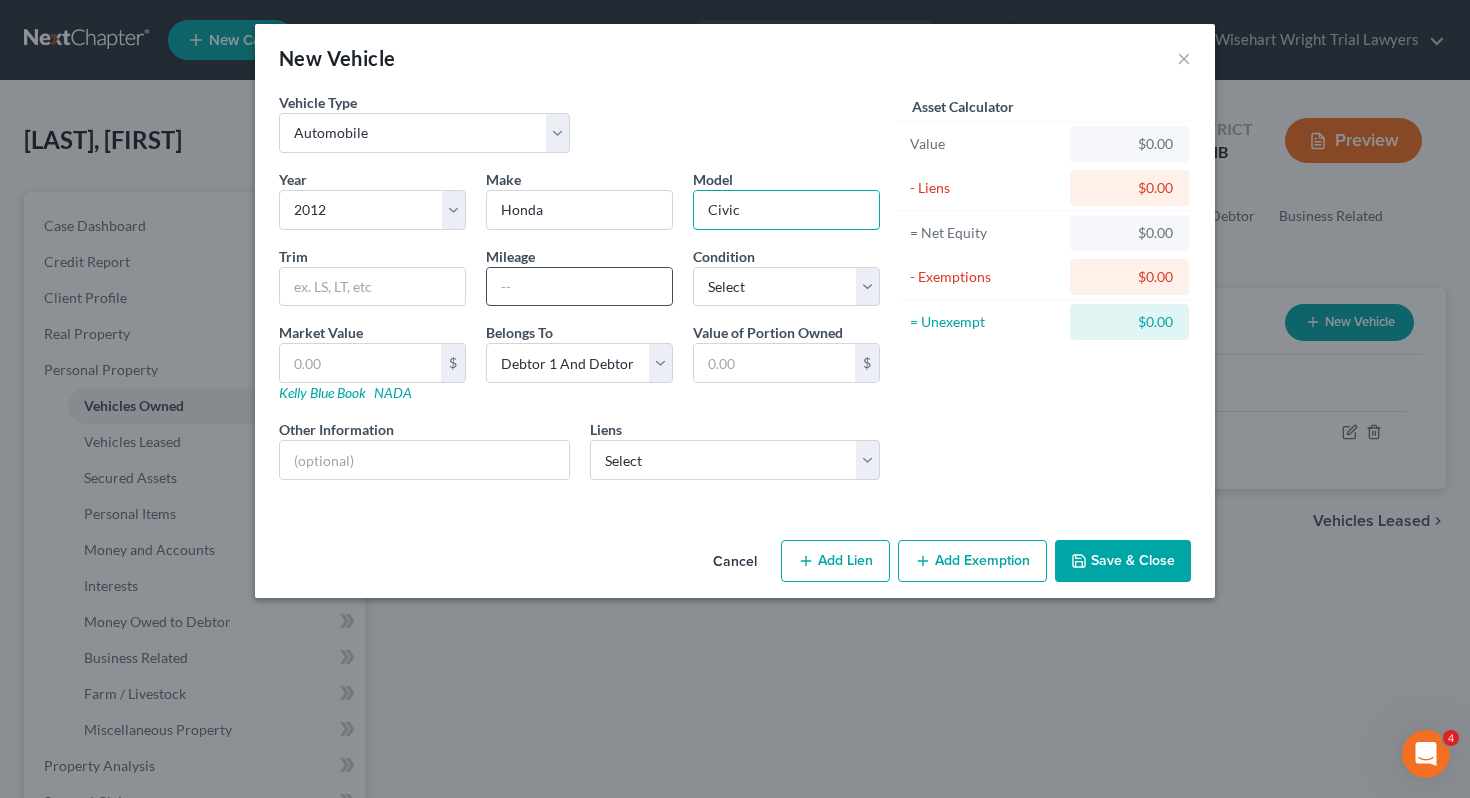 type on "Civic" 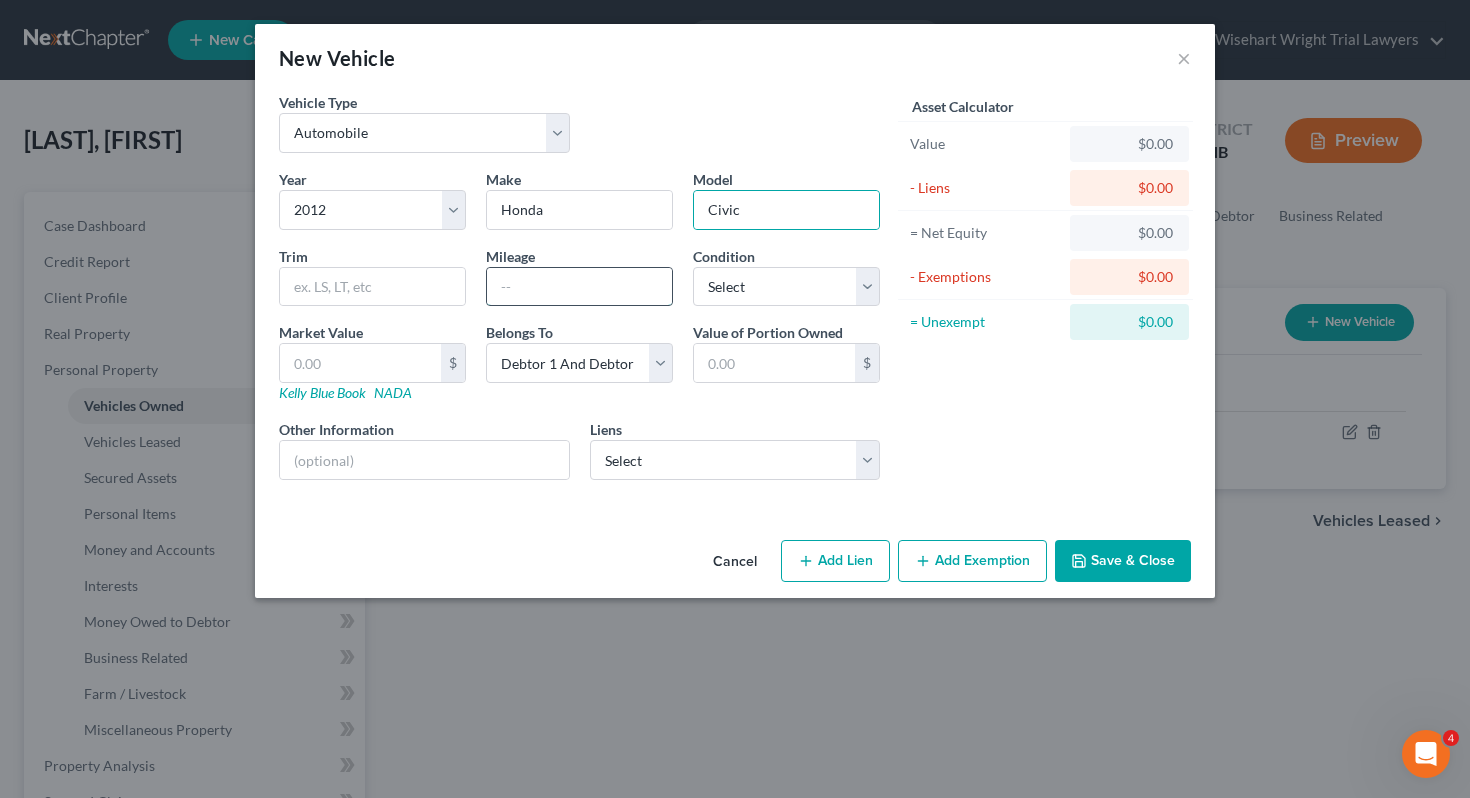 click at bounding box center (579, 287) 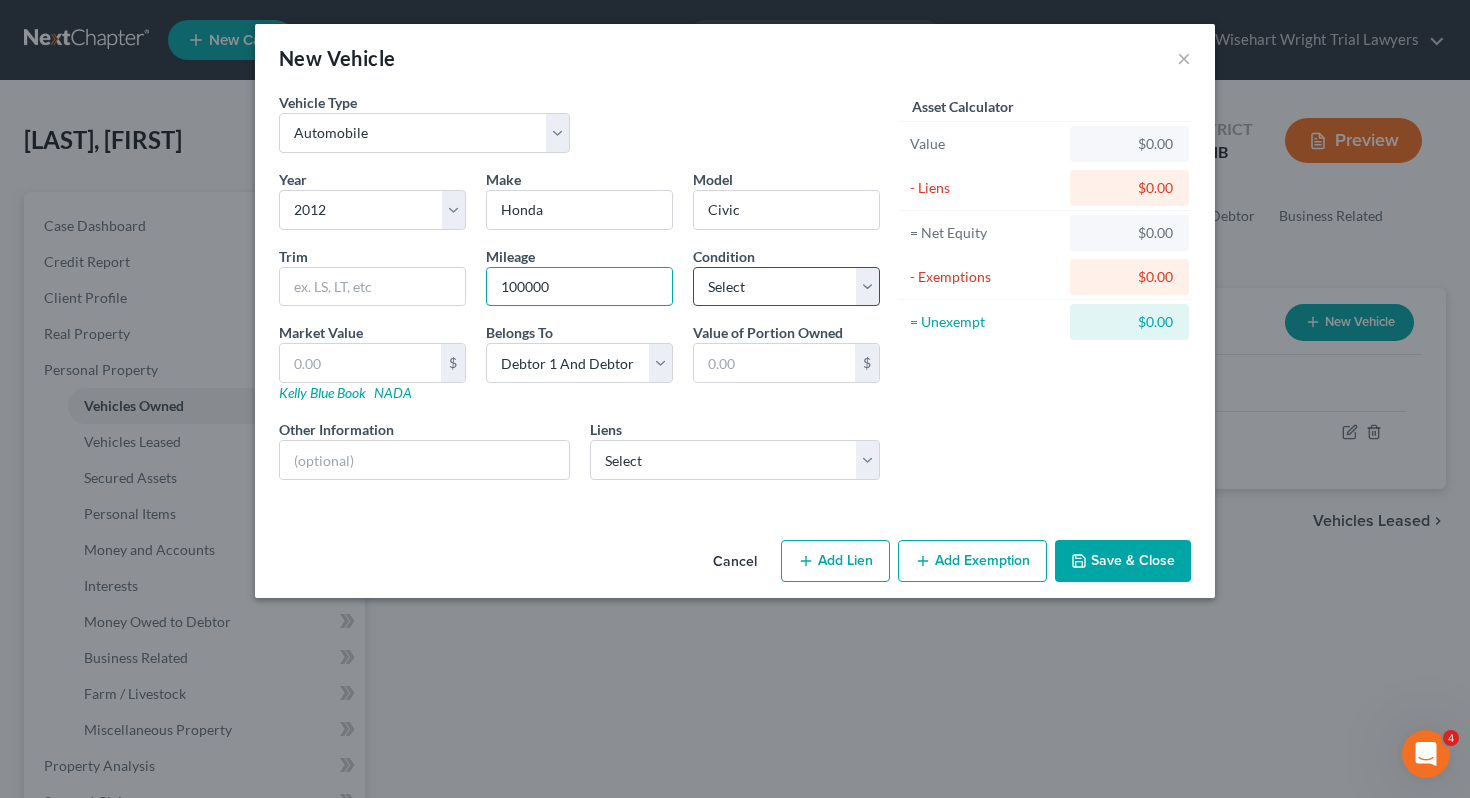 type on "100000" 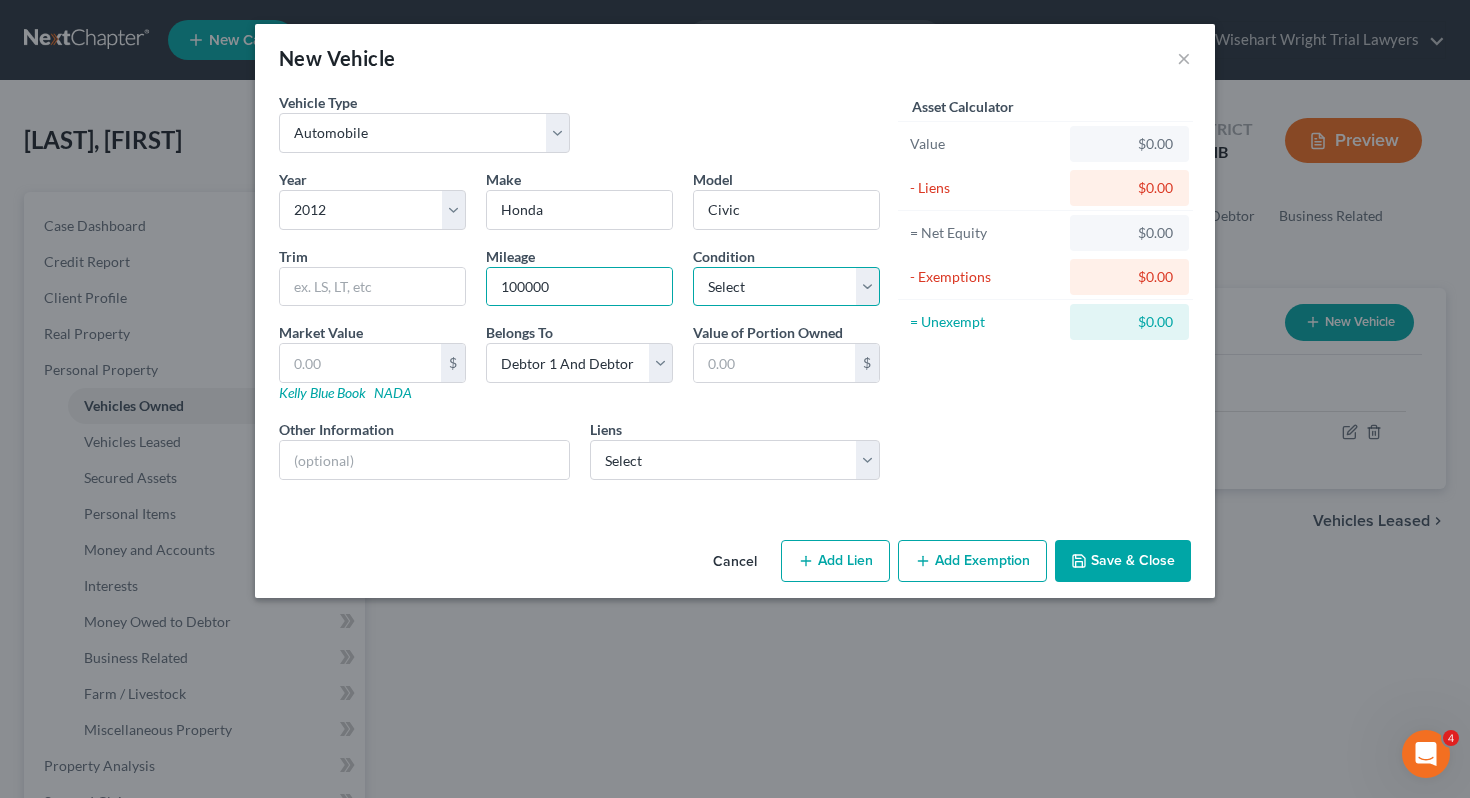 click on "Select Excellent Very Good Good Fair Poor" at bounding box center (786, 287) 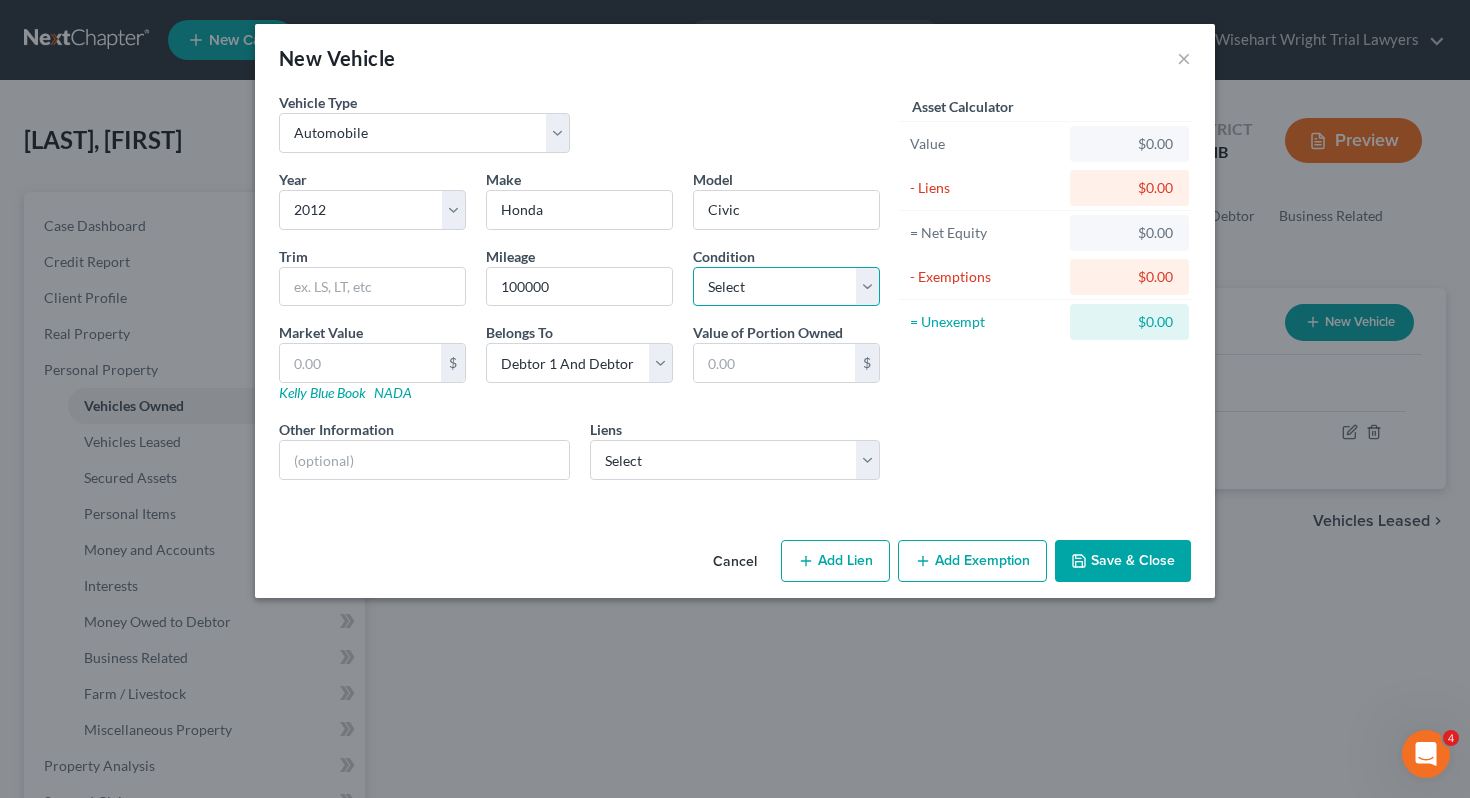 select on "3" 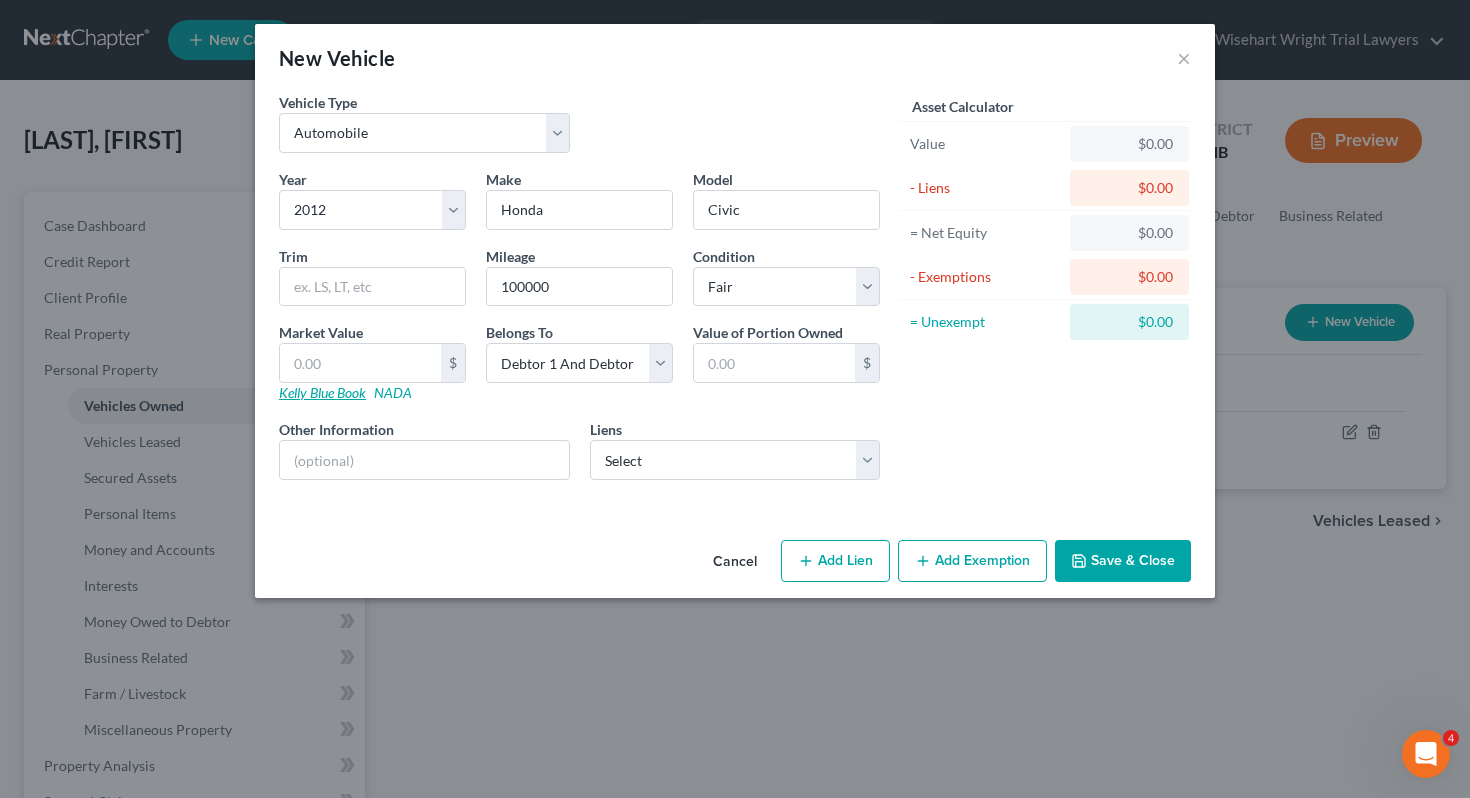 click on "Kelly Blue Book" at bounding box center (322, 392) 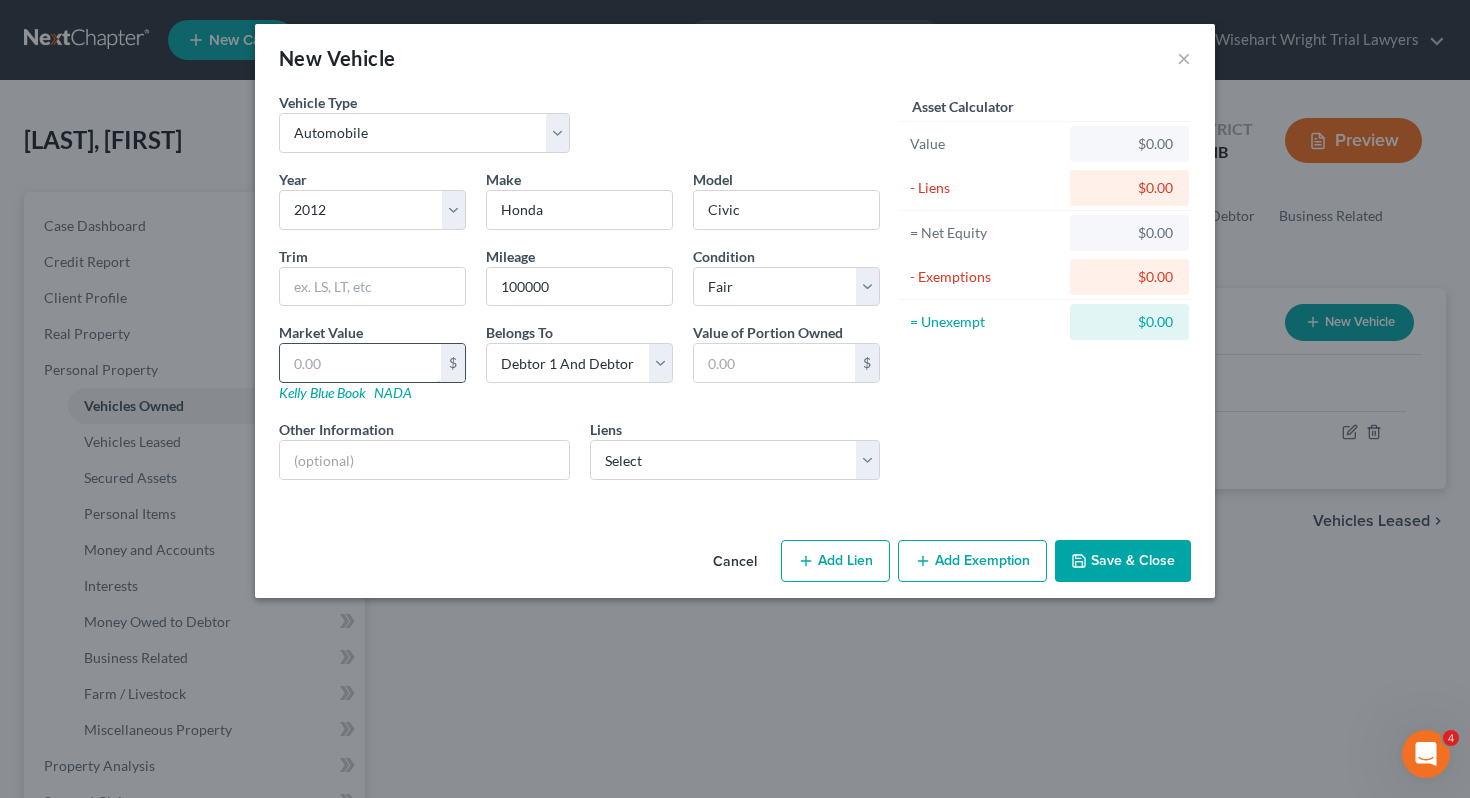 click at bounding box center (360, 363) 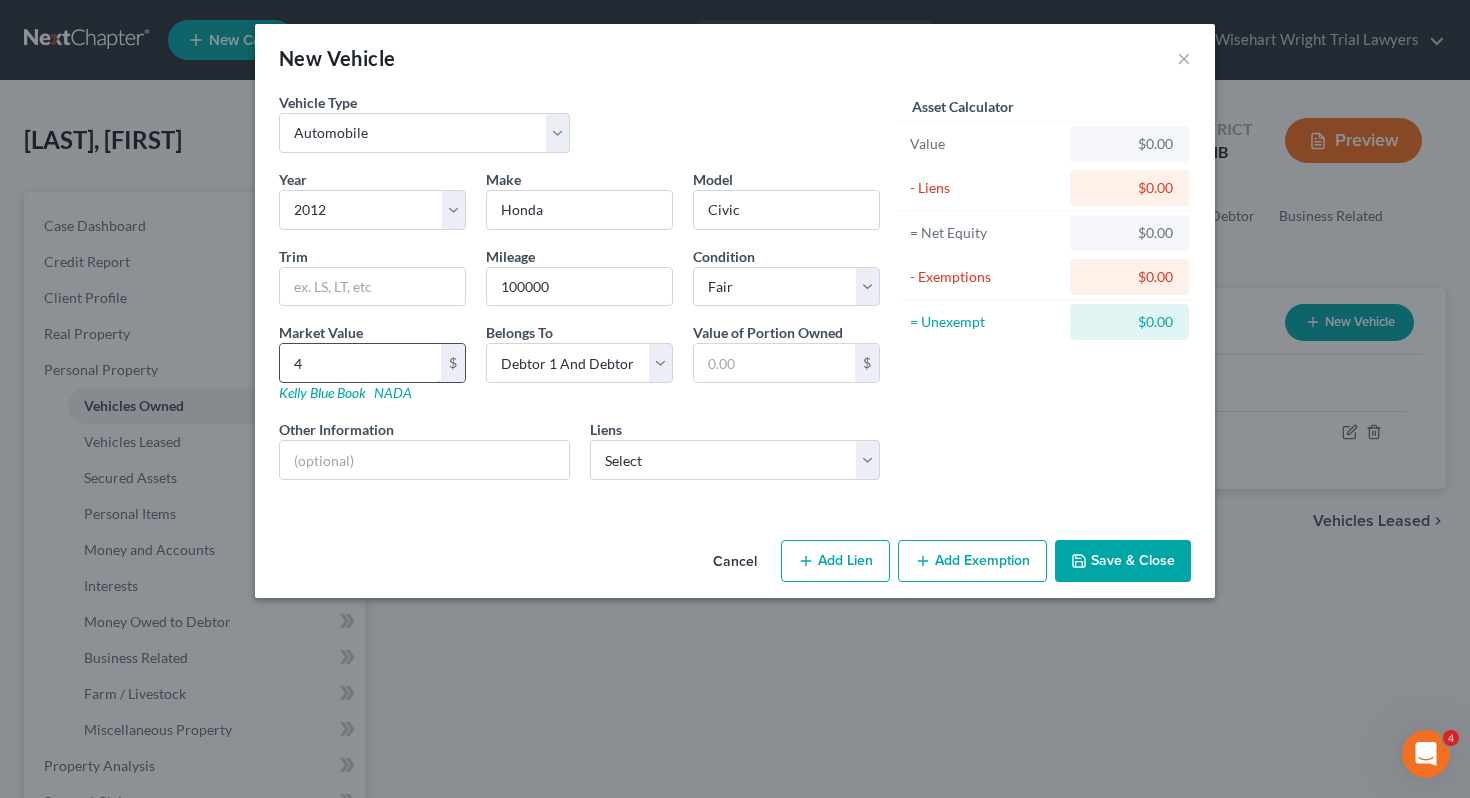 type on "43" 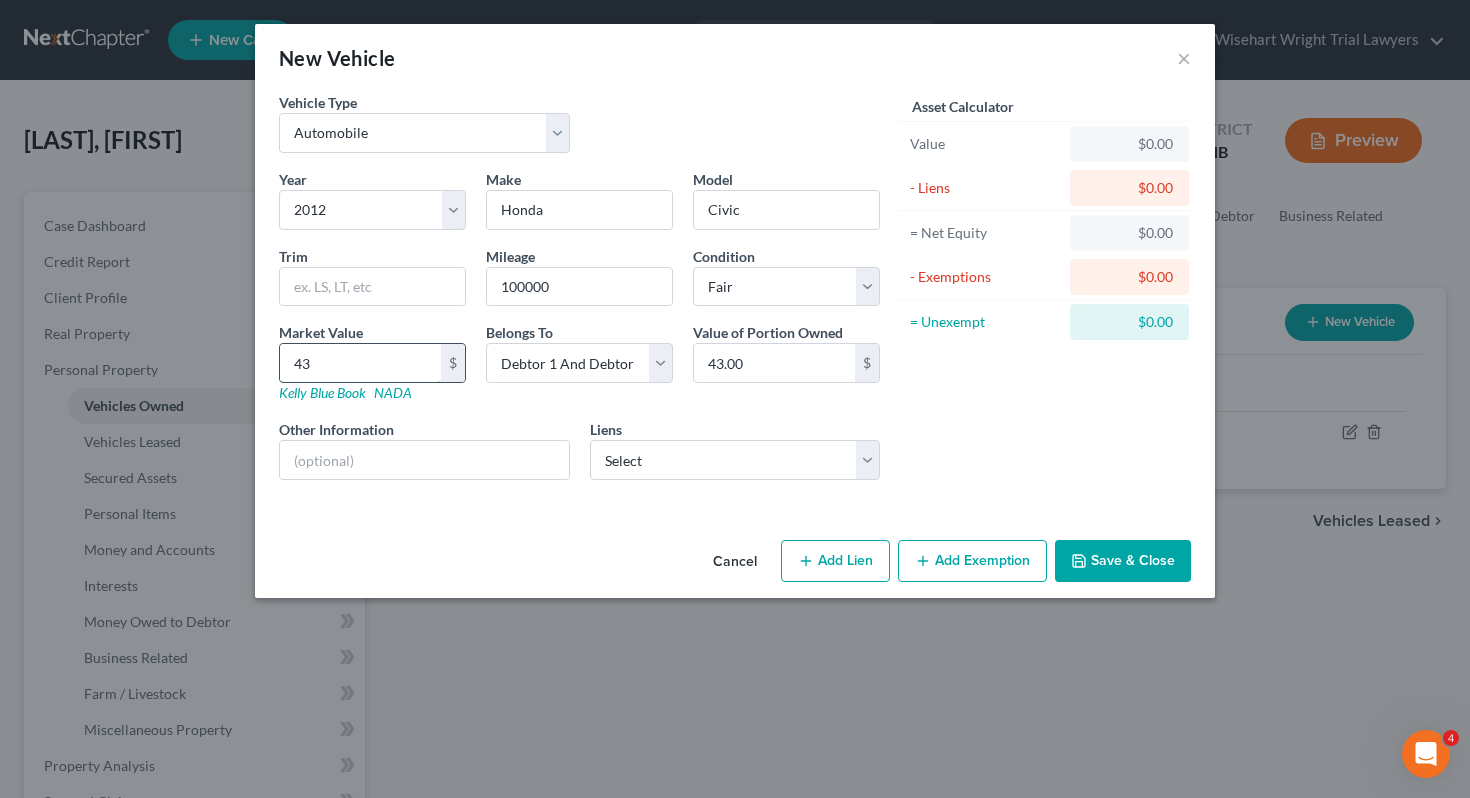 type on "431" 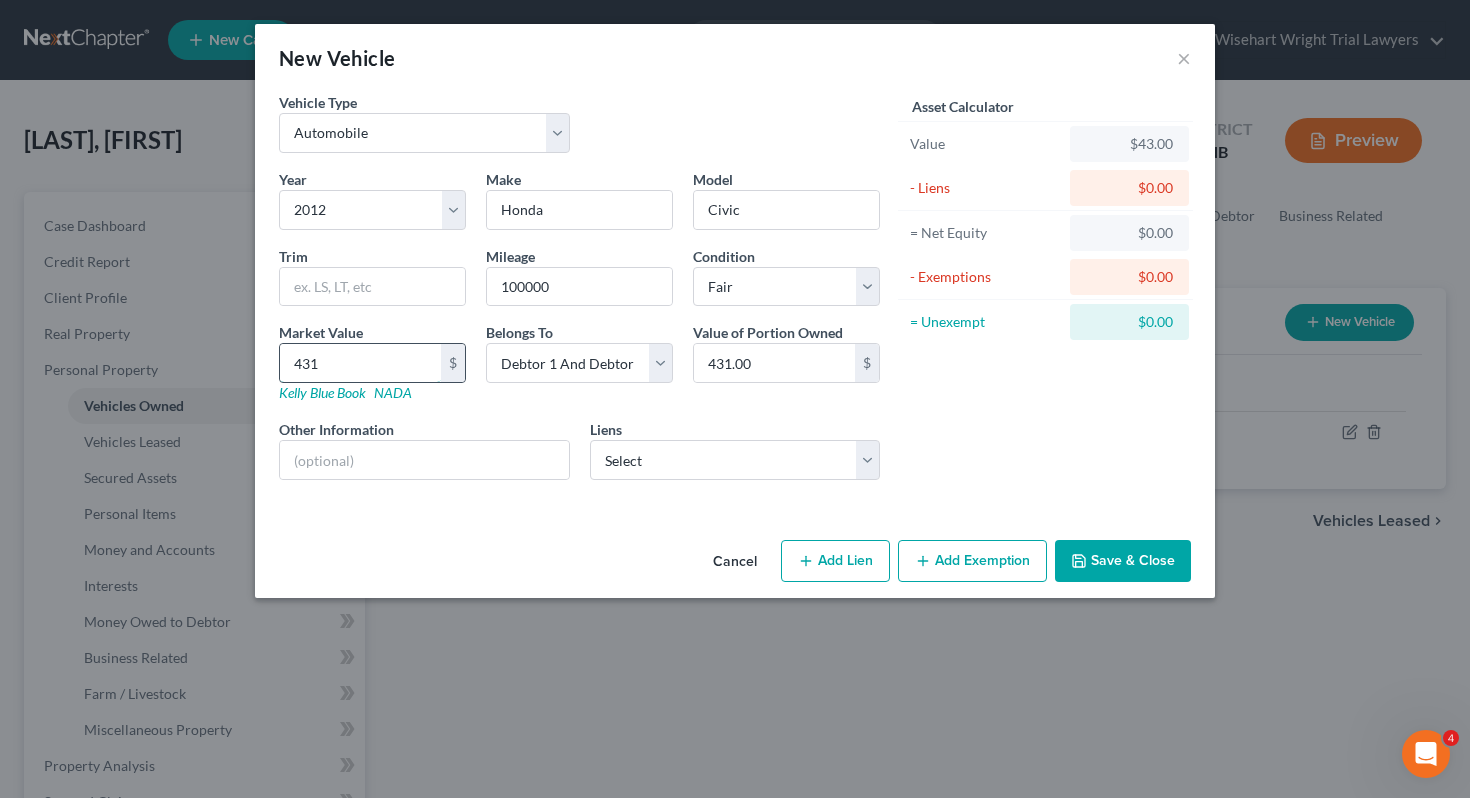 type on "4319" 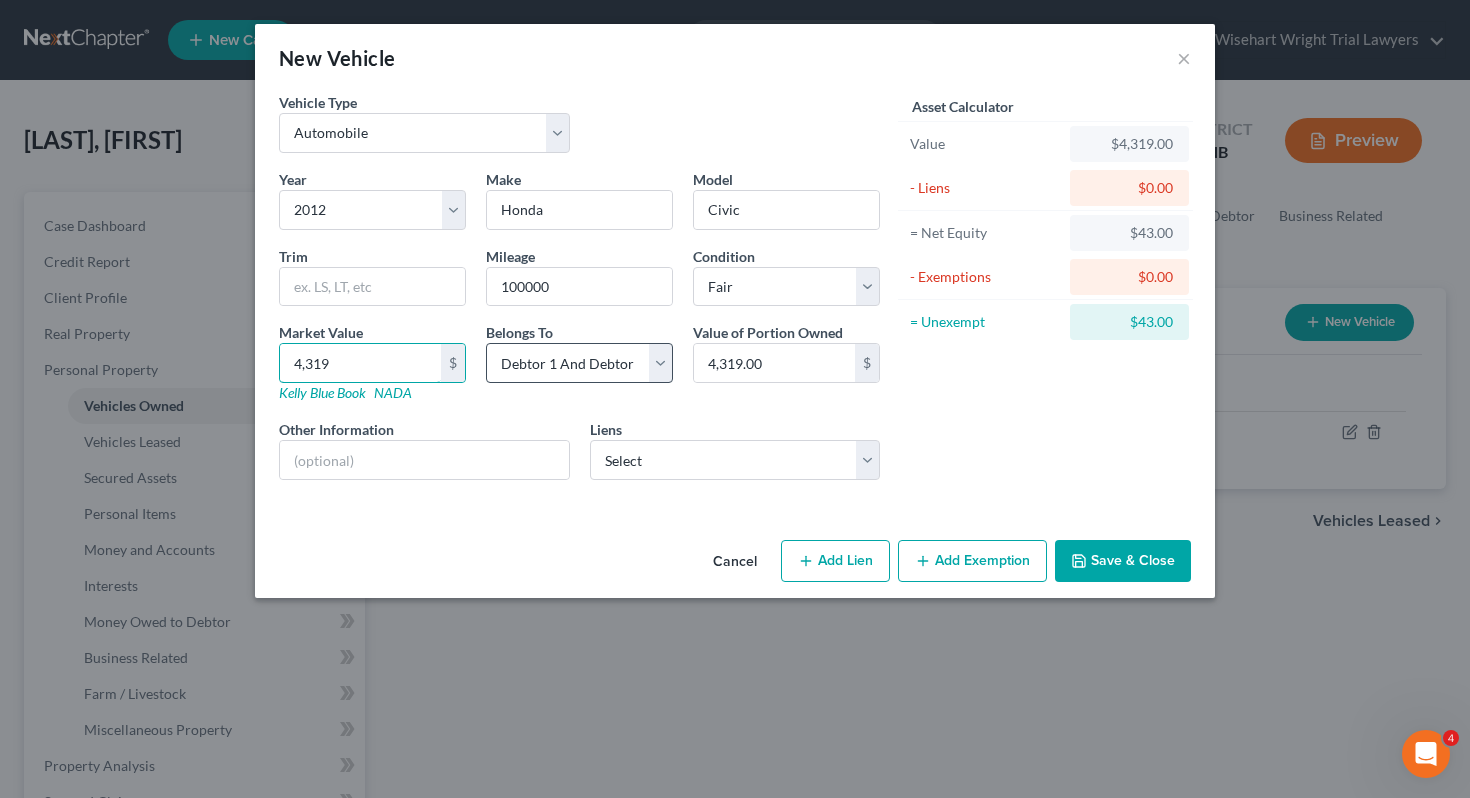 type on "4,319" 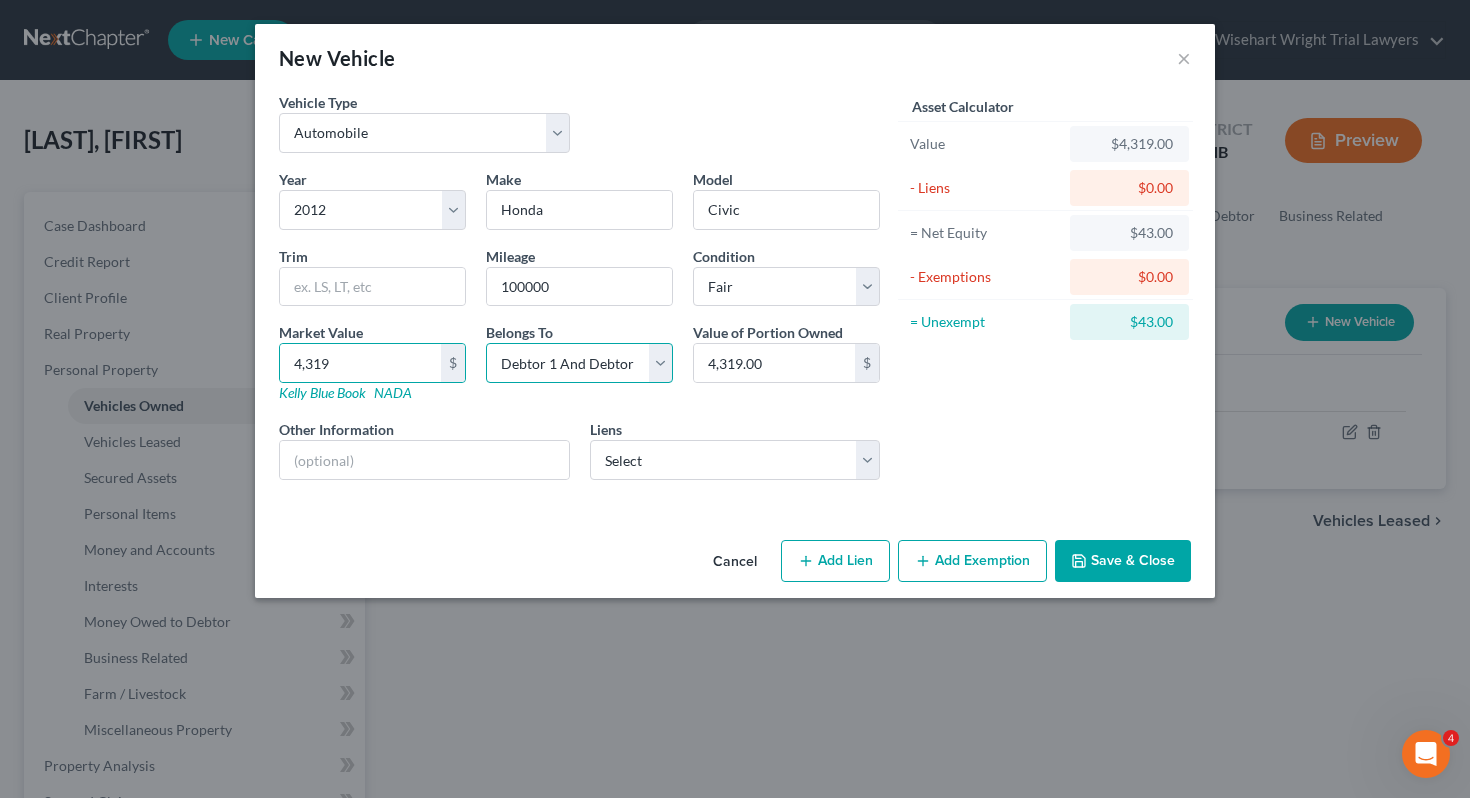 click on "Select Debtor 1 Only Debtor 2 Only Debtor 1 And Debtor 2 Only At Least One Of The Debtors And Another Community Property" at bounding box center (579, 363) 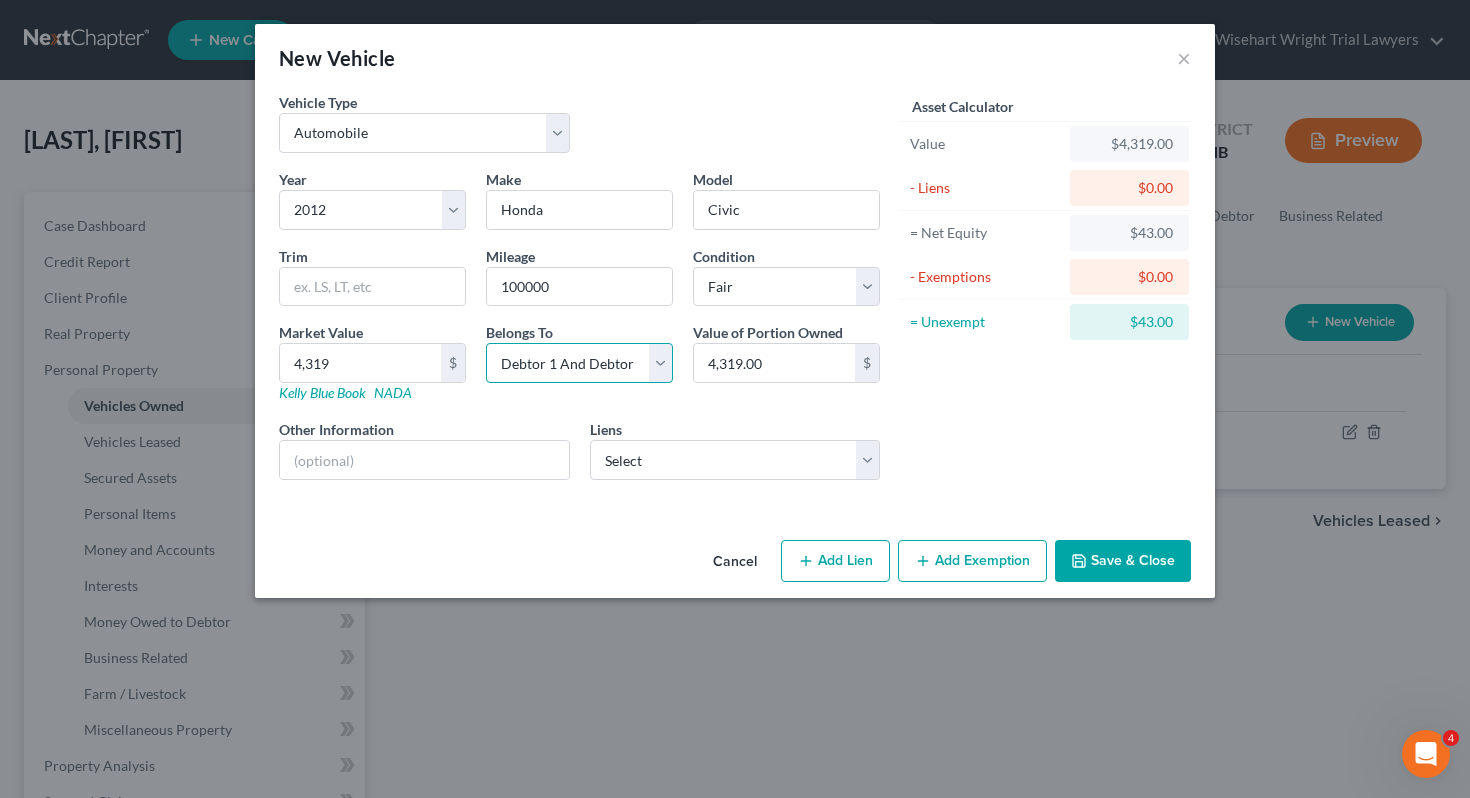 select on "0" 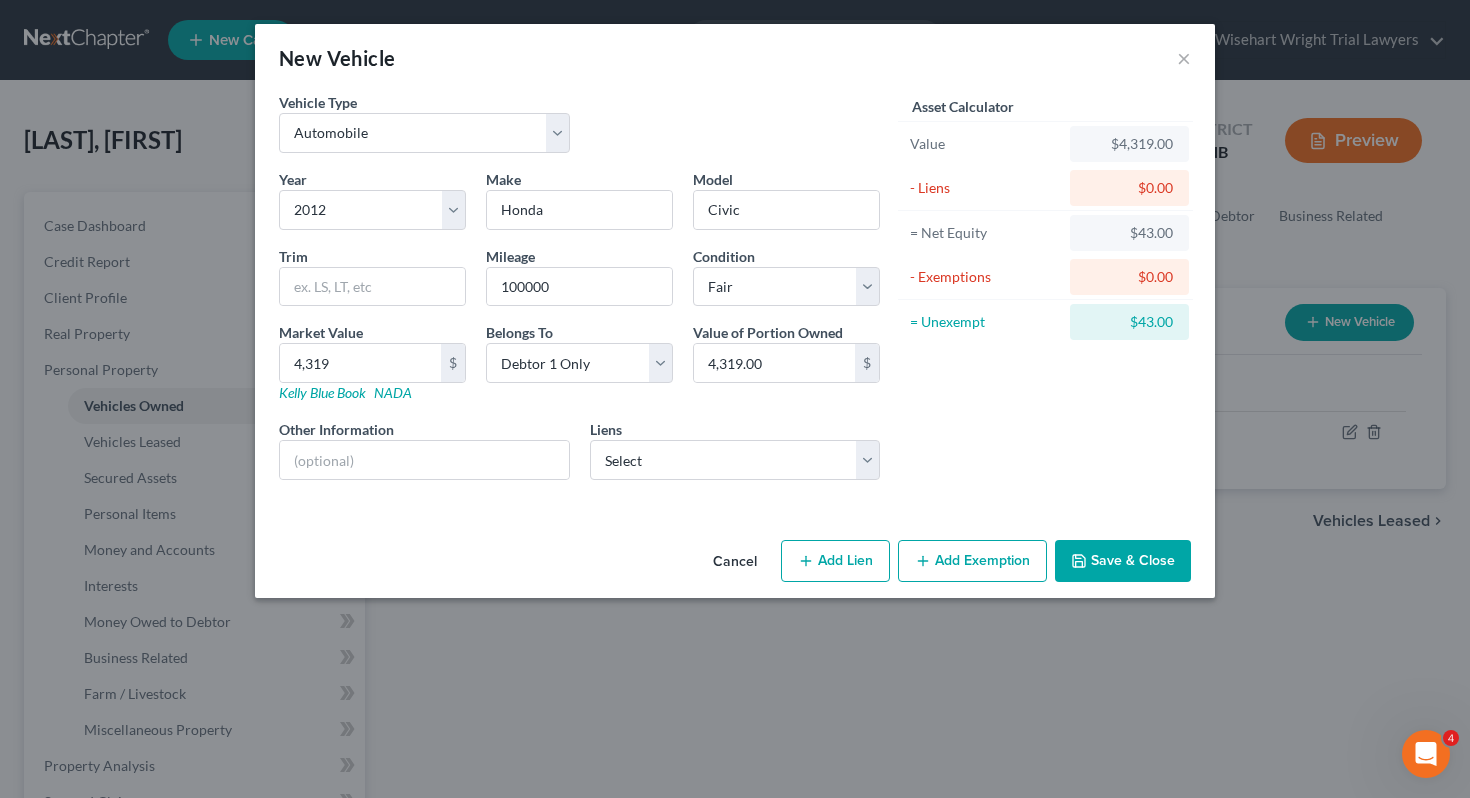 click on "Save & Close" at bounding box center [1123, 561] 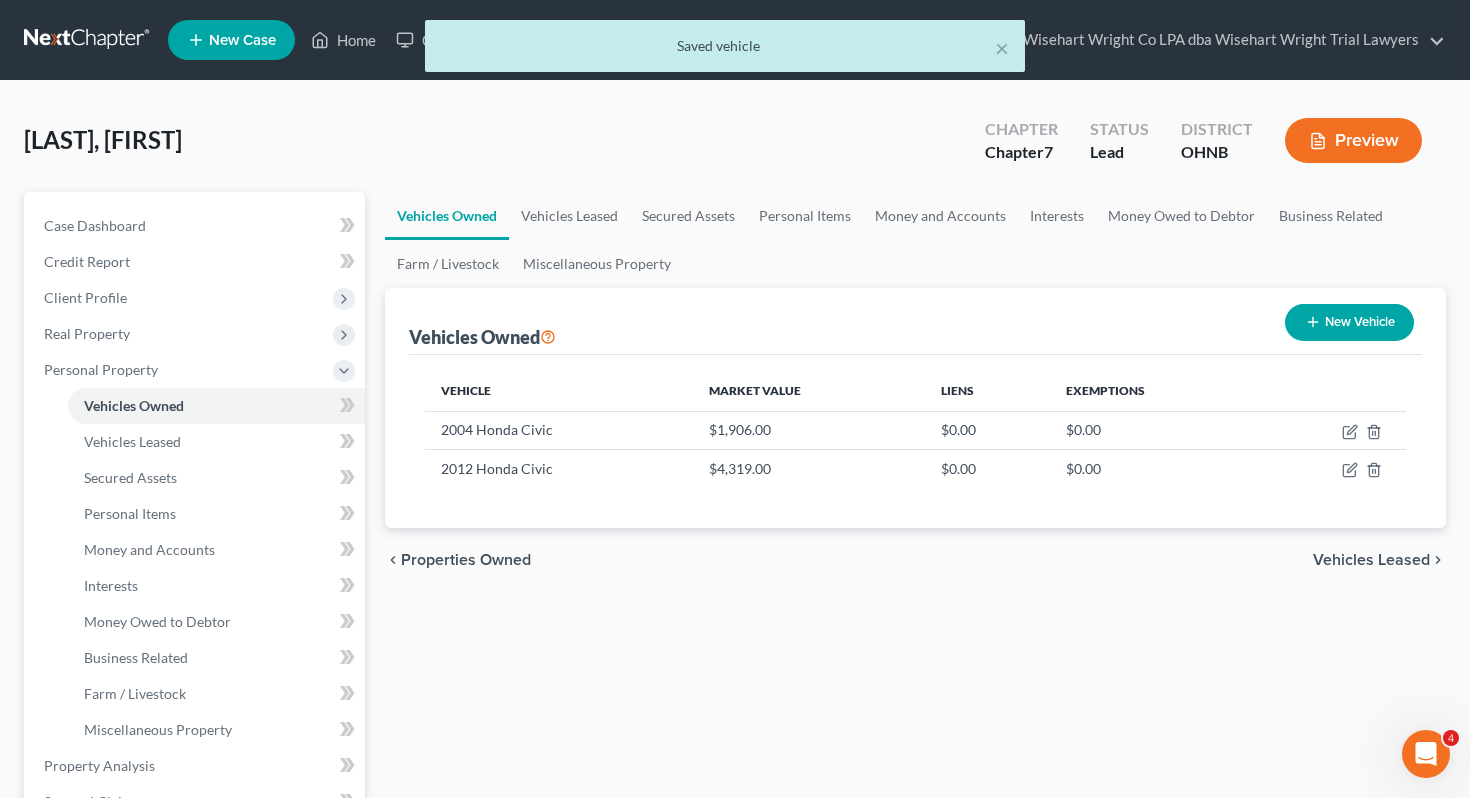 click on "New Vehicle" at bounding box center [1349, 322] 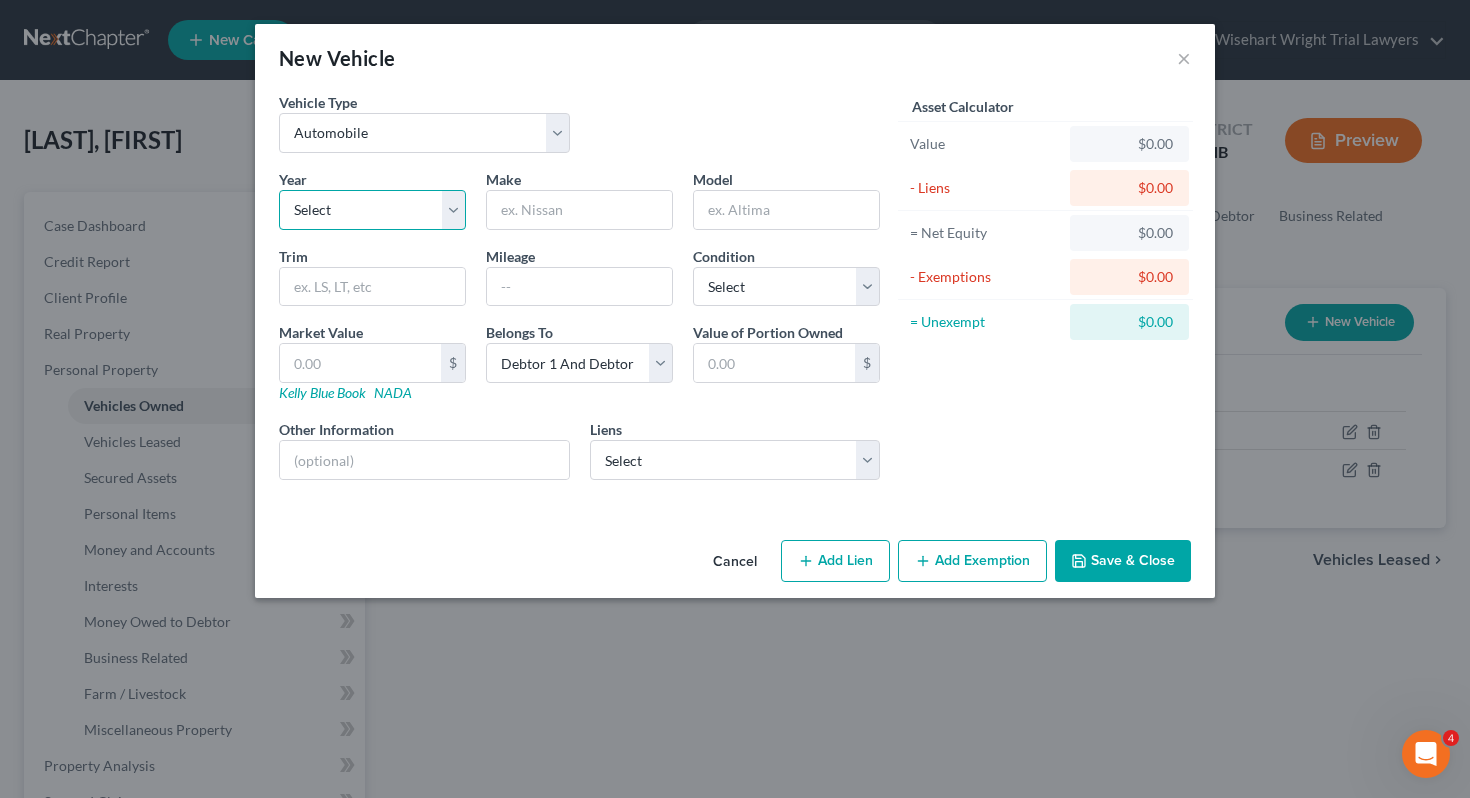 click on "Select 2026 2025 2024 2023 2022 2021 2020 2019 2018 2017 2016 2015 2014 2013 2012 2011 2010 2009 2008 2007 2006 2005 2004 2003 2002 2001 2000 1999 1998 1997 1996 1995 1994 1993 1992 1991 1990 1989 1988 1987 1986 1985 1984 1983 1982 1981 1980 1979 1978 1977 1976 1975 1974 1973 1972 1971 1970 1969 1968 1967 1966 1965 1964 1963 1962 1961 1960 1959 1958 1957 1956 1955 1954 1953 1952 1951 1950 1949 1948 1947 1946 1945 1944 1943 1942 1941 1940 1939 1938 1937 1936 1935 1934 1933 1932 1931 1930 1929 1928 1927 1926 1925 1924 1923 1922 1921 1920 1919 1918 1917 1916 1915 1914 1913 1912 1911 1910 1909 1908 1907 1906 1905 1904 1903 1902 1901" at bounding box center [372, 210] 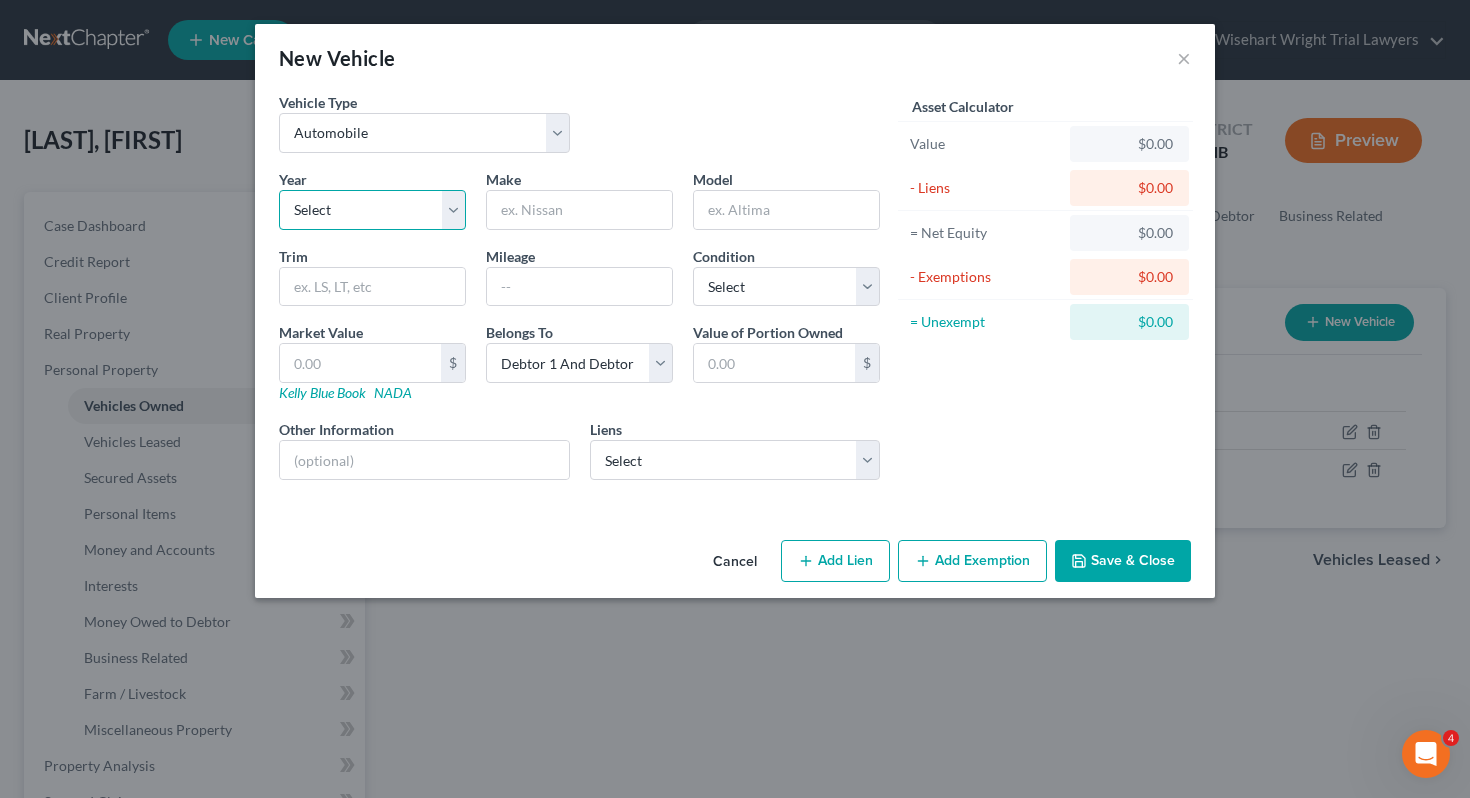 select on "22" 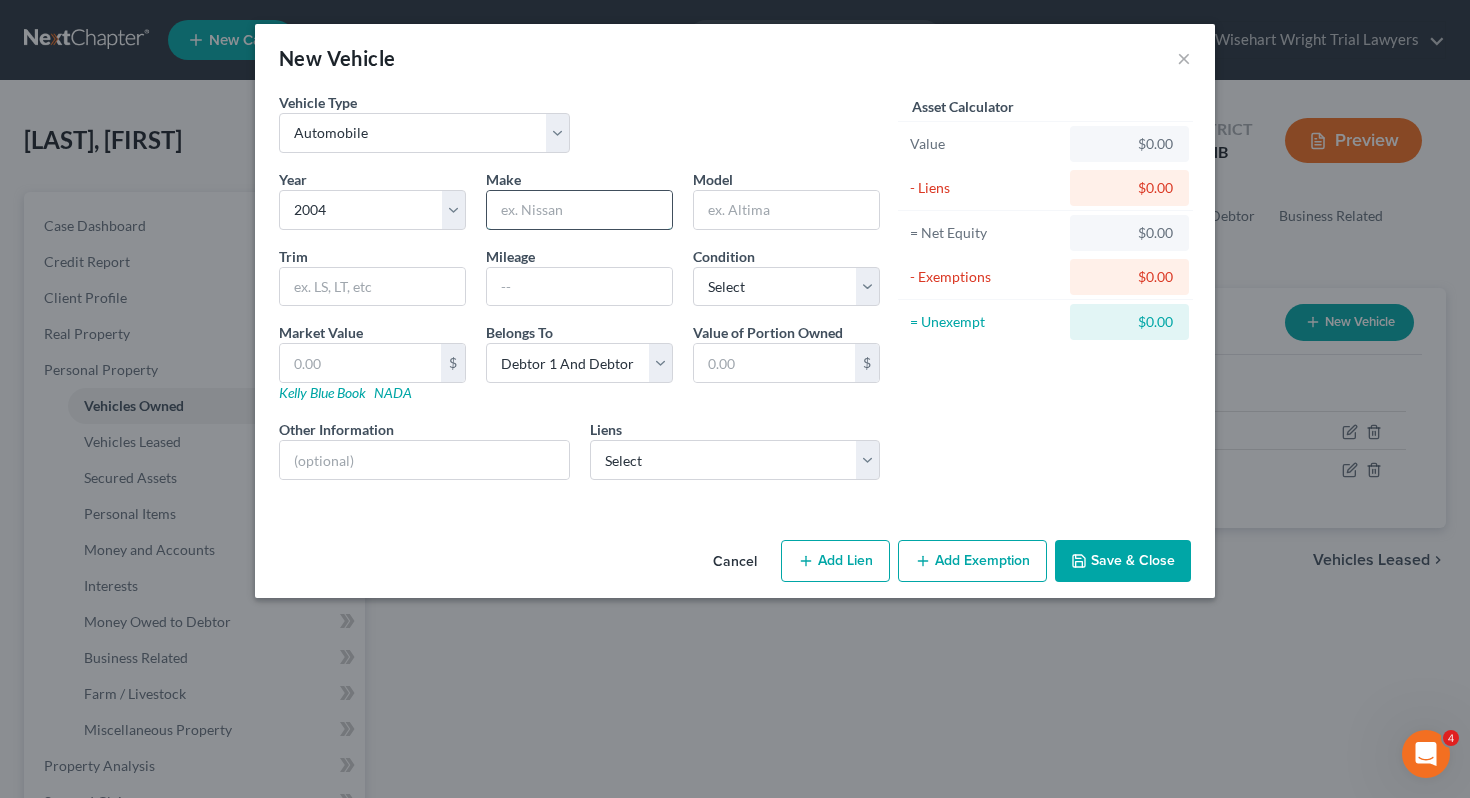 click at bounding box center (579, 210) 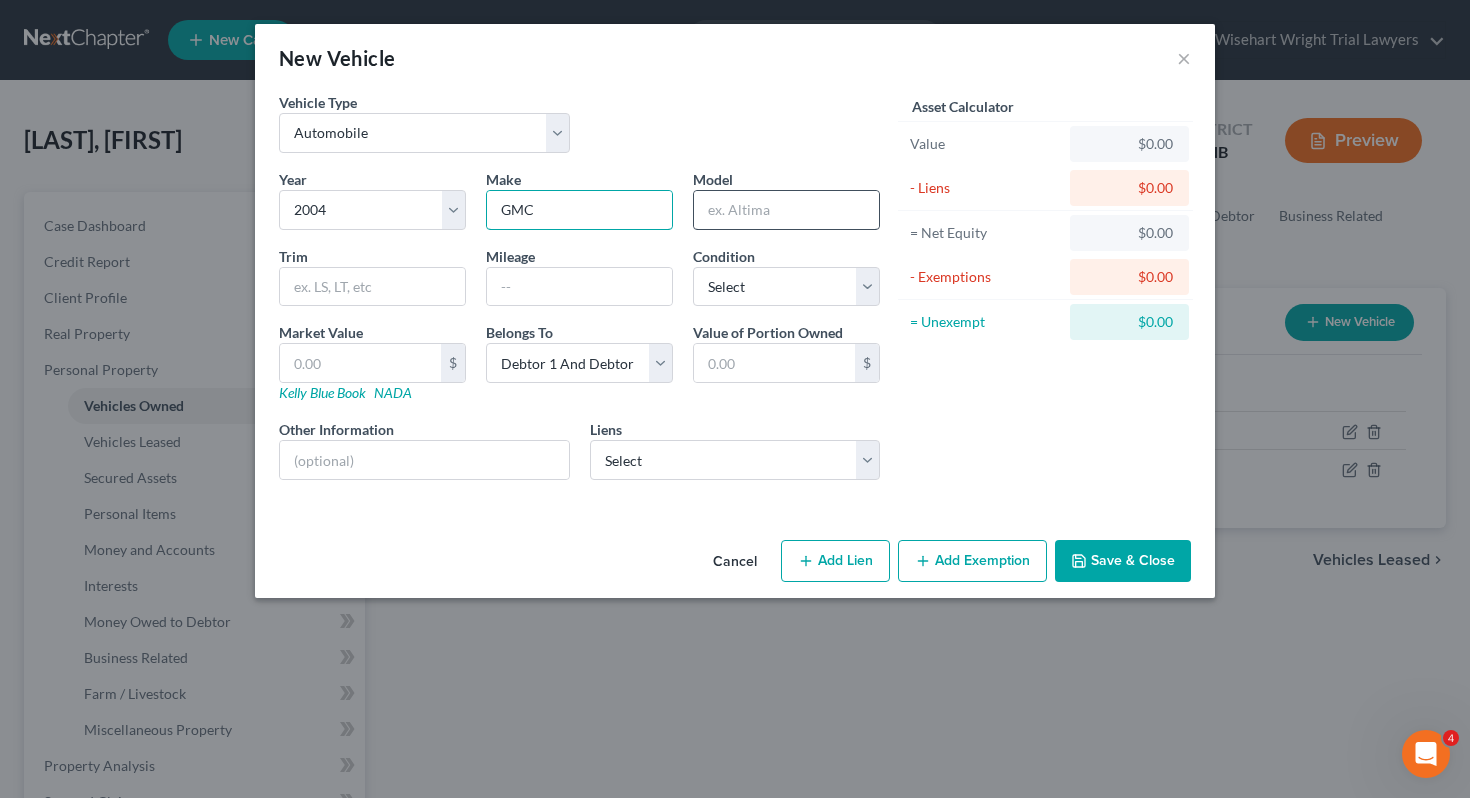 type on "GMC" 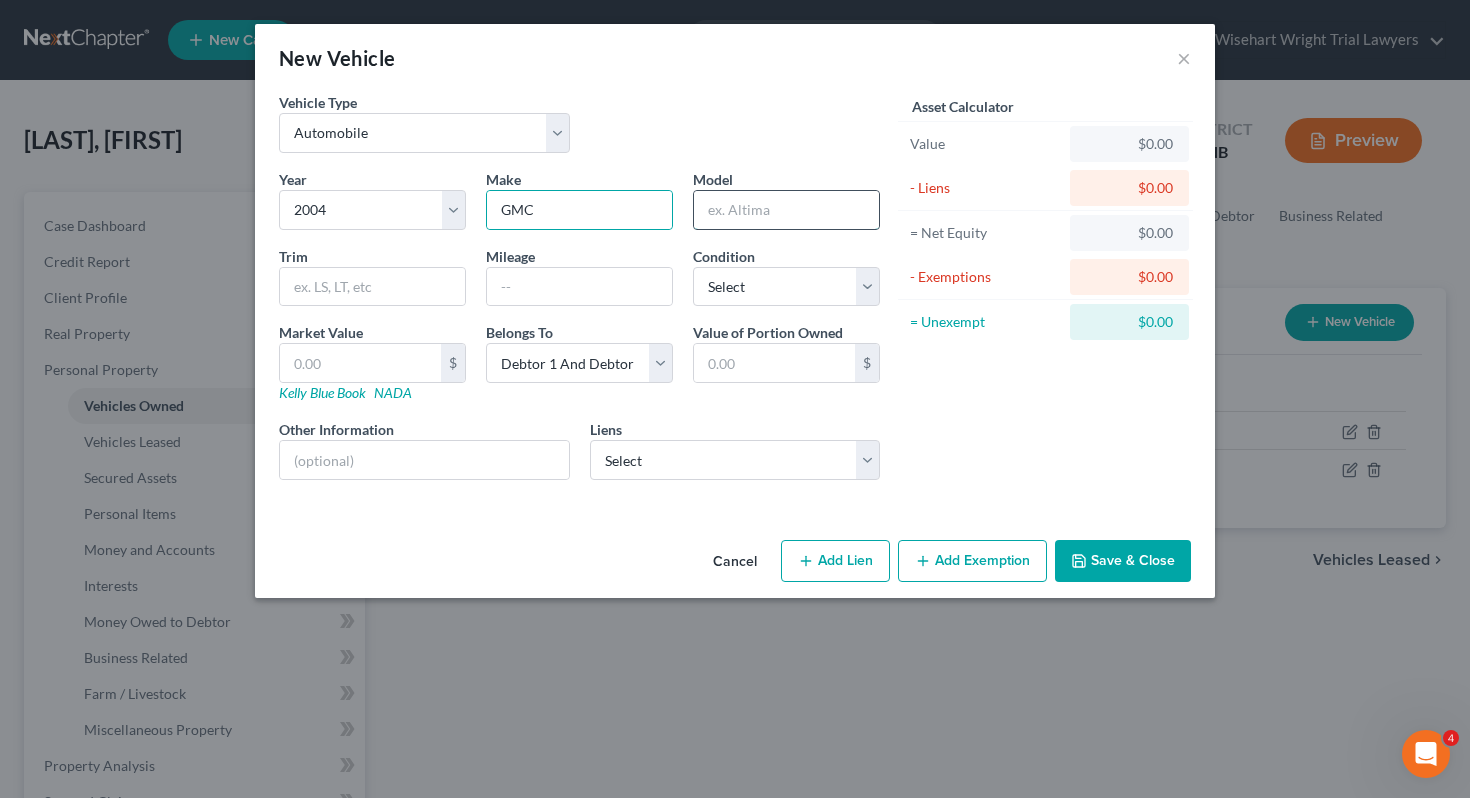 click at bounding box center [786, 210] 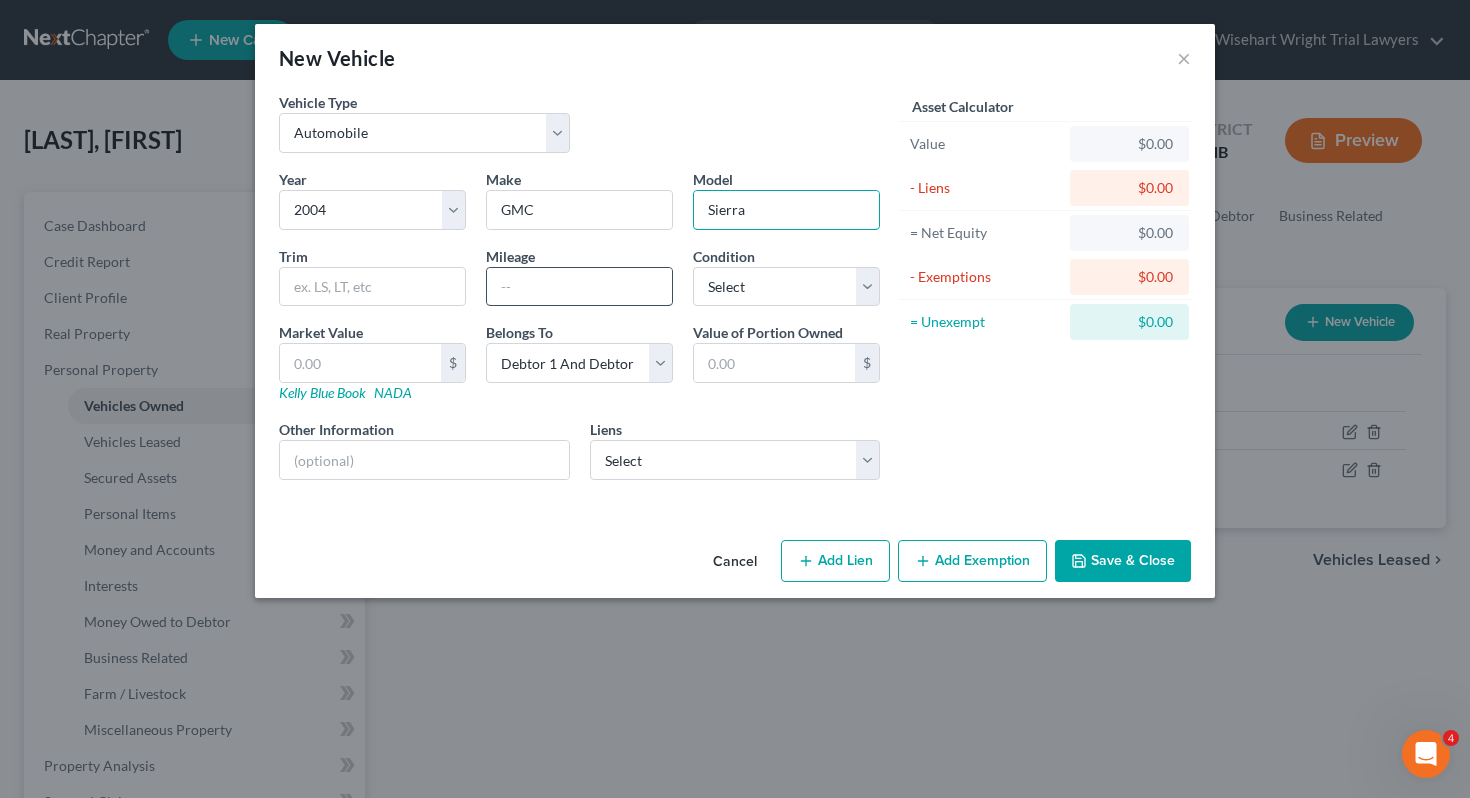 type on "Sierra" 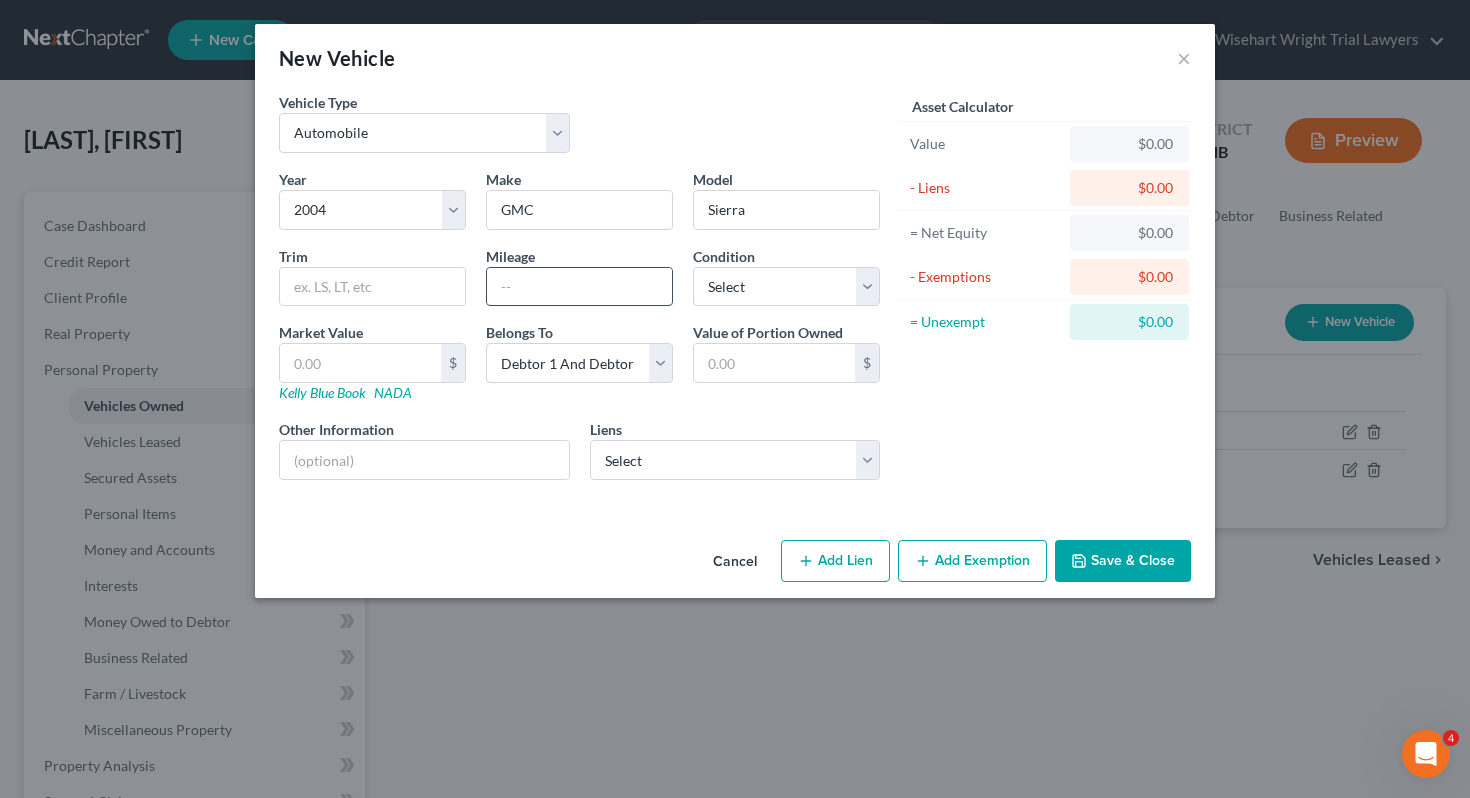 click at bounding box center [579, 287] 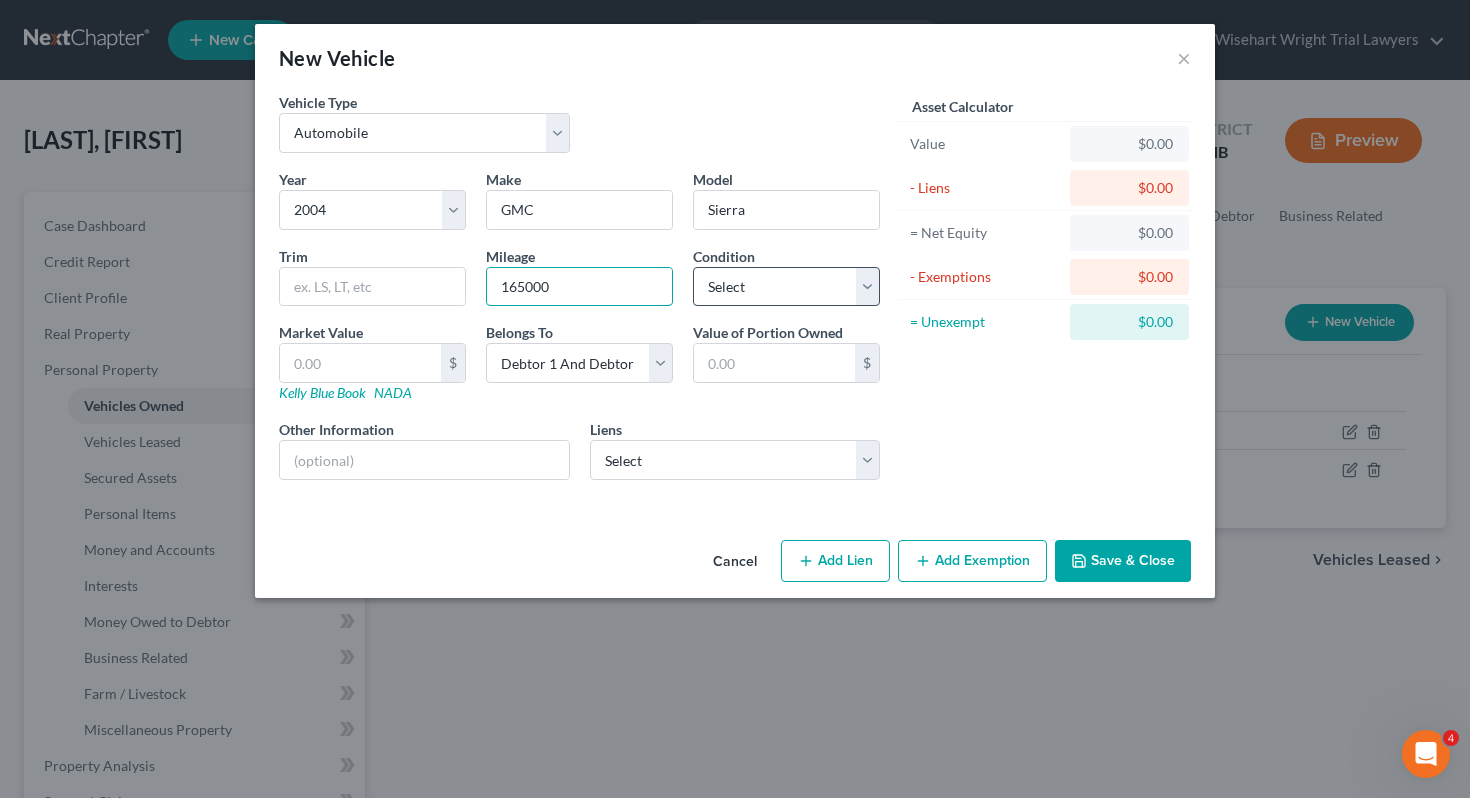type on "165000" 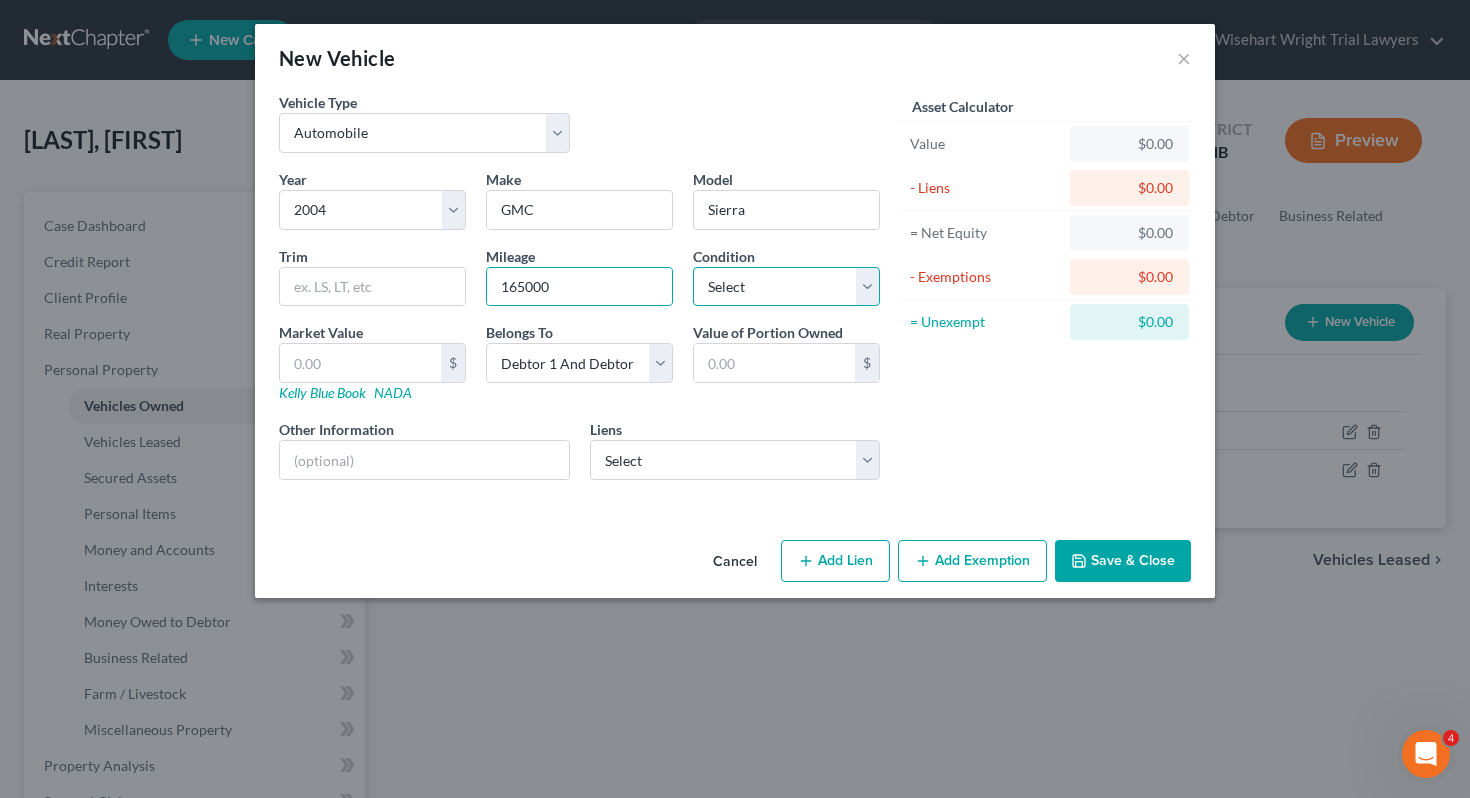 click on "Select Excellent Very Good Good Fair Poor" at bounding box center [786, 287] 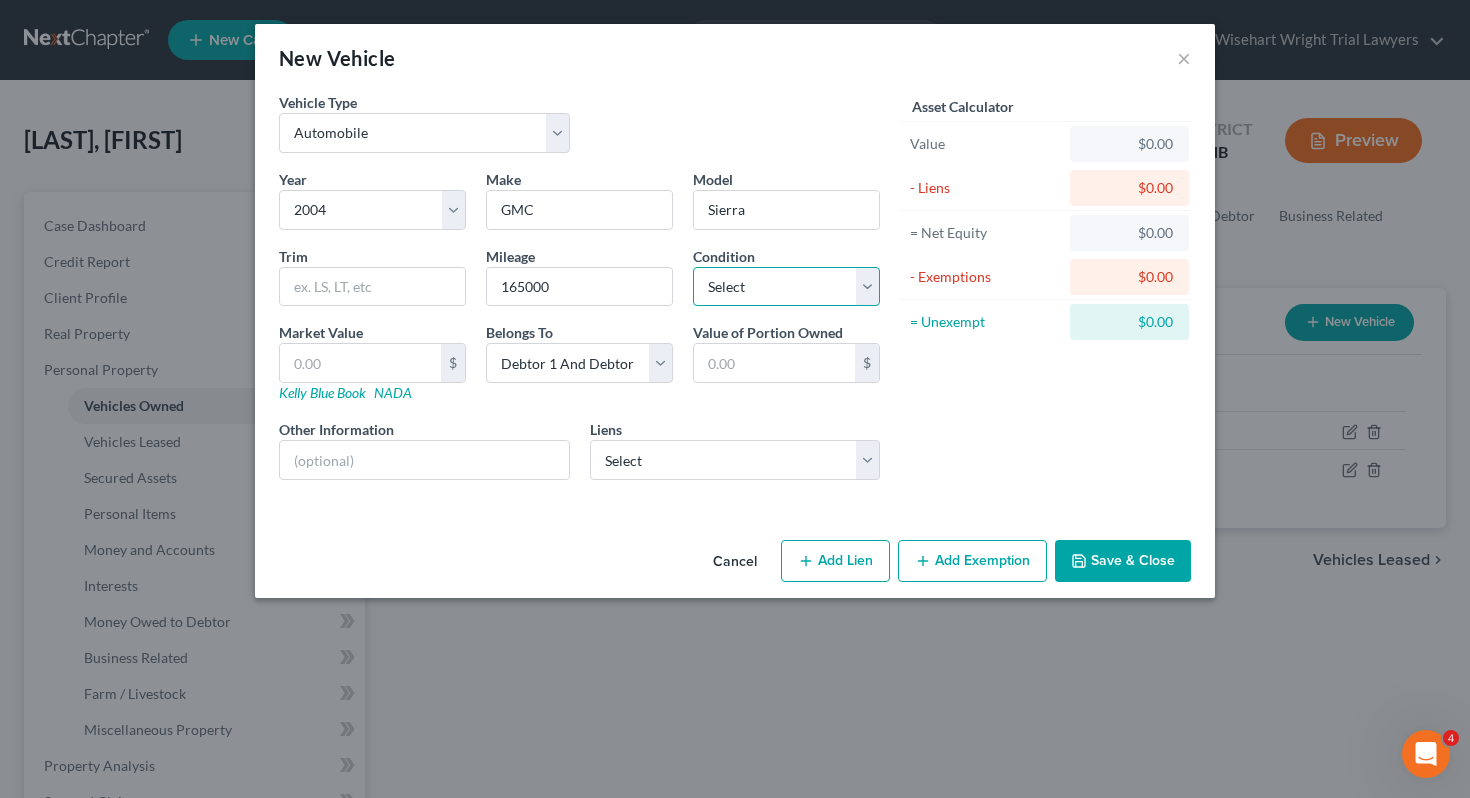 select on "3" 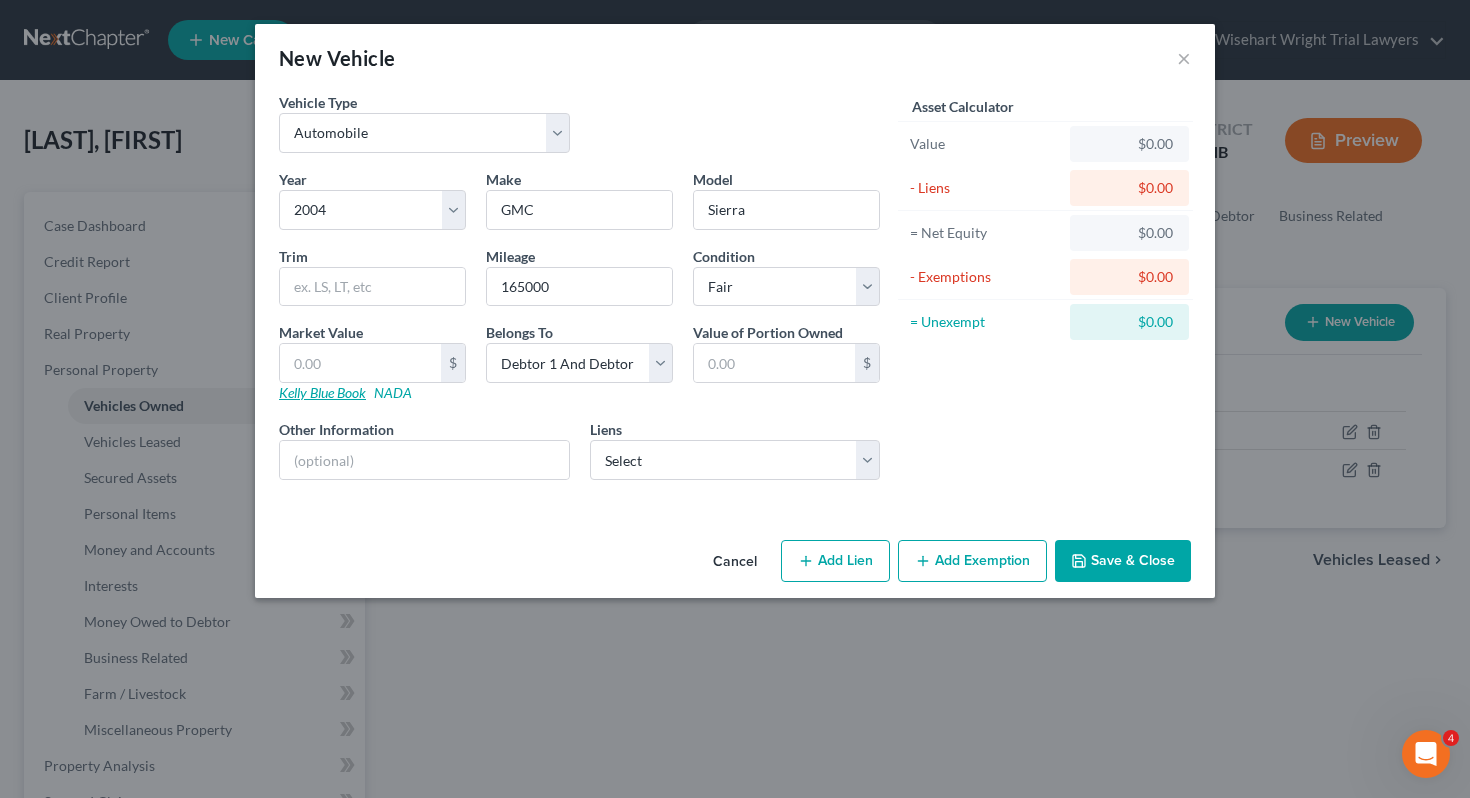 click on "Kelly Blue Book" at bounding box center [322, 392] 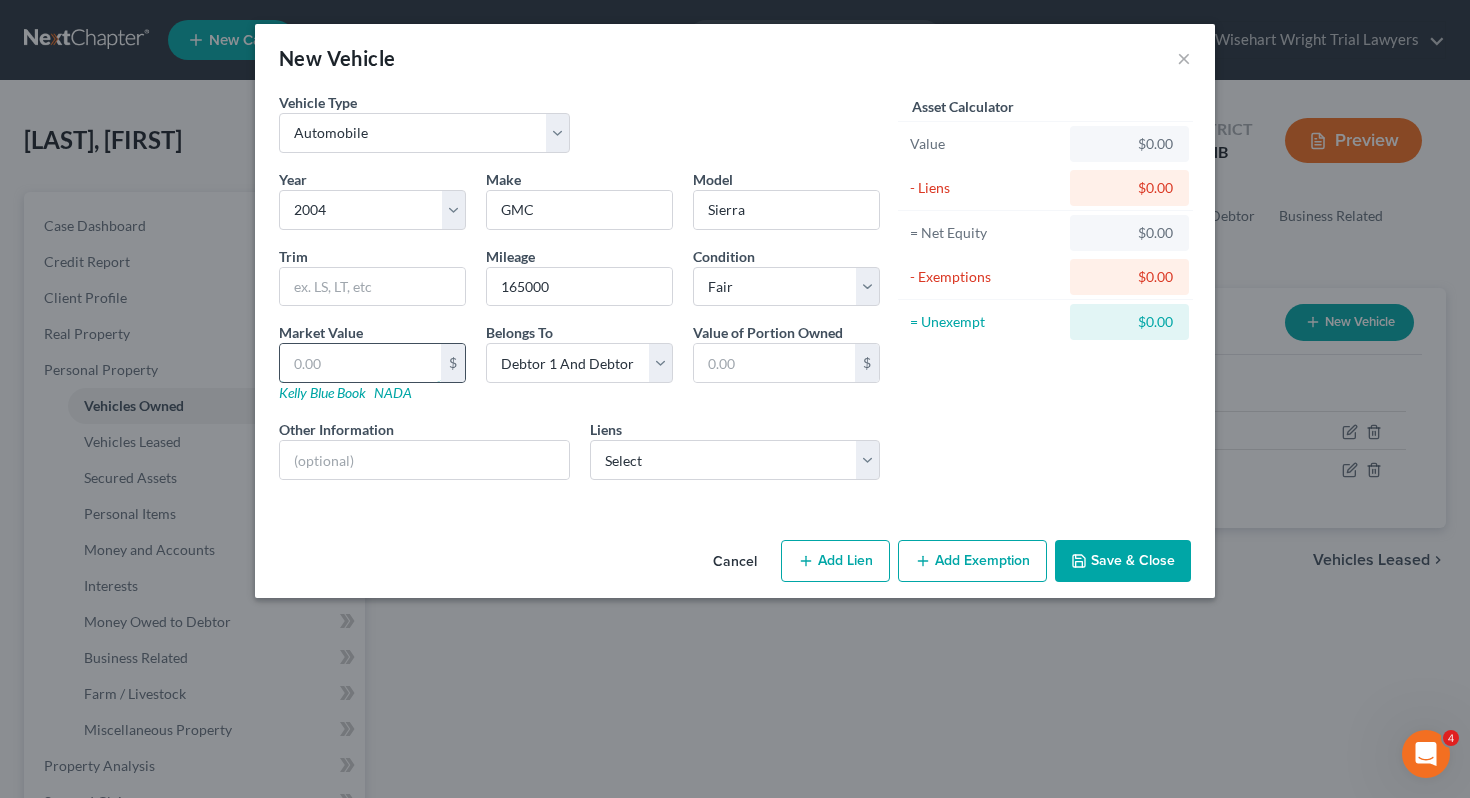 click at bounding box center [360, 363] 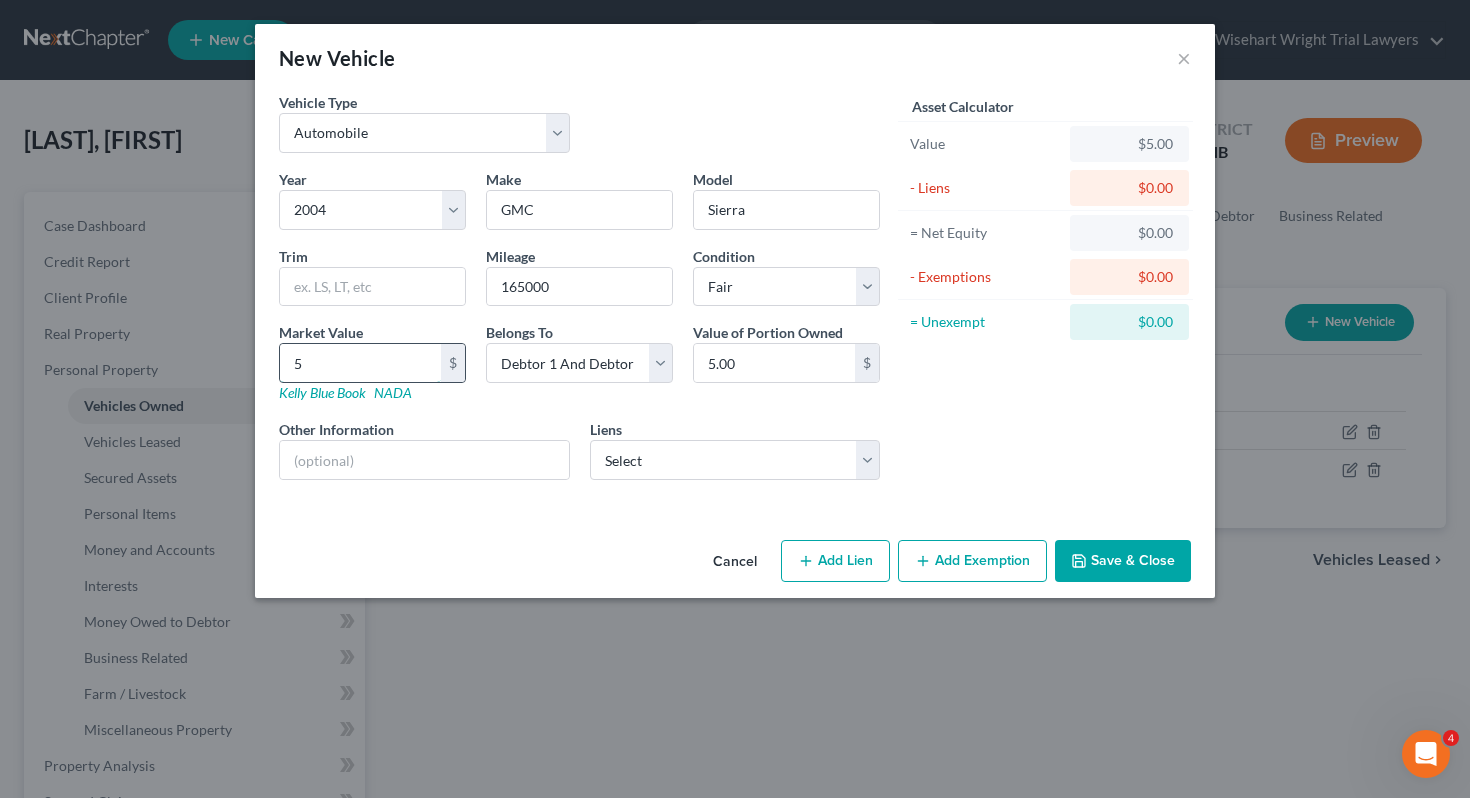 type on "51" 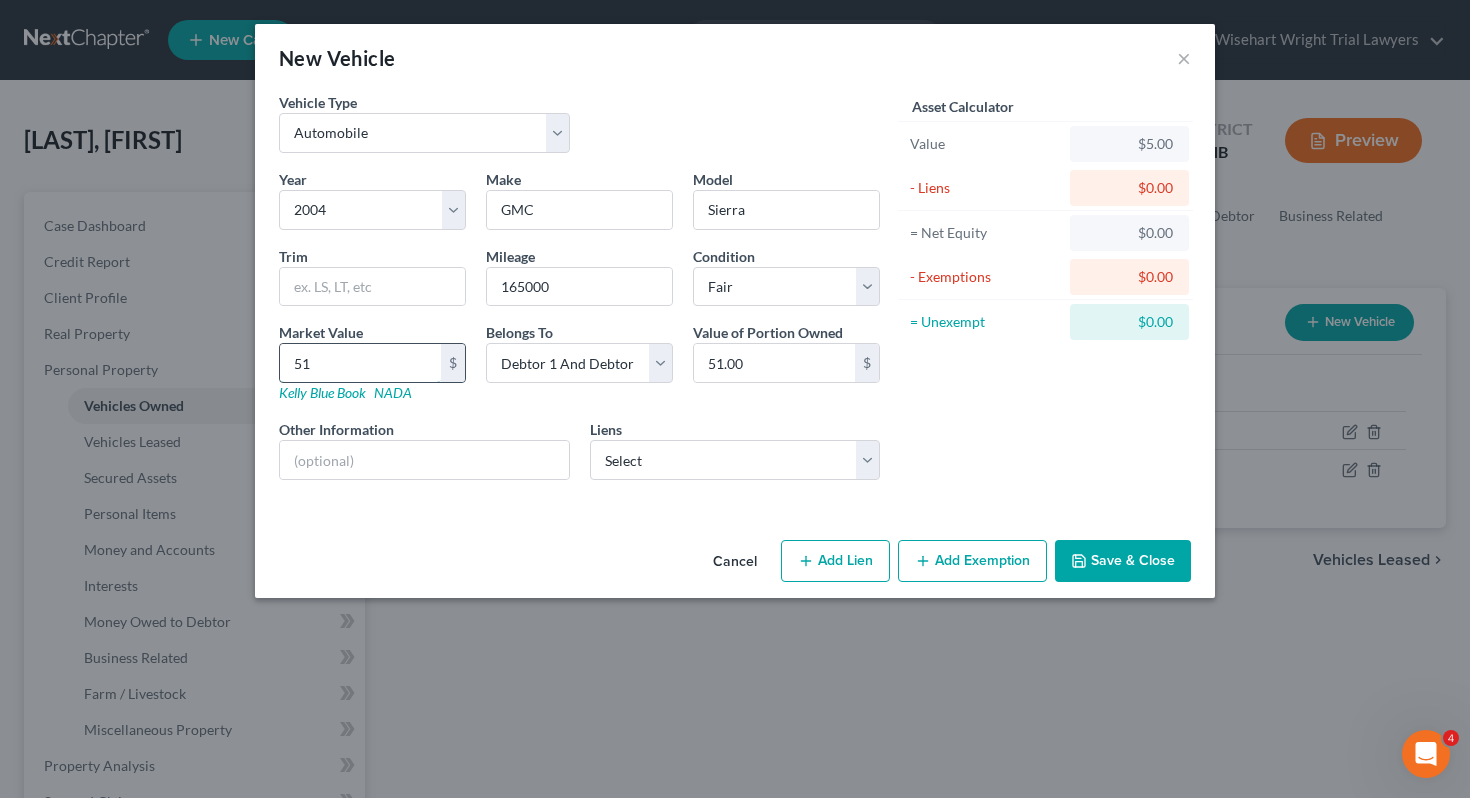 type on "510" 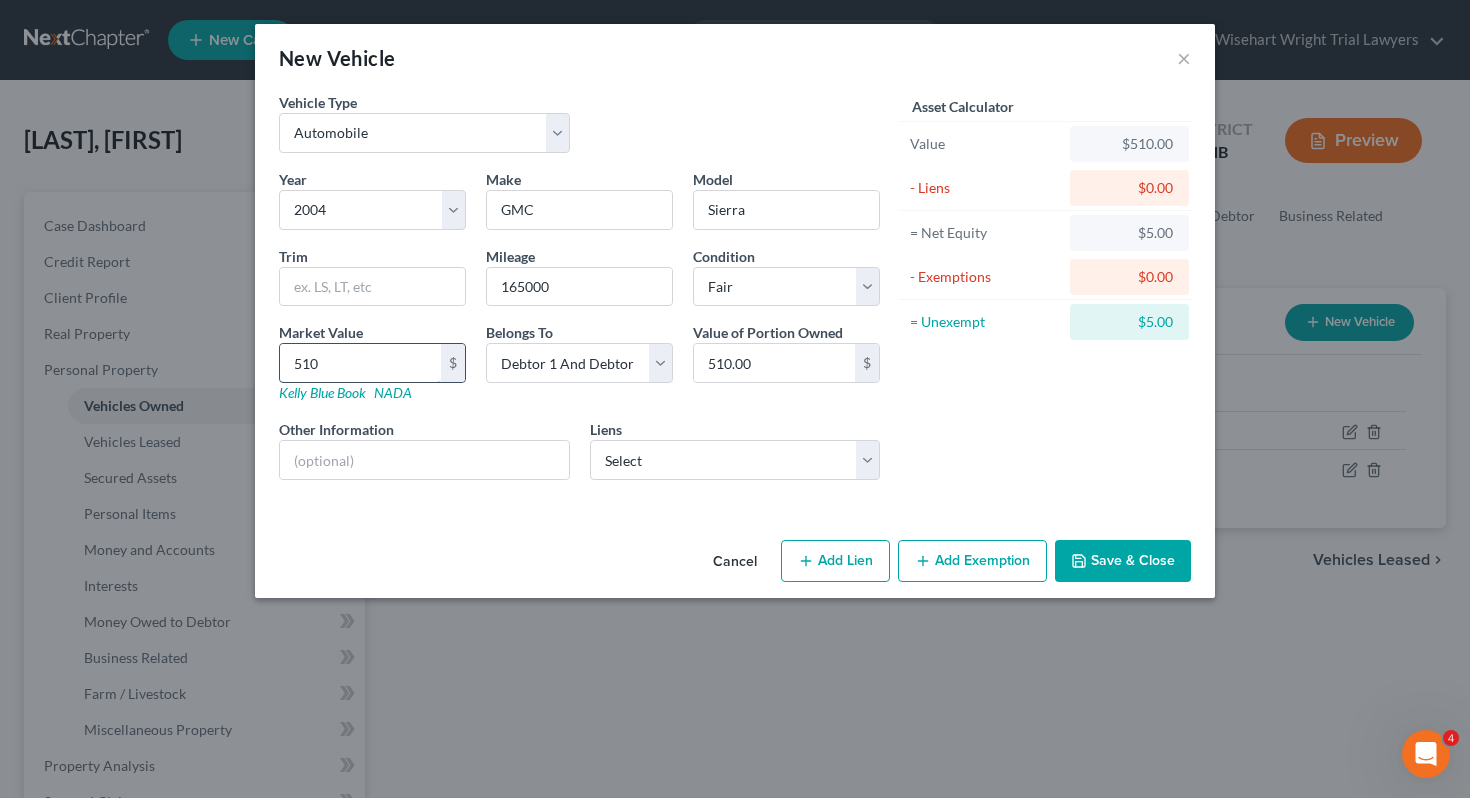 type on "5103" 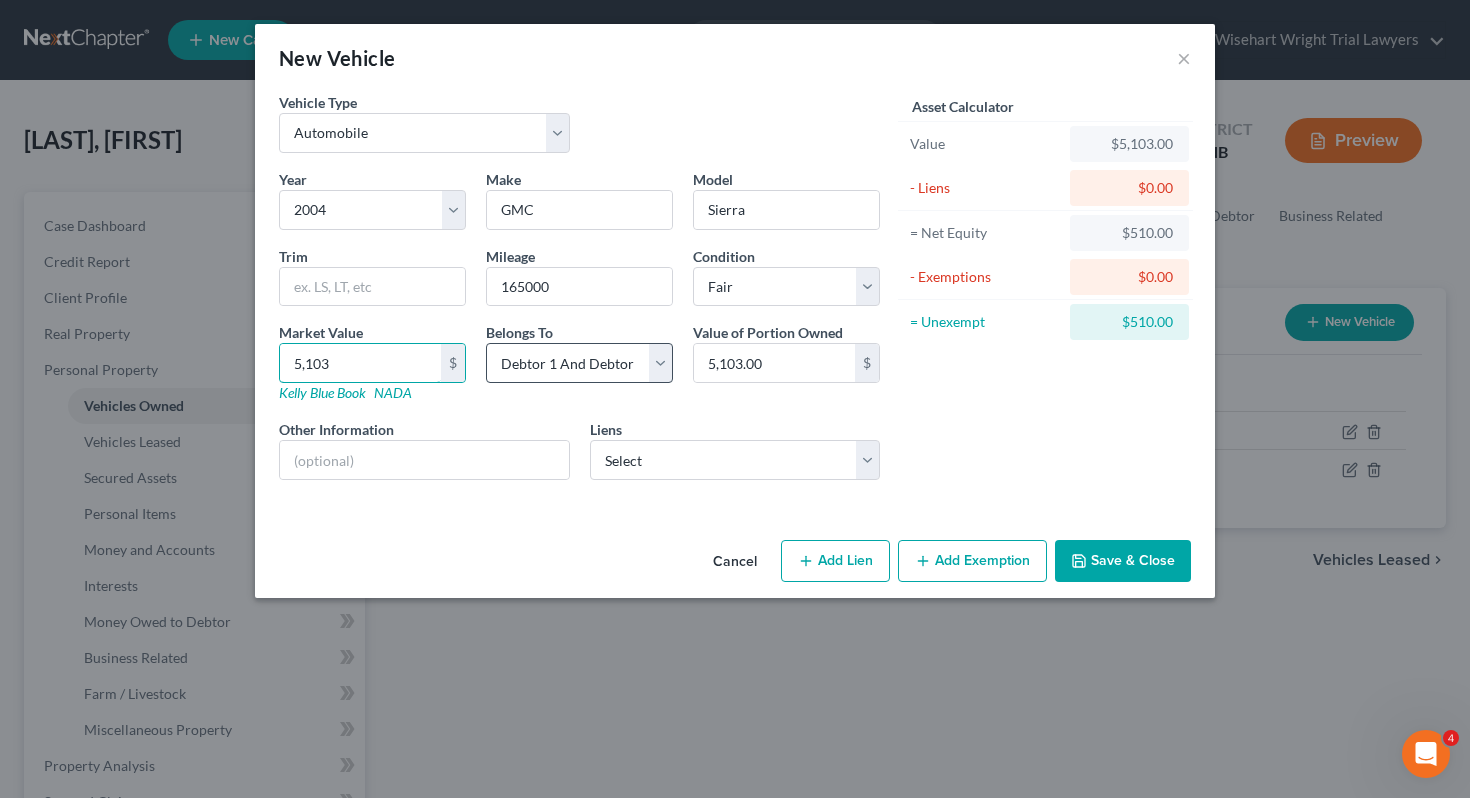 type on "5,103" 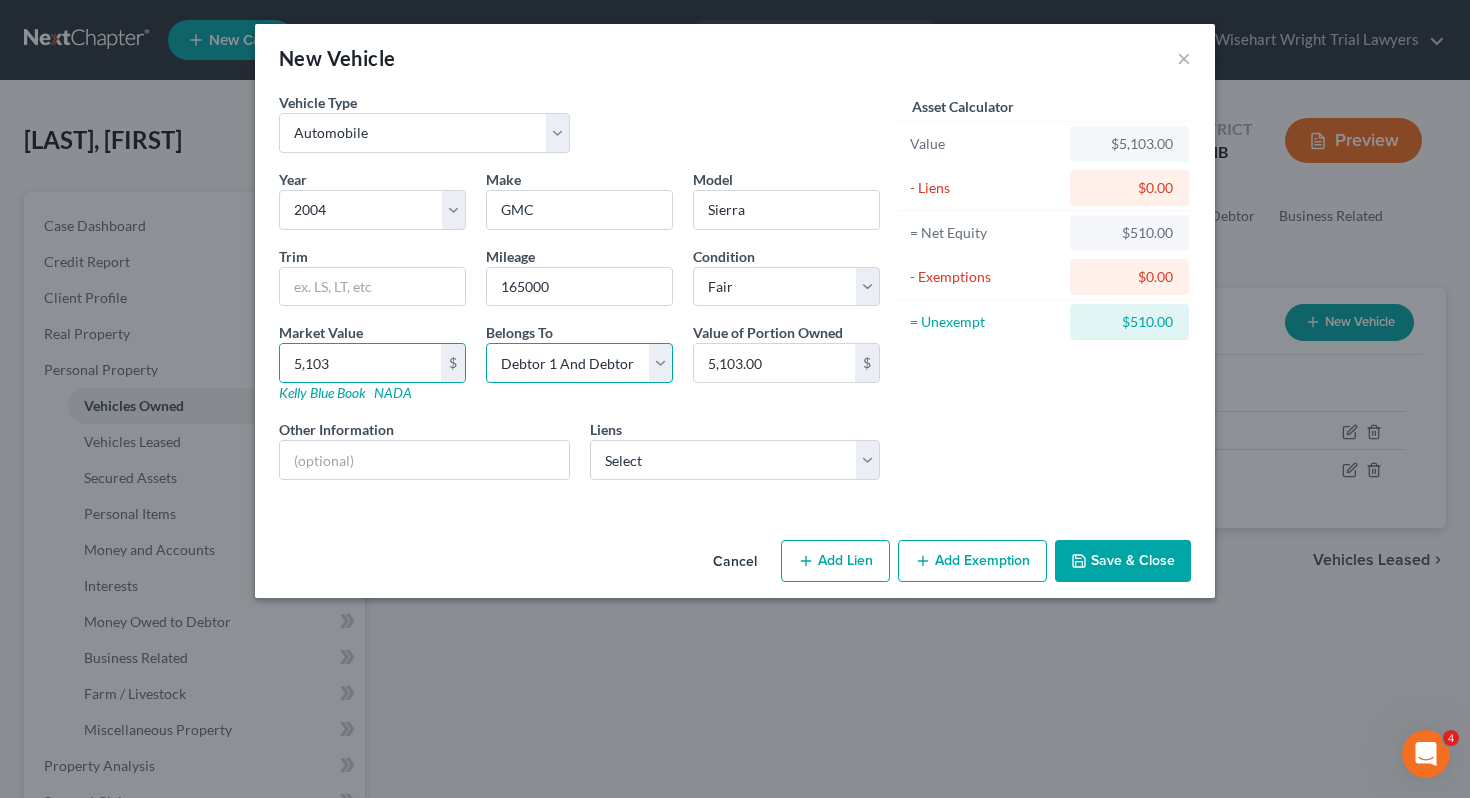 click on "Select Debtor 1 Only Debtor 2 Only Debtor 1 And Debtor 2 Only At Least One Of The Debtors And Another Community Property" at bounding box center [579, 363] 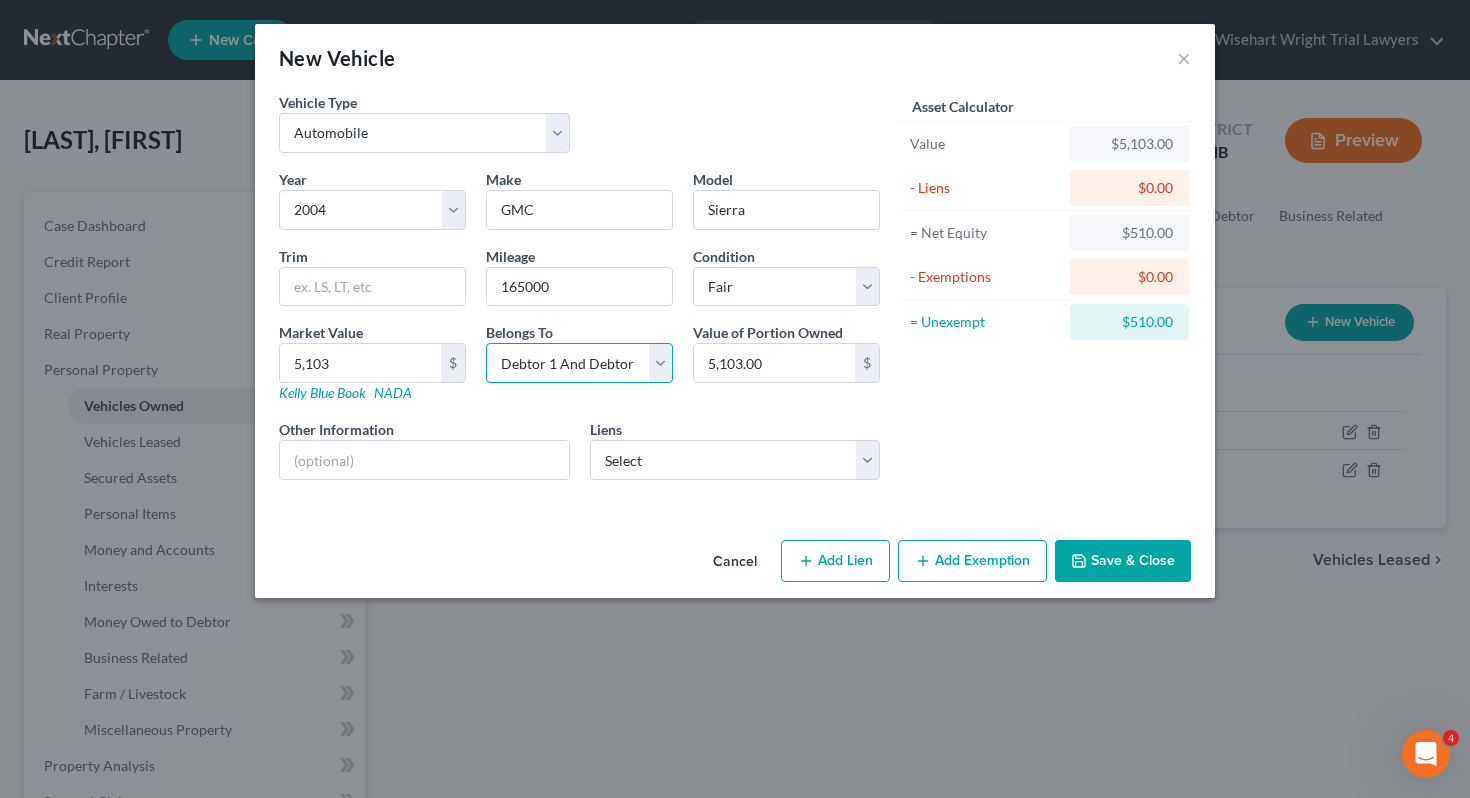 select on "0" 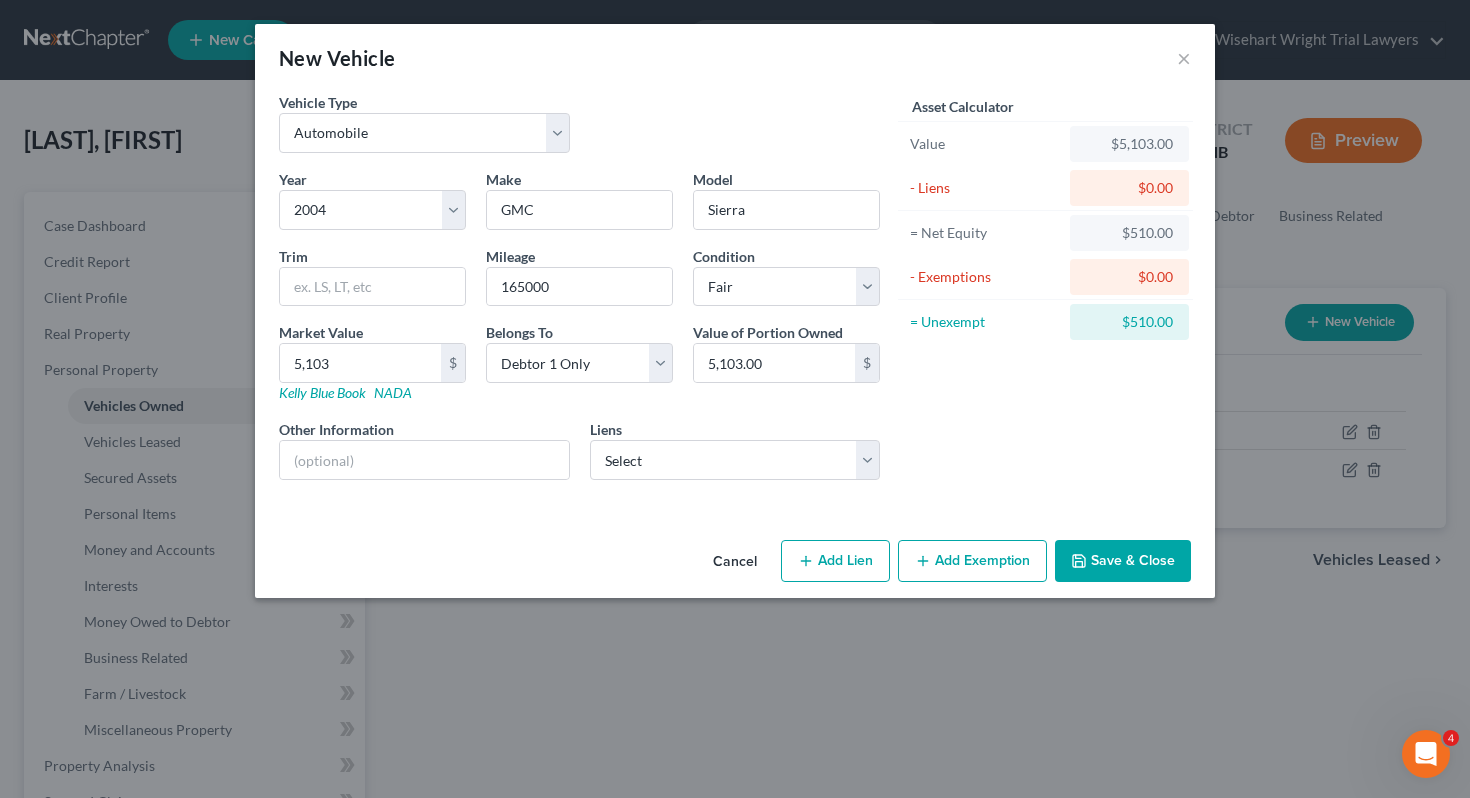 click on "Save & Close" at bounding box center [1123, 561] 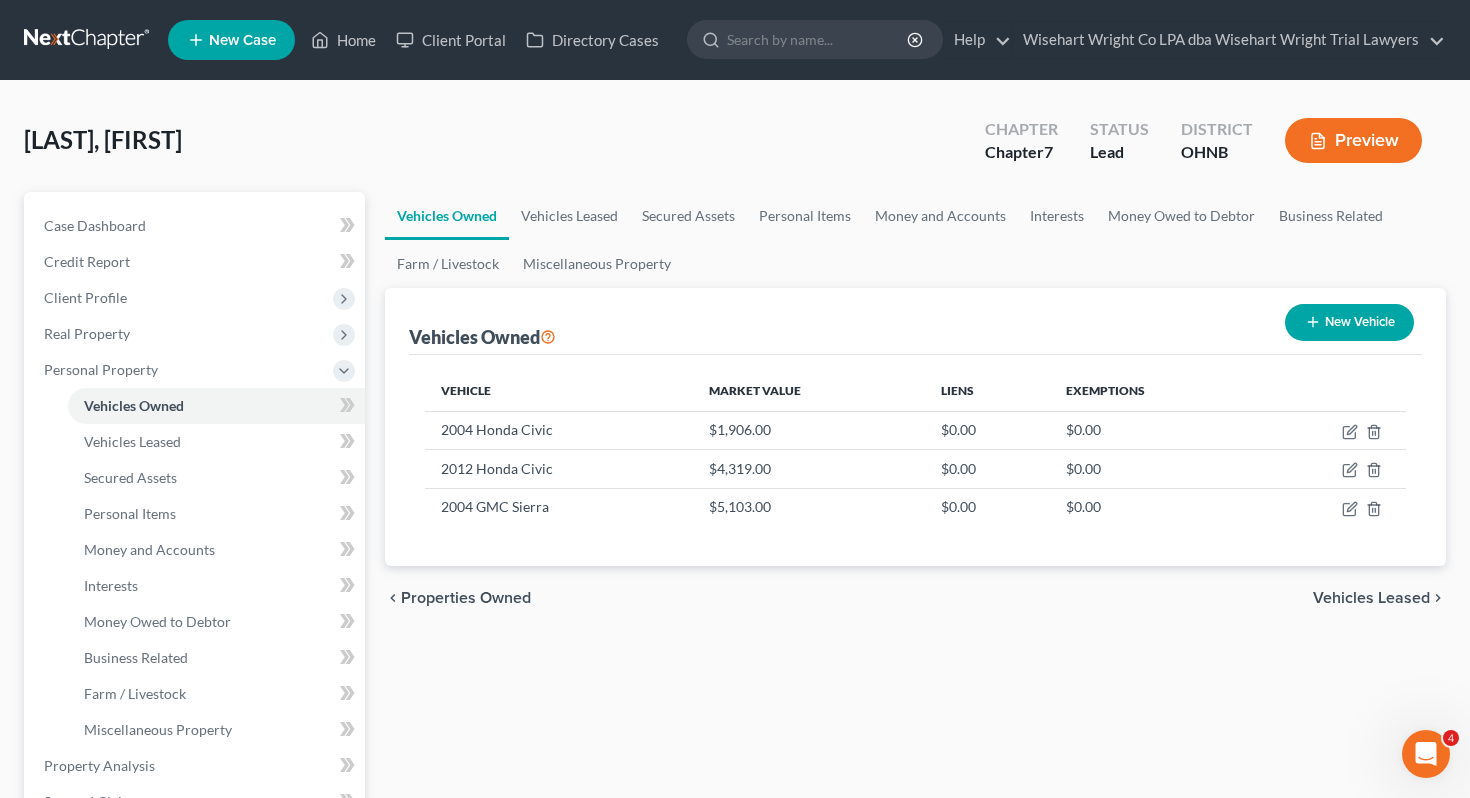 click 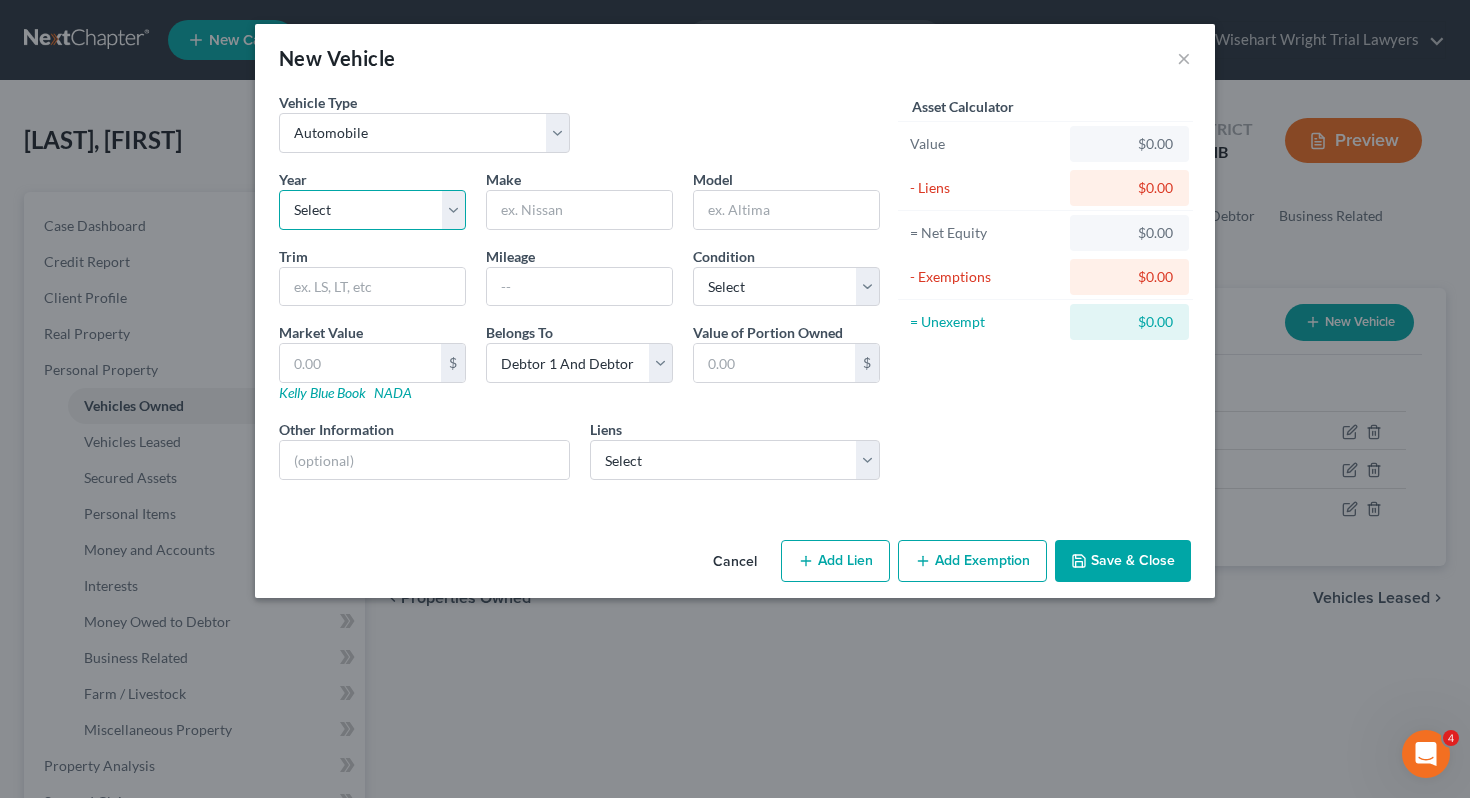 click on "Select 2026 2025 2024 2023 2022 2021 2020 2019 2018 2017 2016 2015 2014 2013 2012 2011 2010 2009 2008 2007 2006 2005 2004 2003 2002 2001 2000 1999 1998 1997 1996 1995 1994 1993 1992 1991 1990 1989 1988 1987 1986 1985 1984 1983 1982 1981 1980 1979 1978 1977 1976 1975 1974 1973 1972 1971 1970 1969 1968 1967 1966 1965 1964 1963 1962 1961 1960 1959 1958 1957 1956 1955 1954 1953 1952 1951 1950 1949 1948 1947 1946 1945 1944 1943 1942 1941 1940 1939 1938 1937 1936 1935 1934 1933 1932 1931 1930 1929 1928 1927 1926 1925 1924 1923 1922 1921 1920 1919 1918 1917 1916 1915 1914 1913 1912 1911 1910 1909 1908 1907 1906 1905 1904 1903 1902 1901" at bounding box center (372, 210) 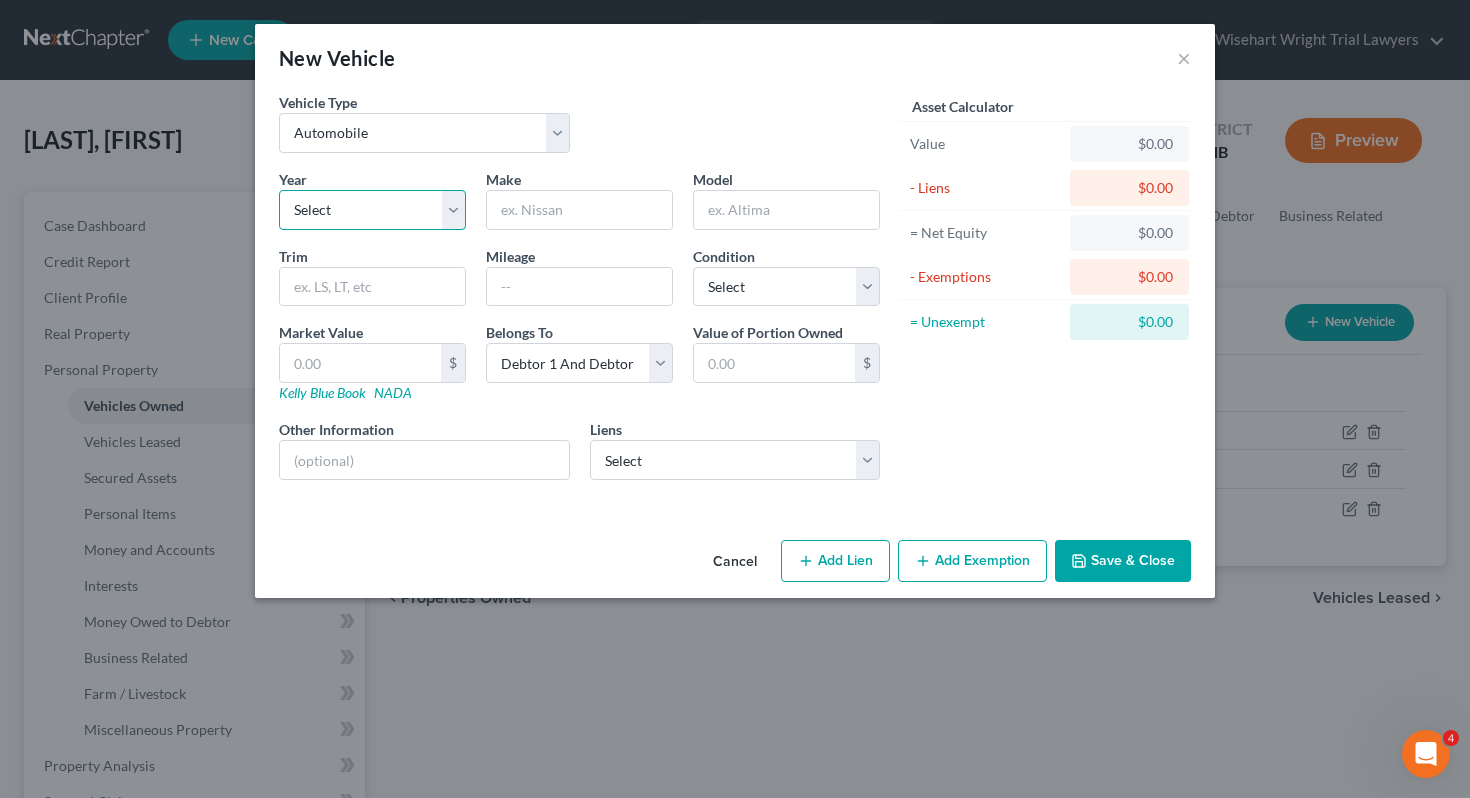 select on "7" 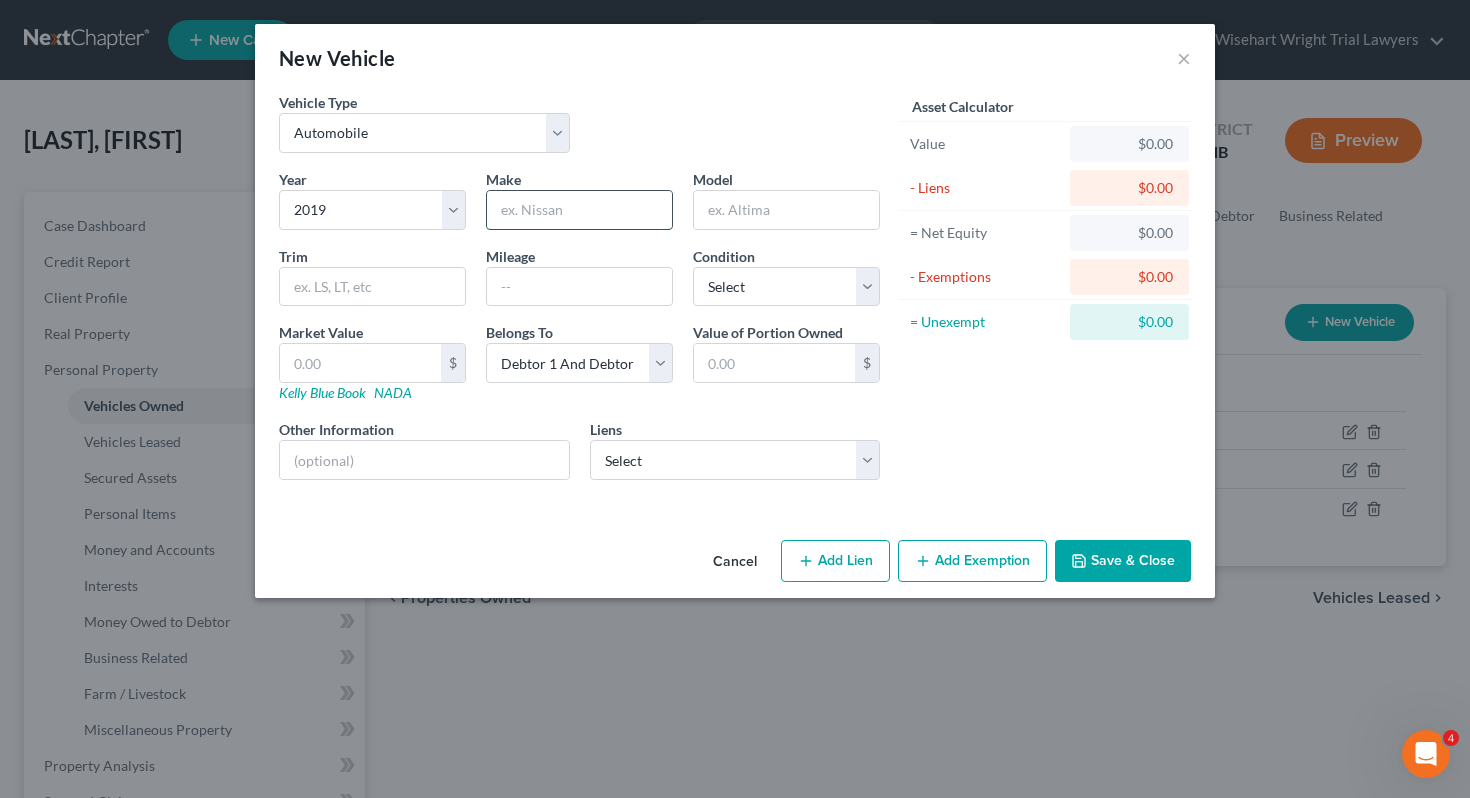click at bounding box center [579, 210] 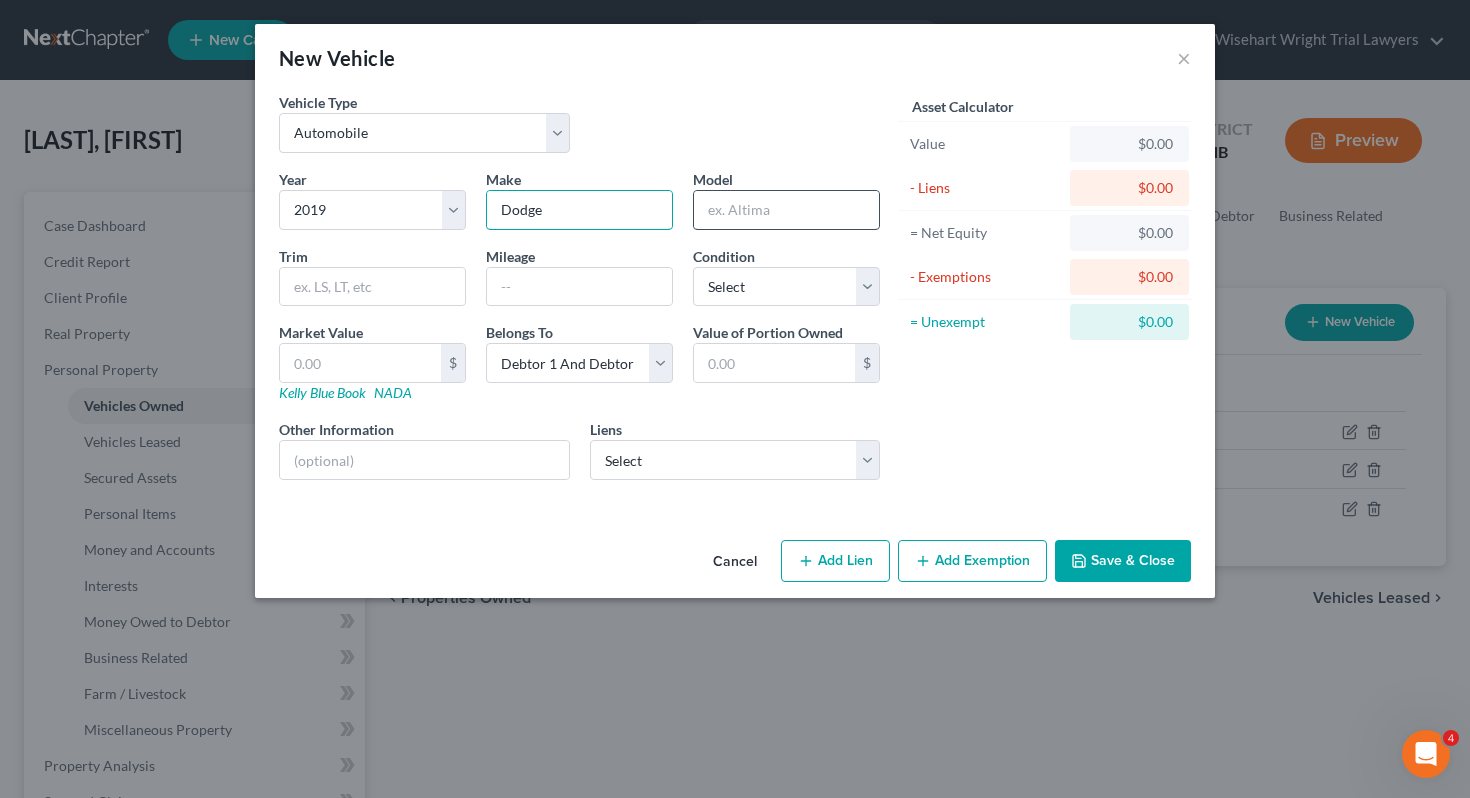 type on "Dodge" 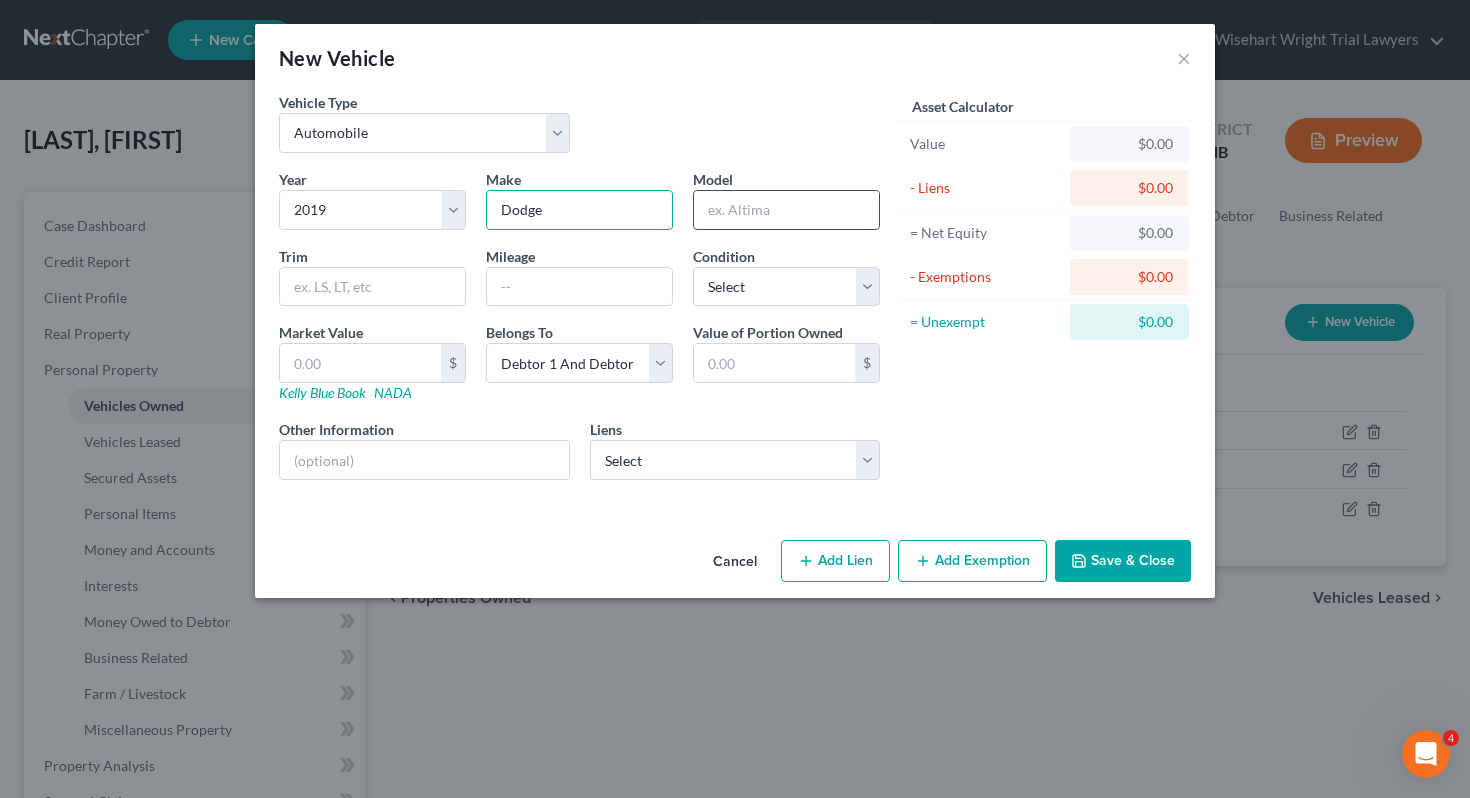 click at bounding box center (786, 210) 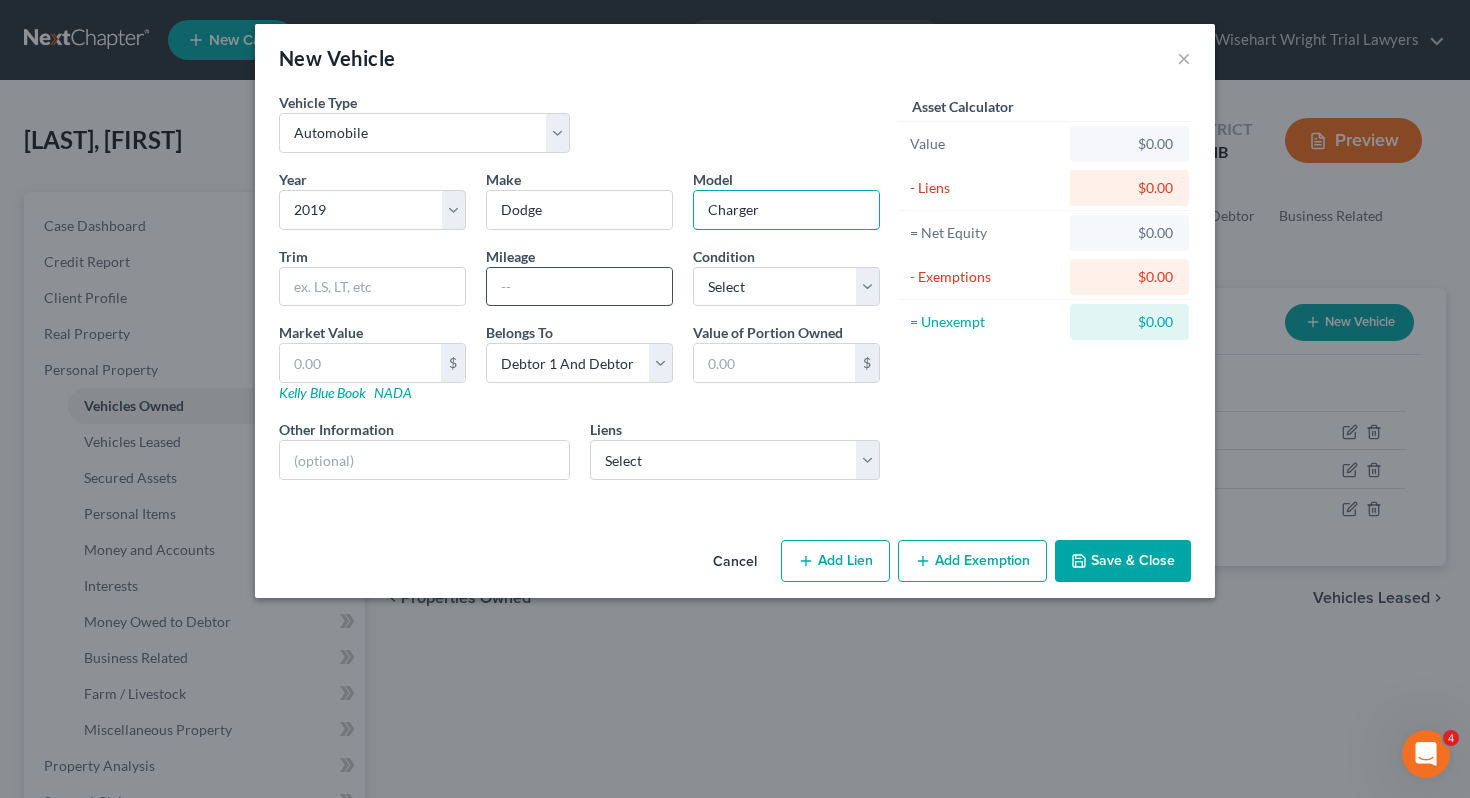 type on "Charger" 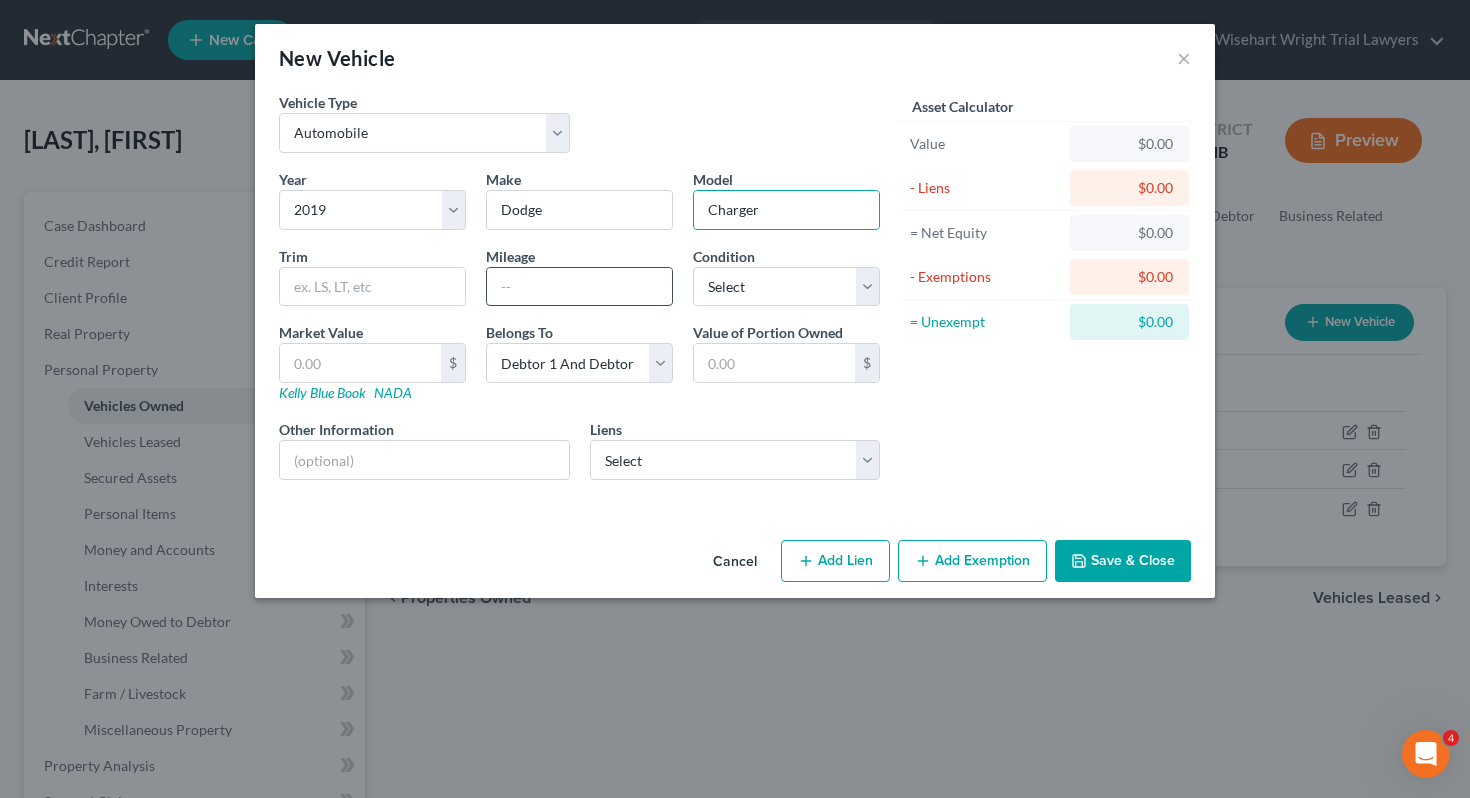 click at bounding box center [579, 287] 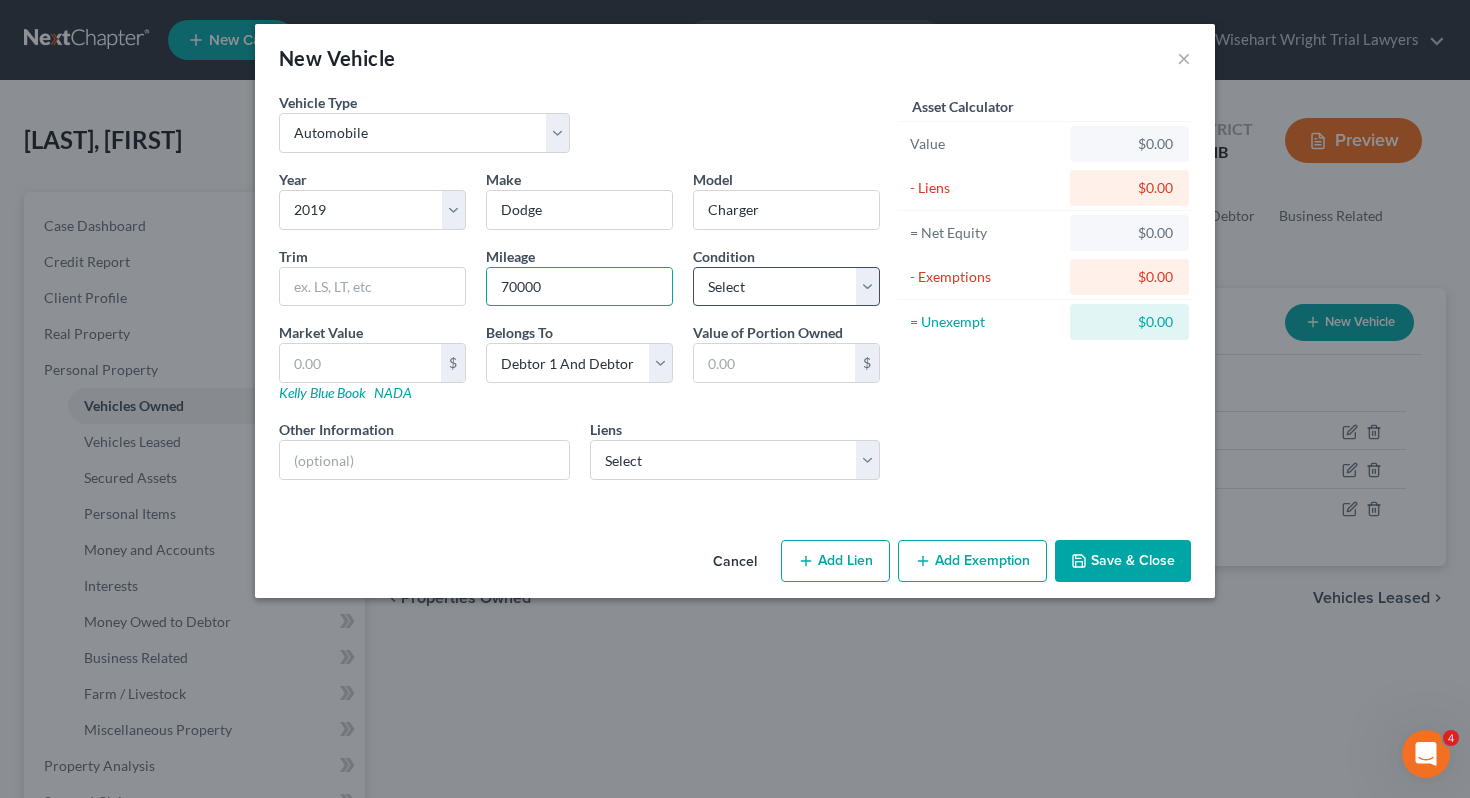 type on "70000" 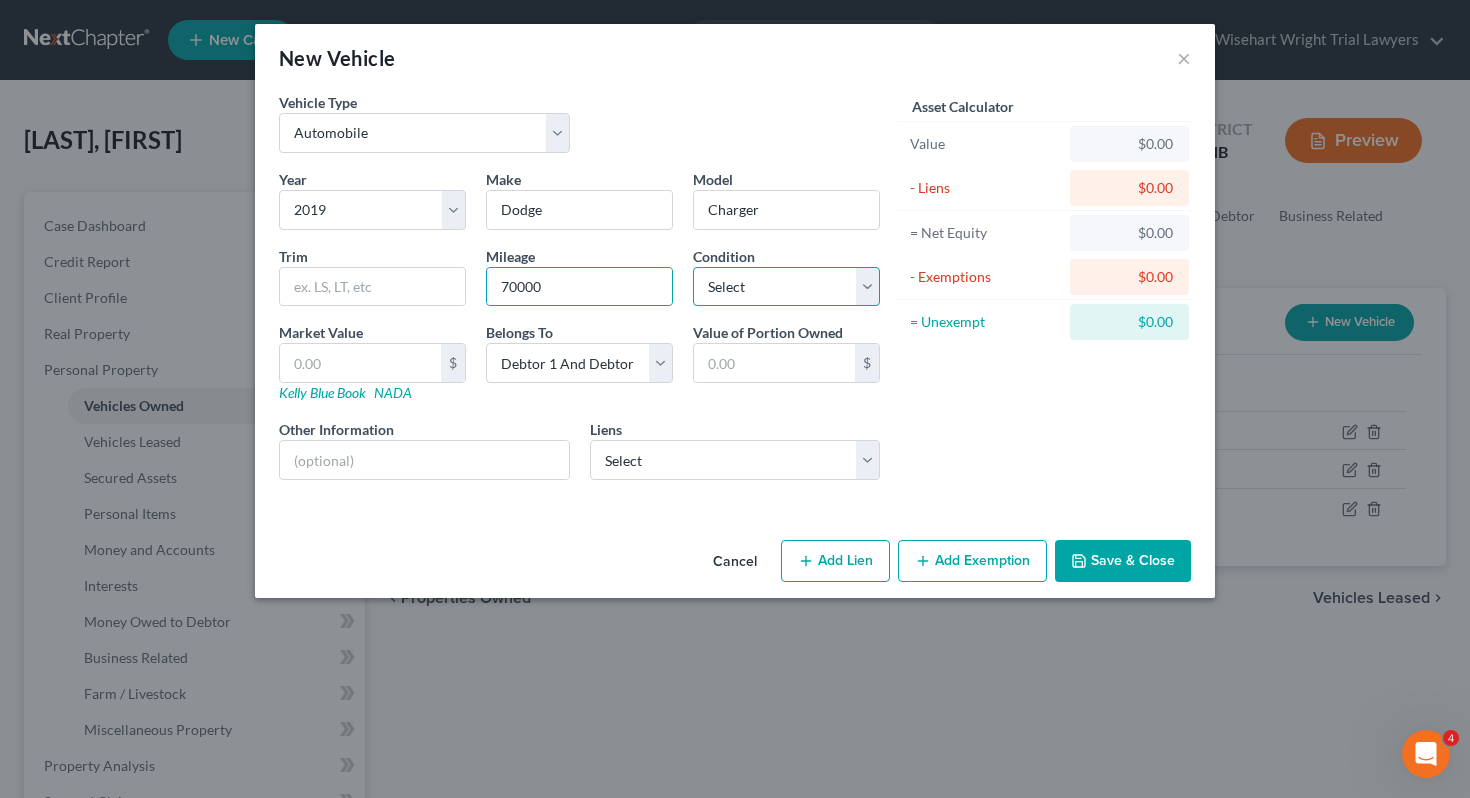 click on "Select Excellent Very Good Good Fair Poor" at bounding box center [786, 287] 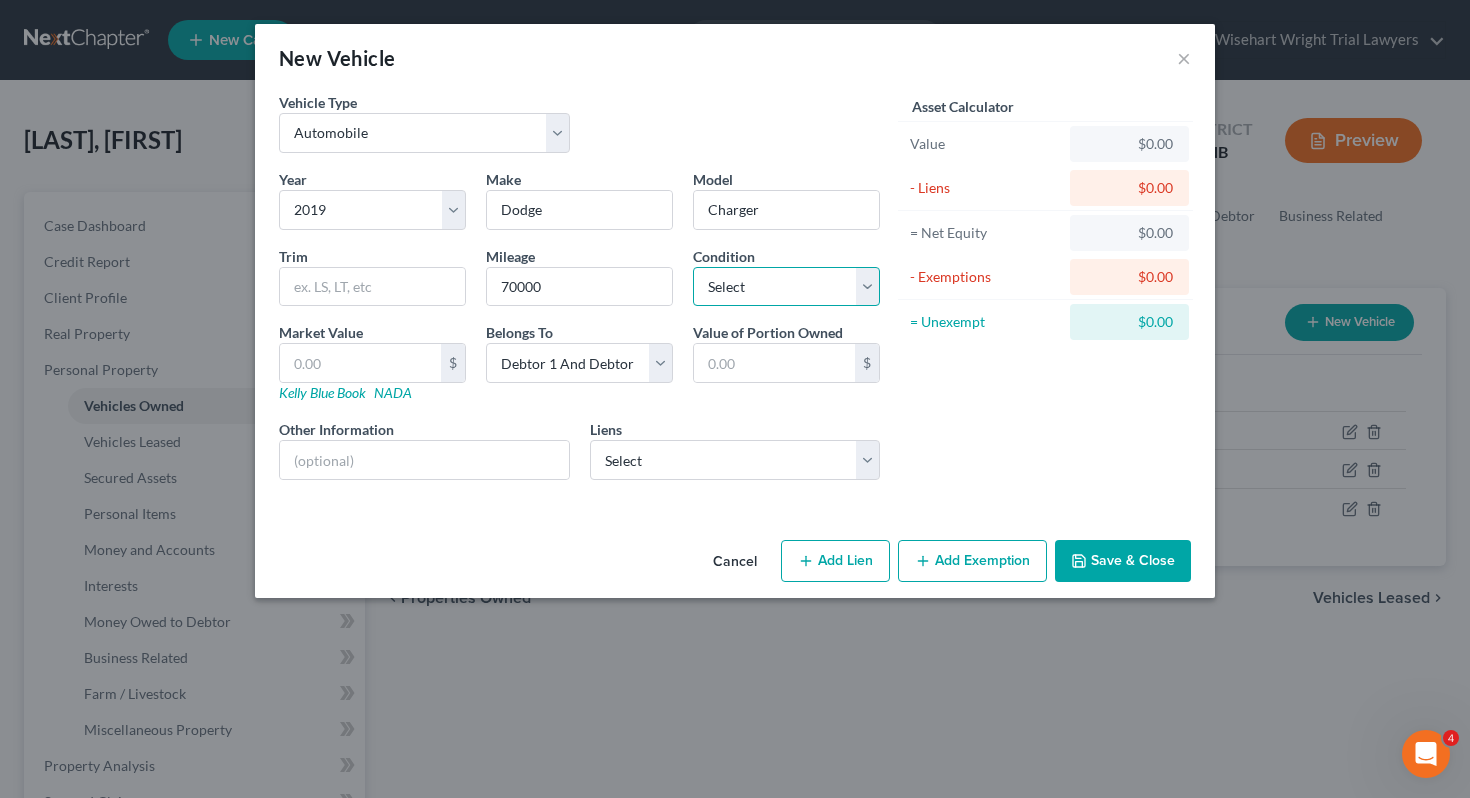 select on "2" 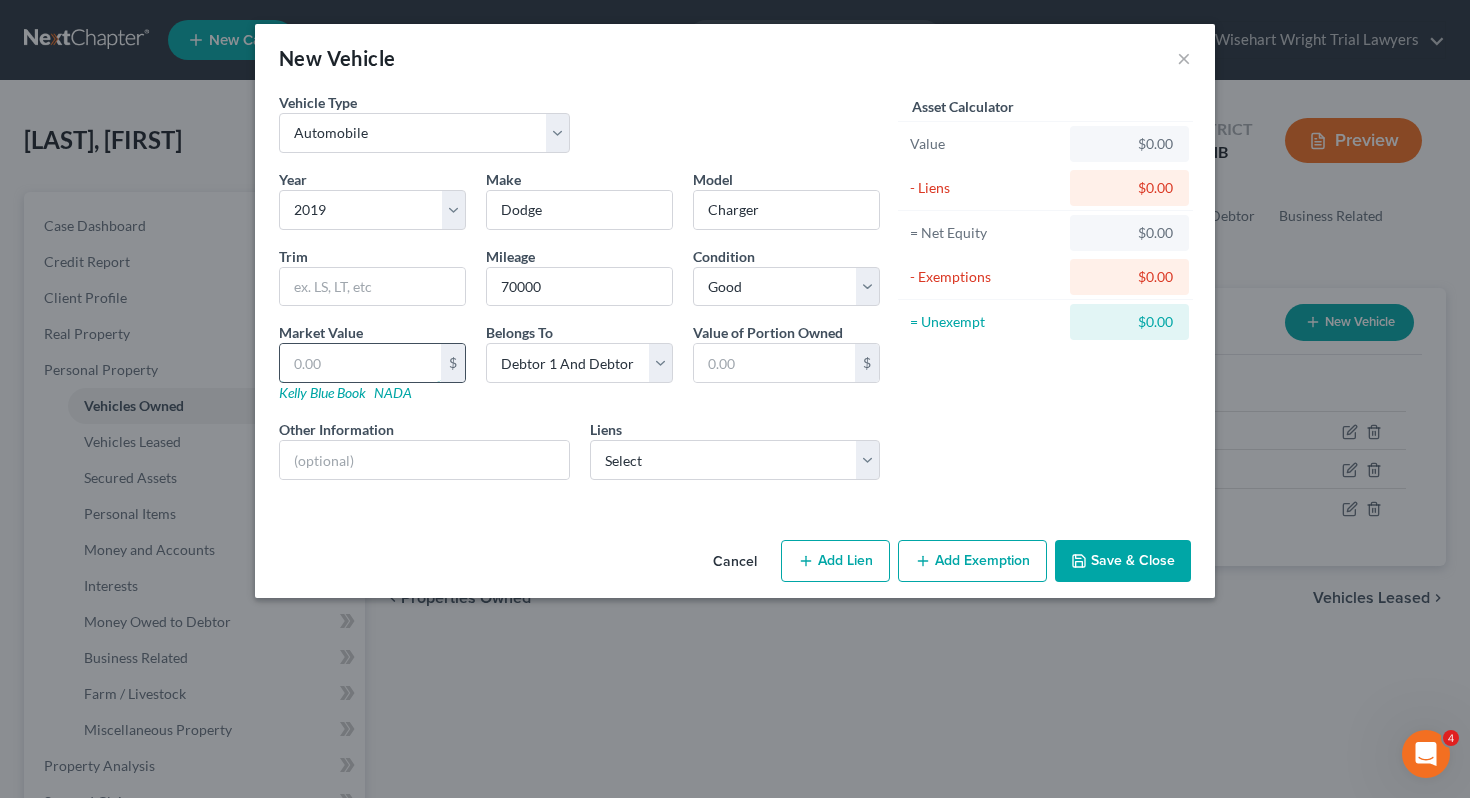click at bounding box center [360, 363] 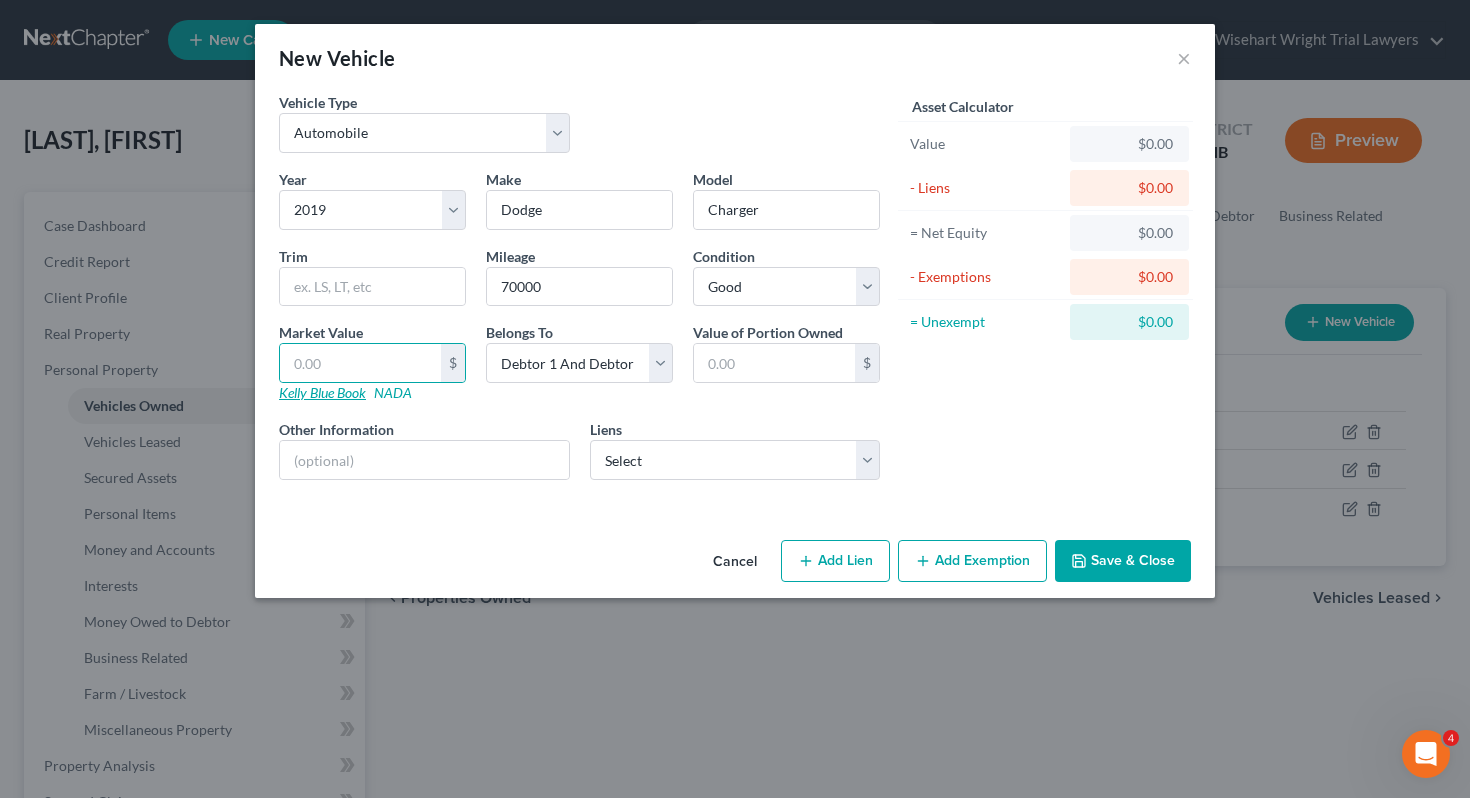 click on "Kelly Blue Book" at bounding box center [322, 392] 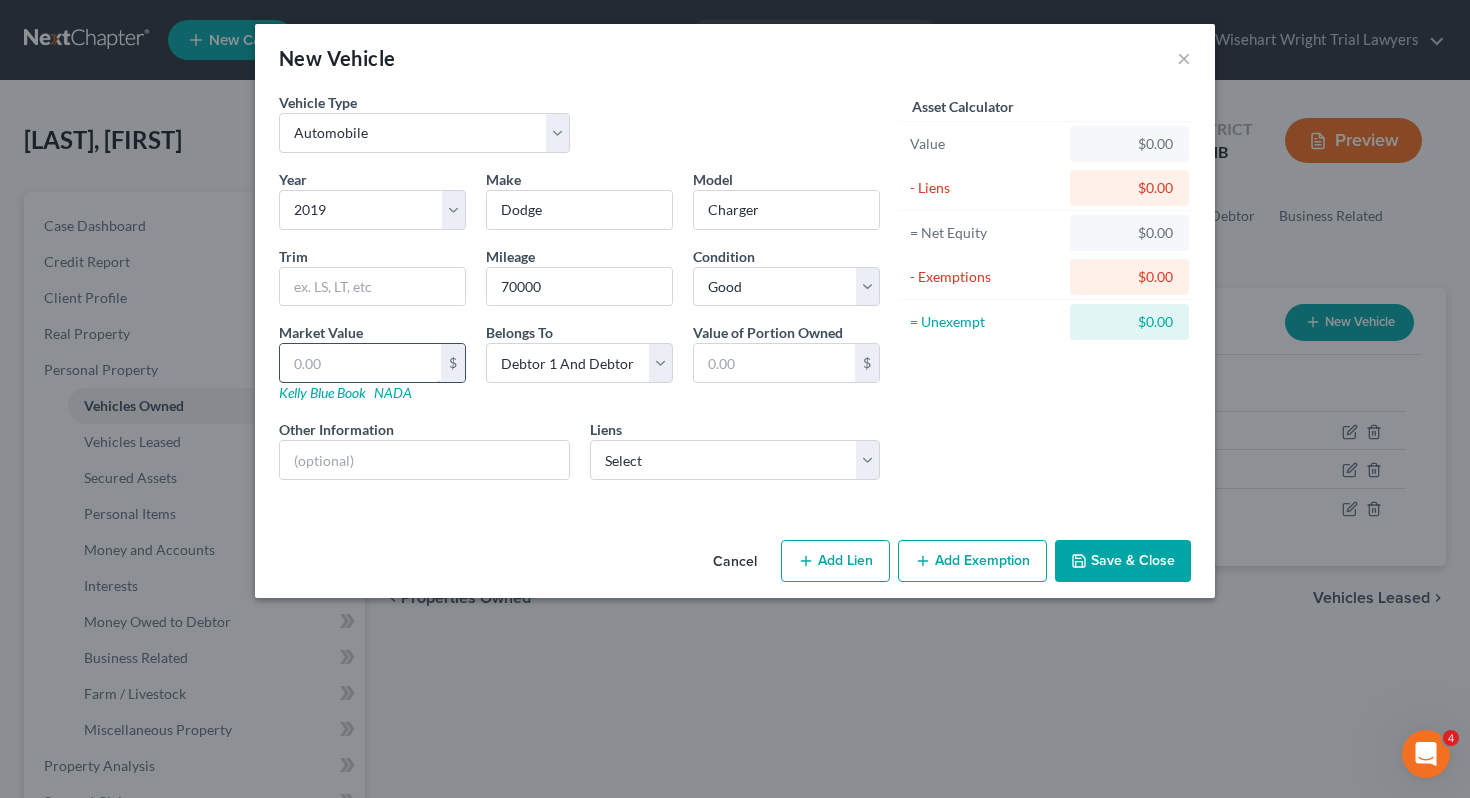 click at bounding box center [360, 363] 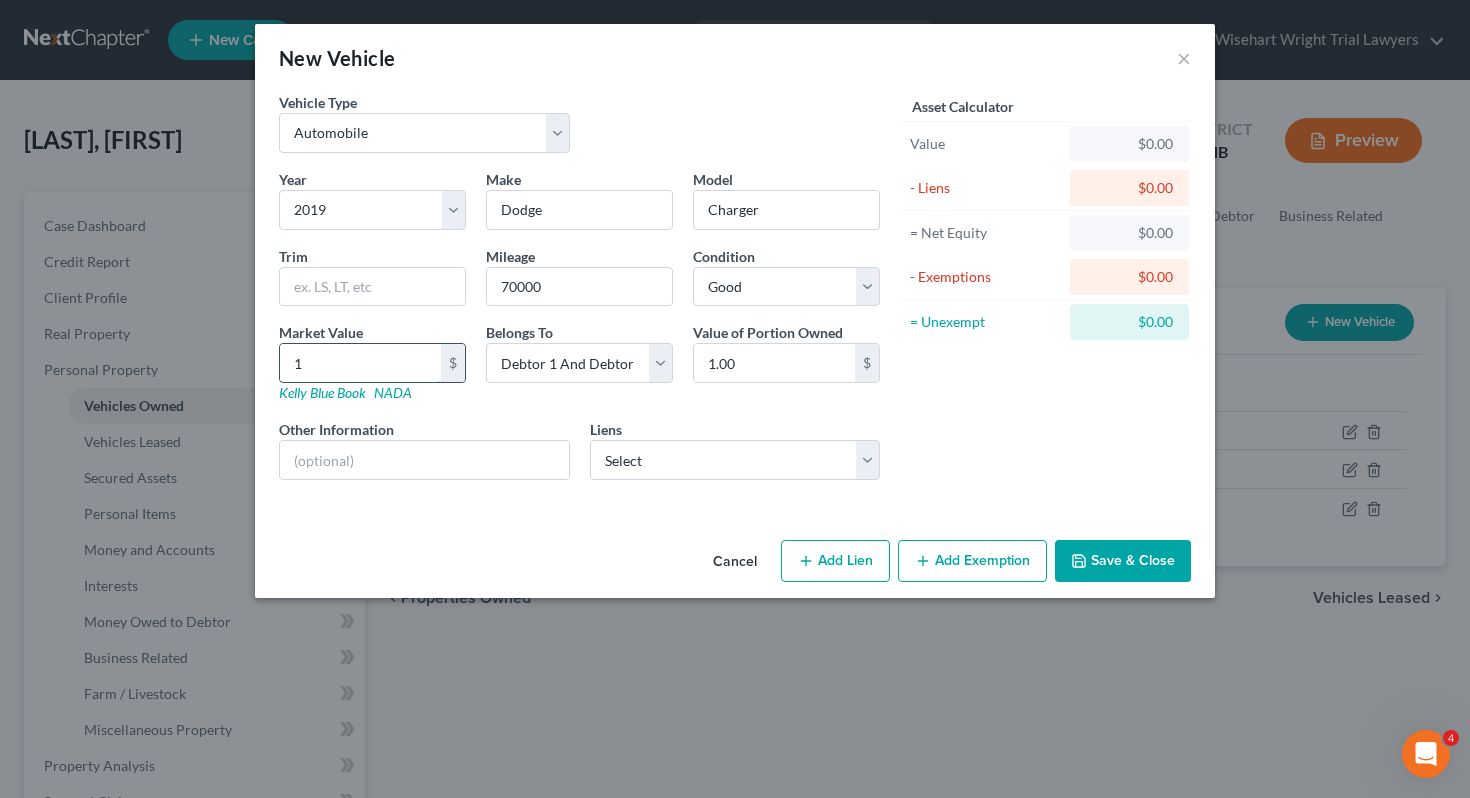type on "15" 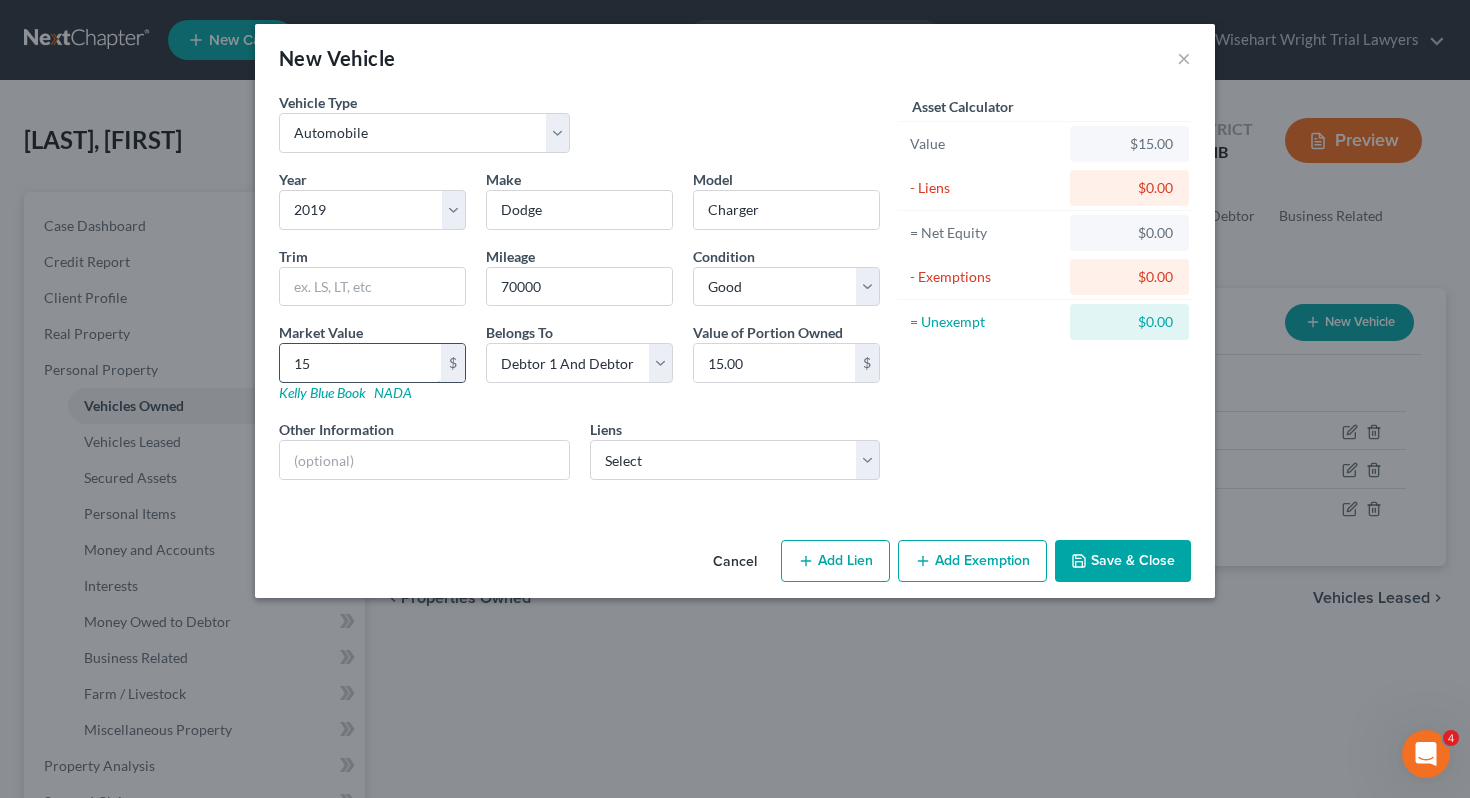 type on "152" 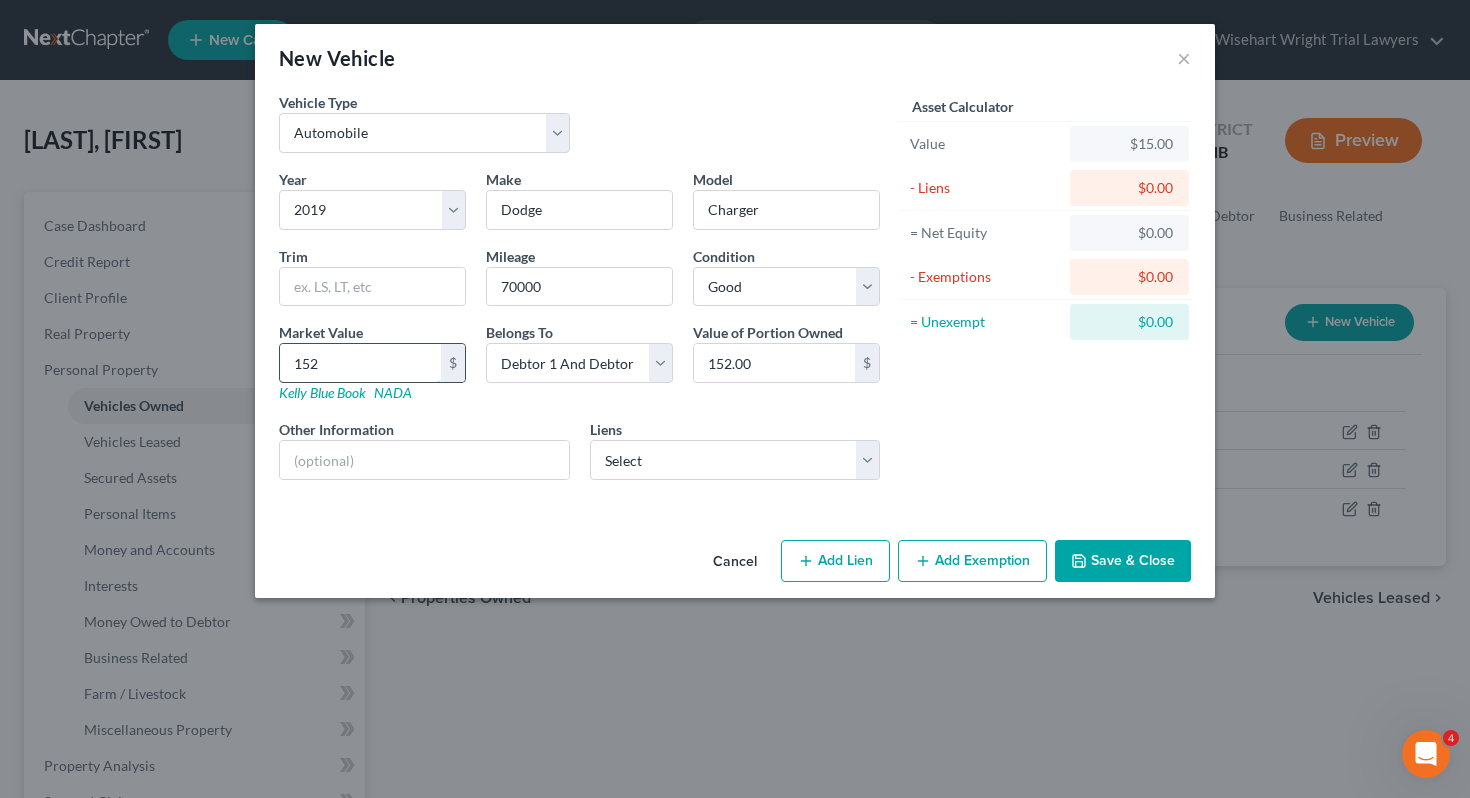 type on "1529" 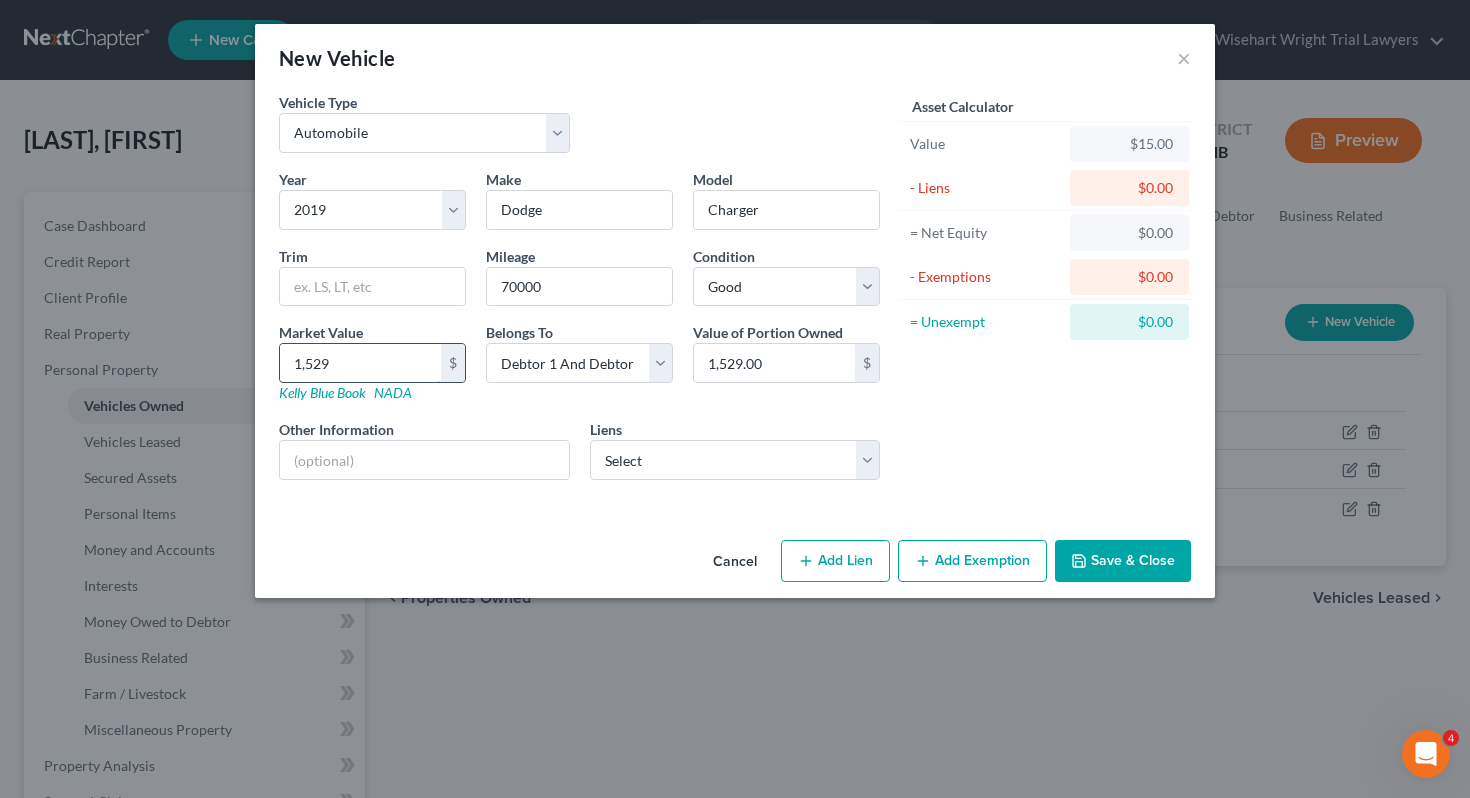 type on "1,5292" 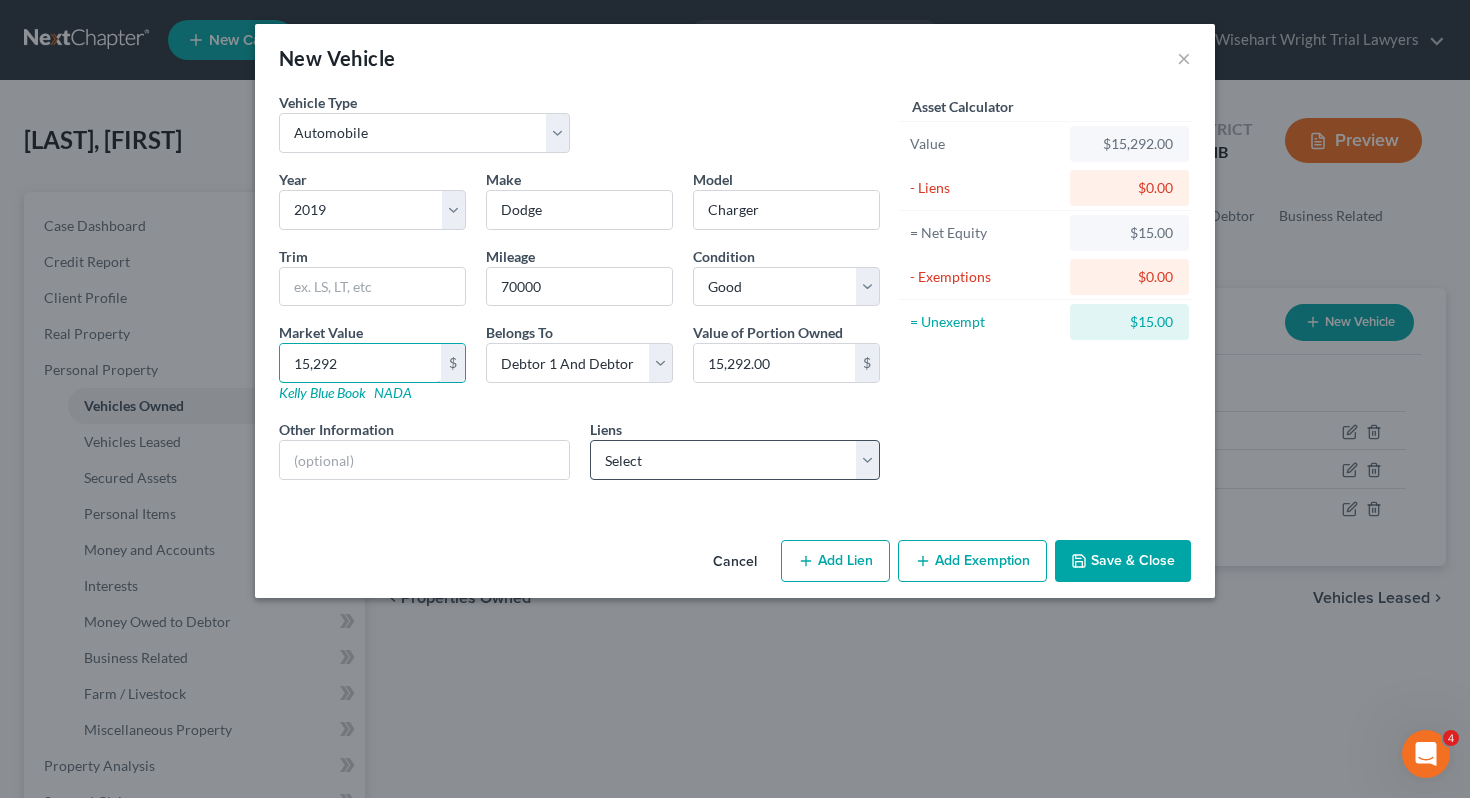 type on "15,292" 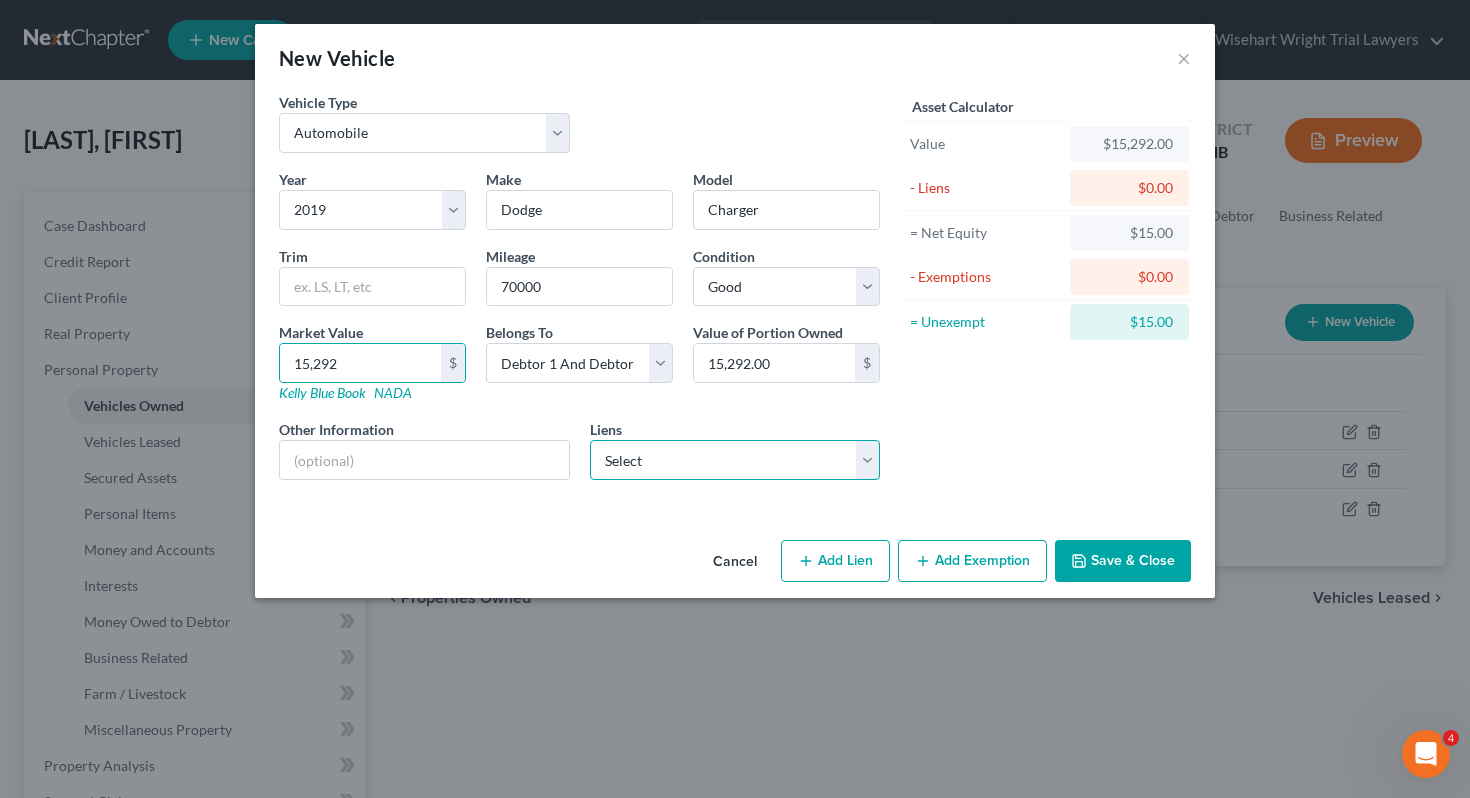click on "Select Fireland Fcu - $10,292.00" at bounding box center [735, 460] 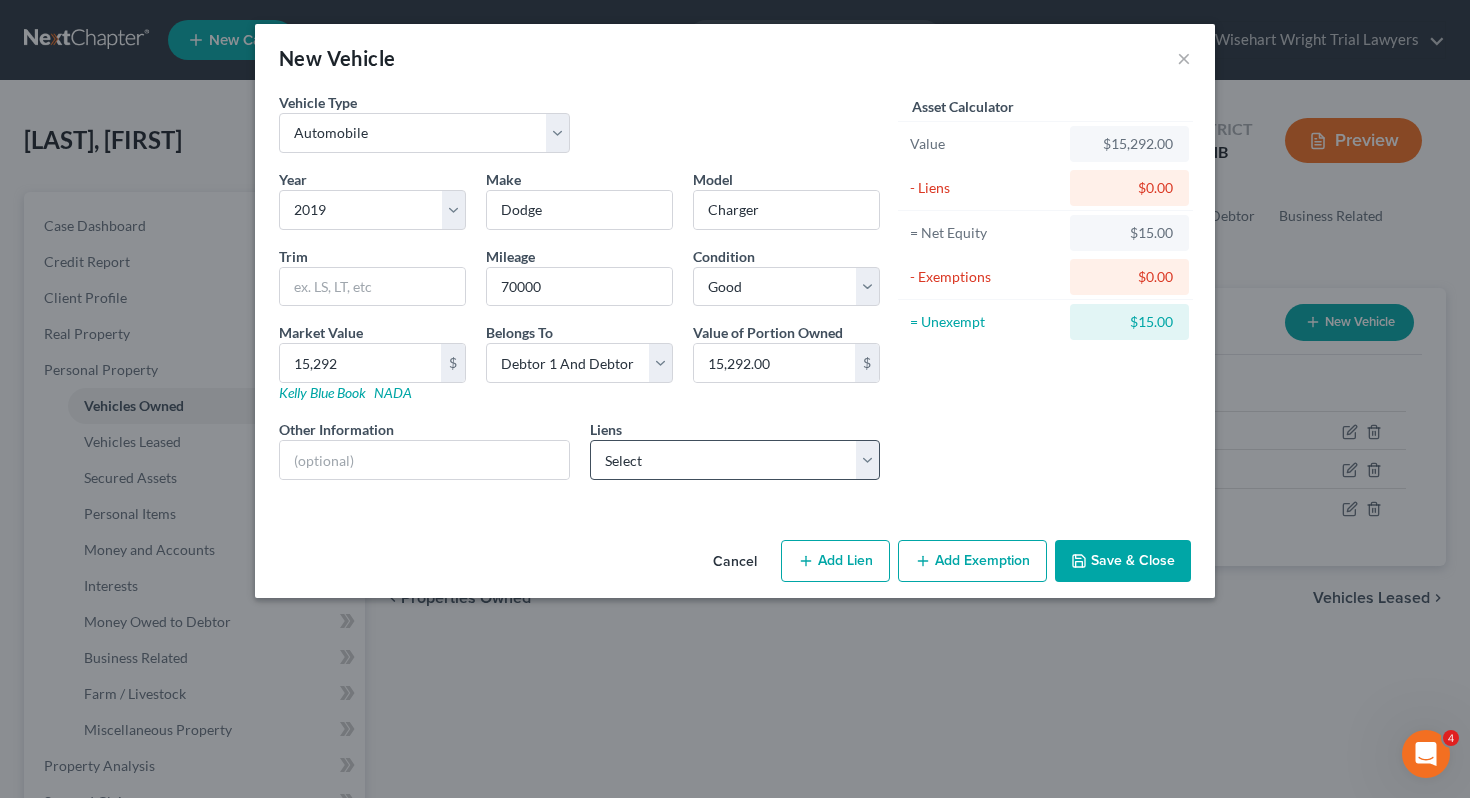 select on "36" 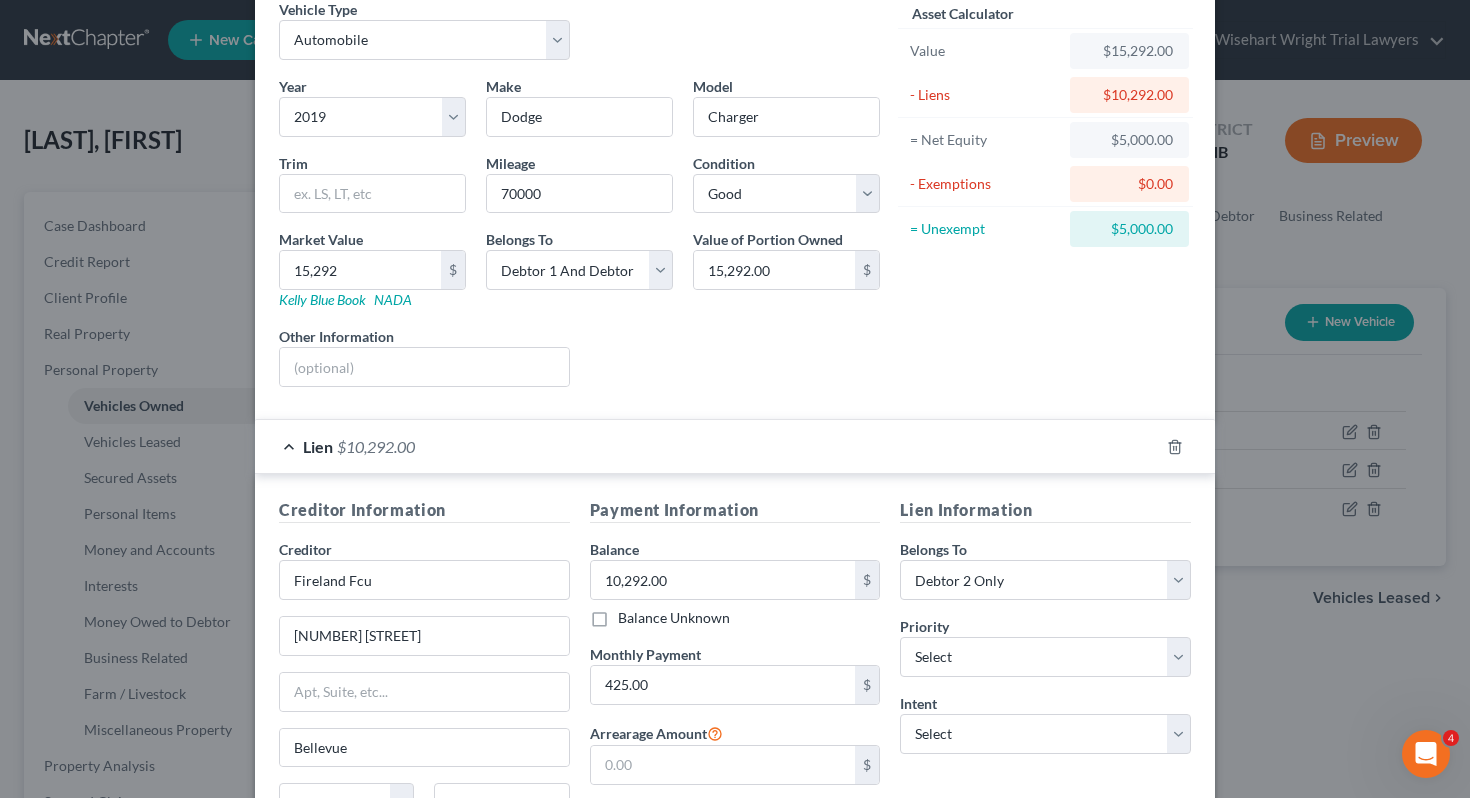 scroll, scrollTop: 296, scrollLeft: 0, axis: vertical 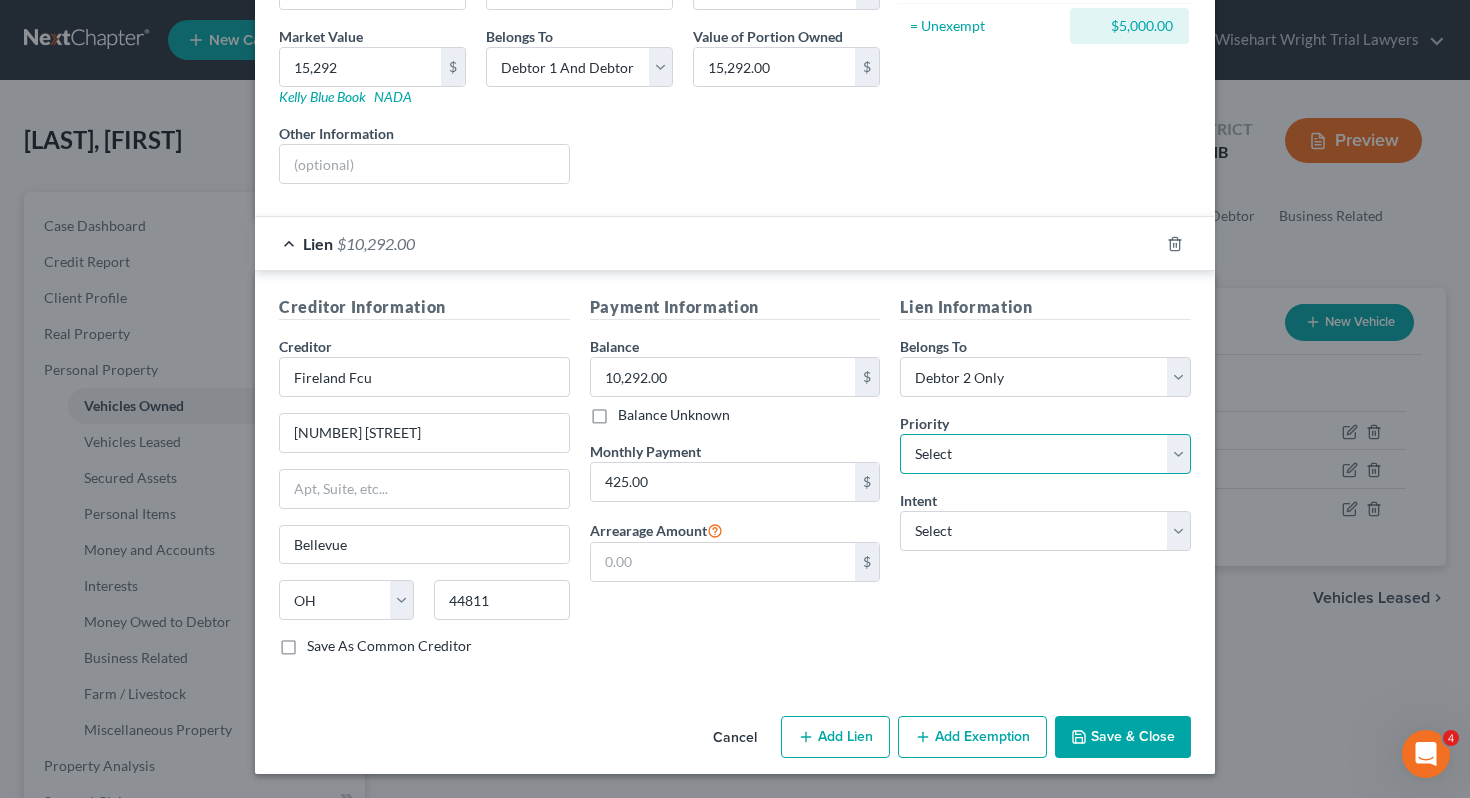 click on "Select 1st 2nd 3rd 4th 5th 6th 7th 8th 9th 10th 11th 12th 13th 14th 15th 16th 17th 18th 19th 20th 21th 22th 23th 24th 25th 26th 27th 28th 29th 30th" at bounding box center [1045, 454] 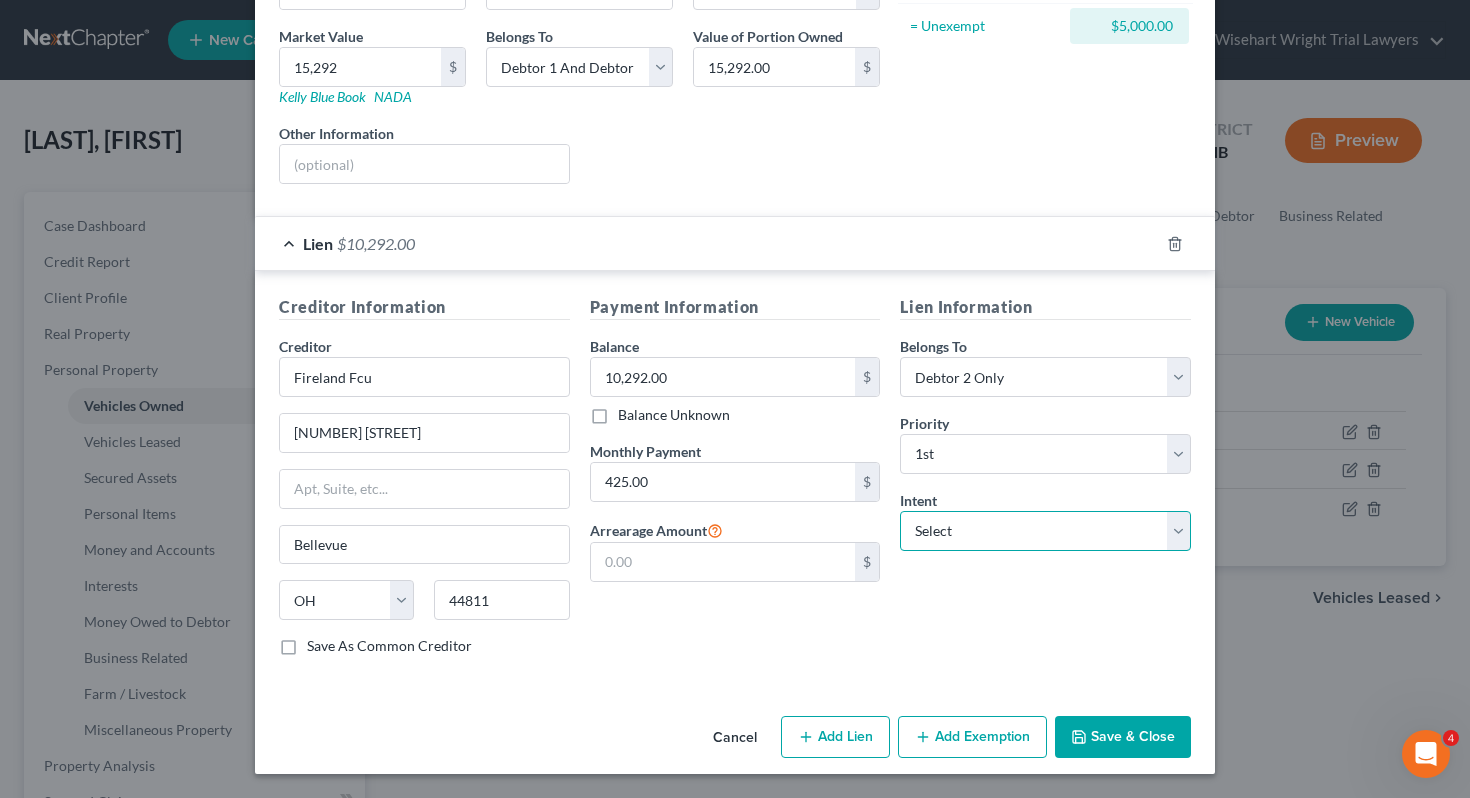 click on "Select Surrender Redeem Reaffirm Avoid Other" at bounding box center [1045, 531] 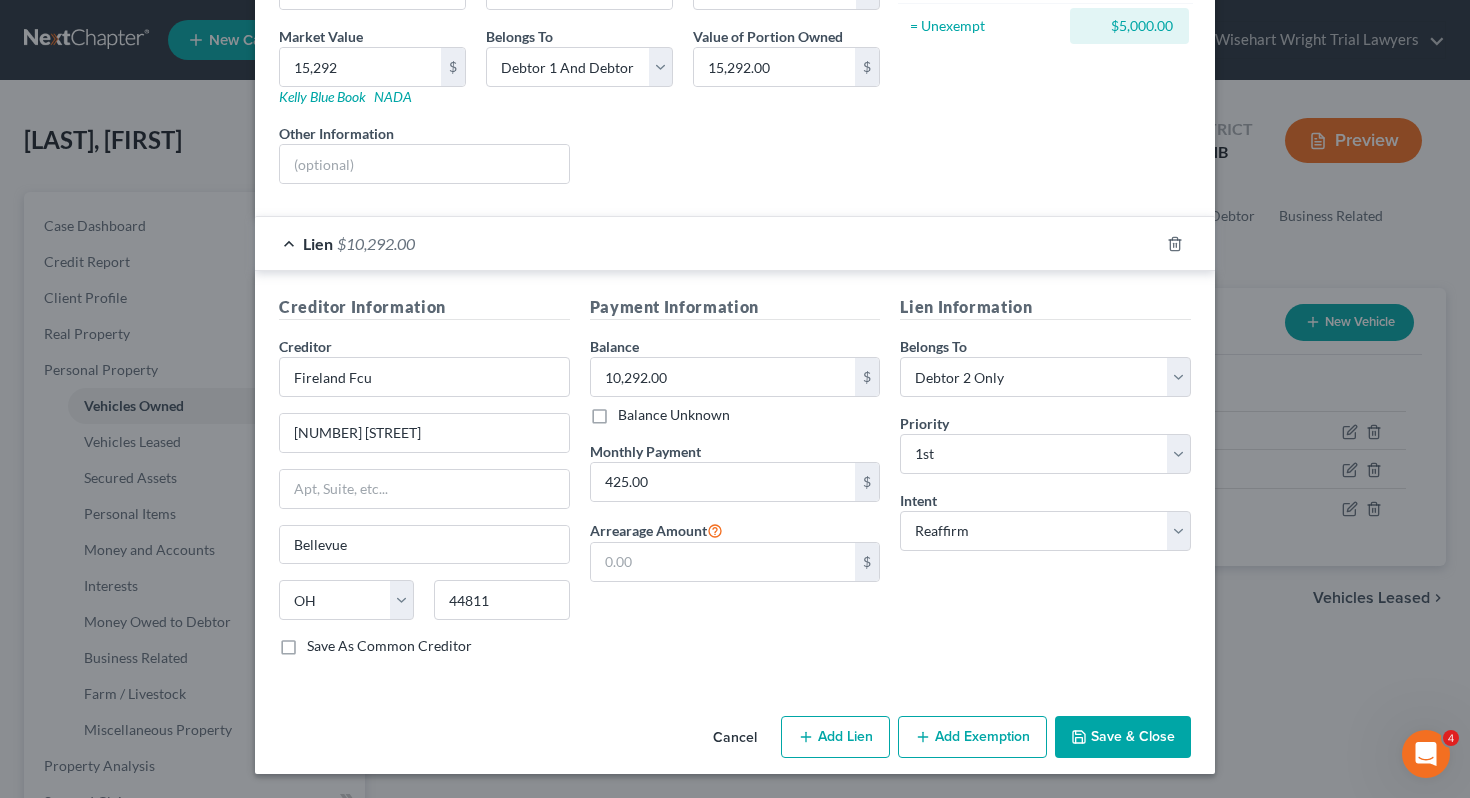 click on "Save & Close" at bounding box center [1123, 737] 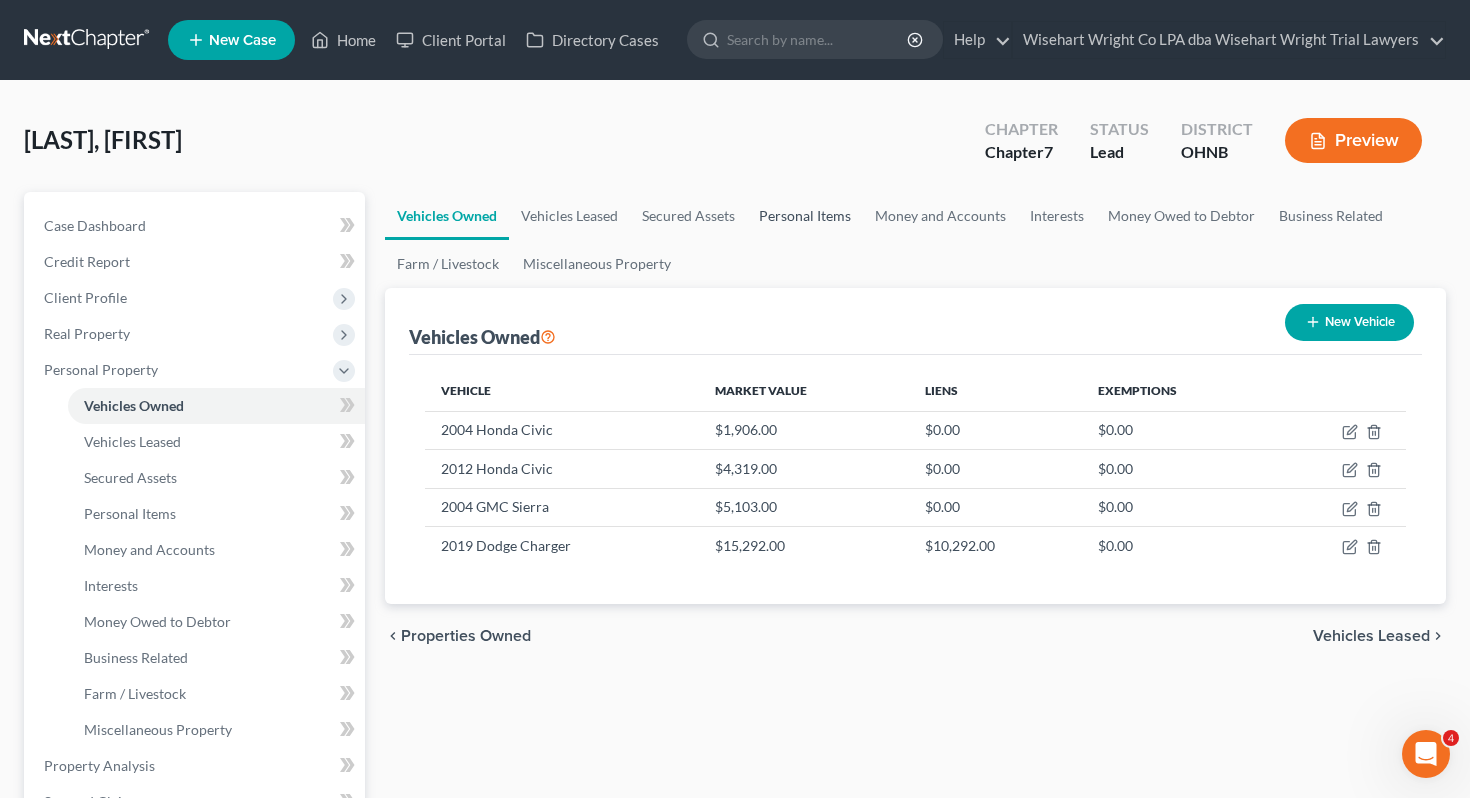 click on "Personal Items" at bounding box center [805, 216] 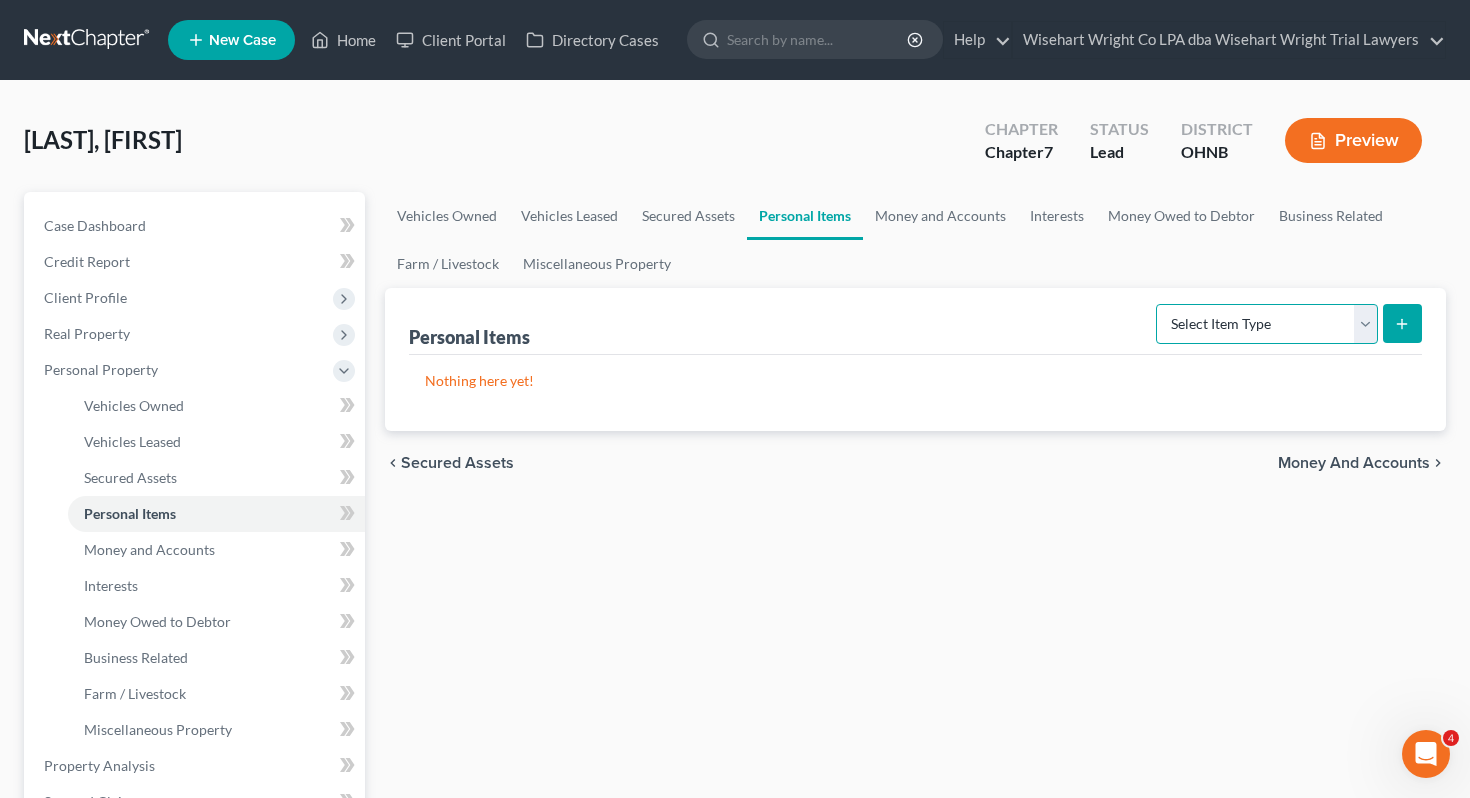 click on "Select Item Type Clothing Collectibles Of Value Electronics Firearms Household Goods Jewelry Other Pet(s) Sports & Hobby Equipment" at bounding box center [1267, 324] 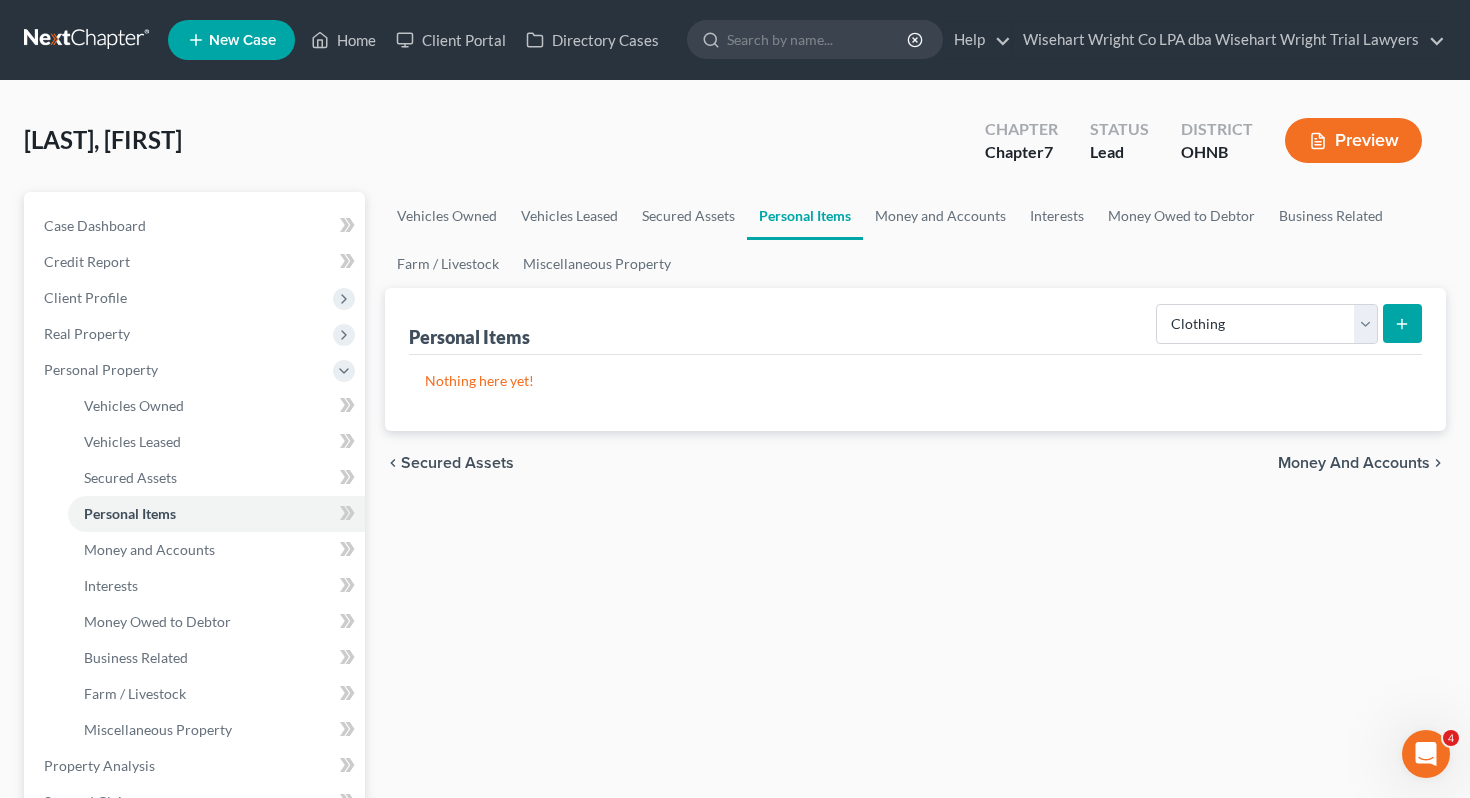 click at bounding box center [1402, 323] 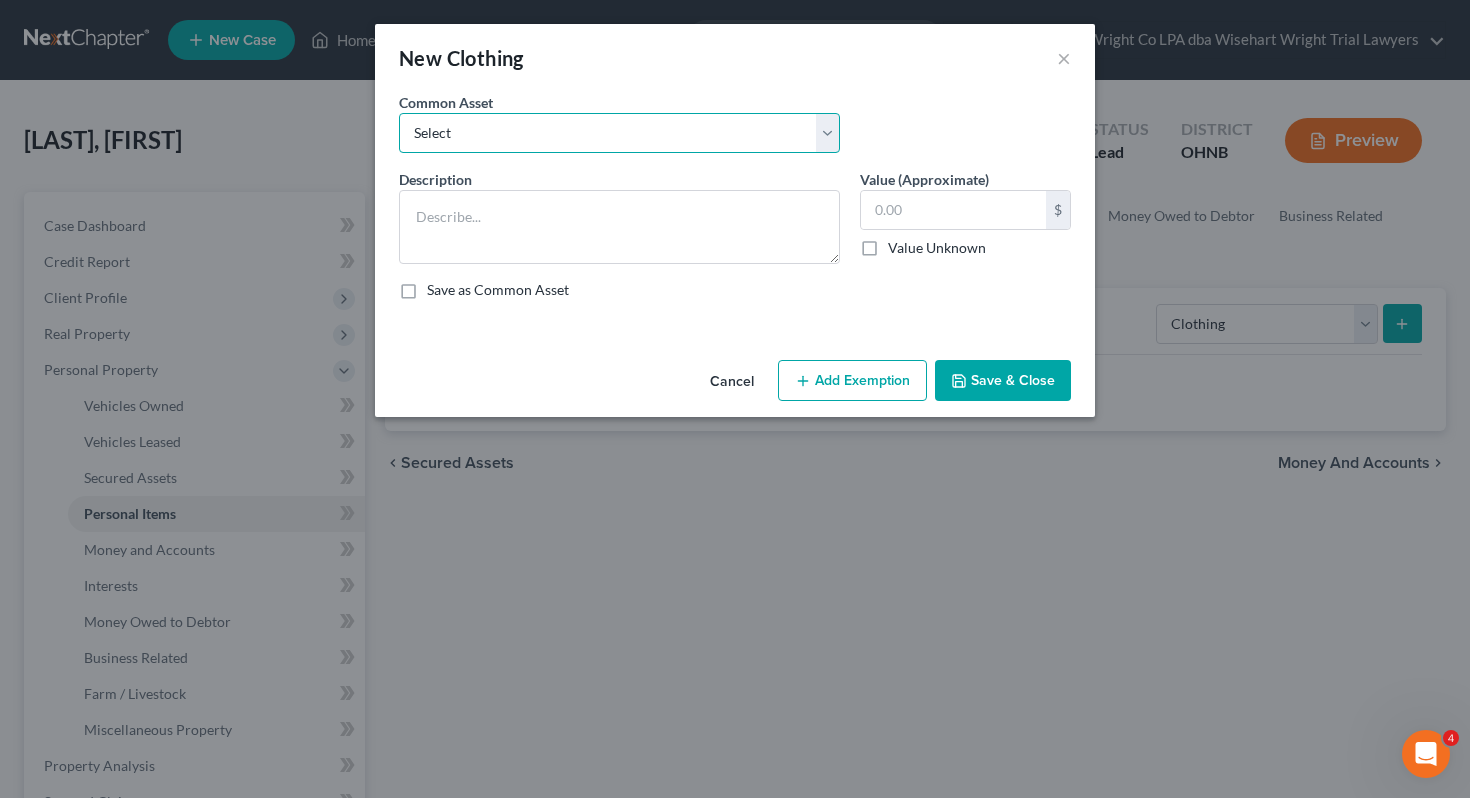 click on "Select Normal work & daily wearing apparel" at bounding box center (619, 133) 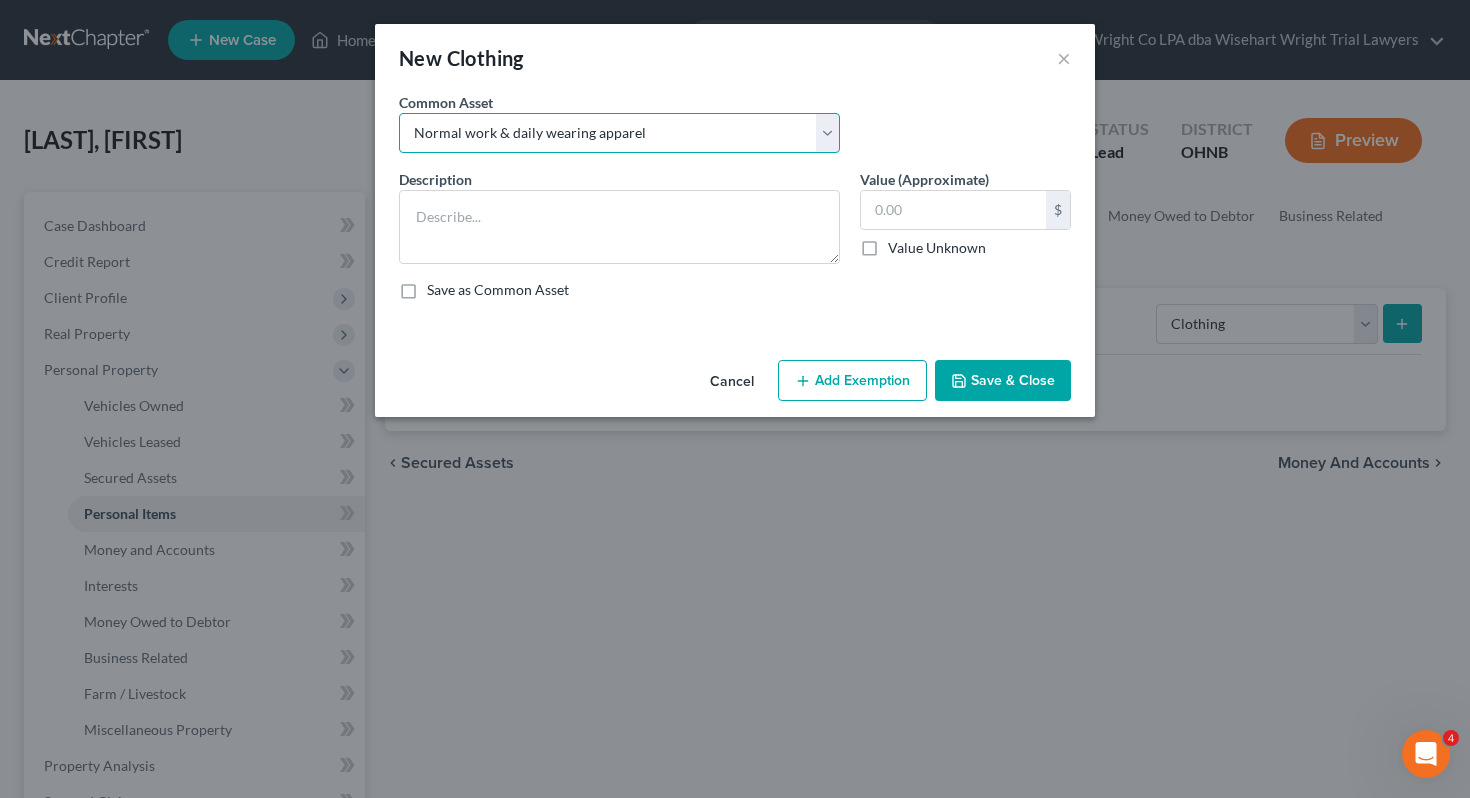 type on "Normal work & daily wearing apparel" 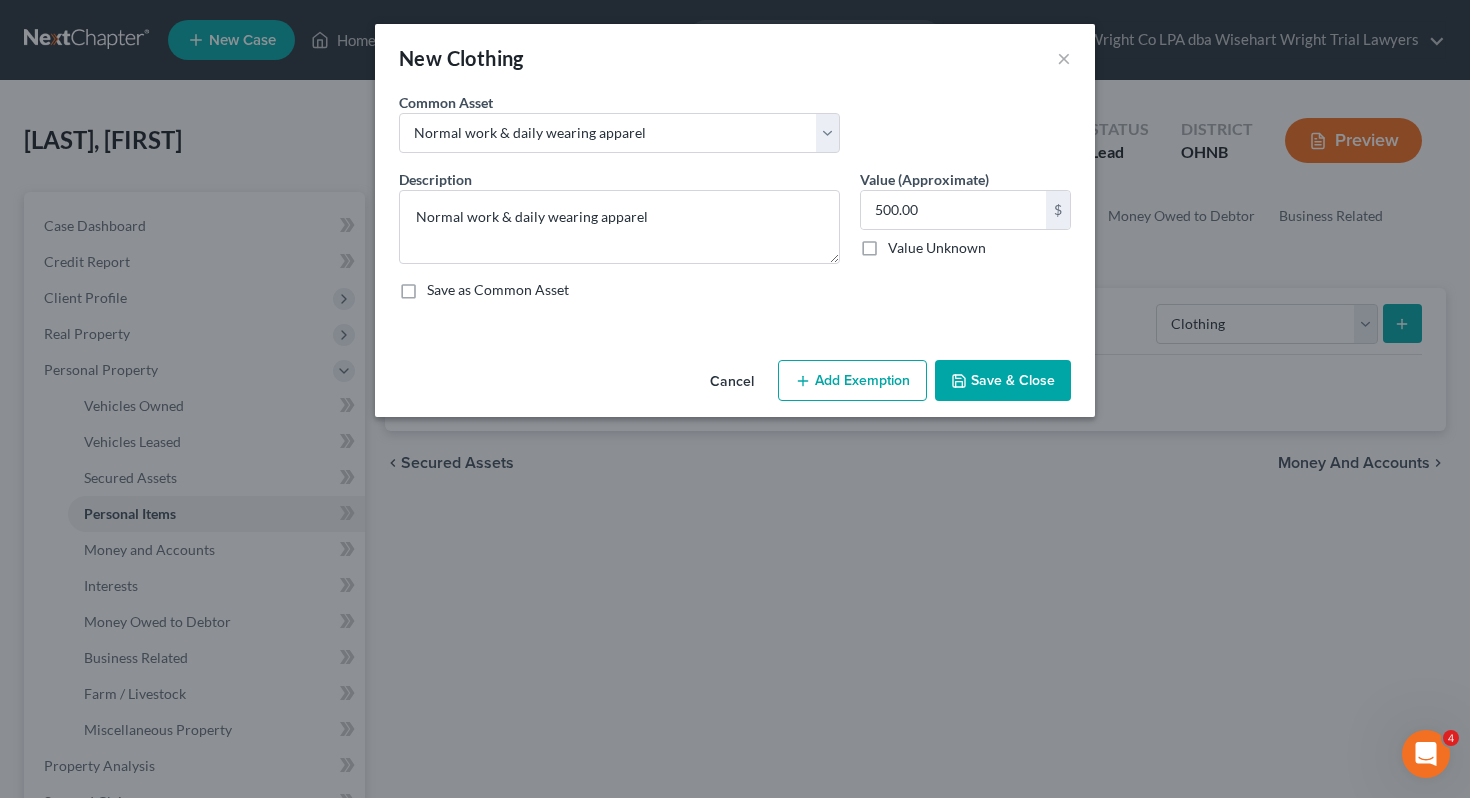 click on "Add Exemption" at bounding box center [852, 381] 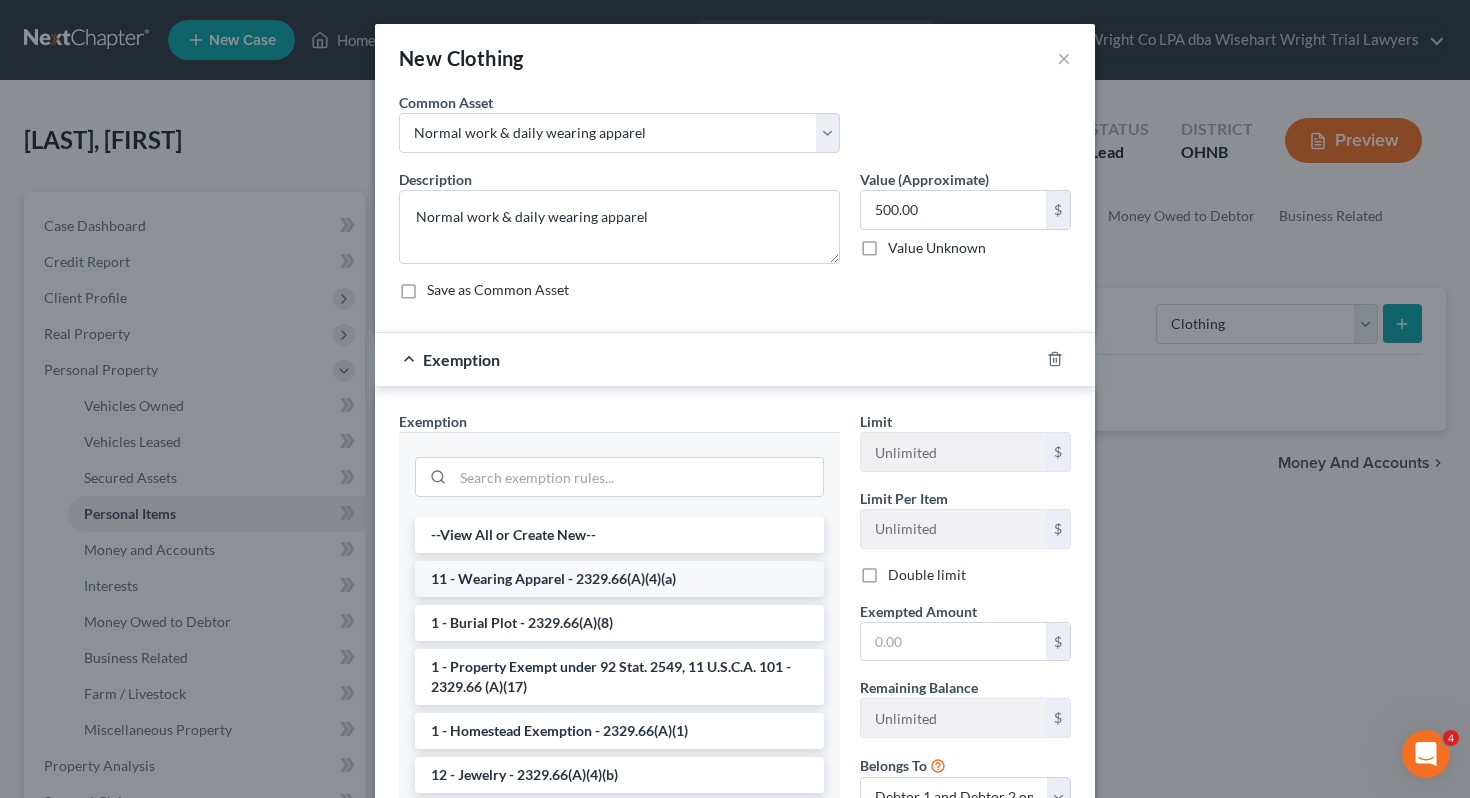 click on "11 - Wearing Apparel - 2329.66(A)(4)(a)" at bounding box center (619, 579) 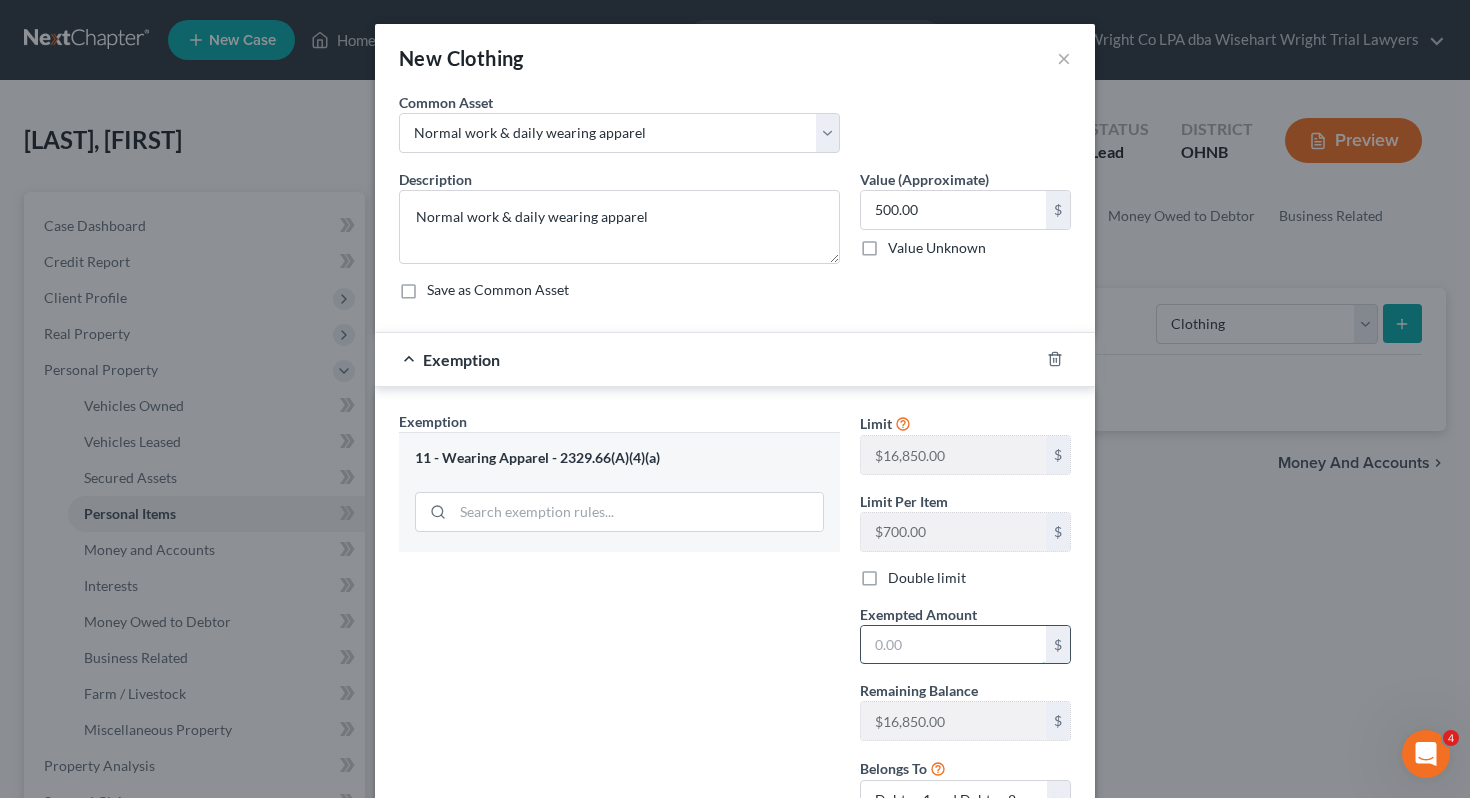 click at bounding box center [953, 645] 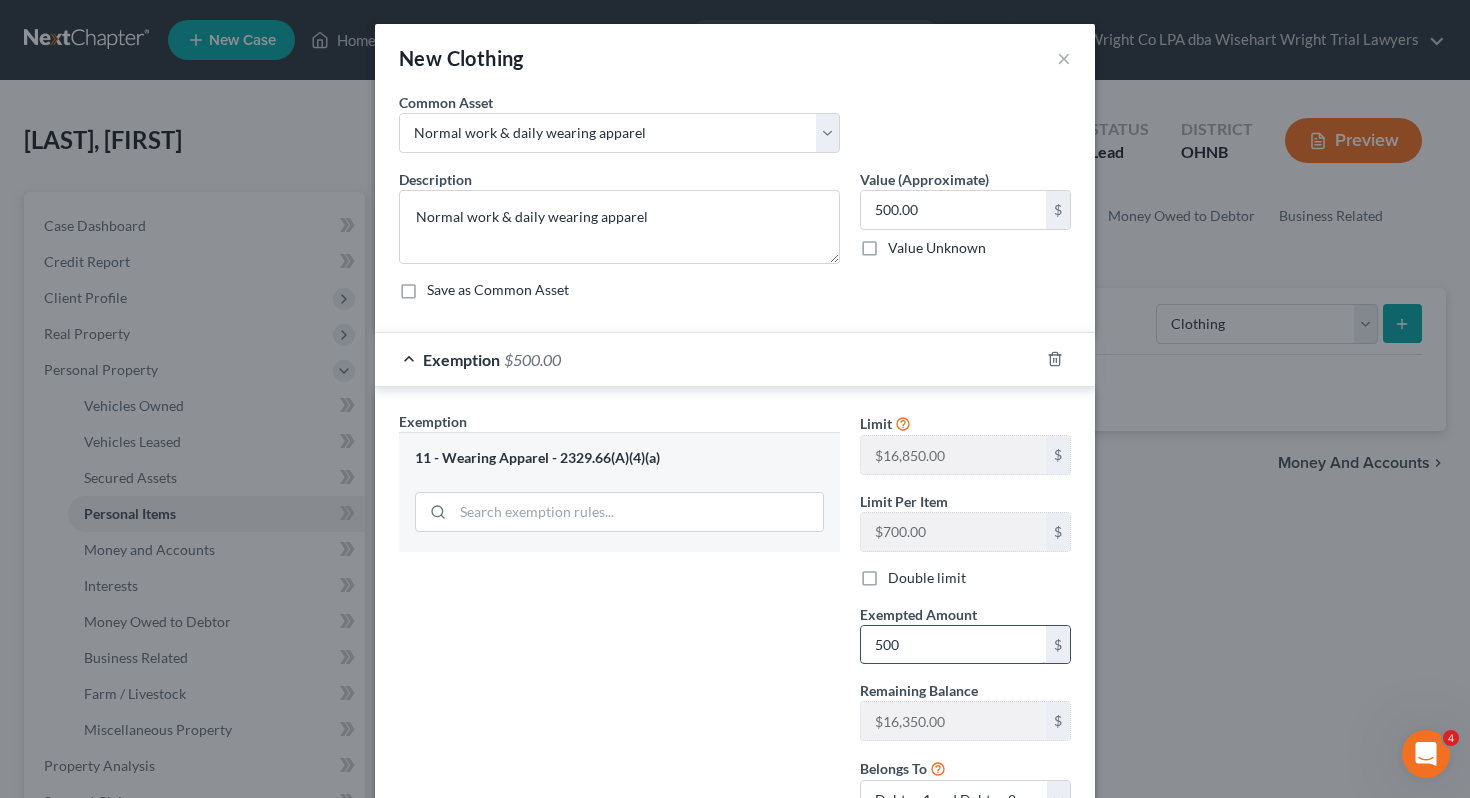 scroll, scrollTop: 164, scrollLeft: 0, axis: vertical 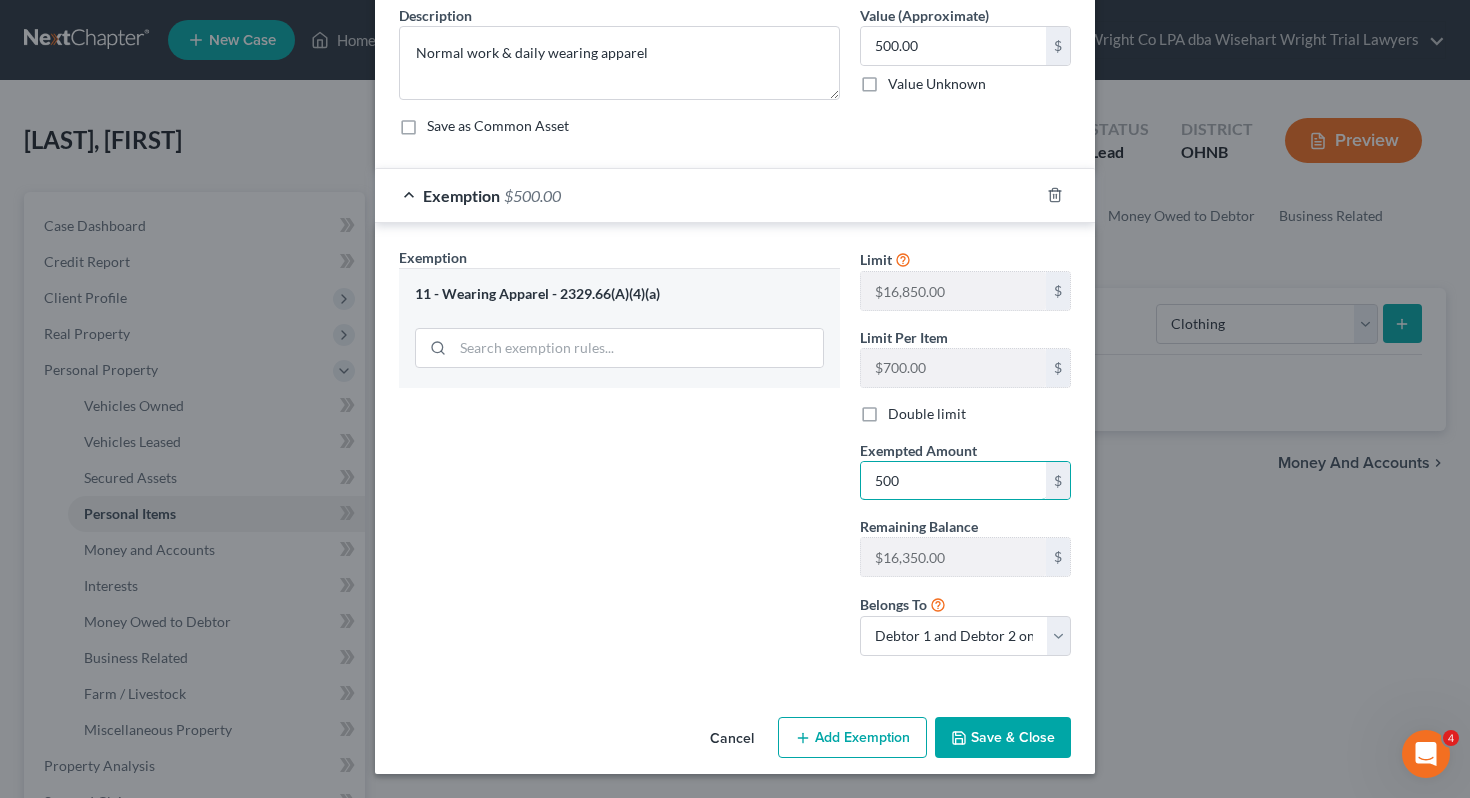 type on "500" 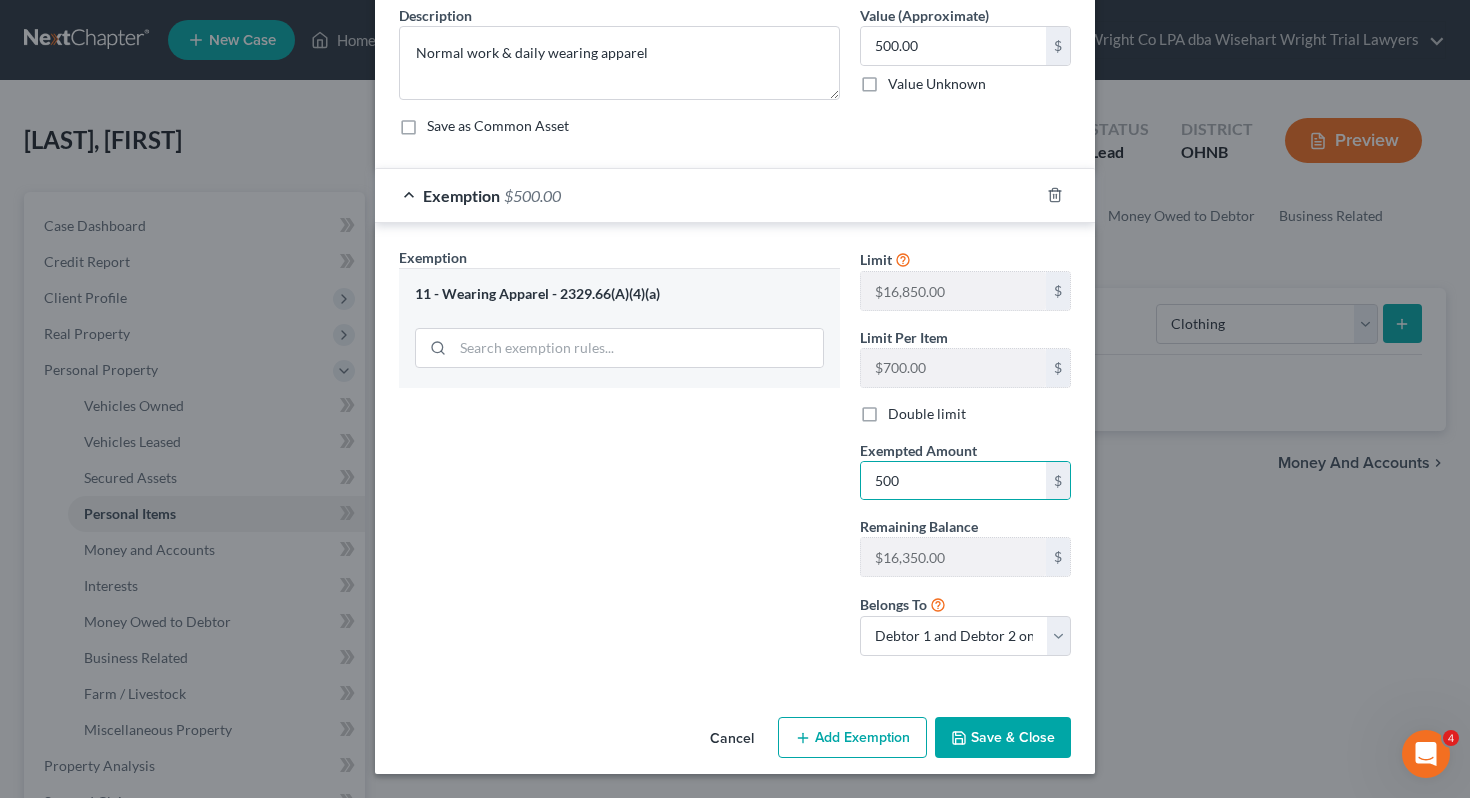 click on "Exemption Set must be selected for CA.
Exemption
*
11 - Wearing Apparel - 2329.66(A)(4)(a)" at bounding box center (619, 459) 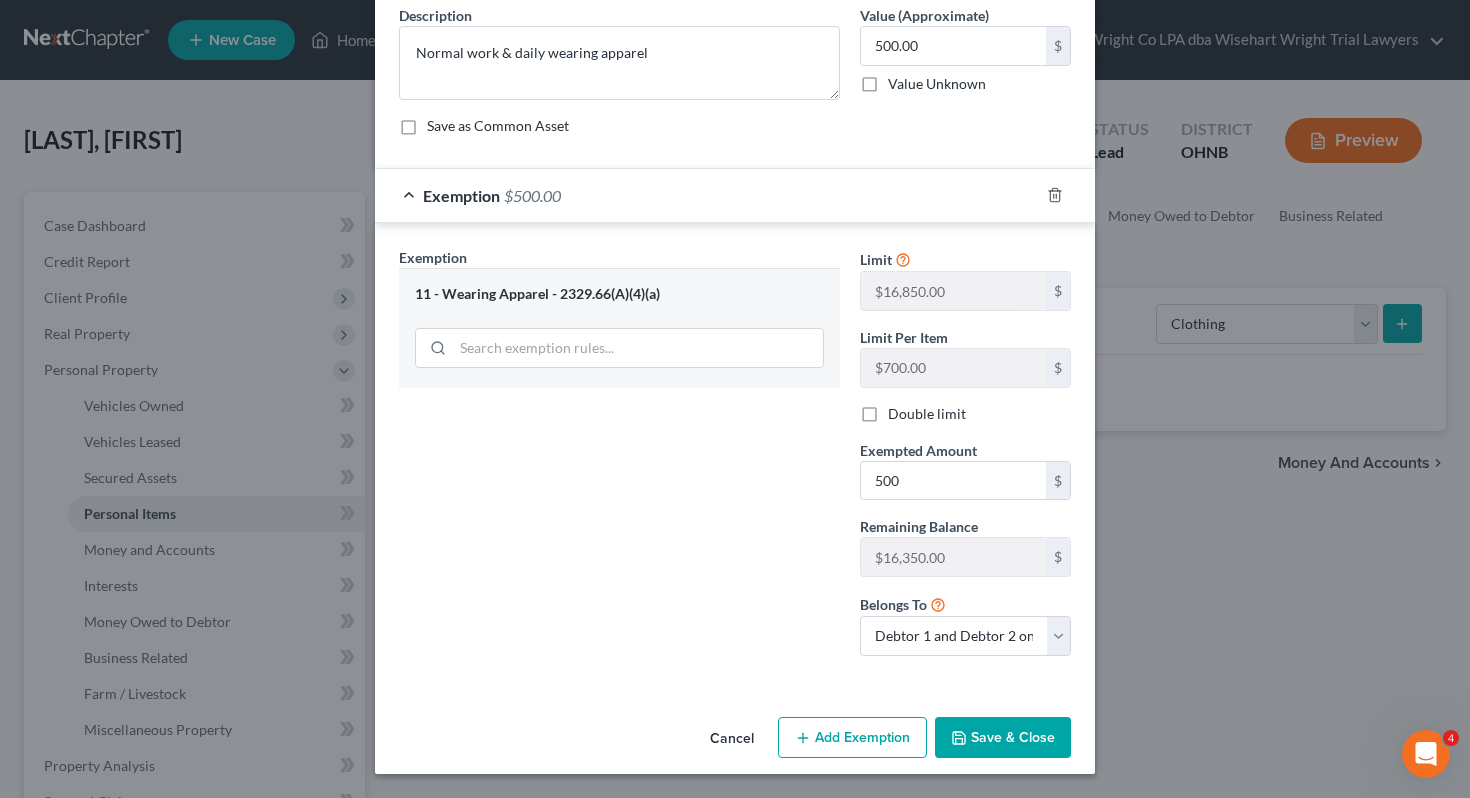 click on "Save & Close" at bounding box center (1003, 738) 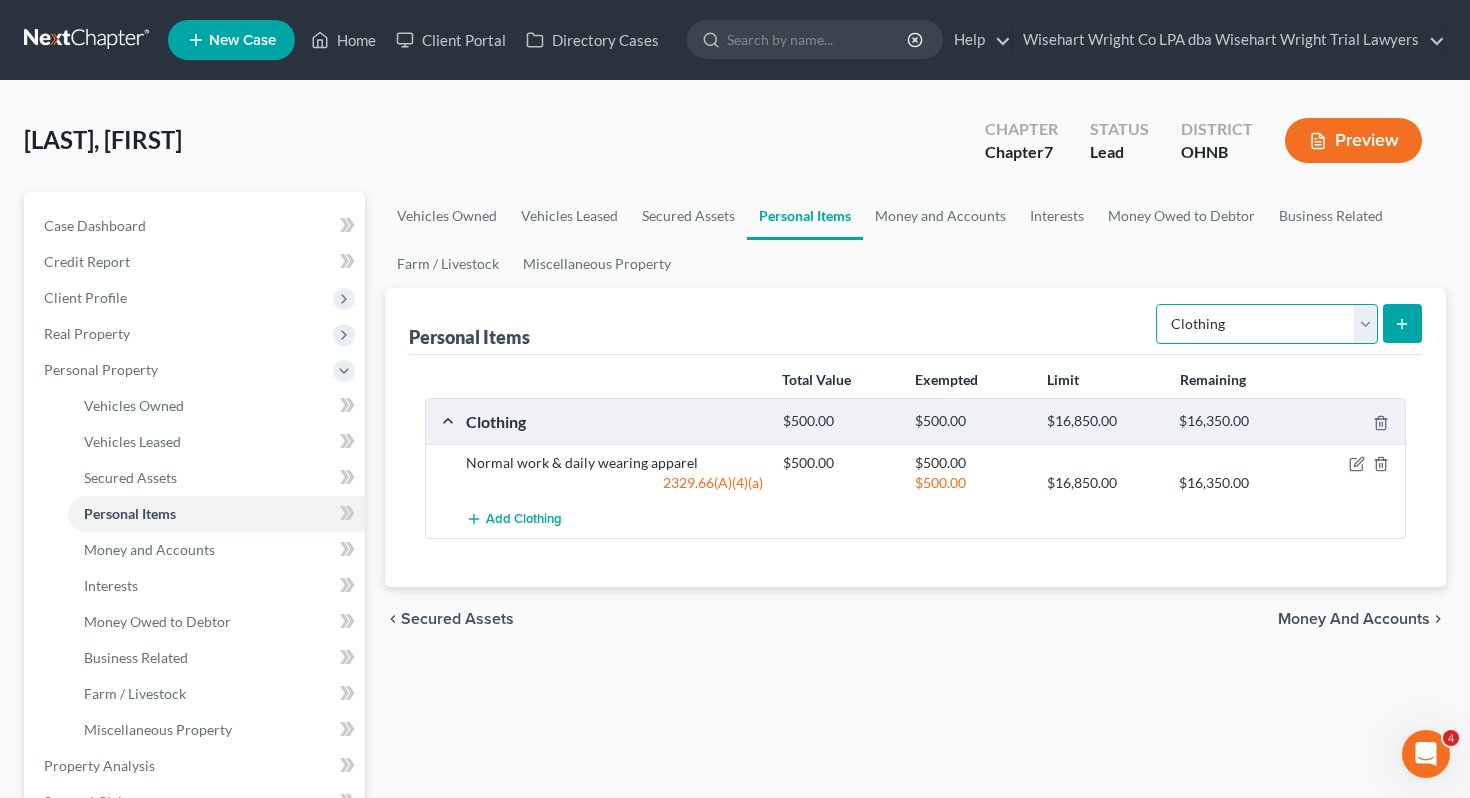 click on "Select Item Type Clothing Collectibles Of Value Electronics Firearms Household Goods Jewelry Other Pet(s) Sports & Hobby Equipment" at bounding box center [1267, 324] 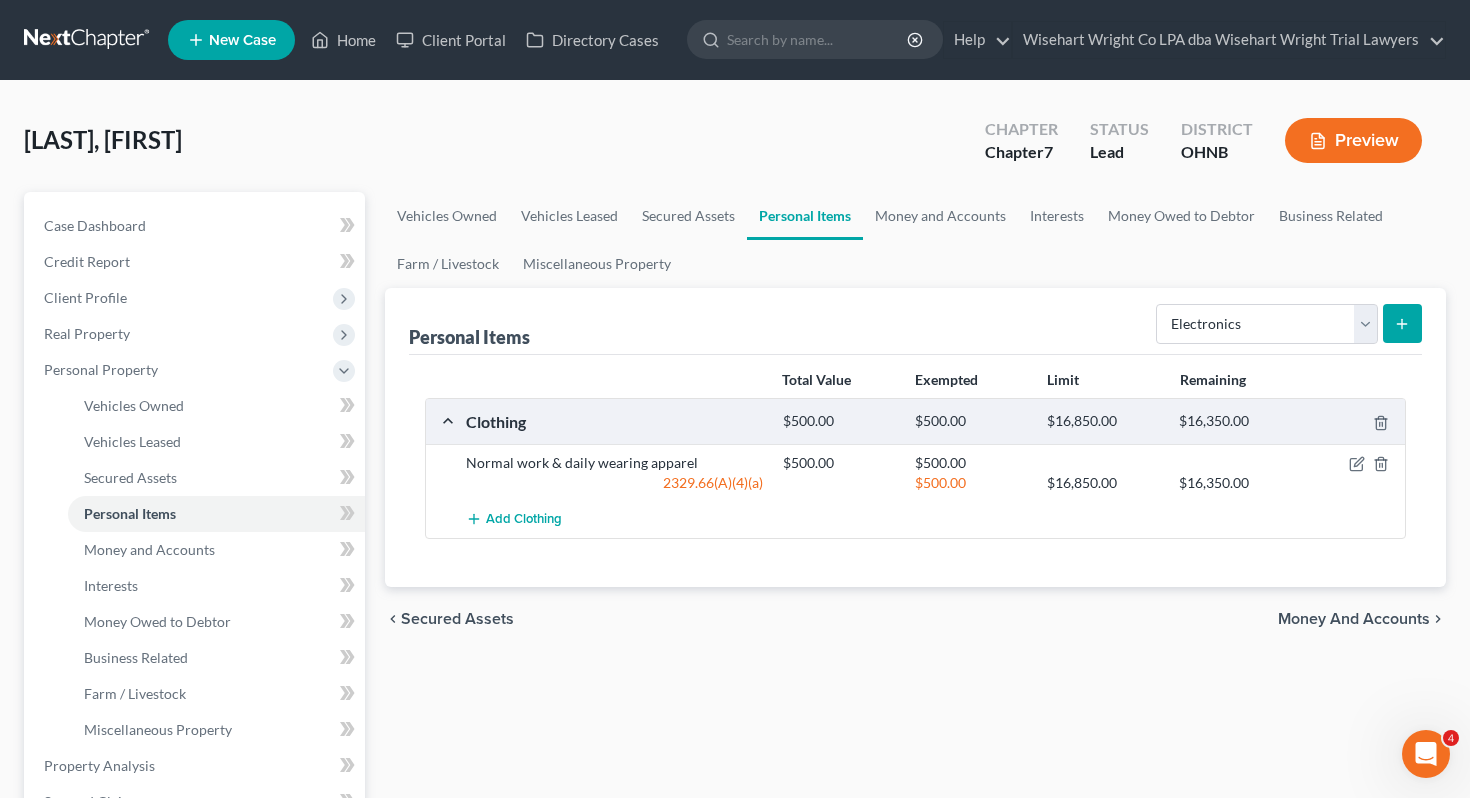 click at bounding box center (1402, 323) 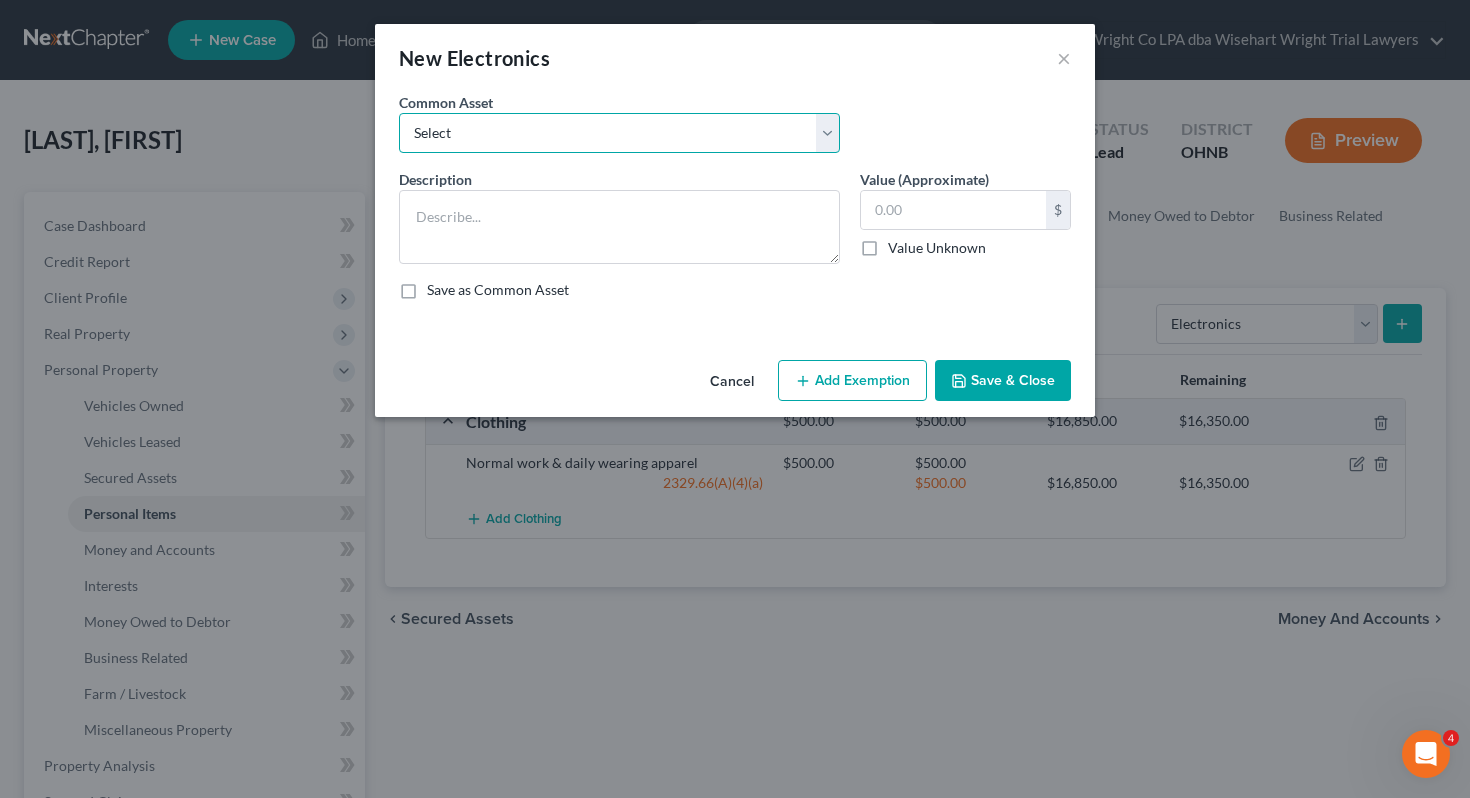 click on "Select # Televisions & # Computers 1 Television & 1 Computer" at bounding box center (619, 133) 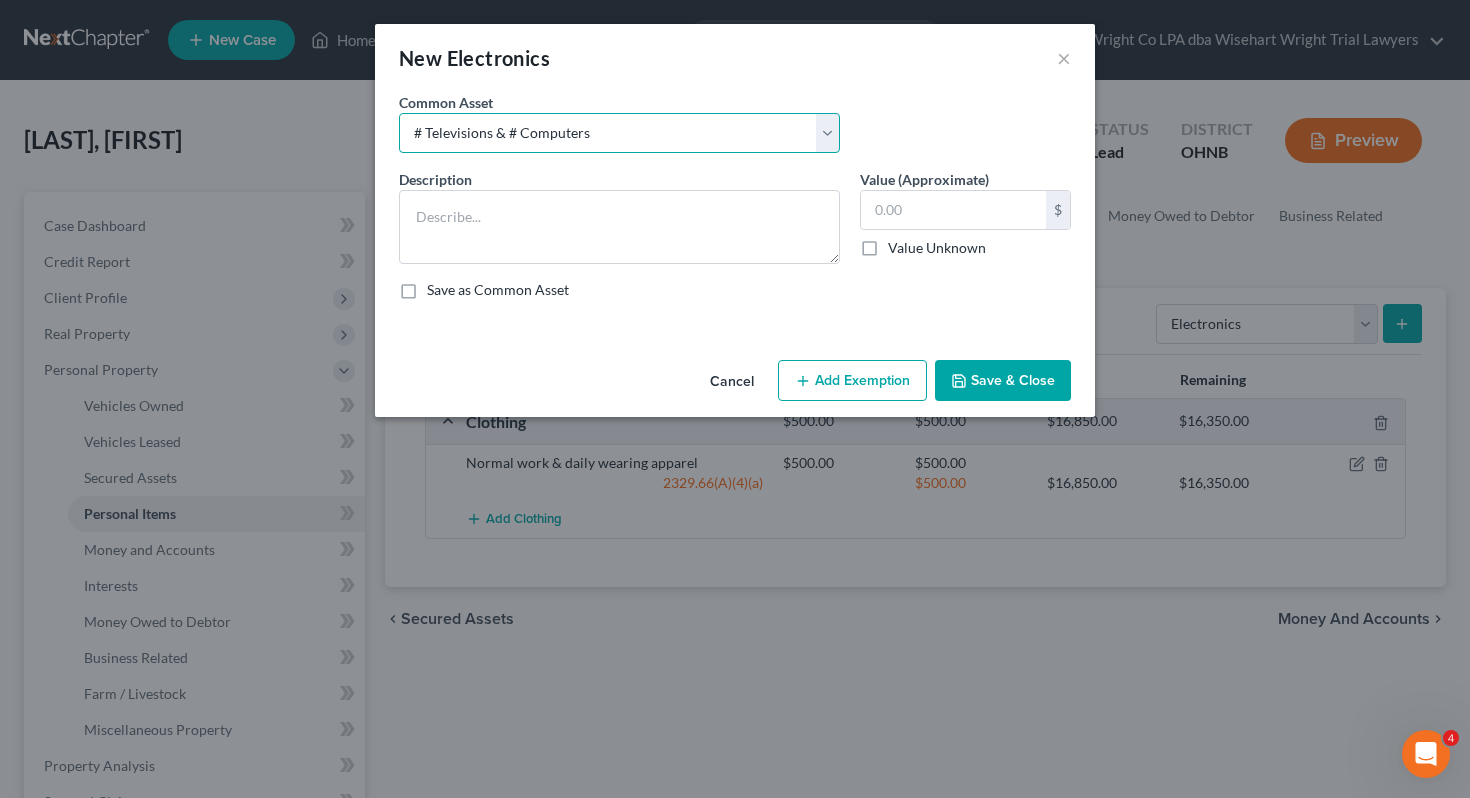 type on "# Televisions & # Computers" 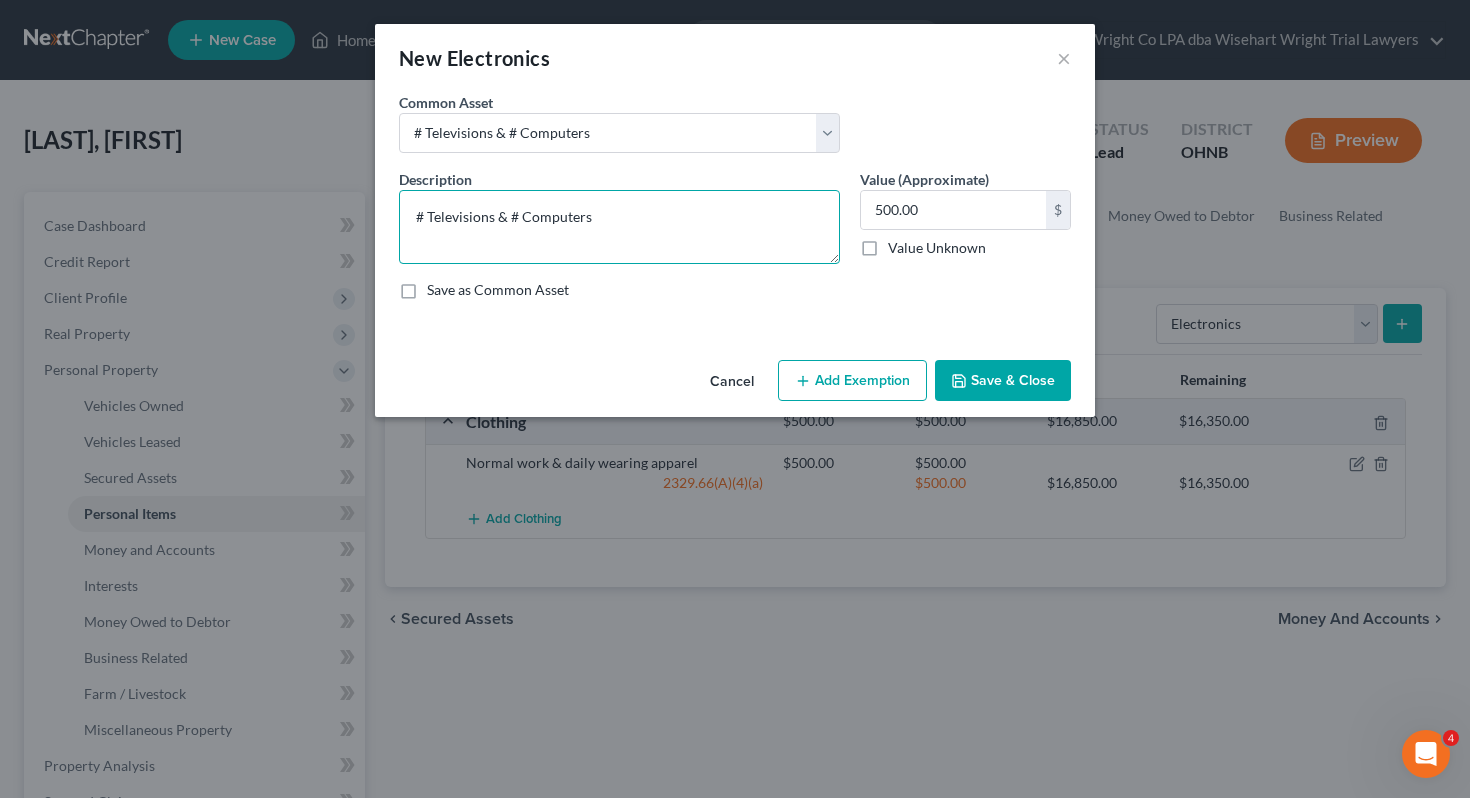 click on "# Televisions & # Computers" at bounding box center (619, 227) 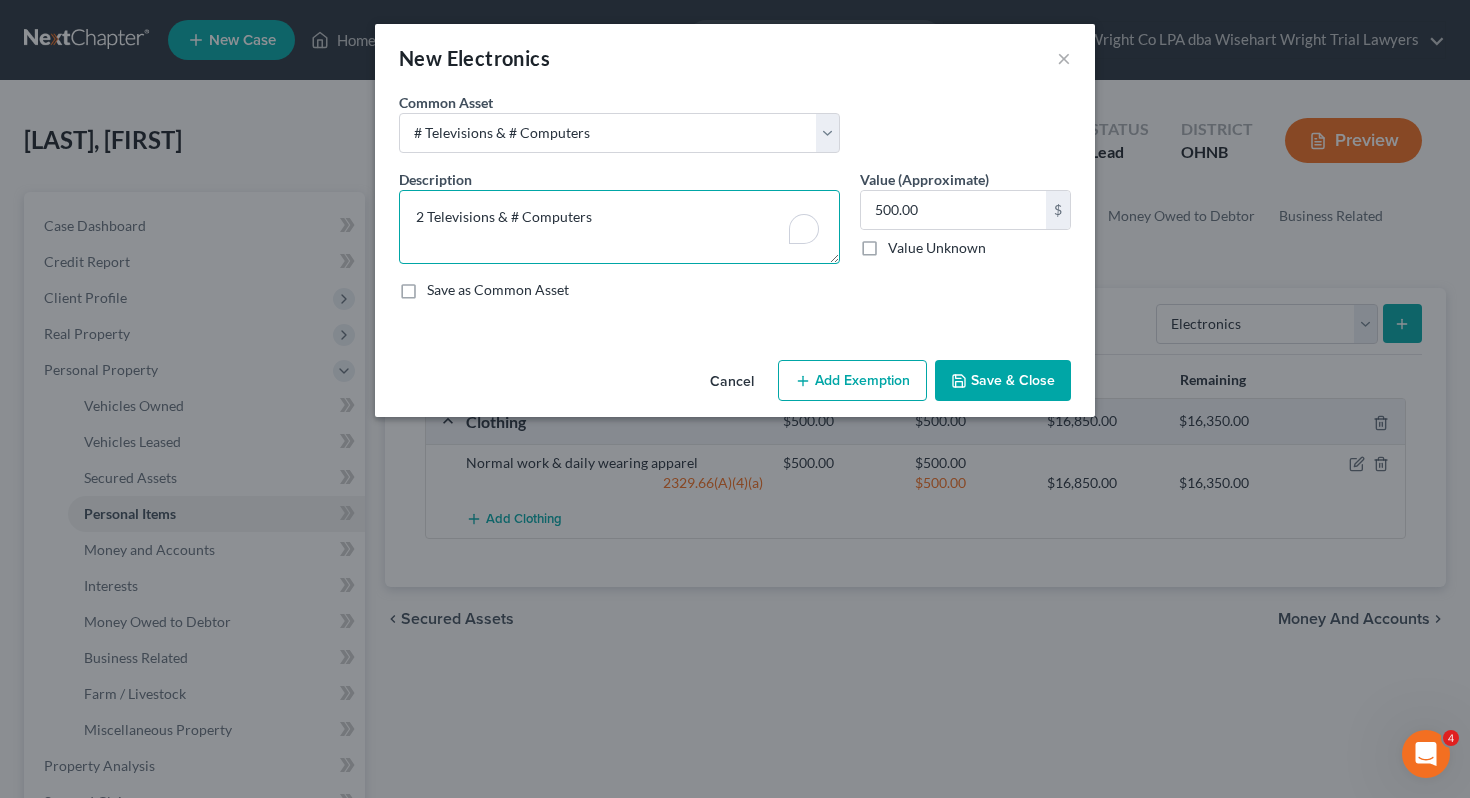 click on "2 Televisions & # Computers" at bounding box center (619, 227) 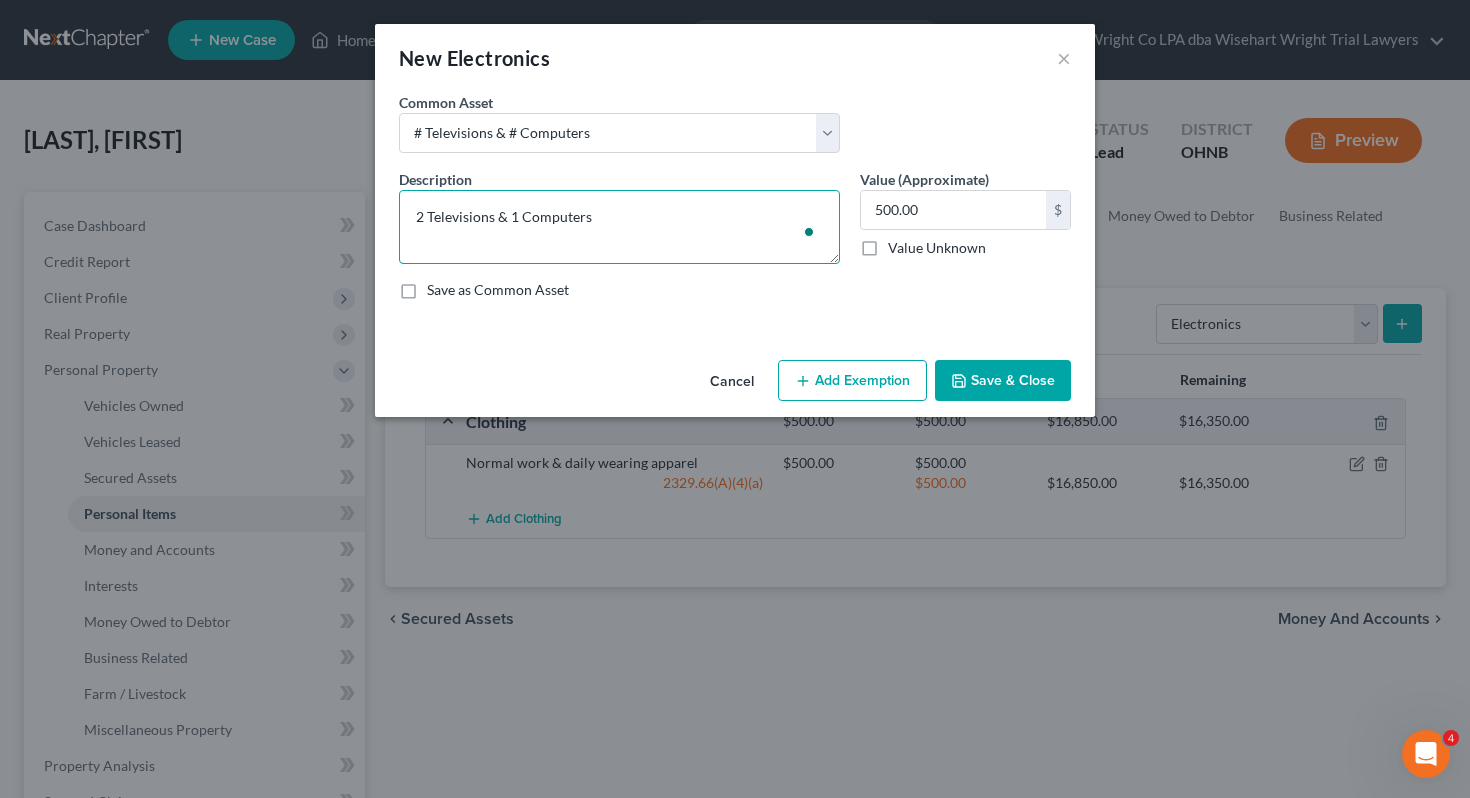 type on "2 Televisions & 1 Computers" 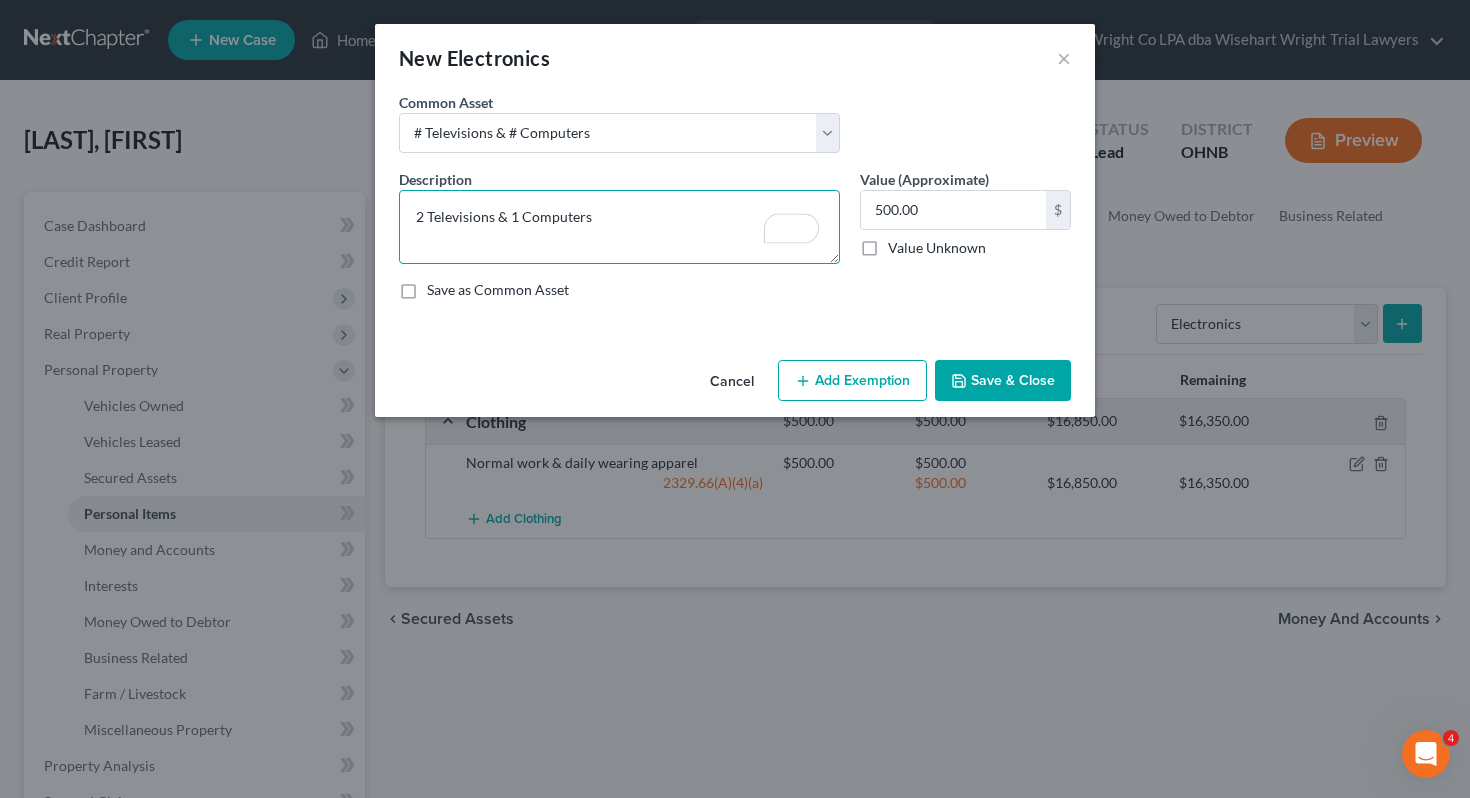 click on "2 Televisions & 1 Computers" at bounding box center (619, 227) 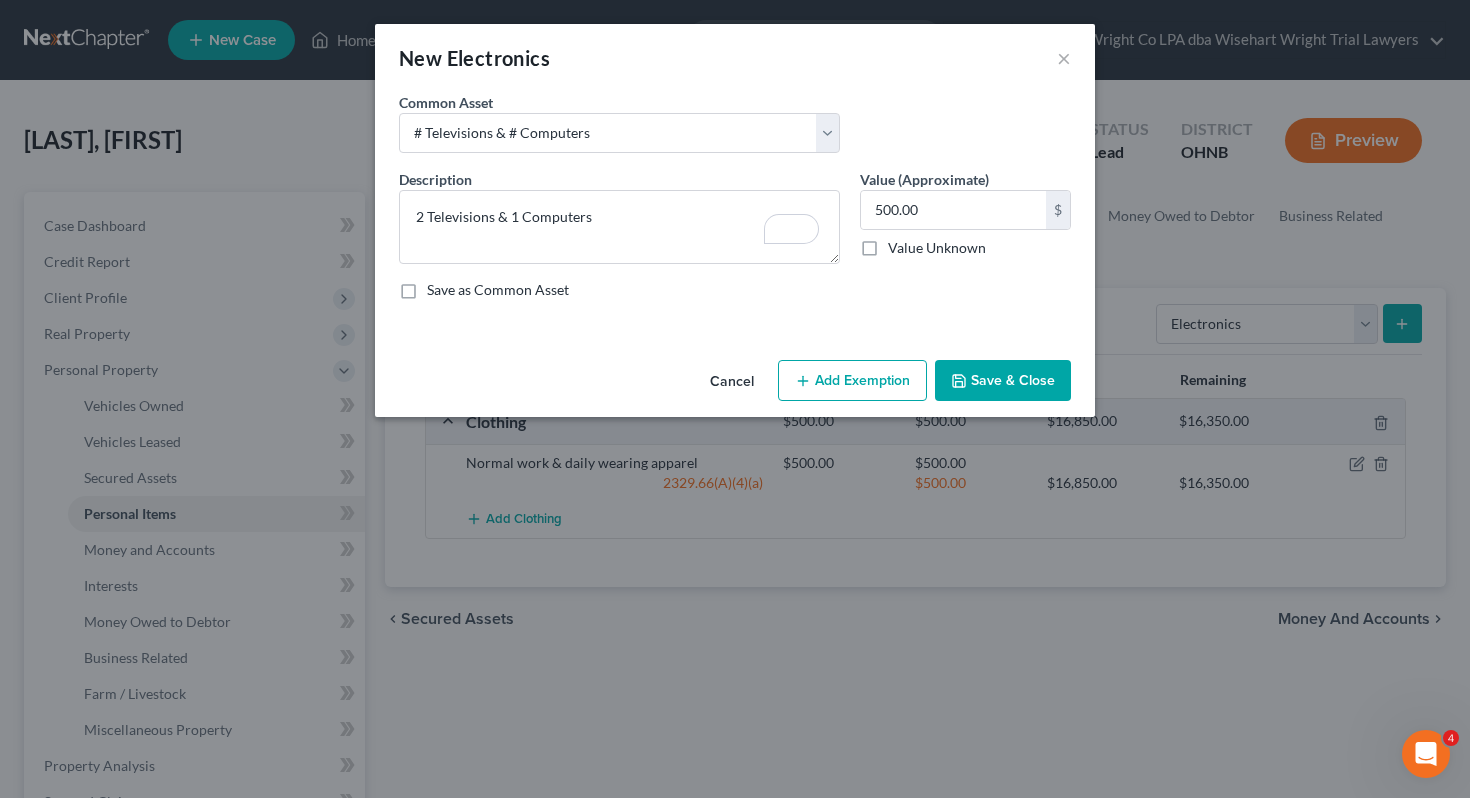 click on "Add Exemption" at bounding box center [852, 381] 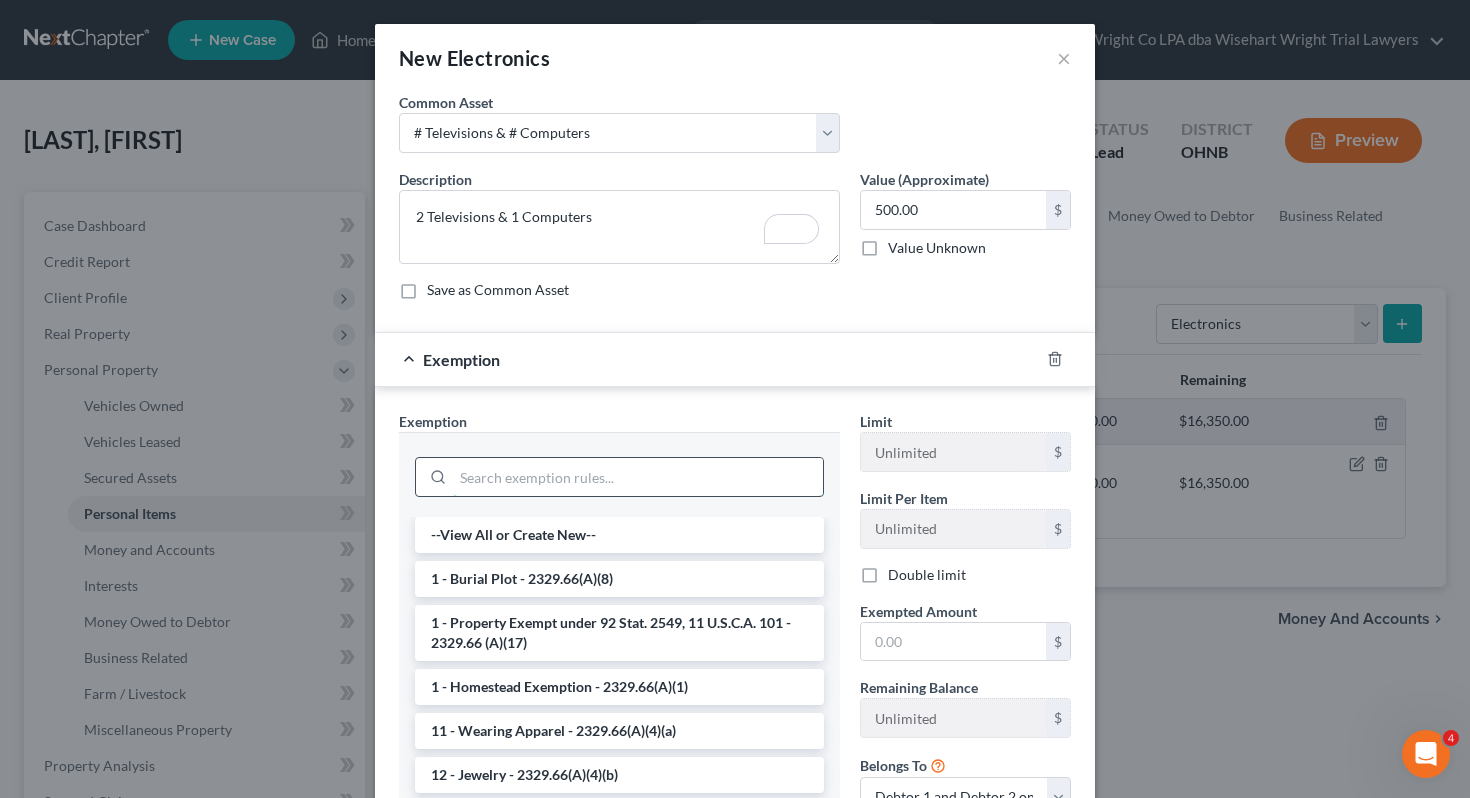 click at bounding box center (638, 477) 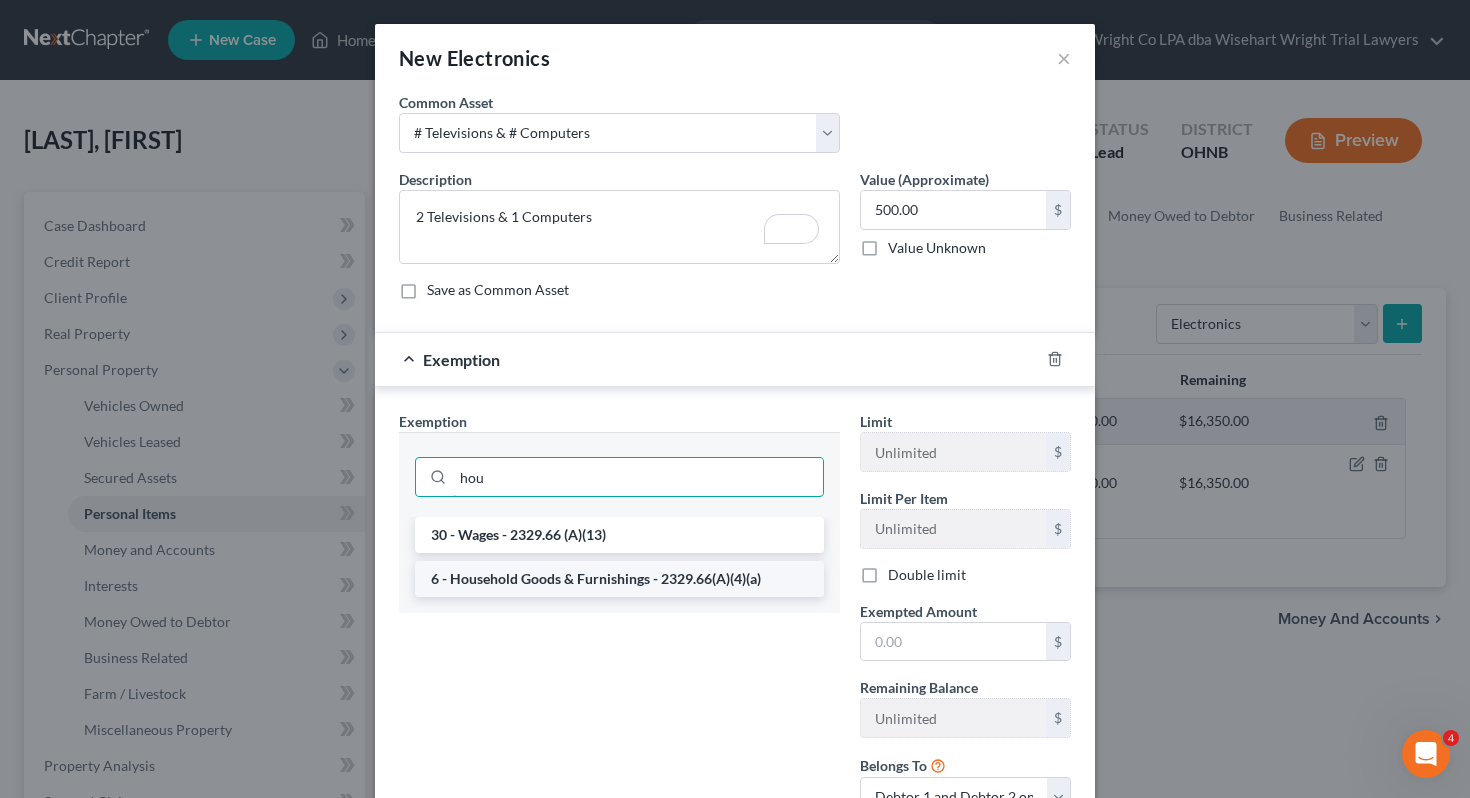 type on "hou" 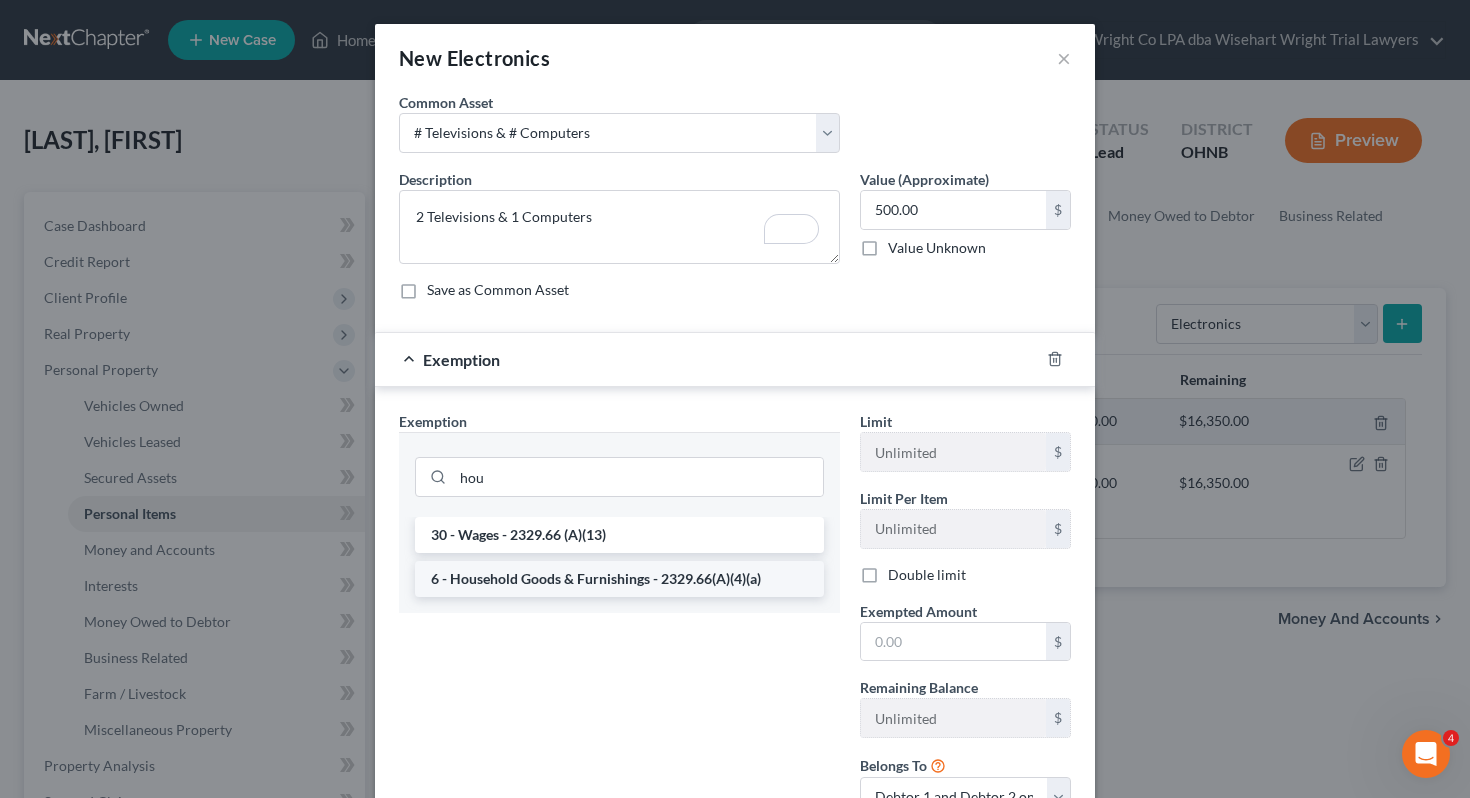 click on "6 - Household Goods & Furnishings - 2329.66(A)(4)(a)" at bounding box center [619, 579] 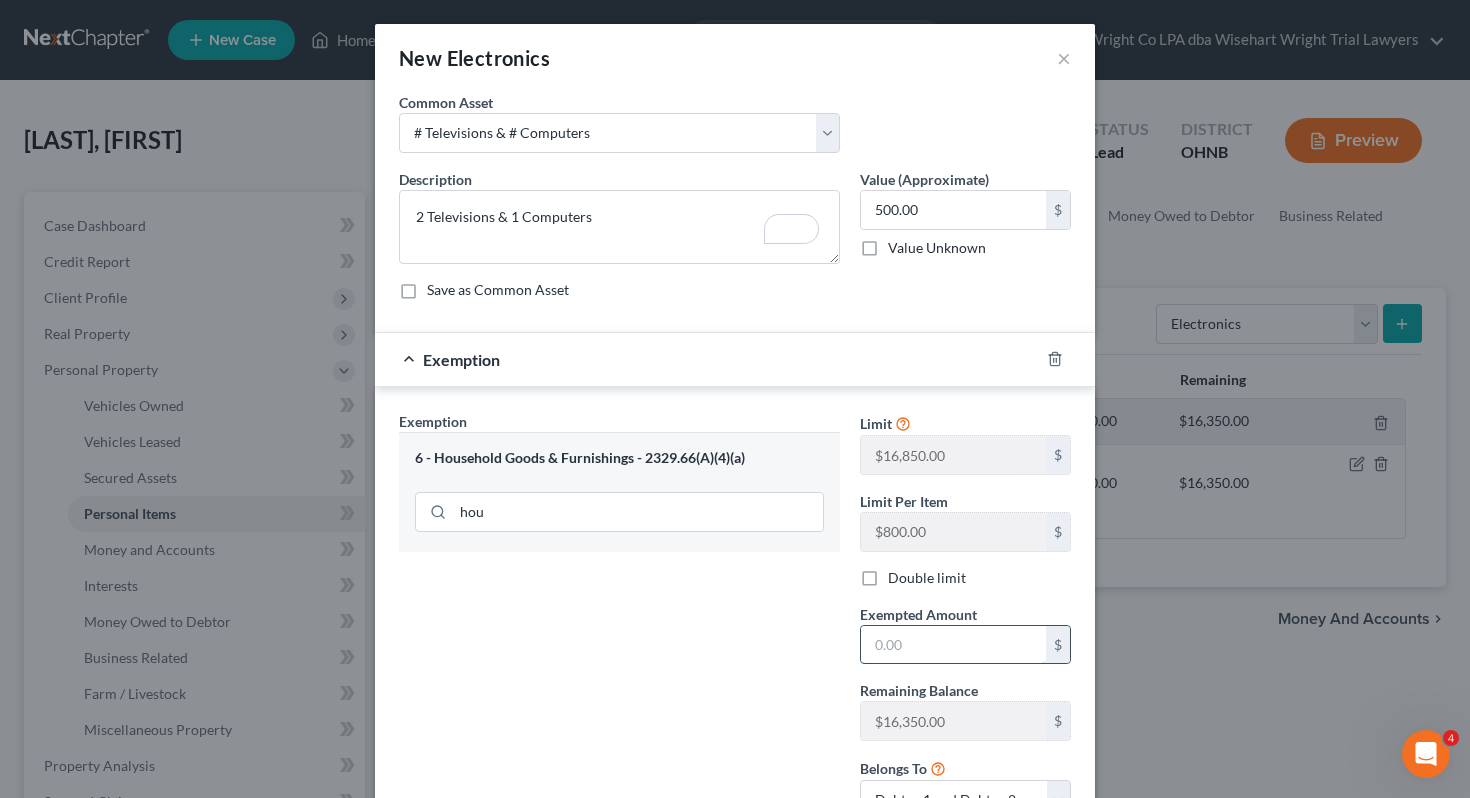 click at bounding box center [953, 645] 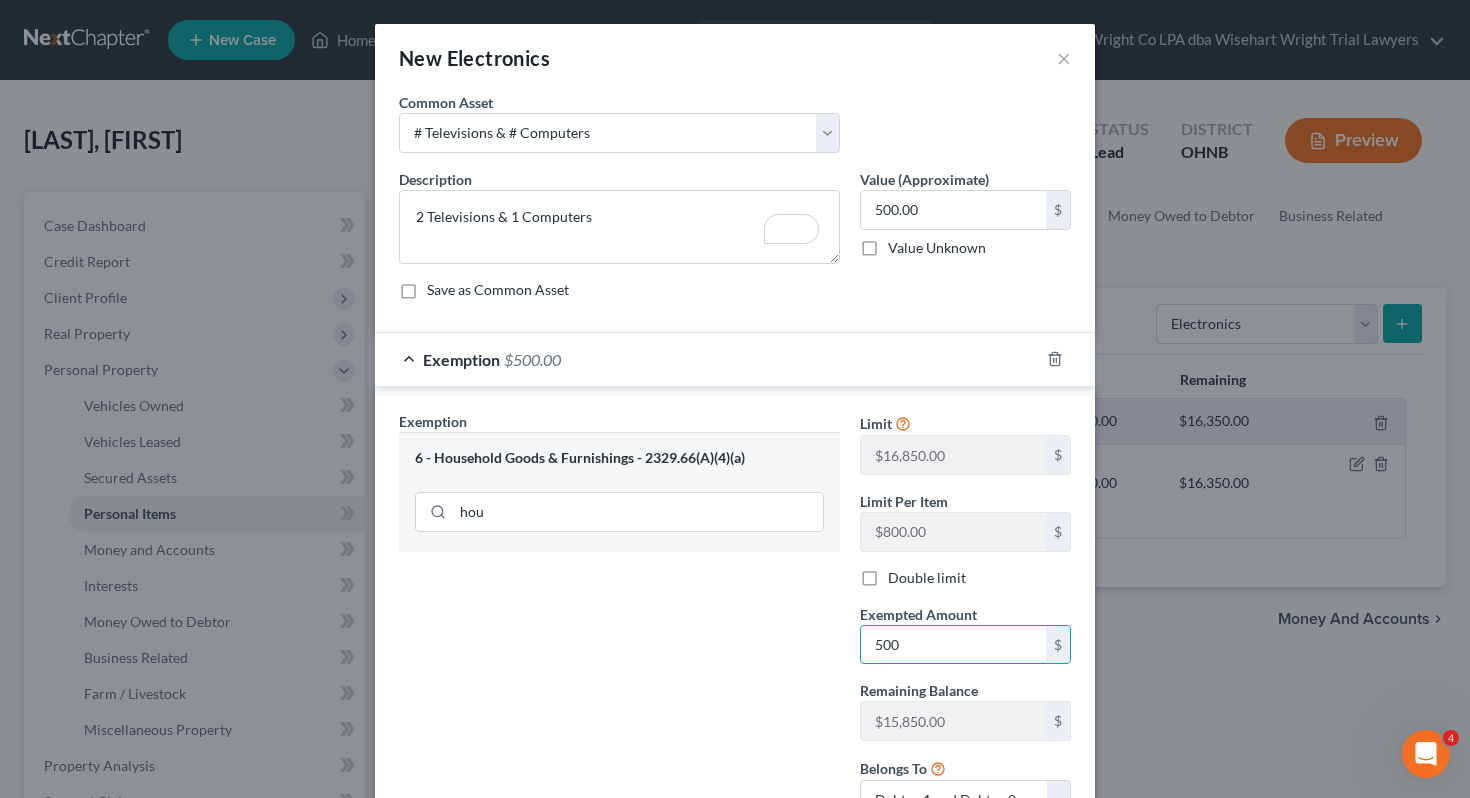 type on "500" 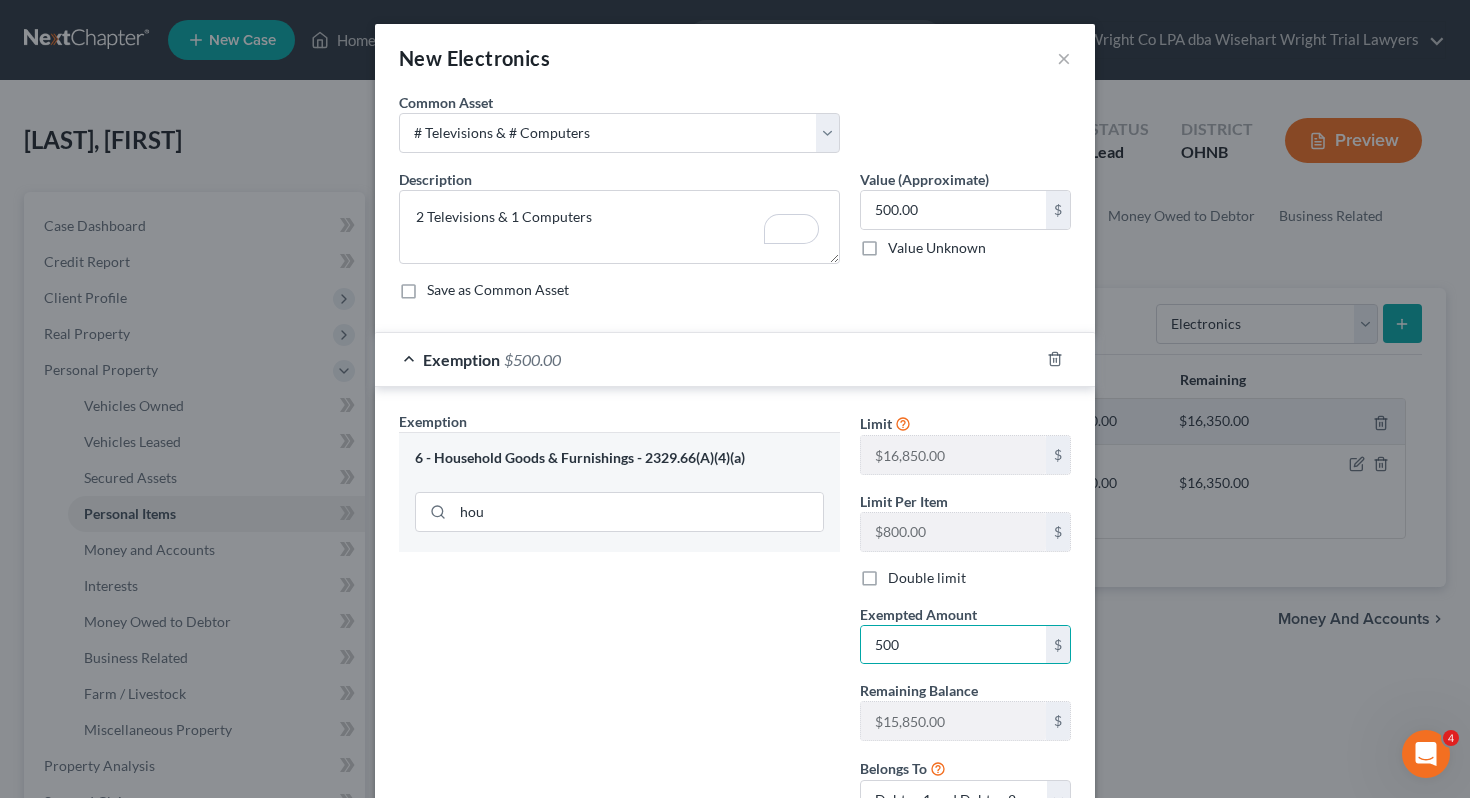 click on "Exemption Set must be selected for CA.
Exemption
*
6 - Household Goods & Furnishings - 2329.66(A)(4)(a)         hou" at bounding box center (619, 623) 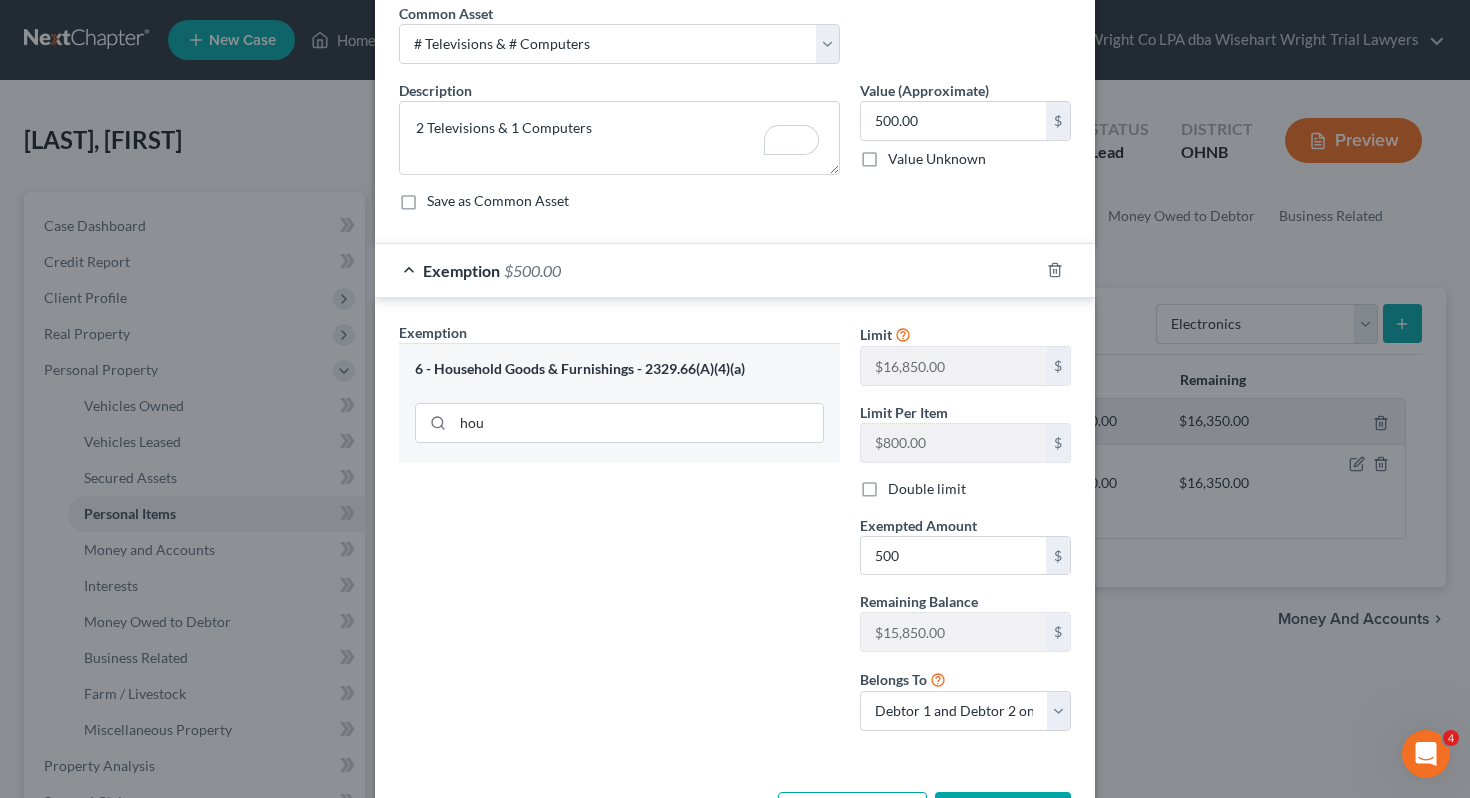 scroll, scrollTop: 164, scrollLeft: 0, axis: vertical 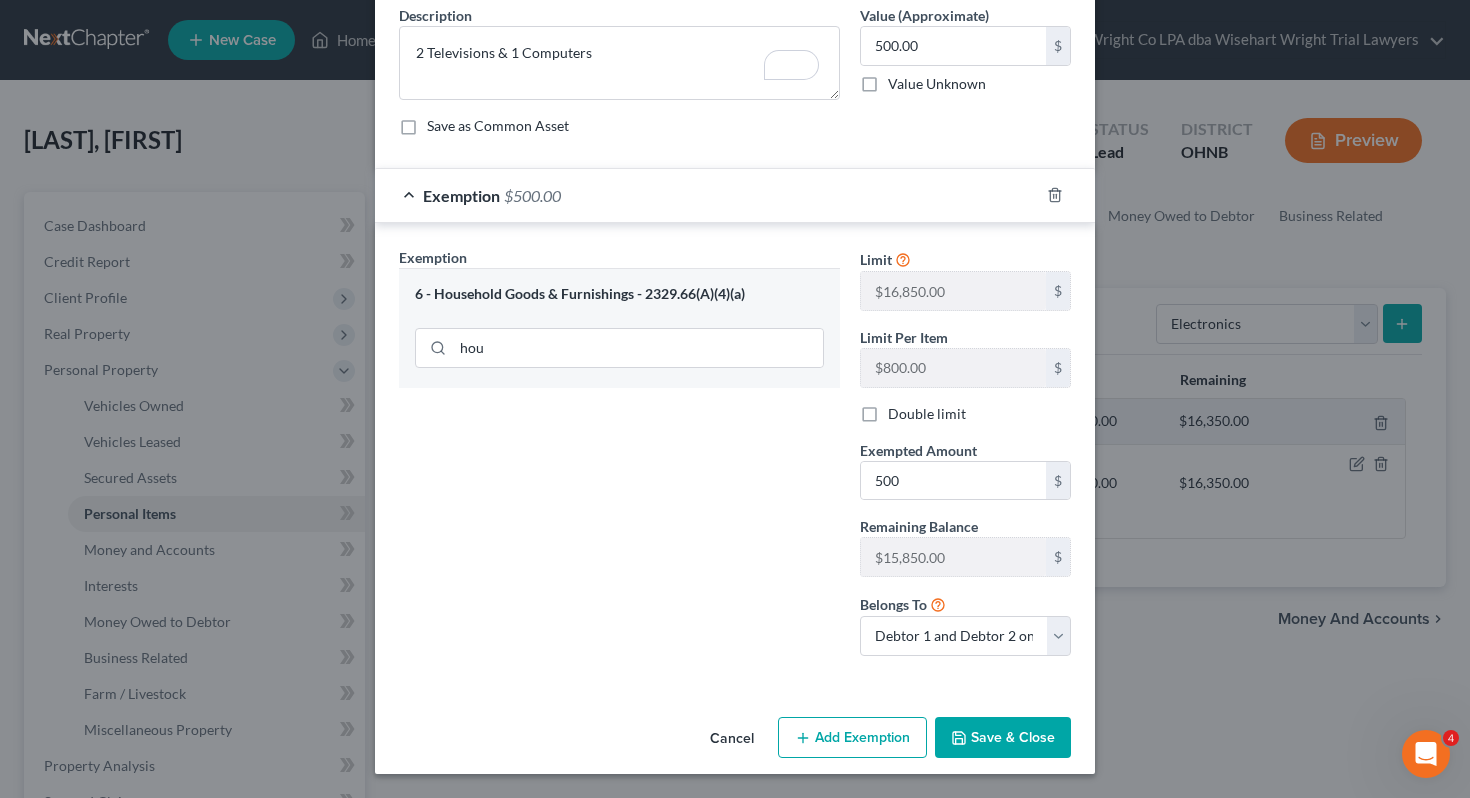 click on "Save & Close" at bounding box center (1003, 738) 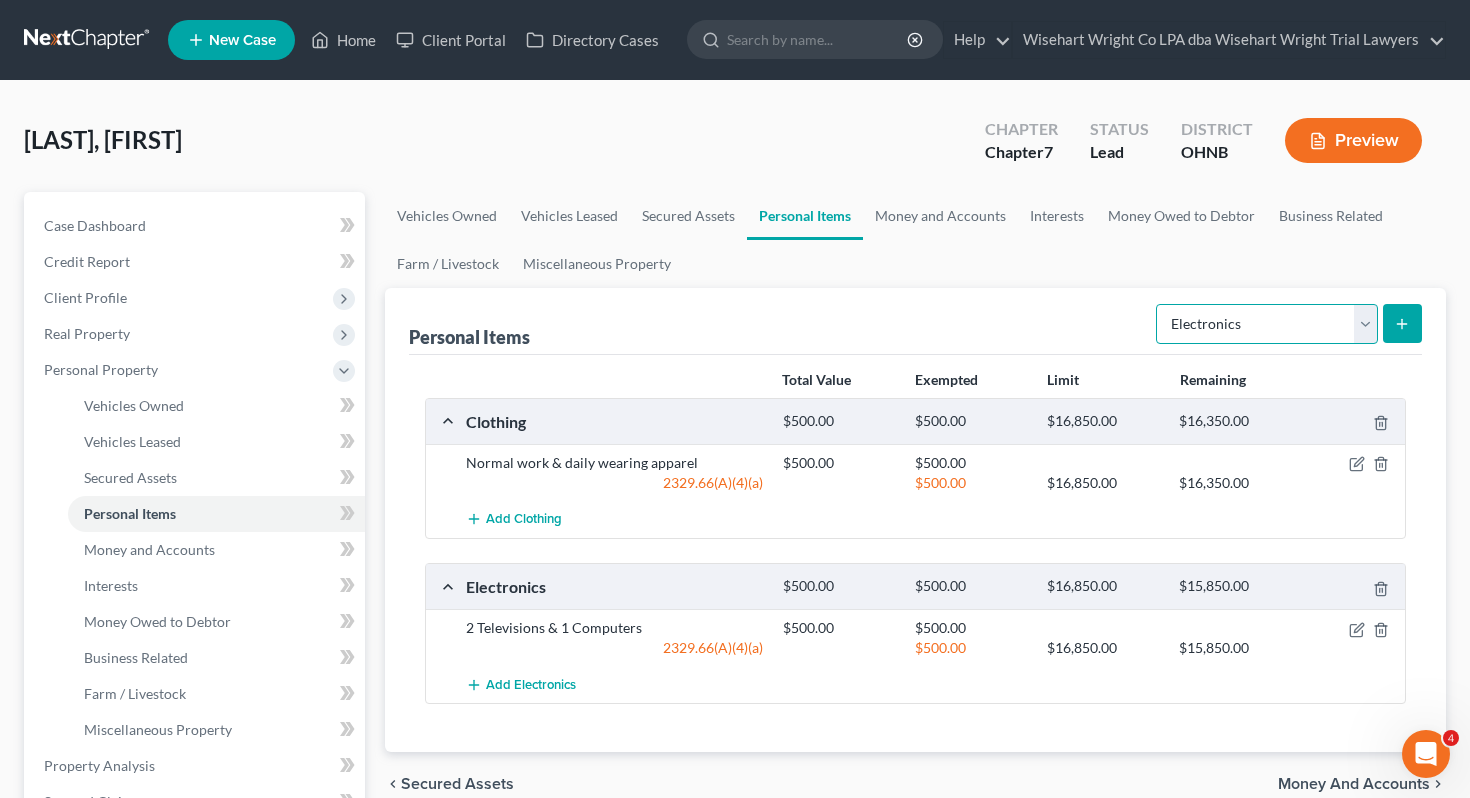 click on "Select Item Type Clothing Collectibles Of Value Electronics Firearms Household Goods Jewelry Other Pet(s) Sports & Hobby Equipment" at bounding box center (1267, 324) 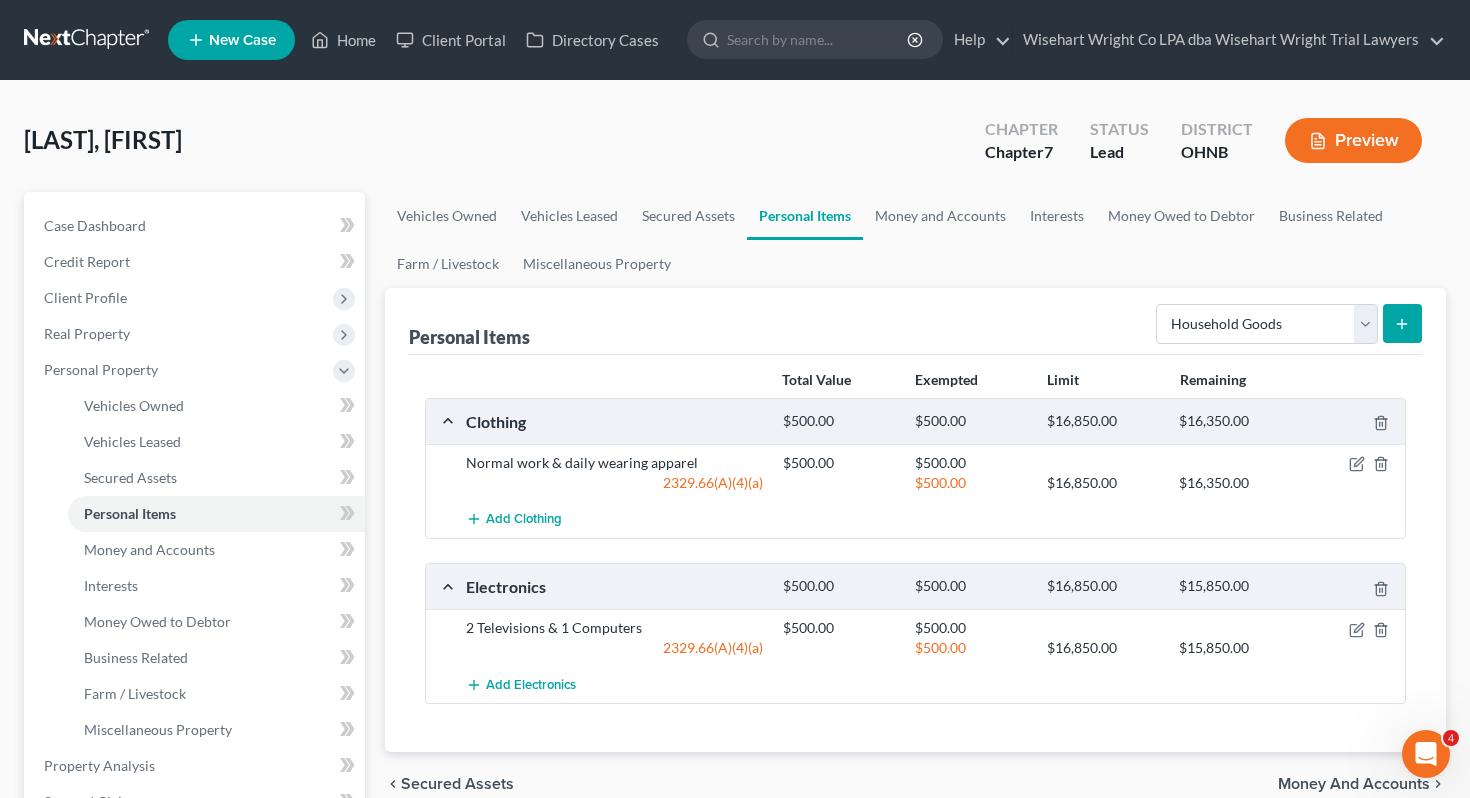 click 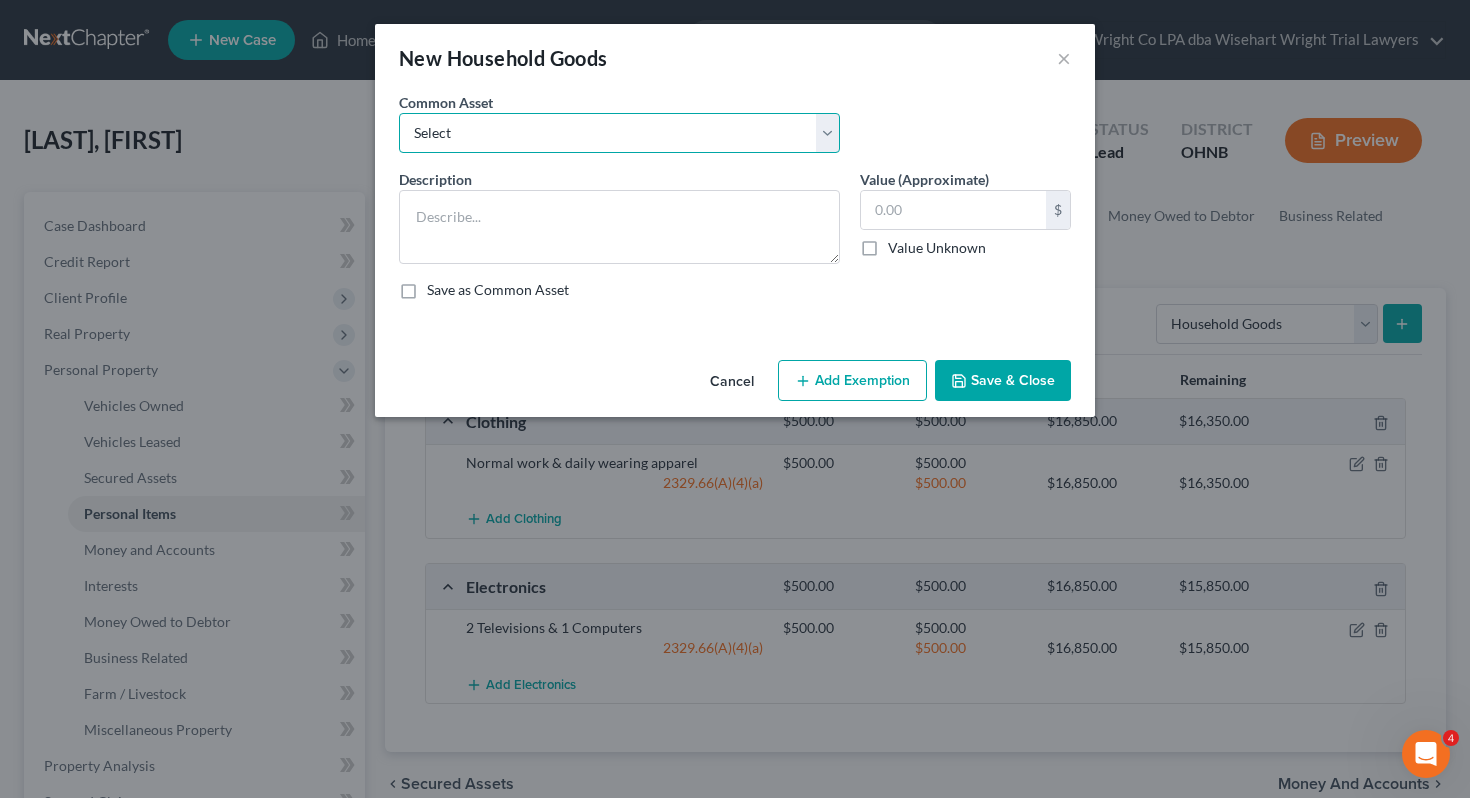 click on "Select Household goods including but not limited to: Kitchen table & chairs, dishes, utensils, fridge, stove, couch, chairs, coffee & end tables, lamps, beds, dressers, & linens. Household goods including but not limited to: Kitchen table & chairs, dishes, utensils, fridge, stove, couch, chairs, coffee & end tables, lamps, beds, dressers, & linens. Household goods including but not limited to: Kitchen table & chairs, dishes, utensils, fridge, stove, couch, chairs, coffee & end tables, lamps, beds, dressers, & linens. Household goods including but not limited to: Kitchen table & chairs, dishes, utensils, fridge, stove, couch, chairs, coffee & end tables, lamps, beds, dressers, & linens. Household goods including but not limited to: Kitchen table & chairs, dishes, utensils, fridge, stove, couch, chairs, coffee & end tables, lamps, beds, dressers, & linens." at bounding box center (619, 133) 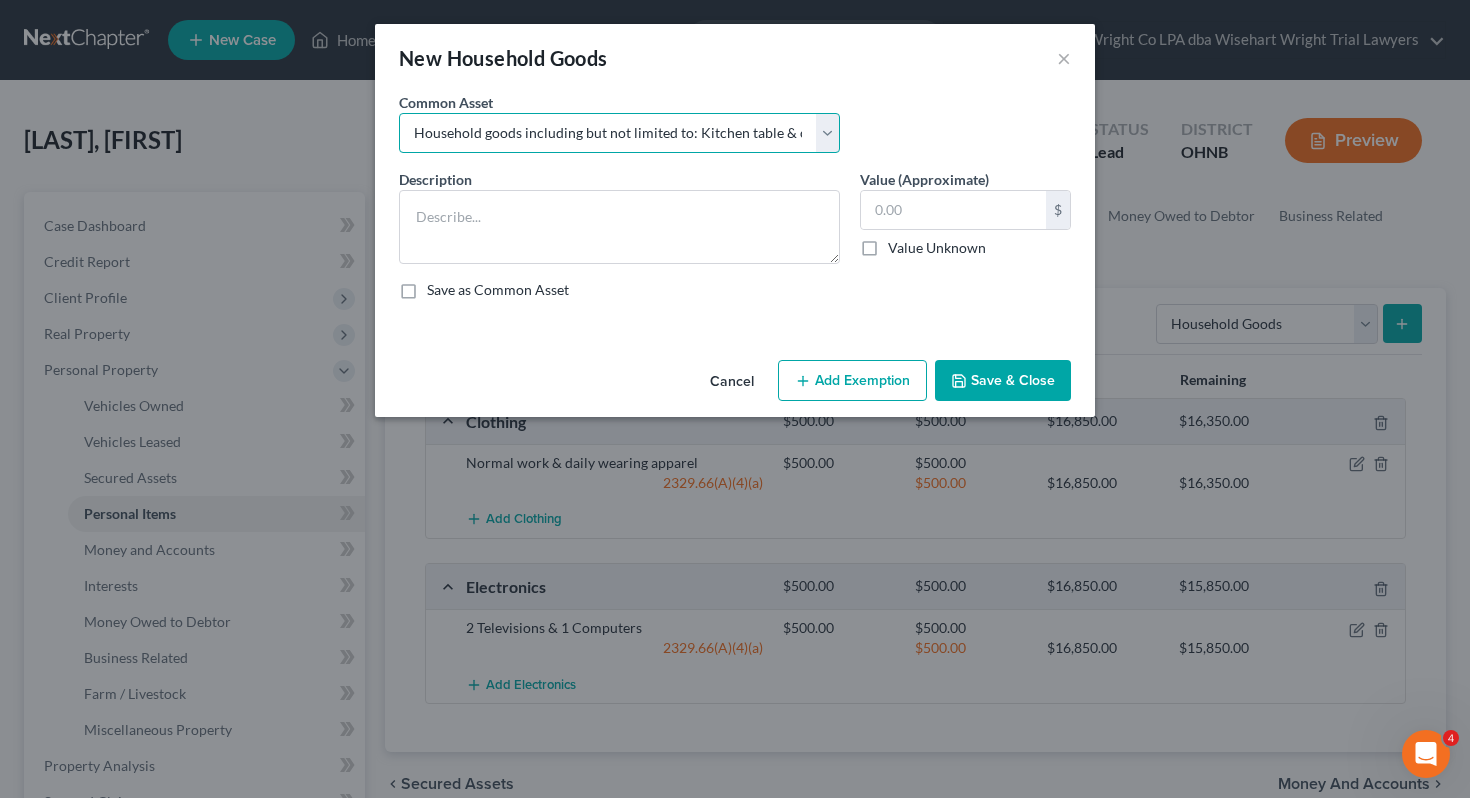 type on "Household goods including but not limited to: Kitchen table & chairs, dishes, utensils, fridge, stove, couch, chairs, coffee & end tables, lamps, beds, dressers, & linens." 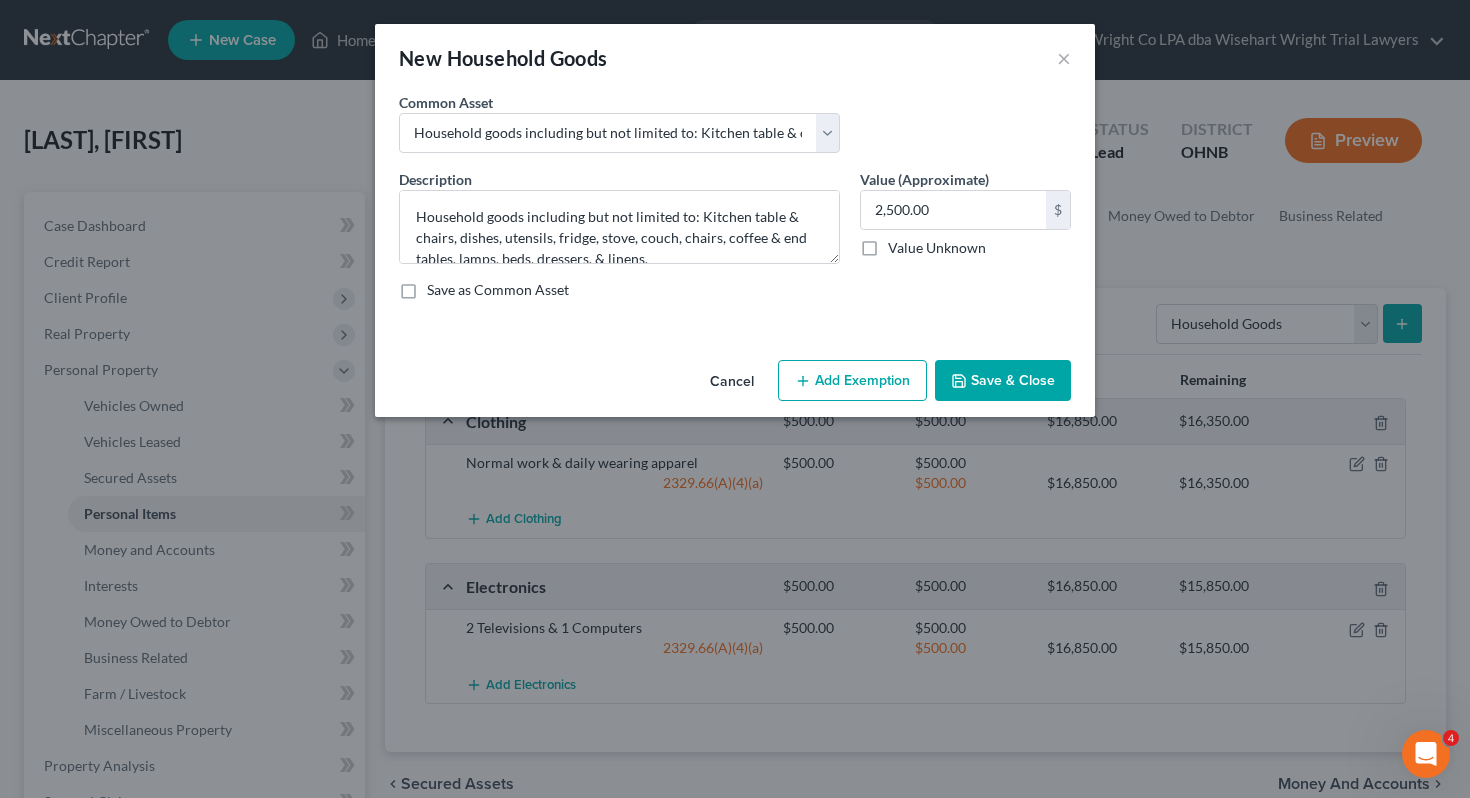 click on "Add Exemption" at bounding box center [852, 381] 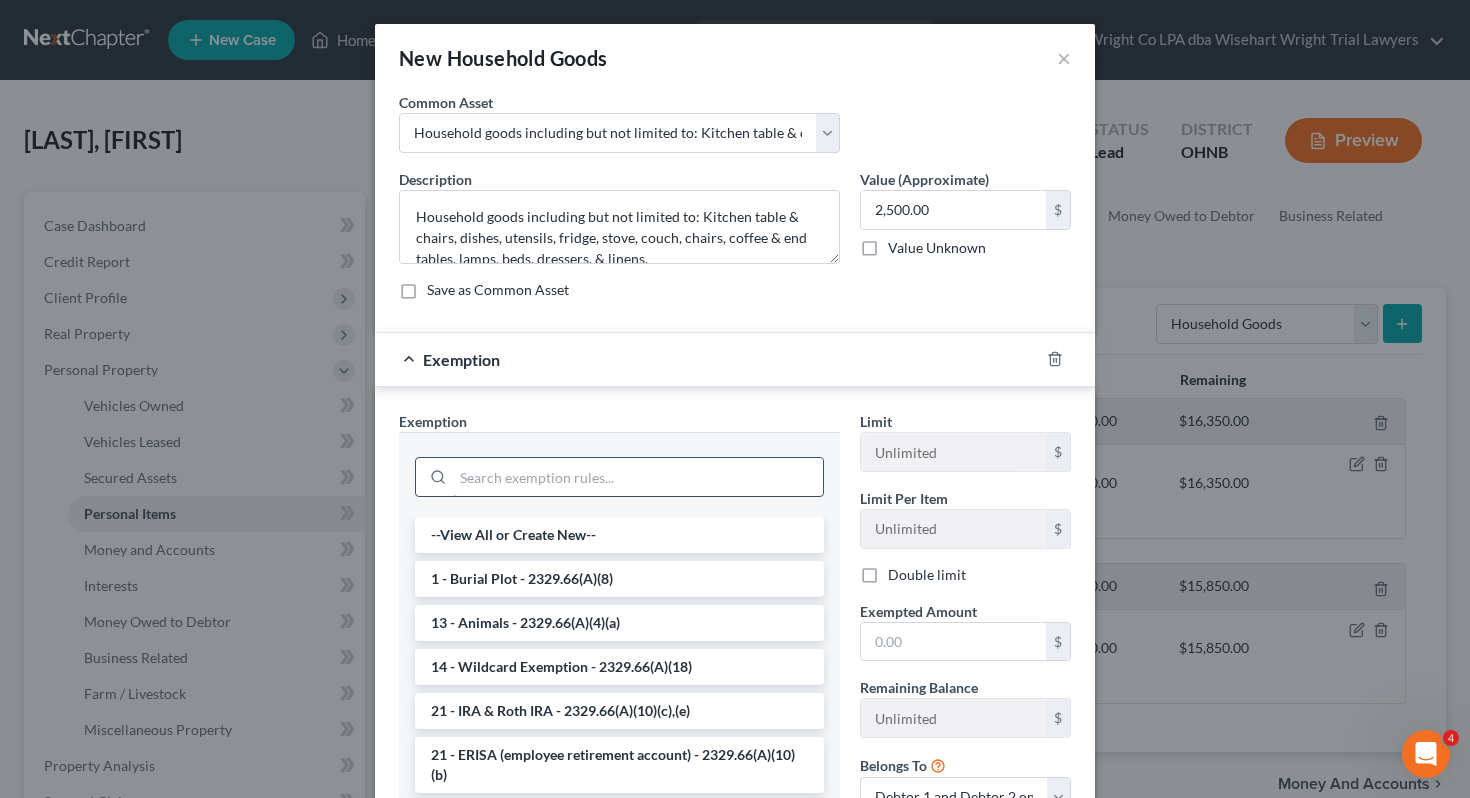click at bounding box center [638, 477] 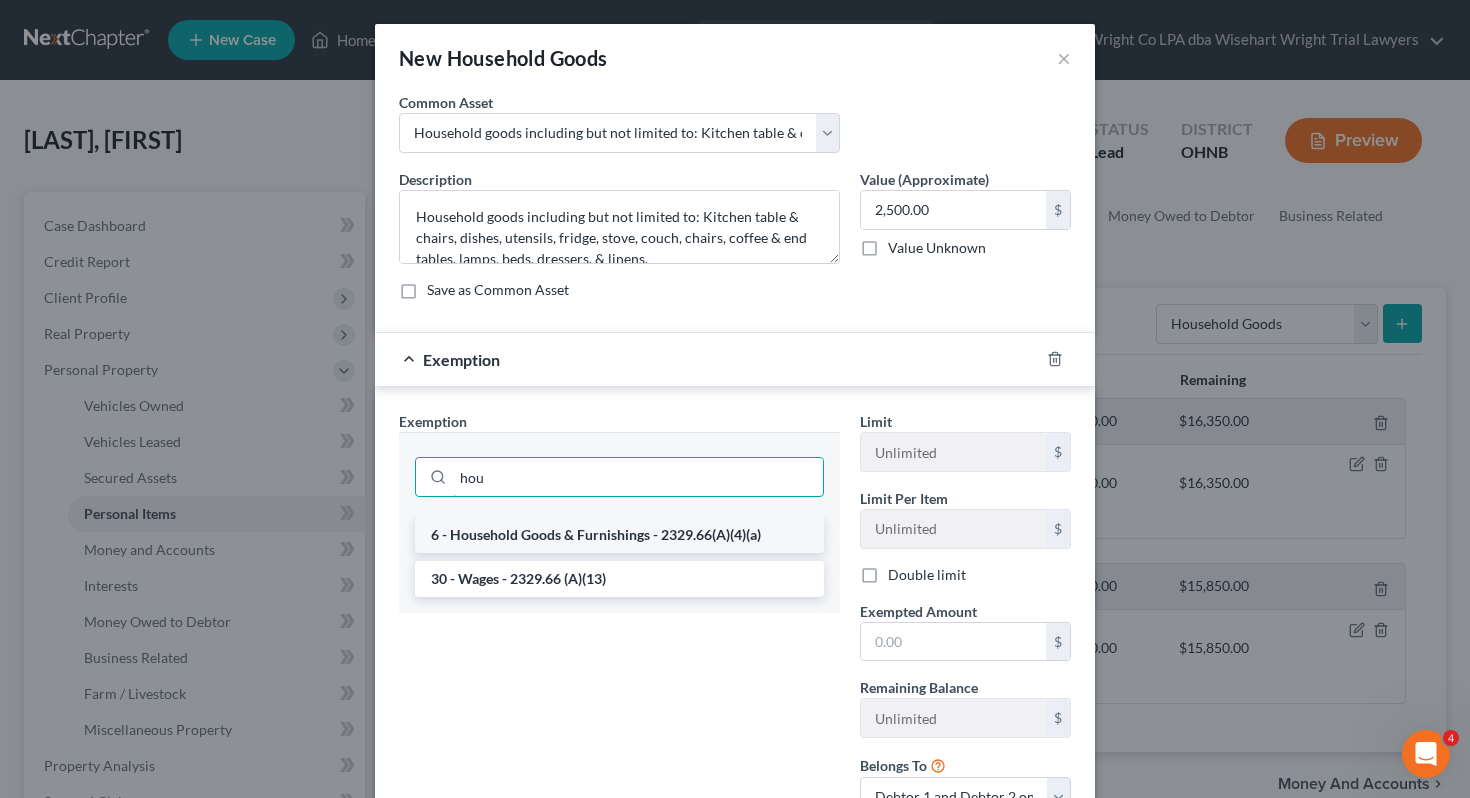 type on "hou" 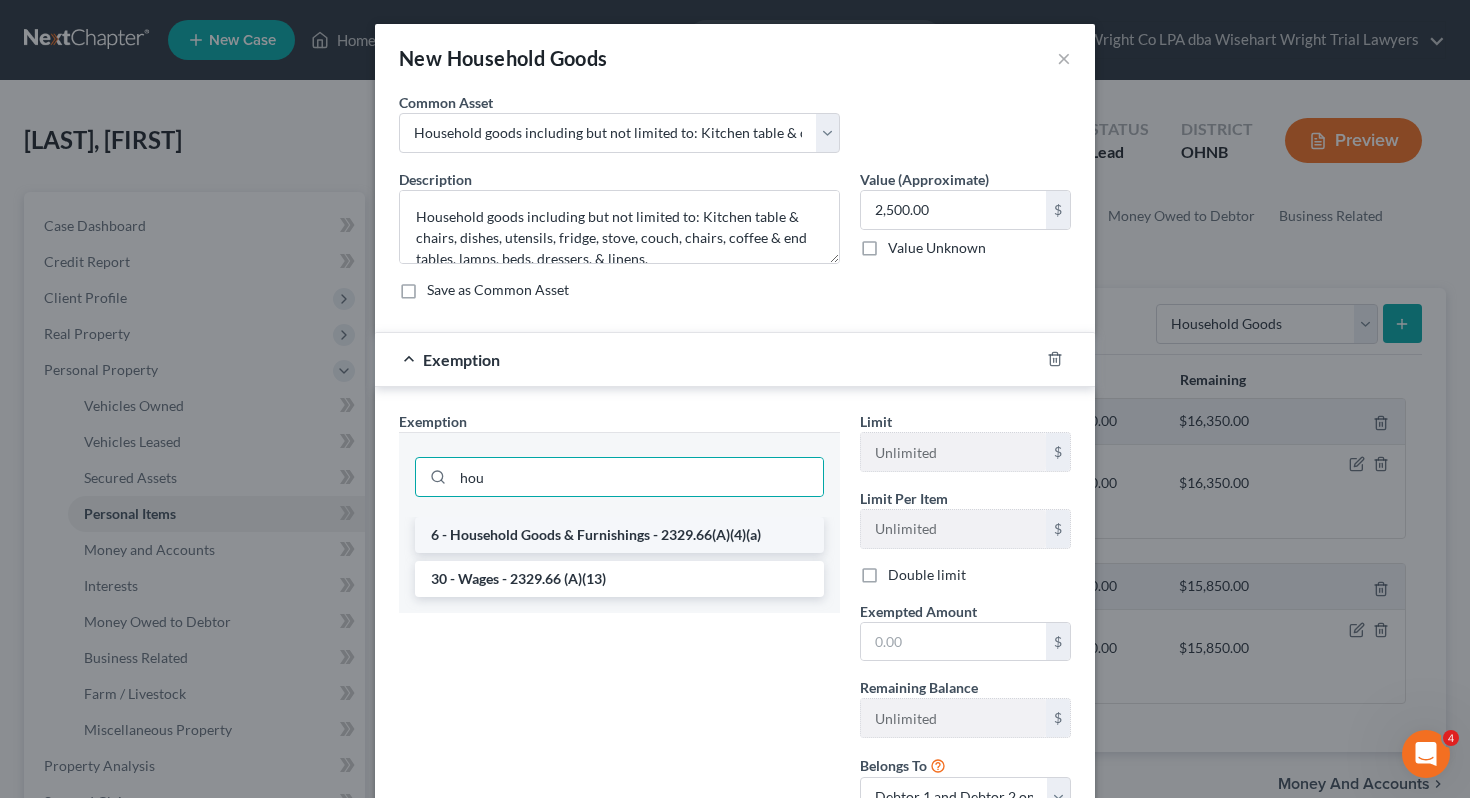 click on "6 - Household Goods & Furnishings - 2329.66(A)(4)(a)" at bounding box center [619, 535] 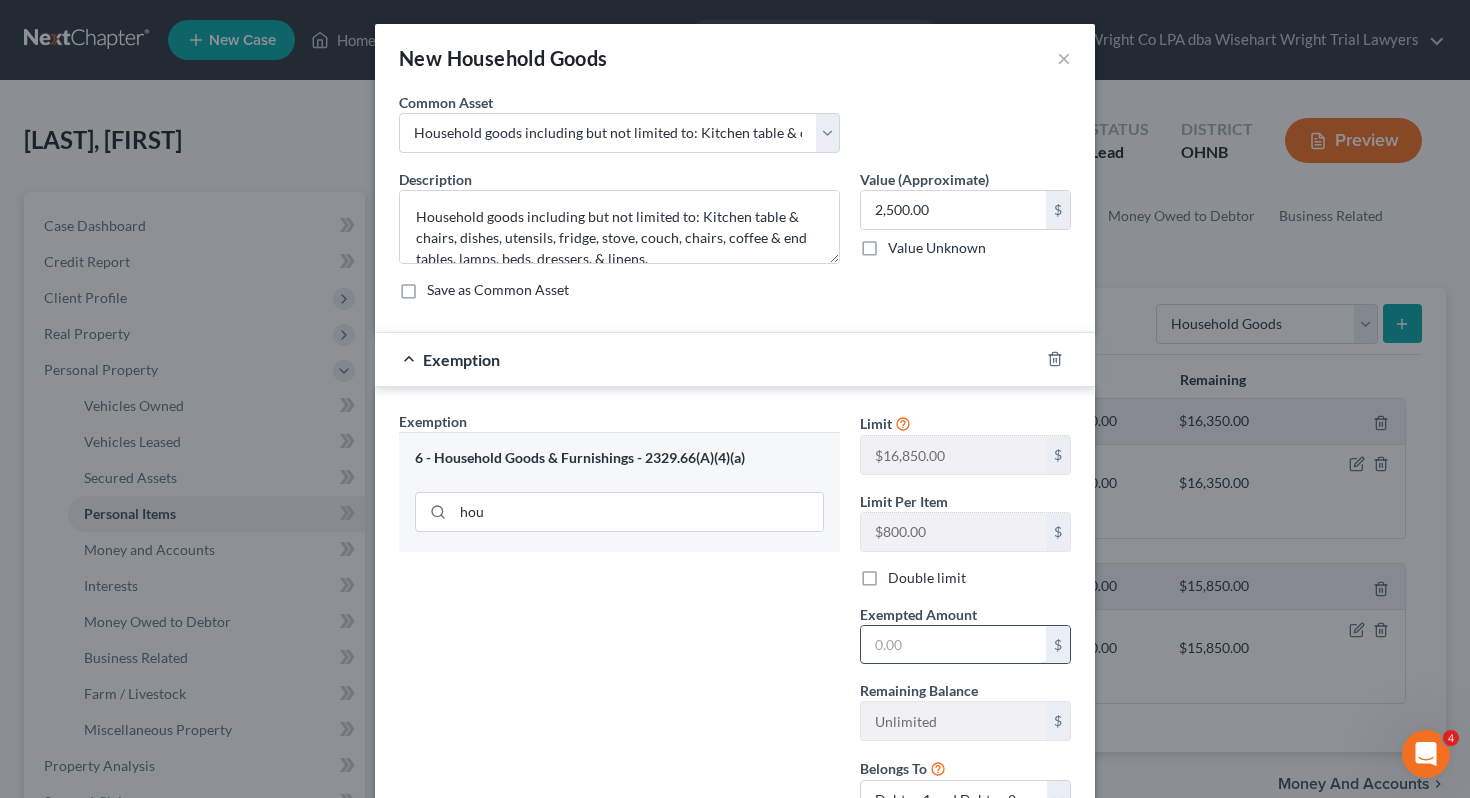 click at bounding box center (953, 645) 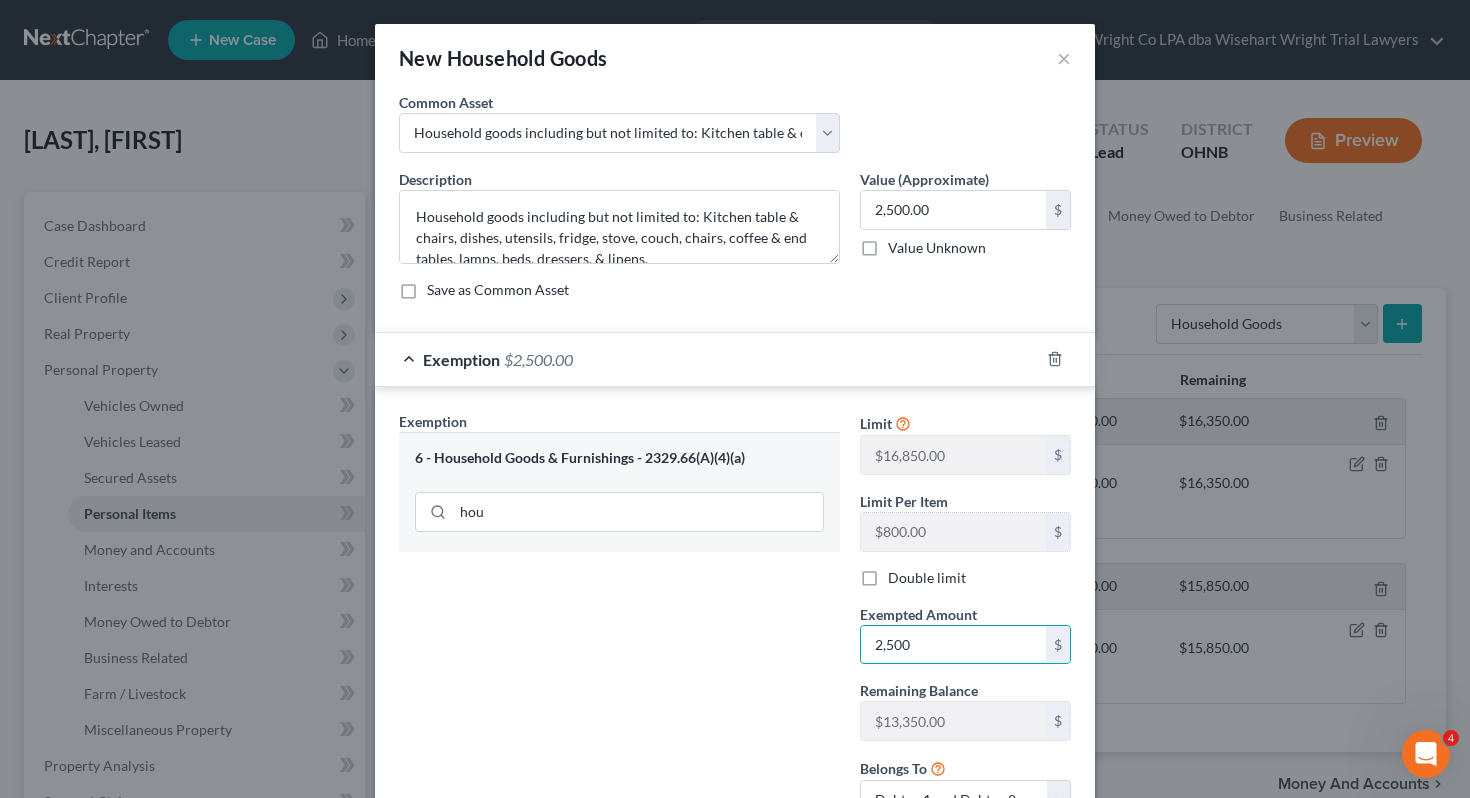 type on "2,500" 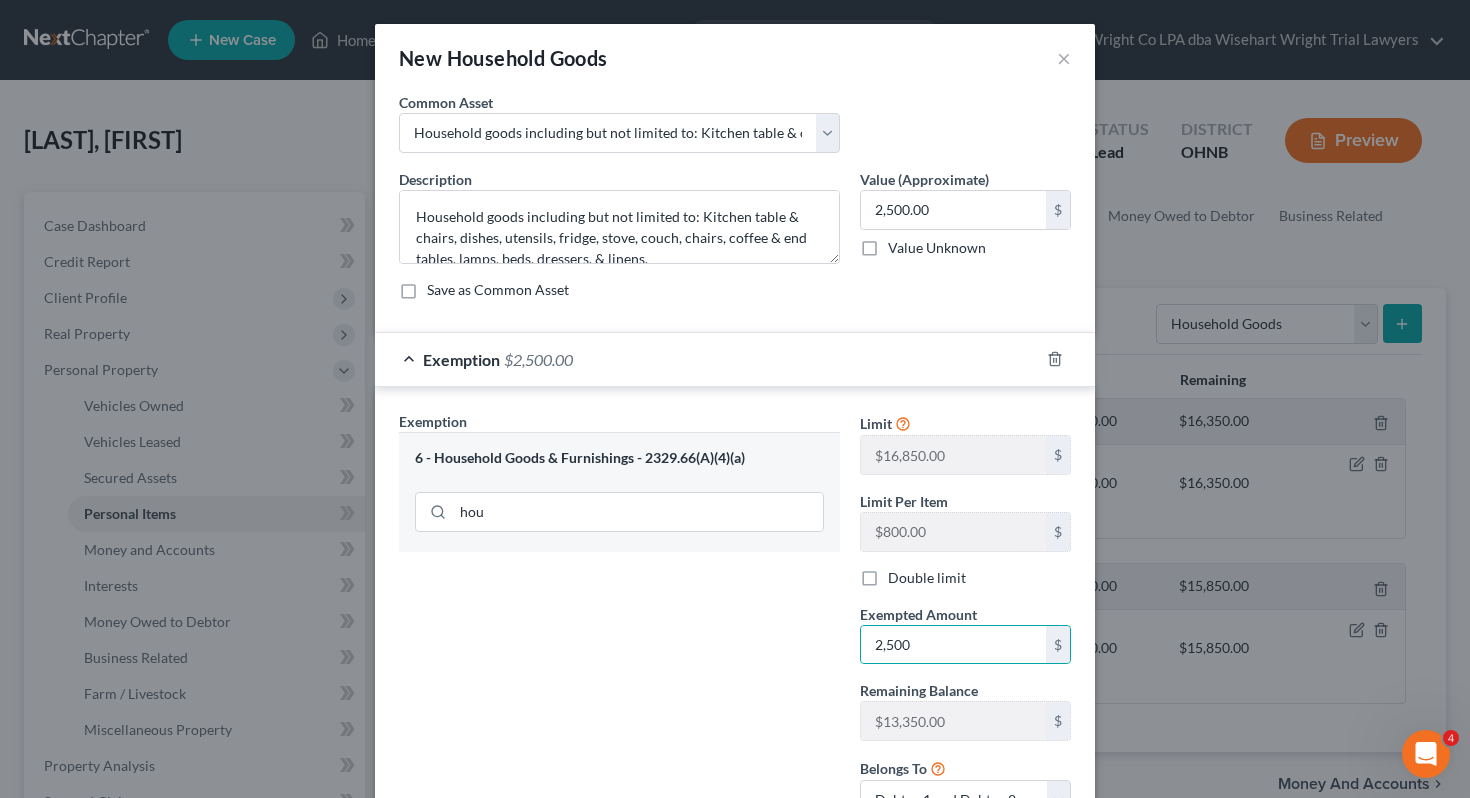 click on "Exemption Set must be selected for CA.
Exemption
*
6 - Household Goods & Furnishings - 2329.66(A)(4)(a)         hou" at bounding box center [619, 623] 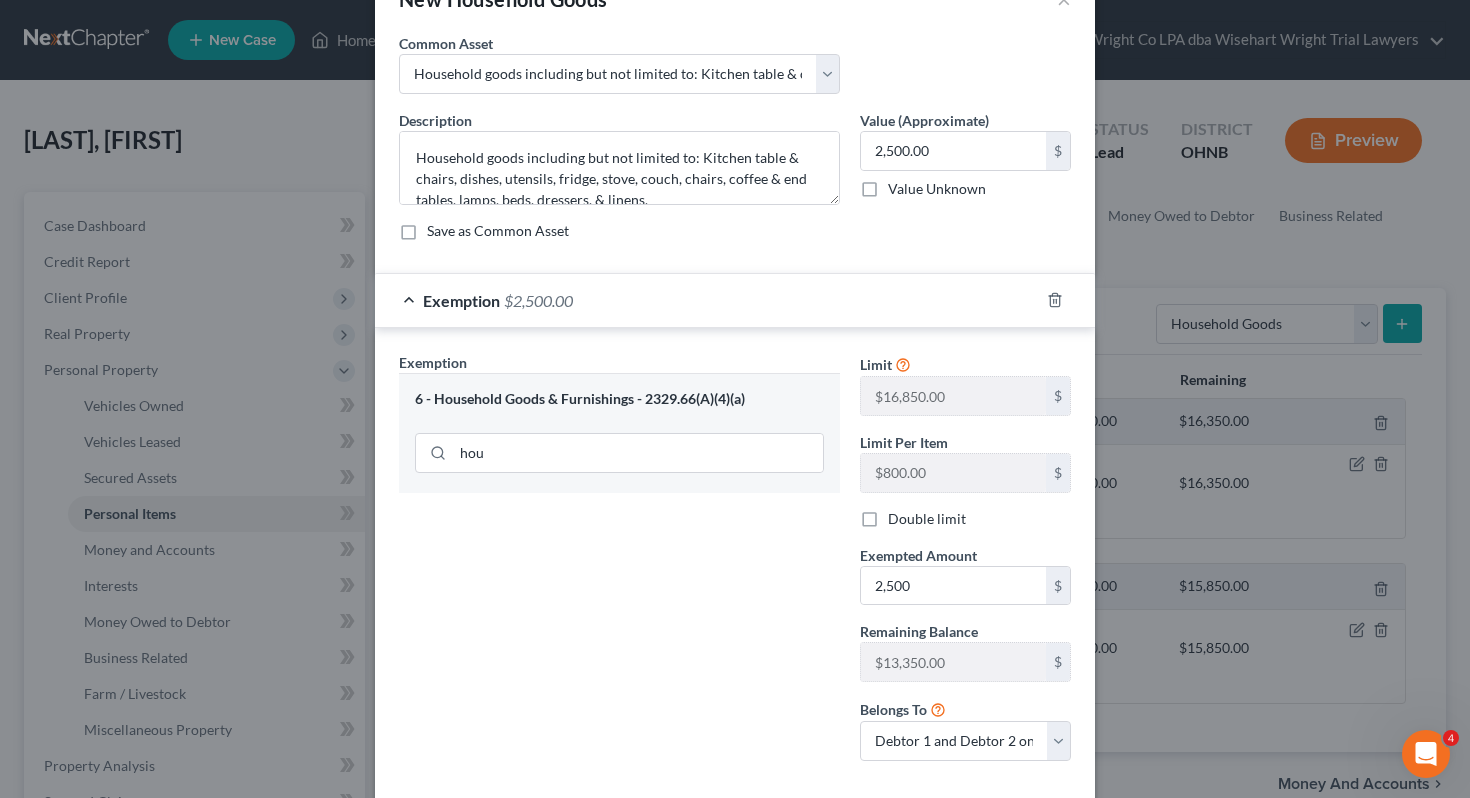 scroll, scrollTop: 164, scrollLeft: 0, axis: vertical 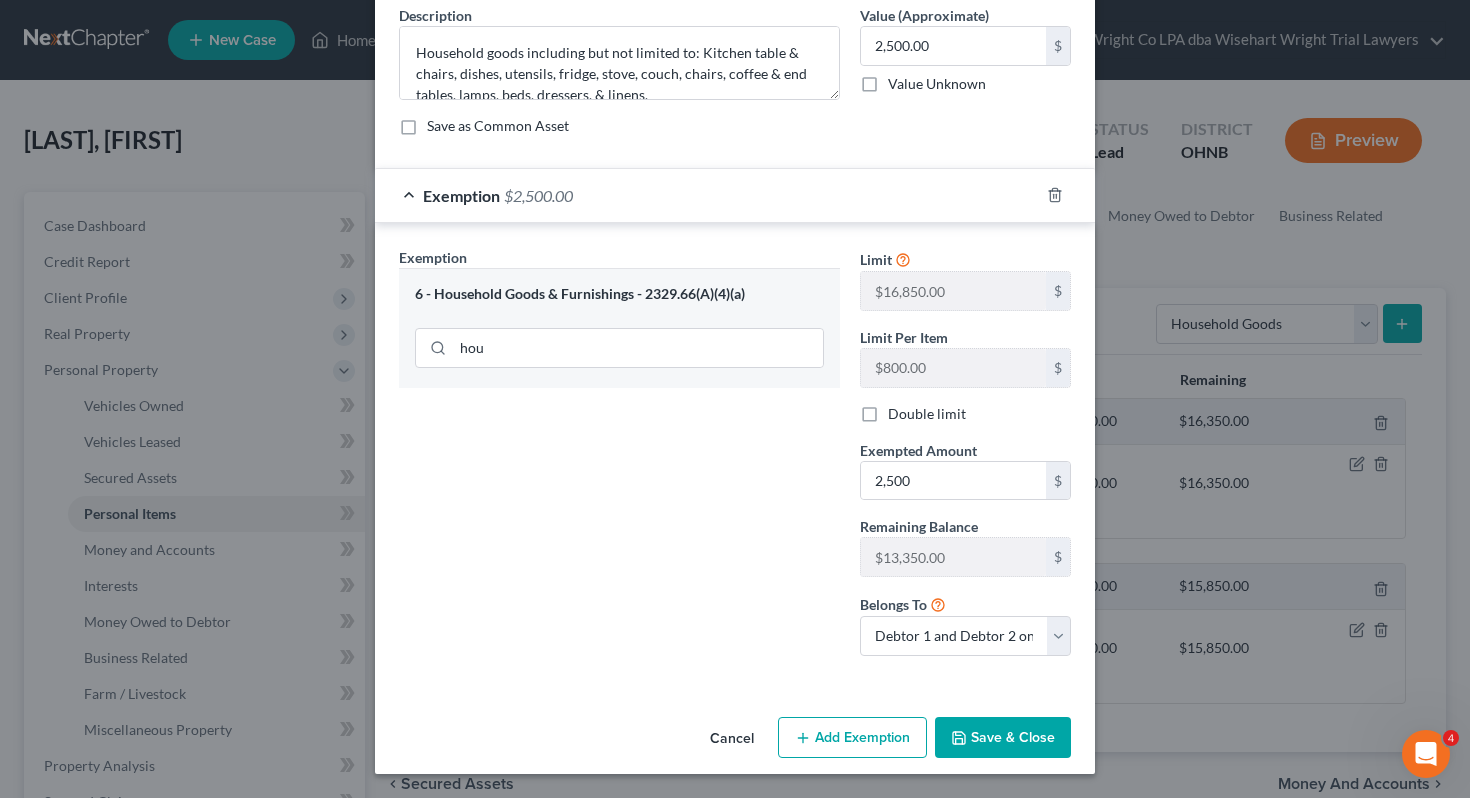 click on "Save & Close" at bounding box center (1003, 738) 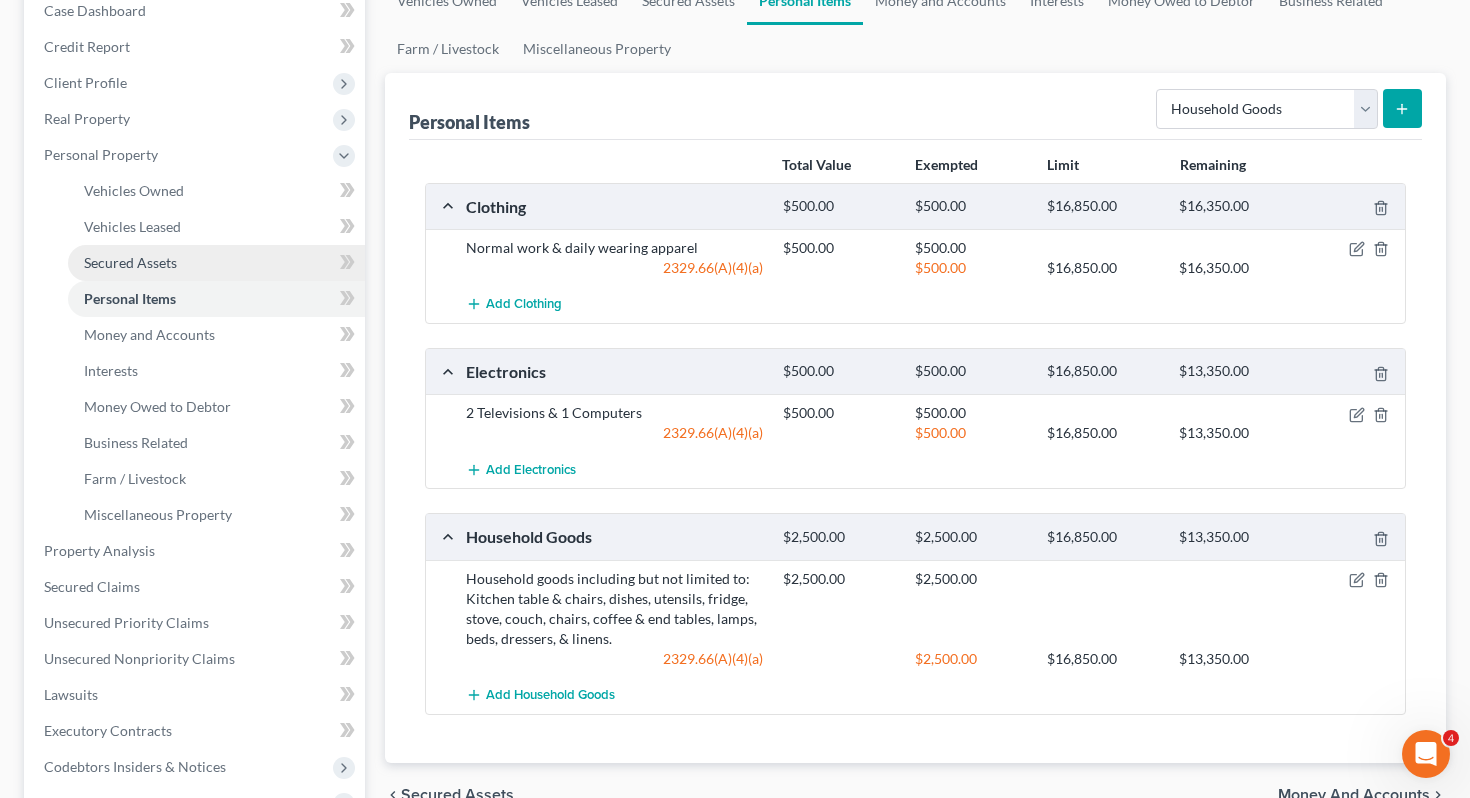 scroll, scrollTop: 142, scrollLeft: 0, axis: vertical 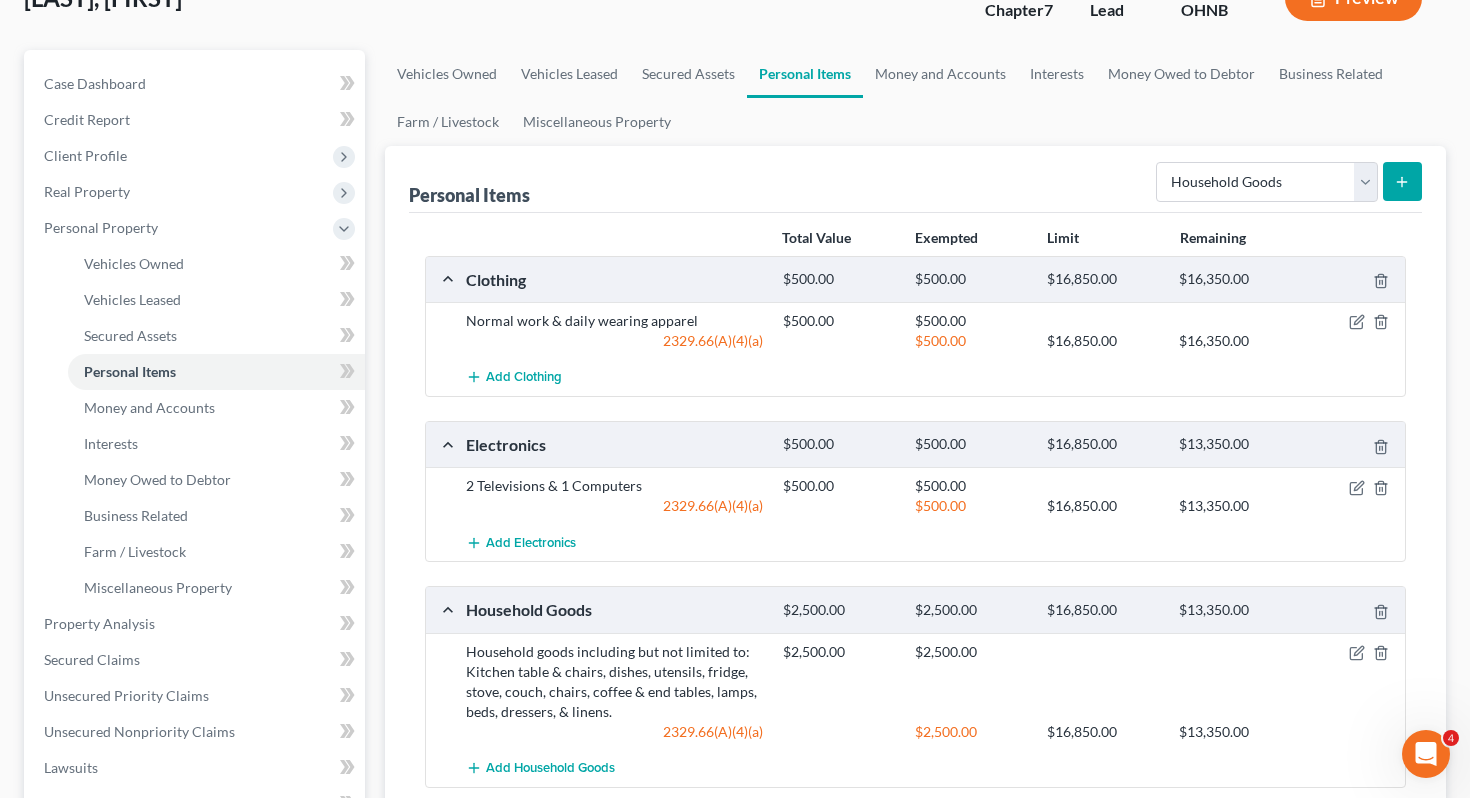 click at bounding box center (1402, 181) 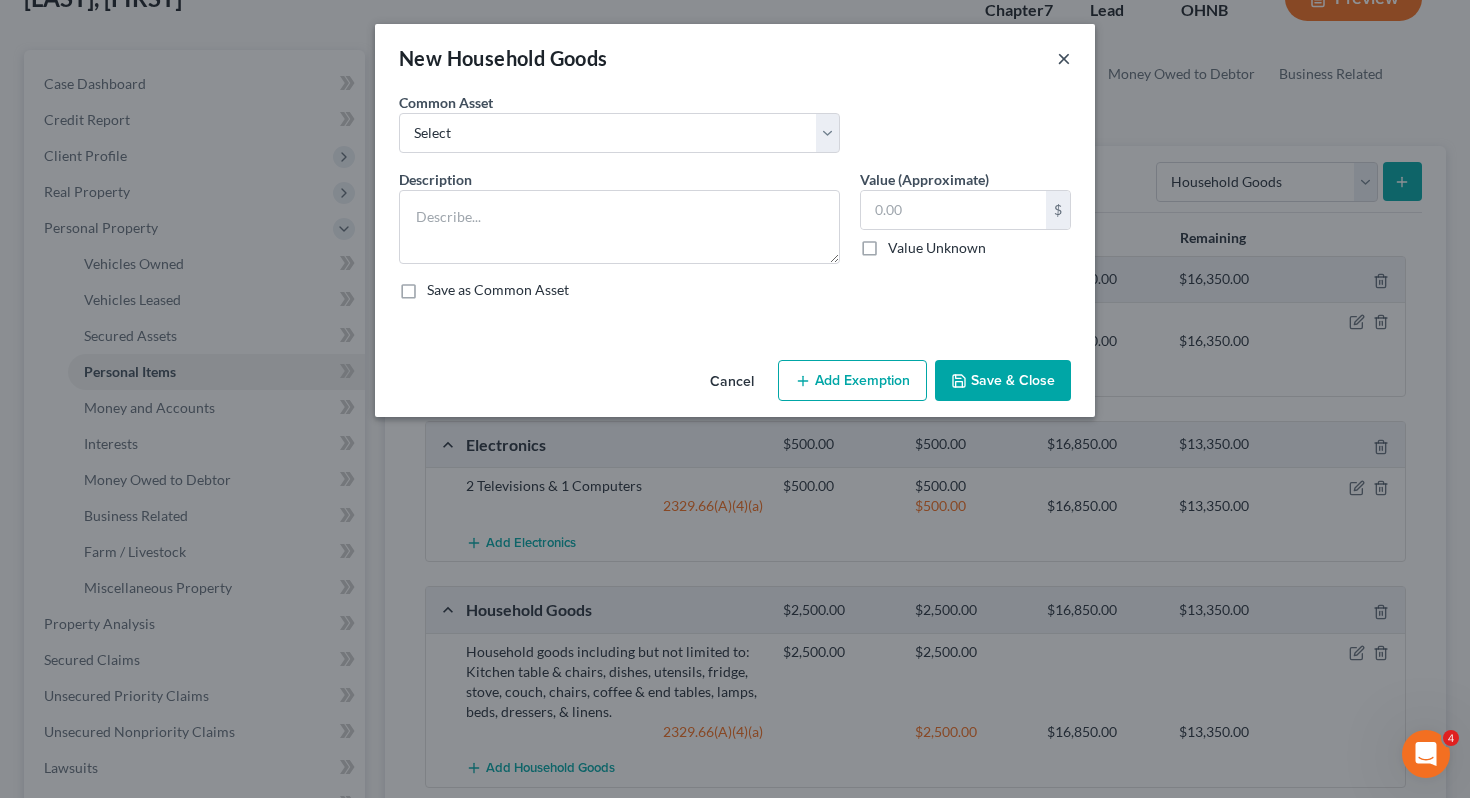 click on "×" at bounding box center [1064, 58] 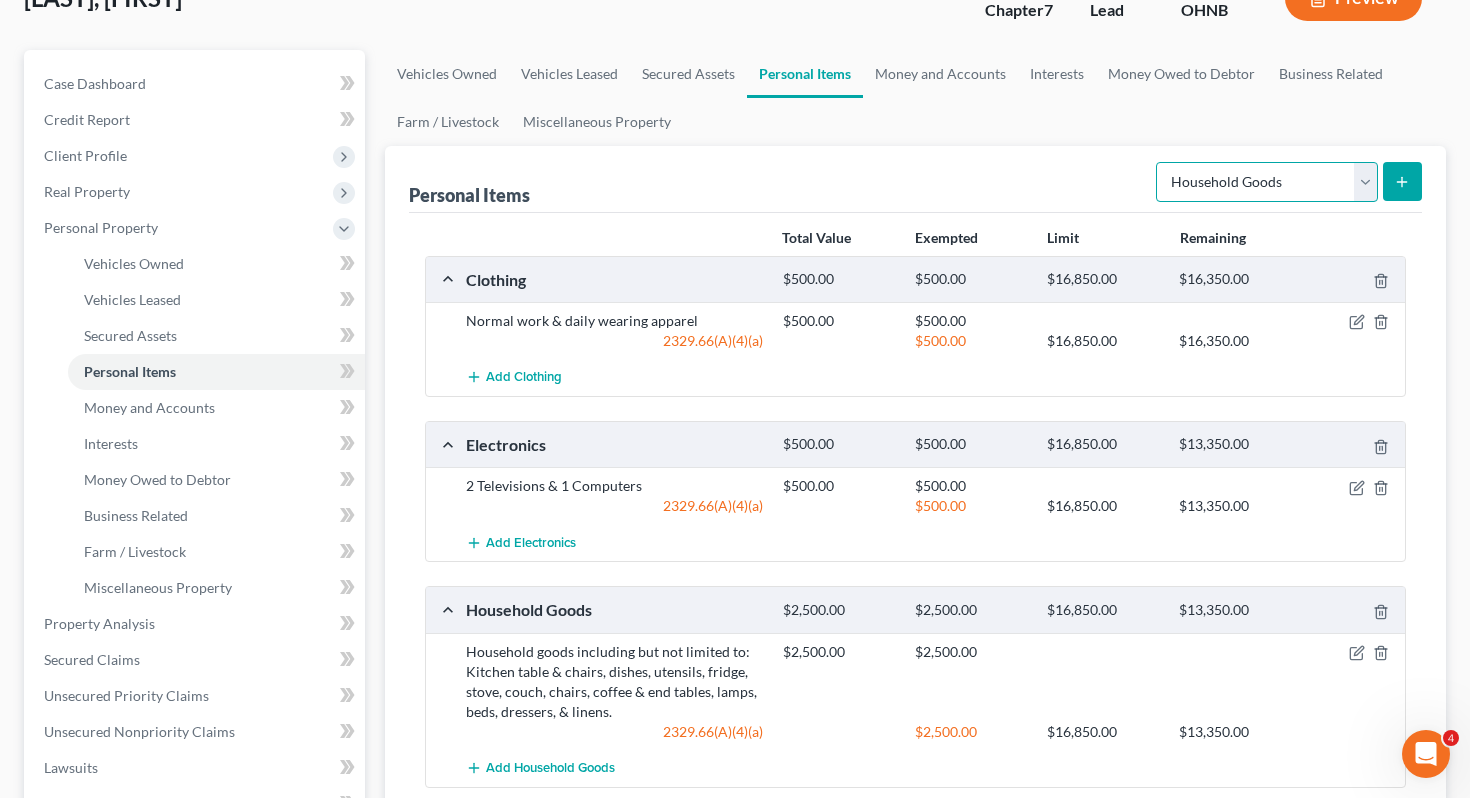 click on "Select Item Type Clothing Collectibles Of Value Electronics Firearms Household Goods Jewelry Other Pet(s) Sports & Hobby Equipment" at bounding box center [1267, 182] 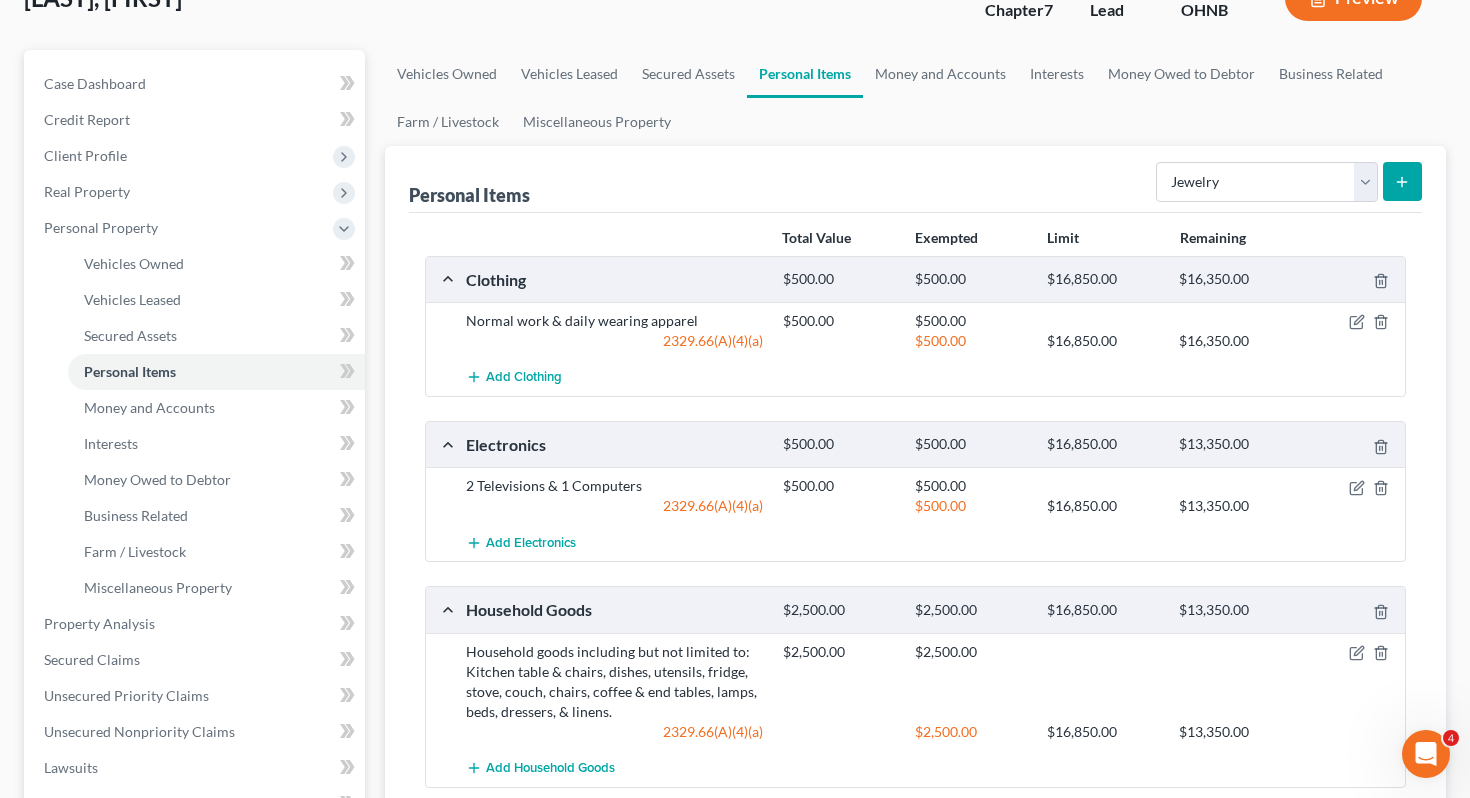 click at bounding box center [1402, 181] 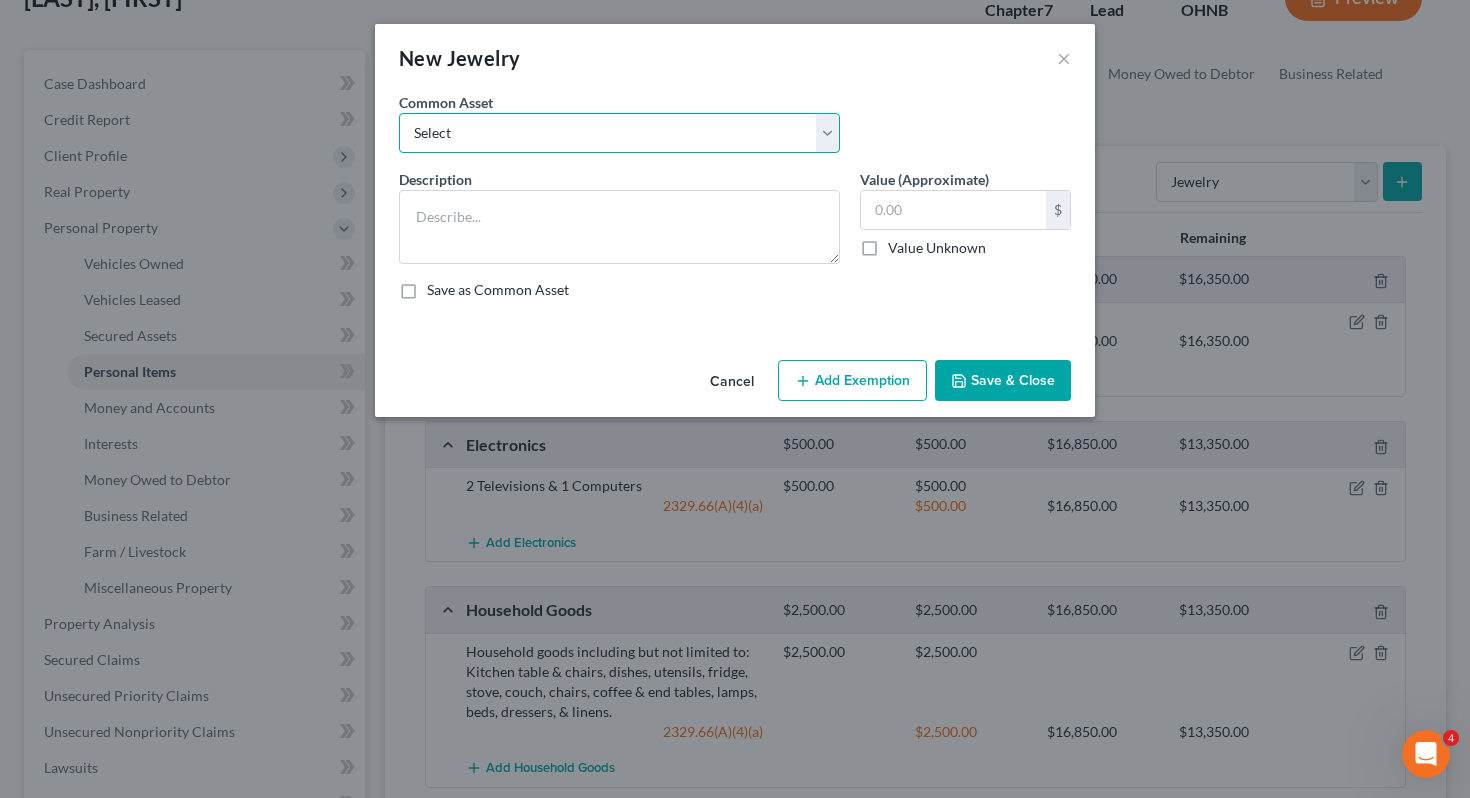click on "Select Assorted items of inexpensive jewelry Wedding bands and assorted items of inexpensive/costume jewelry Assorted items of inexpensive jewelry" at bounding box center (619, 133) 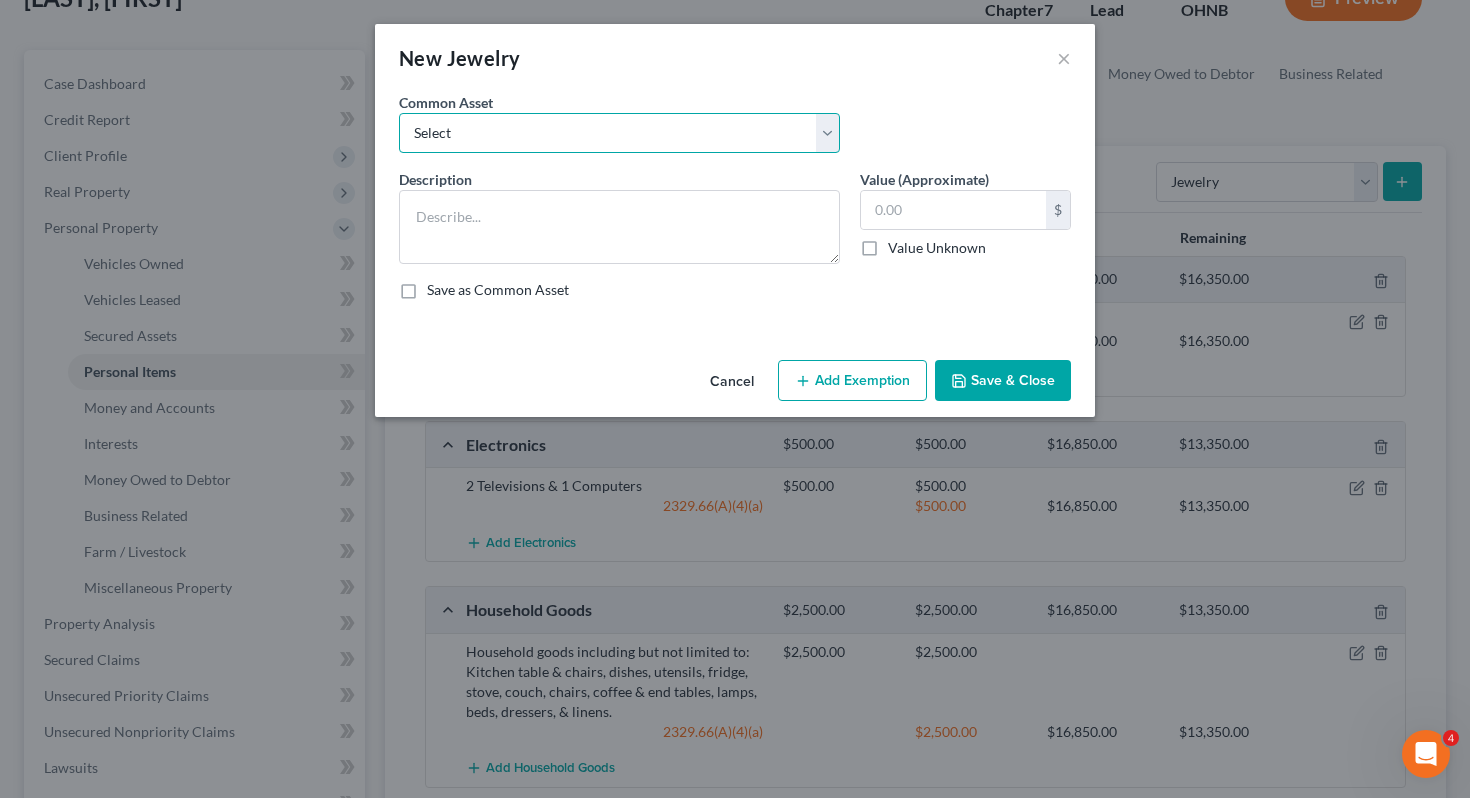 select on "2" 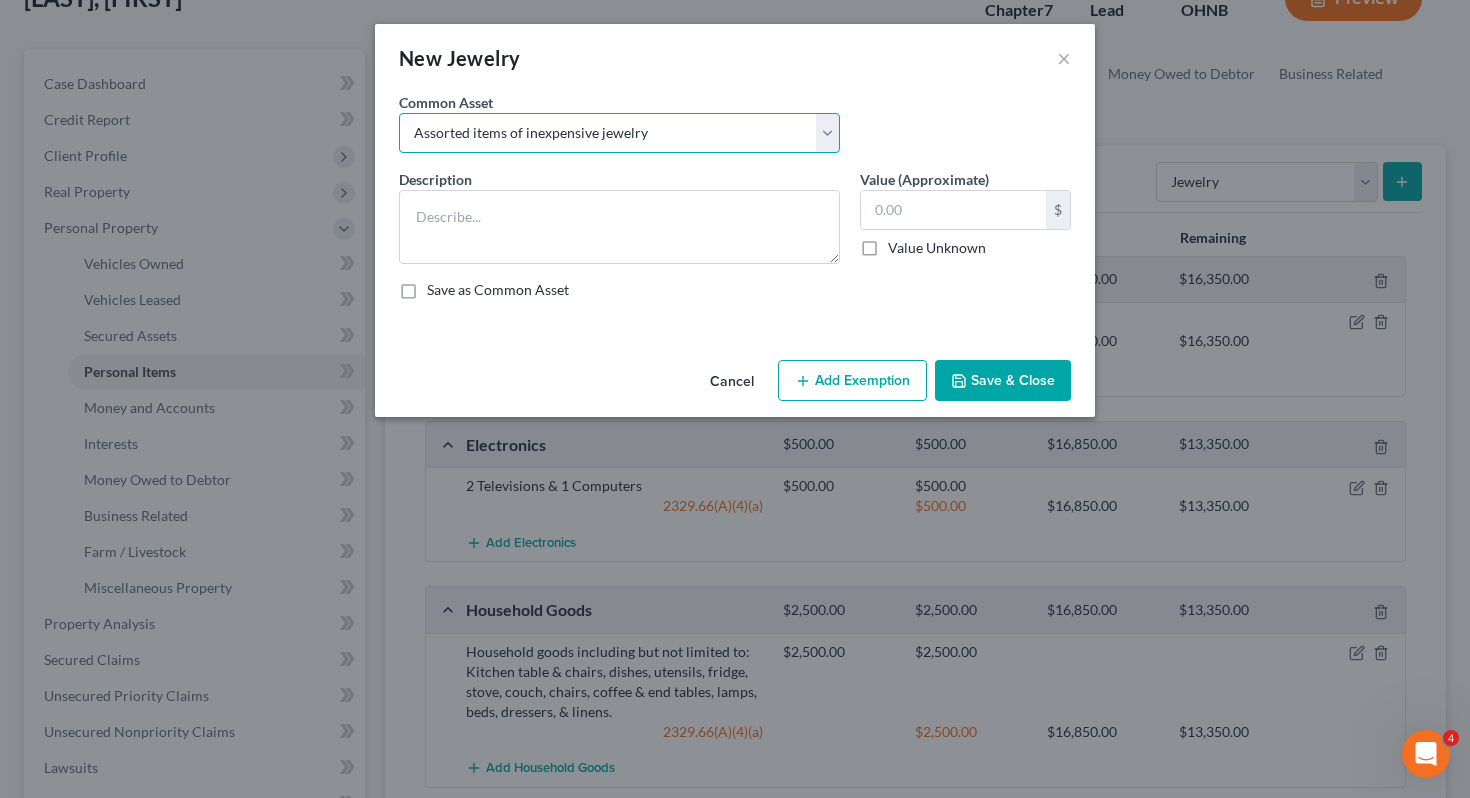 type on "Assorted items of inexpensive jewelry" 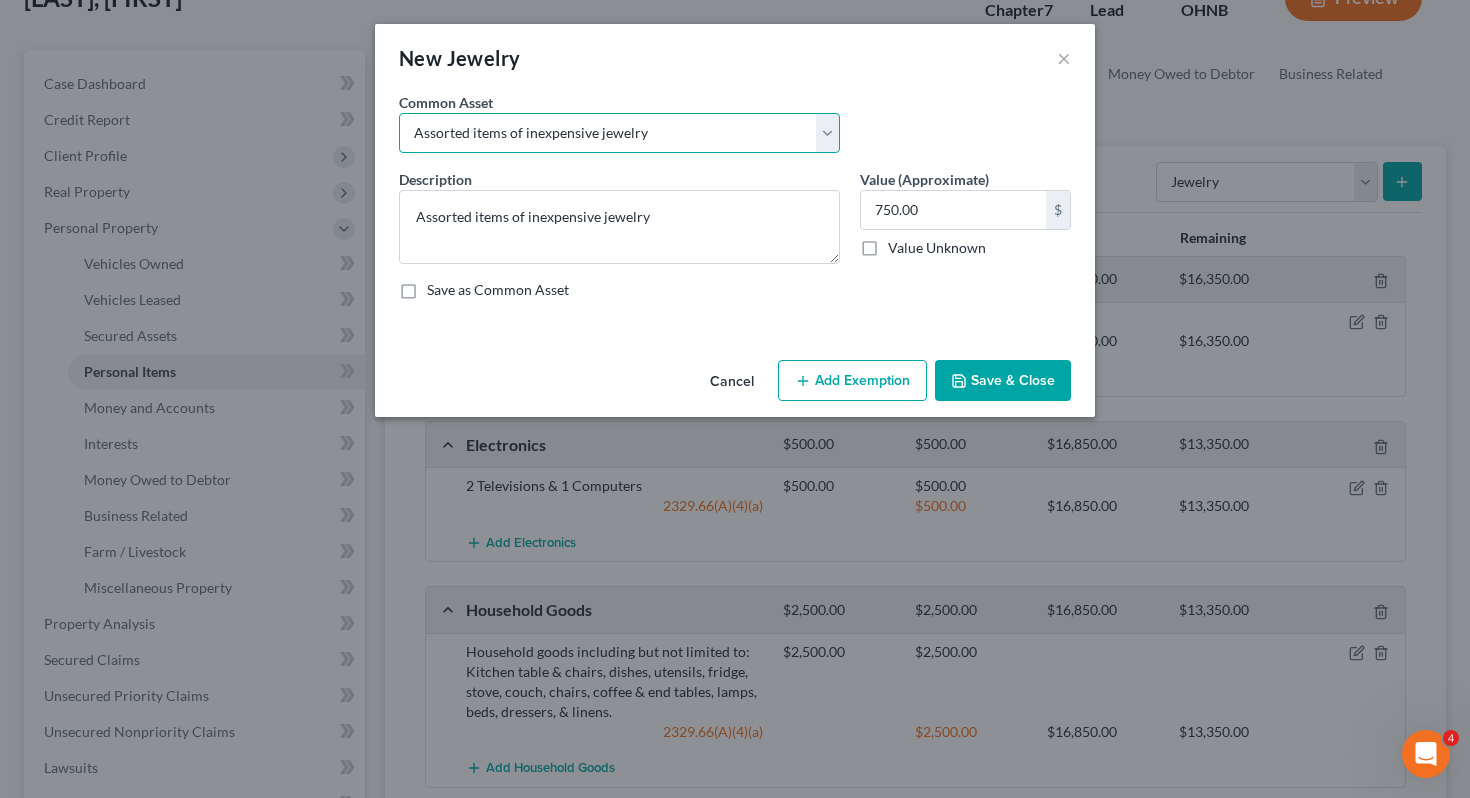 click on "Select Assorted items of inexpensive jewelry Wedding bands and assorted items of inexpensive/costume jewelry Assorted items of inexpensive jewelry" at bounding box center (619, 133) 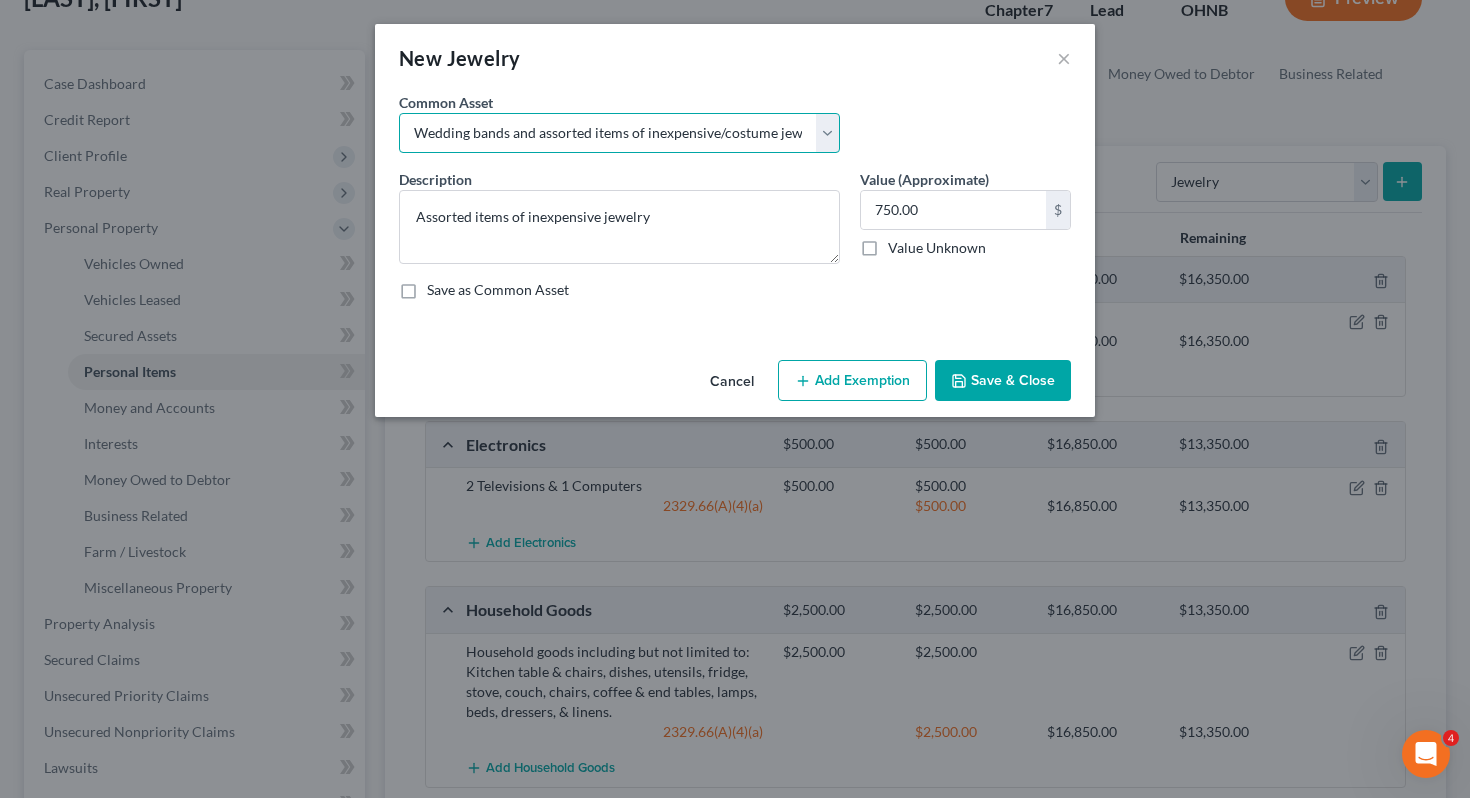 type on "Wedding bands and assorted items of inexpensive/costume jewelry" 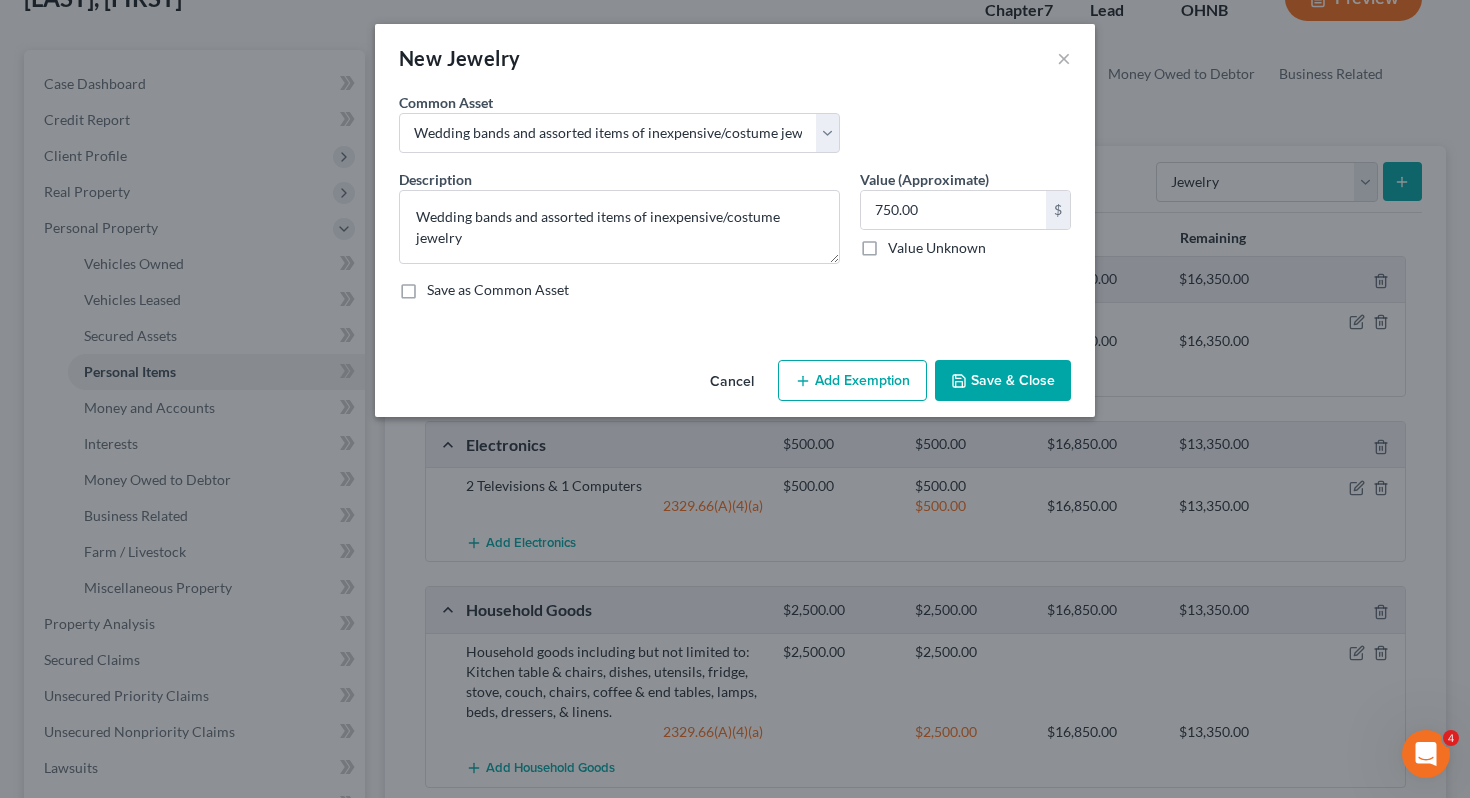 click on "Add Exemption" at bounding box center (852, 381) 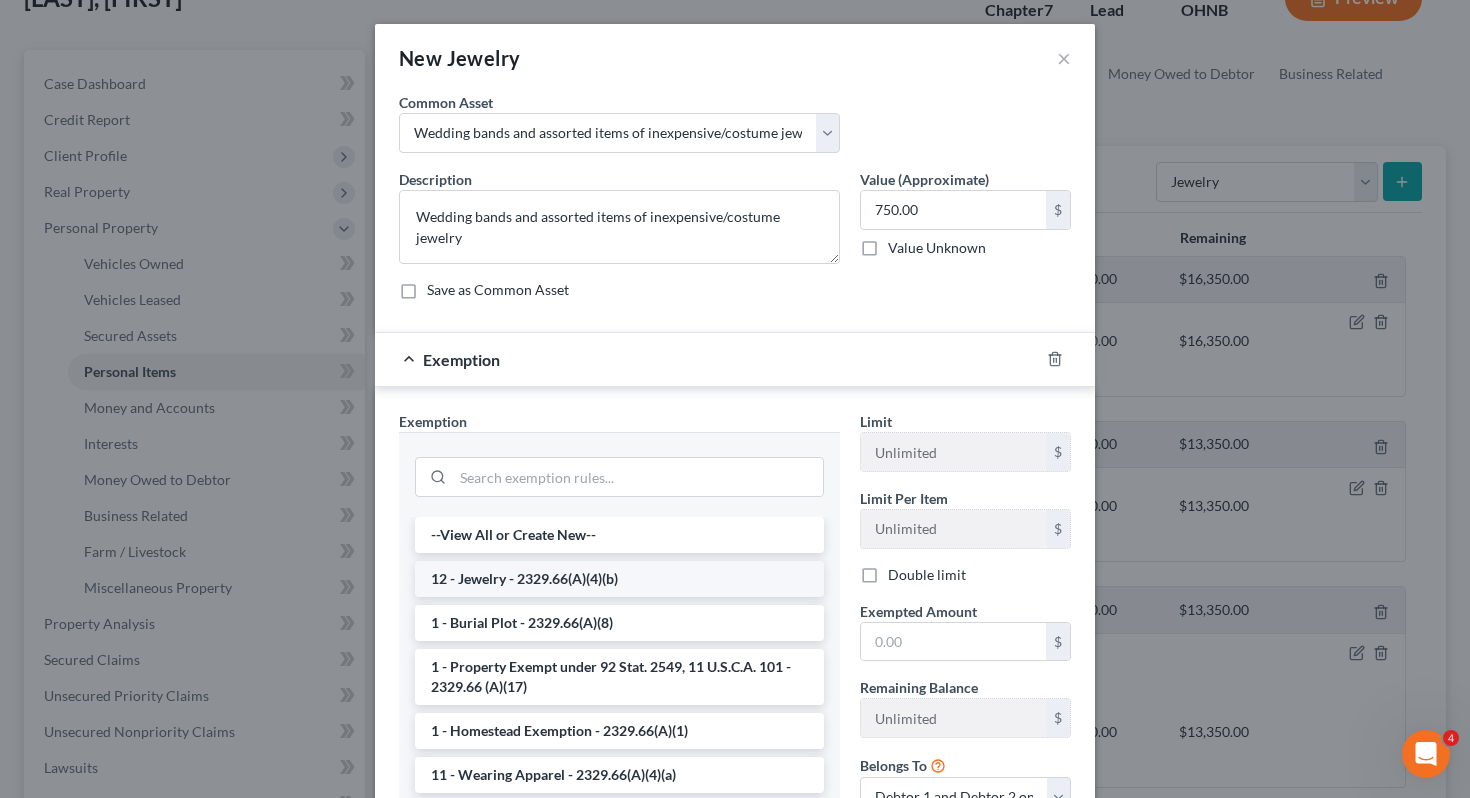 click on "12 - Jewelry  - 2329.66(A)(4)(b)" at bounding box center (619, 579) 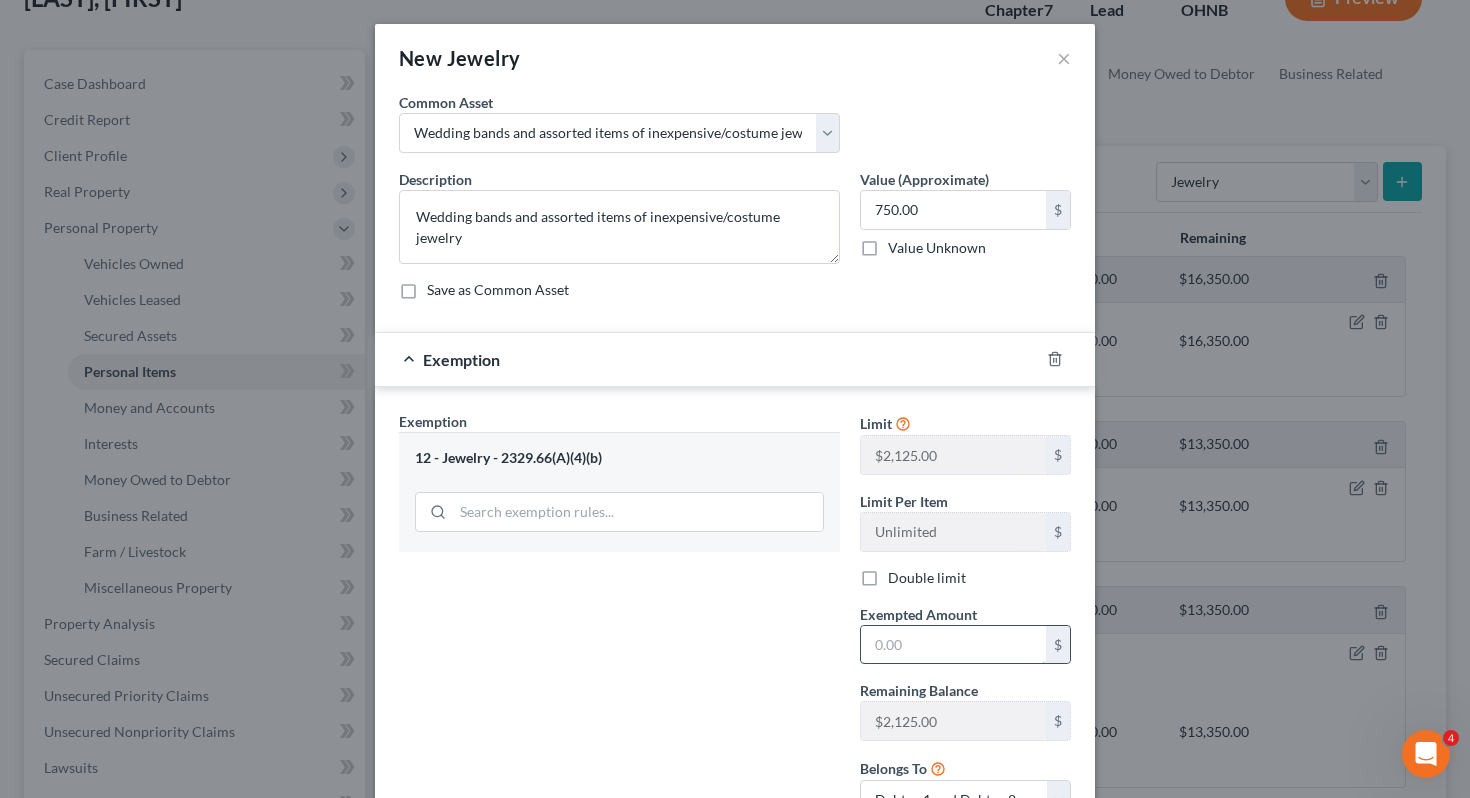 click at bounding box center (953, 645) 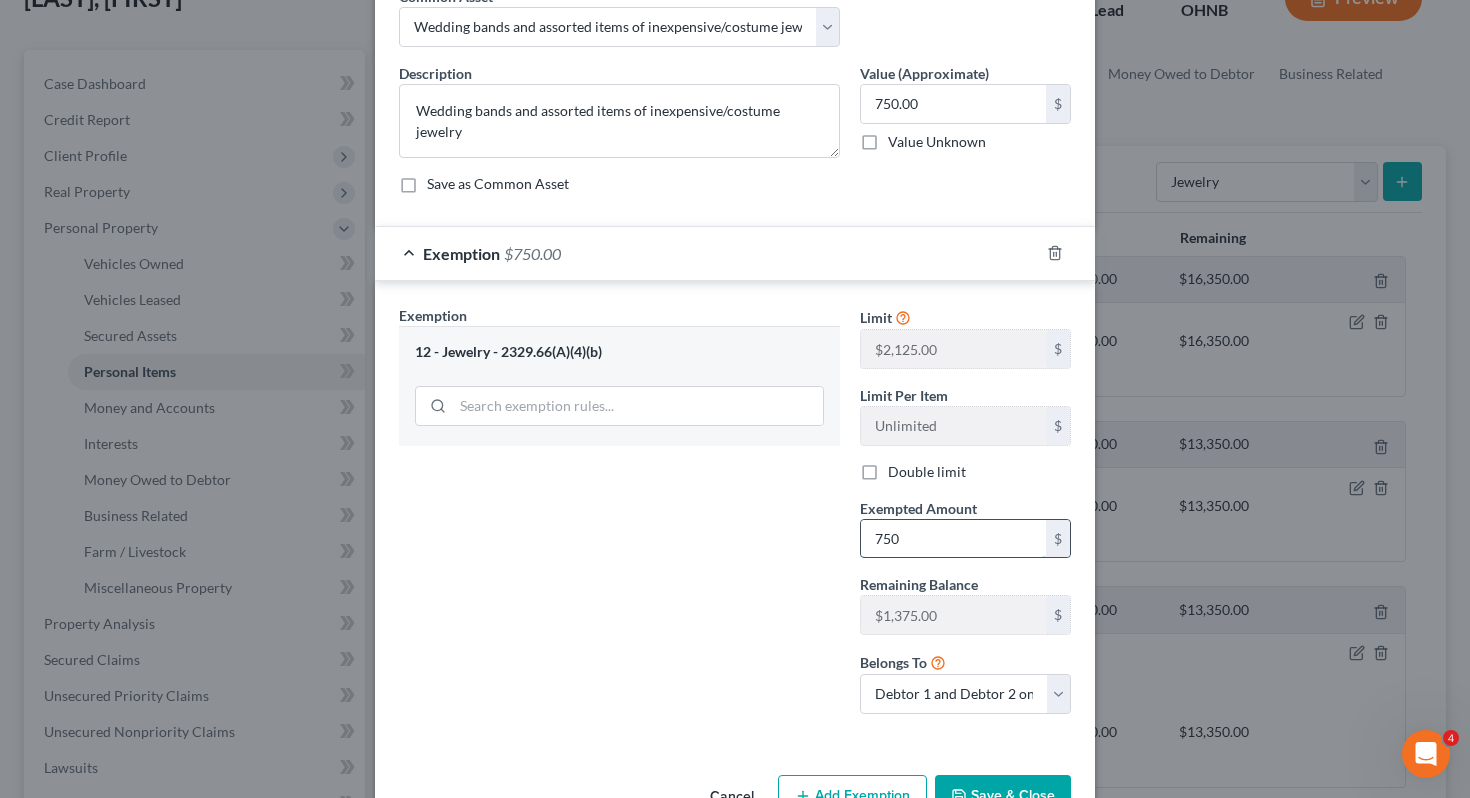 scroll, scrollTop: 164, scrollLeft: 0, axis: vertical 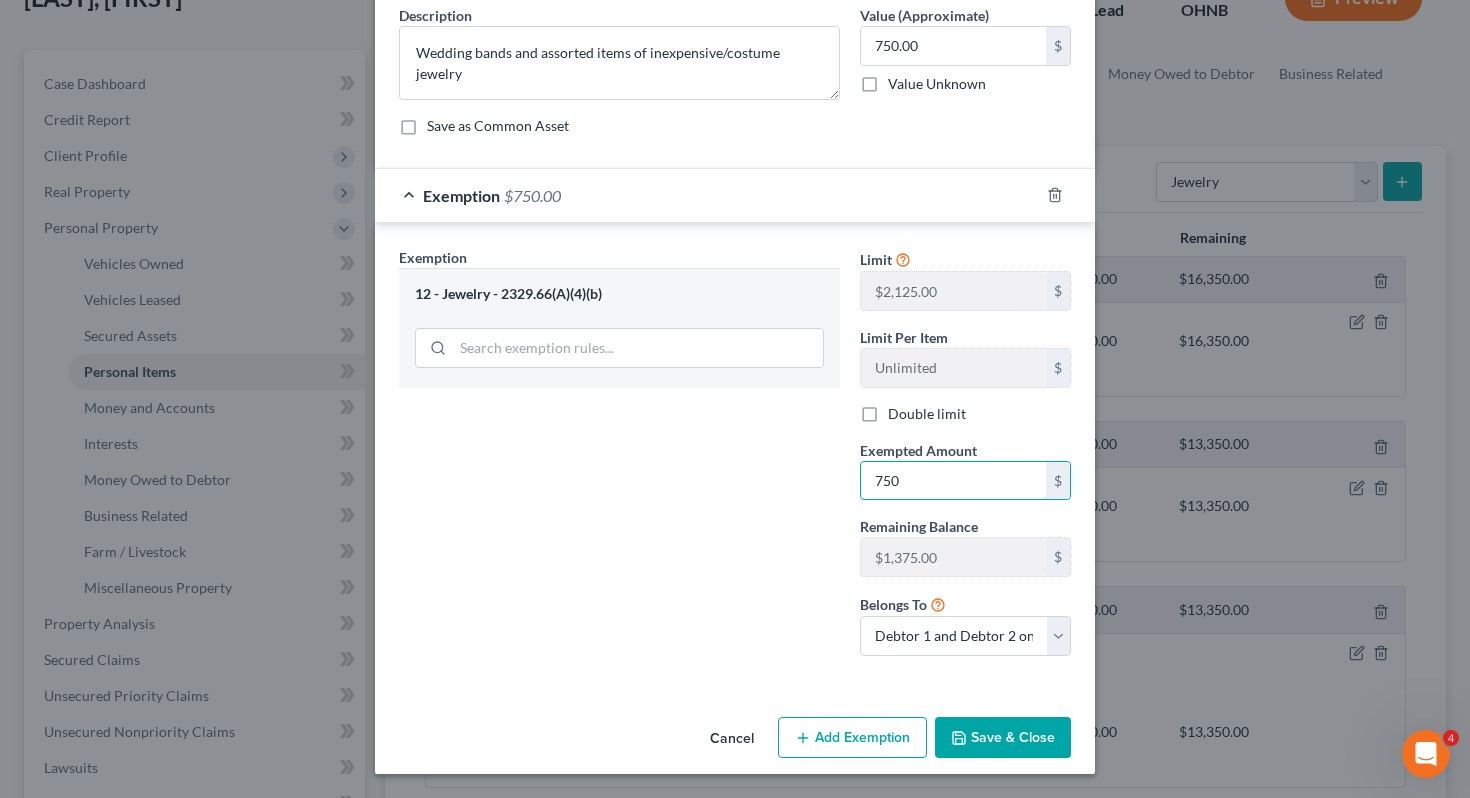 type on "750" 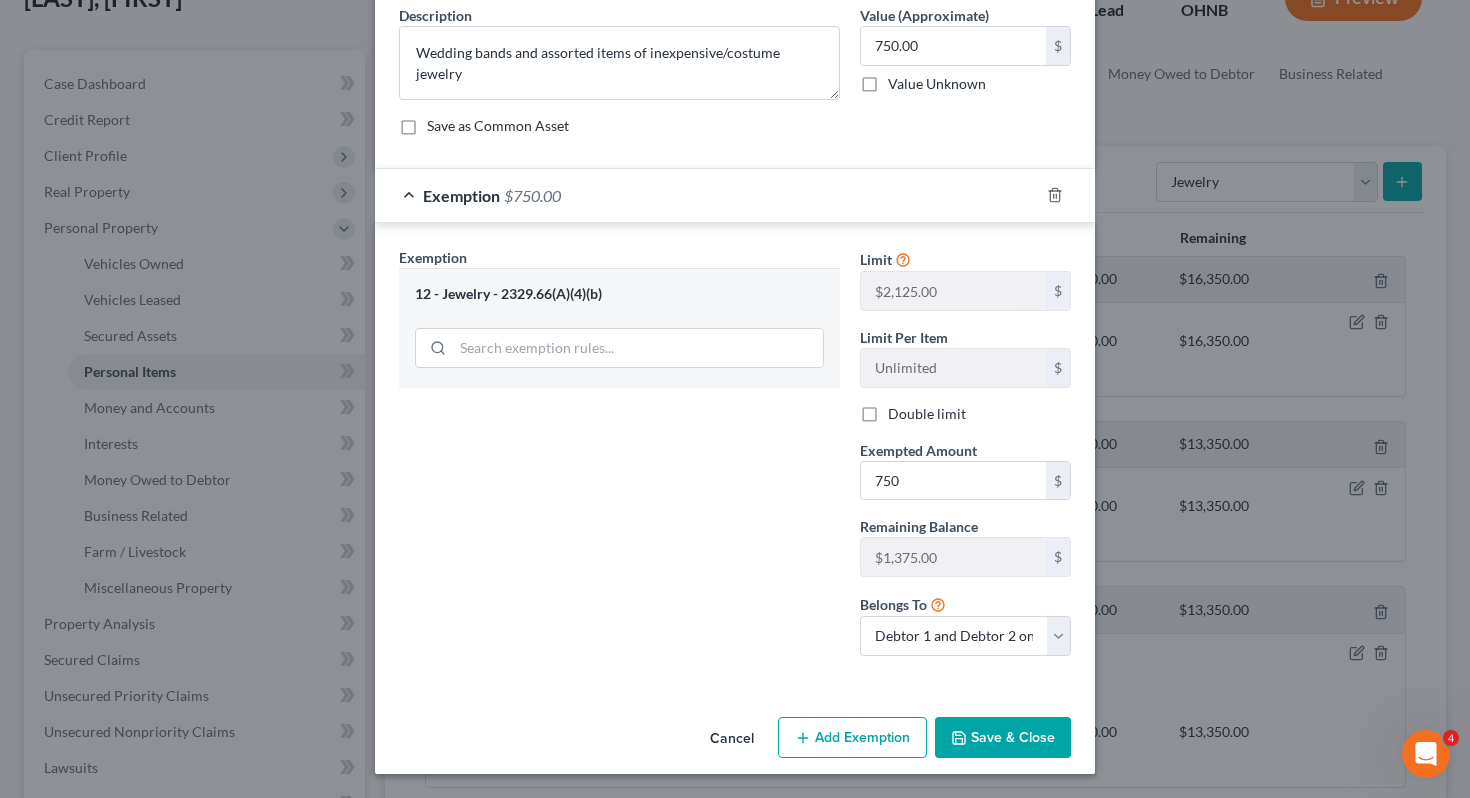 click on "Save & Close" at bounding box center (1003, 738) 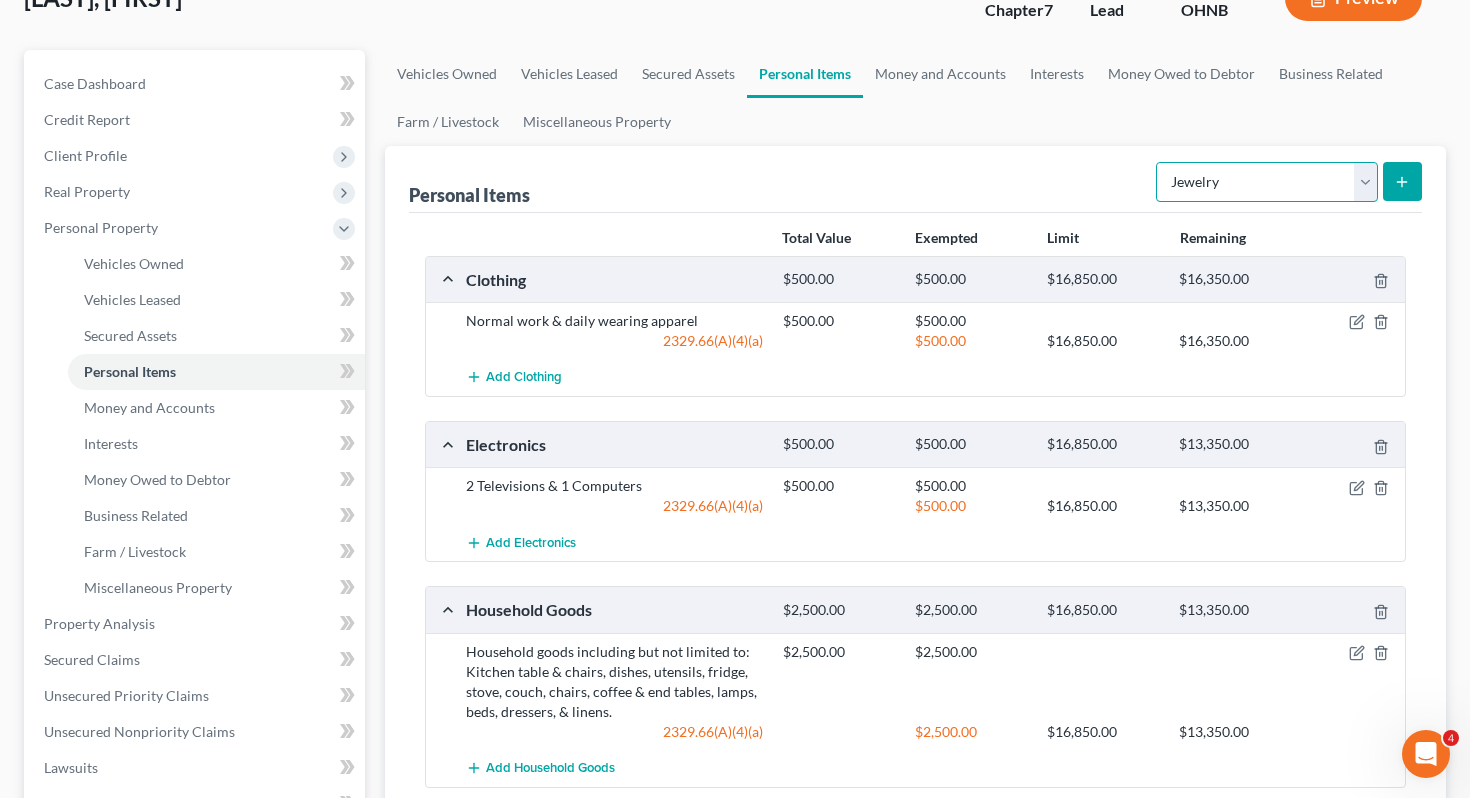click on "Select Item Type Clothing Collectibles Of Value Electronics Firearms Household Goods Jewelry Other Pet(s) Sports & Hobby Equipment" at bounding box center (1267, 182) 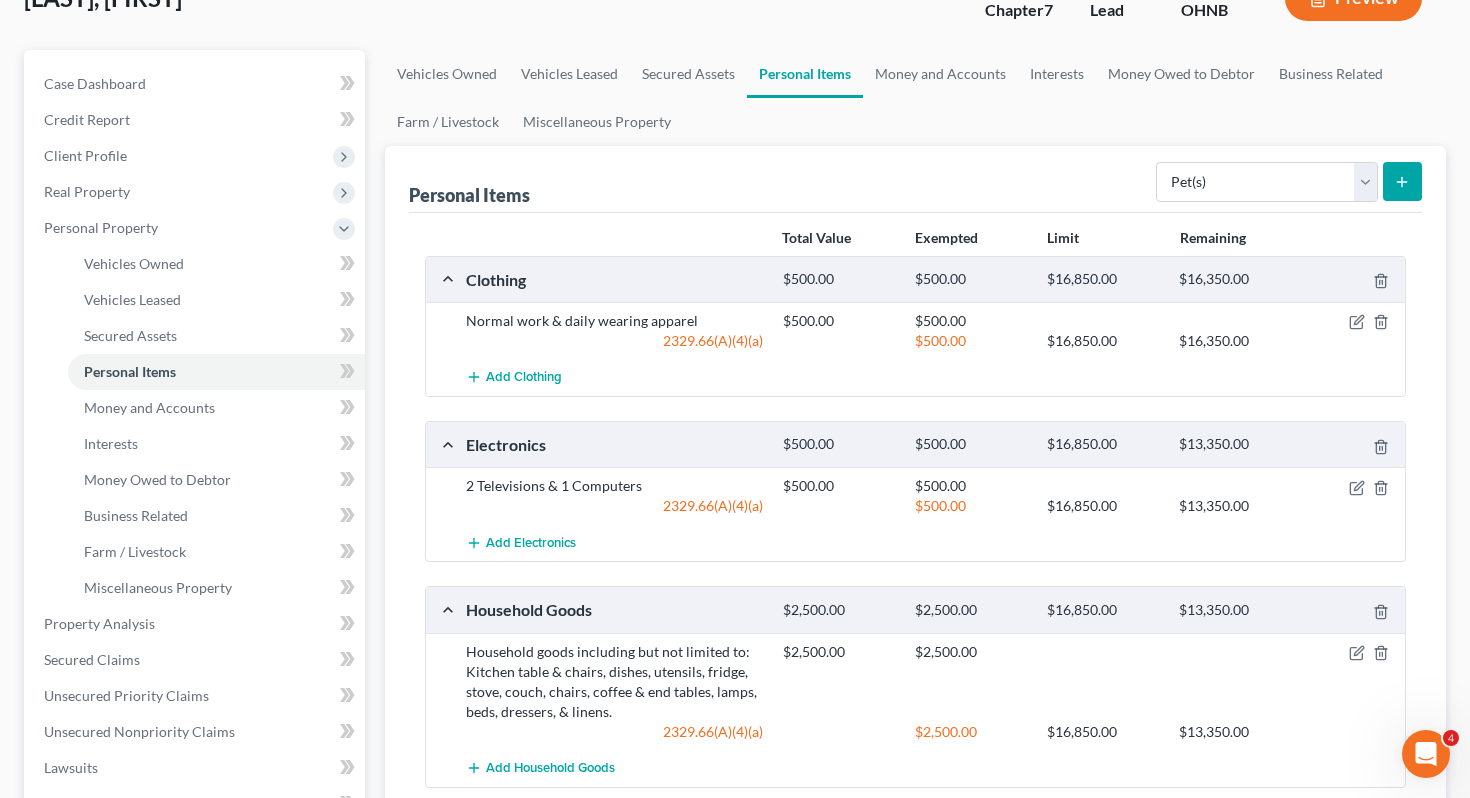 click 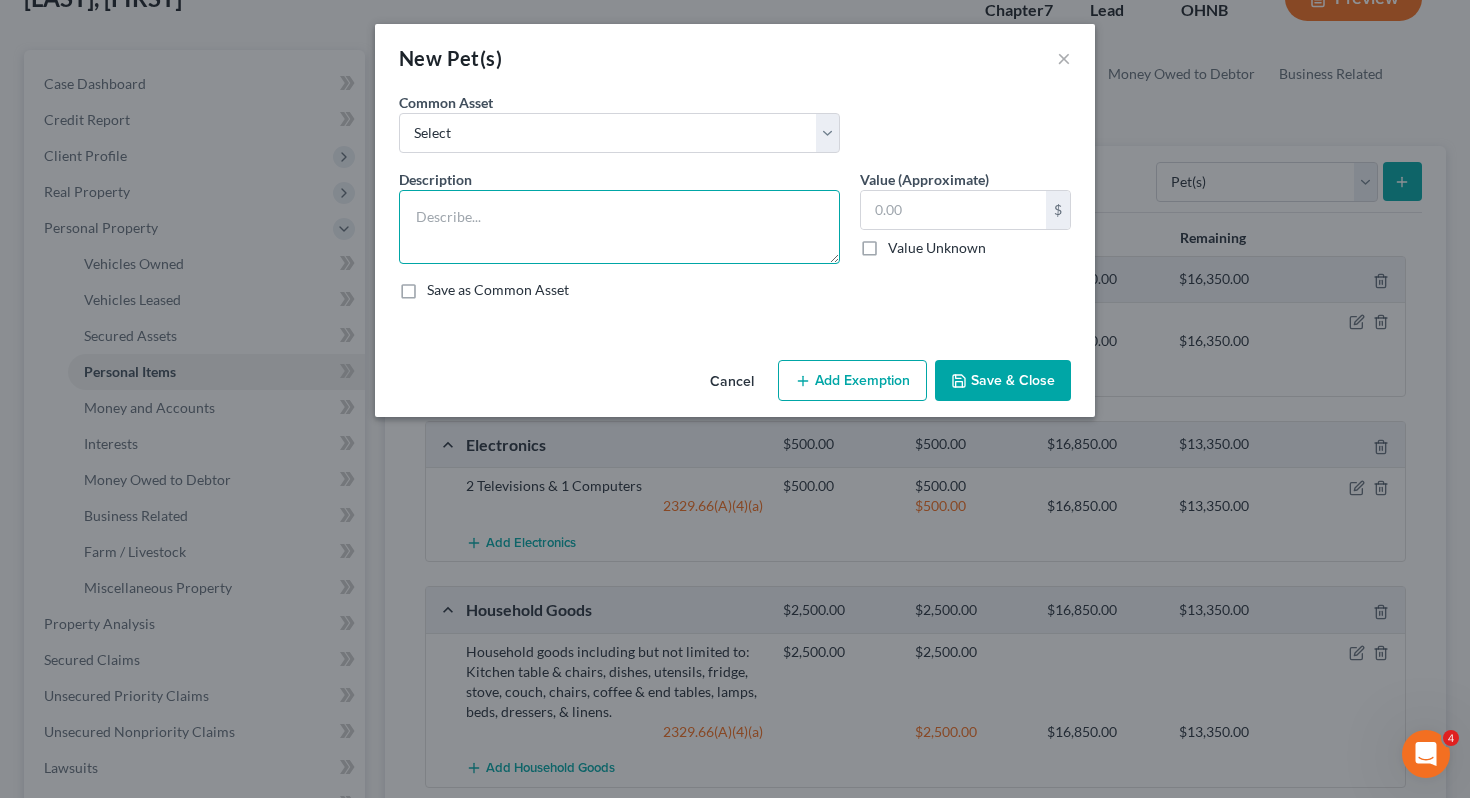 click at bounding box center (619, 227) 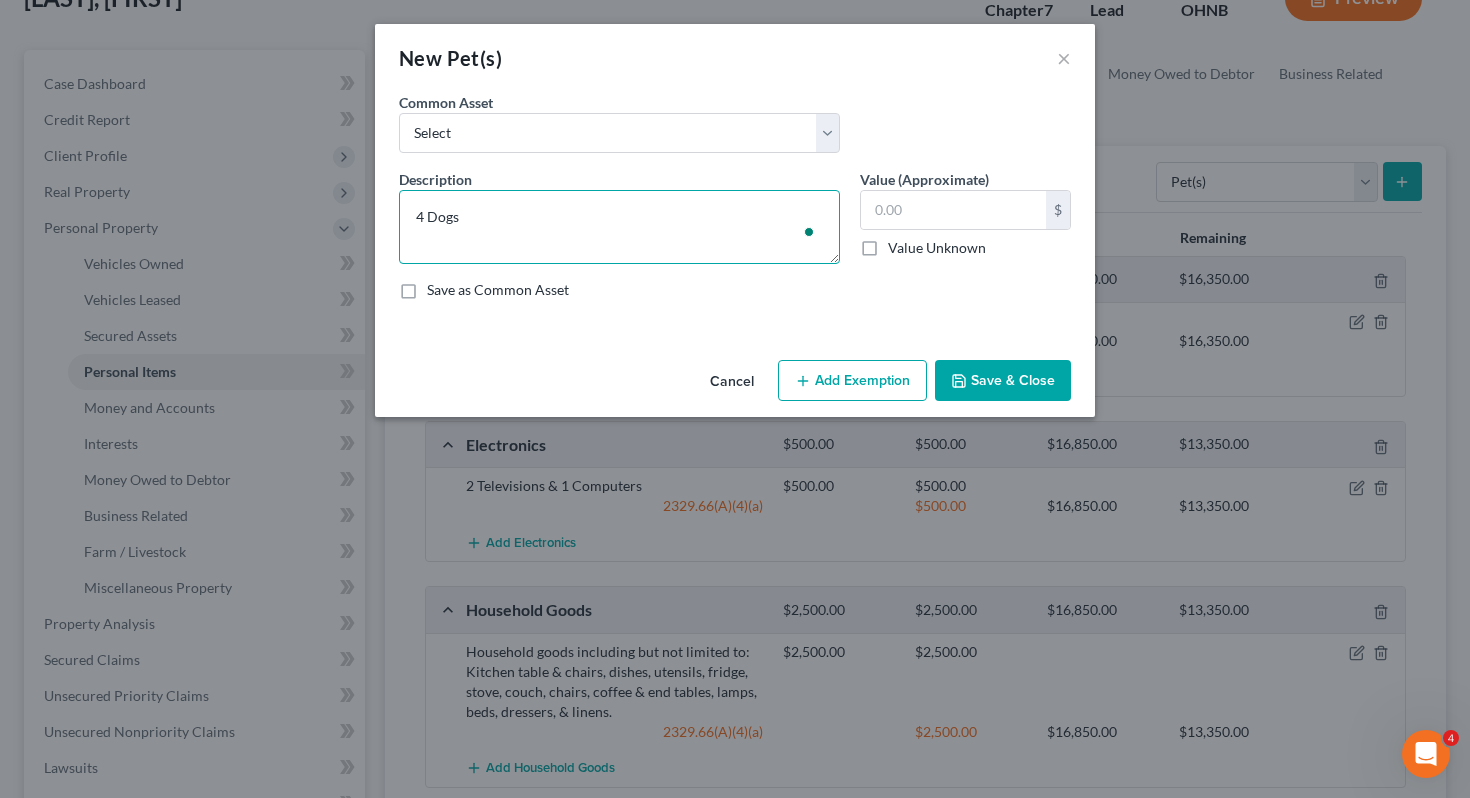 type on "4 Dogs" 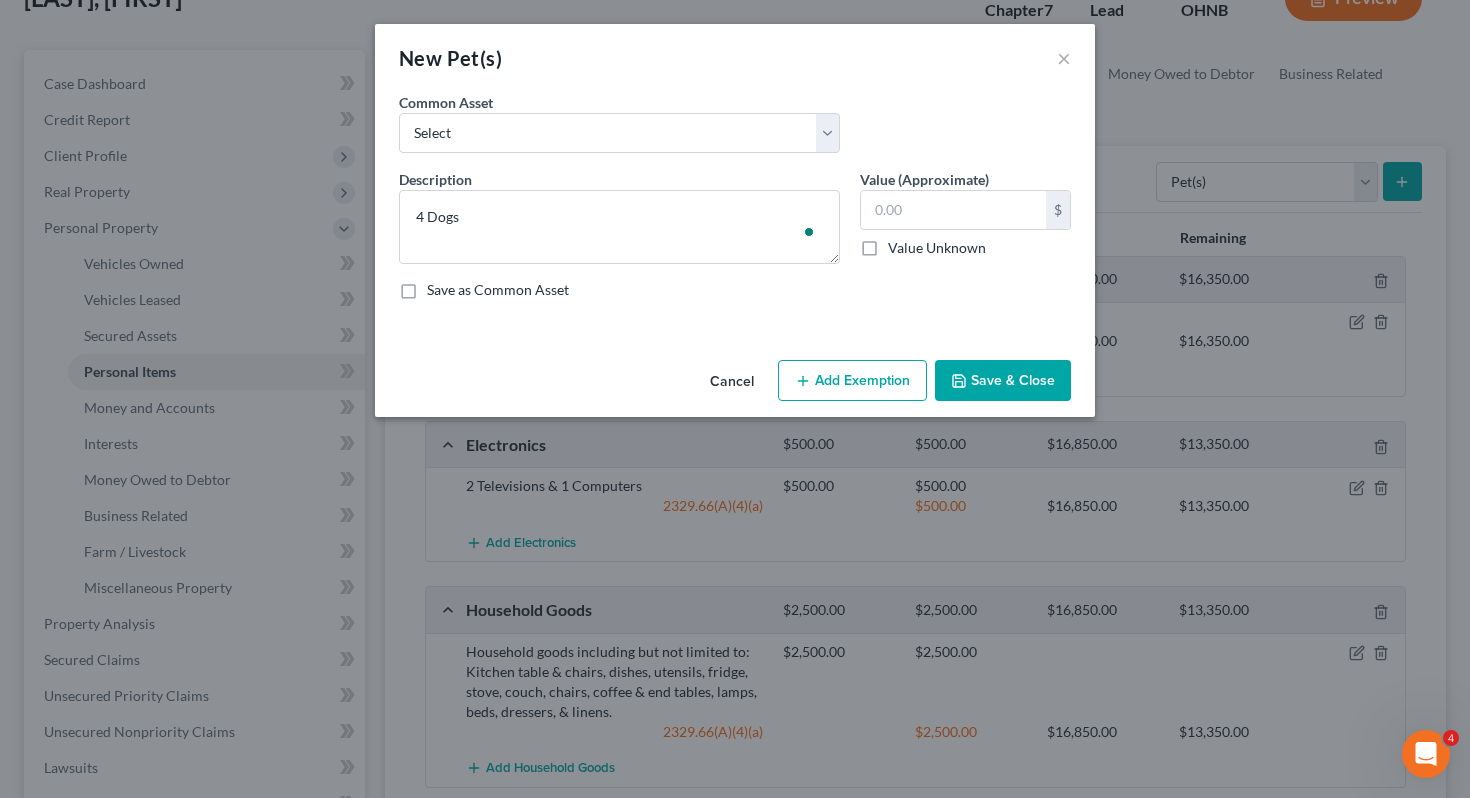 click on "Value Unknown" at bounding box center (937, 248) 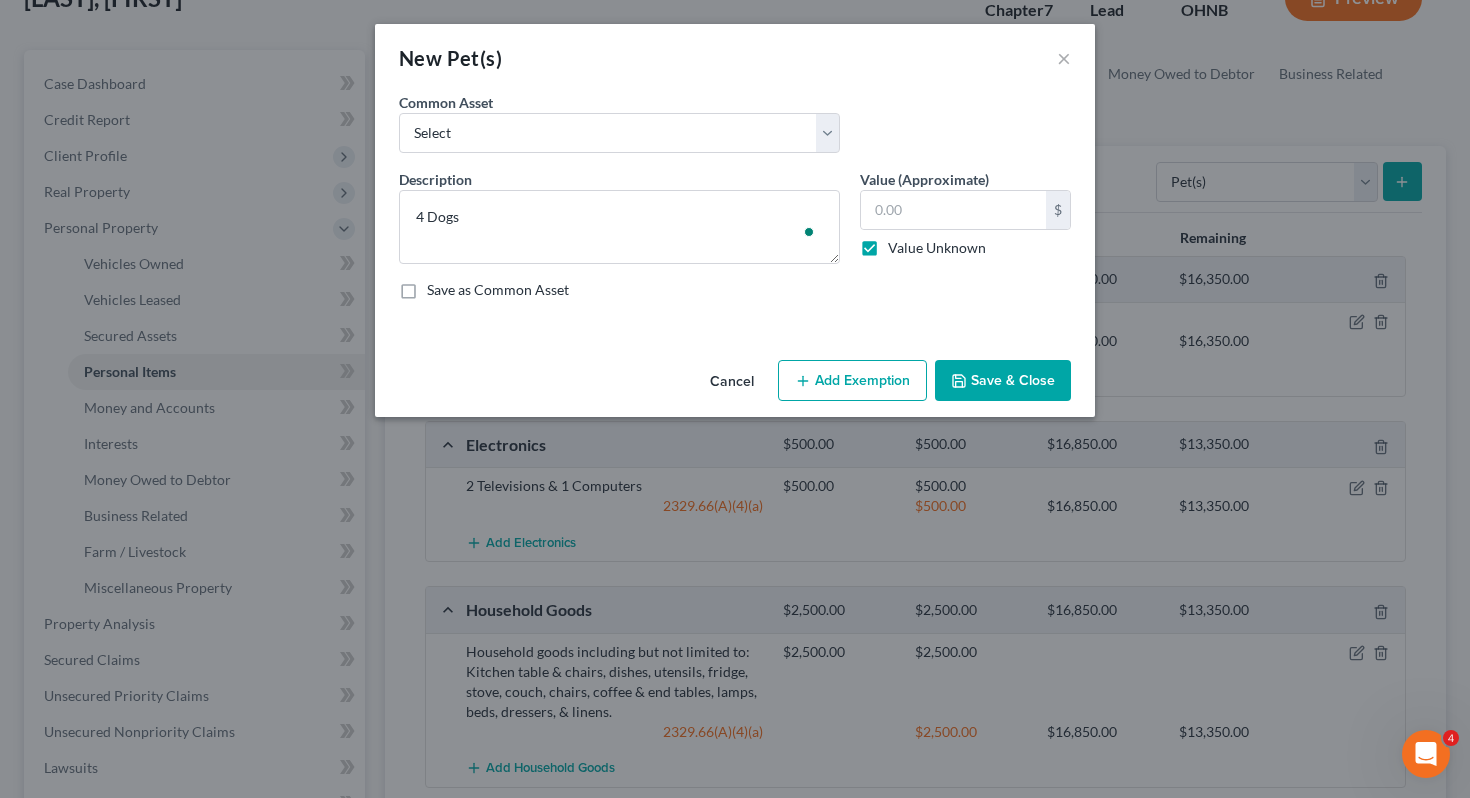 type on "0.00" 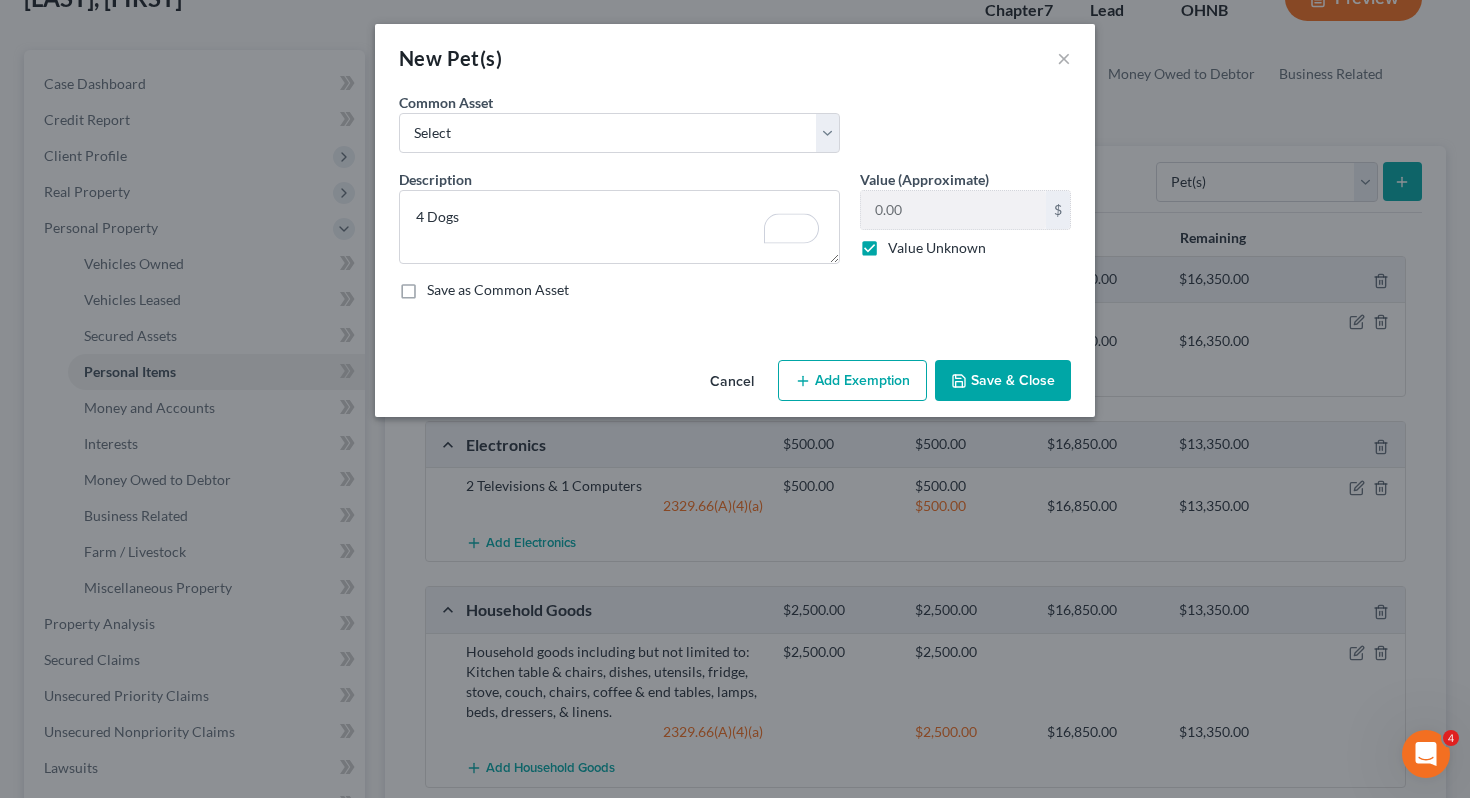 click on "Save & Close" at bounding box center [1003, 381] 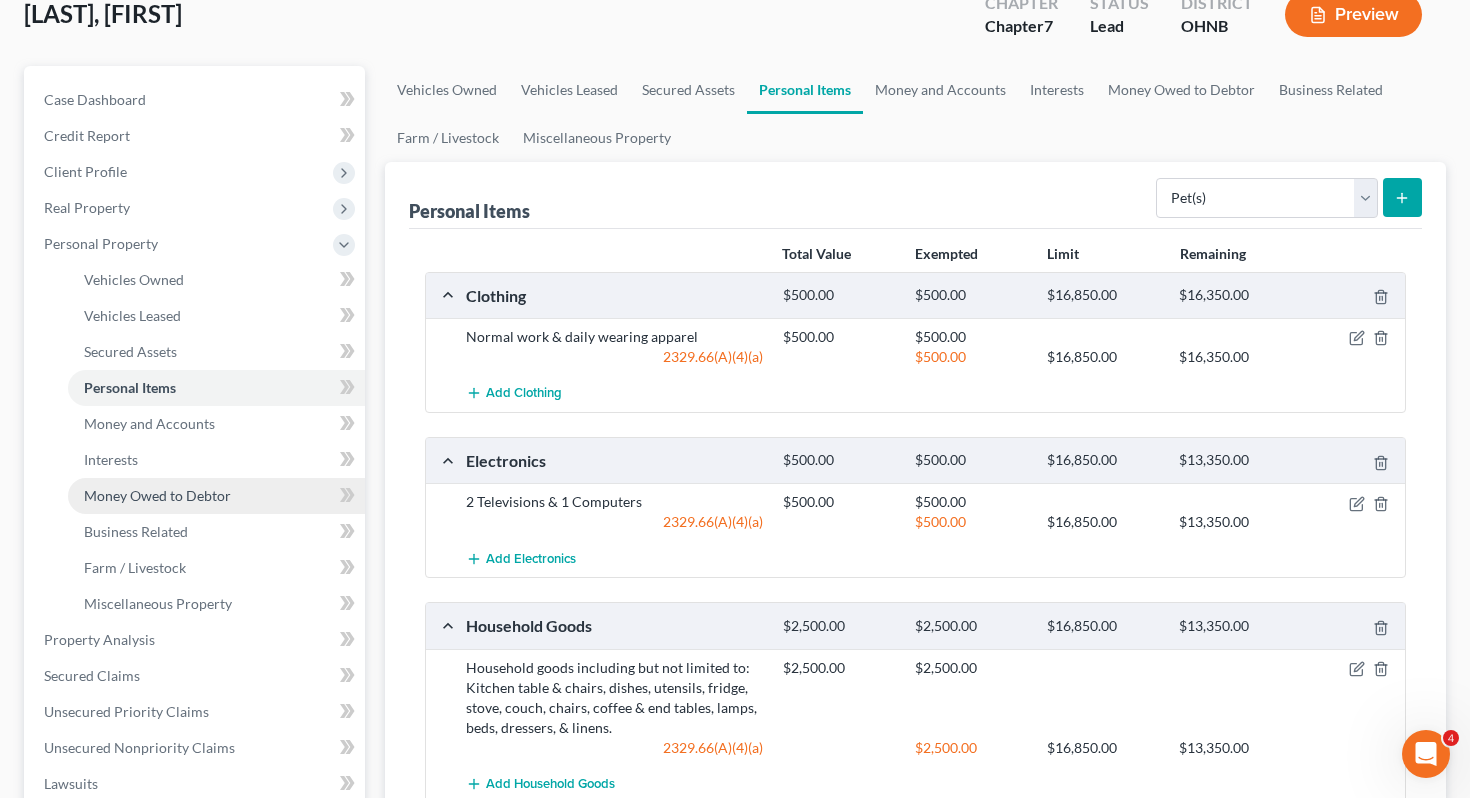 scroll, scrollTop: 132, scrollLeft: 0, axis: vertical 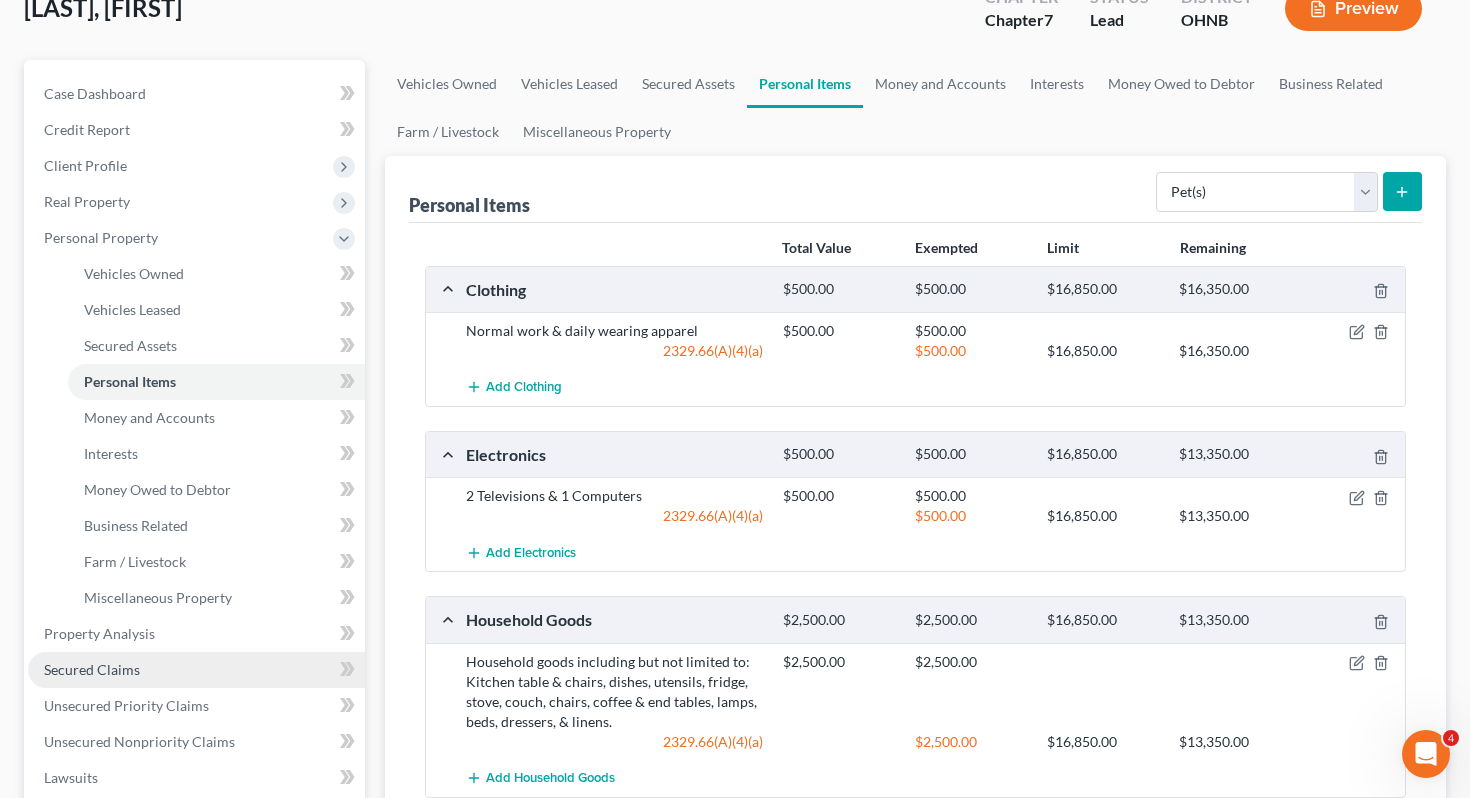click on "Secured Claims" at bounding box center [196, 670] 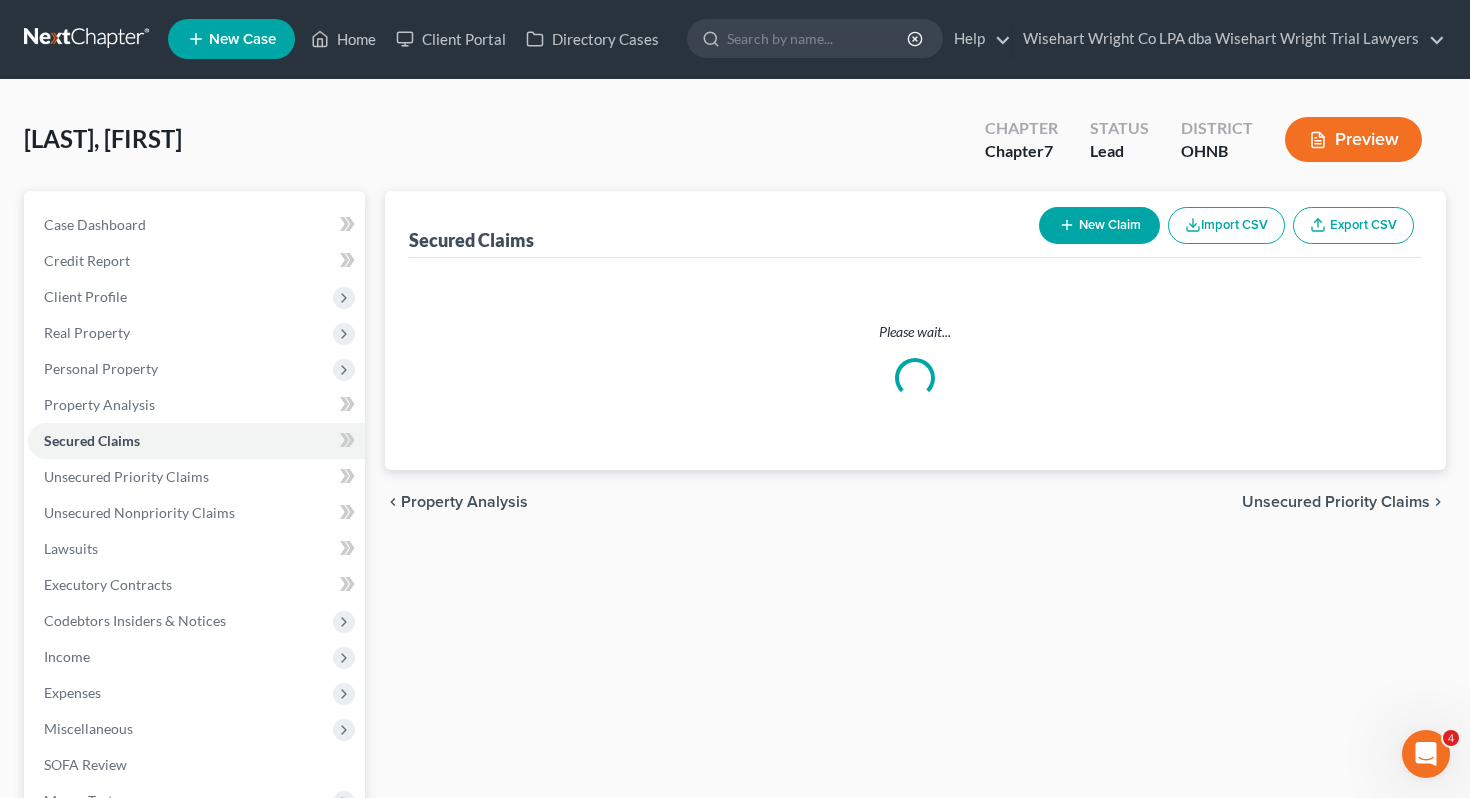 scroll, scrollTop: 0, scrollLeft: 0, axis: both 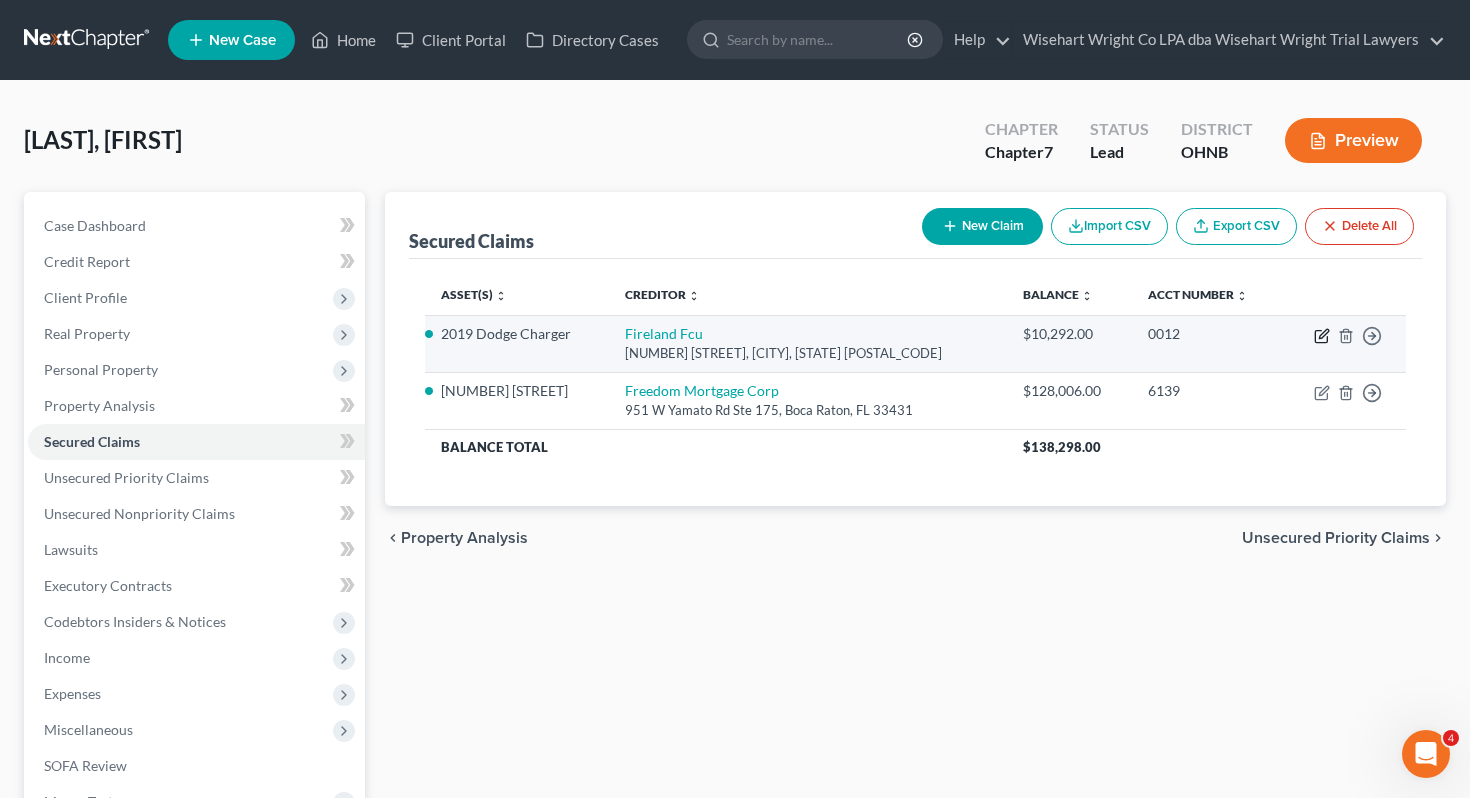 click 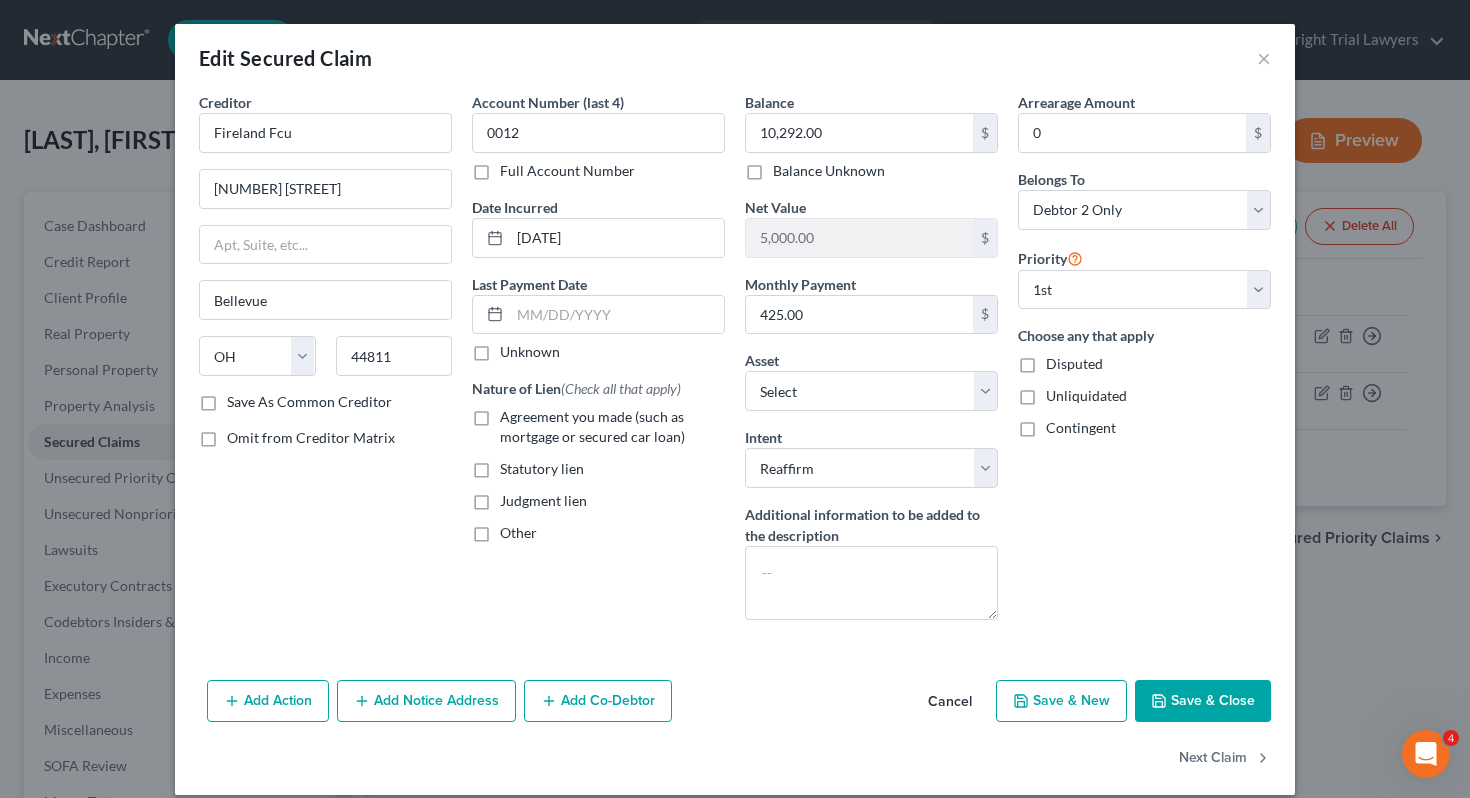 click on "Agreement you made (such as mortgage or secured car loan)" at bounding box center [592, 426] 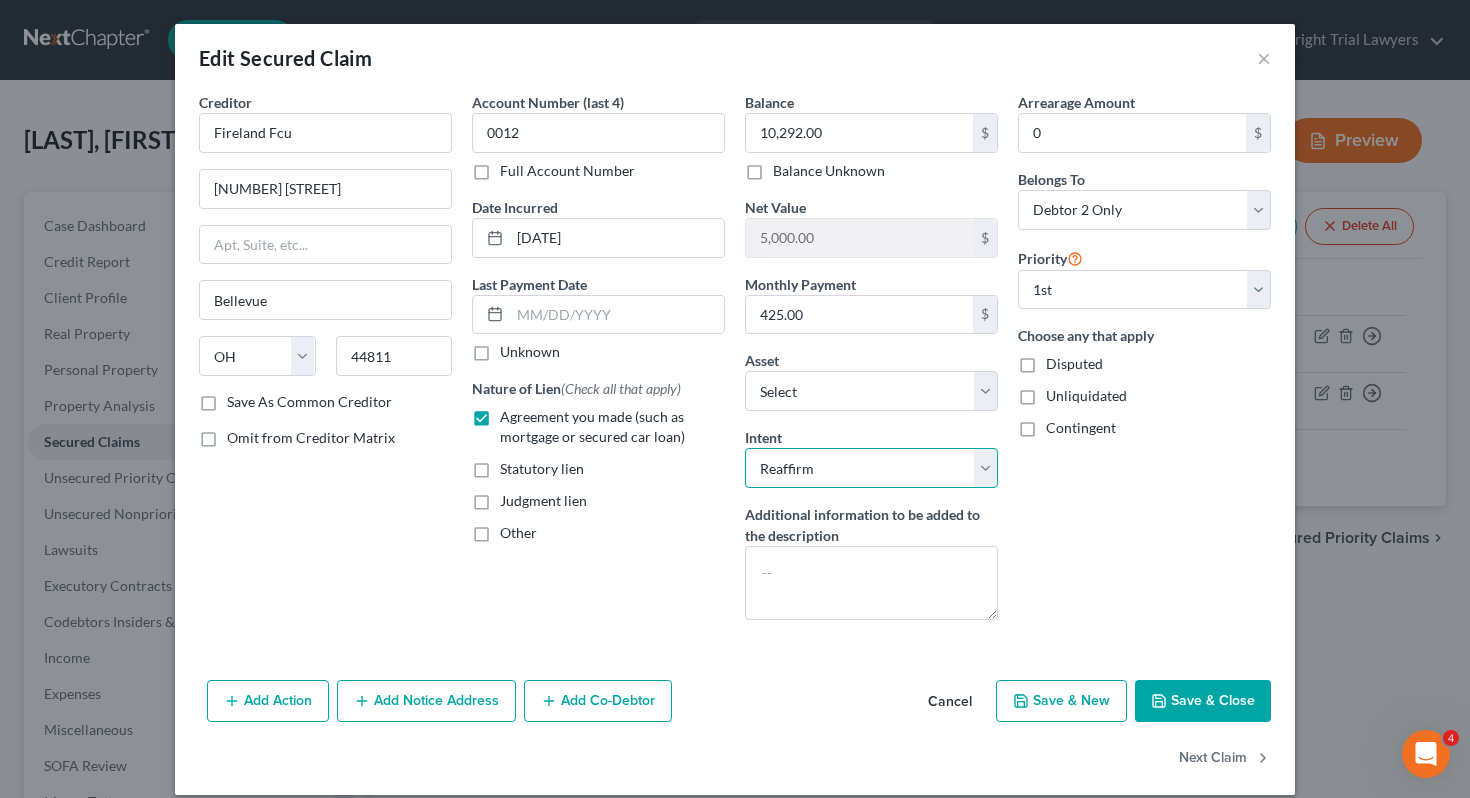 click on "Select Surrender Redeem Reaffirm Avoid Other" at bounding box center (871, 468) 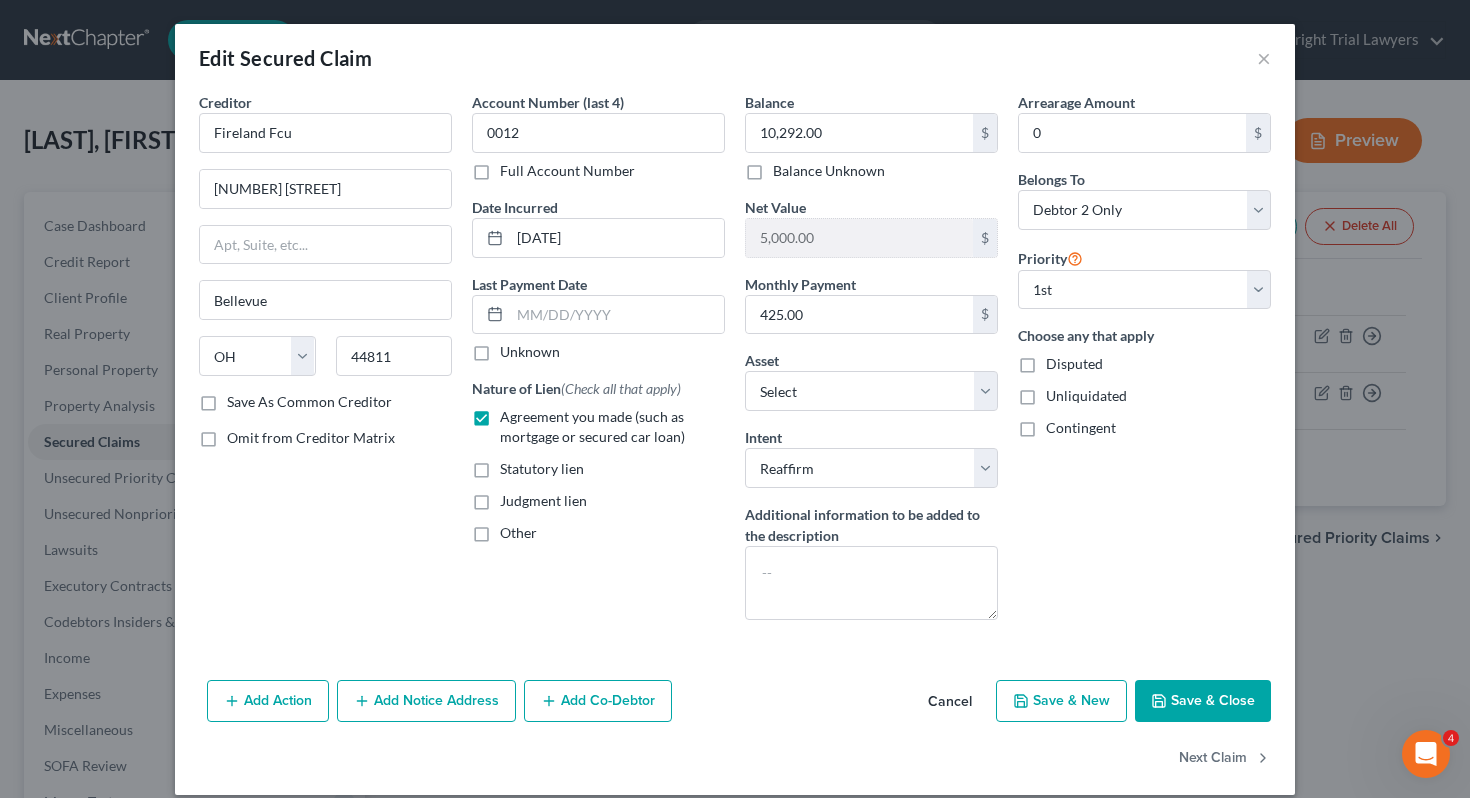 click on "Save & Close" at bounding box center (1203, 701) 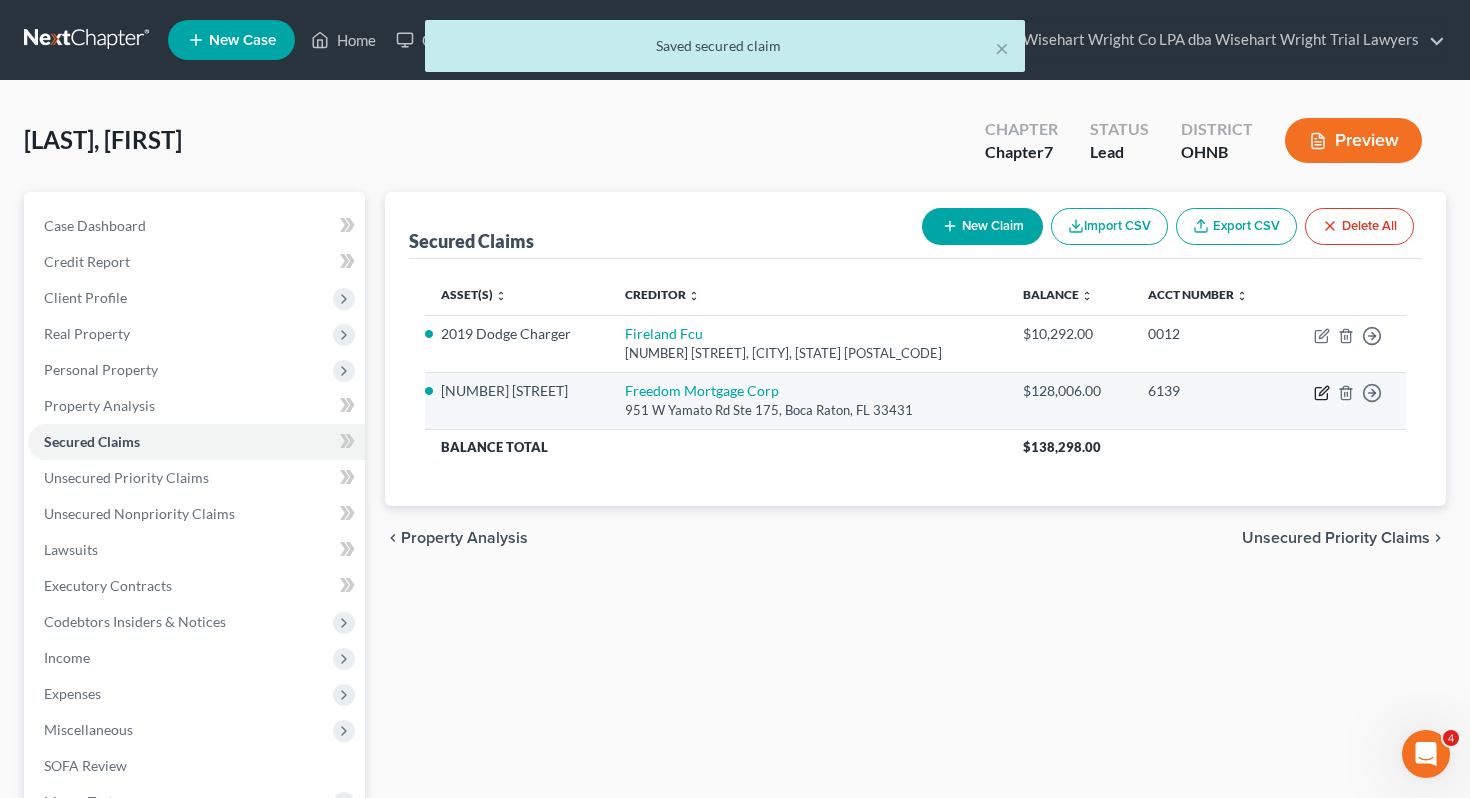 click 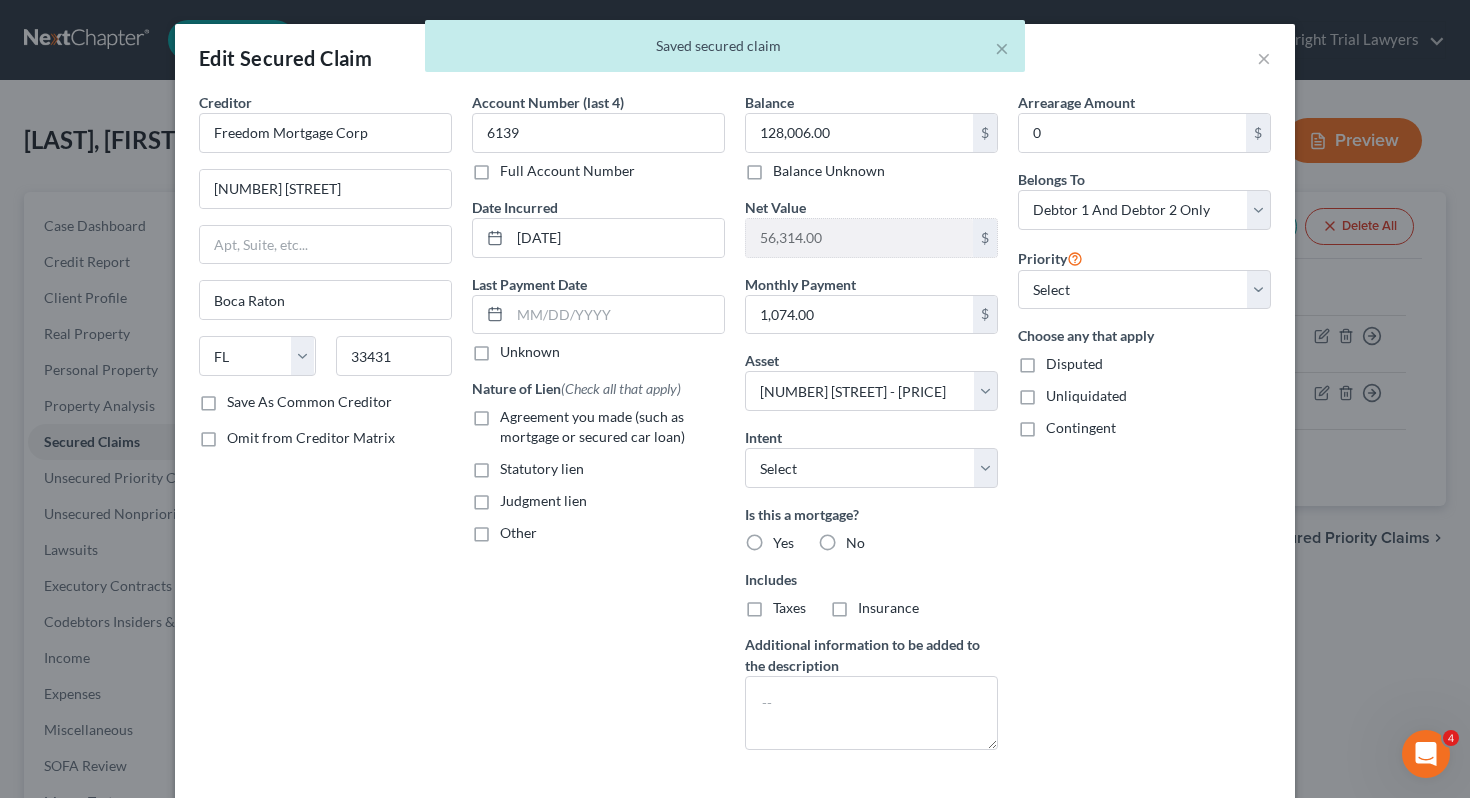 click on "Agreement you made (such as mortgage or secured car loan)" at bounding box center (592, 426) 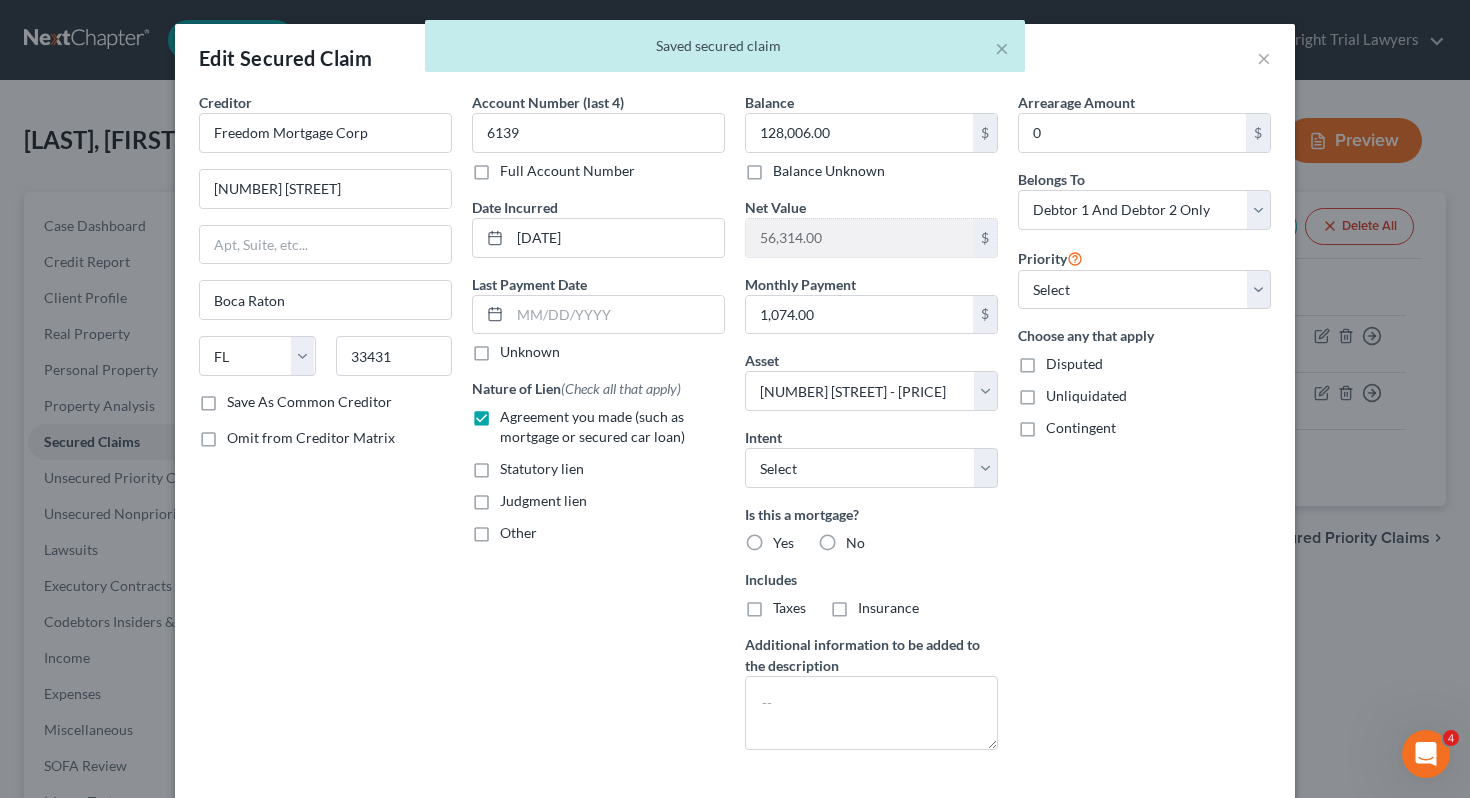 click on "Yes" at bounding box center (783, 543) 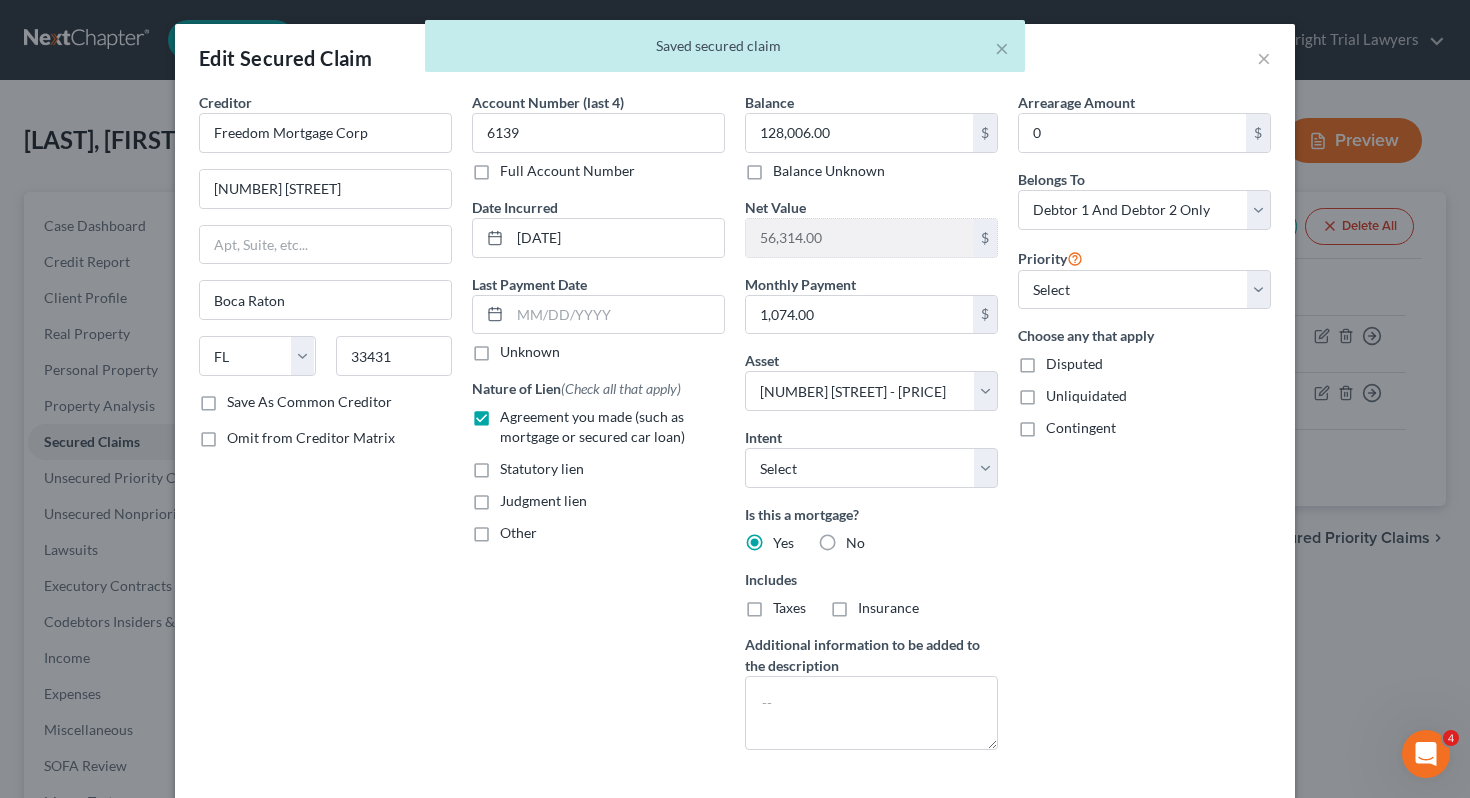 click on "No" at bounding box center [855, 543] 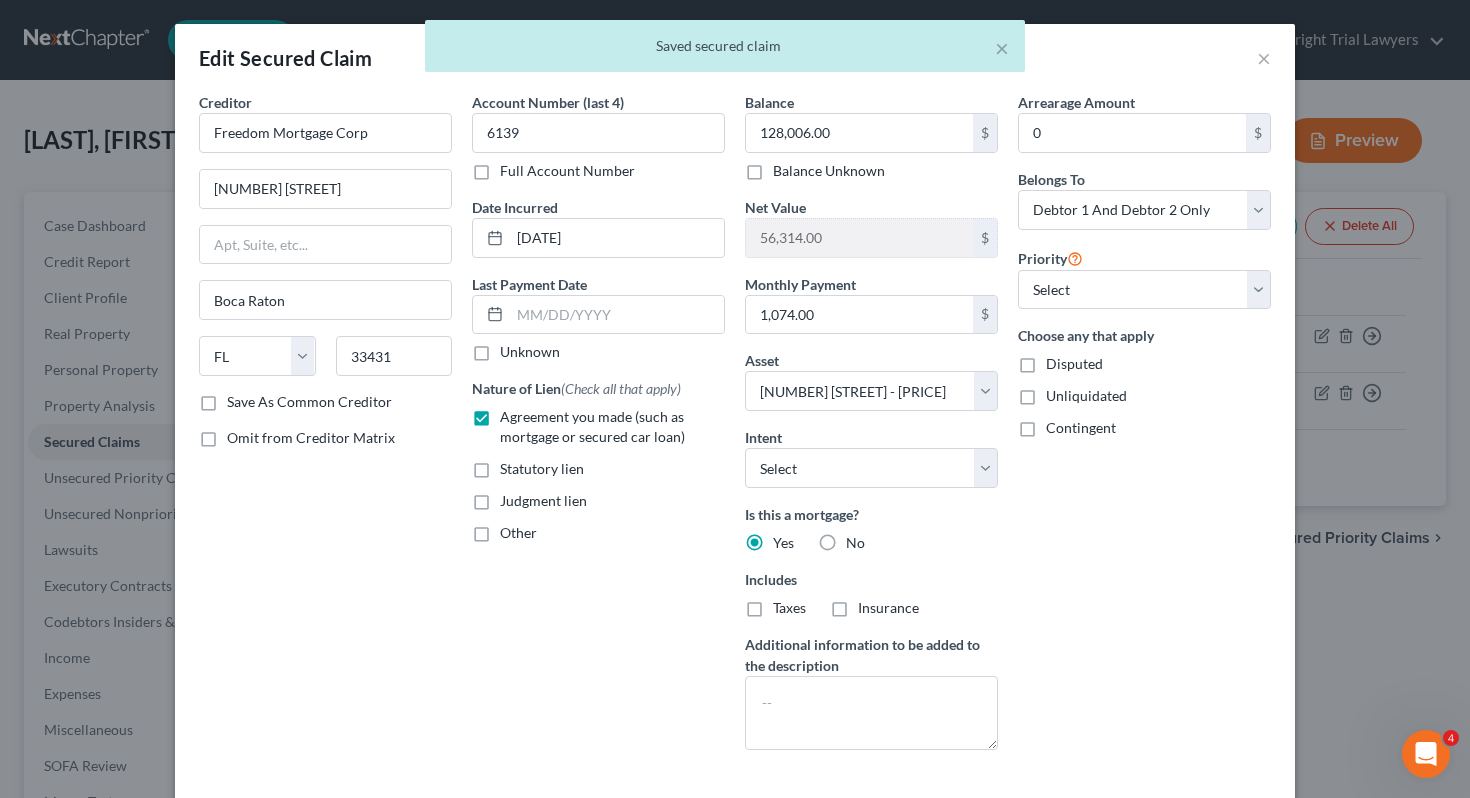 click on "No" at bounding box center (860, 539) 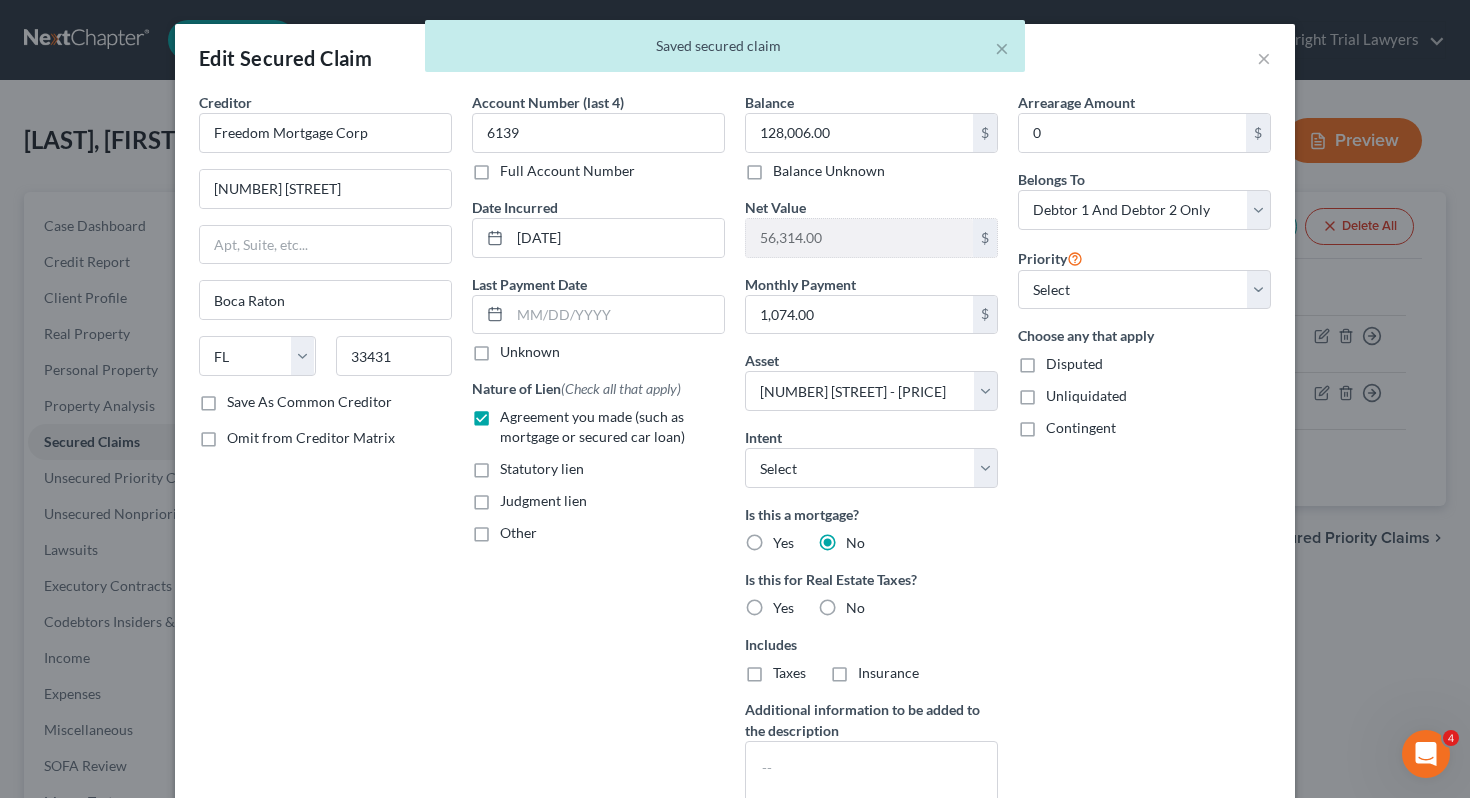 click on "Intent
Select Surrender Redeem Reaffirm Avoid Other" at bounding box center [871, 457] 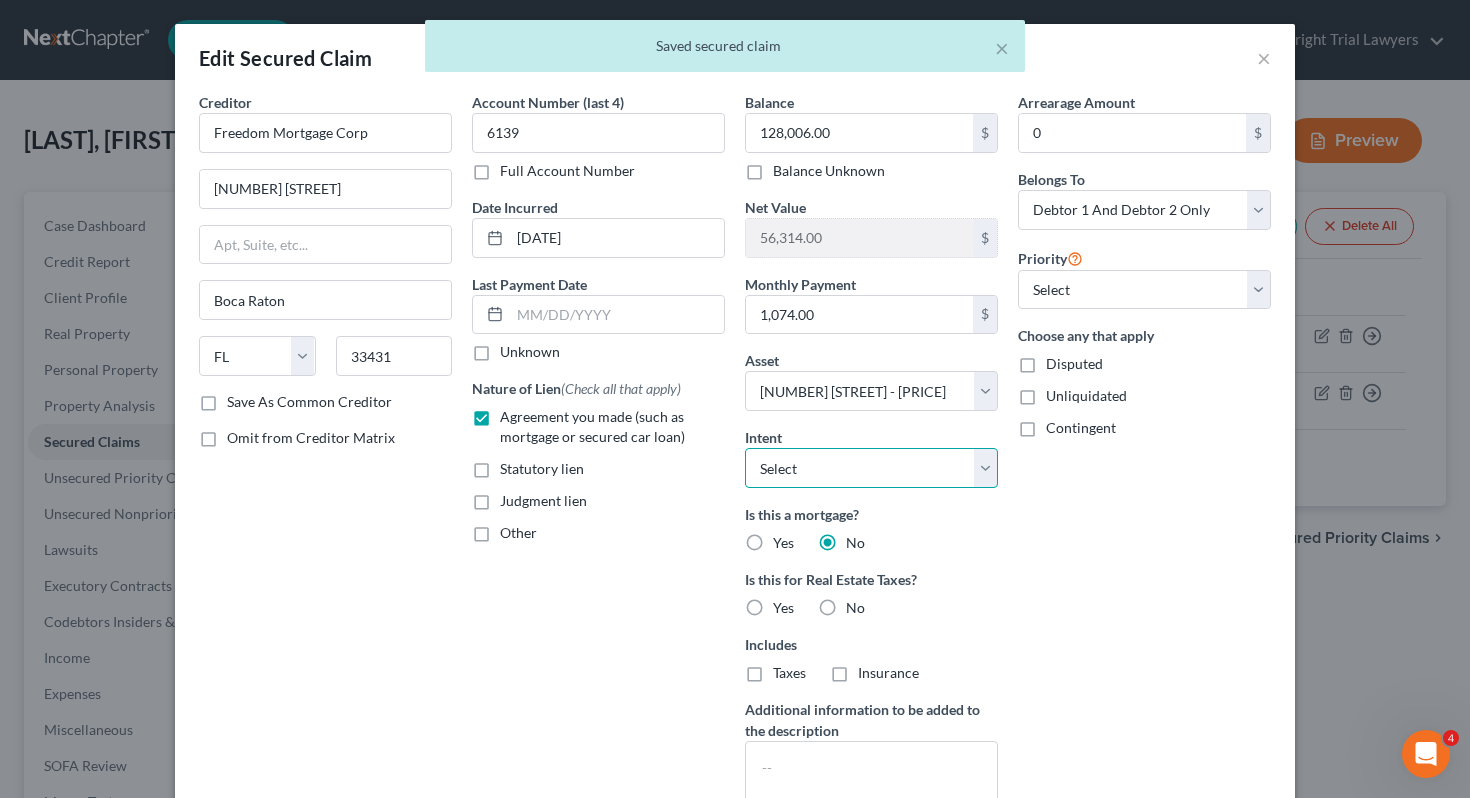 click on "Select Surrender Redeem Reaffirm Avoid Other" at bounding box center (871, 468) 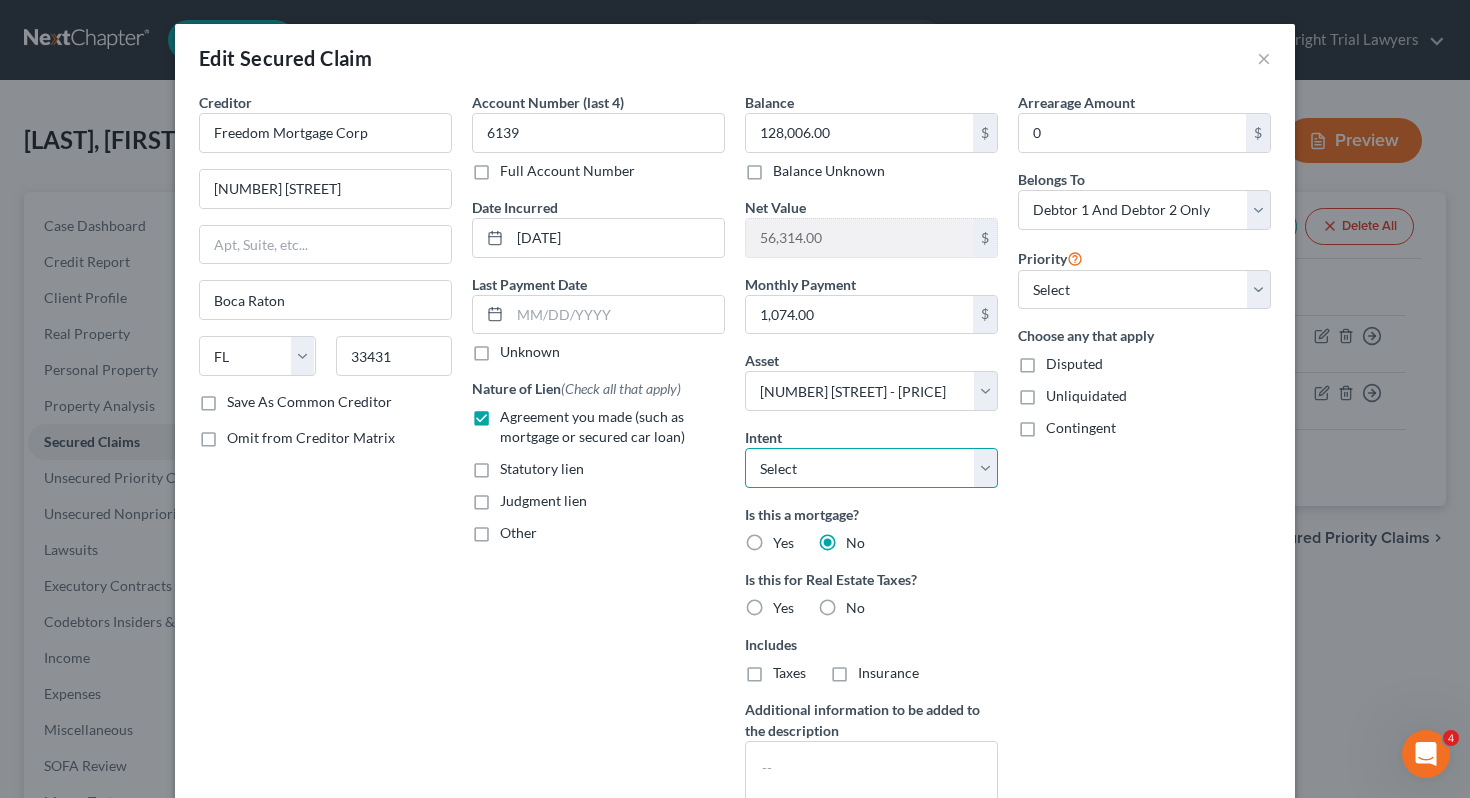 select on "2" 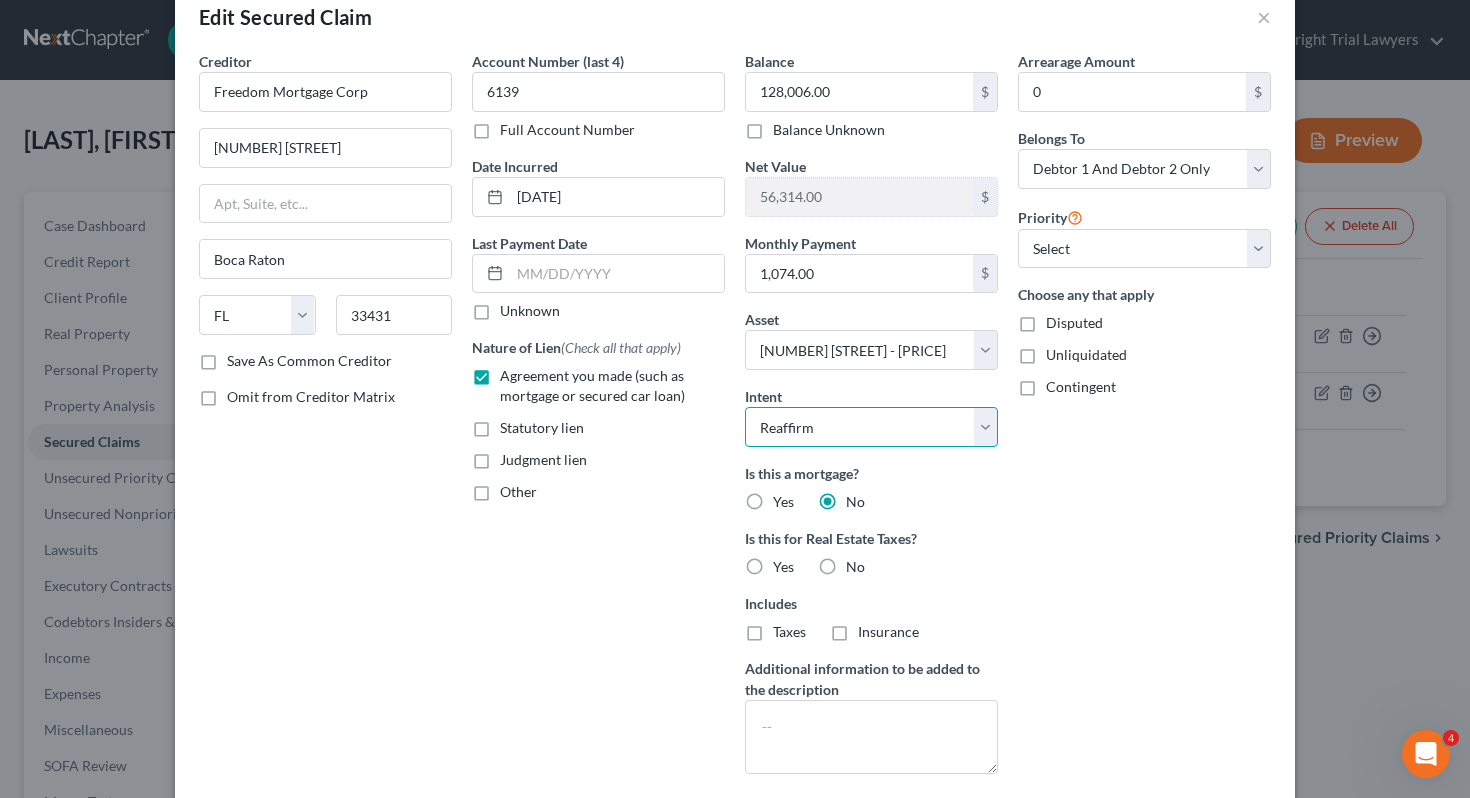 scroll, scrollTop: 61, scrollLeft: 0, axis: vertical 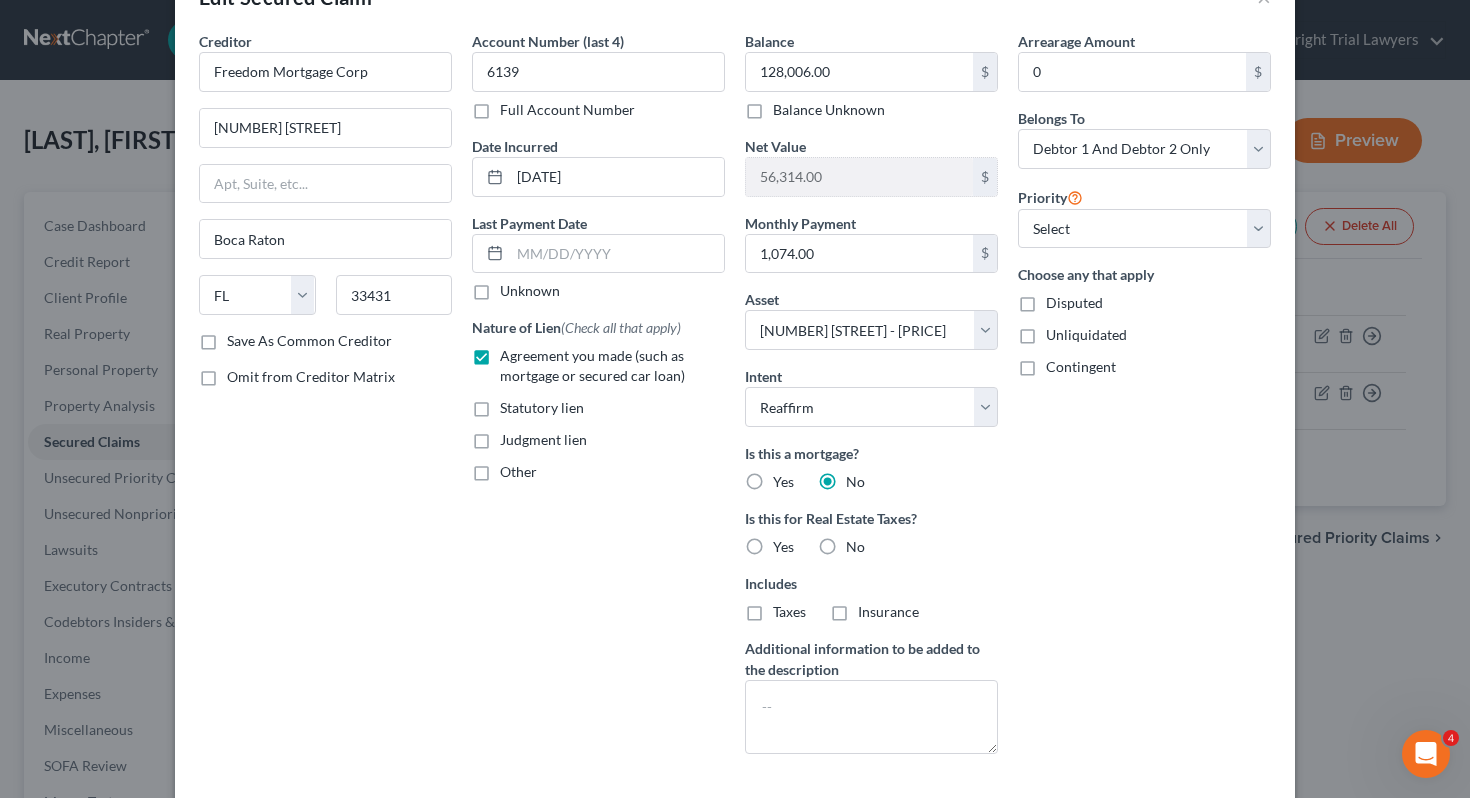 click on "Yes" at bounding box center (783, 481) 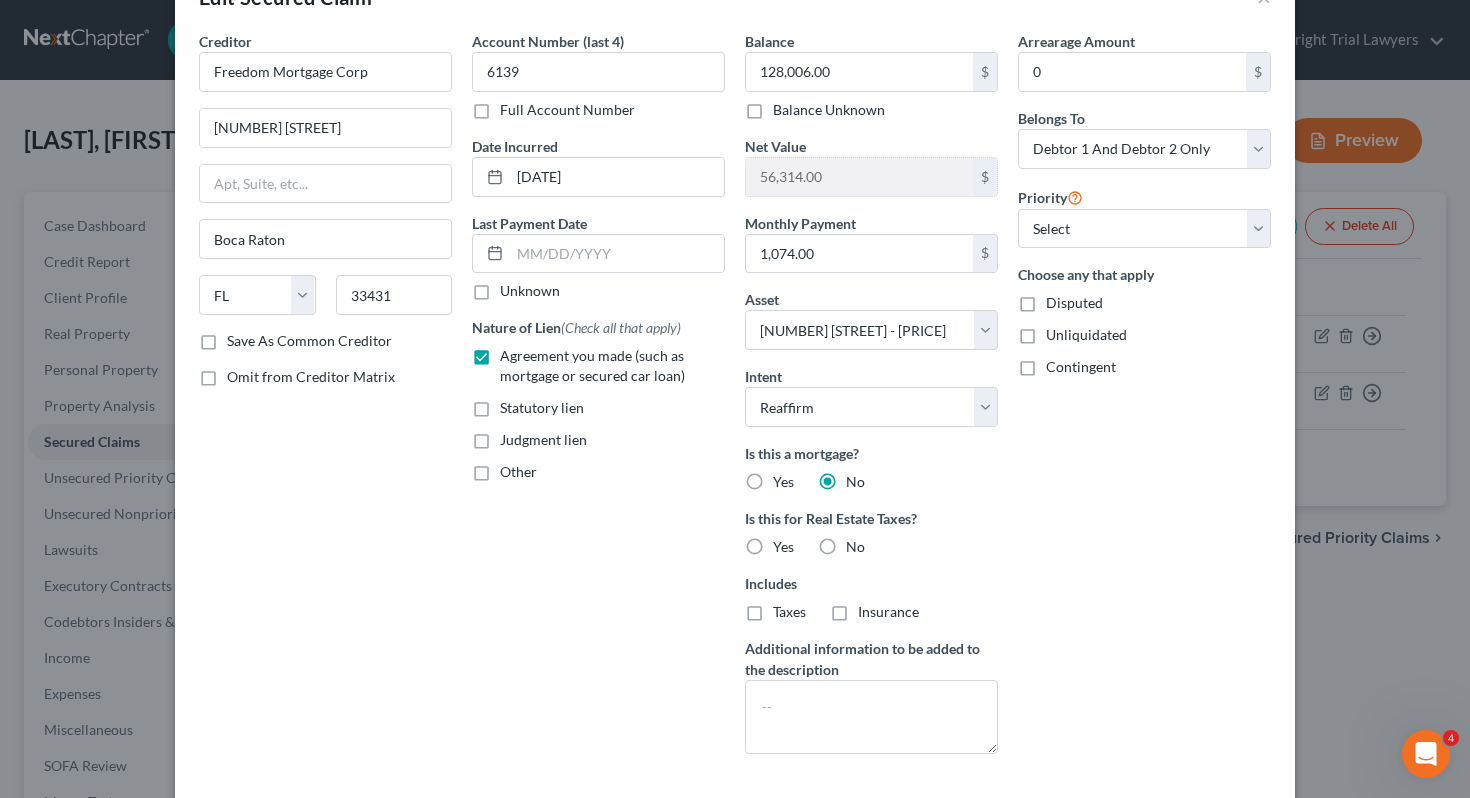 click on "Yes" at bounding box center (787, 478) 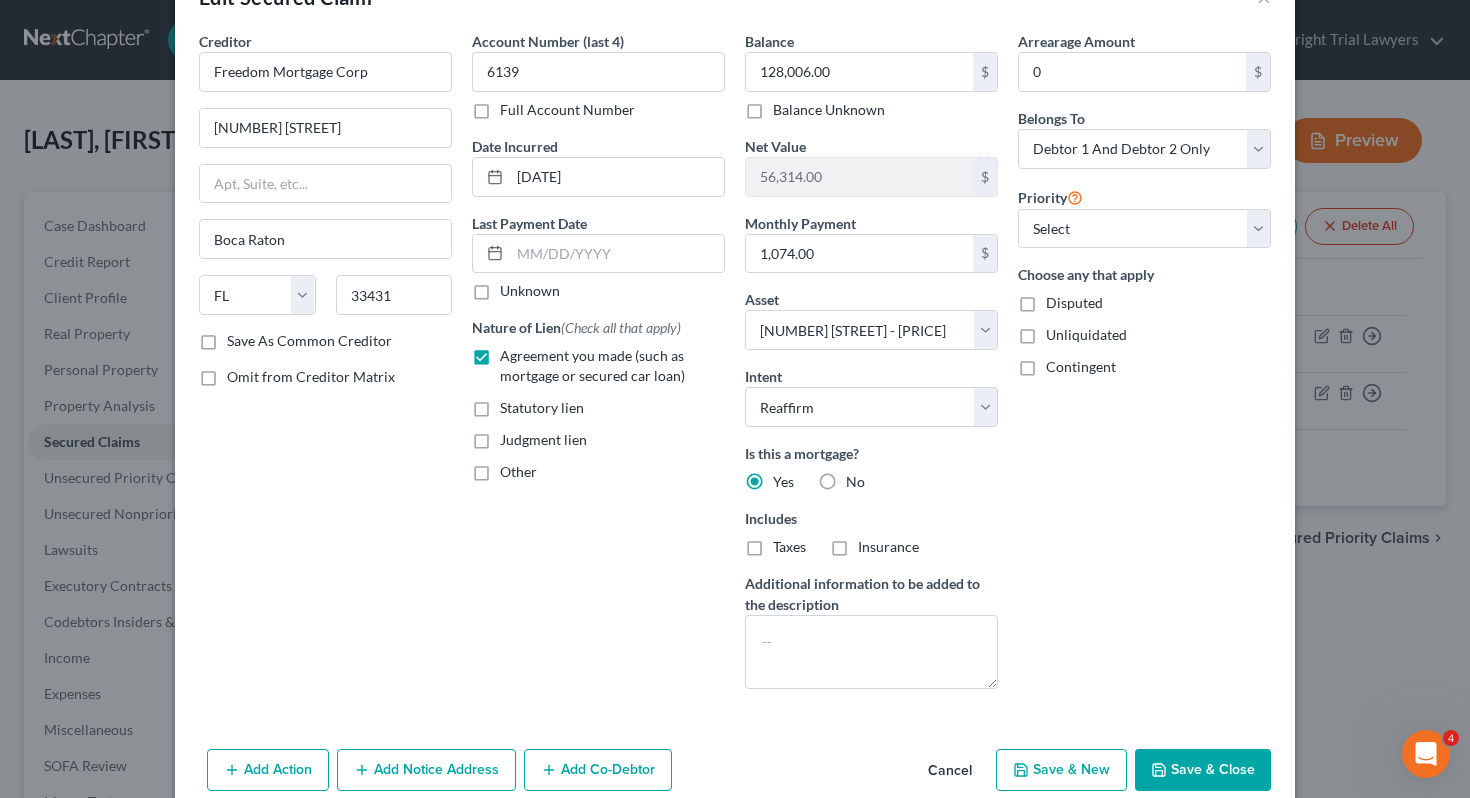 click on "Taxes" at bounding box center [789, 546] 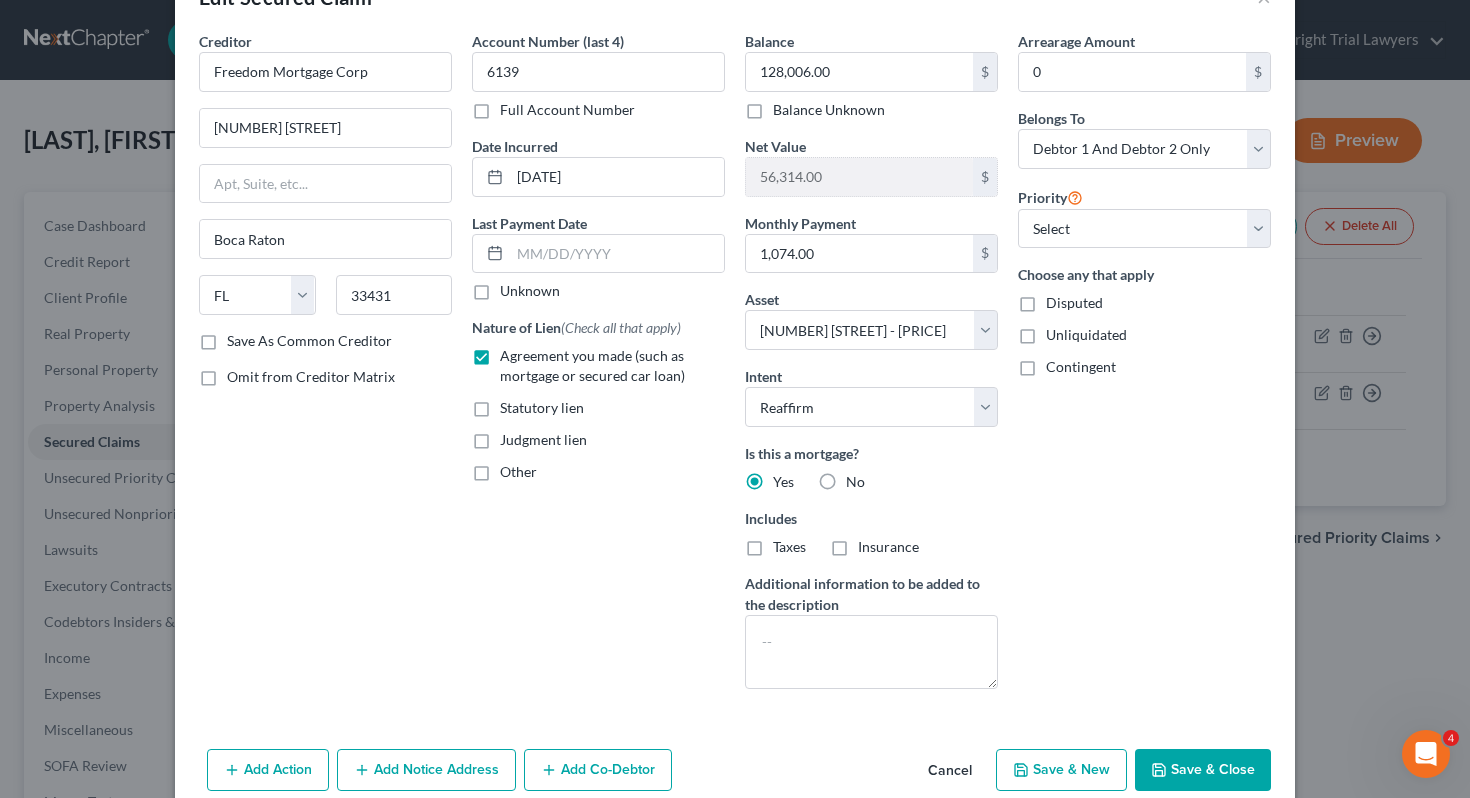 click on "Taxes" at bounding box center (787, 543) 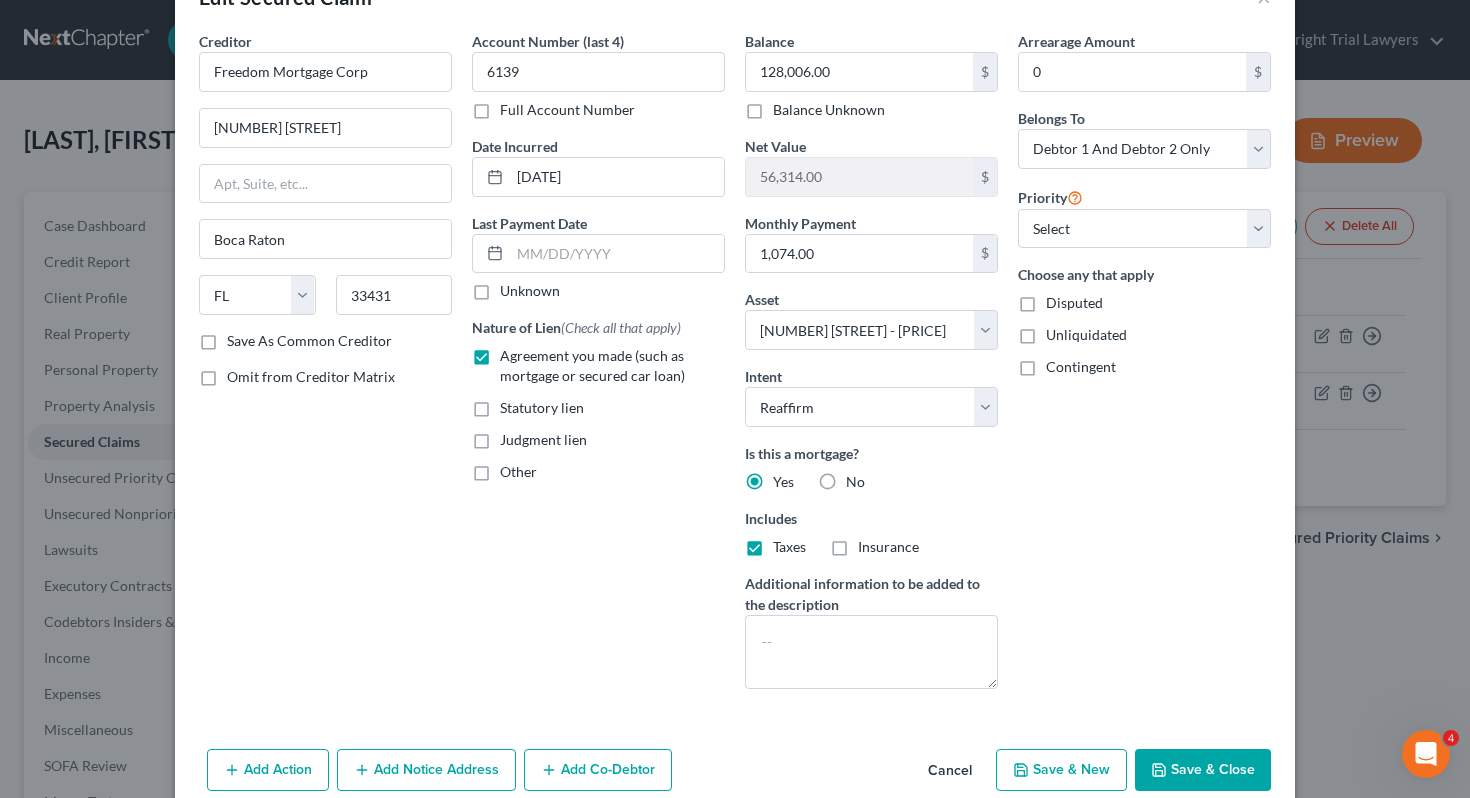 click on "Insurance" at bounding box center [888, 546] 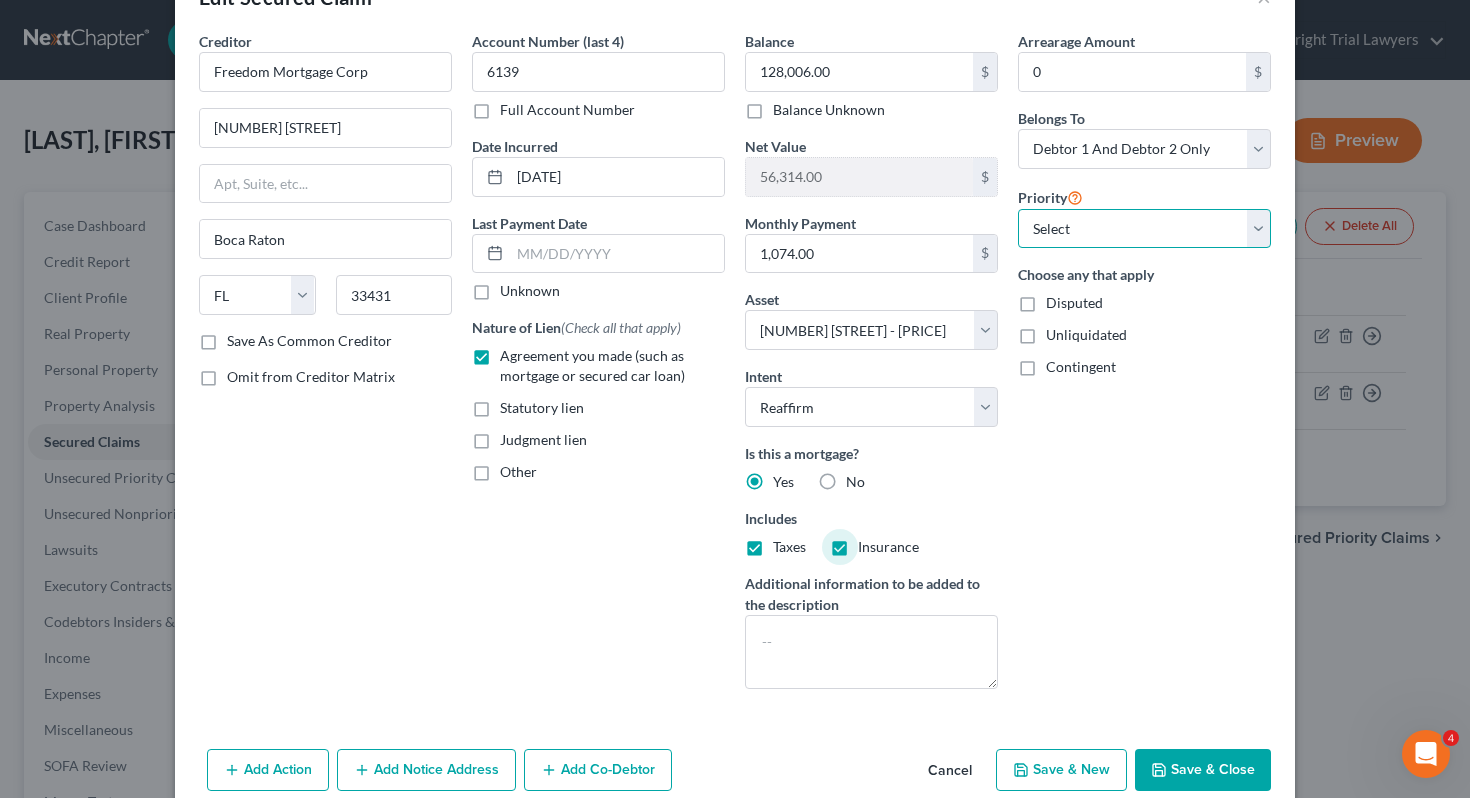 click on "Select 1st 2nd 3rd 4th 5th 6th 7th 8th 9th 10th 11th 12th 13th 14th 15th 16th 17th 18th 19th 20th 21th 22th 23th 24th 25th 26th 27th 28th 29th 30th" at bounding box center (1144, 229) 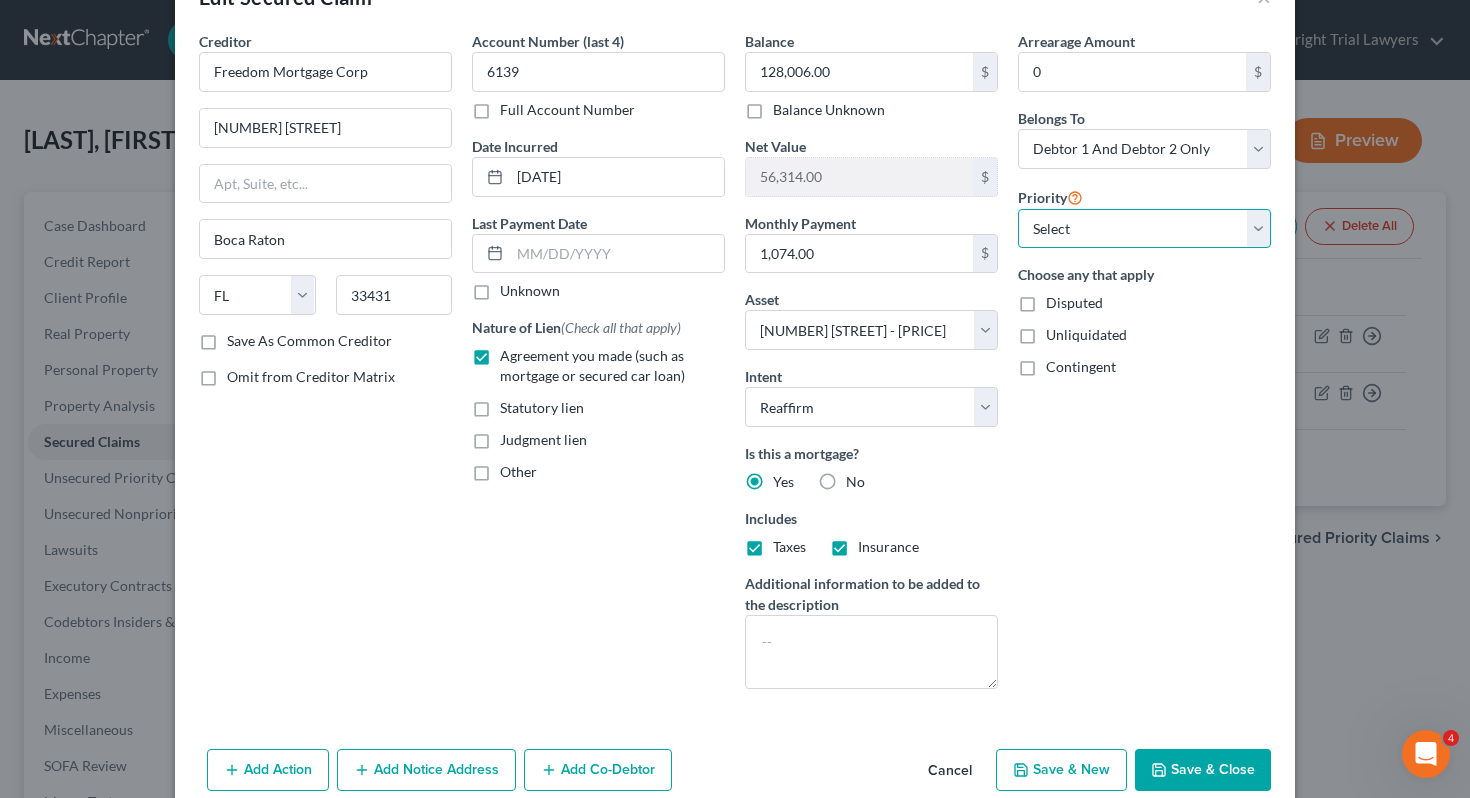 select on "0" 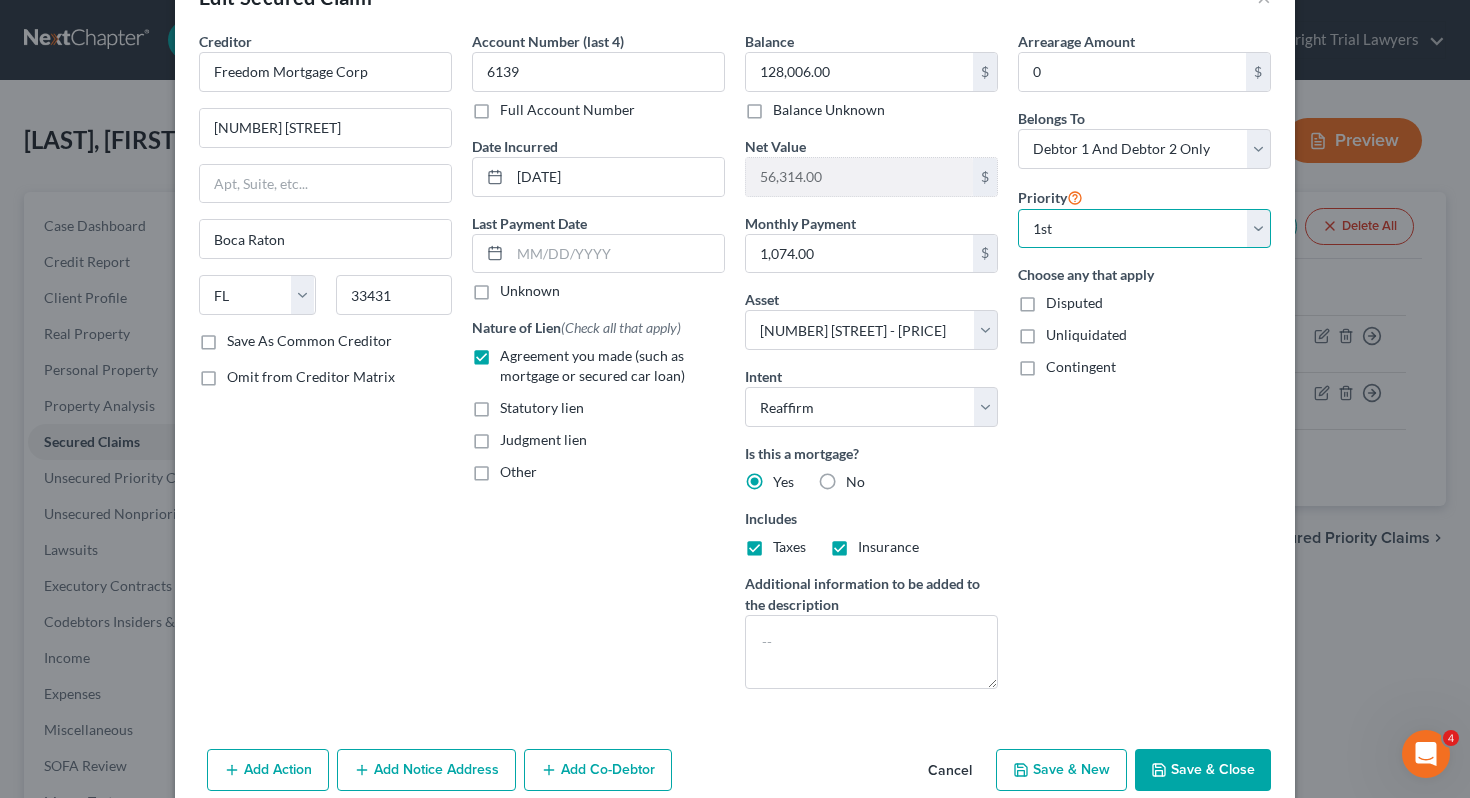 scroll, scrollTop: 151, scrollLeft: 0, axis: vertical 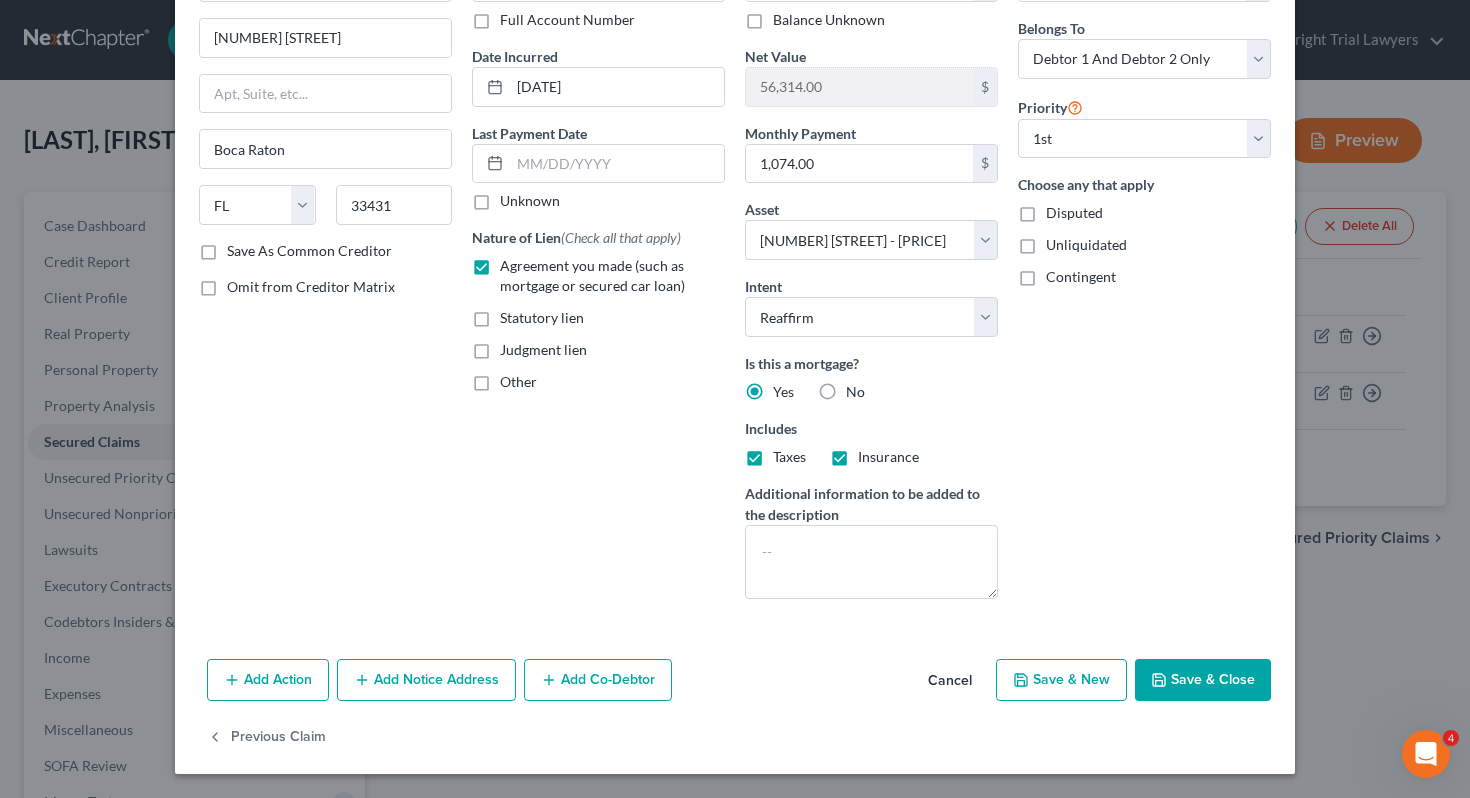 click on "Save & Close" at bounding box center (1203, 680) 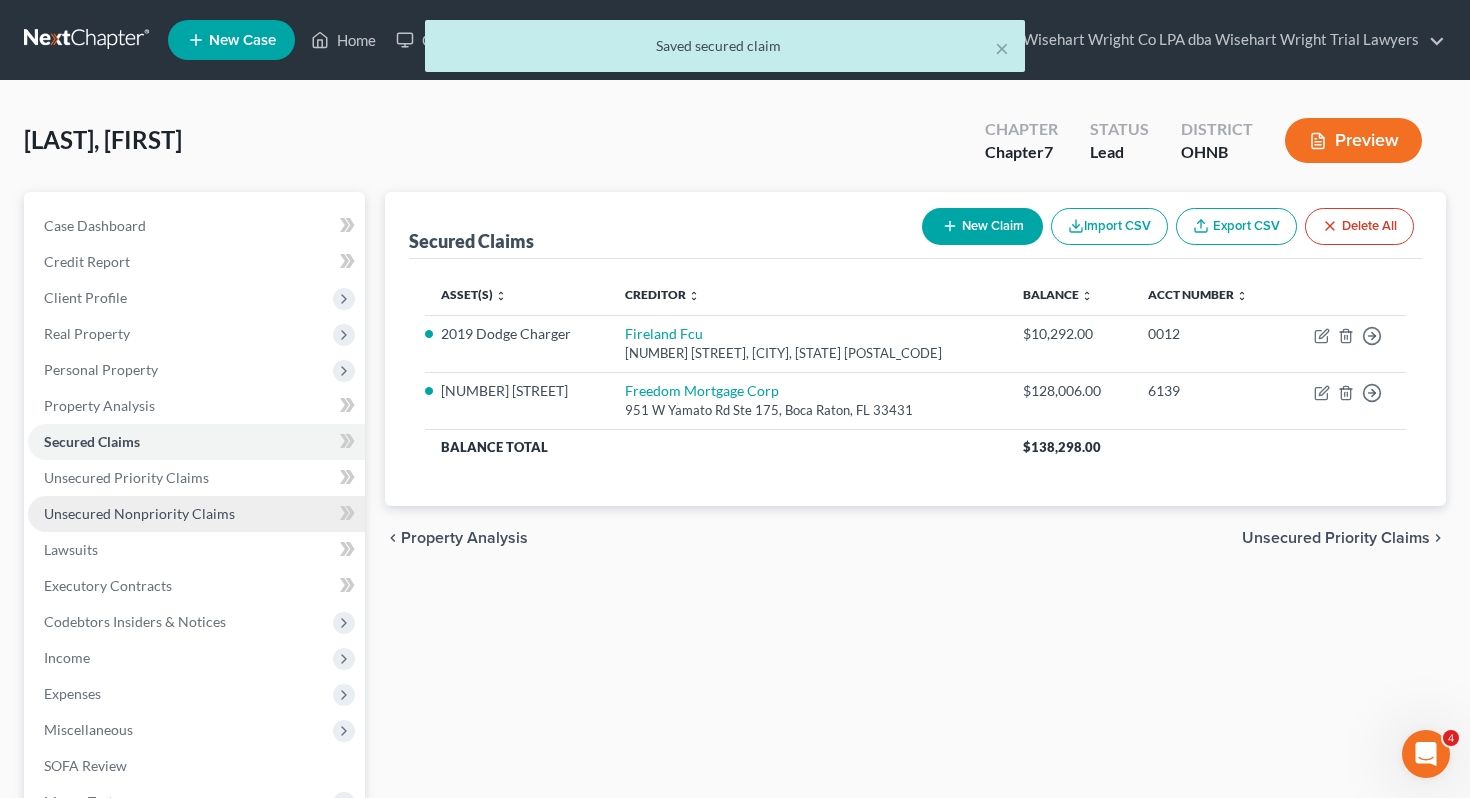 click on "Unsecured Nonpriority Claims" at bounding box center [196, 514] 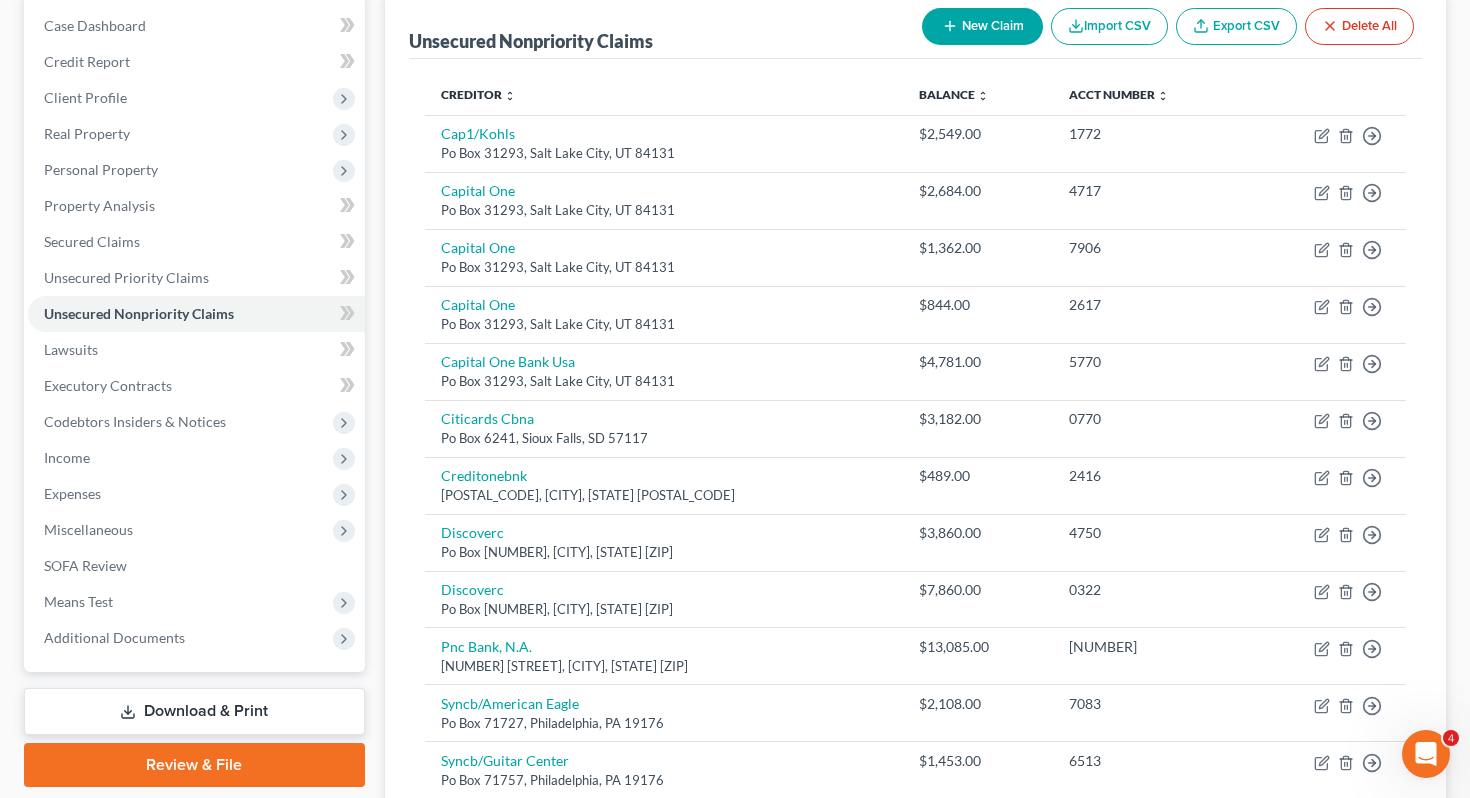 scroll, scrollTop: 0, scrollLeft: 0, axis: both 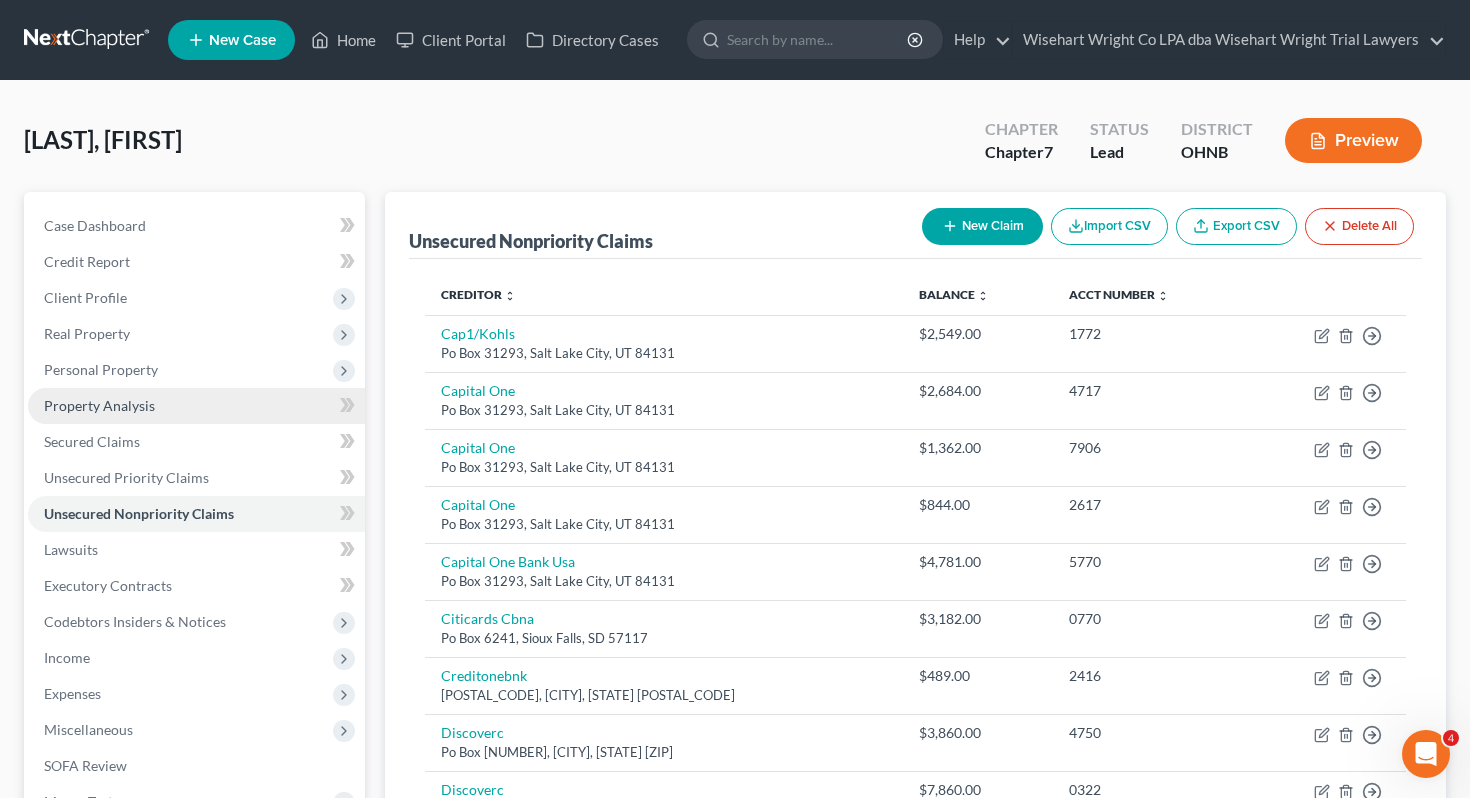 click on "Property Analysis" at bounding box center [196, 406] 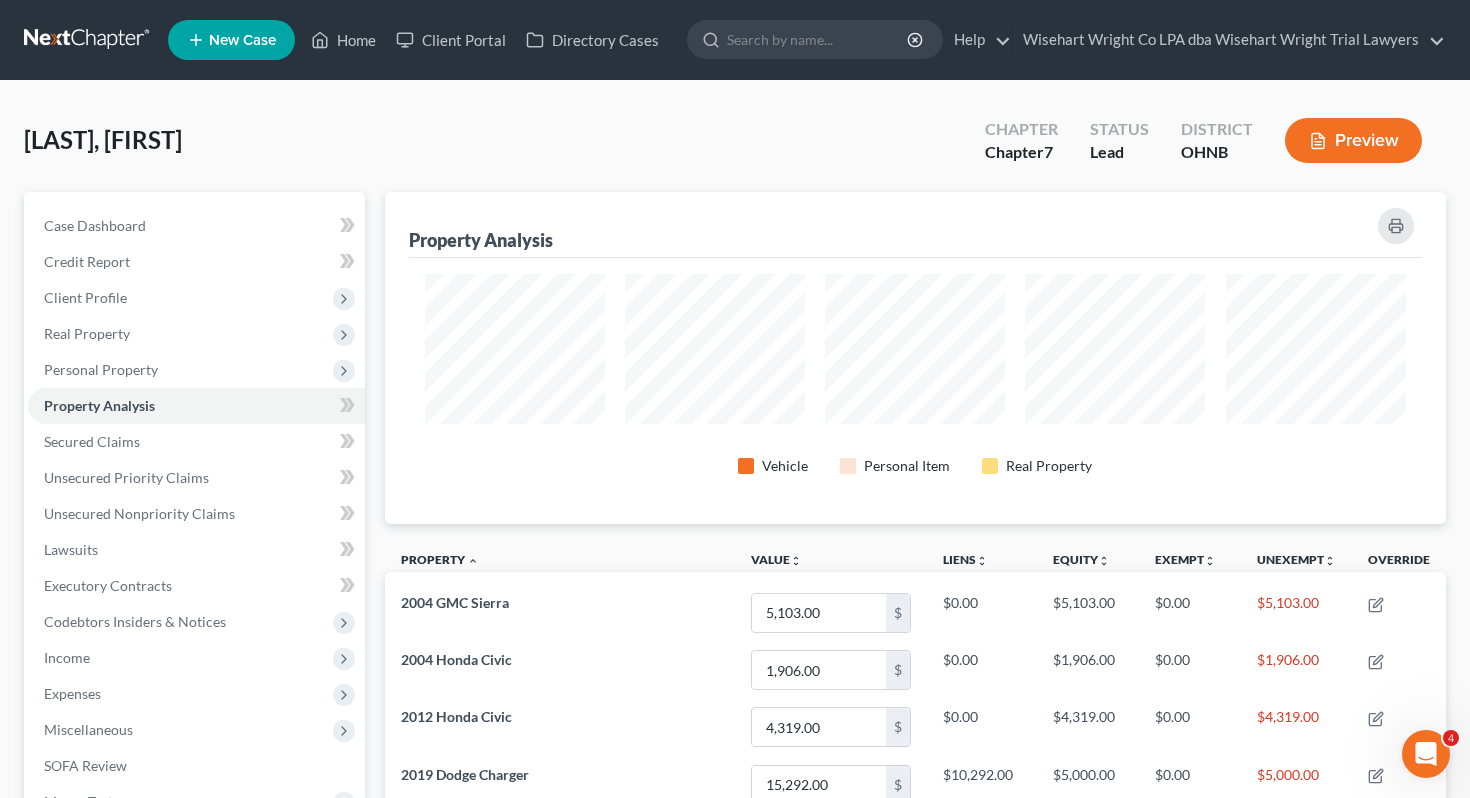 scroll, scrollTop: 999668, scrollLeft: 998938, axis: both 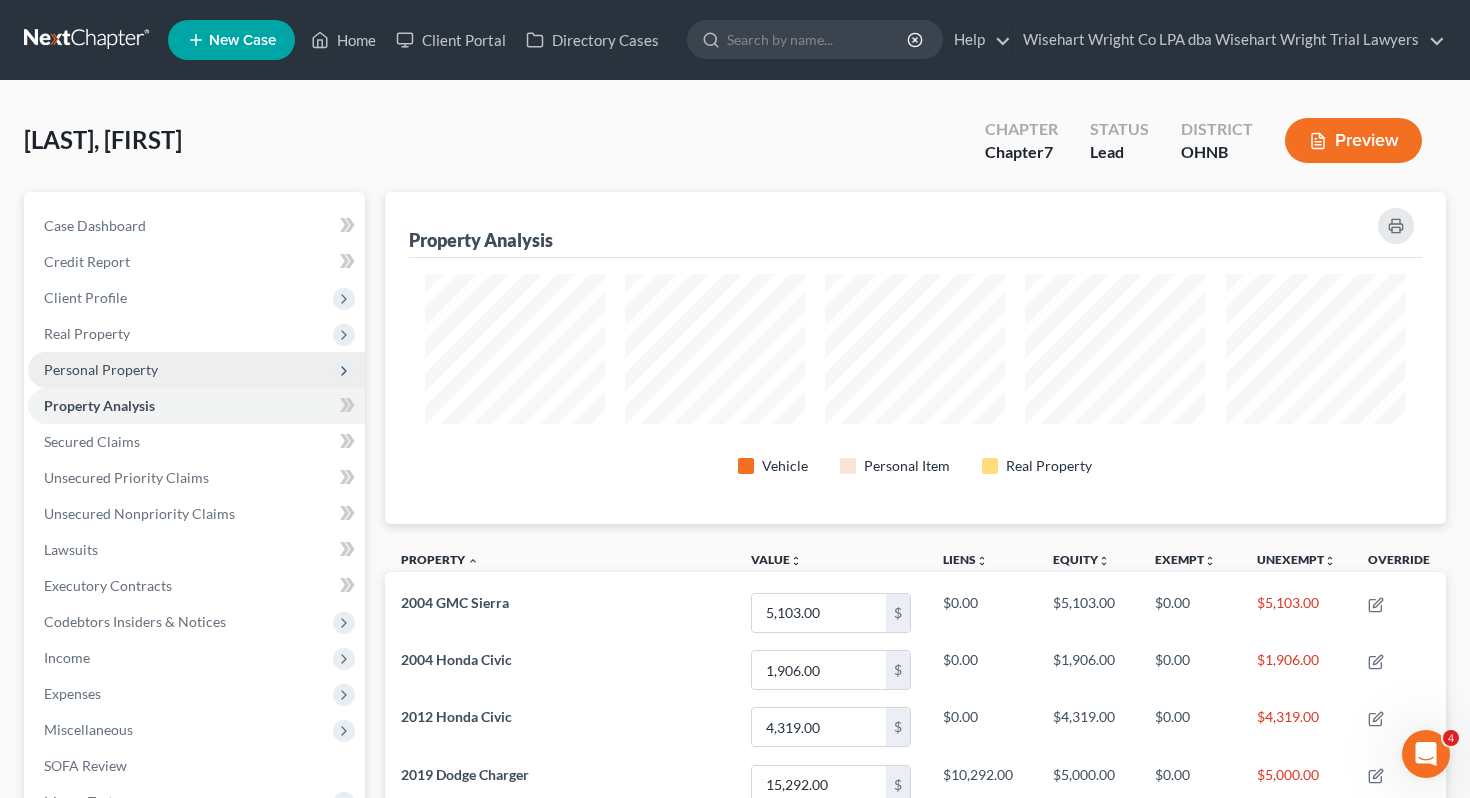 click on "Personal Property" at bounding box center [196, 370] 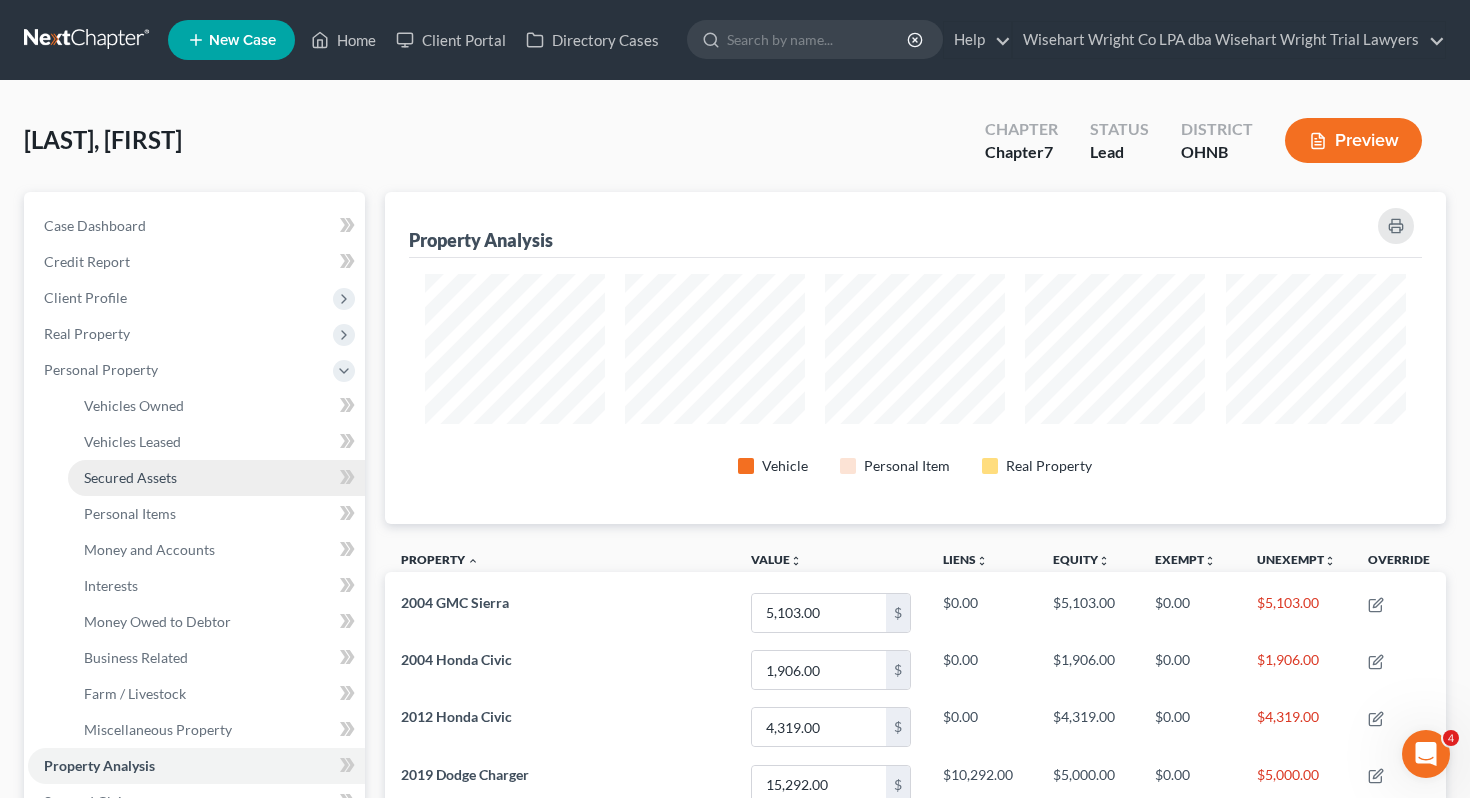 click on "Secured Assets" at bounding box center (216, 478) 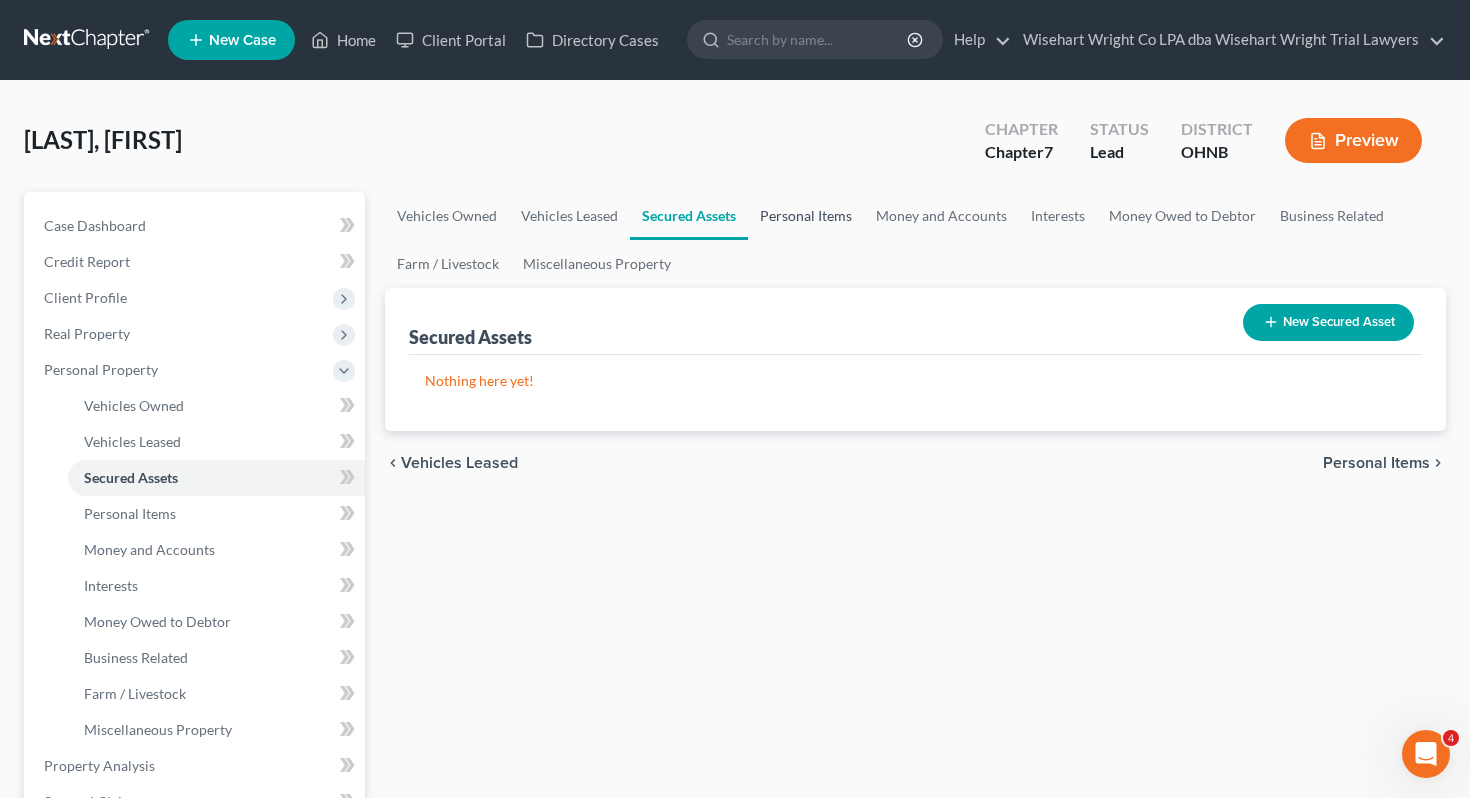 click on "Personal Items" at bounding box center (806, 216) 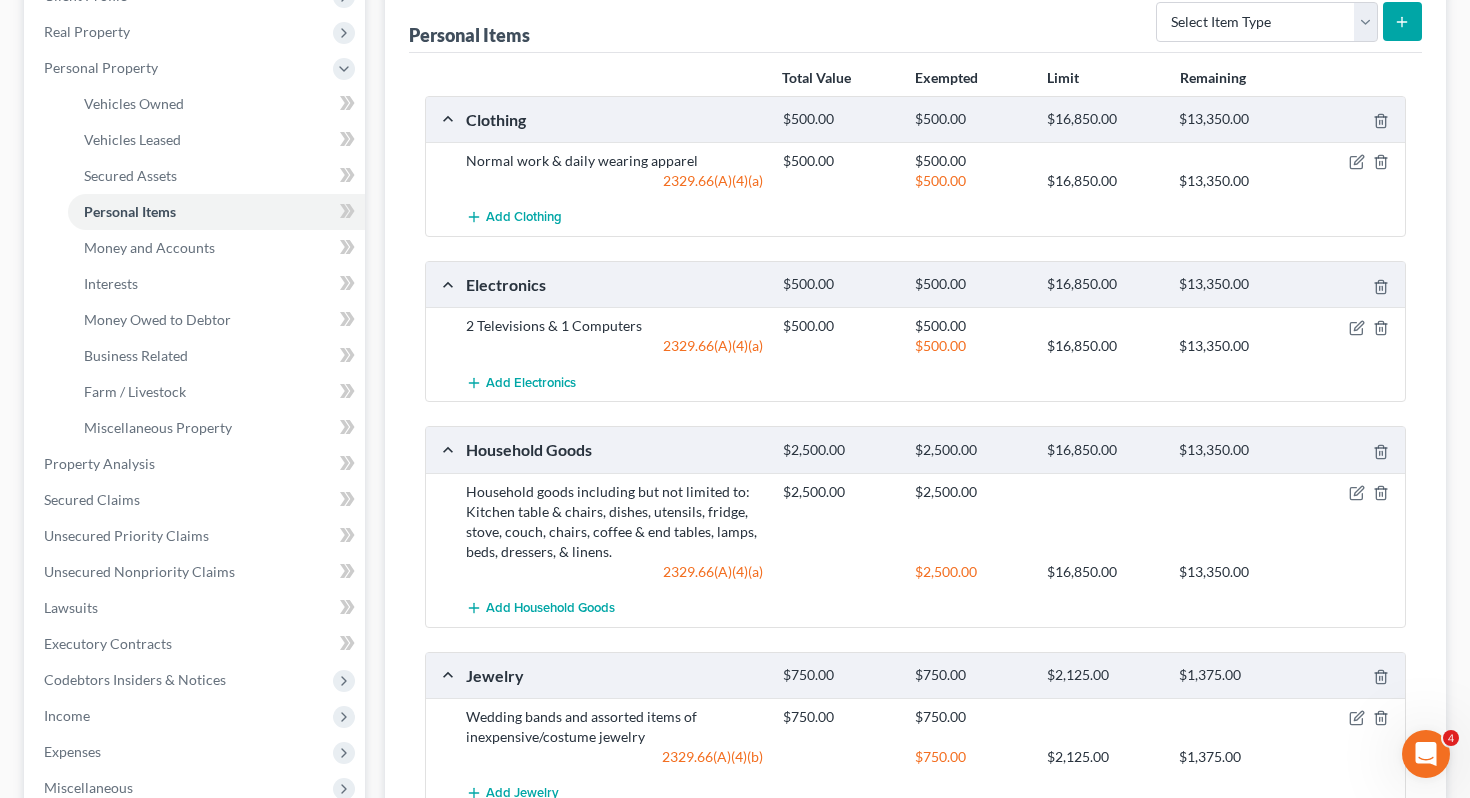 scroll, scrollTop: 0, scrollLeft: 0, axis: both 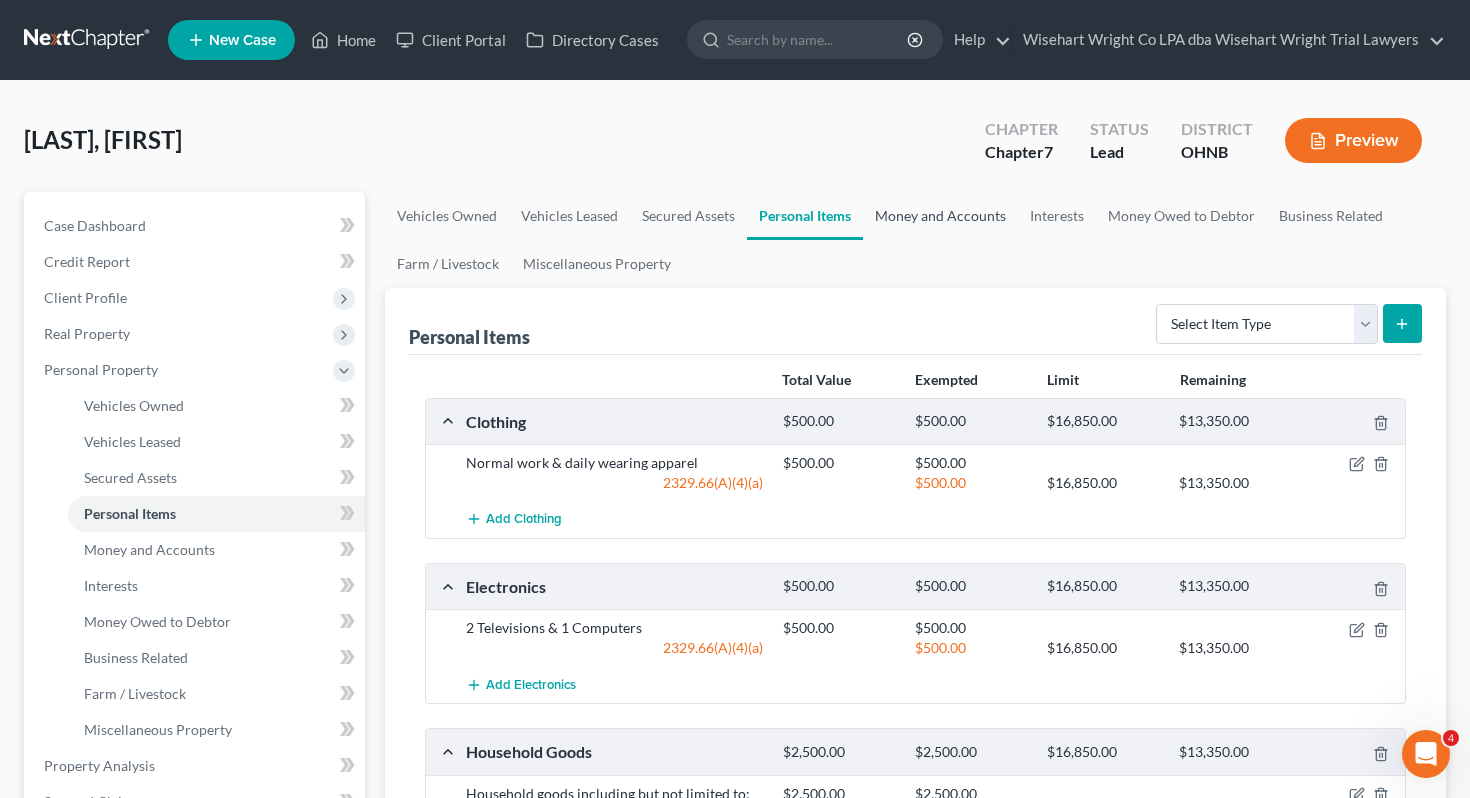 click on "Money and Accounts" at bounding box center [940, 216] 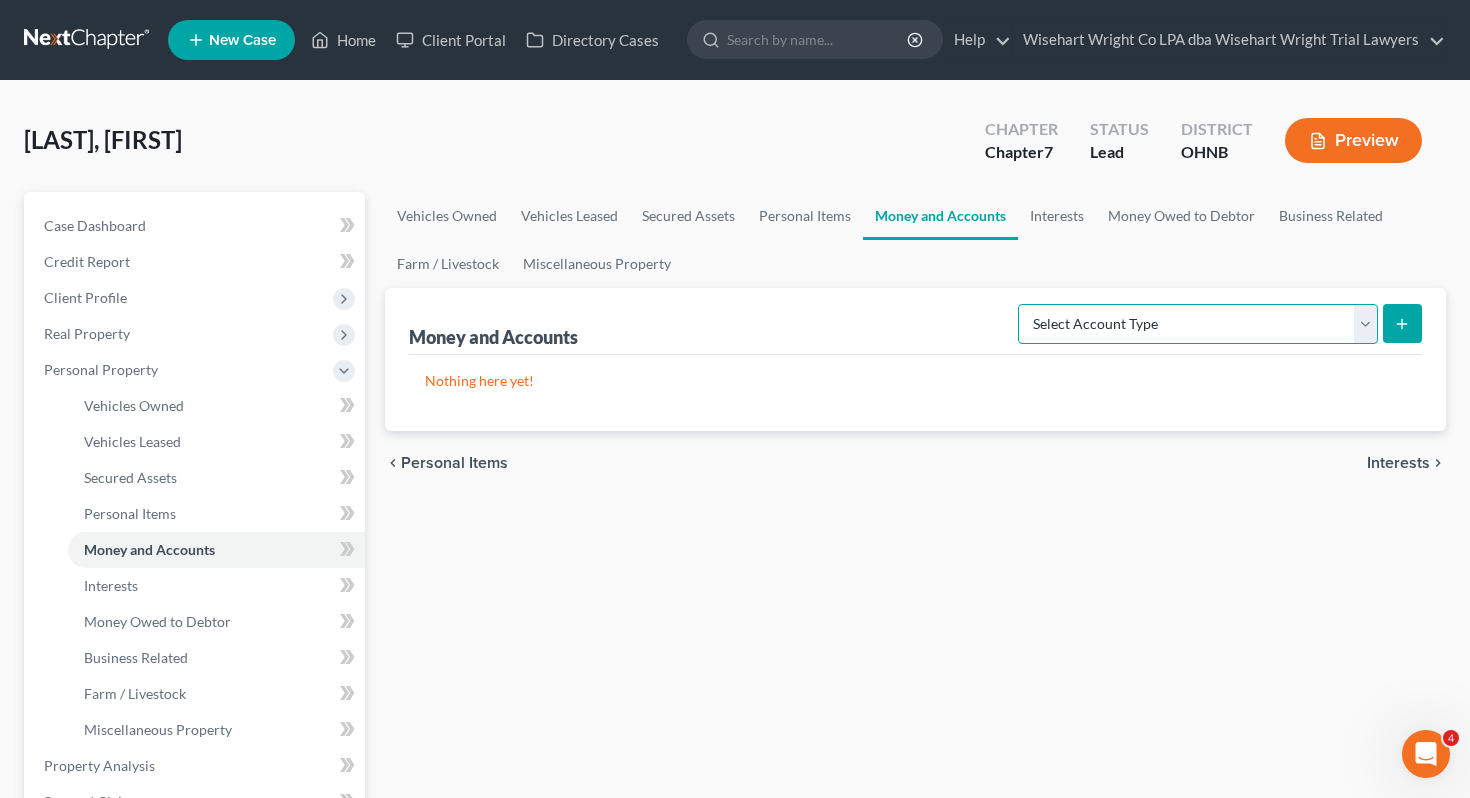 click on "Select Account Type Brokerage Cash on Hand Certificates of Deposit Checking Account Money Market Other (Credit Union, Health Savings Account, etc) Safe Deposit Box Savings Account Security Deposits or Prepayments" at bounding box center (1198, 324) 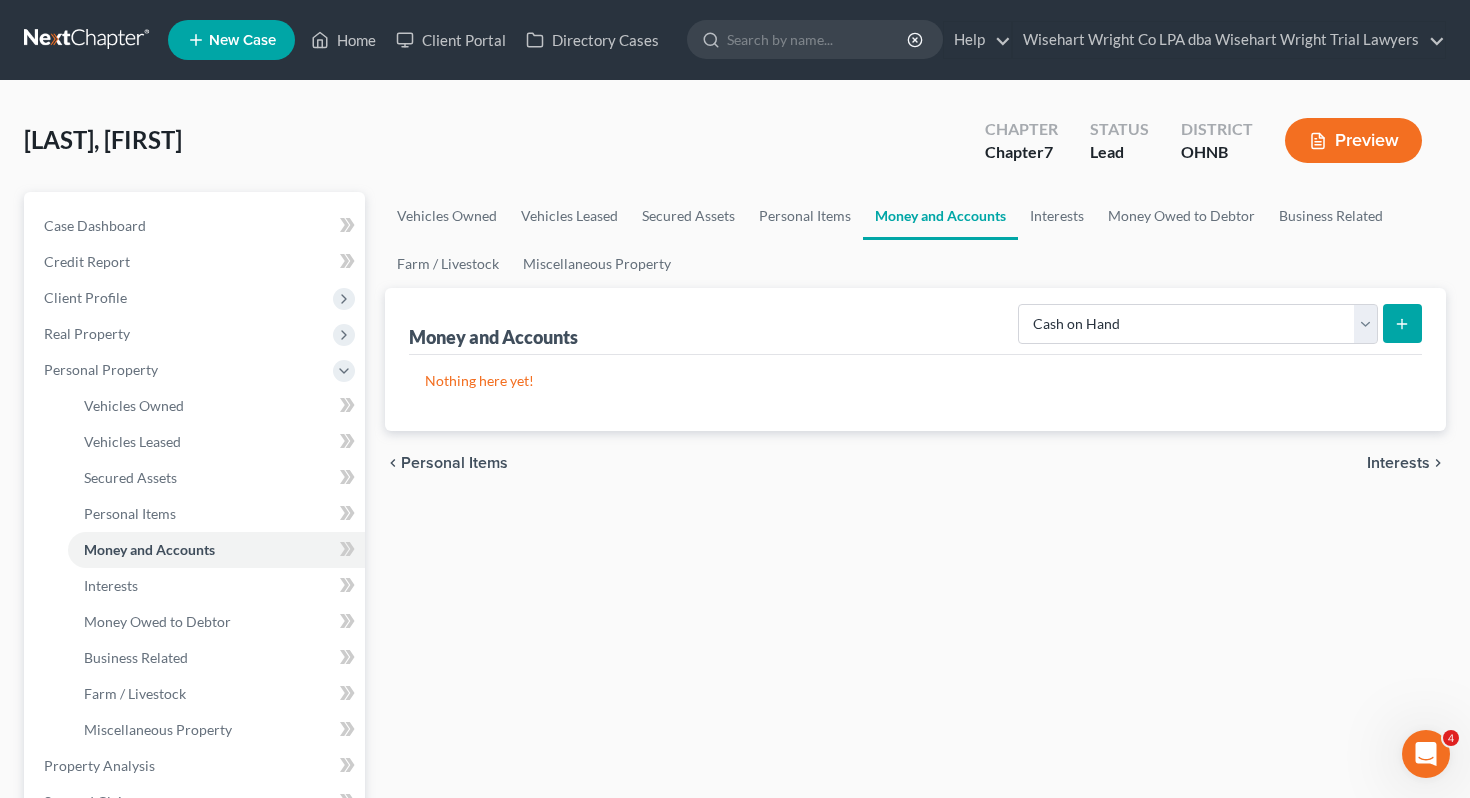 click 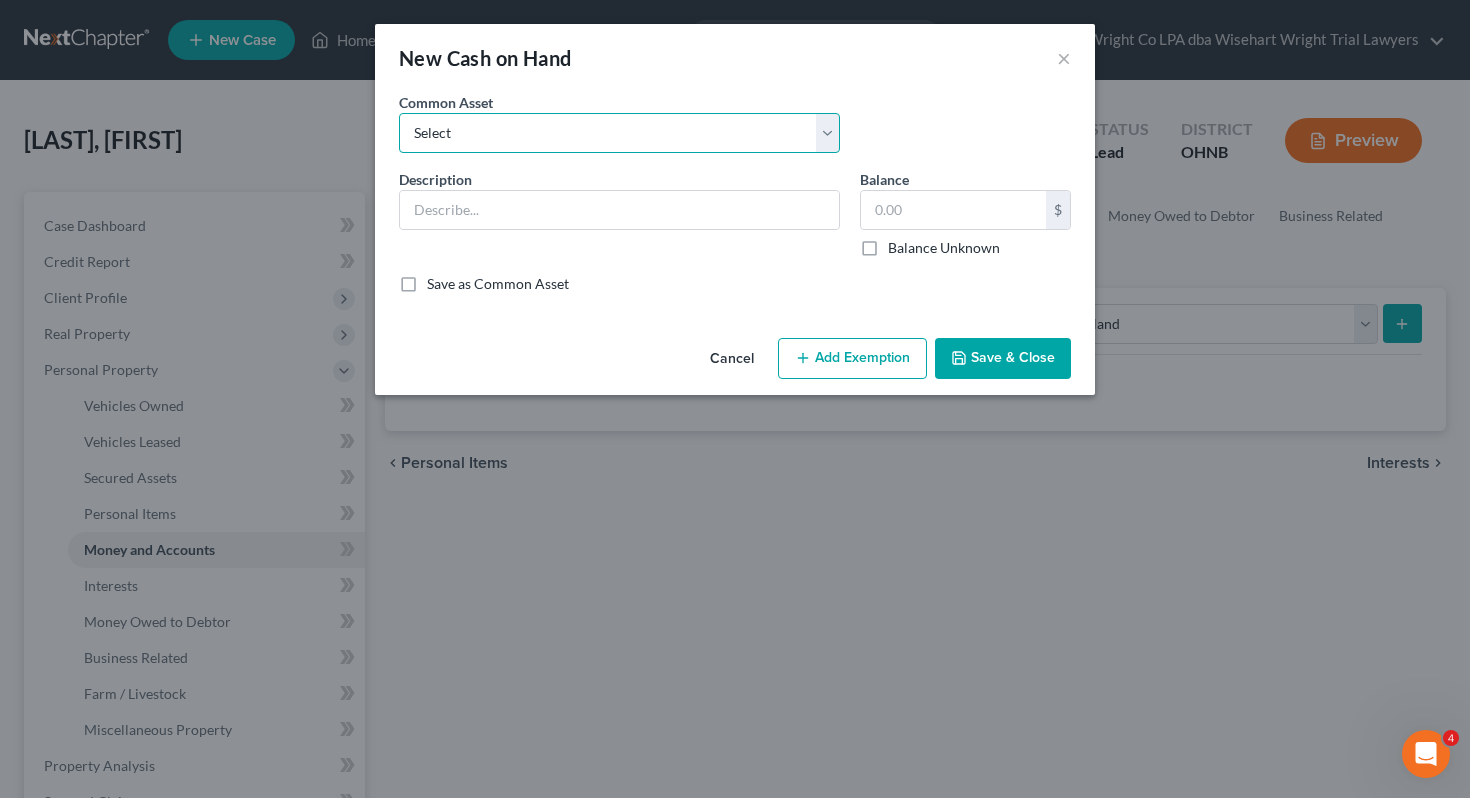 click on "Select Cash on hand, day of filing" at bounding box center [619, 133] 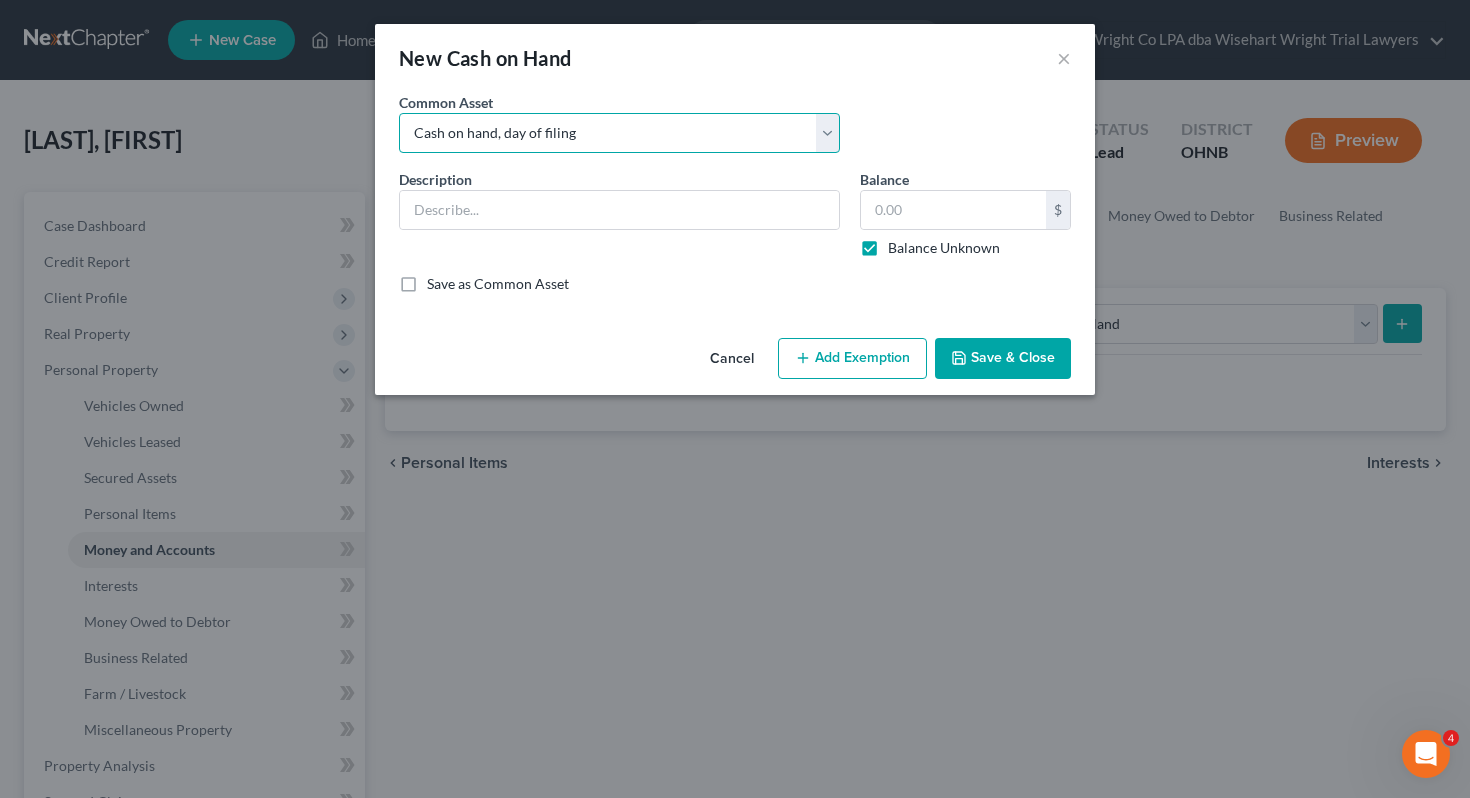 type on "Cash on hand, day of filing" 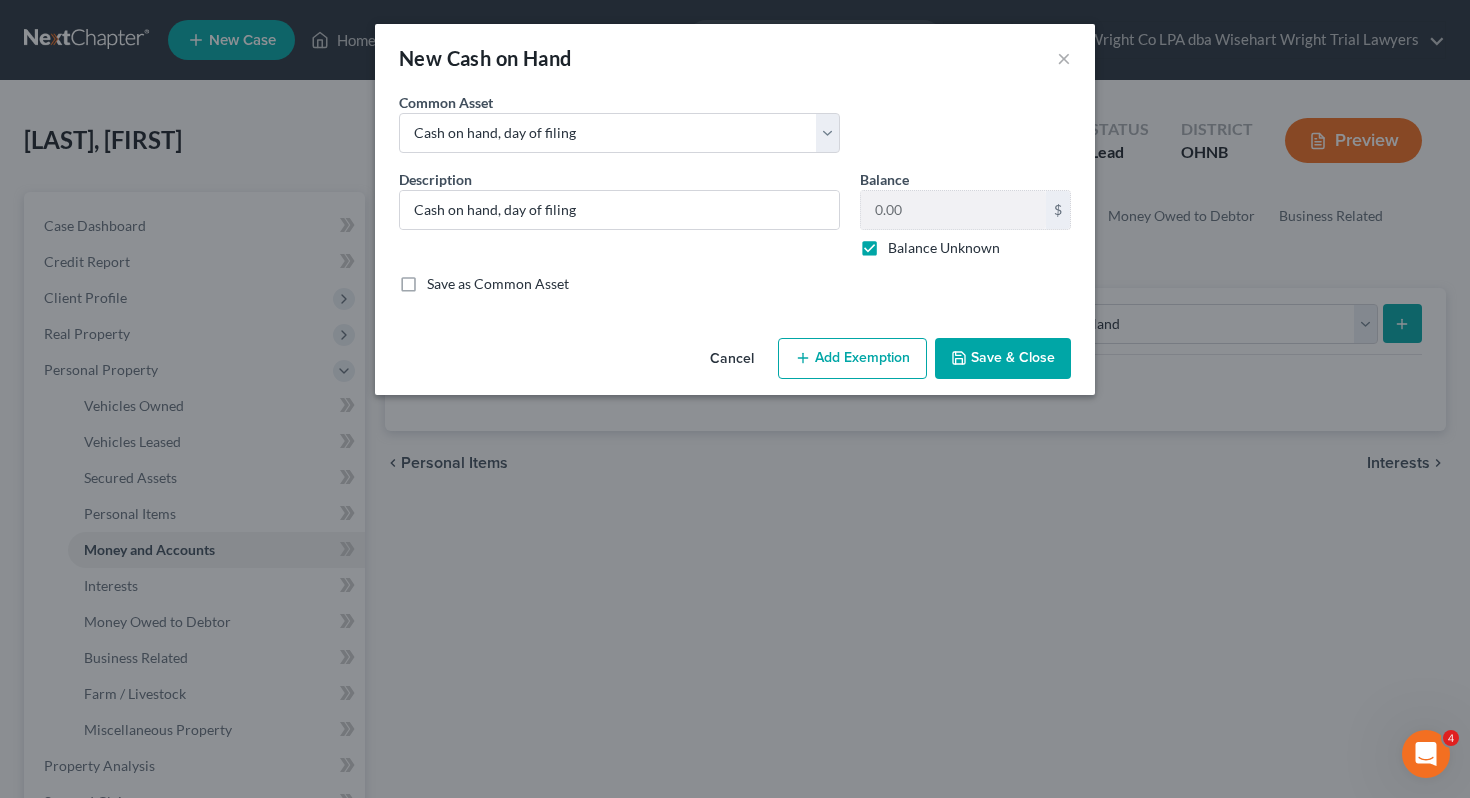 click on "Save & Close" at bounding box center [1003, 359] 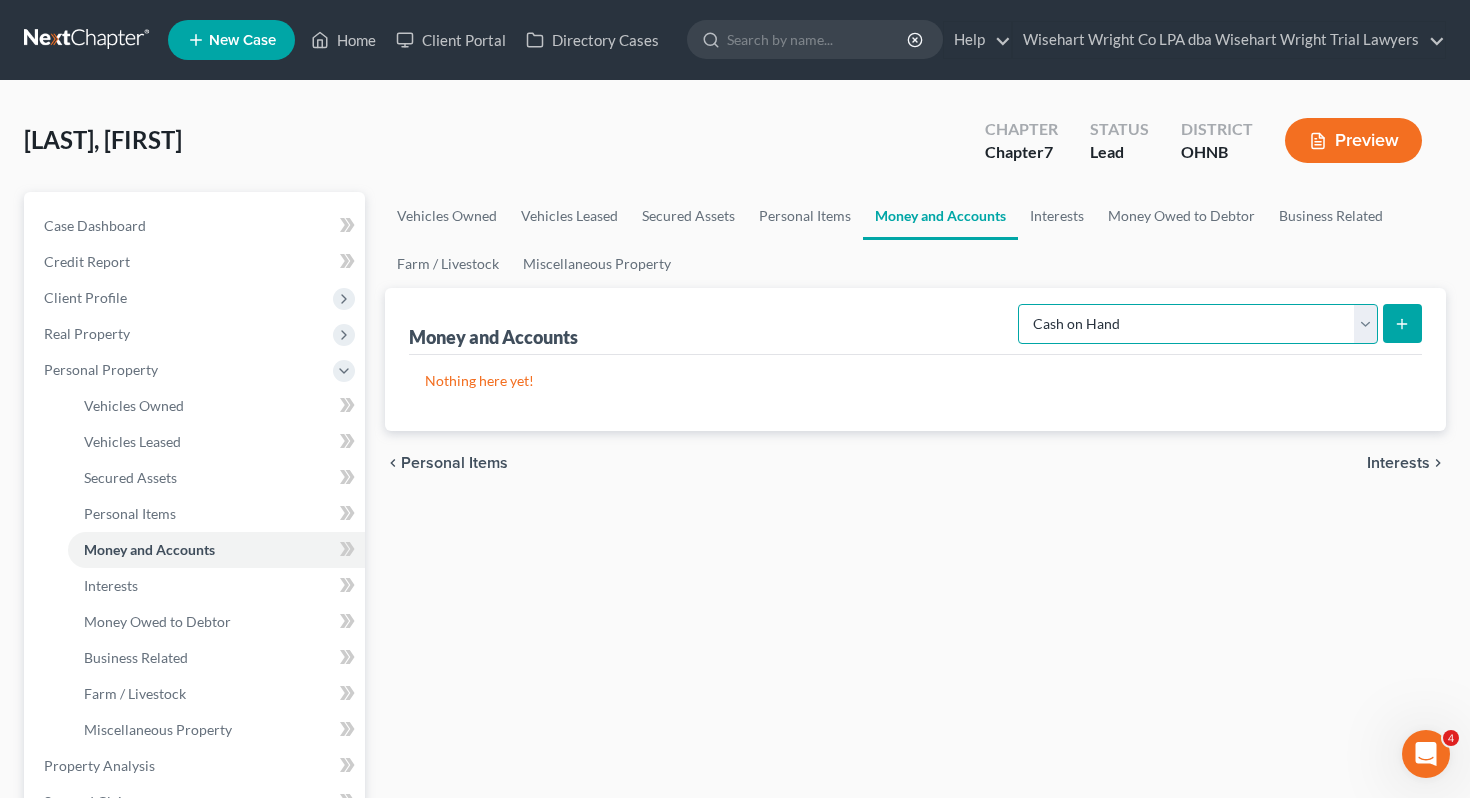 click on "Select Account Type Brokerage Cash on Hand Certificates of Deposit Checking Account Money Market Other (Credit Union, Health Savings Account, etc) Safe Deposit Box Savings Account Security Deposits or Prepayments" at bounding box center [1198, 324] 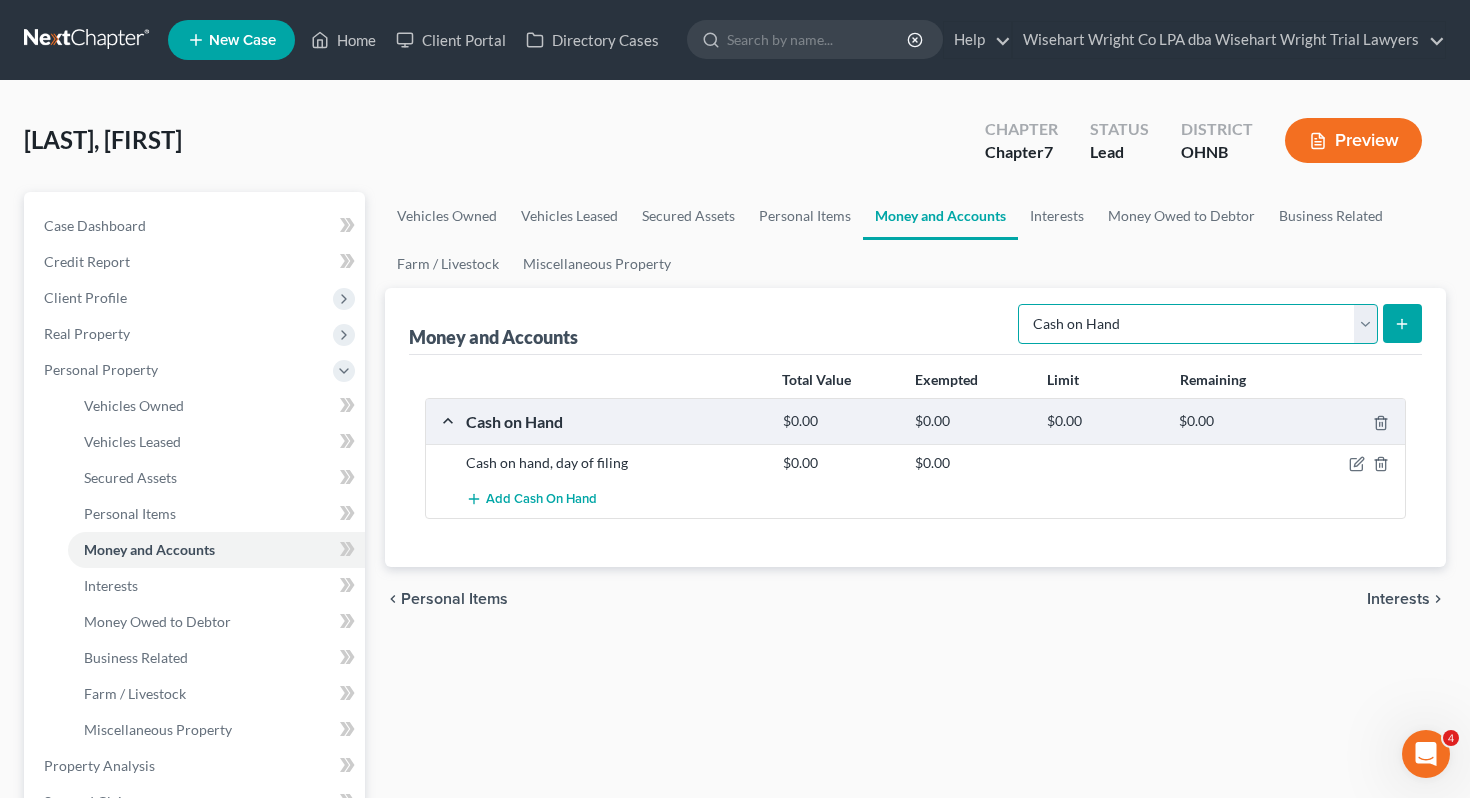 select on "savings" 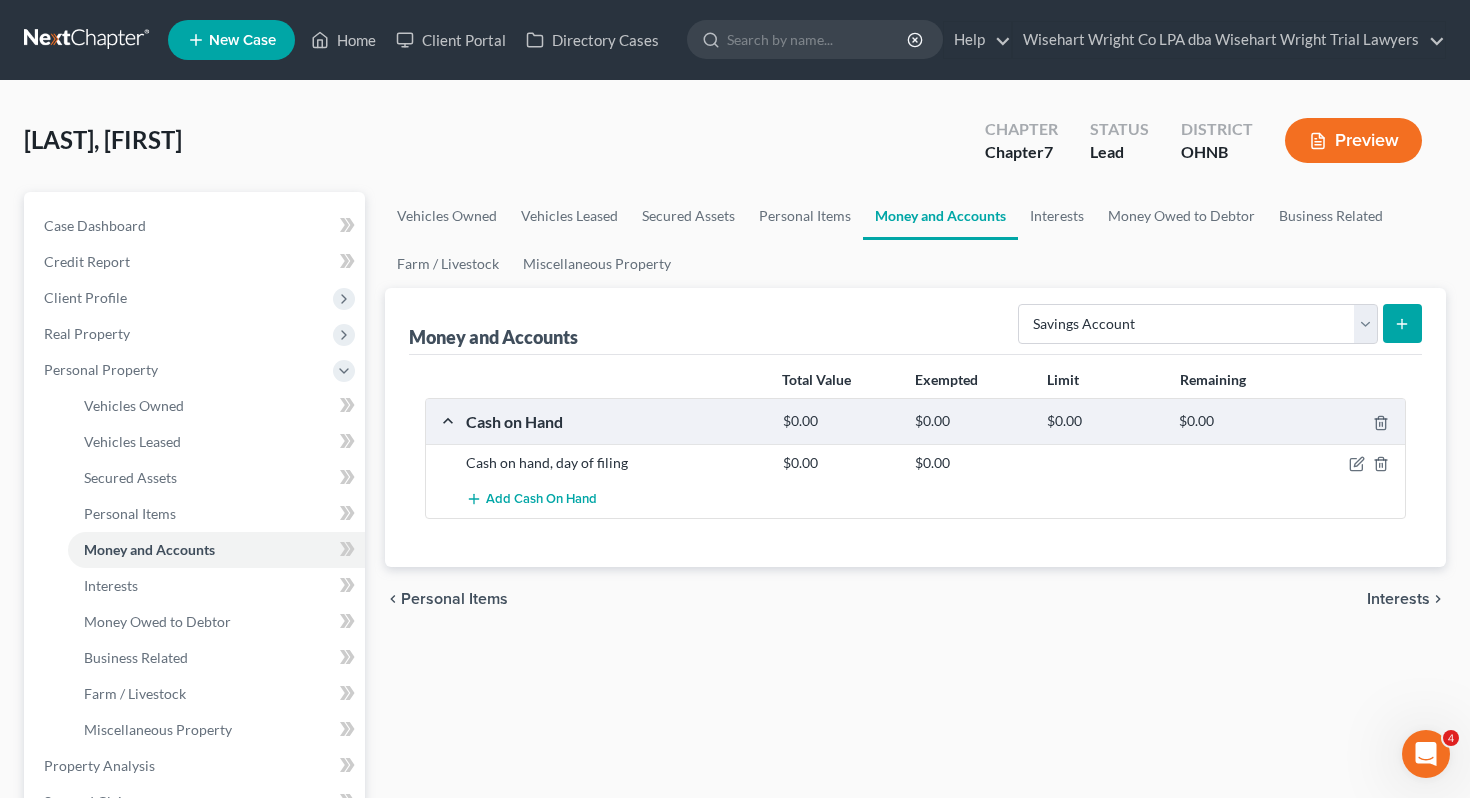 click 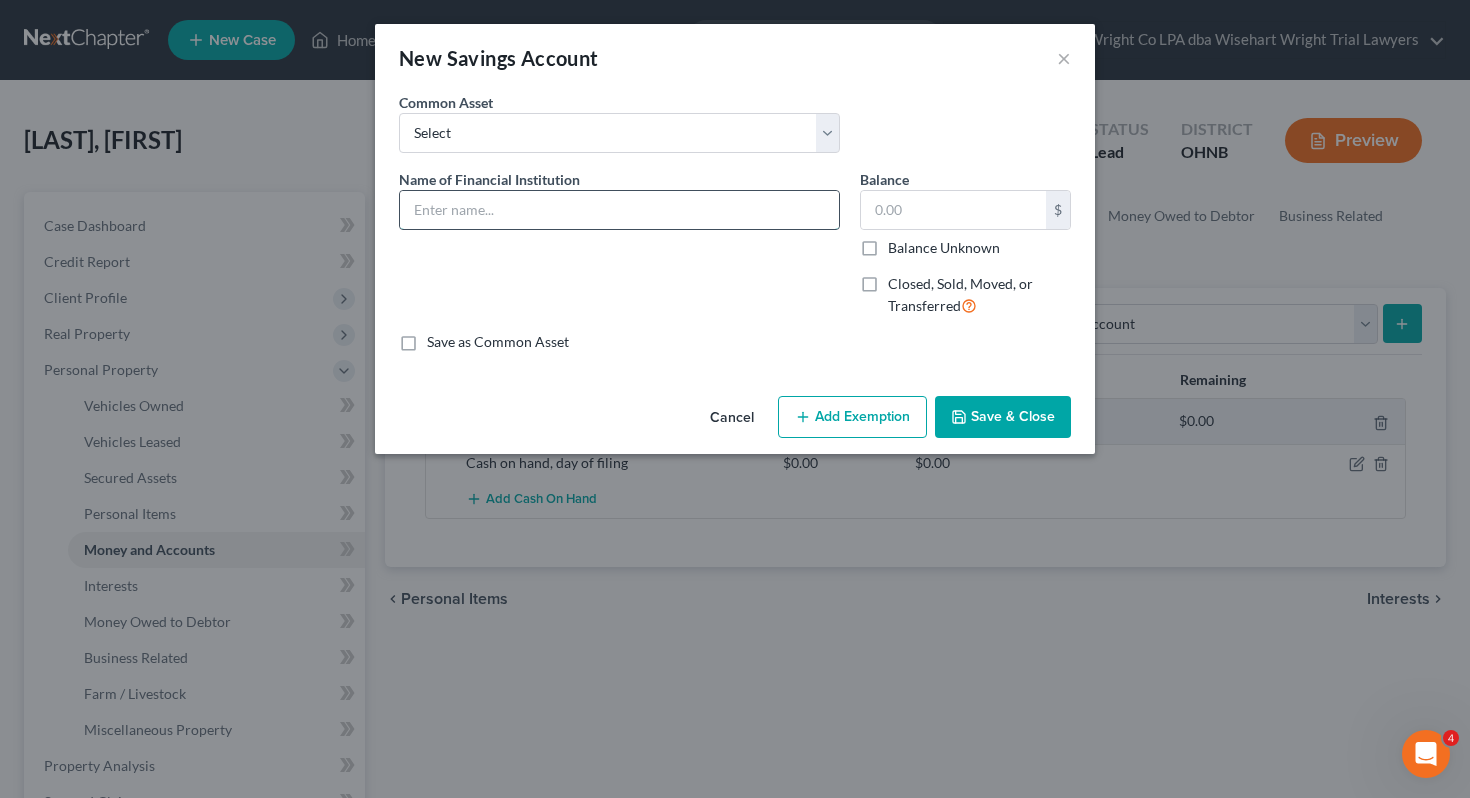 click at bounding box center (619, 210) 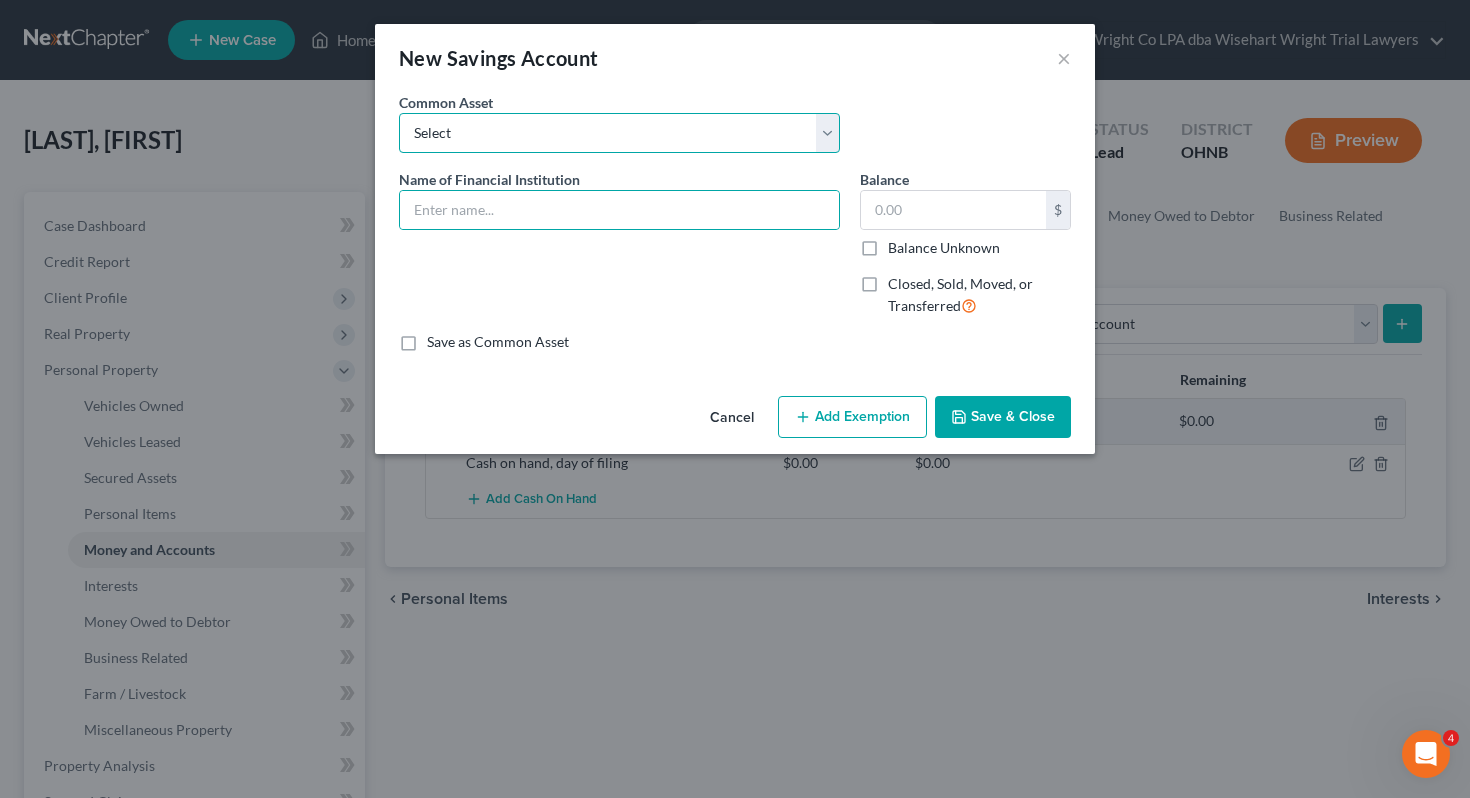 click on "Select Partners Federal Credit Union ***NEED NAME OF BANK*** Fifth Third Vactionland FCU Commodore Perry FCU Firelands Federal Credit Union Woodforest National Bank Key Bank" at bounding box center (619, 133) 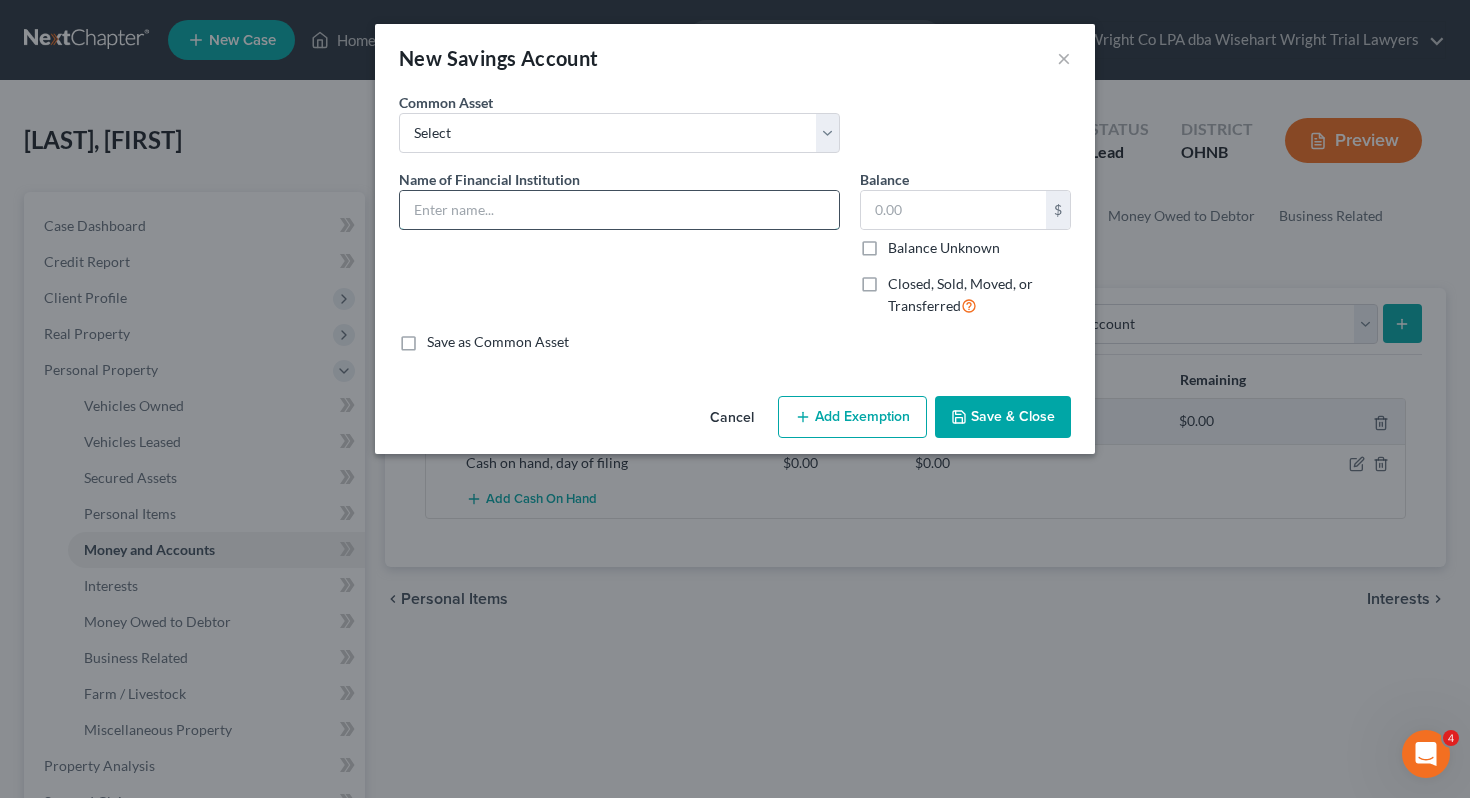 click at bounding box center [619, 210] 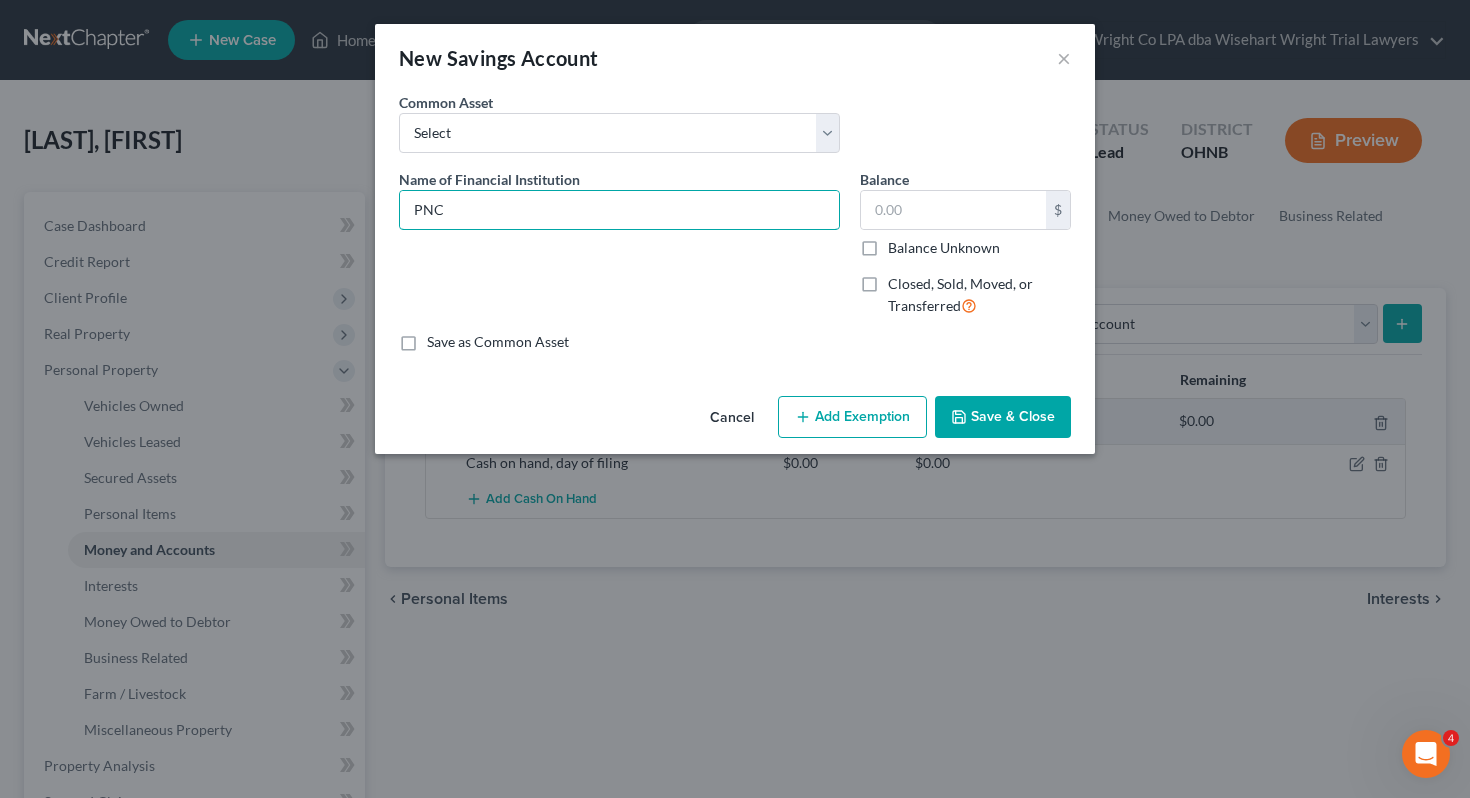 type on "PNC" 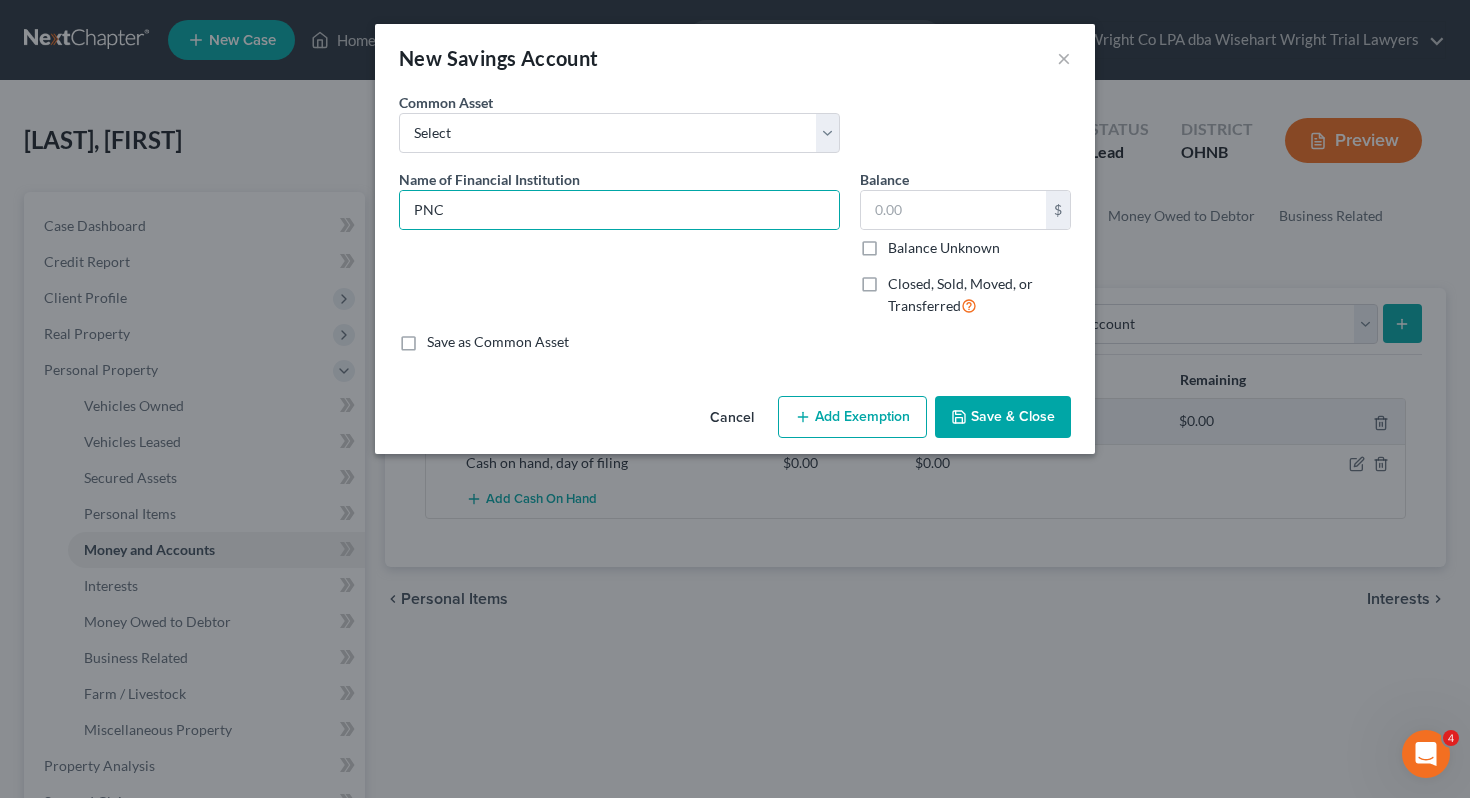 click on "Balance Unknown" at bounding box center (944, 248) 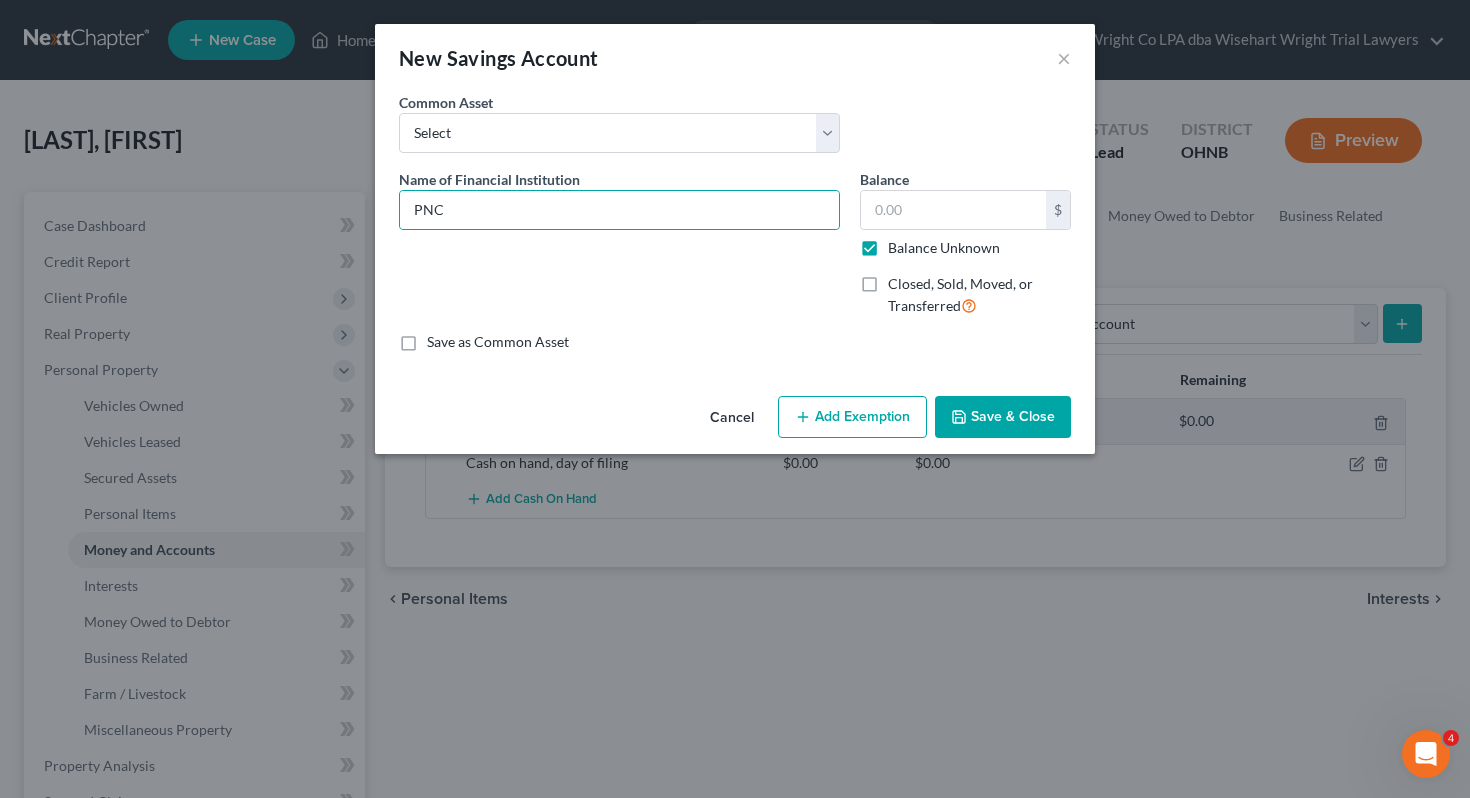 type on "0.00" 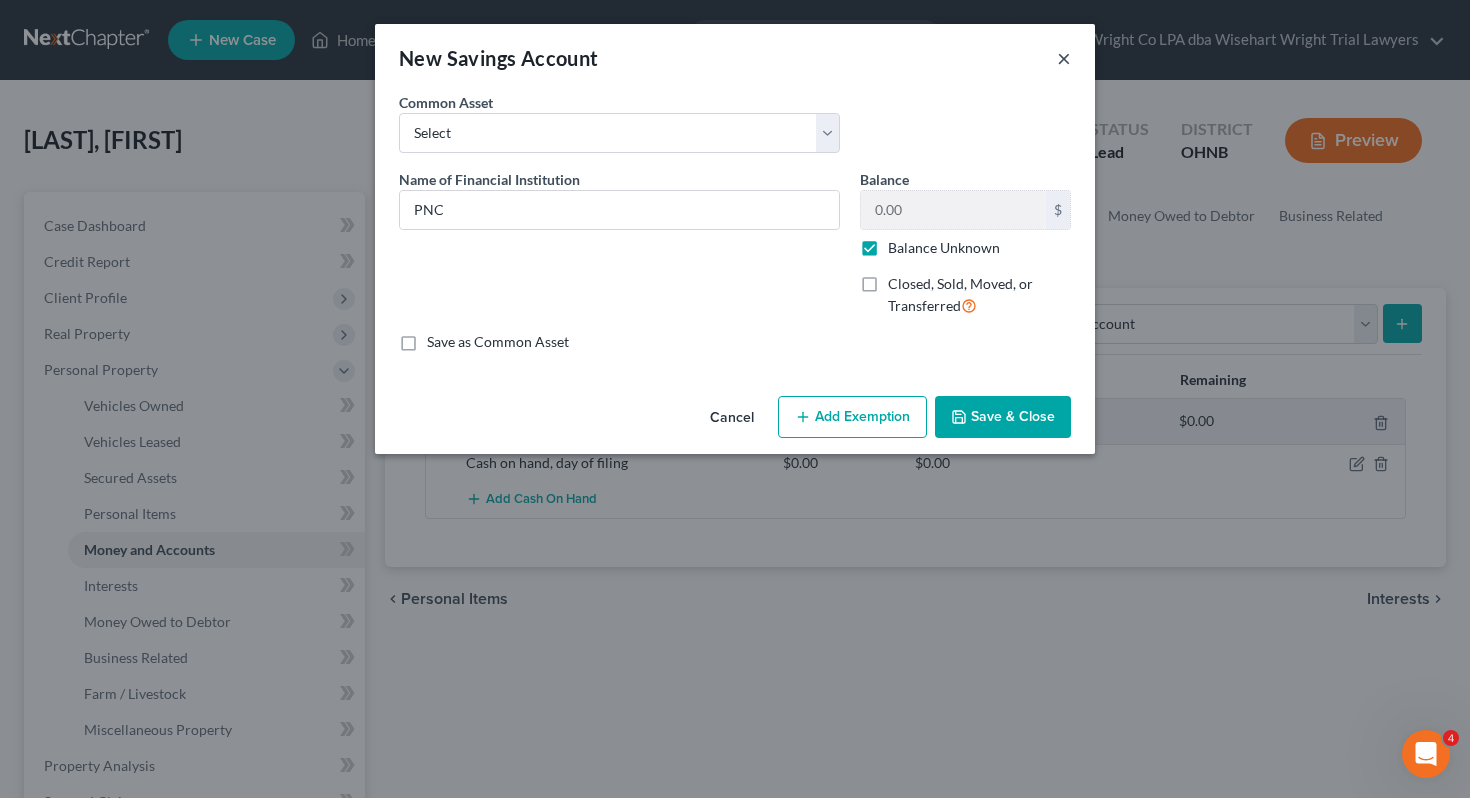 click on "×" at bounding box center (1064, 58) 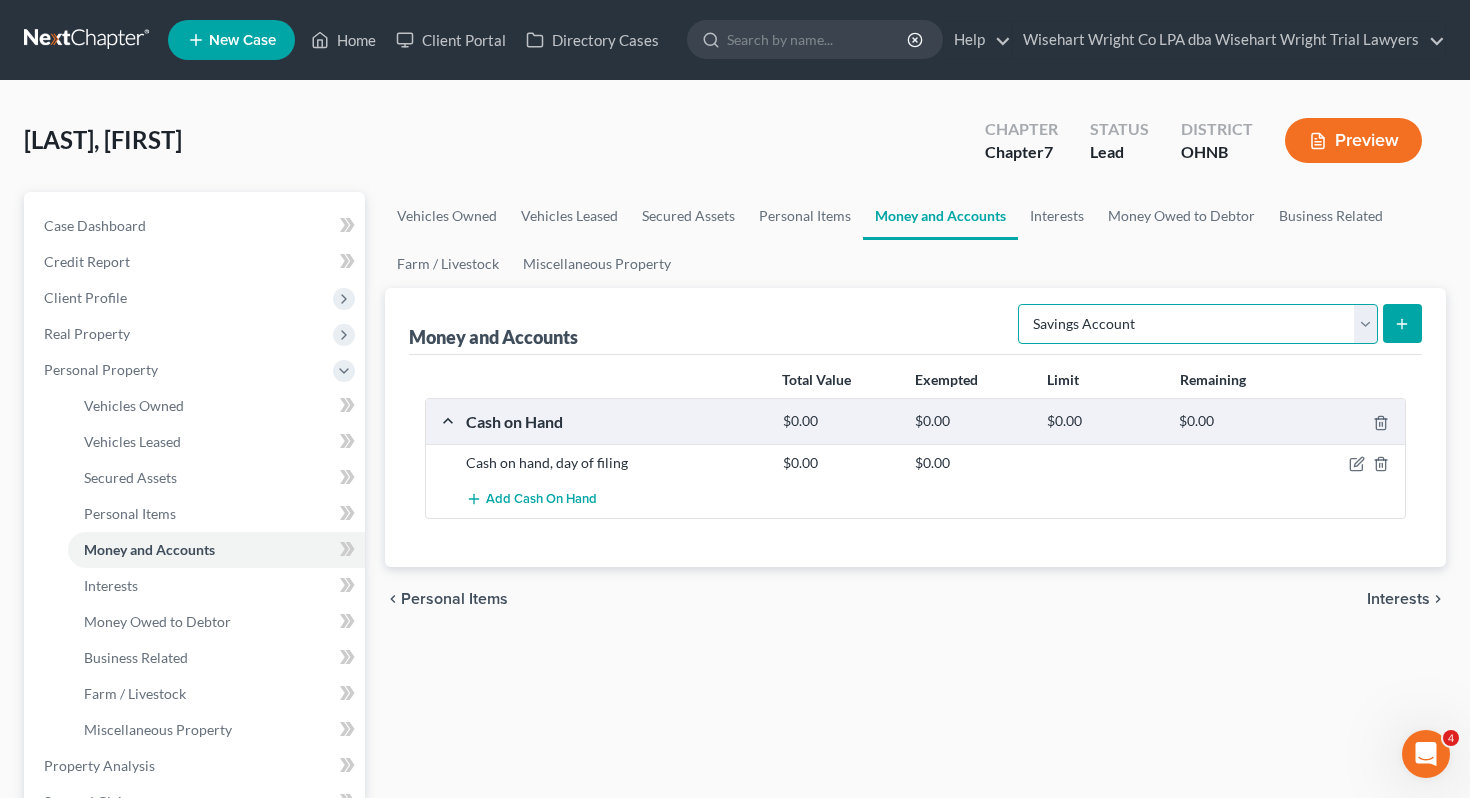 click on "Select Account Type Brokerage Cash on Hand Certificates of Deposit Checking Account Money Market Other (Credit Union, Health Savings Account, etc) Safe Deposit Box Savings Account Security Deposits or Prepayments" at bounding box center [1198, 324] 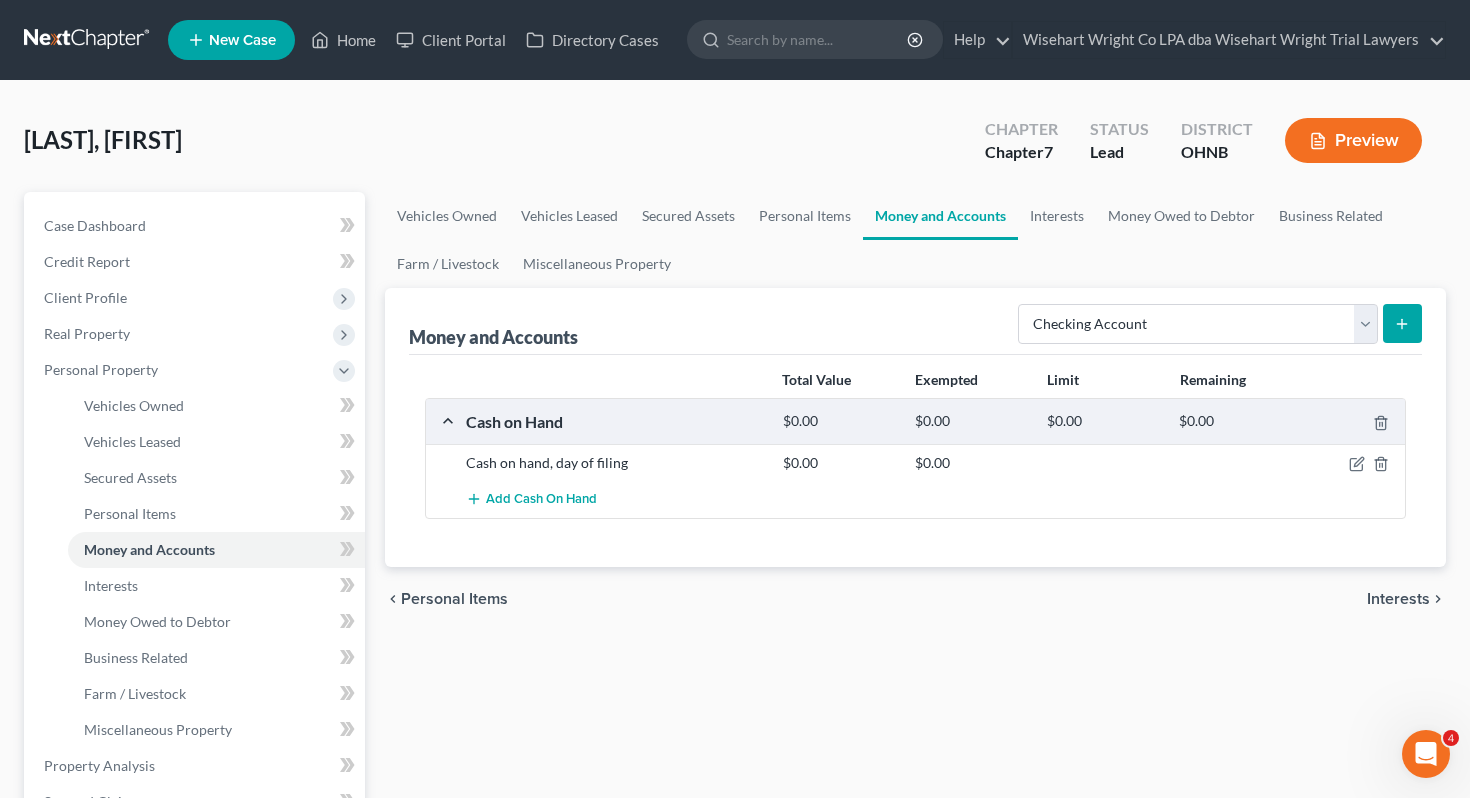 click 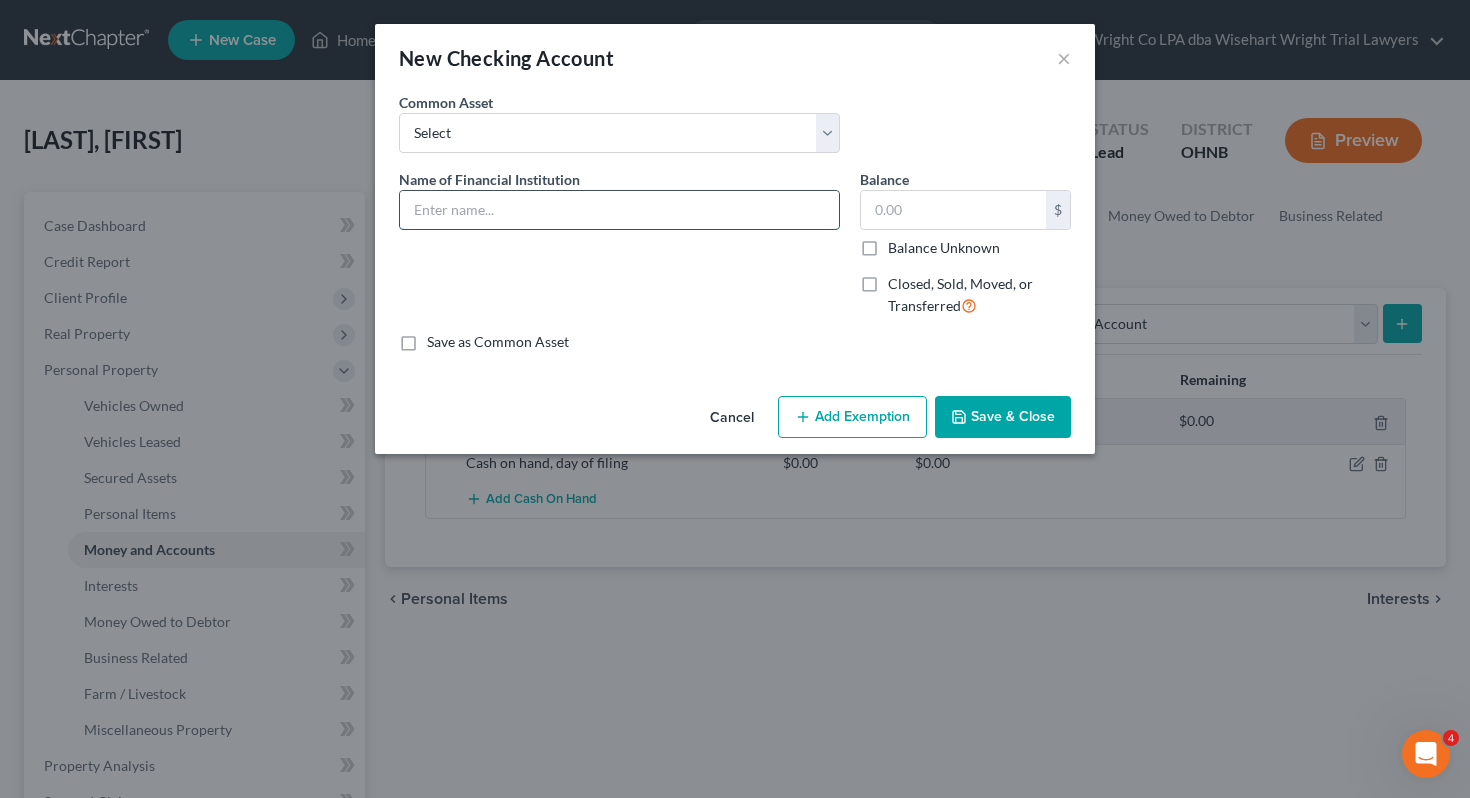 click at bounding box center [619, 210] 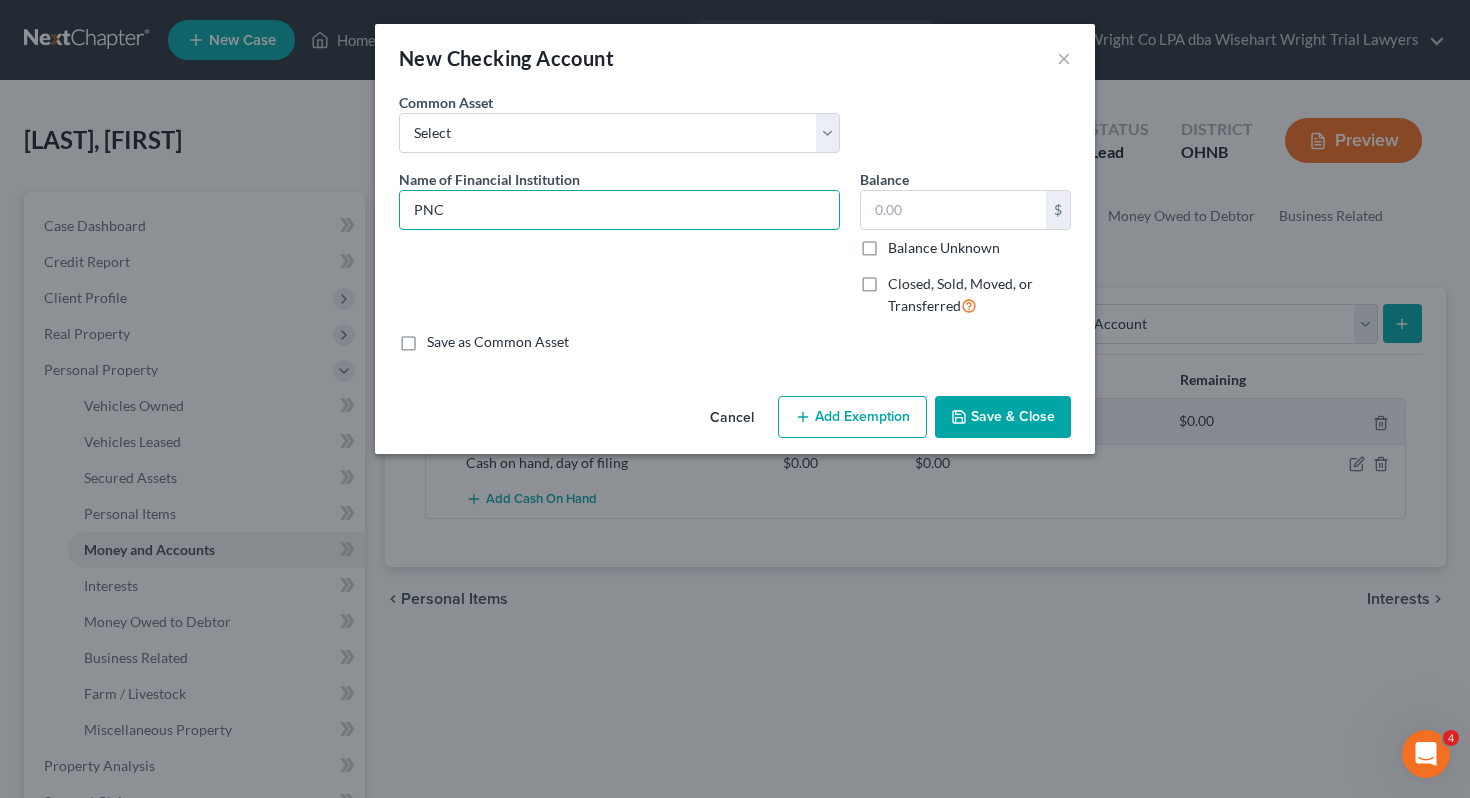 type on "PNC" 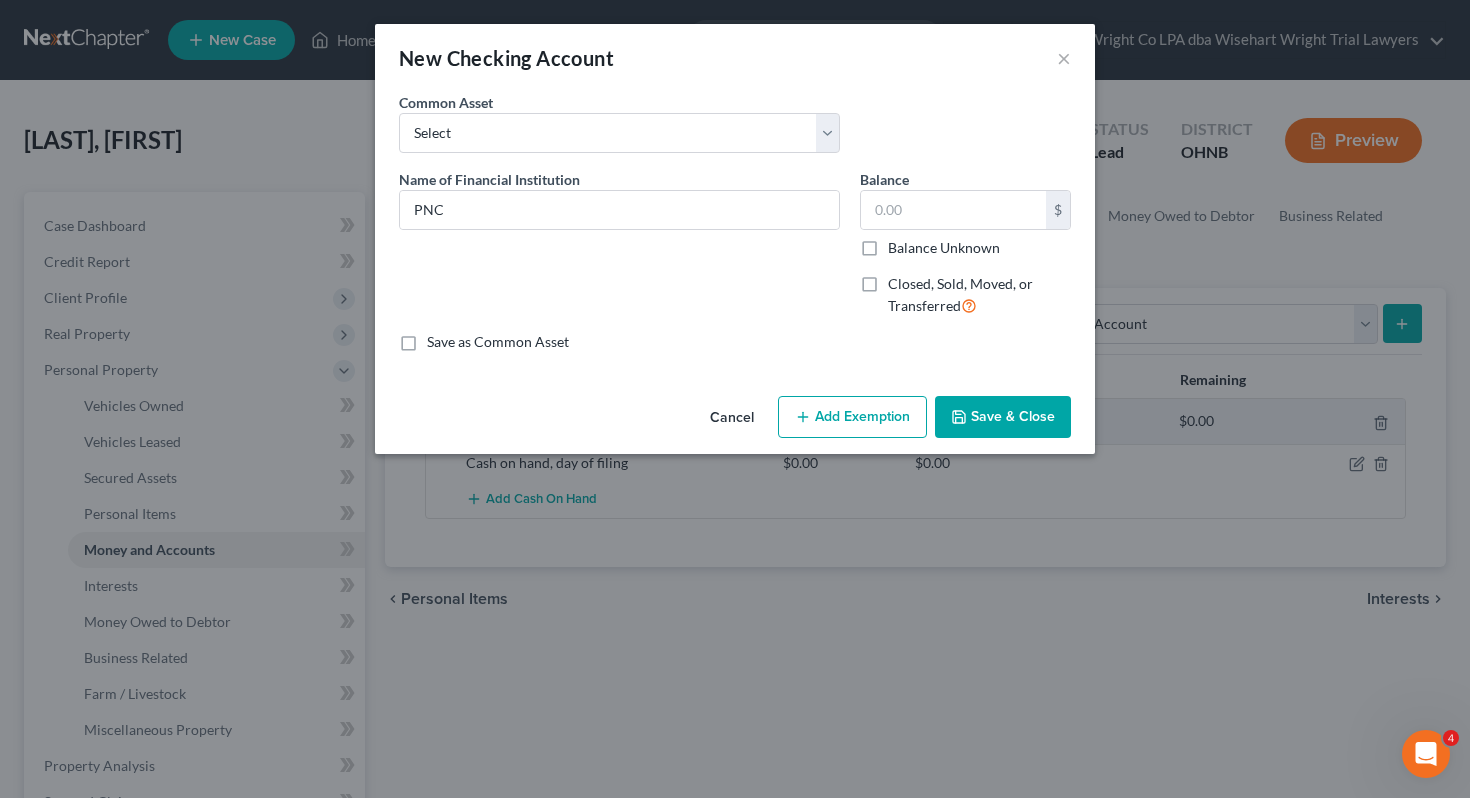 click on "Balance Unknown" at bounding box center (944, 248) 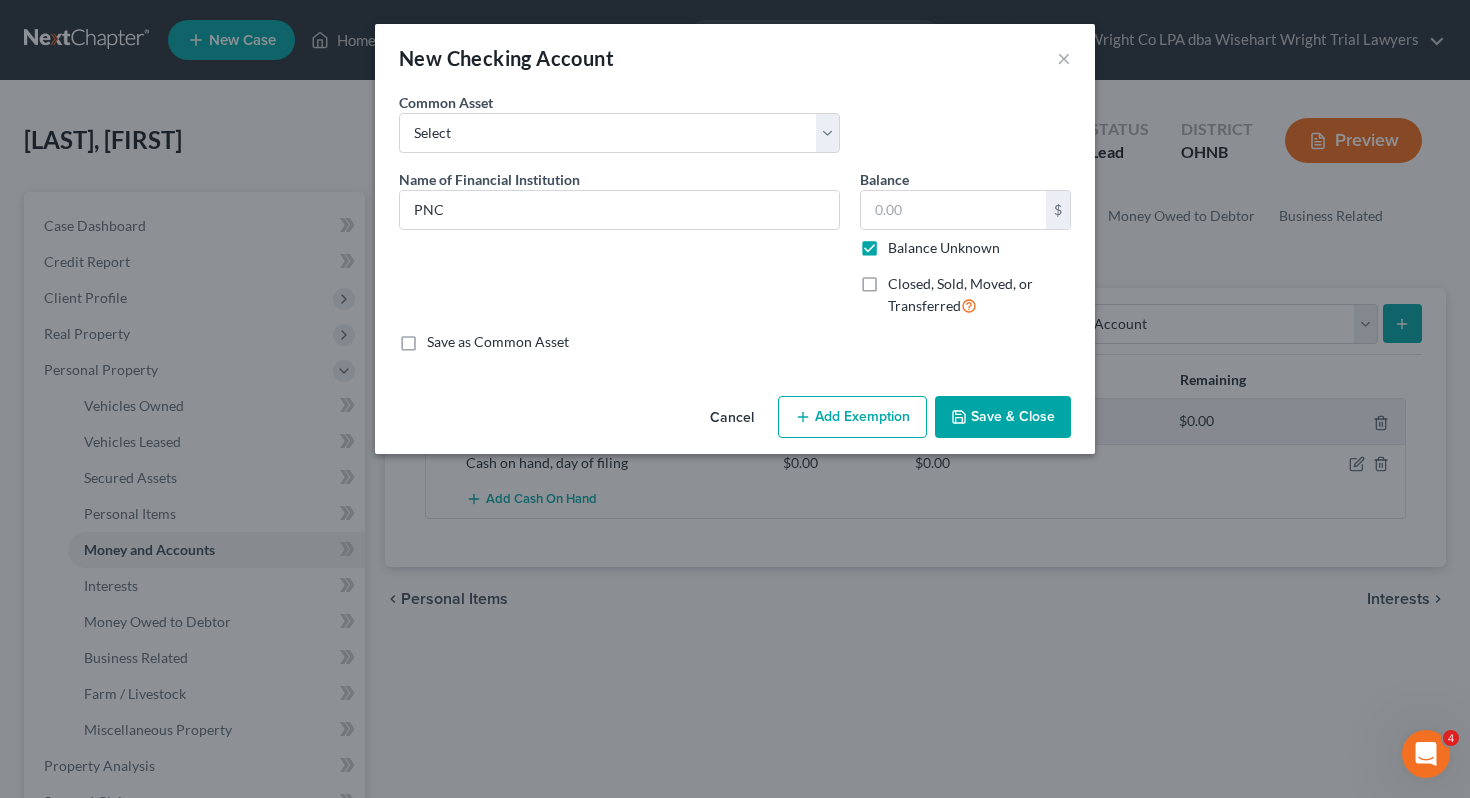 type on "0.00" 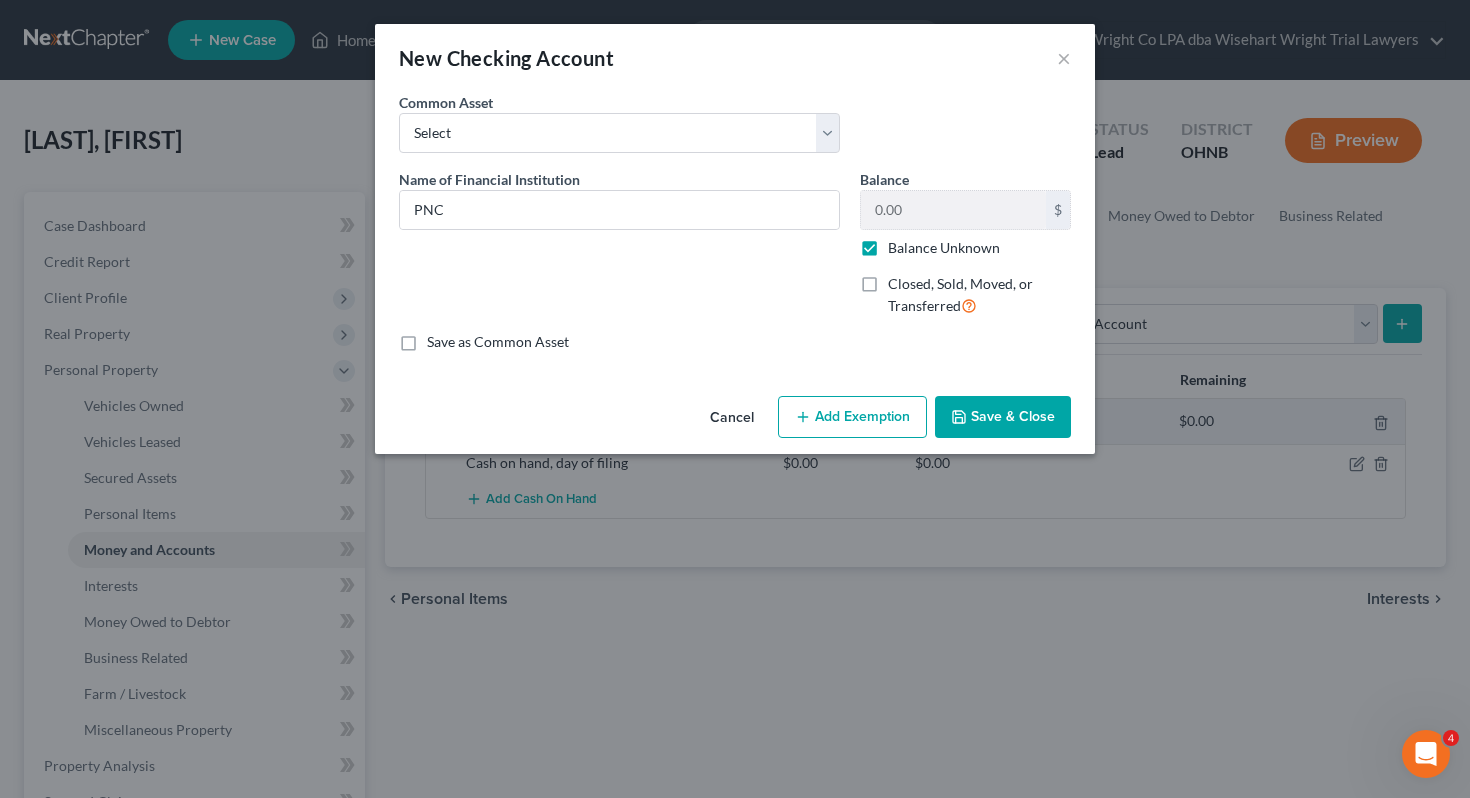 click on "Save & Close" at bounding box center [1003, 417] 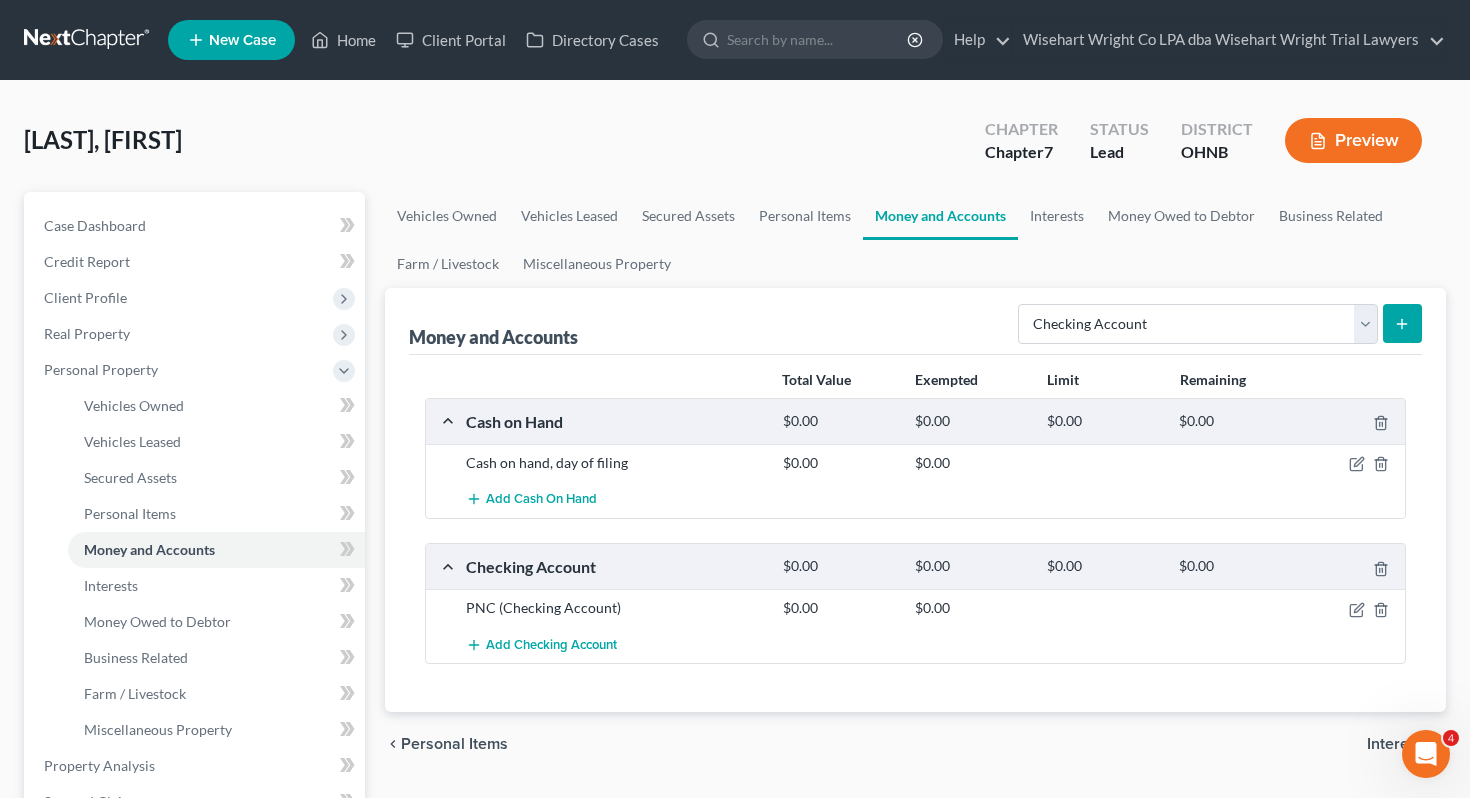 click at bounding box center (1402, 323) 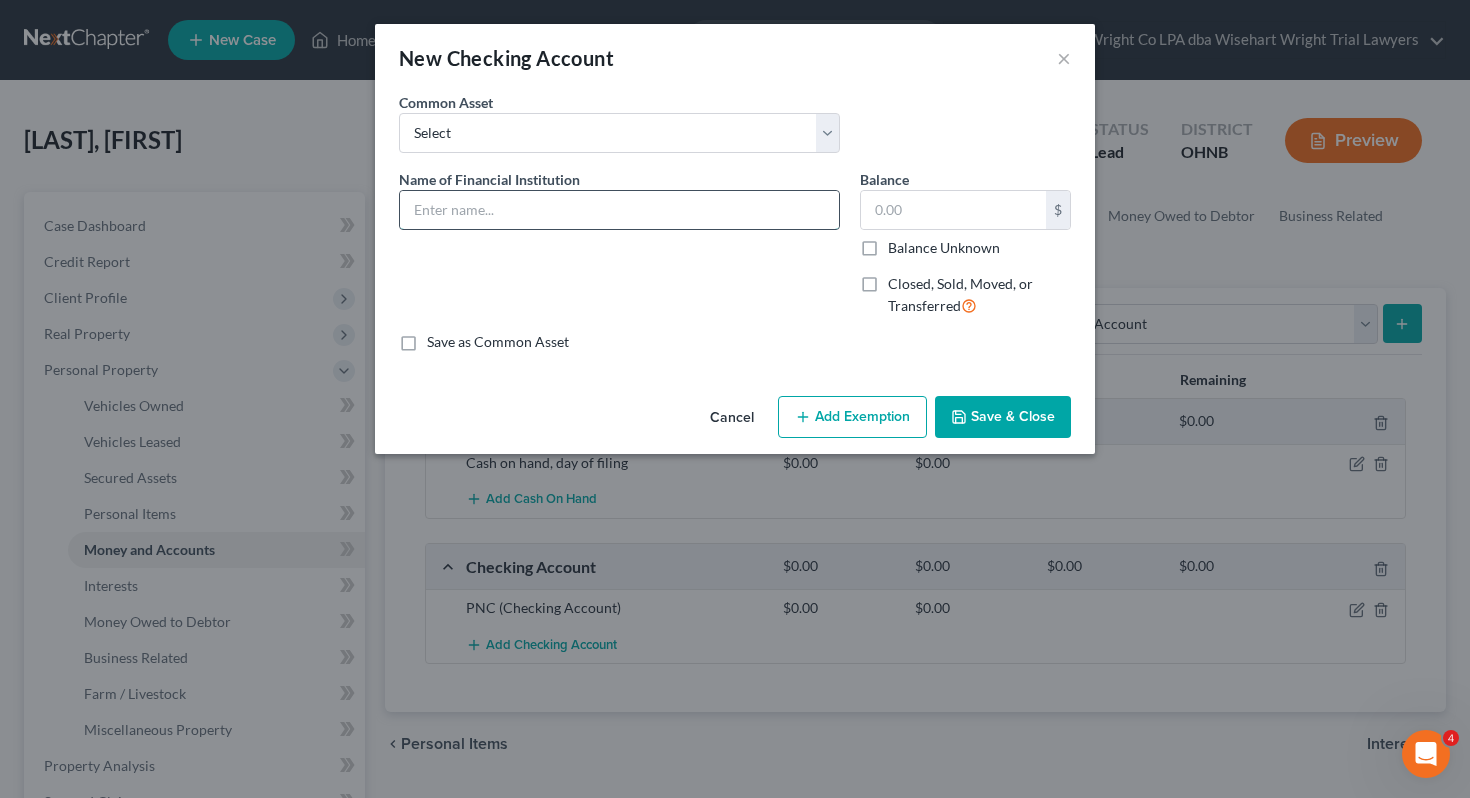 click at bounding box center (619, 210) 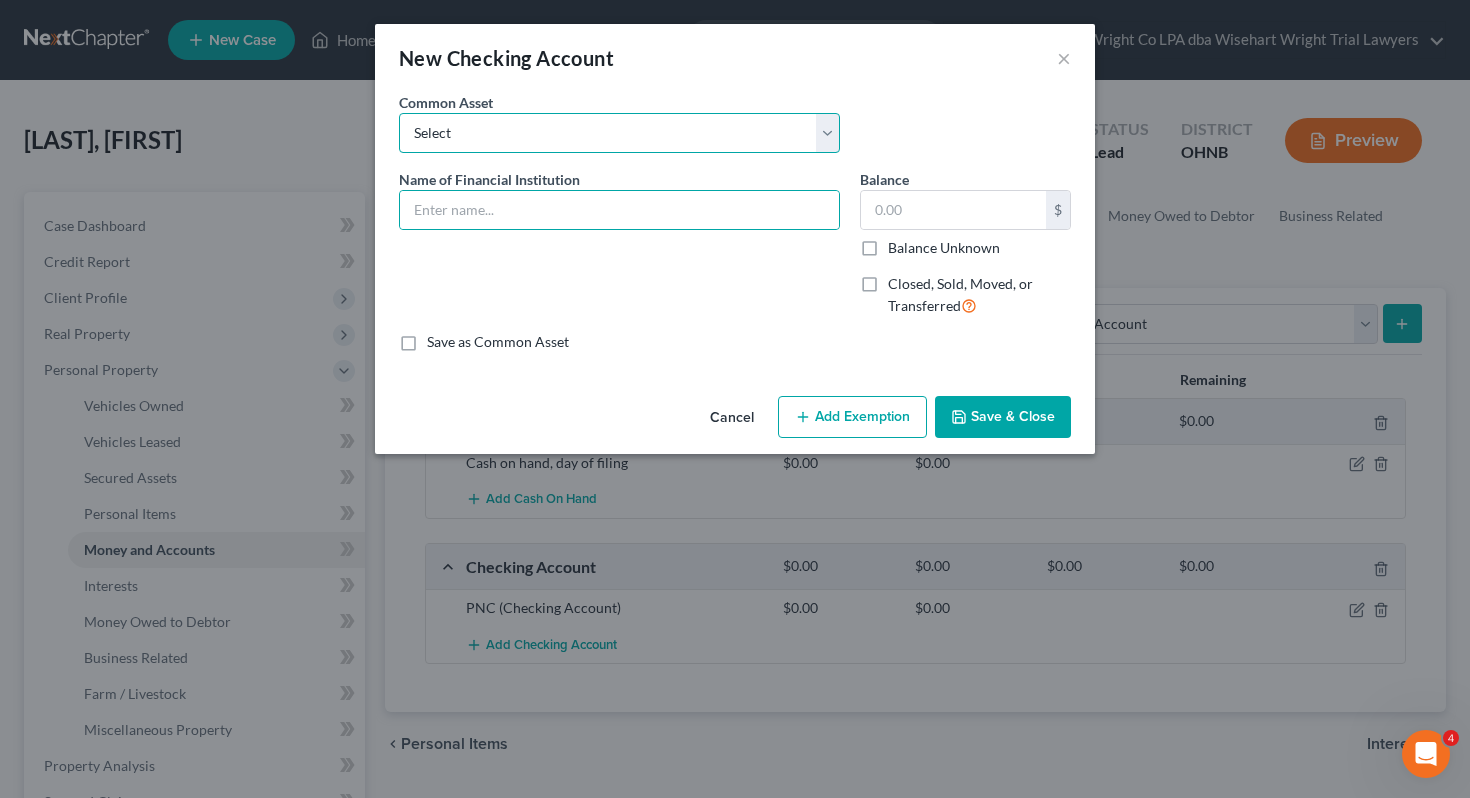 click on "Select ***NEED NAME OF BANK*** Huntington Bank Fifth Third Firelands Federal Credit Union Vactionland FCU Commodore Perry FCU Key Bank PNC Huntington Bank Woodforest National Bank Key Bank Civista Erie Community Federal Credit Union First National Bank Premier Bank Materion Partners Federal Credit Union Sun Federal Credit Union Civista (Business)" at bounding box center (619, 133) 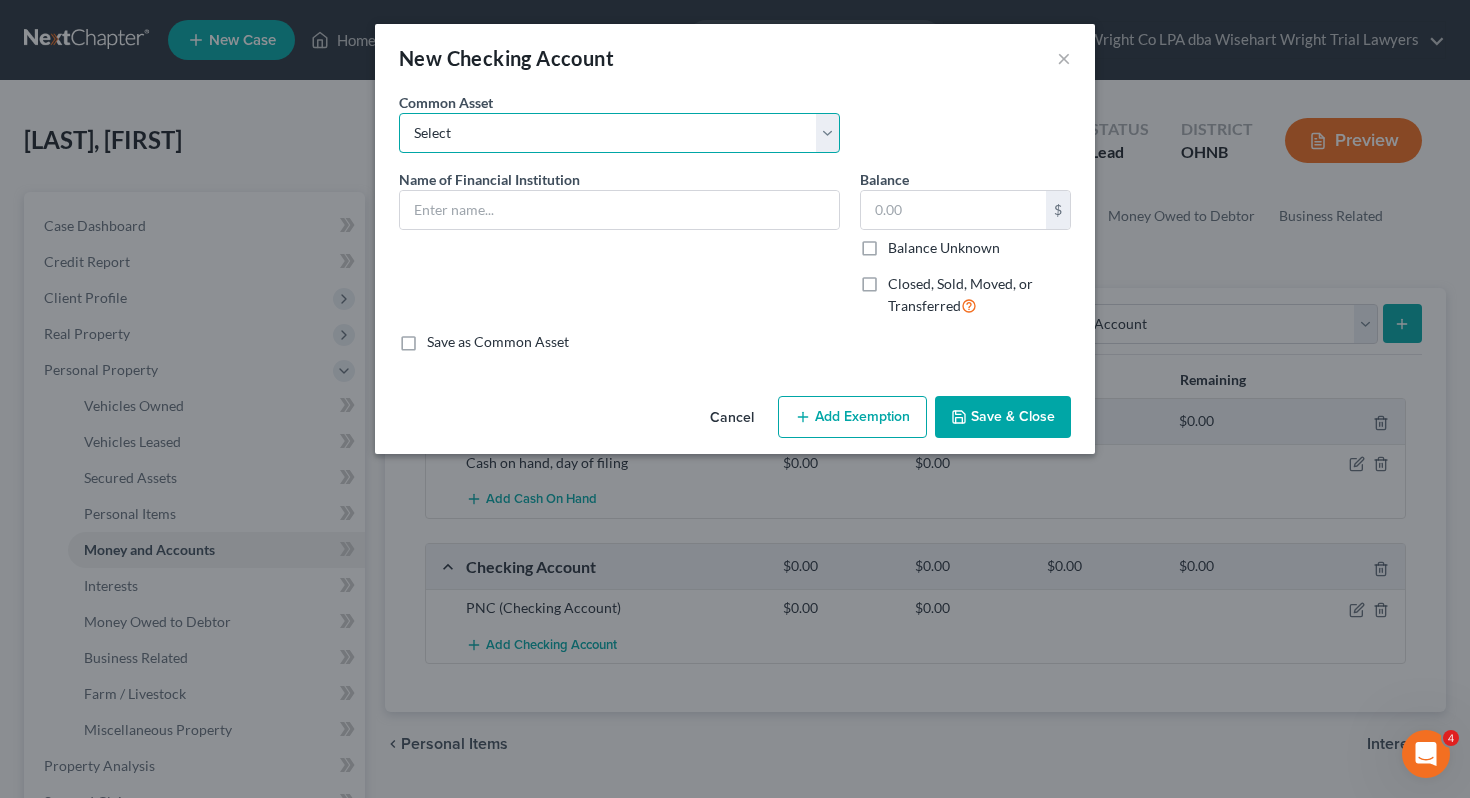 type 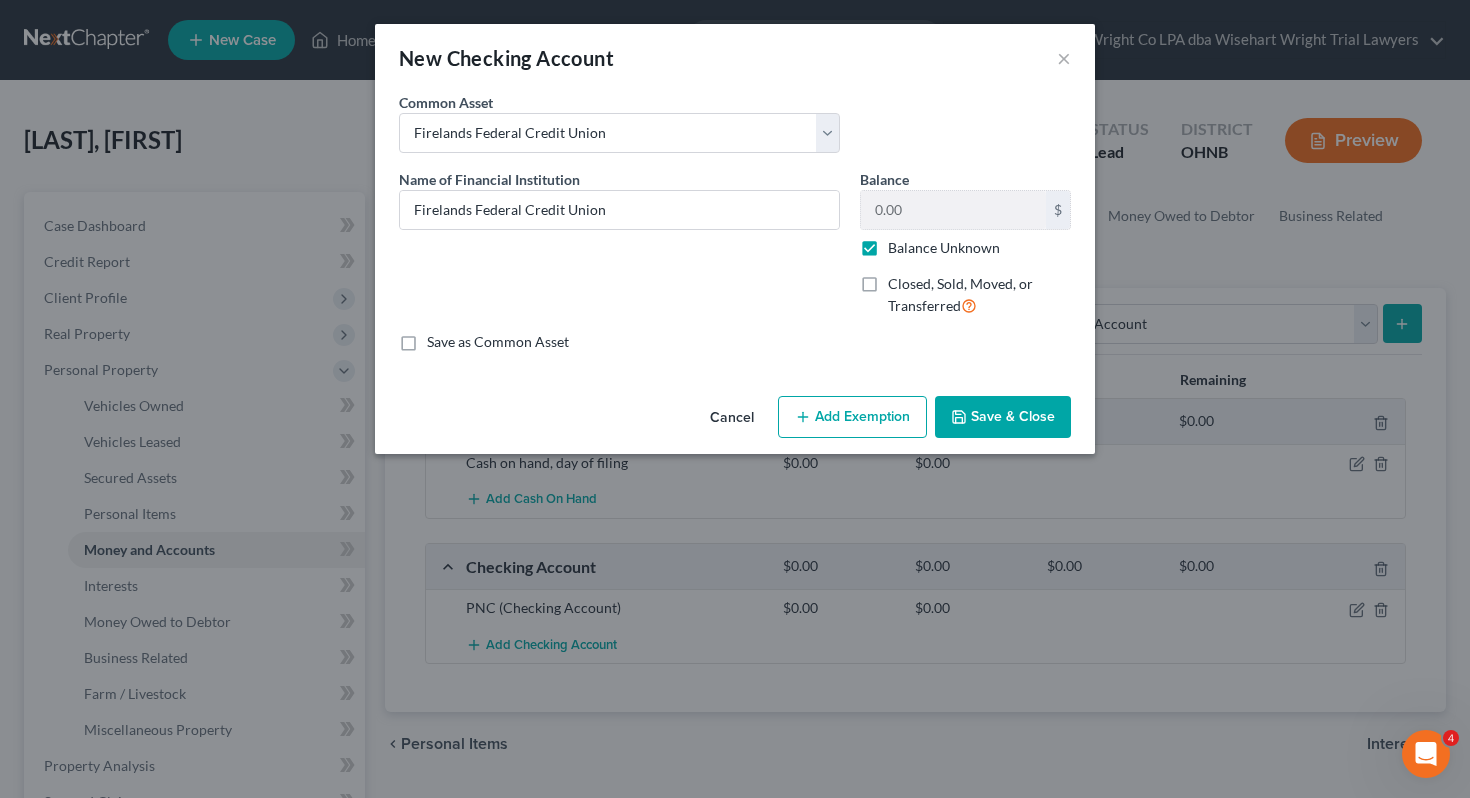 click on "Save & Close" at bounding box center (1003, 417) 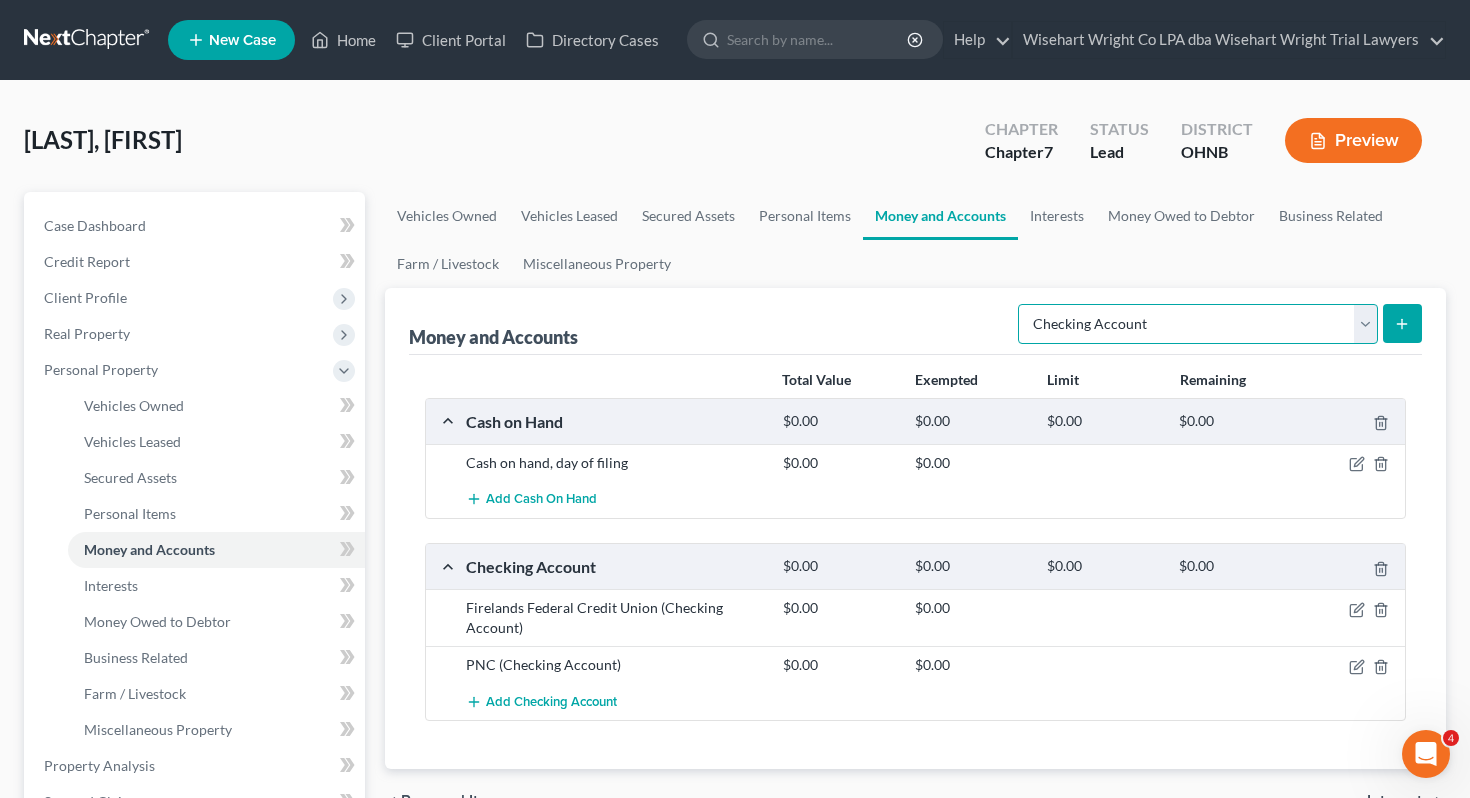 click on "Select Account Type Brokerage Cash on Hand Certificates of Deposit Checking Account Money Market Other (Credit Union, Health Savings Account, etc) Safe Deposit Box Savings Account Security Deposits or Prepayments" at bounding box center (1198, 324) 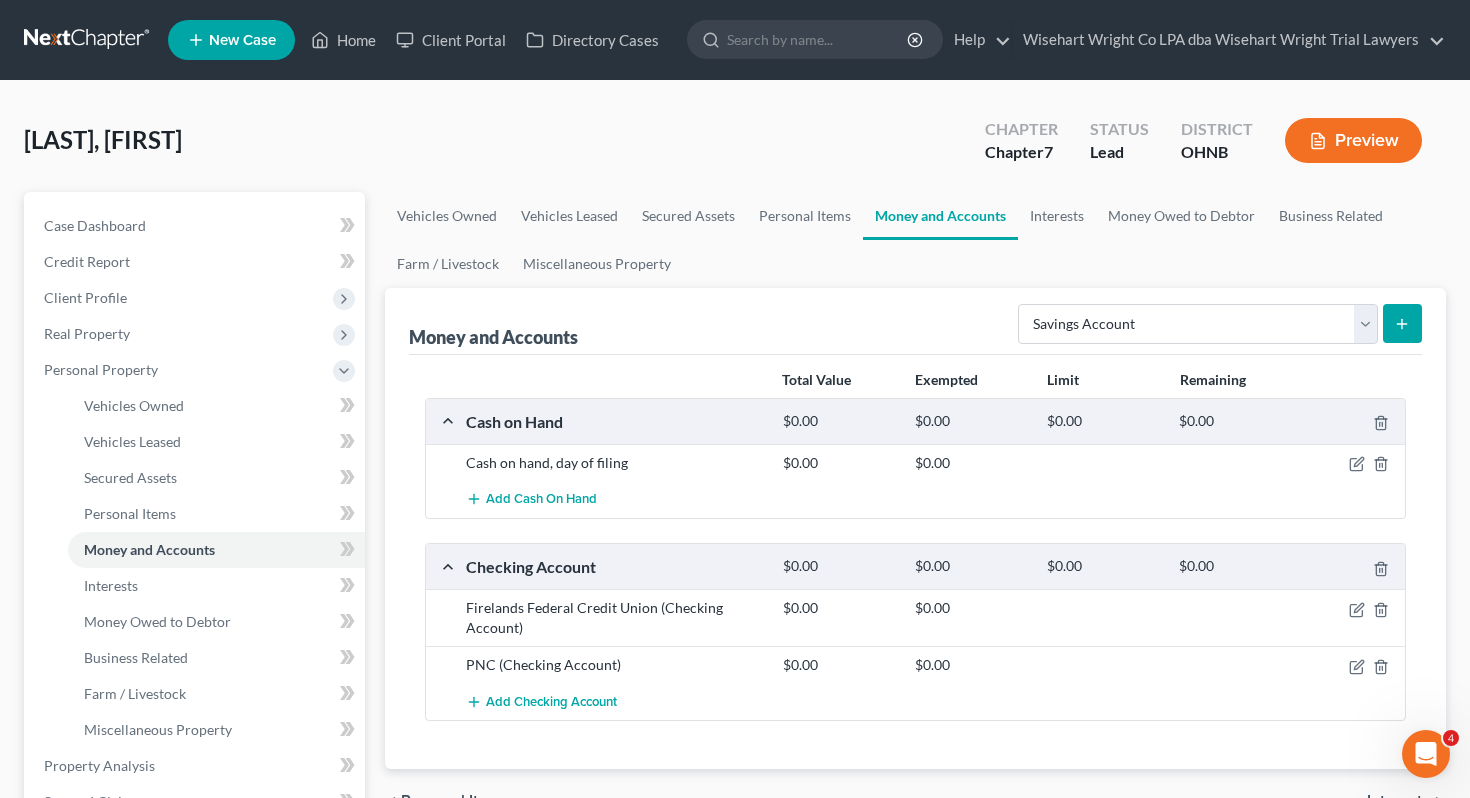 click at bounding box center [1402, 323] 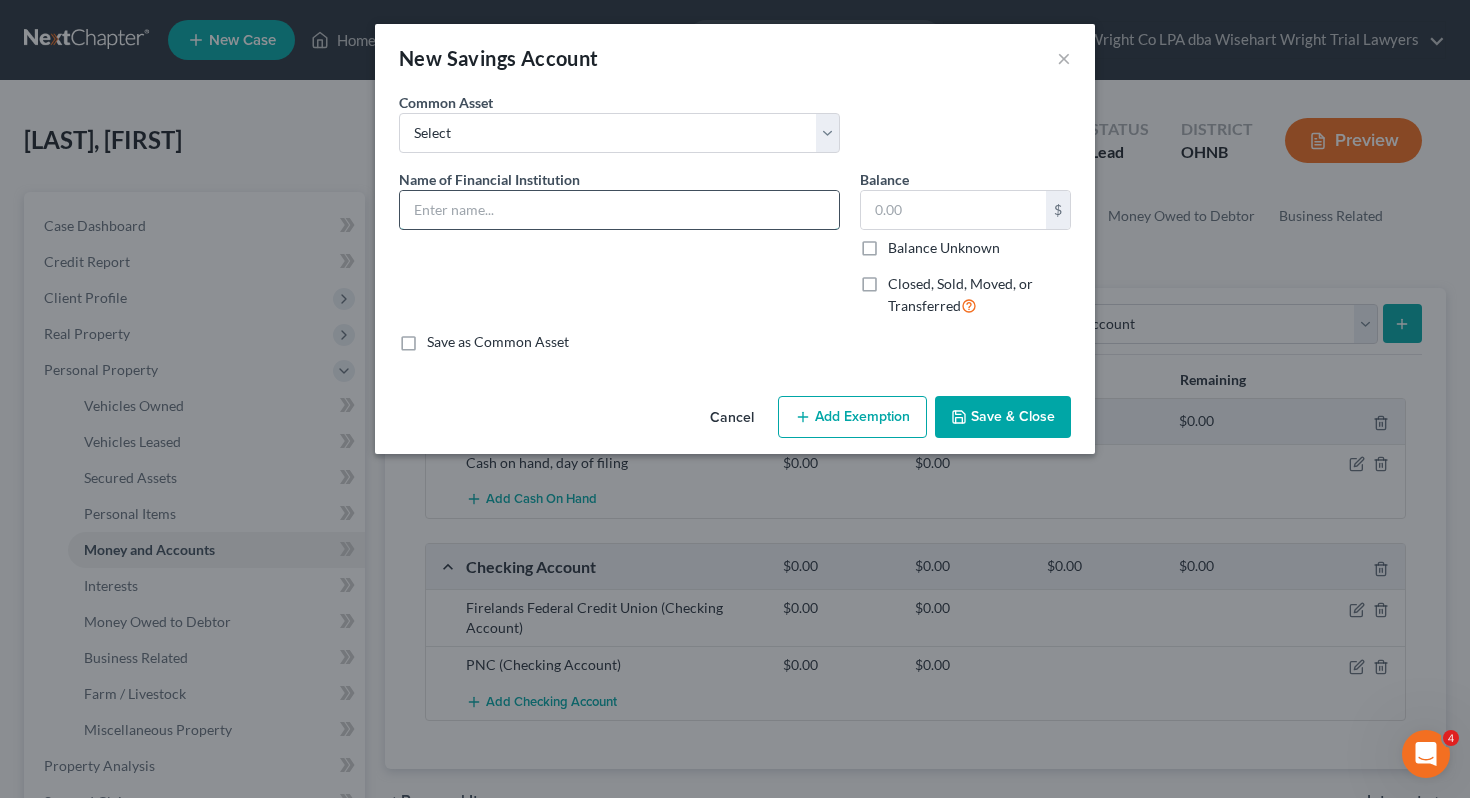 click at bounding box center [619, 210] 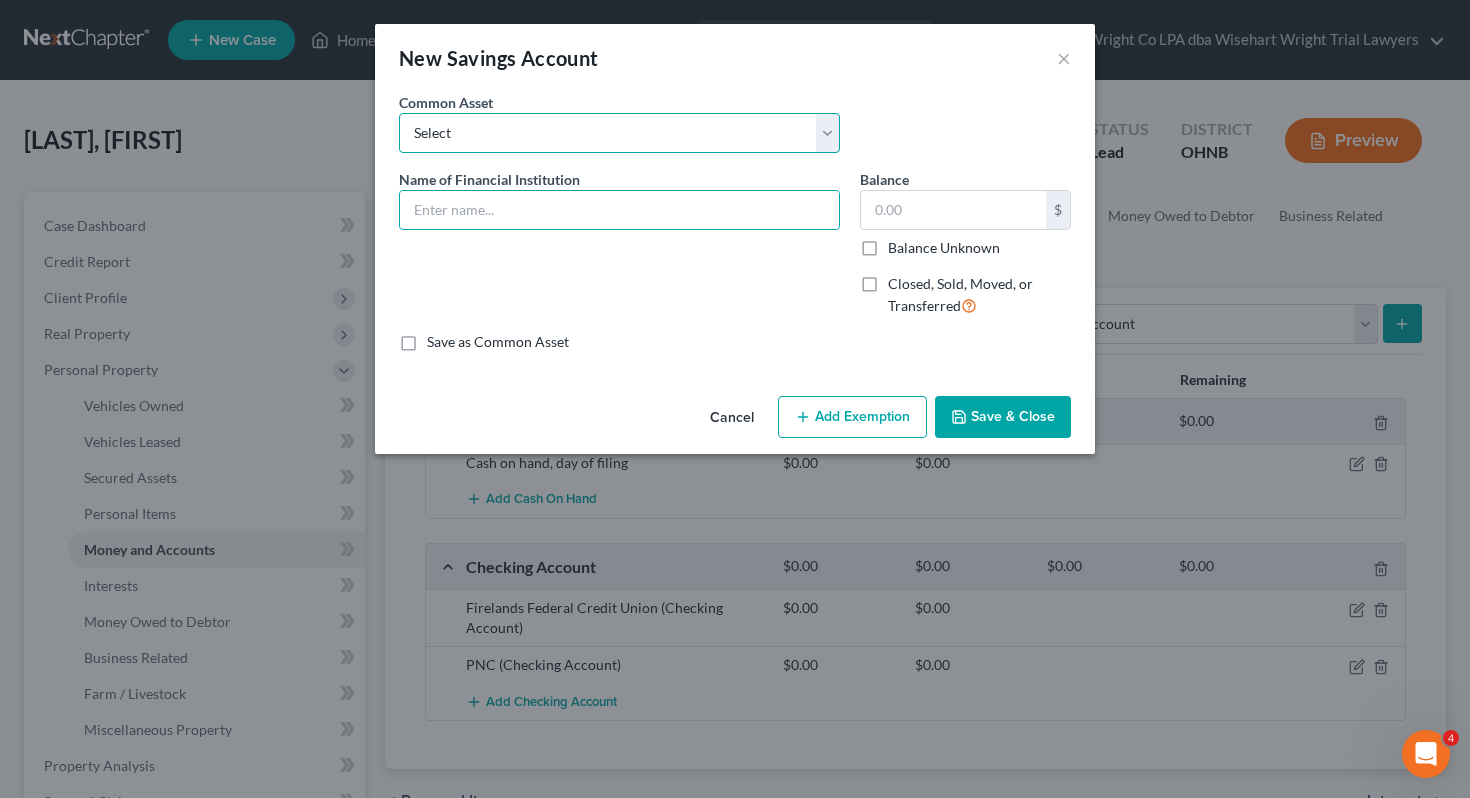 click on "Select Partners Federal Credit Union ***NEED NAME OF BANK*** Fifth Third Vactionland FCU Commodore Perry FCU Firelands Federal Credit Union Woodforest National Bank Key Bank" at bounding box center [619, 133] 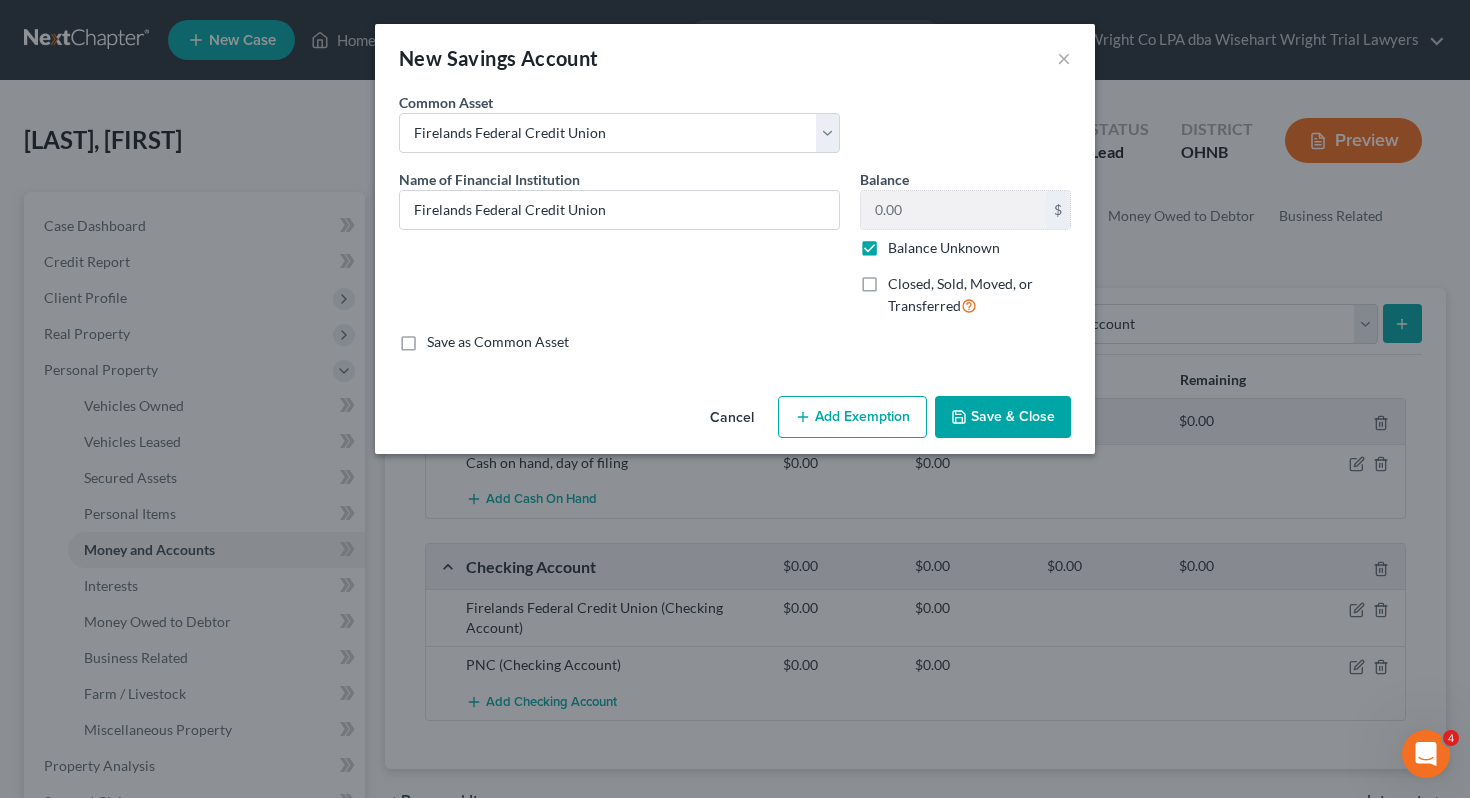 click on "Save & Close" at bounding box center [1003, 417] 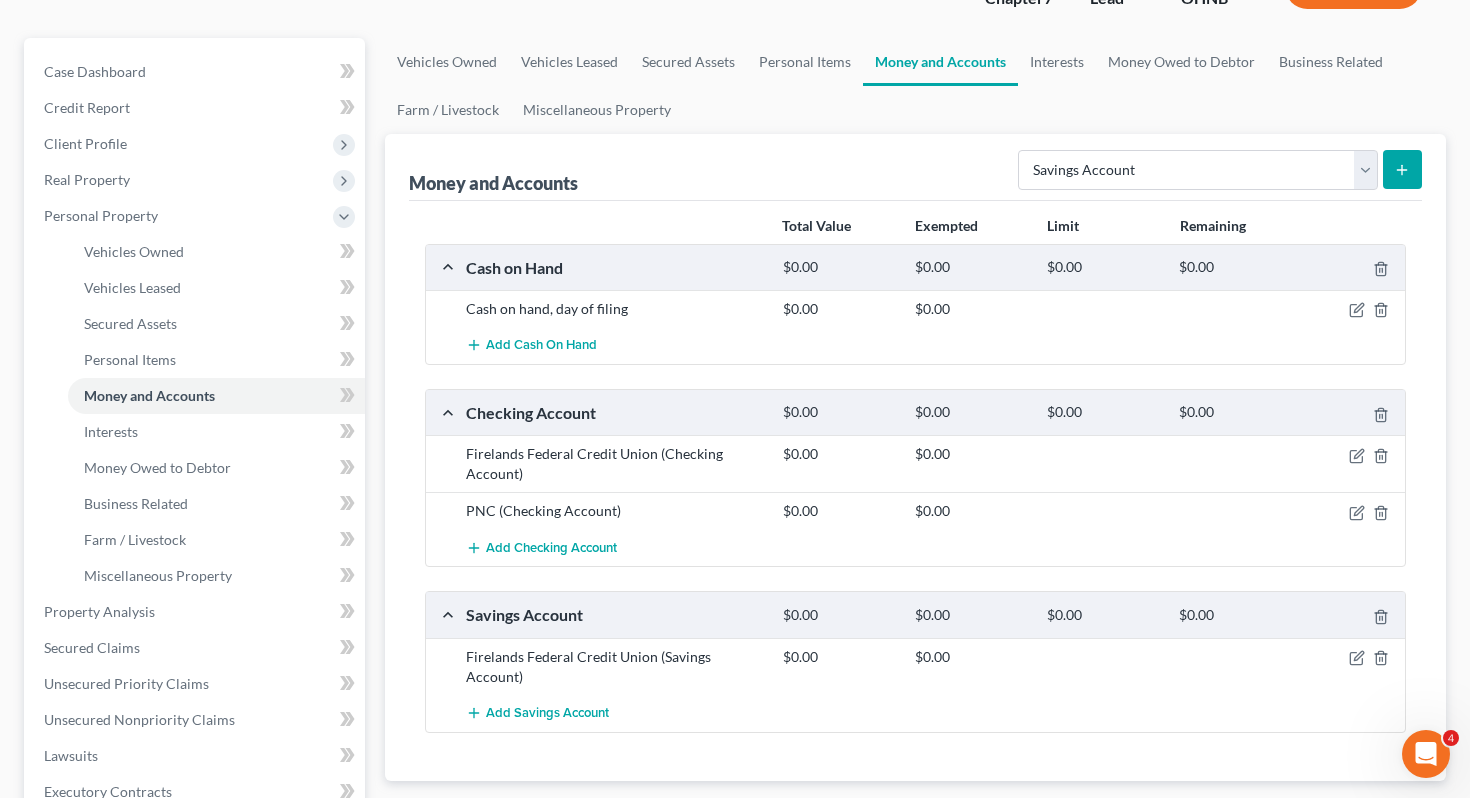 scroll, scrollTop: 157, scrollLeft: 0, axis: vertical 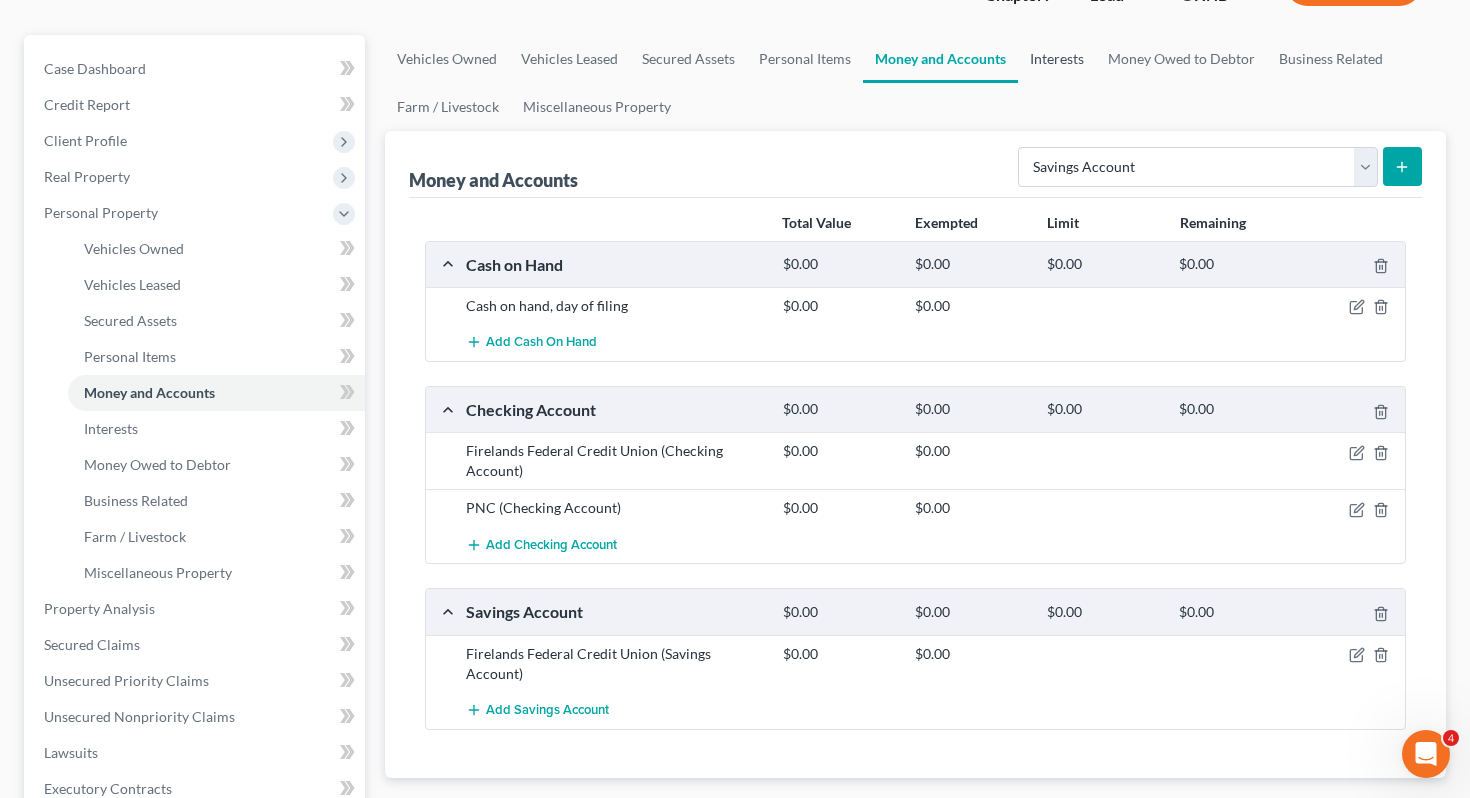 click on "Interests" at bounding box center [1057, 59] 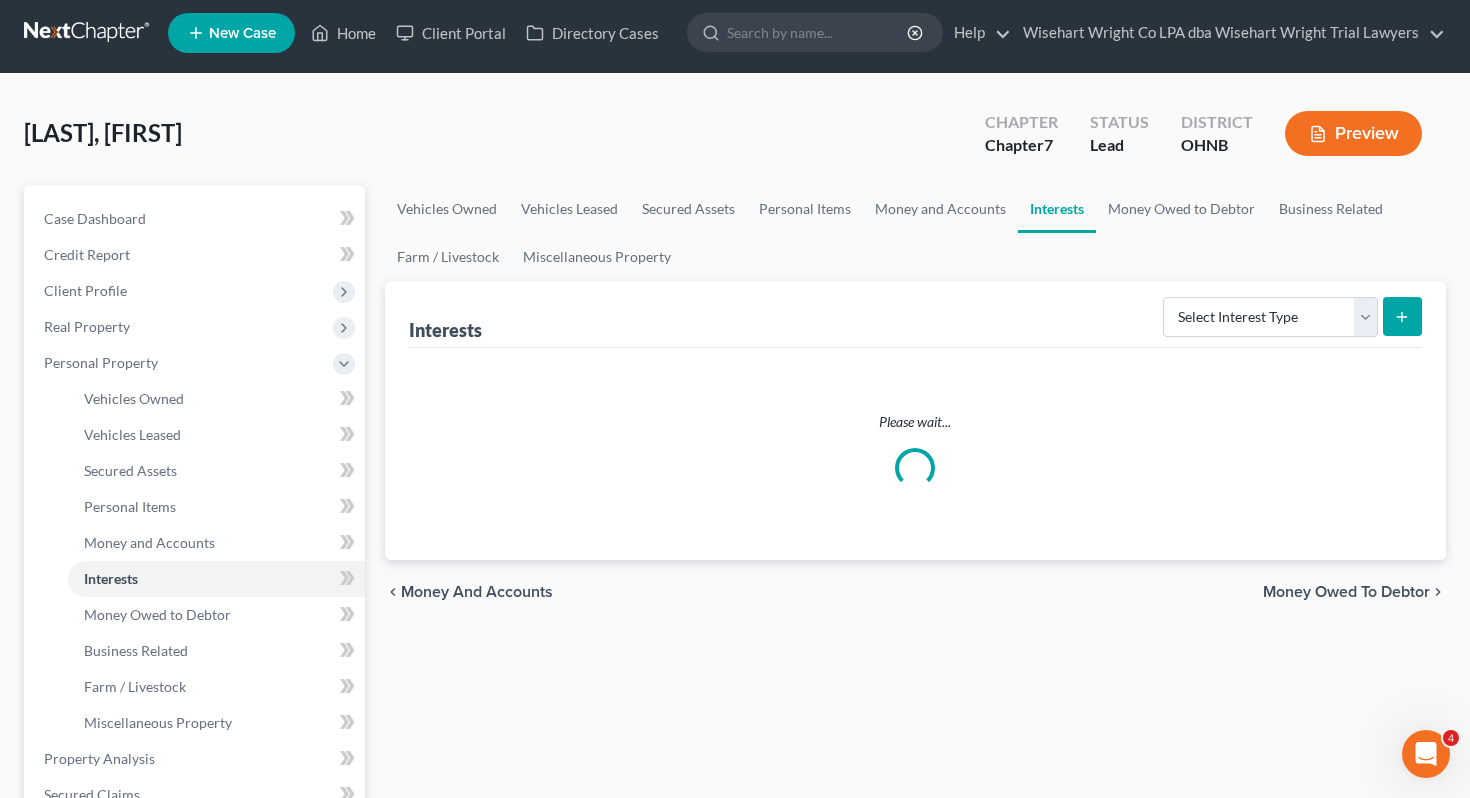 scroll, scrollTop: 0, scrollLeft: 0, axis: both 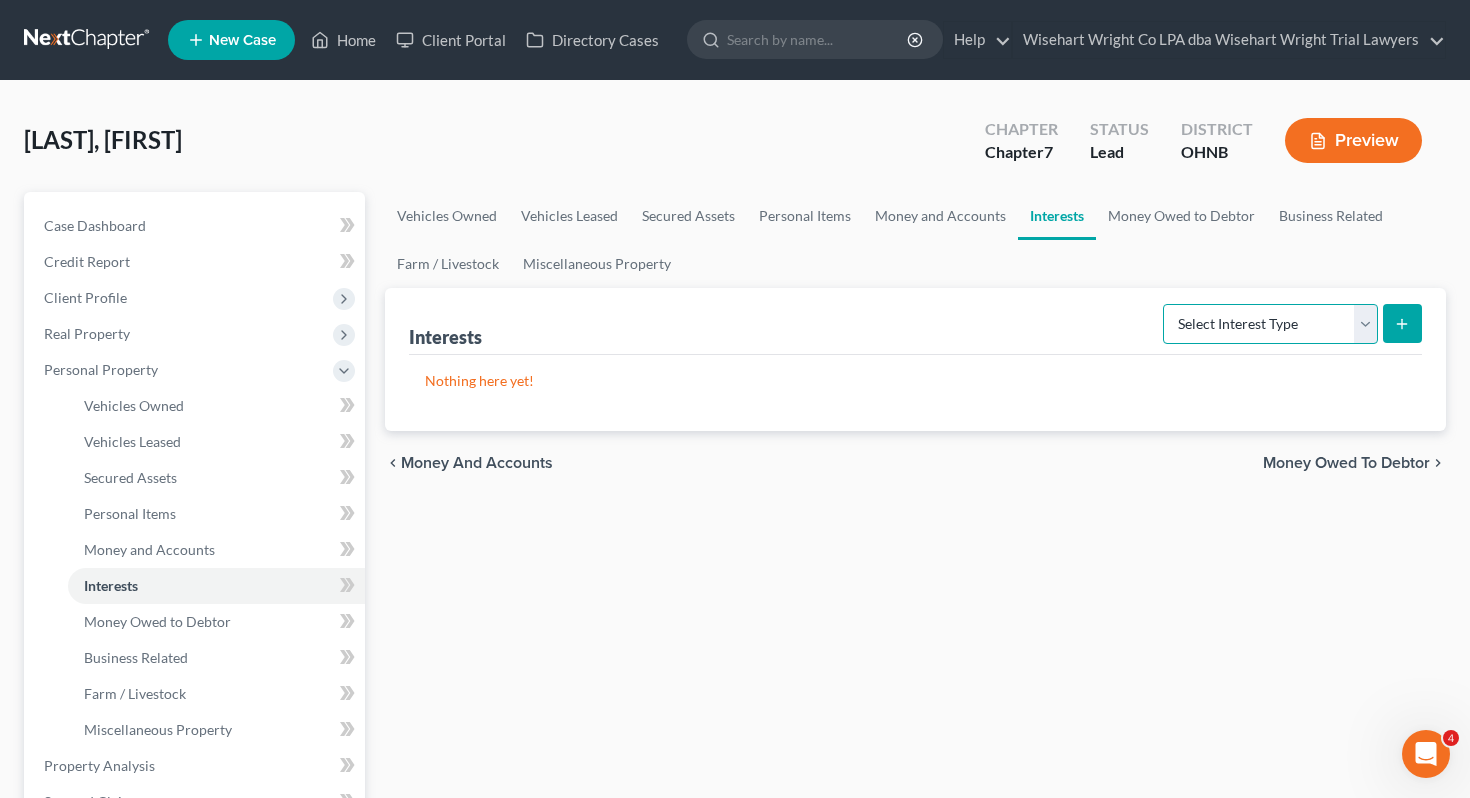 click on "Select Interest Type 401K Annuity Bond Education IRA Government Bond Government Pension Plan Incorporated Business IRA Joint Venture (Active) Joint Venture (Inactive) Keogh Mutual Fund Other Retirement Plan Partnership (Active) Partnership (Inactive) Pension Plan Stock Term Life Insurance Unincorporated Business Whole Life Insurance" at bounding box center [1270, 324] 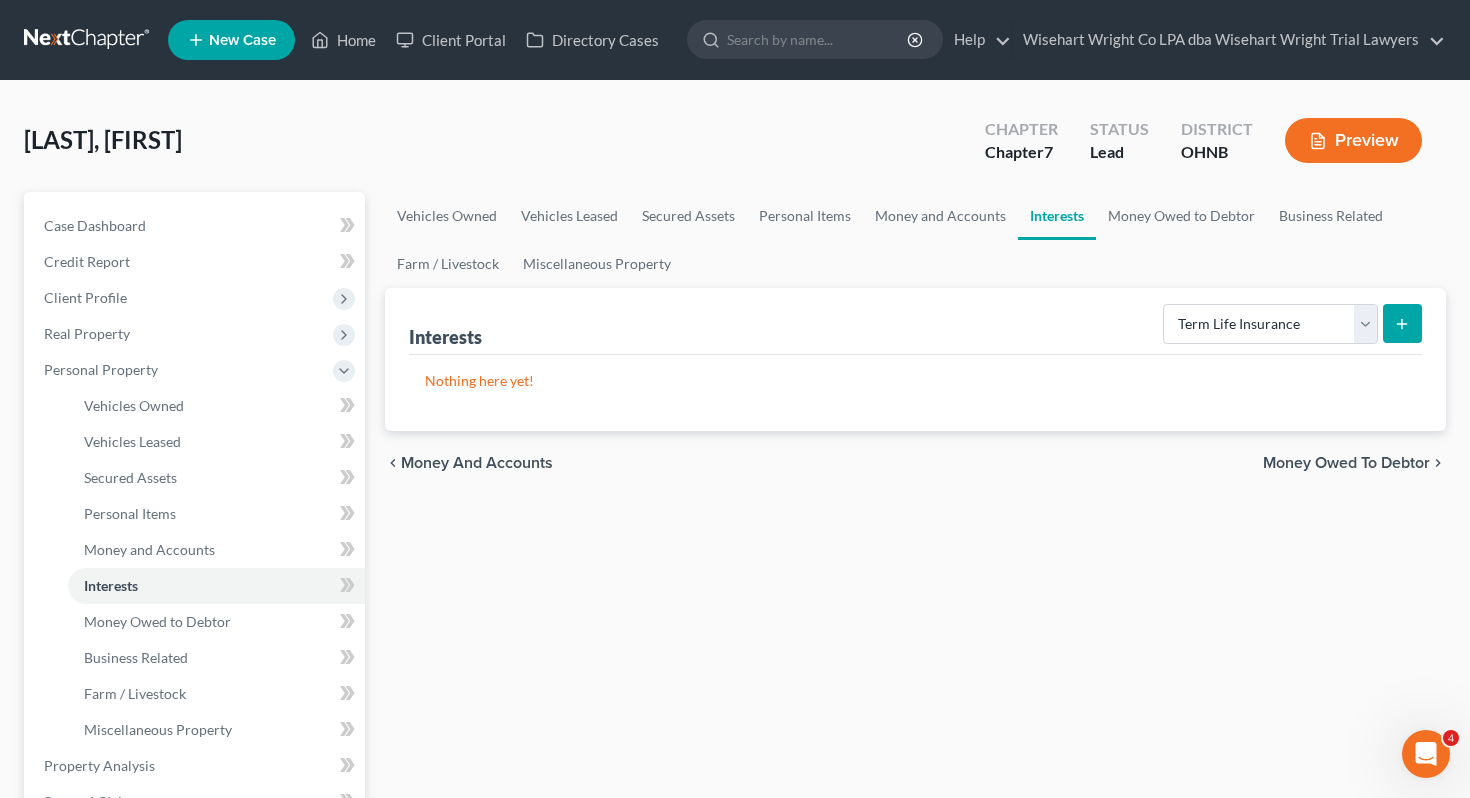 click at bounding box center [1402, 323] 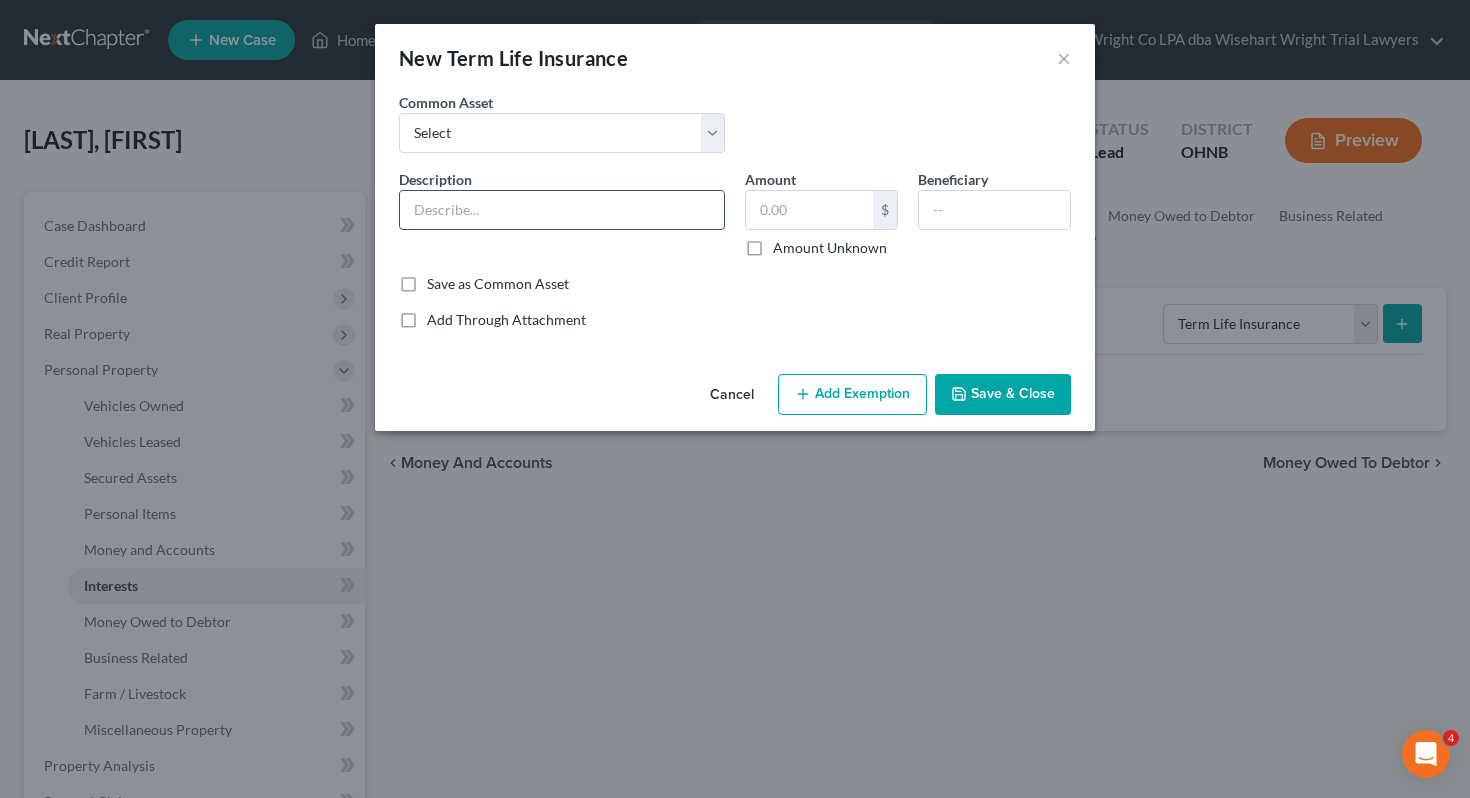 click at bounding box center (562, 210) 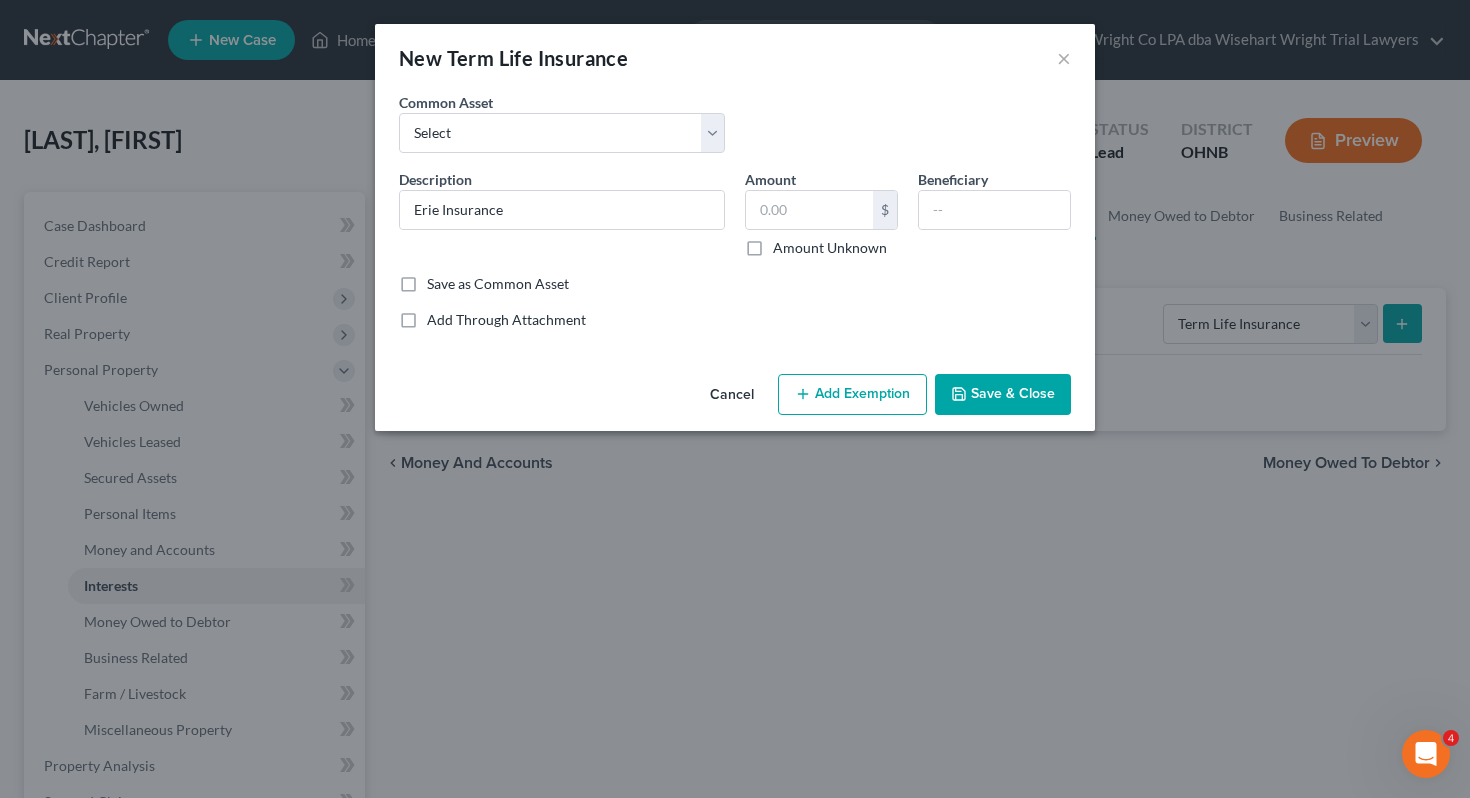click on "Amount Unknown" at bounding box center (830, 248) 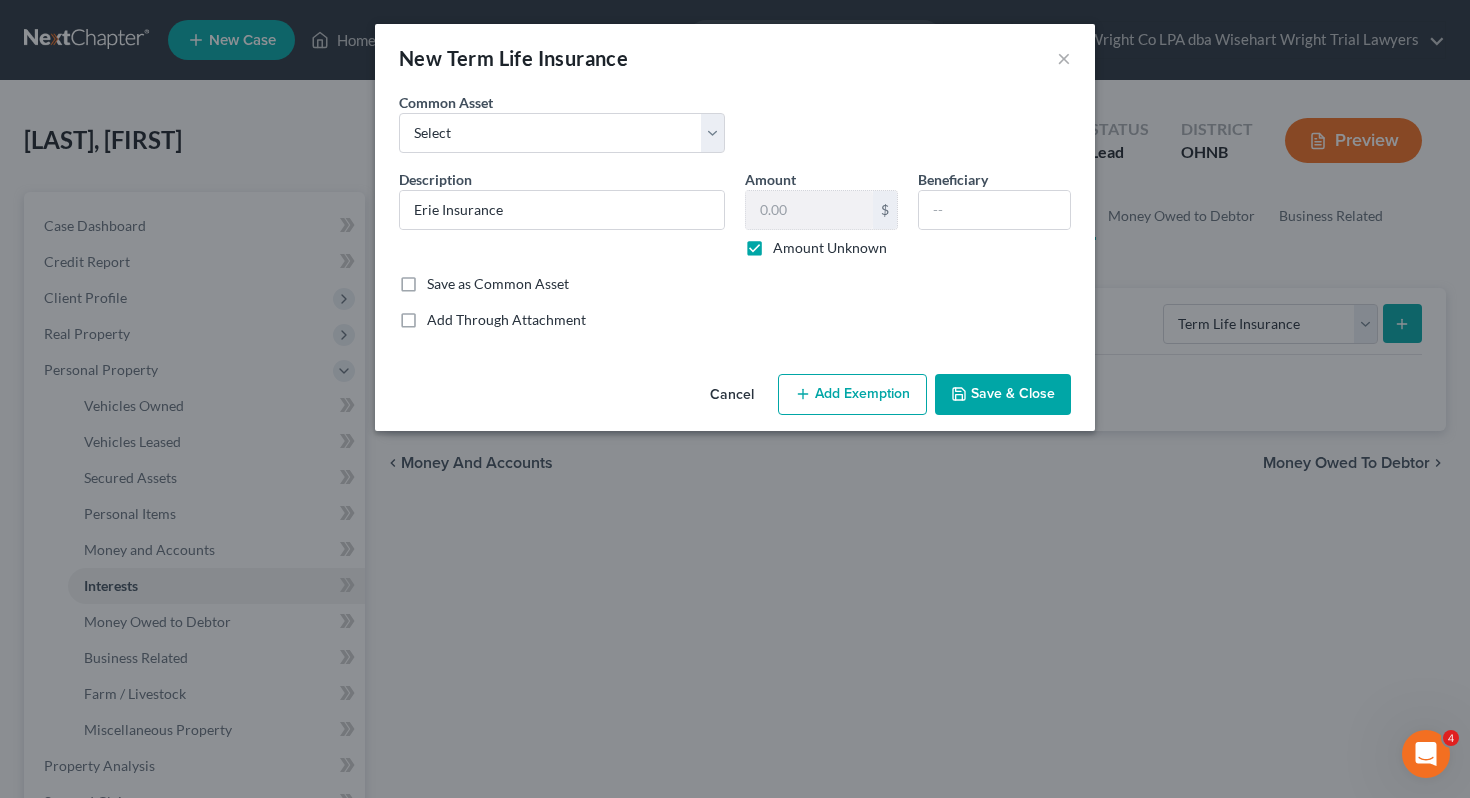 click on "Save & Close" at bounding box center (1003, 395) 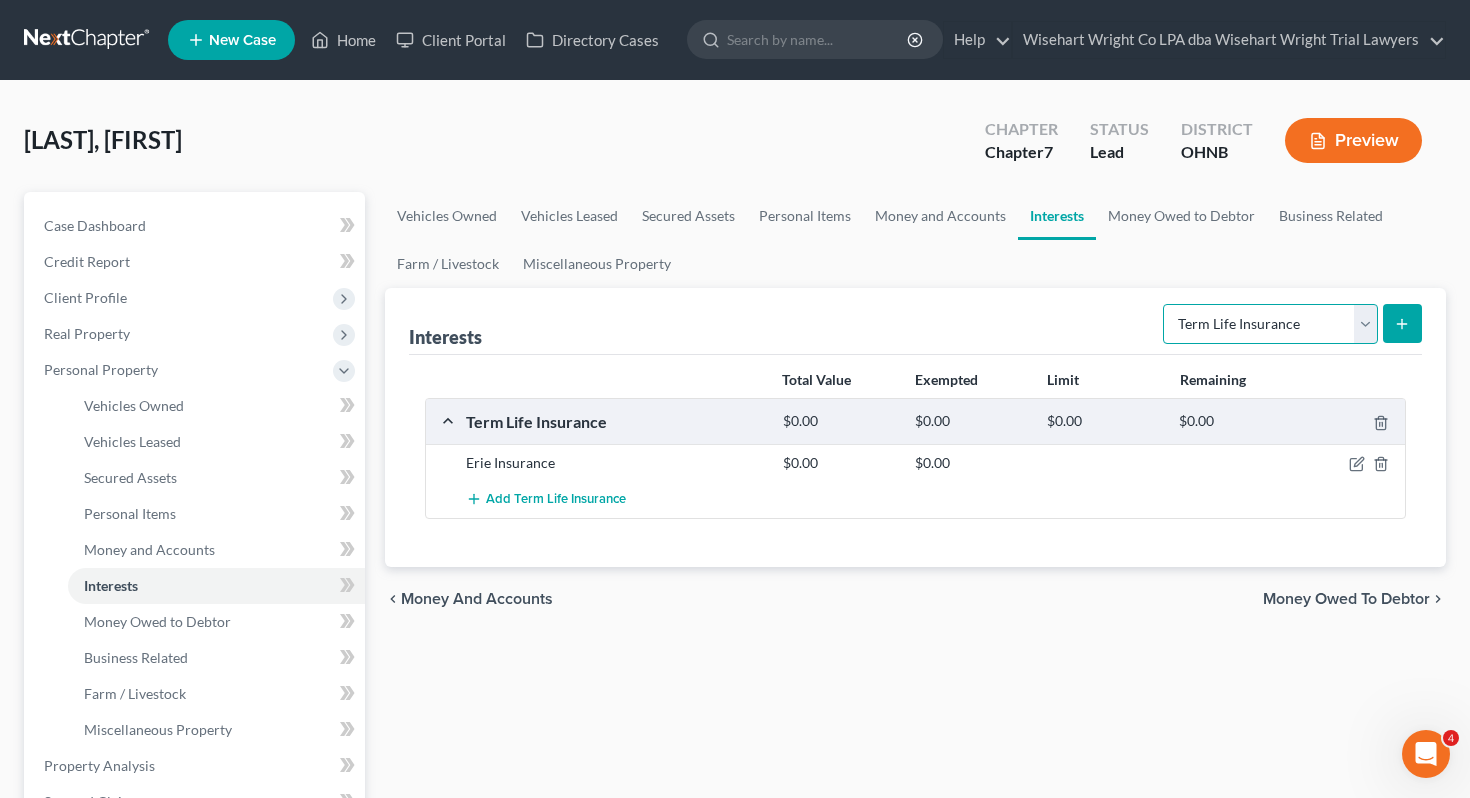 click on "Select Interest Type 401K Annuity Bond Education IRA Government Bond Government Pension Plan Incorporated Business IRA Joint Venture (Active) Joint Venture (Inactive) Keogh Mutual Fund Other Retirement Plan Partnership (Active) Partnership (Inactive) Pension Plan Stock Term Life Insurance Unincorporated Business Whole Life Insurance" at bounding box center [1270, 324] 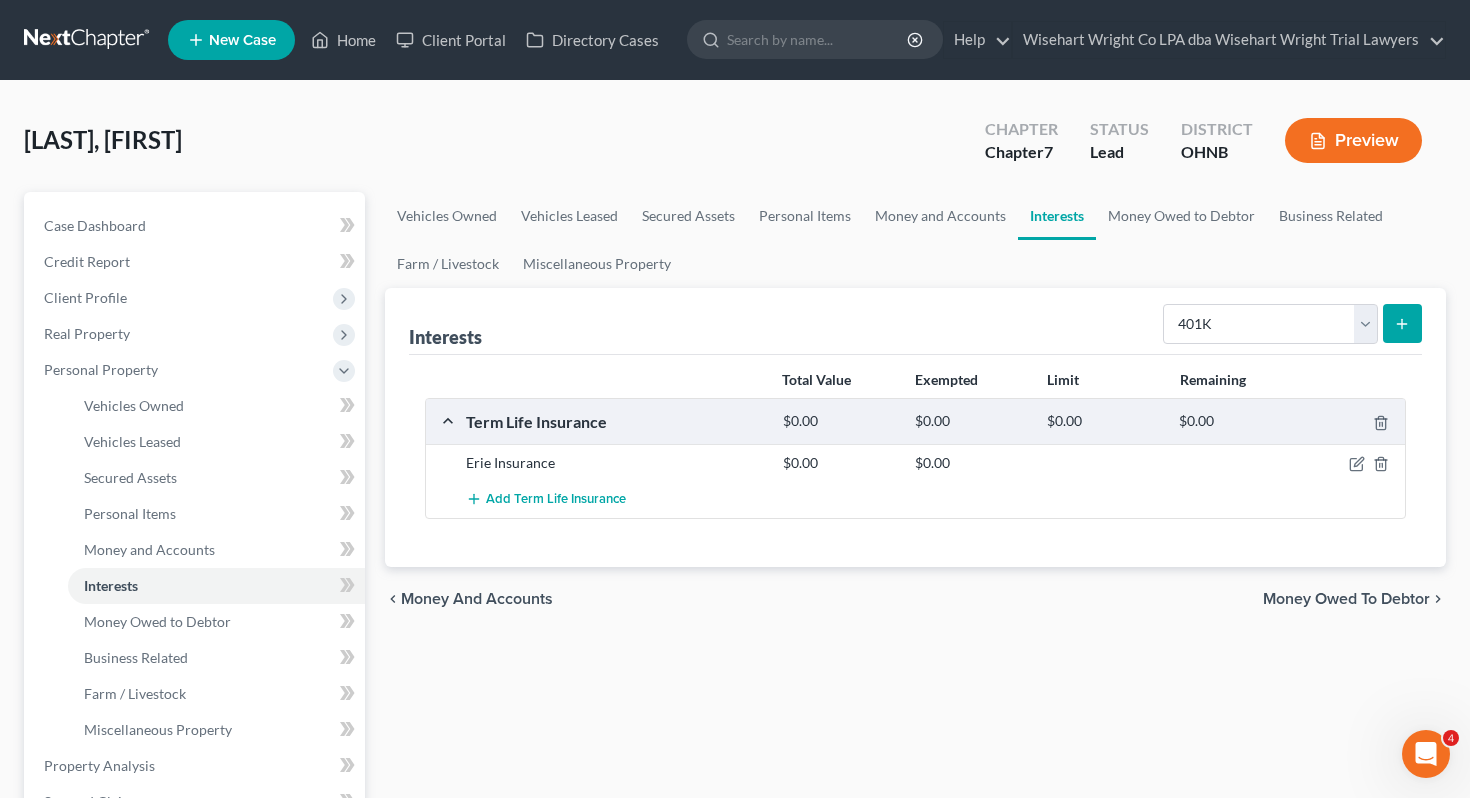 click at bounding box center (1402, 323) 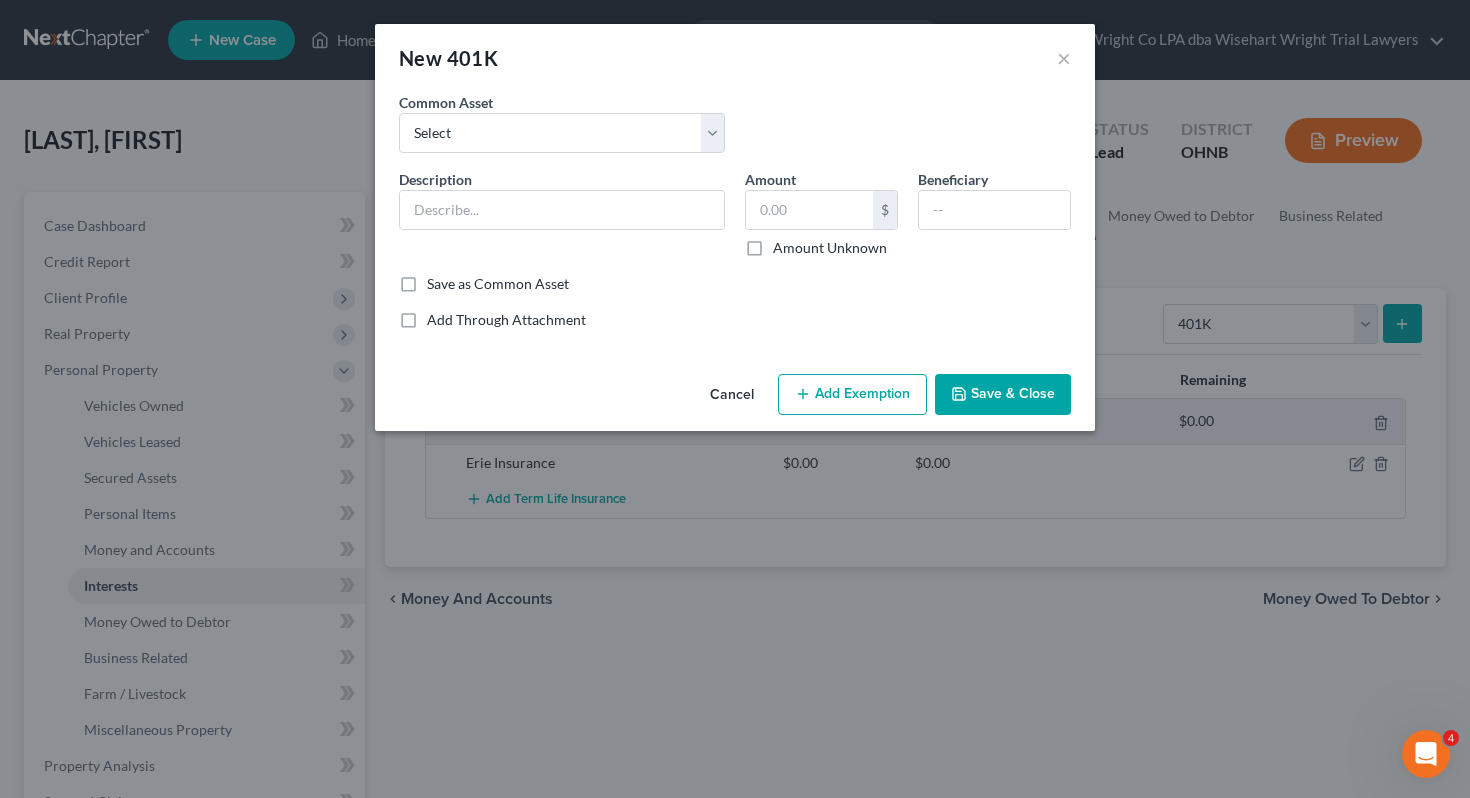 click on "Description
*" at bounding box center [562, 213] 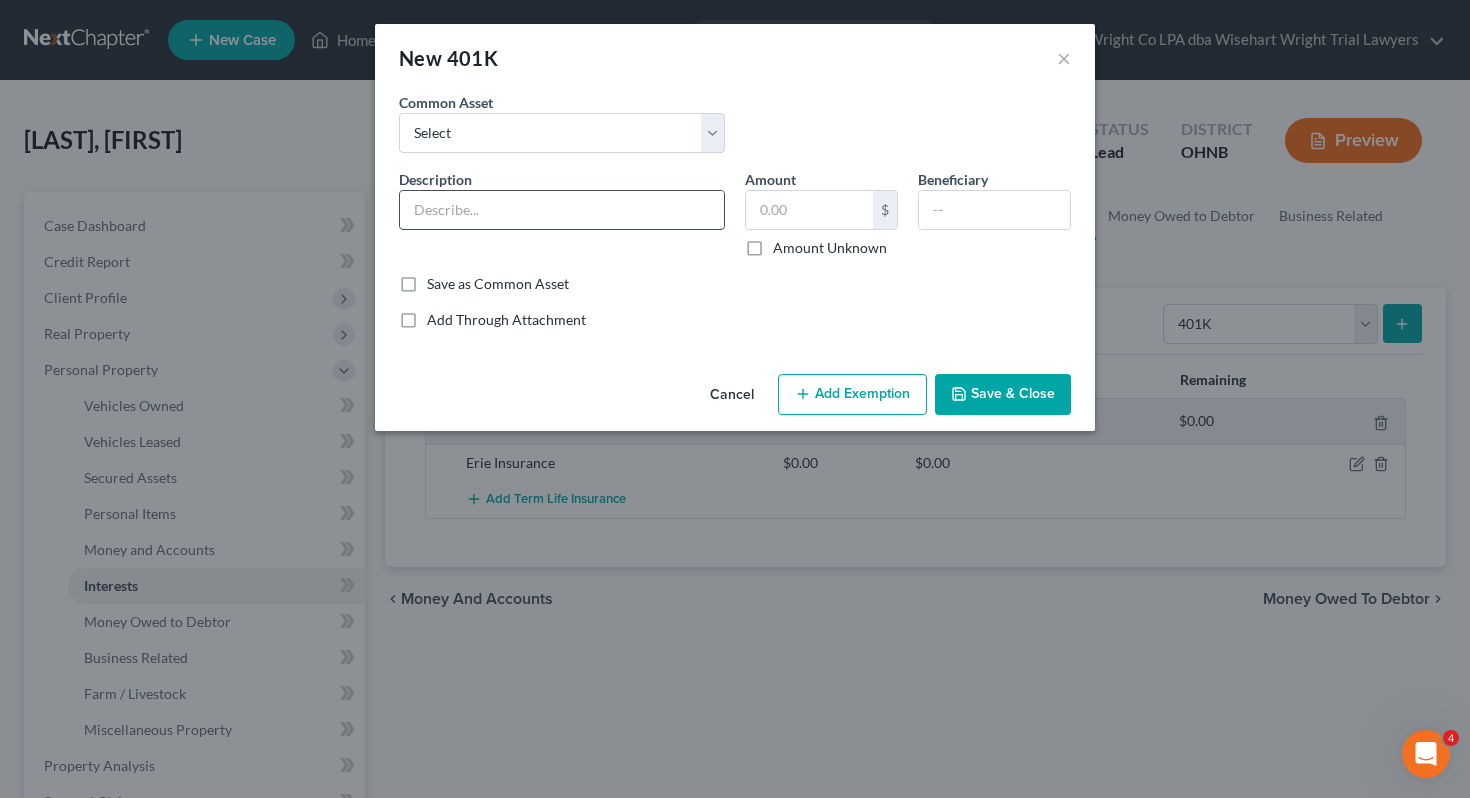 click at bounding box center [562, 210] 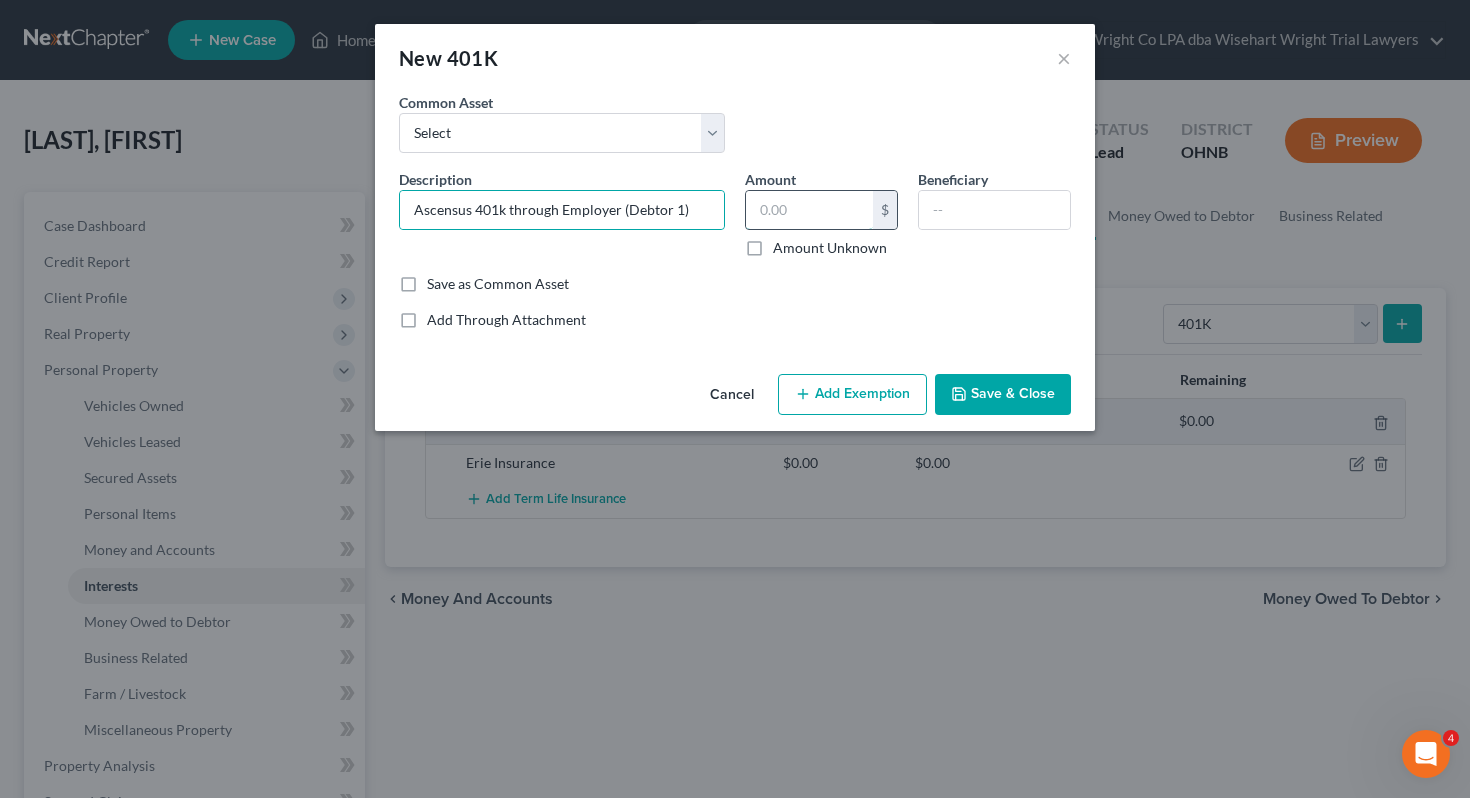 click at bounding box center (809, 210) 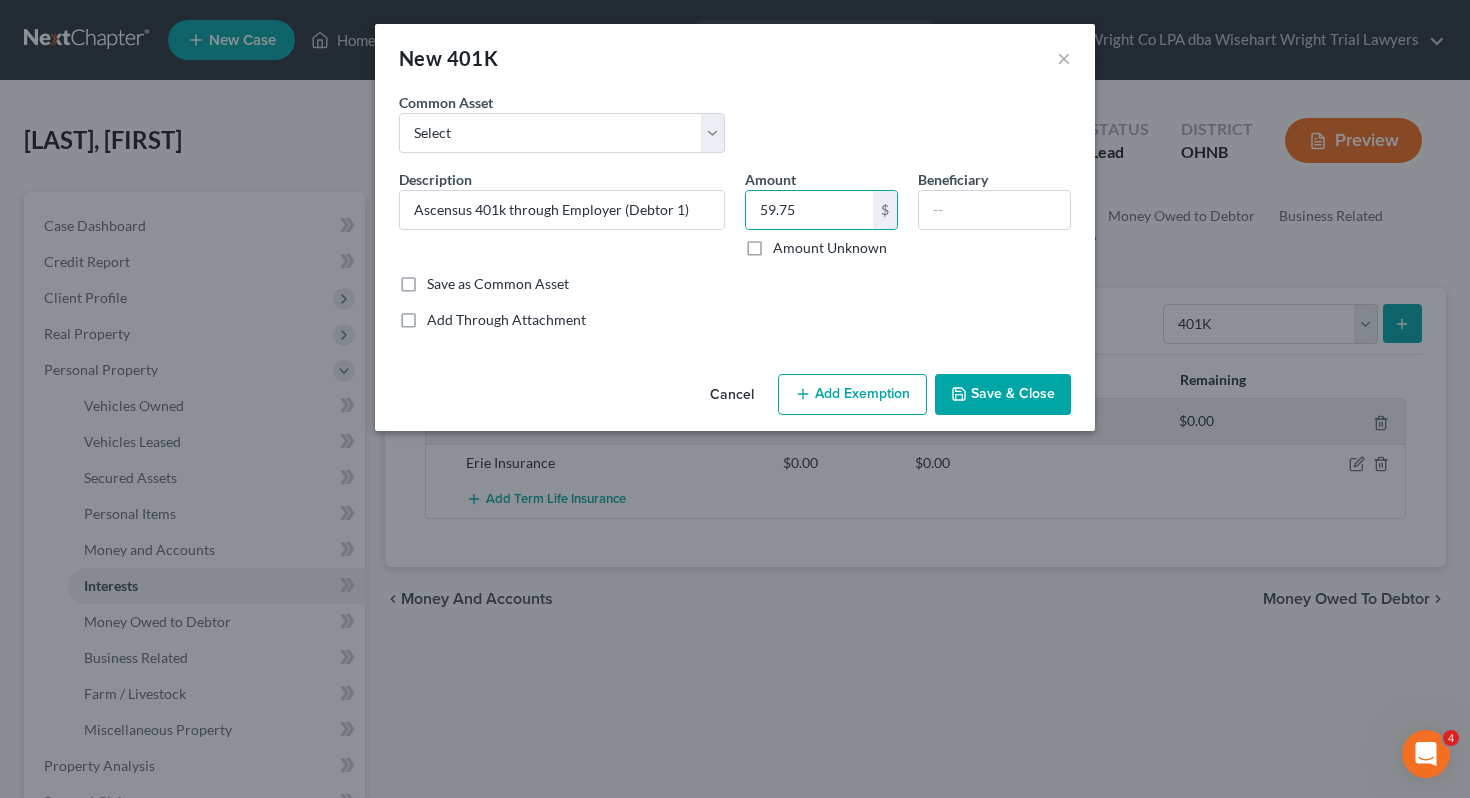 click on "Add Exemption" at bounding box center (852, 395) 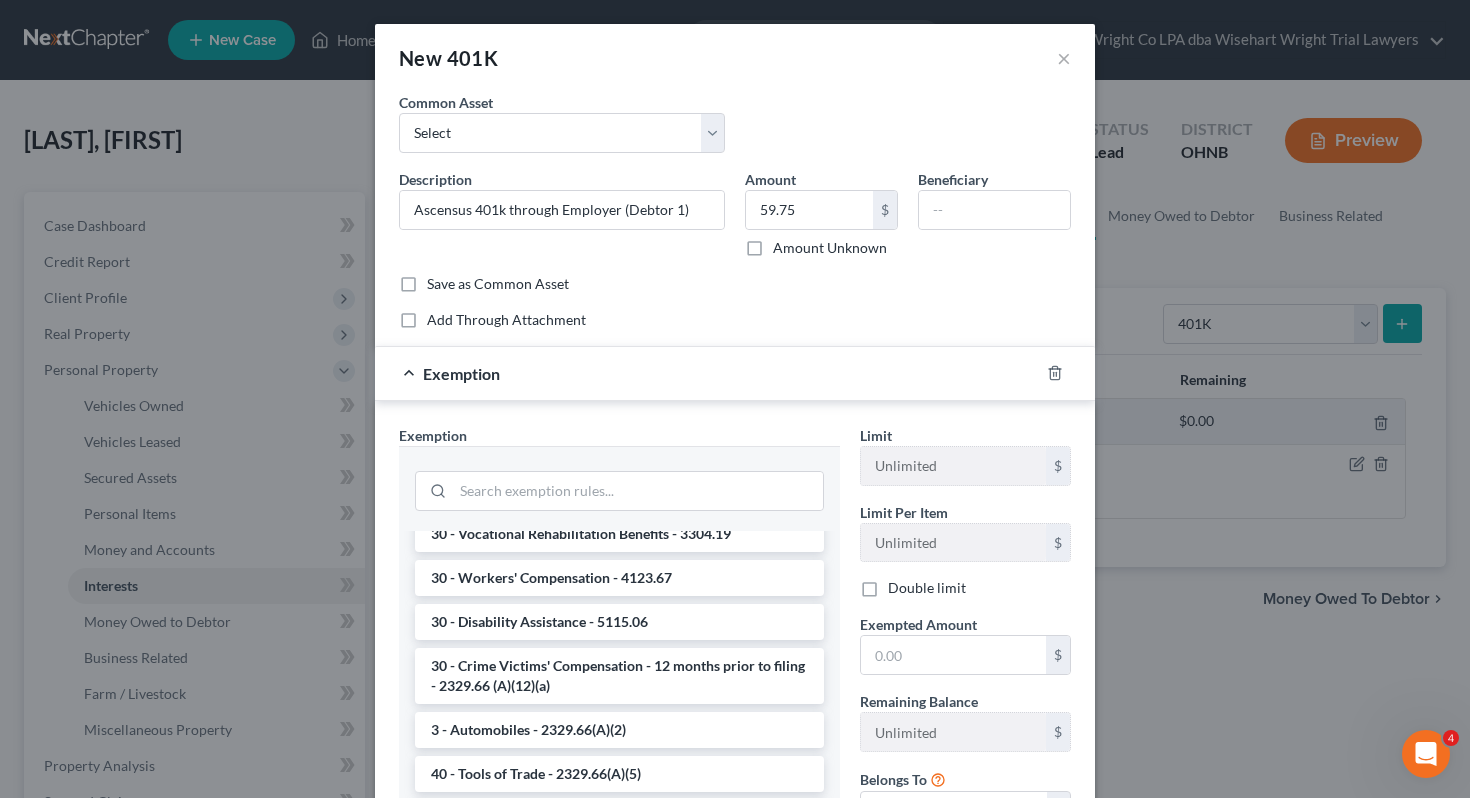 scroll, scrollTop: 2464, scrollLeft: 0, axis: vertical 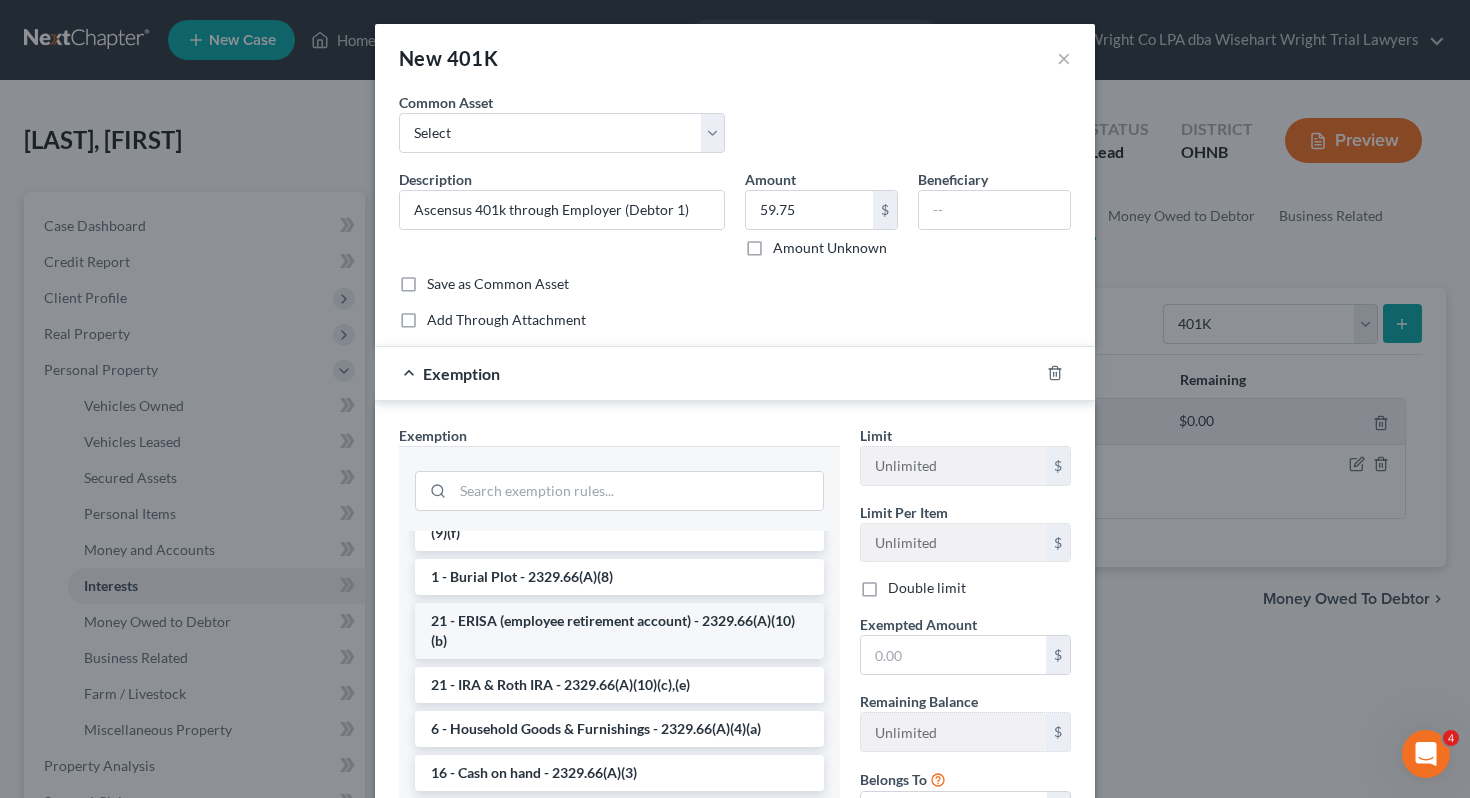 click on "21 - ERISA (employee retirement account) - 2329.66(A)(10)(b)" at bounding box center (619, 631) 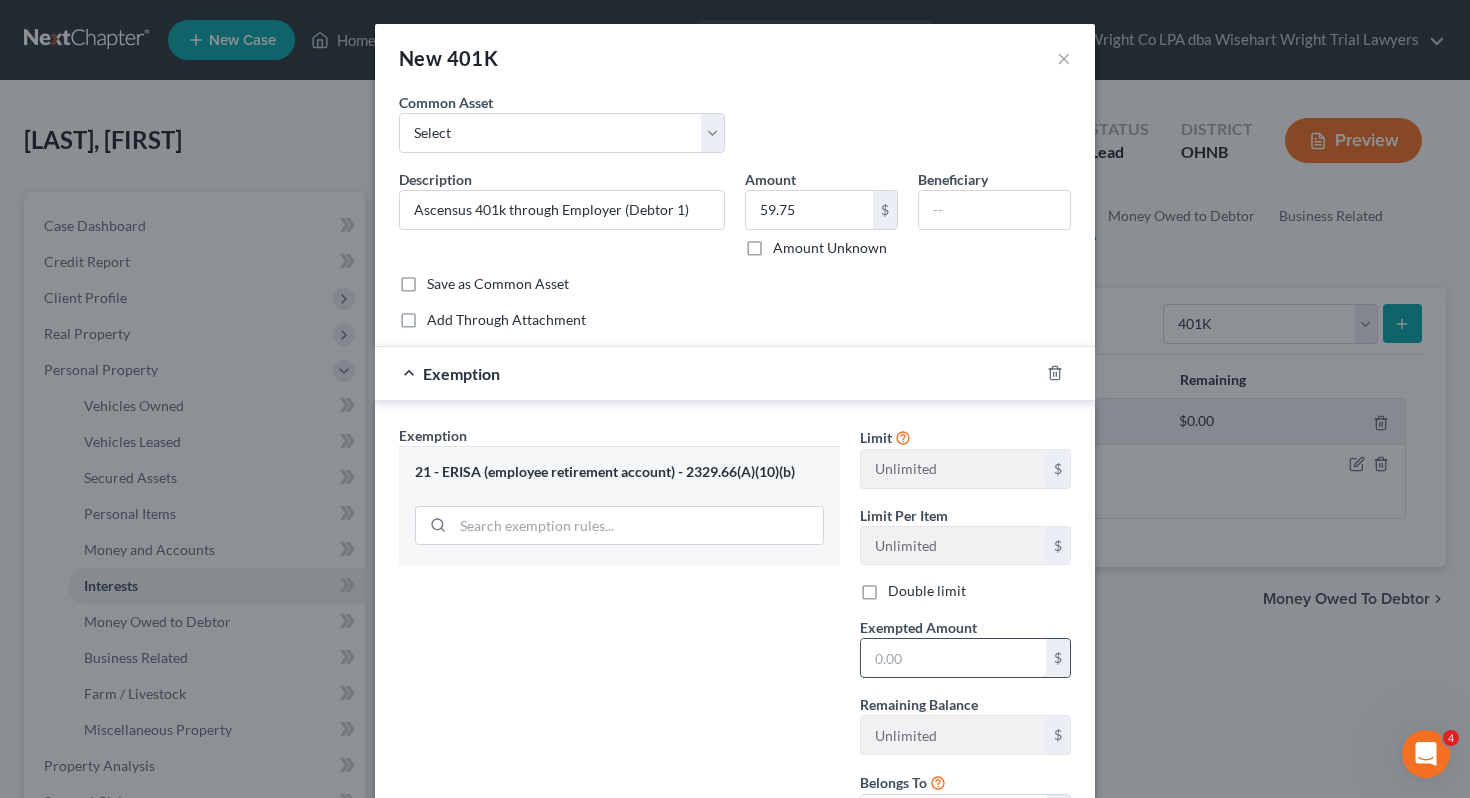 click at bounding box center (953, 658) 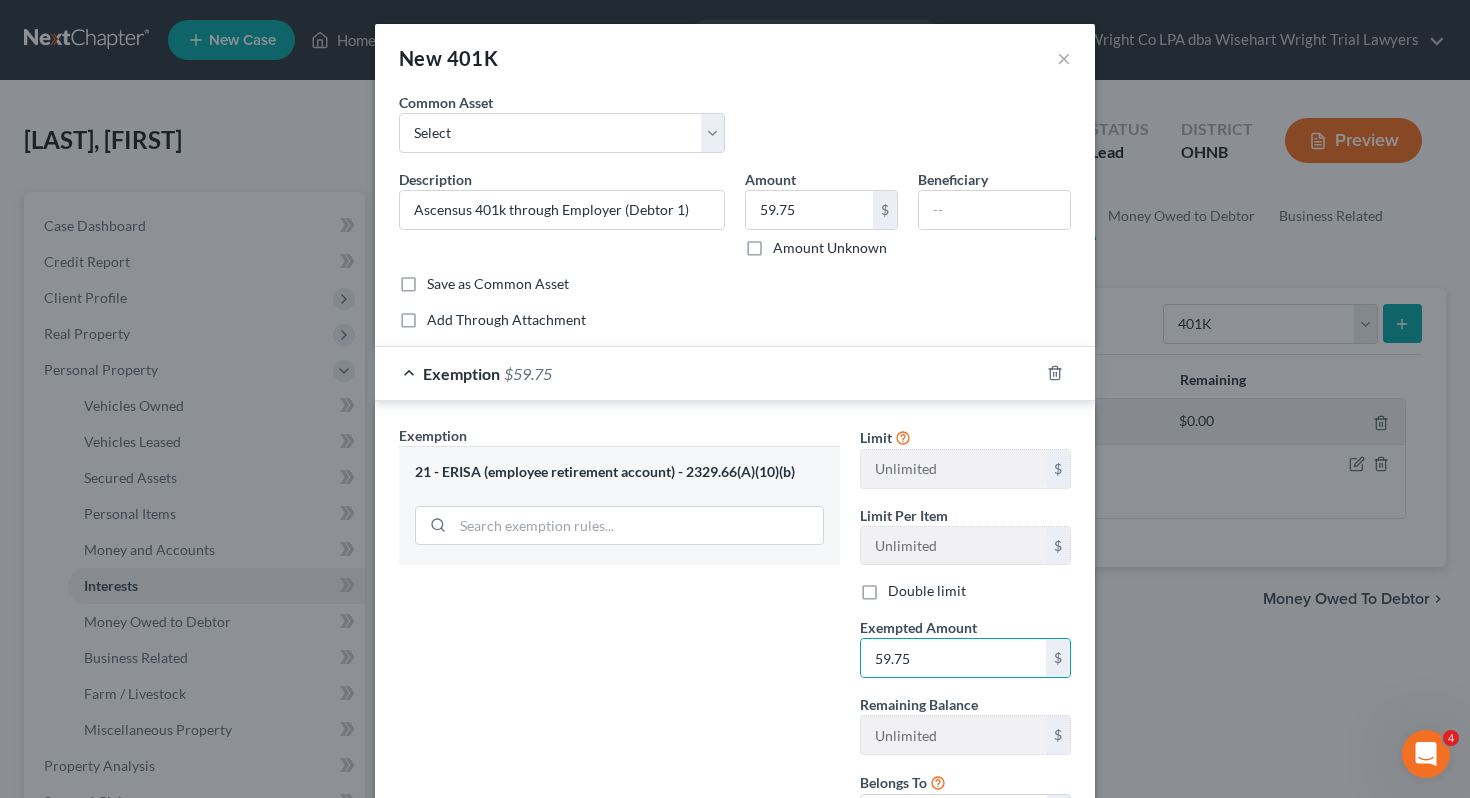 click on "Exemption Set must be selected for CA.
Exemption
*
21 - ERISA (employee retirement account) - 2329.66(A)(10)(b)" at bounding box center [619, 637] 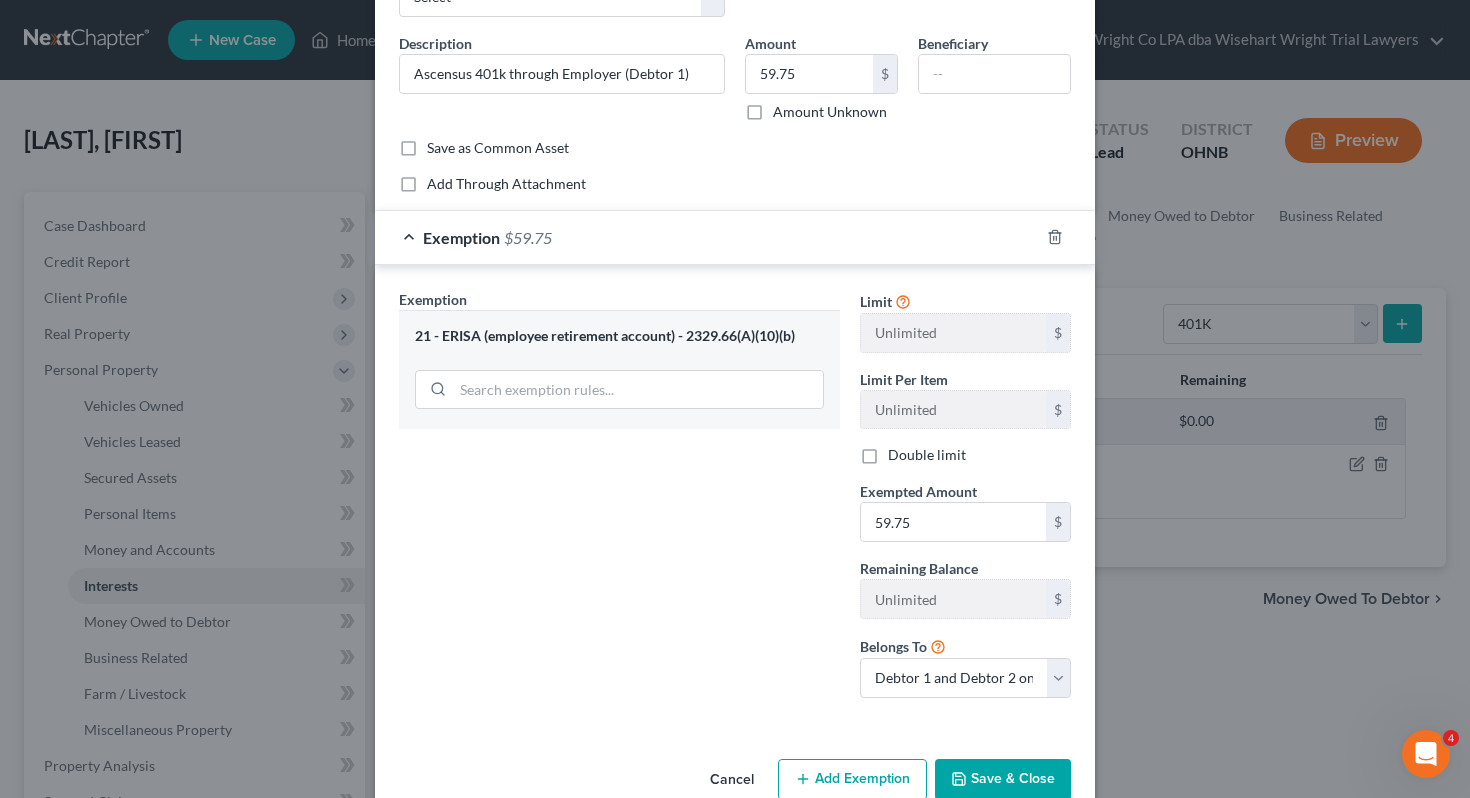 scroll, scrollTop: 178, scrollLeft: 0, axis: vertical 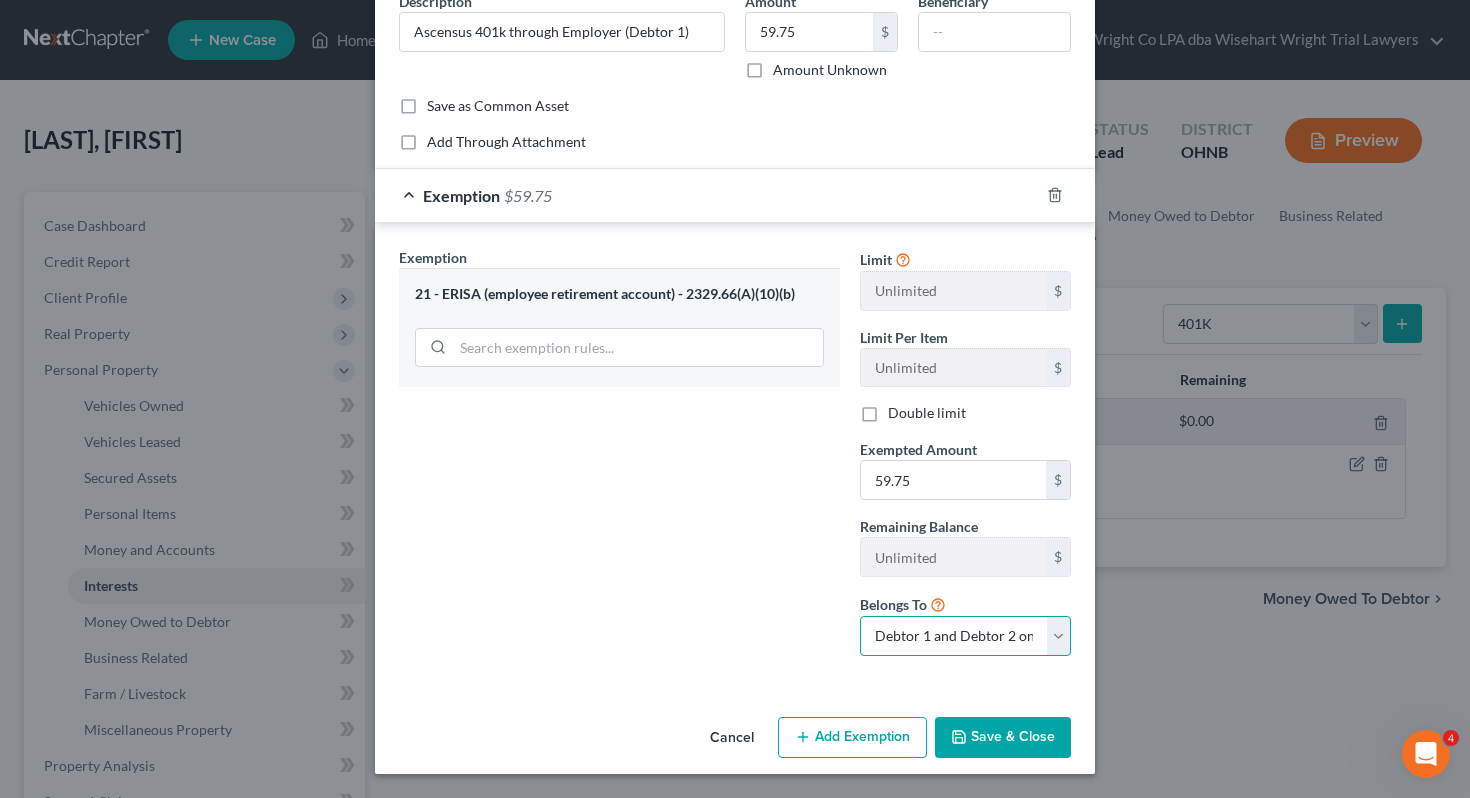 click on "Debtor 1 only Debtor 2 only Debtor 1 and Debtor 2 only" at bounding box center (965, 636) 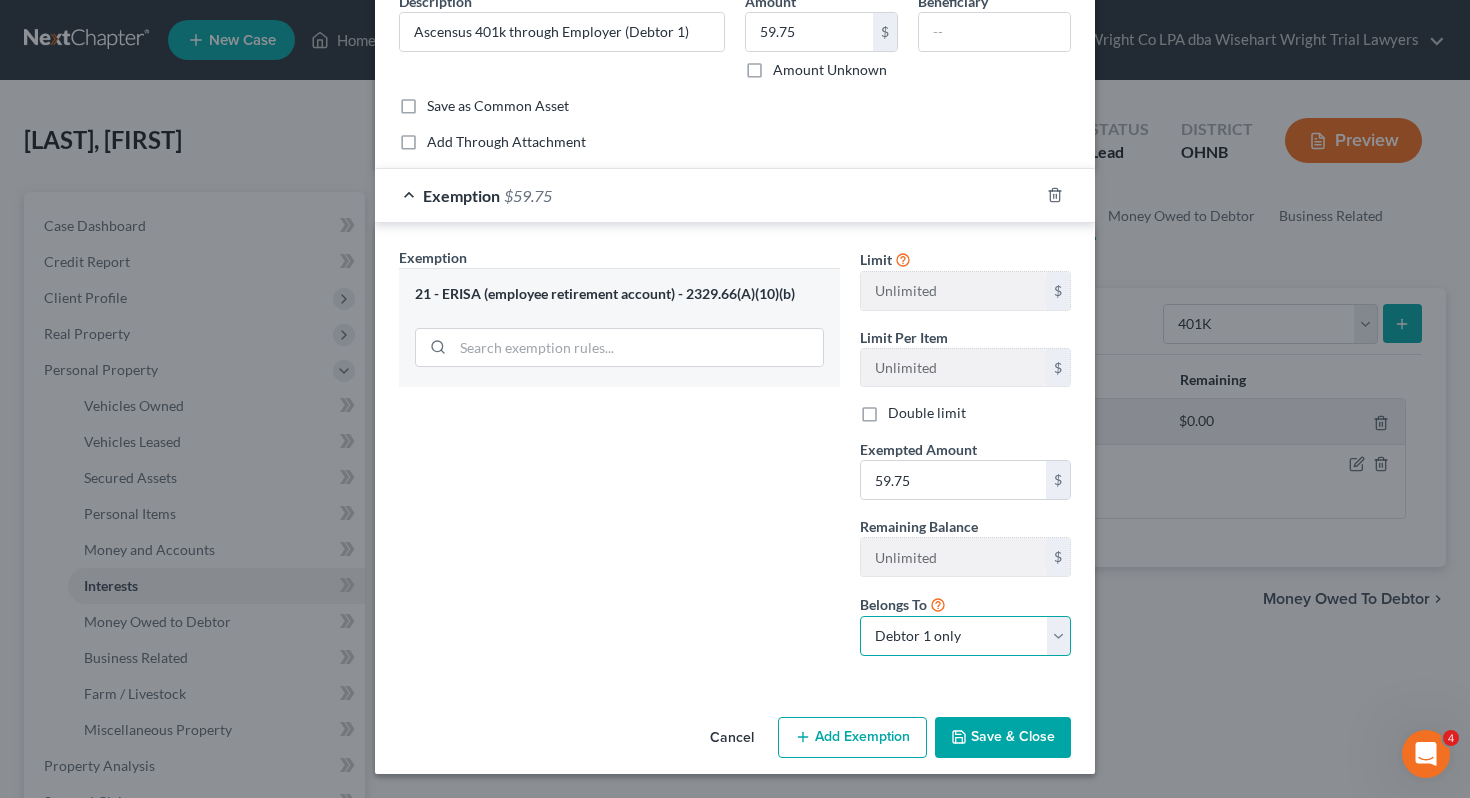 scroll, scrollTop: 0, scrollLeft: 0, axis: both 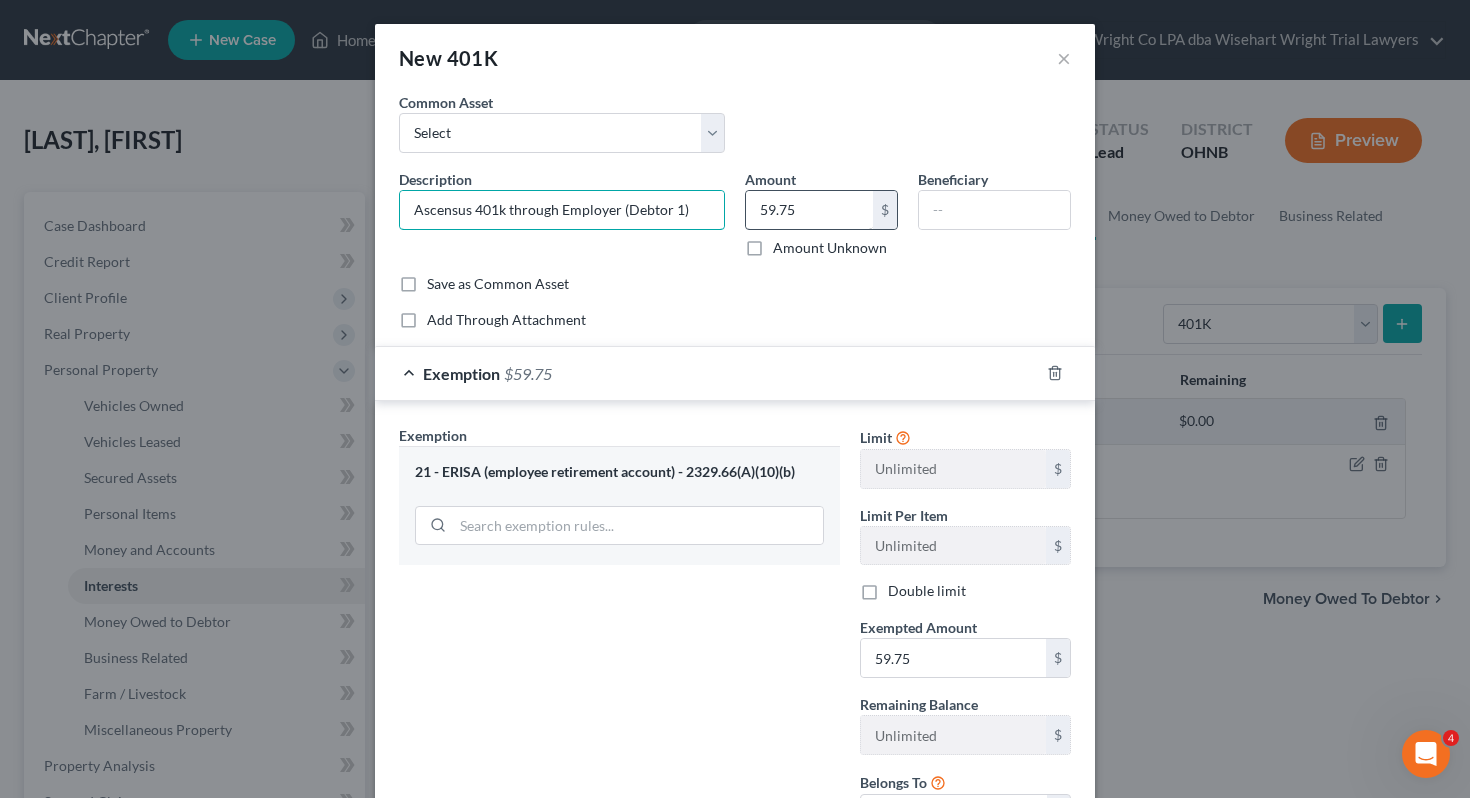 drag, startPoint x: 620, startPoint y: 206, endPoint x: 781, endPoint y: 206, distance: 161 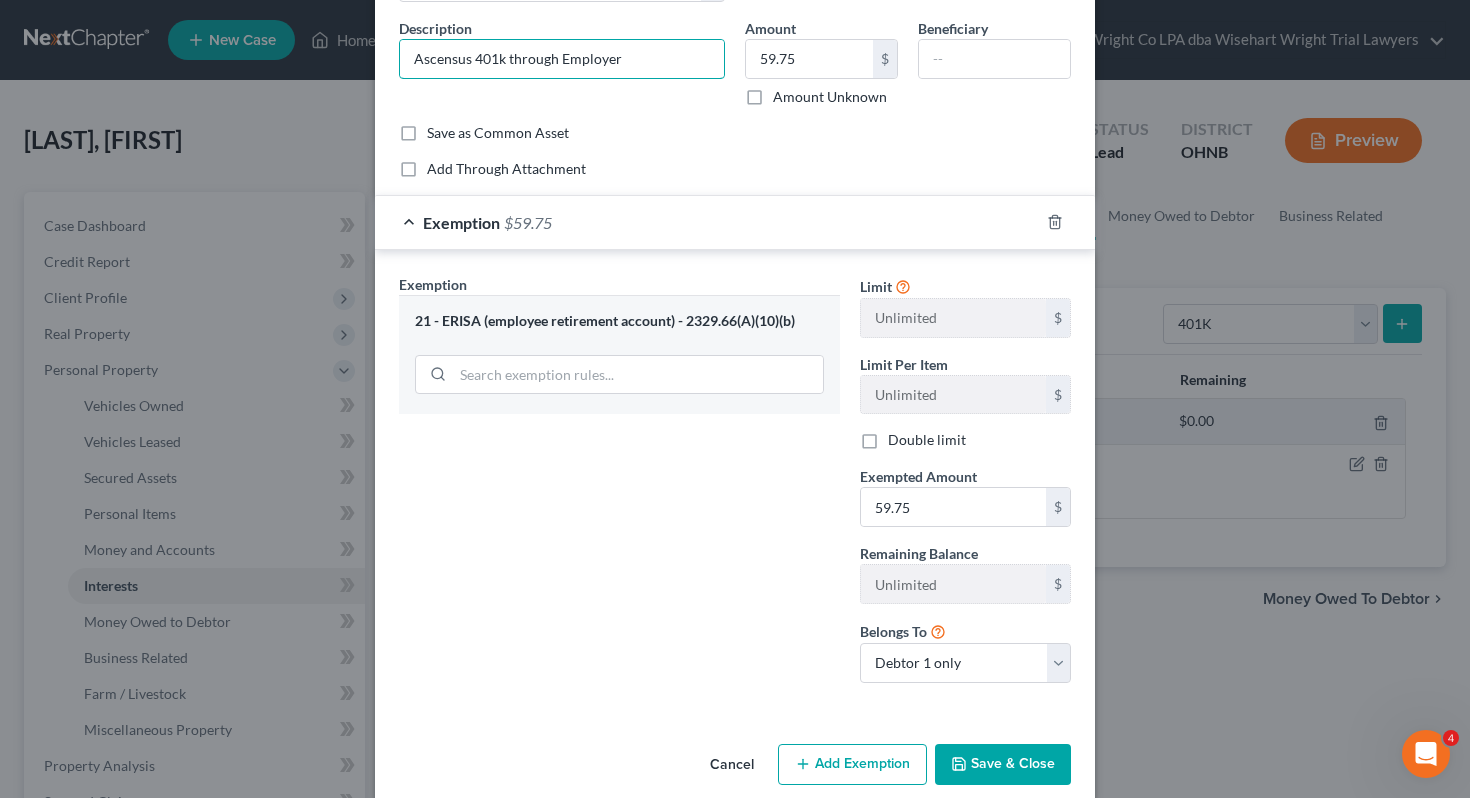 scroll, scrollTop: 178, scrollLeft: 0, axis: vertical 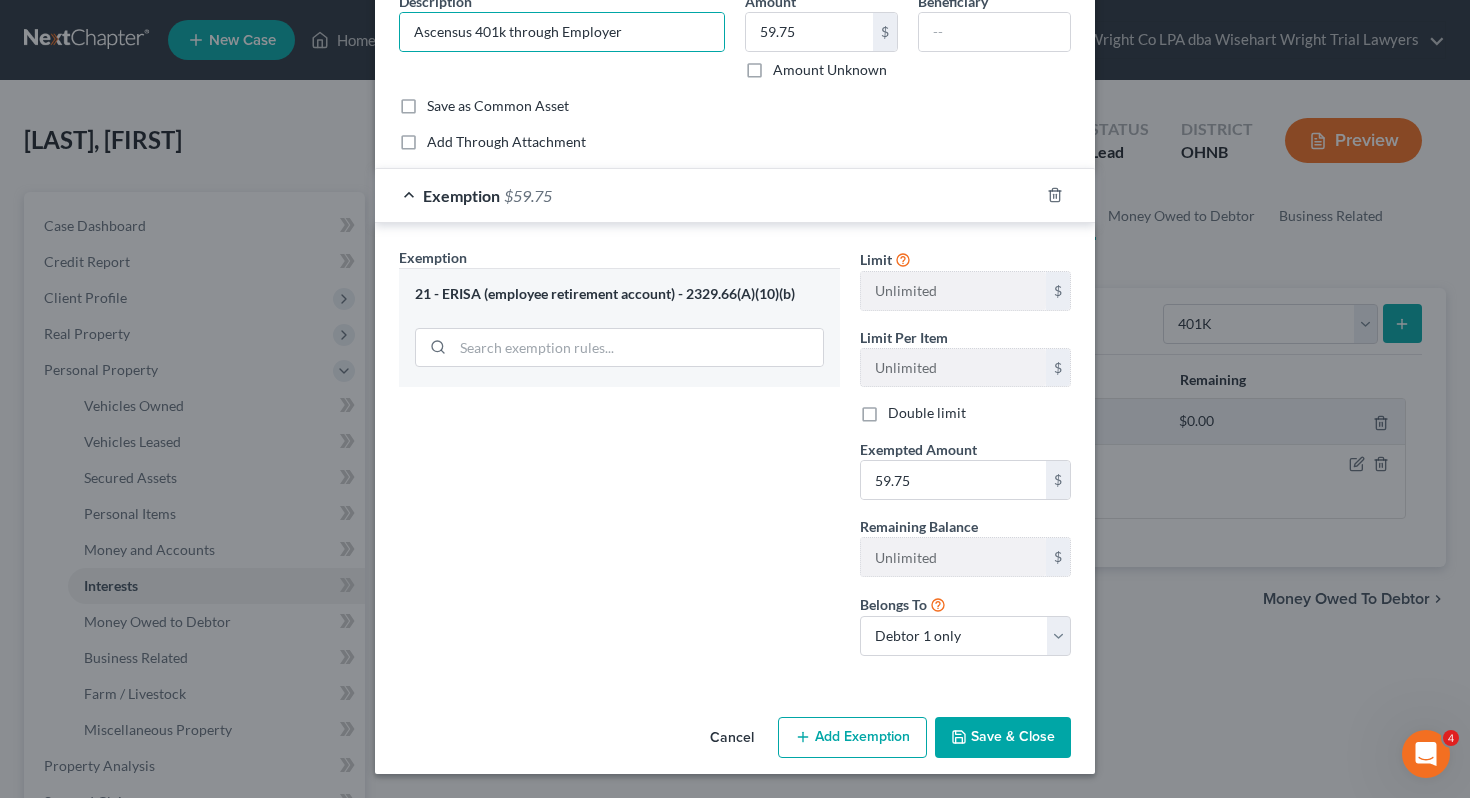 click on "Save & Close" at bounding box center [1003, 738] 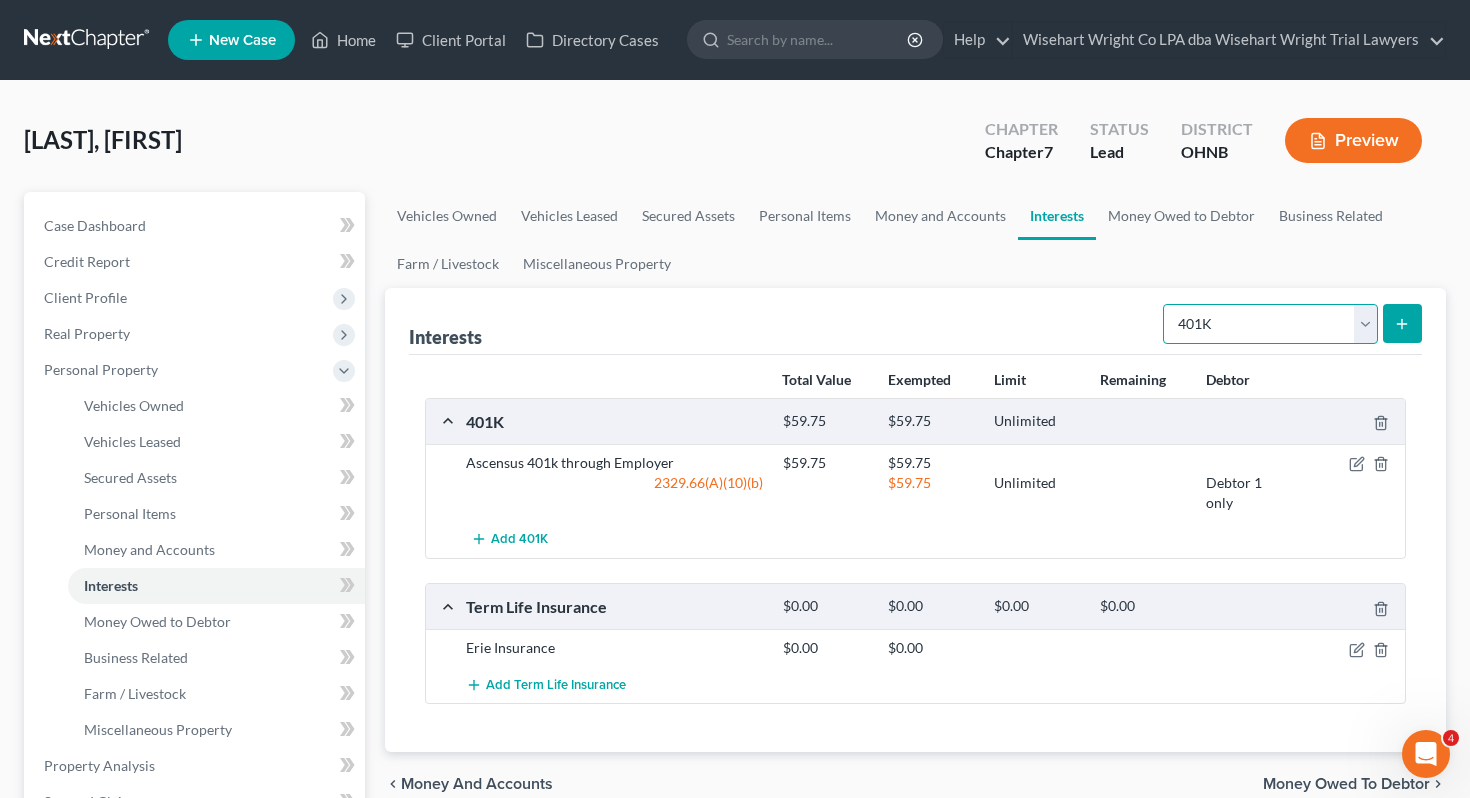 click on "Select Interest Type 401K Annuity Bond Education IRA Government Bond Government Pension Plan Incorporated Business IRA Joint Venture (Active) Joint Venture (Inactive) Keogh Mutual Fund Other Retirement Plan Partnership (Active) Partnership (Inactive) Pension Plan Stock Term Life Insurance Unincorporated Business Whole Life Insurance" at bounding box center (1270, 324) 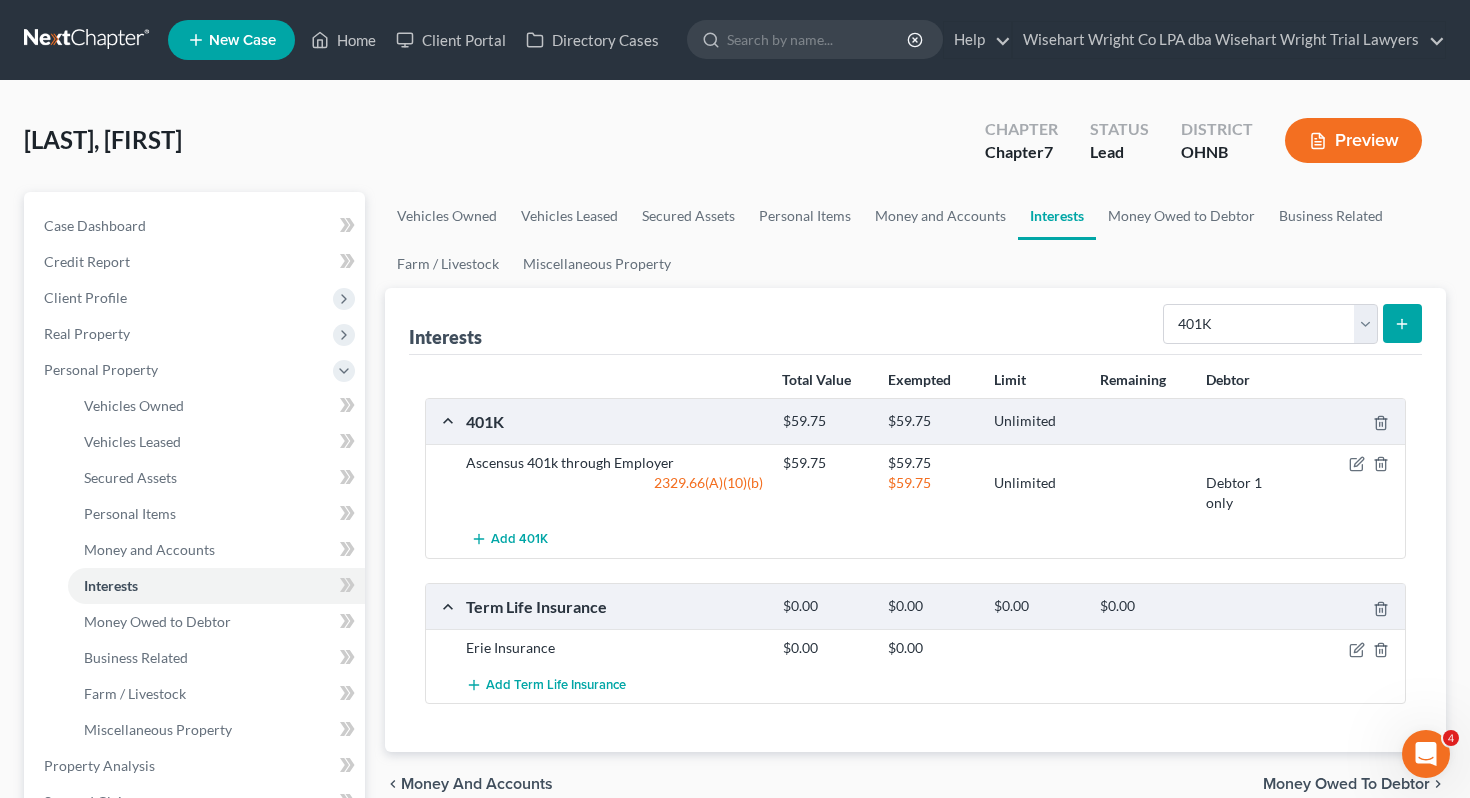 click at bounding box center [1402, 323] 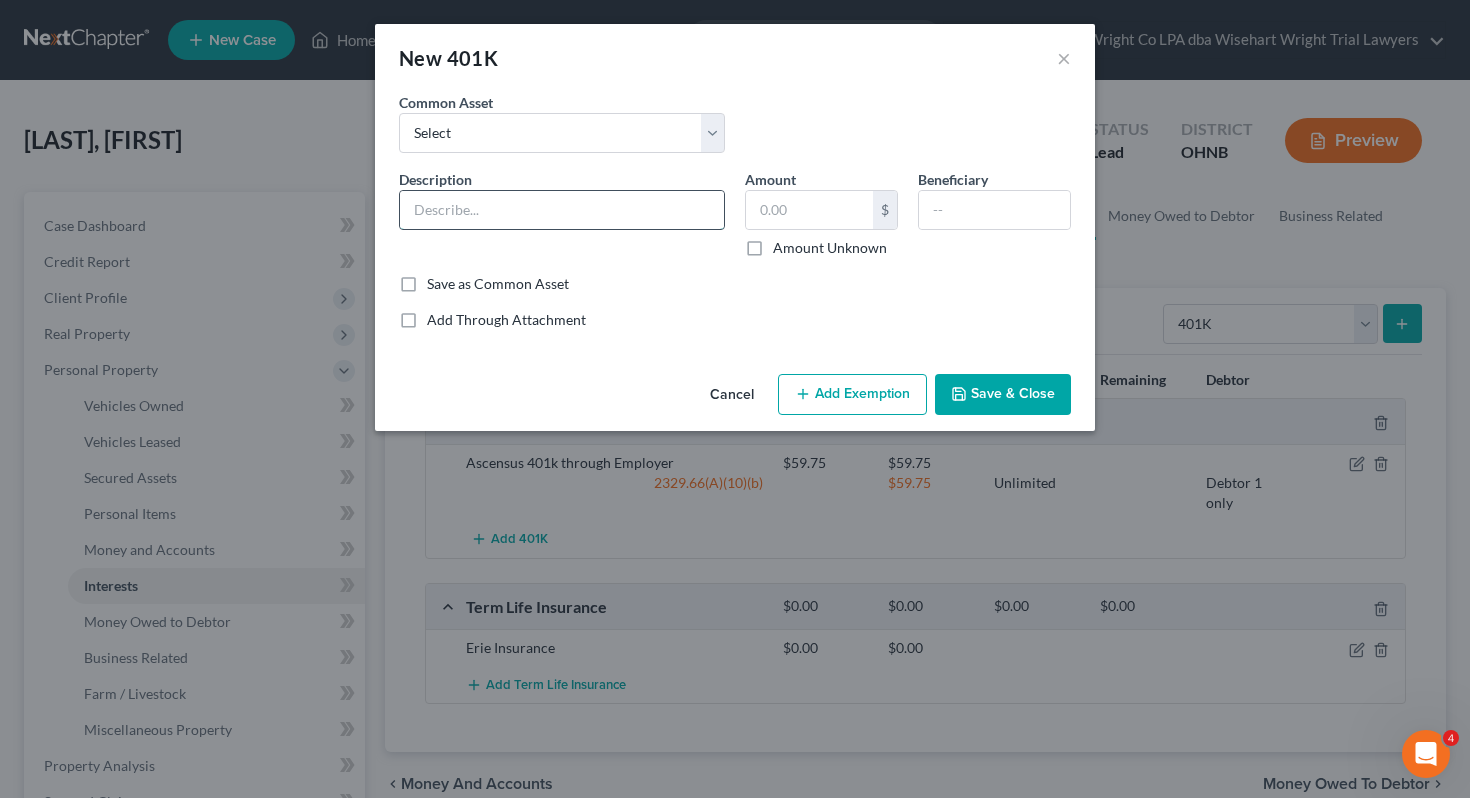 click at bounding box center [562, 210] 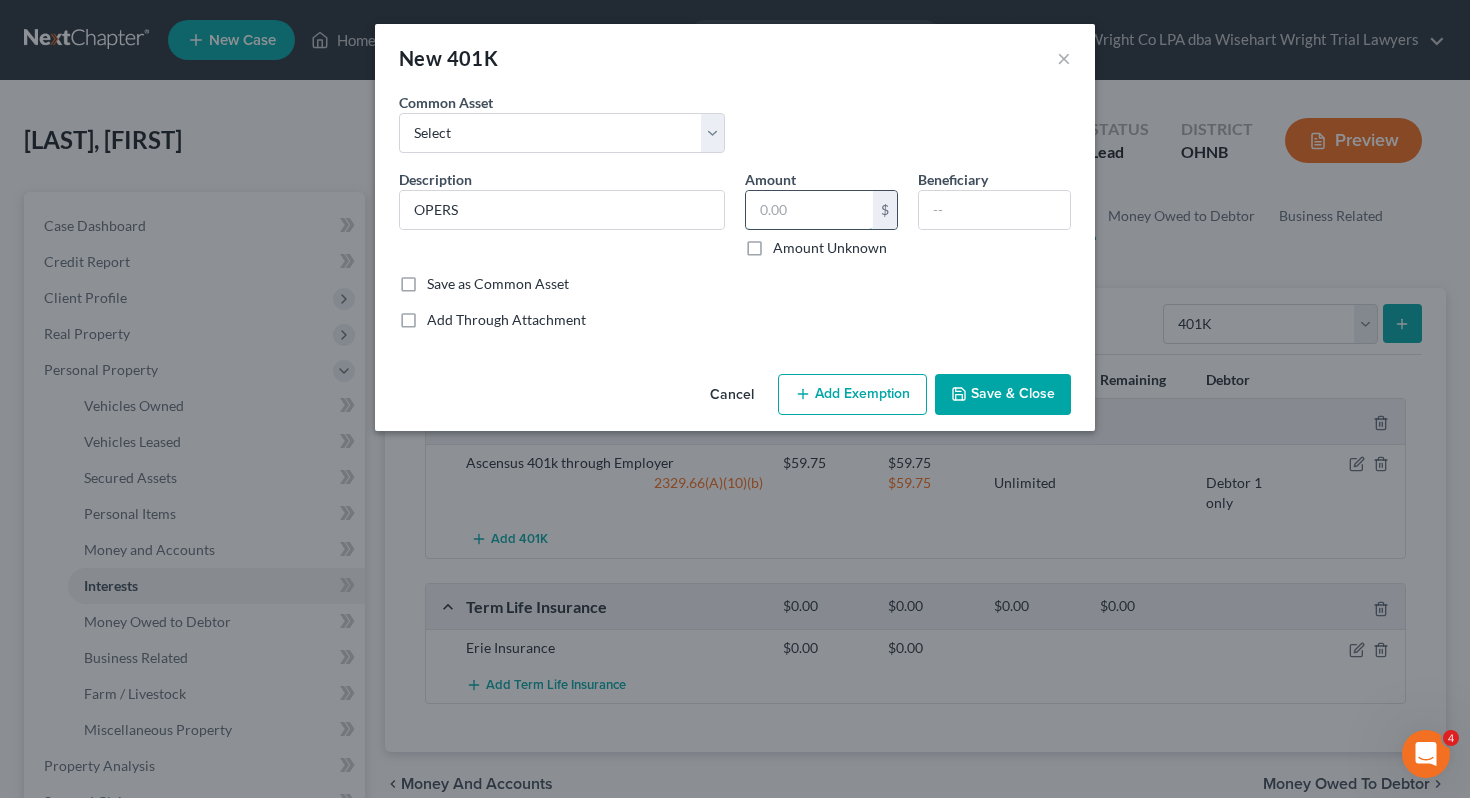 click at bounding box center (809, 210) 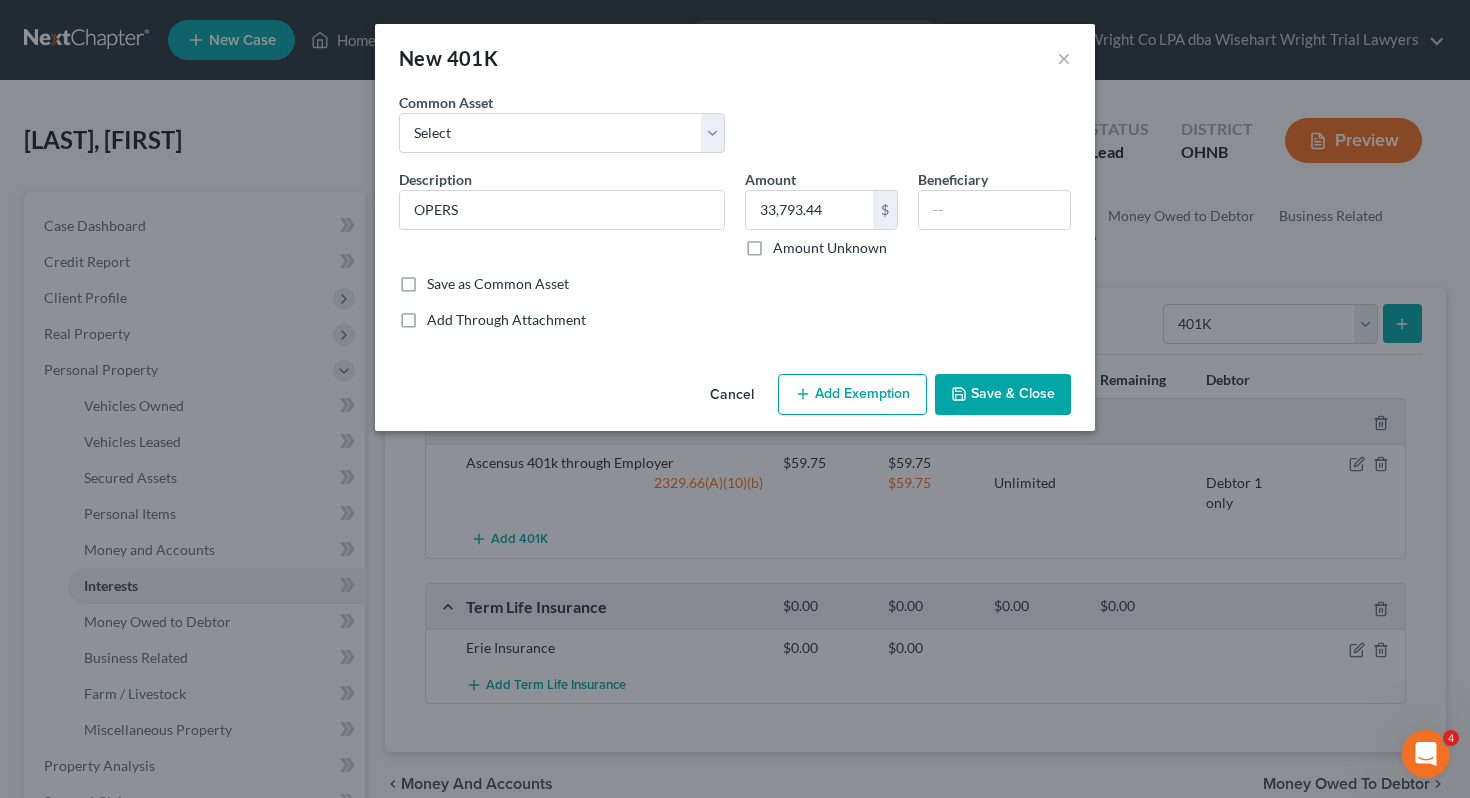 click on "Add Exemption" at bounding box center [852, 395] 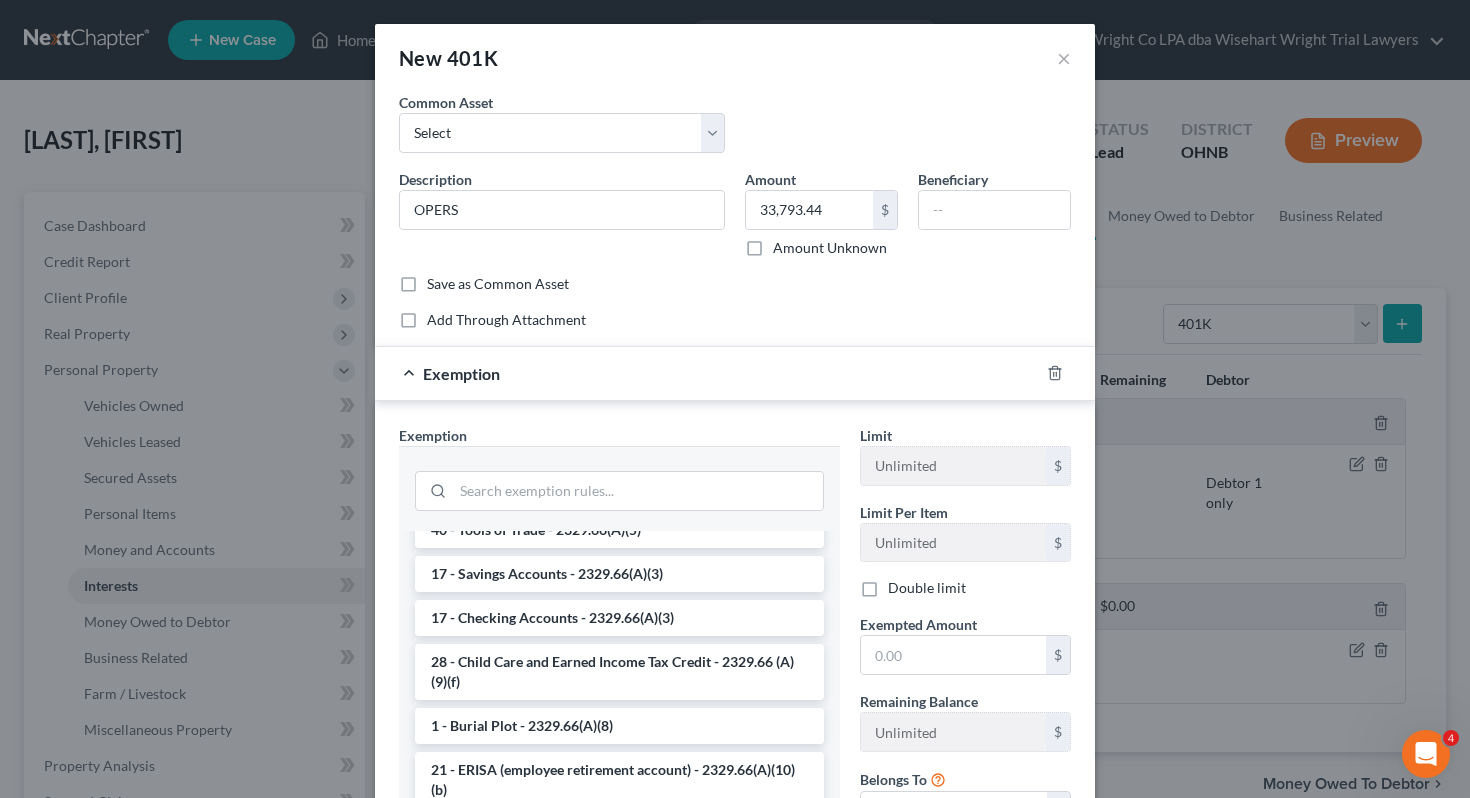 scroll, scrollTop: 2464, scrollLeft: 0, axis: vertical 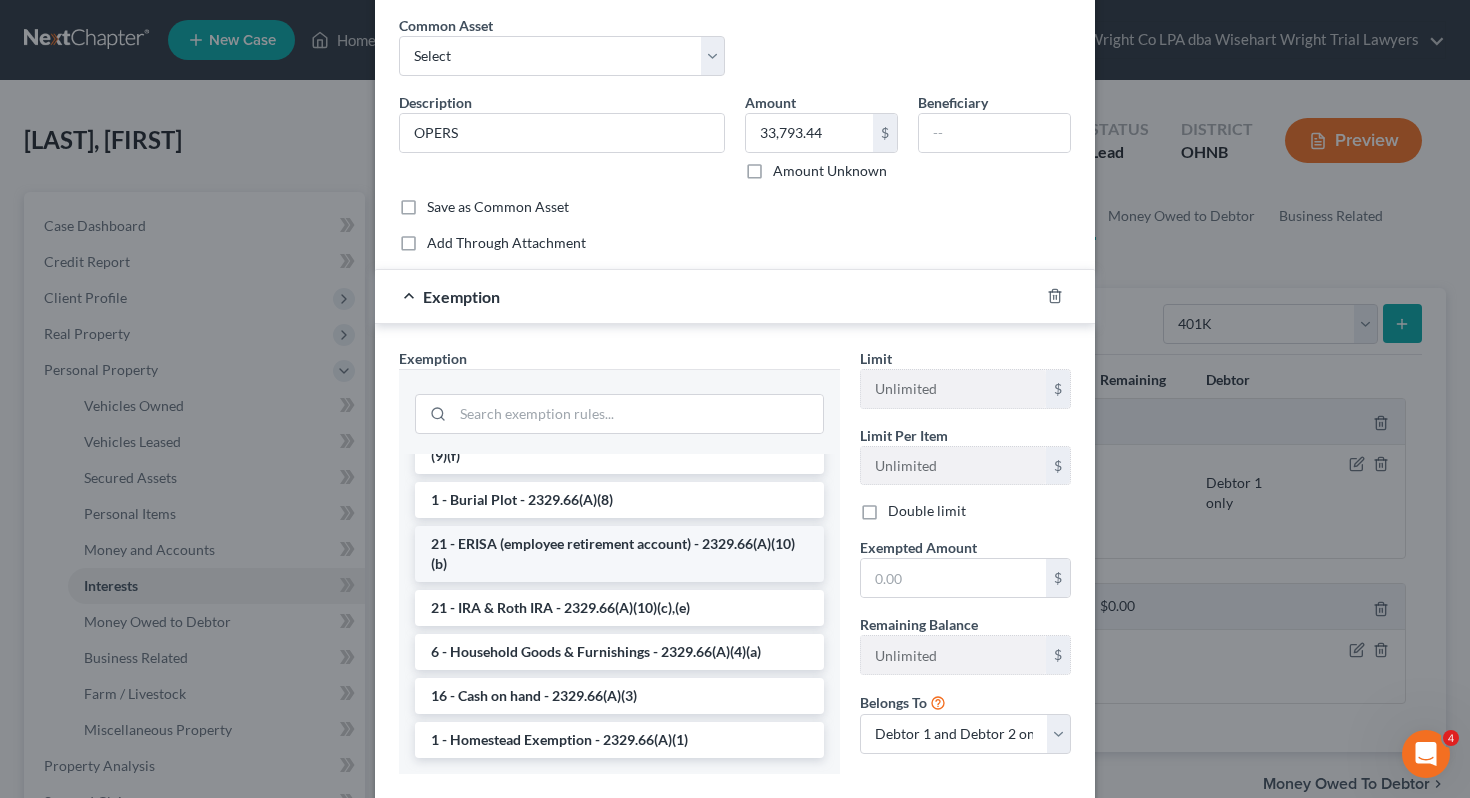 click on "21 - ERISA (employee retirement account) - 2329.66(A)(10)(b)" at bounding box center (619, 554) 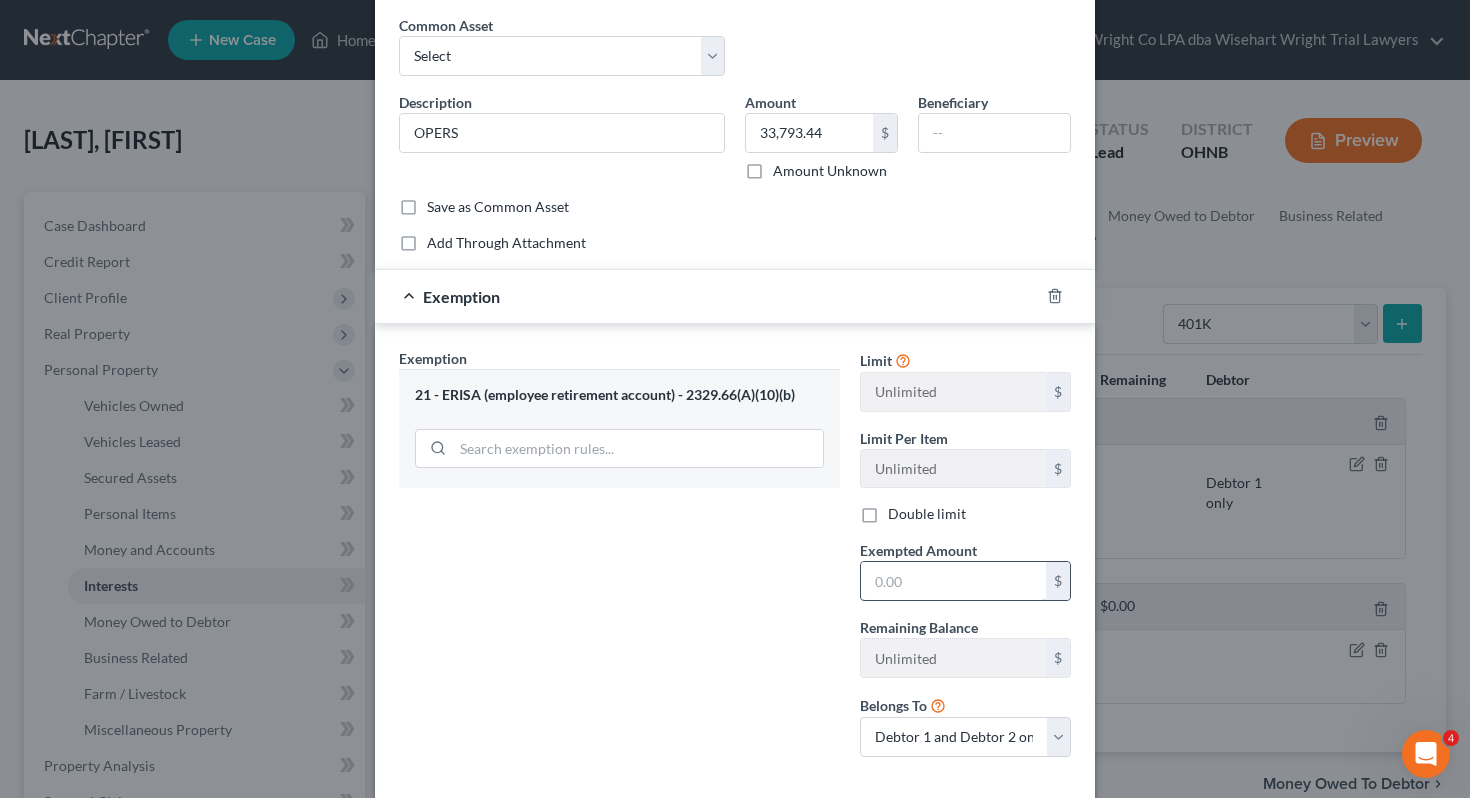 click at bounding box center [953, 581] 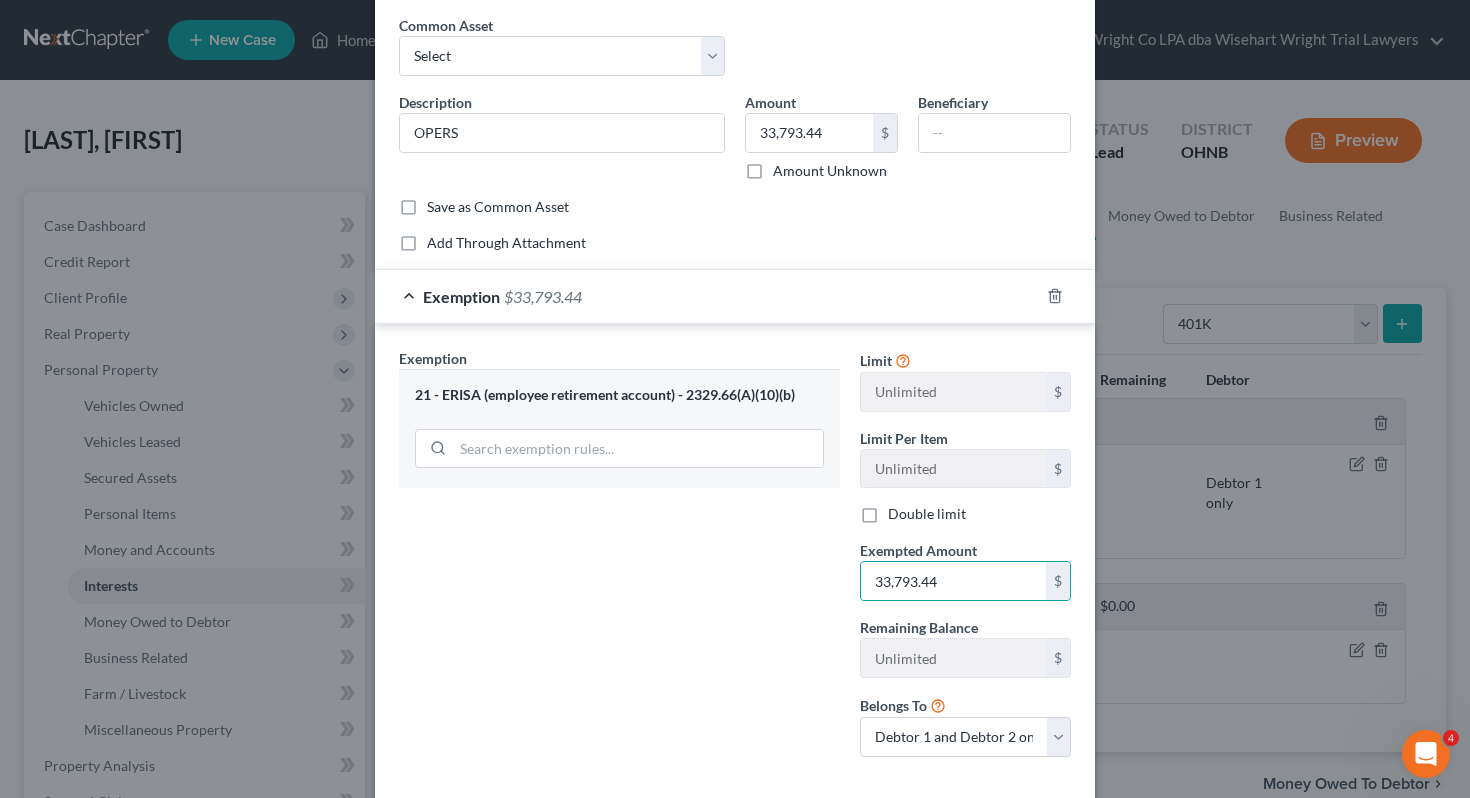 click on "Exemption Set must be selected for CA.
Exemption
*
21 - ERISA (employee retirement account) - 2329.66(A)(10)(b)" at bounding box center (619, 560) 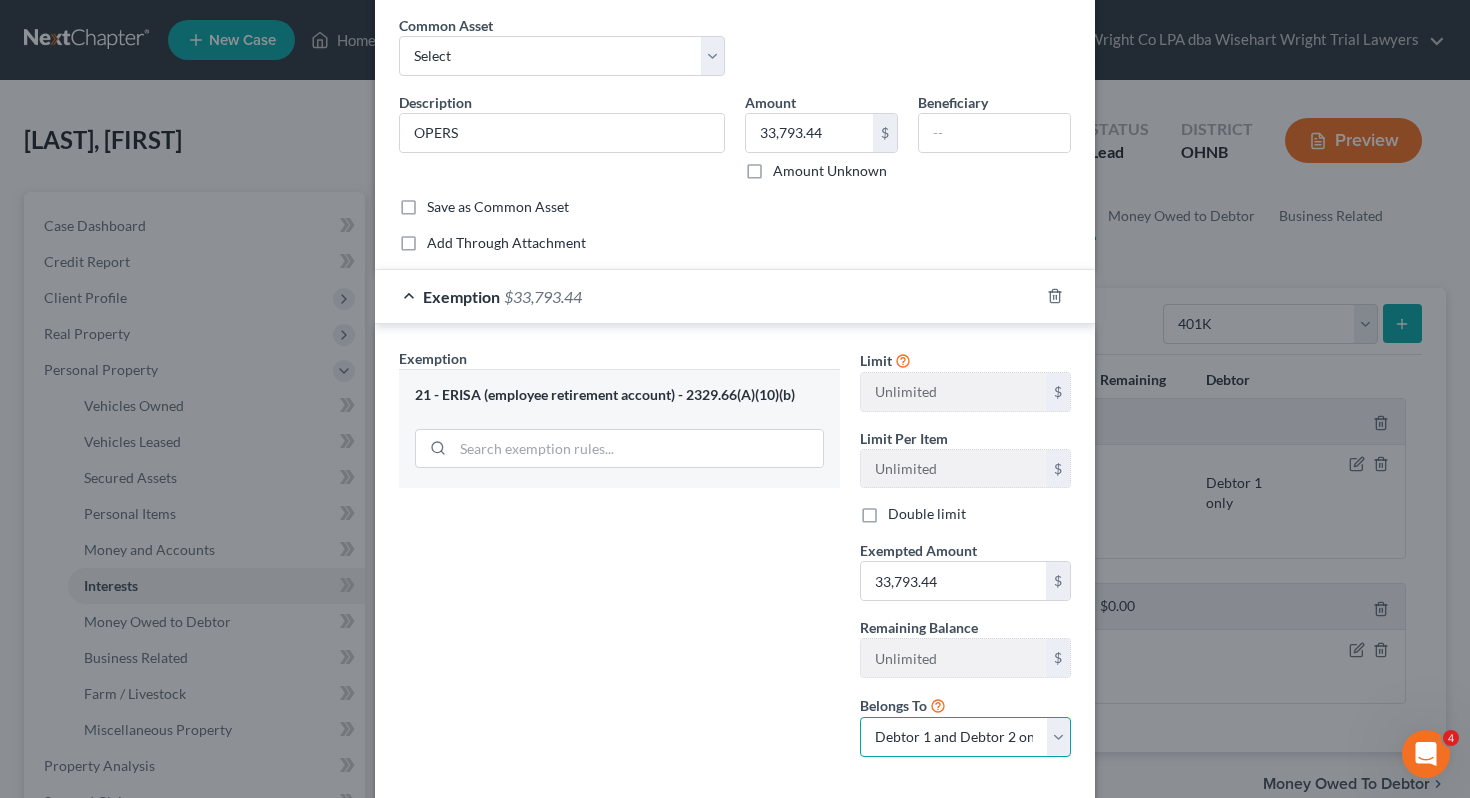 click on "Debtor 1 only Debtor 2 only Debtor 1 and Debtor 2 only" at bounding box center [965, 737] 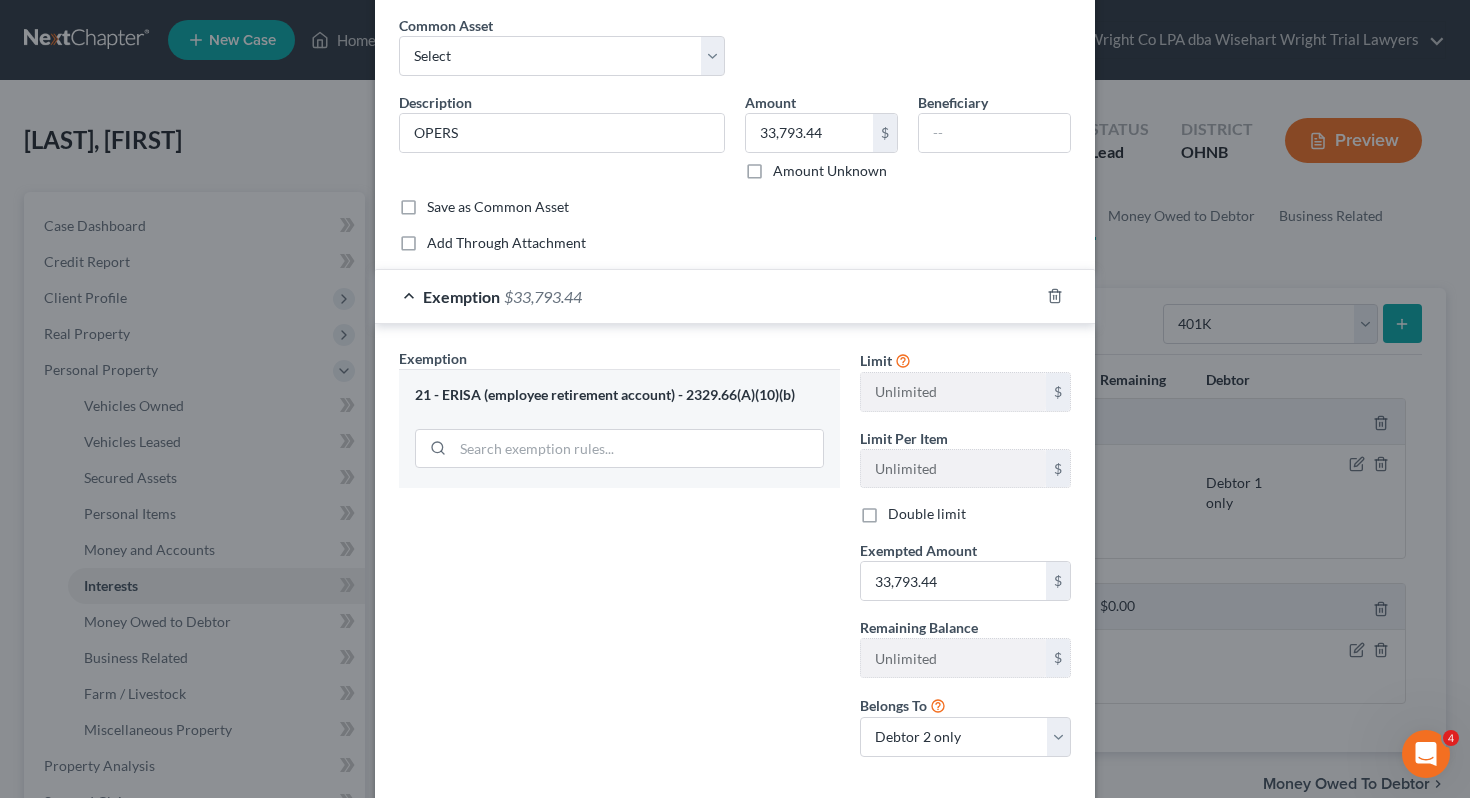 click on "Exemption Set must be selected for CA.
Exemption
*
21 - ERISA (employee retirement account) - 2329.66(A)(10)(b)" at bounding box center [619, 560] 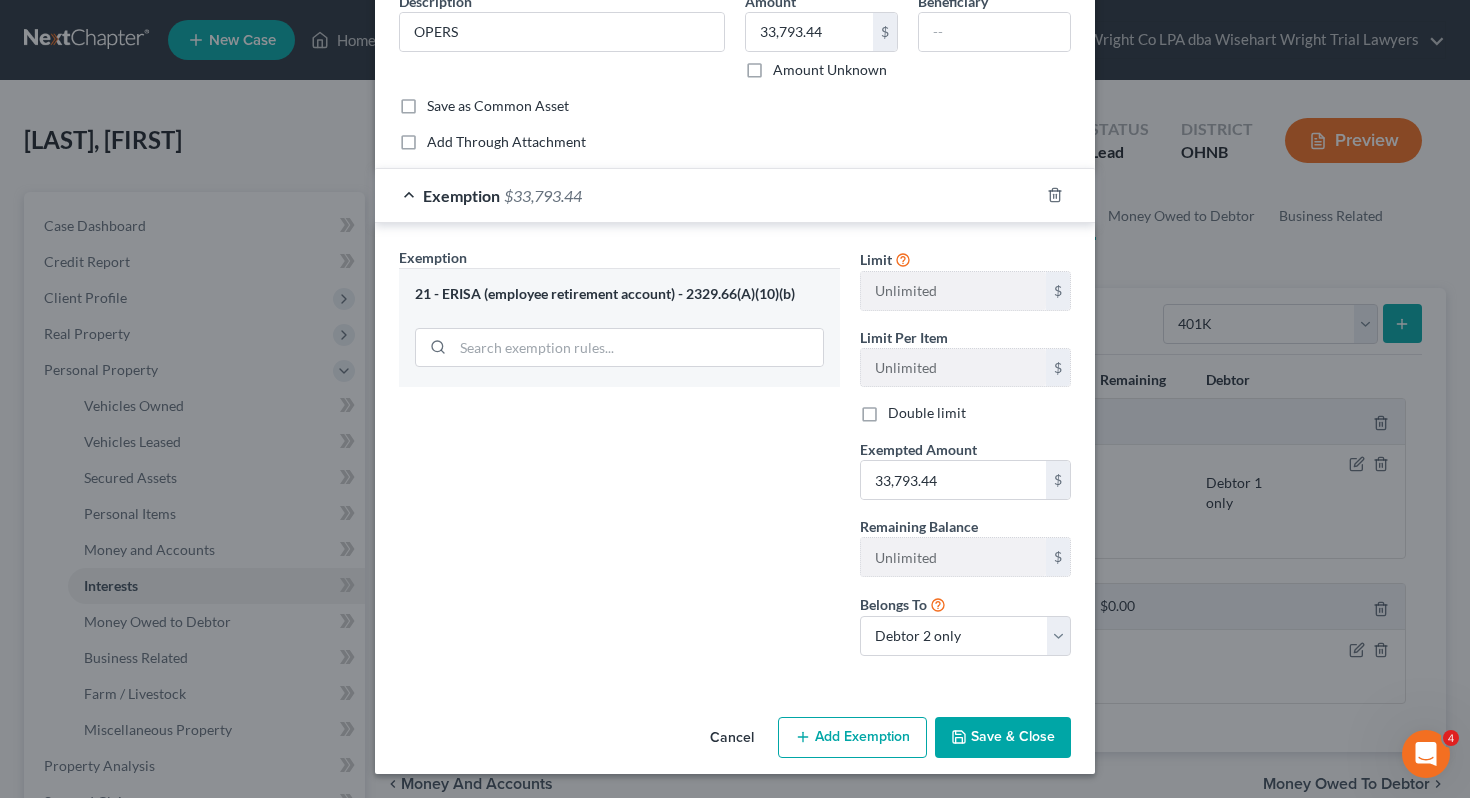 click on "Save & Close" at bounding box center [1003, 738] 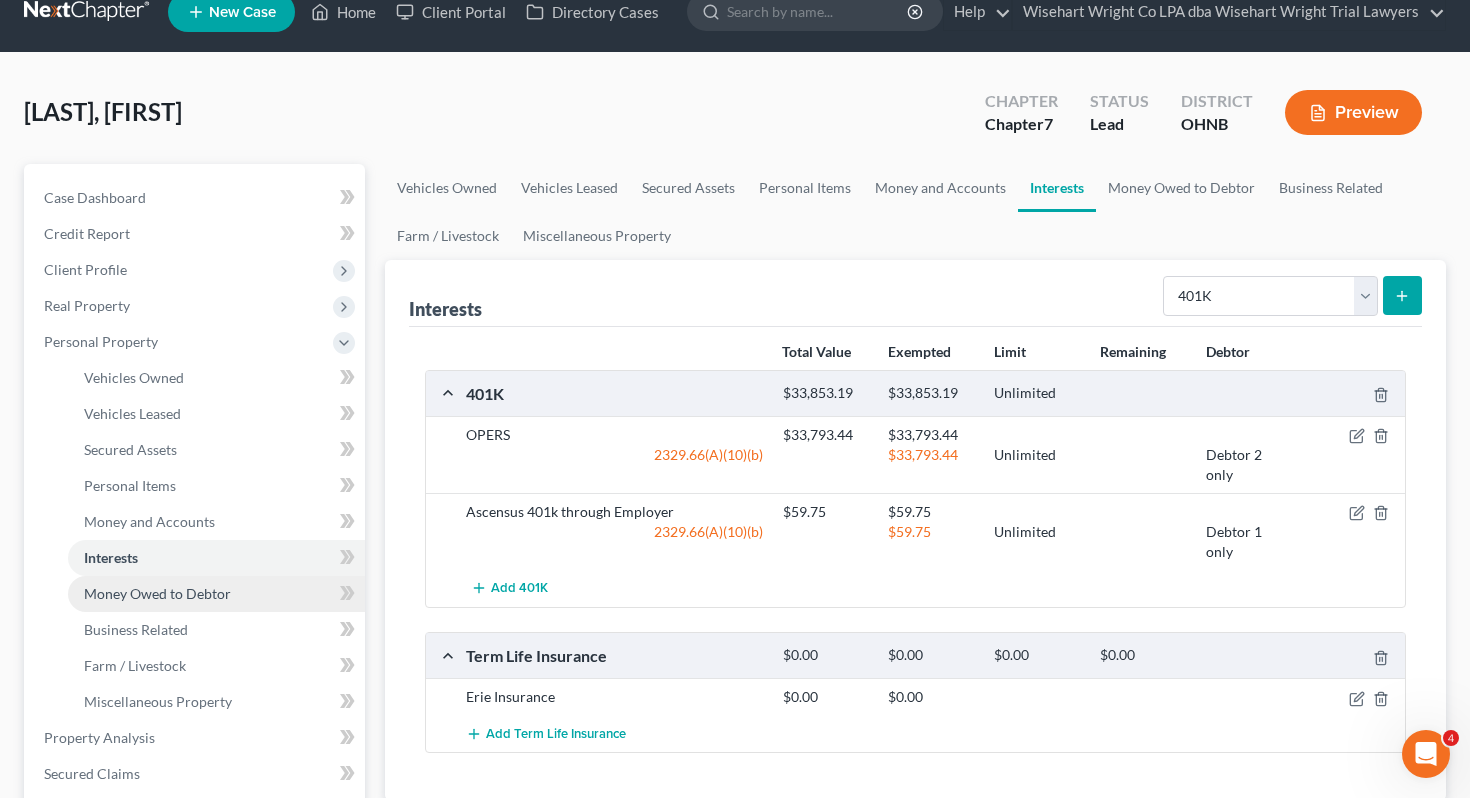 scroll, scrollTop: 32, scrollLeft: 0, axis: vertical 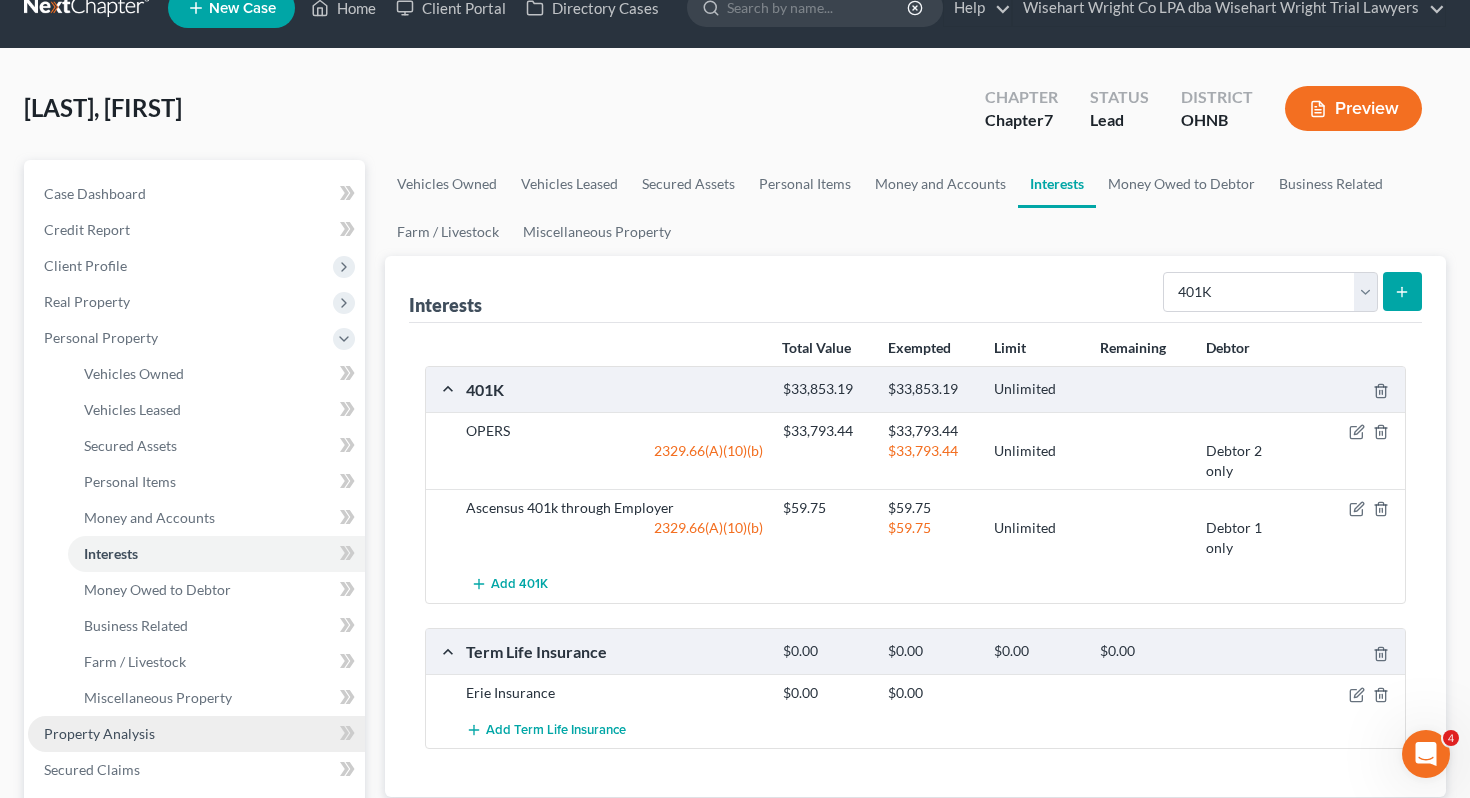 click on "Property Analysis" at bounding box center [196, 734] 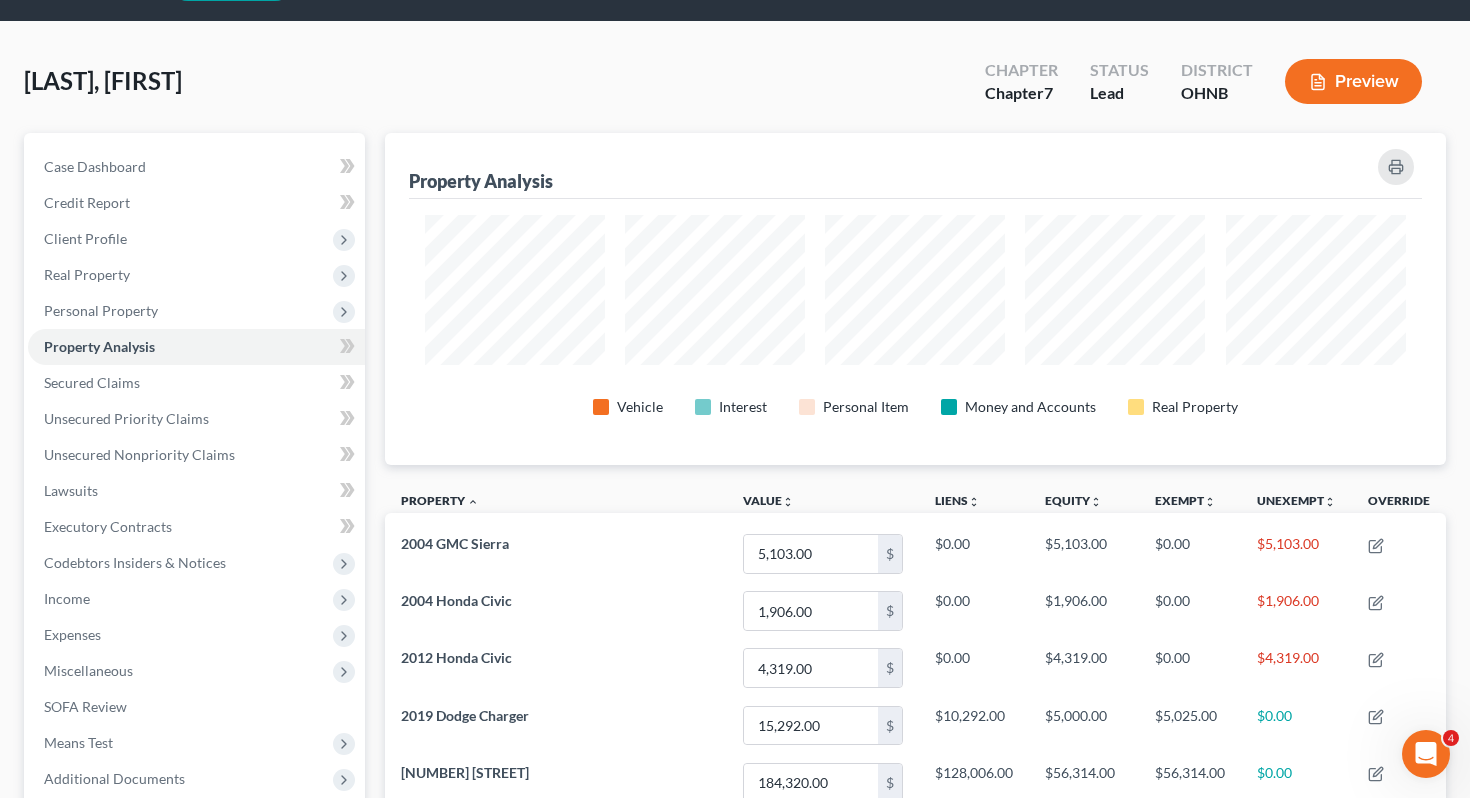 scroll, scrollTop: 87, scrollLeft: 0, axis: vertical 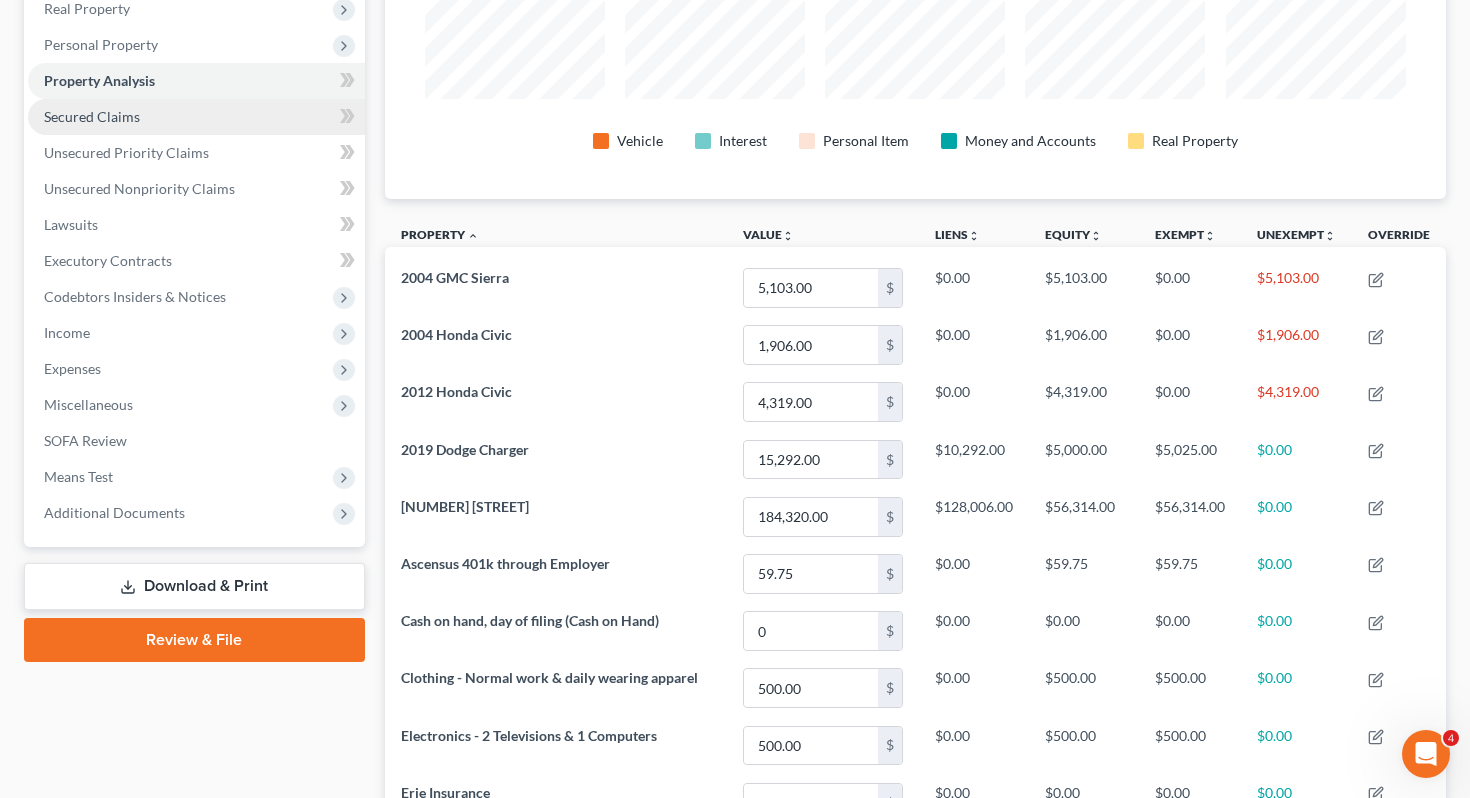 click on "Secured Claims" at bounding box center [196, 117] 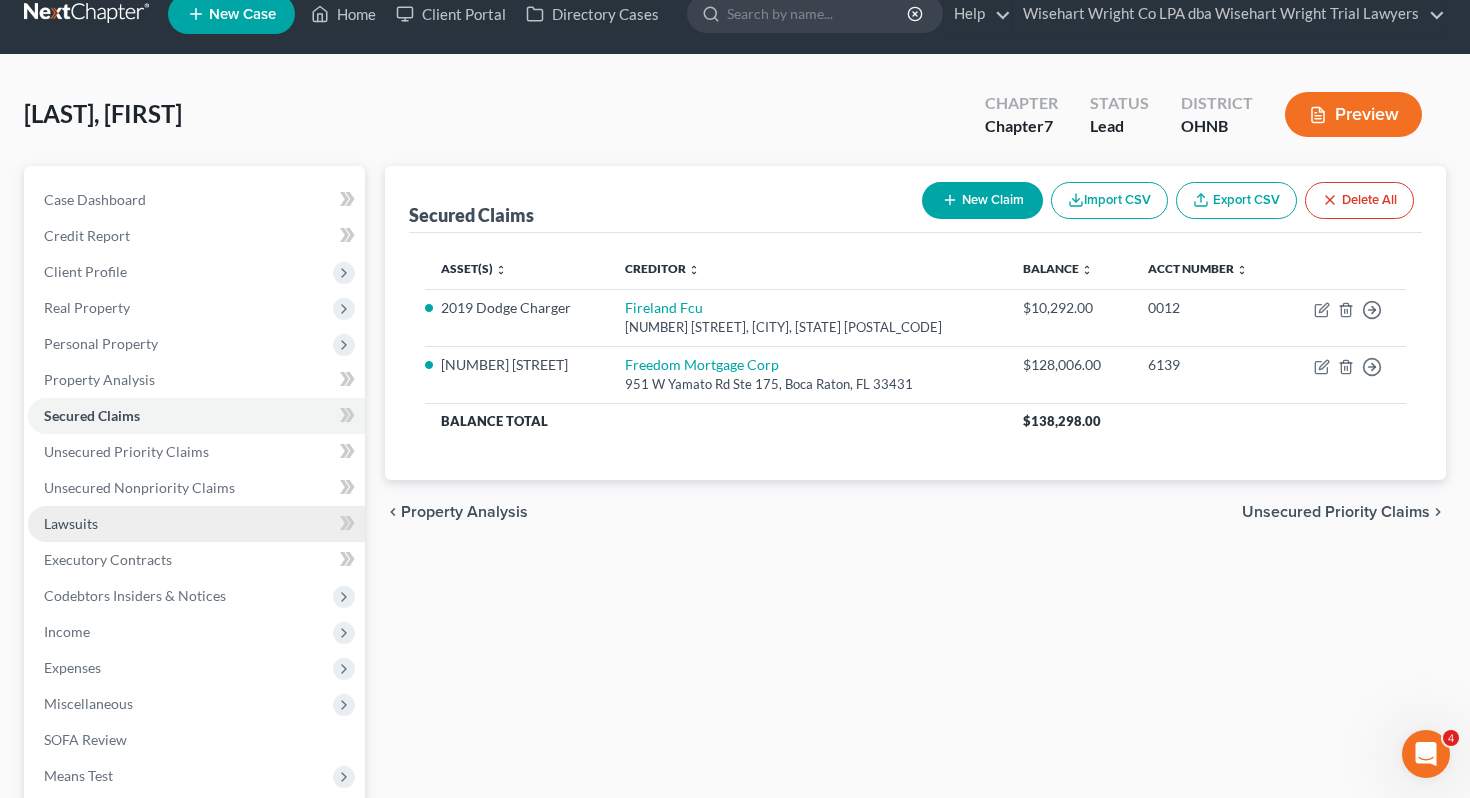 scroll, scrollTop: 33, scrollLeft: 0, axis: vertical 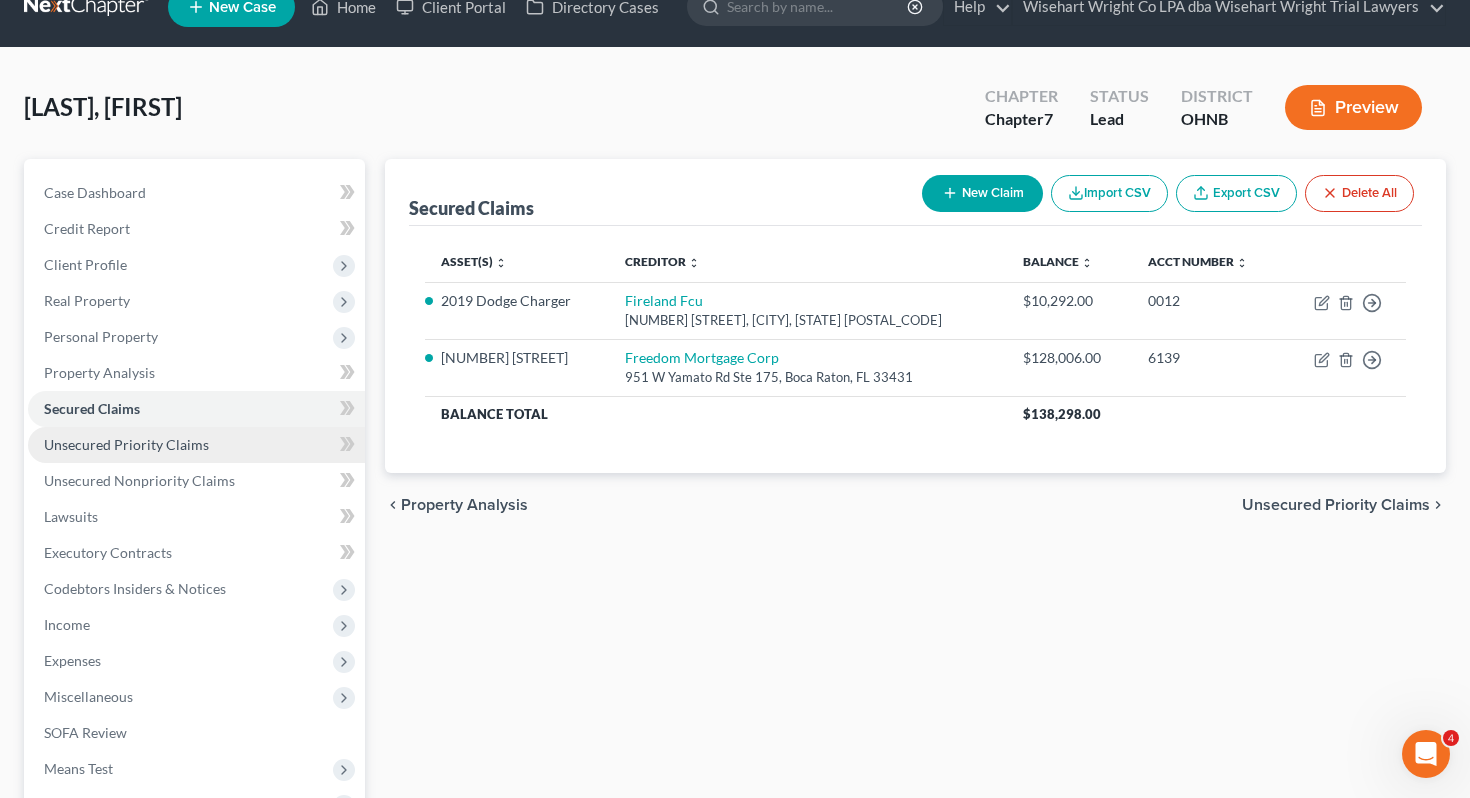 click on "Unsecured Priority Claims" at bounding box center (196, 445) 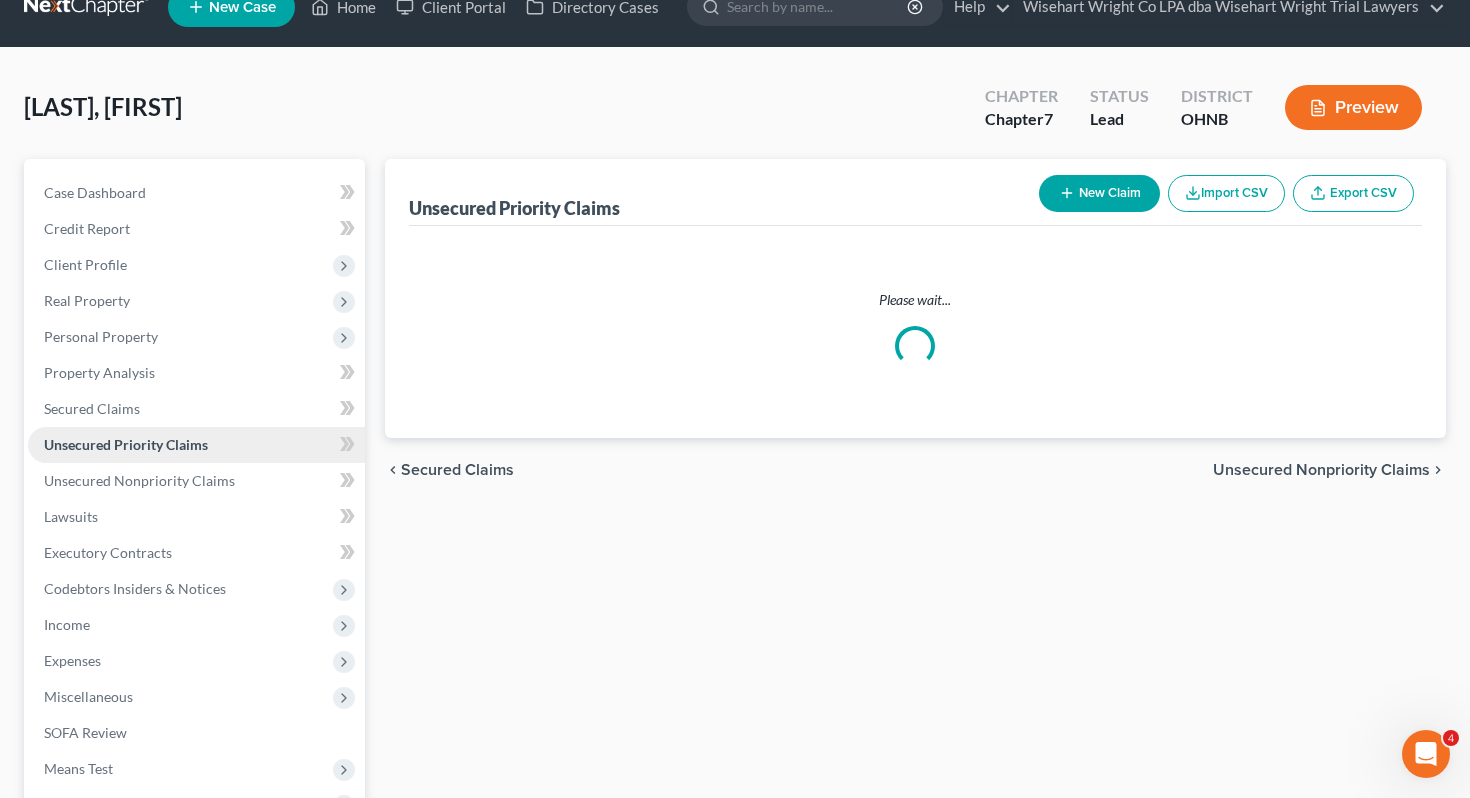 scroll, scrollTop: 0, scrollLeft: 0, axis: both 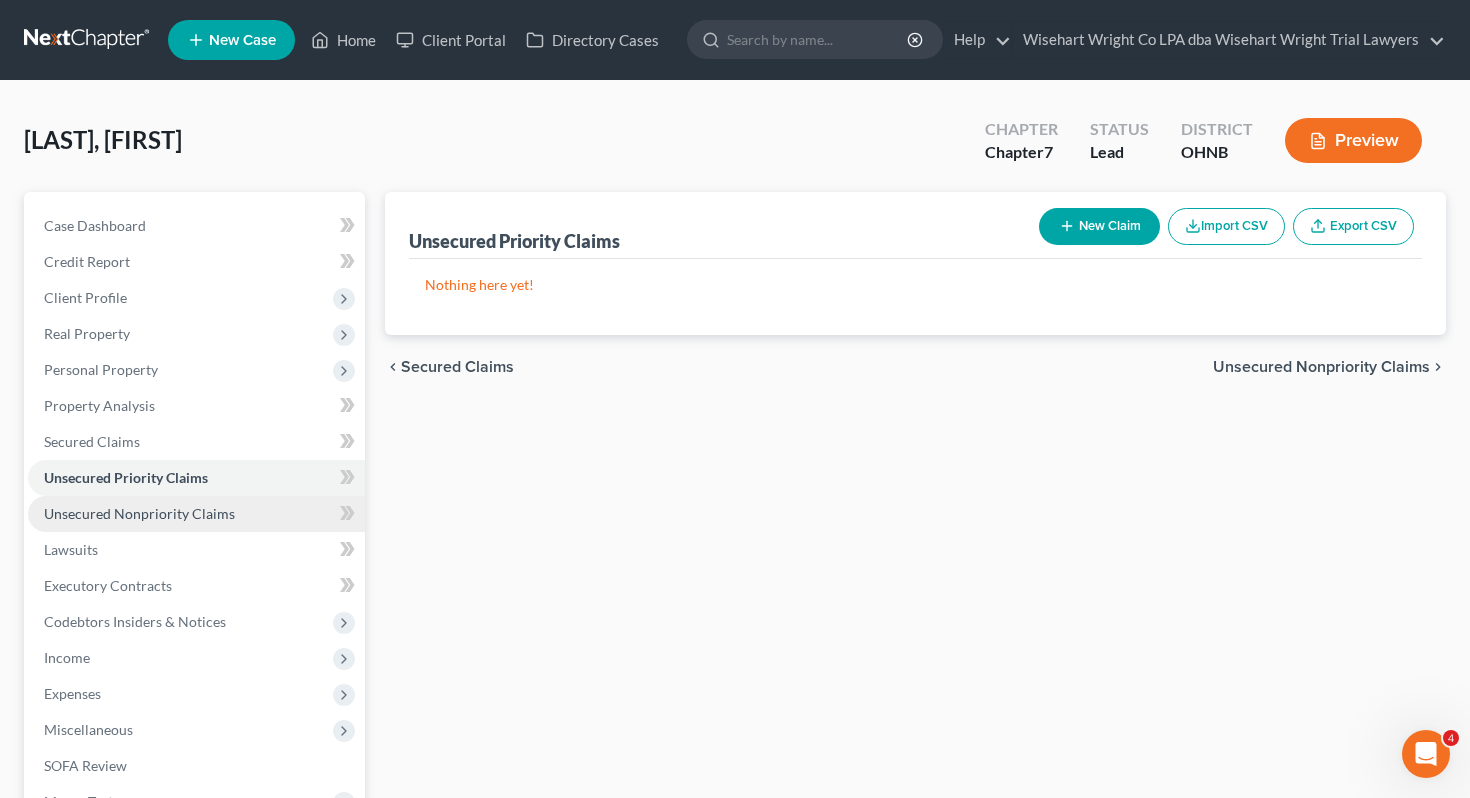 click on "Unsecured Nonpriority Claims" at bounding box center [139, 513] 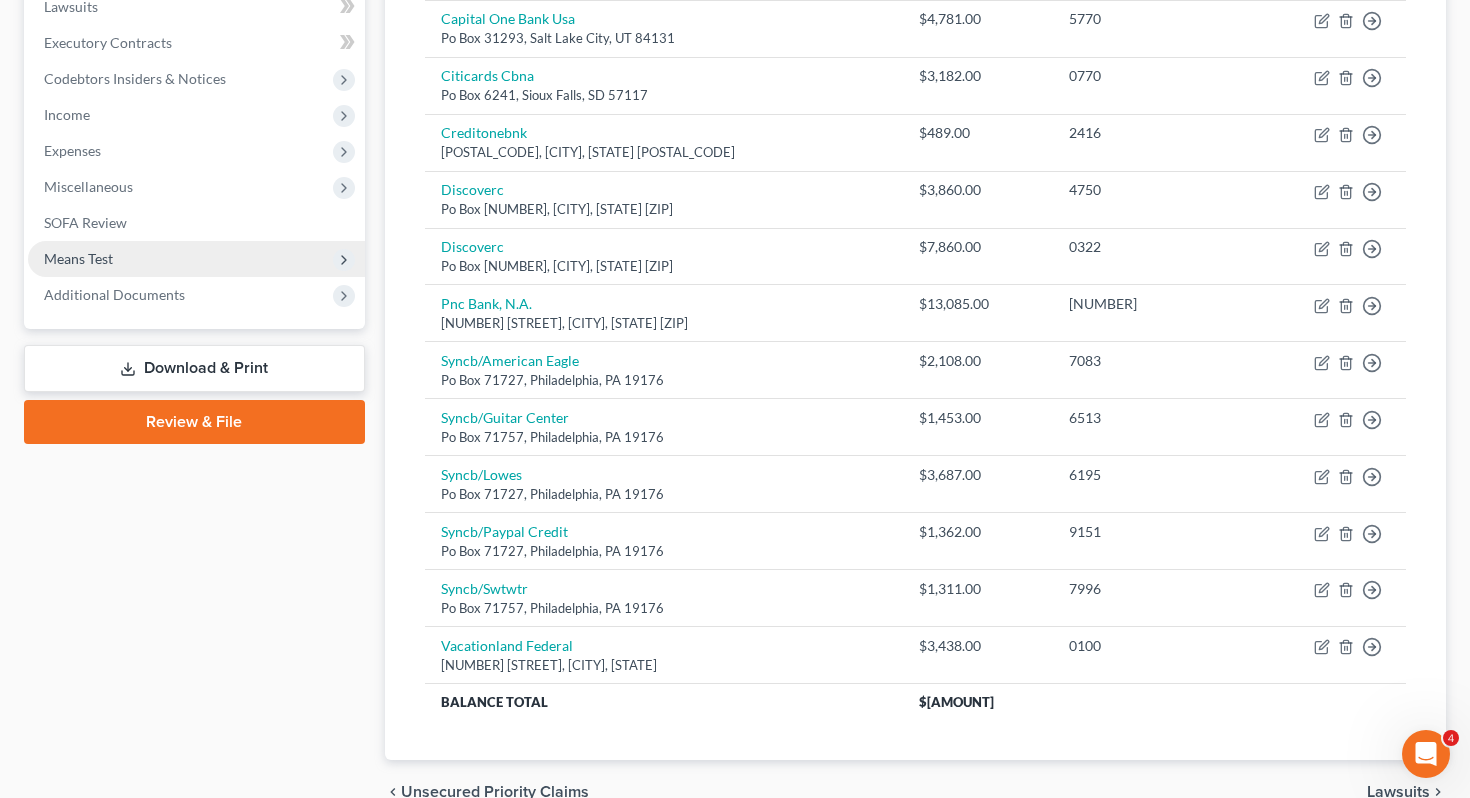 scroll, scrollTop: 536, scrollLeft: 0, axis: vertical 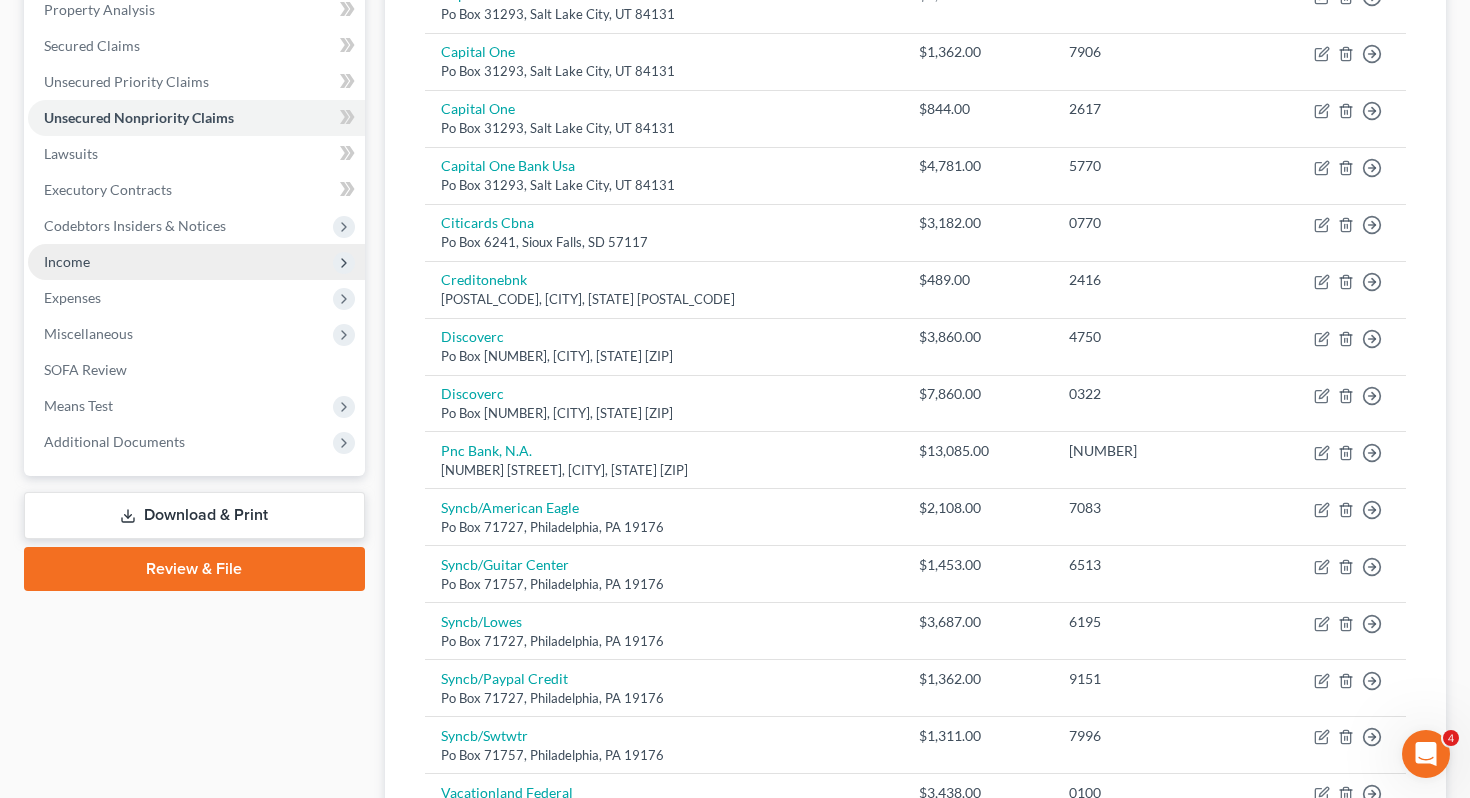 click on "Income" at bounding box center [196, 262] 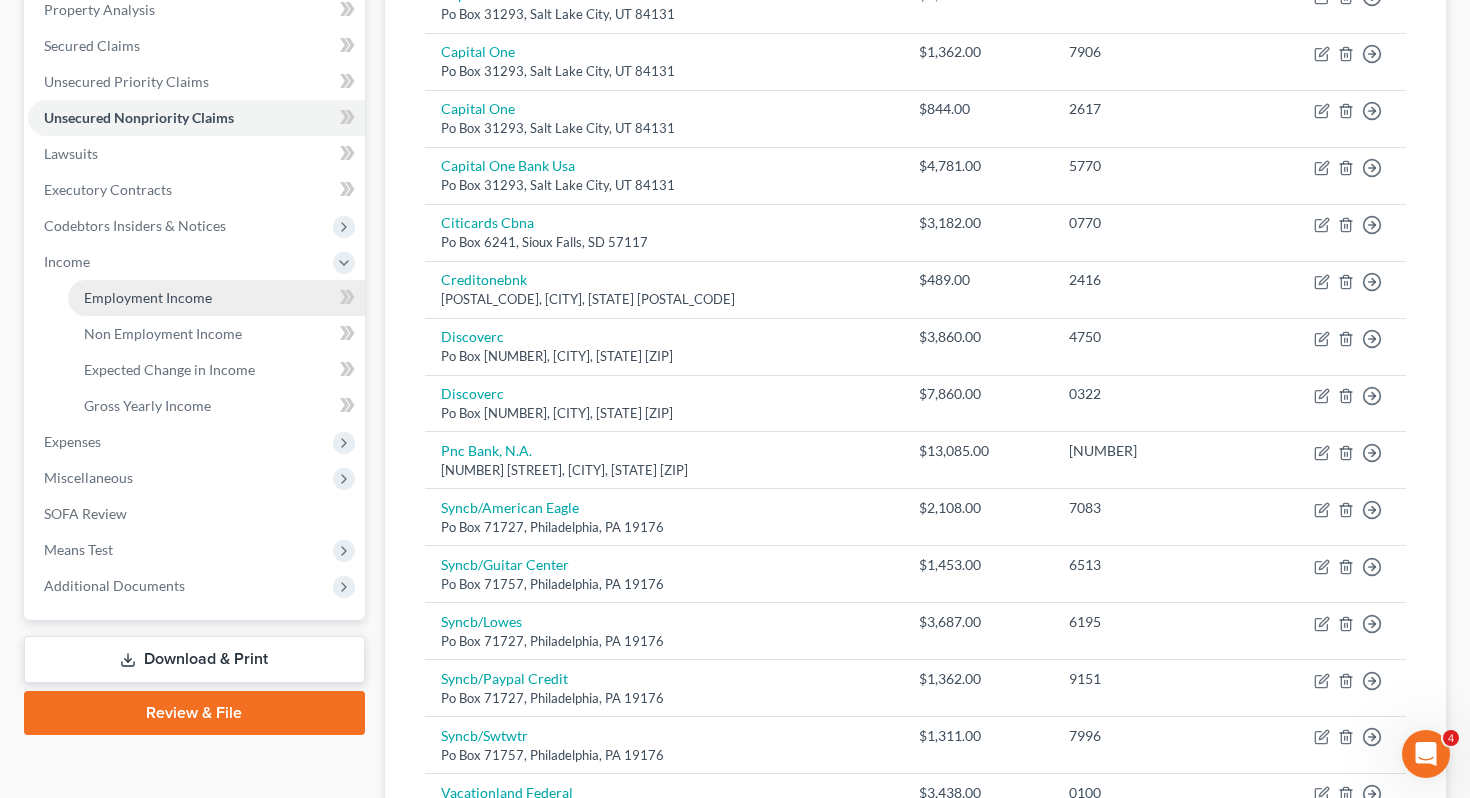 click on "Employment Income" at bounding box center [216, 298] 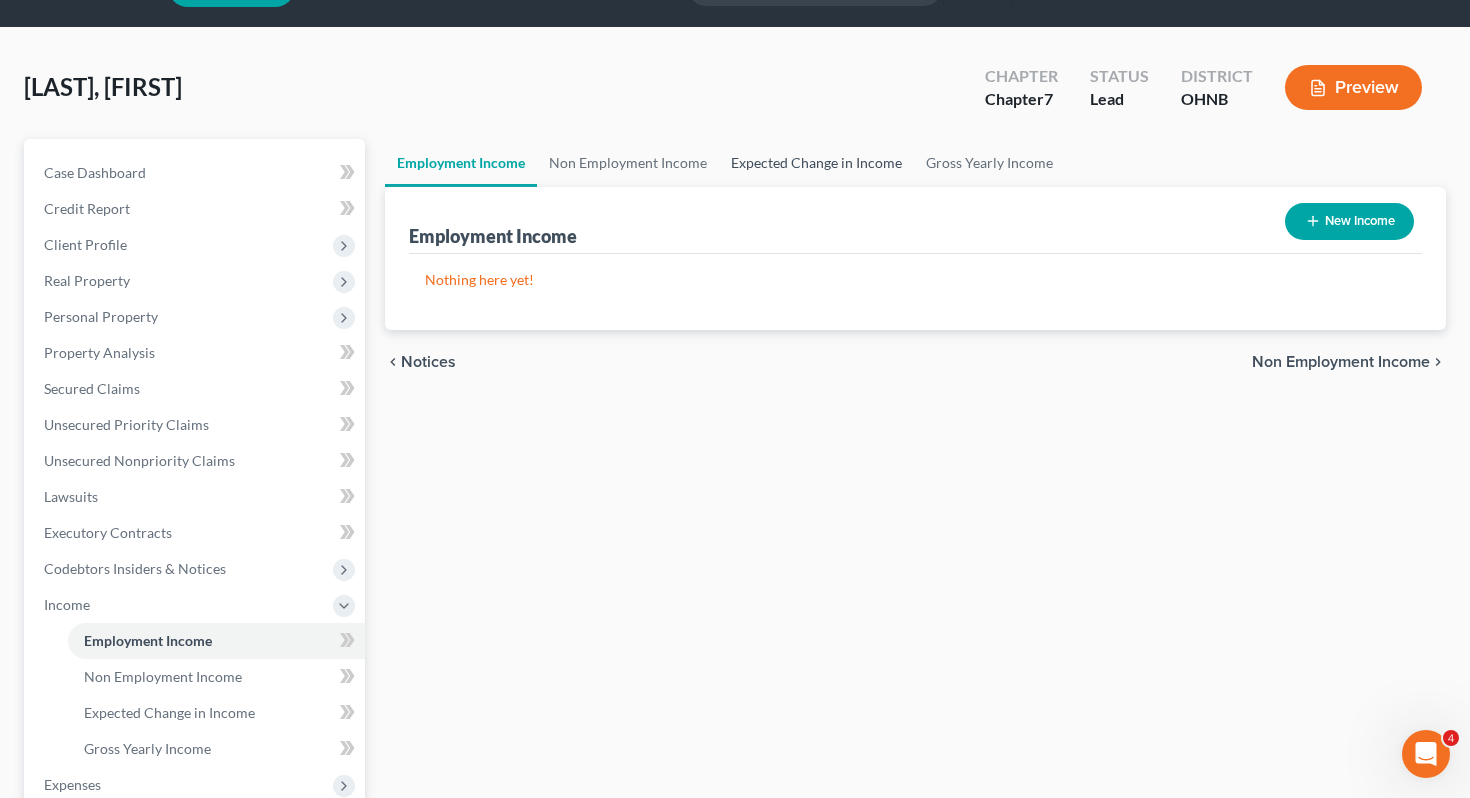 scroll, scrollTop: 0, scrollLeft: 0, axis: both 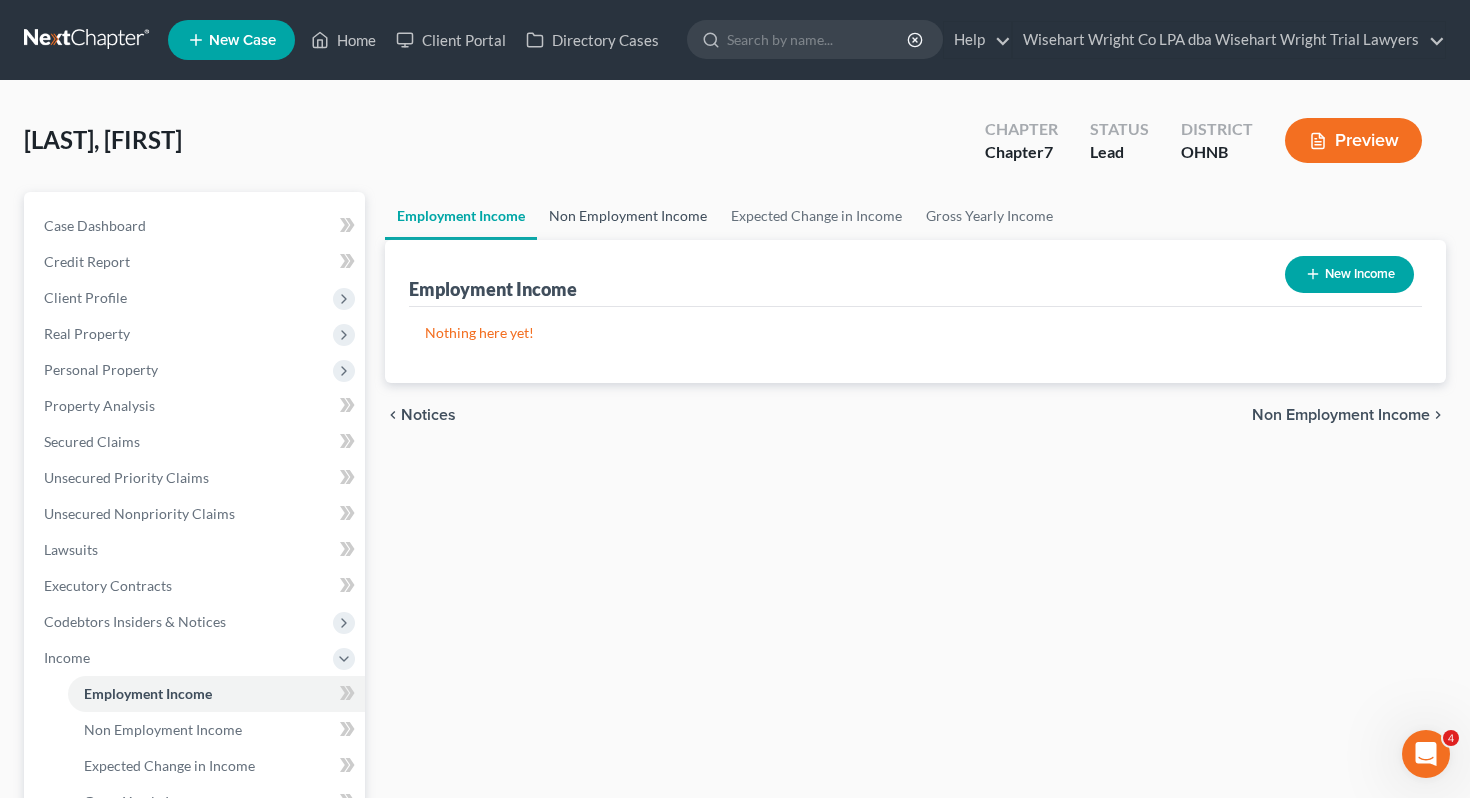 click on "Non Employment Income" at bounding box center [628, 216] 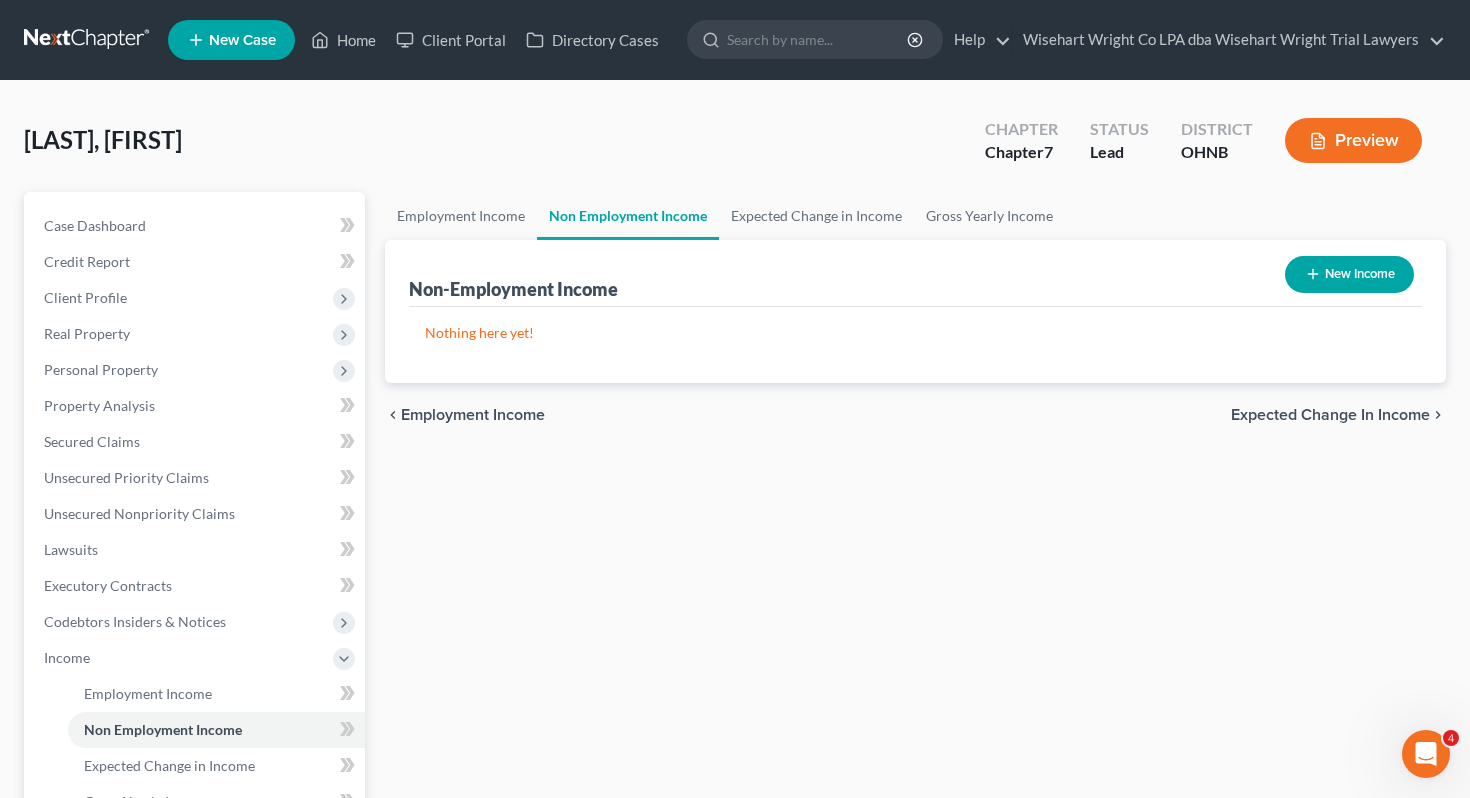 click on "New Income" at bounding box center (1349, 274) 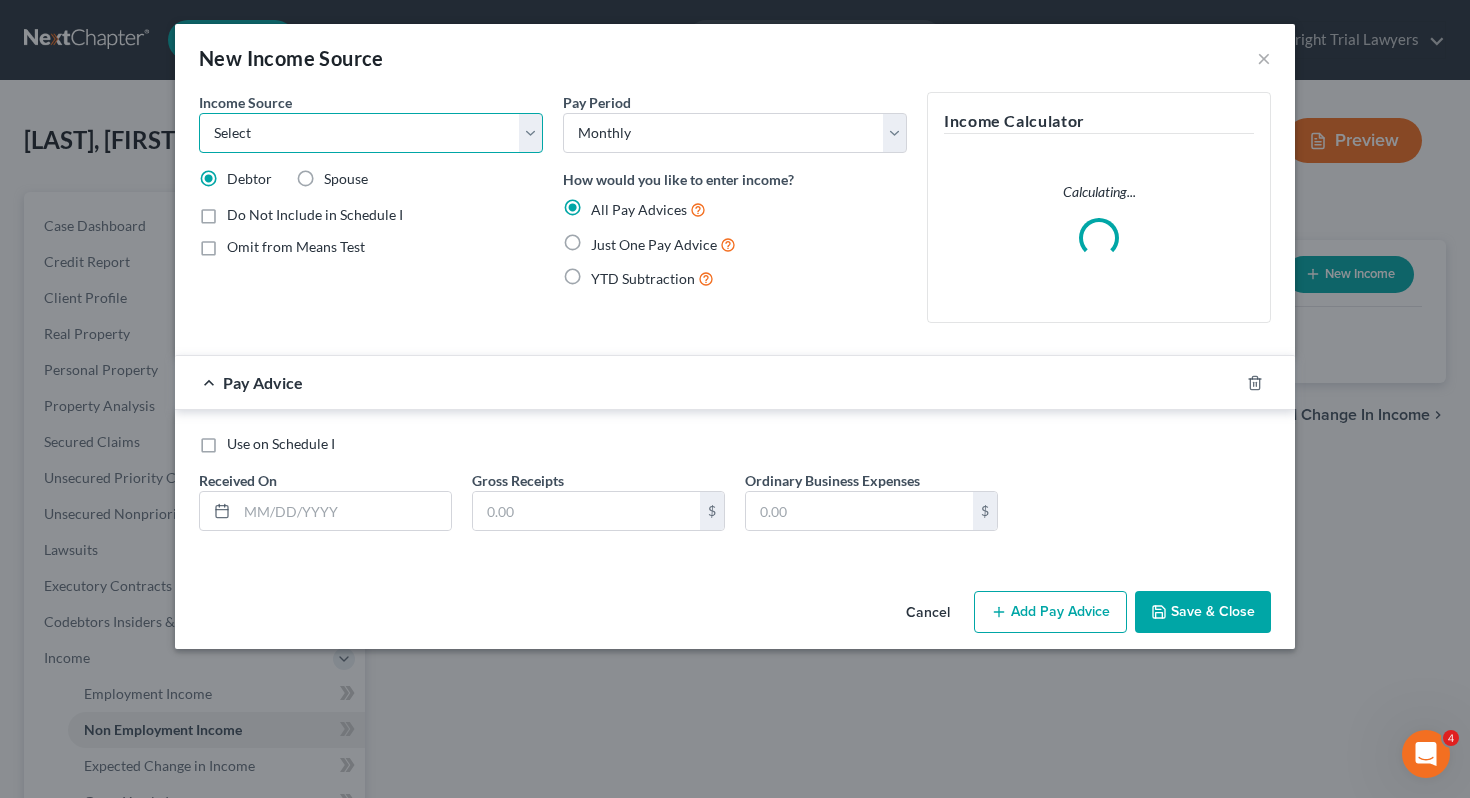 click on "Select Unemployment Disability (from employer) Pension Retirement Social Security / Social Security Disability Other Government Assistance Interests, Dividends or Royalties Child / Family Support Contributions to Household Property / Rental Business, Professional or Farm Alimony / Maintenance Payments Military Disability Benefits Other Monthly Income" at bounding box center [371, 133] 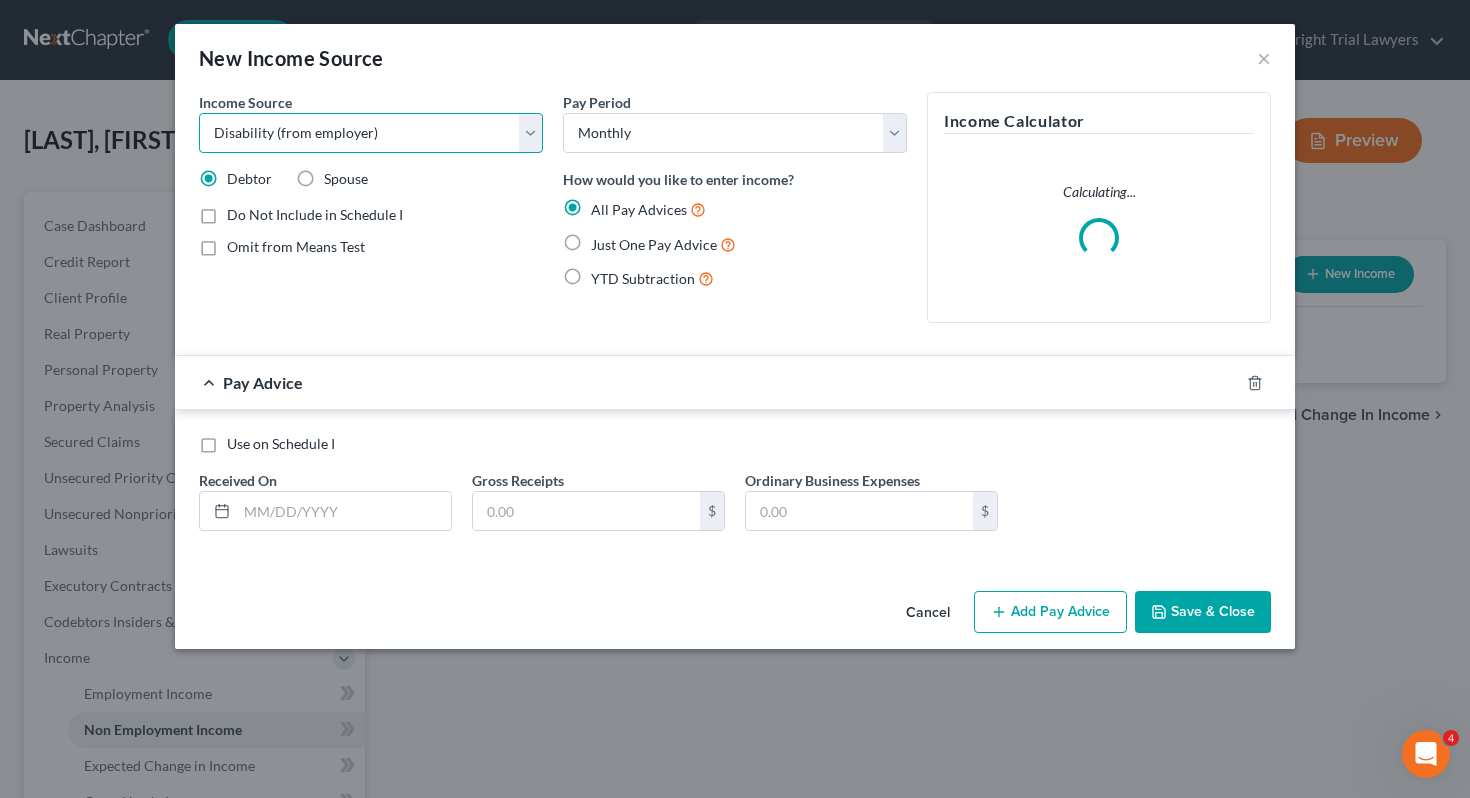 click on "Select Unemployment Disability (from employer) Pension Retirement Social Security / Social Security Disability Other Government Assistance Interests, Dividends or Royalties Child / Family Support Contributions to Household Property / Rental Business, Professional or Farm Alimony / Maintenance Payments Military Disability Benefits Other Monthly Income" at bounding box center (371, 133) 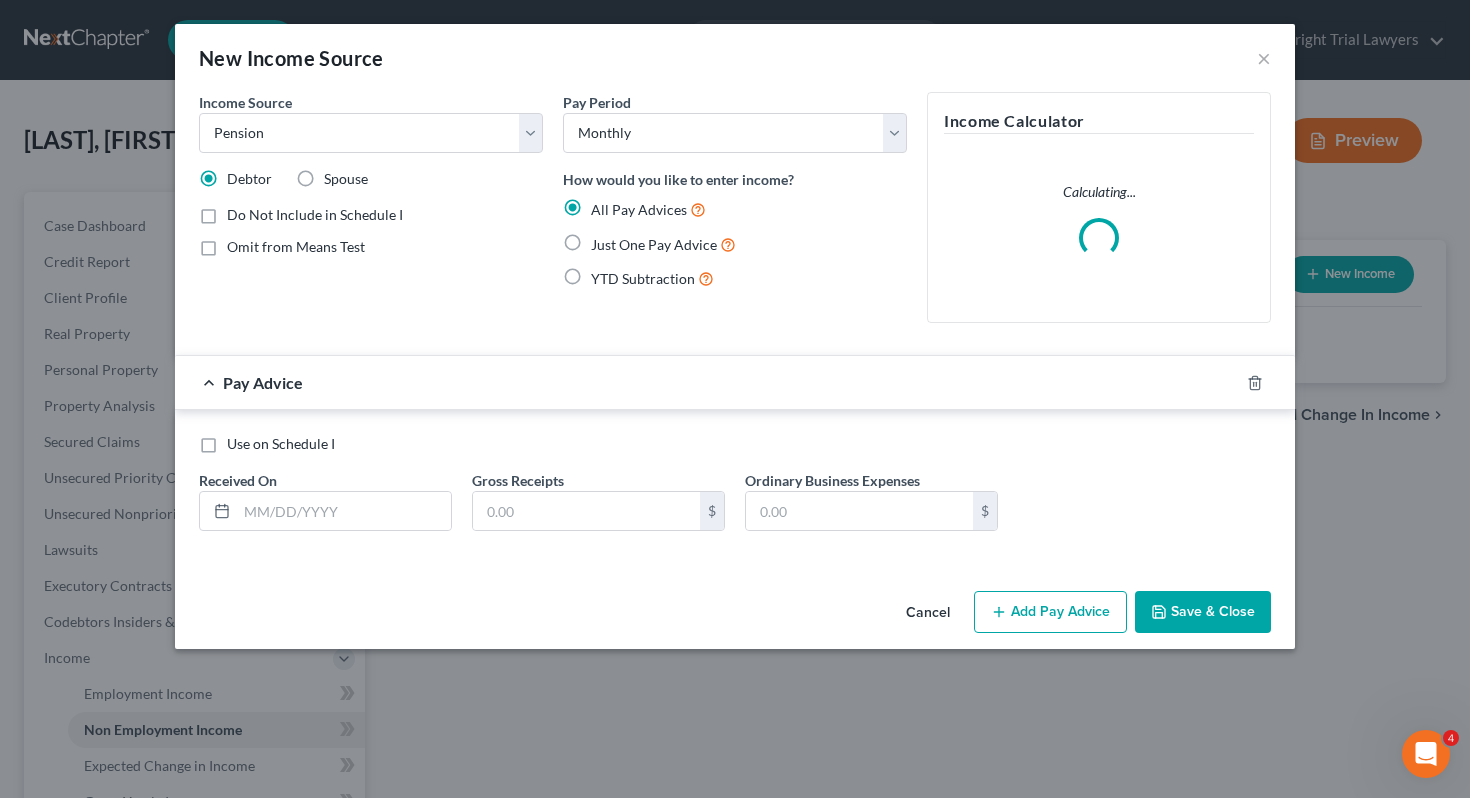 click on "Just One Pay Advice" at bounding box center [654, 244] 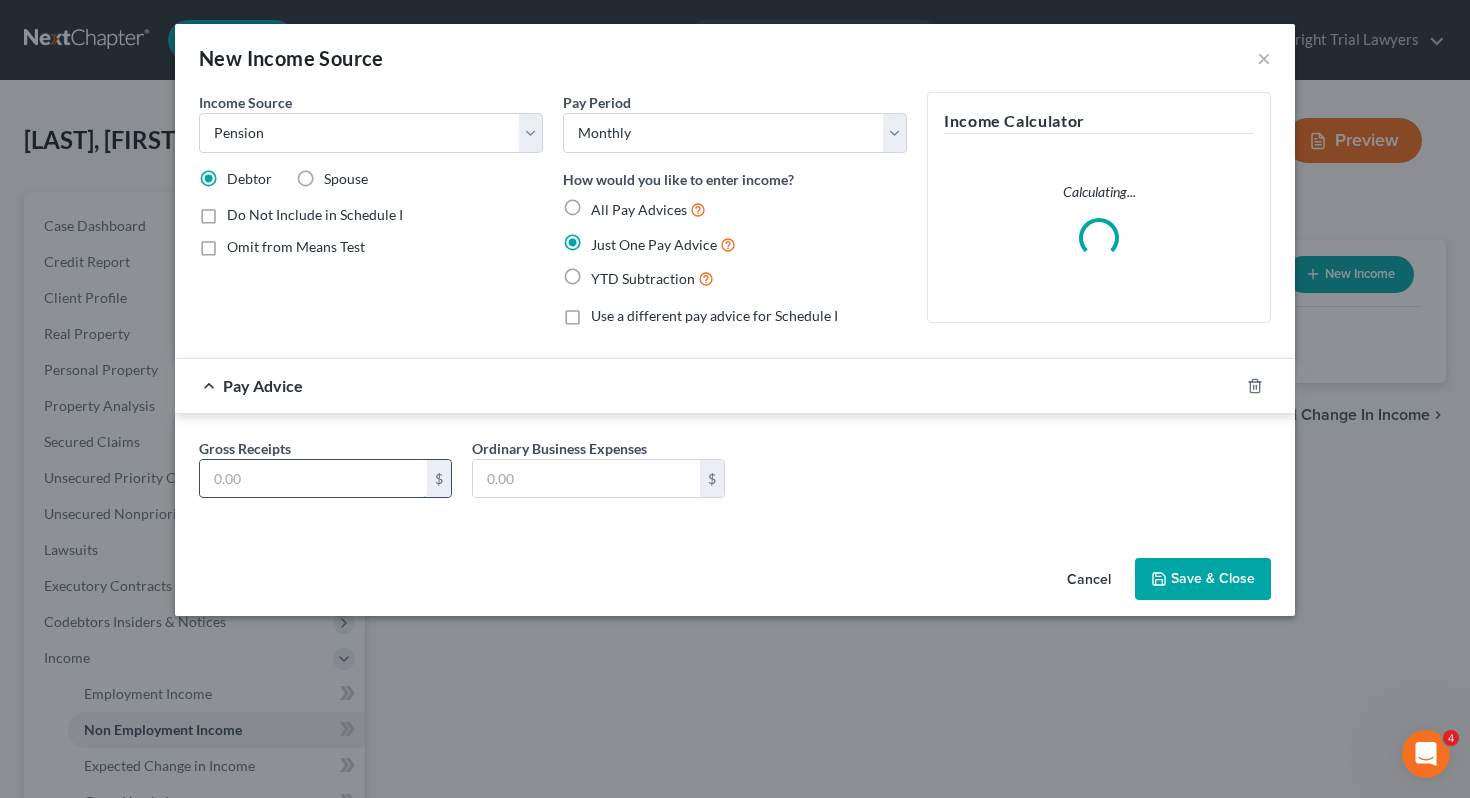 click at bounding box center [313, 479] 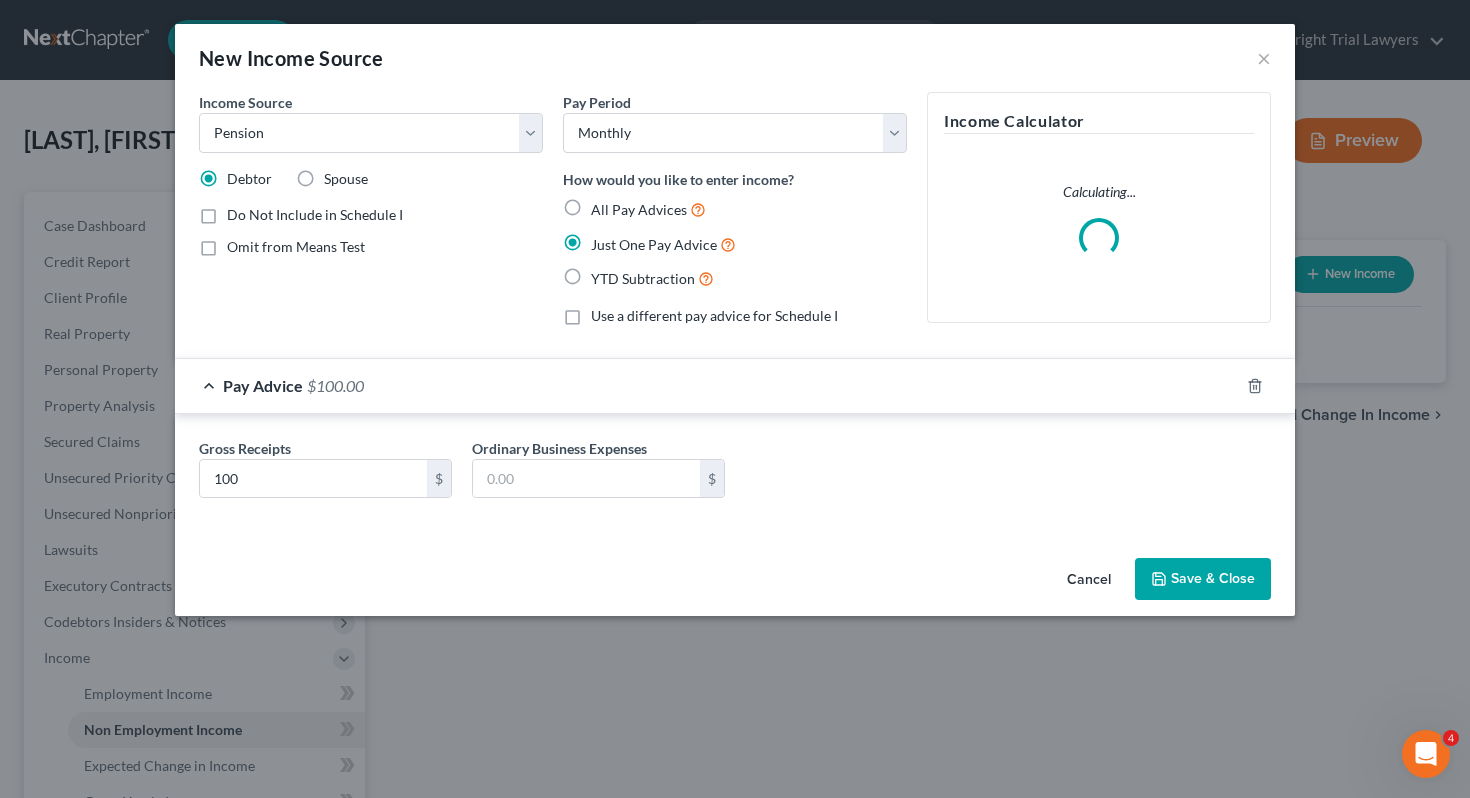 click on "Save & Close" at bounding box center (1203, 579) 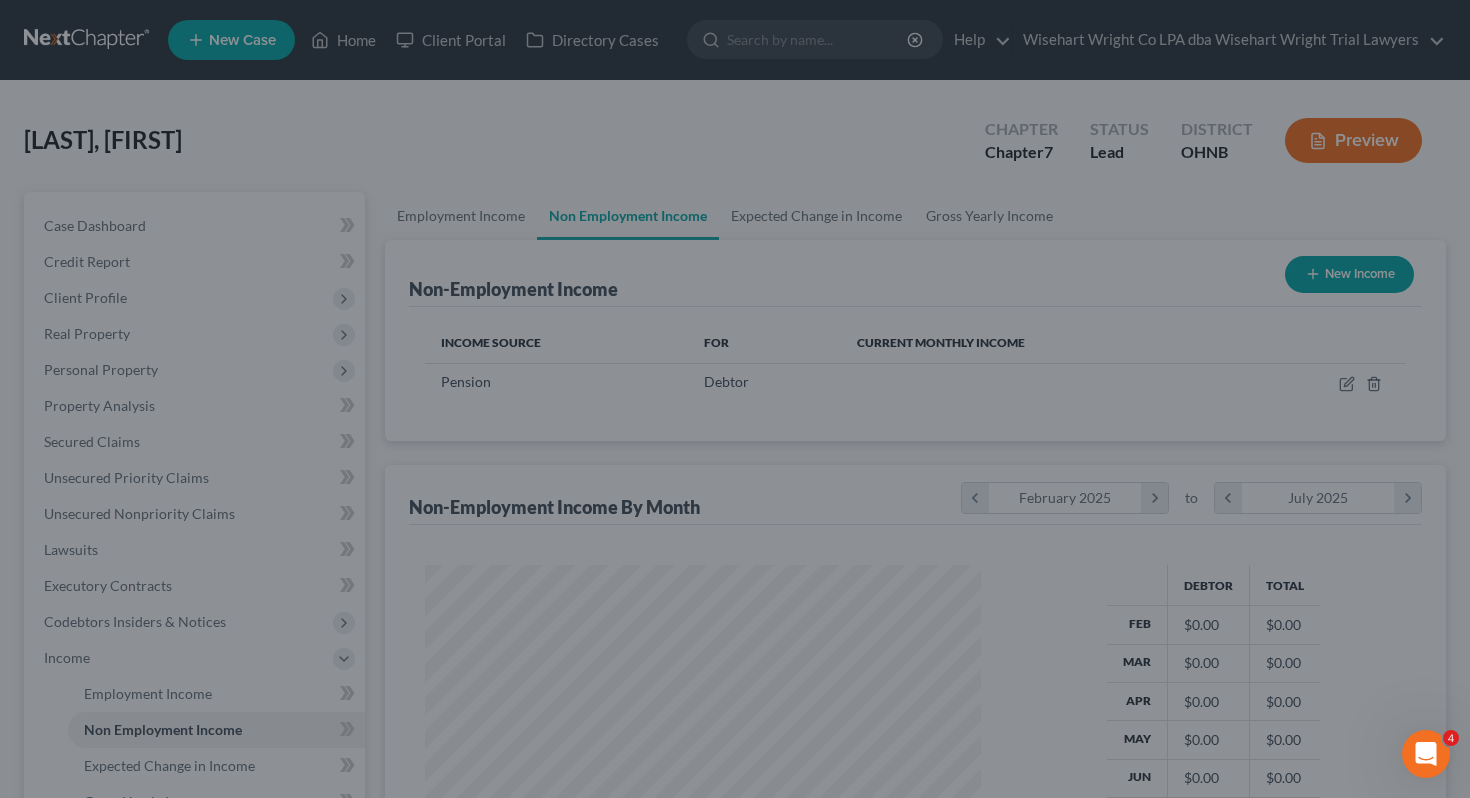 scroll, scrollTop: 999641, scrollLeft: 999404, axis: both 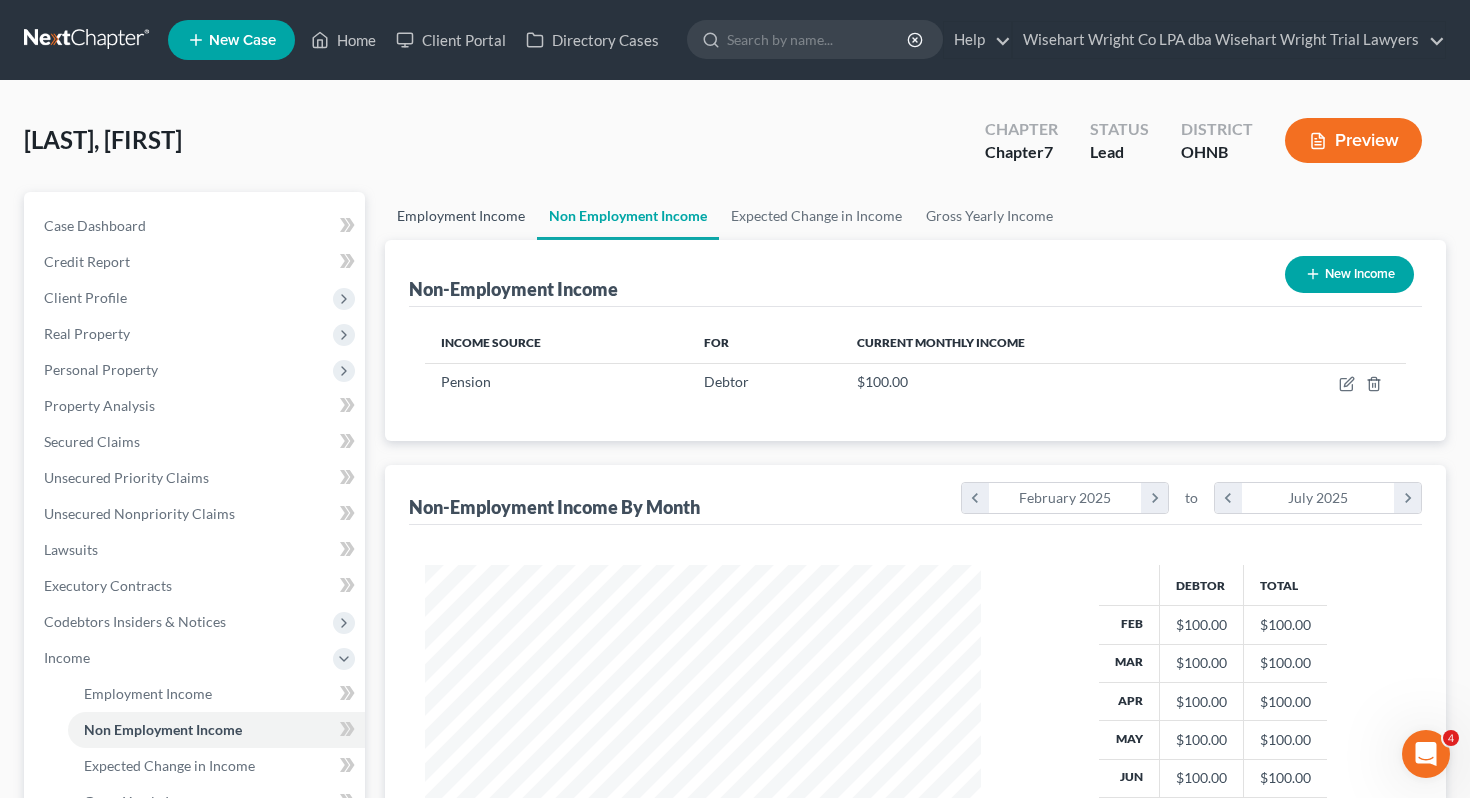 click on "Employment Income" at bounding box center (461, 216) 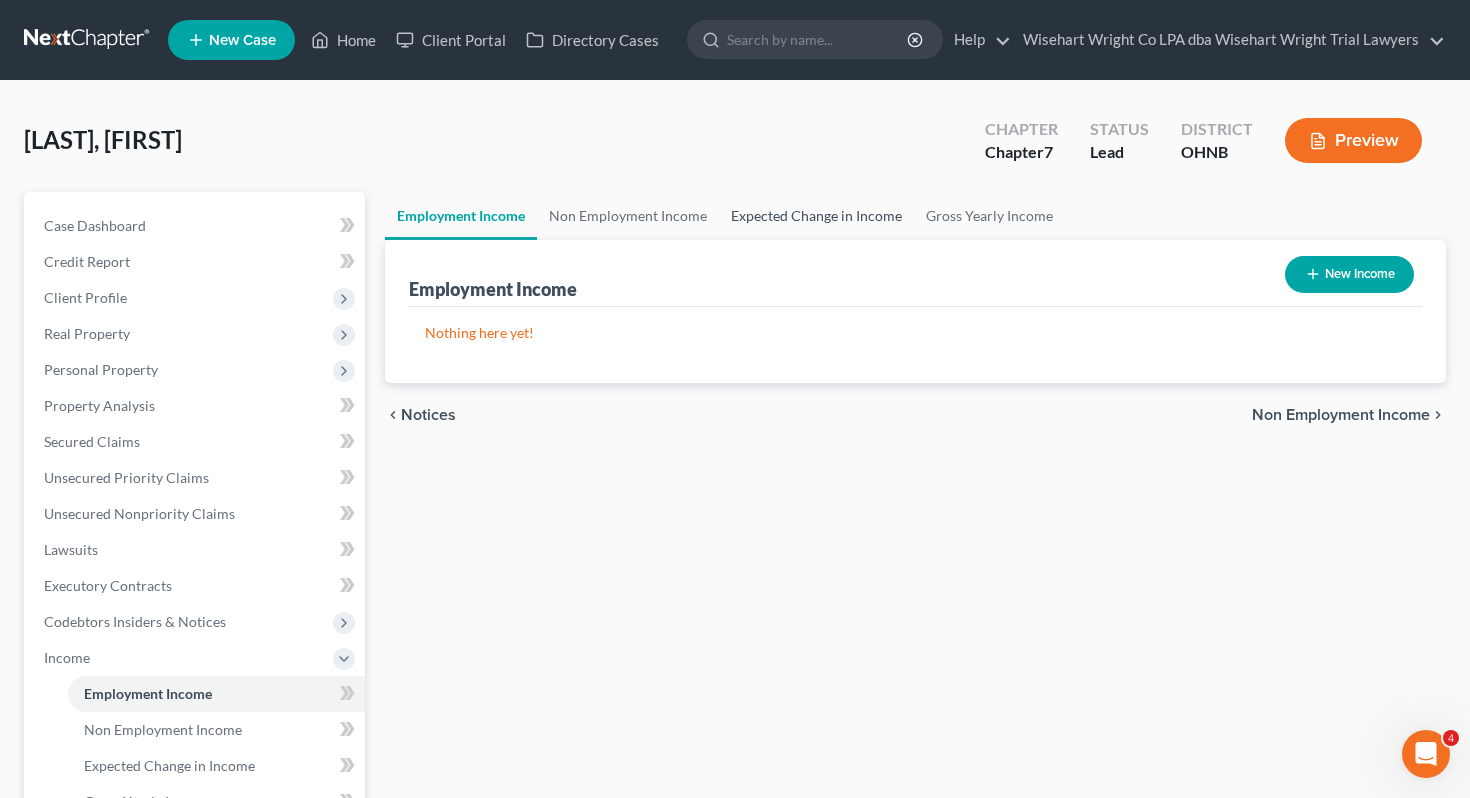 click on "Expected Change in Income" at bounding box center (816, 216) 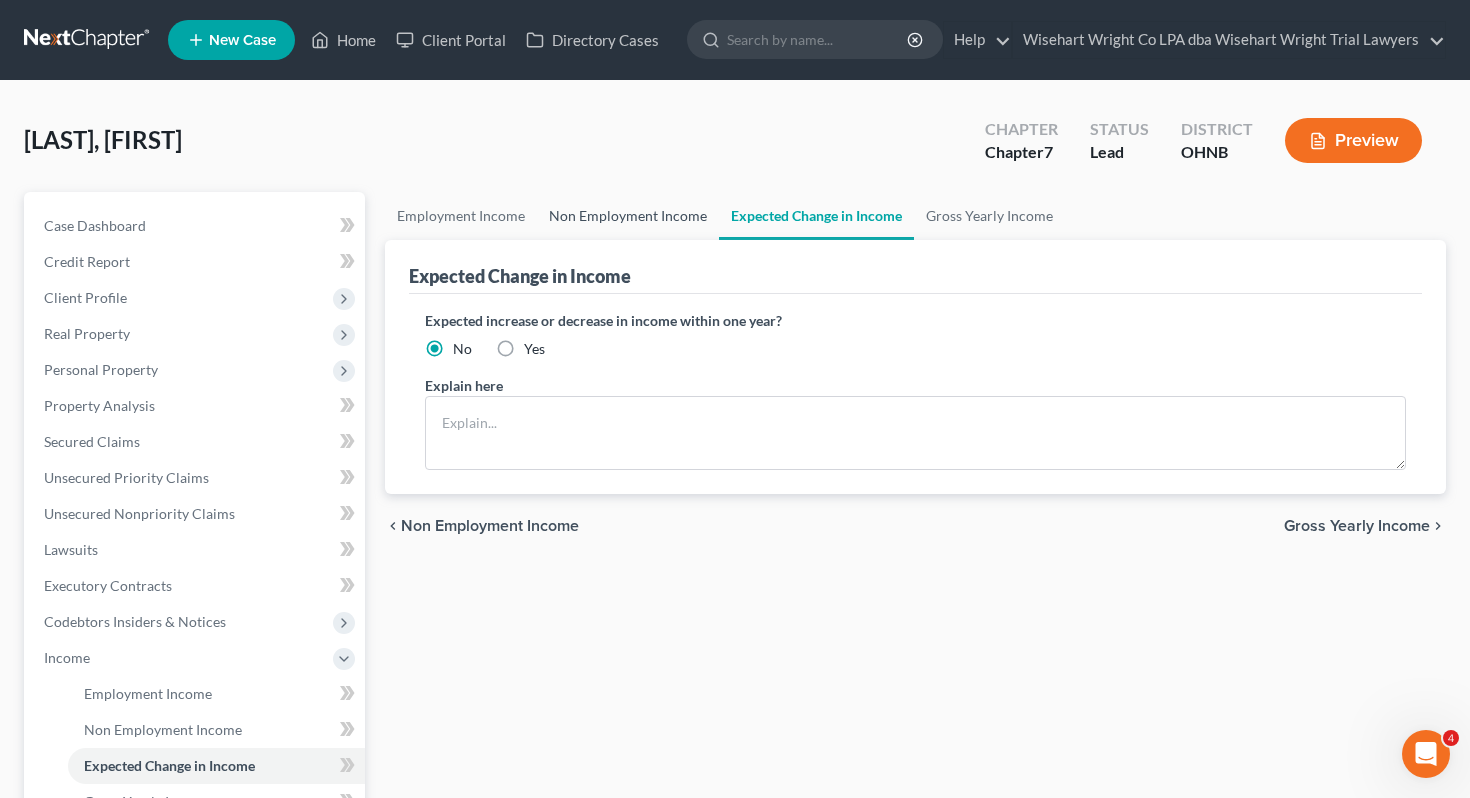 click on "Non Employment Income" at bounding box center (628, 216) 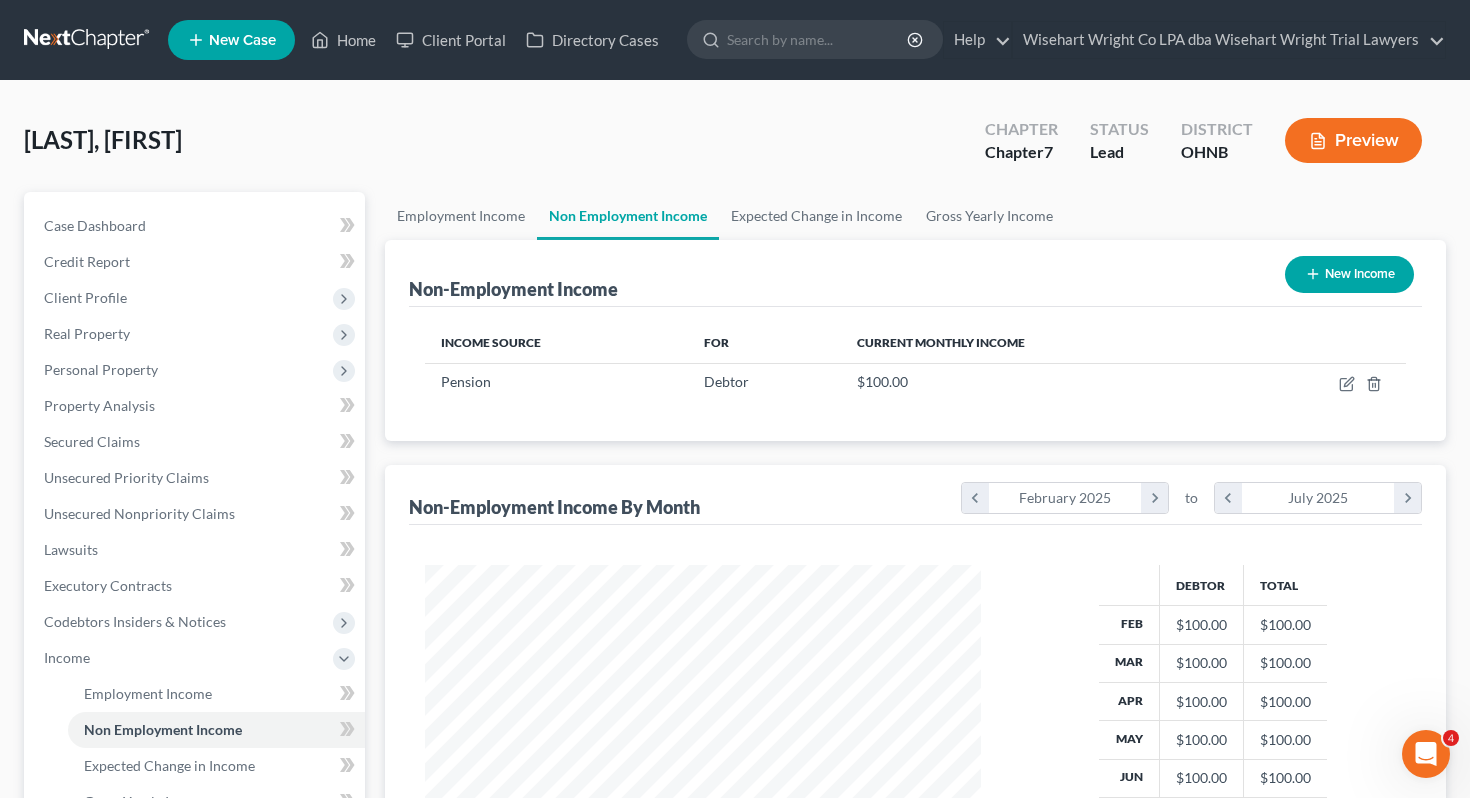 scroll, scrollTop: 999641, scrollLeft: 999404, axis: both 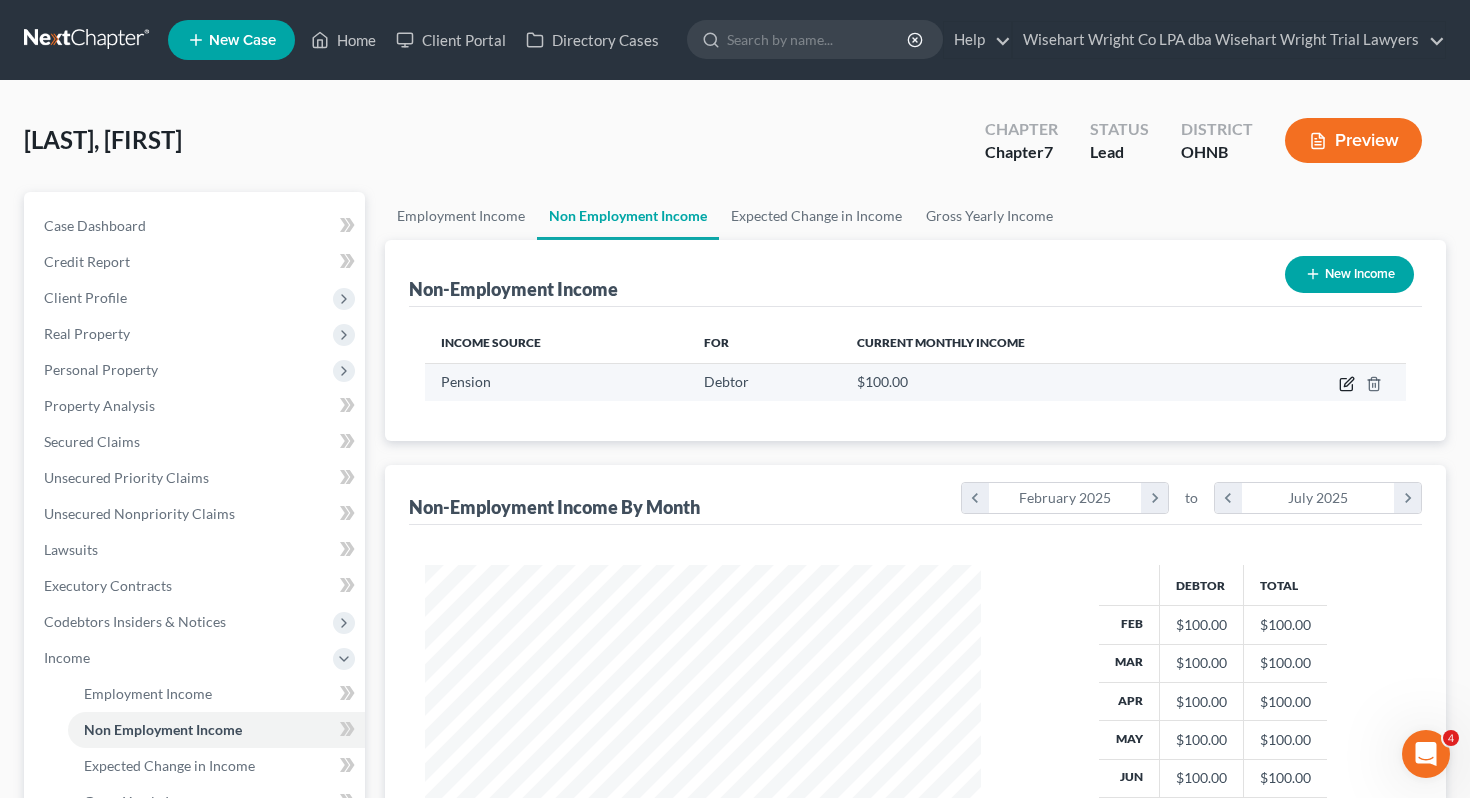 click 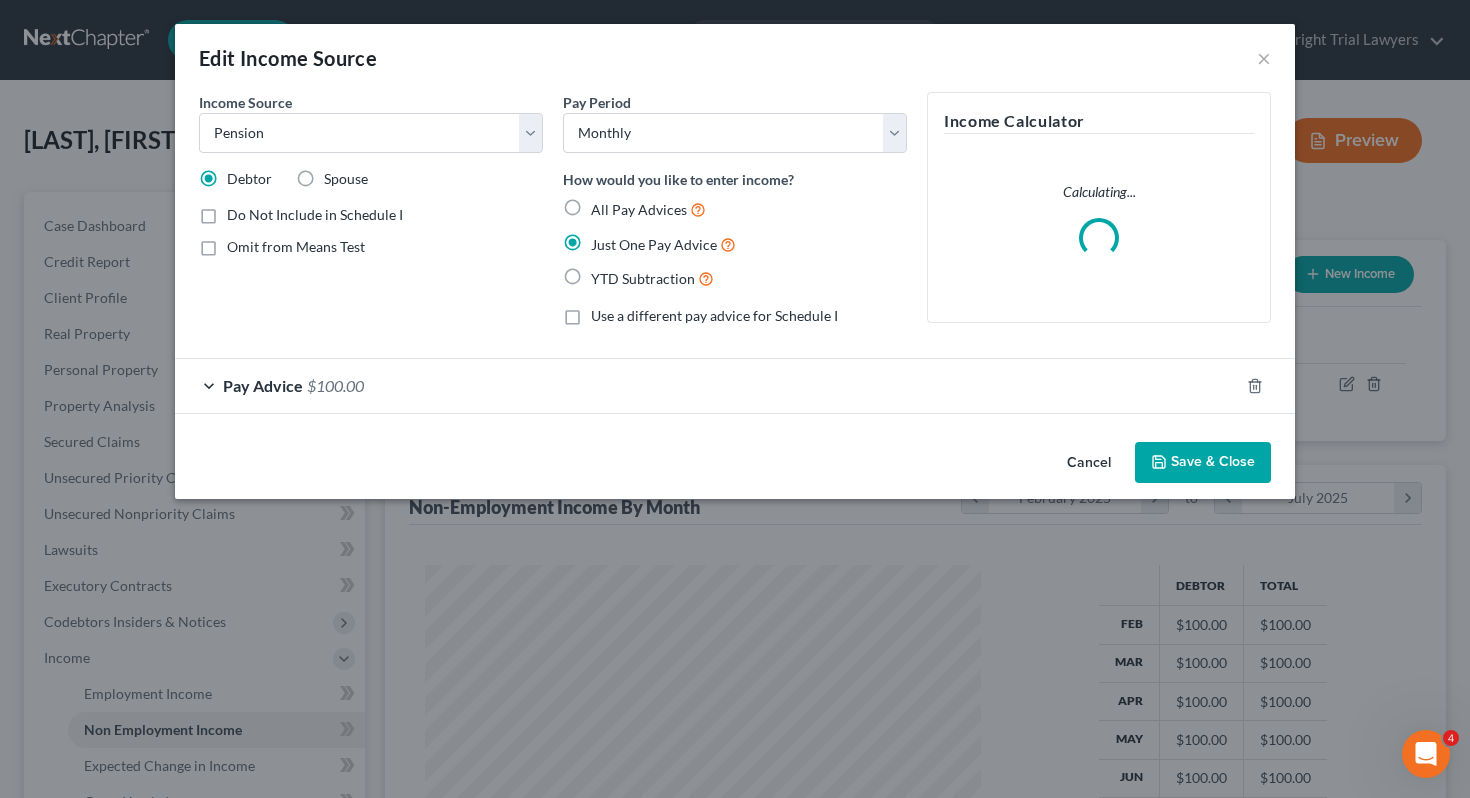 click on "Pay Advice $100.00" at bounding box center (707, 385) 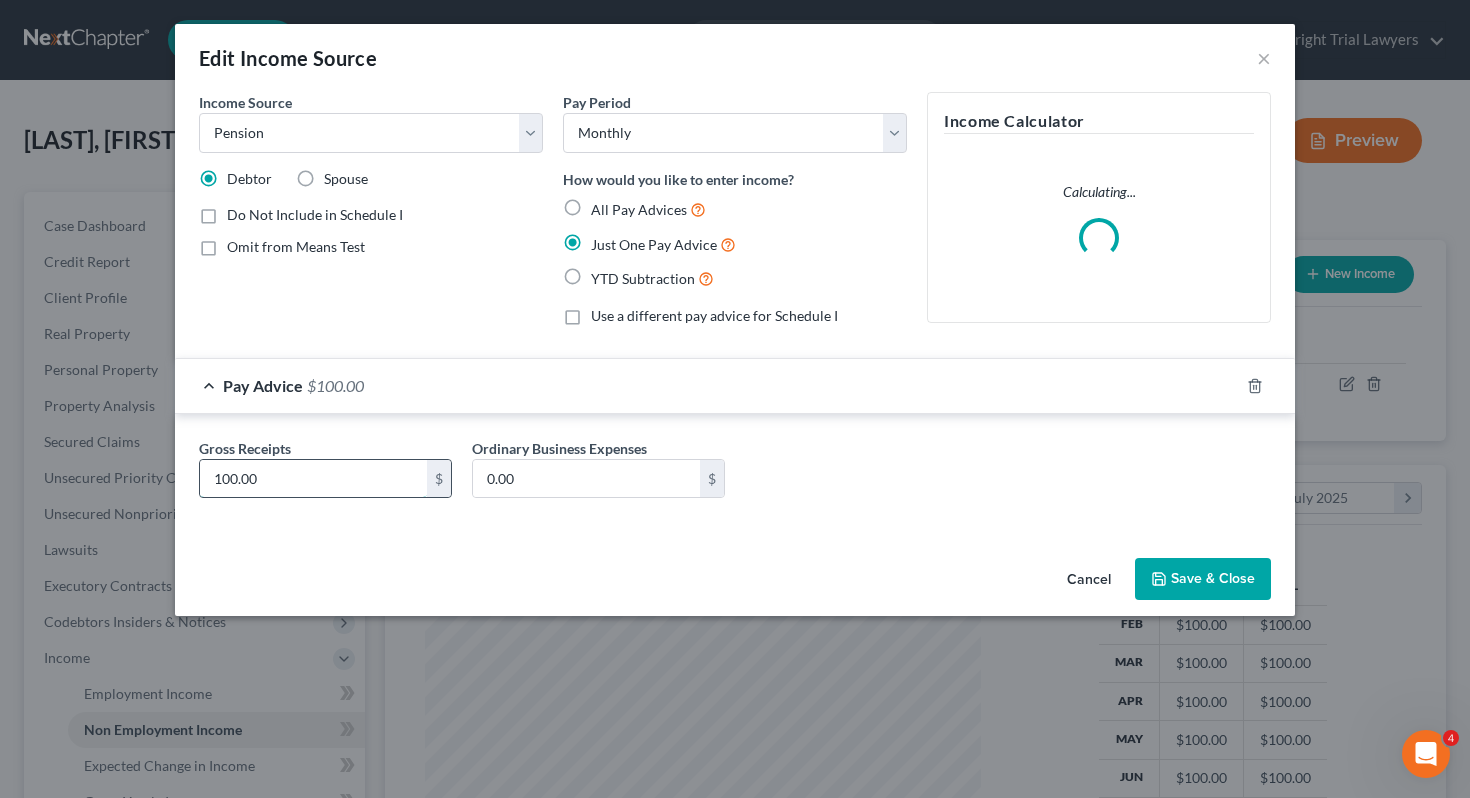 click on "100.00" at bounding box center (313, 479) 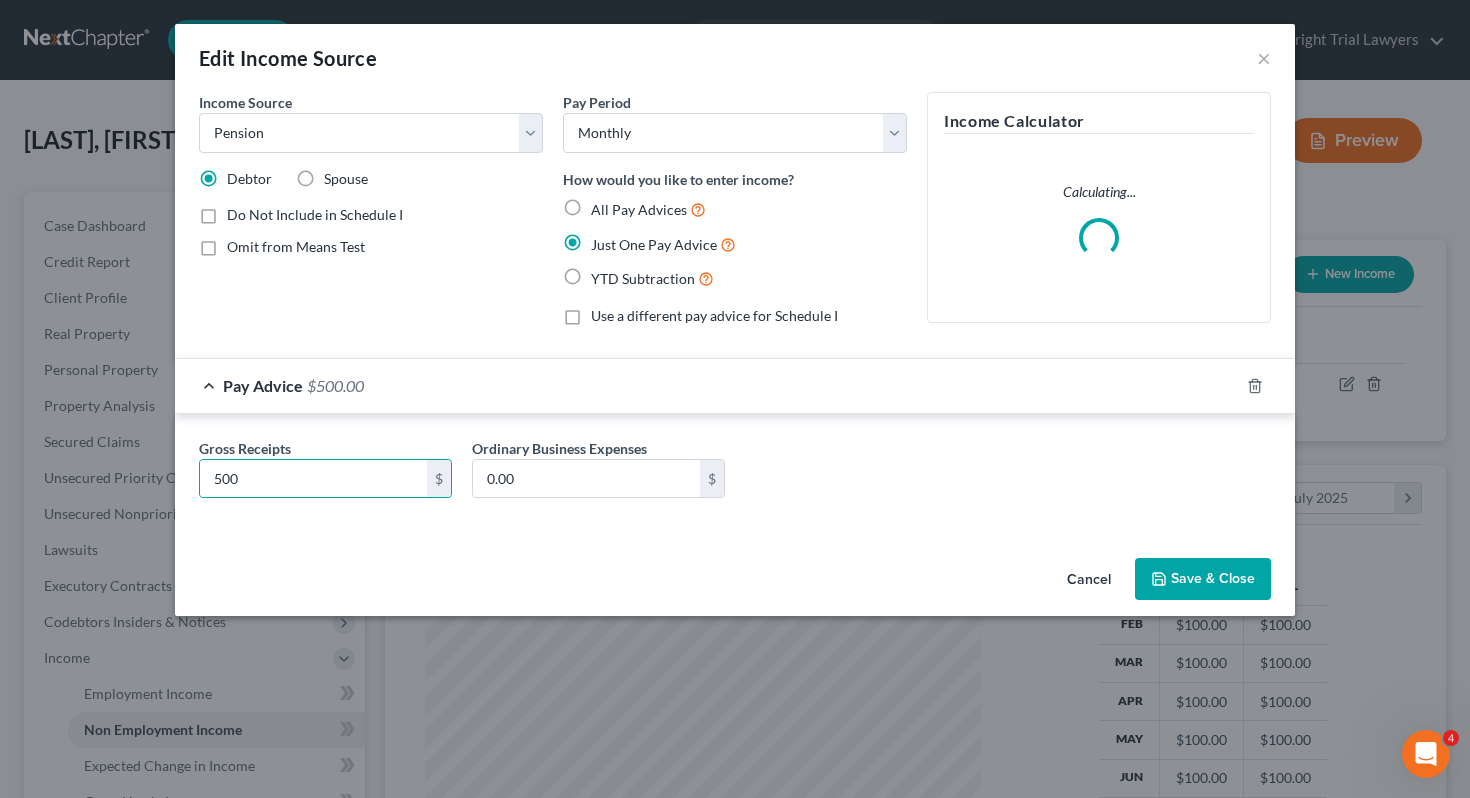 click on "Save & Close" at bounding box center (1203, 579) 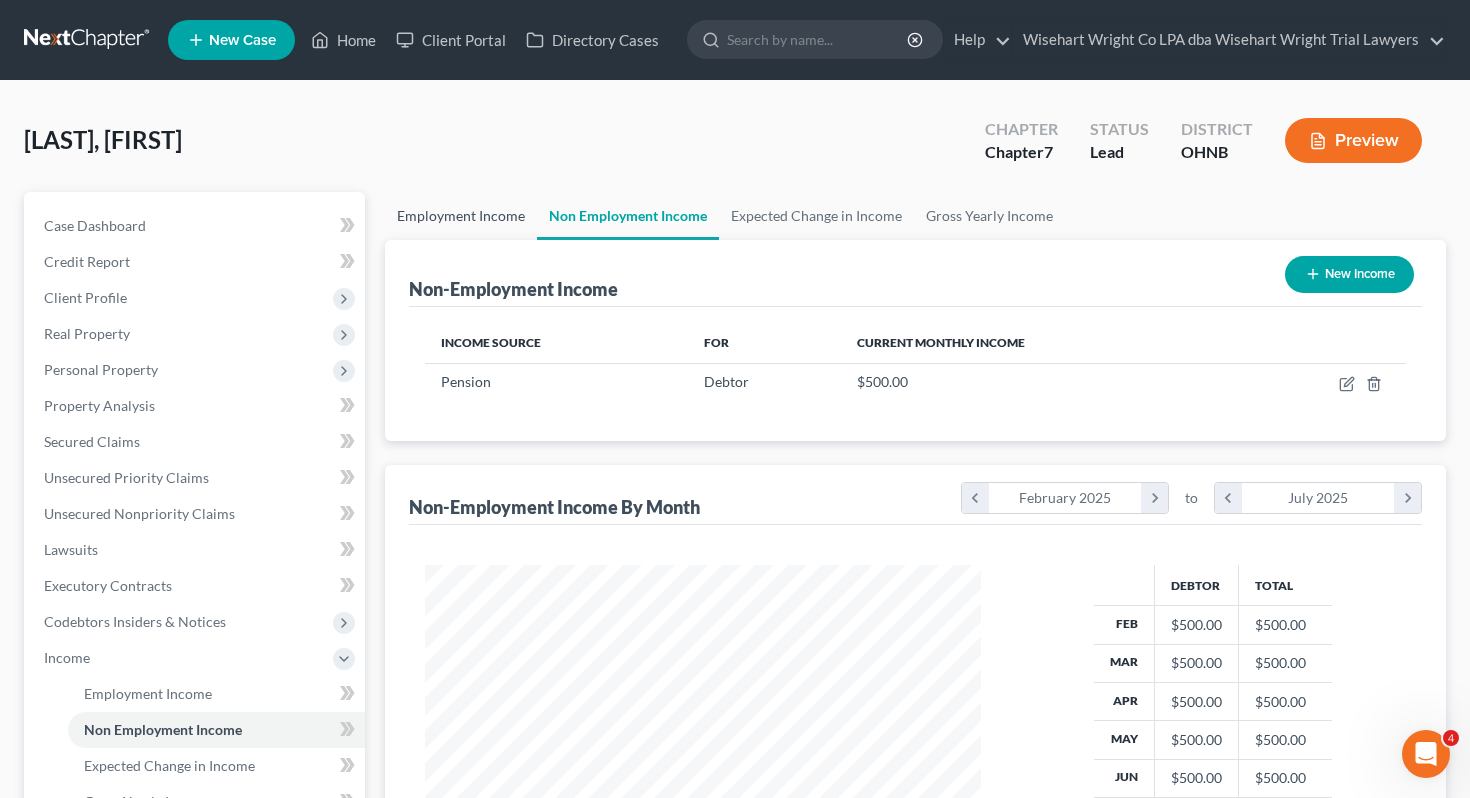click on "Employment Income" at bounding box center (461, 216) 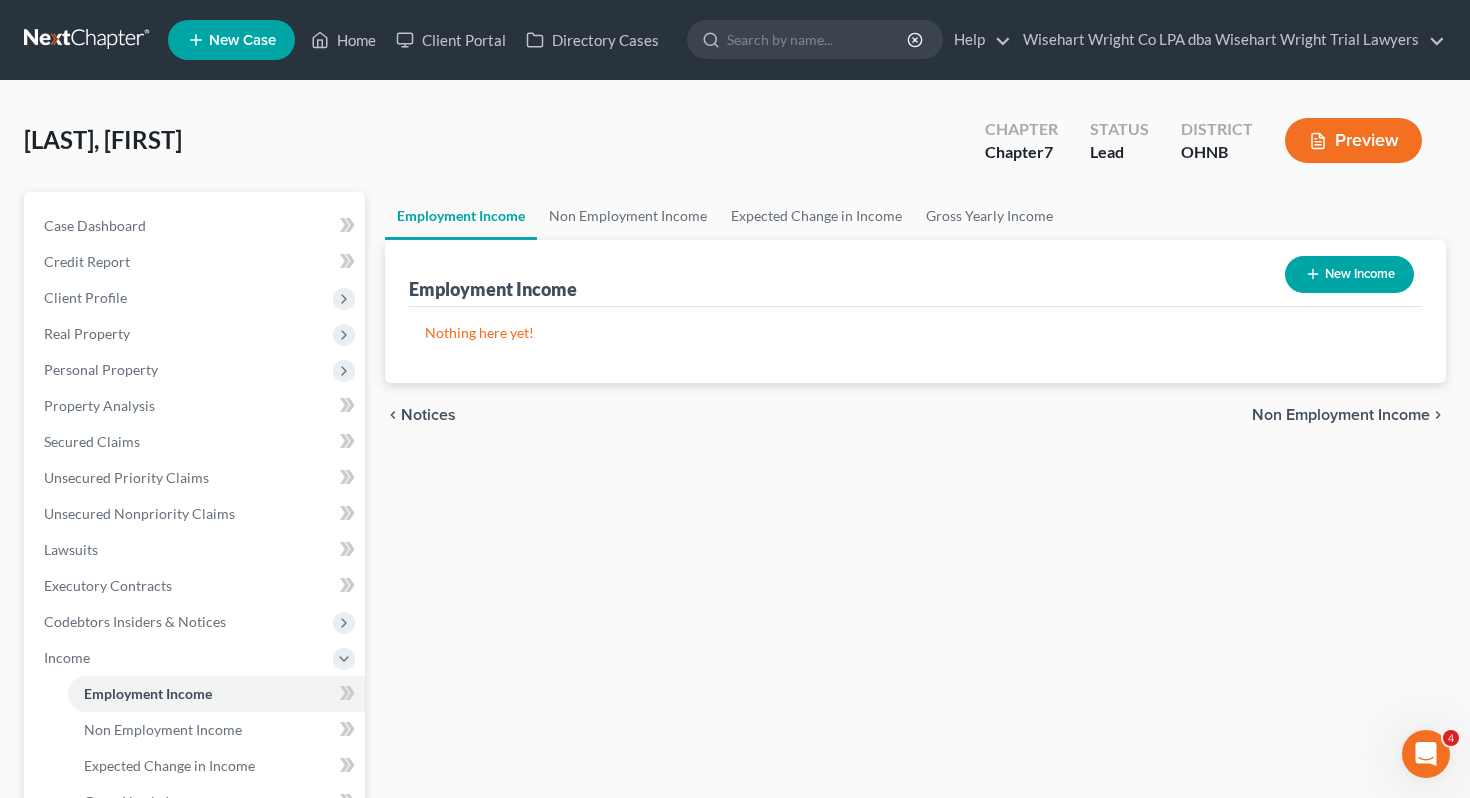 click on "Employment Income
Non Employment Income
Expected Change in Income
Gross Yearly Income
Employment Income New Income
Nothing here yet!
Income Source
Type
For
Current Monthly Income
Sorting...
chevron_left
Notices
Non Employment Income
chevron_right" at bounding box center (916, 661) 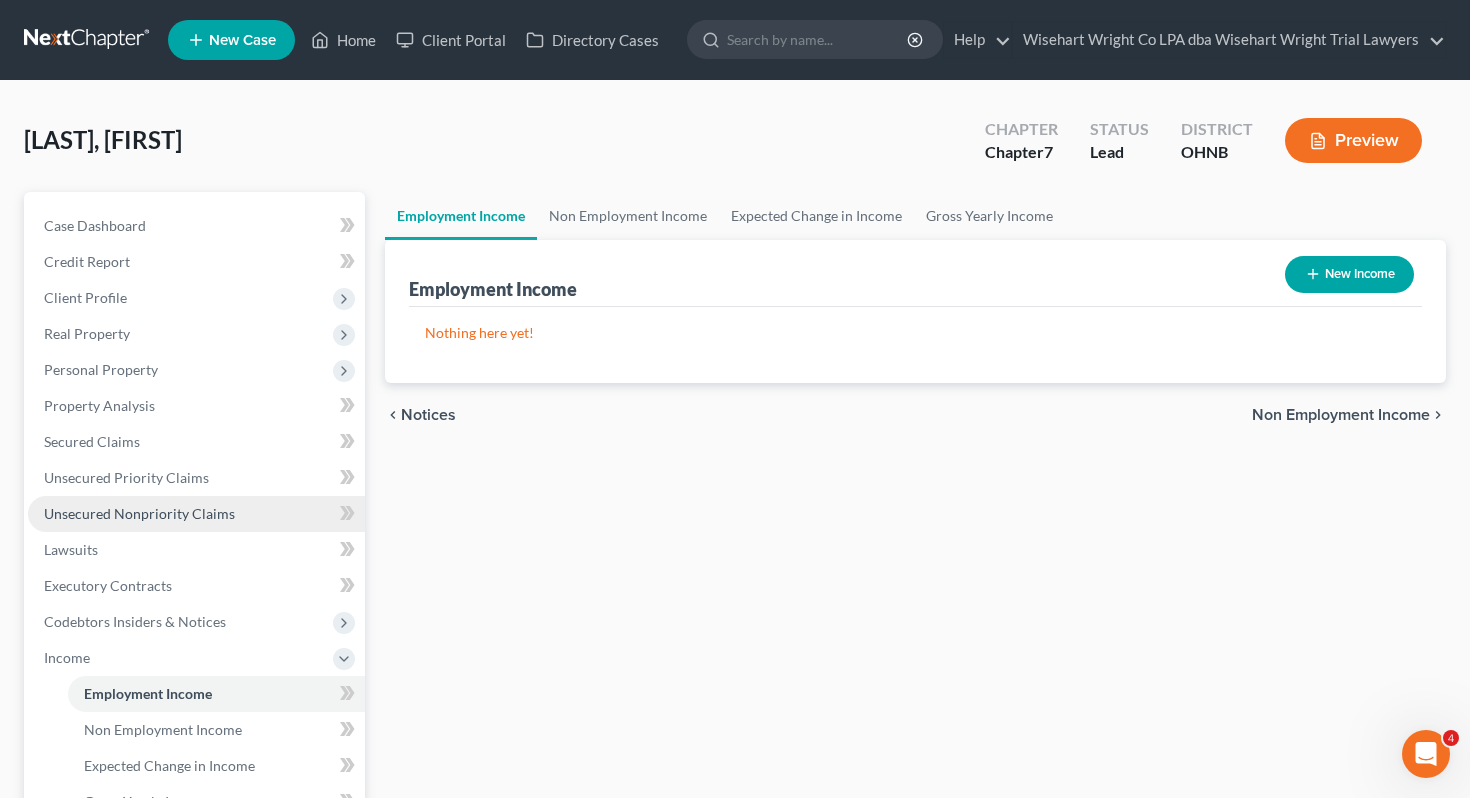 click on "Unsecured Nonpriority Claims" at bounding box center [196, 514] 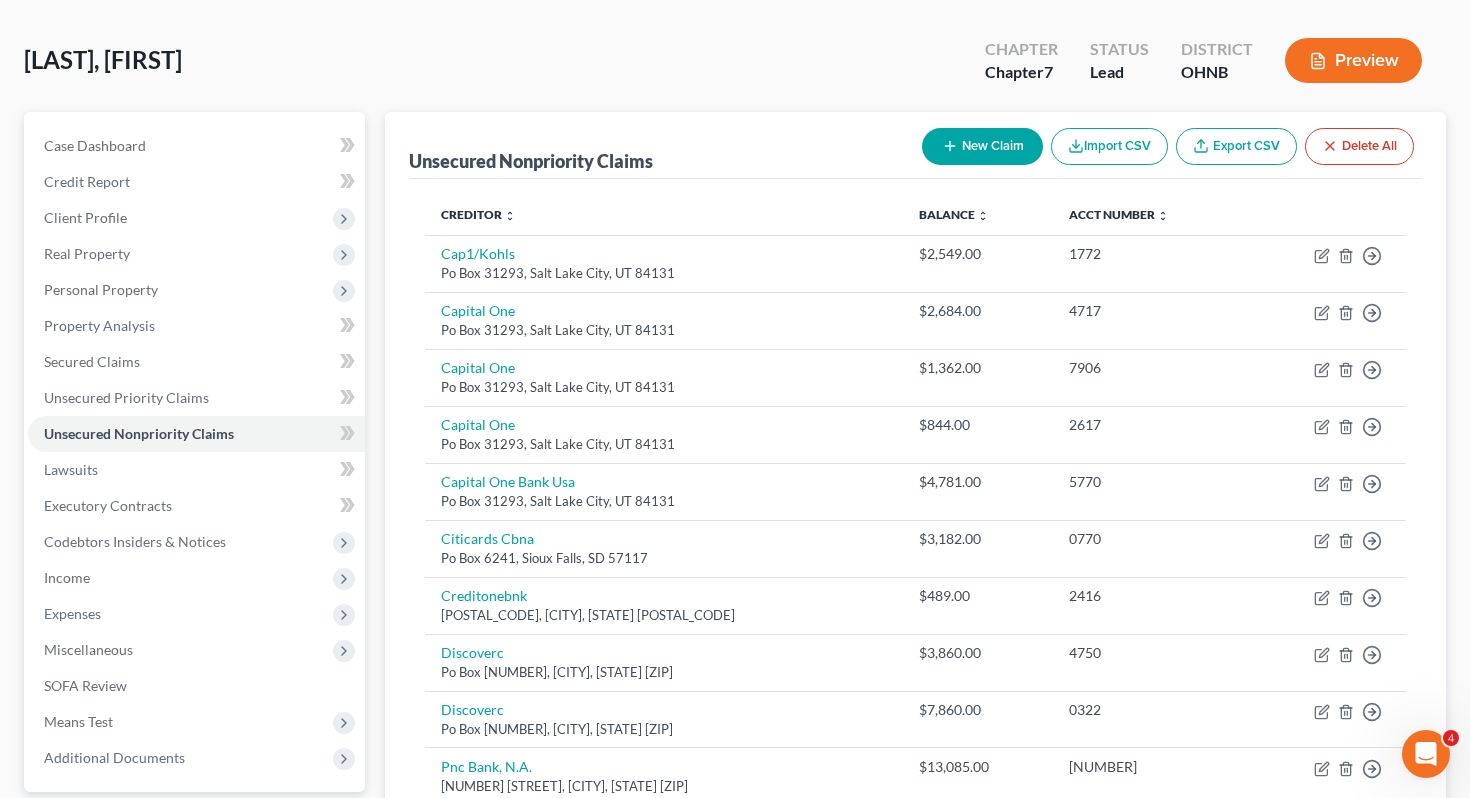scroll, scrollTop: 74, scrollLeft: 0, axis: vertical 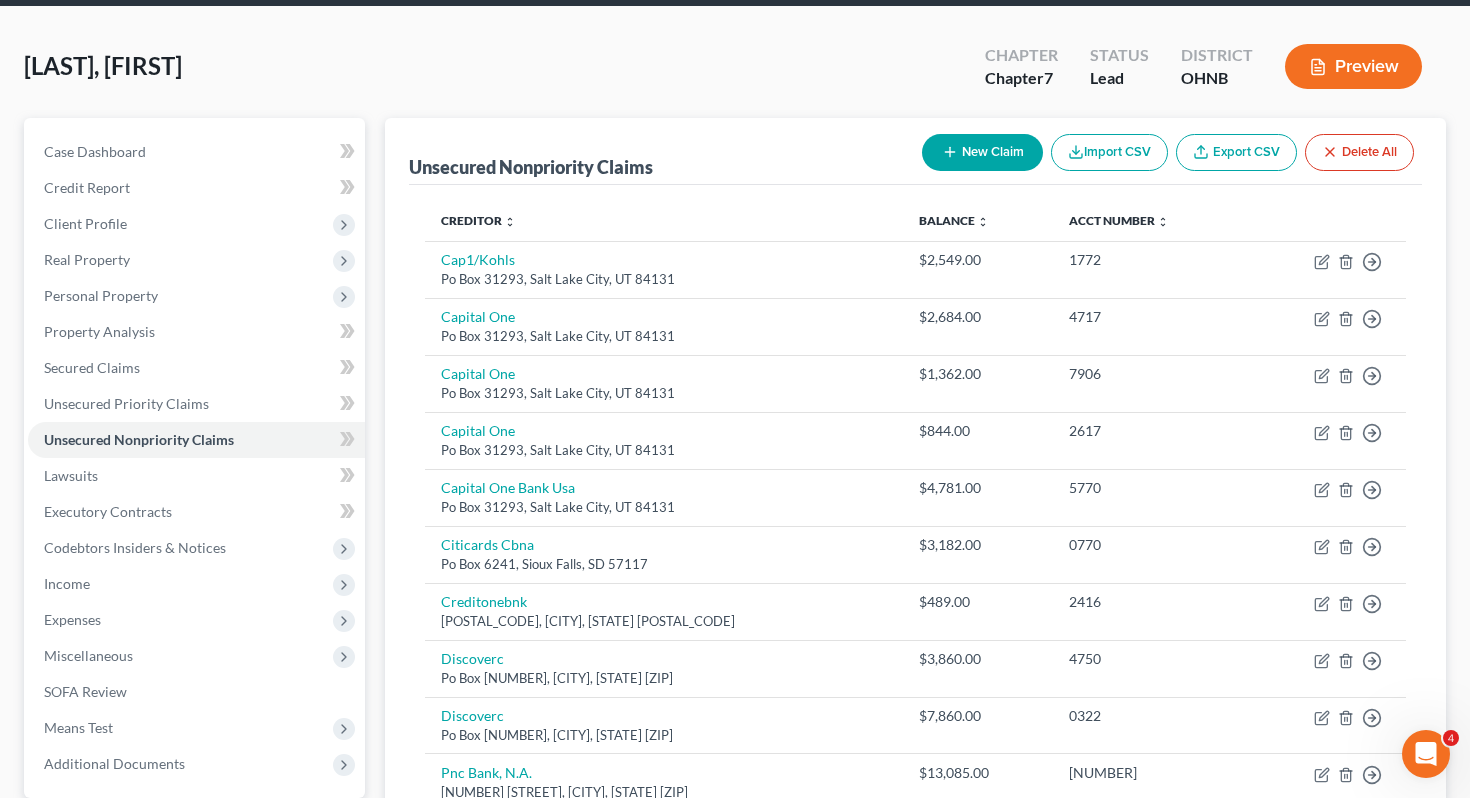 click on "New Claim" at bounding box center [982, 152] 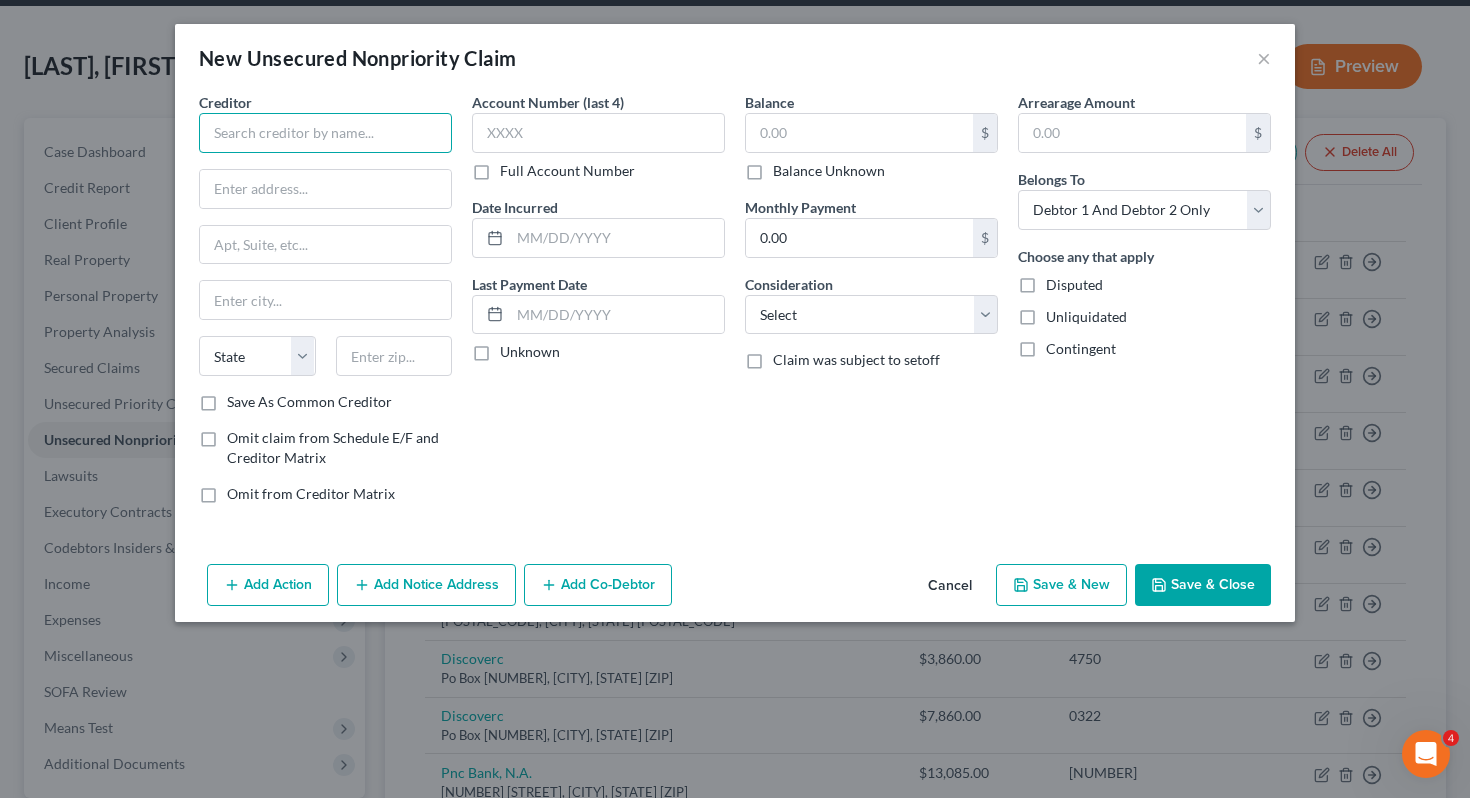 click at bounding box center [325, 133] 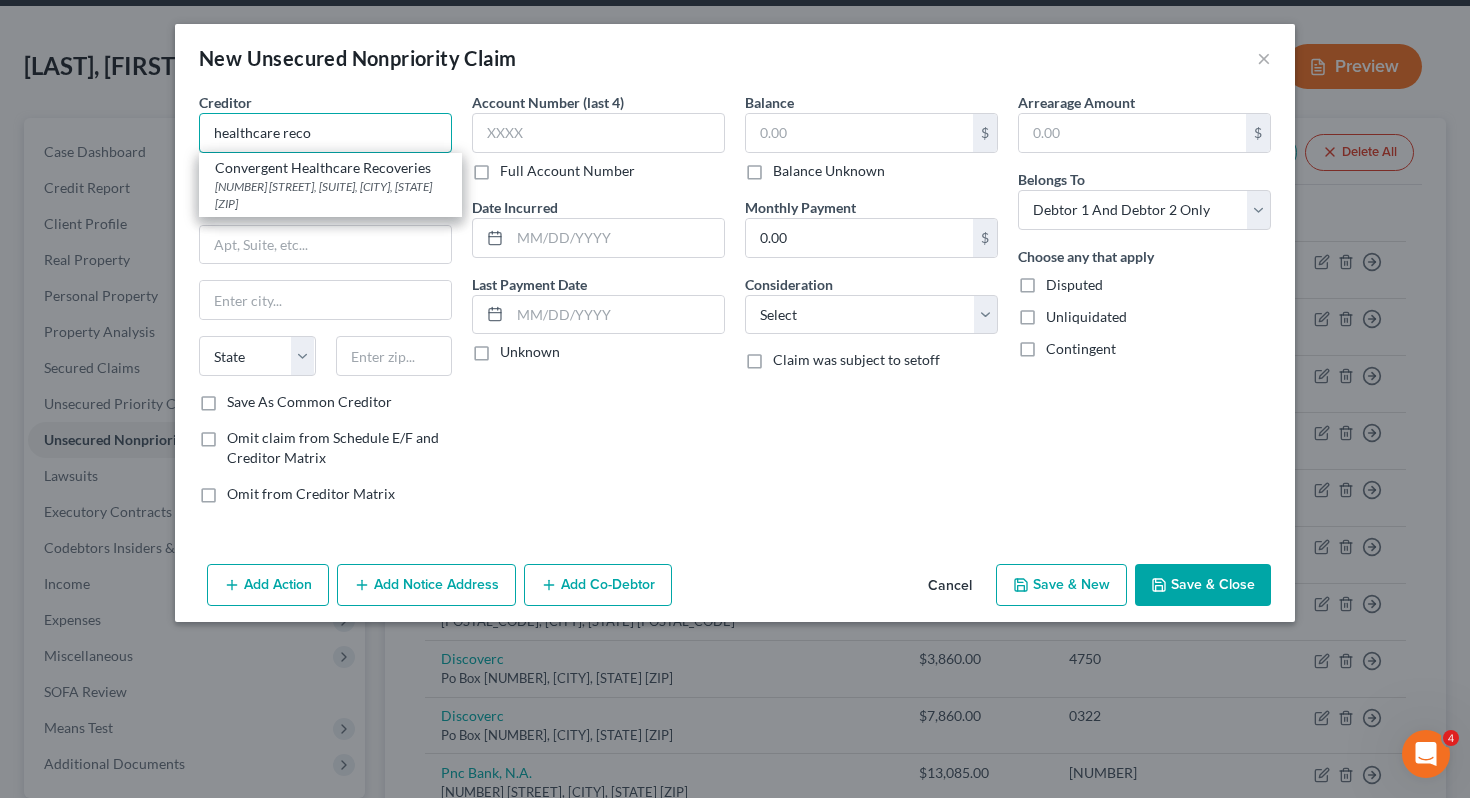 click on "healthcare reco" at bounding box center [325, 133] 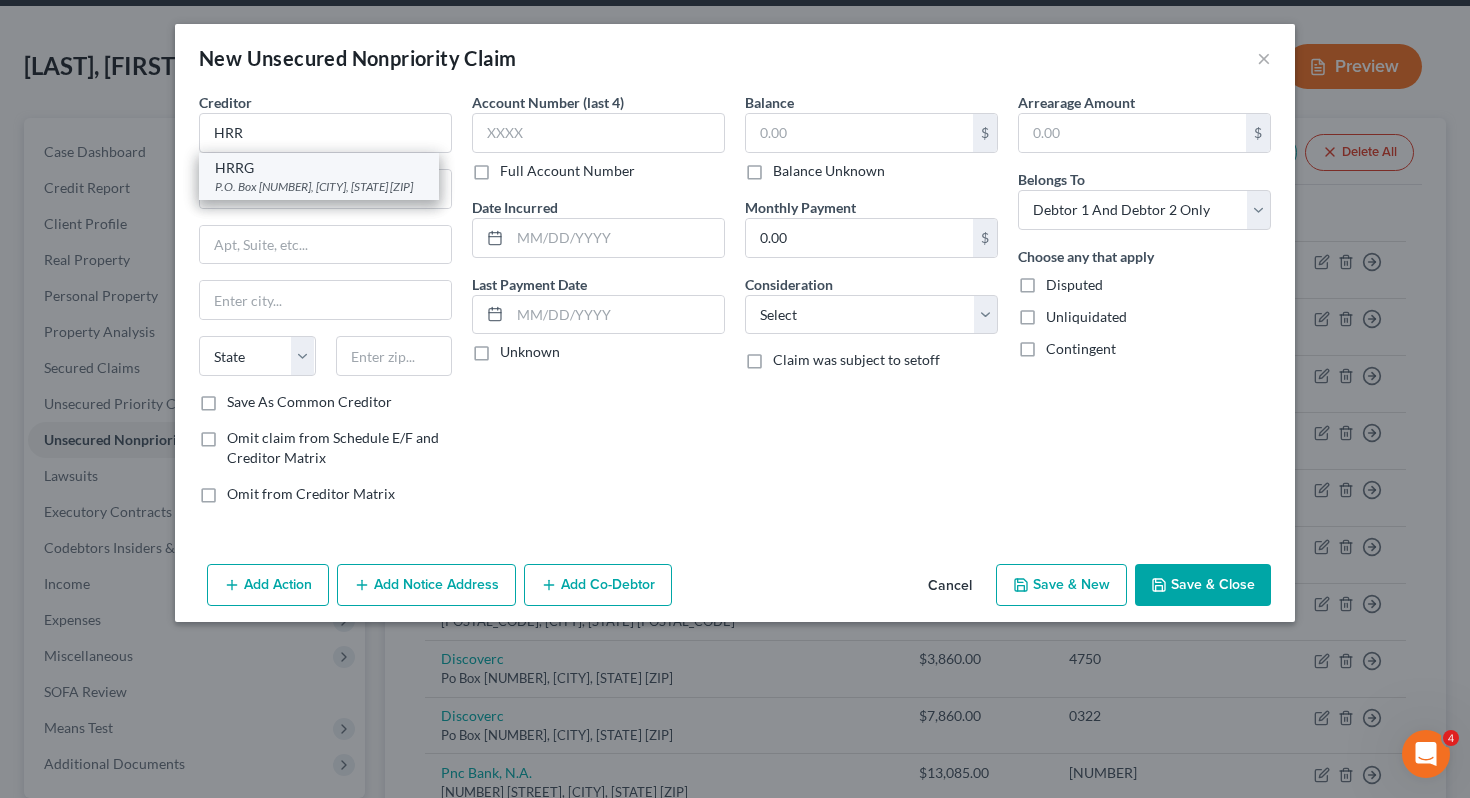 click on "P.O. Box [NUMBER], [CITY], [STATE] [ZIP]" at bounding box center (319, 186) 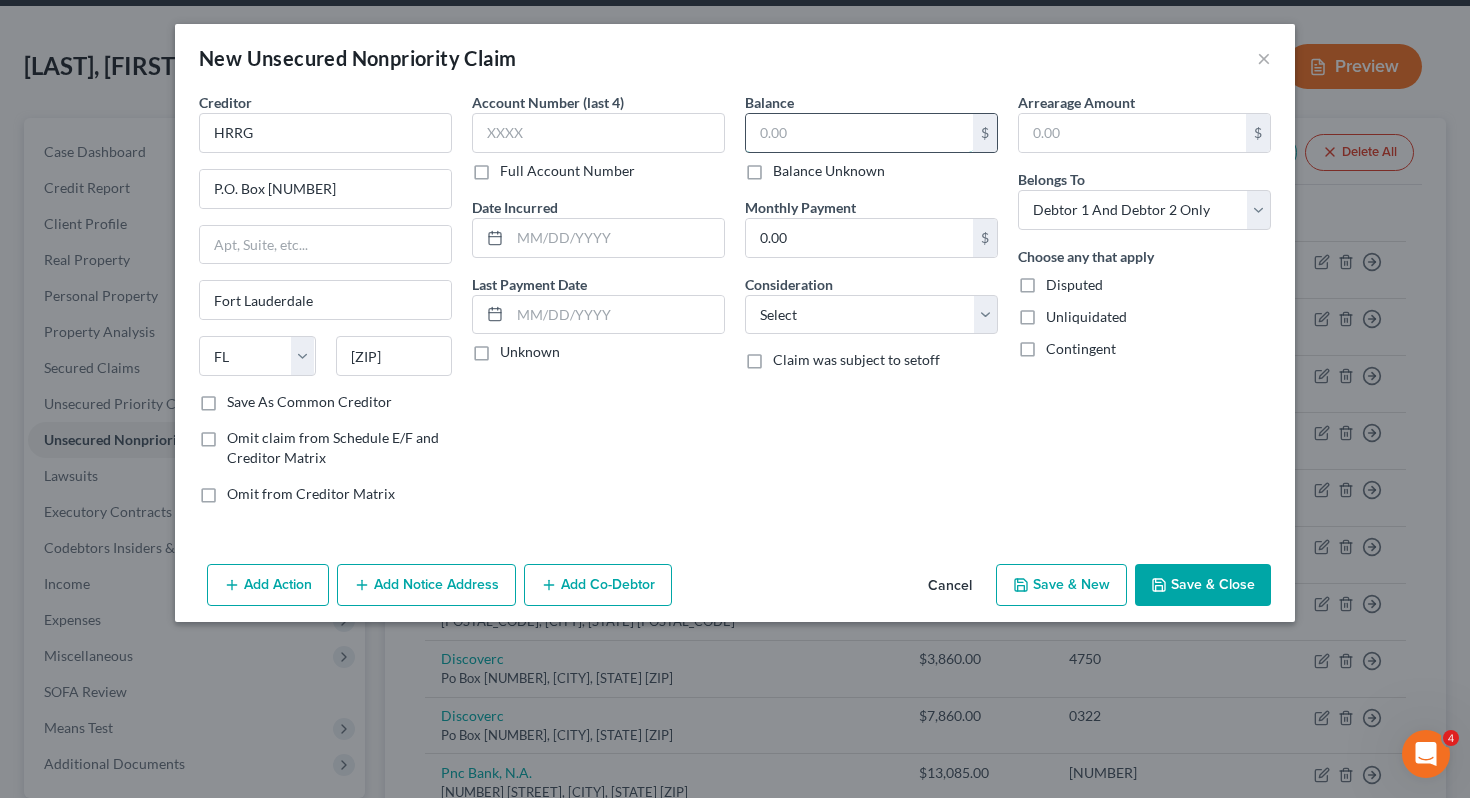 click at bounding box center [859, 133] 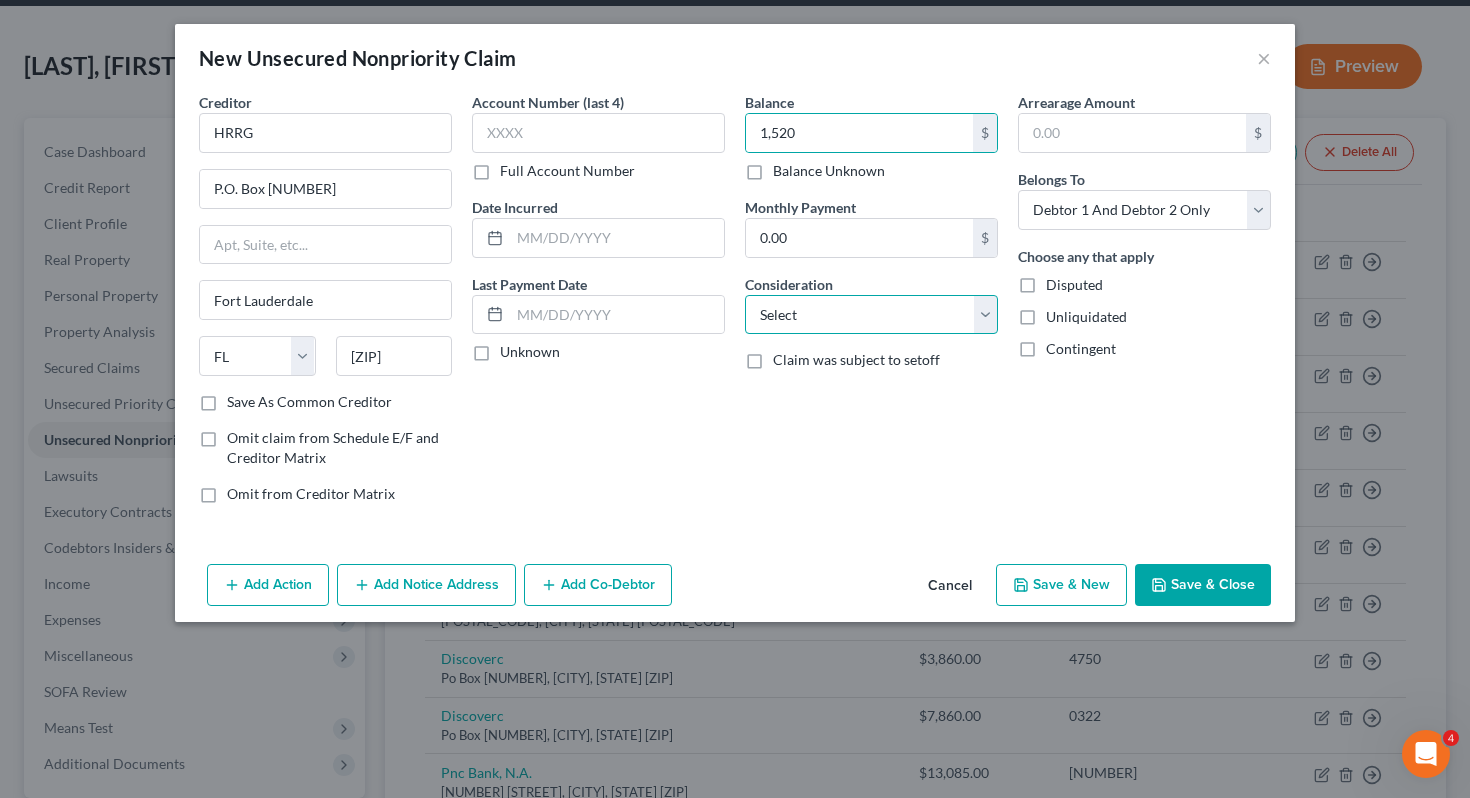click on "Select Cable / Satellite Services Collection Agency Credit Card Debt Debt Counseling / Attorneys Deficiency Balance Domestic Support Obligations Home / Car Repairs Income Taxes Judgment Liens Medical Services Monies Loaned / Advanced Mortgage Obligation From Divorce Or Separation Obligation To Pensions Other Overdrawn Bank Account Promised To Help Pay Creditors Student Loans Suppliers And Vendors Telephone / Internet Services Utility Services" at bounding box center [871, 315] 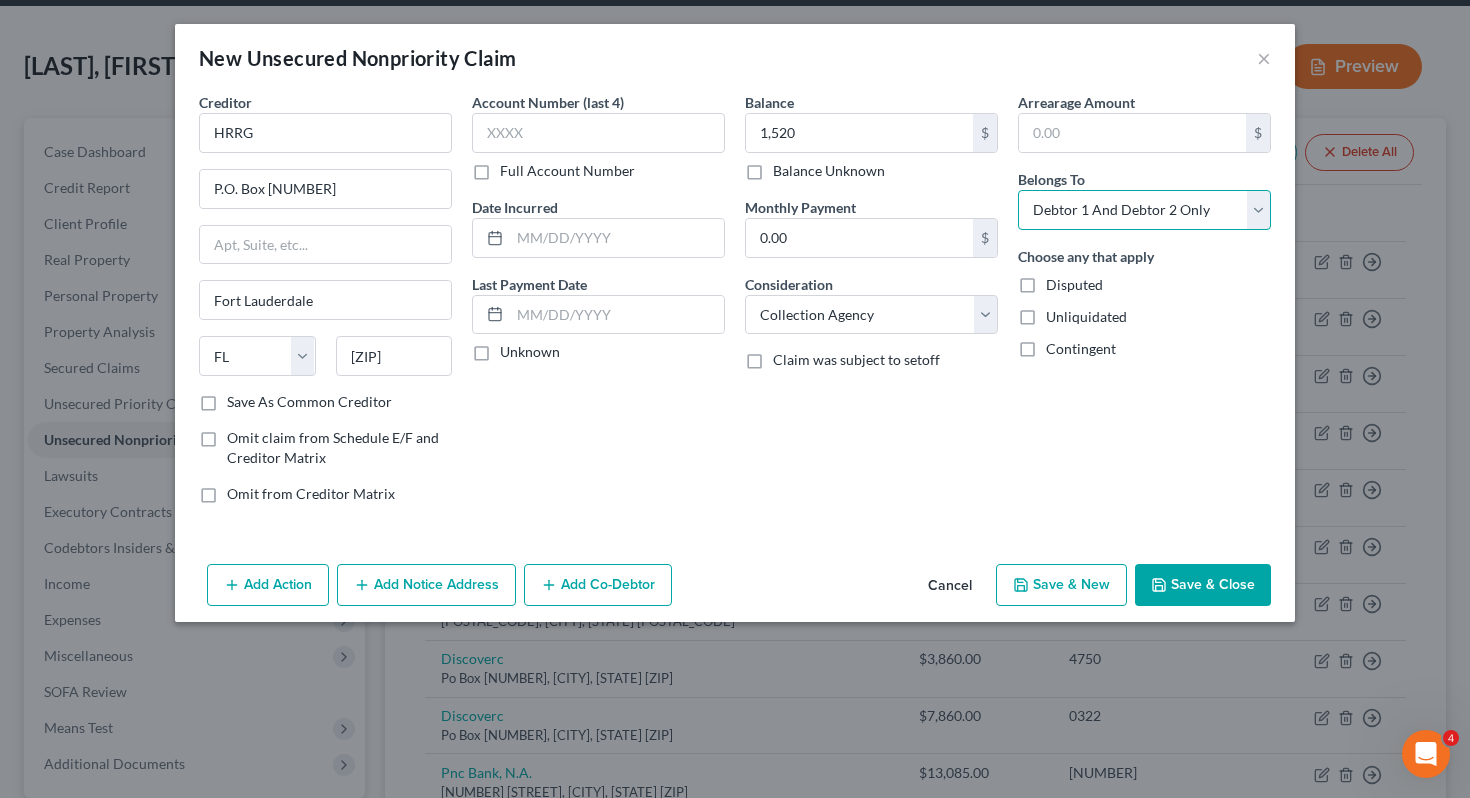 click on "Select Debtor 1 Only Debtor 2 Only Debtor 1 And Debtor 2 Only At Least One Of The Debtors And Another Community Property" at bounding box center [1144, 210] 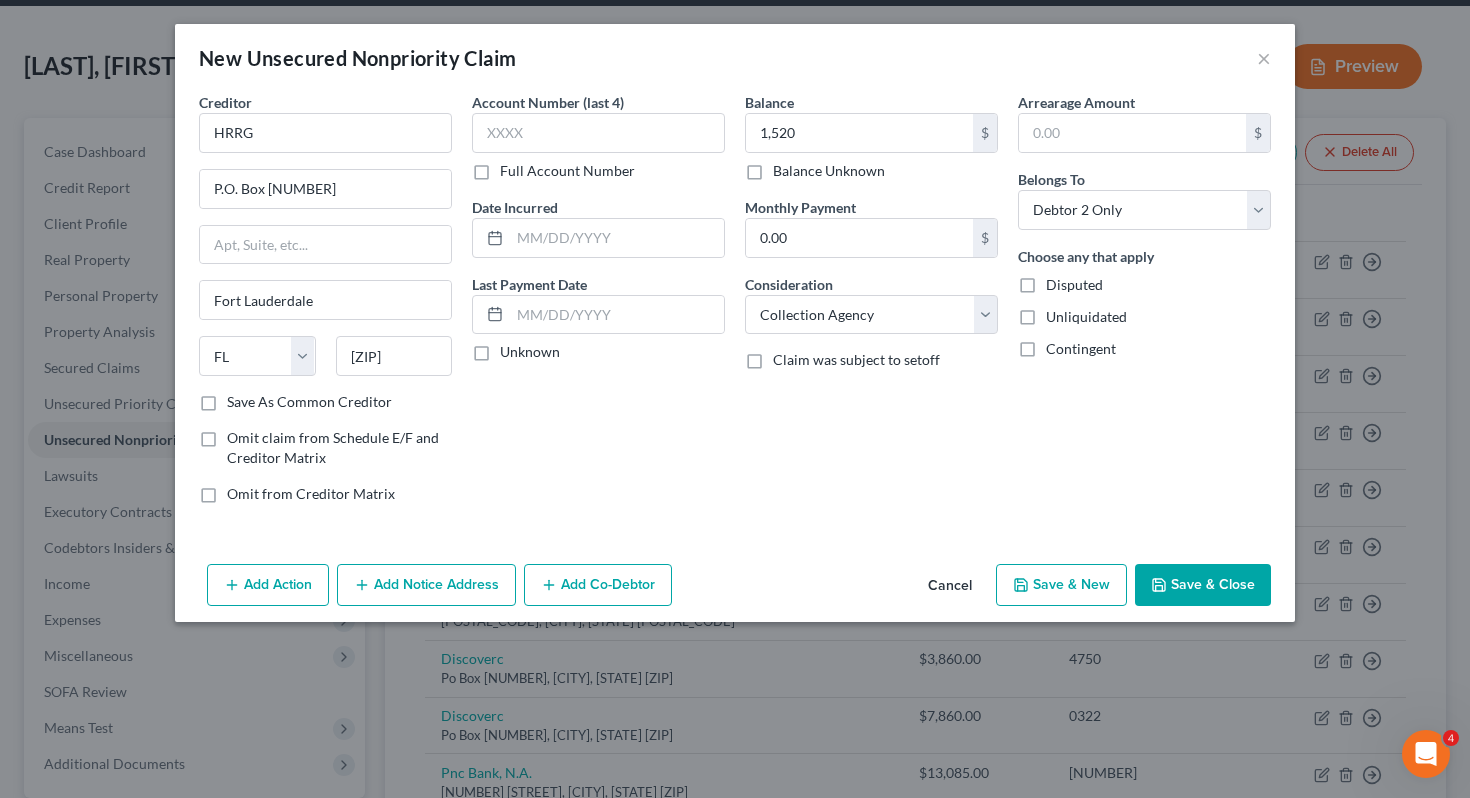 click on "Save & Close" at bounding box center (1203, 585) 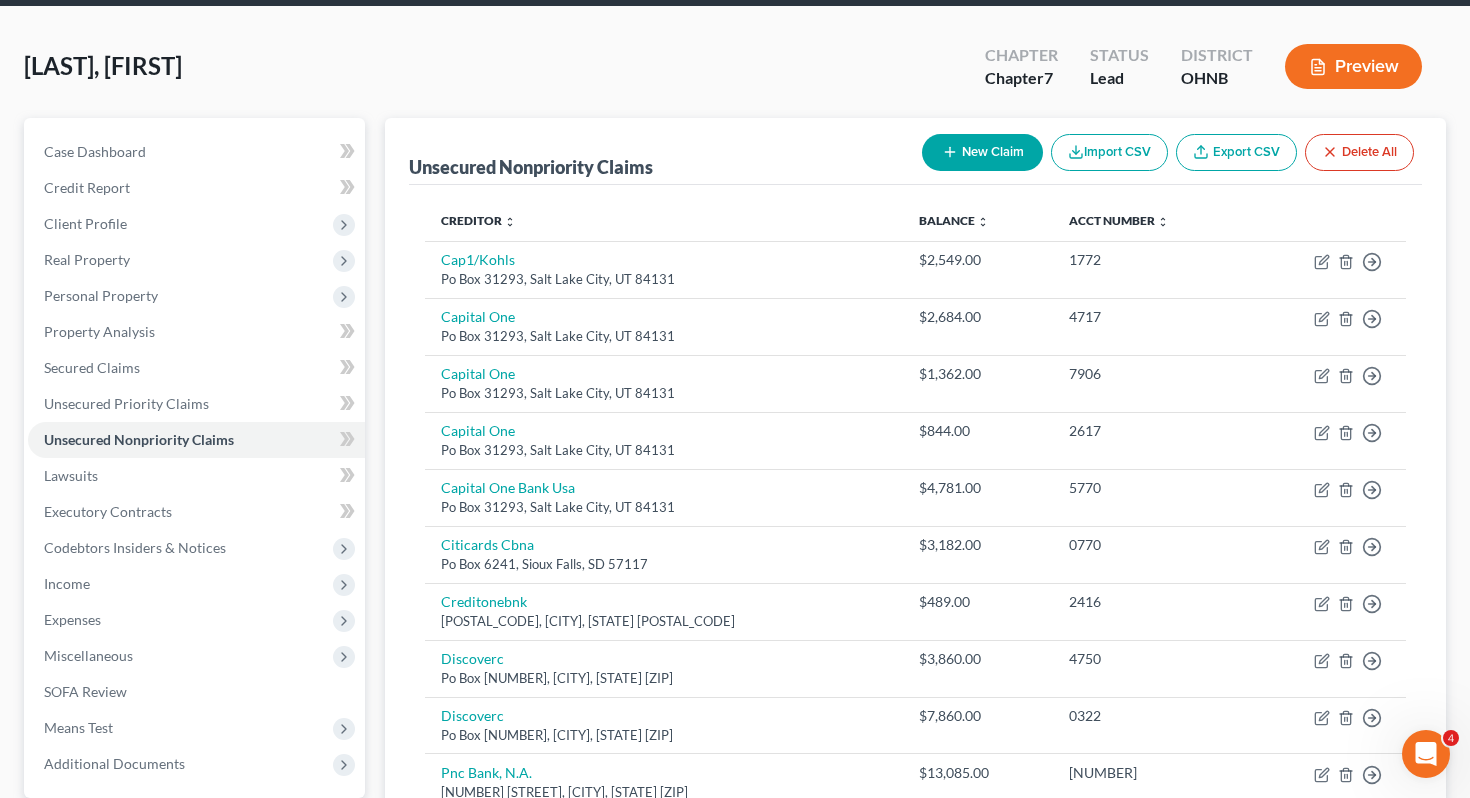 click on "New Claim" at bounding box center (982, 152) 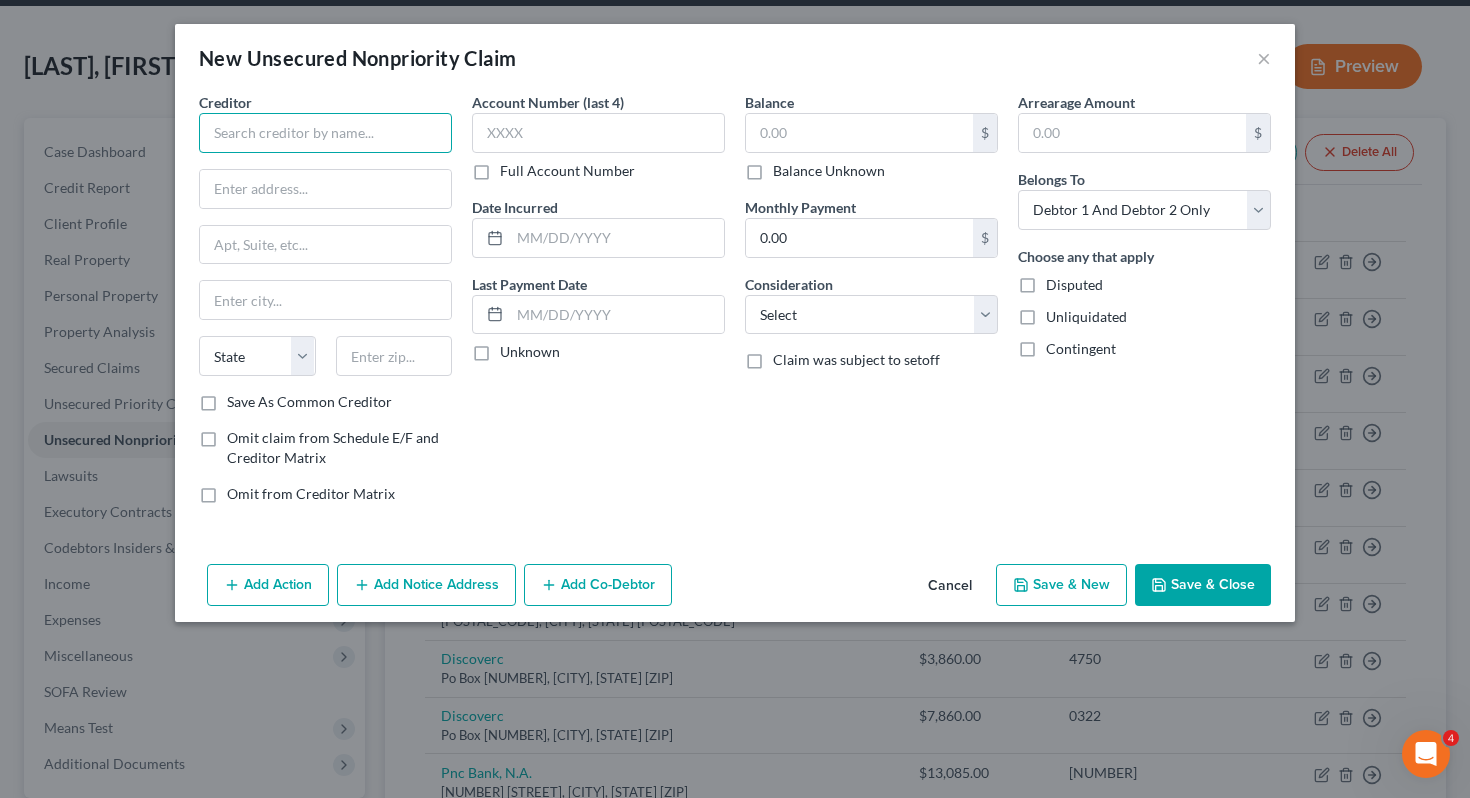 click at bounding box center (325, 133) 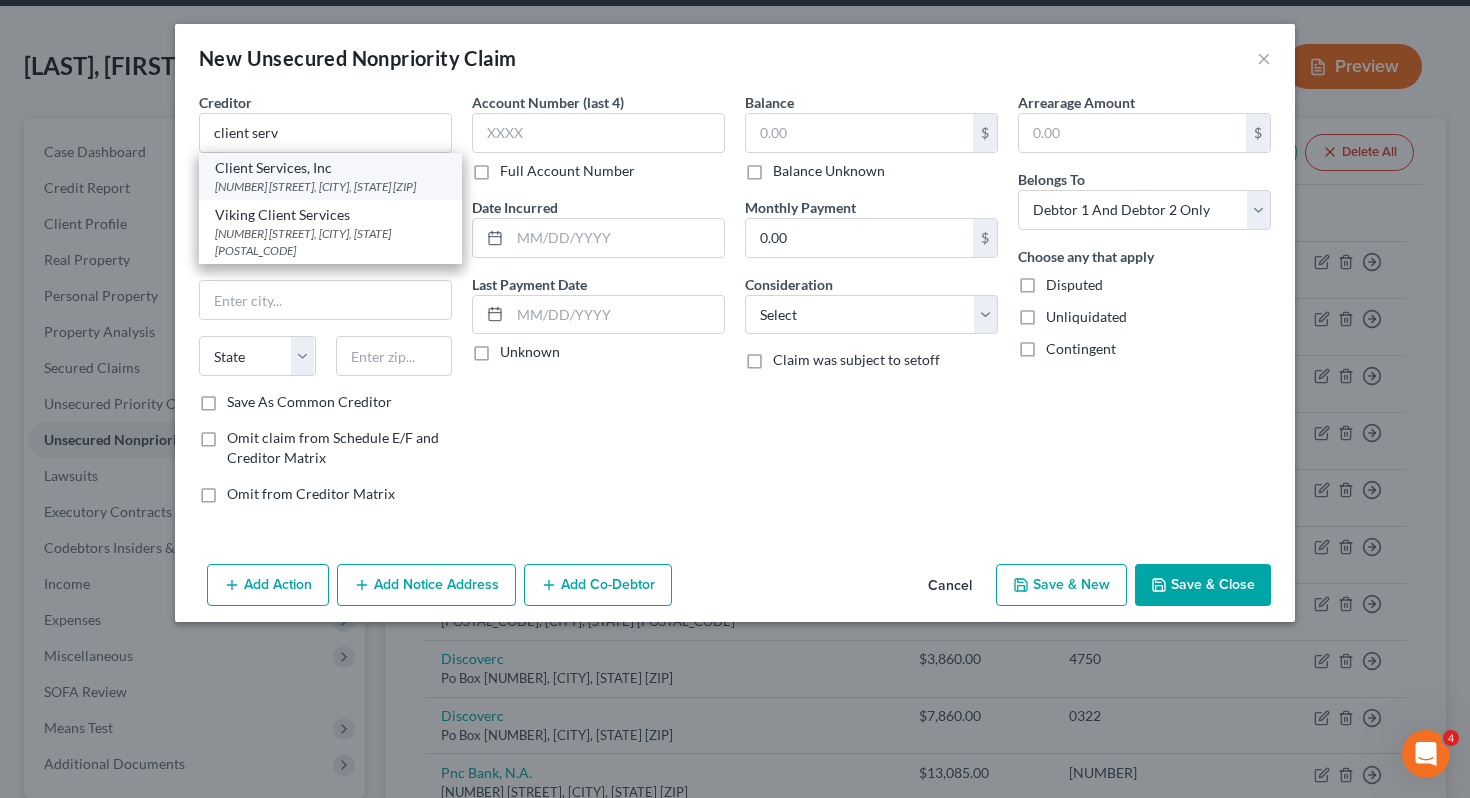 click on "[NUMBER] [STREET], [CITY], [STATE] [ZIP]" at bounding box center (330, 186) 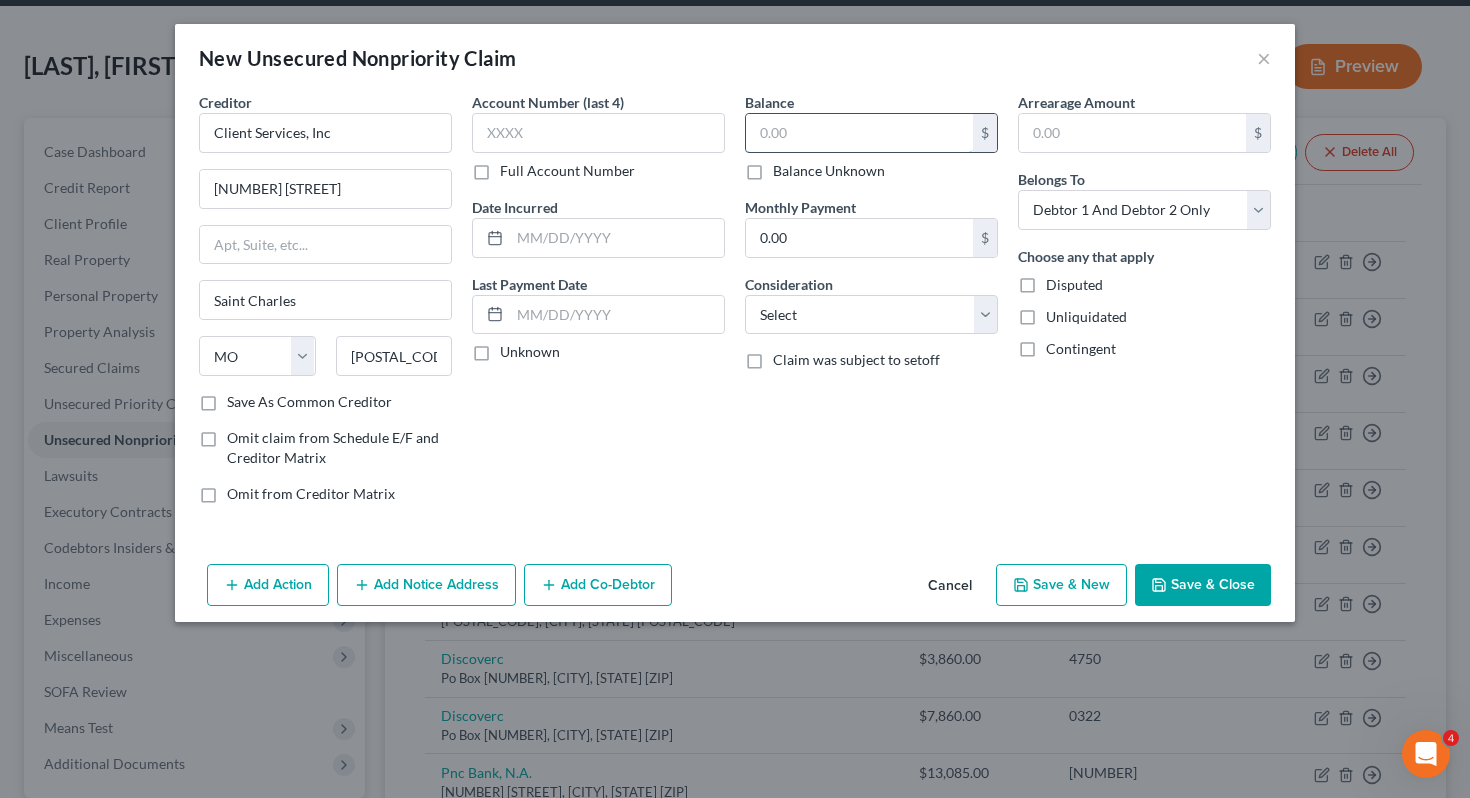 click at bounding box center (859, 133) 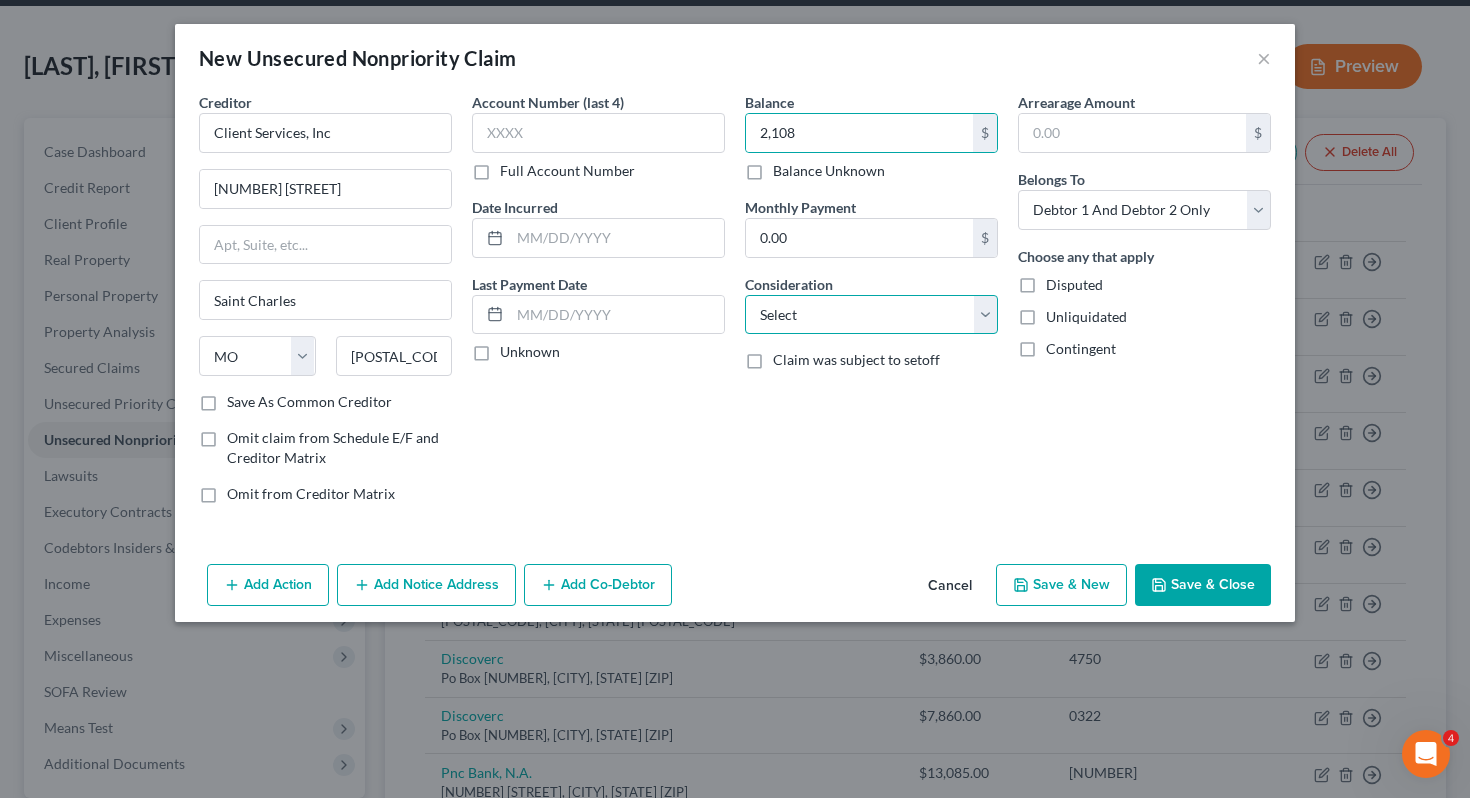 click on "Select Cable / Satellite Services Collection Agency Credit Card Debt Debt Counseling / Attorneys Deficiency Balance Domestic Support Obligations Home / Car Repairs Income Taxes Judgment Liens Medical Services Monies Loaned / Advanced Mortgage Obligation From Divorce Or Separation Obligation To Pensions Other Overdrawn Bank Account Promised To Help Pay Creditors Student Loans Suppliers And Vendors Telephone / Internet Services Utility Services" at bounding box center (871, 315) 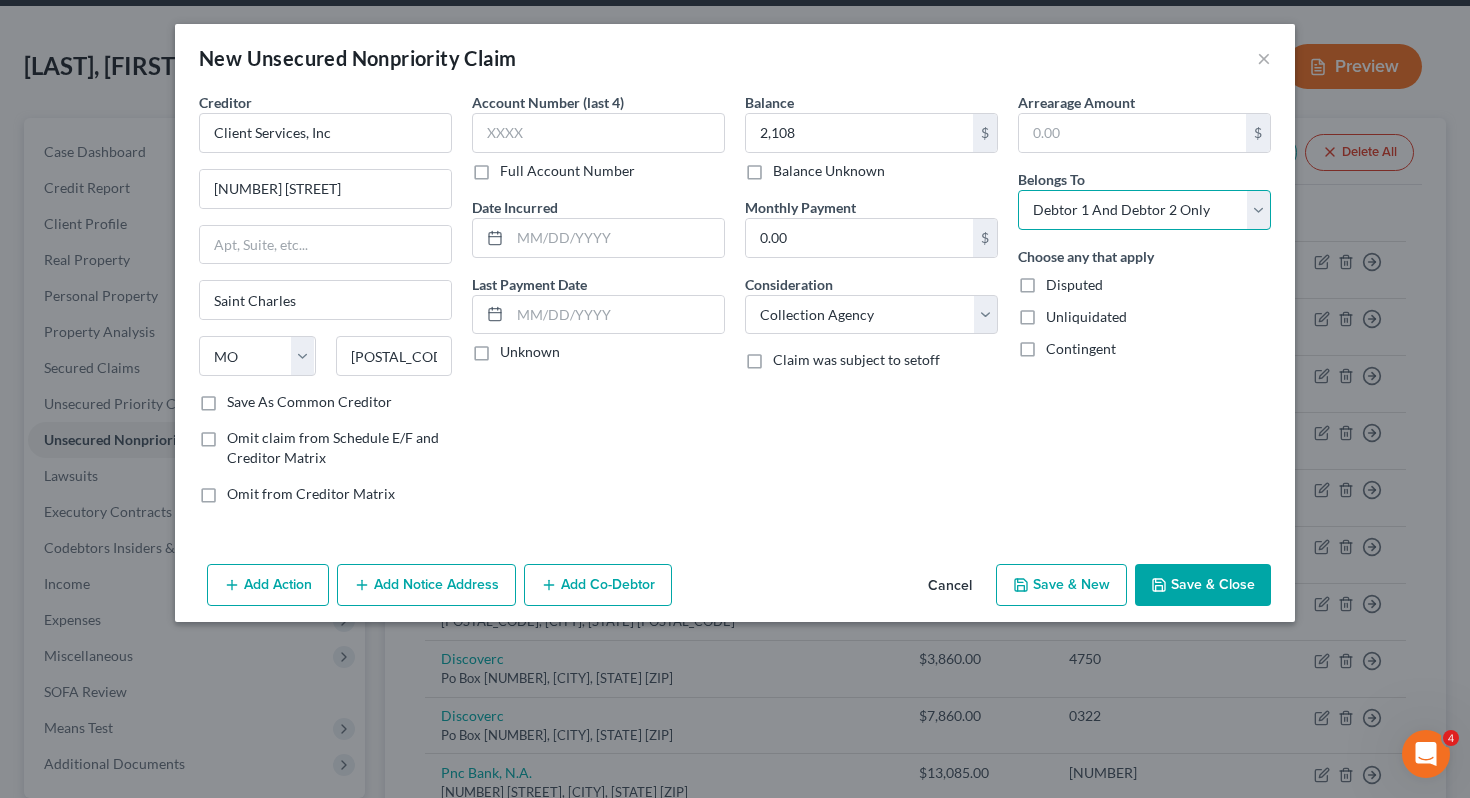 click on "Select Debtor 1 Only Debtor 2 Only Debtor 1 And Debtor 2 Only At Least One Of The Debtors And Another Community Property" at bounding box center (1144, 210) 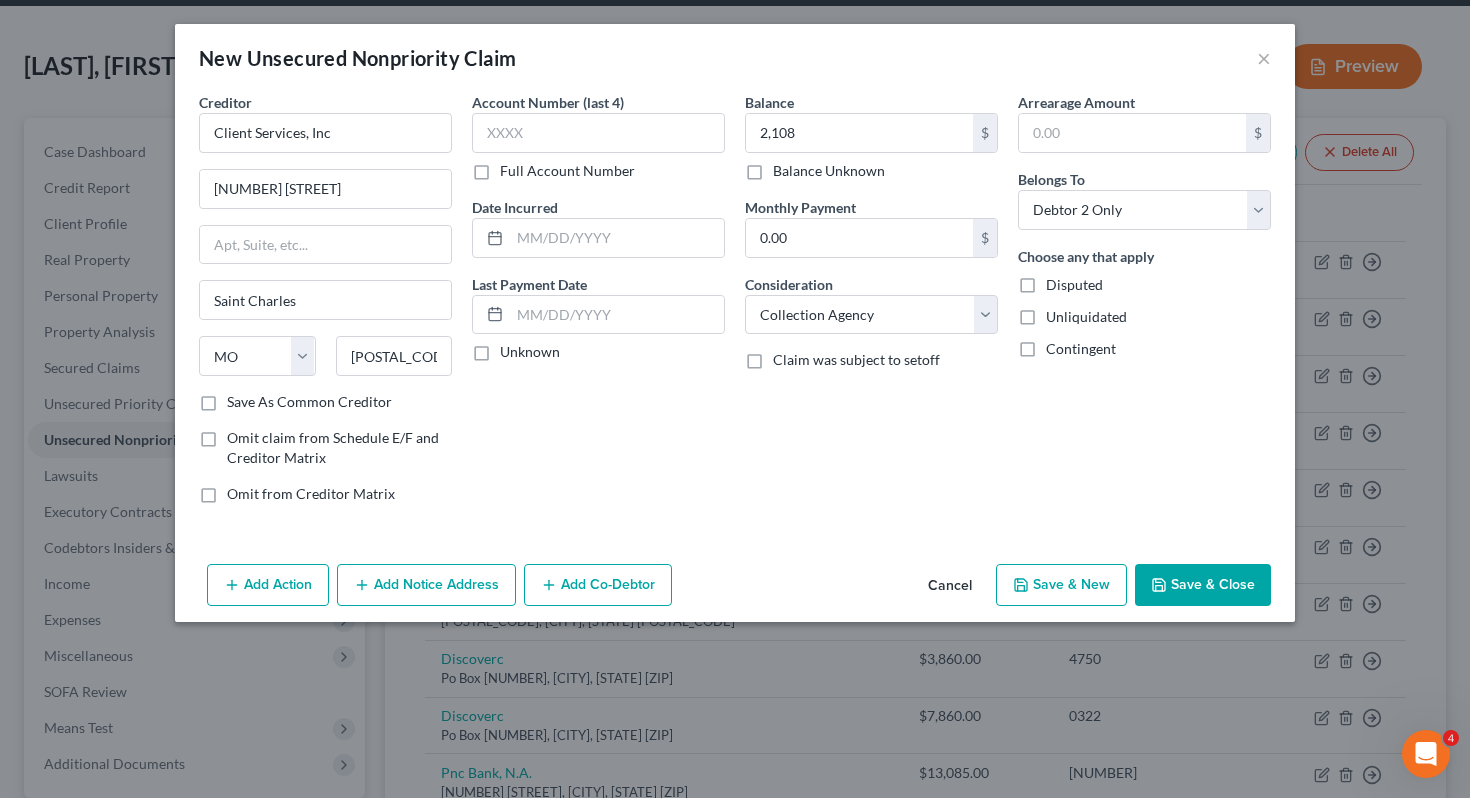 click on "Save & Close" at bounding box center (1203, 585) 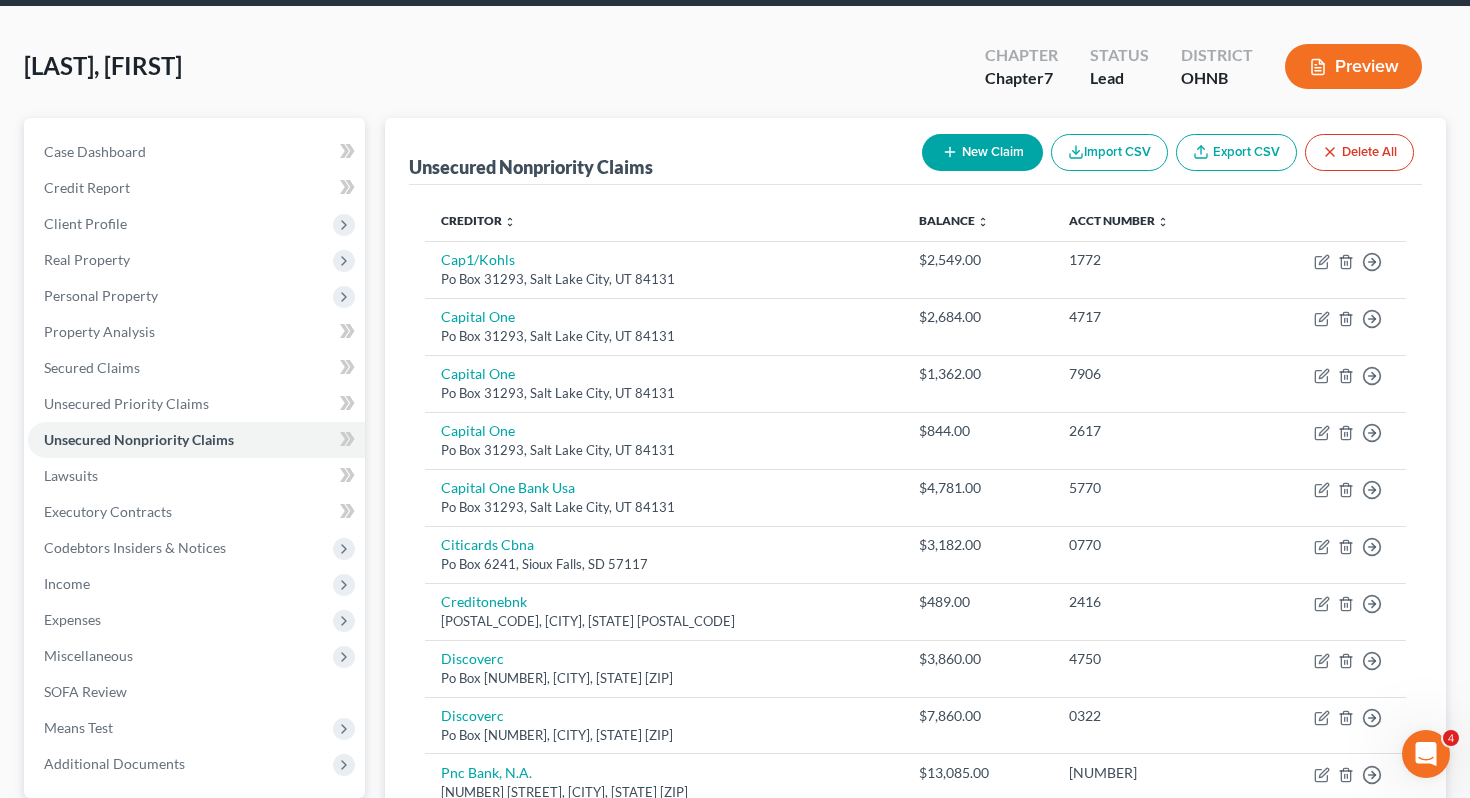 scroll, scrollTop: 758, scrollLeft: 0, axis: vertical 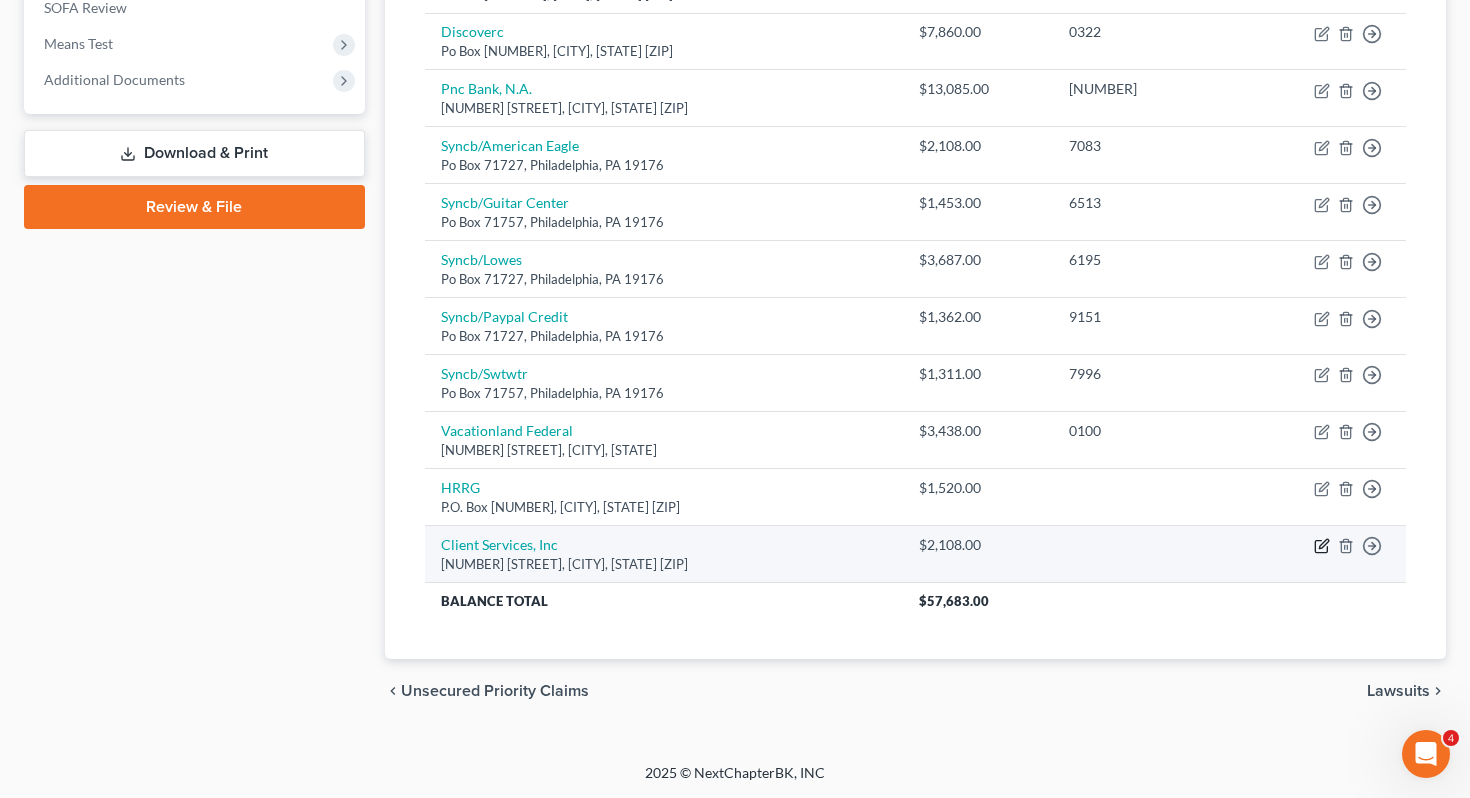 click 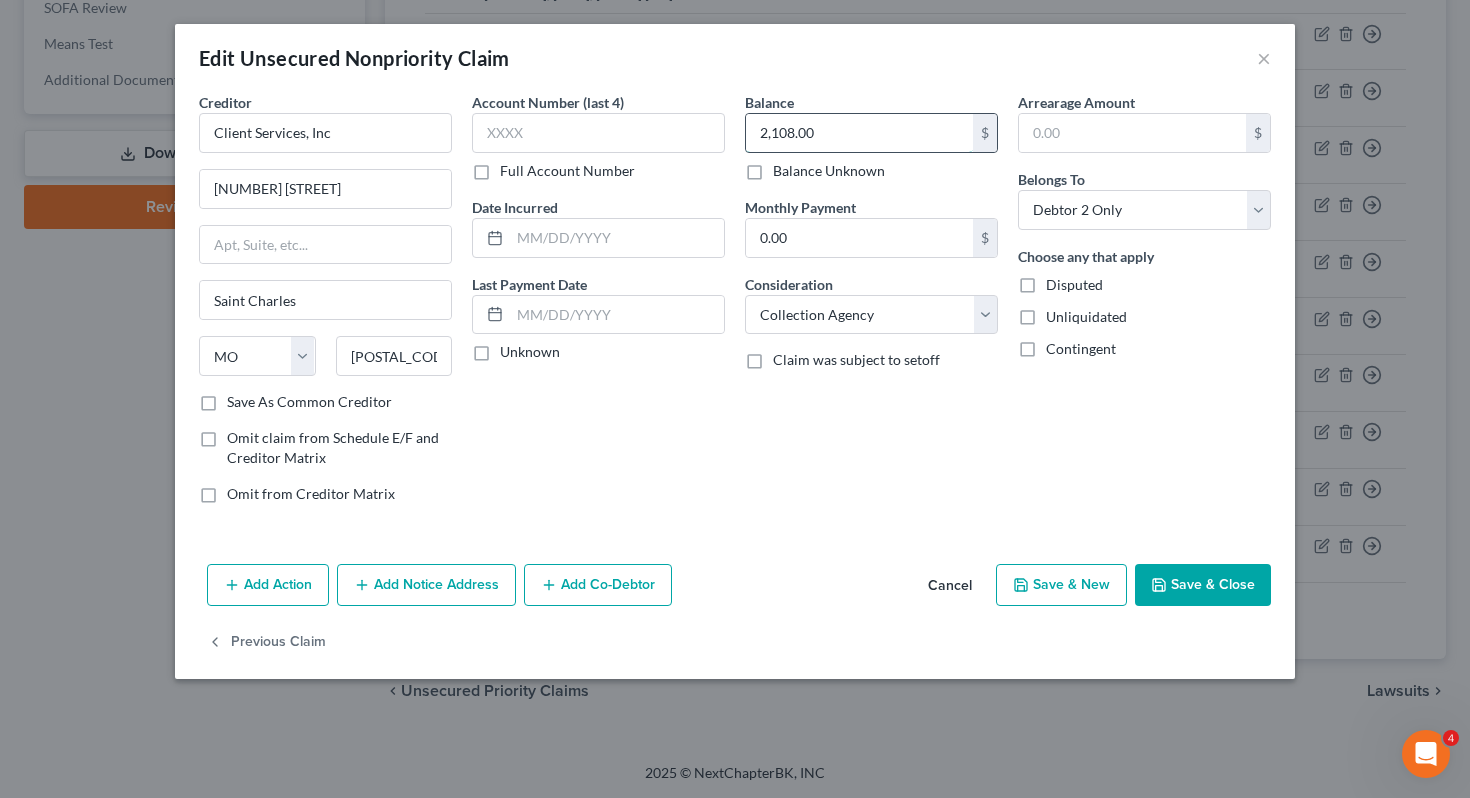 click on "2,108.00" at bounding box center (859, 133) 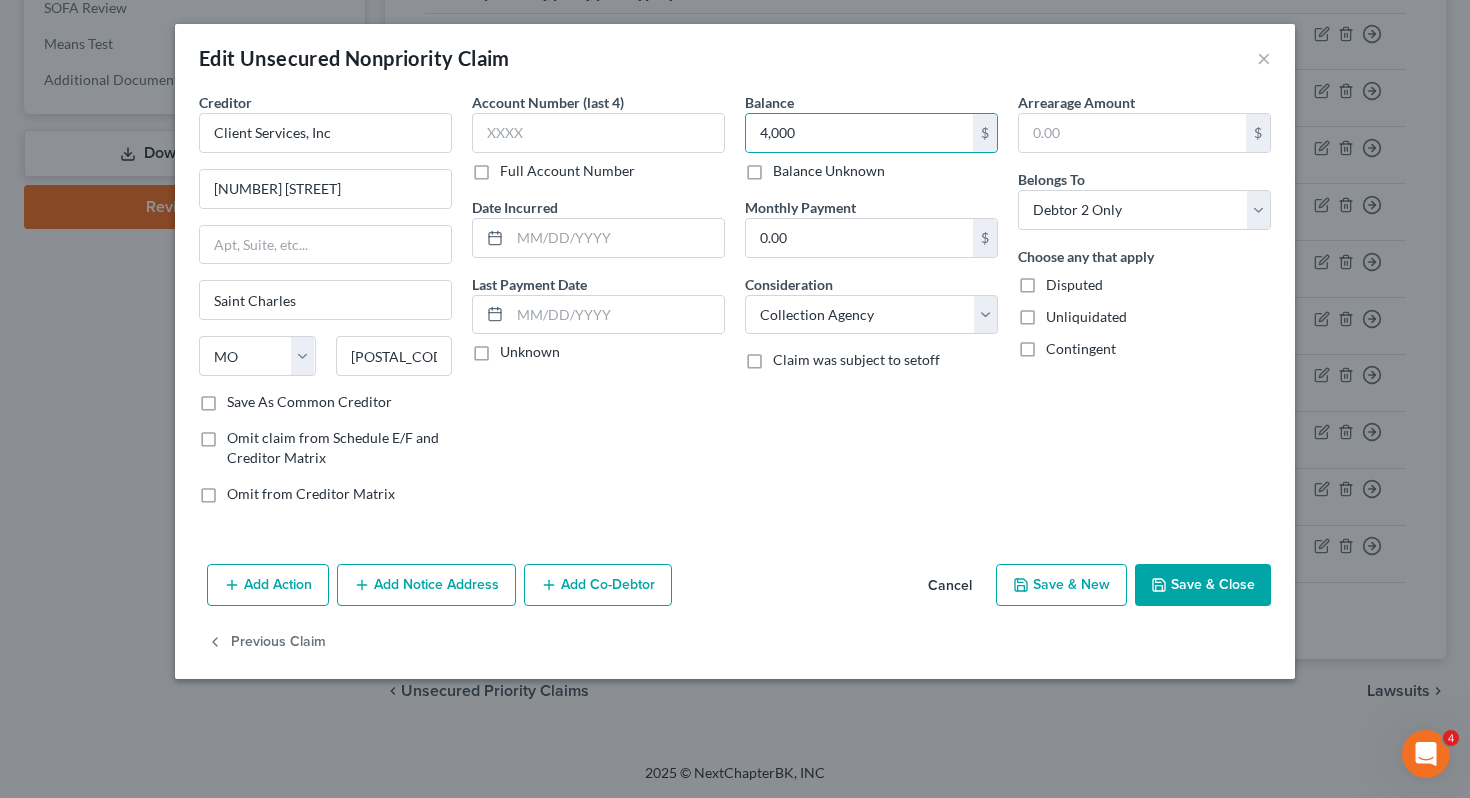 click on "Save & Close" at bounding box center [1203, 585] 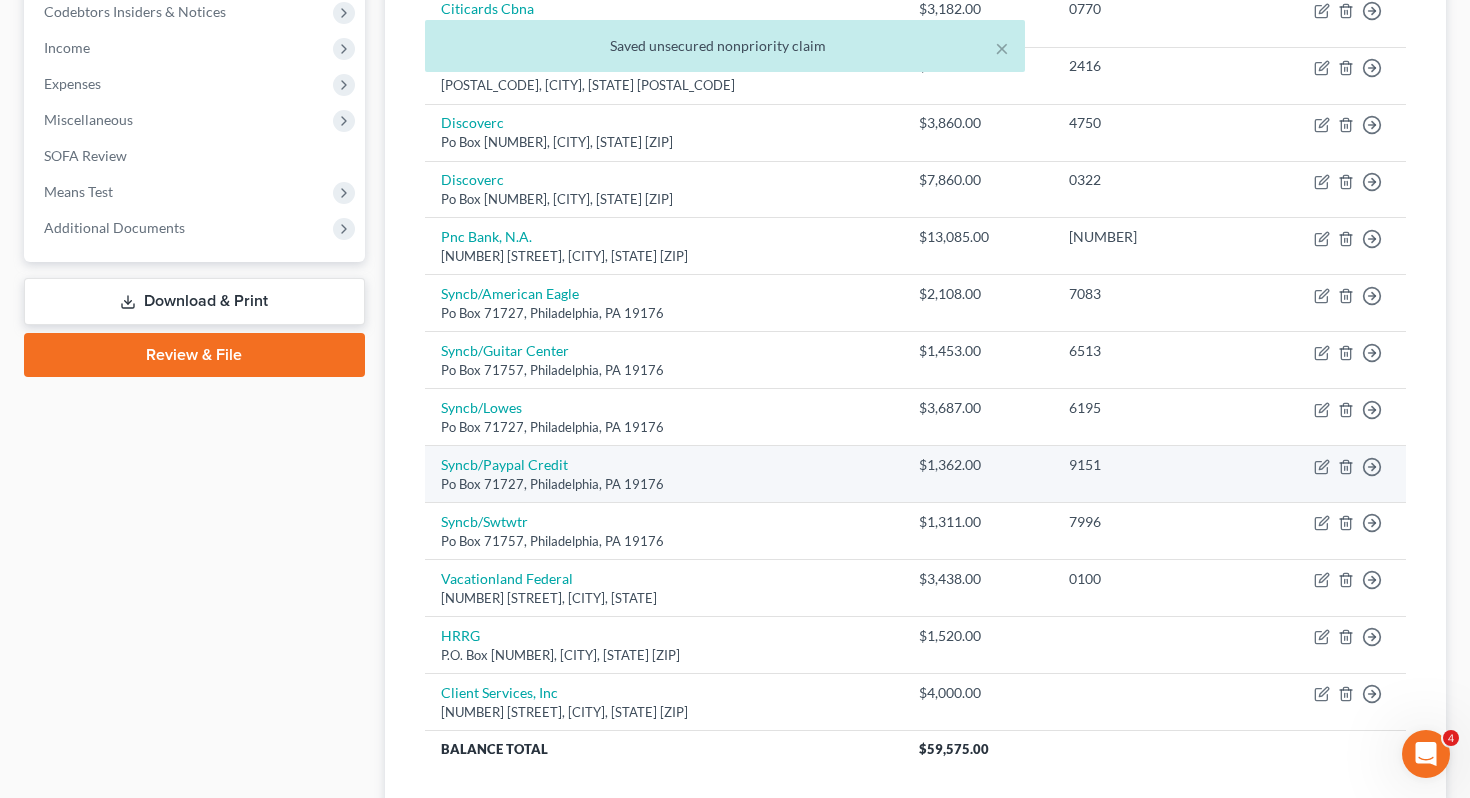 scroll, scrollTop: 0, scrollLeft: 0, axis: both 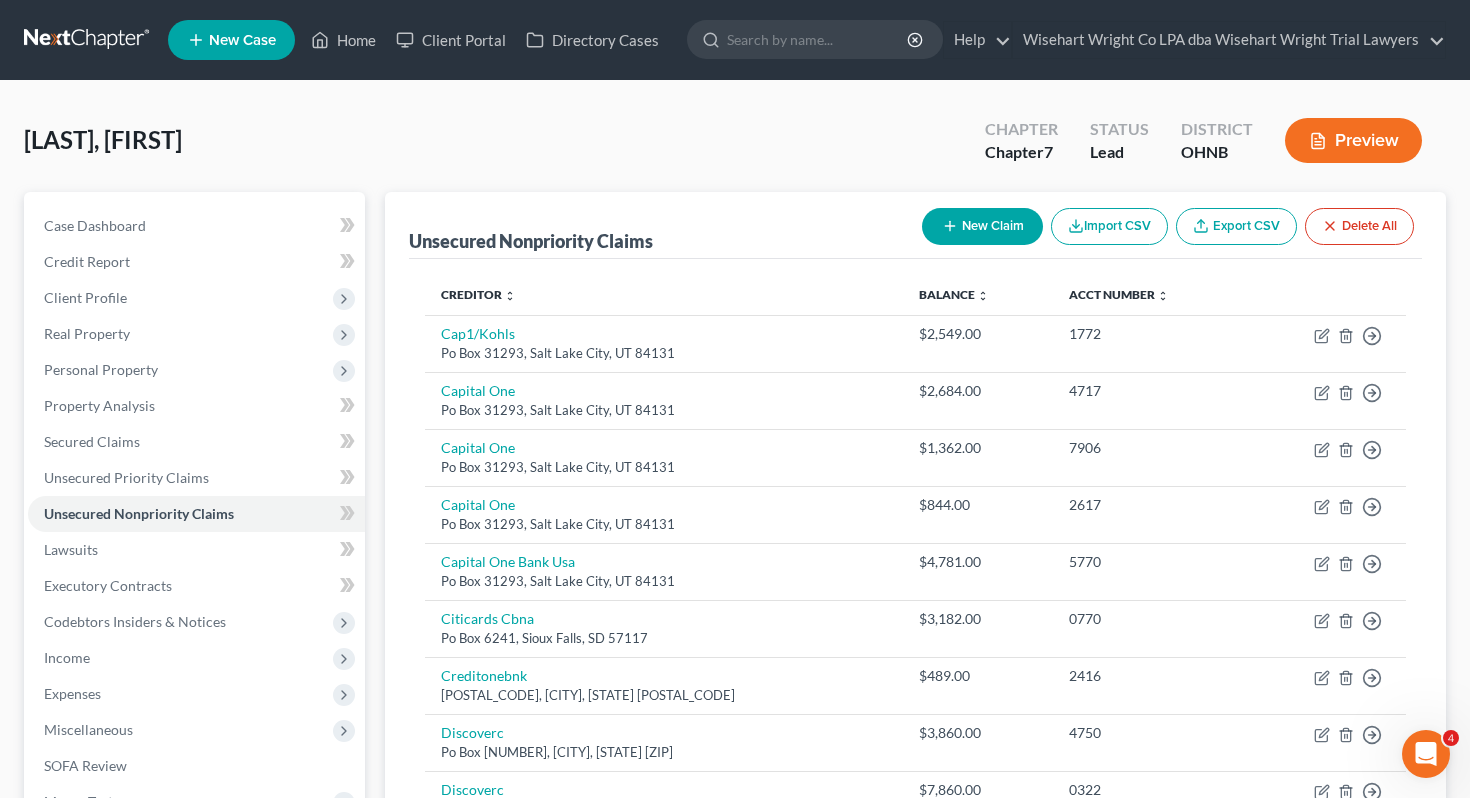 click on "New Claim" at bounding box center [982, 226] 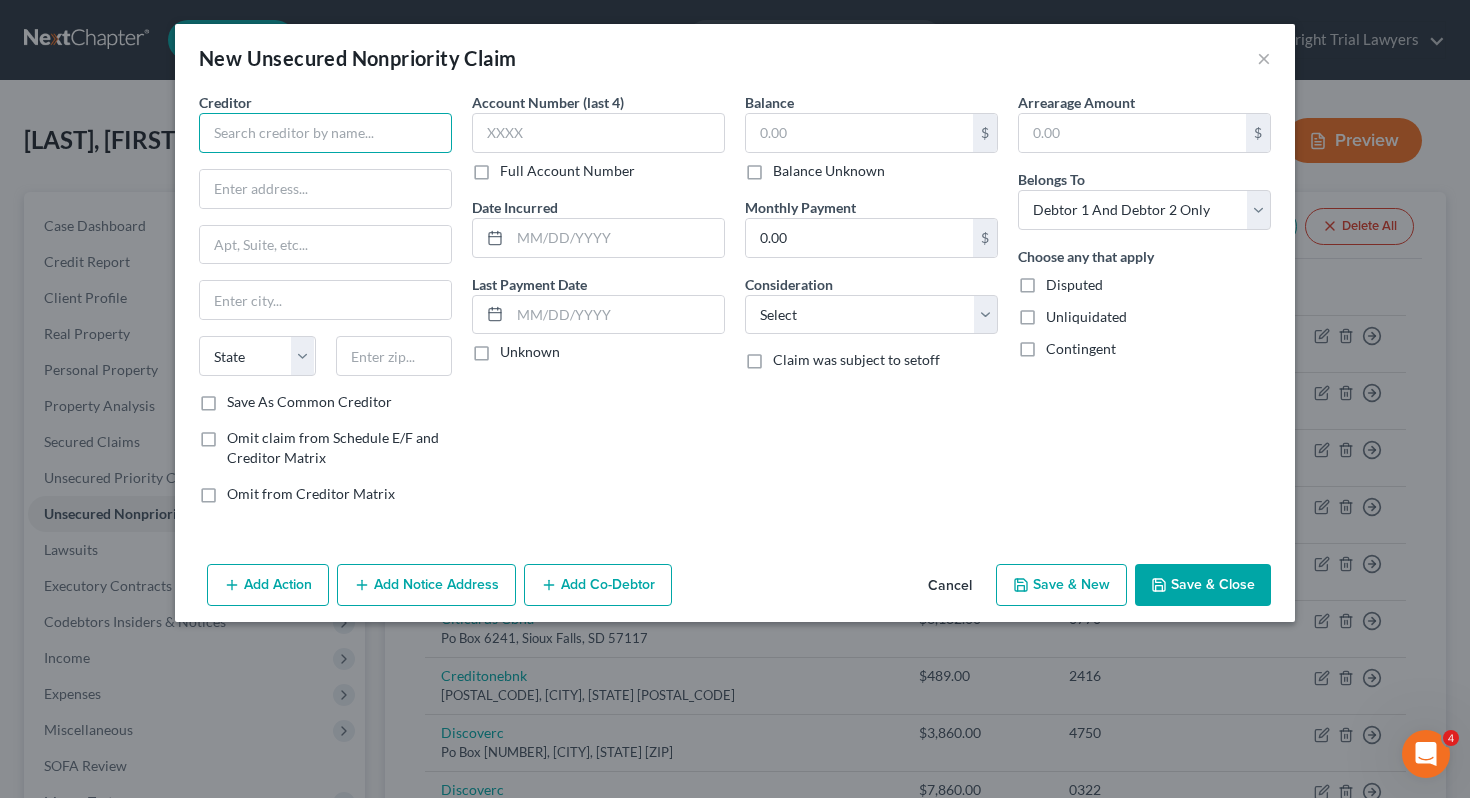 click at bounding box center [325, 133] 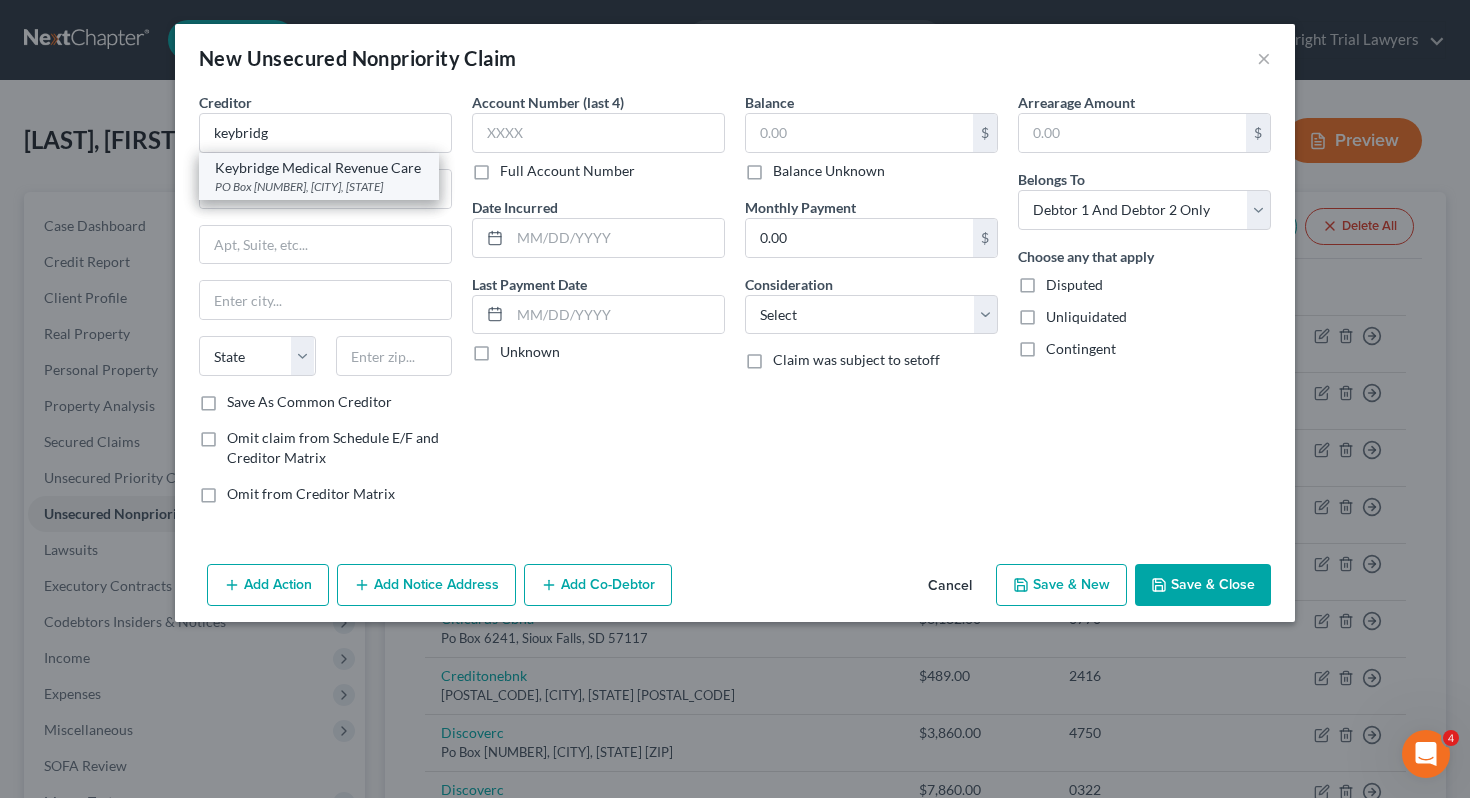 click on "PO Box [NUMBER], [CITY], [STATE]" at bounding box center [319, 186] 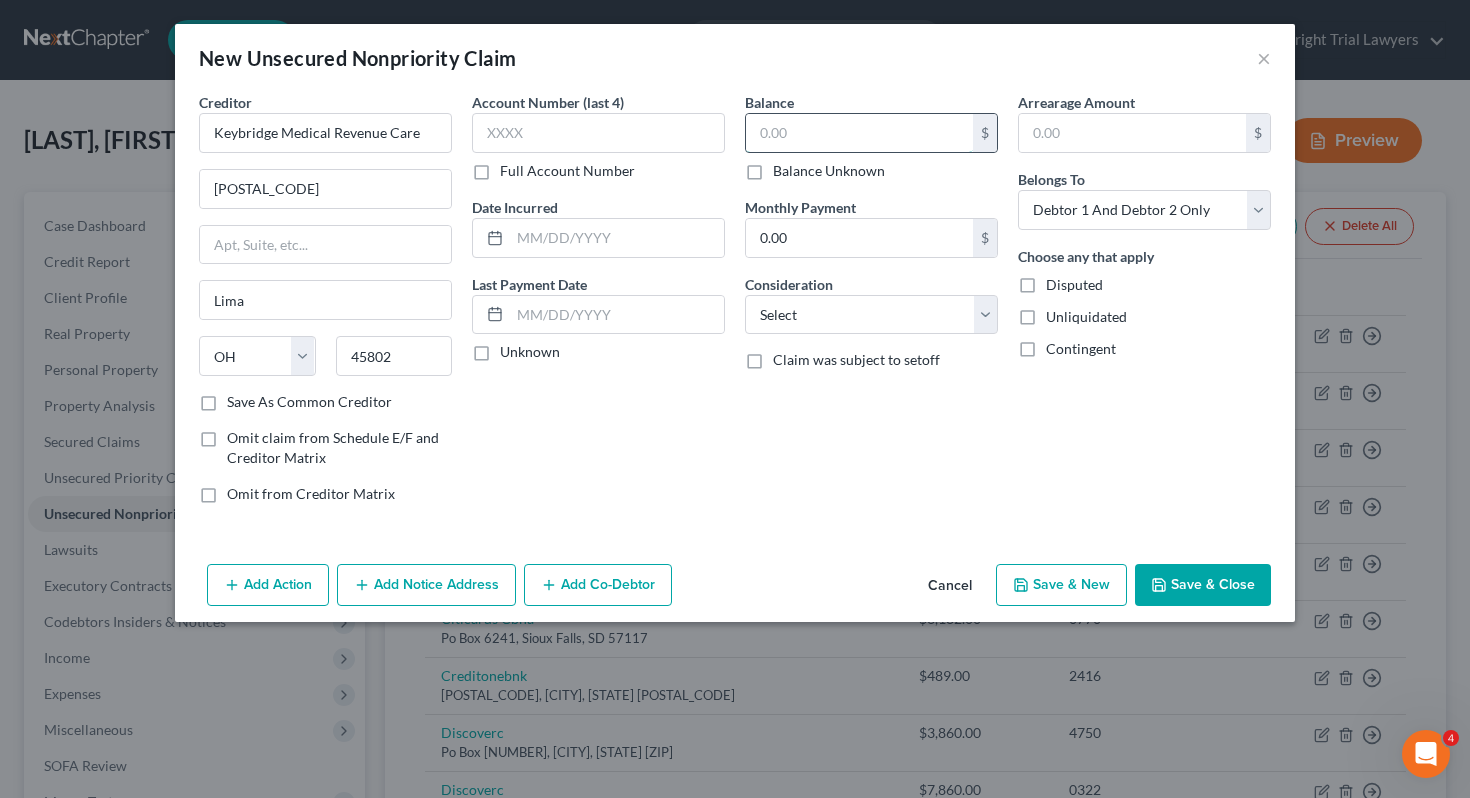 click at bounding box center (859, 133) 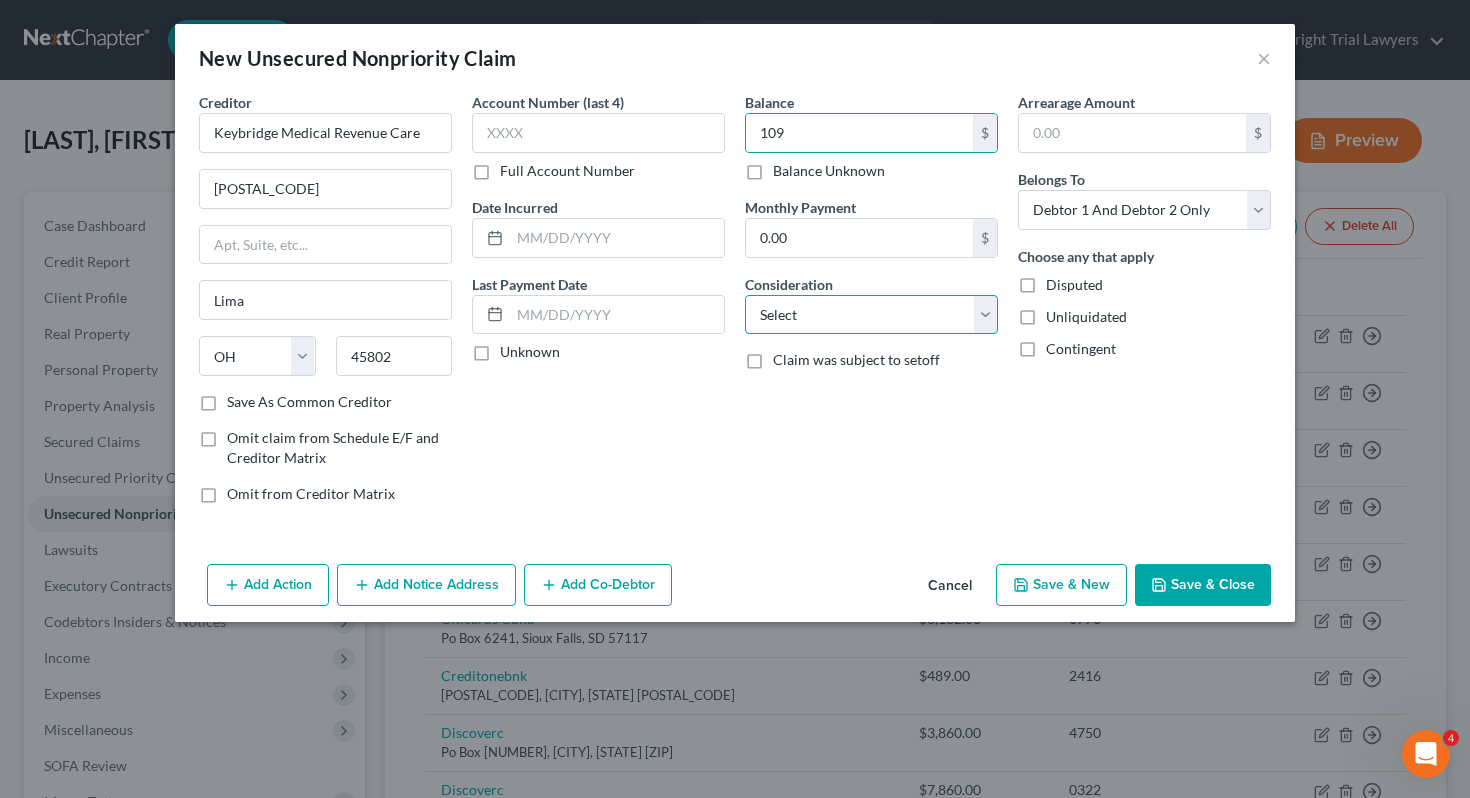 click on "Select Cable / Satellite Services Collection Agency Credit Card Debt Debt Counseling / Attorneys Deficiency Balance Domestic Support Obligations Home / Car Repairs Income Taxes Judgment Liens Medical Services Monies Loaned / Advanced Mortgage Obligation From Divorce Or Separation Obligation To Pensions Other Overdrawn Bank Account Promised To Help Pay Creditors Student Loans Suppliers And Vendors Telephone / Internet Services Utility Services" at bounding box center (871, 315) 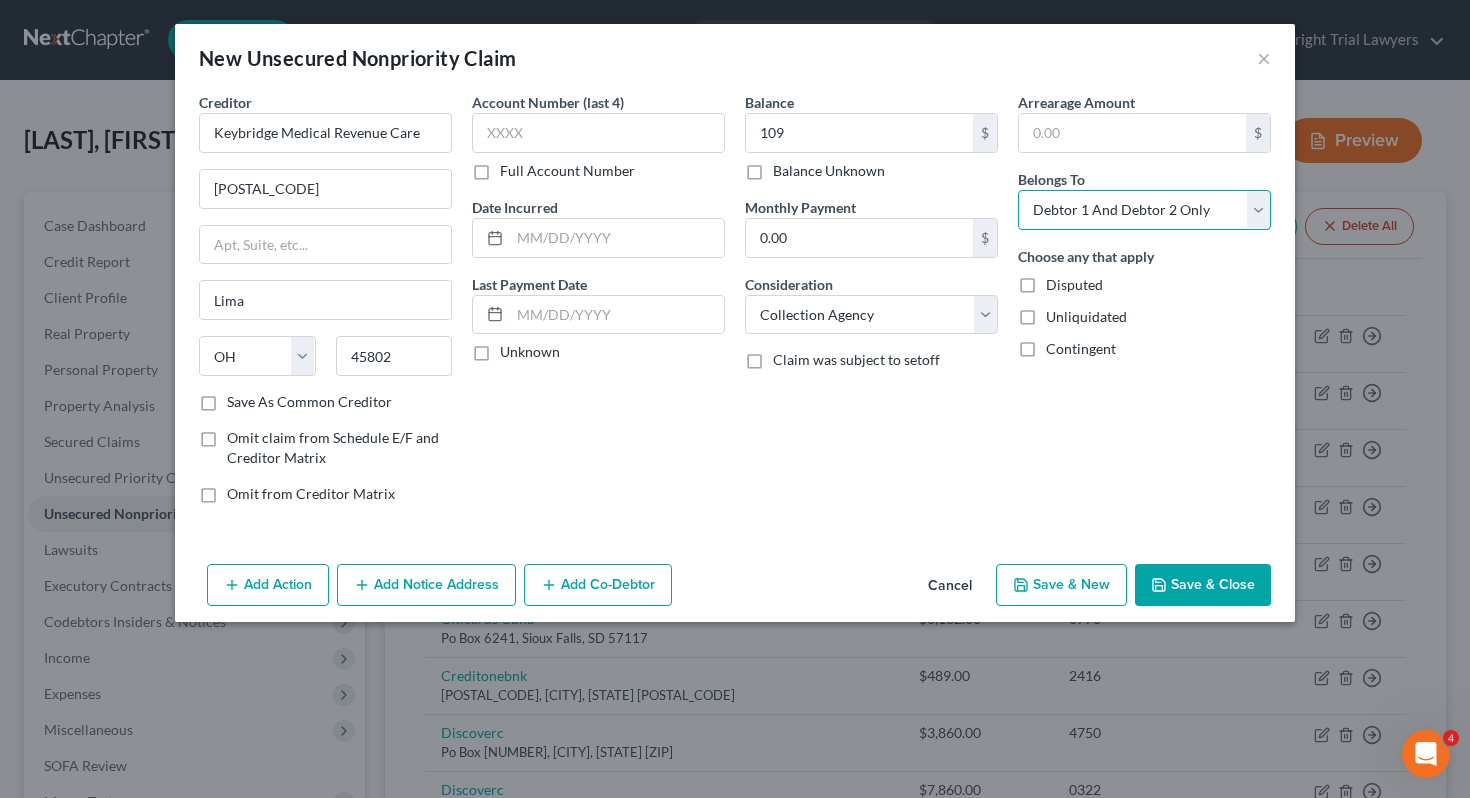 click on "Select Debtor 1 Only Debtor 2 Only Debtor 1 And Debtor 2 Only At Least One Of The Debtors And Another Community Property" at bounding box center [1144, 210] 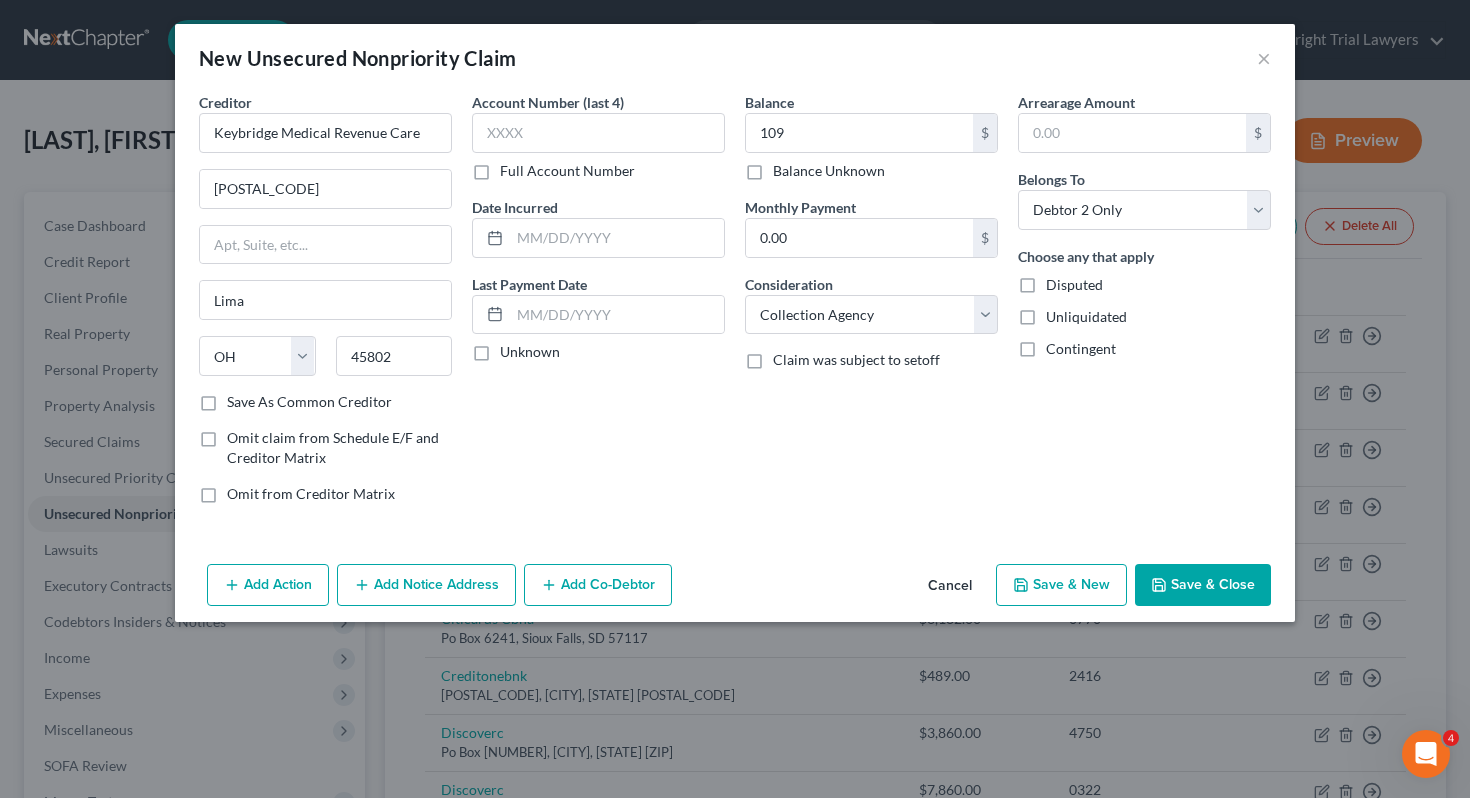 click on "Save & Close" at bounding box center [1203, 585] 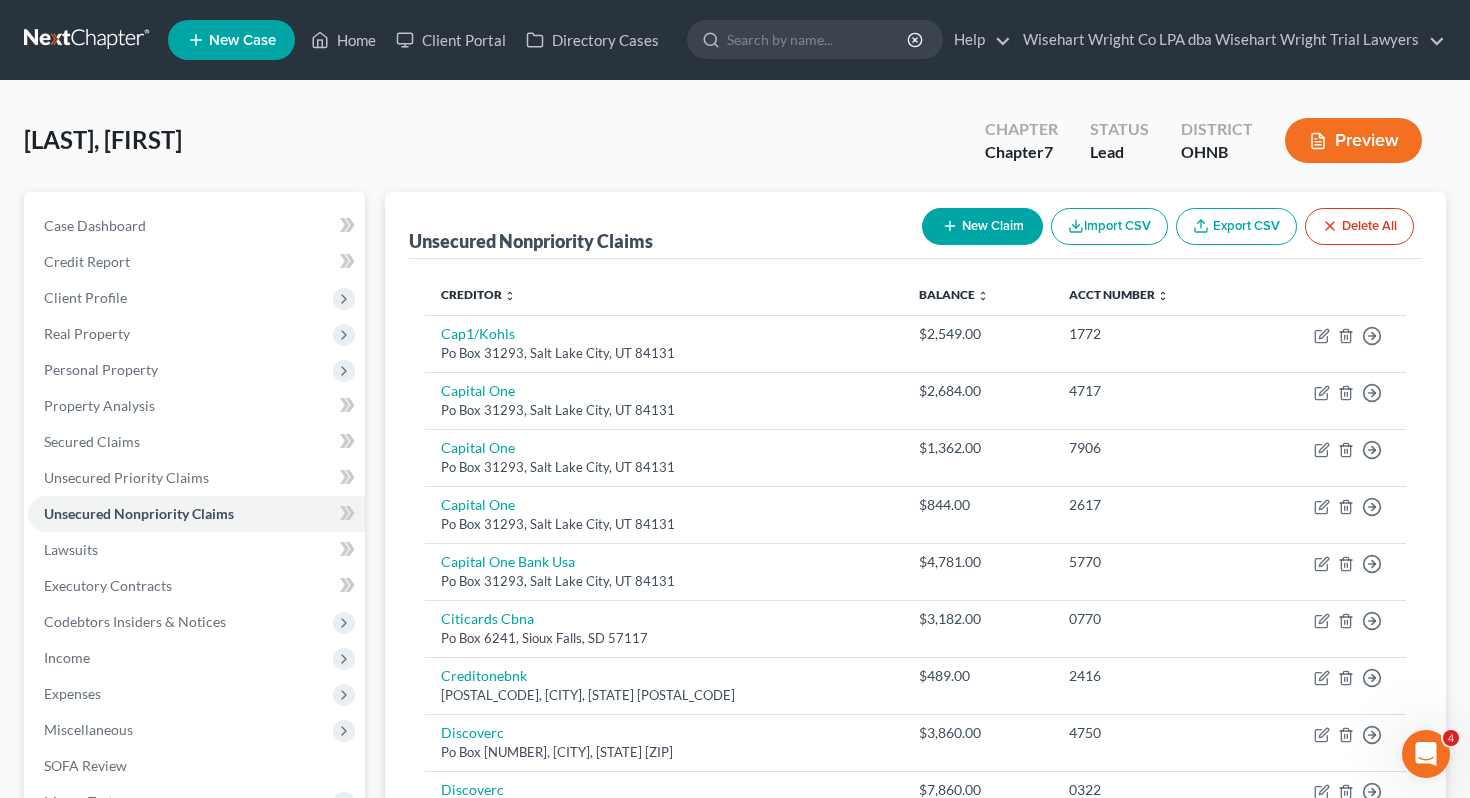 click on "New Claim" at bounding box center [982, 226] 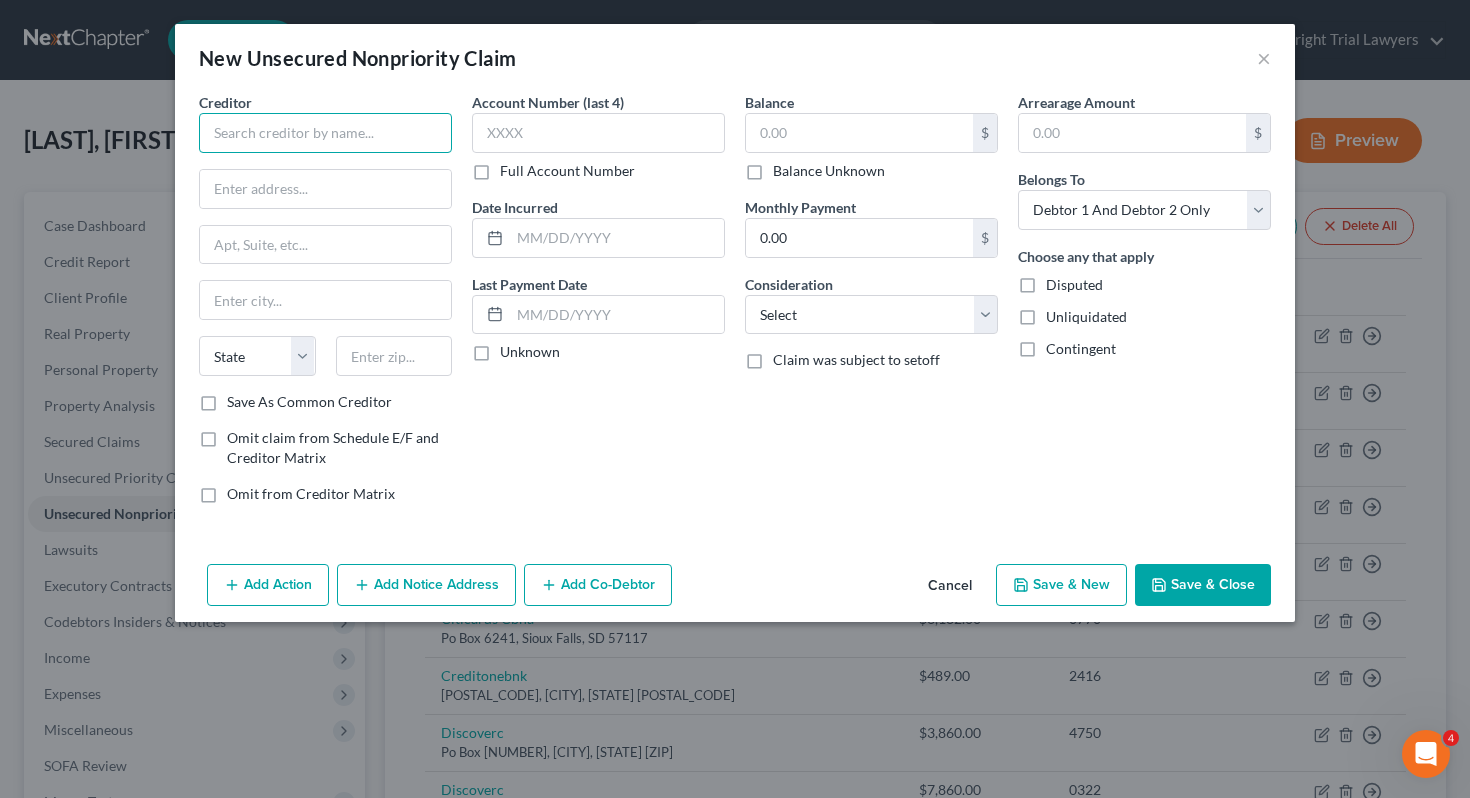 click at bounding box center (325, 133) 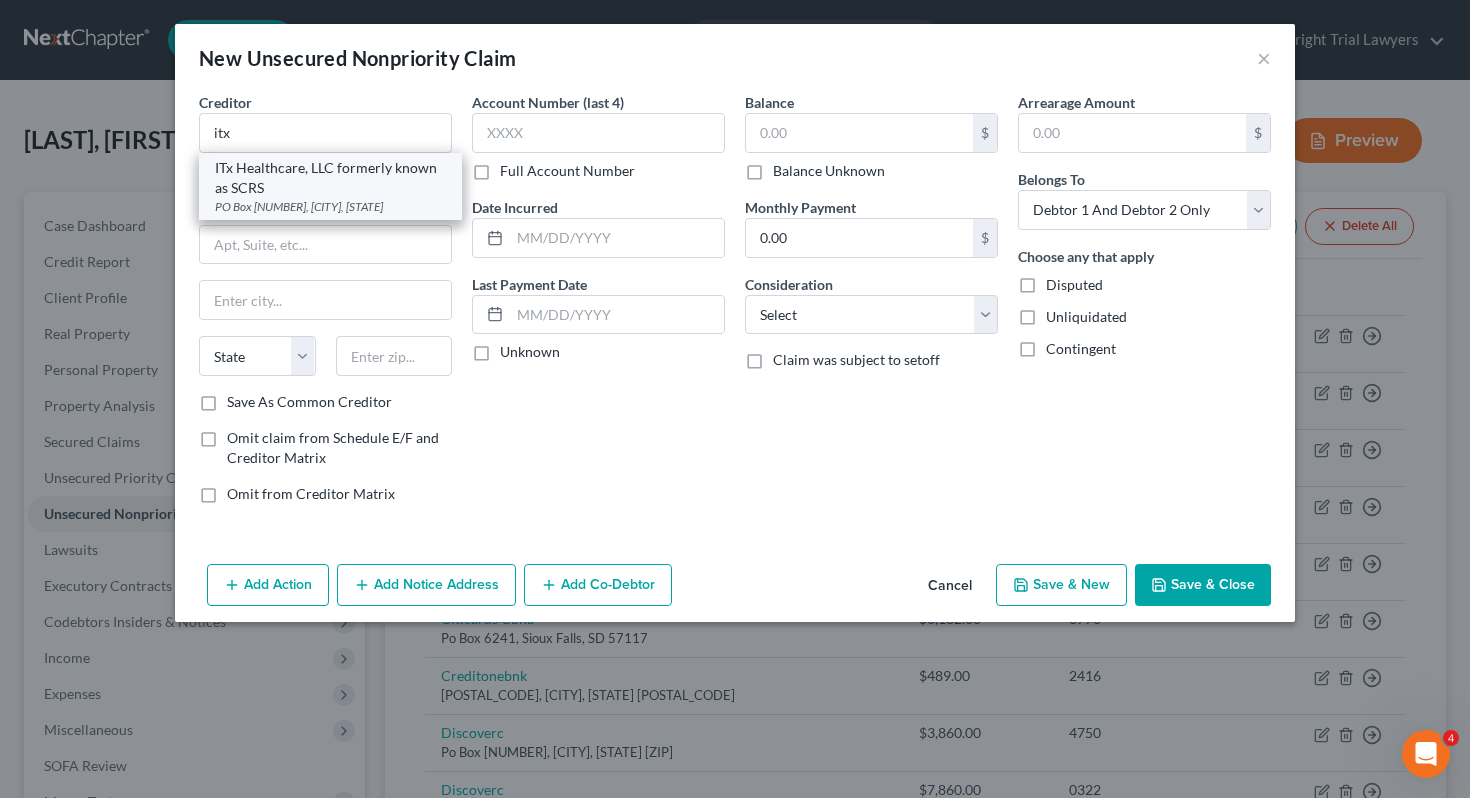 click on "PO Box [NUMBER], [CITY], [STATE]" at bounding box center (330, 206) 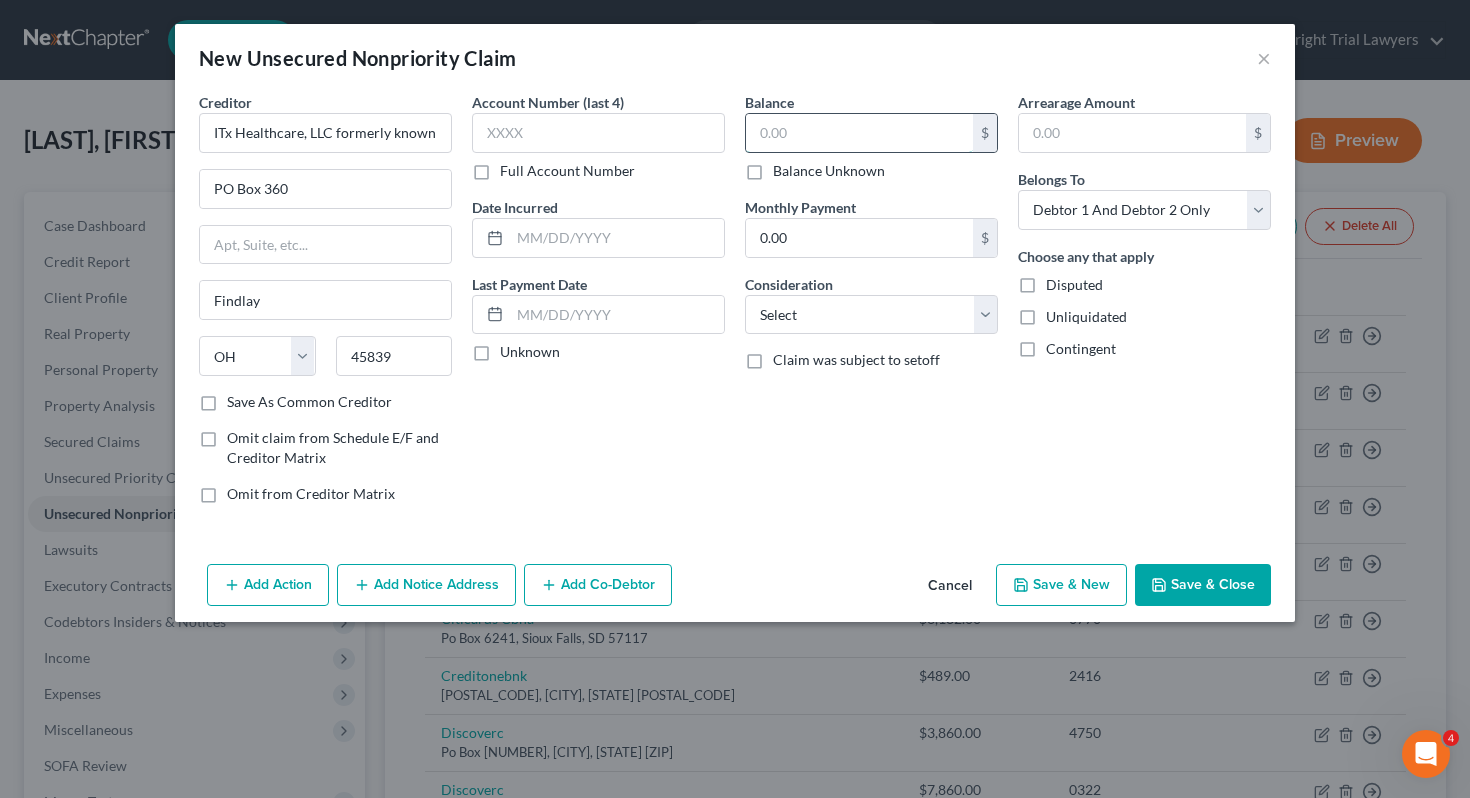 click at bounding box center (859, 133) 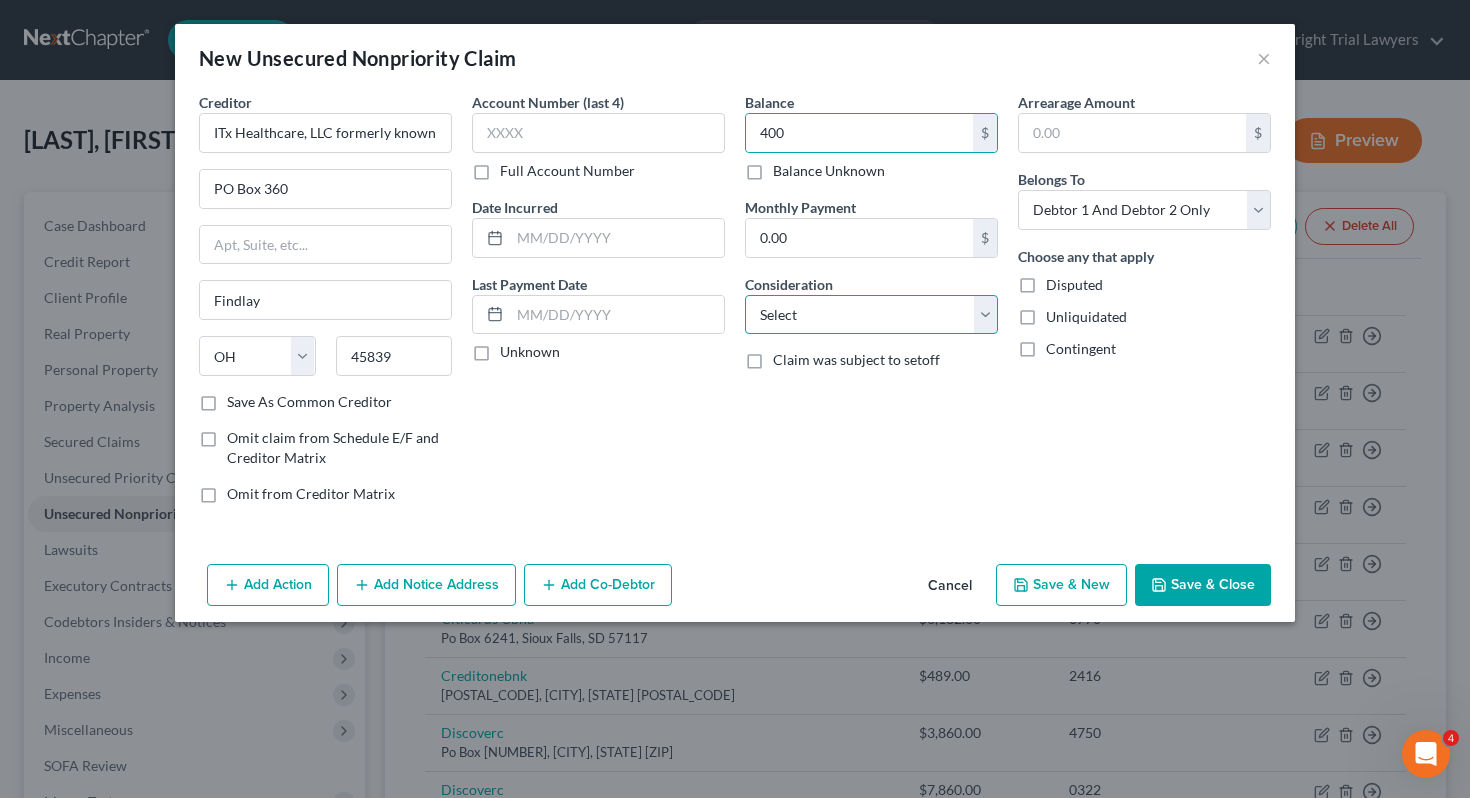 click on "Select Cable / Satellite Services Collection Agency Credit Card Debt Debt Counseling / Attorneys Deficiency Balance Domestic Support Obligations Home / Car Repairs Income Taxes Judgment Liens Medical Services Monies Loaned / Advanced Mortgage Obligation From Divorce Or Separation Obligation To Pensions Other Overdrawn Bank Account Promised To Help Pay Creditors Student Loans Suppliers And Vendors Telephone / Internet Services Utility Services" at bounding box center (871, 315) 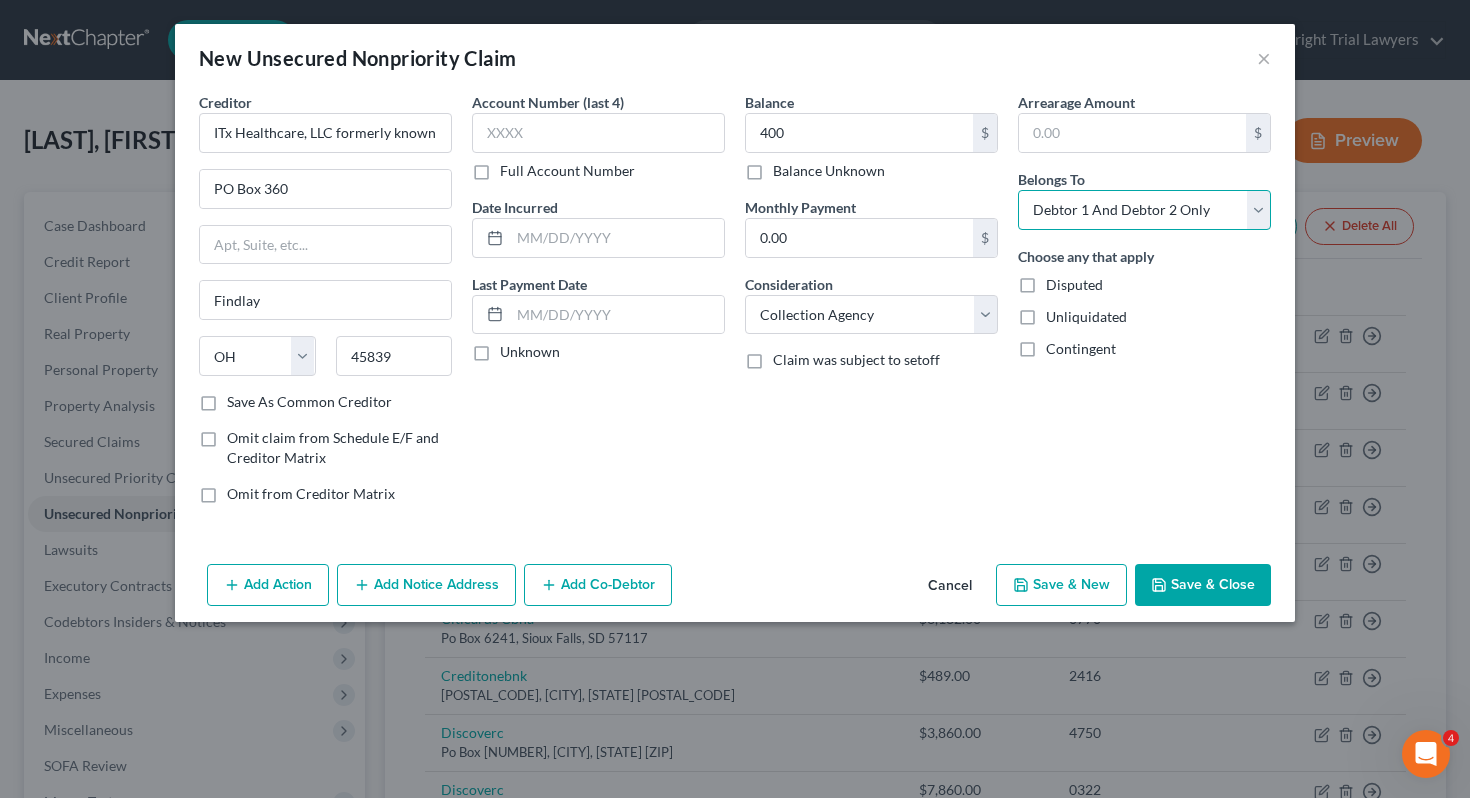 click on "Select Debtor 1 Only Debtor 2 Only Debtor 1 And Debtor 2 Only At Least One Of The Debtors And Another Community Property" at bounding box center [1144, 210] 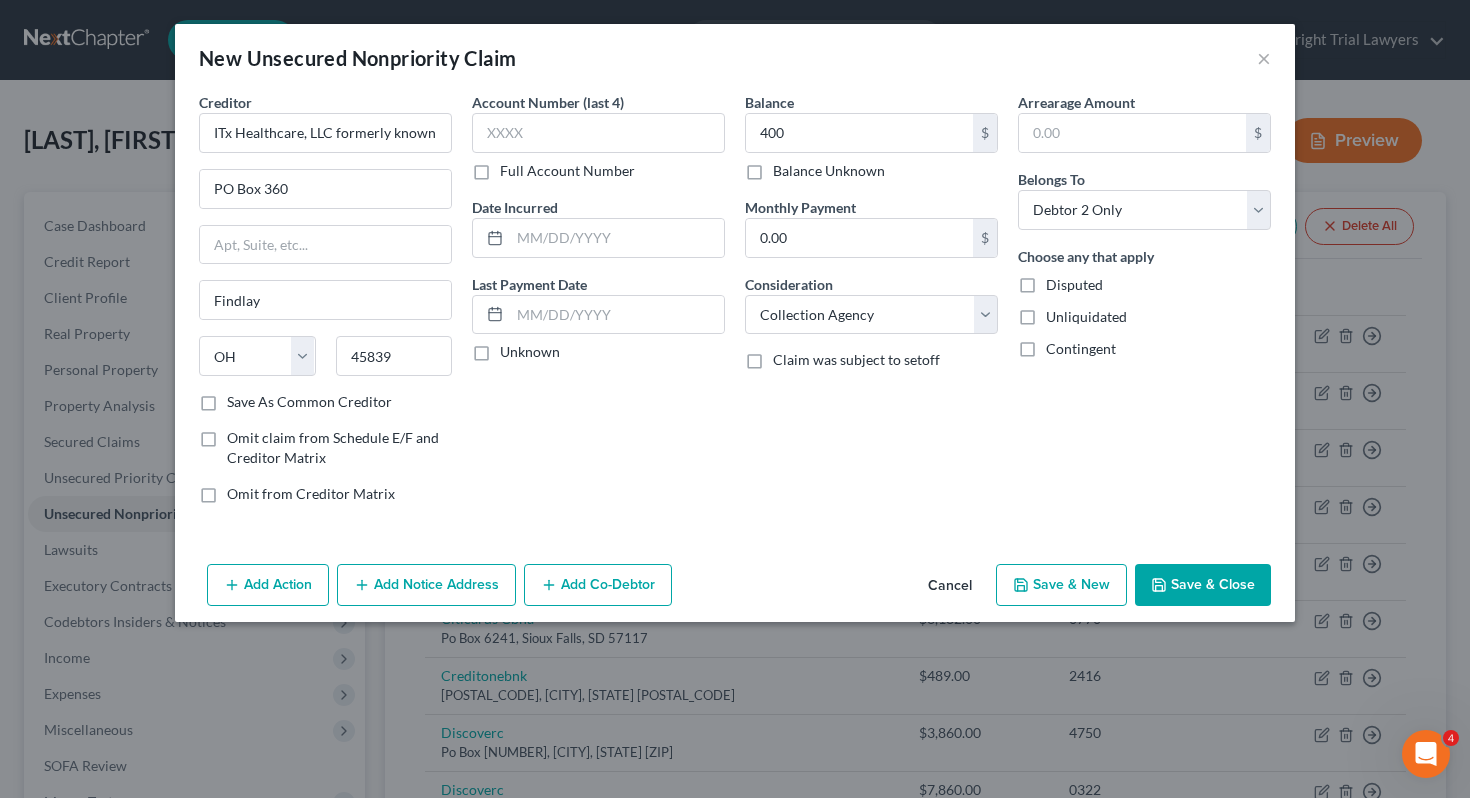 click on "Save & Close" at bounding box center [1203, 585] 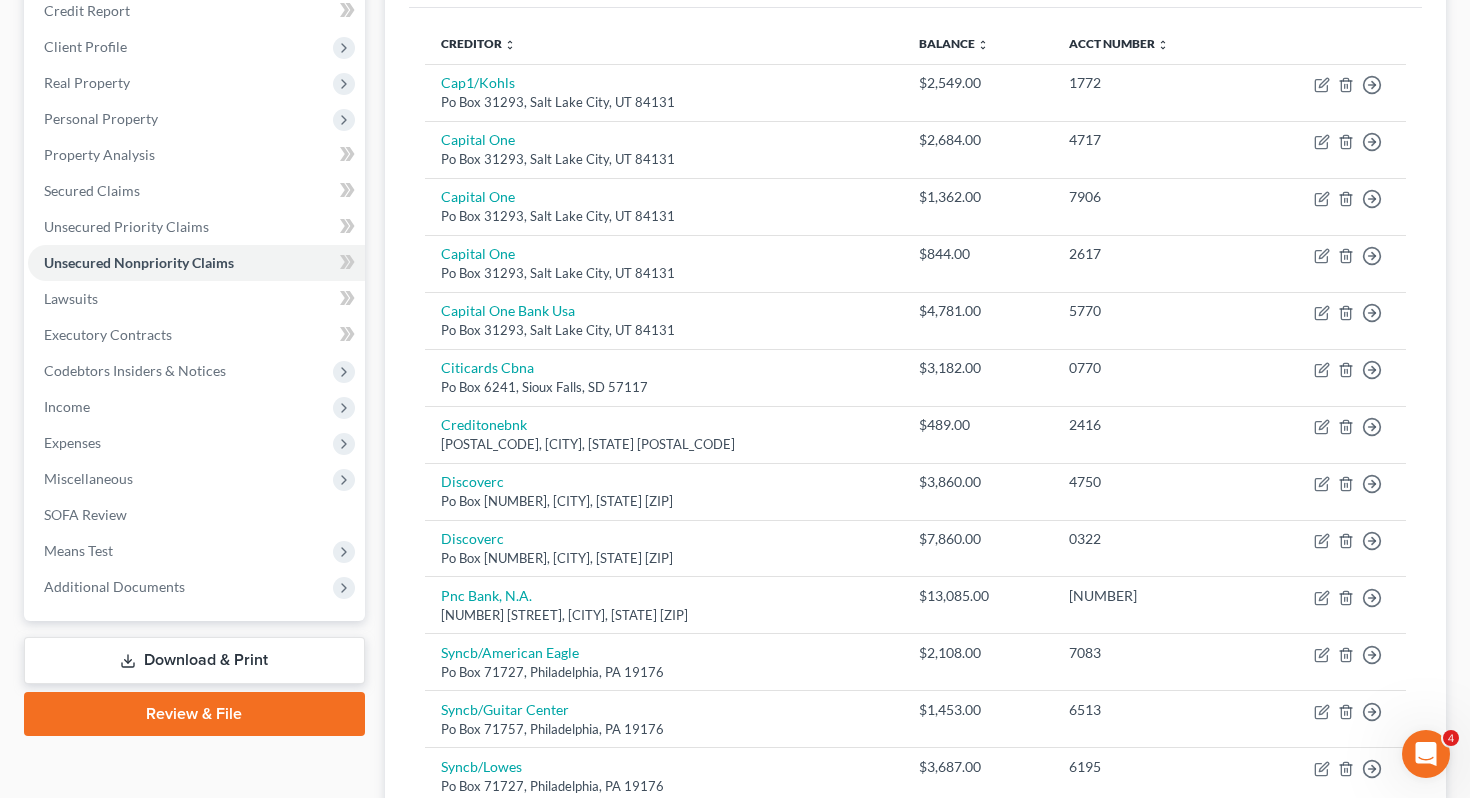scroll, scrollTop: 872, scrollLeft: 0, axis: vertical 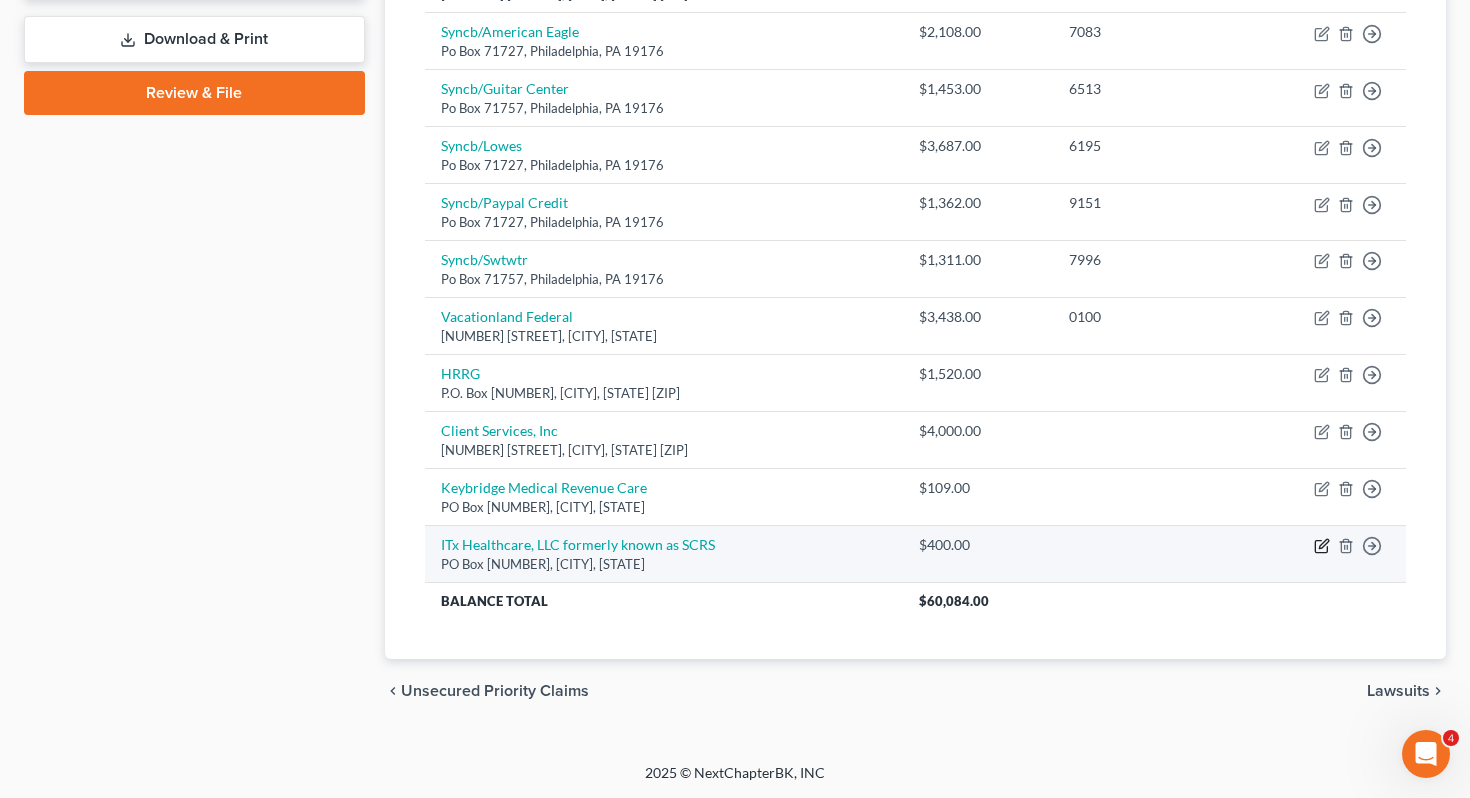 click 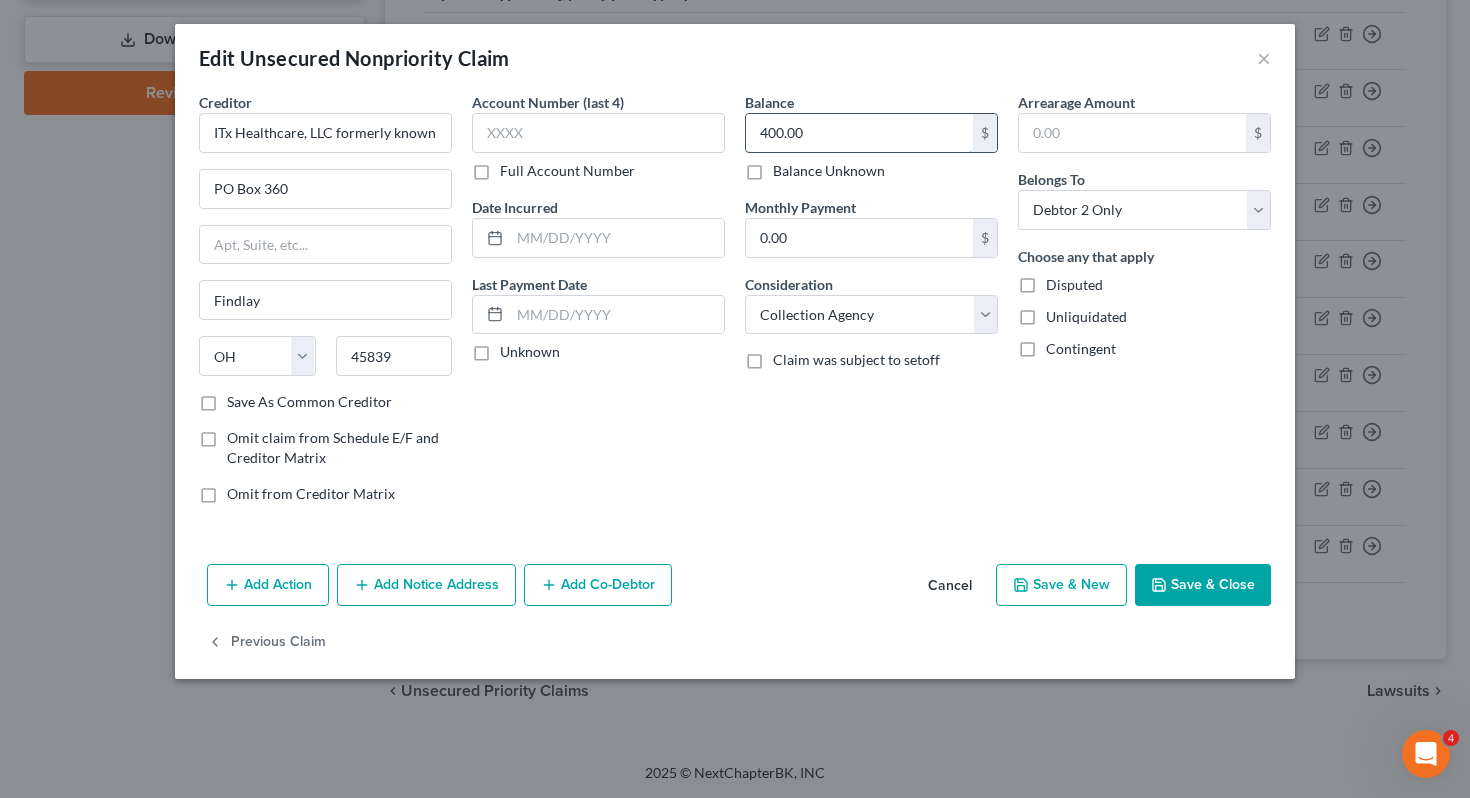 click on "400.00" at bounding box center [859, 133] 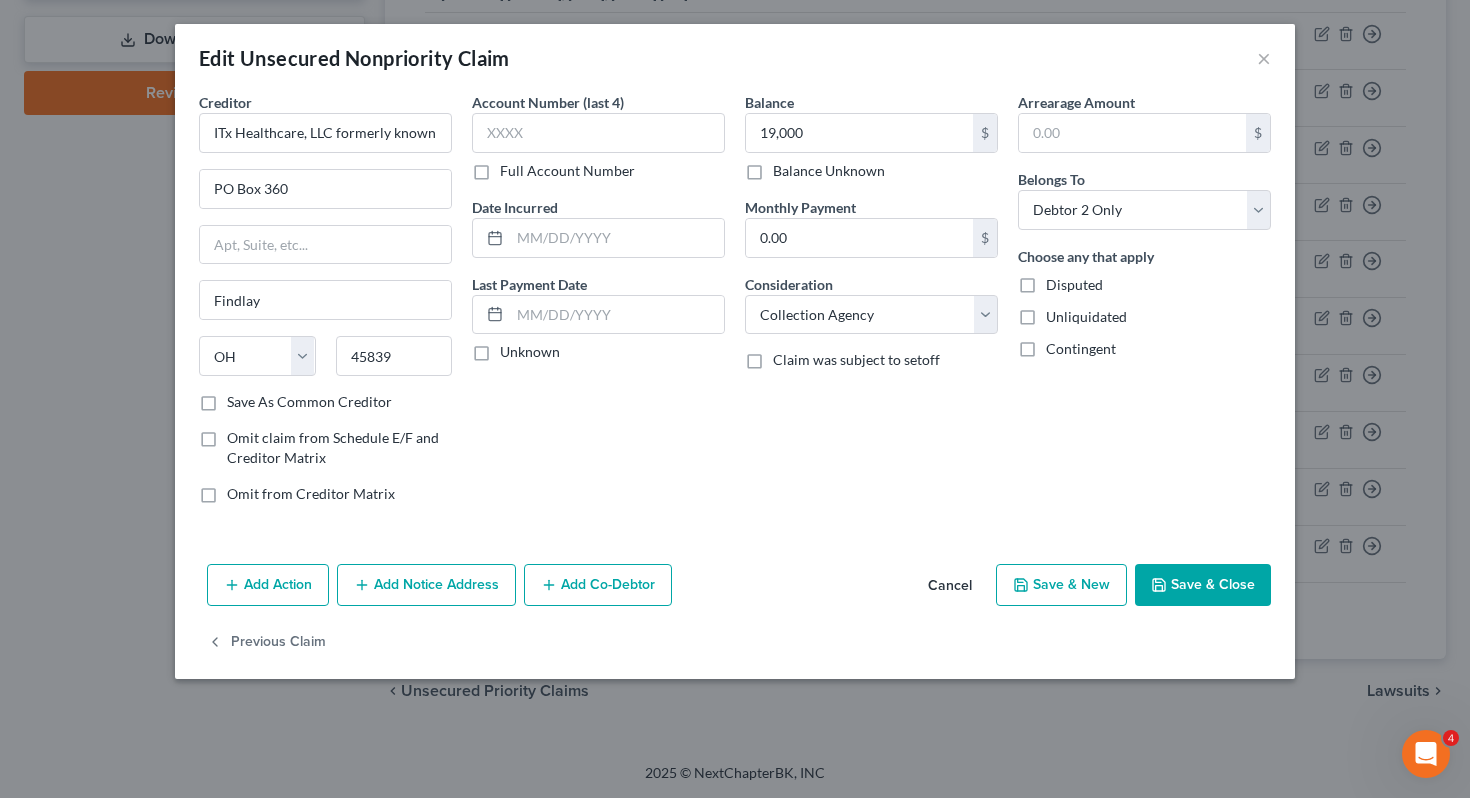 click on "Save & Close" at bounding box center (1203, 585) 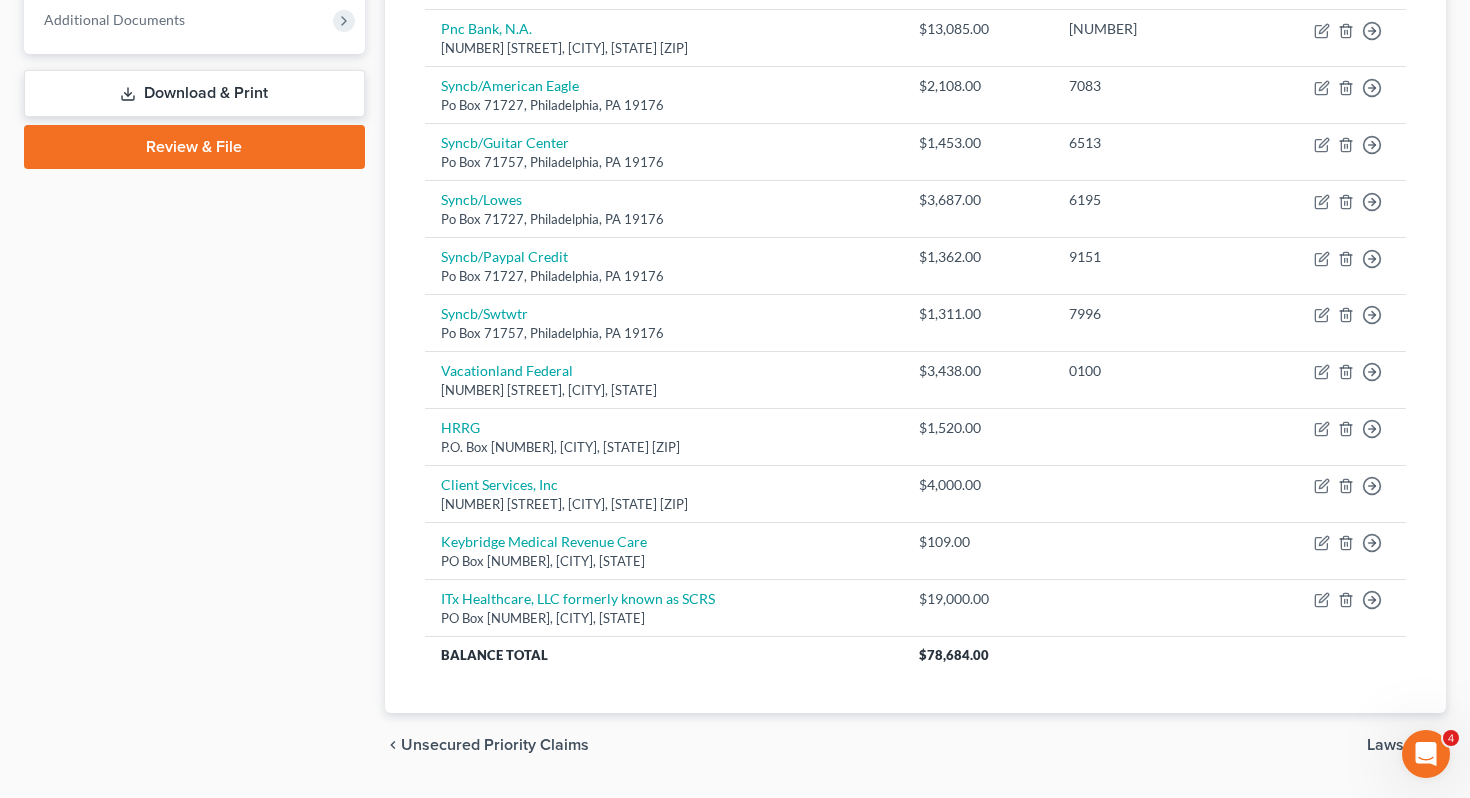 scroll, scrollTop: 820, scrollLeft: 0, axis: vertical 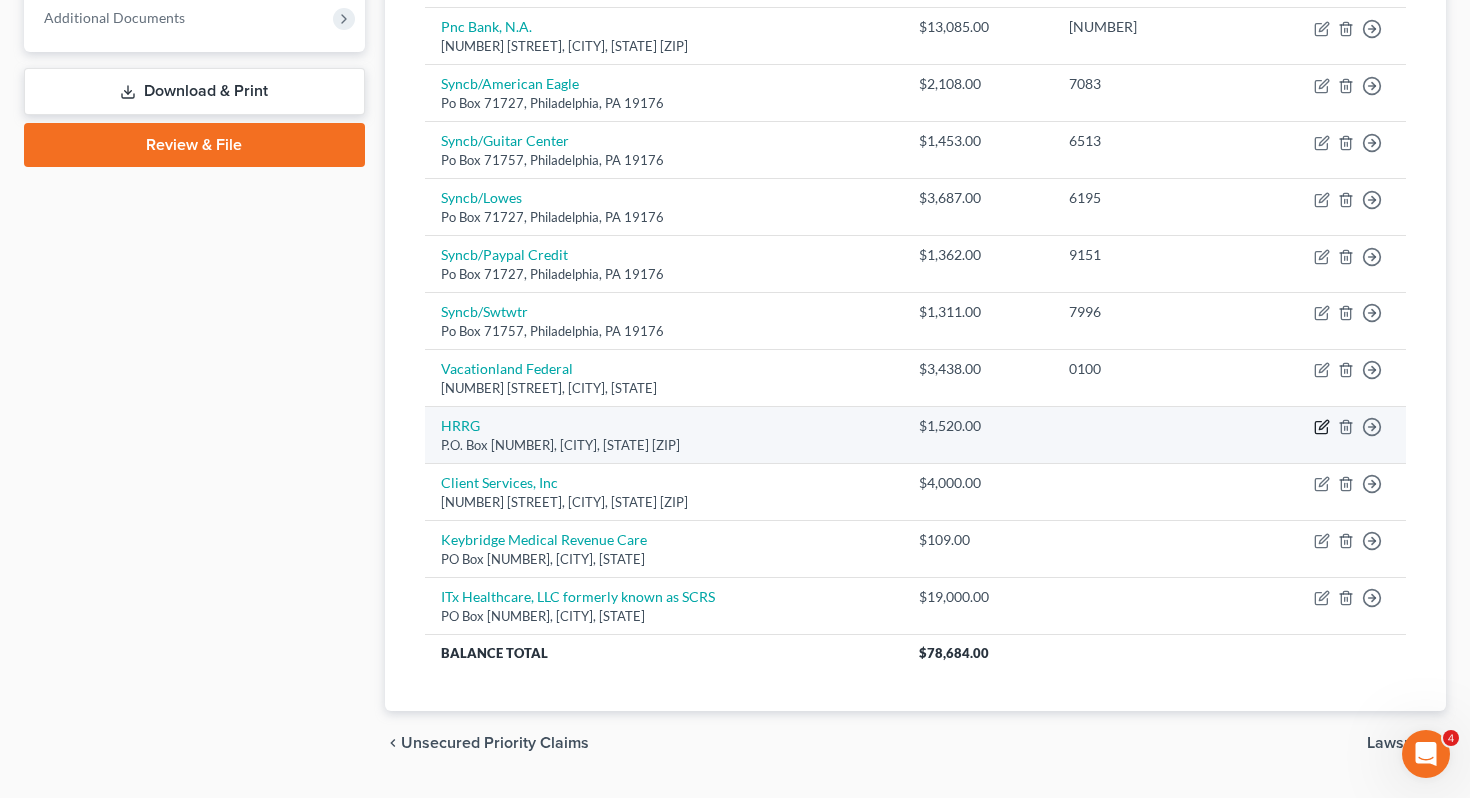 click 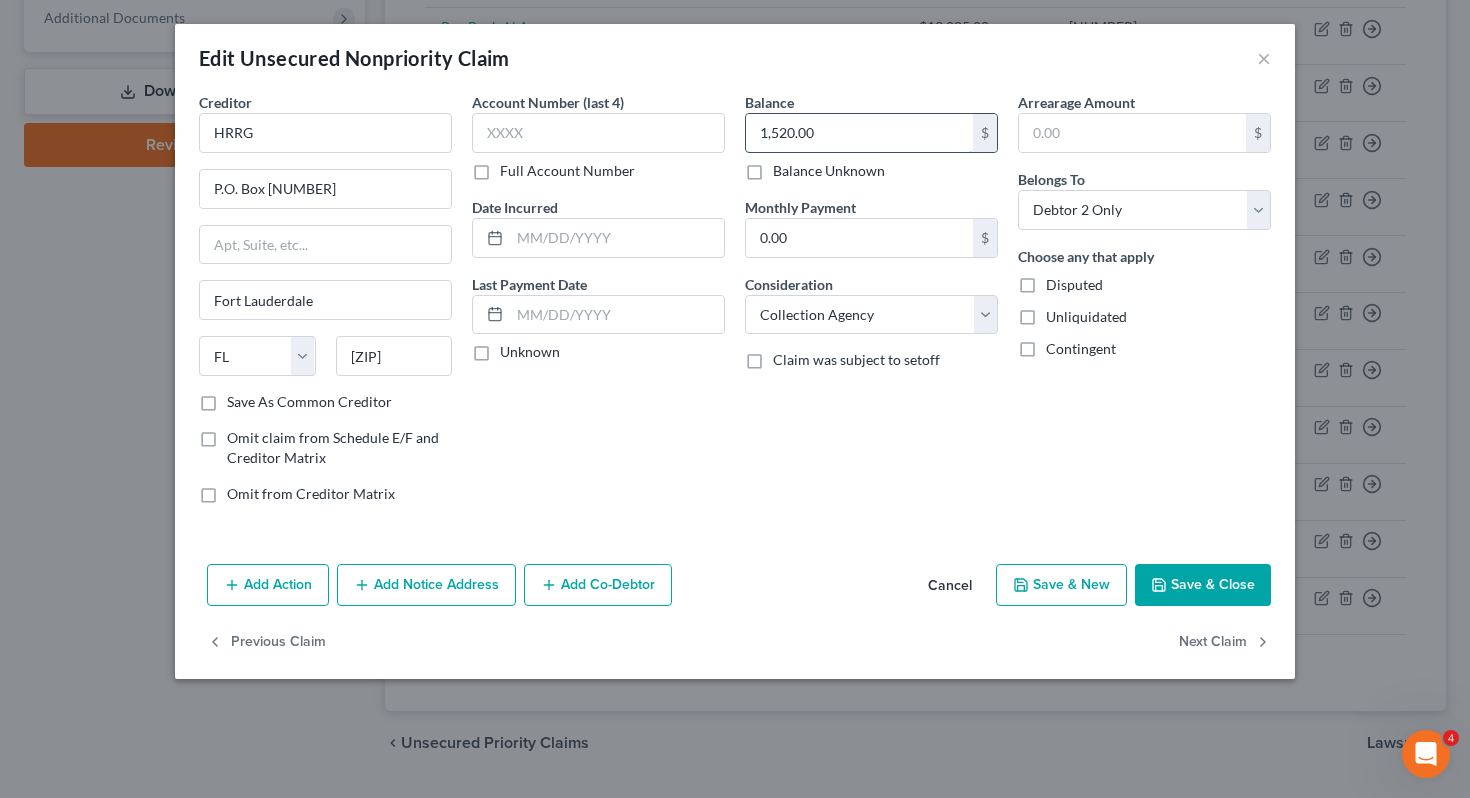 click on "1,520.00" at bounding box center (859, 133) 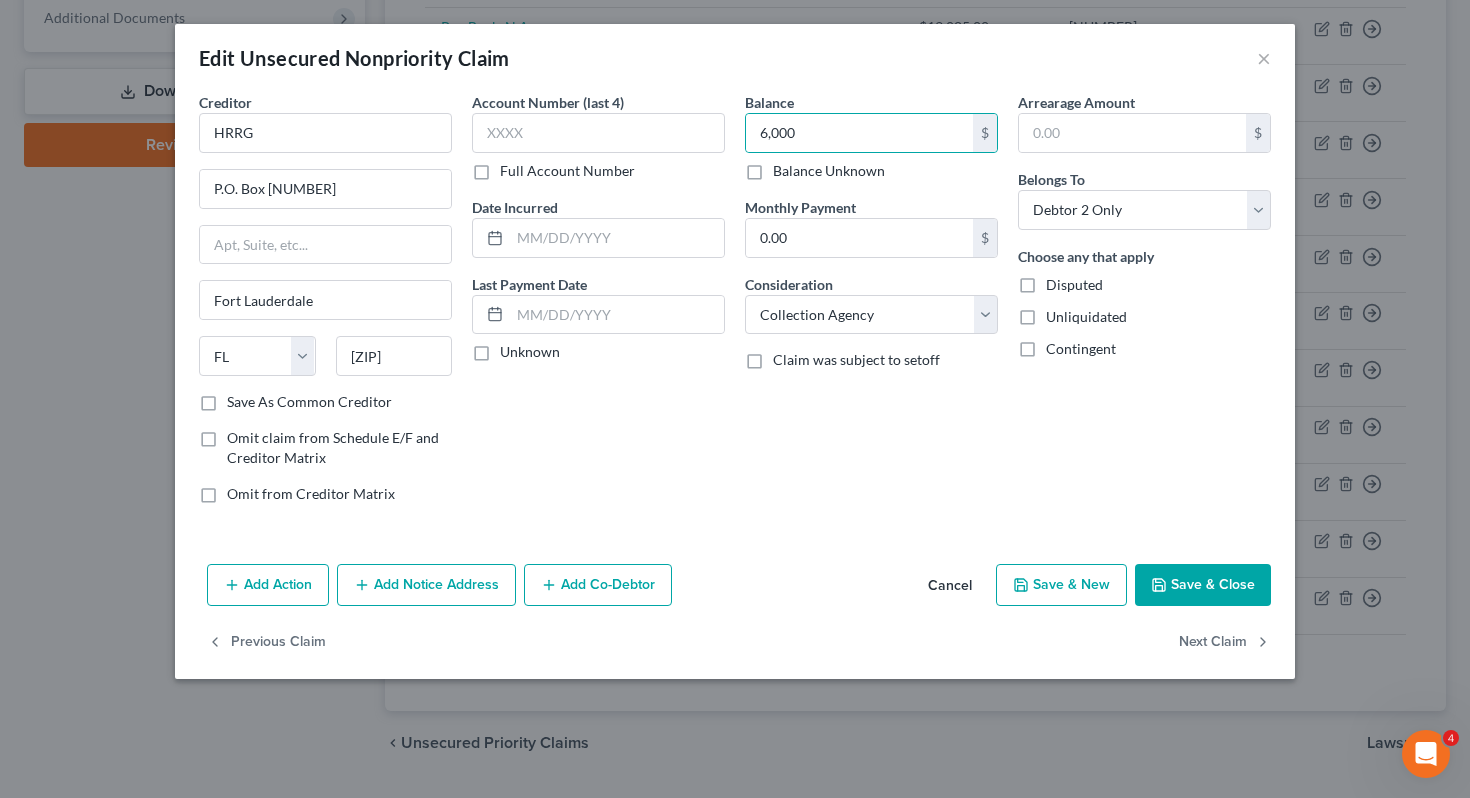 click on "Save & Close" at bounding box center (1203, 585) 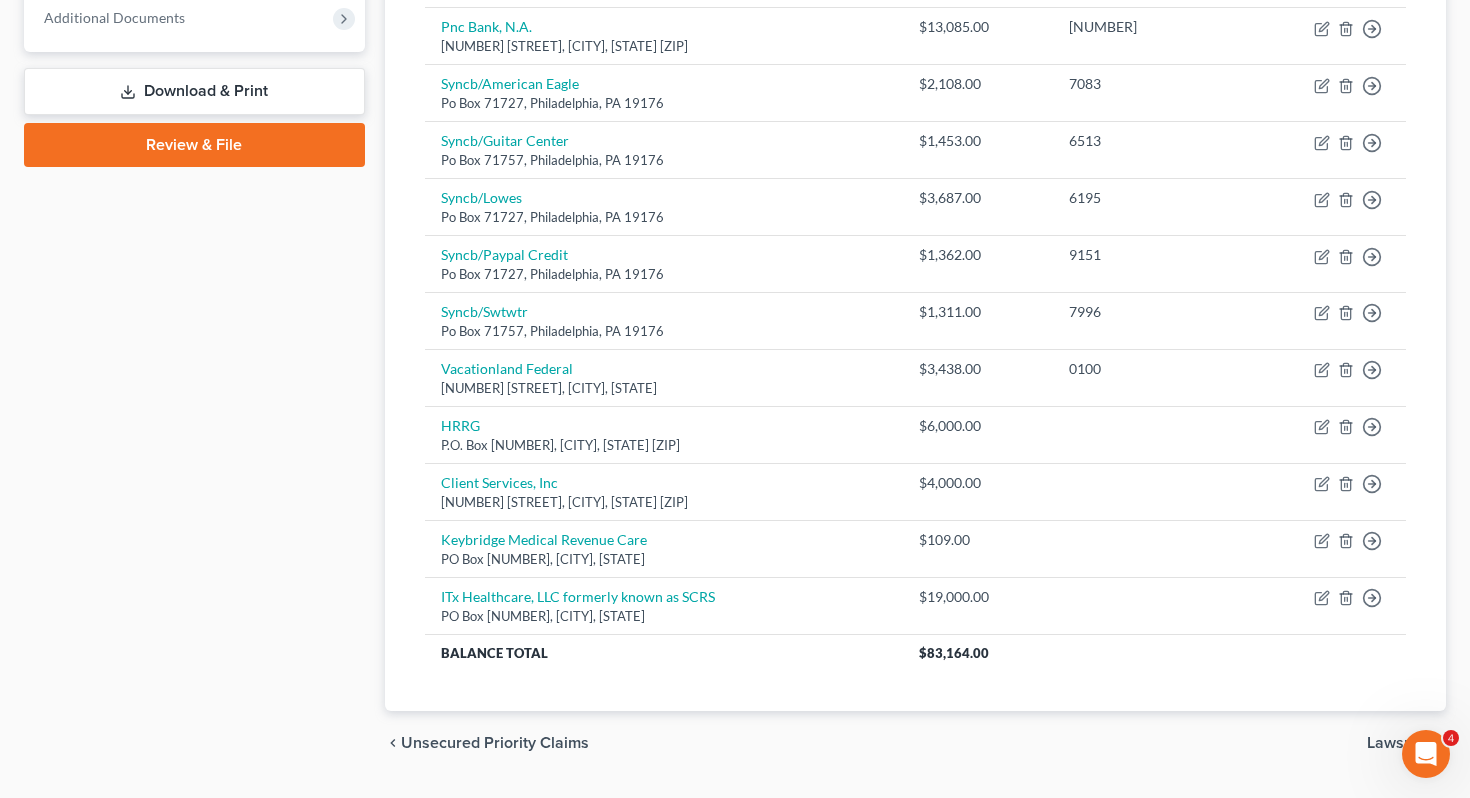 scroll, scrollTop: 0, scrollLeft: 0, axis: both 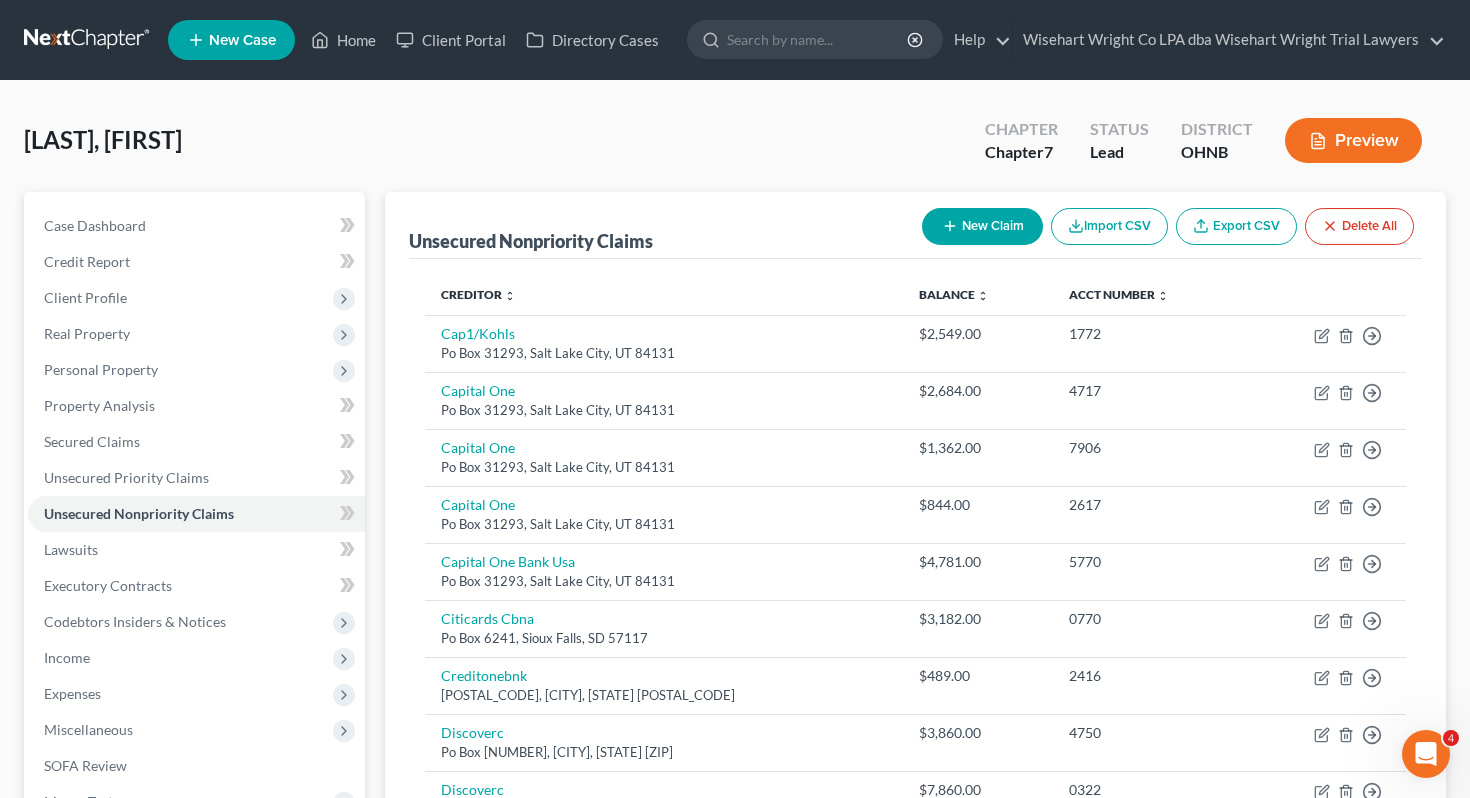 click on "New Claim" at bounding box center (982, 226) 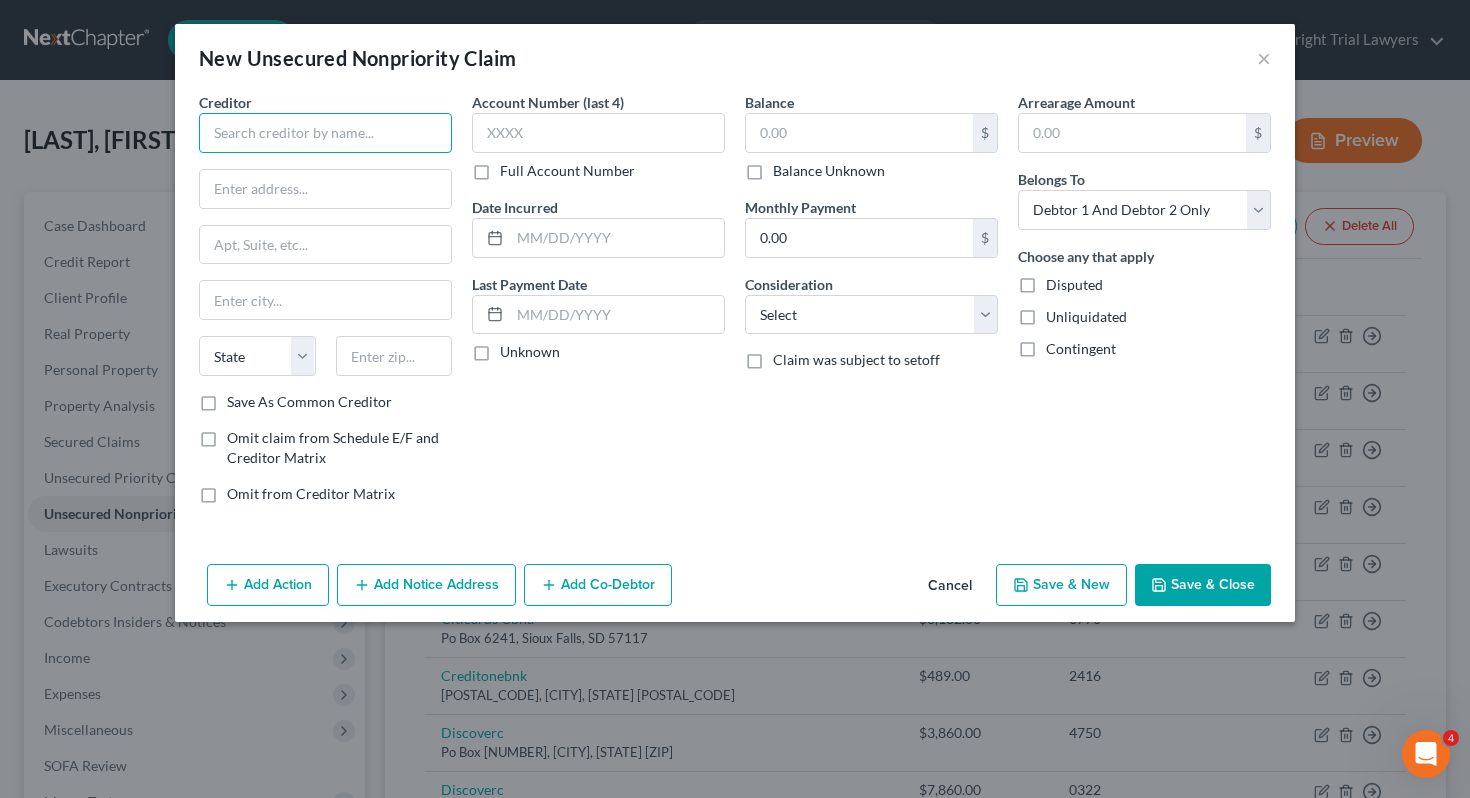 click at bounding box center (325, 133) 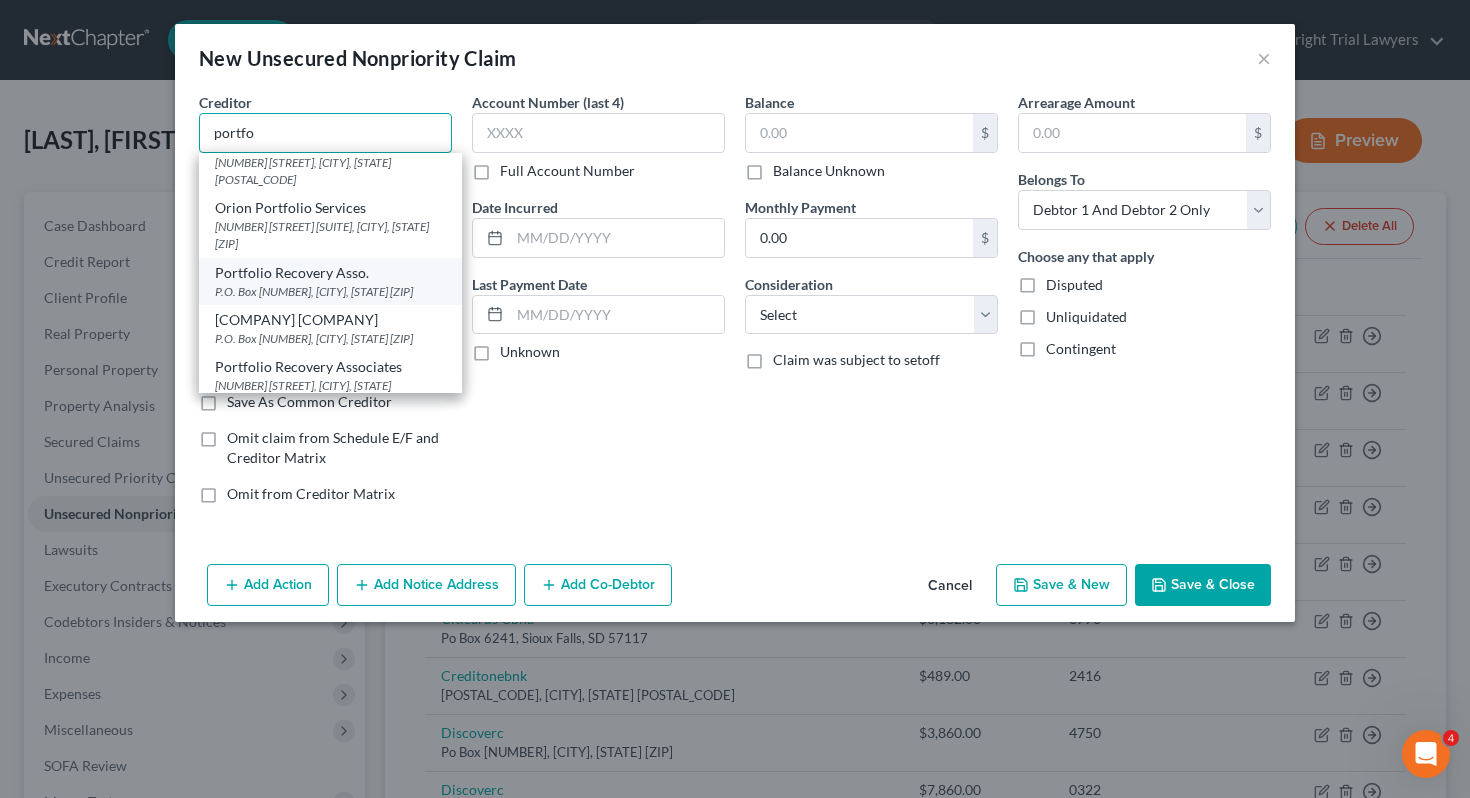 scroll, scrollTop: 355, scrollLeft: 0, axis: vertical 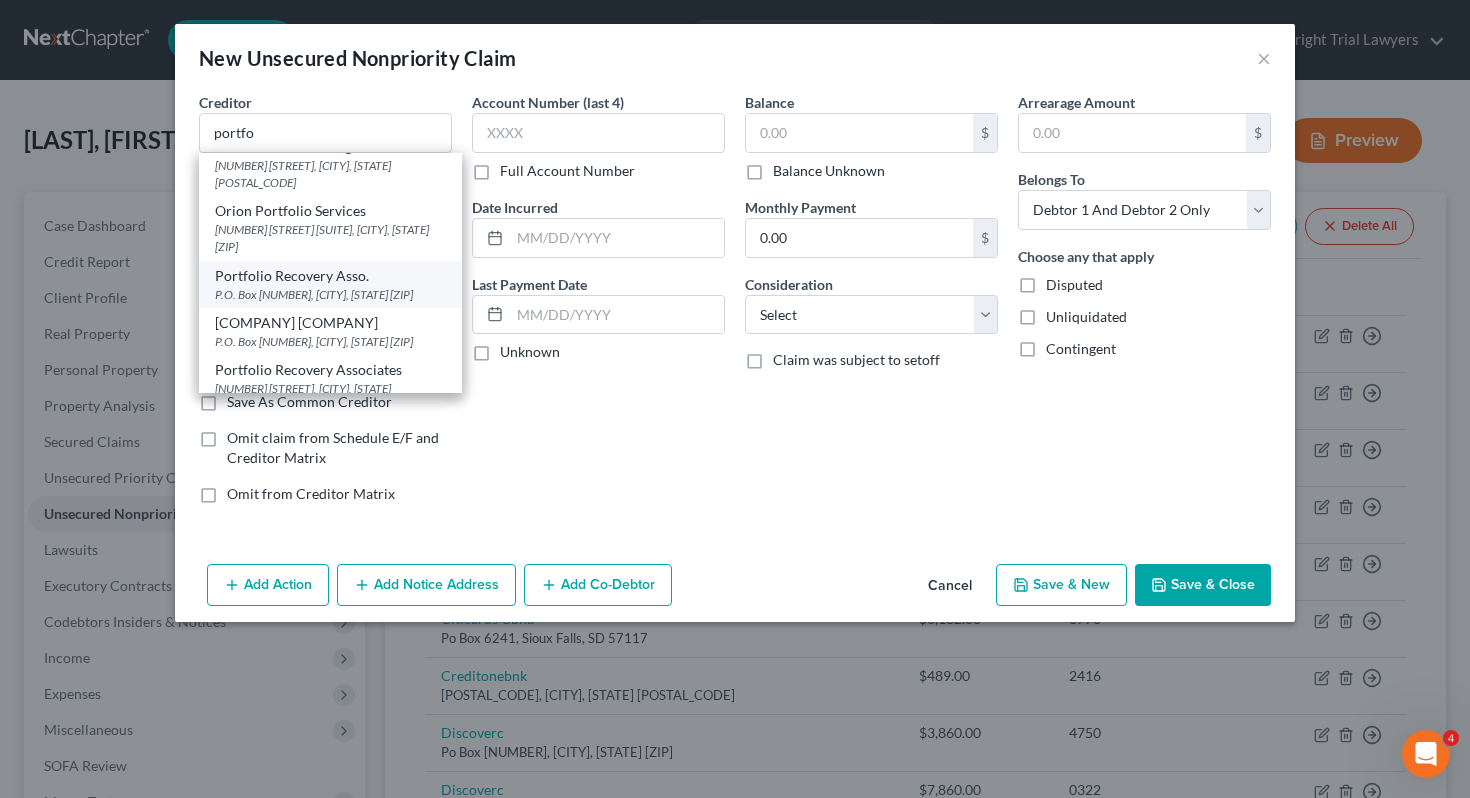 click on "Portfolio Recovery Asso." at bounding box center [330, 276] 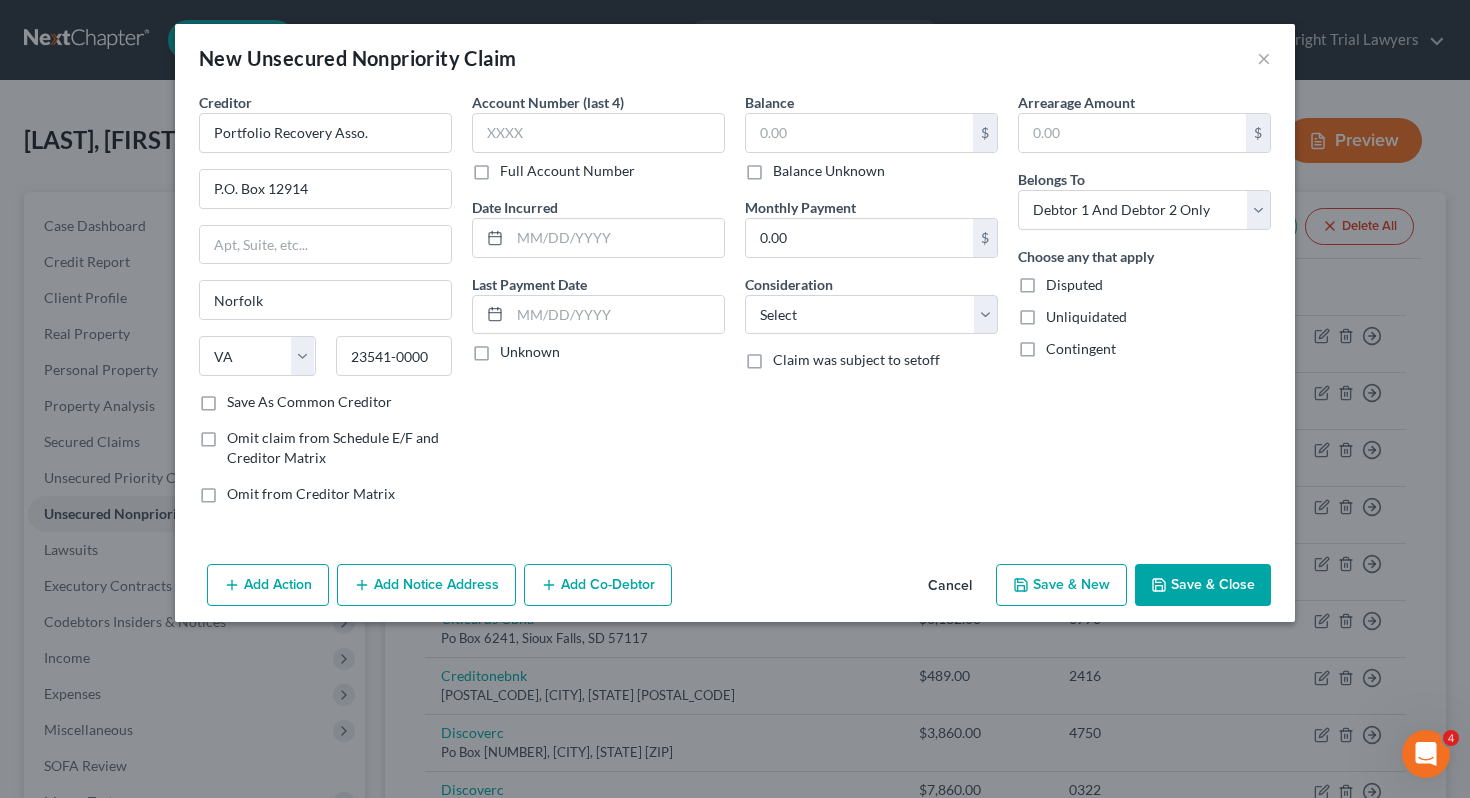 scroll, scrollTop: 0, scrollLeft: 0, axis: both 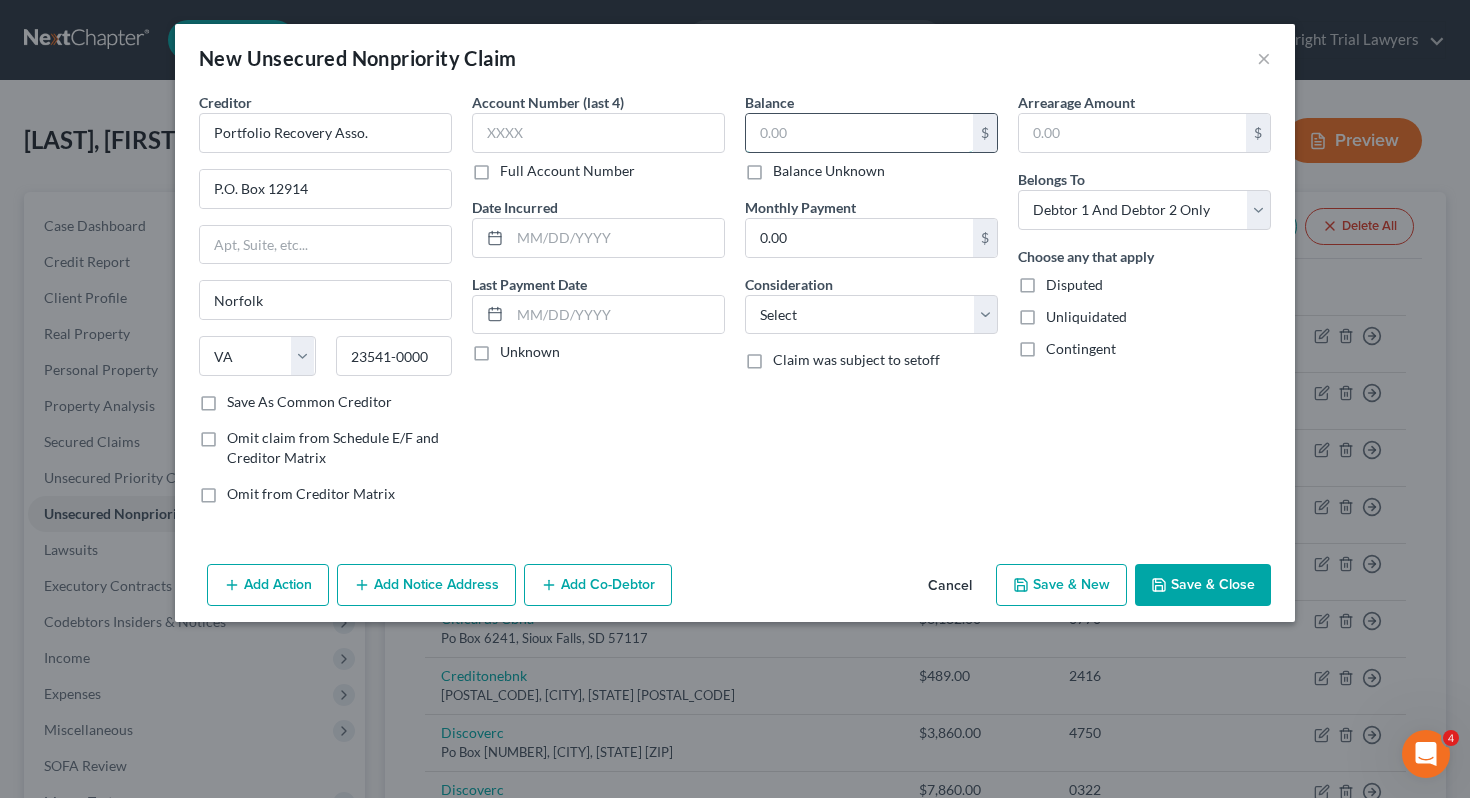 click at bounding box center [859, 133] 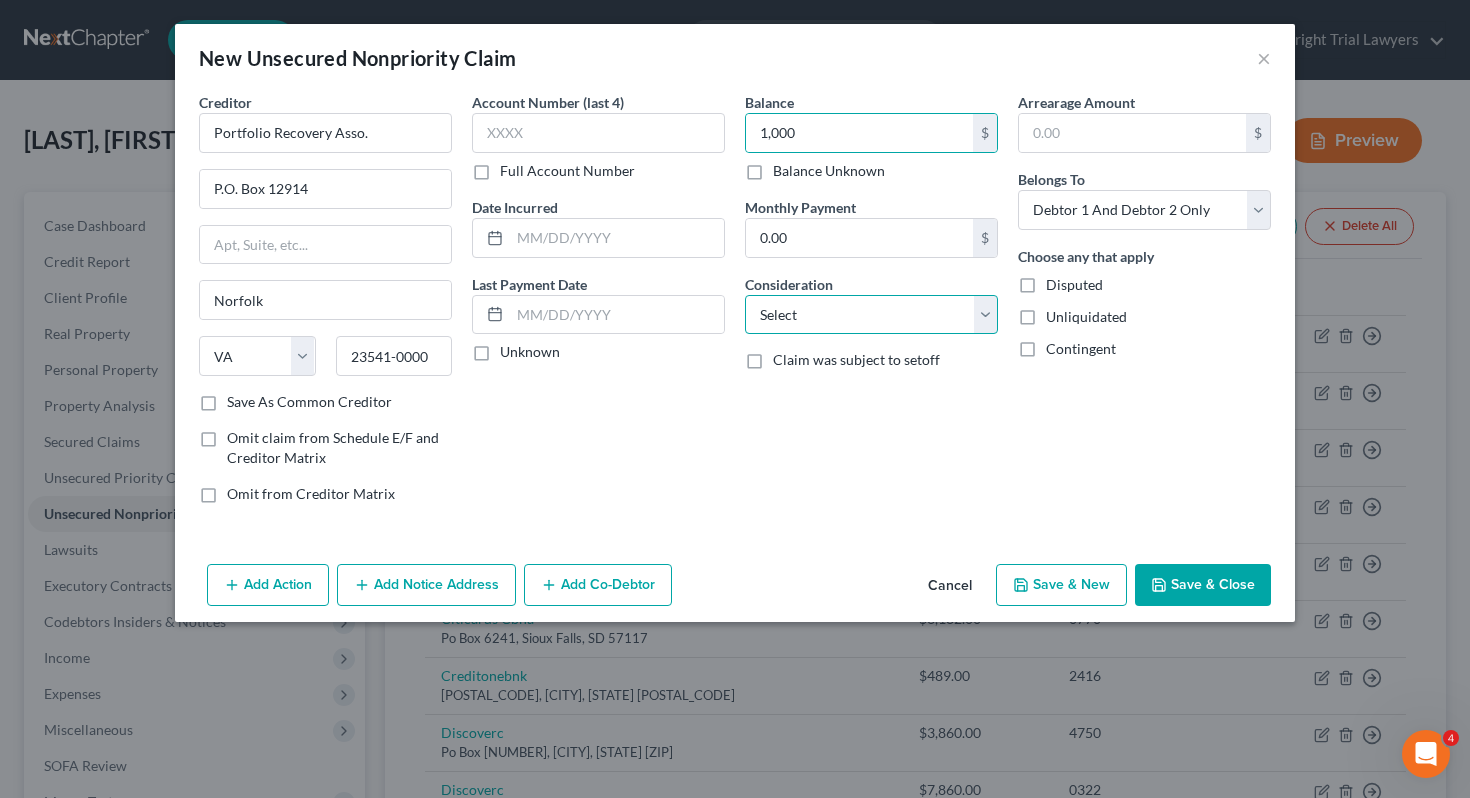click on "Select Cable / Satellite Services Collection Agency Credit Card Debt Debt Counseling / Attorneys Deficiency Balance Domestic Support Obligations Home / Car Repairs Income Taxes Judgment Liens Medical Services Monies Loaned / Advanced Mortgage Obligation From Divorce Or Separation Obligation To Pensions Other Overdrawn Bank Account Promised To Help Pay Creditors Student Loans Suppliers And Vendors Telephone / Internet Services Utility Services" at bounding box center (871, 315) 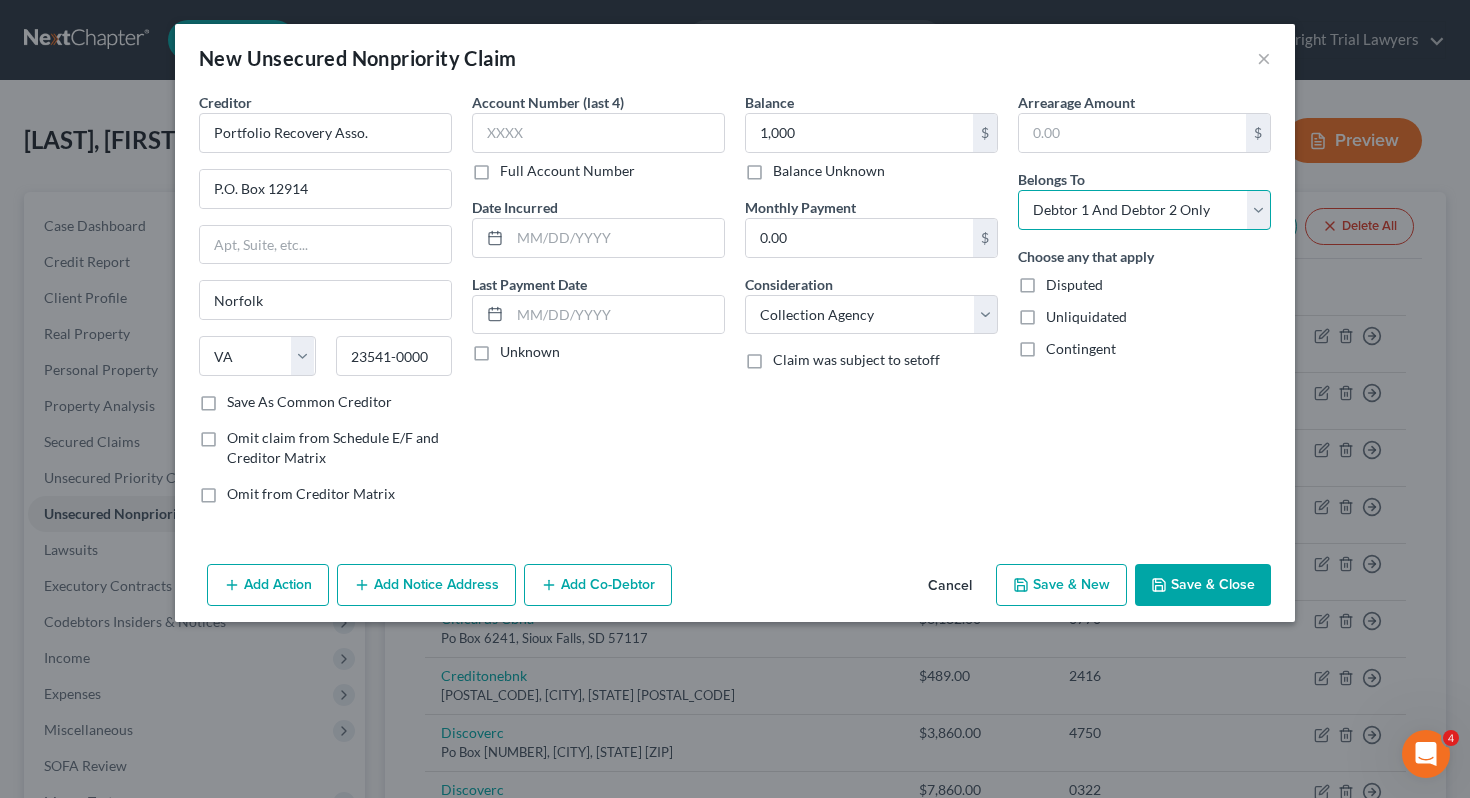 click on "Select Debtor 1 Only Debtor 2 Only Debtor 1 And Debtor 2 Only At Least One Of The Debtors And Another Community Property" at bounding box center (1144, 210) 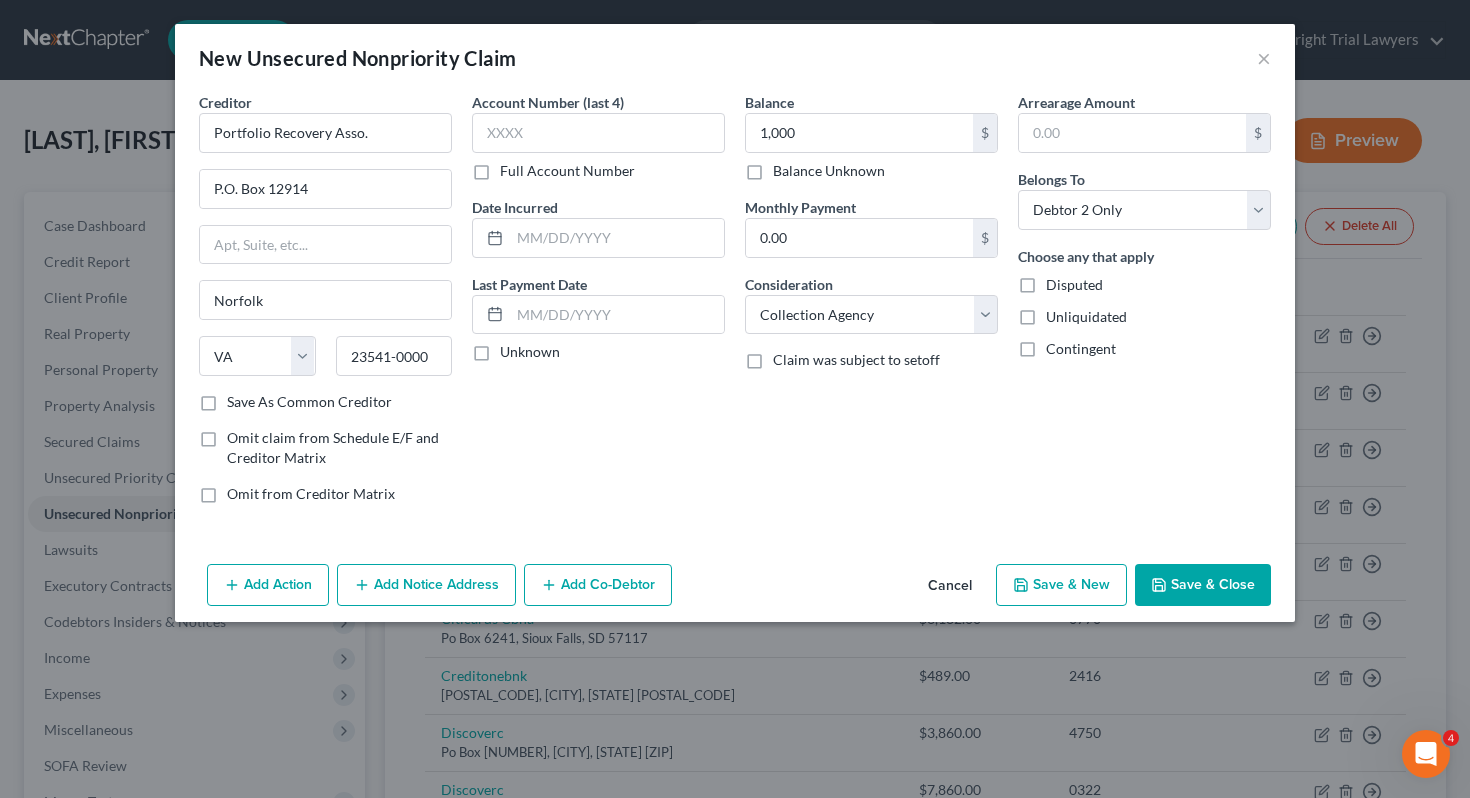 click on "Save & Close" at bounding box center [1203, 585] 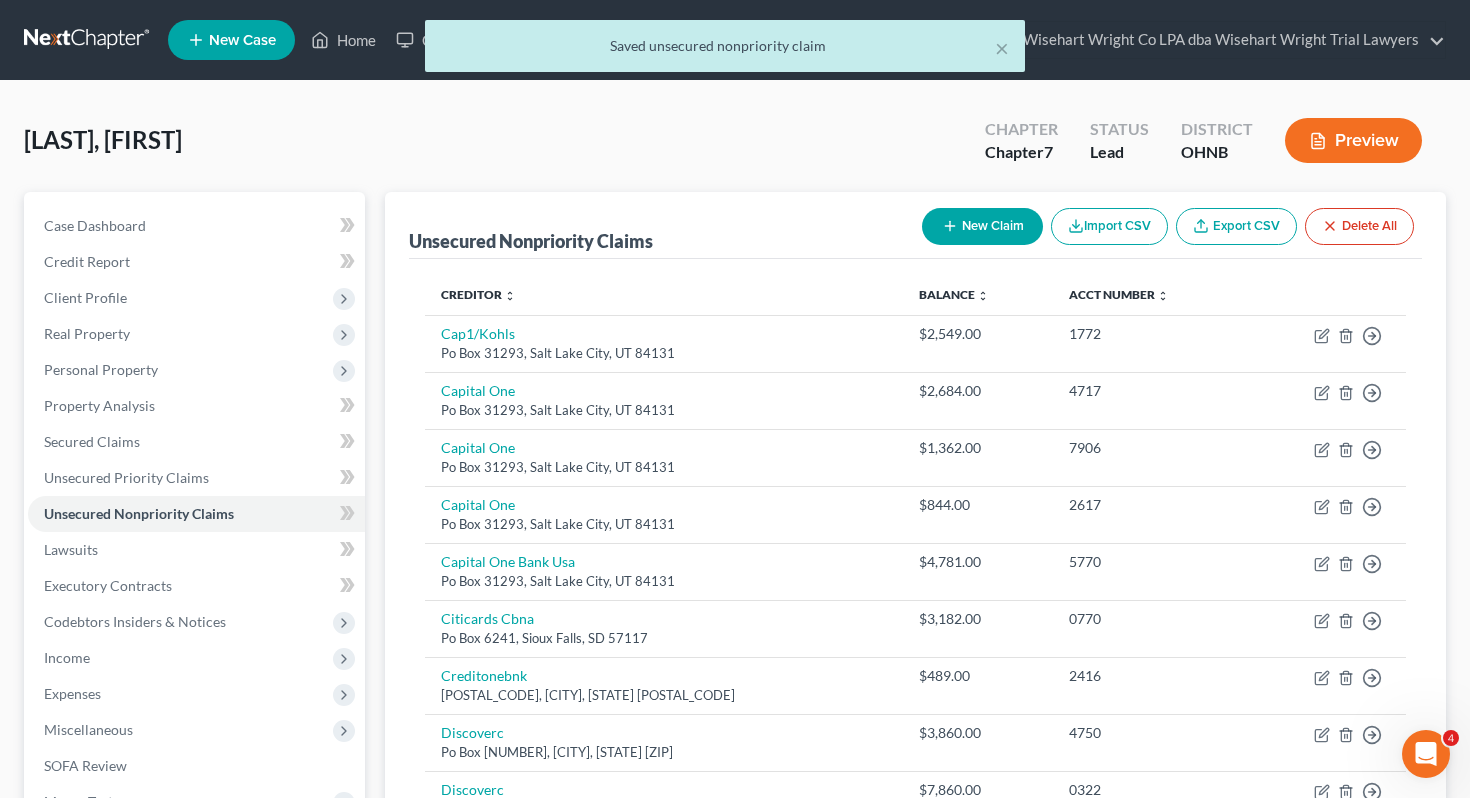 click on "New Claim" at bounding box center [982, 226] 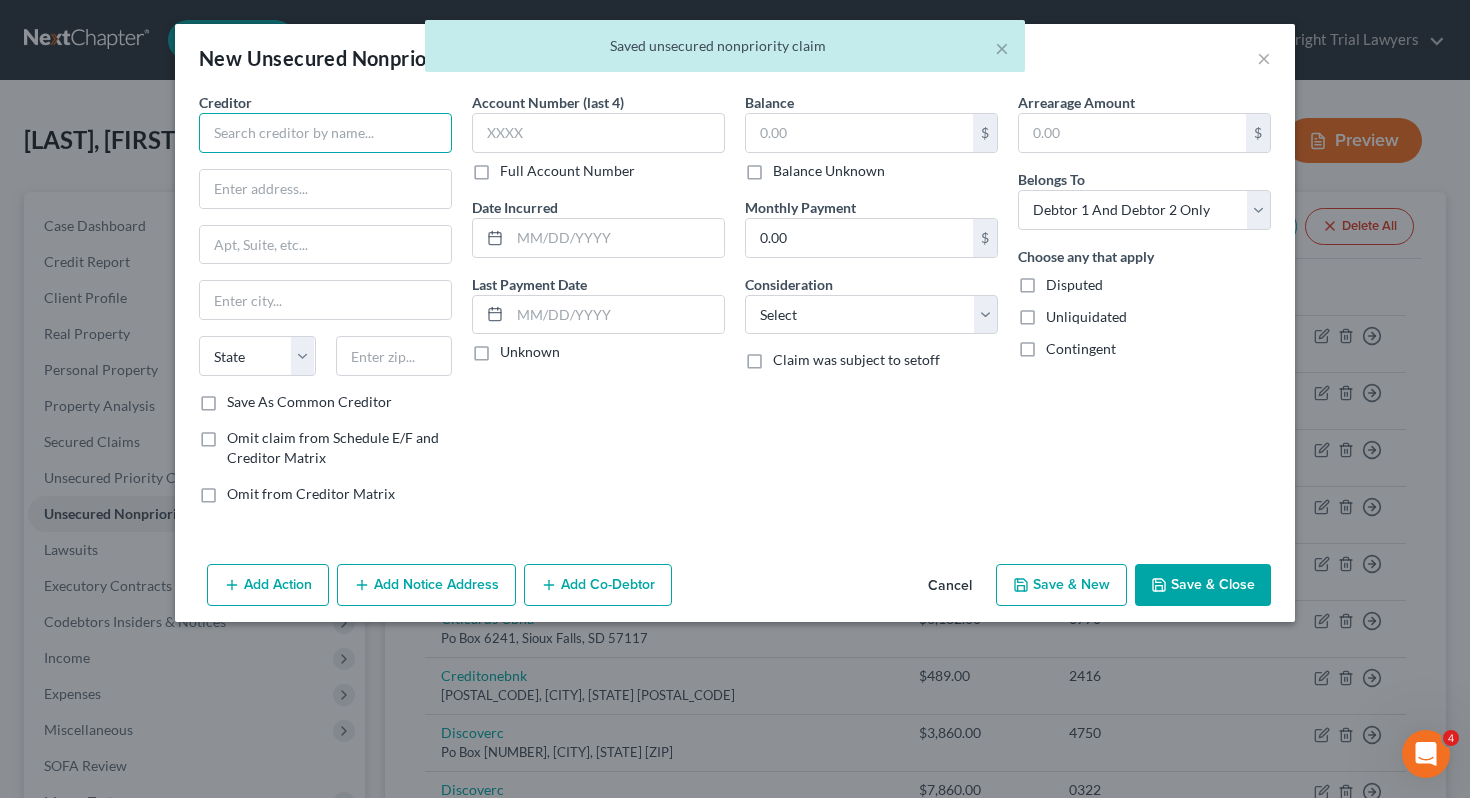 click at bounding box center (325, 133) 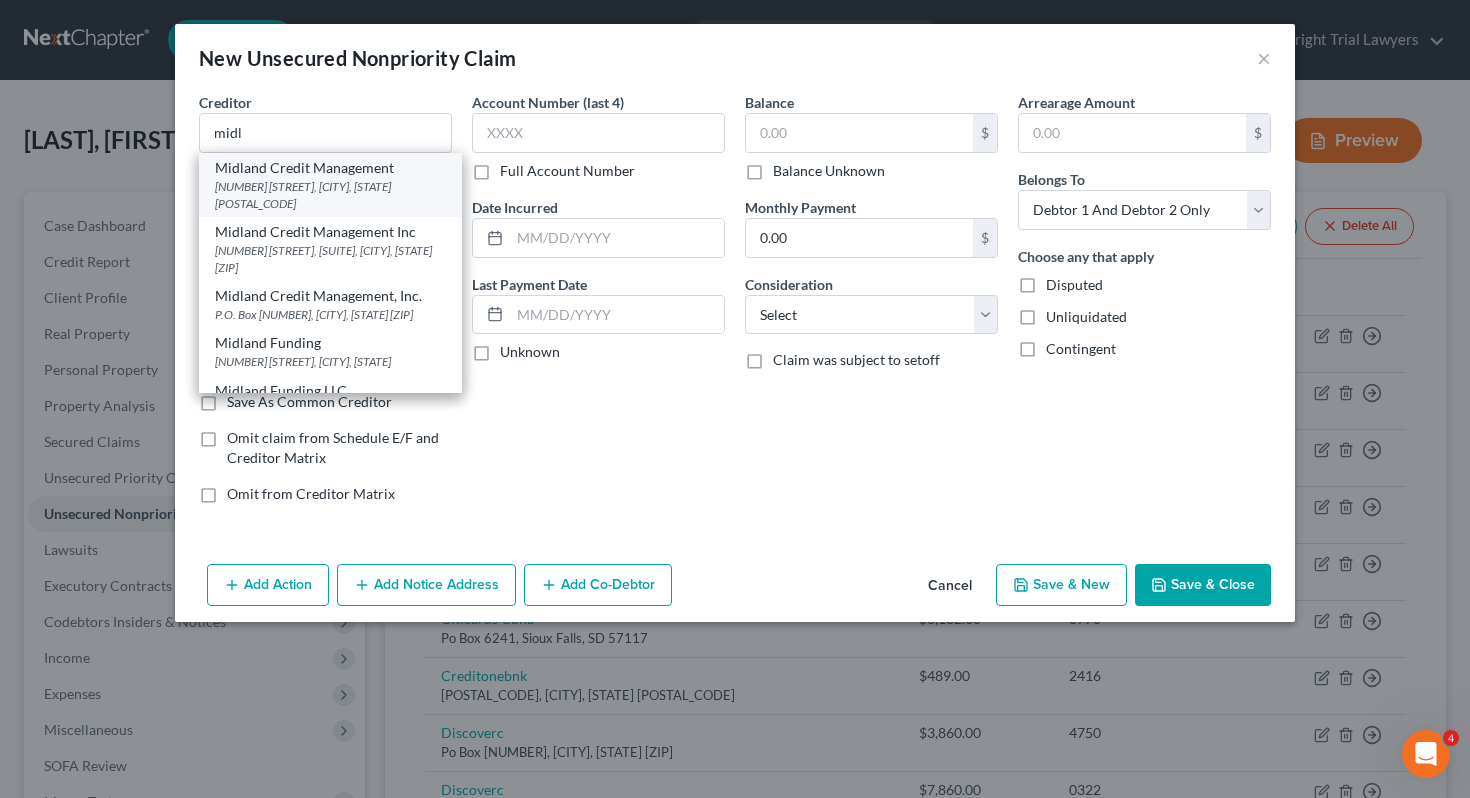 click on "[NUMBER] [STREET], [CITY], [STATE] [POSTAL_CODE]" at bounding box center [330, 195] 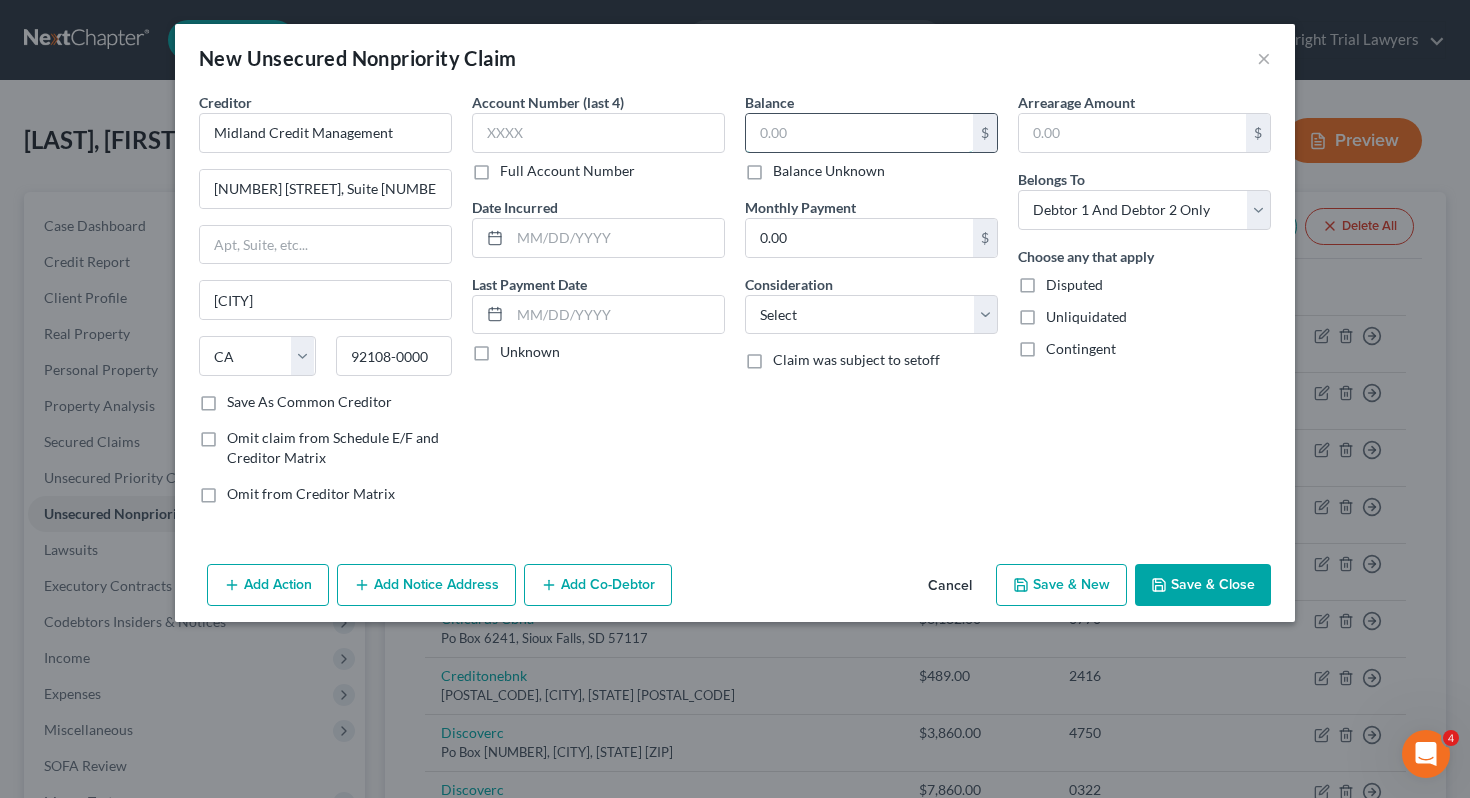 click at bounding box center [859, 133] 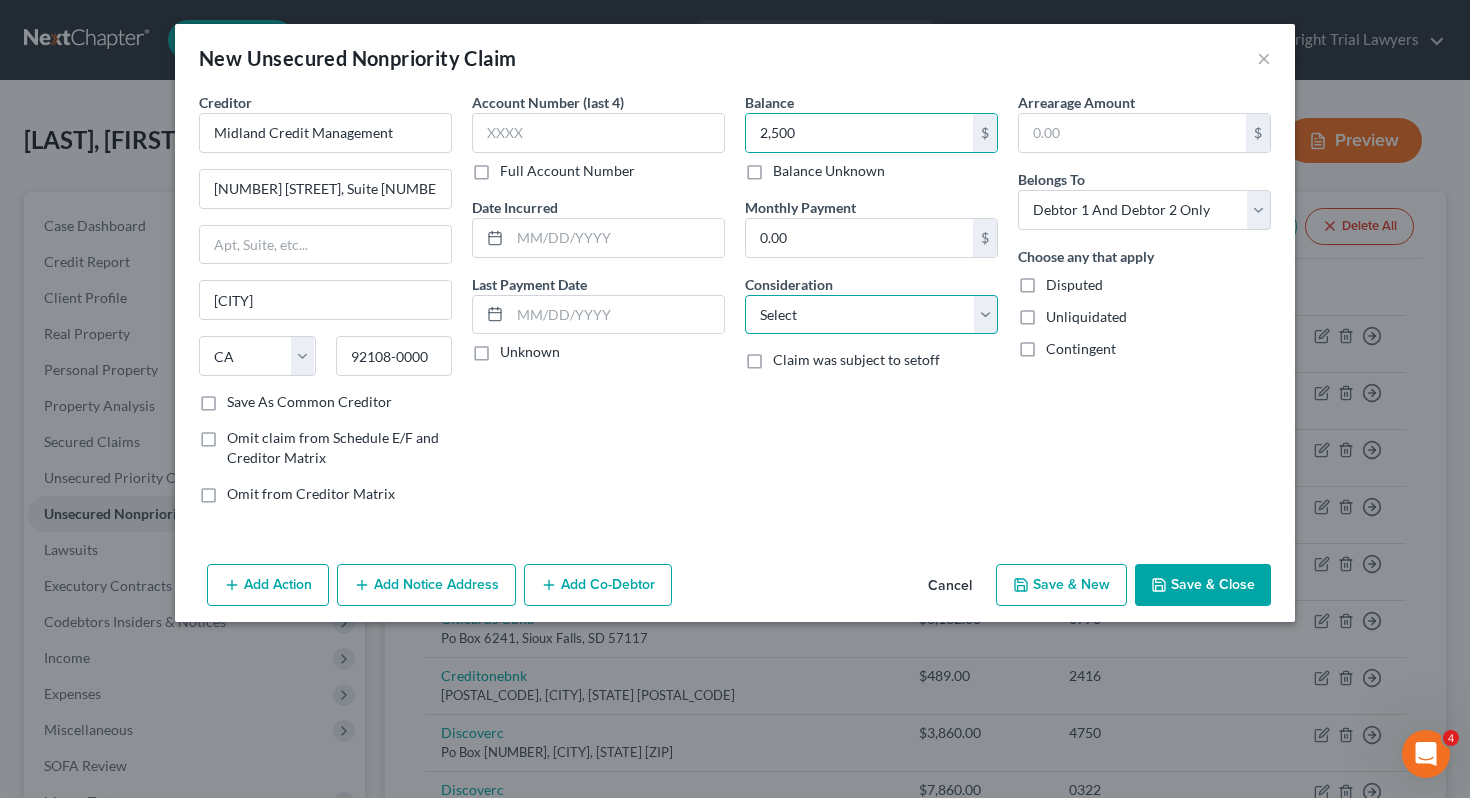 click on "Select Cable / Satellite Services Collection Agency Credit Card Debt Debt Counseling / Attorneys Deficiency Balance Domestic Support Obligations Home / Car Repairs Income Taxes Judgment Liens Medical Services Monies Loaned / Advanced Mortgage Obligation From Divorce Or Separation Obligation To Pensions Other Overdrawn Bank Account Promised To Help Pay Creditors Student Loans Suppliers And Vendors Telephone / Internet Services Utility Services" at bounding box center (871, 315) 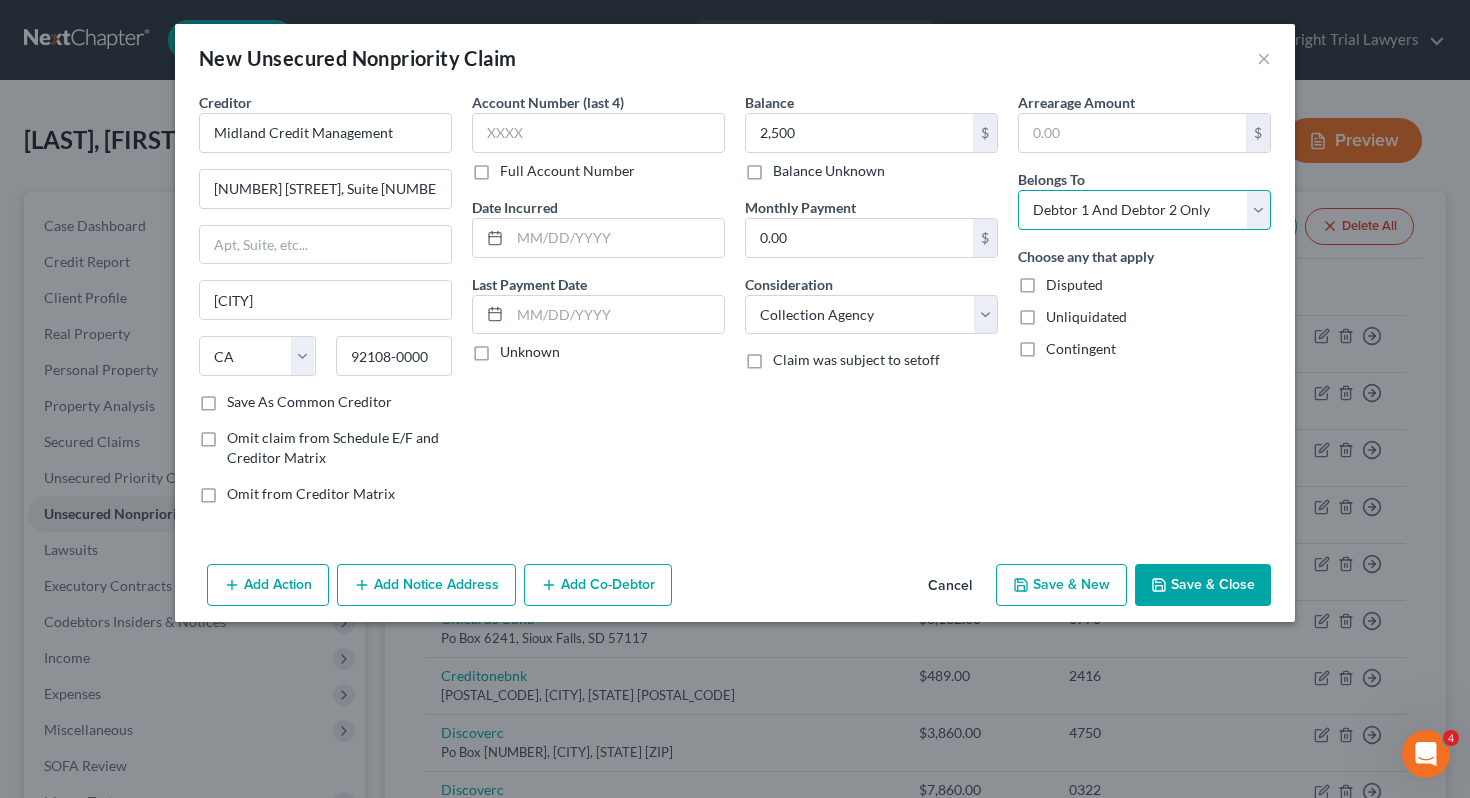 click on "Select Debtor 1 Only Debtor 2 Only Debtor 1 And Debtor 2 Only At Least One Of The Debtors And Another Community Property" at bounding box center [1144, 210] 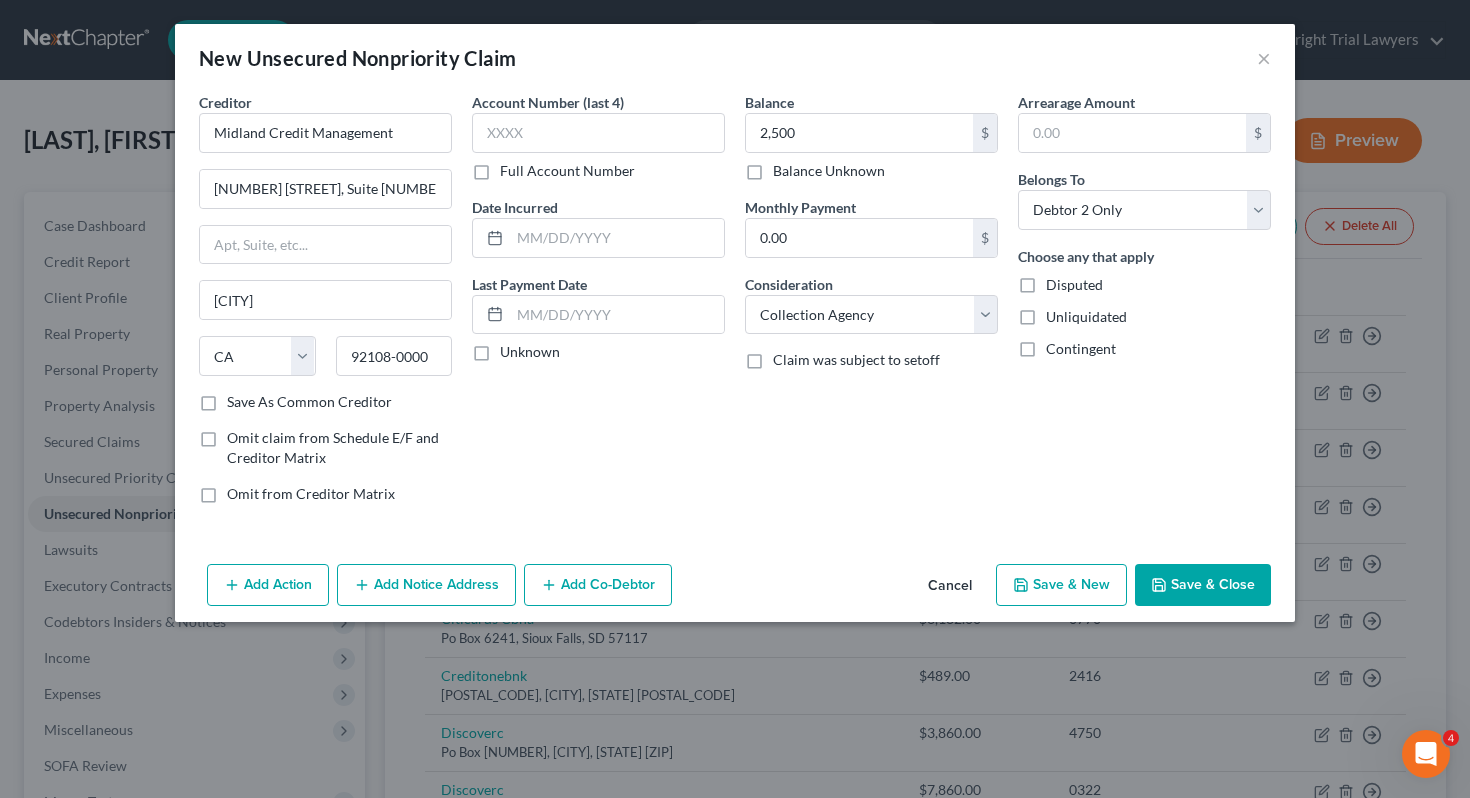 click on "Save & Close" at bounding box center (1203, 585) 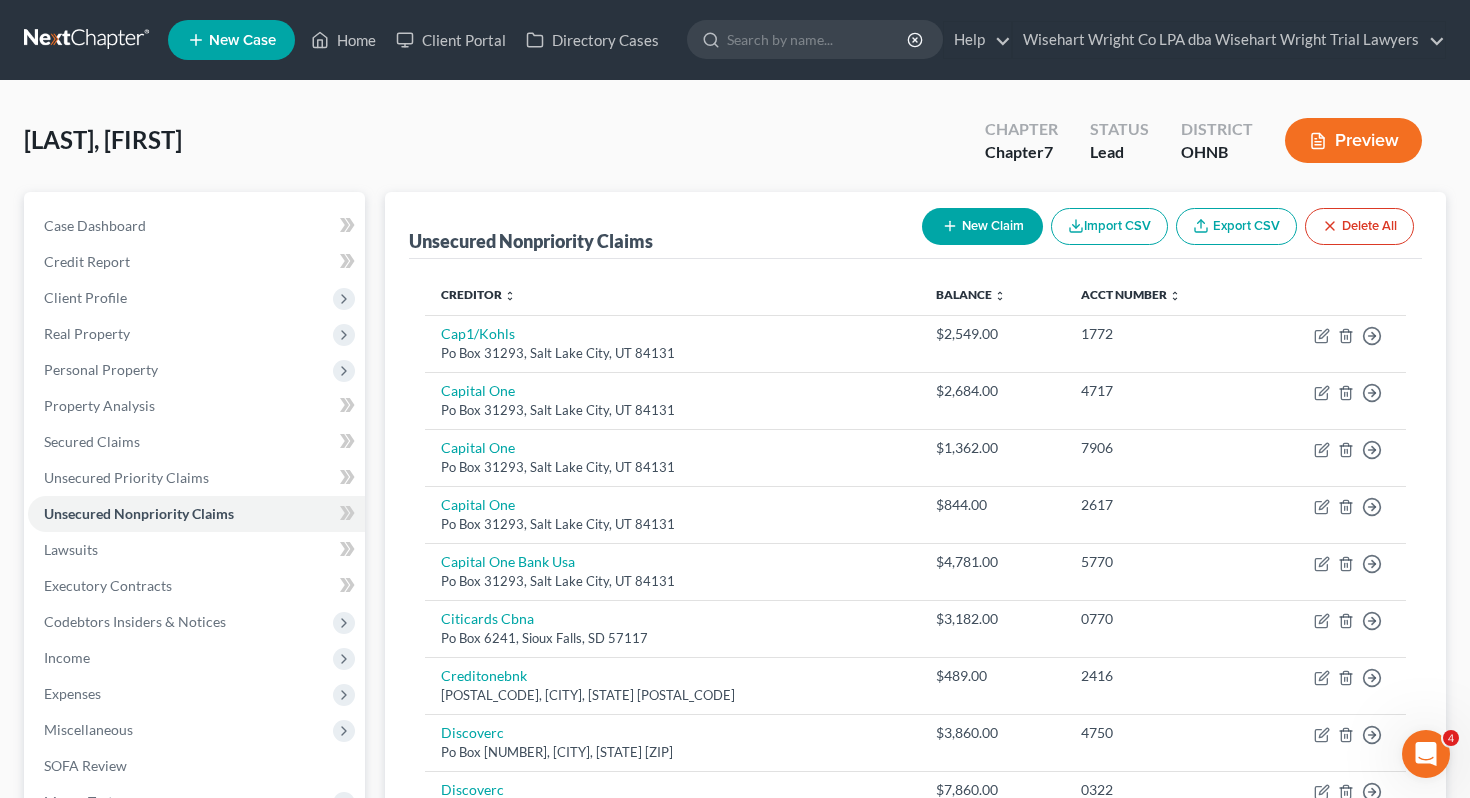 click on "New Claim" at bounding box center [982, 226] 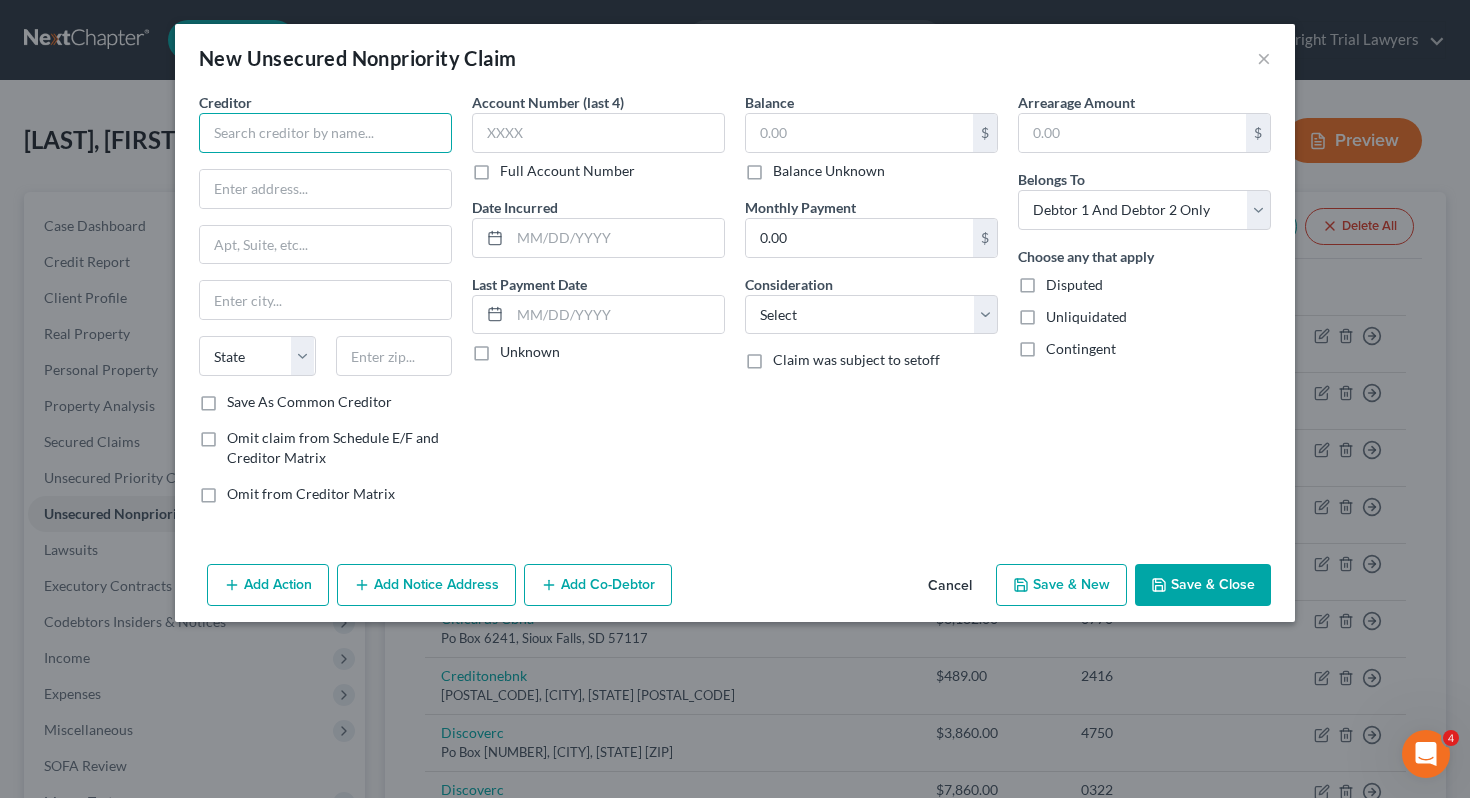 click at bounding box center (325, 133) 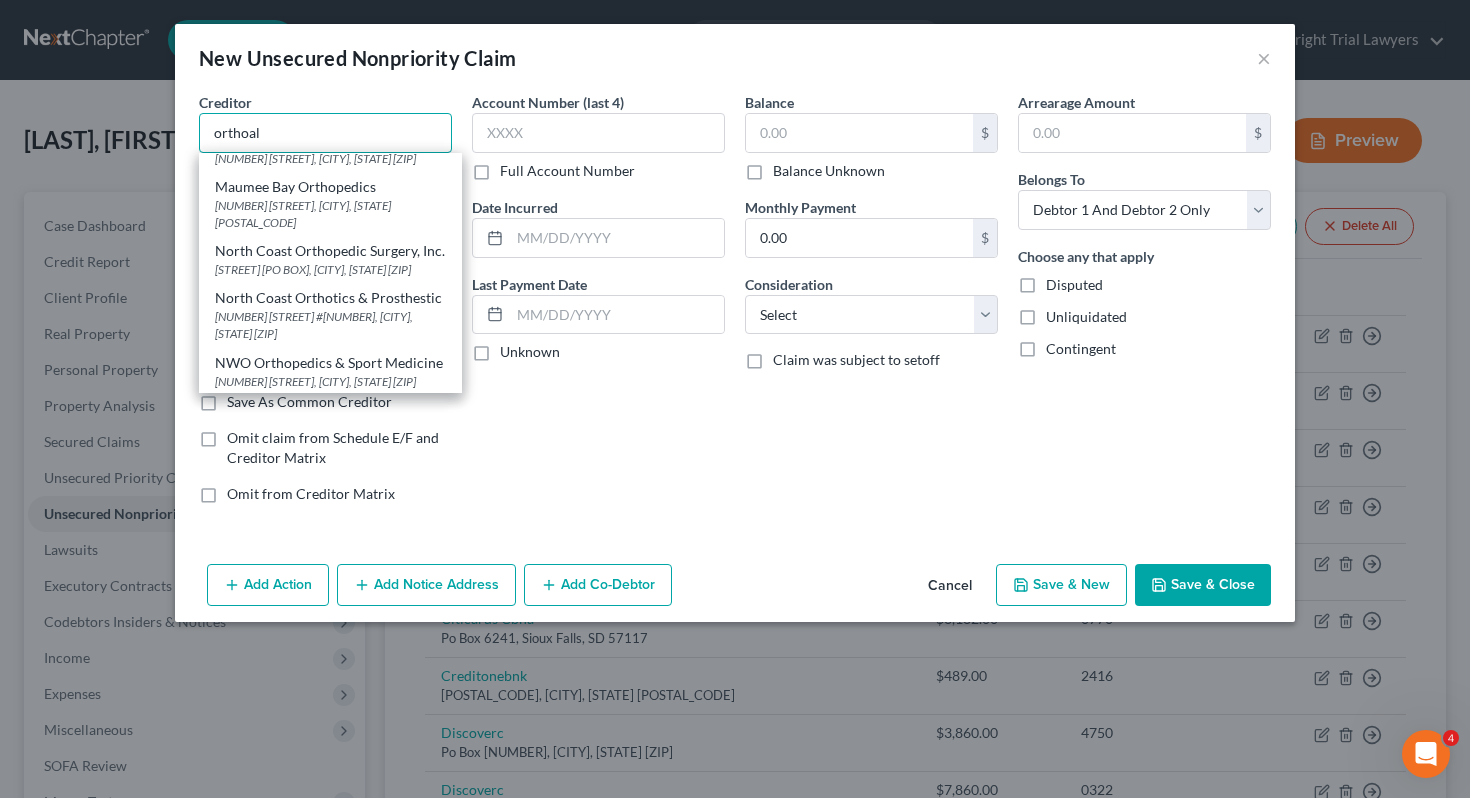 scroll, scrollTop: 0, scrollLeft: 0, axis: both 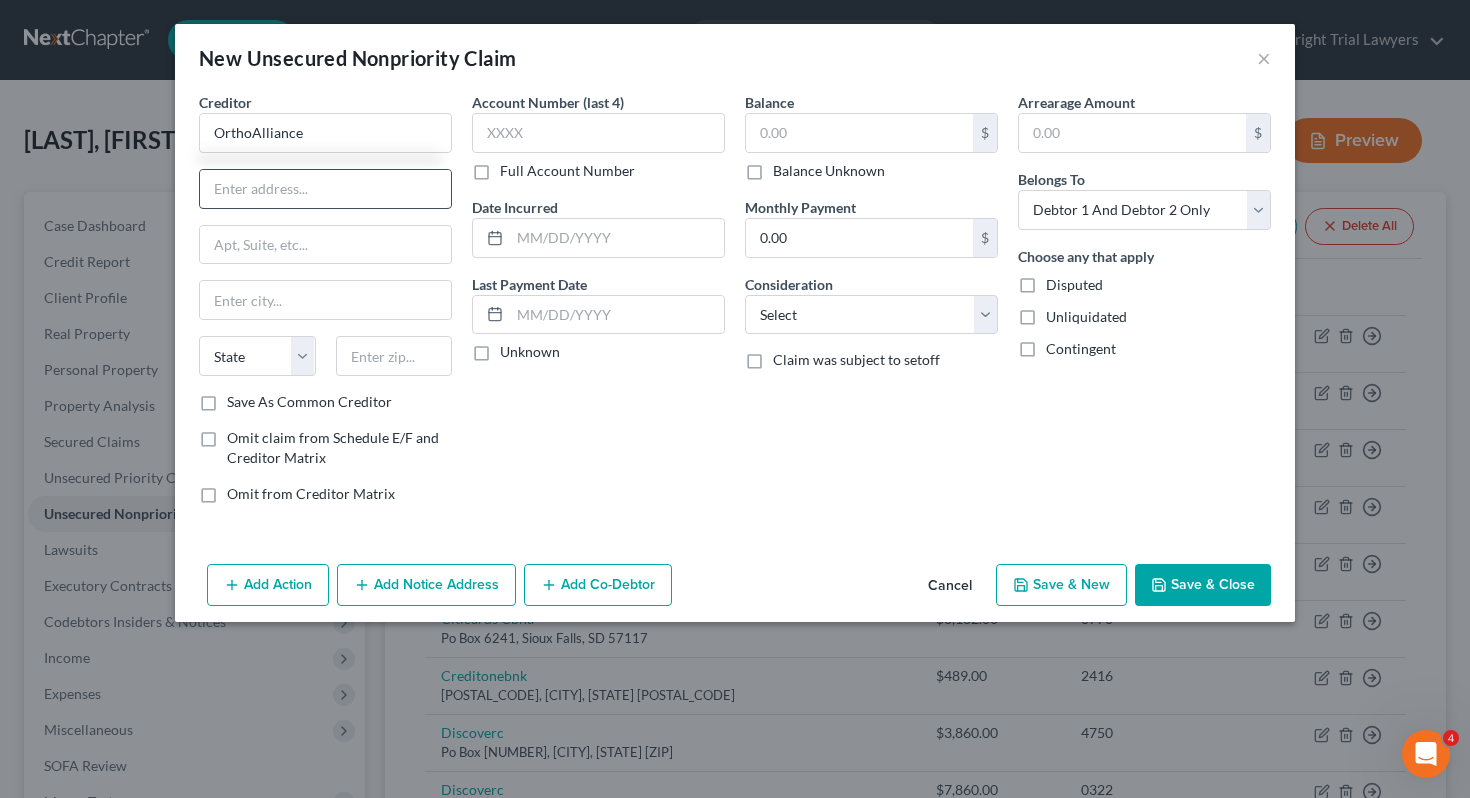 click at bounding box center [325, 189] 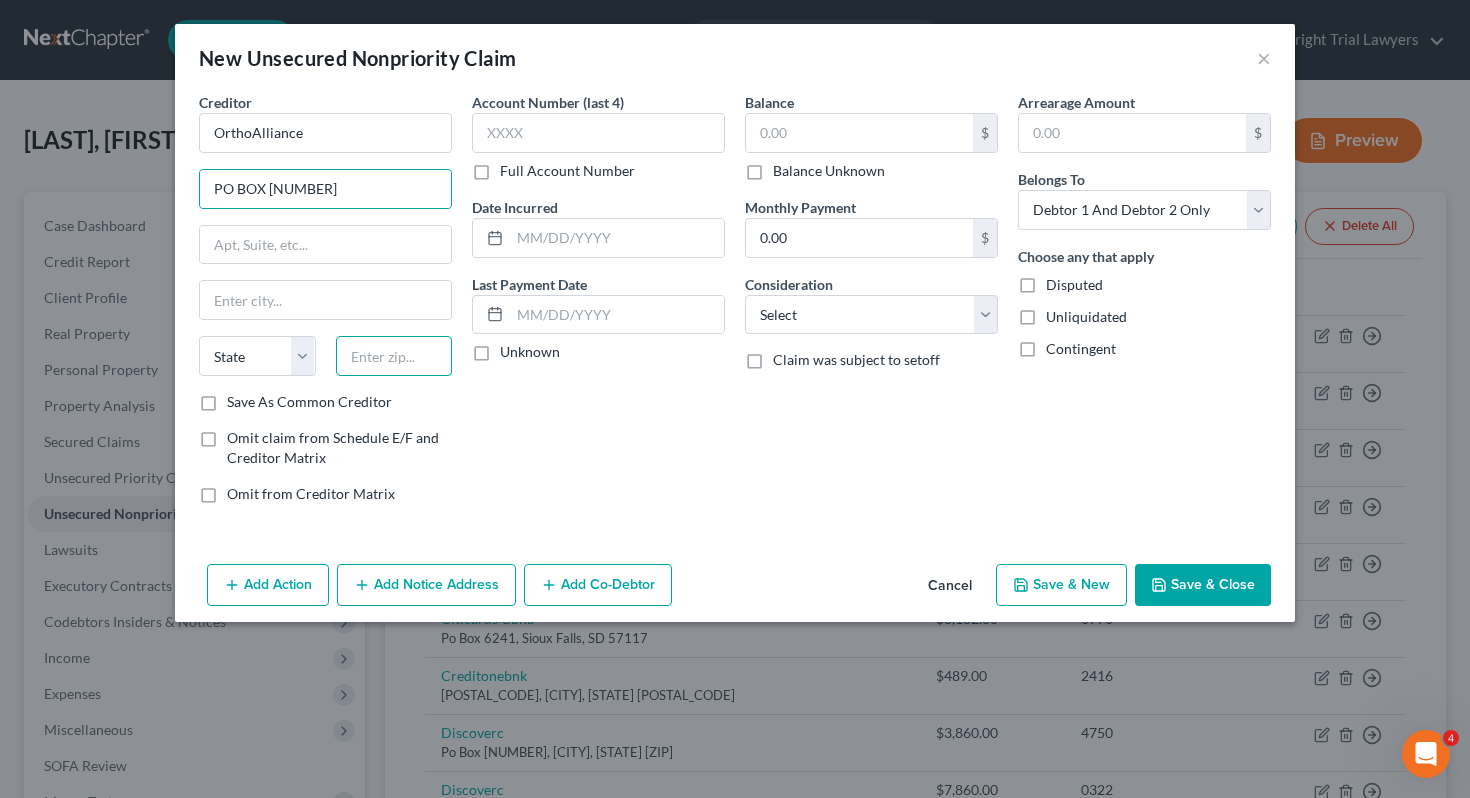 click at bounding box center [394, 356] 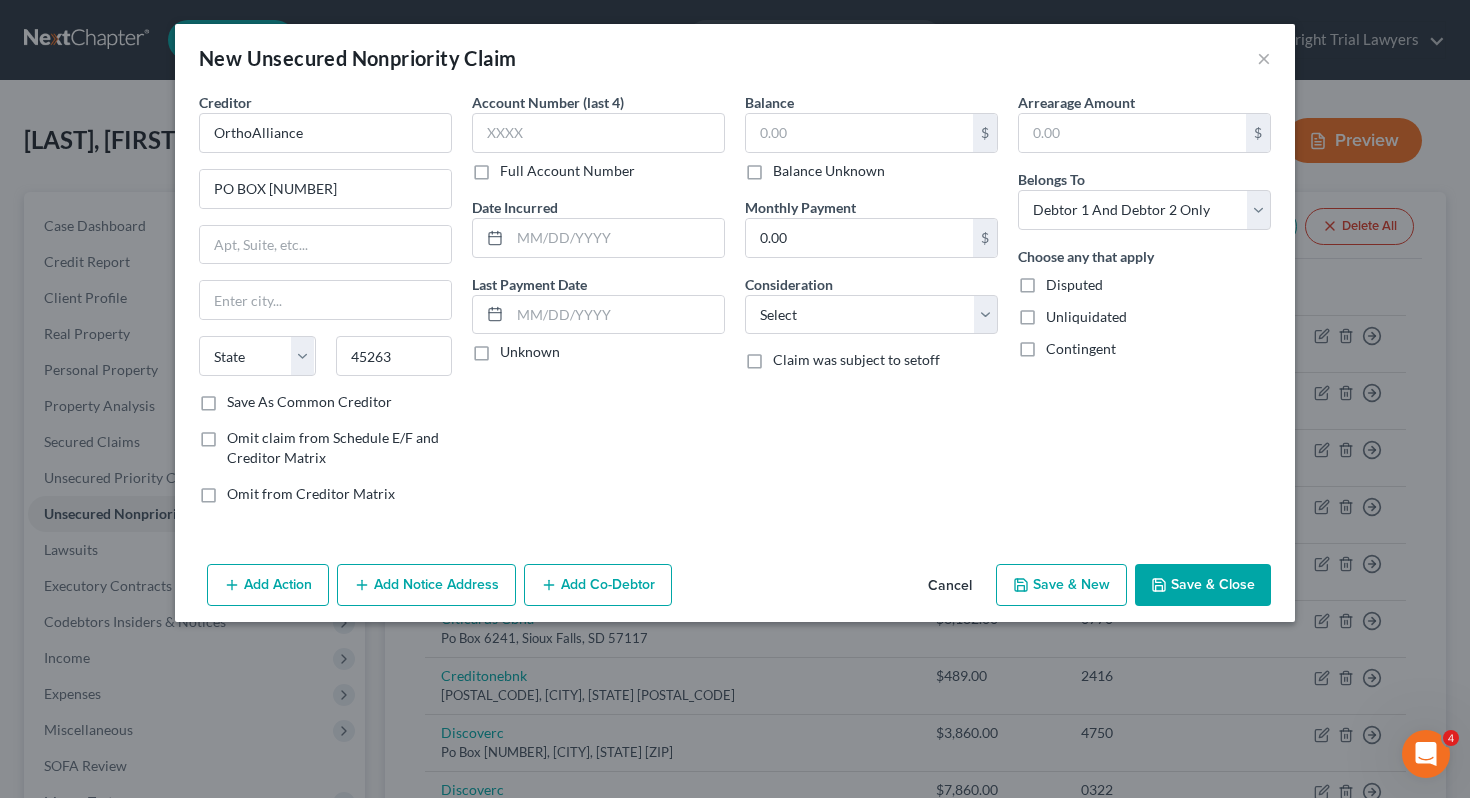 click on "Account Number (last 4)
Full Account Number
Date Incurred         Last Payment Date         Unknown" at bounding box center (598, 306) 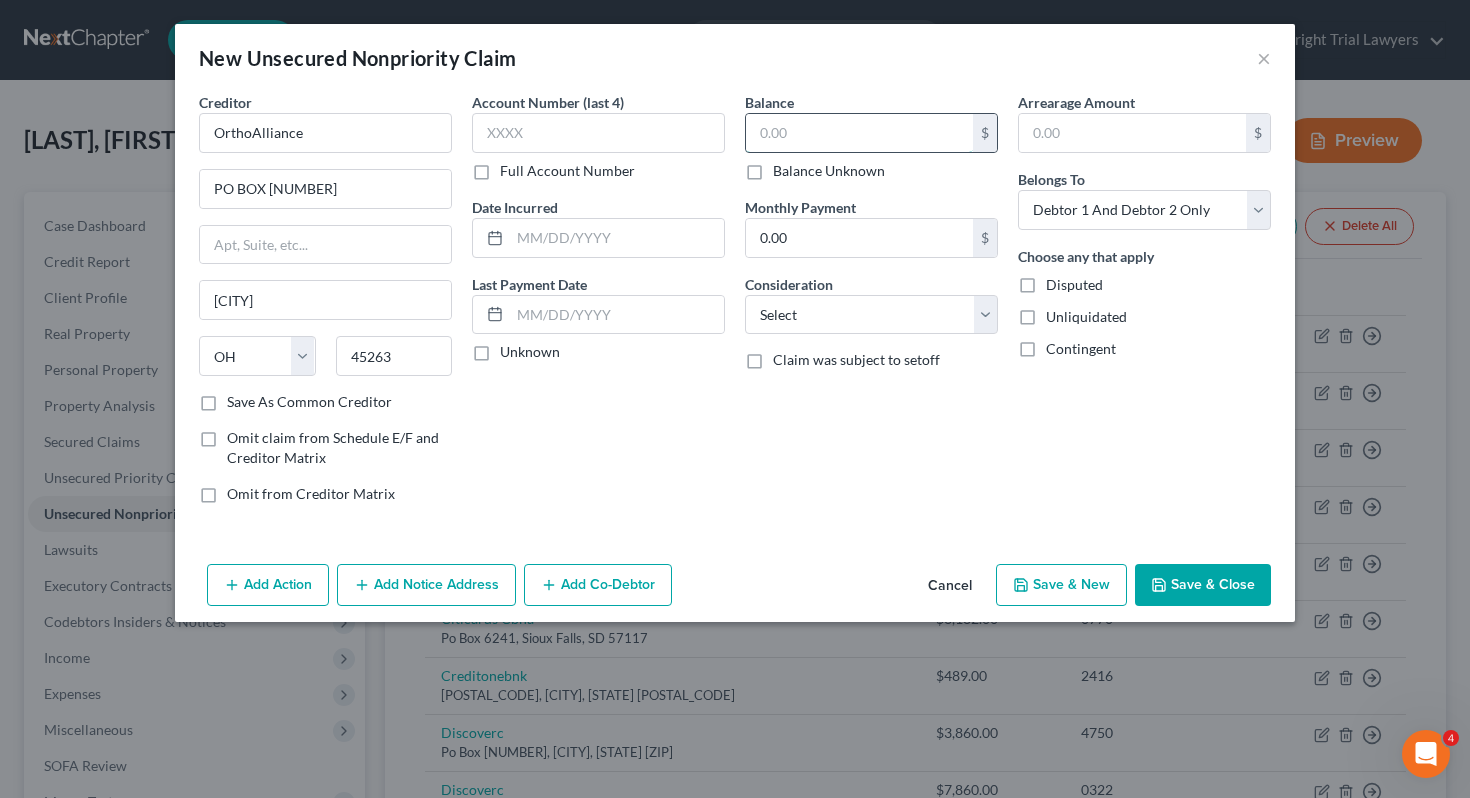 click at bounding box center [859, 133] 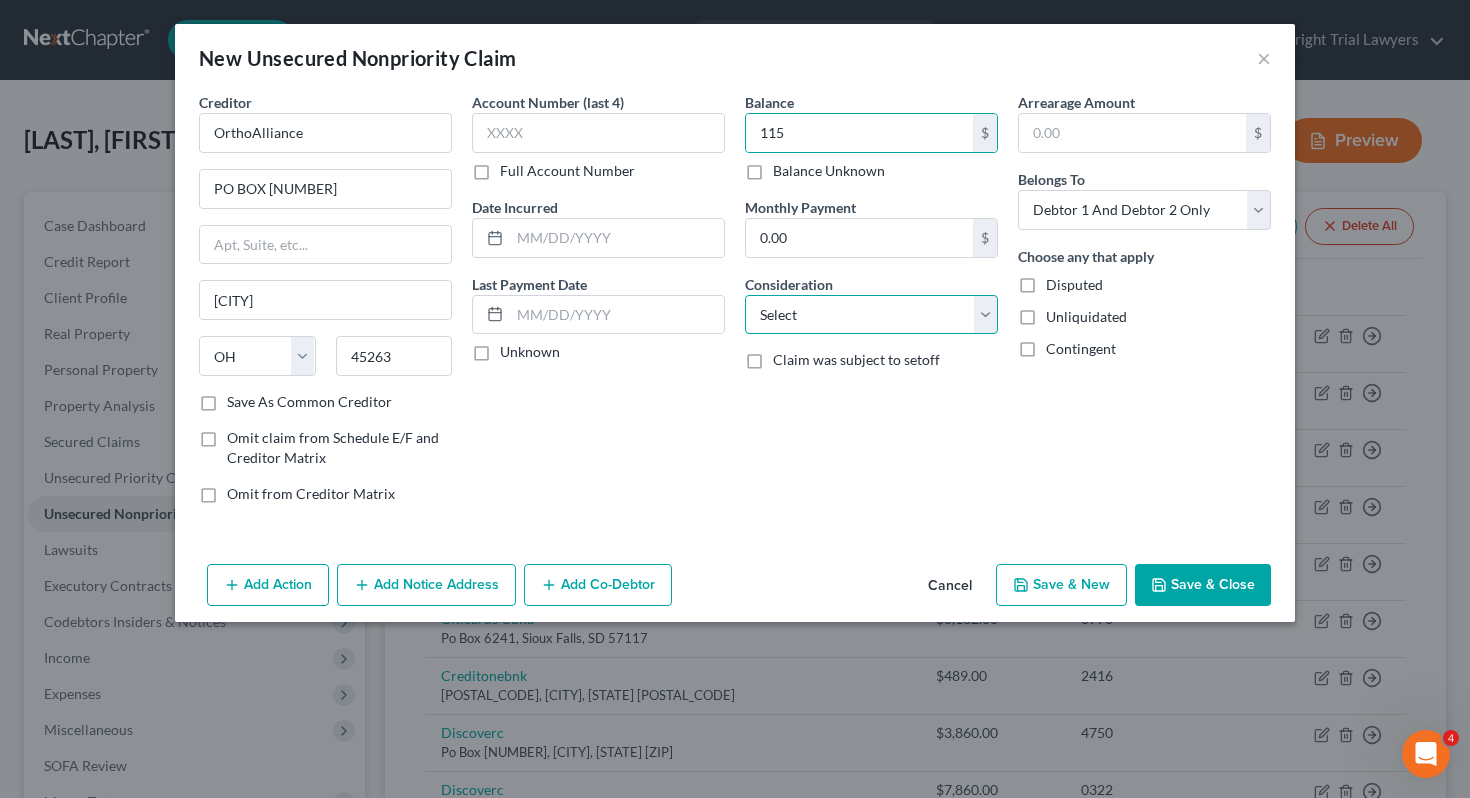 click on "Select Cable / Satellite Services Collection Agency Credit Card Debt Debt Counseling / Attorneys Deficiency Balance Domestic Support Obligations Home / Car Repairs Income Taxes Judgment Liens Medical Services Monies Loaned / Advanced Mortgage Obligation From Divorce Or Separation Obligation To Pensions Other Overdrawn Bank Account Promised To Help Pay Creditors Student Loans Suppliers And Vendors Telephone / Internet Services Utility Services" at bounding box center (871, 315) 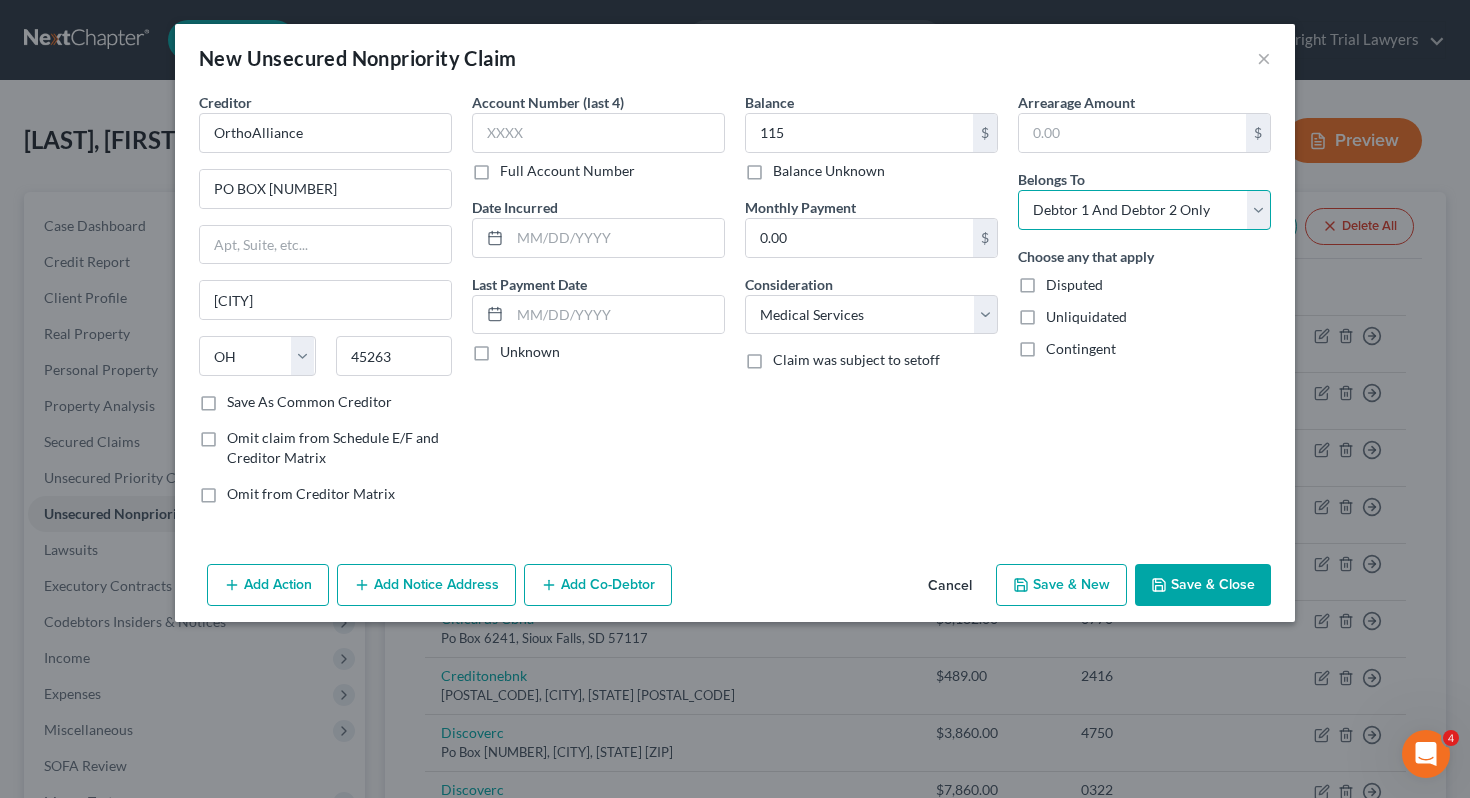 click on "Select Debtor 1 Only Debtor 2 Only Debtor 1 And Debtor 2 Only At Least One Of The Debtors And Another Community Property" at bounding box center [1144, 210] 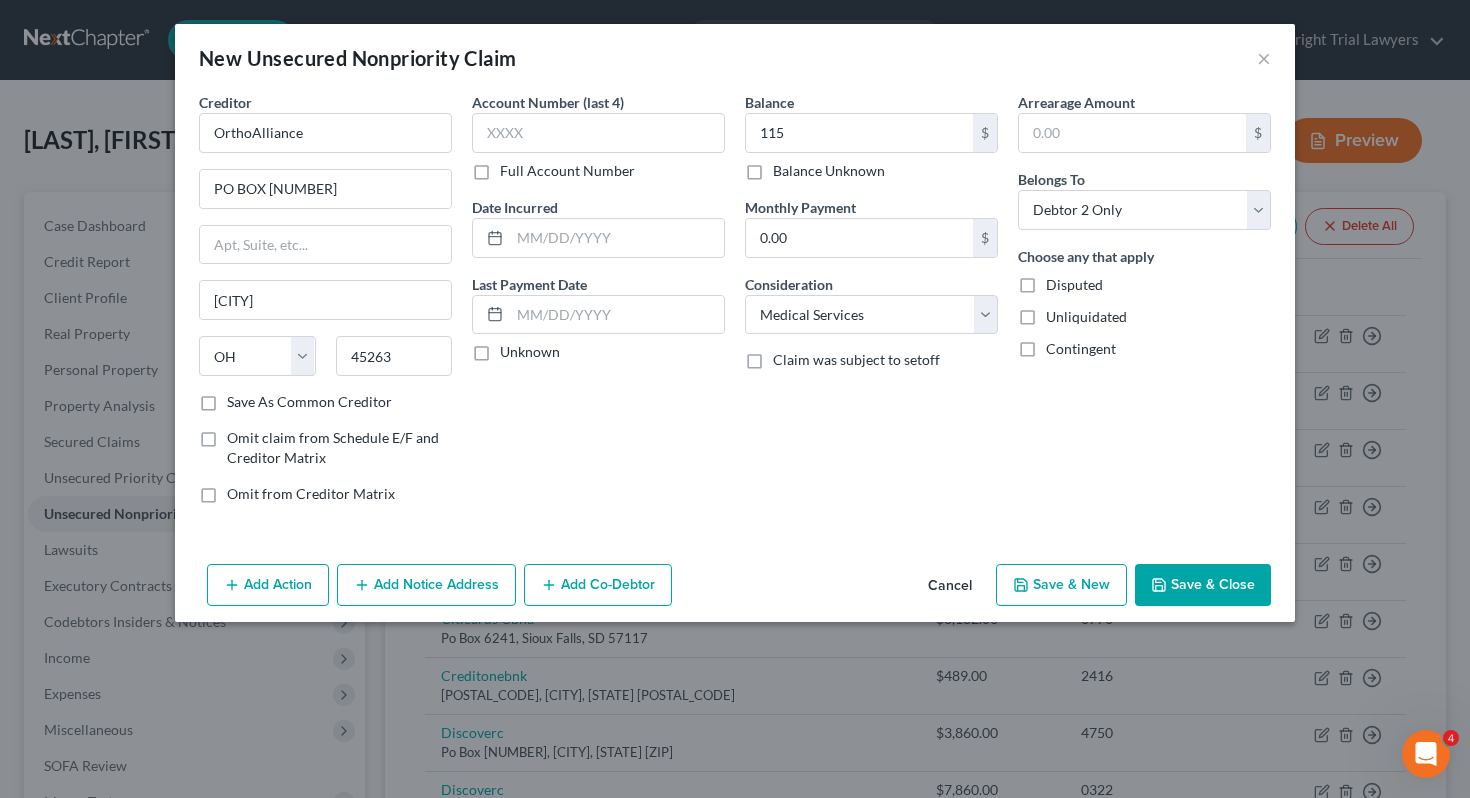 click on "Save & Close" at bounding box center [1203, 585] 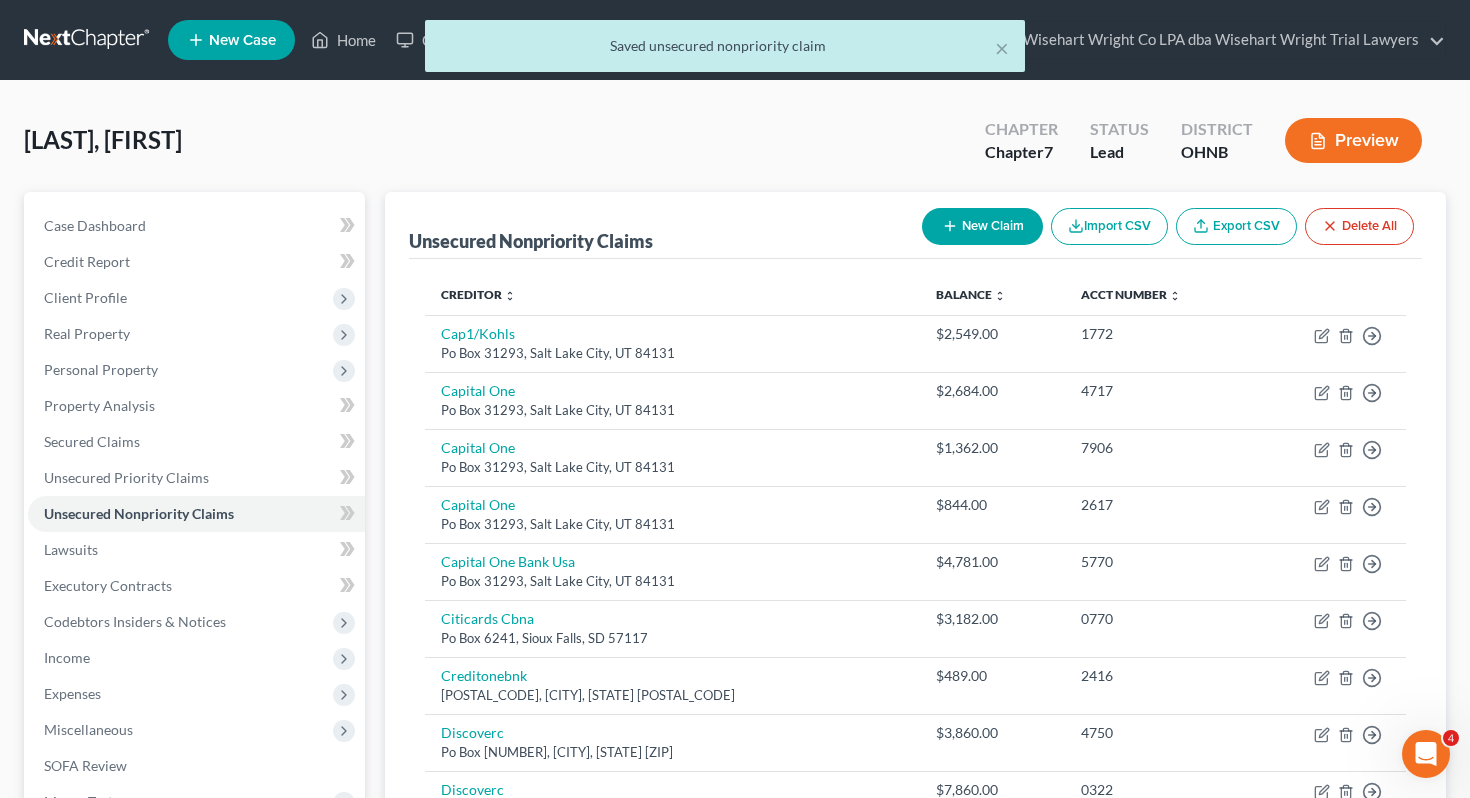 click on "New Claim" at bounding box center (982, 226) 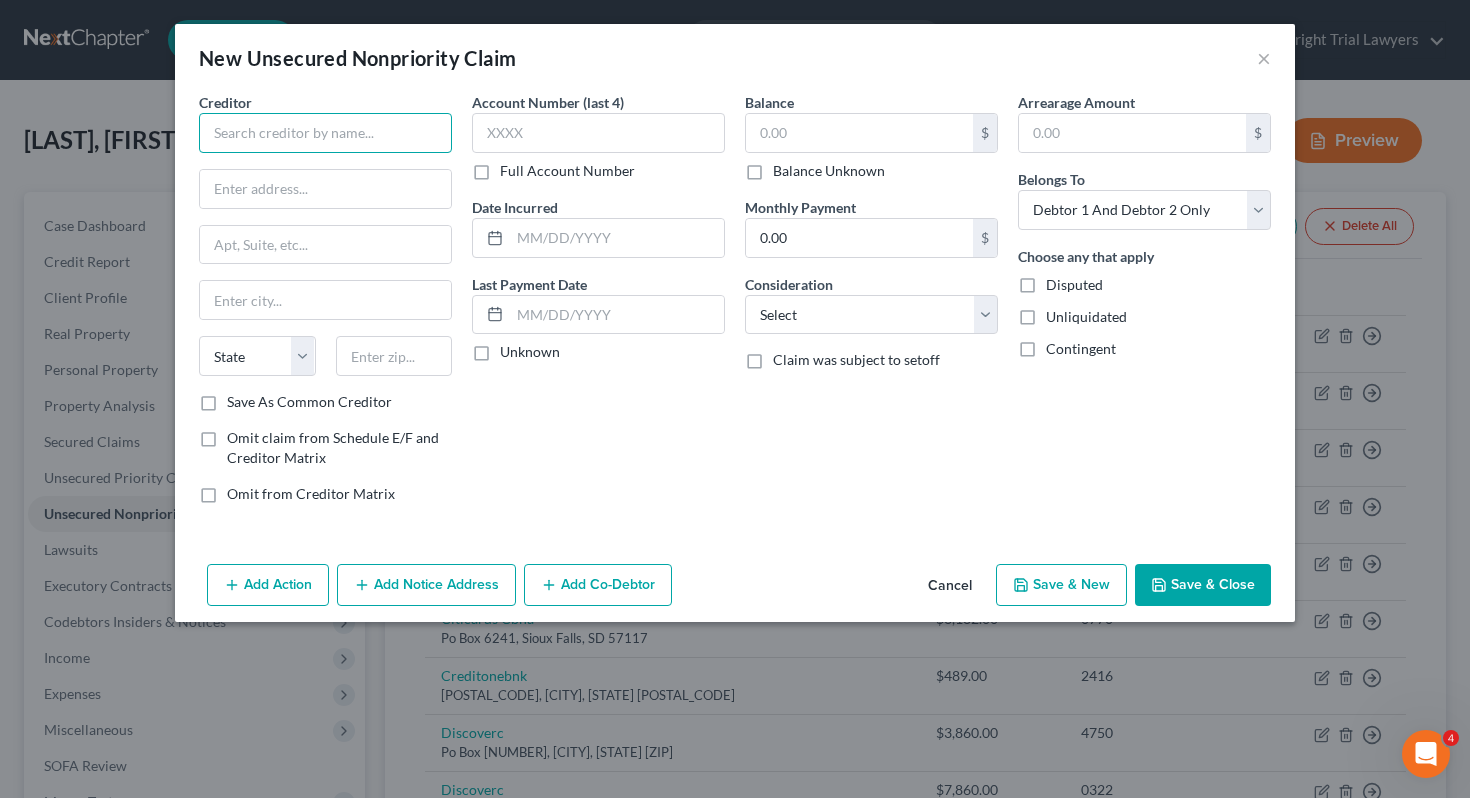 click at bounding box center (325, 133) 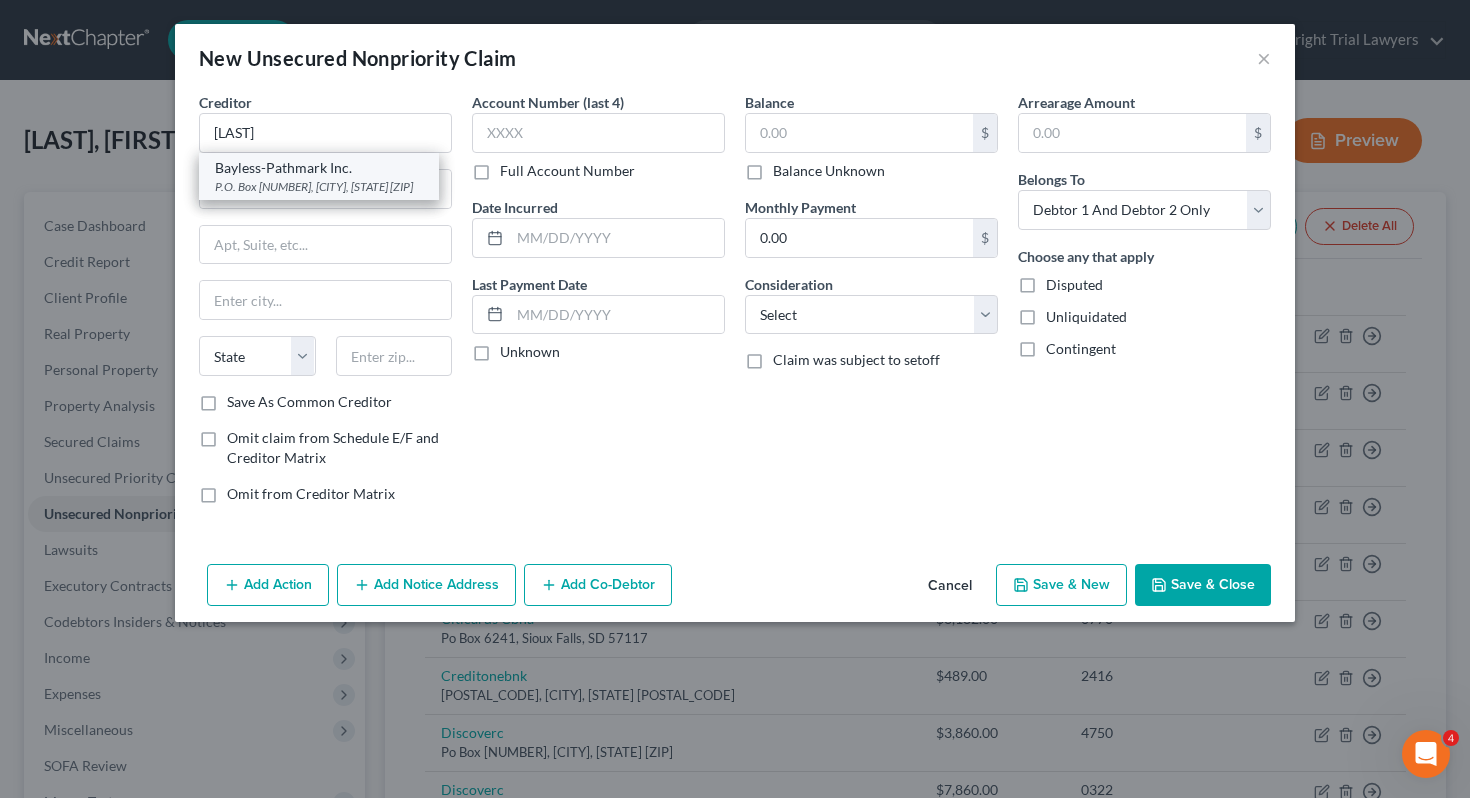 click on "P.O. Box [NUMBER], [CITY], [STATE] [ZIP]" at bounding box center [319, 186] 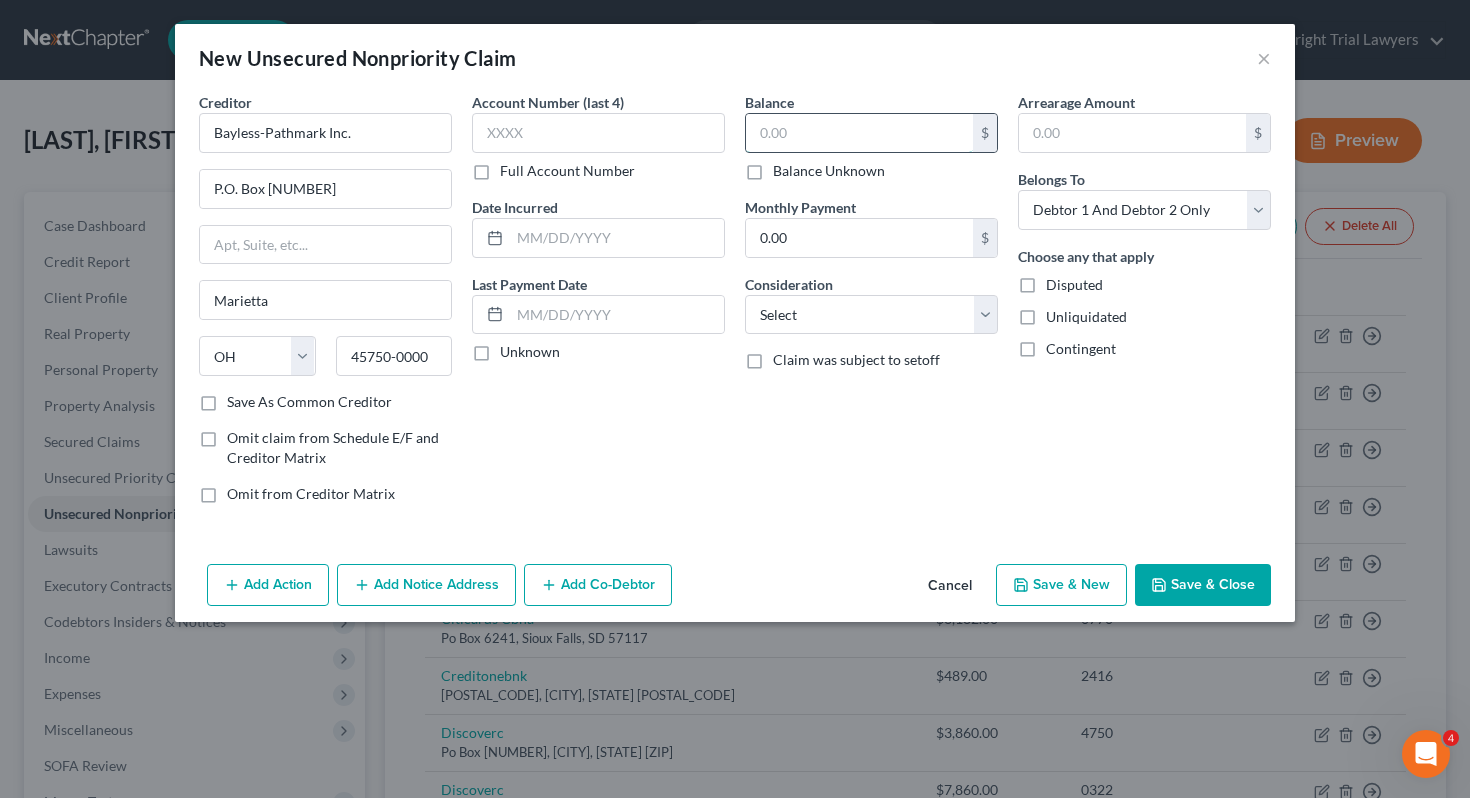 click at bounding box center (859, 133) 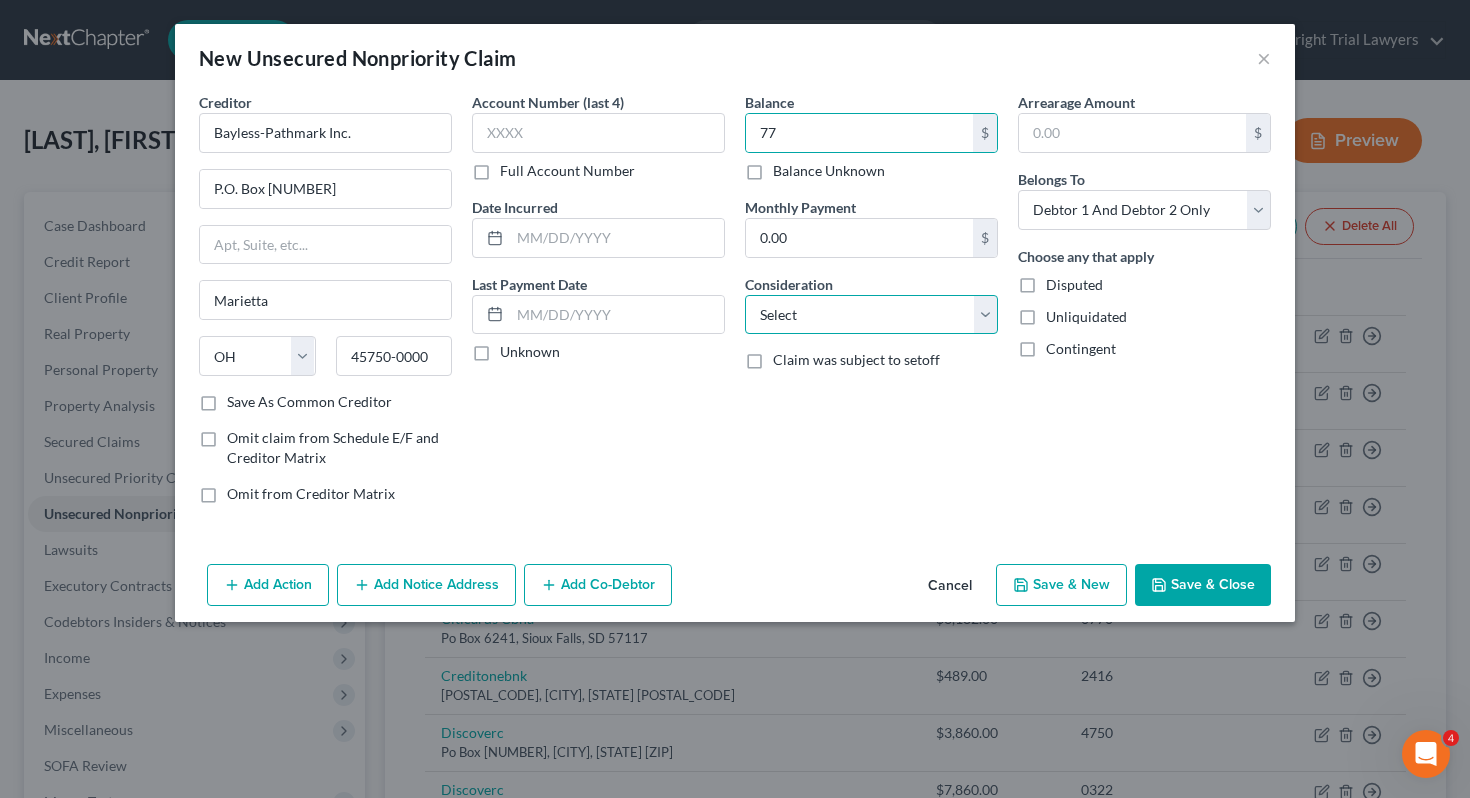 click on "Select Cable / Satellite Services Collection Agency Credit Card Debt Debt Counseling / Attorneys Deficiency Balance Domestic Support Obligations Home / Car Repairs Income Taxes Judgment Liens Medical Services Monies Loaned / Advanced Mortgage Obligation From Divorce Or Separation Obligation To Pensions Other Overdrawn Bank Account Promised To Help Pay Creditors Student Loans Suppliers And Vendors Telephone / Internet Services Utility Services" at bounding box center (871, 315) 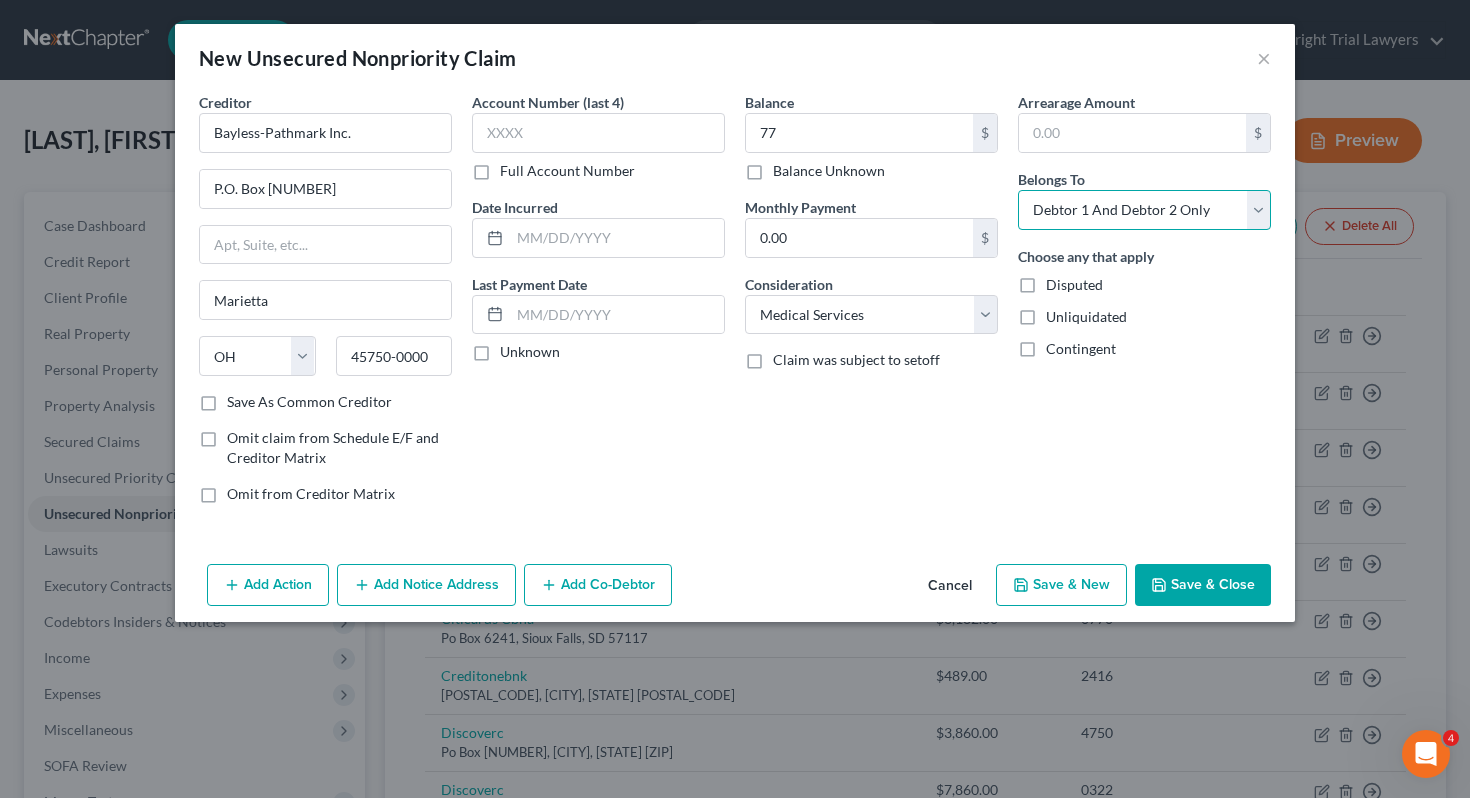 click on "Select Debtor 1 Only Debtor 2 Only Debtor 1 And Debtor 2 Only At Least One Of The Debtors And Another Community Property" at bounding box center [1144, 210] 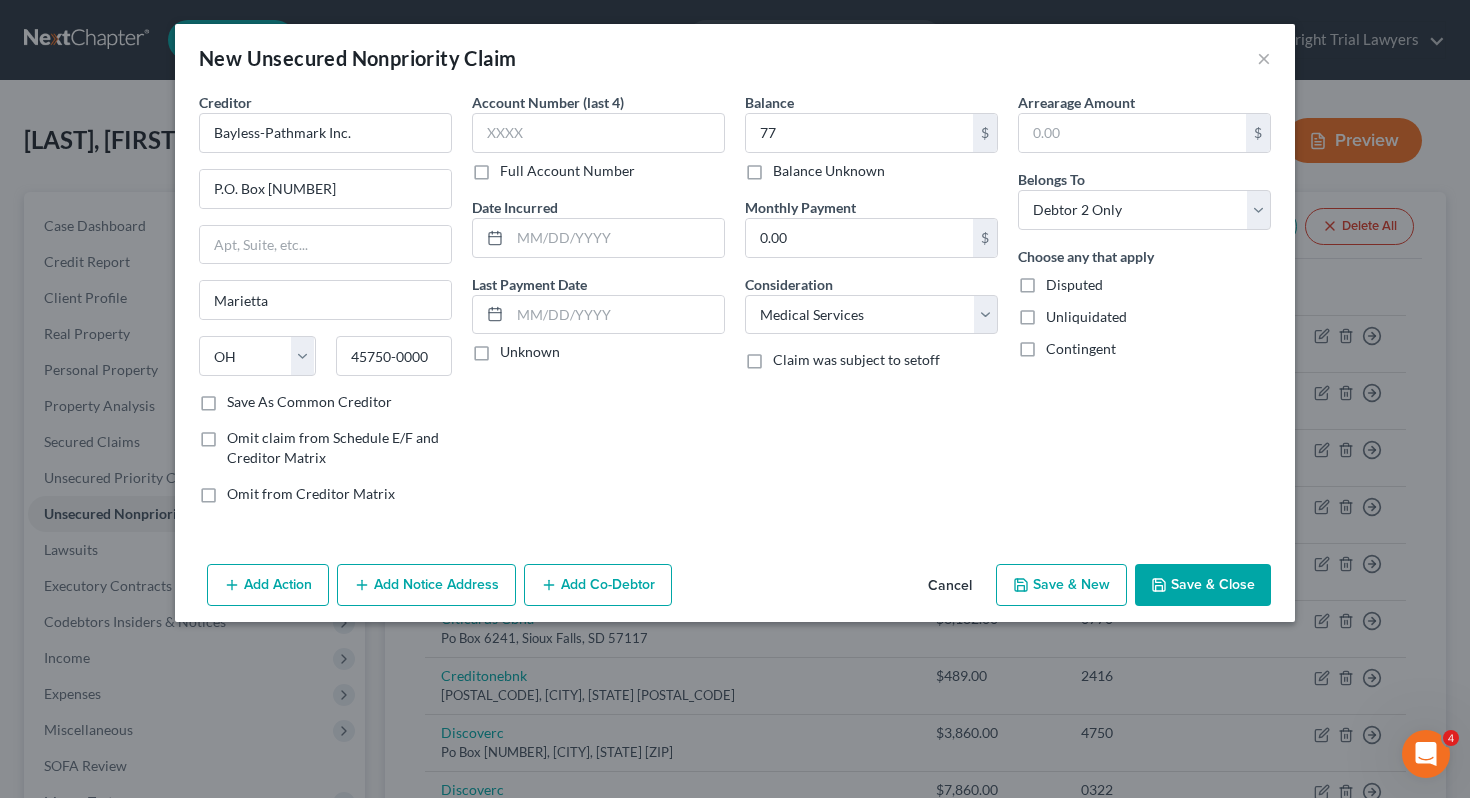 click on "Save & Close" at bounding box center [1203, 585] 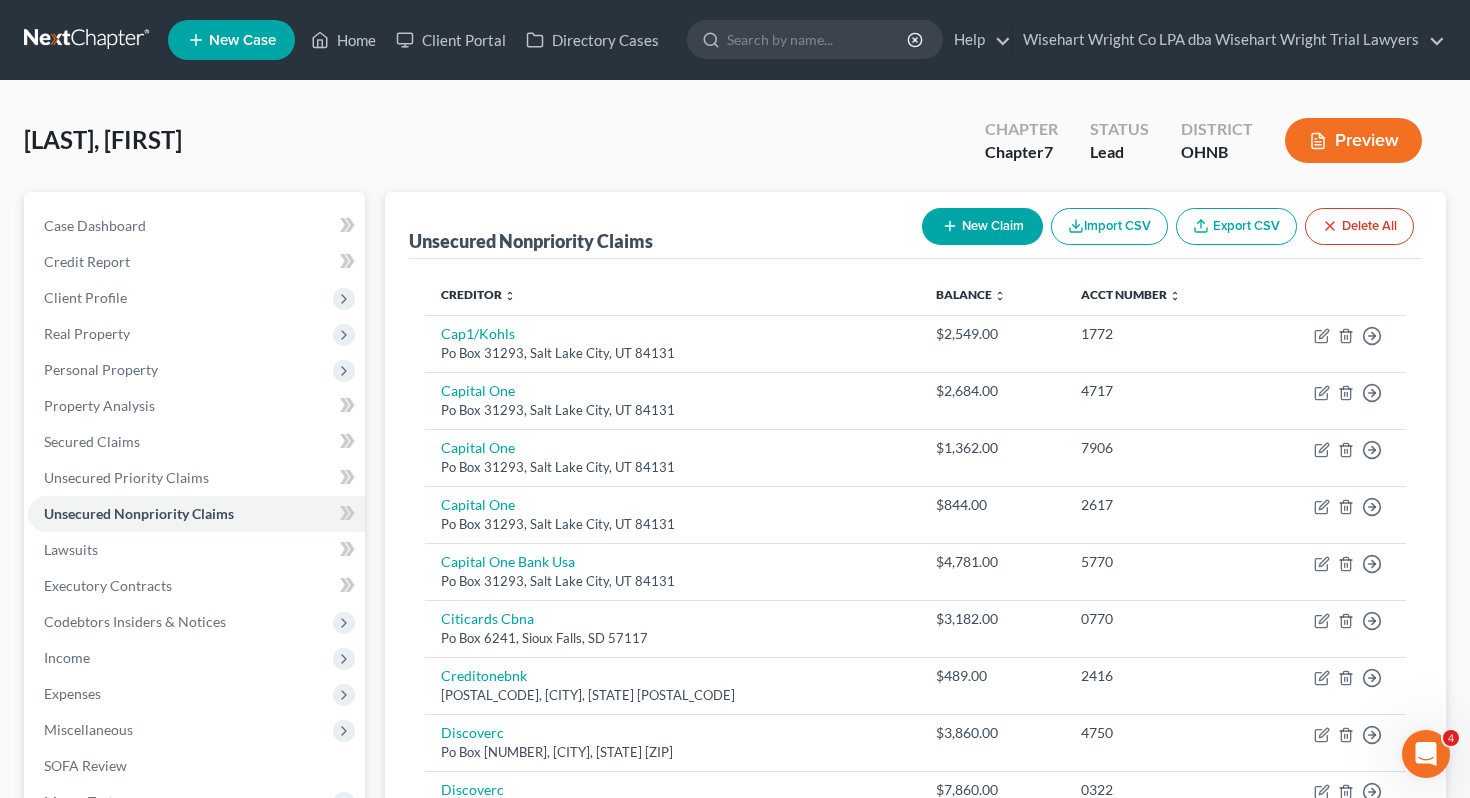 click on "New Claim" at bounding box center (982, 226) 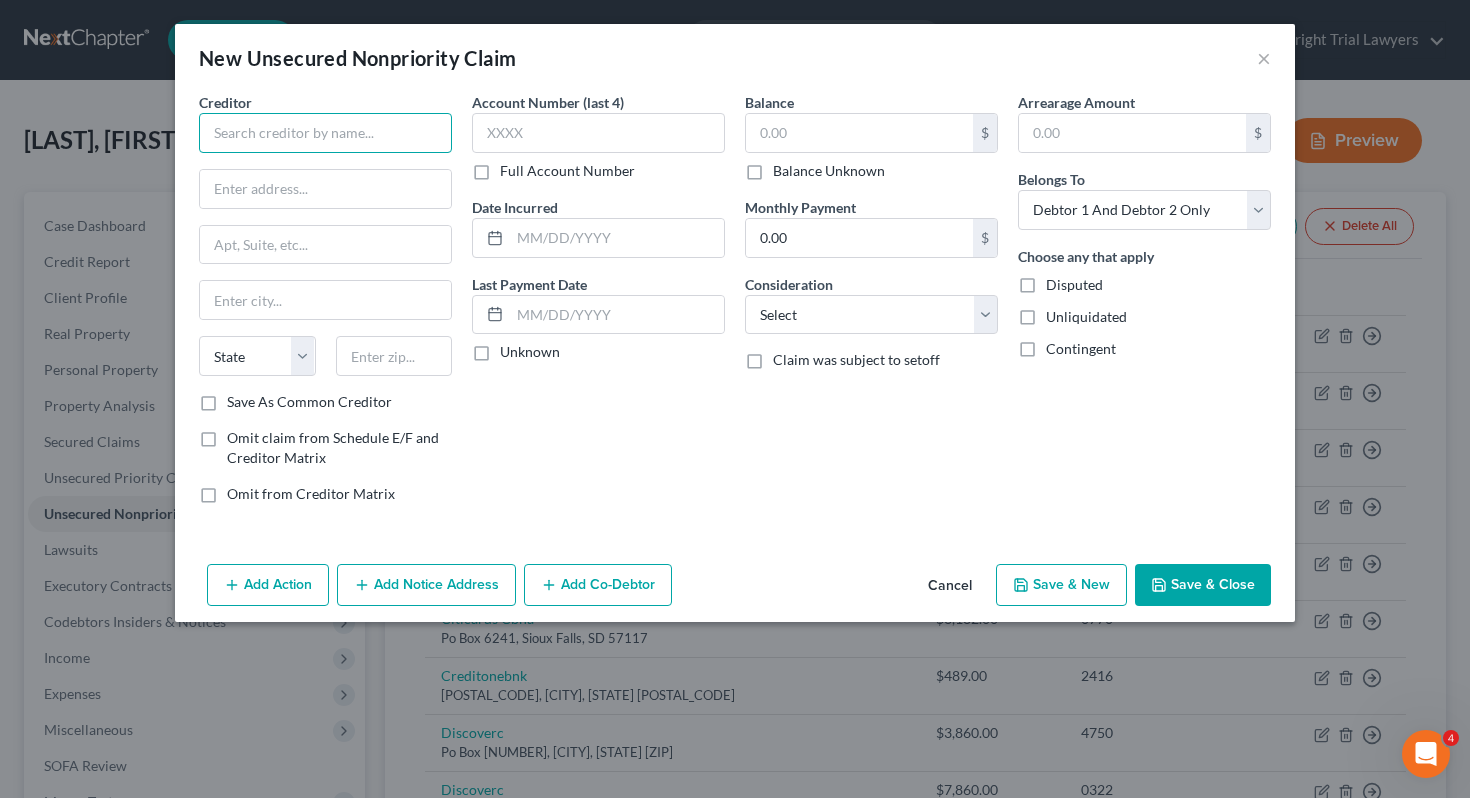 click at bounding box center [325, 133] 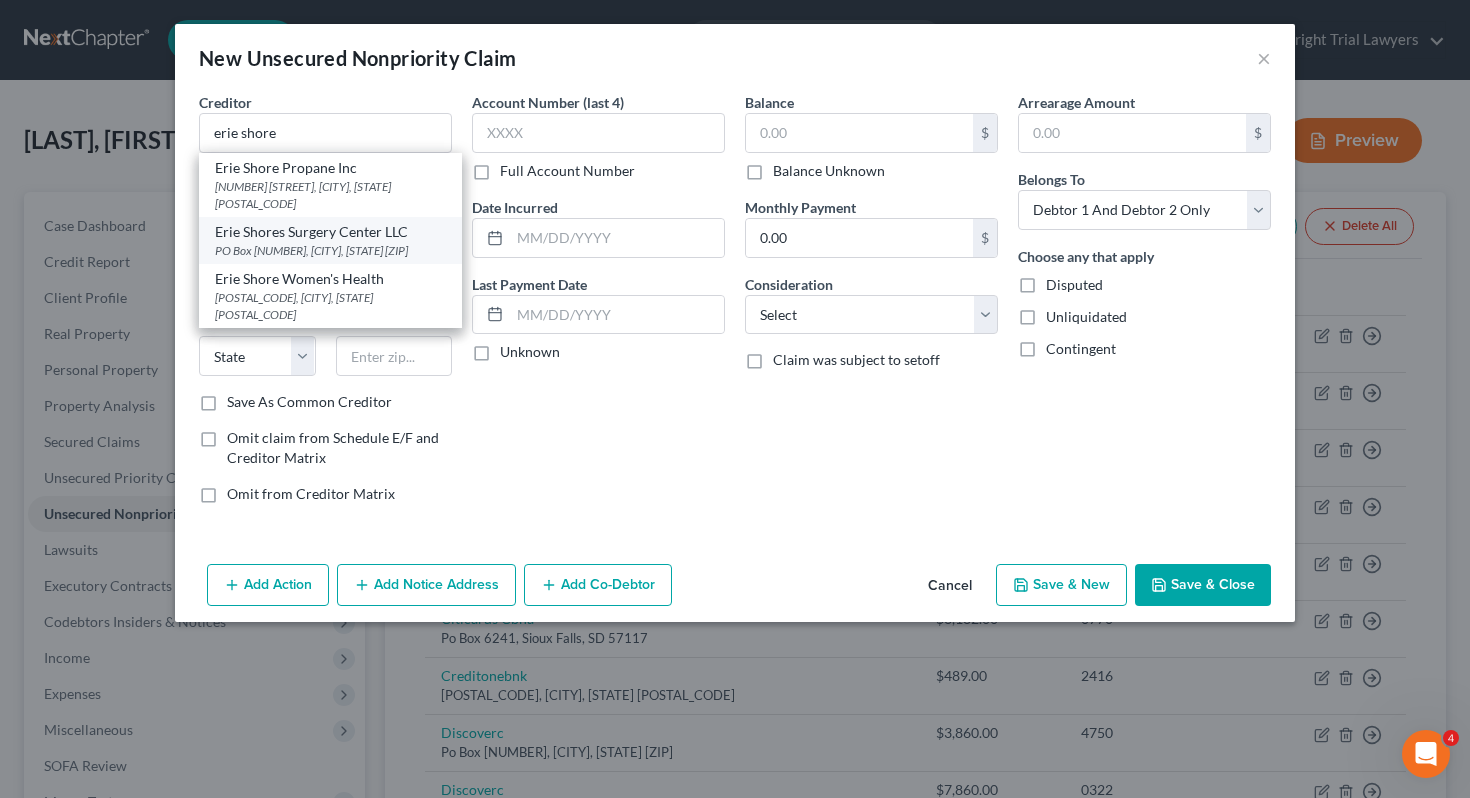 click on "PO Box [NUMBER], [CITY], [STATE] [ZIP]" at bounding box center (330, 250) 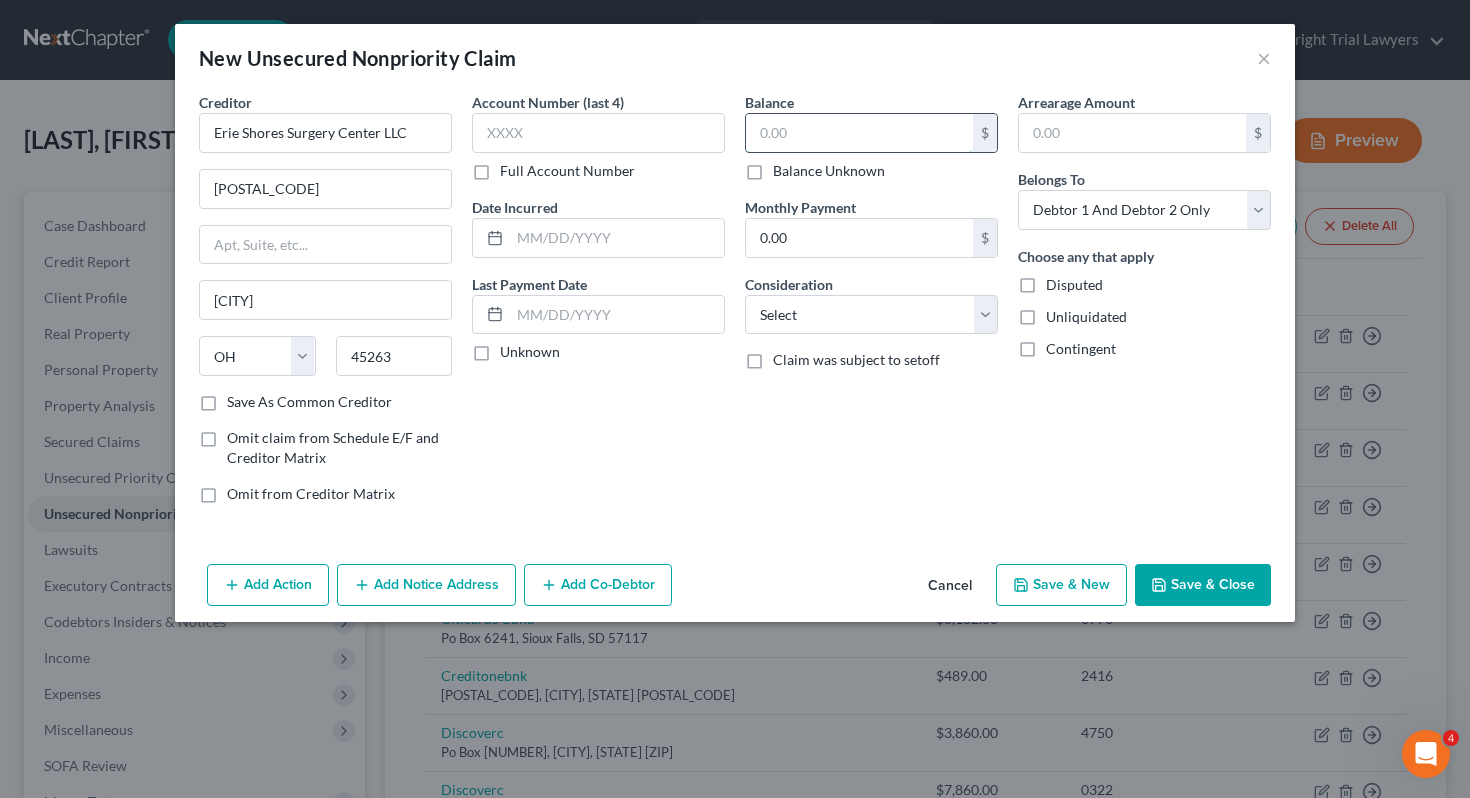 click at bounding box center (859, 133) 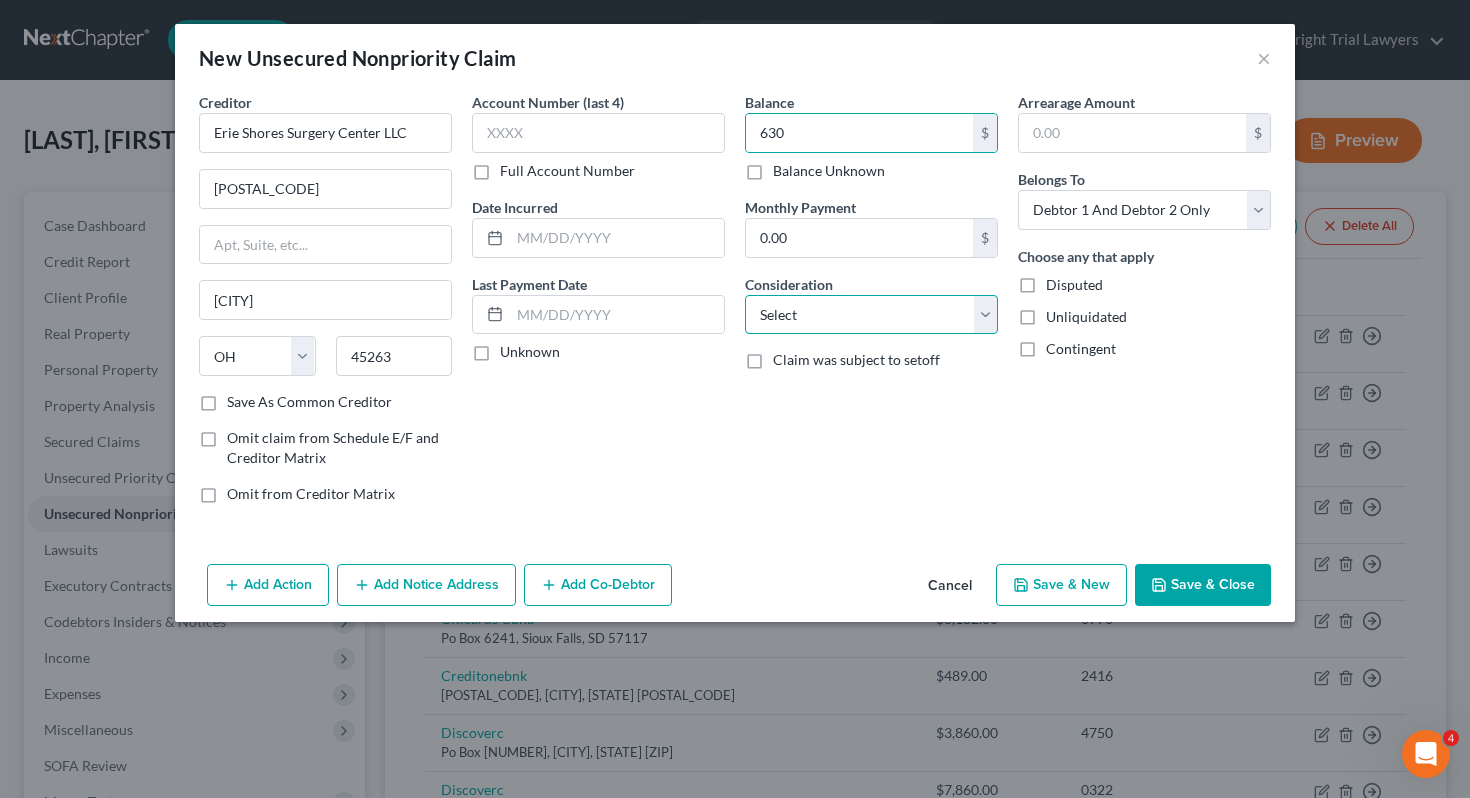 click on "Select Cable / Satellite Services Collection Agency Credit Card Debt Debt Counseling / Attorneys Deficiency Balance Domestic Support Obligations Home / Car Repairs Income Taxes Judgment Liens Medical Services Monies Loaned / Advanced Mortgage Obligation From Divorce Or Separation Obligation To Pensions Other Overdrawn Bank Account Promised To Help Pay Creditors Student Loans Suppliers And Vendors Telephone / Internet Services Utility Services" at bounding box center (871, 315) 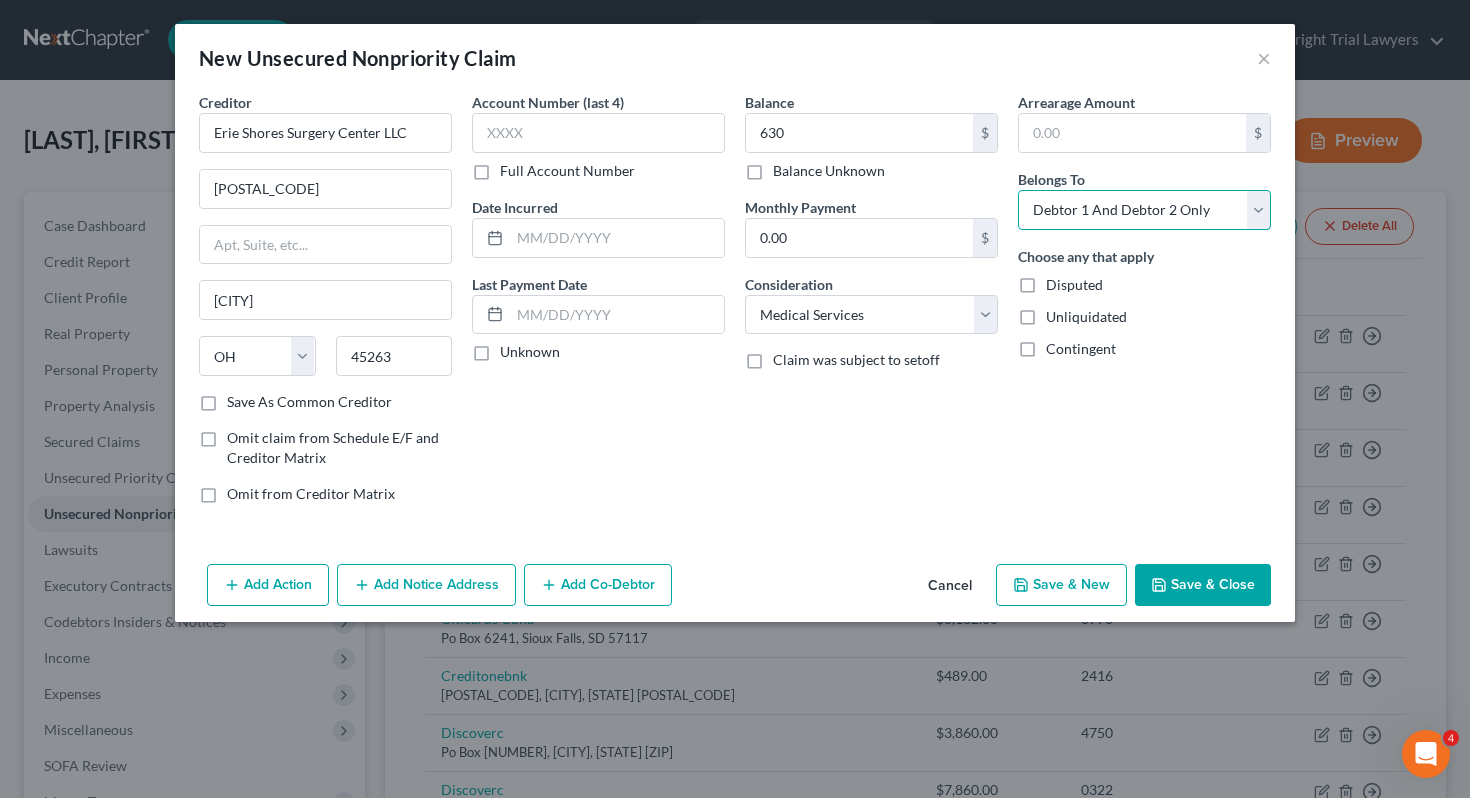 click on "Select Debtor 1 Only Debtor 2 Only Debtor 1 And Debtor 2 Only At Least One Of The Debtors And Another Community Property" at bounding box center [1144, 210] 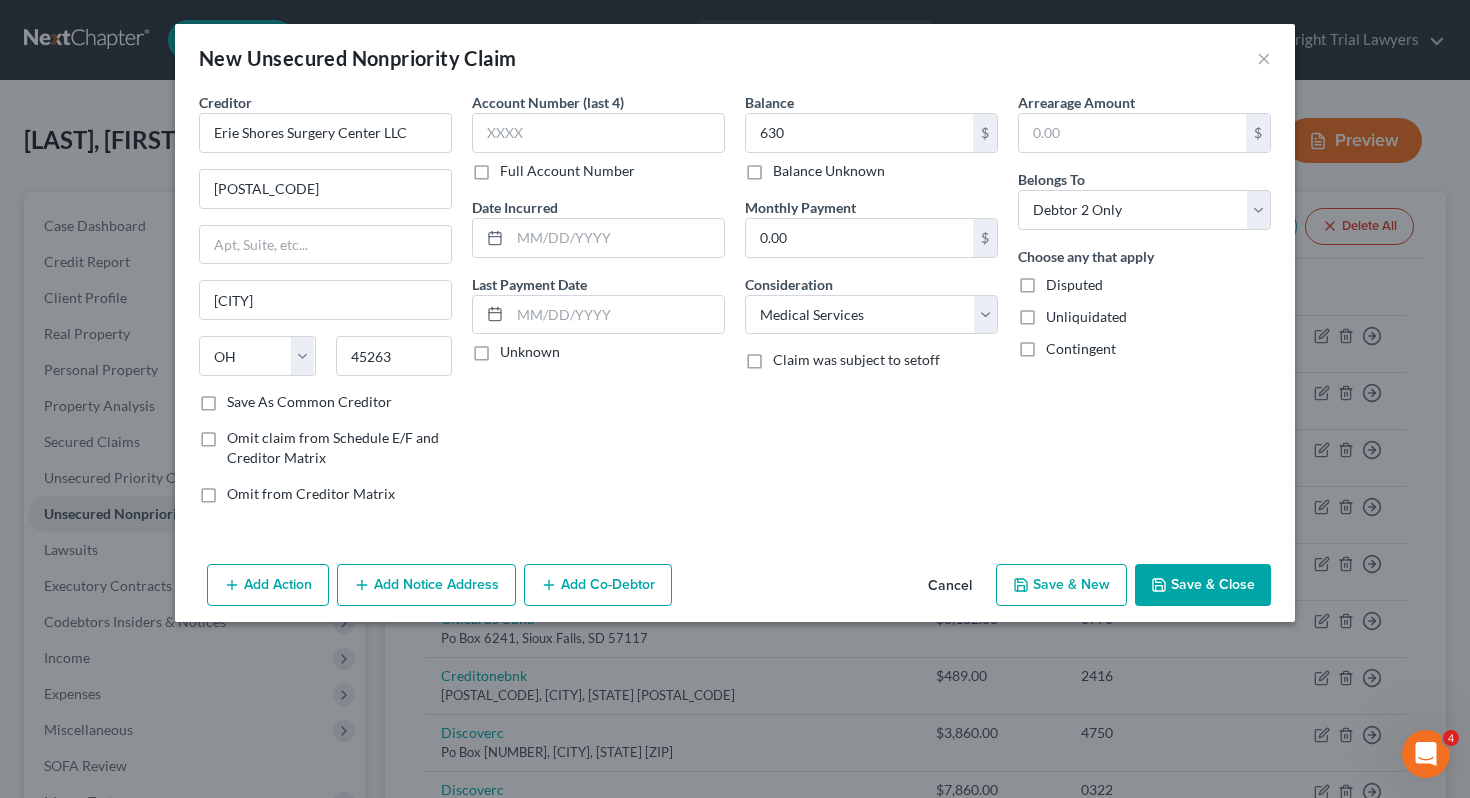 click on "Save & Close" at bounding box center [1203, 585] 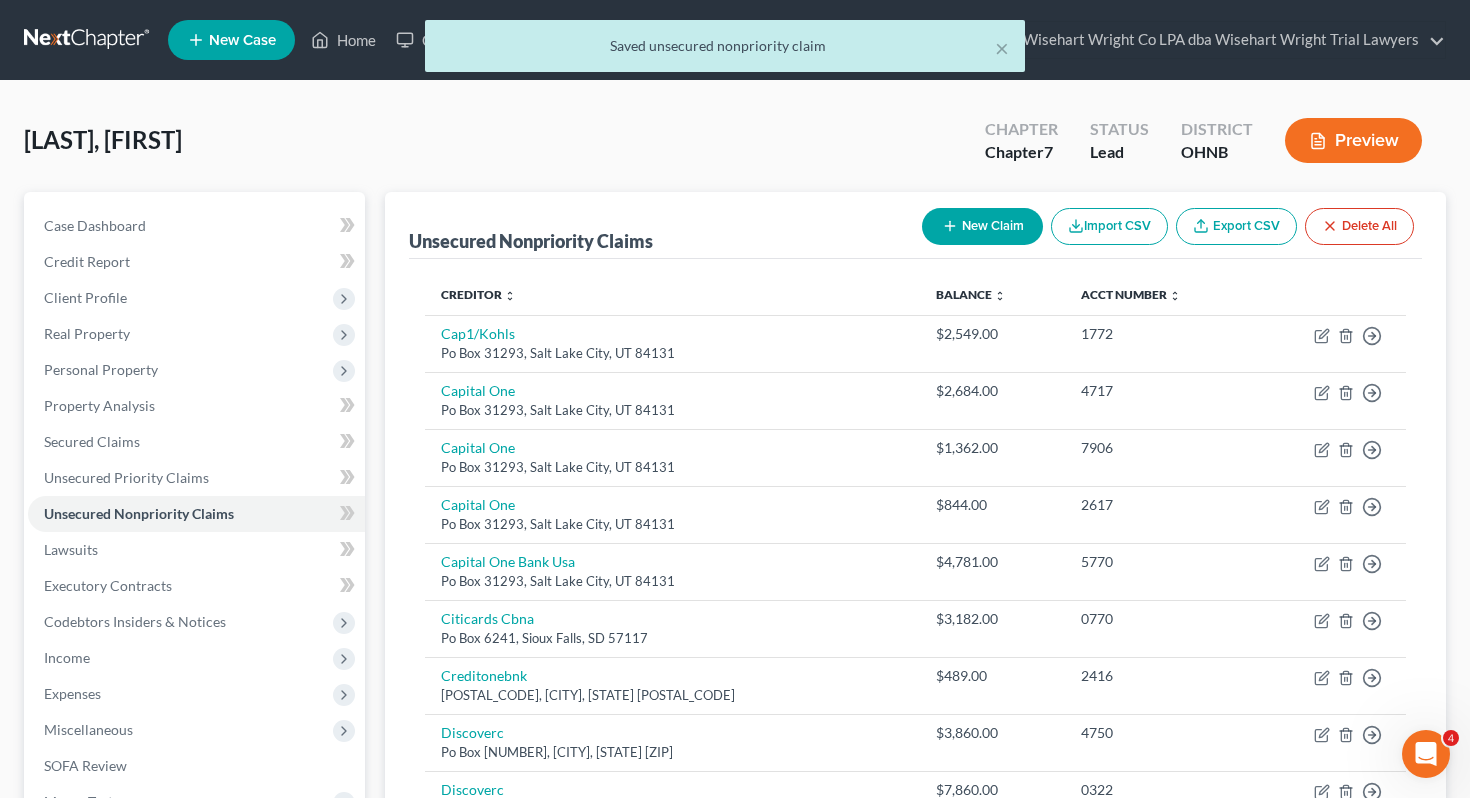 click on "New Claim" at bounding box center [982, 226] 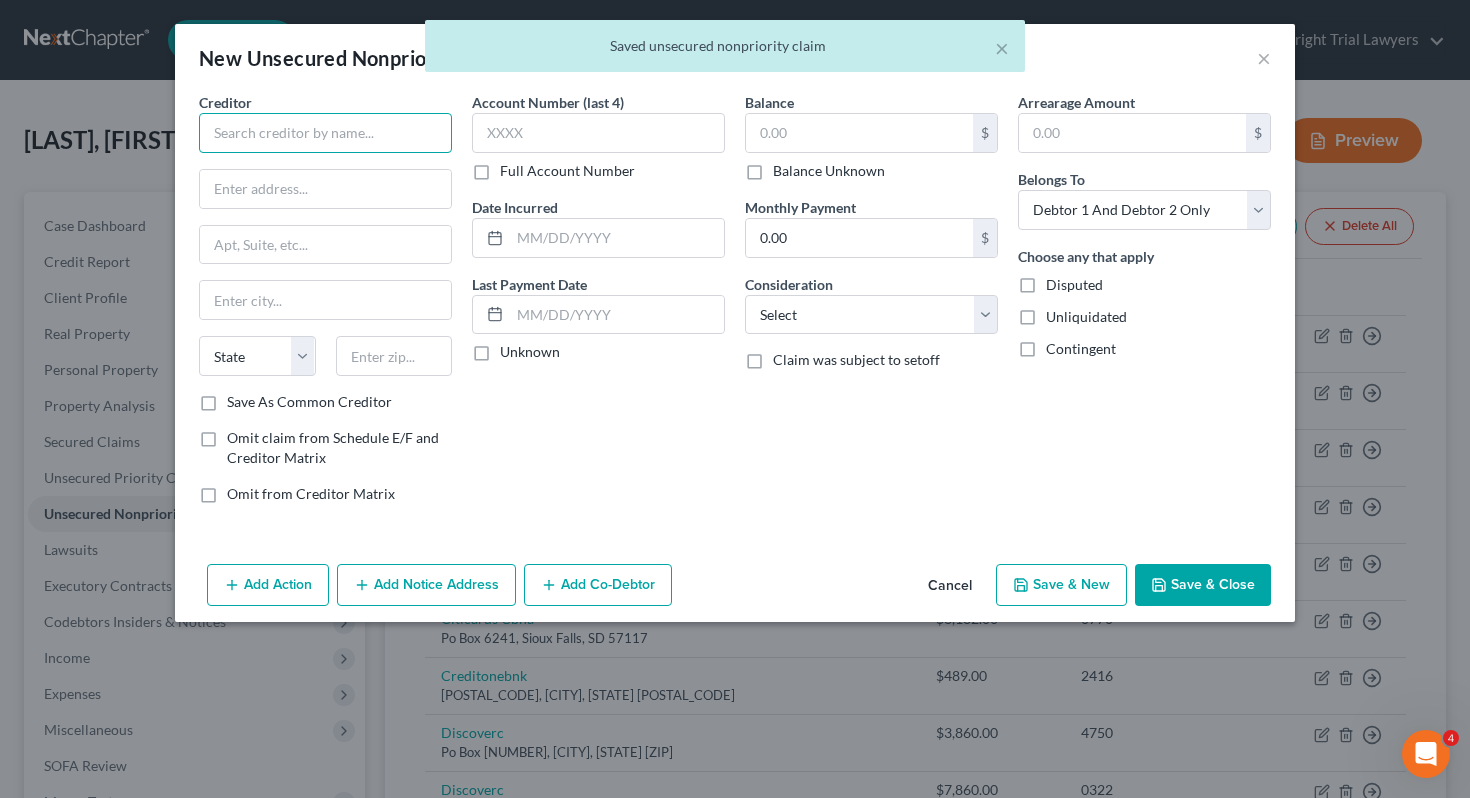 click at bounding box center (325, 133) 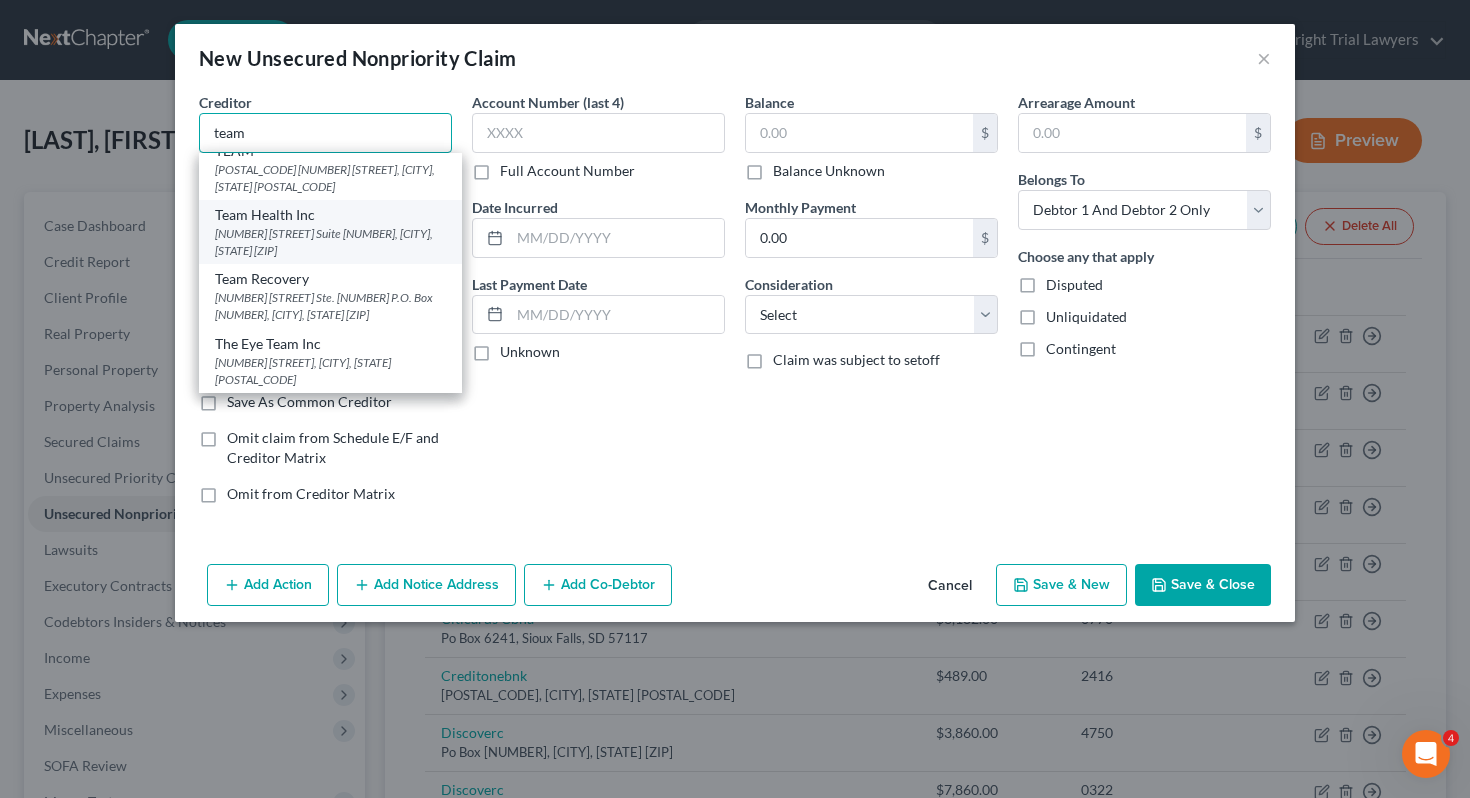scroll, scrollTop: 0, scrollLeft: 0, axis: both 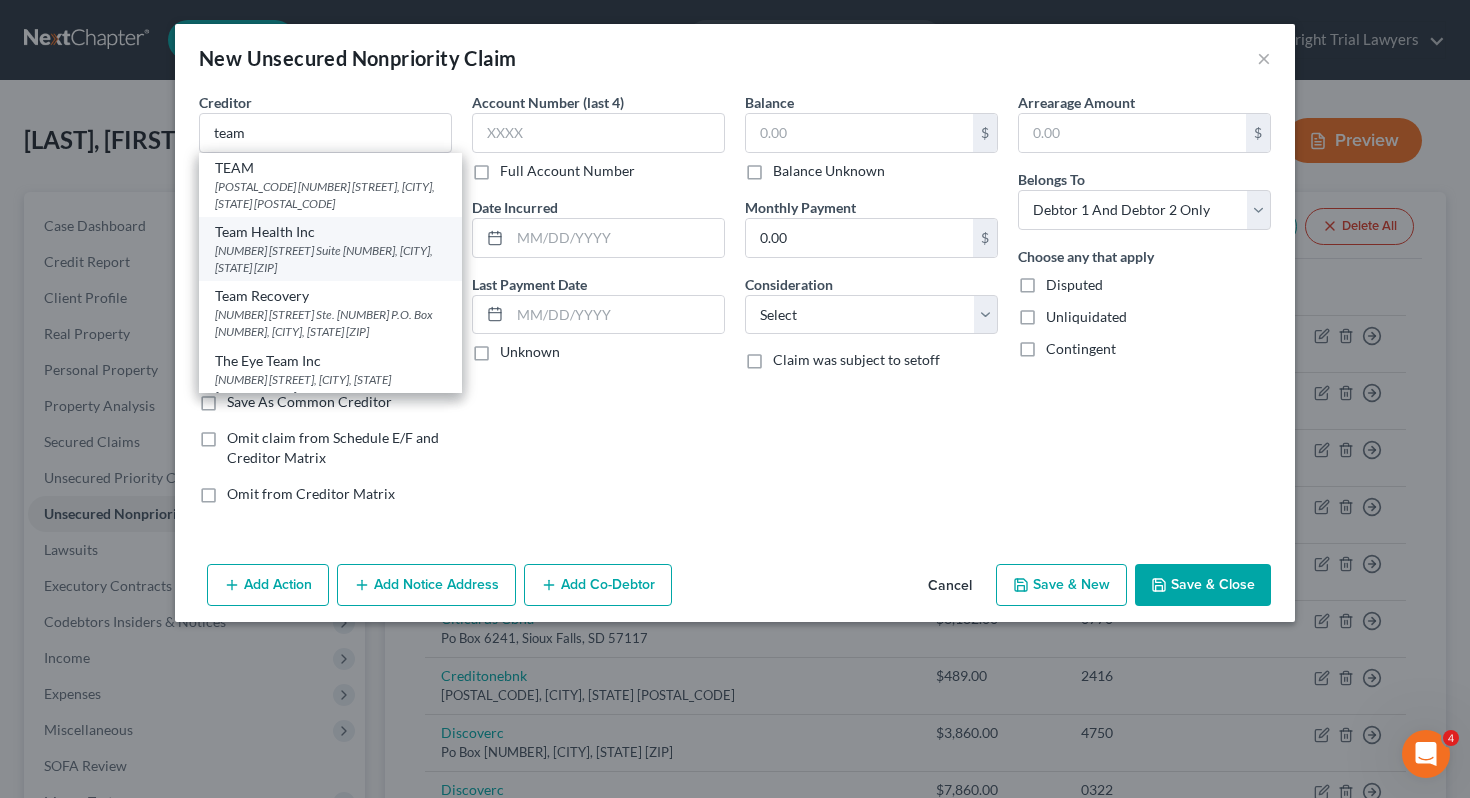 click on "Team Health Inc" at bounding box center (330, 232) 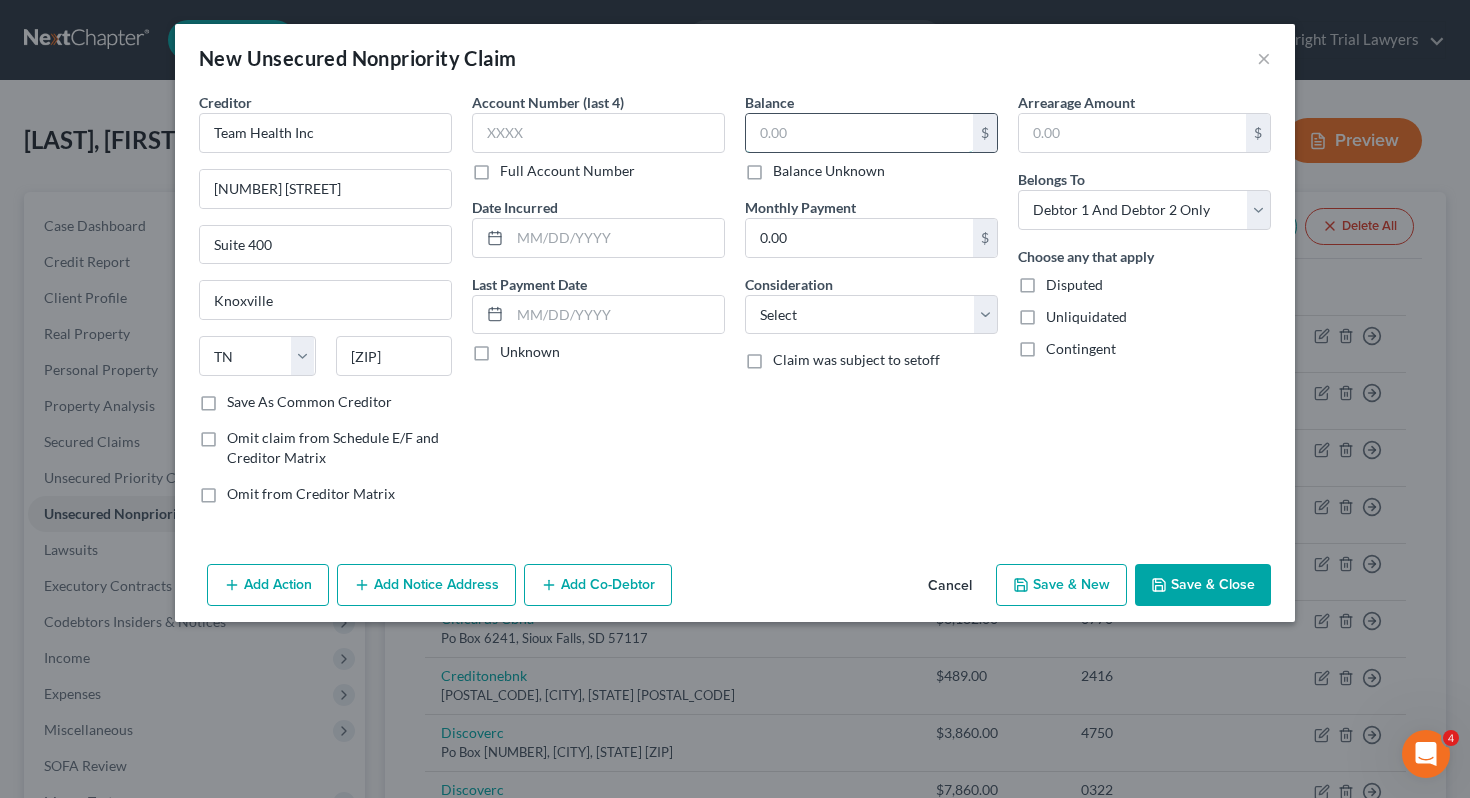 click at bounding box center [859, 133] 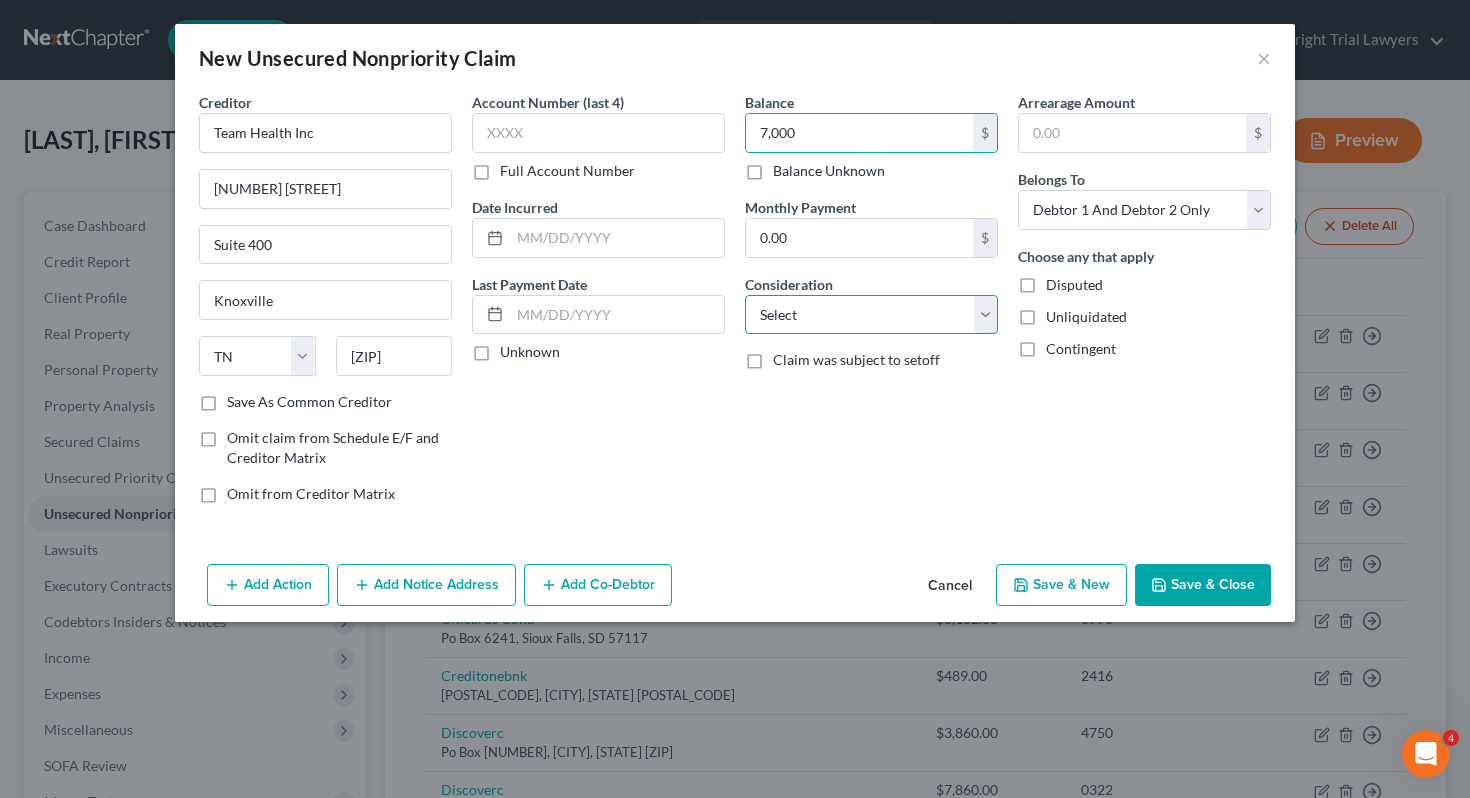 click on "Select Cable / Satellite Services Collection Agency Credit Card Debt Debt Counseling / Attorneys Deficiency Balance Domestic Support Obligations Home / Car Repairs Income Taxes Judgment Liens Medical Services Monies Loaned / Advanced Mortgage Obligation From Divorce Or Separation Obligation To Pensions Other Overdrawn Bank Account Promised To Help Pay Creditors Student Loans Suppliers And Vendors Telephone / Internet Services Utility Services" at bounding box center [871, 315] 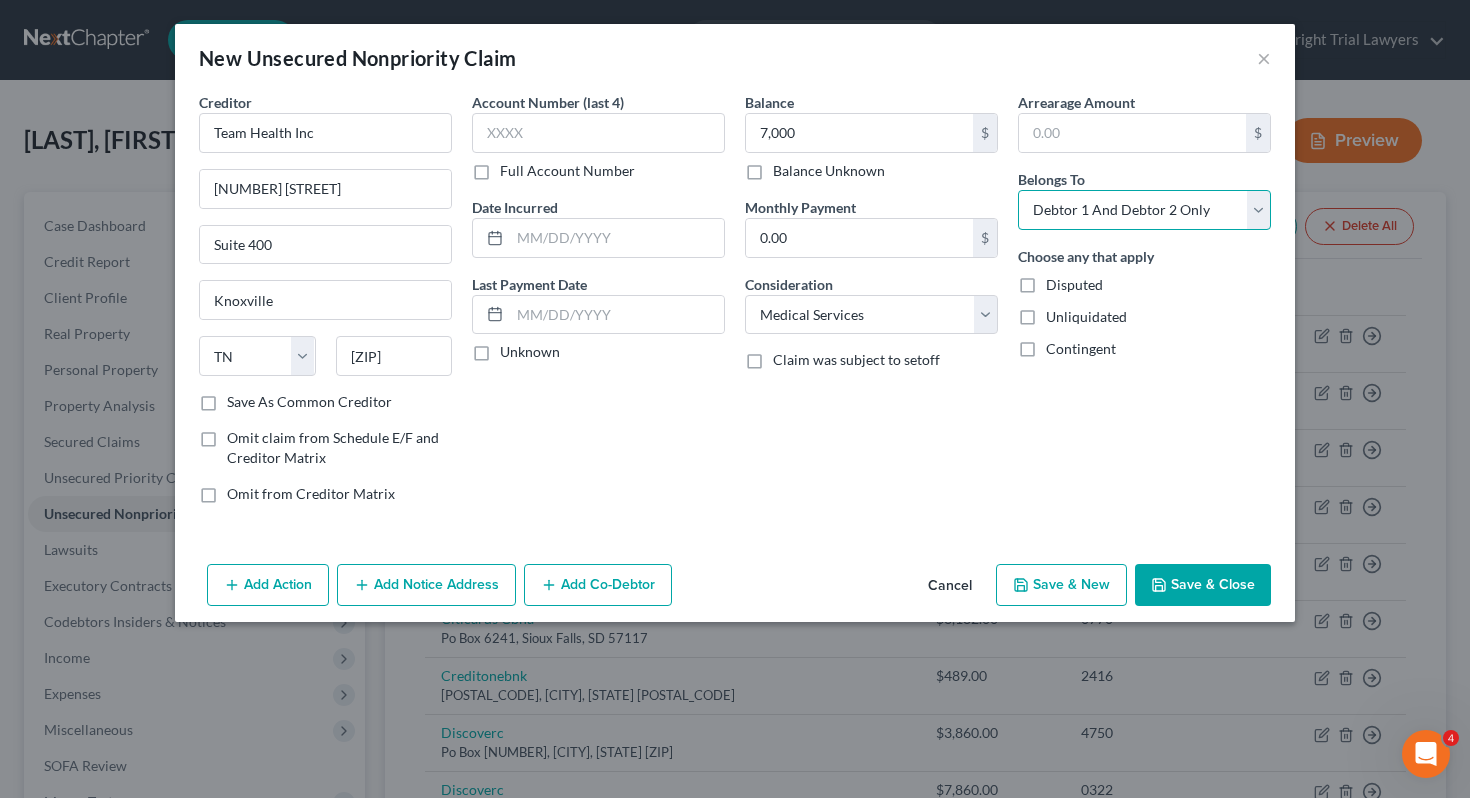 click on "Select Debtor 1 Only Debtor 2 Only Debtor 1 And Debtor 2 Only At Least One Of The Debtors And Another Community Property" at bounding box center [1144, 210] 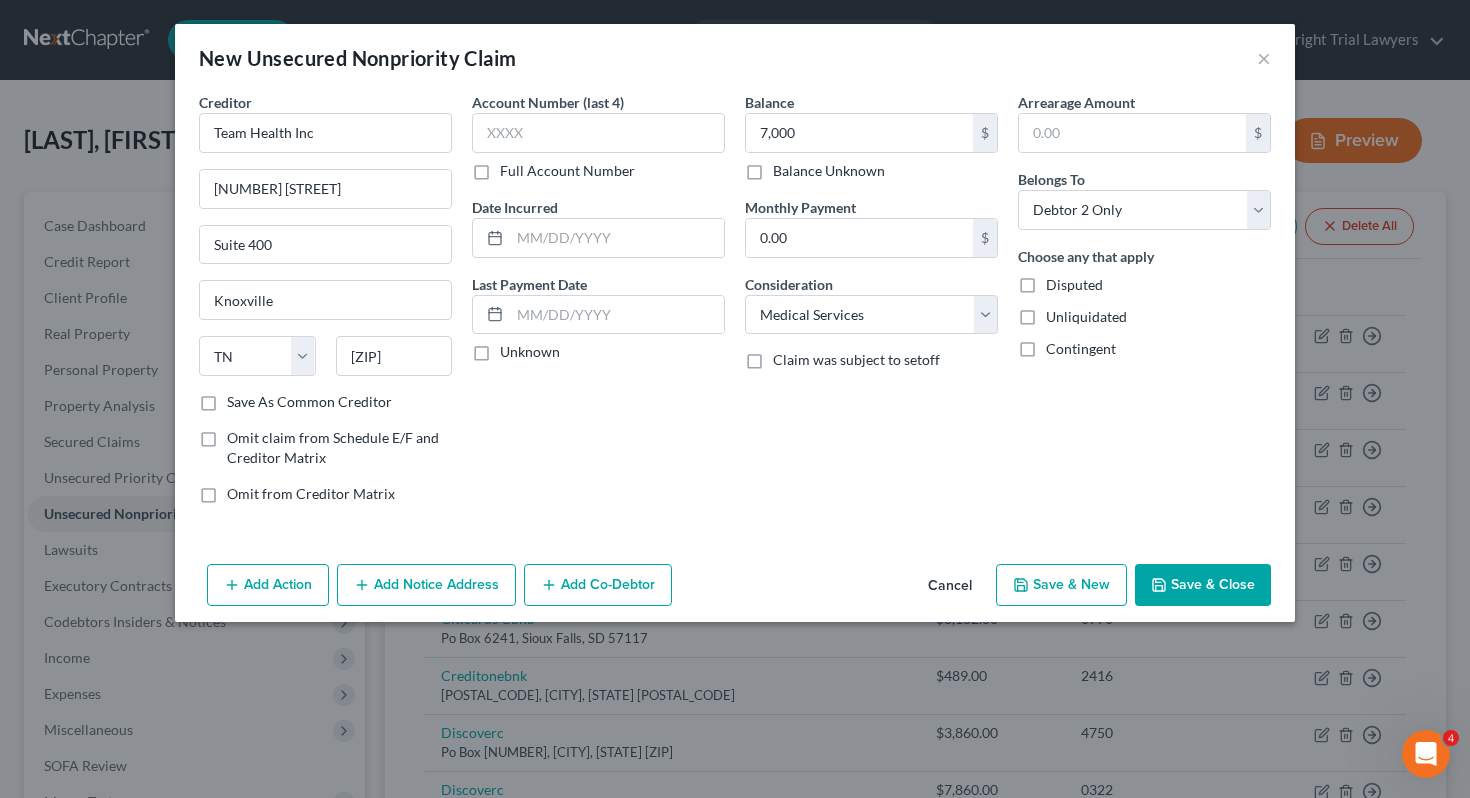 click on "Save & Close" at bounding box center [1203, 585] 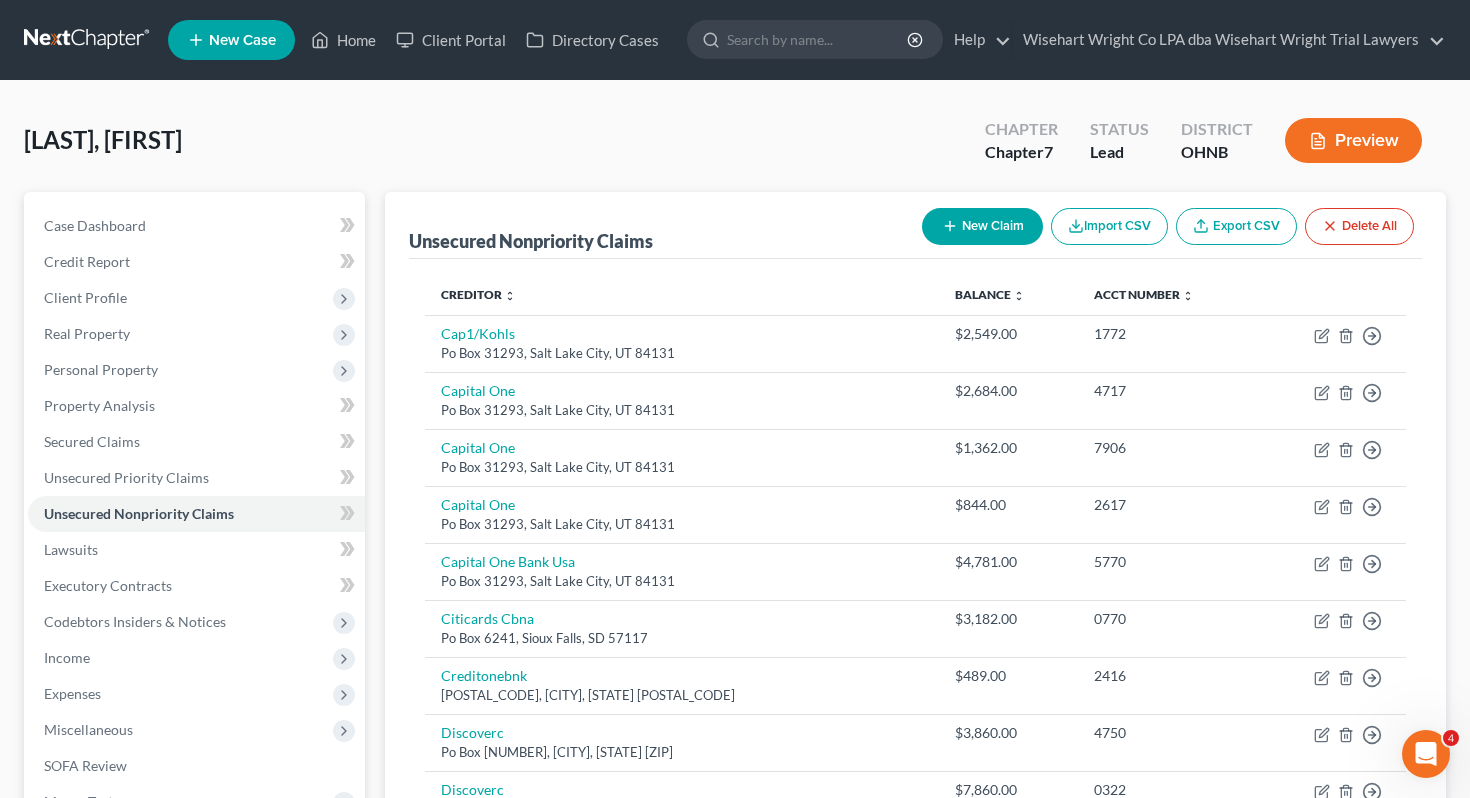 click on "New Claim" at bounding box center [982, 226] 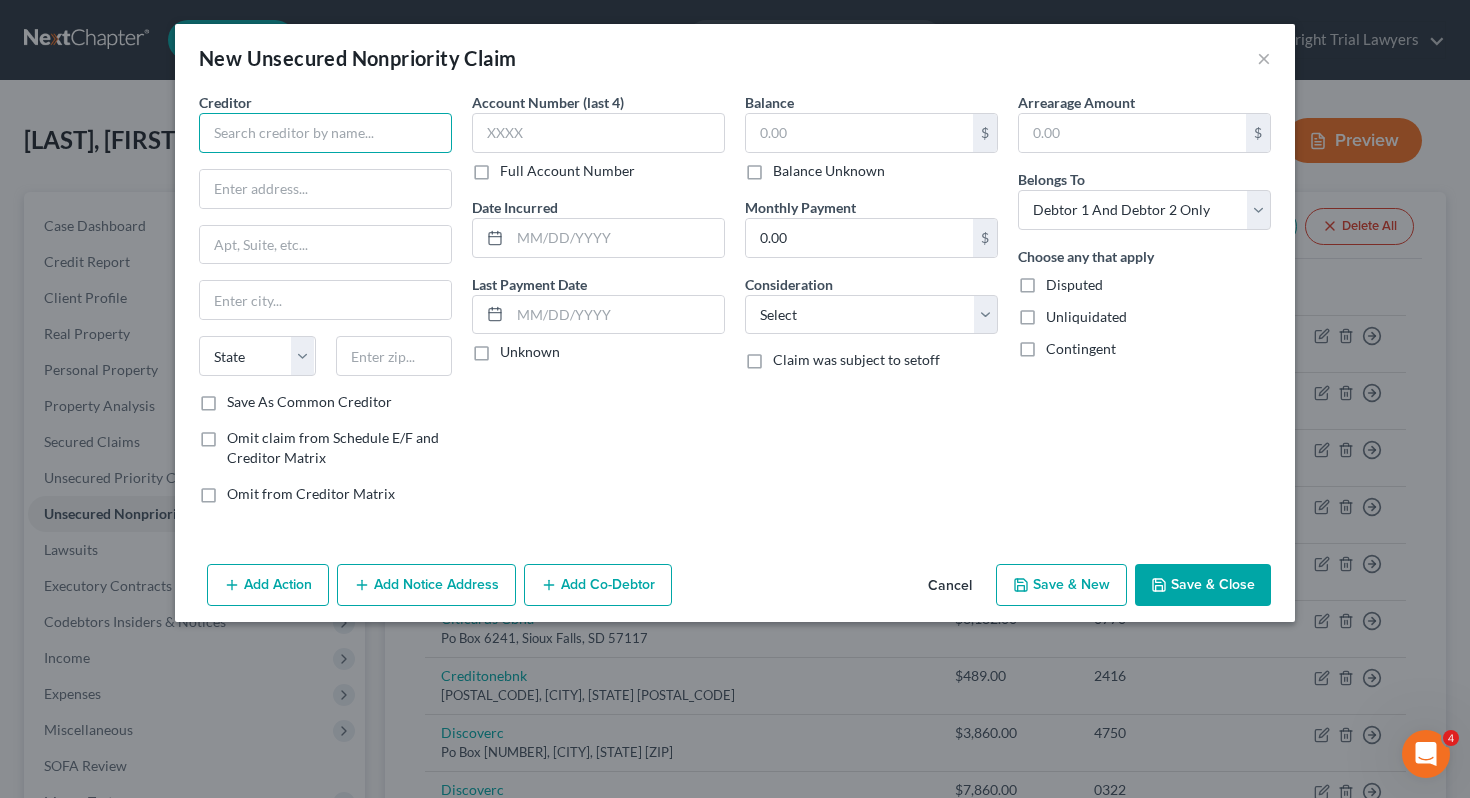 click at bounding box center [325, 133] 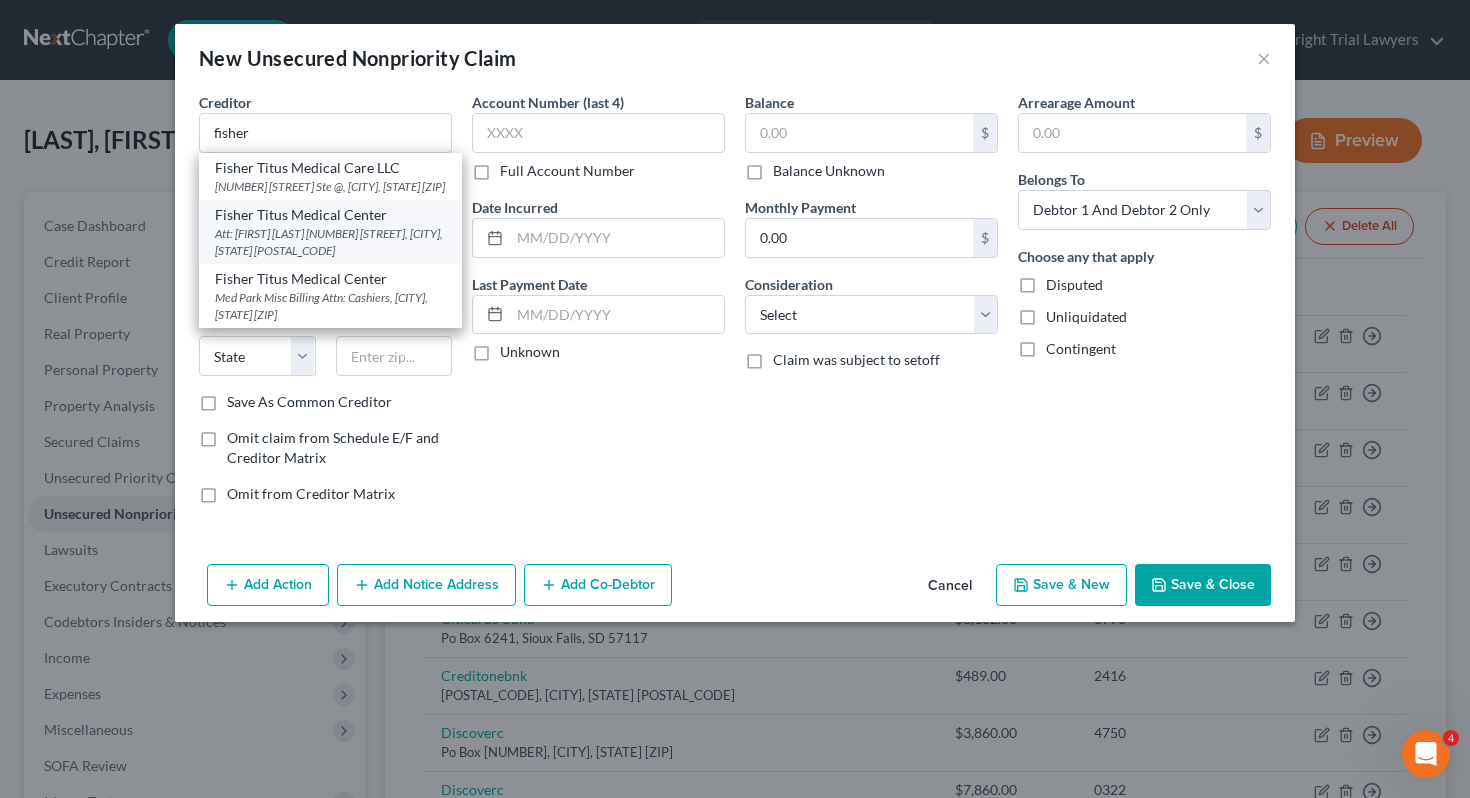 click on "Fisher Titus Medical Center" at bounding box center [330, 215] 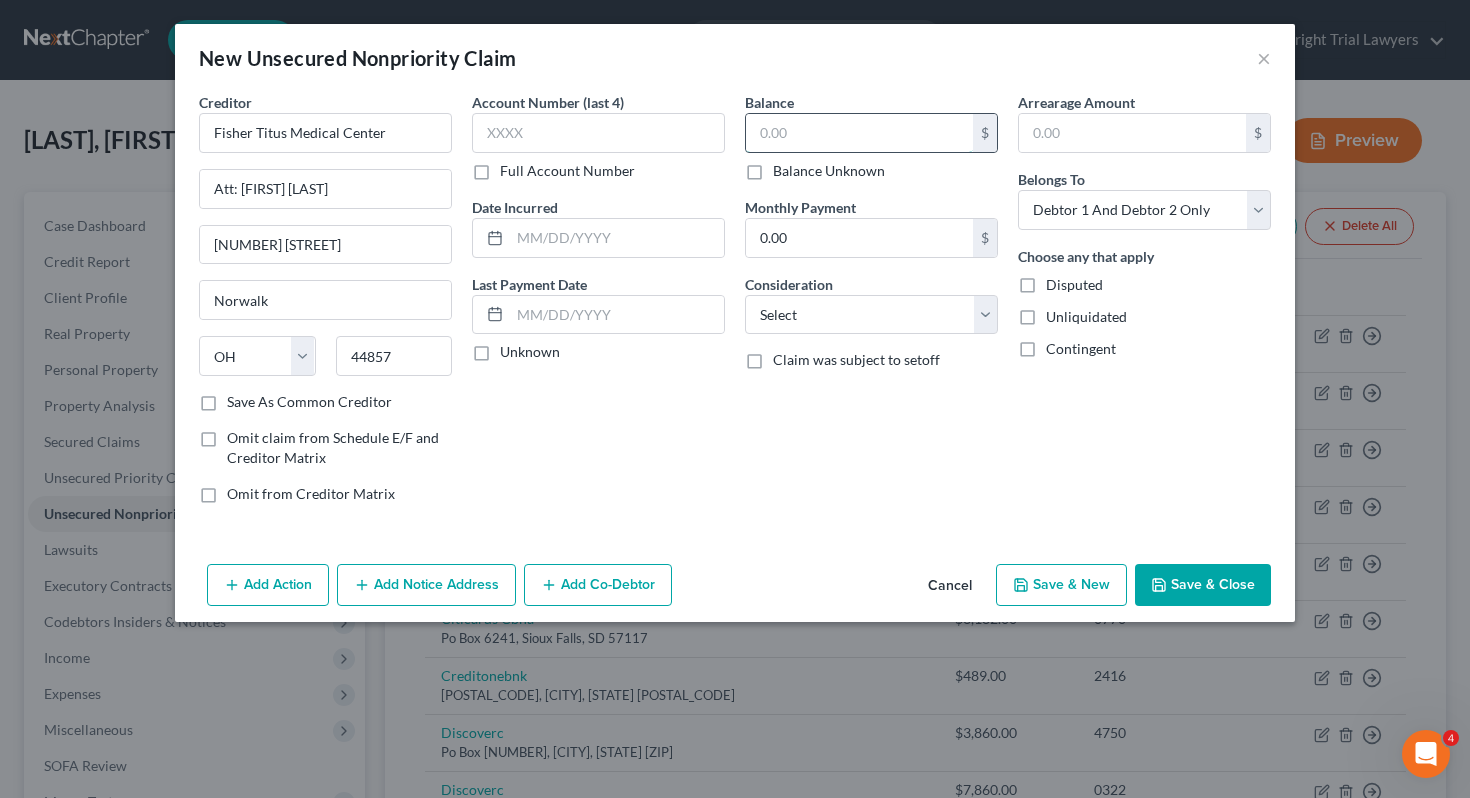 click at bounding box center (859, 133) 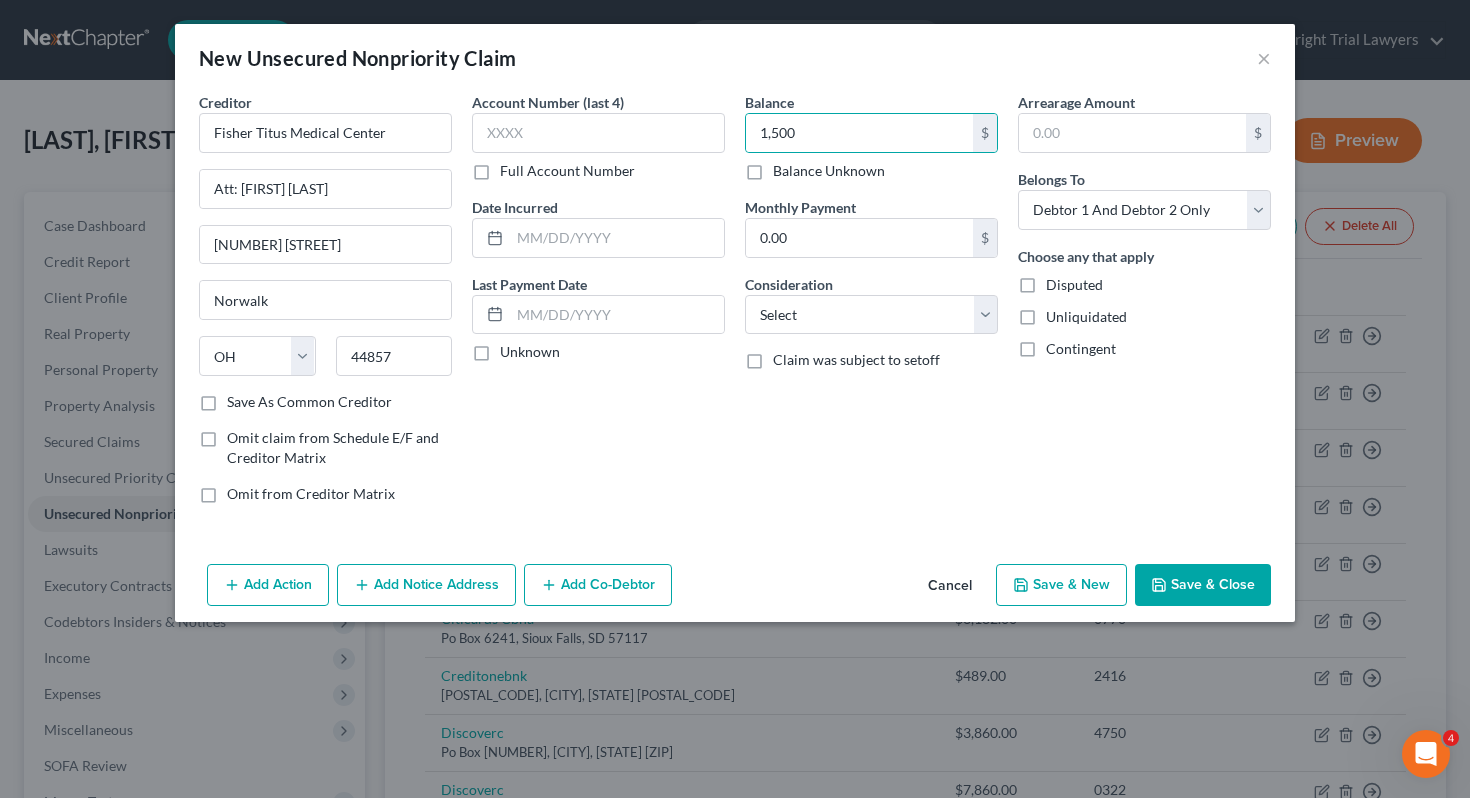 click on "Balance
1,500.00 $
Balance Unknown
Balance Undetermined
1,500 $
Balance Unknown
Monthly Payment 0.00 $ Consideration Select Cable / Satellite Services Collection Agency Credit Card Debt Debt Counseling / Attorneys Deficiency Balance Domestic Support Obligations Home / Car Repairs Income Taxes Judgment Liens Medical Services Monies Loaned / Advanced Mortgage Obligation From Divorce Or Separation Obligation To Pensions Other Overdrawn Bank Account Promised To Help Pay Creditors Student Loans Suppliers And Vendors Telephone / Internet Services Utility Services Claim was subject to setoff" at bounding box center (871, 306) 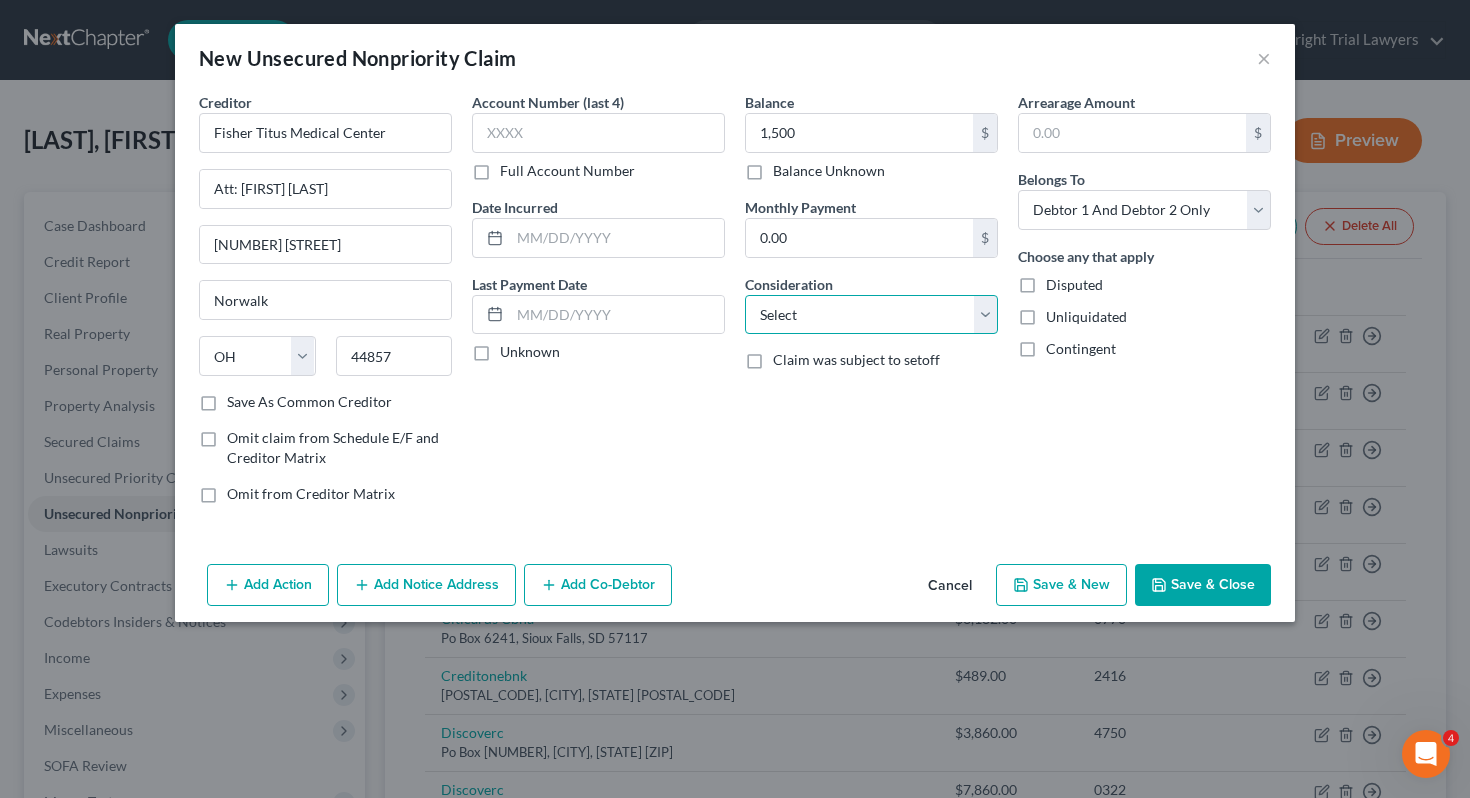 click on "Select Cable / Satellite Services Collection Agency Credit Card Debt Debt Counseling / Attorneys Deficiency Balance Domestic Support Obligations Home / Car Repairs Income Taxes Judgment Liens Medical Services Monies Loaned / Advanced Mortgage Obligation From Divorce Or Separation Obligation To Pensions Other Overdrawn Bank Account Promised To Help Pay Creditors Student Loans Suppliers And Vendors Telephone / Internet Services Utility Services" at bounding box center [871, 315] 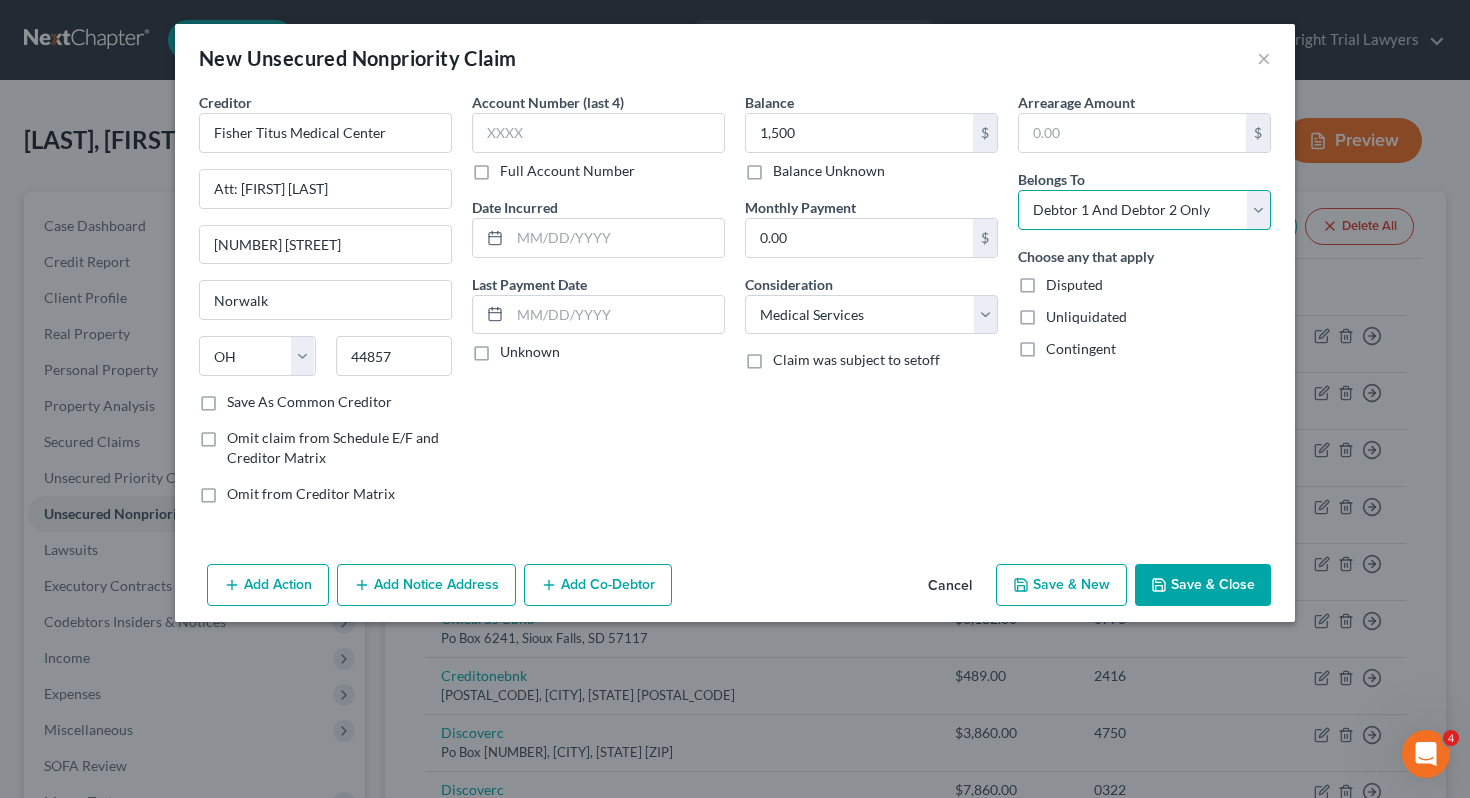 click on "Select Debtor 1 Only Debtor 2 Only Debtor 1 And Debtor 2 Only At Least One Of The Debtors And Another Community Property" at bounding box center (1144, 210) 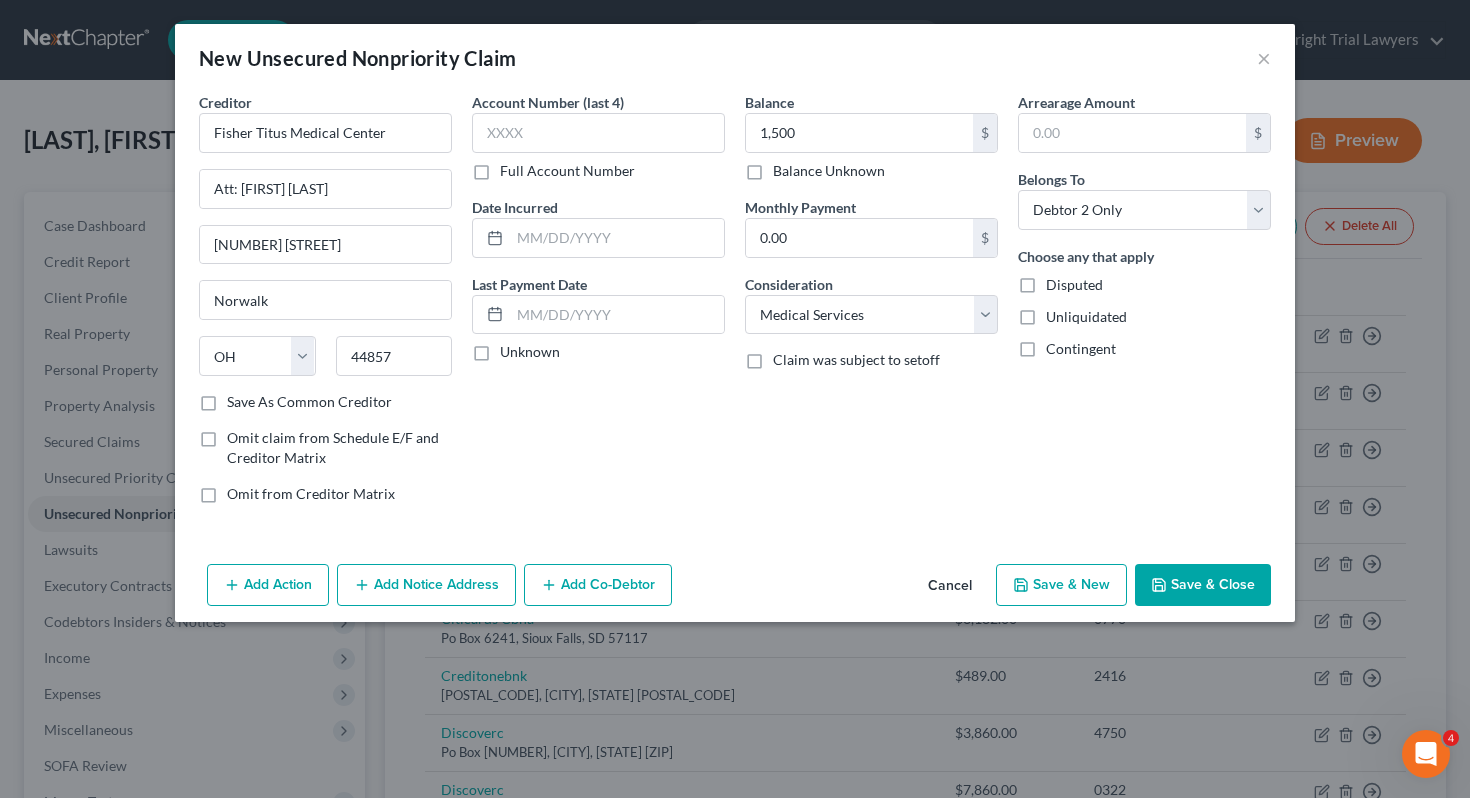 click on "Save & Close" at bounding box center [1203, 585] 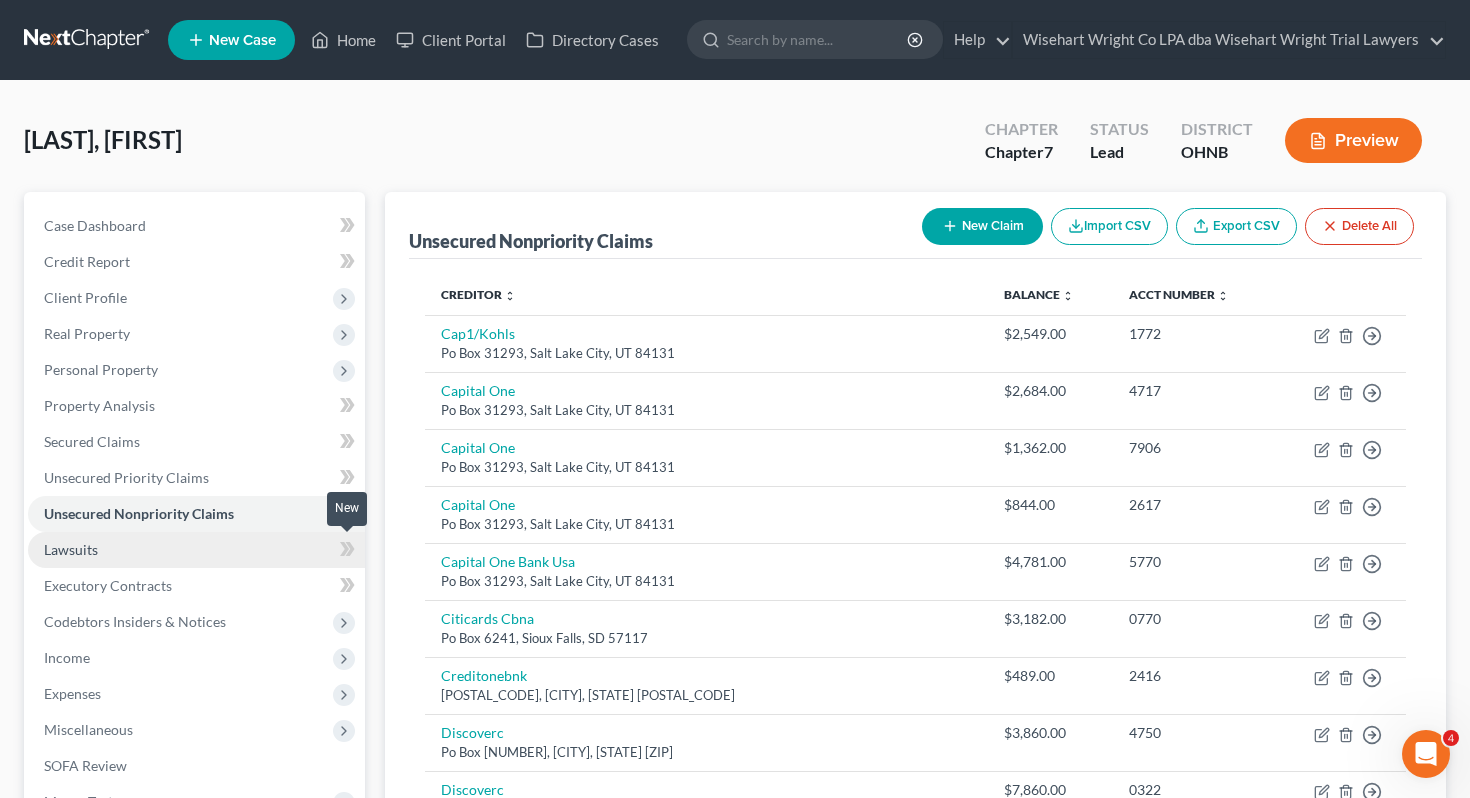 click on "Lawsuits" at bounding box center [196, 550] 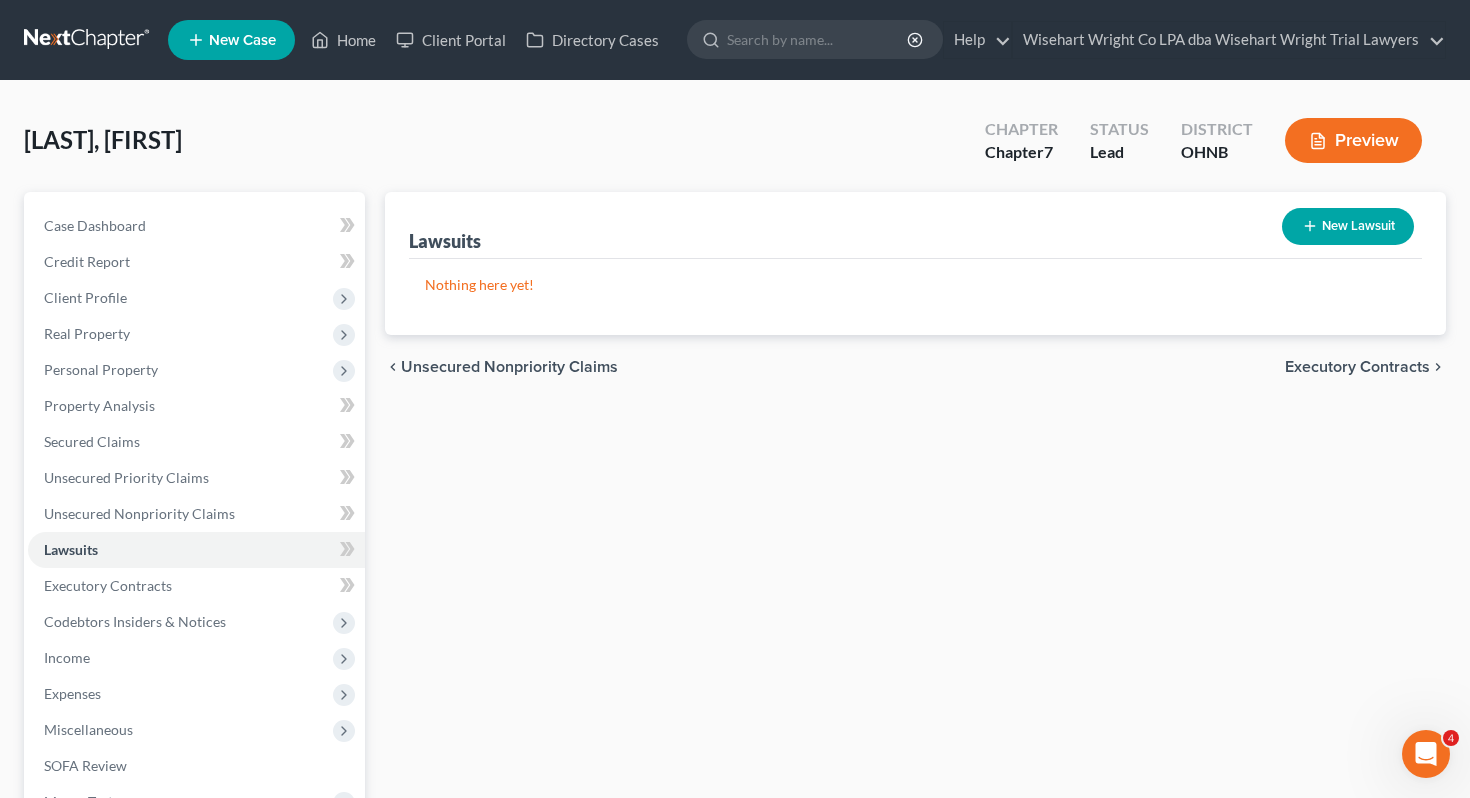 click on "New Lawsuit" at bounding box center [1348, 226] 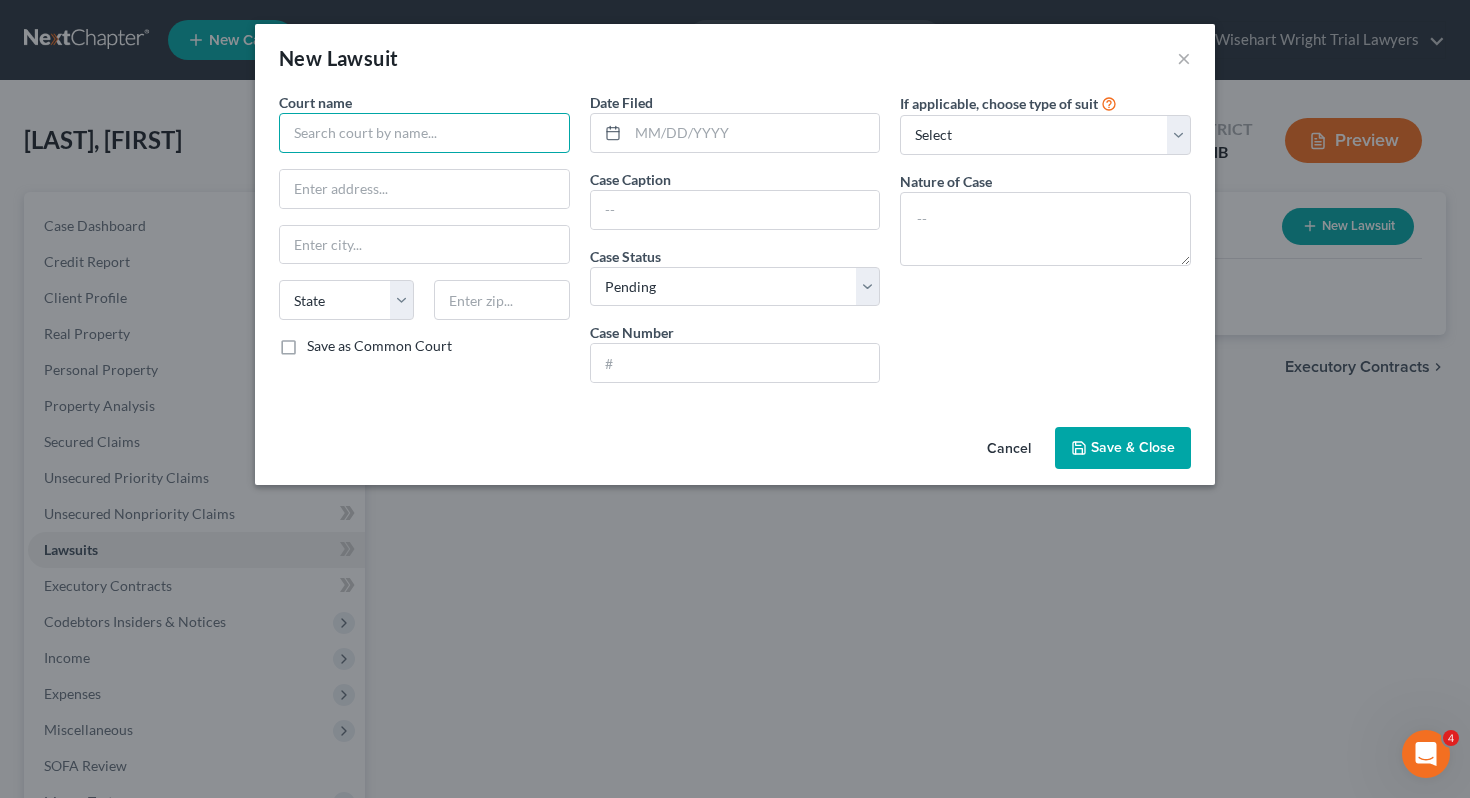 click at bounding box center (424, 133) 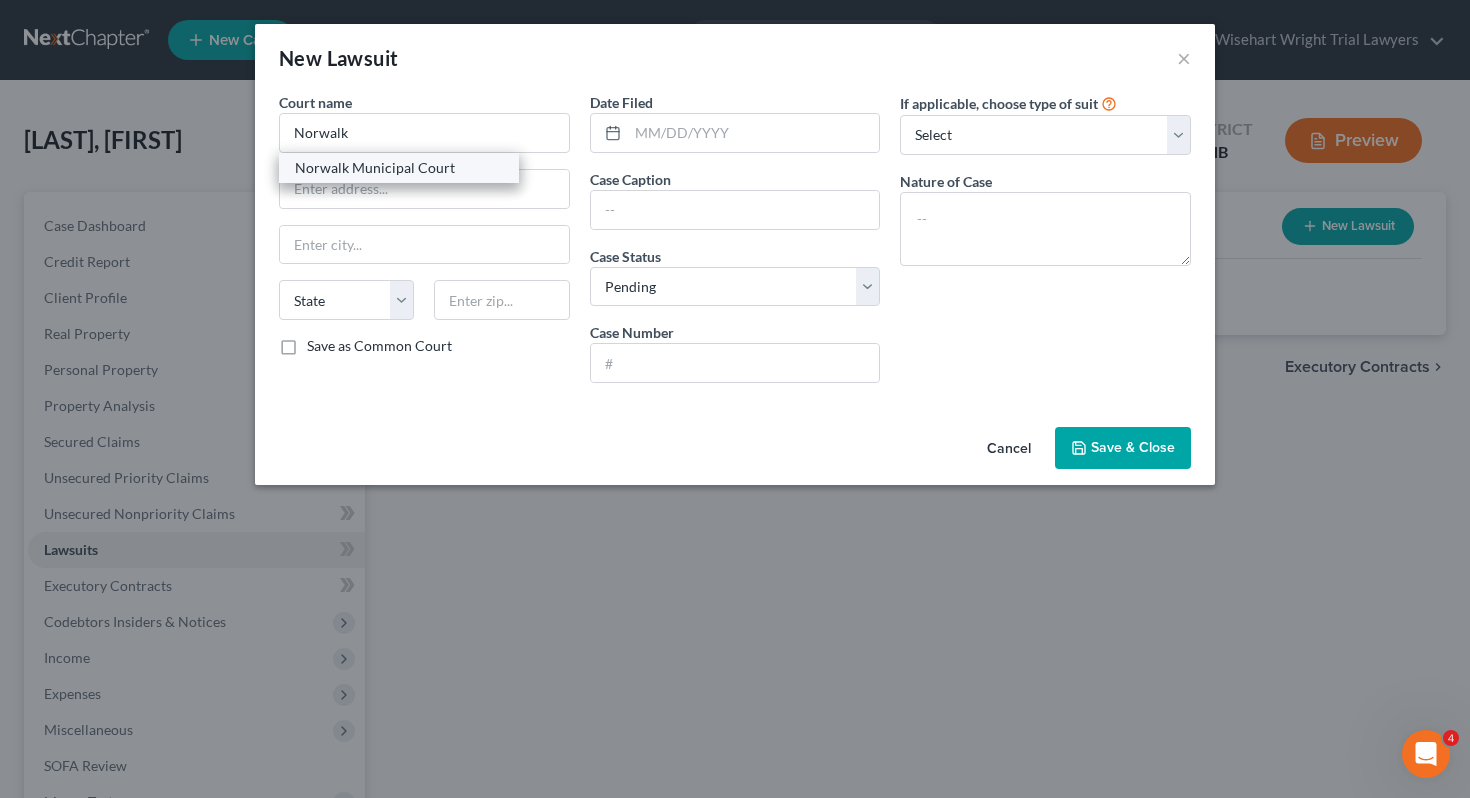 click on "Norwalk Municipal Court" at bounding box center [399, 168] 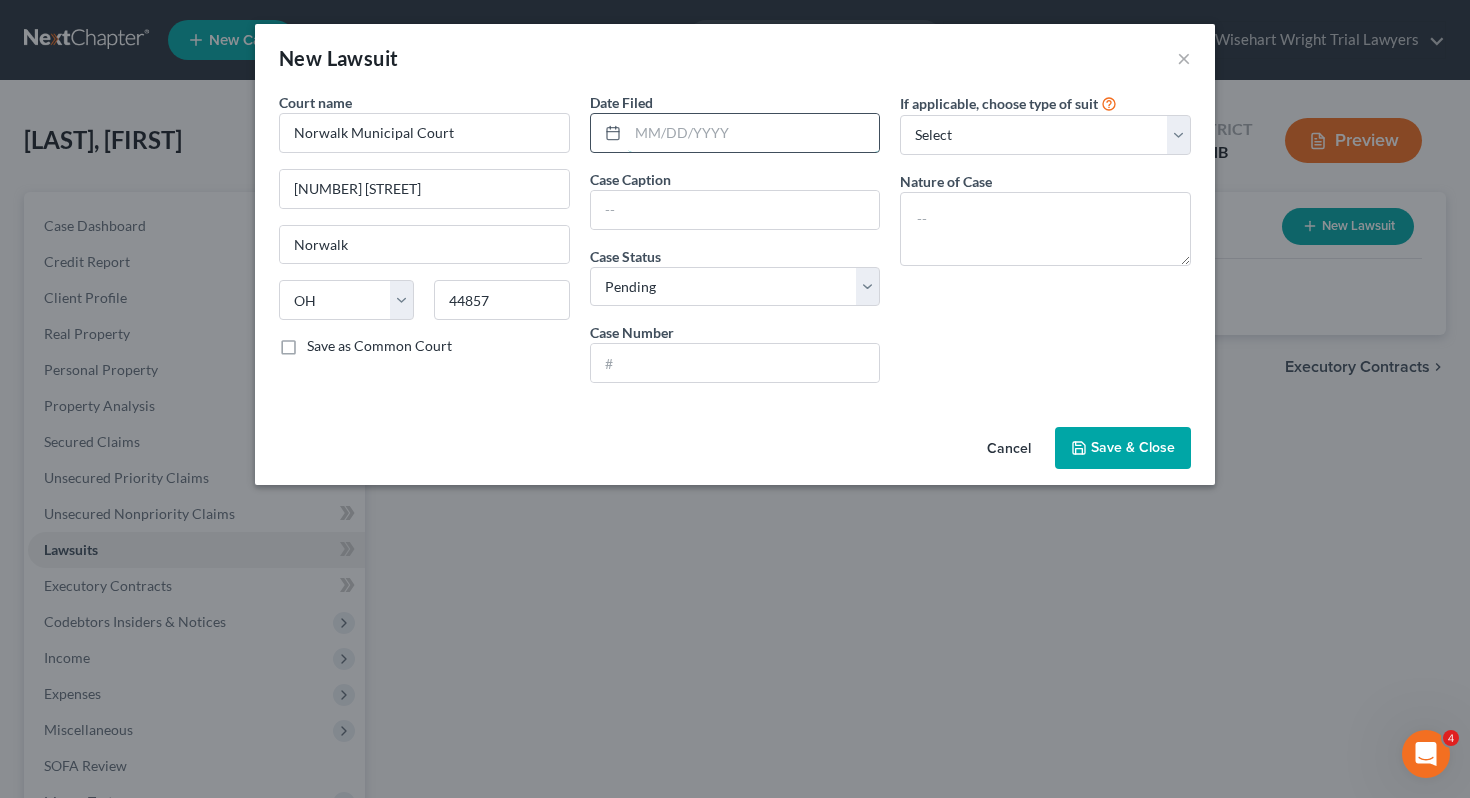 click at bounding box center [754, 133] 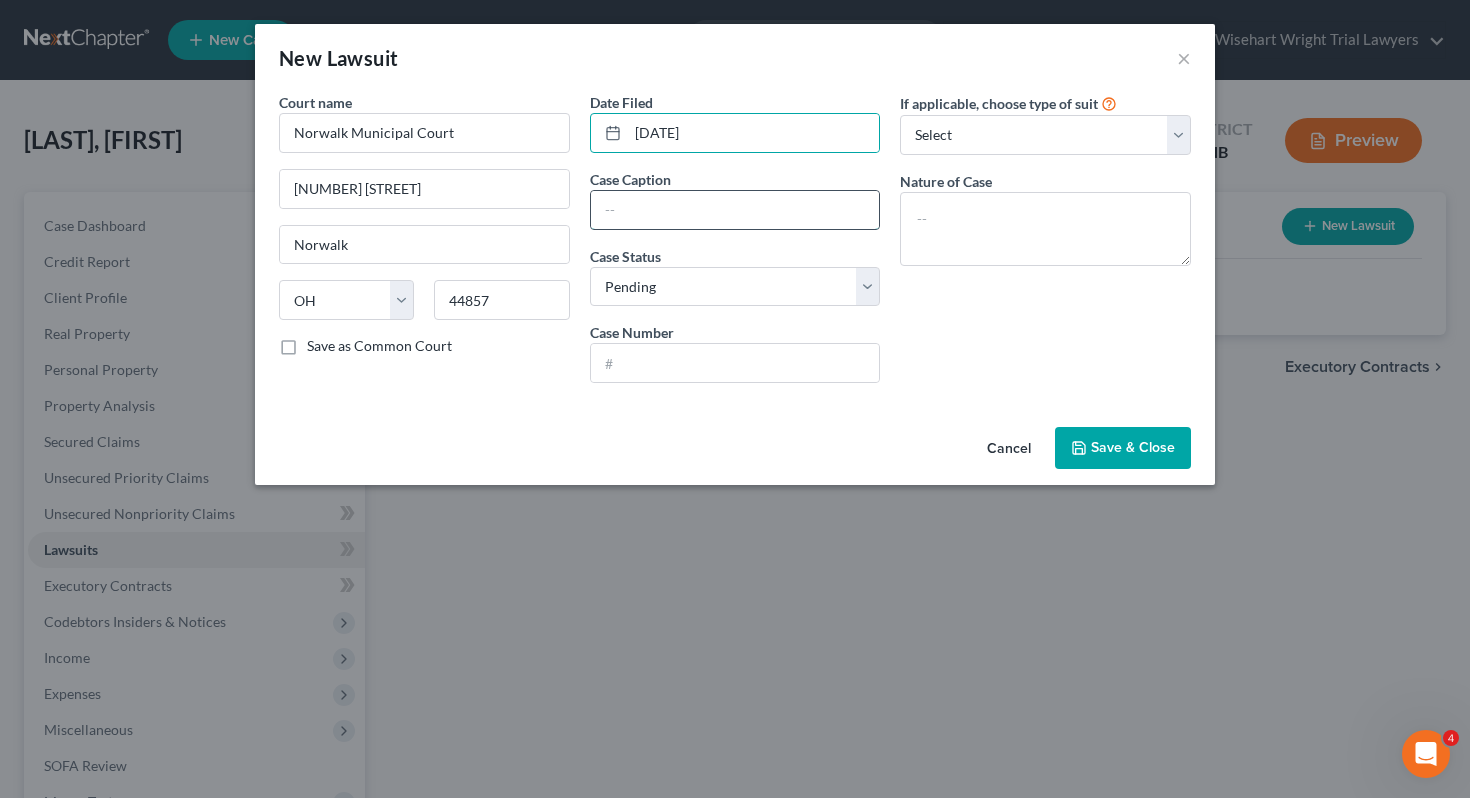 click at bounding box center [735, 210] 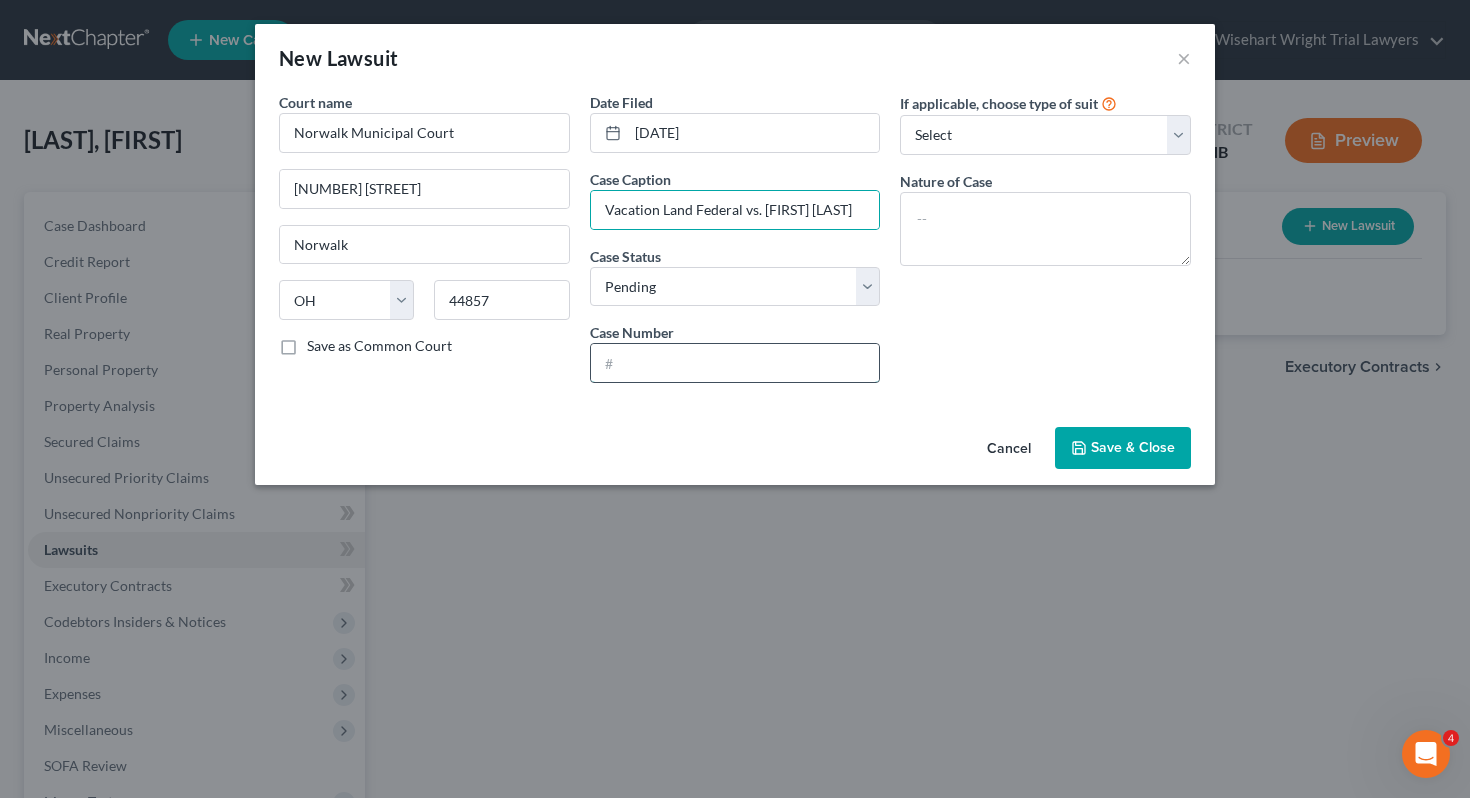 click at bounding box center (735, 363) 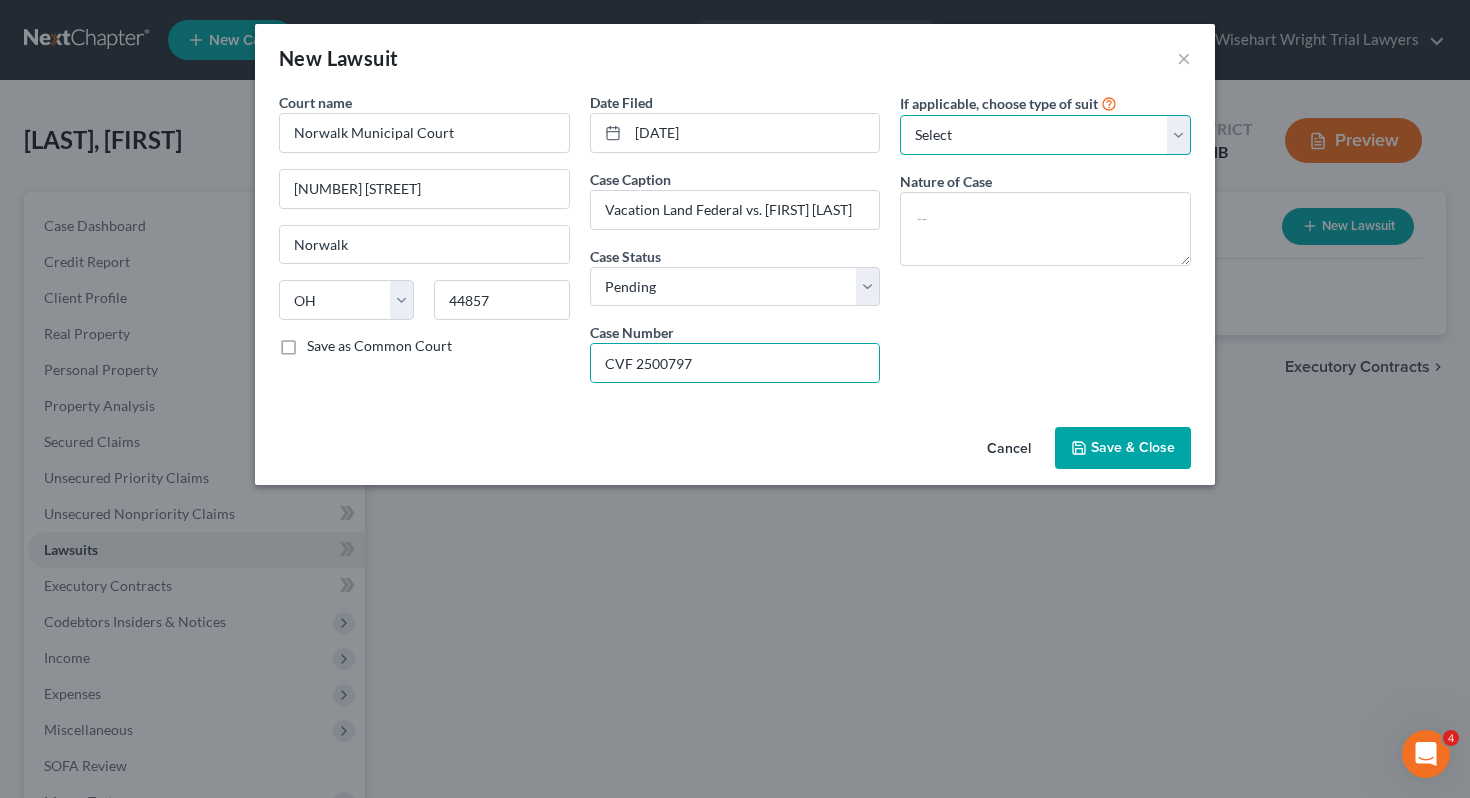 click on "Select Repossession Garnishment Foreclosure Attached, Seized, Or Levied Other" at bounding box center [1045, 135] 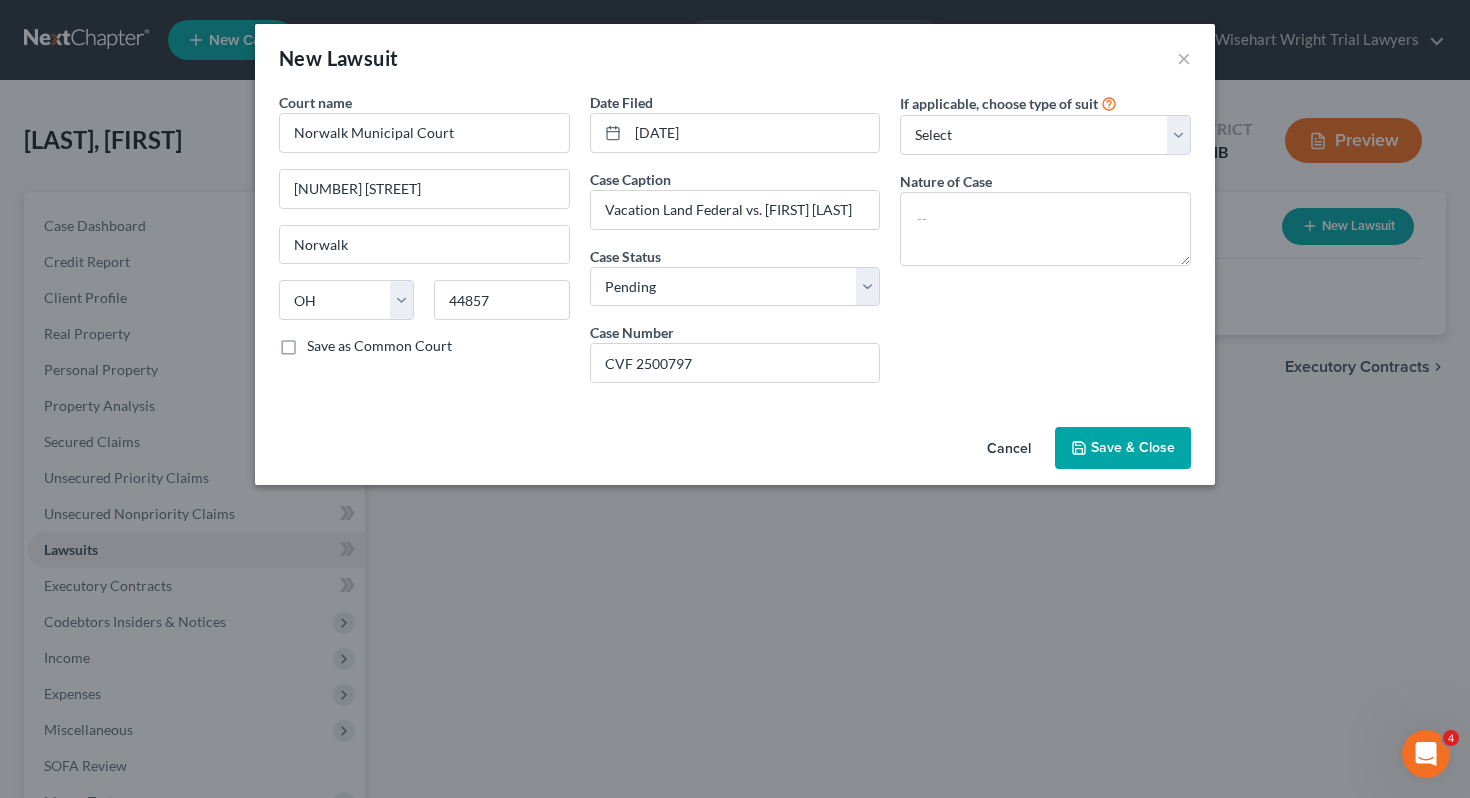 click on "Save & Close" at bounding box center (1123, 448) 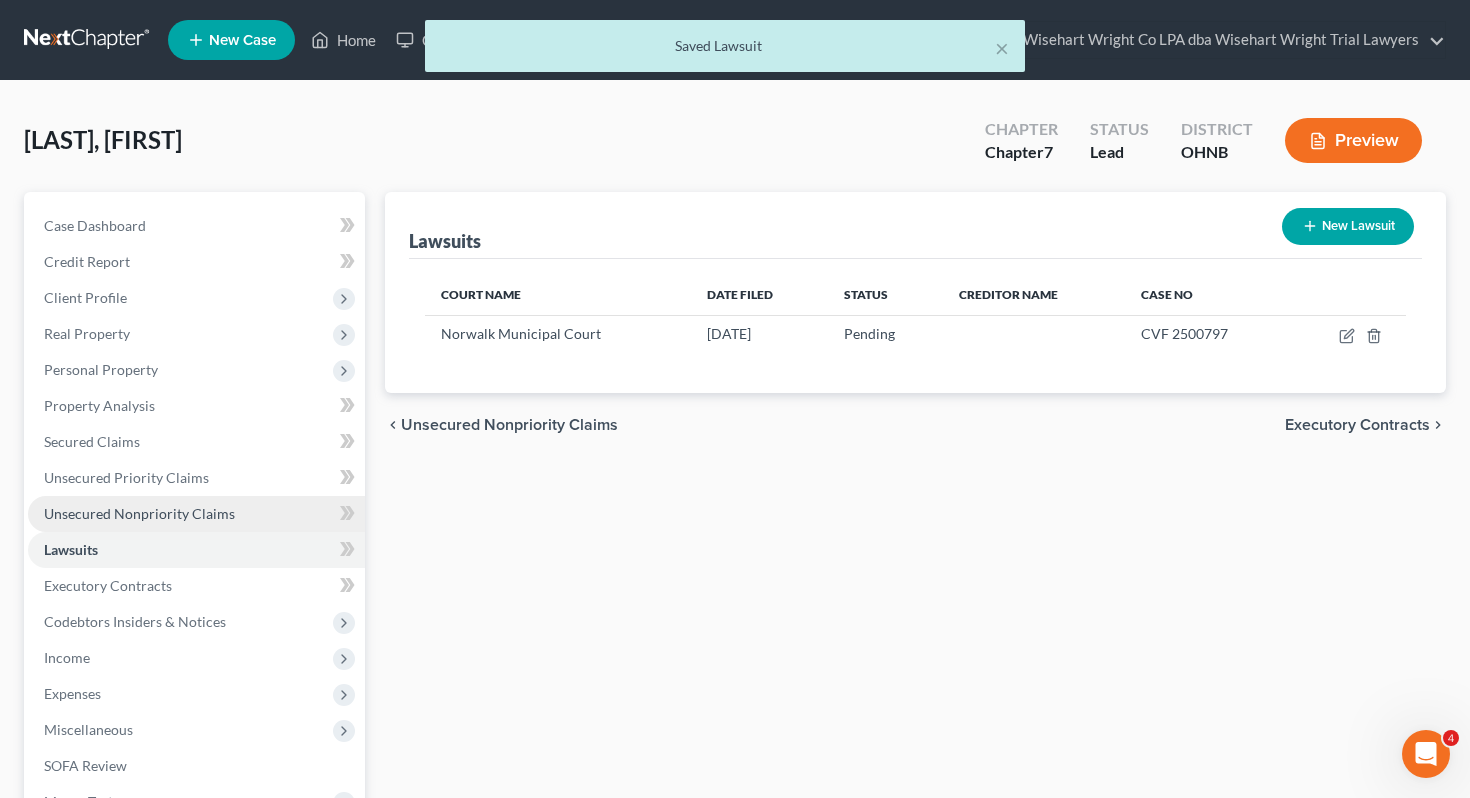 click on "Unsecured Nonpriority Claims" at bounding box center (196, 514) 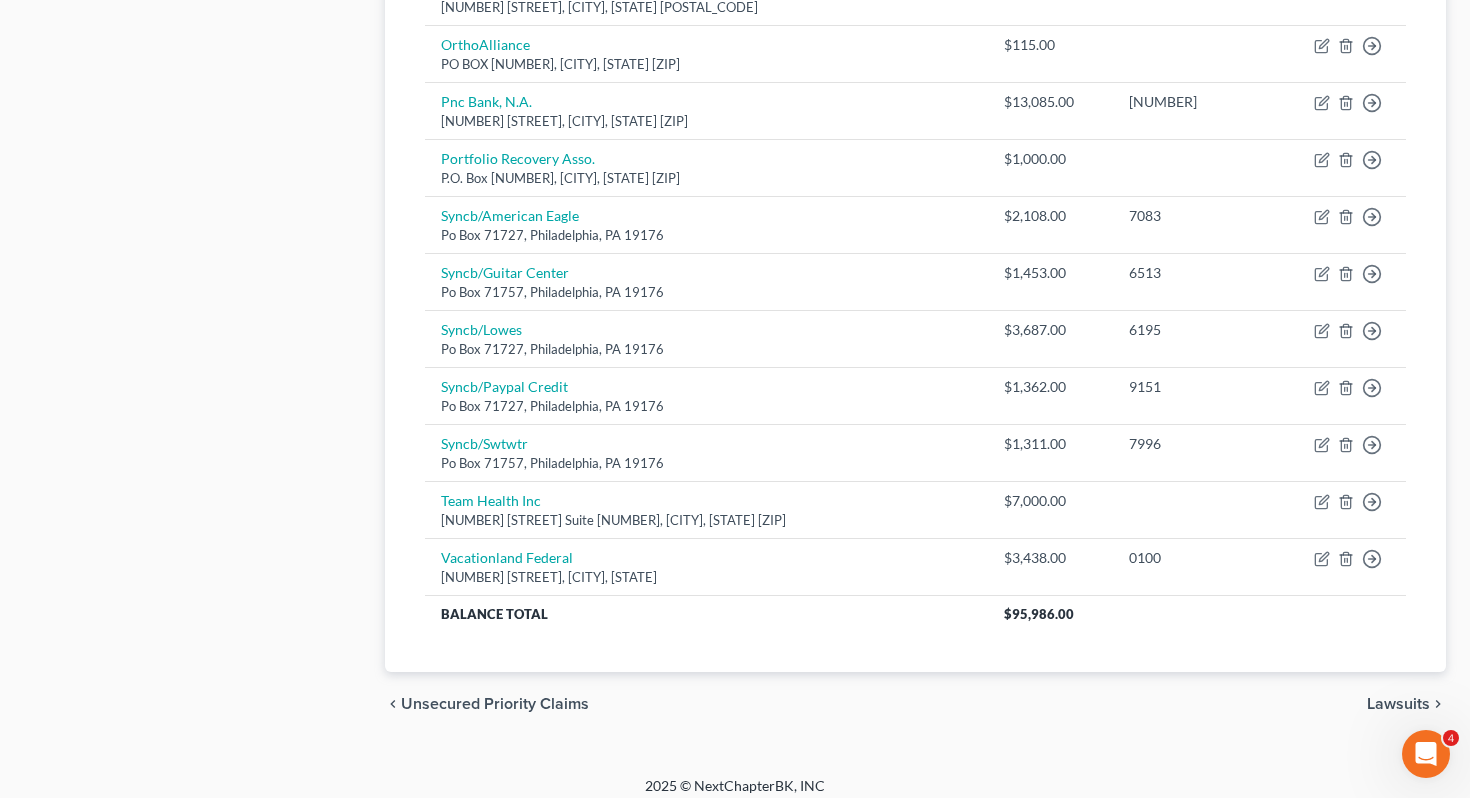 scroll, scrollTop: 1271, scrollLeft: 0, axis: vertical 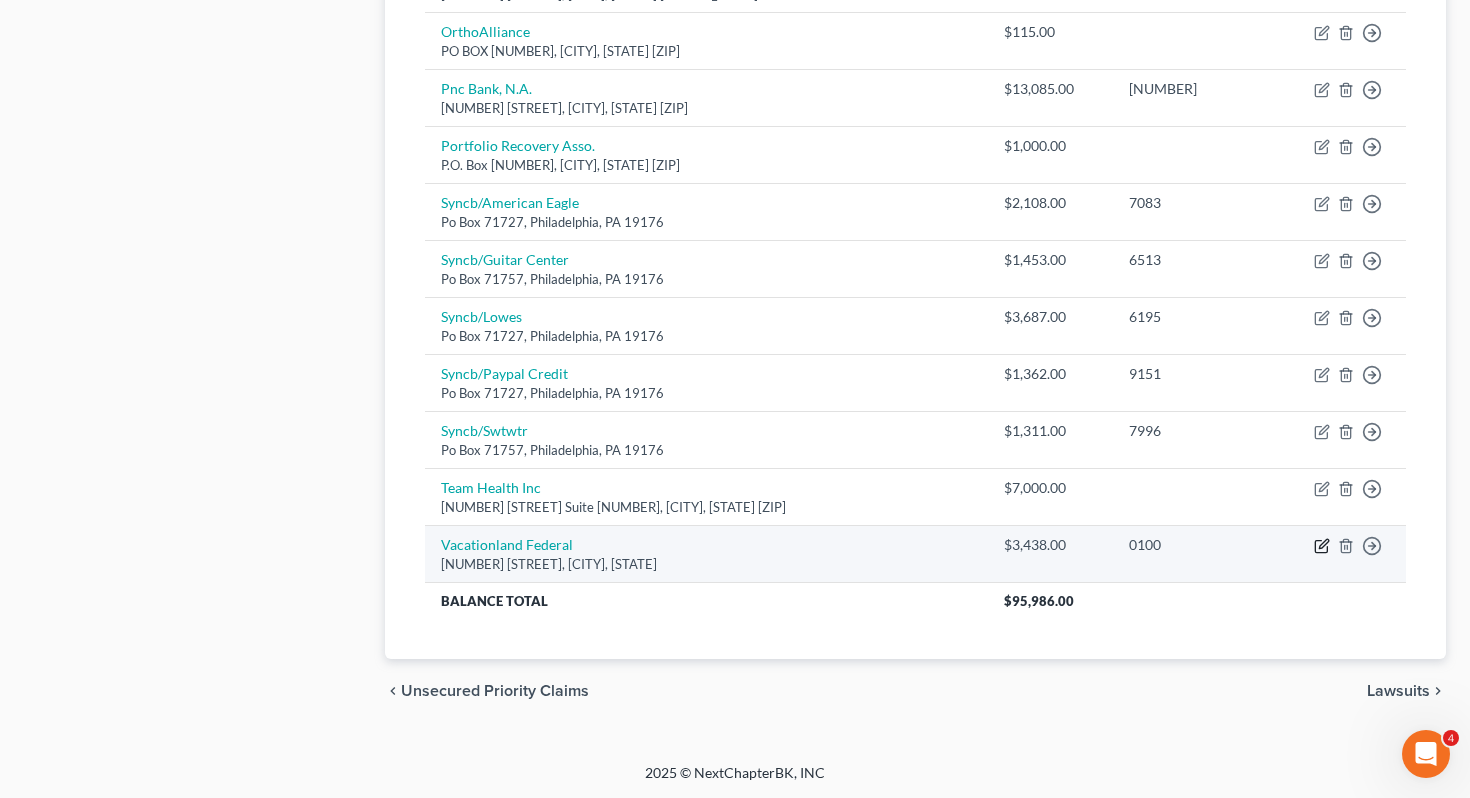 click 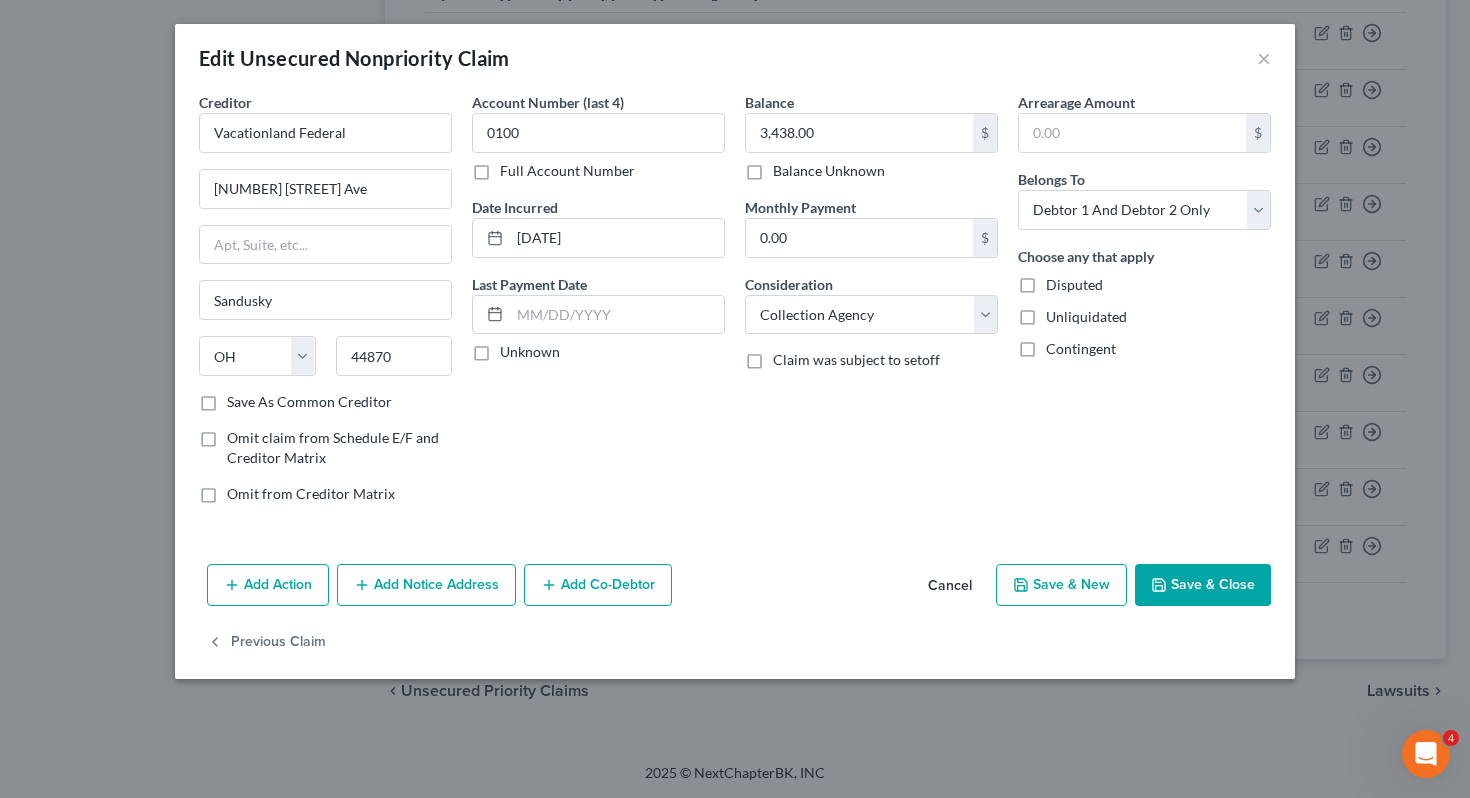 click on "Add Notice Address" at bounding box center [426, 585] 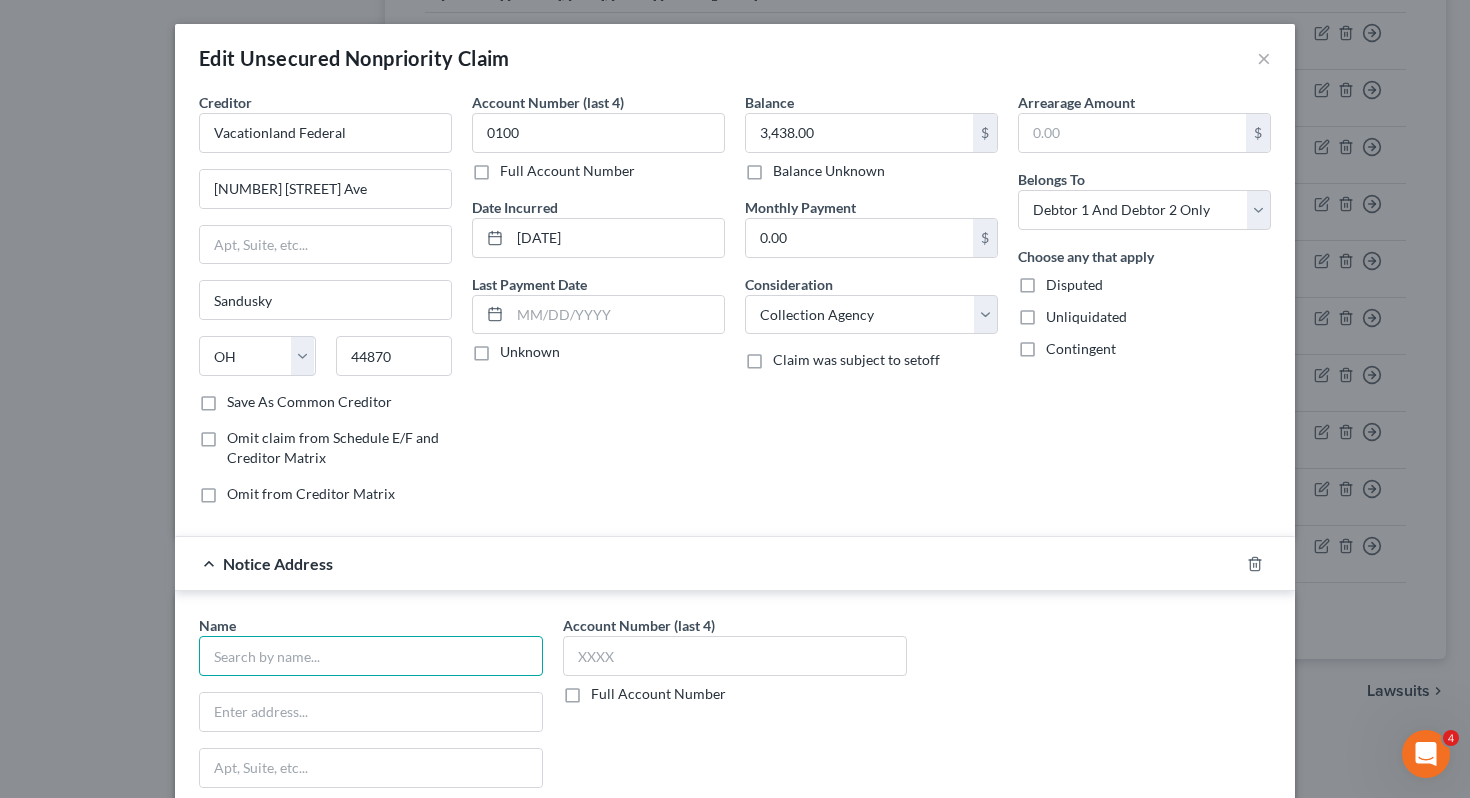 click at bounding box center [371, 656] 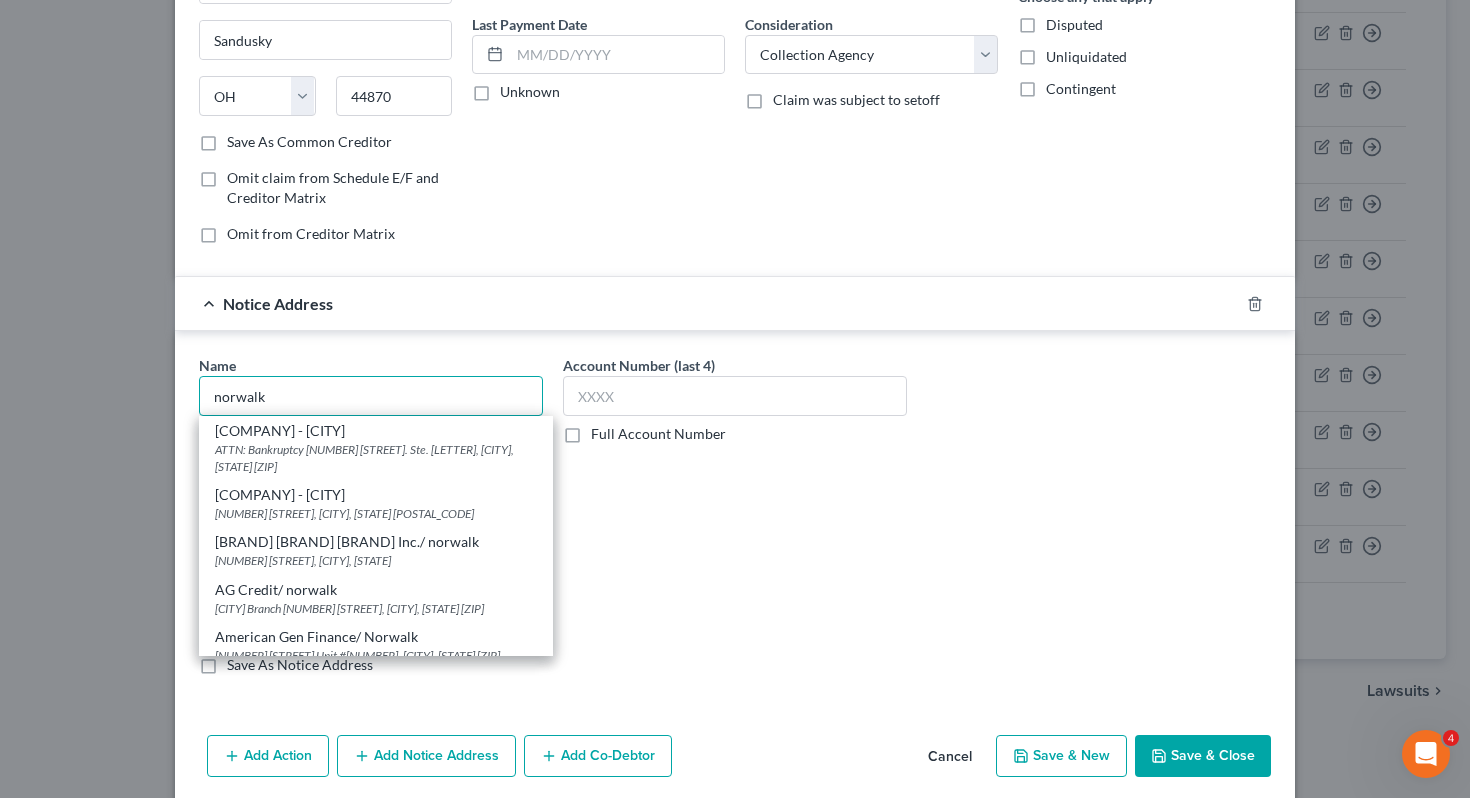 scroll, scrollTop: 336, scrollLeft: 0, axis: vertical 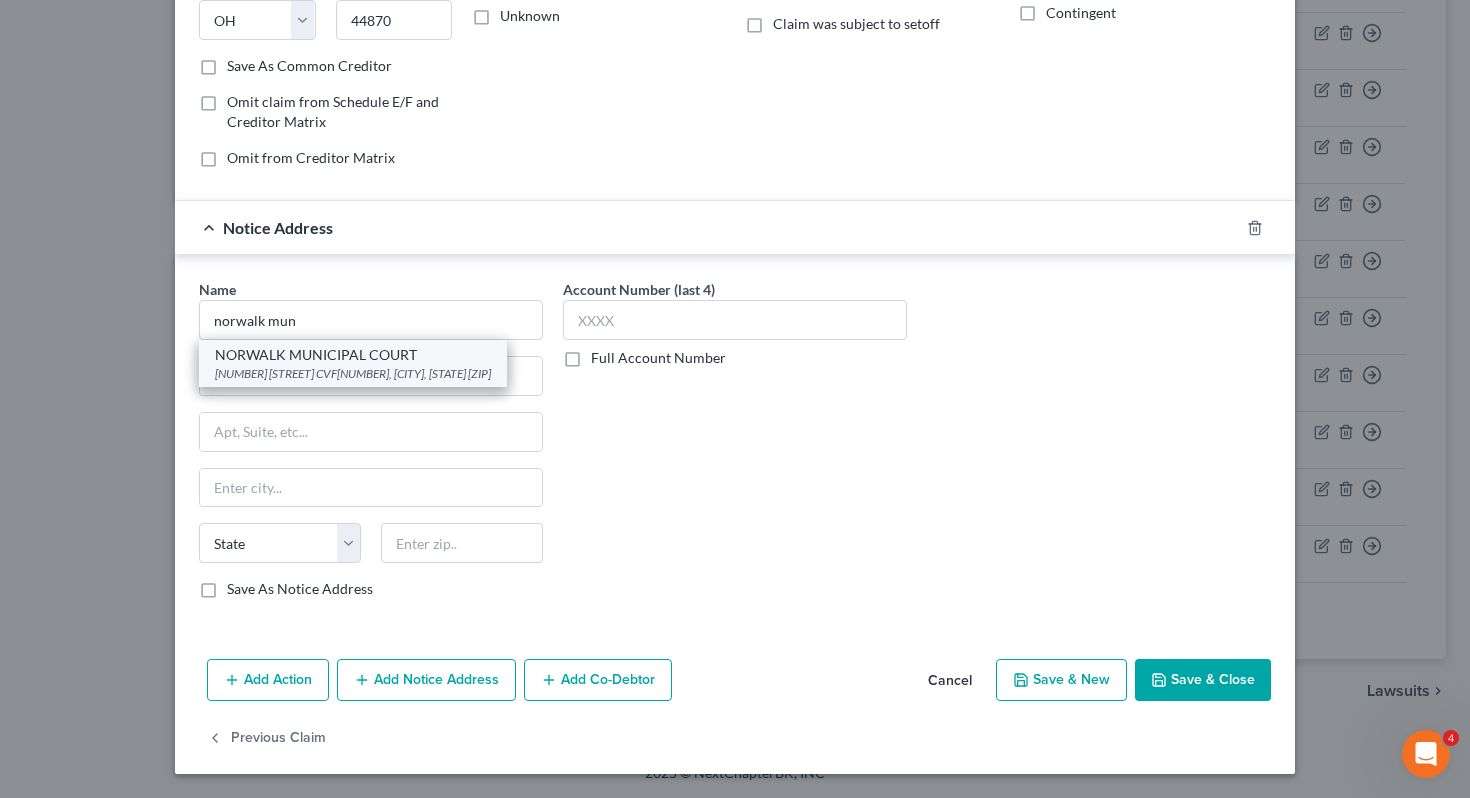 click on "NORWALK MUNICIPAL COURT" at bounding box center (353, 355) 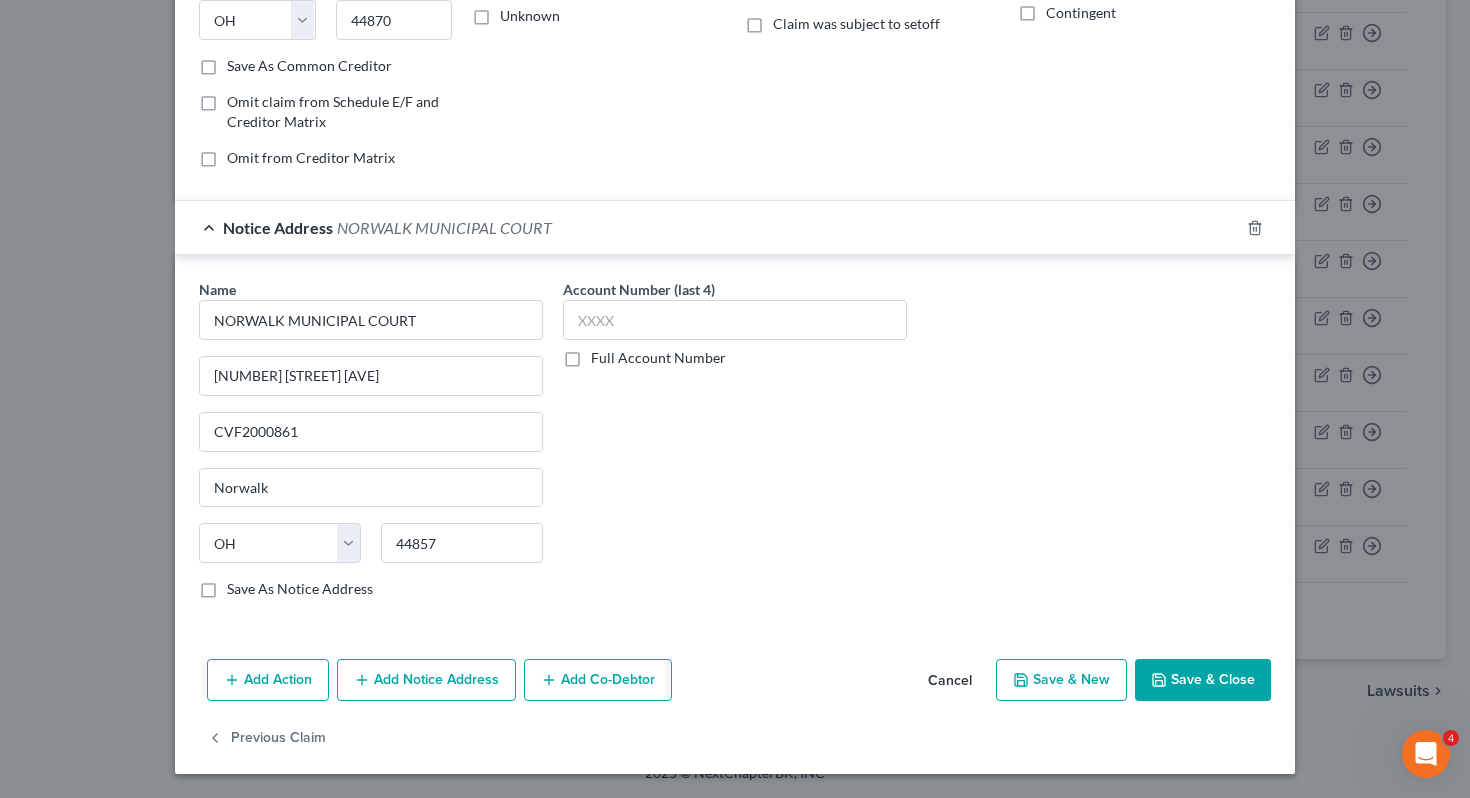 click on "Save & Close" at bounding box center (1203, 680) 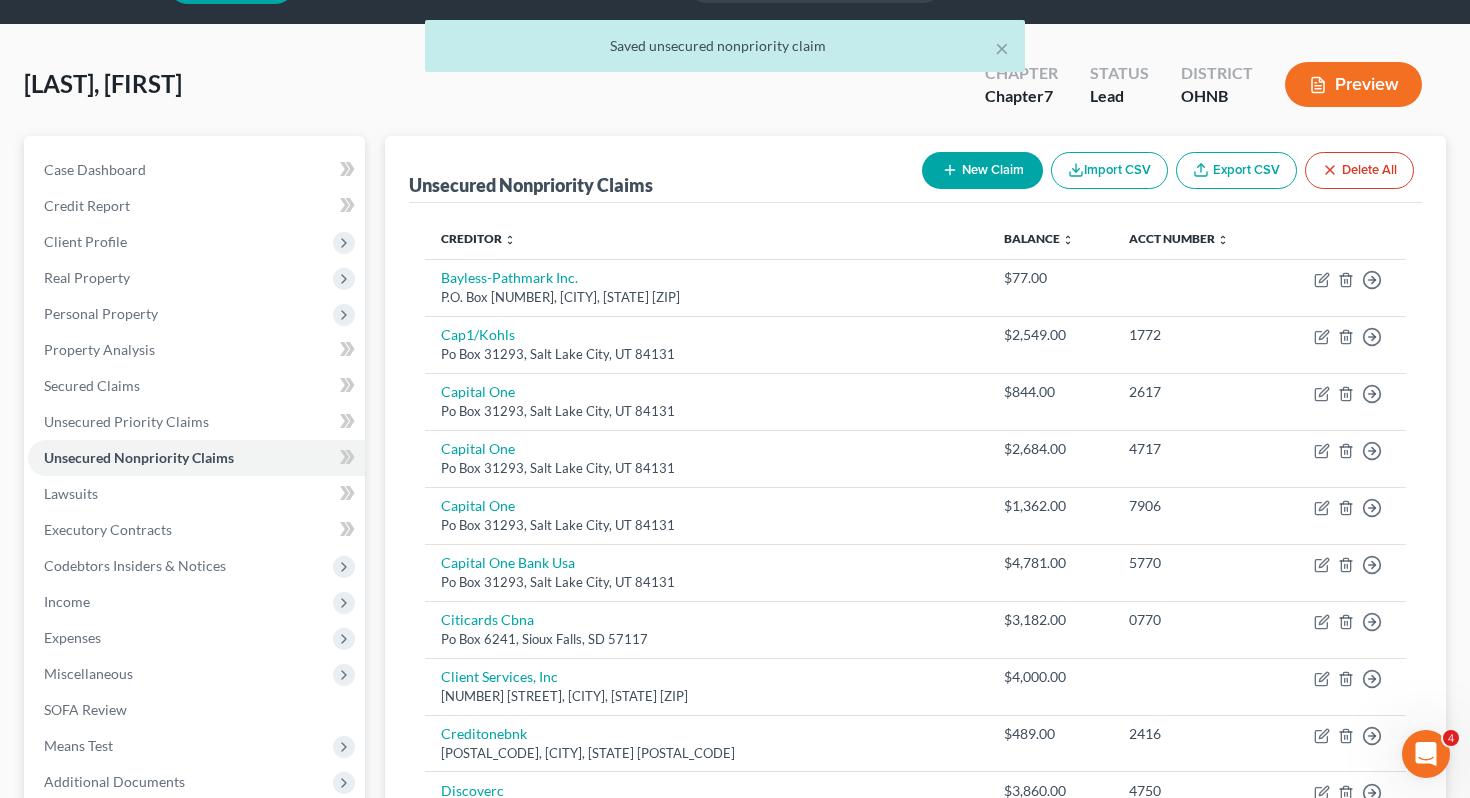 scroll, scrollTop: 0, scrollLeft: 0, axis: both 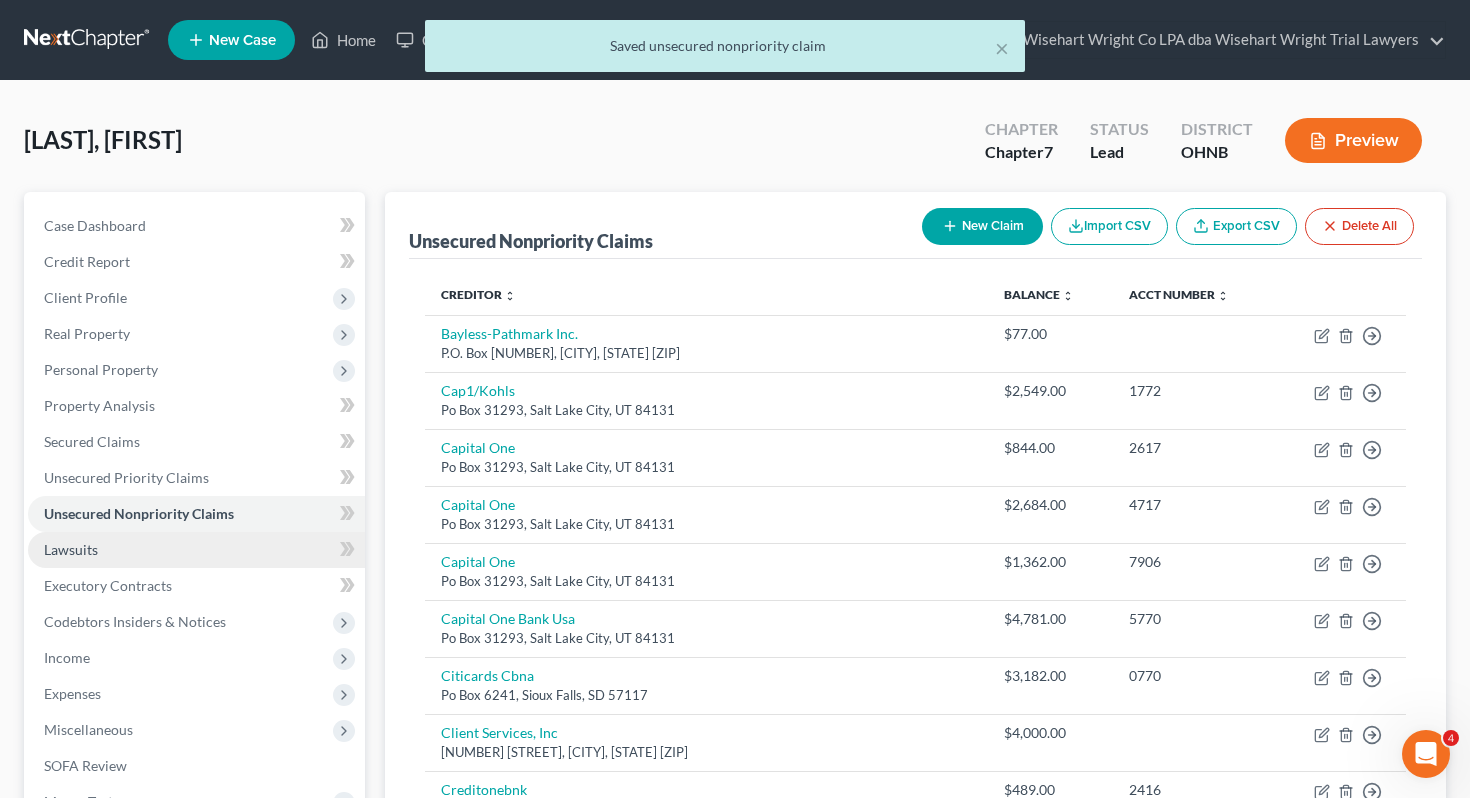 click on "Lawsuits" at bounding box center (196, 550) 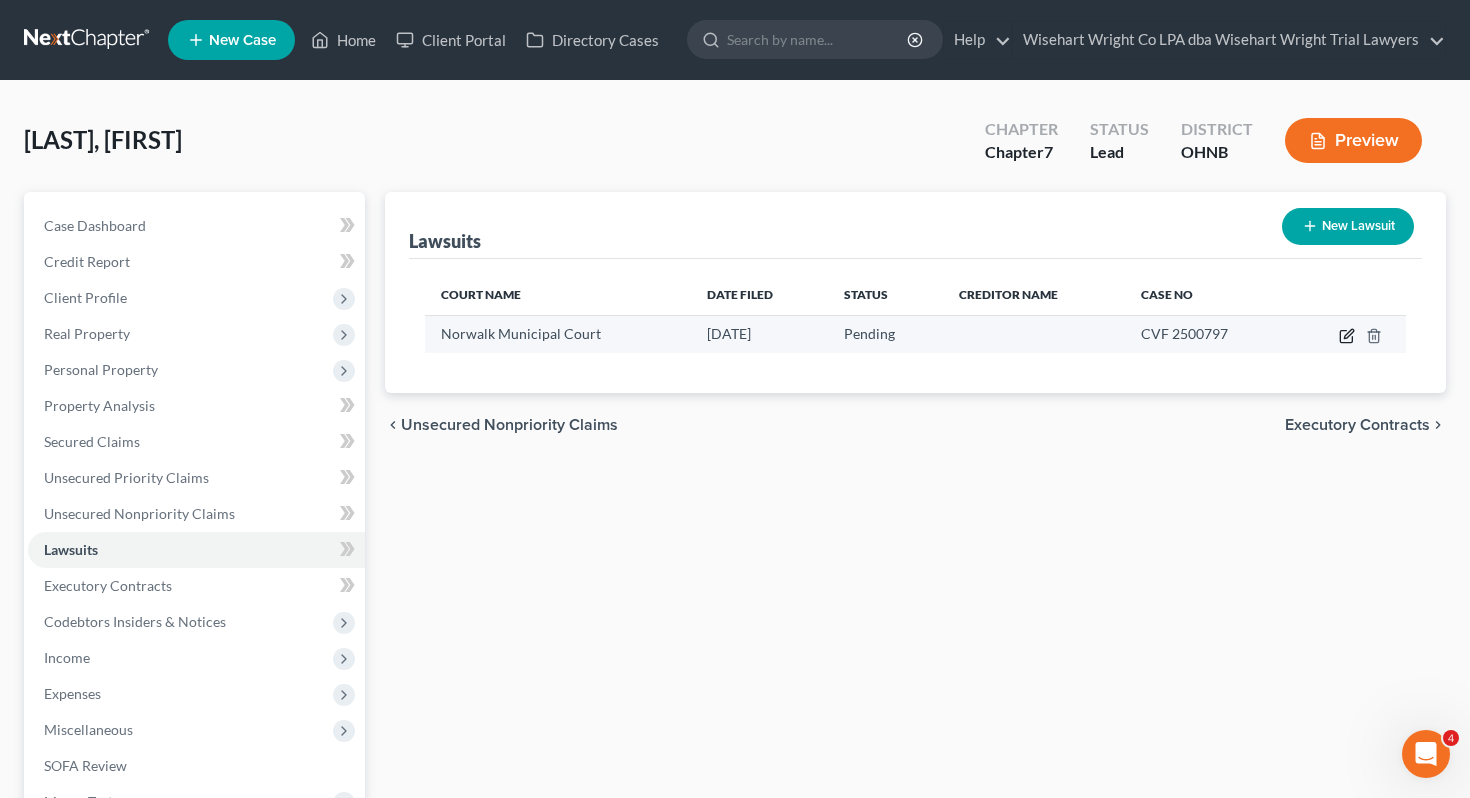 click 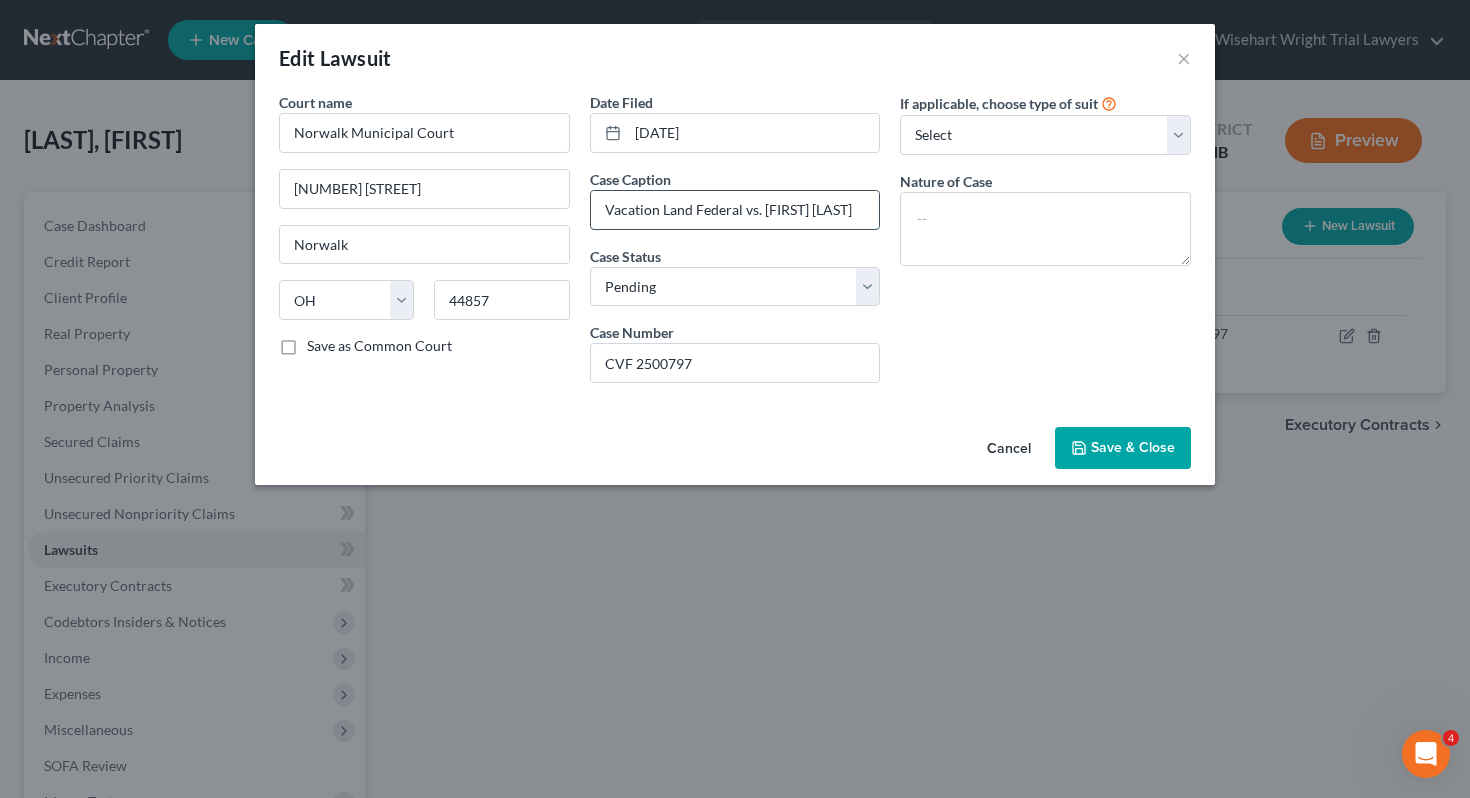 click on "Vacation Land Federal vs. [FIRST] [LAST]" at bounding box center [735, 210] 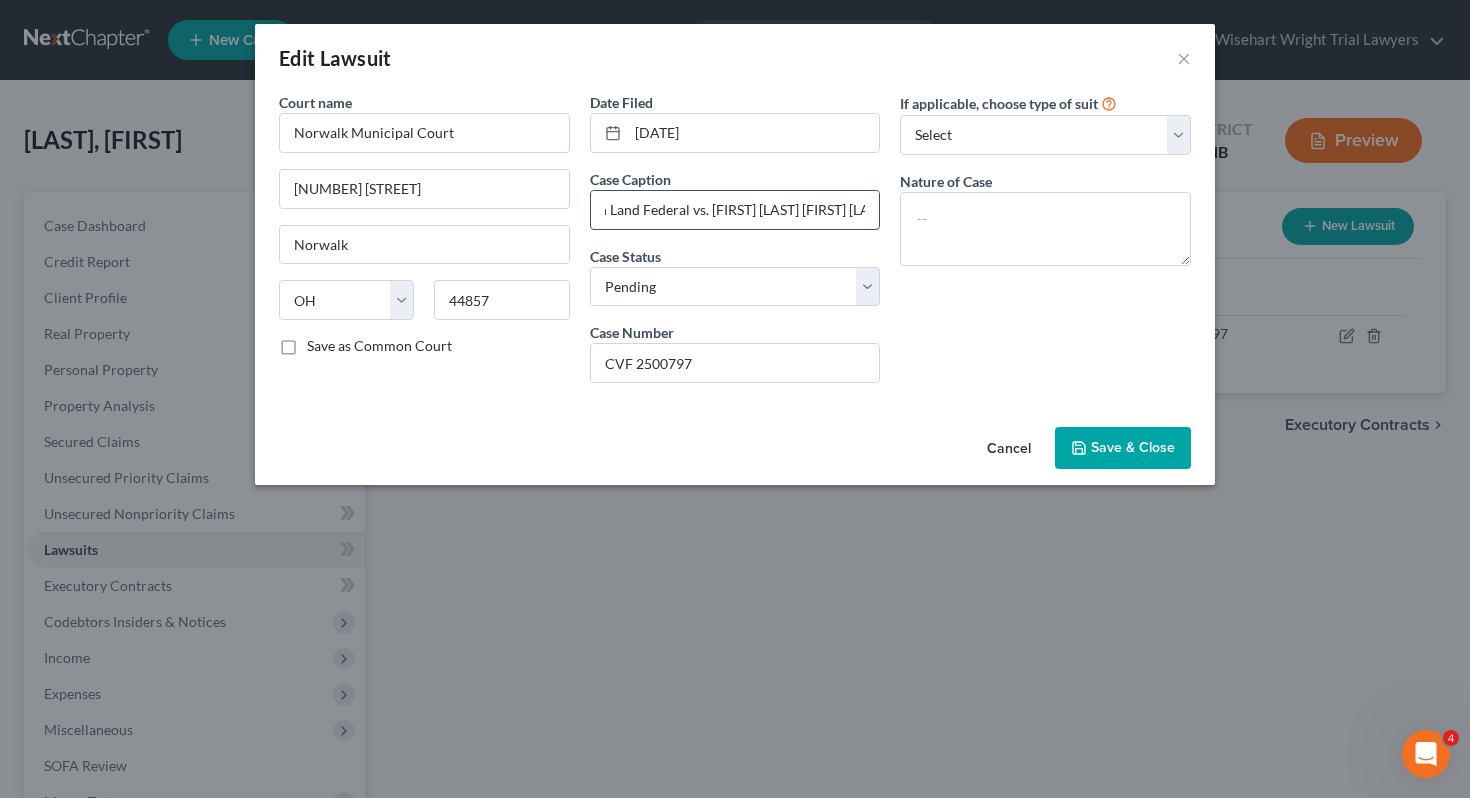 scroll, scrollTop: 0, scrollLeft: 70, axis: horizontal 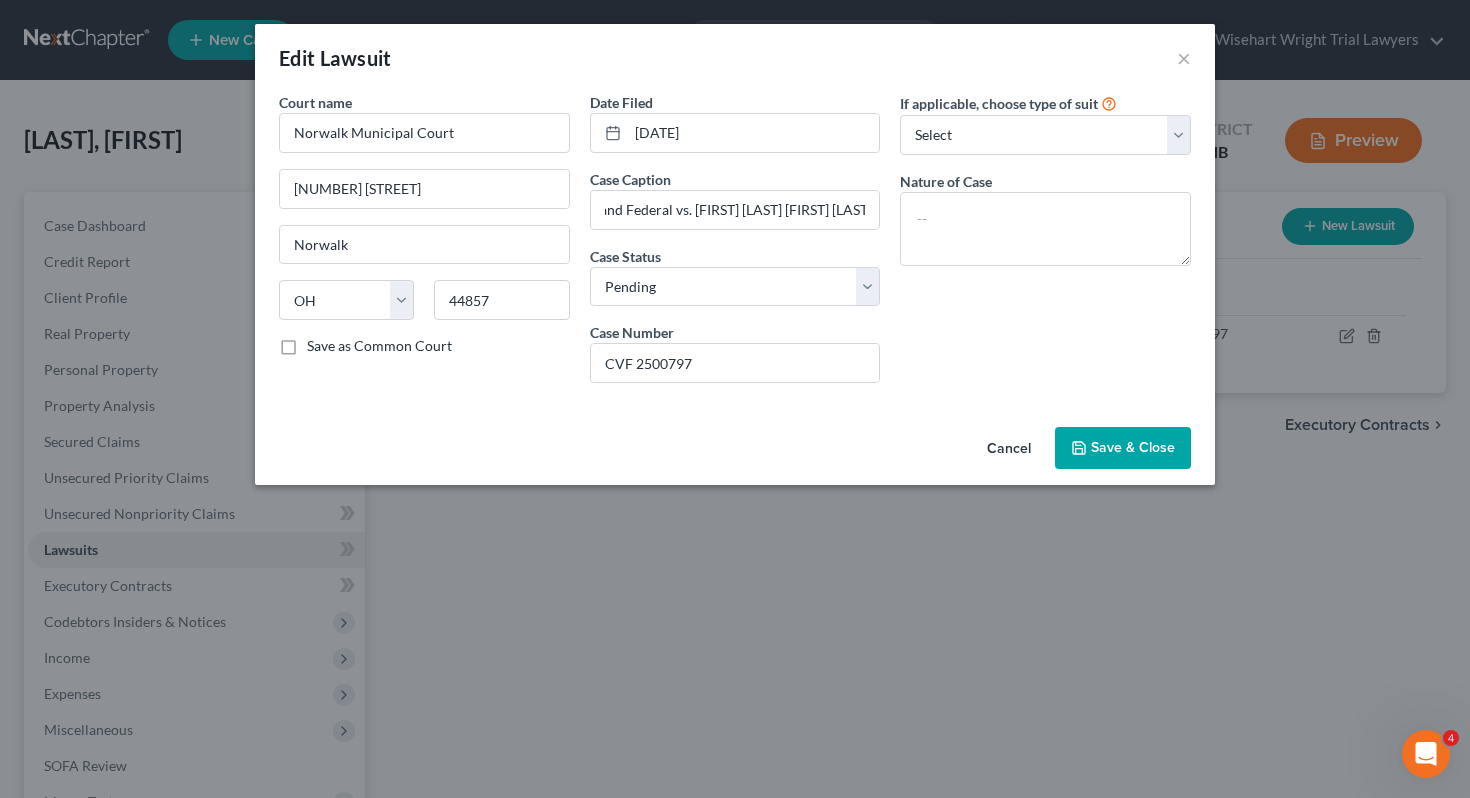 click on "Save & Close" at bounding box center (1123, 448) 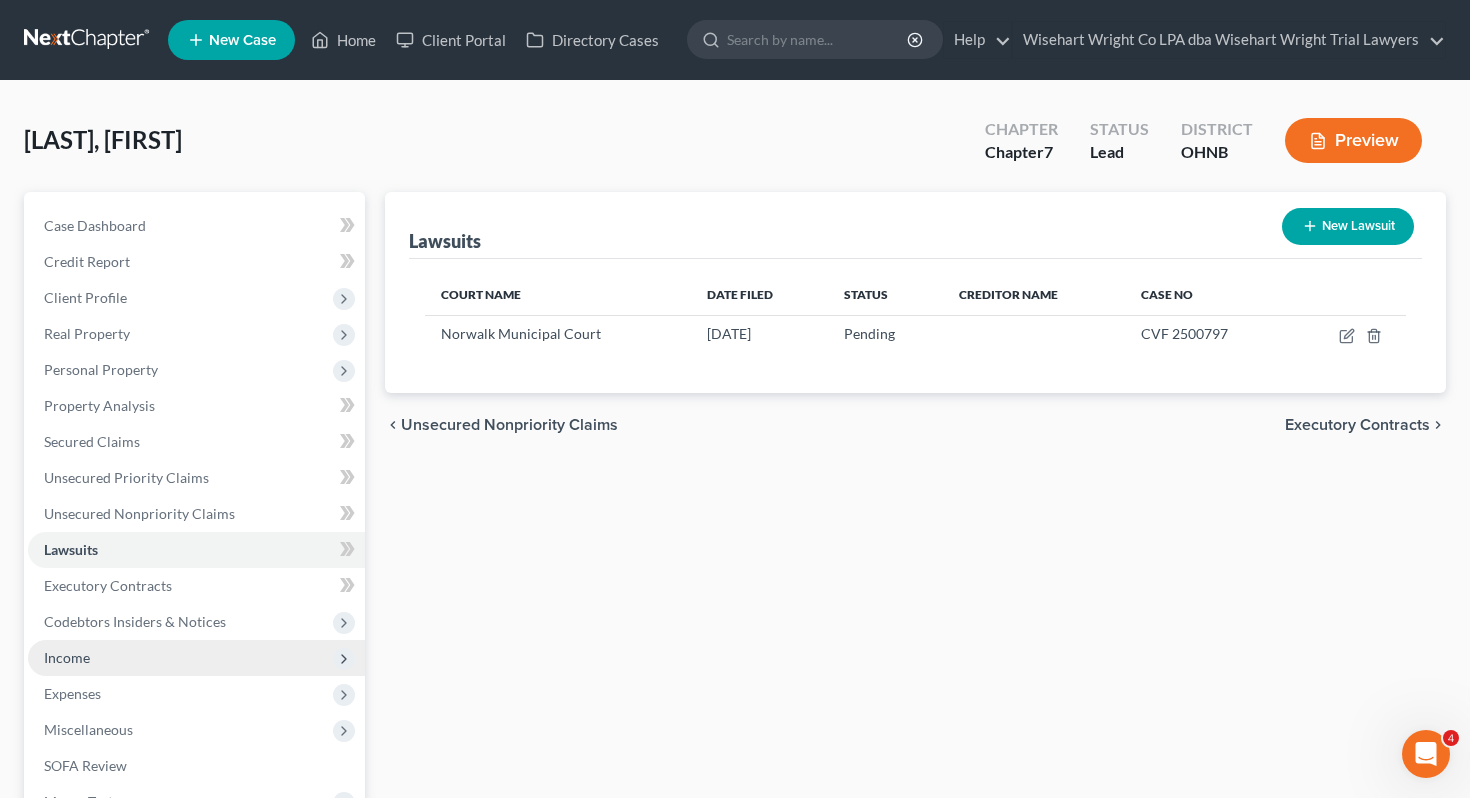 click on "Income" at bounding box center (196, 658) 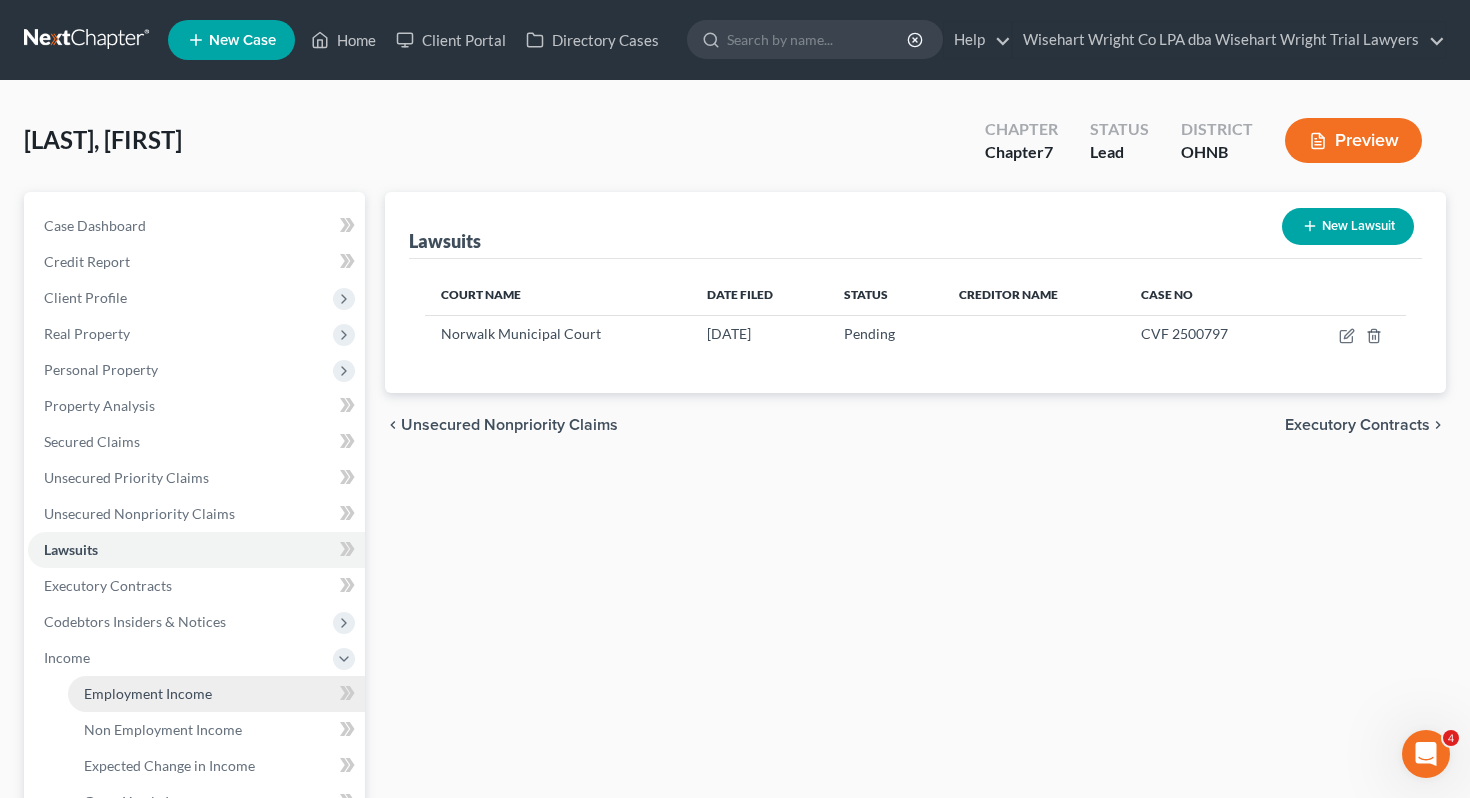 click on "Employment Income" at bounding box center (216, 694) 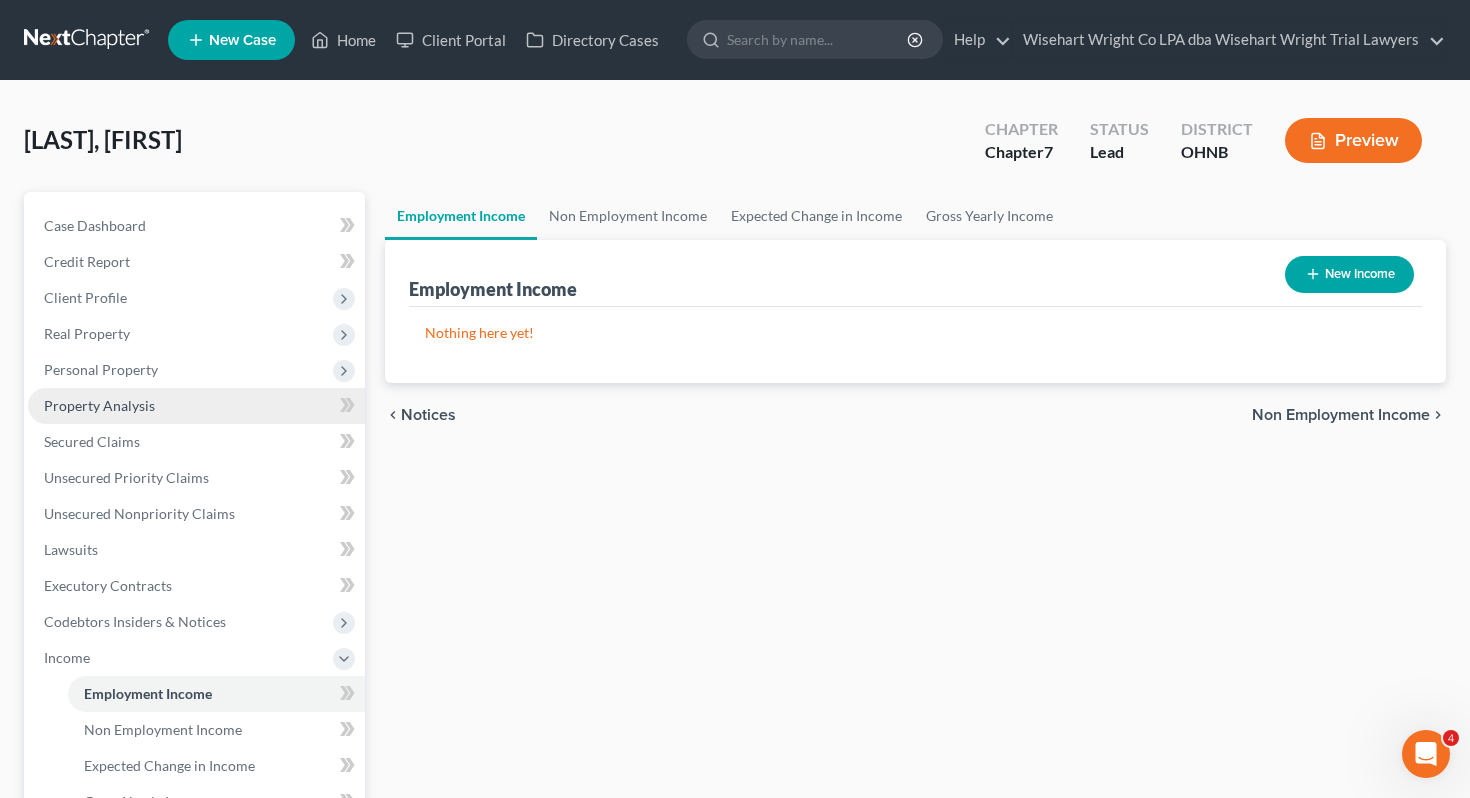 click on "Property Analysis" at bounding box center [99, 405] 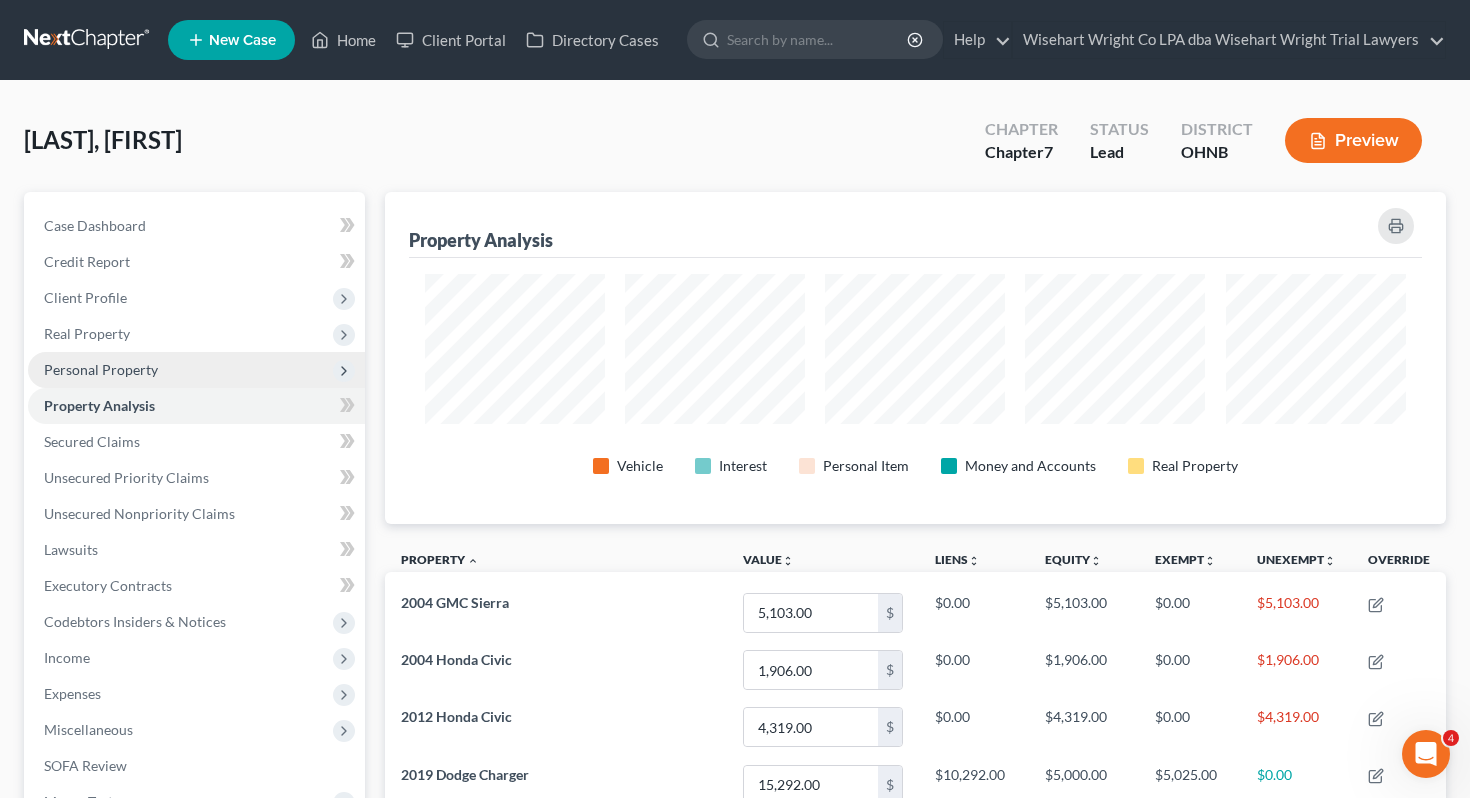 scroll, scrollTop: 999668, scrollLeft: 998938, axis: both 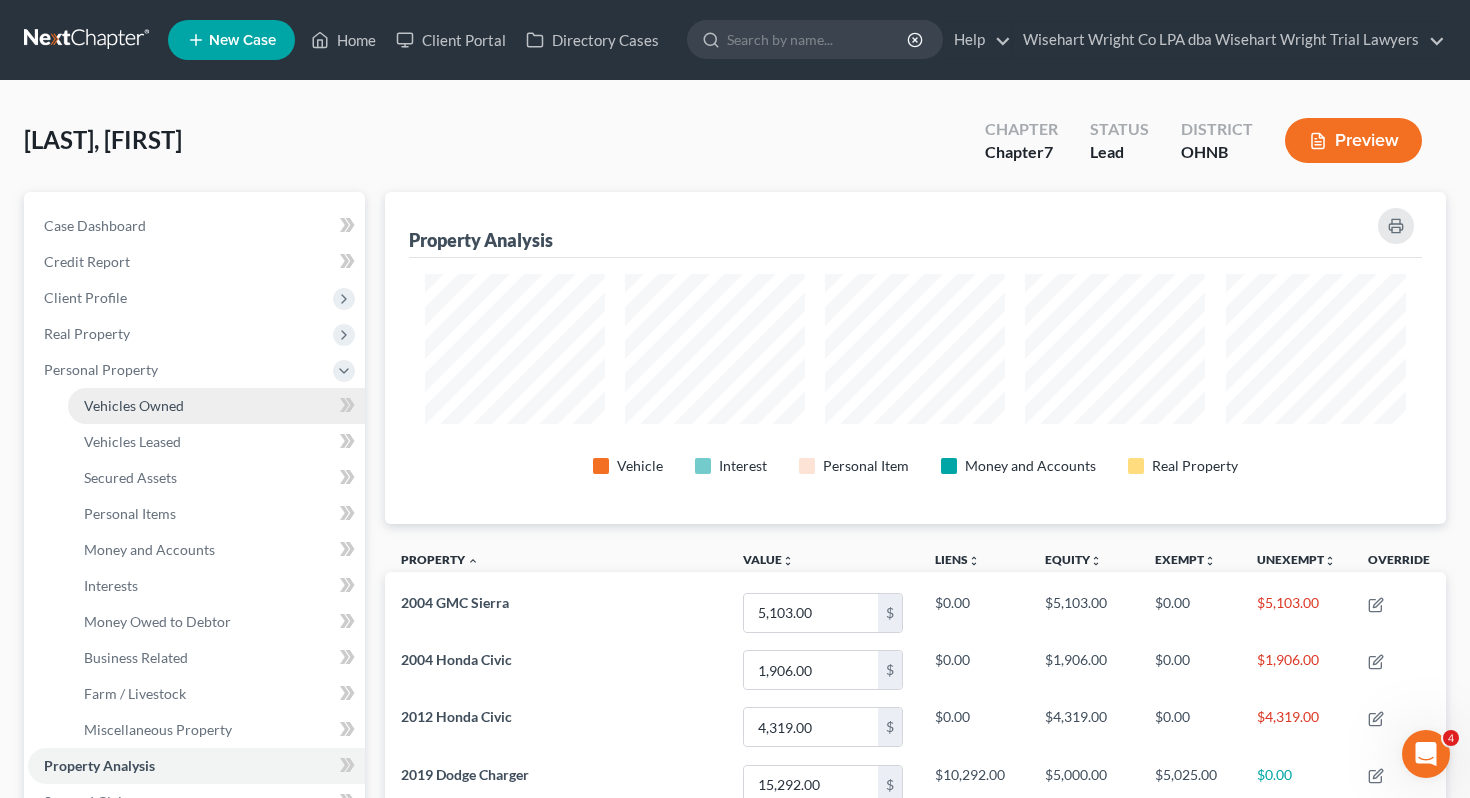 click on "Vehicles Owned" at bounding box center (134, 405) 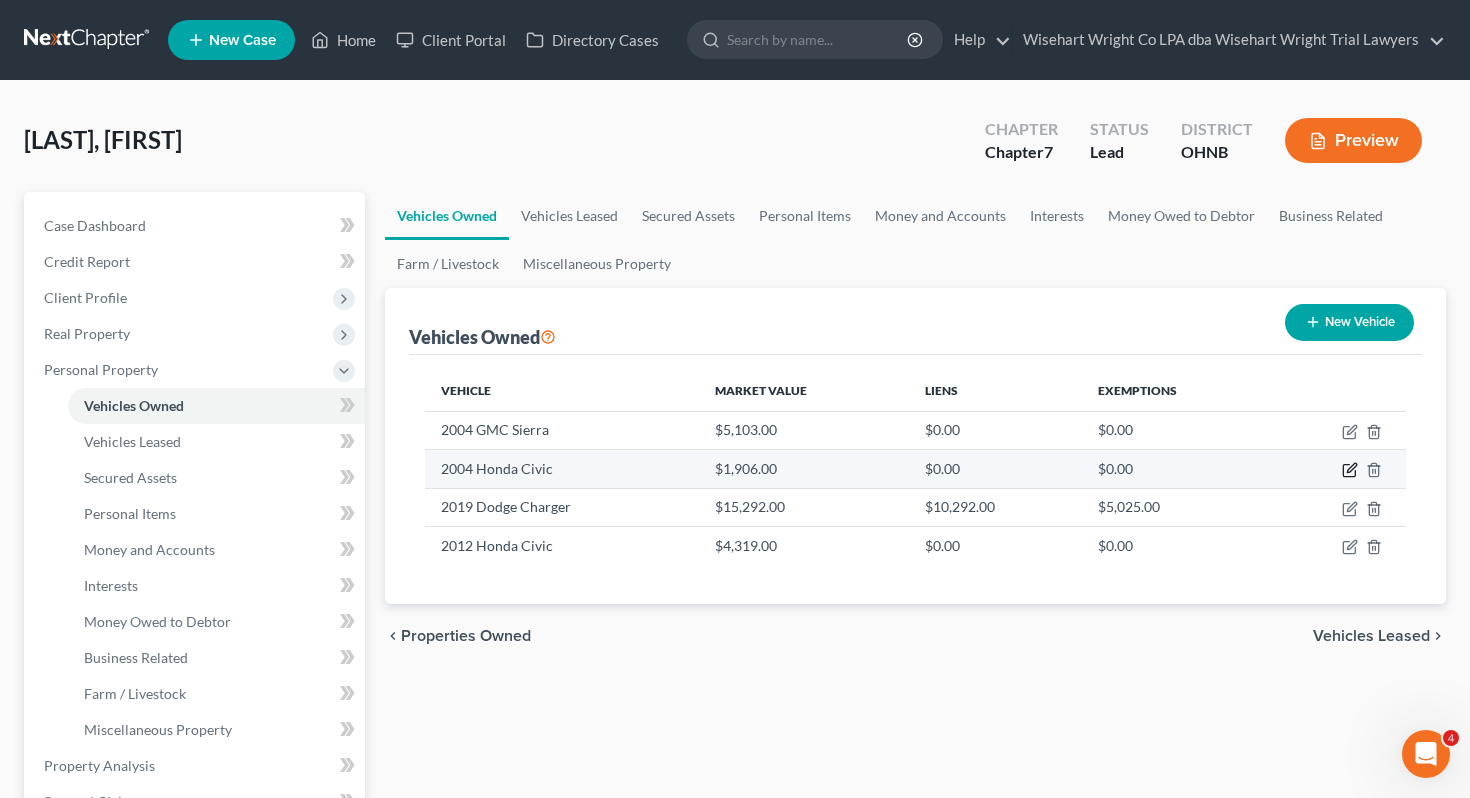 click 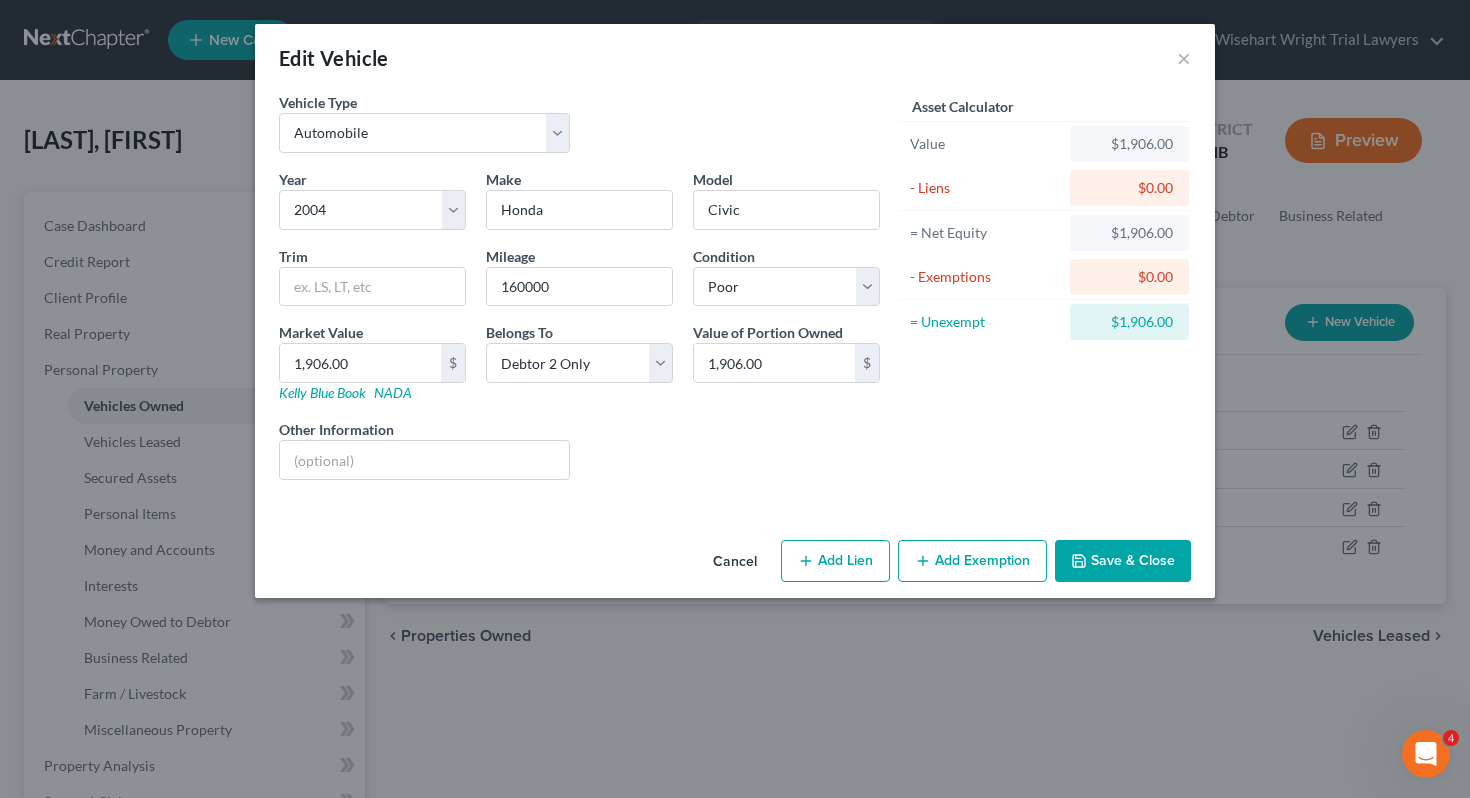 click on "Add Exemption" at bounding box center [972, 561] 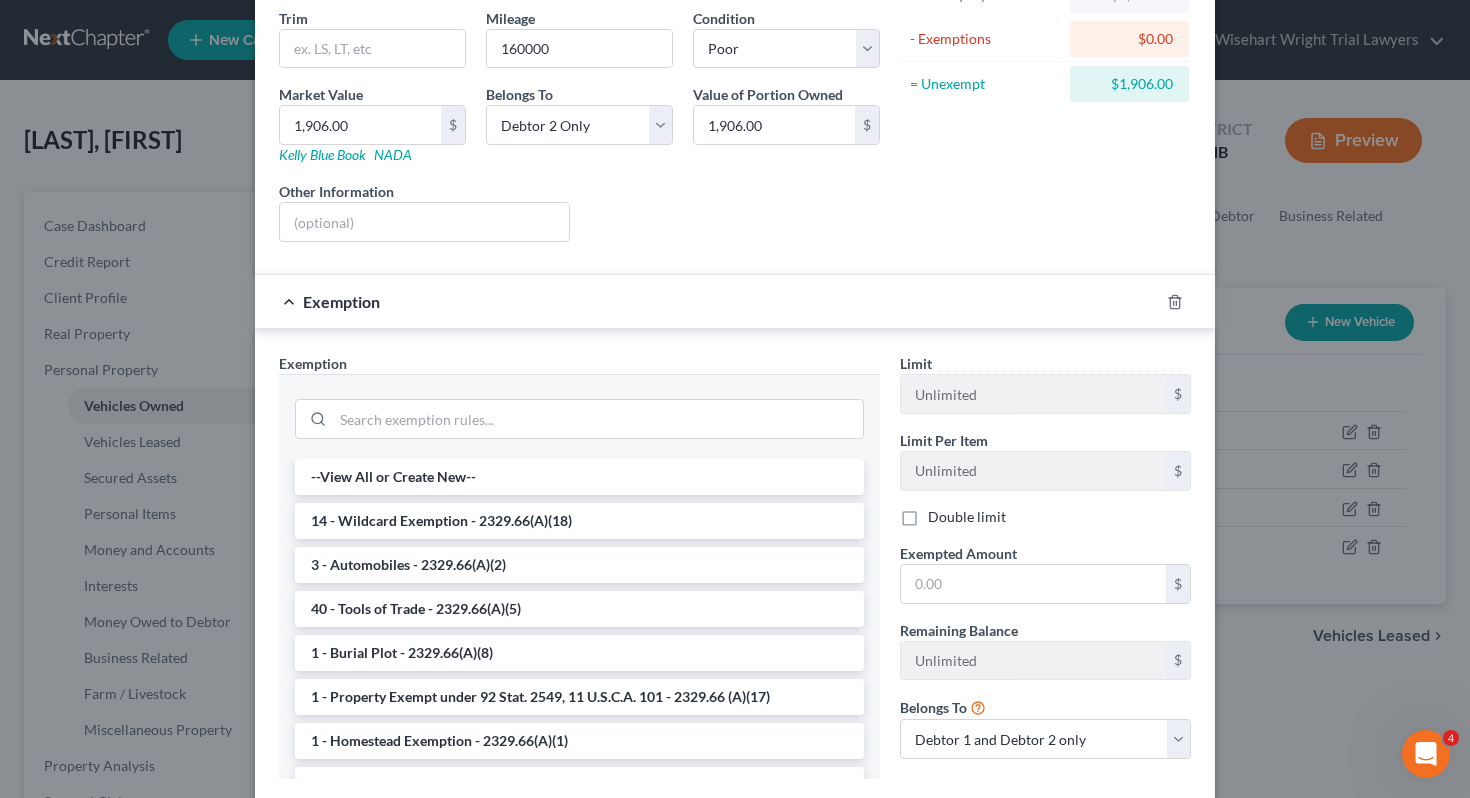 scroll, scrollTop: 243, scrollLeft: 0, axis: vertical 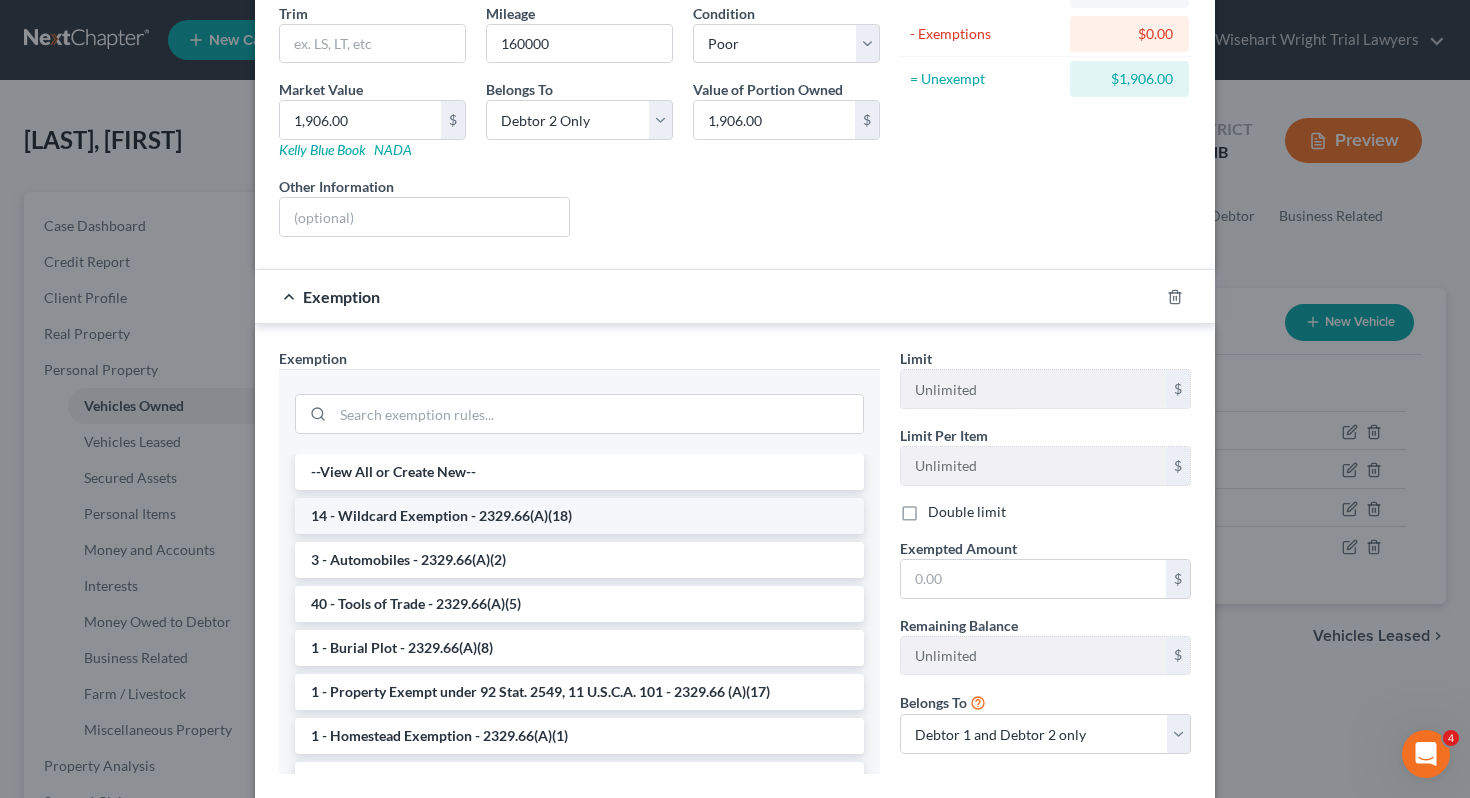 click on "14 - Wildcard Exemption  - 2329.66(A)(18)" at bounding box center (579, 516) 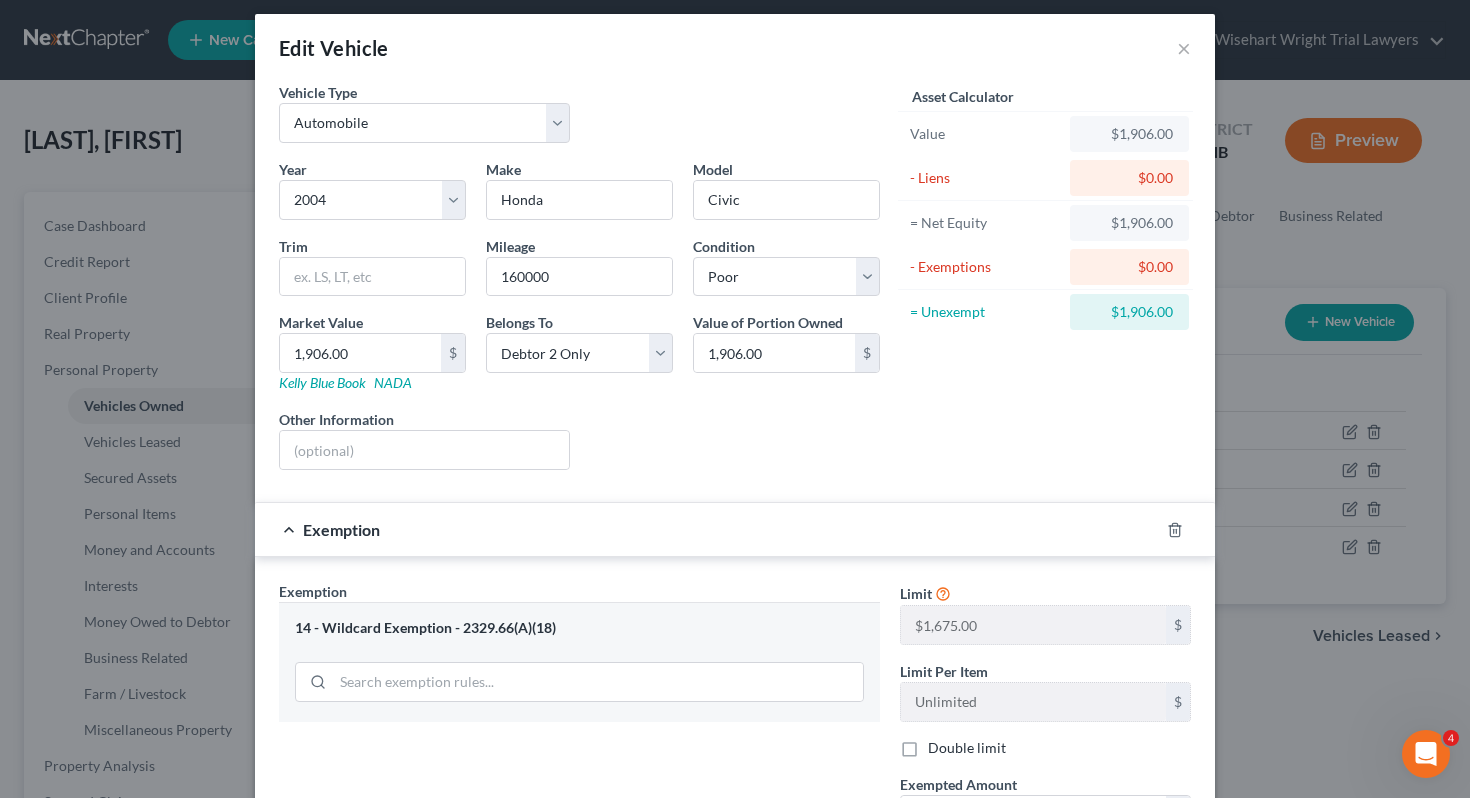 scroll, scrollTop: 0, scrollLeft: 0, axis: both 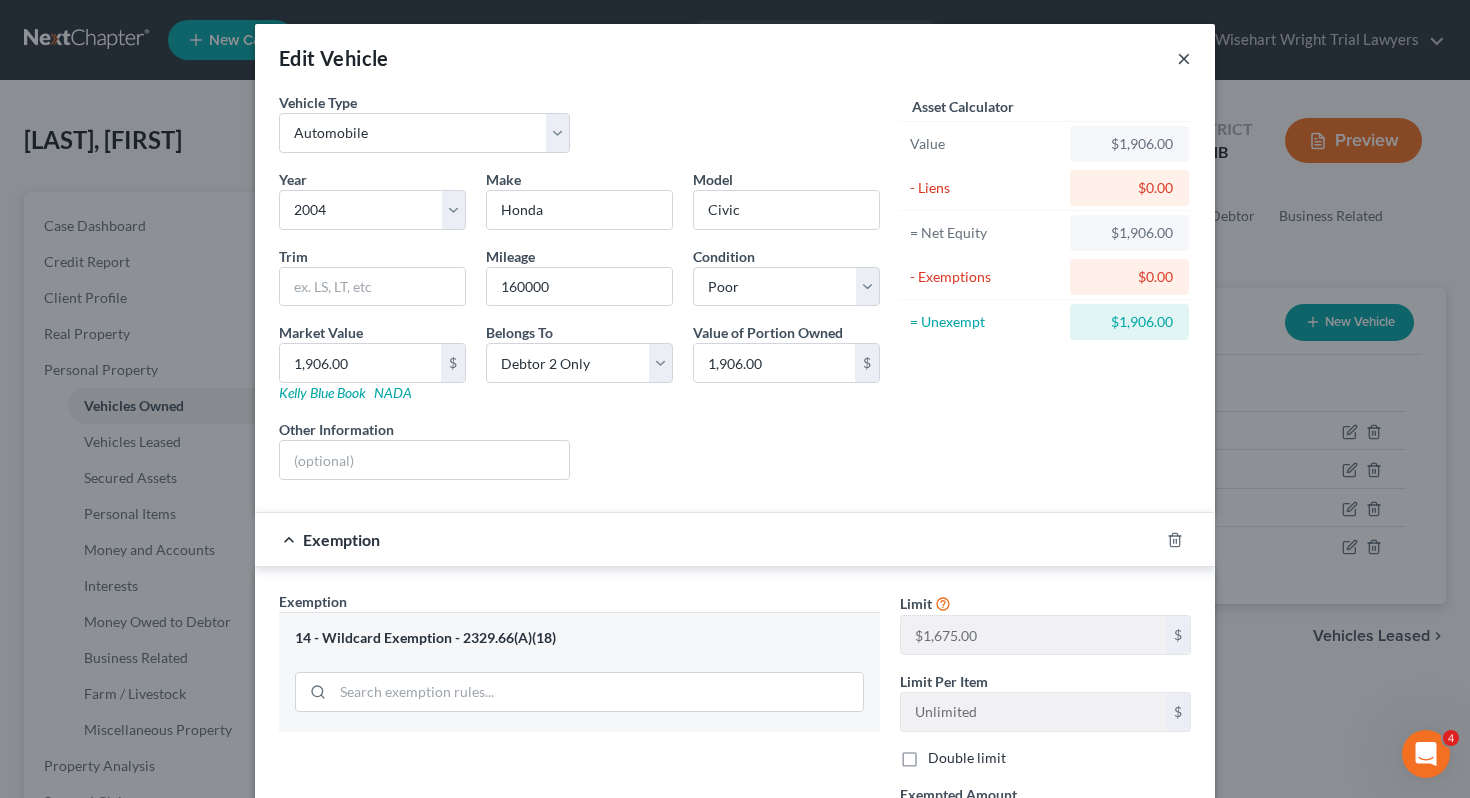 click on "×" at bounding box center (1184, 58) 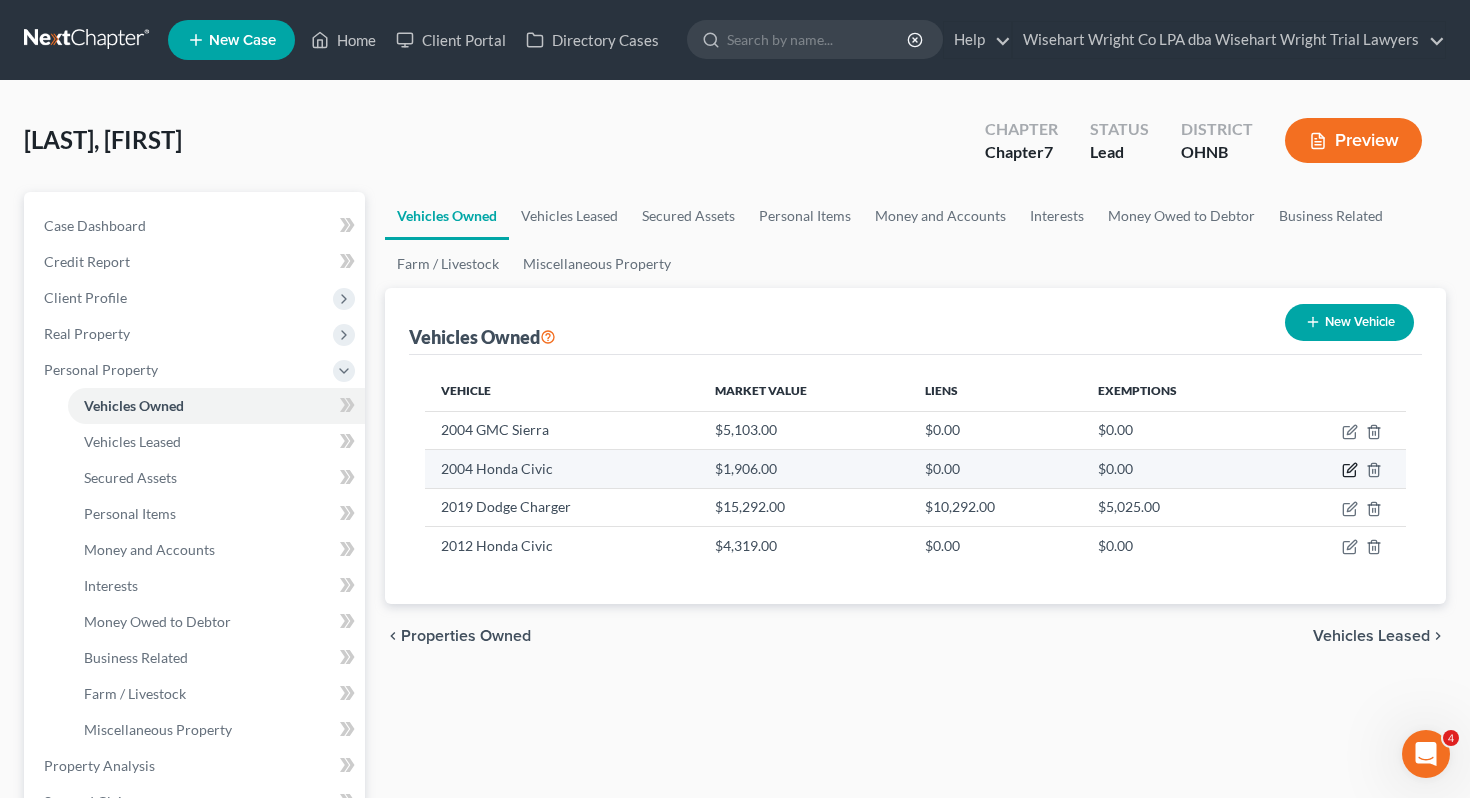 click 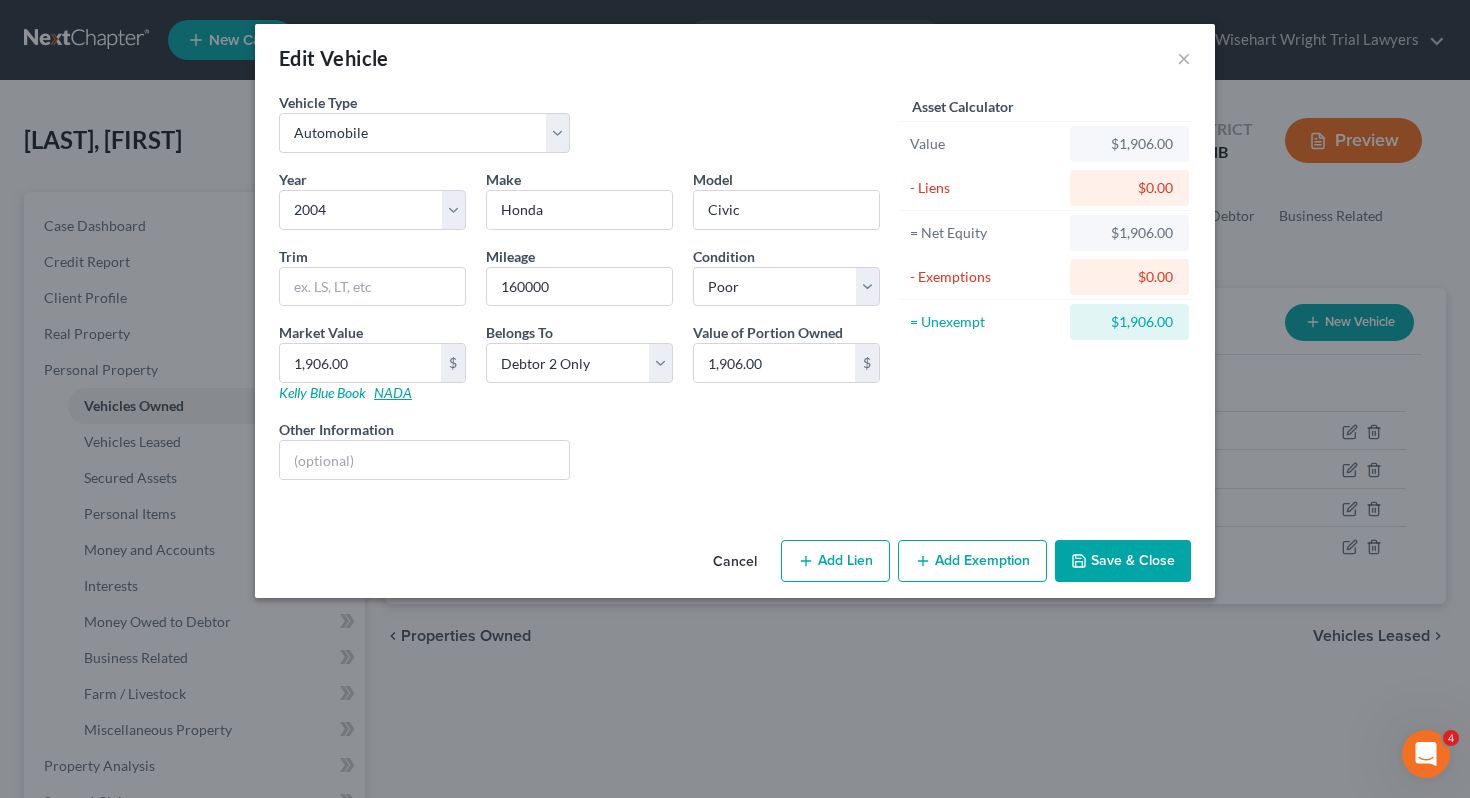click on "NADA" at bounding box center [393, 392] 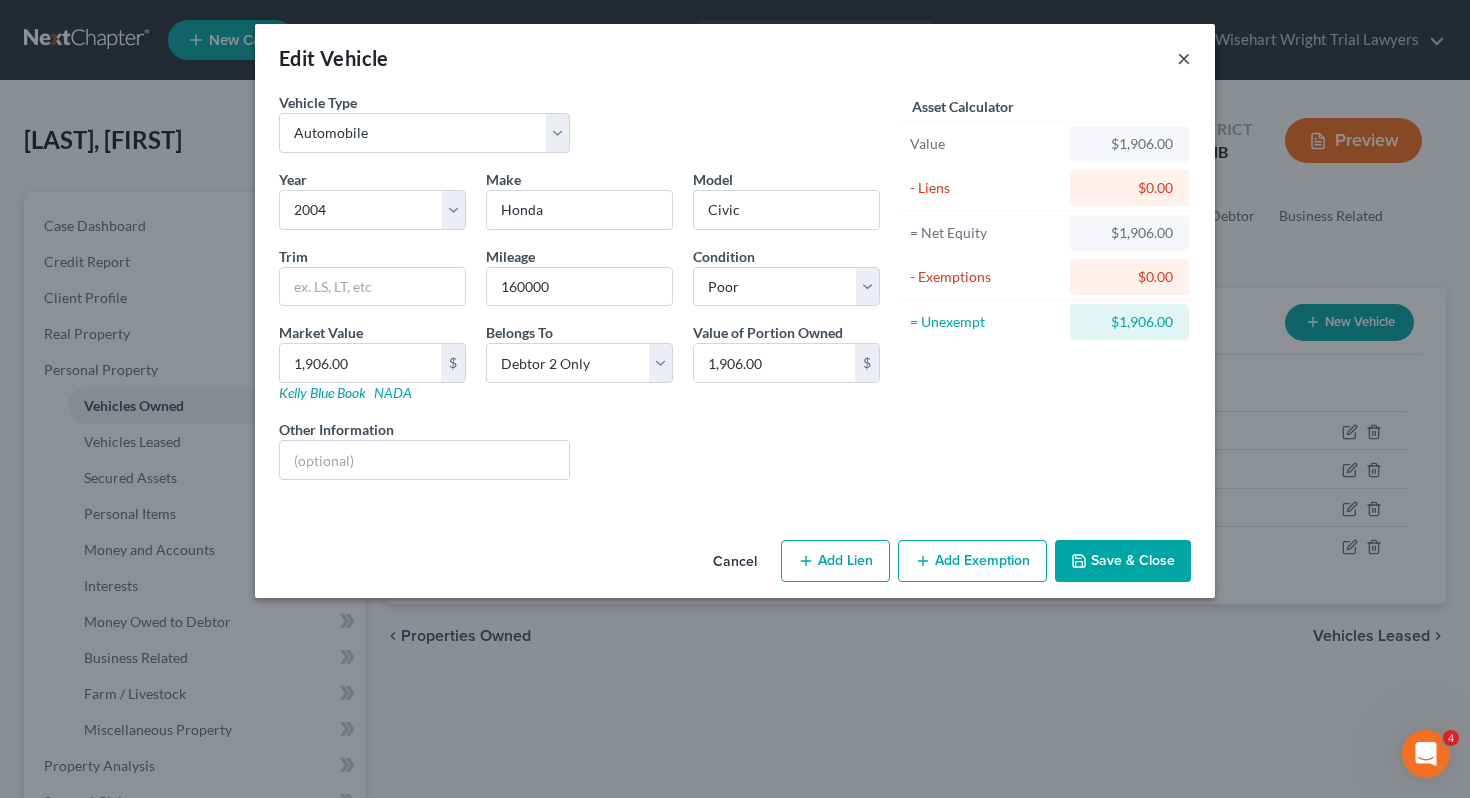 click on "×" at bounding box center [1184, 58] 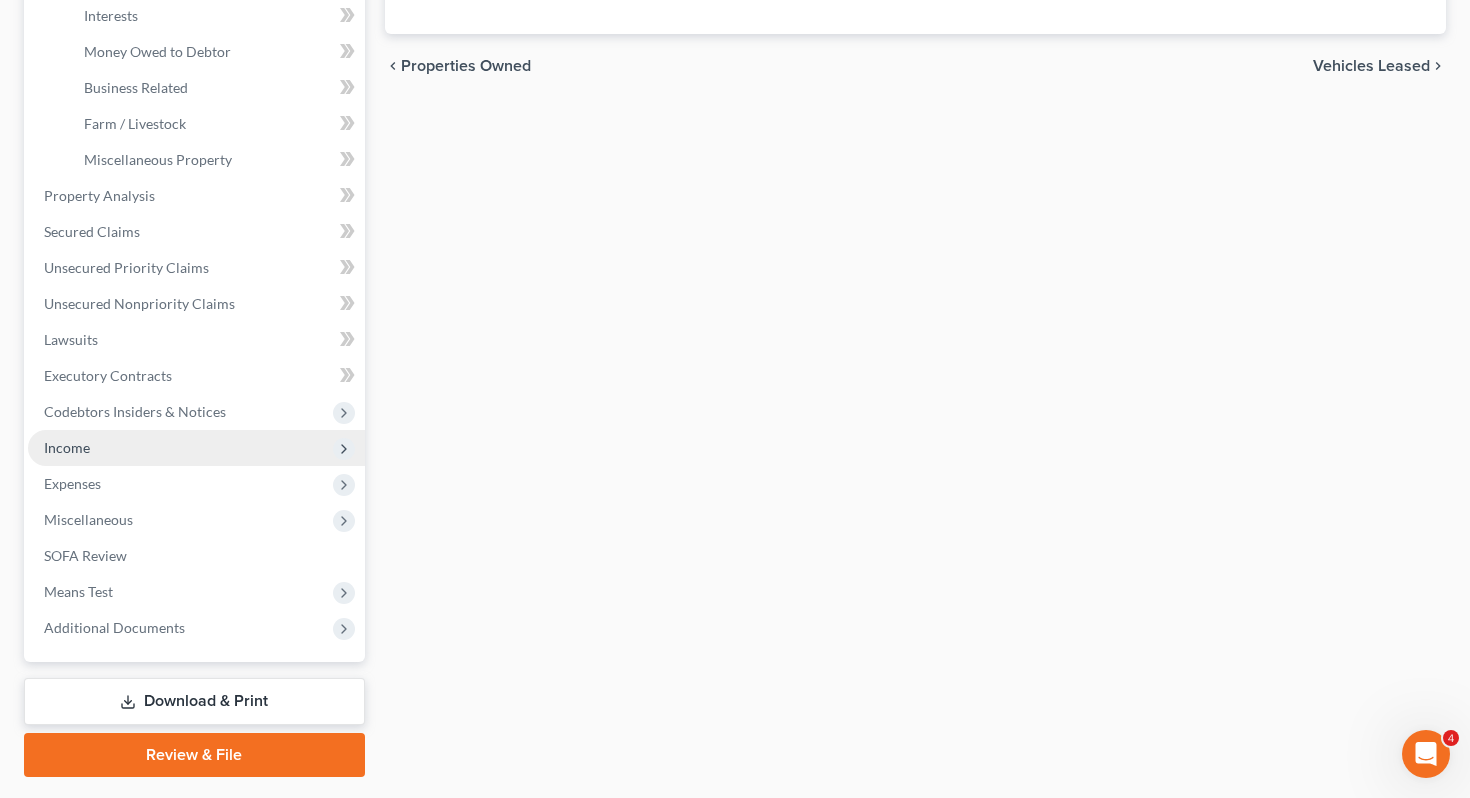 click on "Income" at bounding box center (196, 448) 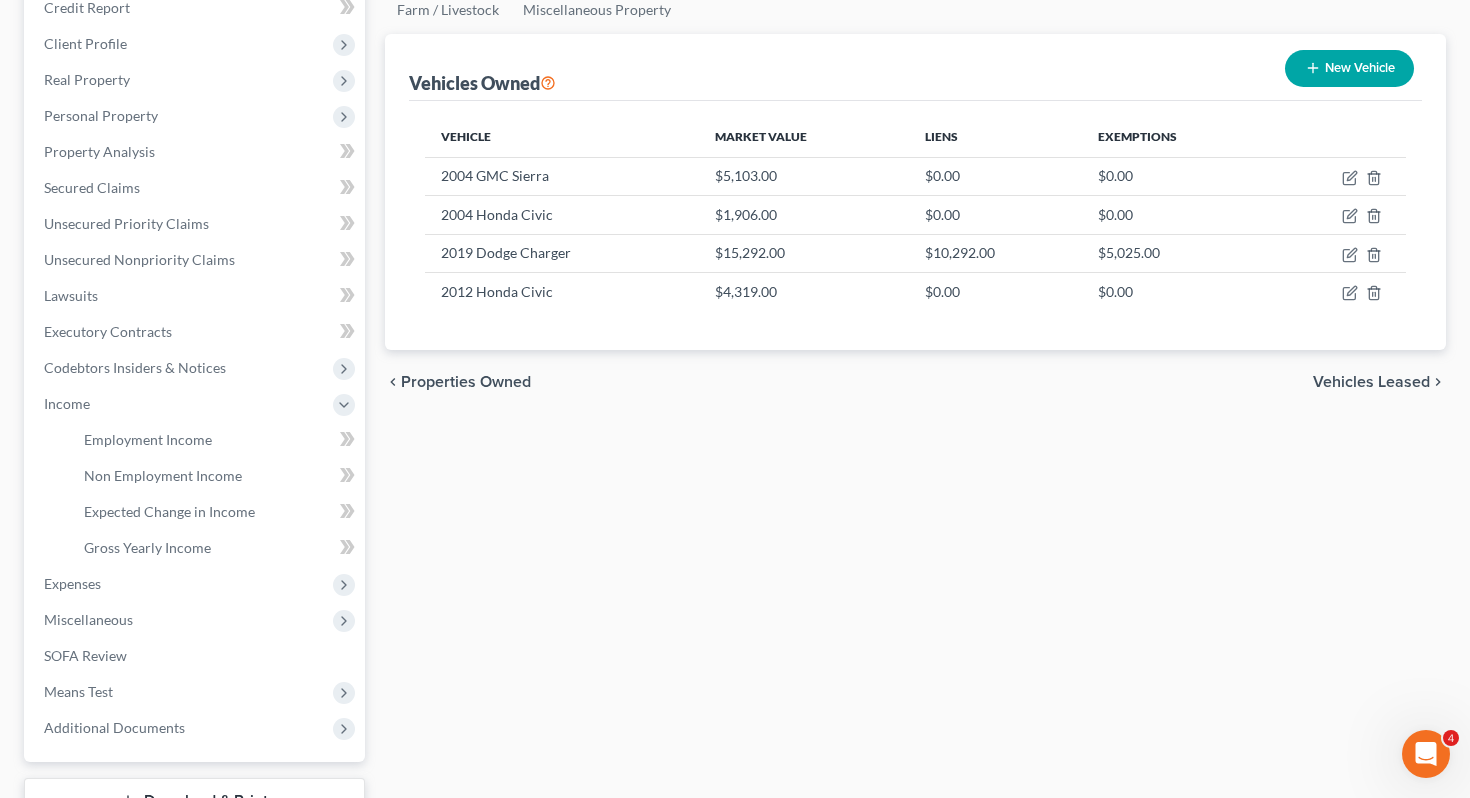 scroll, scrollTop: 253, scrollLeft: 0, axis: vertical 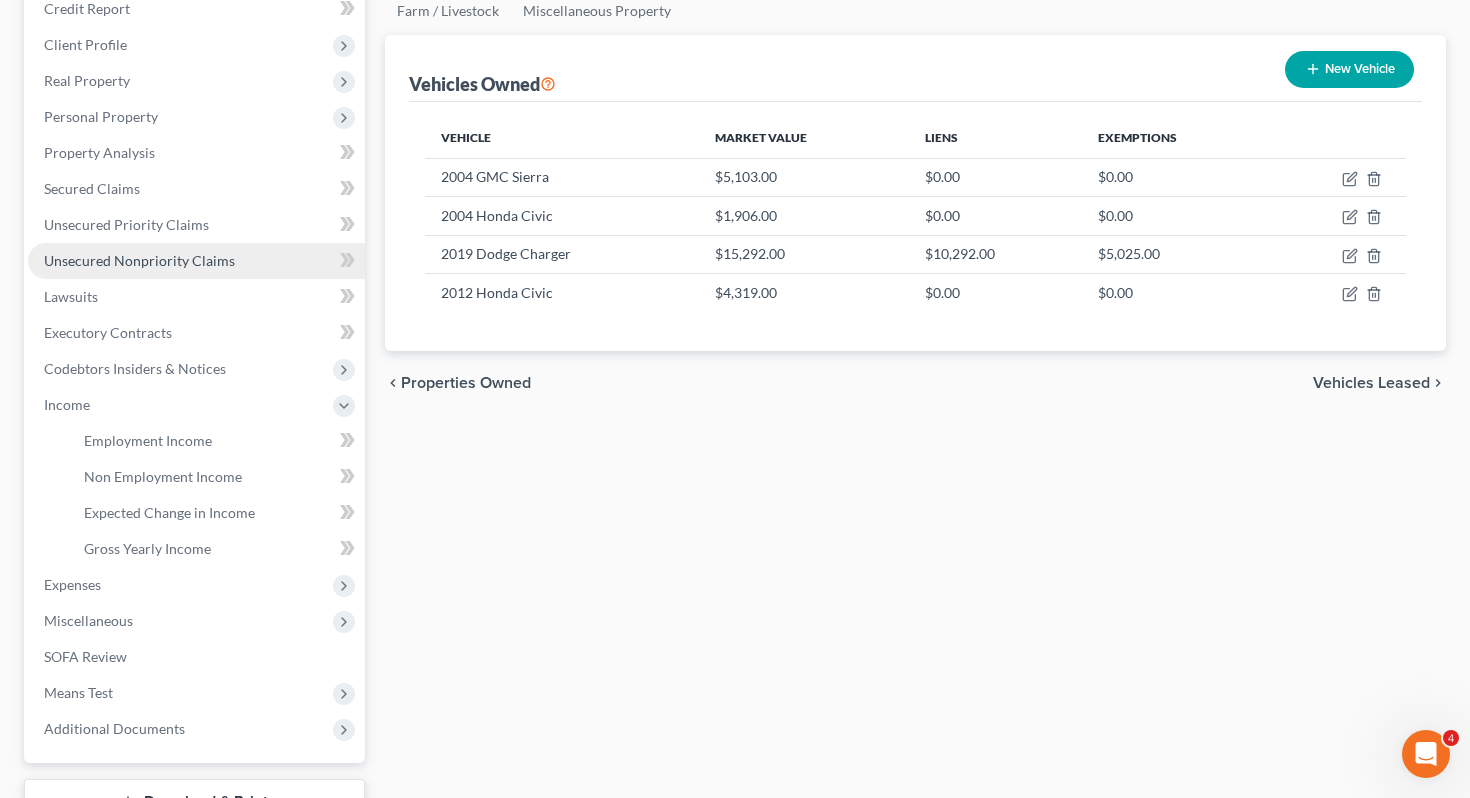 click on "Unsecured Nonpriority Claims" at bounding box center [139, 260] 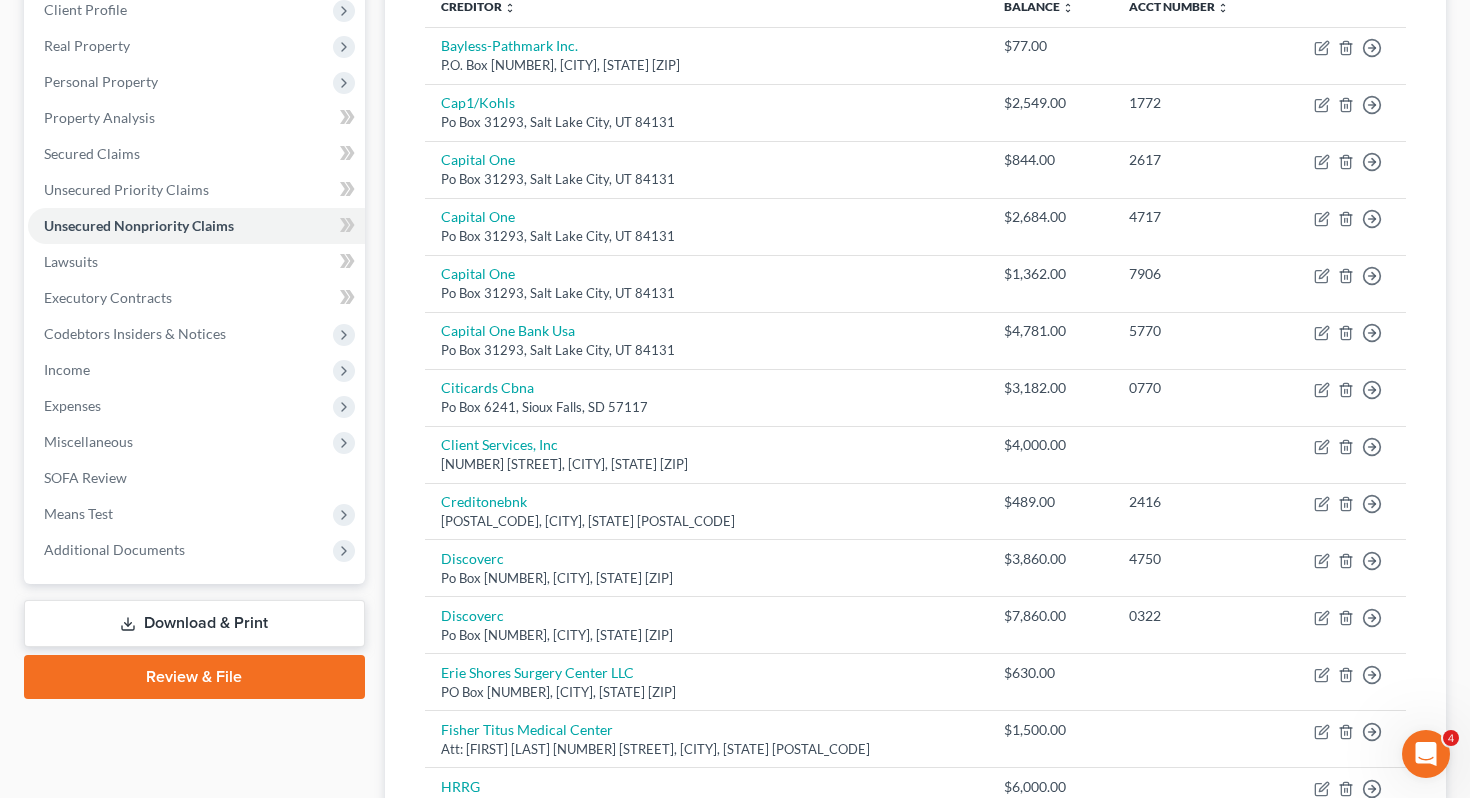 scroll, scrollTop: 0, scrollLeft: 0, axis: both 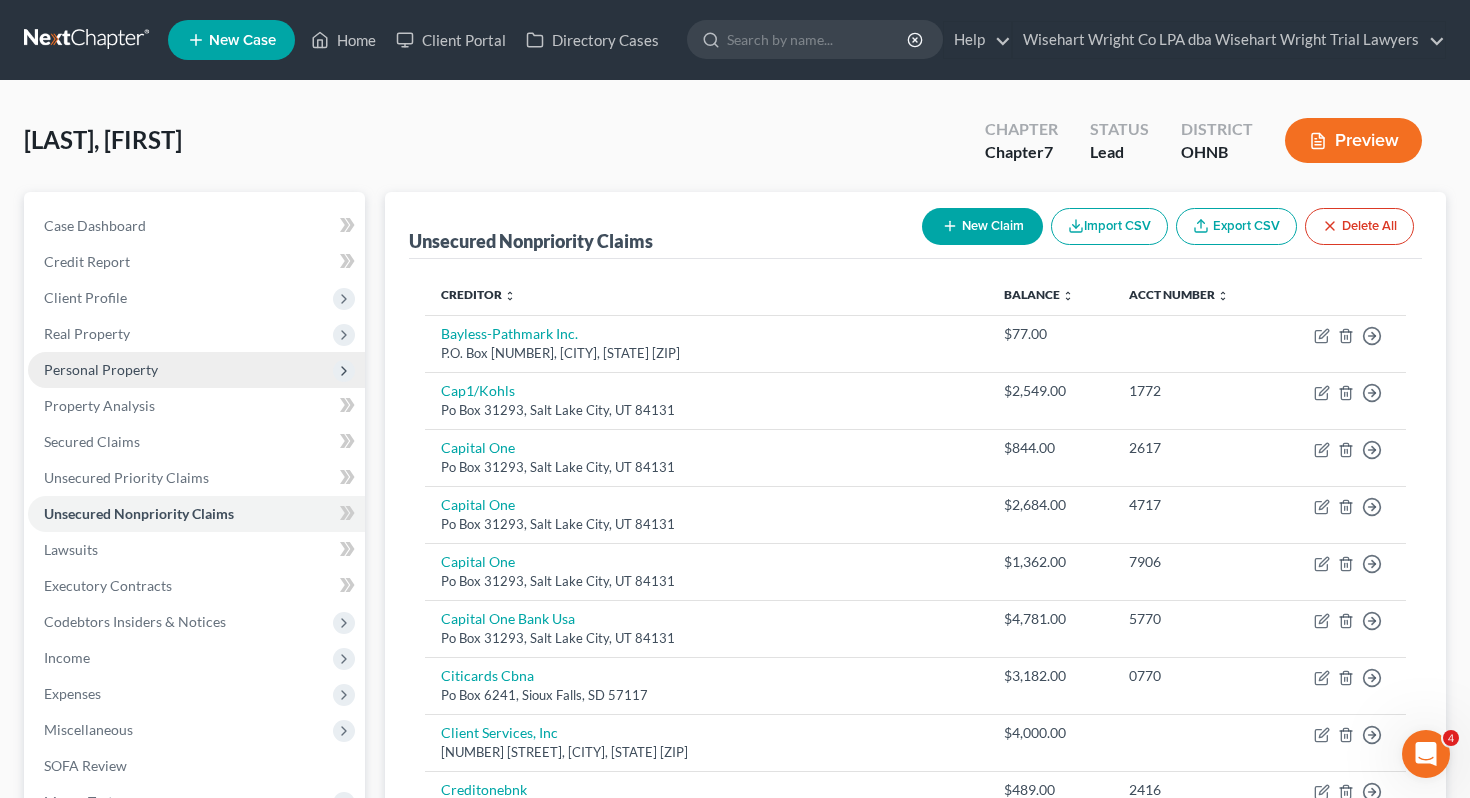 click on "Personal Property" at bounding box center [196, 370] 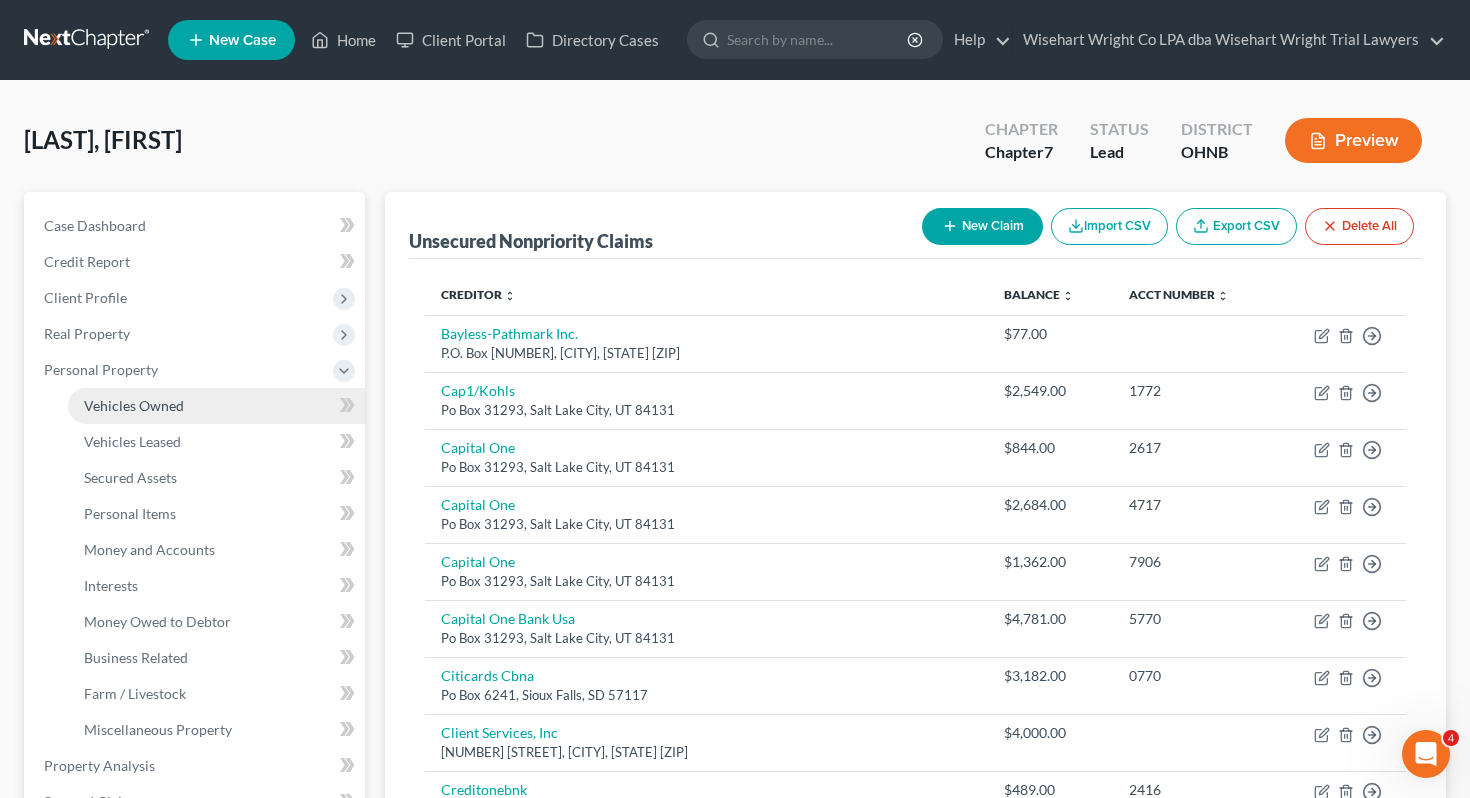 click on "Vehicles Owned" at bounding box center (216, 406) 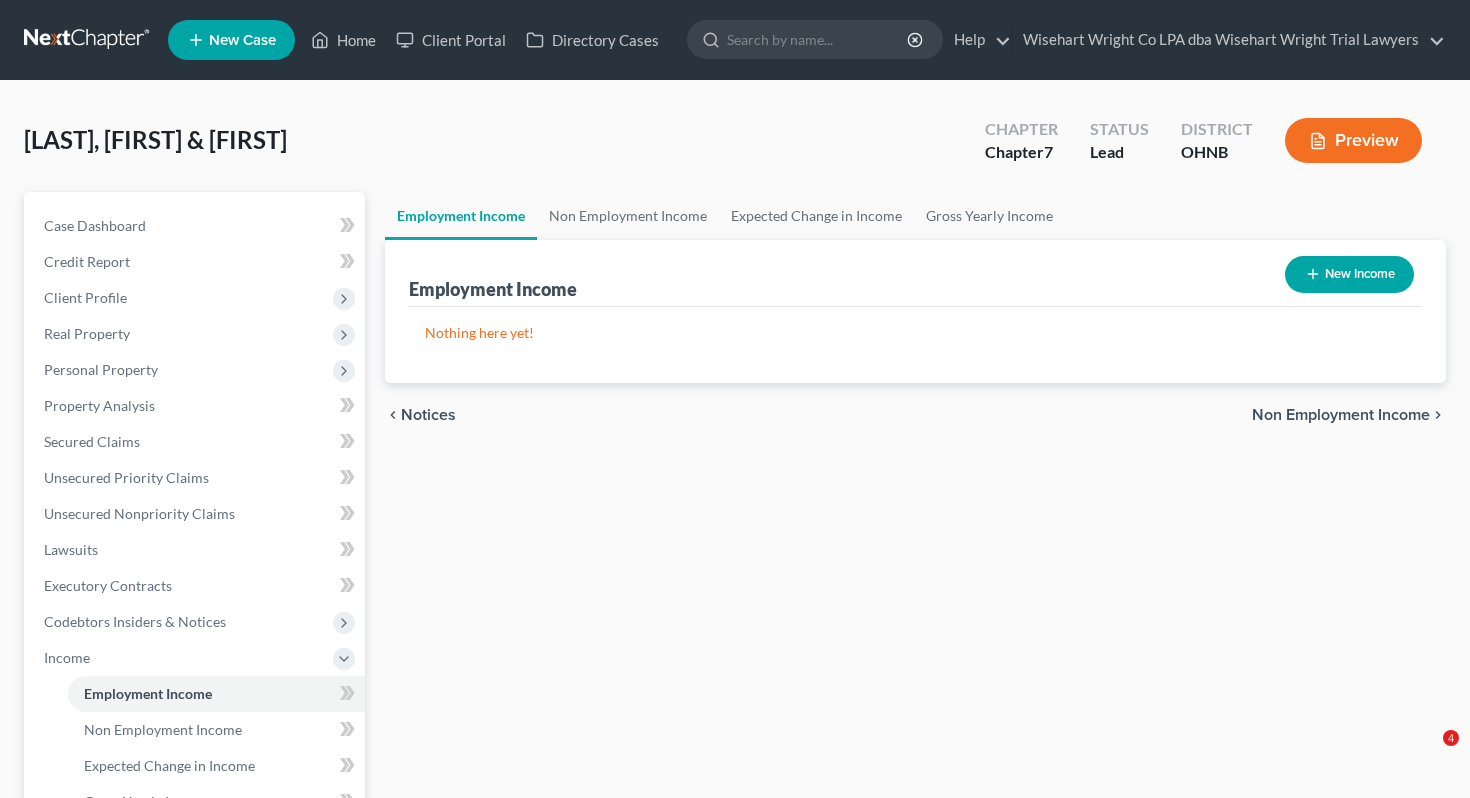 scroll, scrollTop: 0, scrollLeft: 0, axis: both 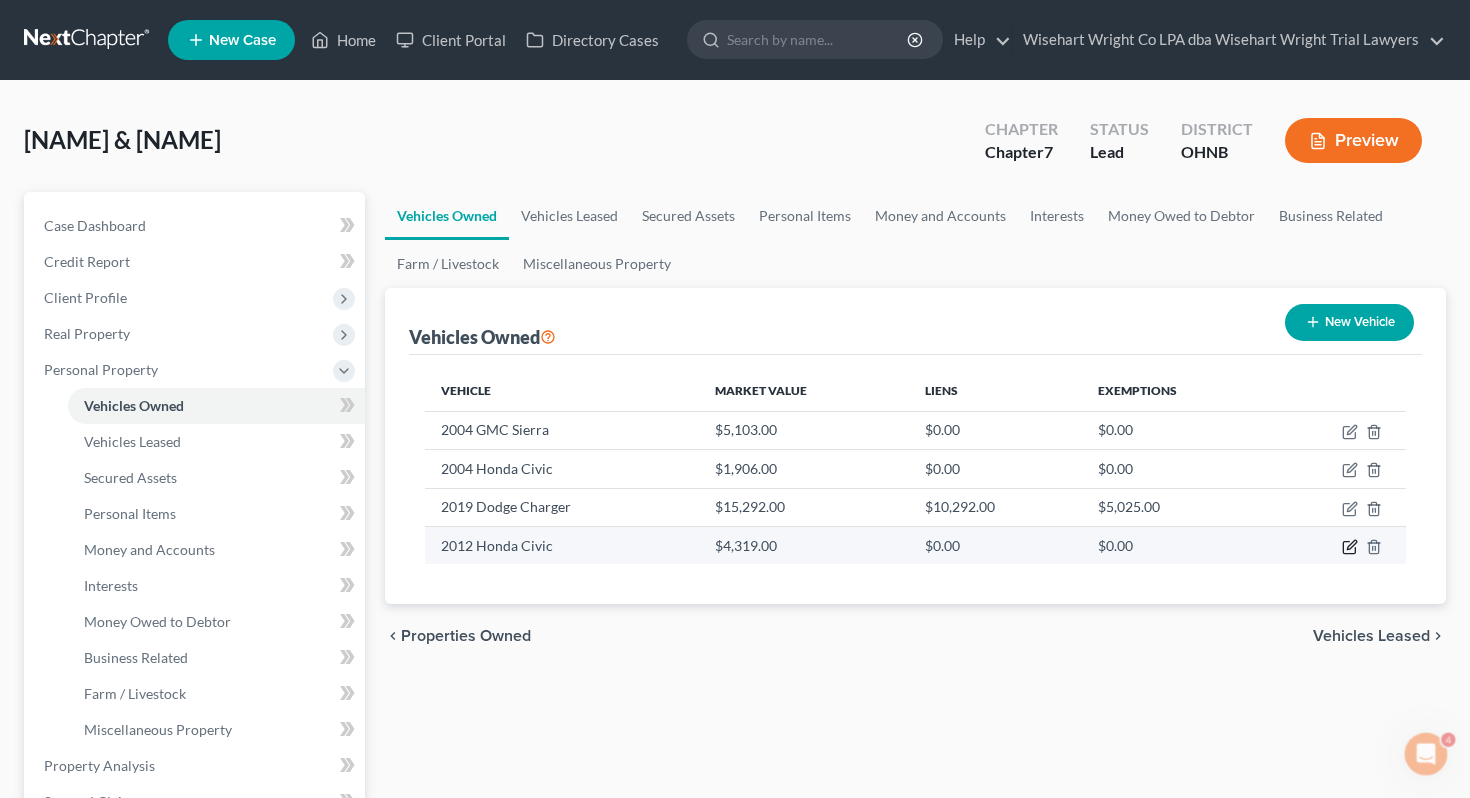 click 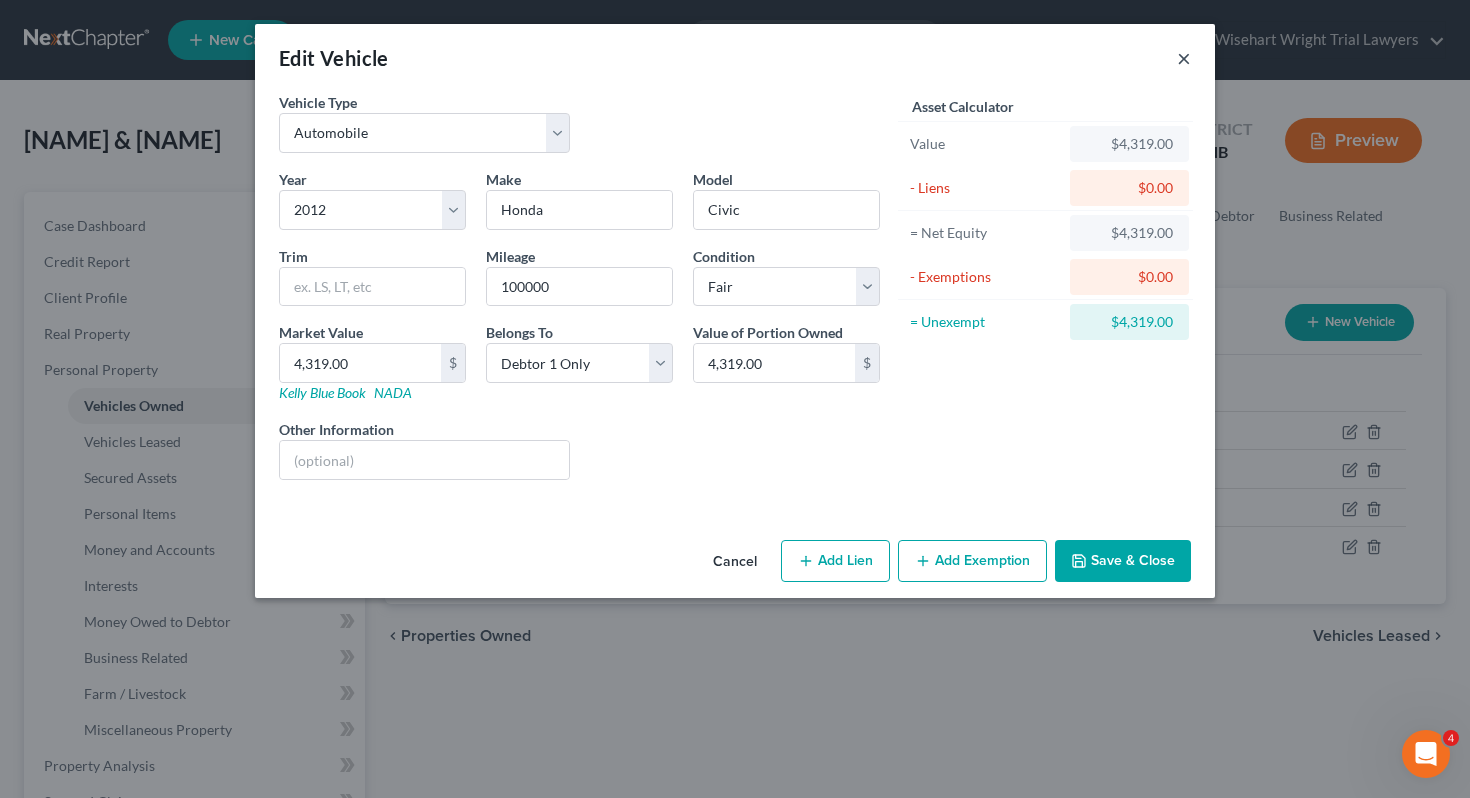 click on "×" at bounding box center [1184, 58] 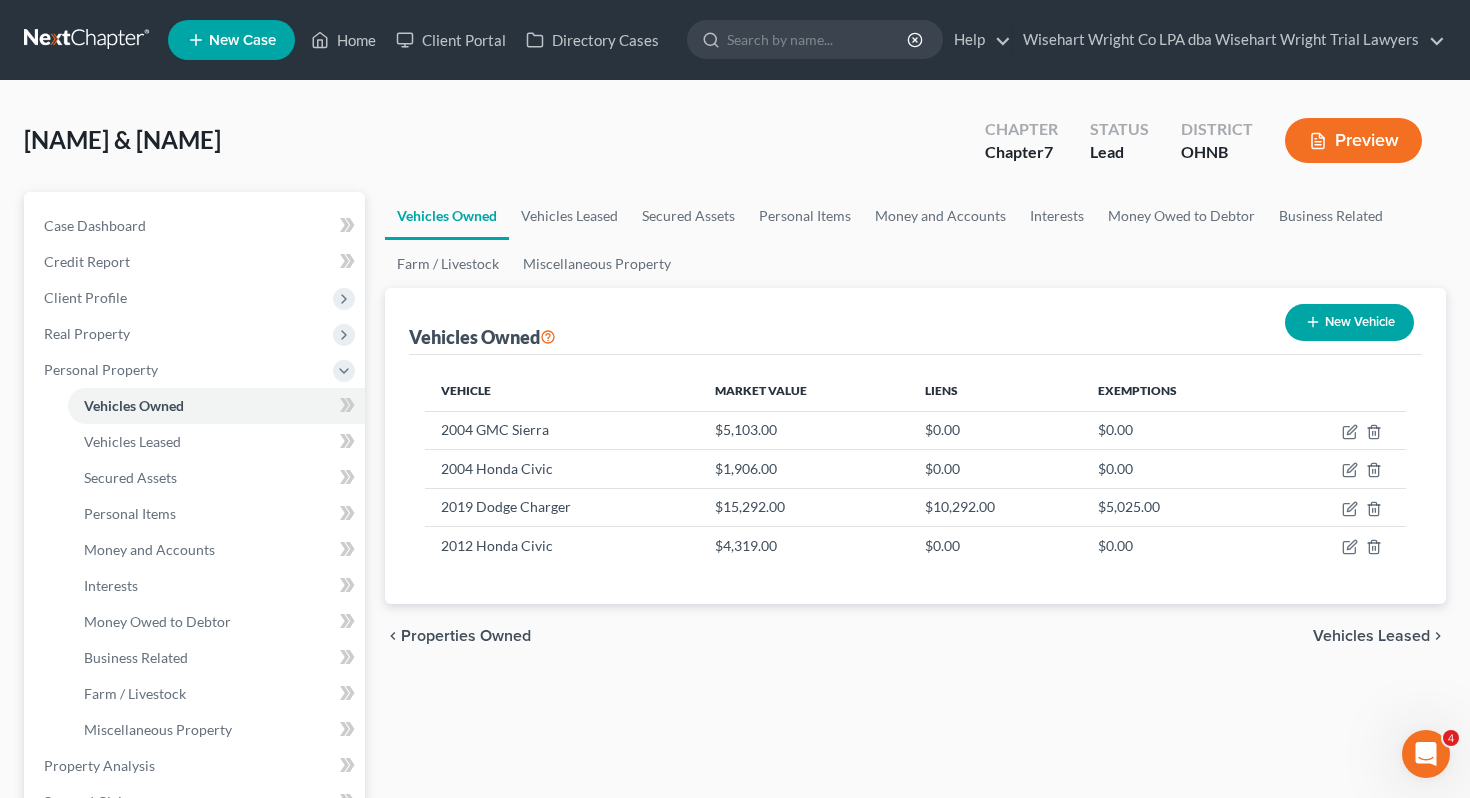 click on "Adkins, Jeffrey & Nicole Upgraded Chapter Chapter 7 Status Lead District OHNB Preview" at bounding box center [735, 148] 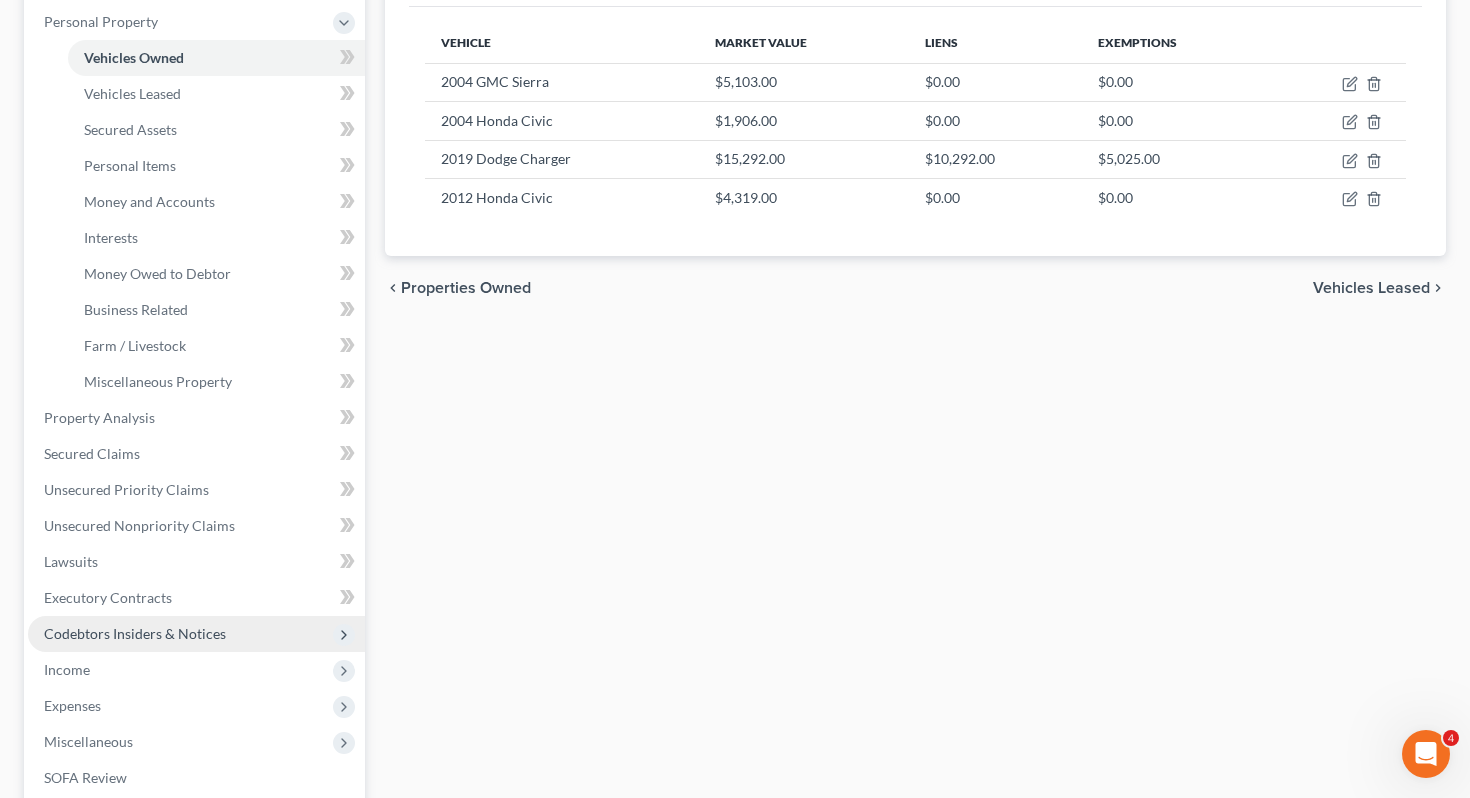 scroll, scrollTop: 350, scrollLeft: 0, axis: vertical 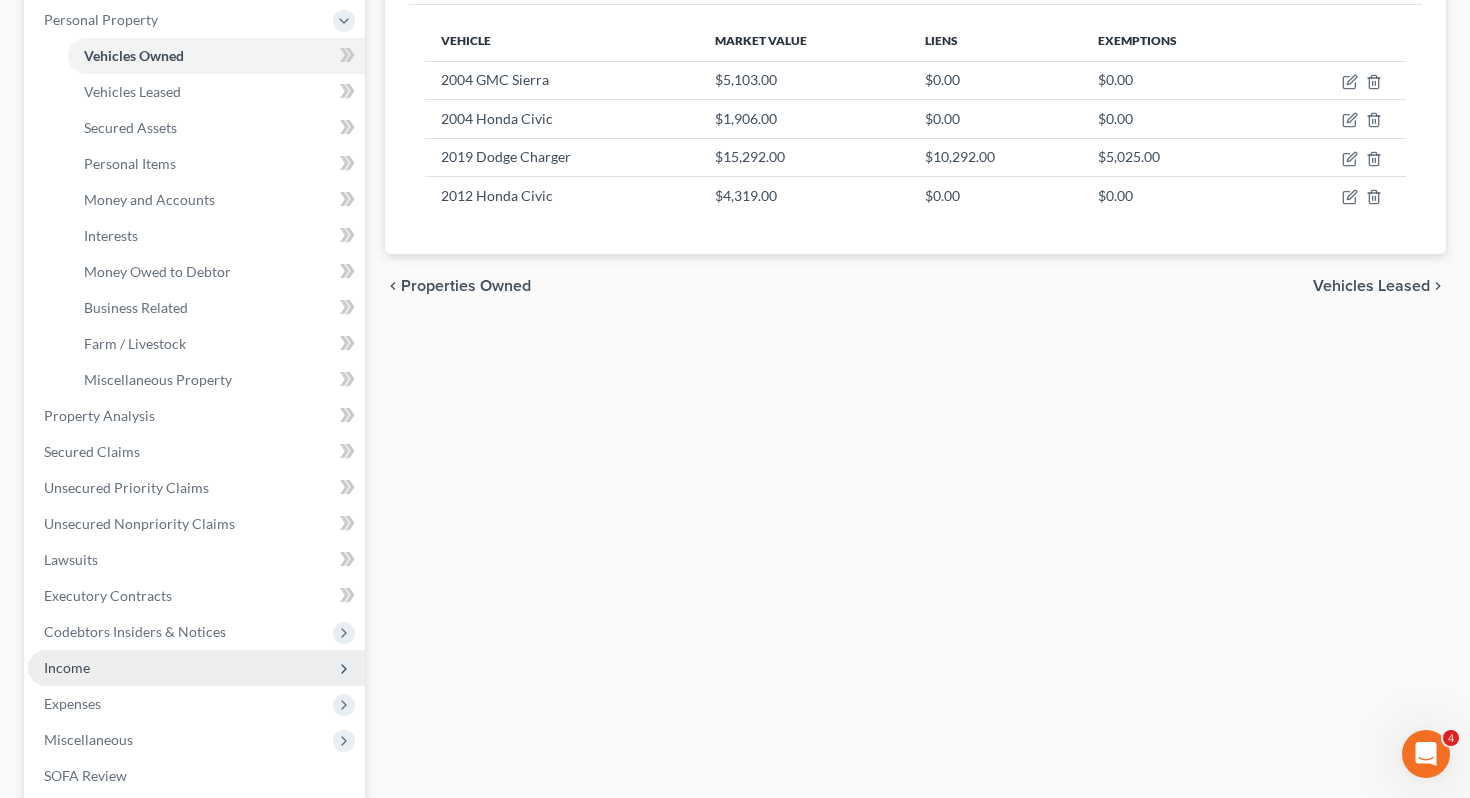 click on "Income" at bounding box center (196, 668) 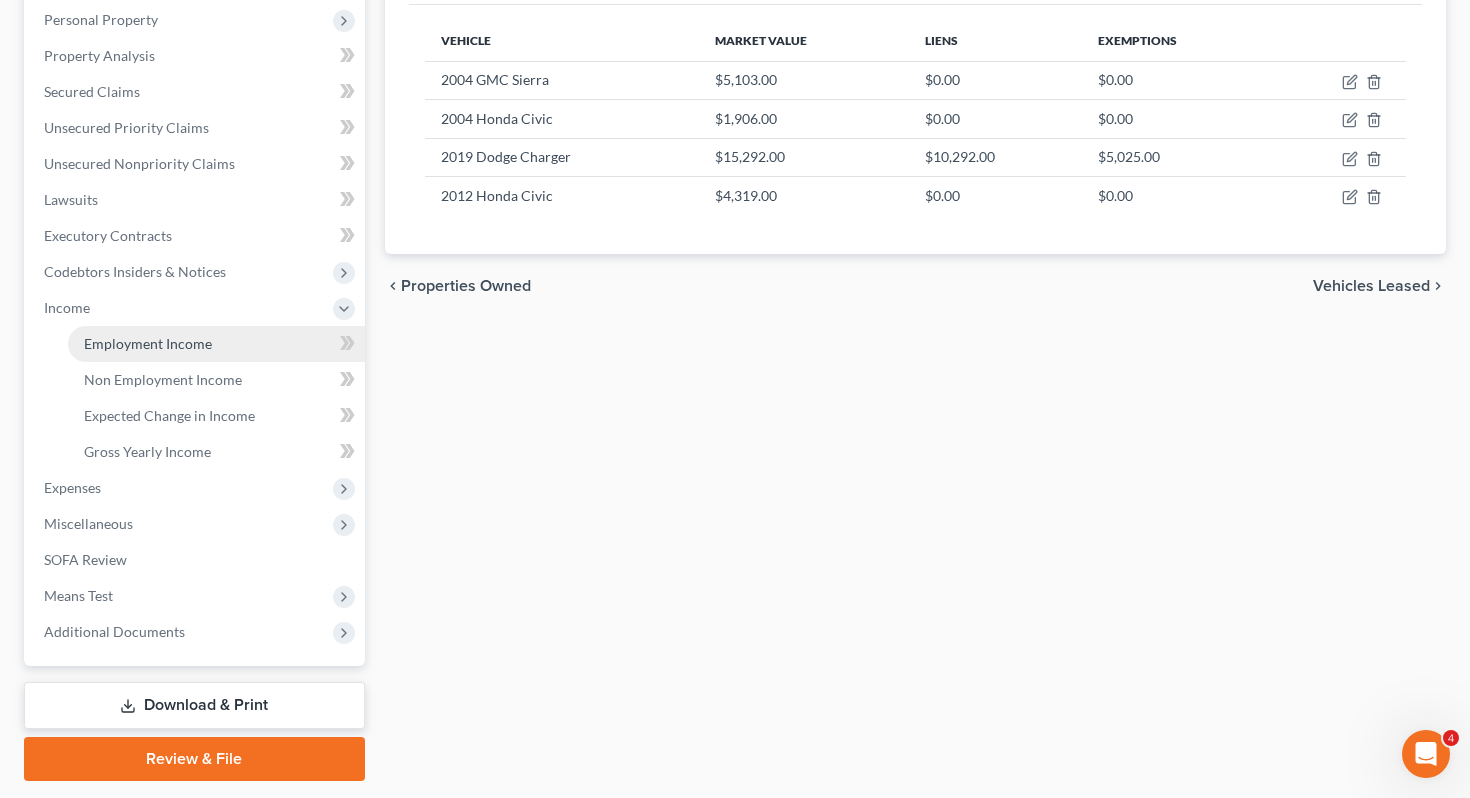 click on "Employment Income" at bounding box center (148, 343) 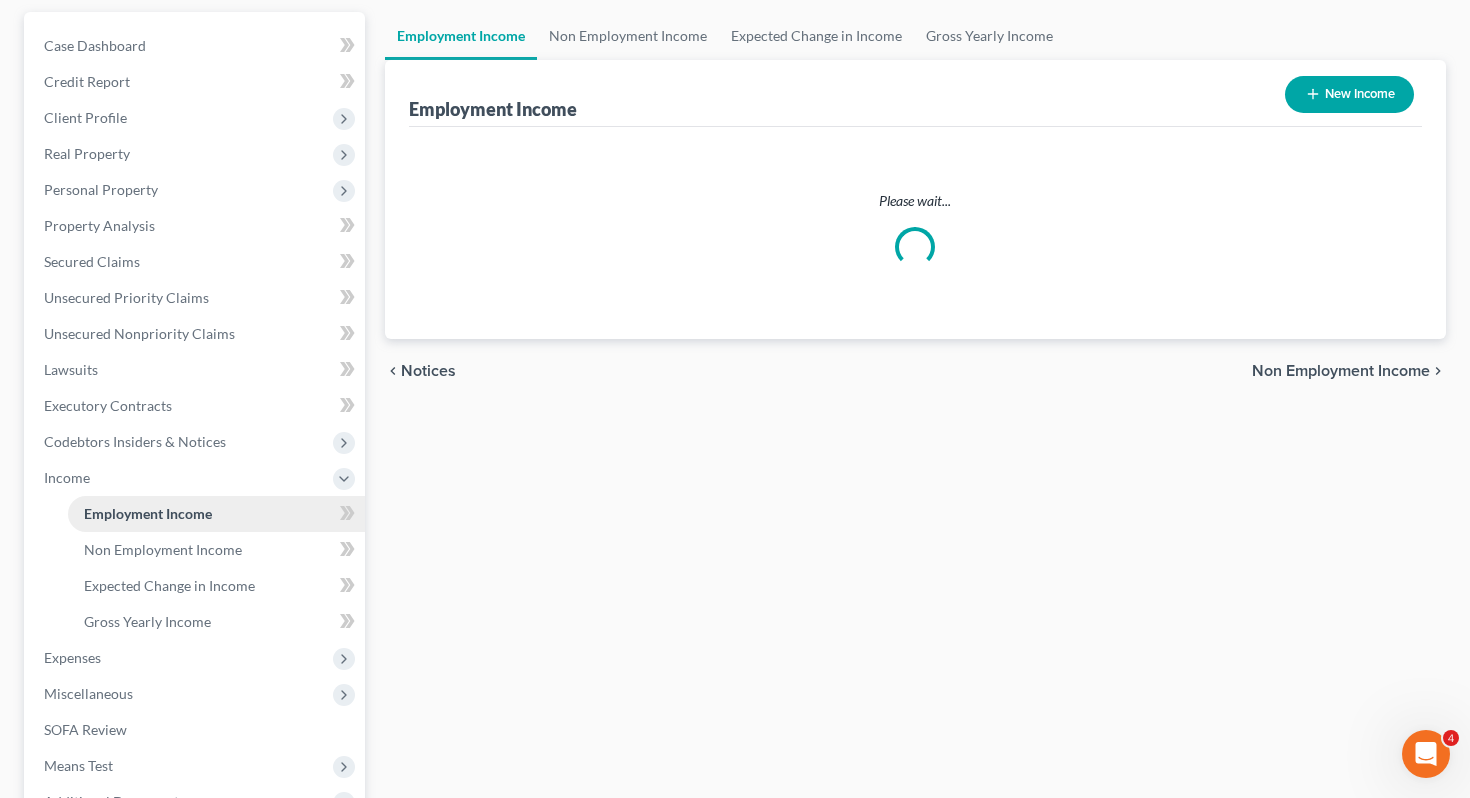 scroll, scrollTop: 0, scrollLeft: 0, axis: both 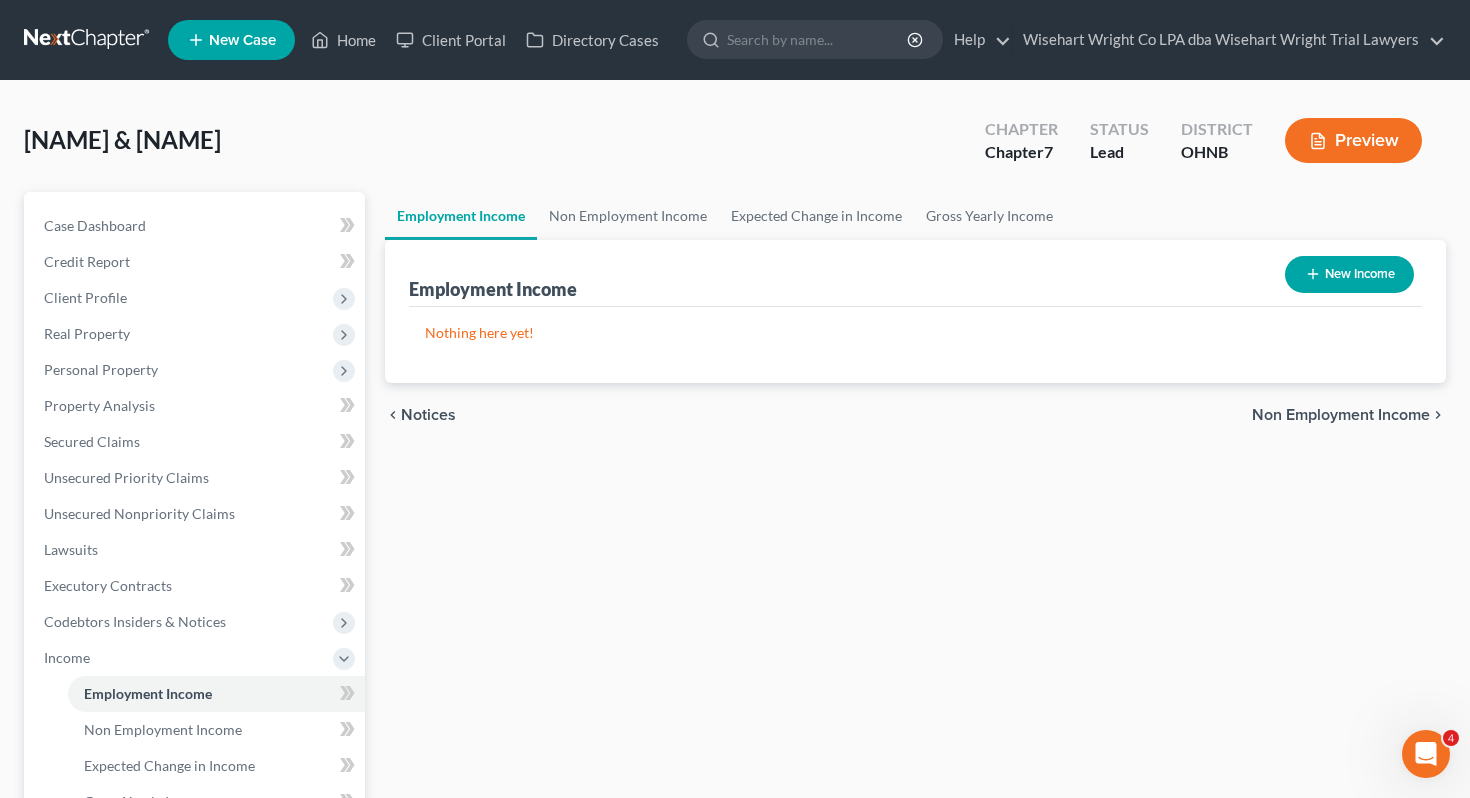click on "New Income" at bounding box center (1349, 274) 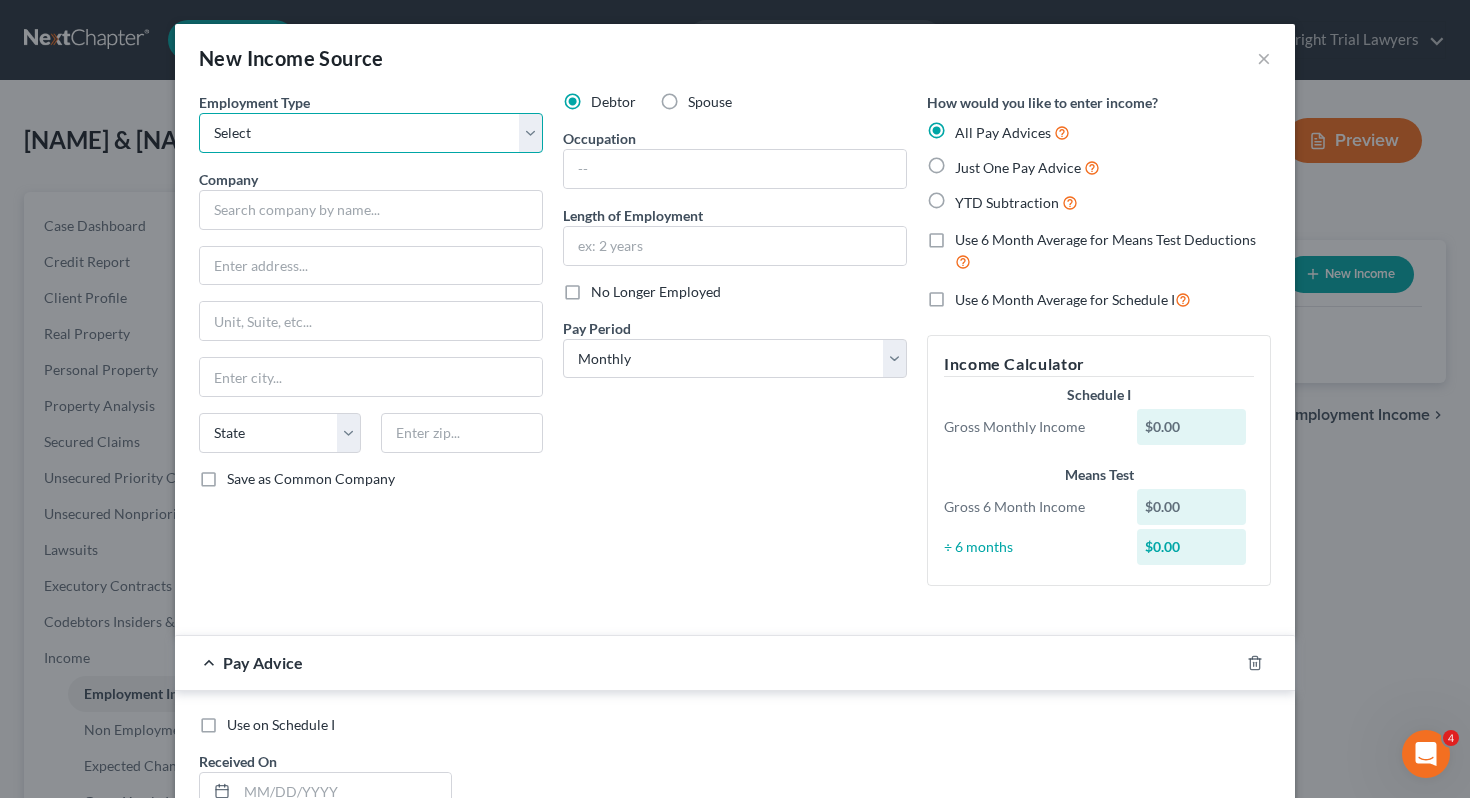 click on "Select Full or Part Time Employment Self Employment" at bounding box center [371, 133] 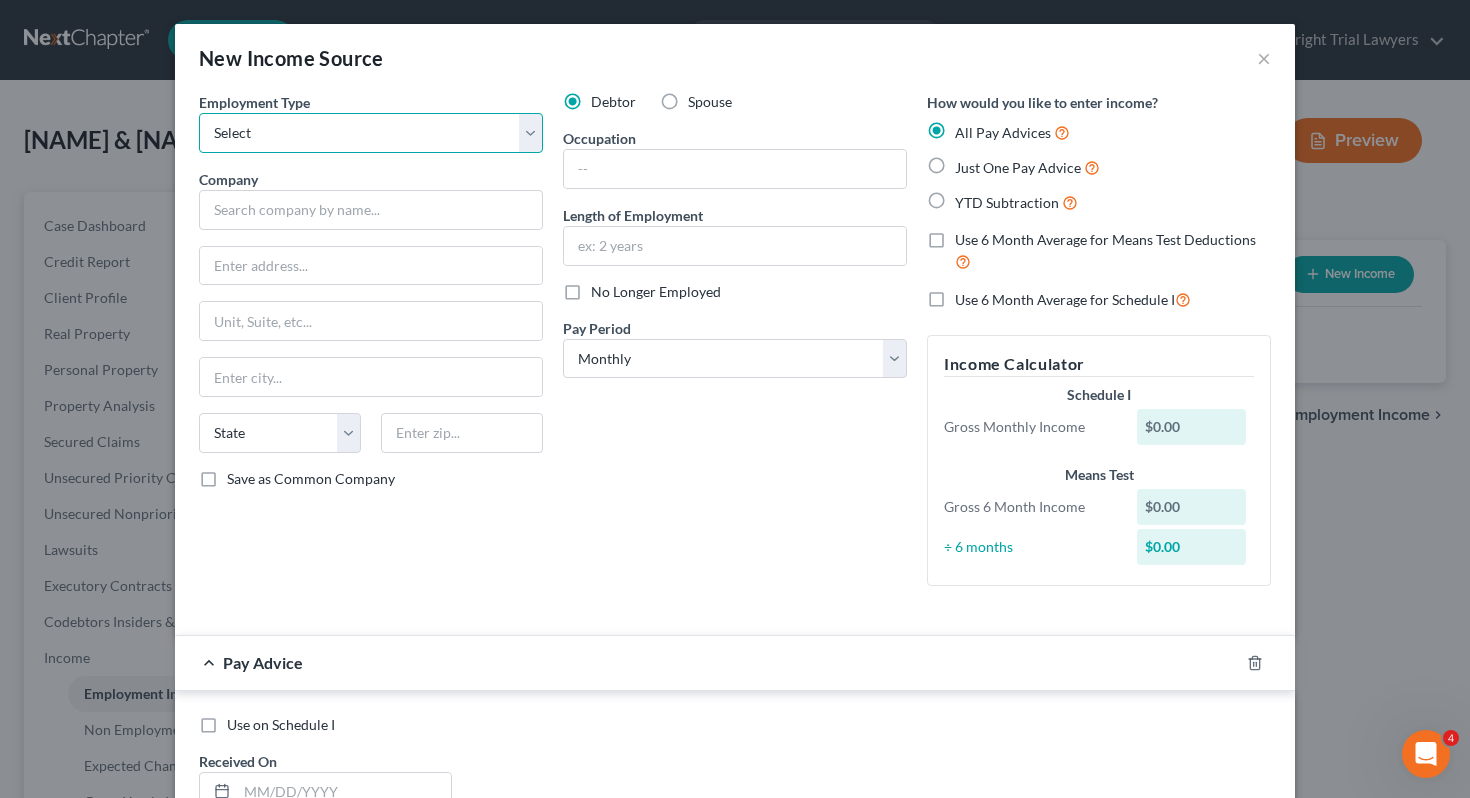 select on "0" 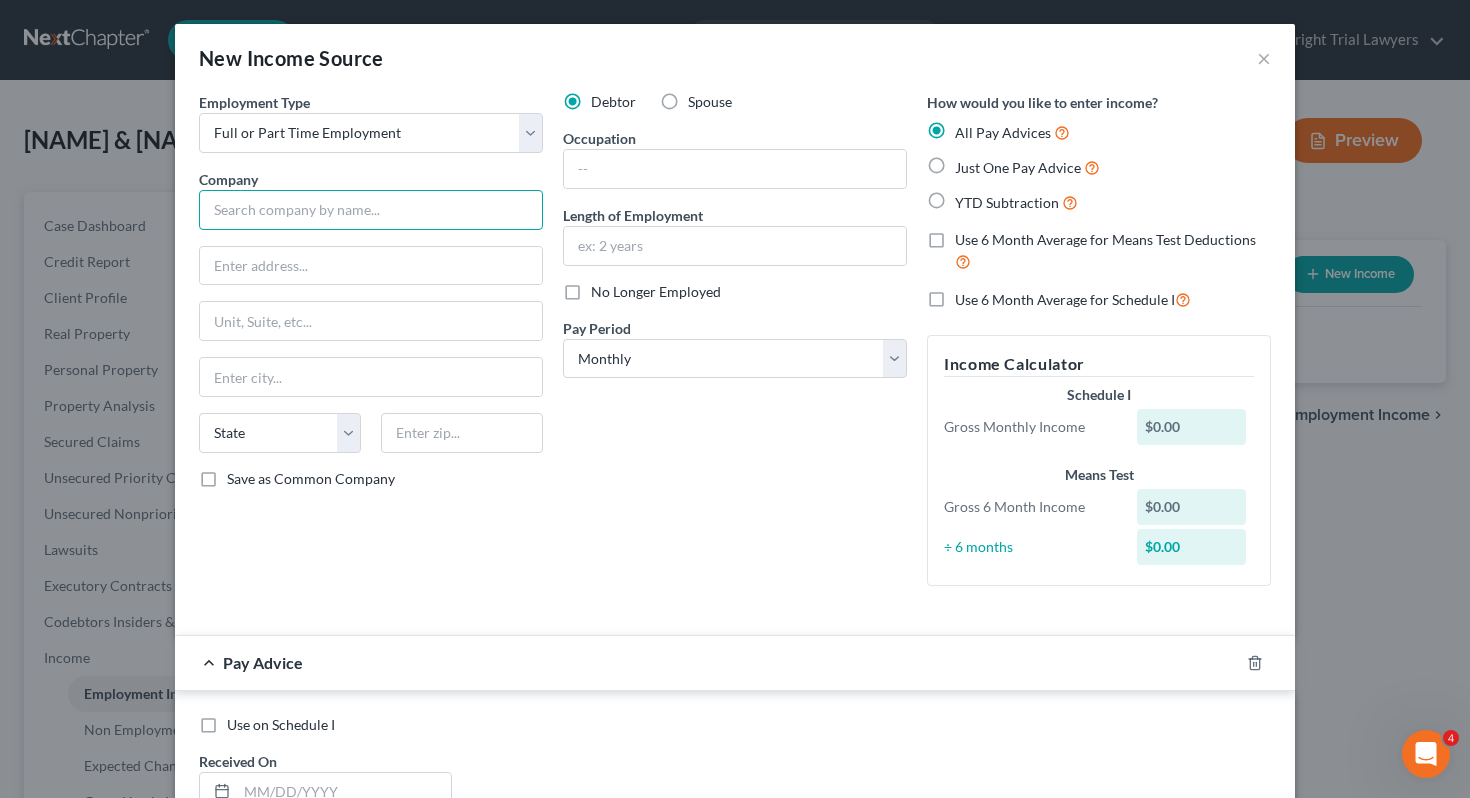 click at bounding box center [371, 210] 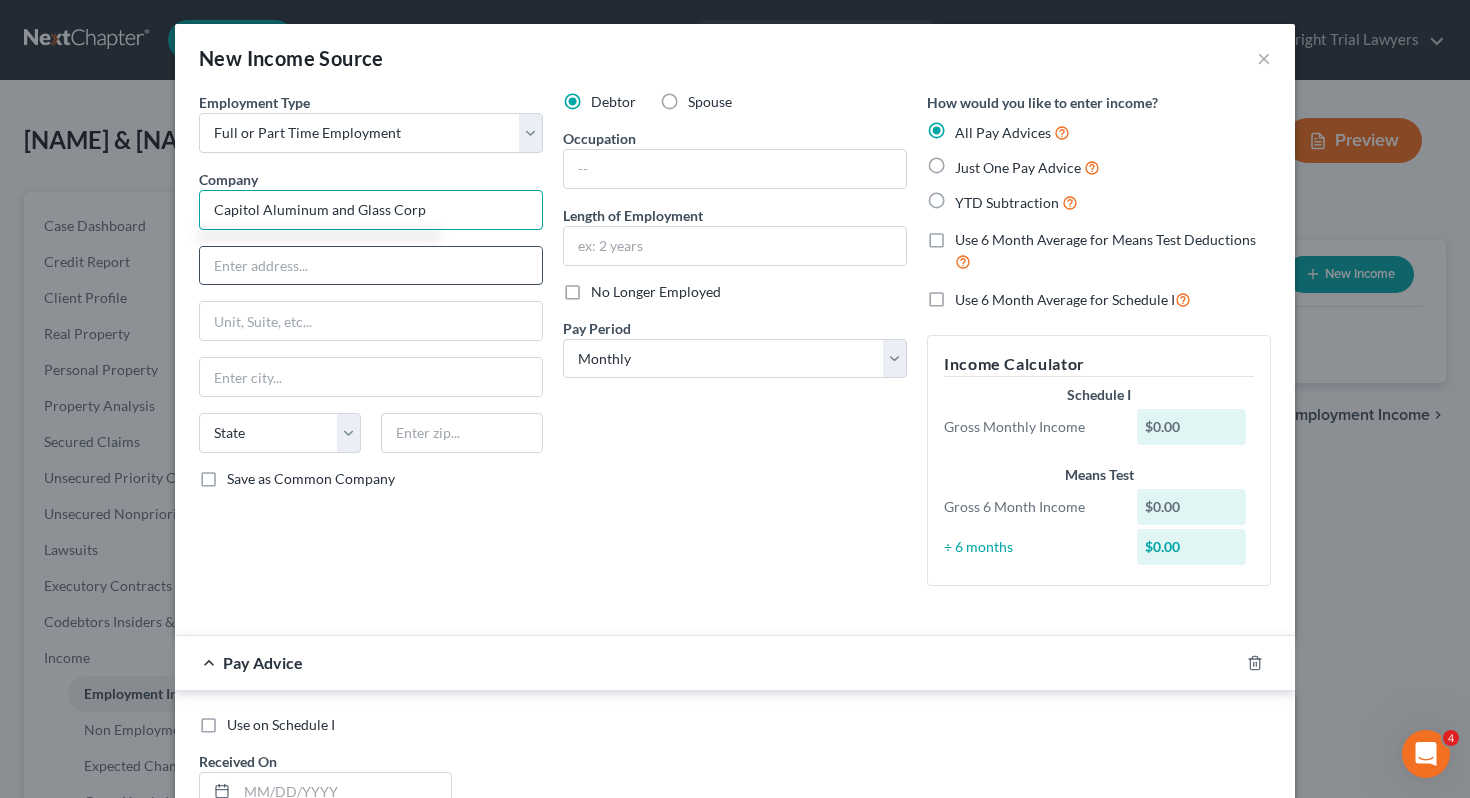 type on "Capitol Aluminum and Glass Corp" 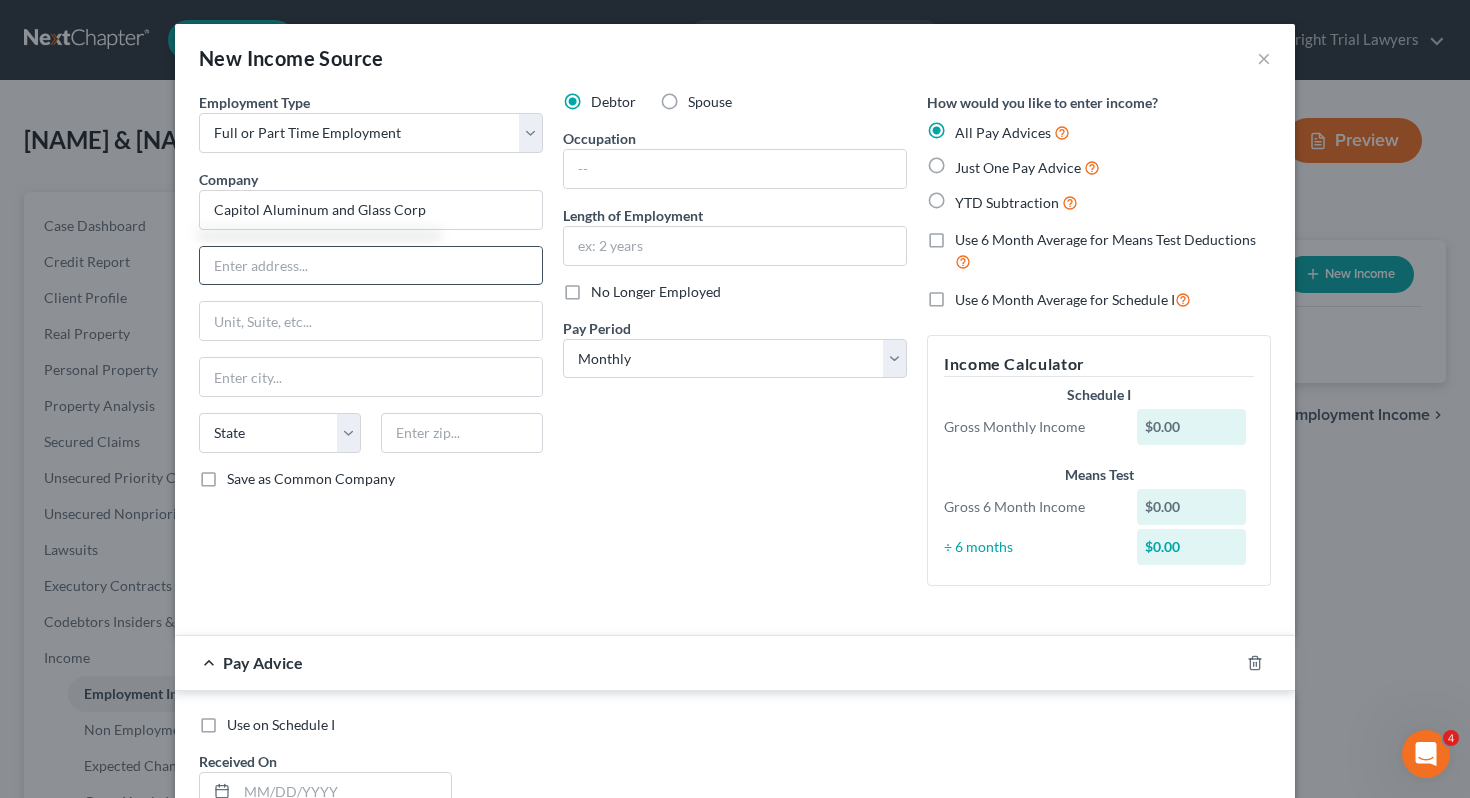 click at bounding box center (371, 266) 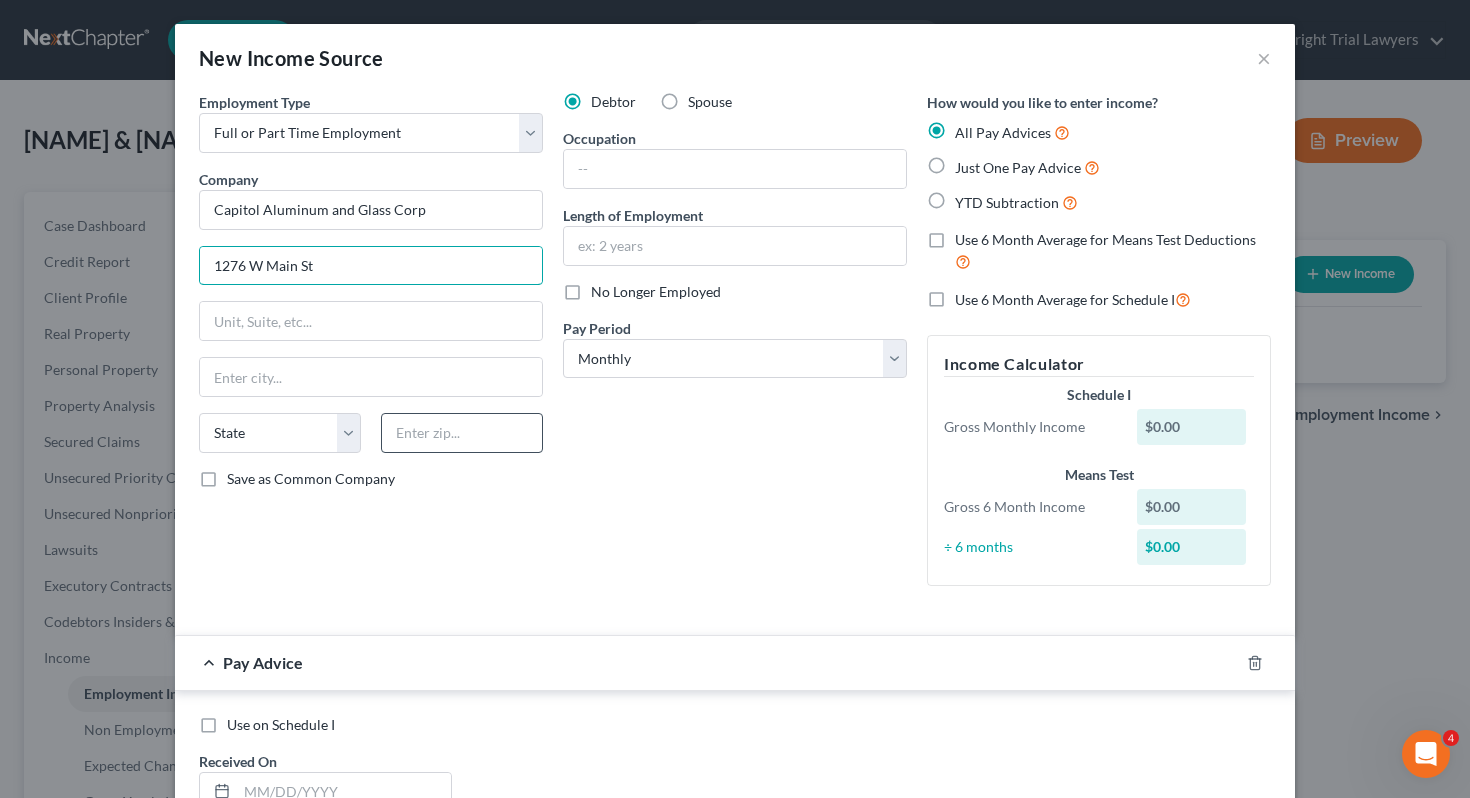 type on "1276 W Main St" 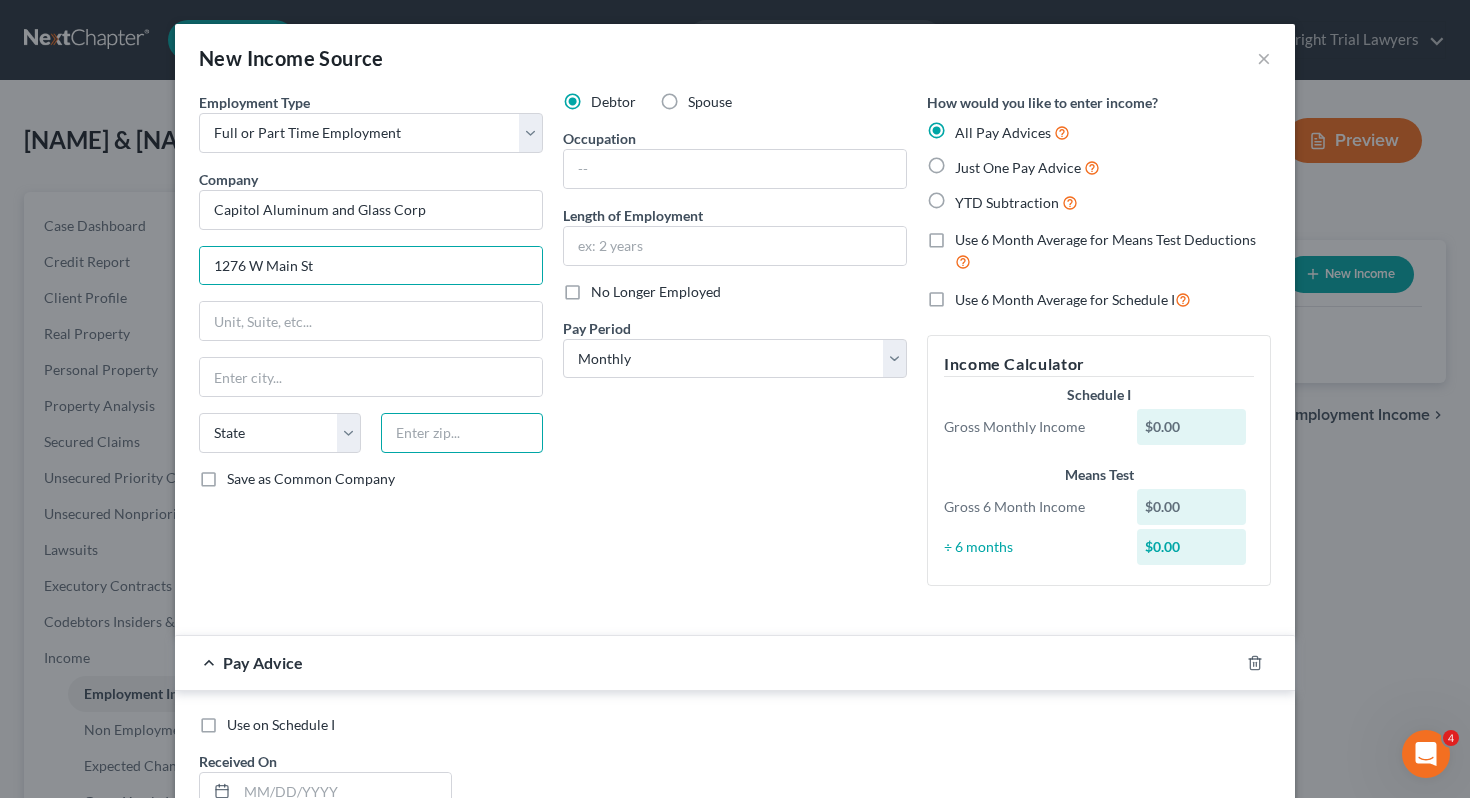 click at bounding box center [462, 433] 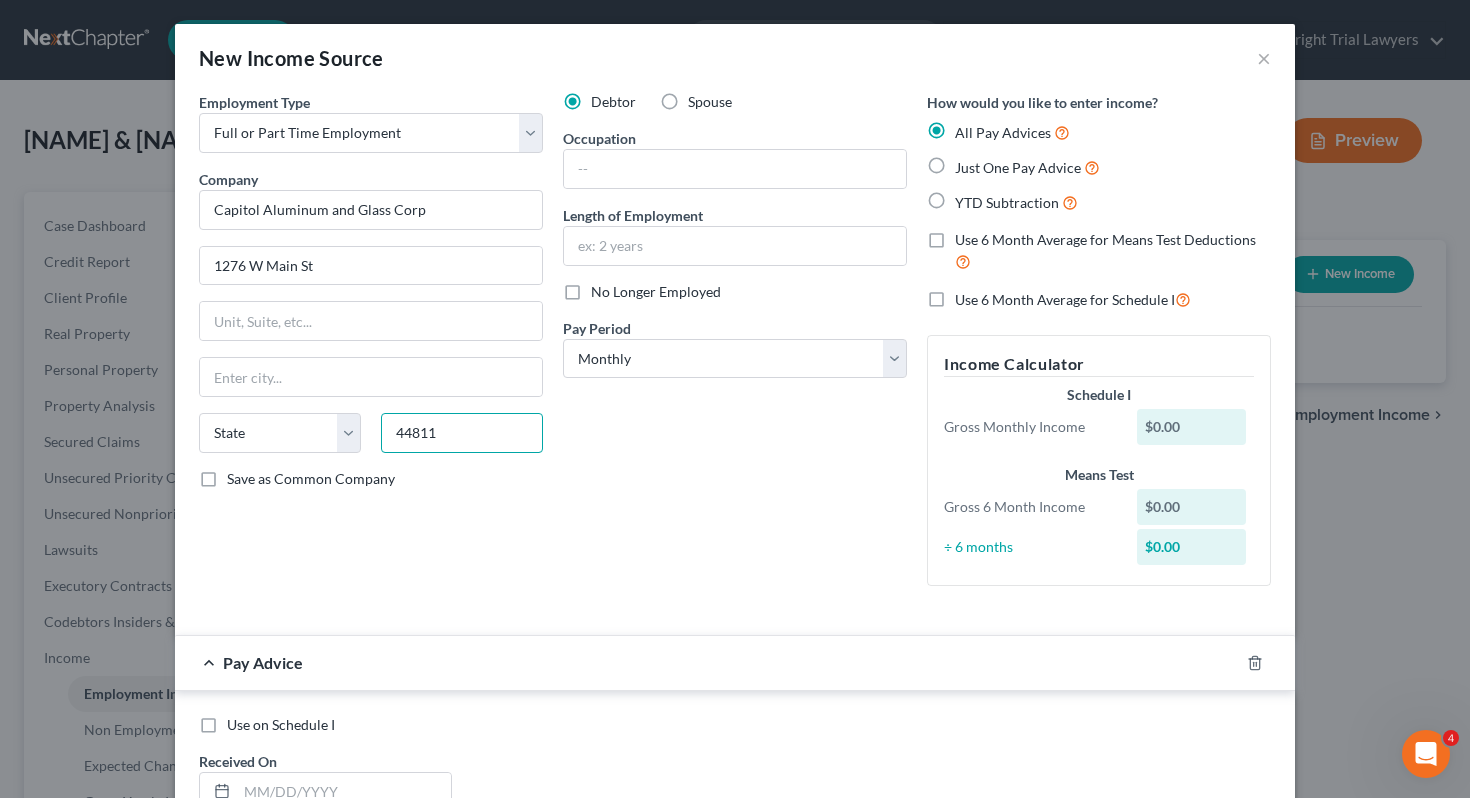 type on "44811" 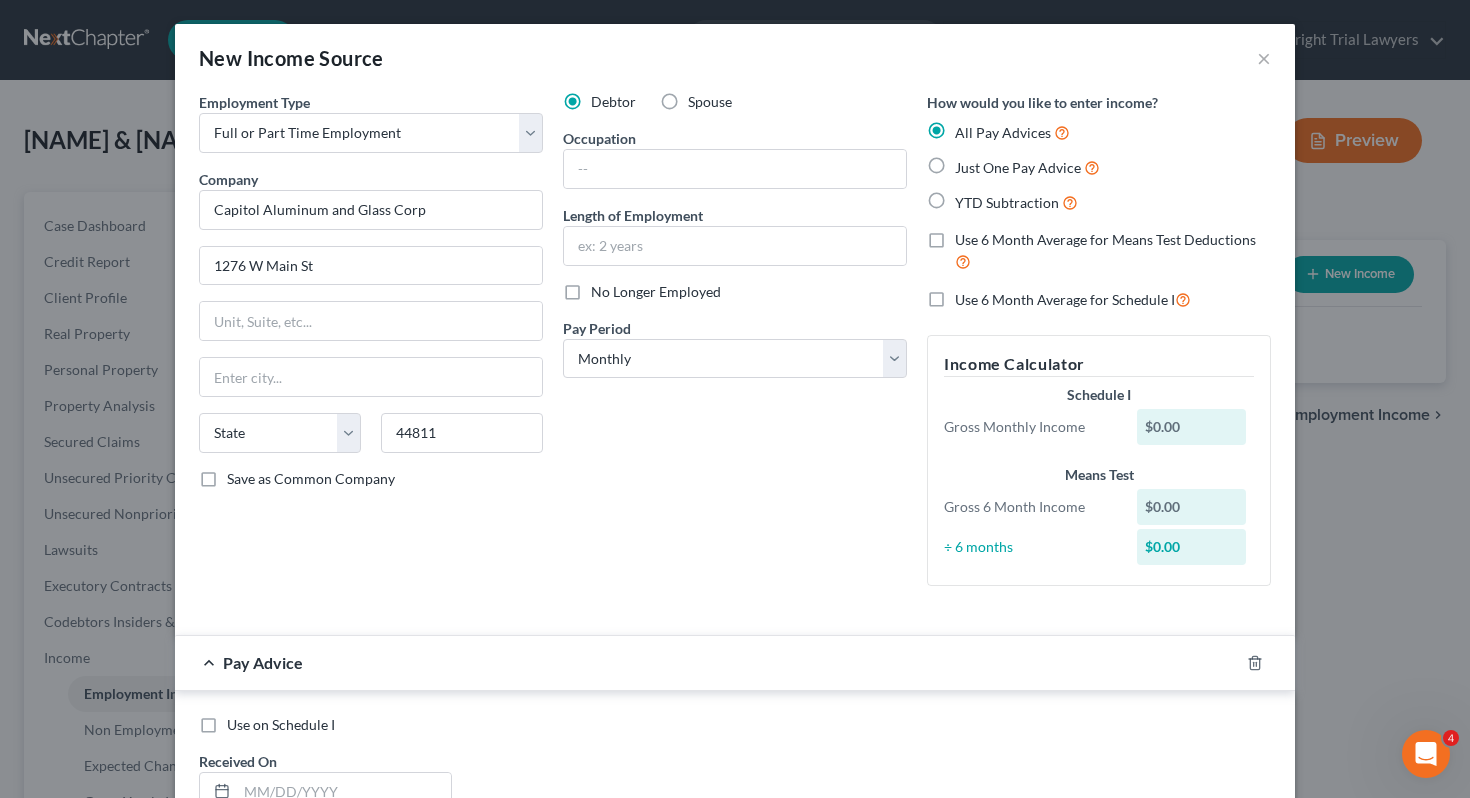 click on "Debtor Spouse Occupation Length of Employment No Longer Employed
Pay Period
*
Select Monthly Twice Monthly Every Other Week Weekly" at bounding box center (735, 347) 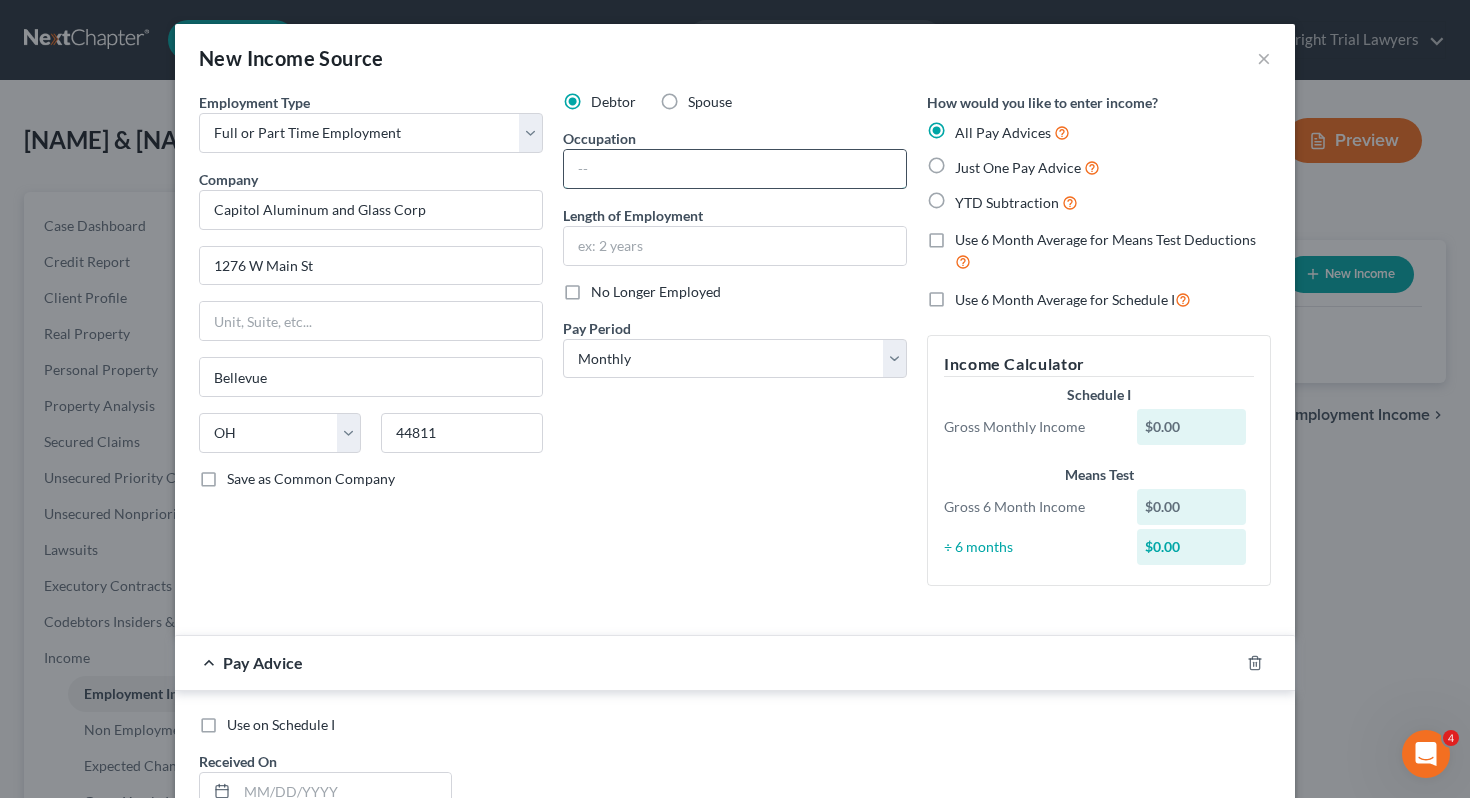 click at bounding box center [735, 169] 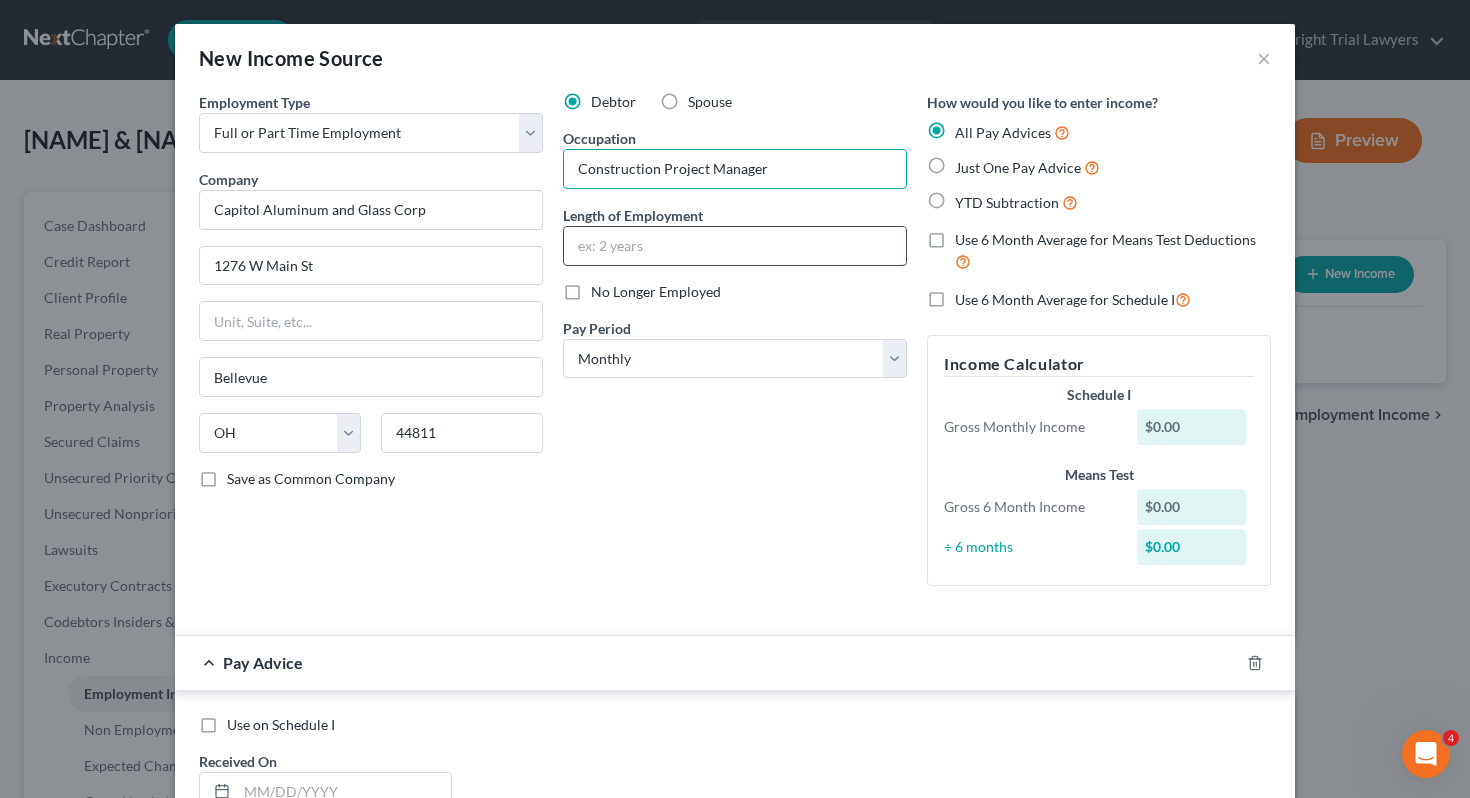 type on "Construction Project Manager" 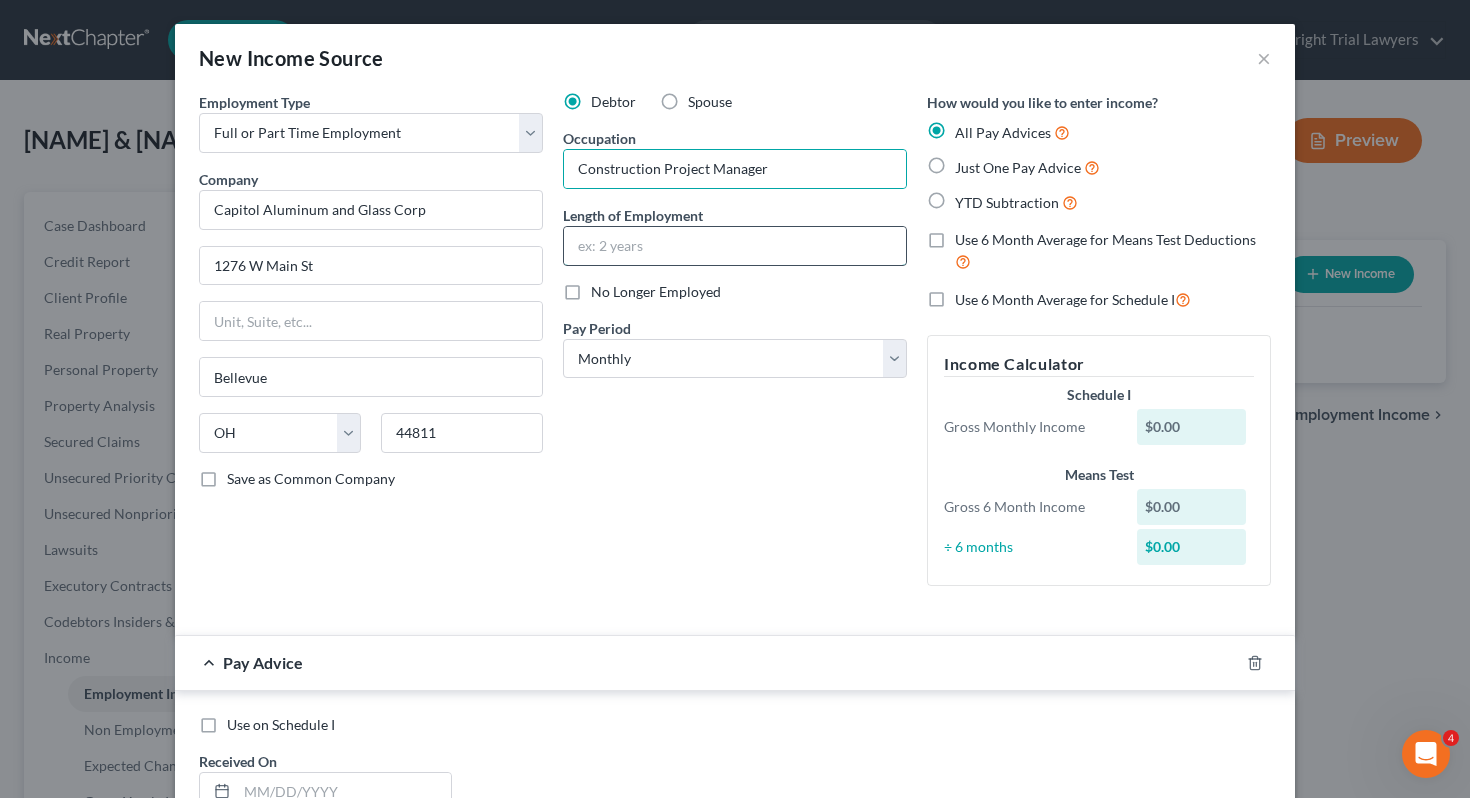 click at bounding box center [735, 246] 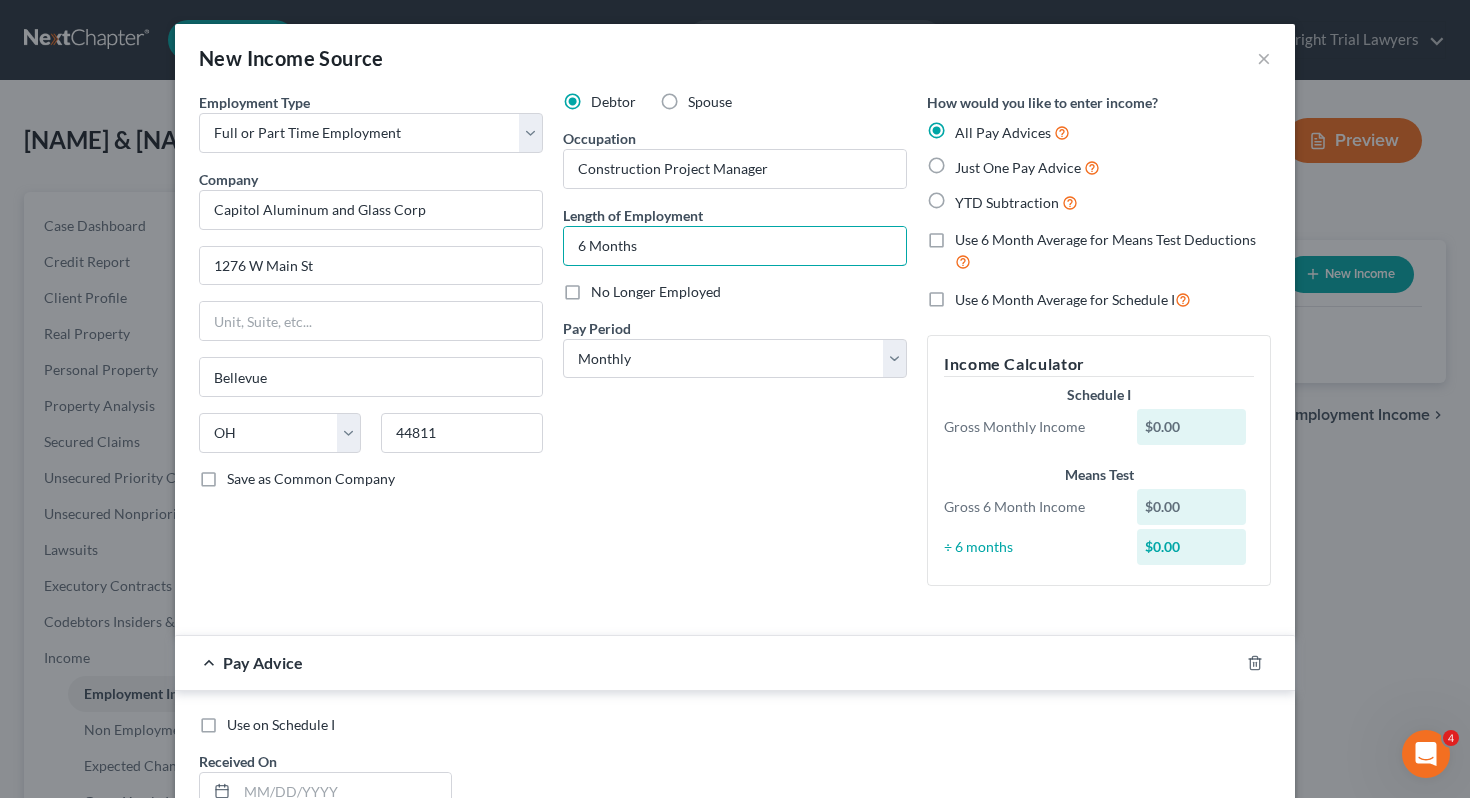 type on "6 Months" 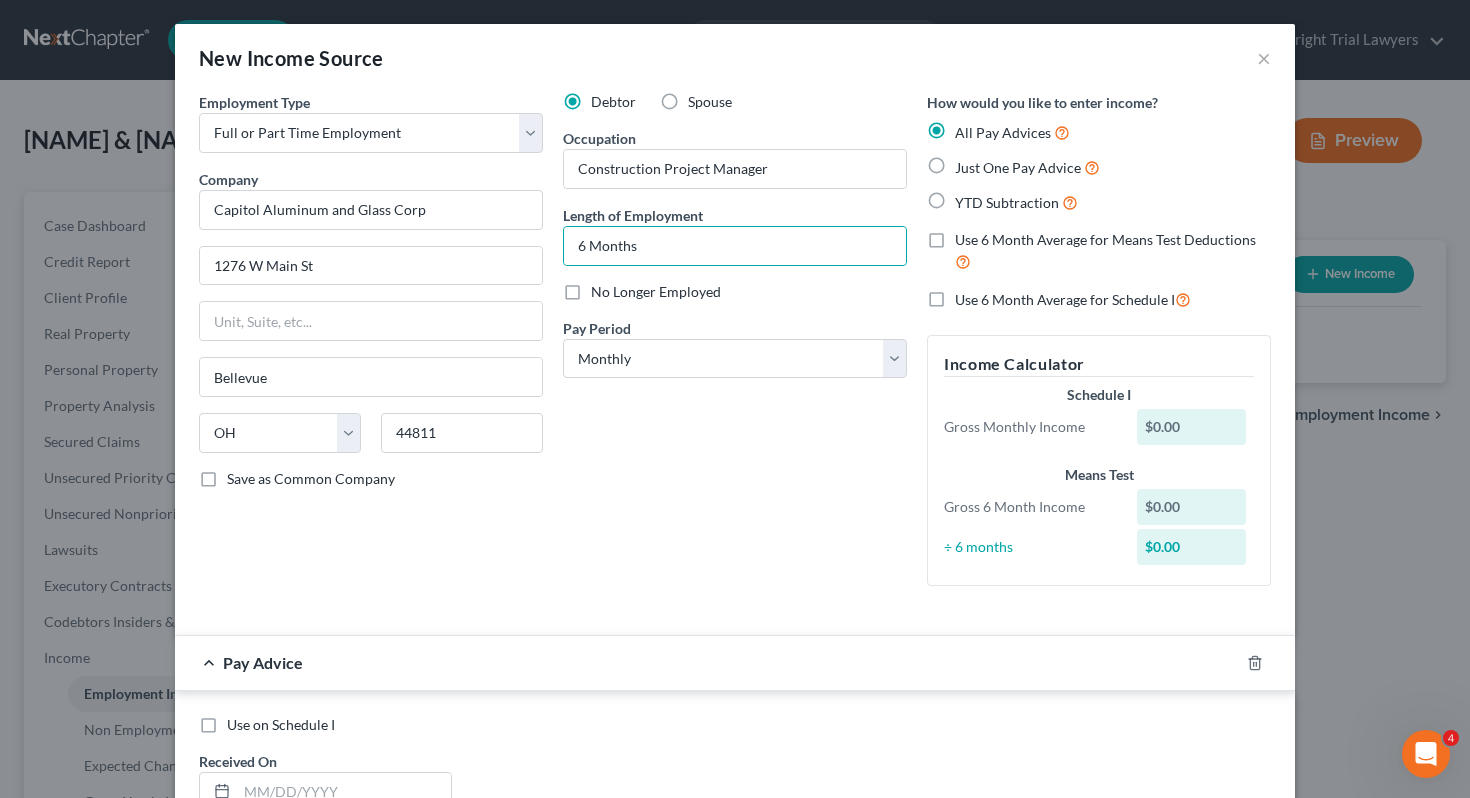 click on "Debtor Spouse Occupation Construction Project Manager Length of Employment 6 Months No Longer Employed
Pay Period
*
Select Monthly Twice Monthly Every Other Week Weekly" at bounding box center [735, 347] 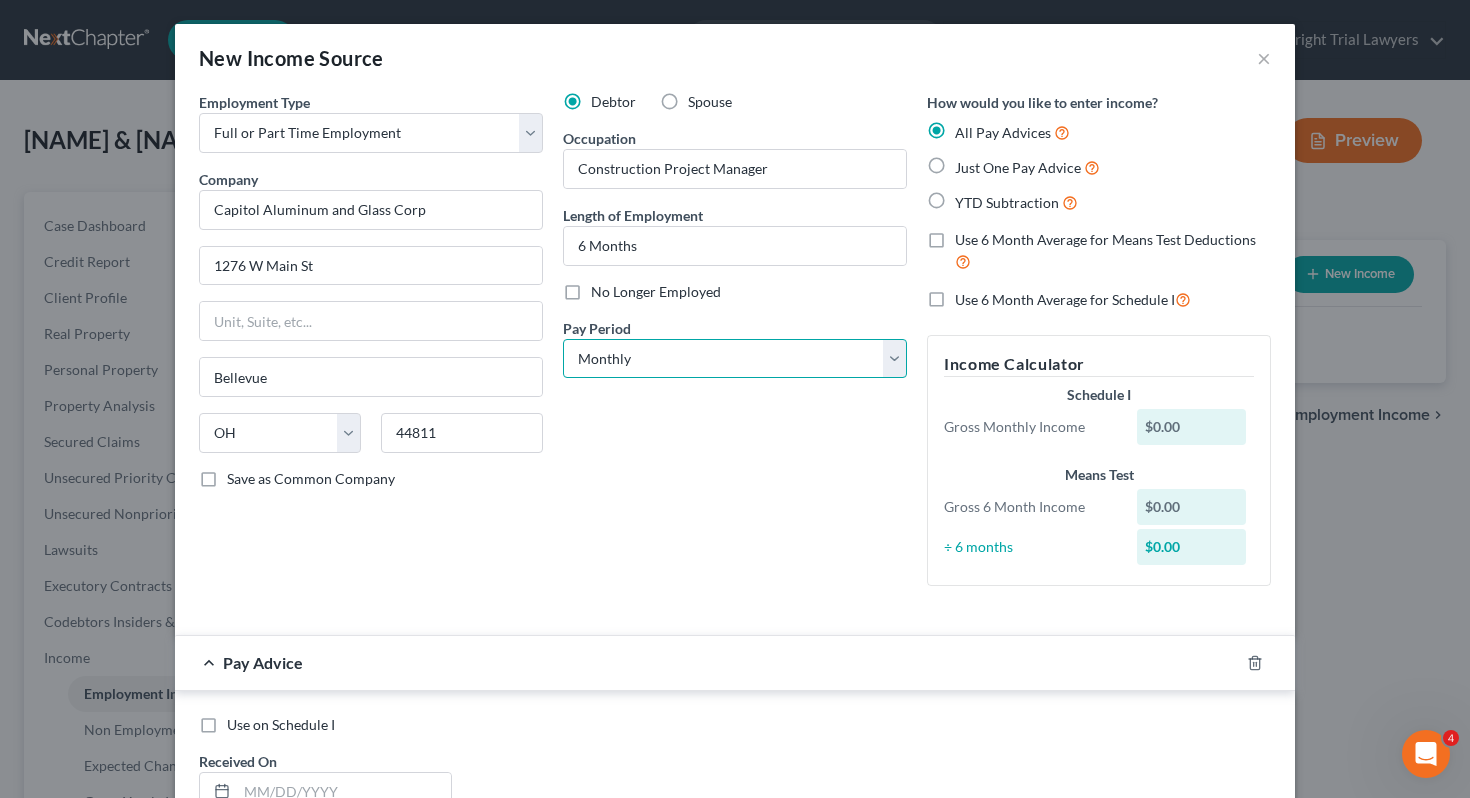 click on "Select Monthly Twice Monthly Every Other Week Weekly" at bounding box center (735, 359) 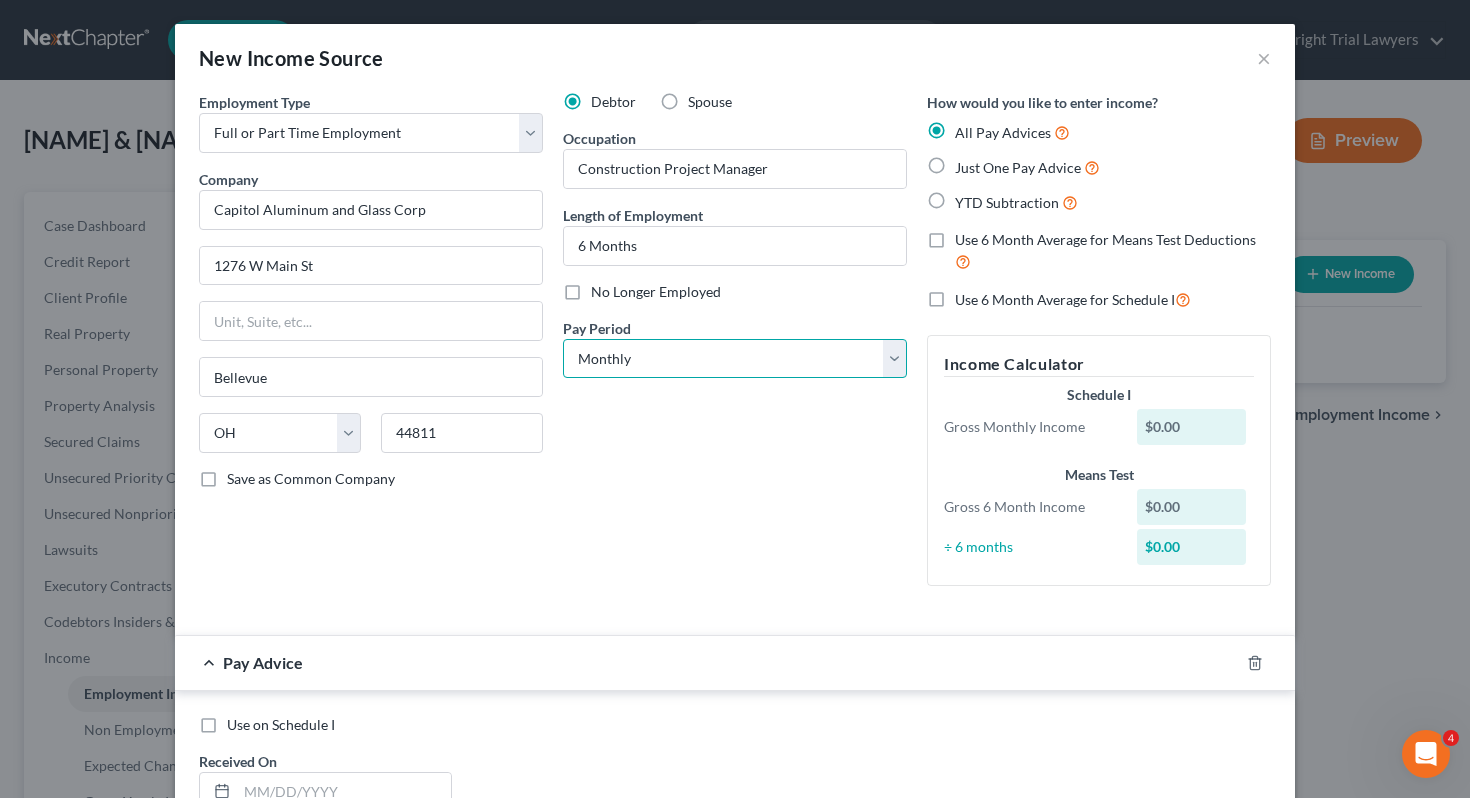select on "3" 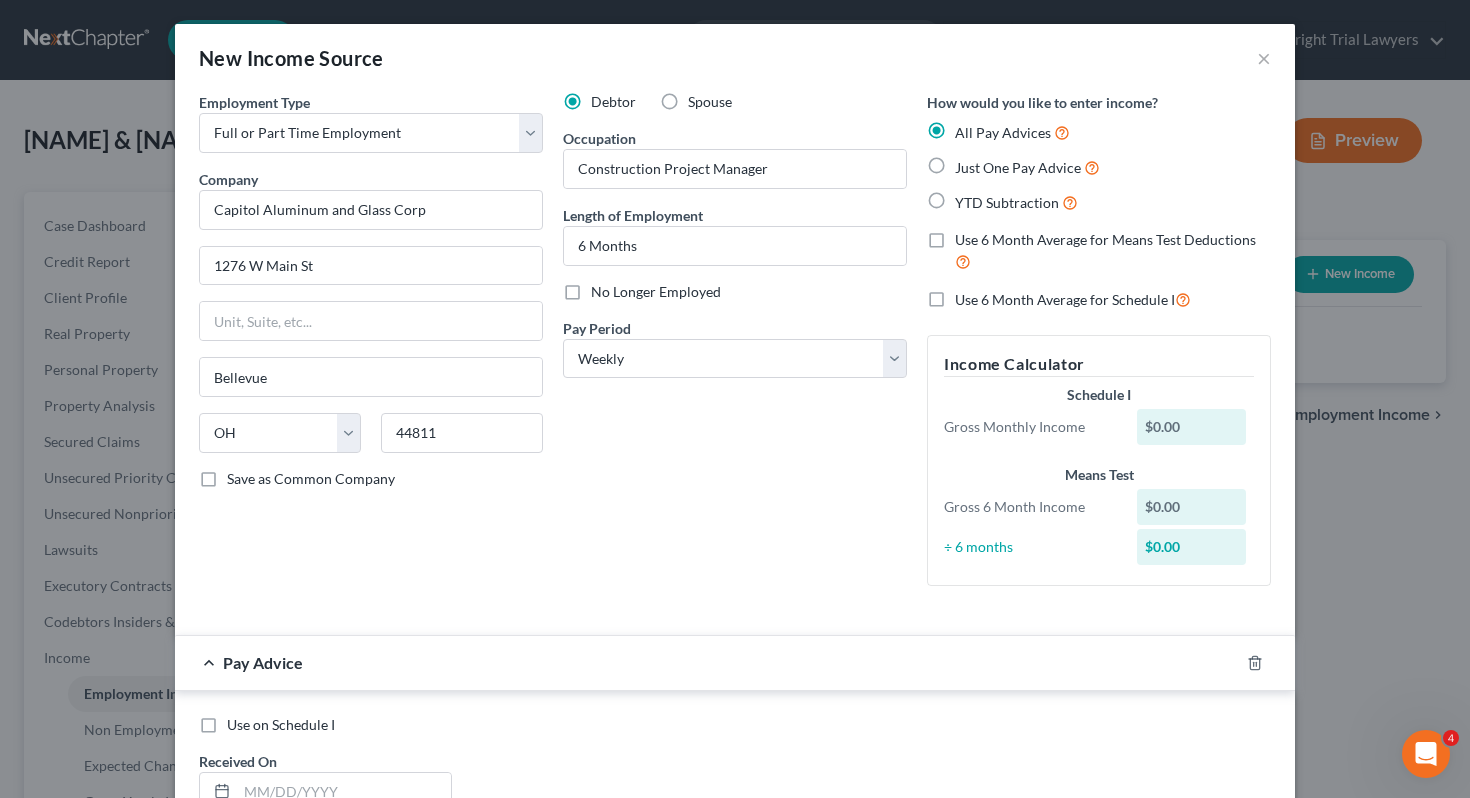 click on "Just One Pay Advice" at bounding box center [1018, 167] 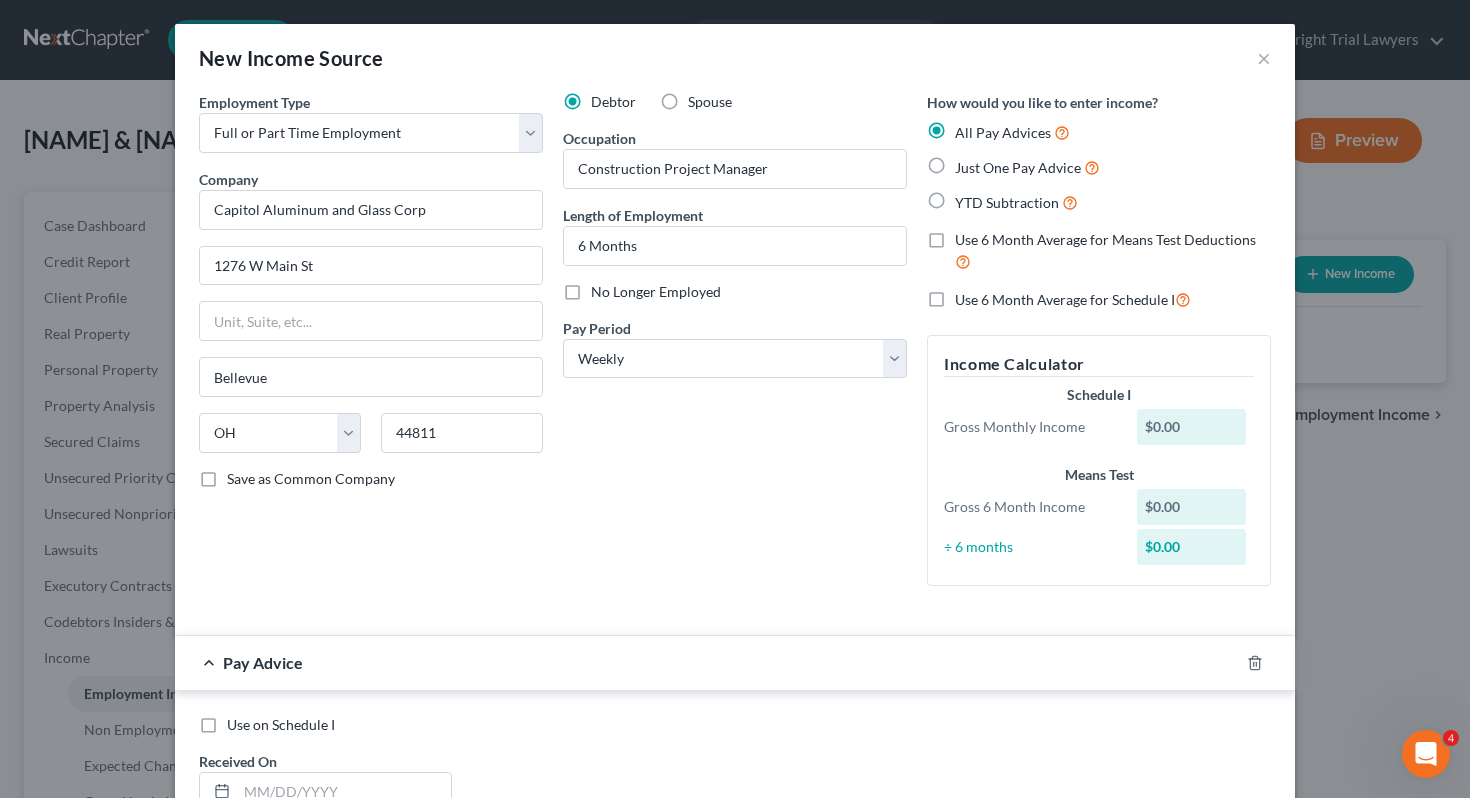 radio on "true" 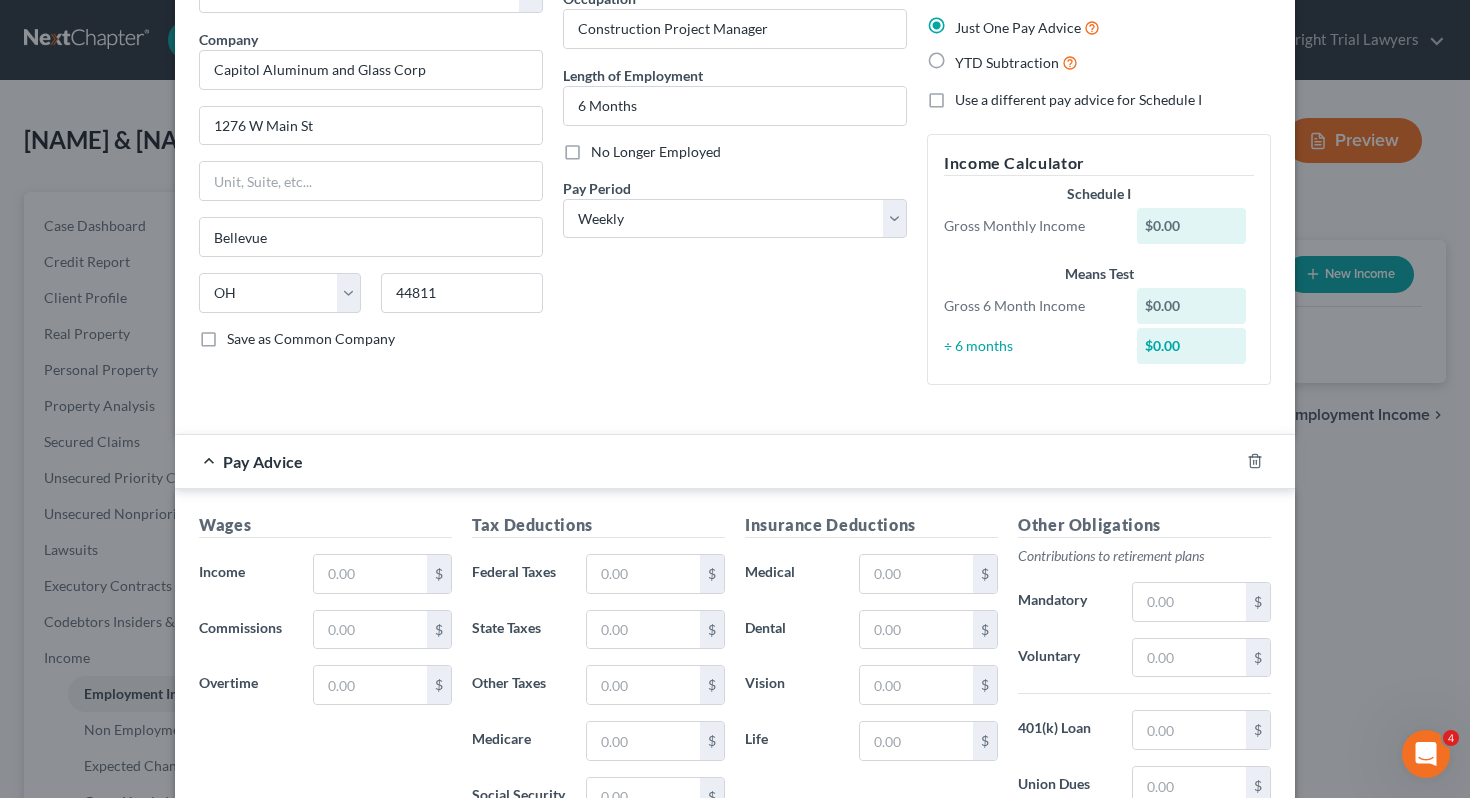 scroll, scrollTop: 172, scrollLeft: 0, axis: vertical 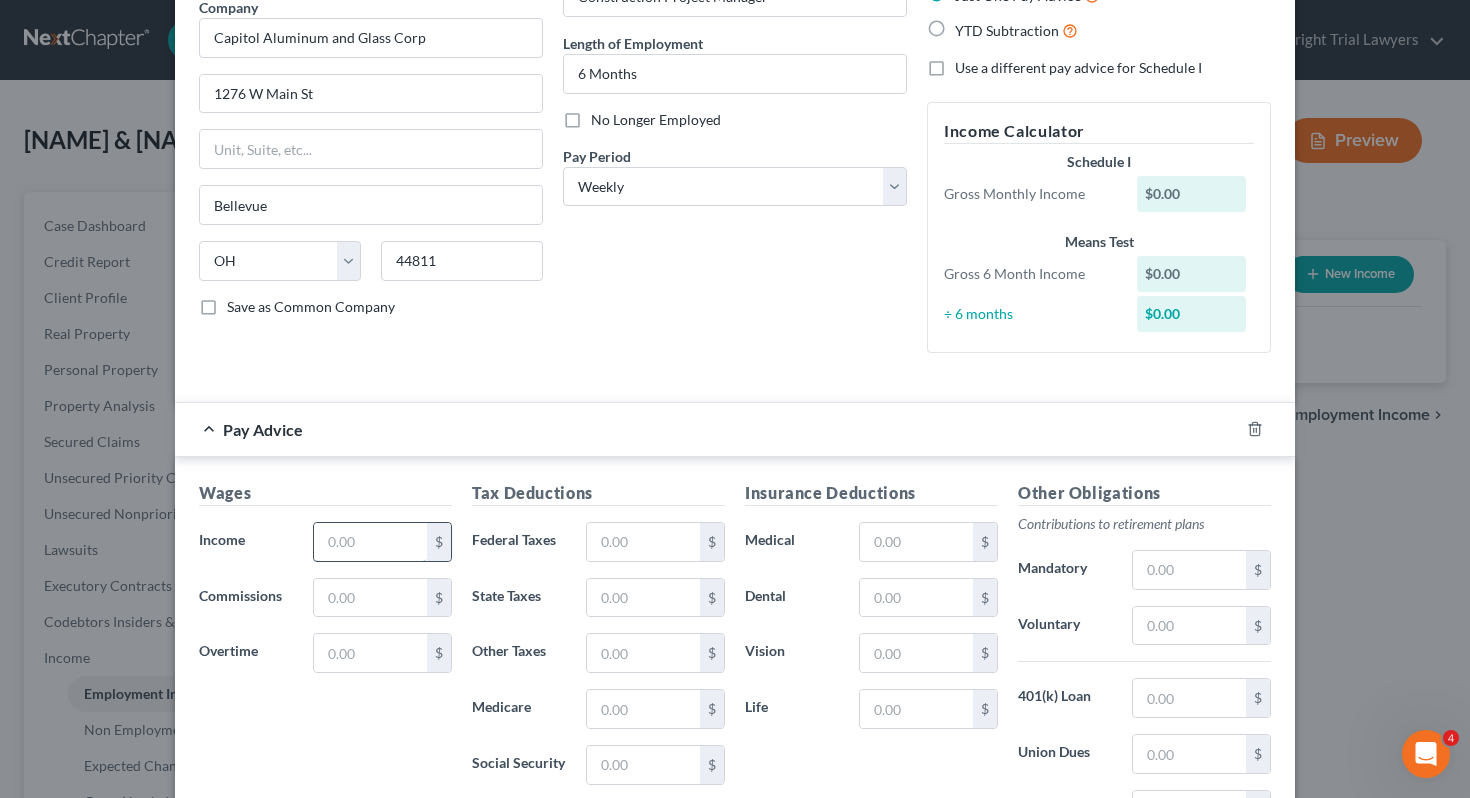 click at bounding box center (370, 542) 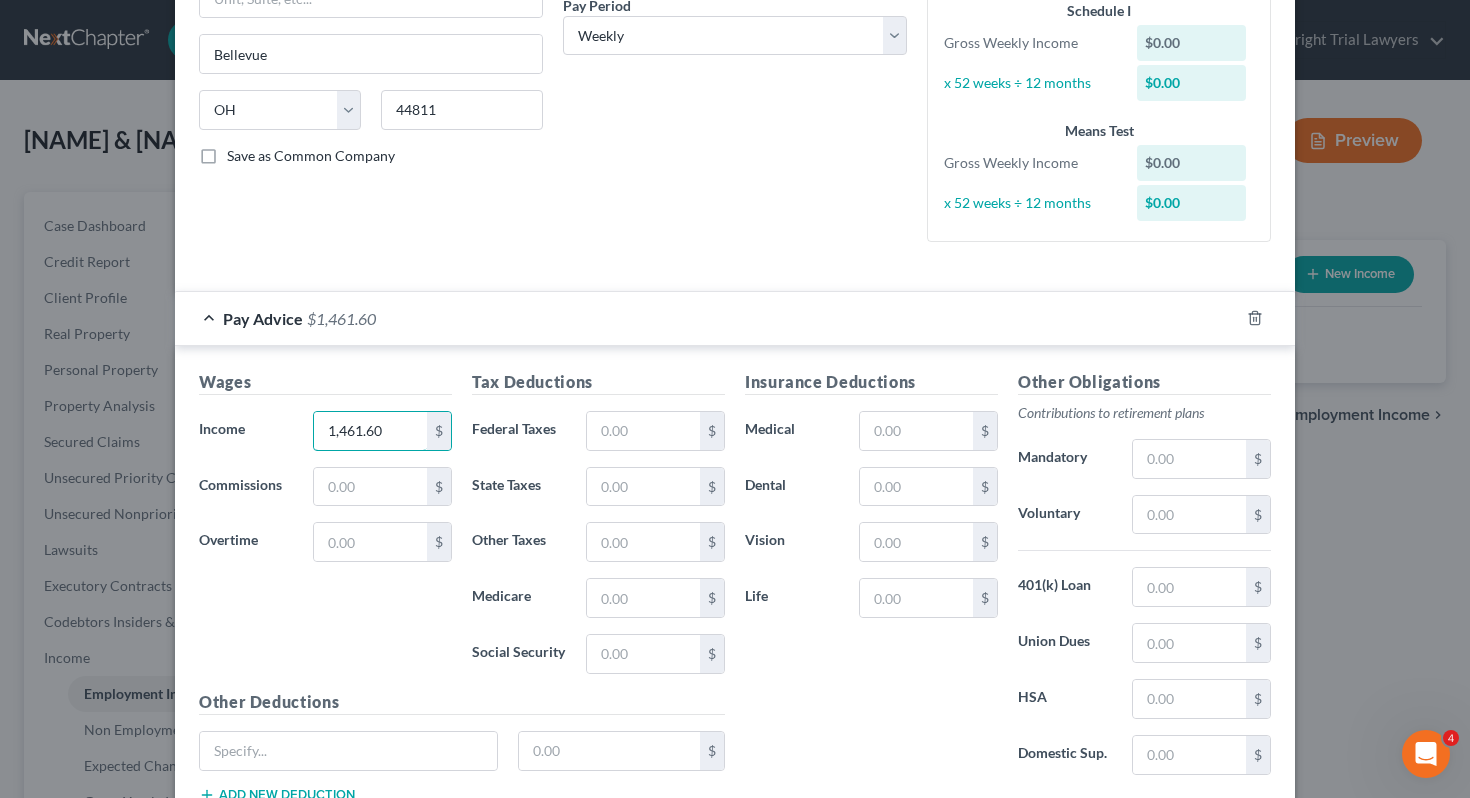 scroll, scrollTop: 414, scrollLeft: 0, axis: vertical 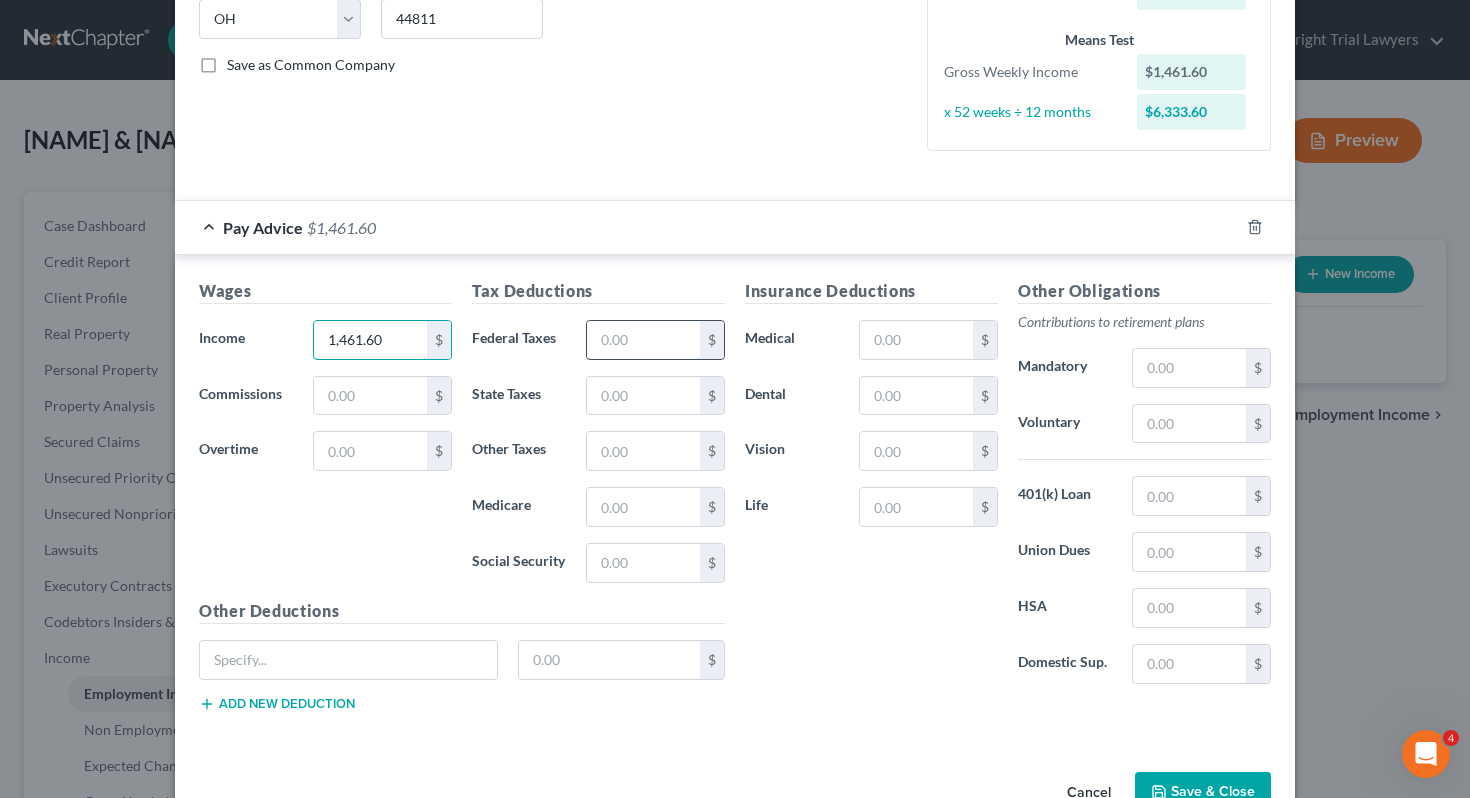 type on "1,461.60" 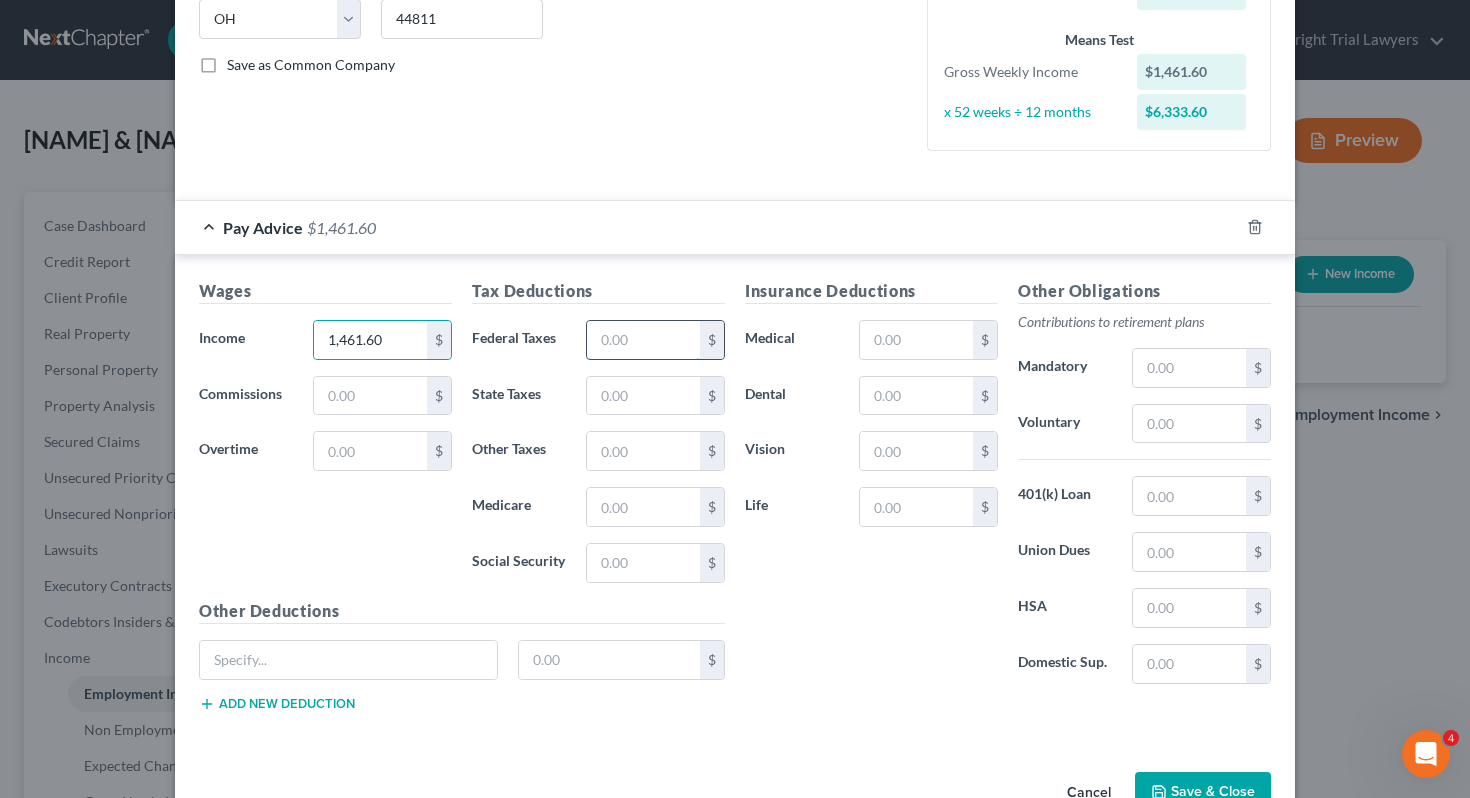 click at bounding box center (643, 340) 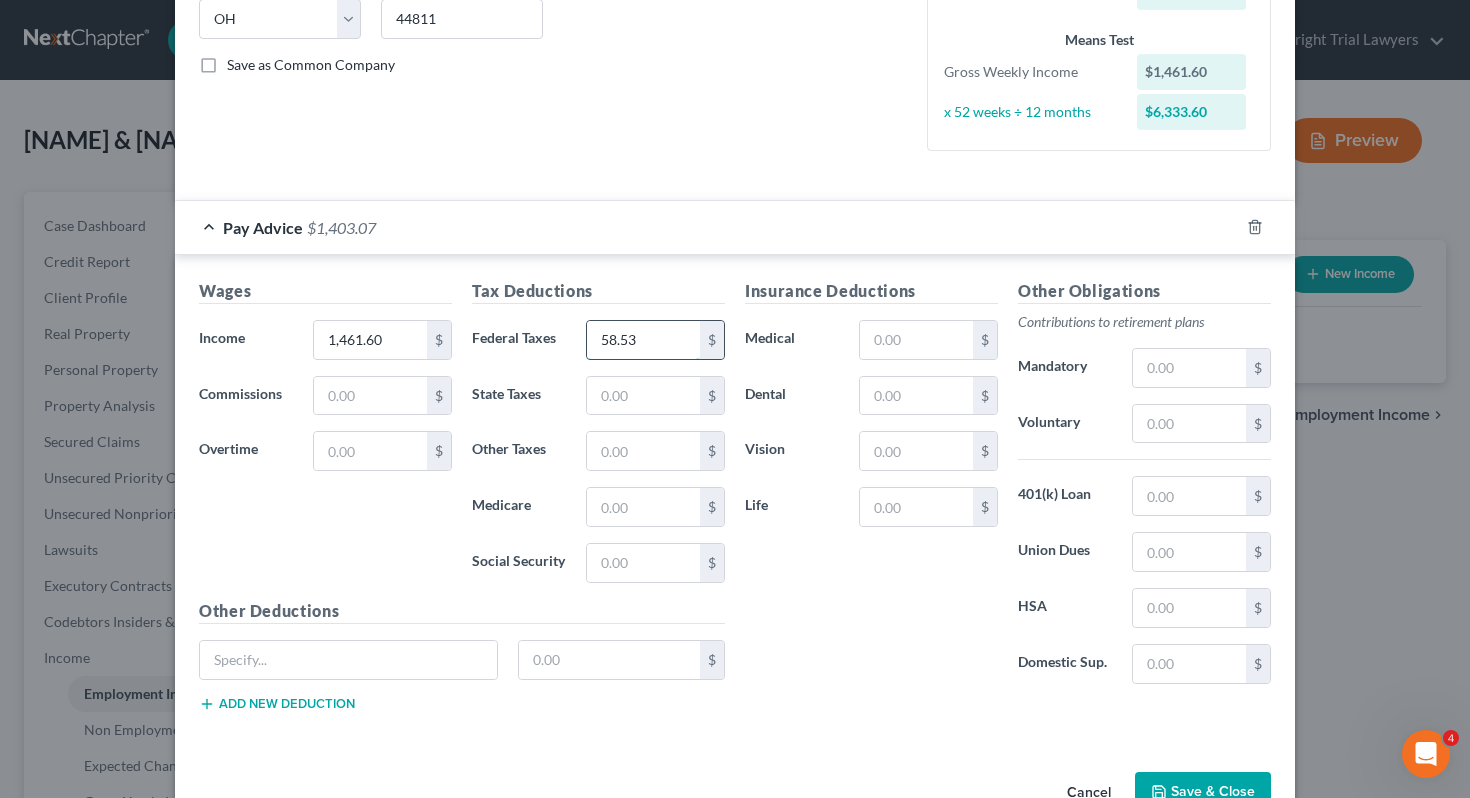 type on "58.53" 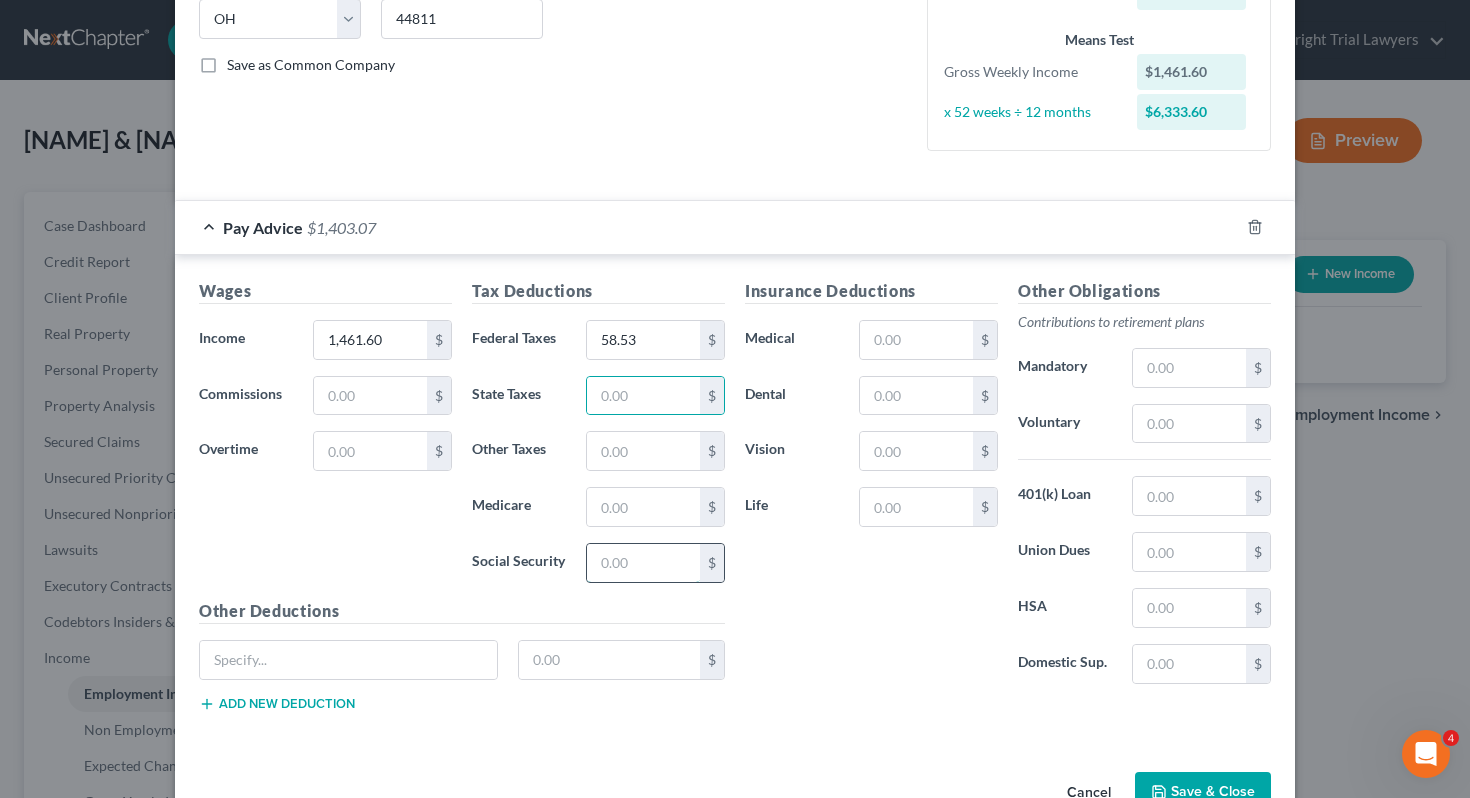 click at bounding box center (643, 563) 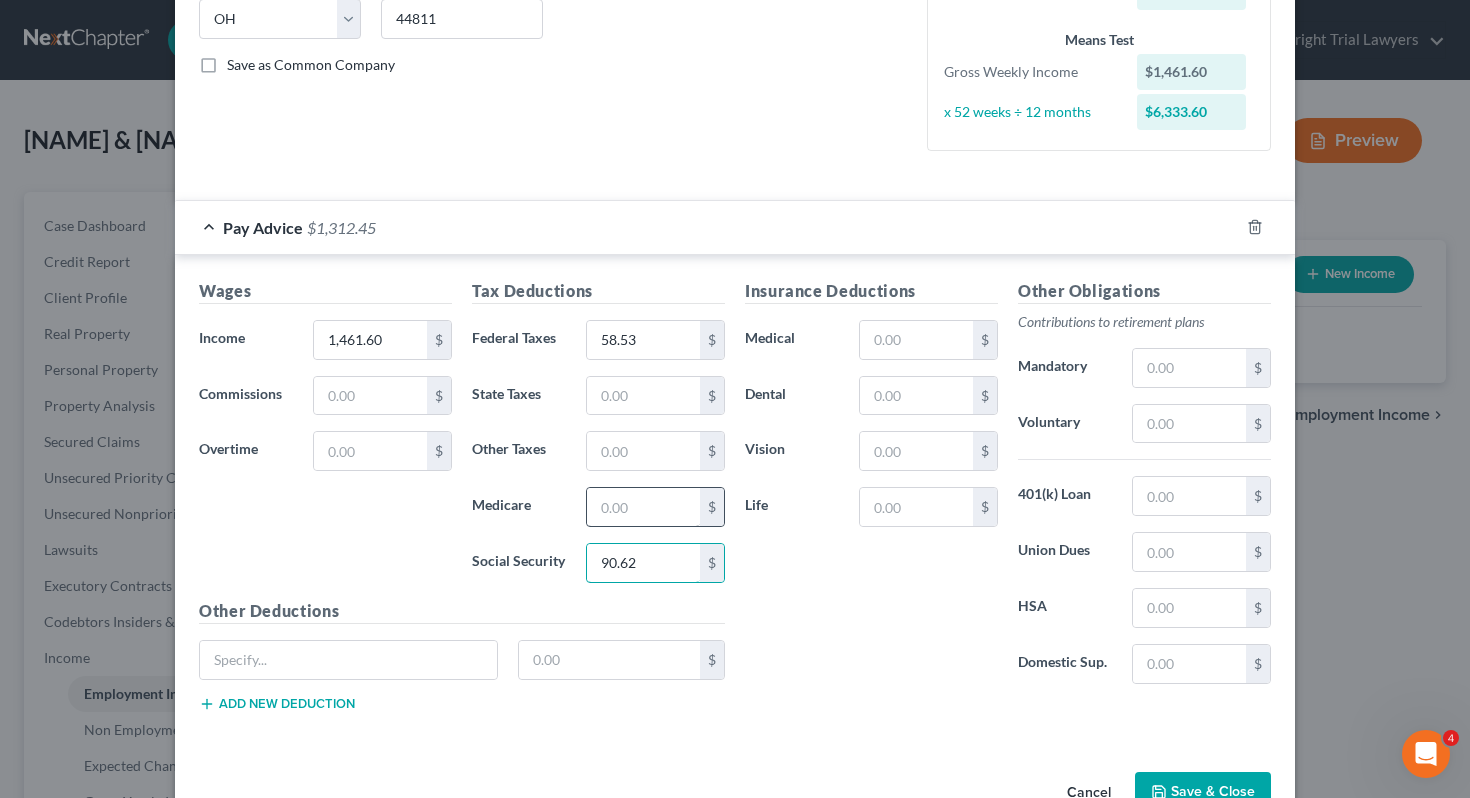 type on "90.62" 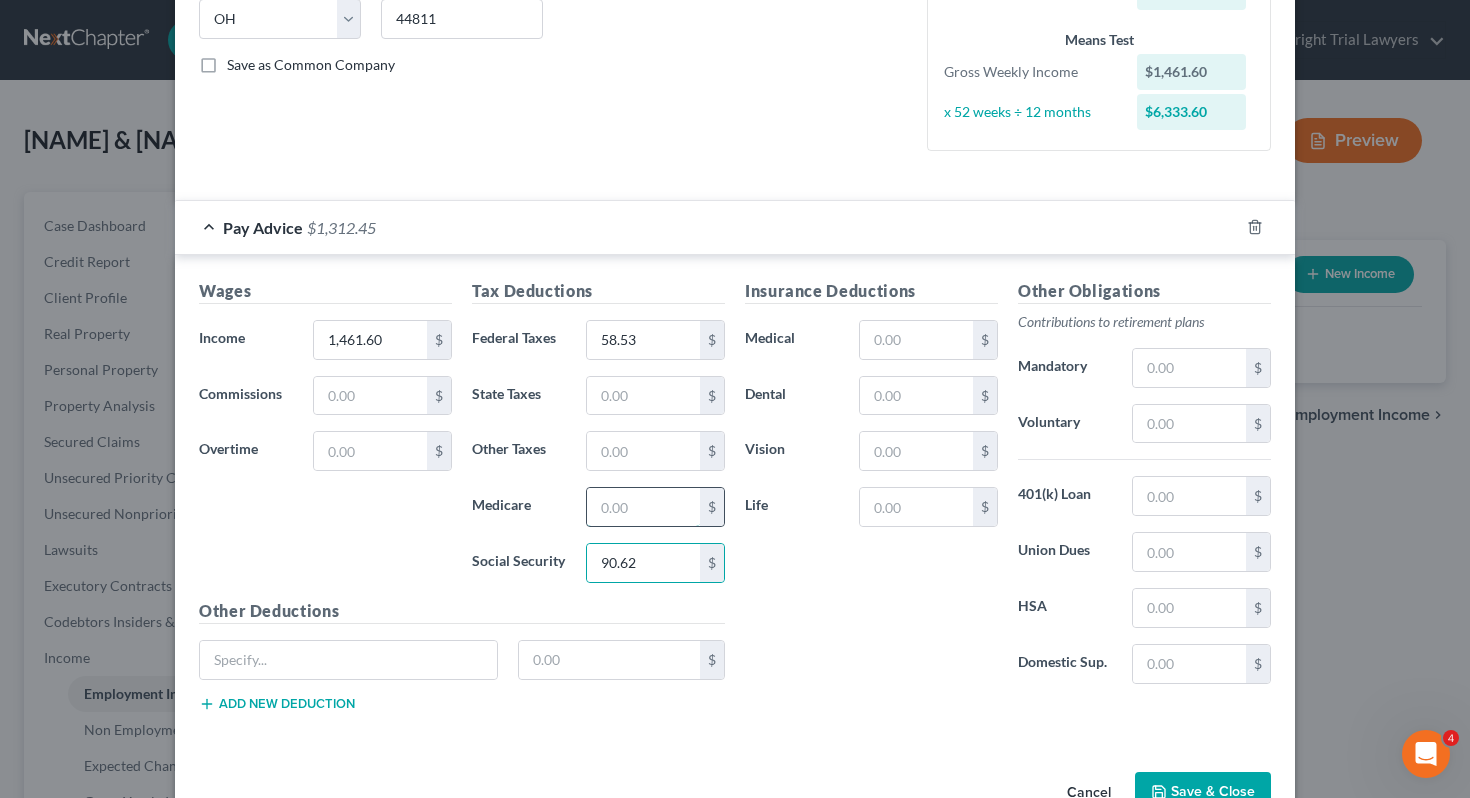 click at bounding box center [643, 507] 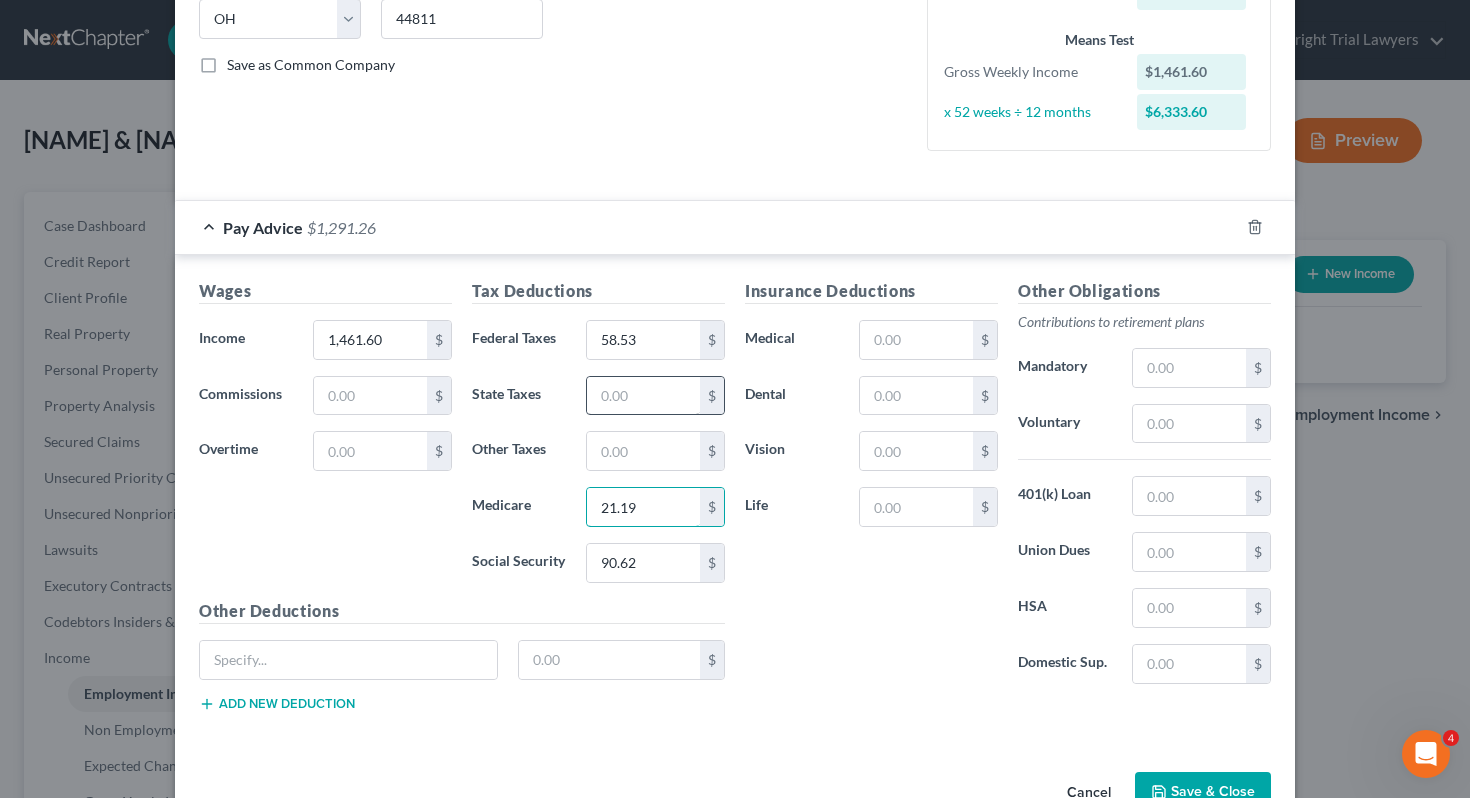 type on "21.19" 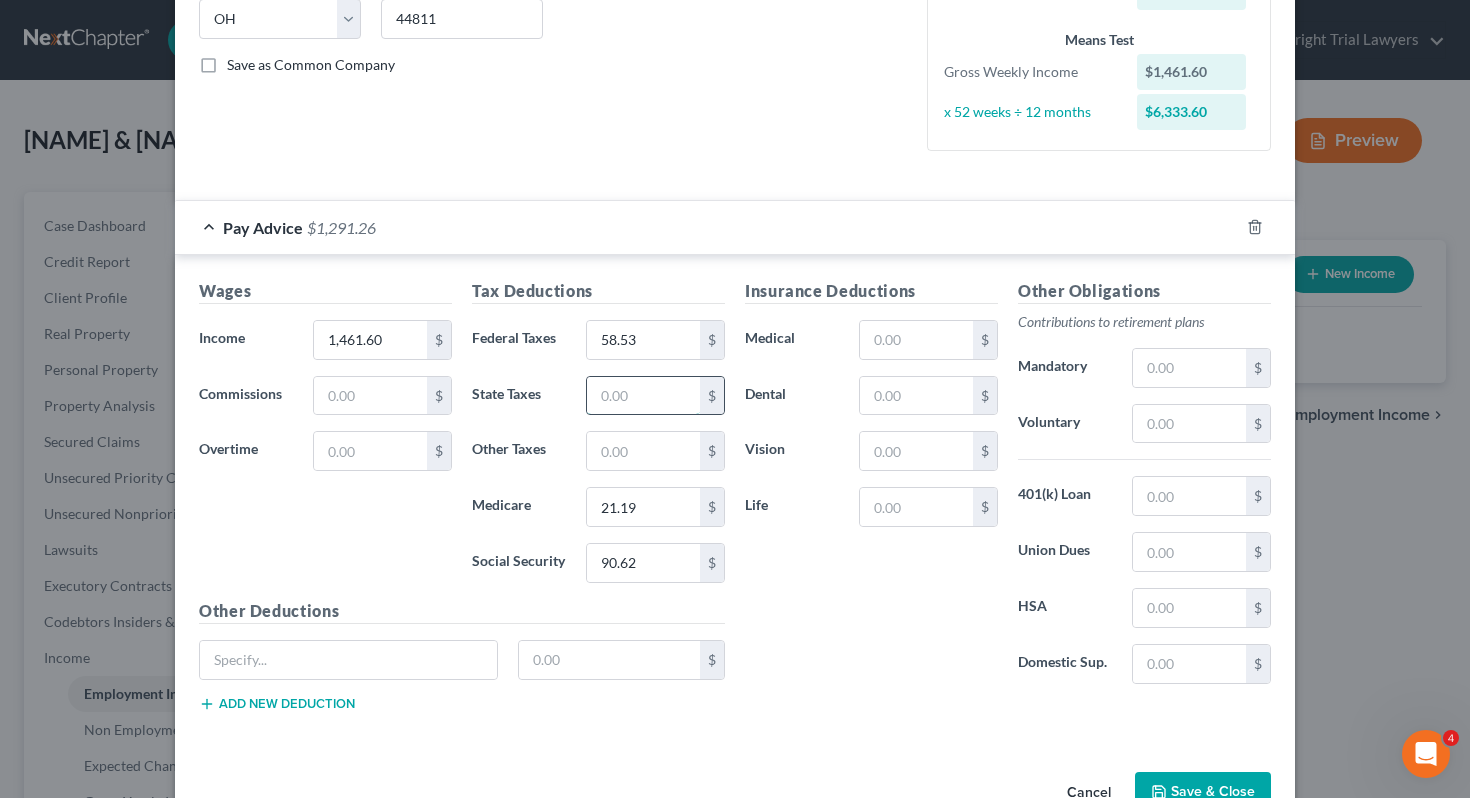 click at bounding box center (643, 396) 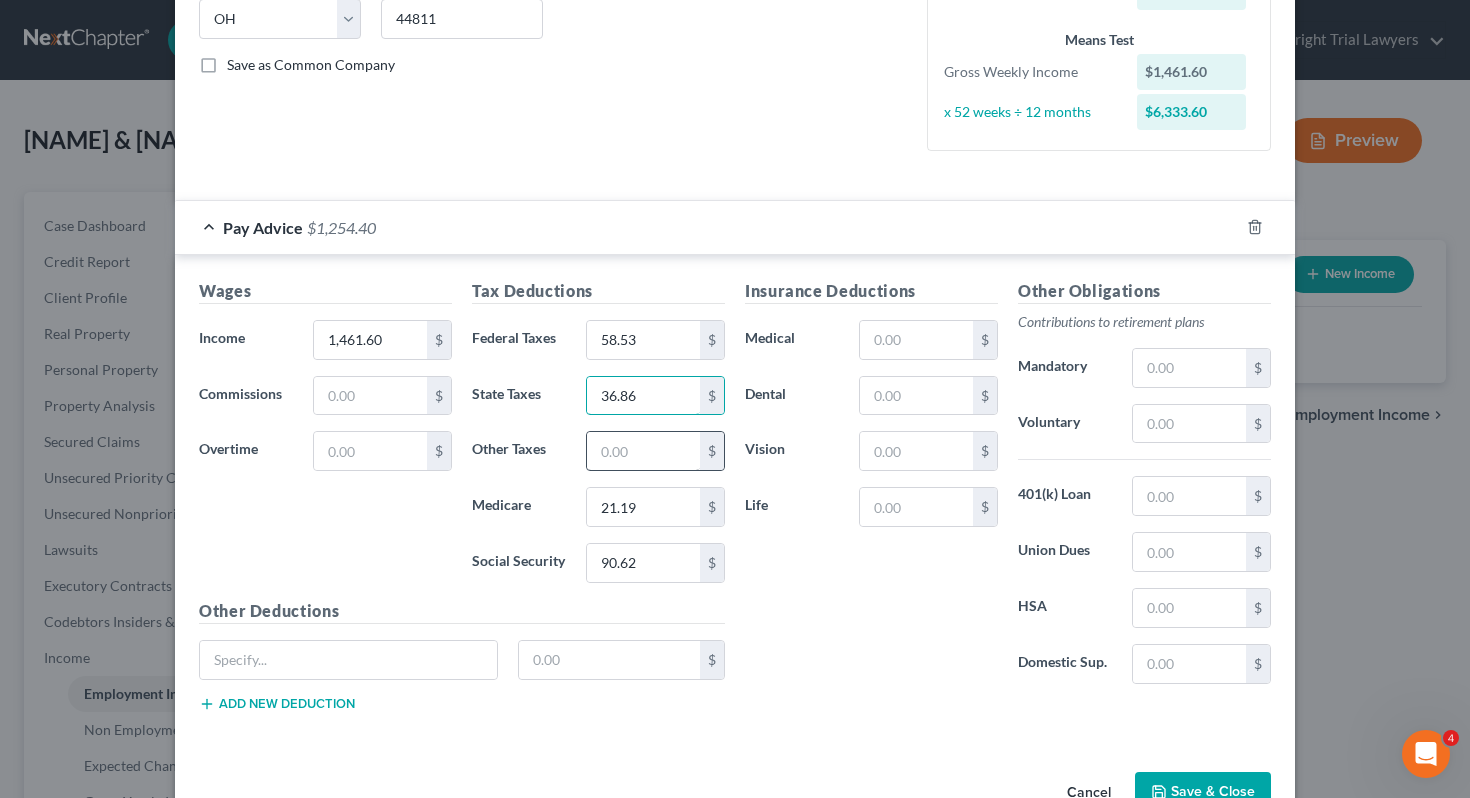 type on "36.86" 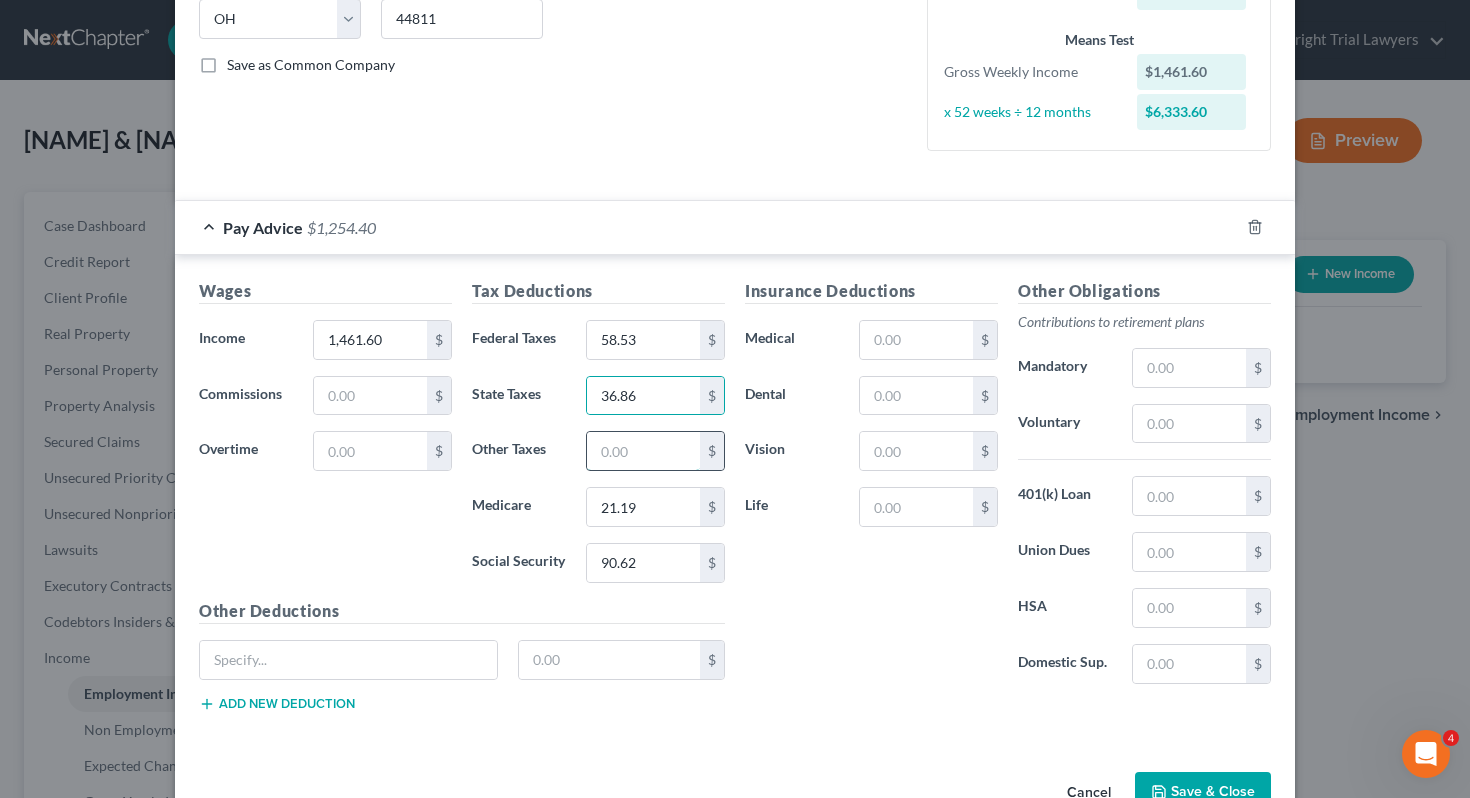 click at bounding box center [643, 451] 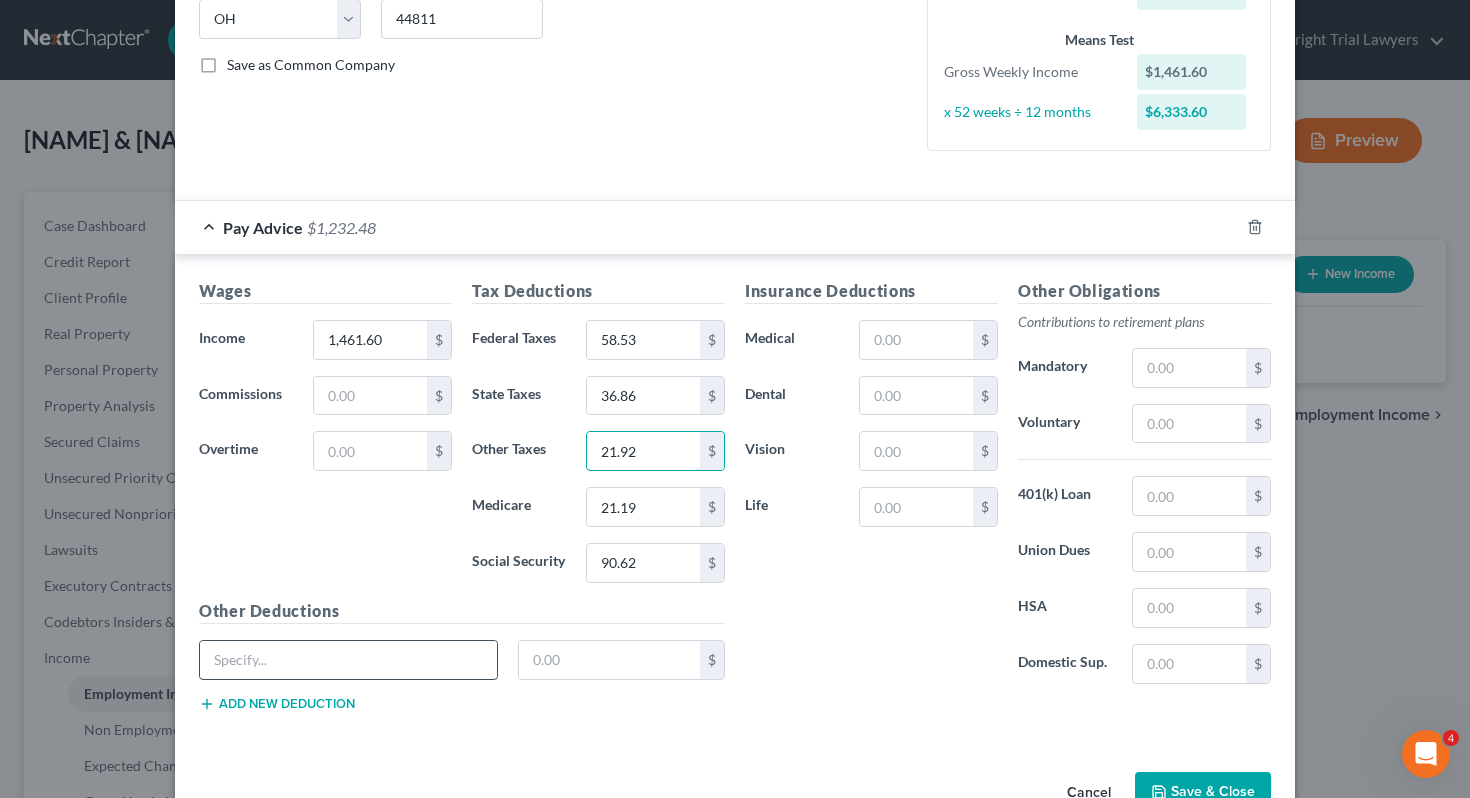 type on "21.92" 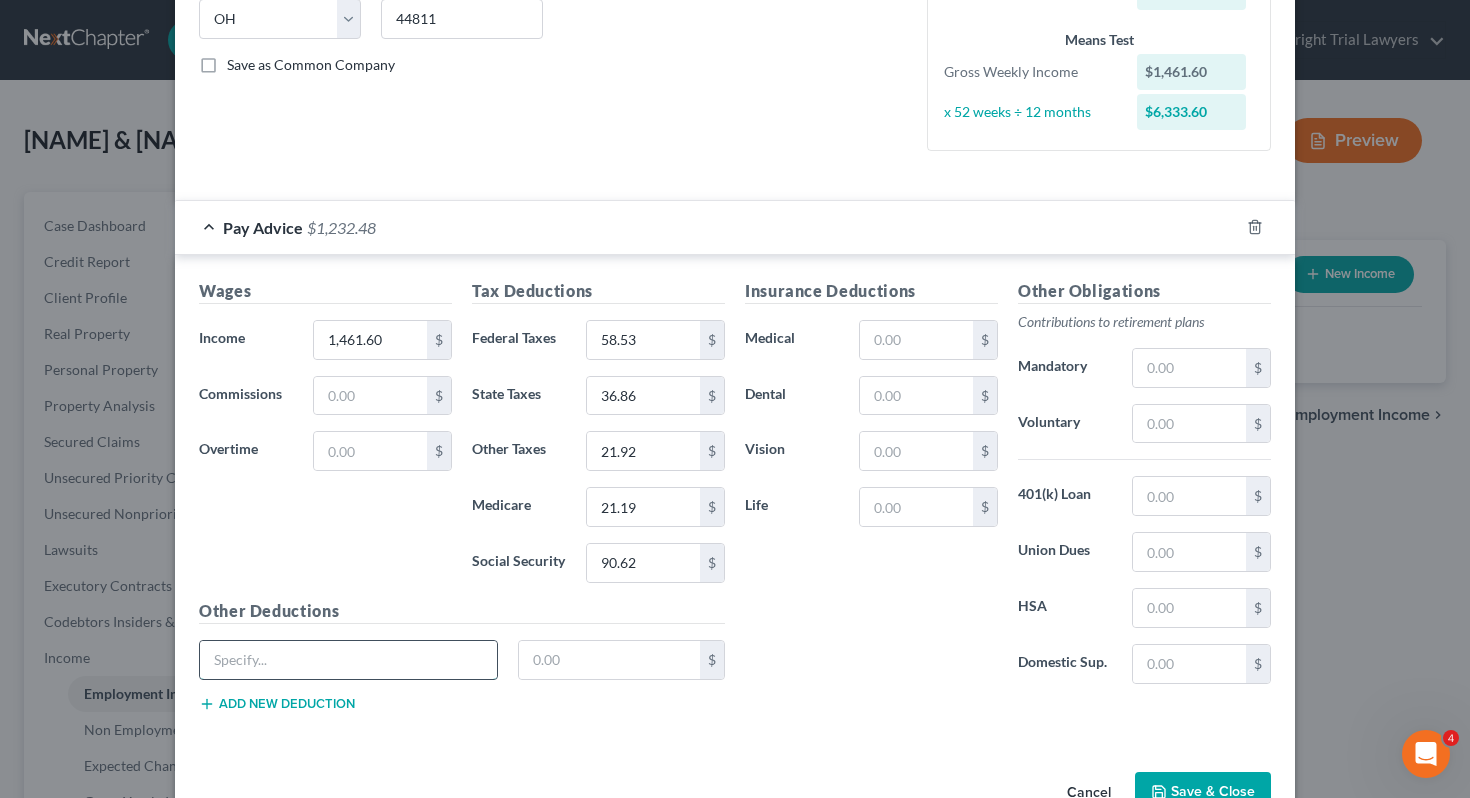 click at bounding box center [348, 660] 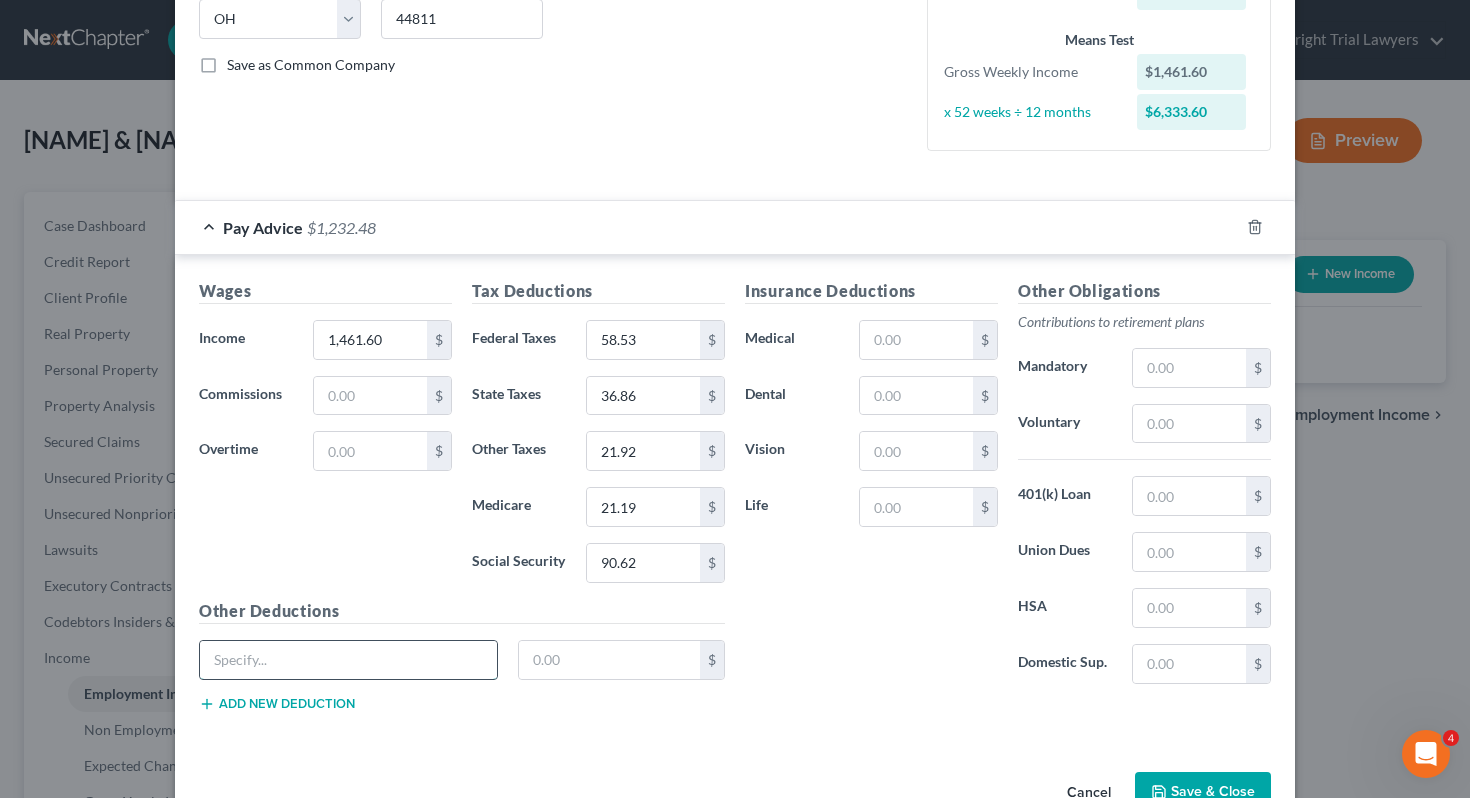 type on "n" 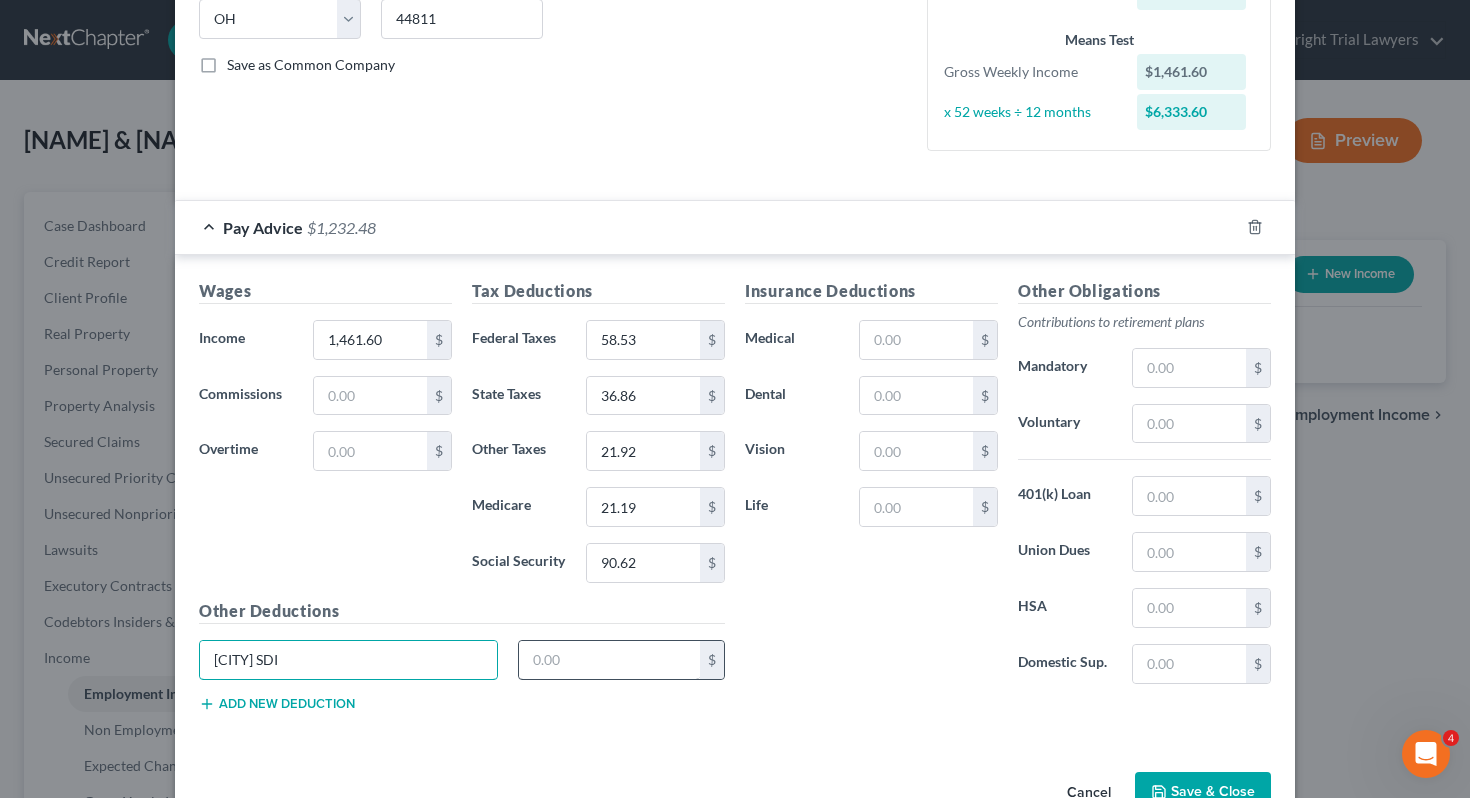 type on "NORWALK SDI" 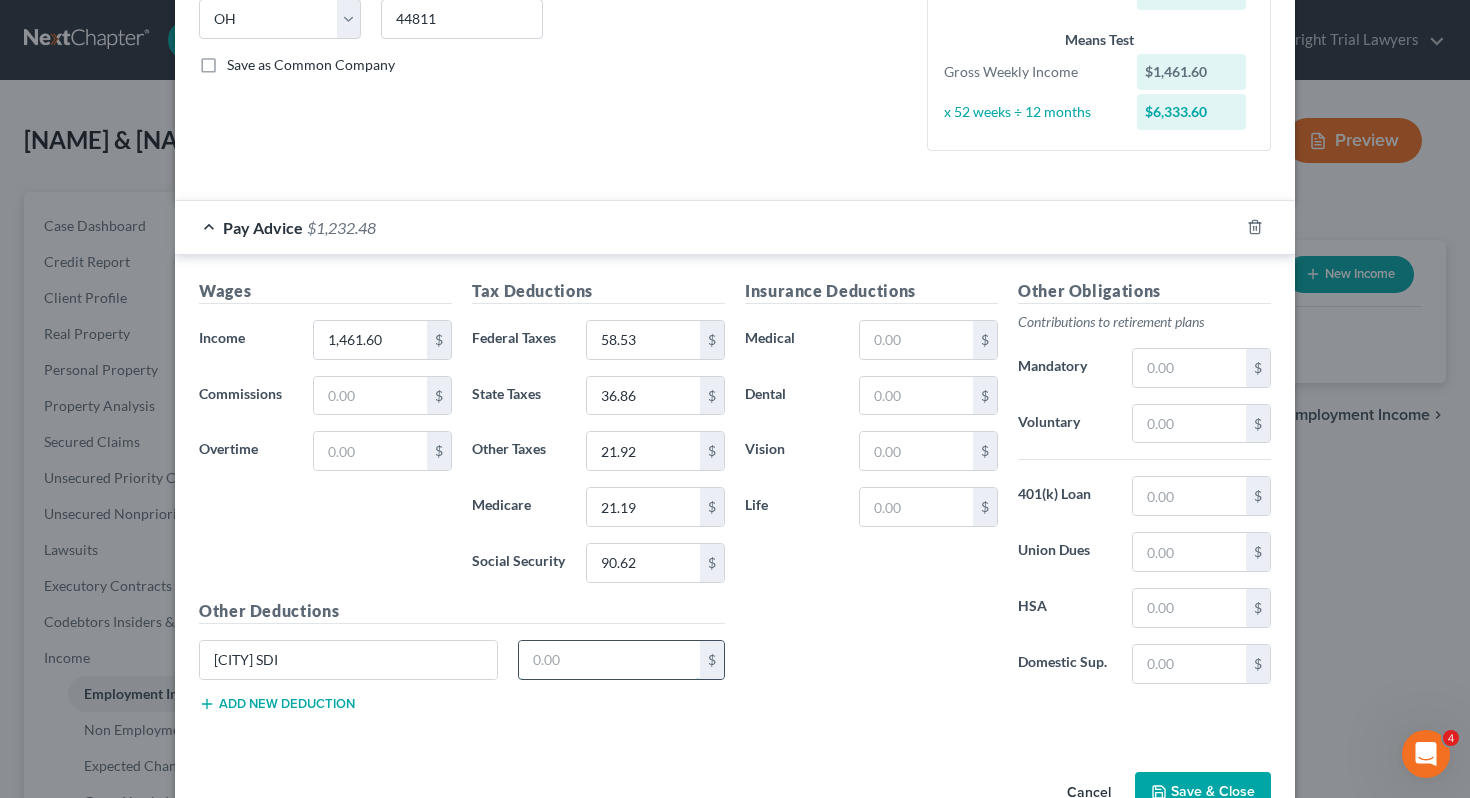 click at bounding box center (610, 660) 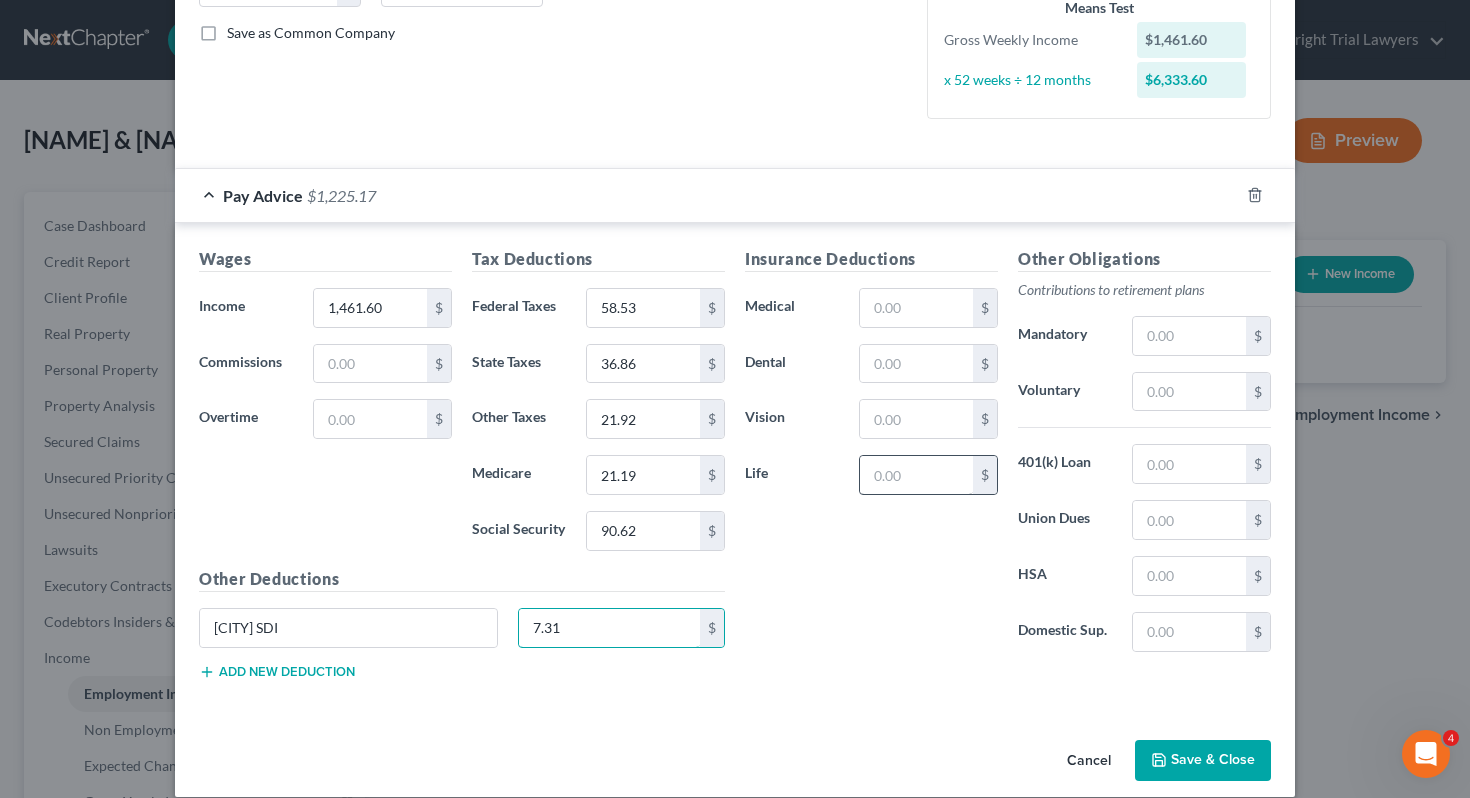 scroll, scrollTop: 469, scrollLeft: 0, axis: vertical 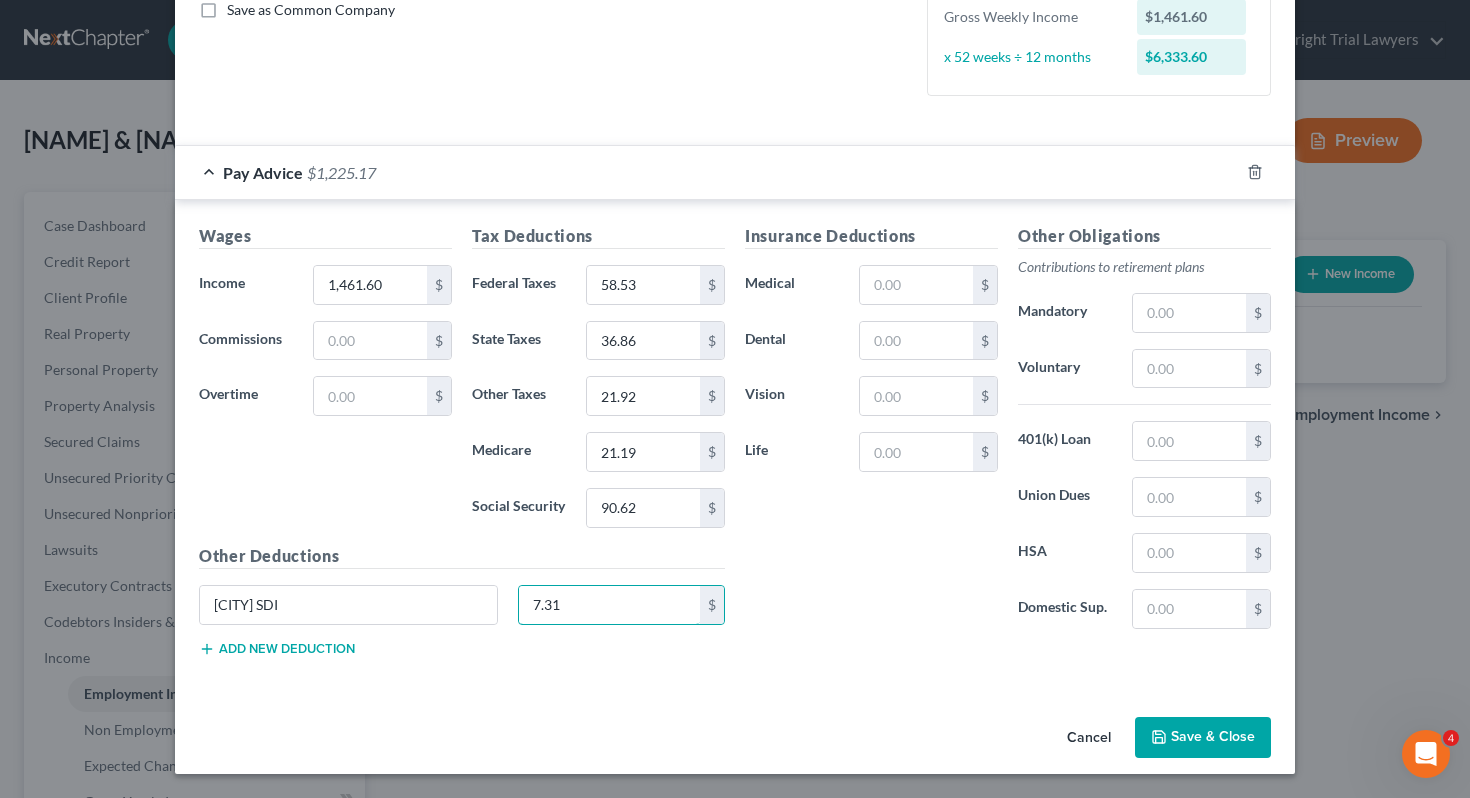 type on "7.31" 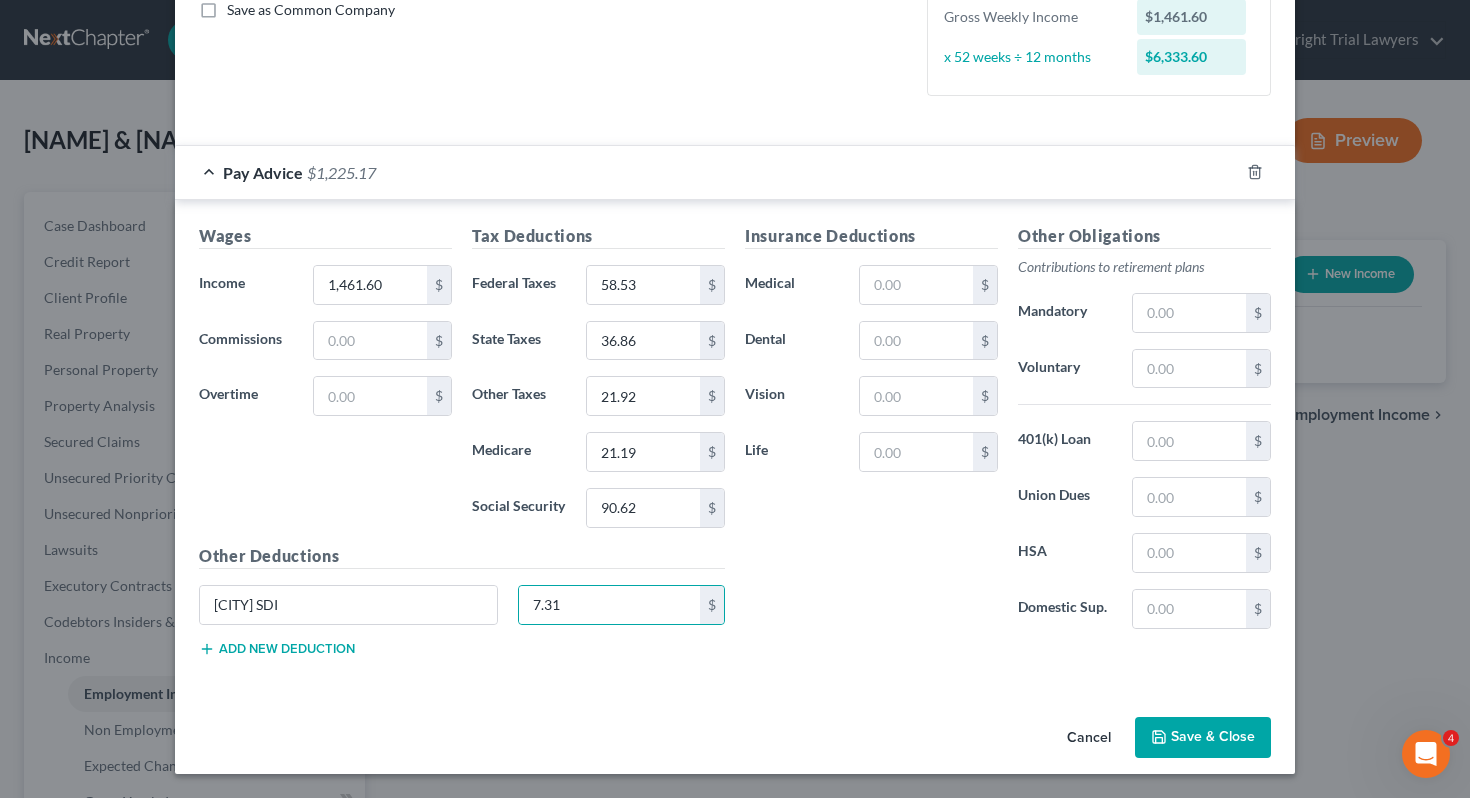 click on "Save & Close" at bounding box center [1203, 738] 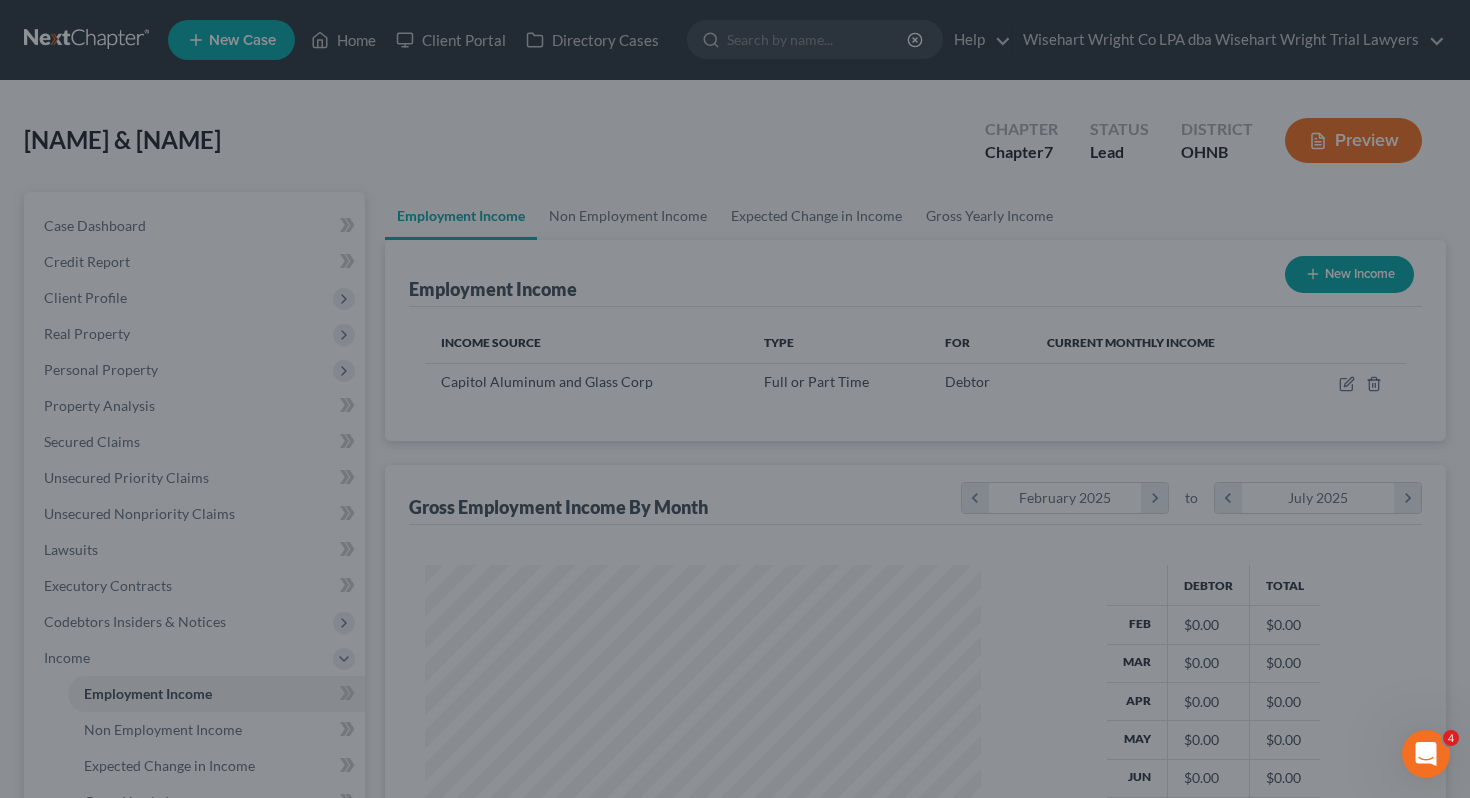 scroll, scrollTop: 999641, scrollLeft: 999404, axis: both 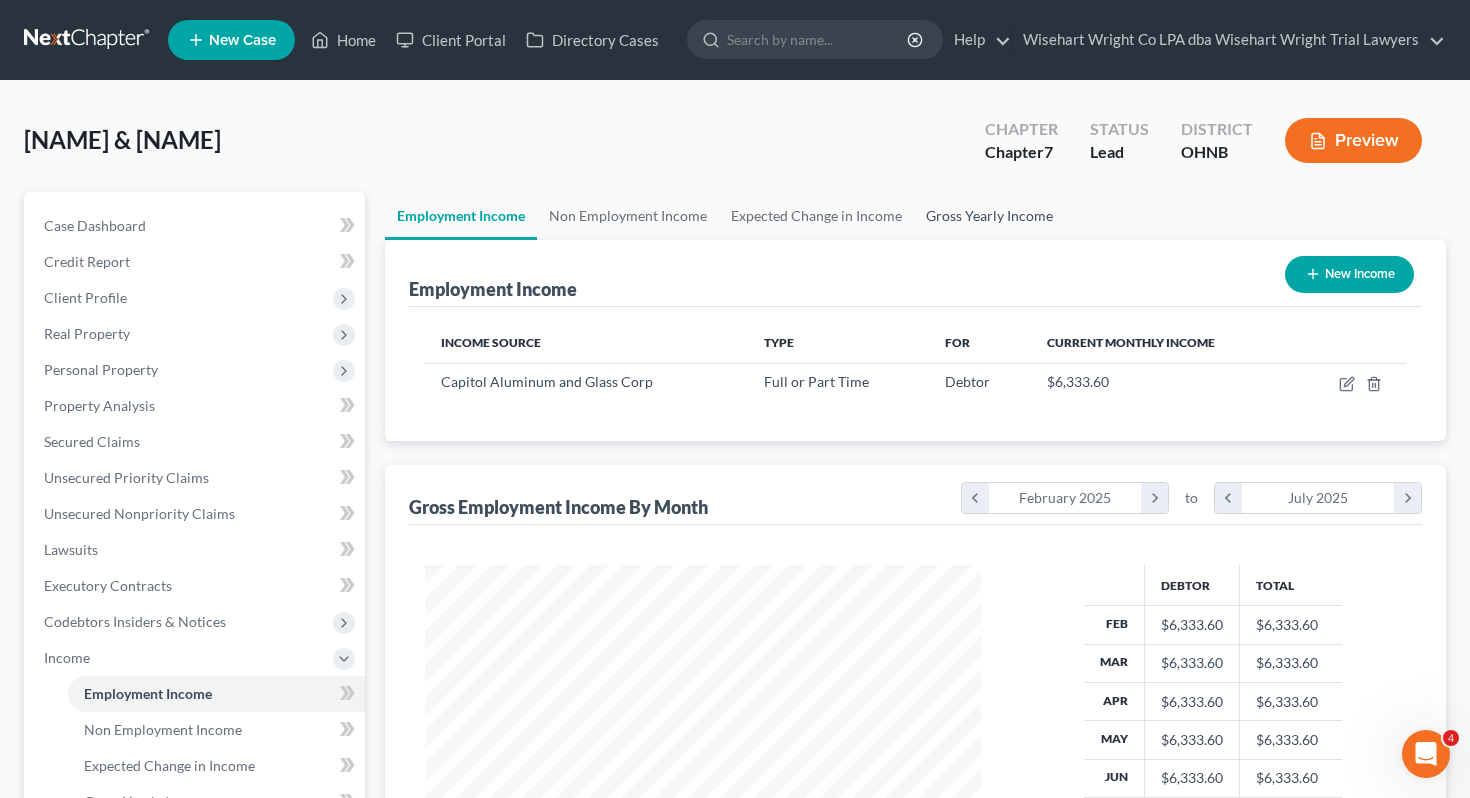 click on "Gross Yearly Income" at bounding box center (989, 216) 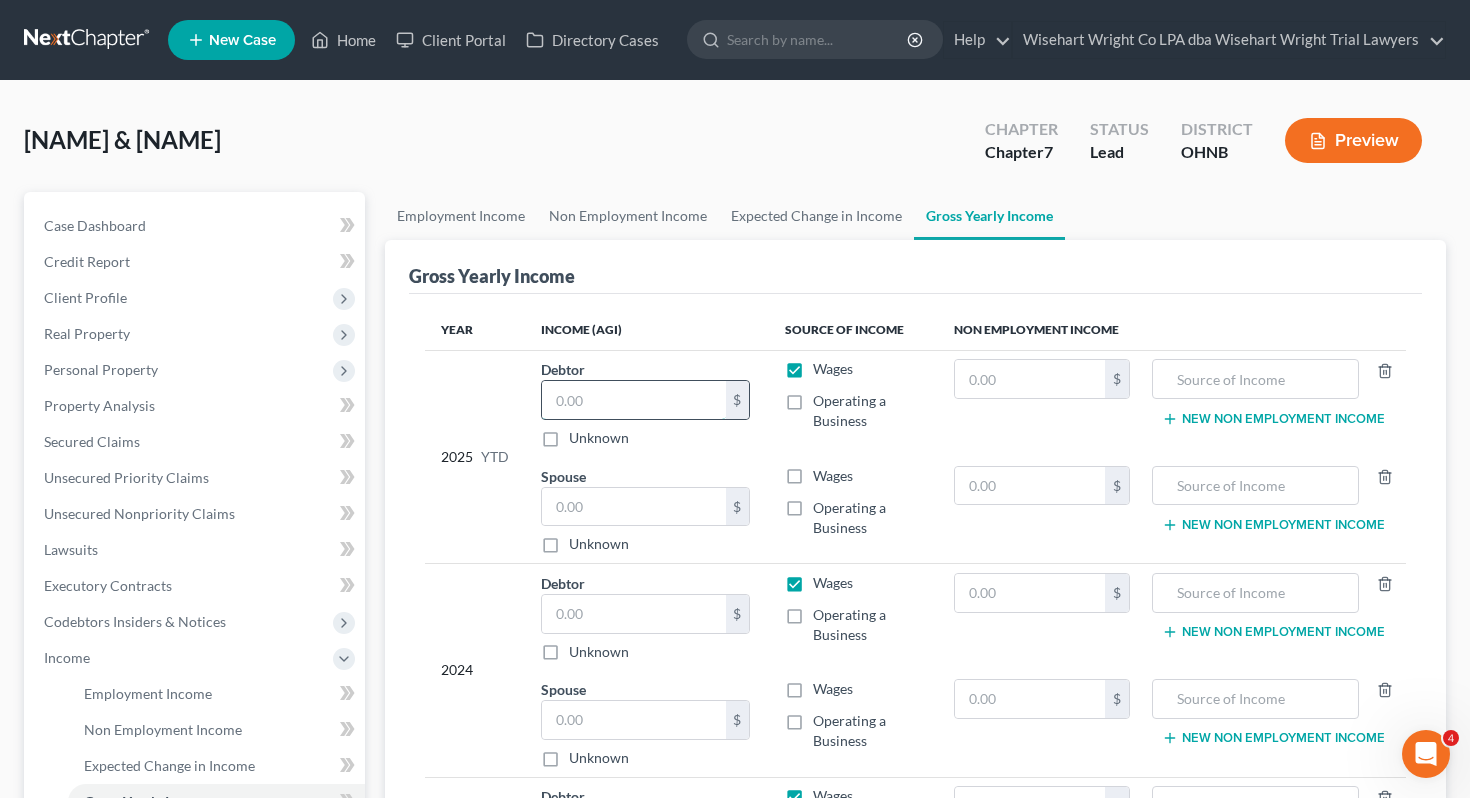 click at bounding box center [634, 400] 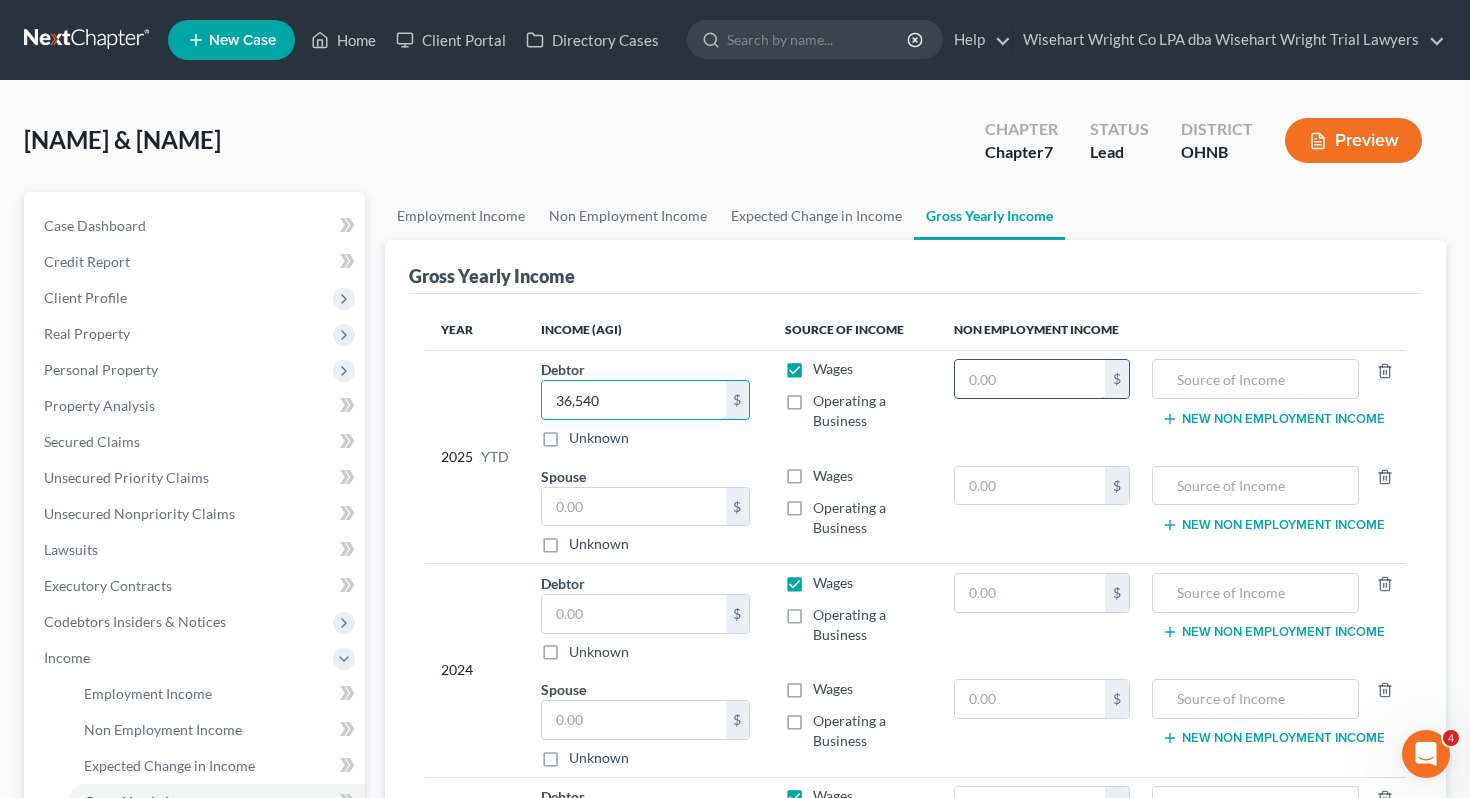 type on "36,540" 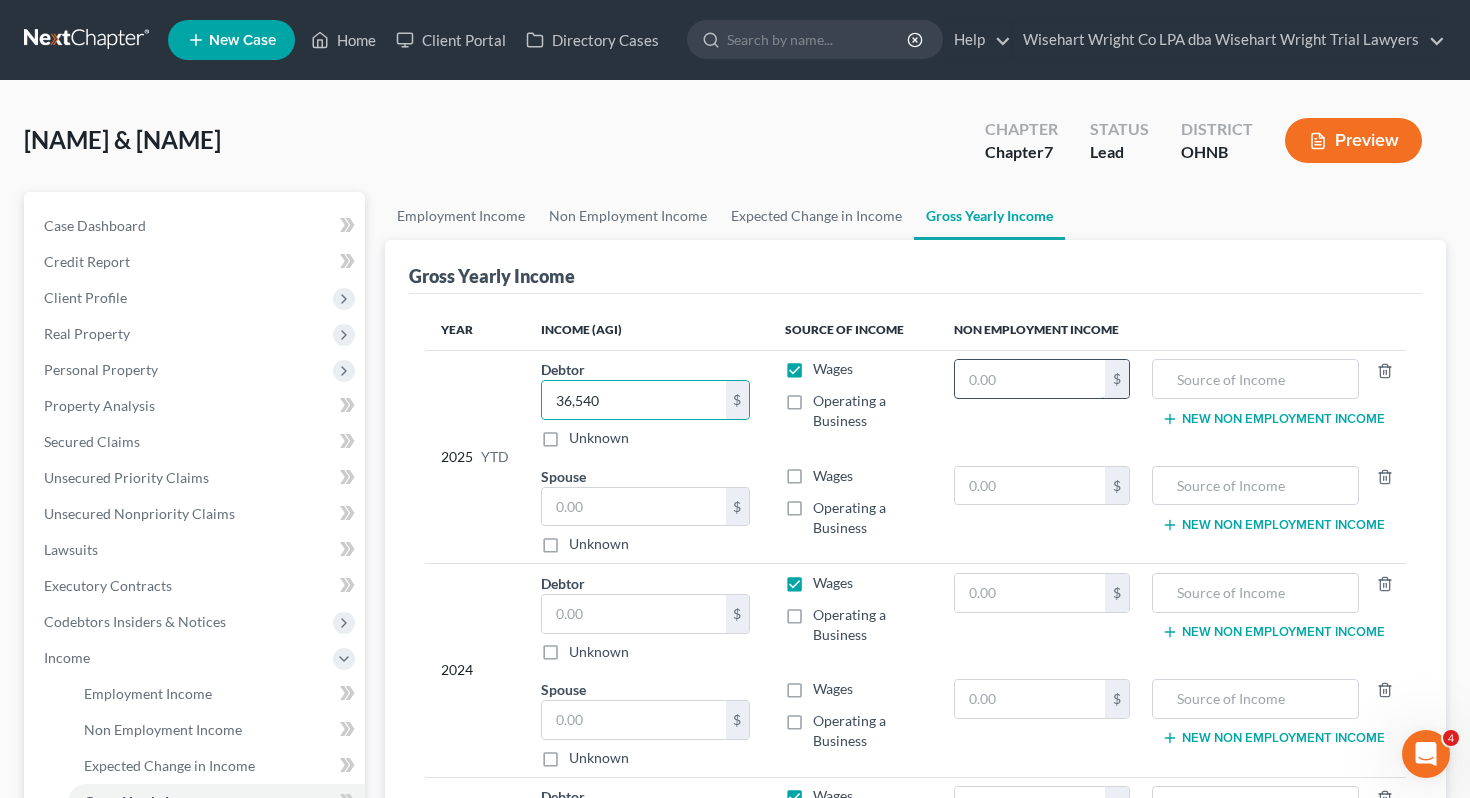 click at bounding box center (1030, 379) 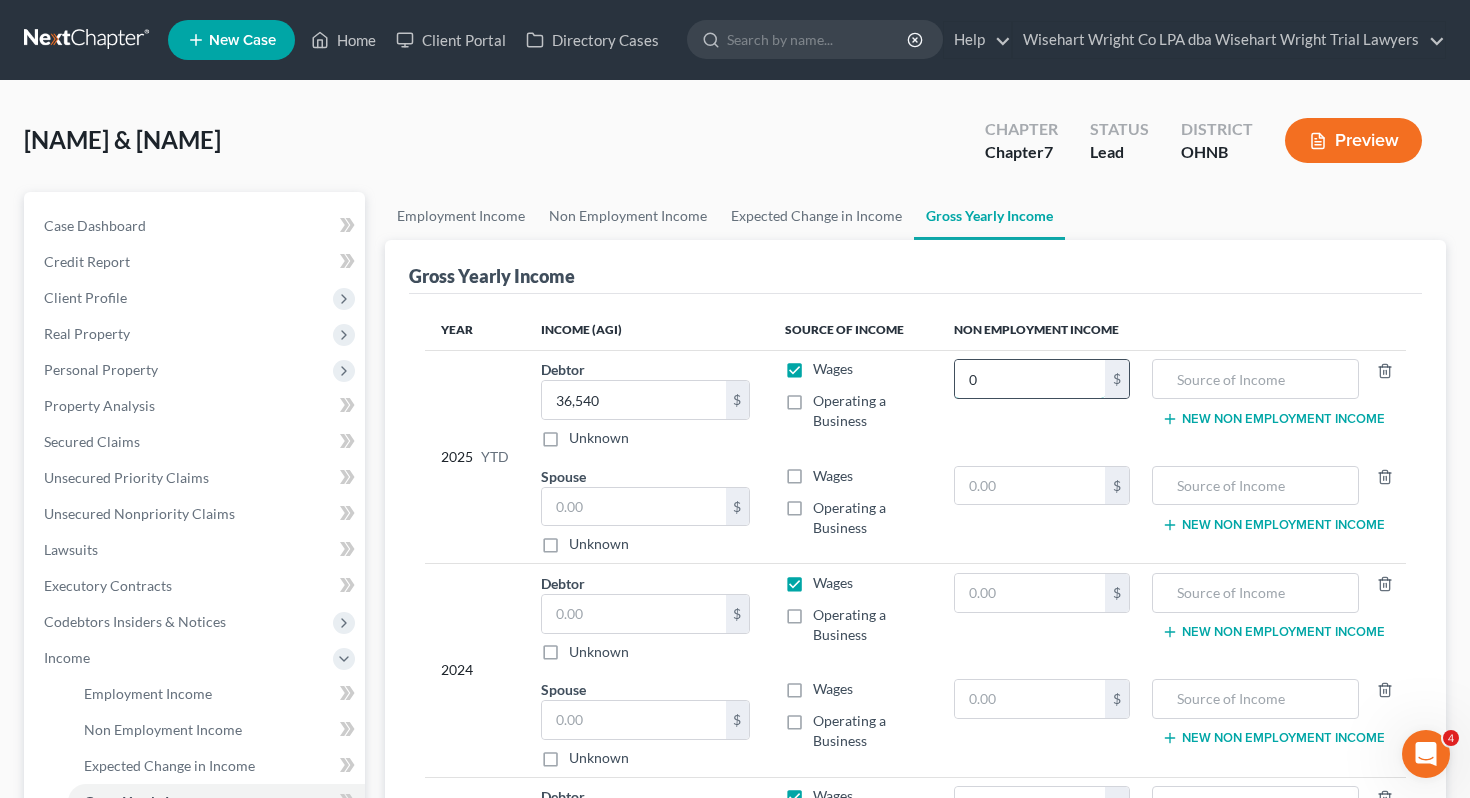 click on "0" at bounding box center (1030, 379) 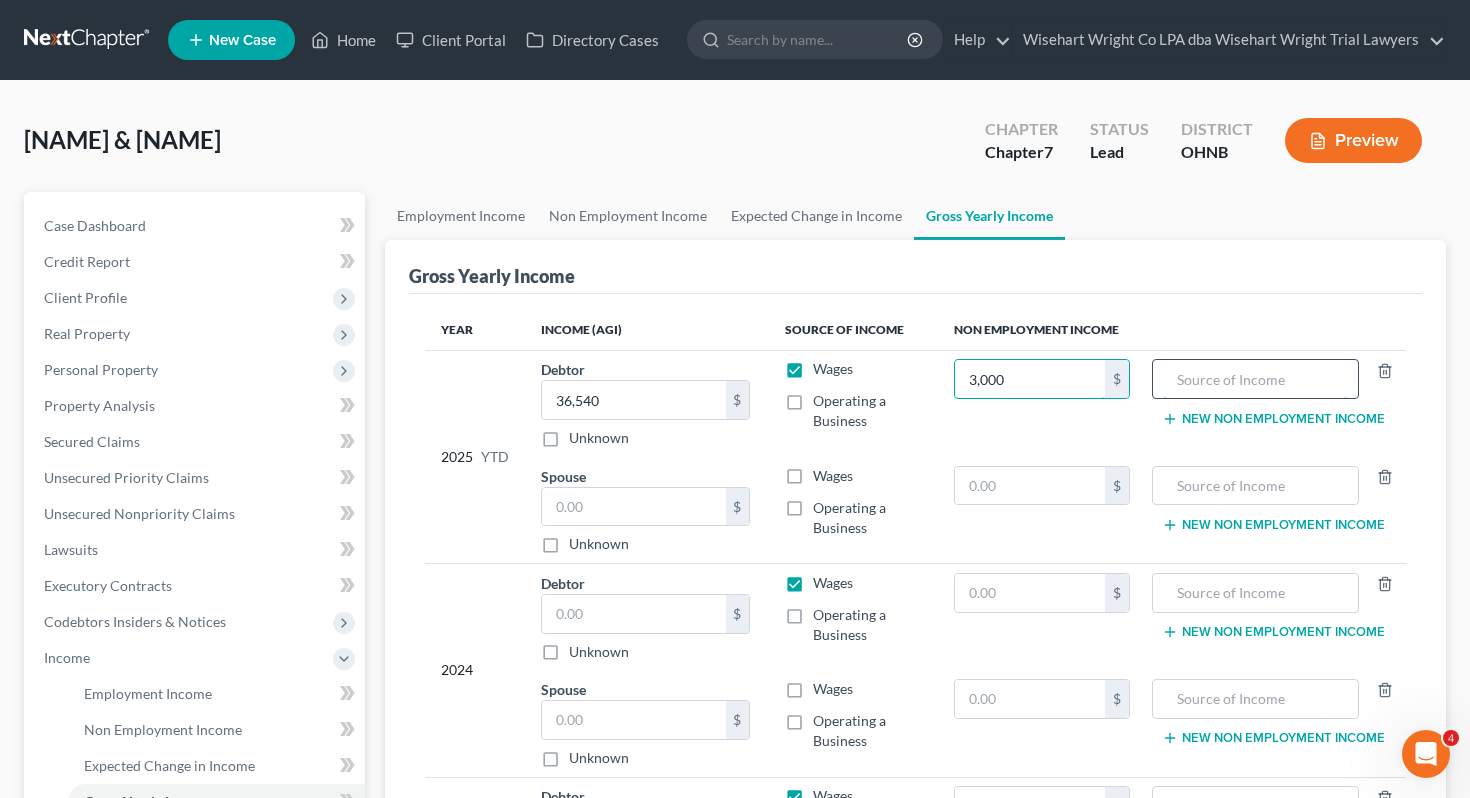type on "3,000" 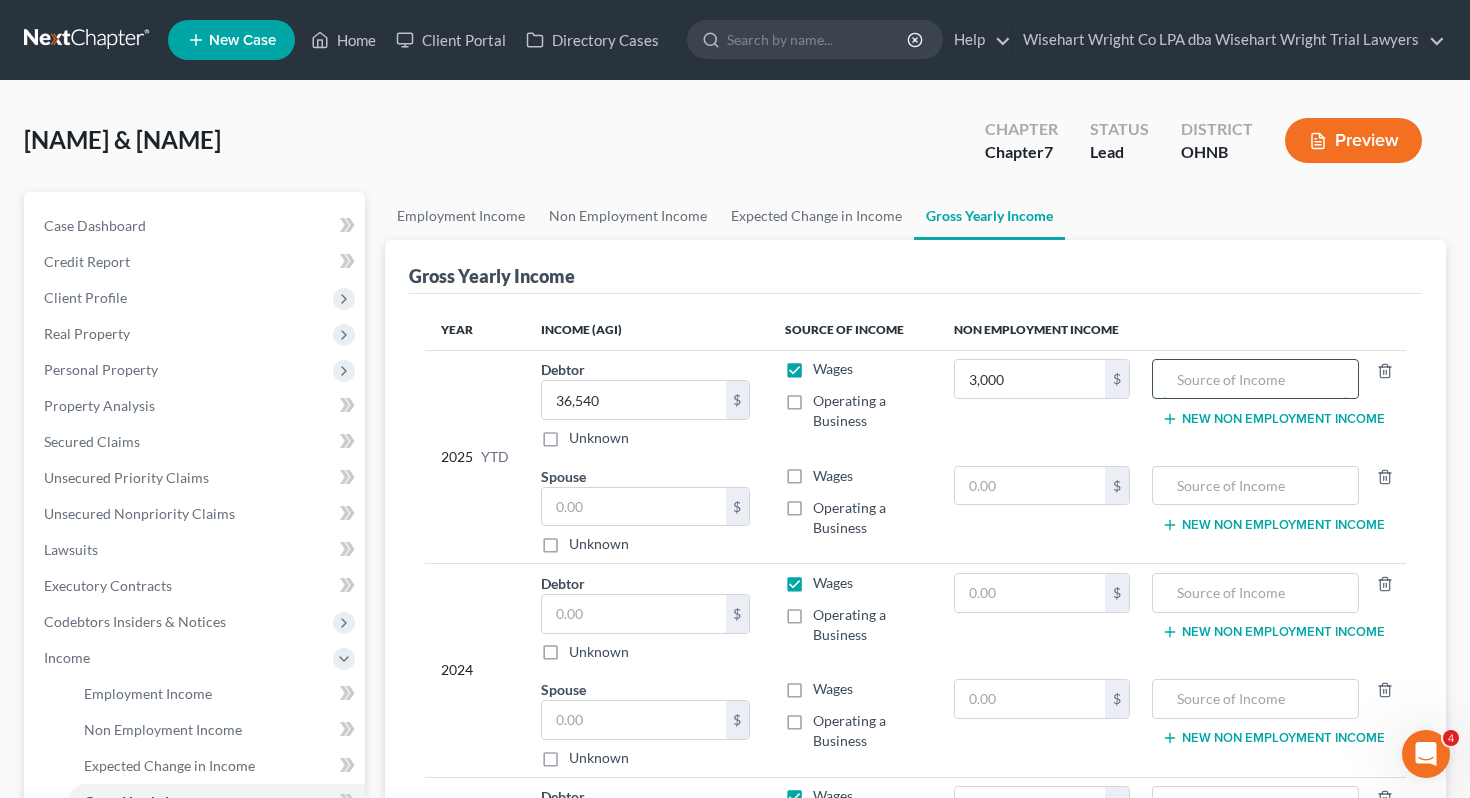 click at bounding box center [1255, 379] 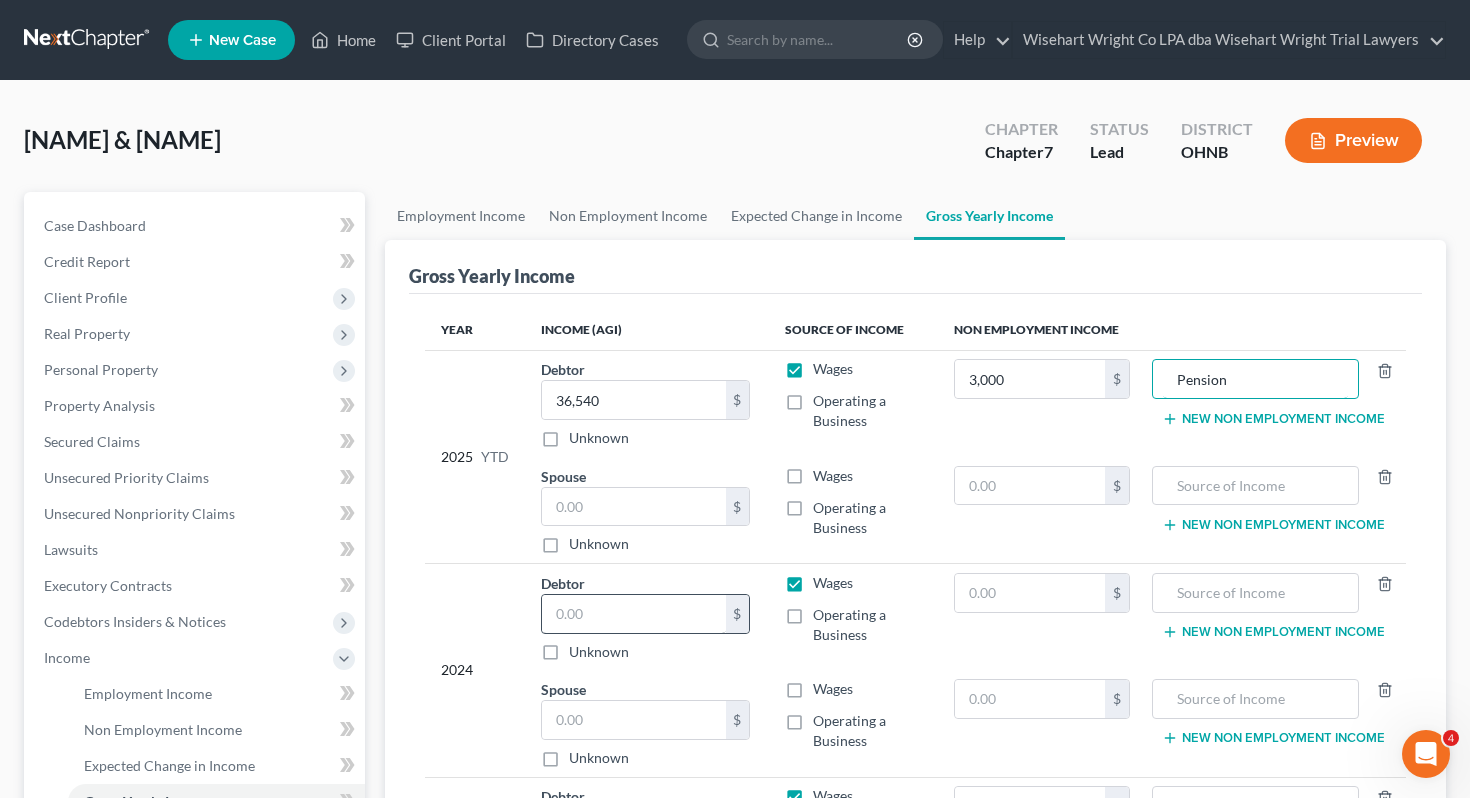 type on "Pension" 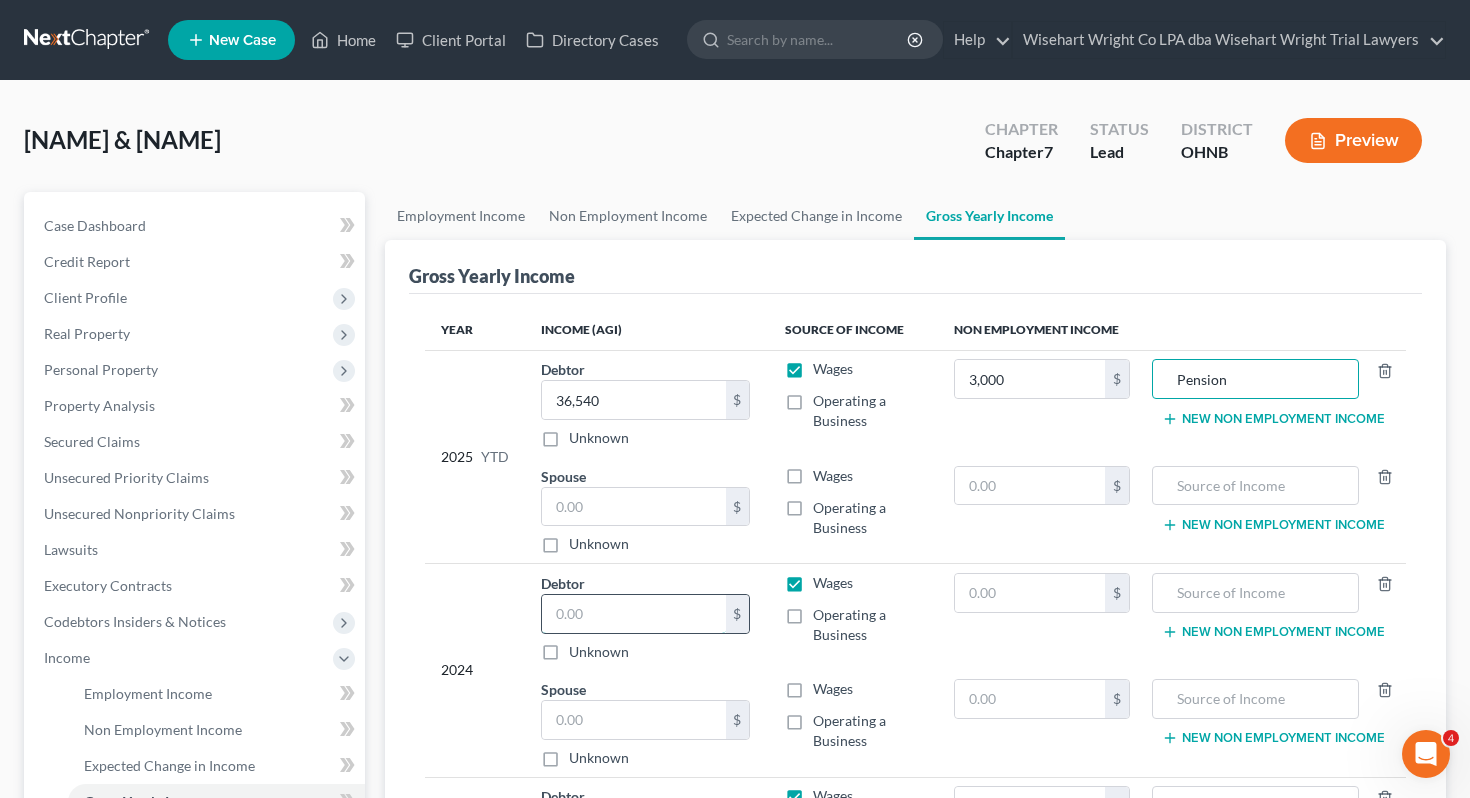 click at bounding box center (634, 614) 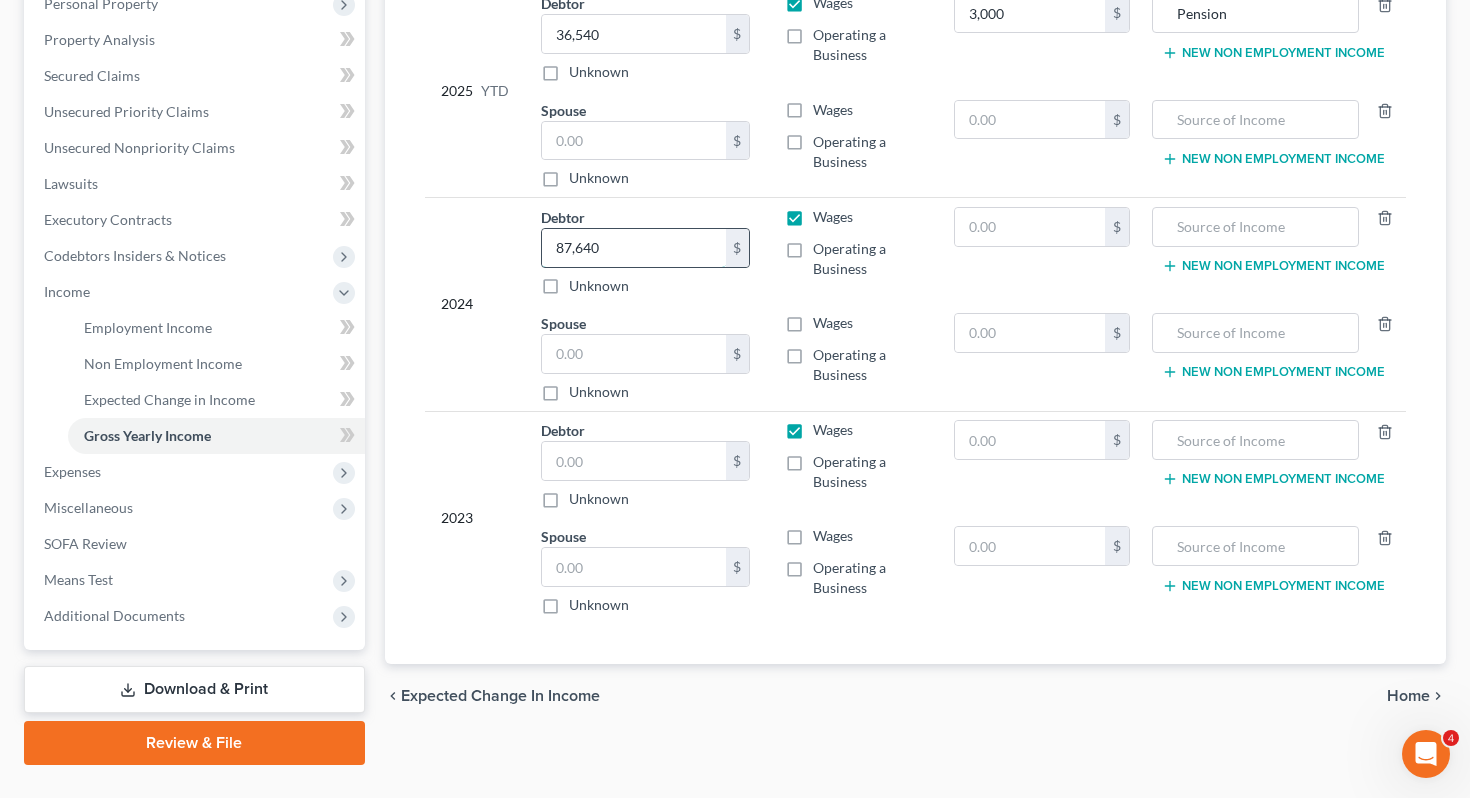 scroll, scrollTop: 407, scrollLeft: 0, axis: vertical 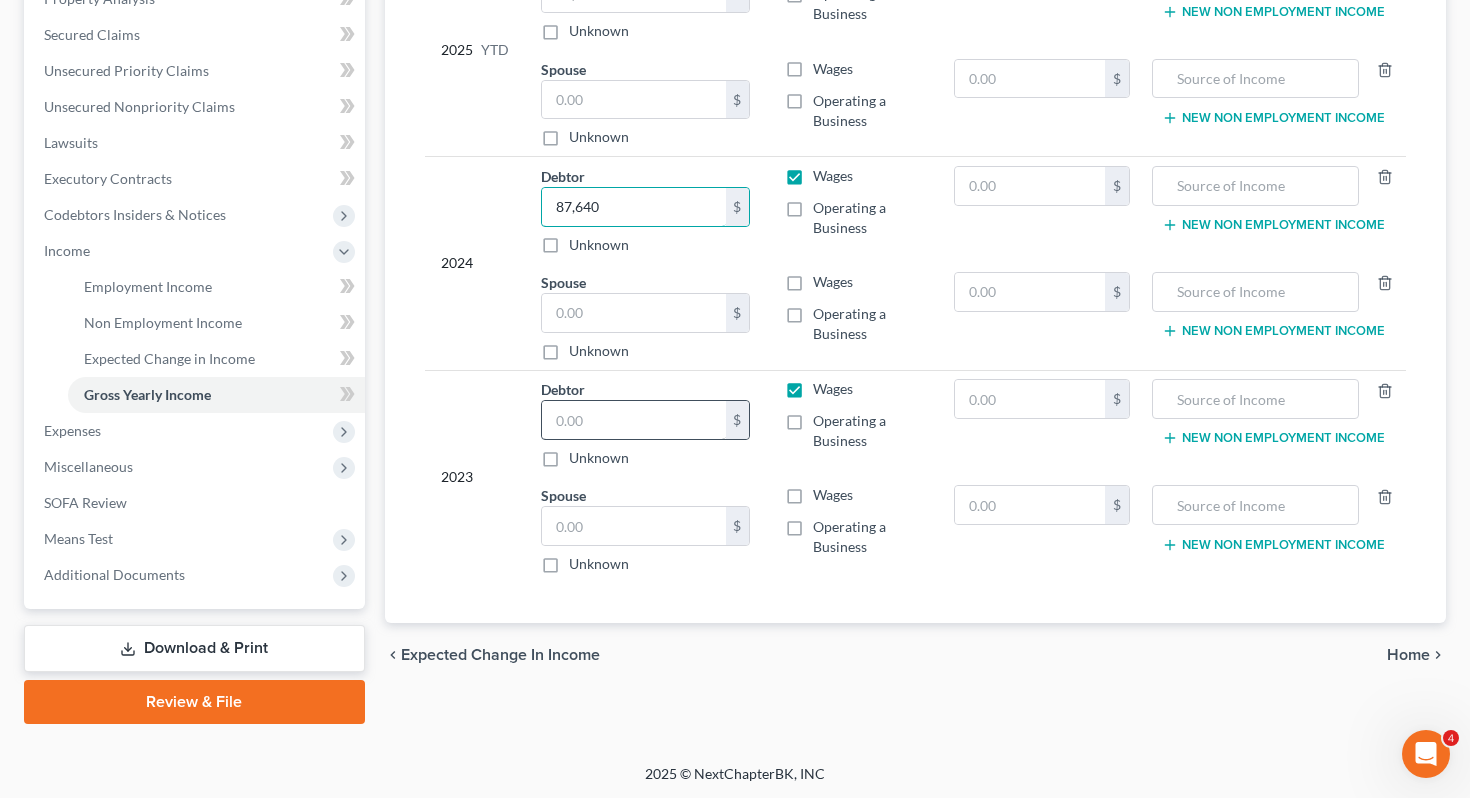 type on "87,640" 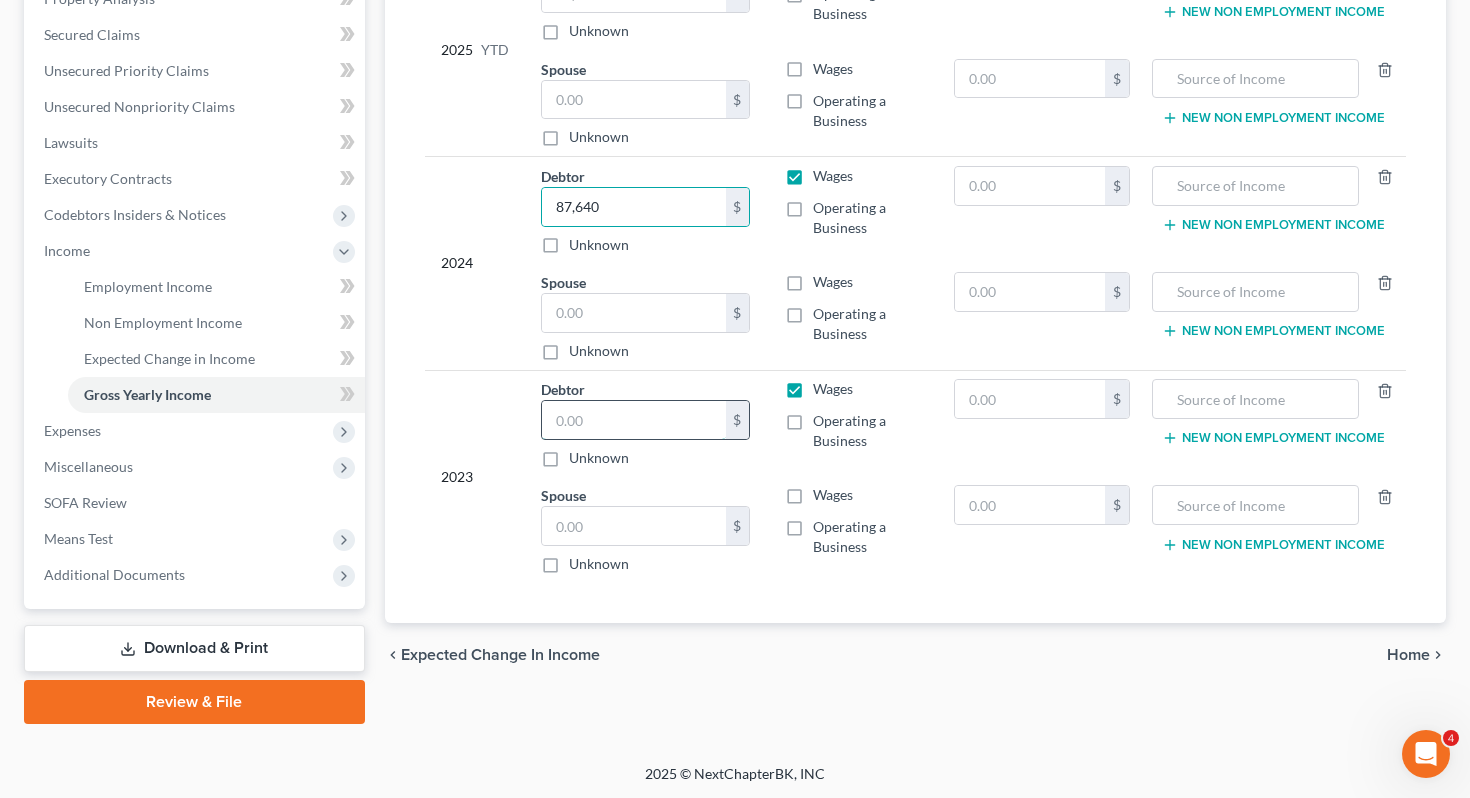 click at bounding box center (634, 420) 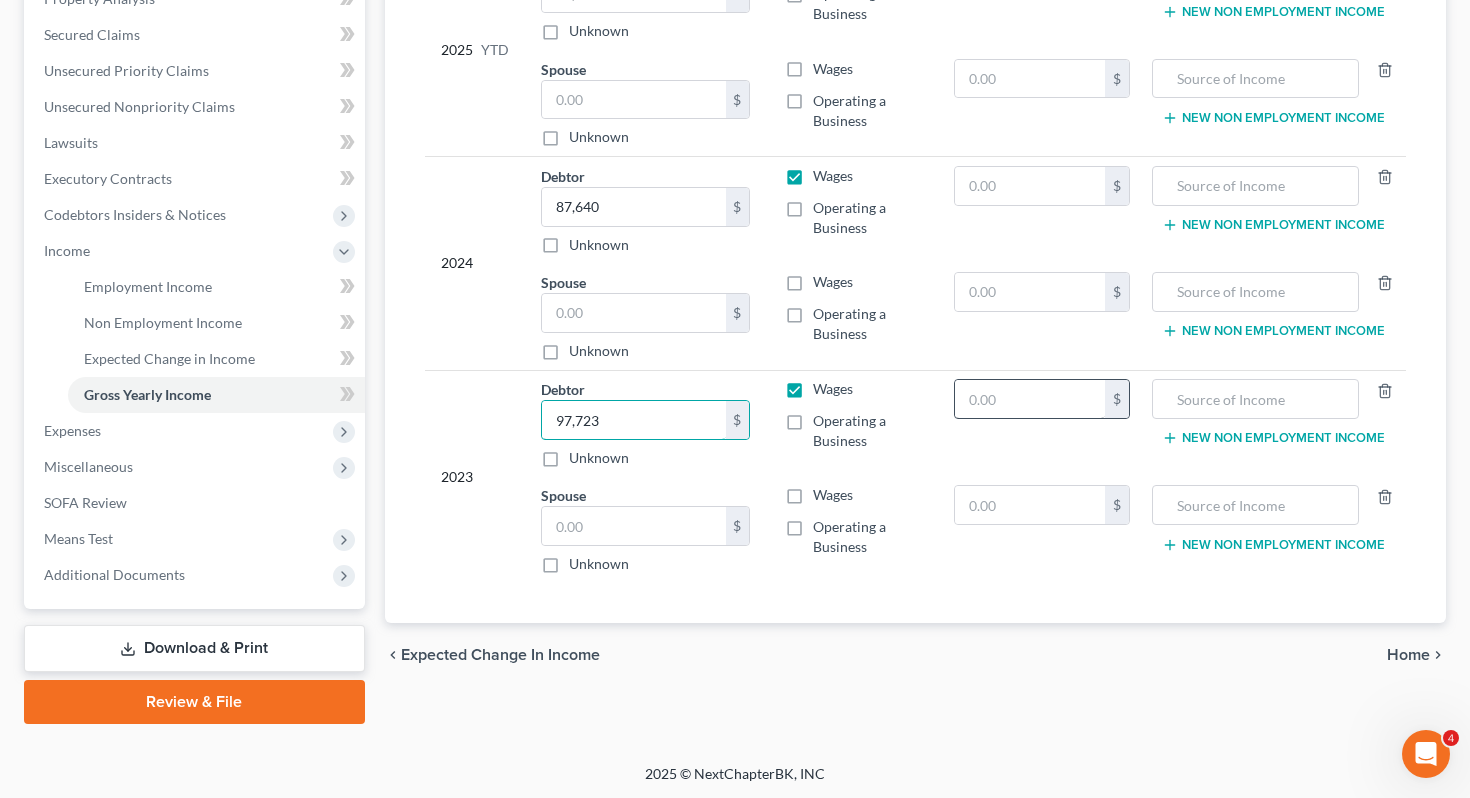 type on "97,723" 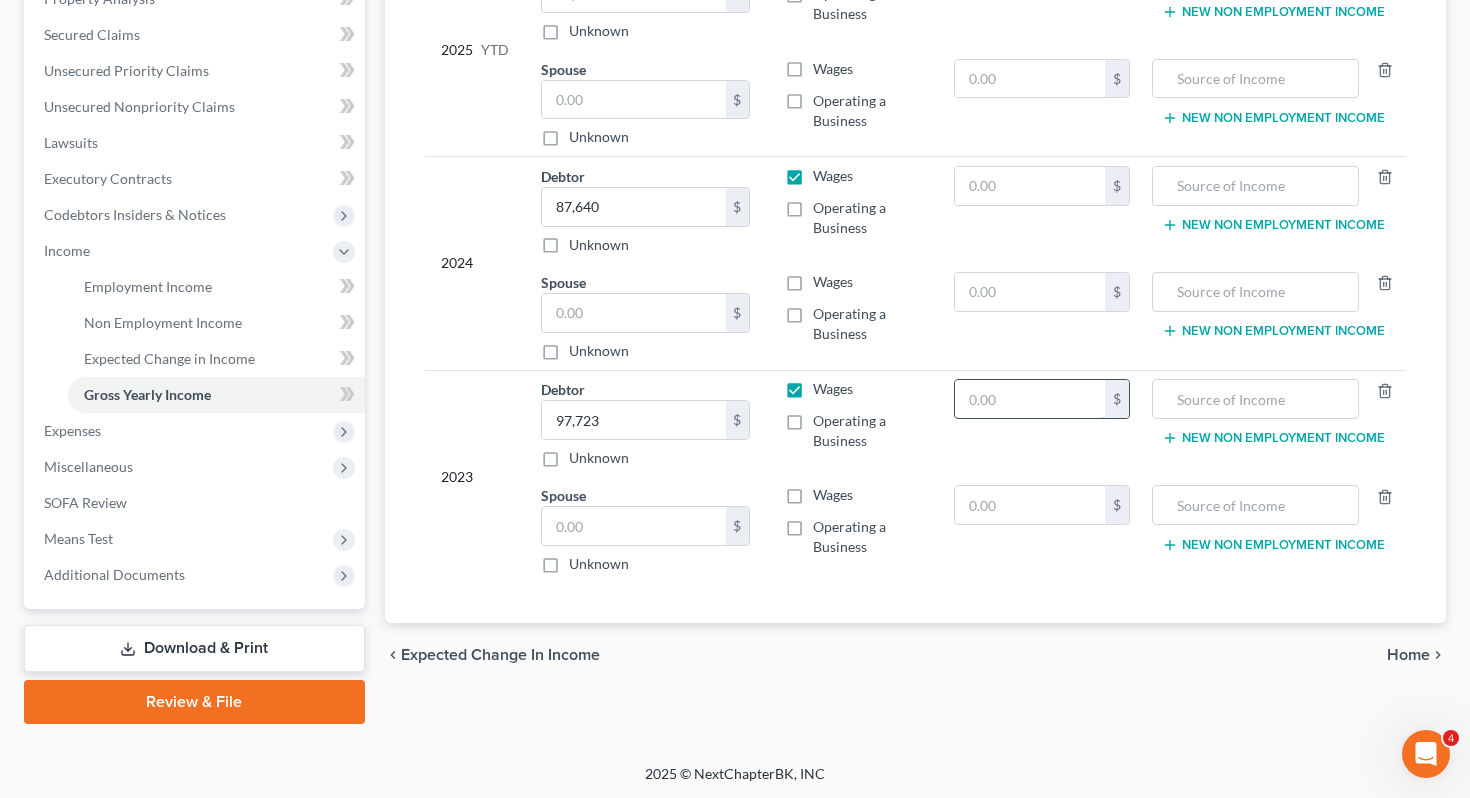 click at bounding box center (1030, 399) 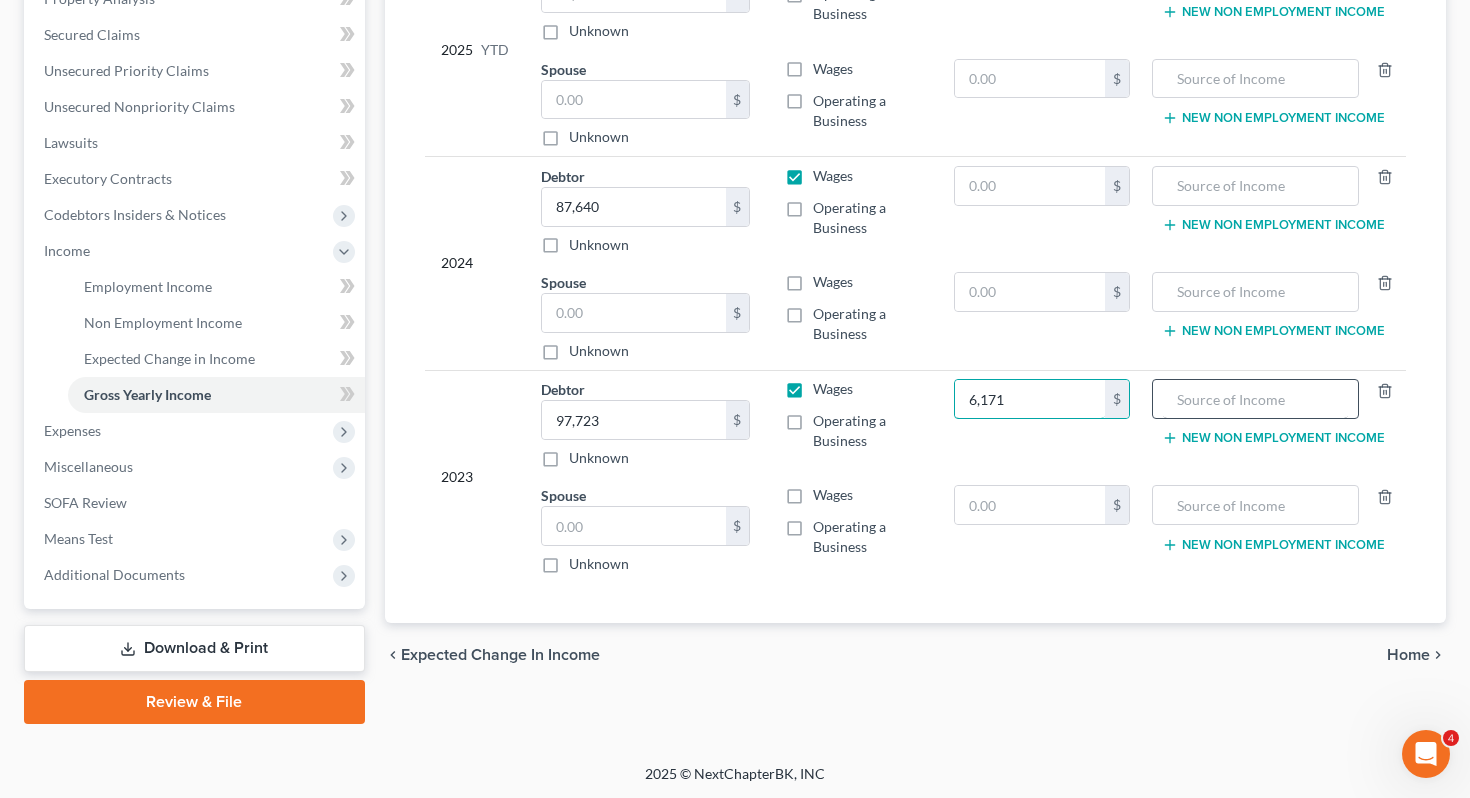 type on "6,171" 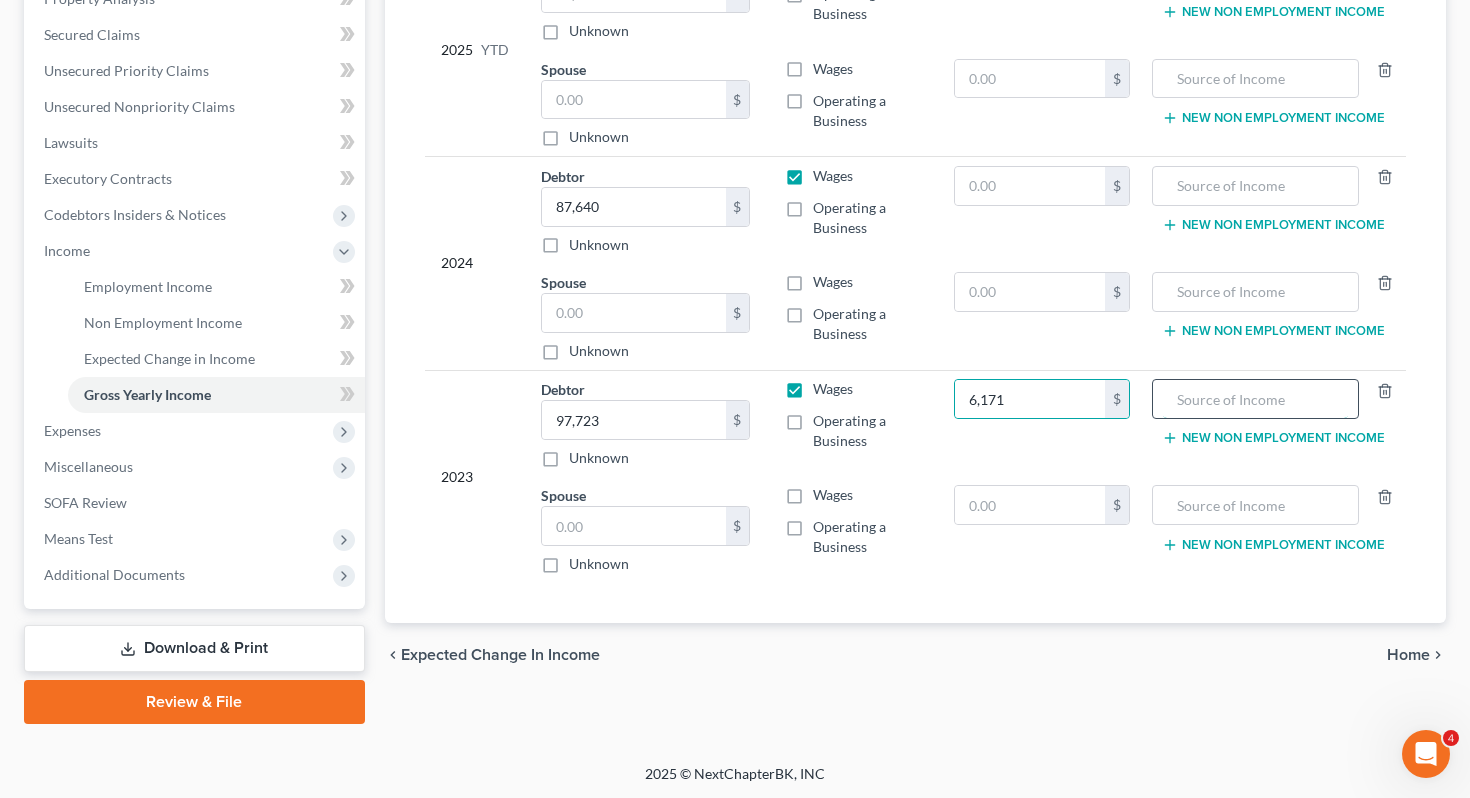 click at bounding box center [1255, 399] 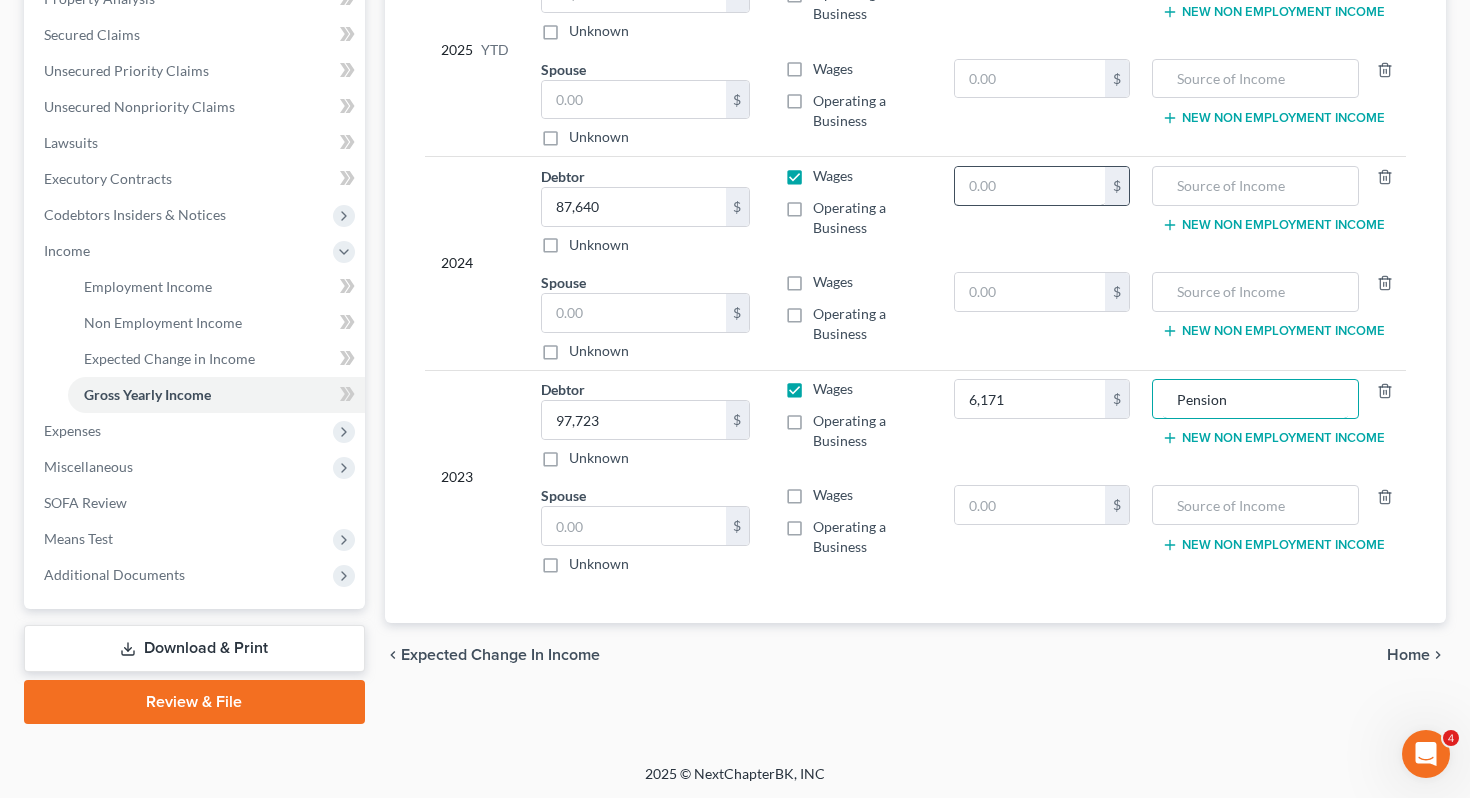 type on "Pension" 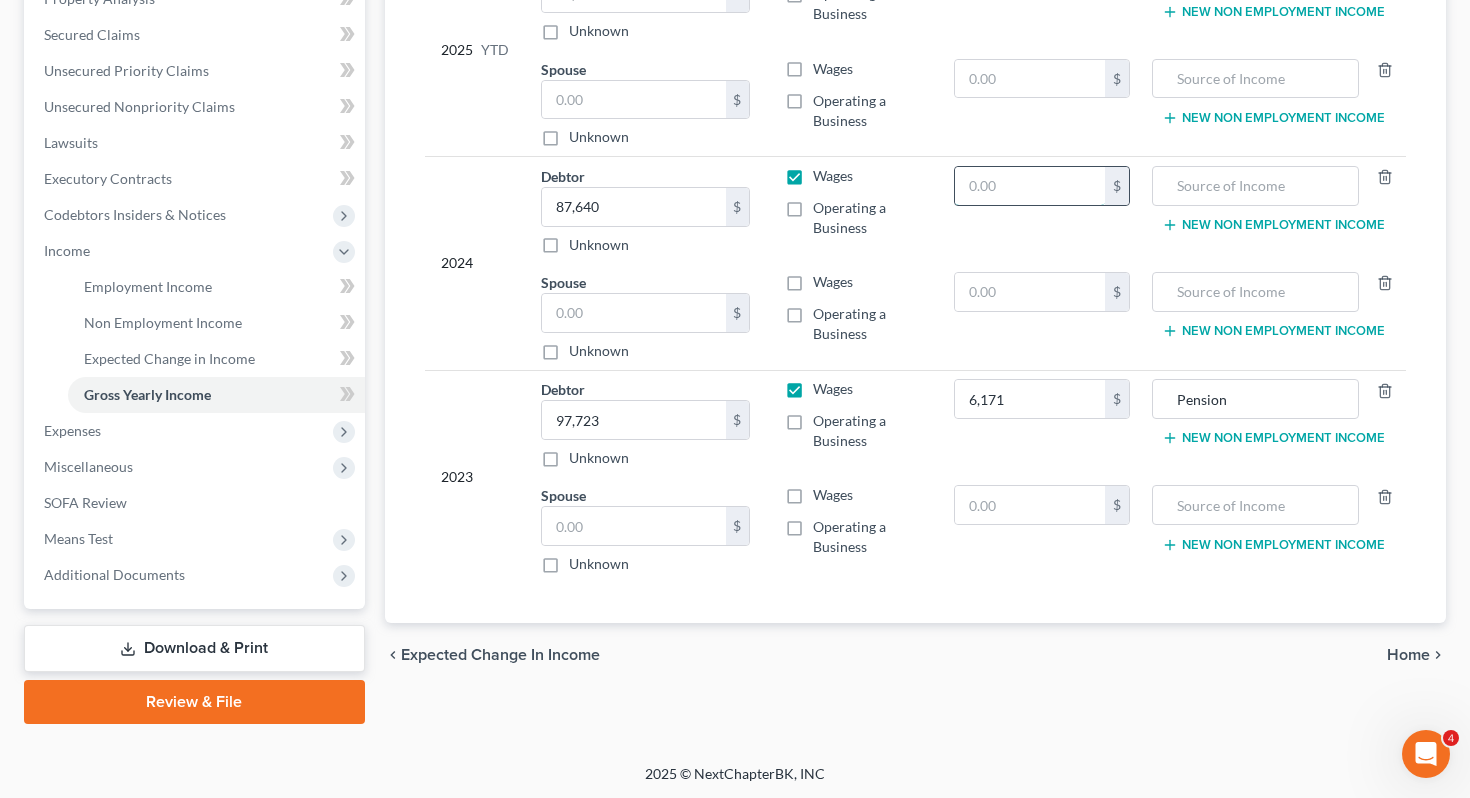 click at bounding box center (1030, 186) 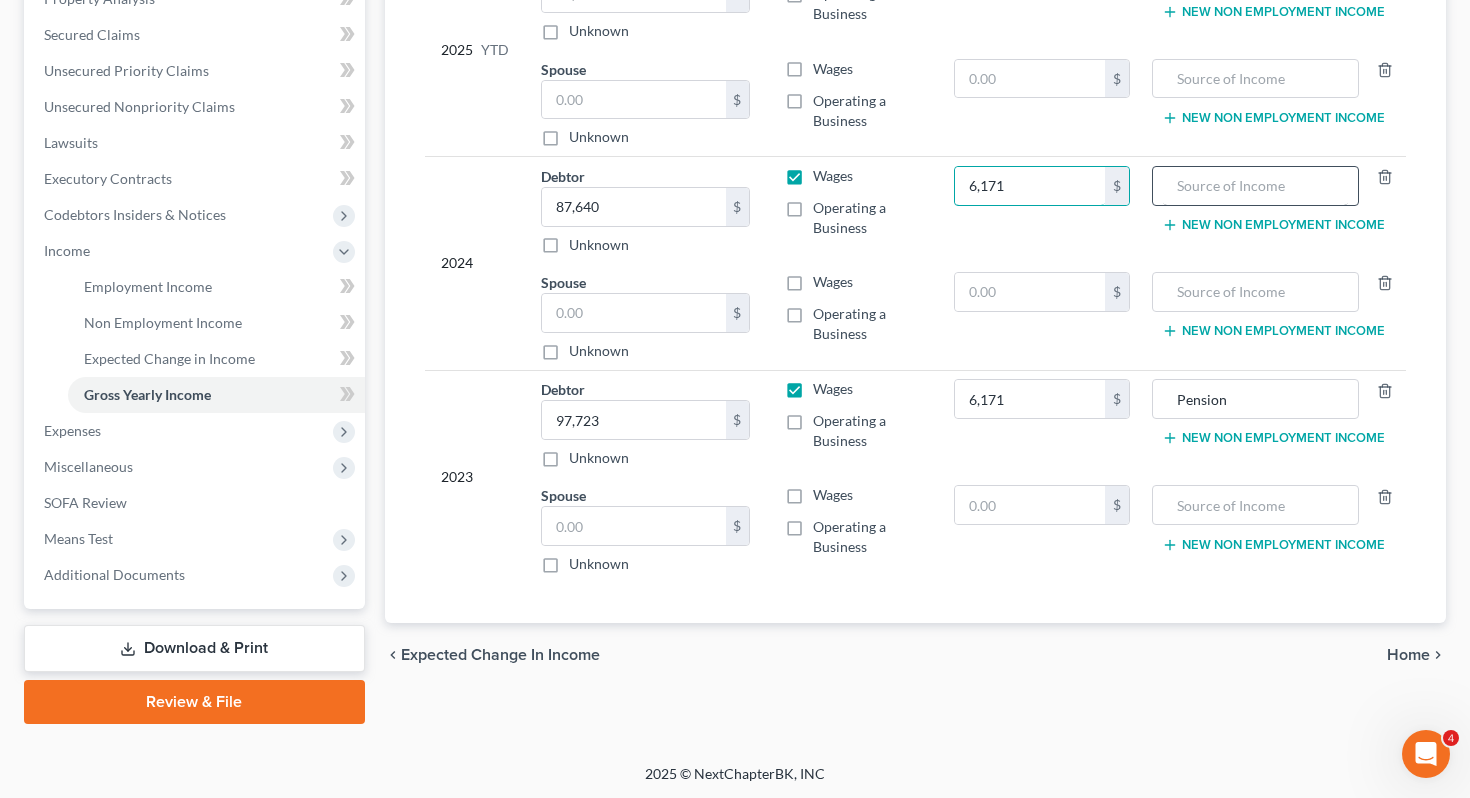 type on "6,171" 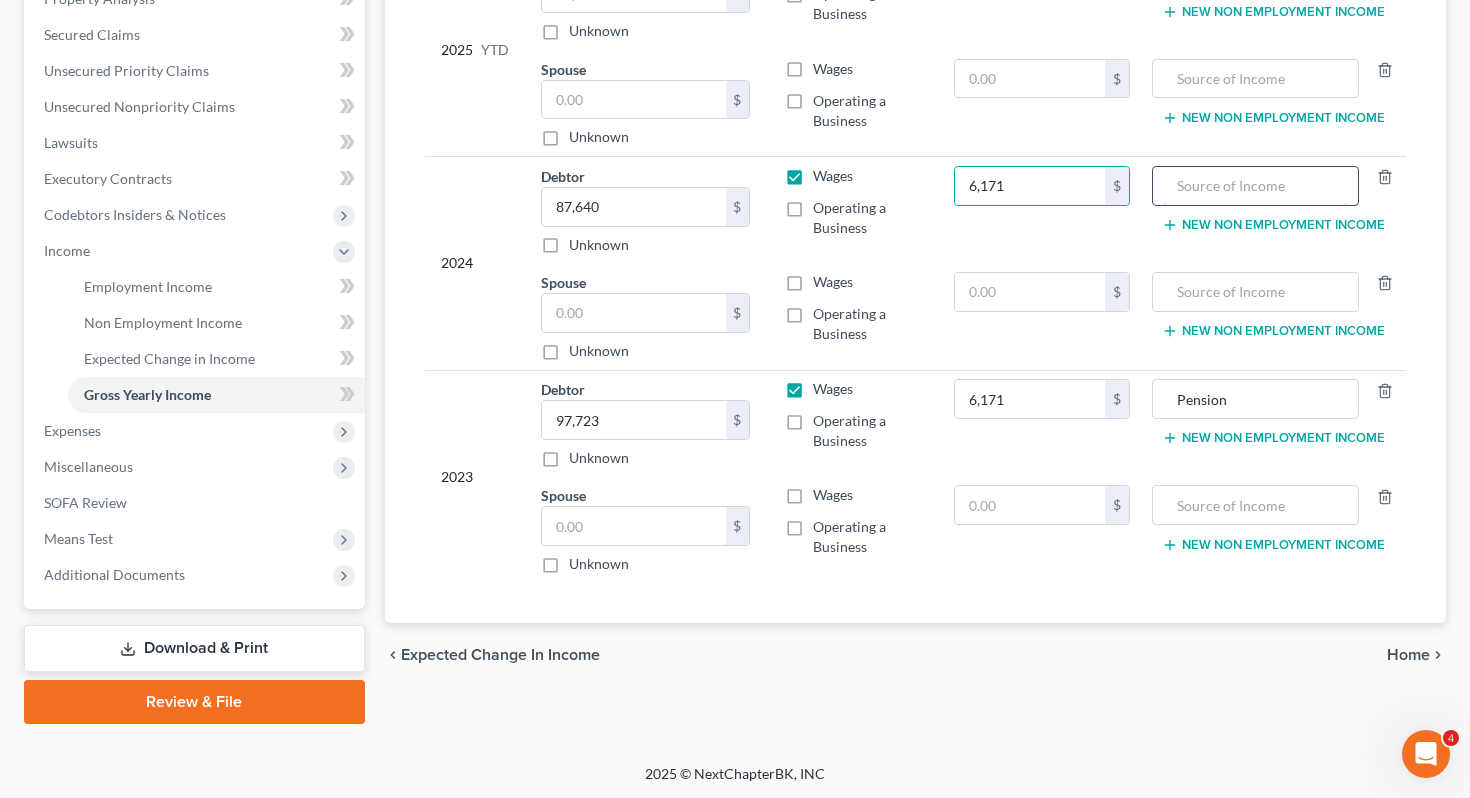 click at bounding box center (1255, 186) 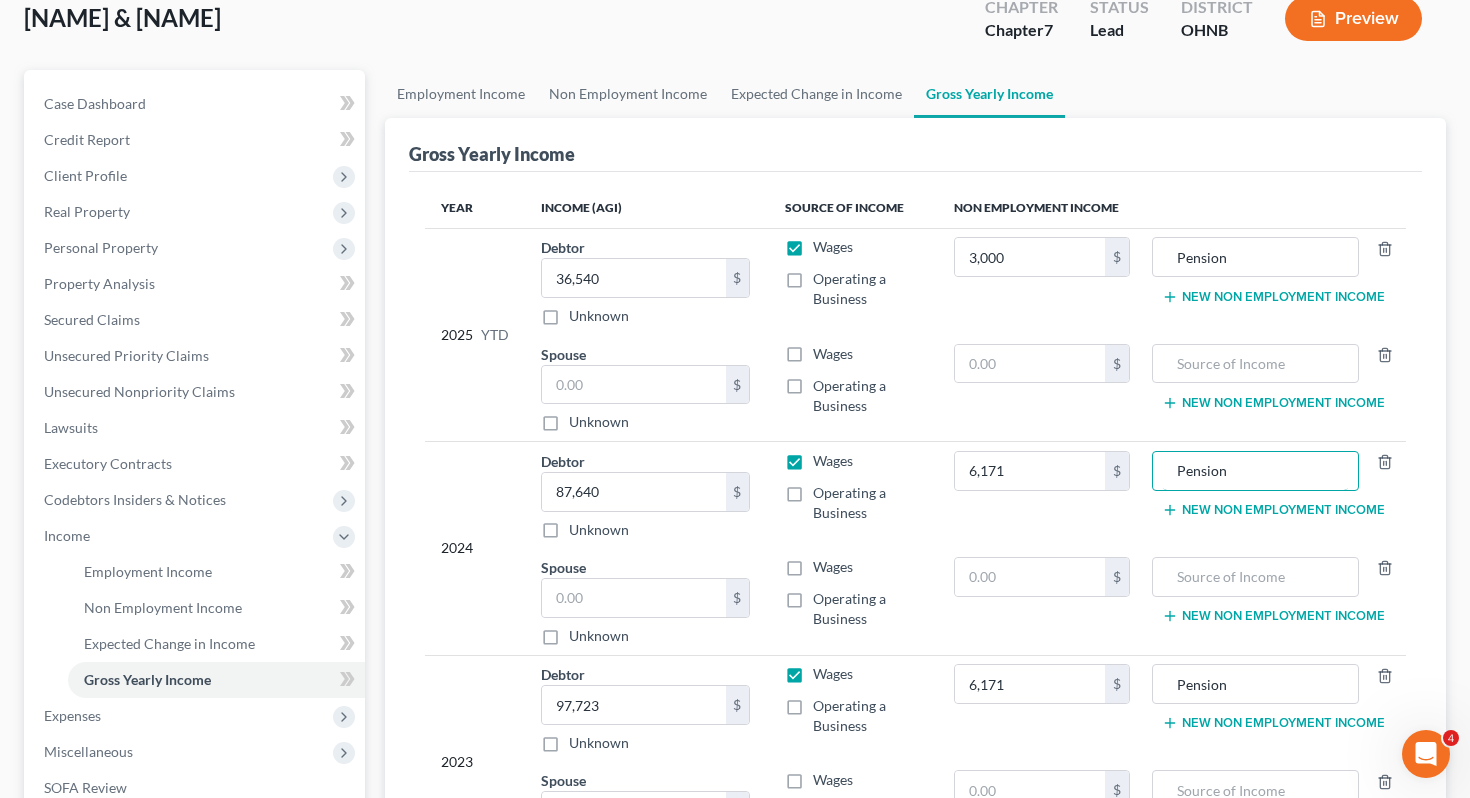 scroll, scrollTop: 118, scrollLeft: 0, axis: vertical 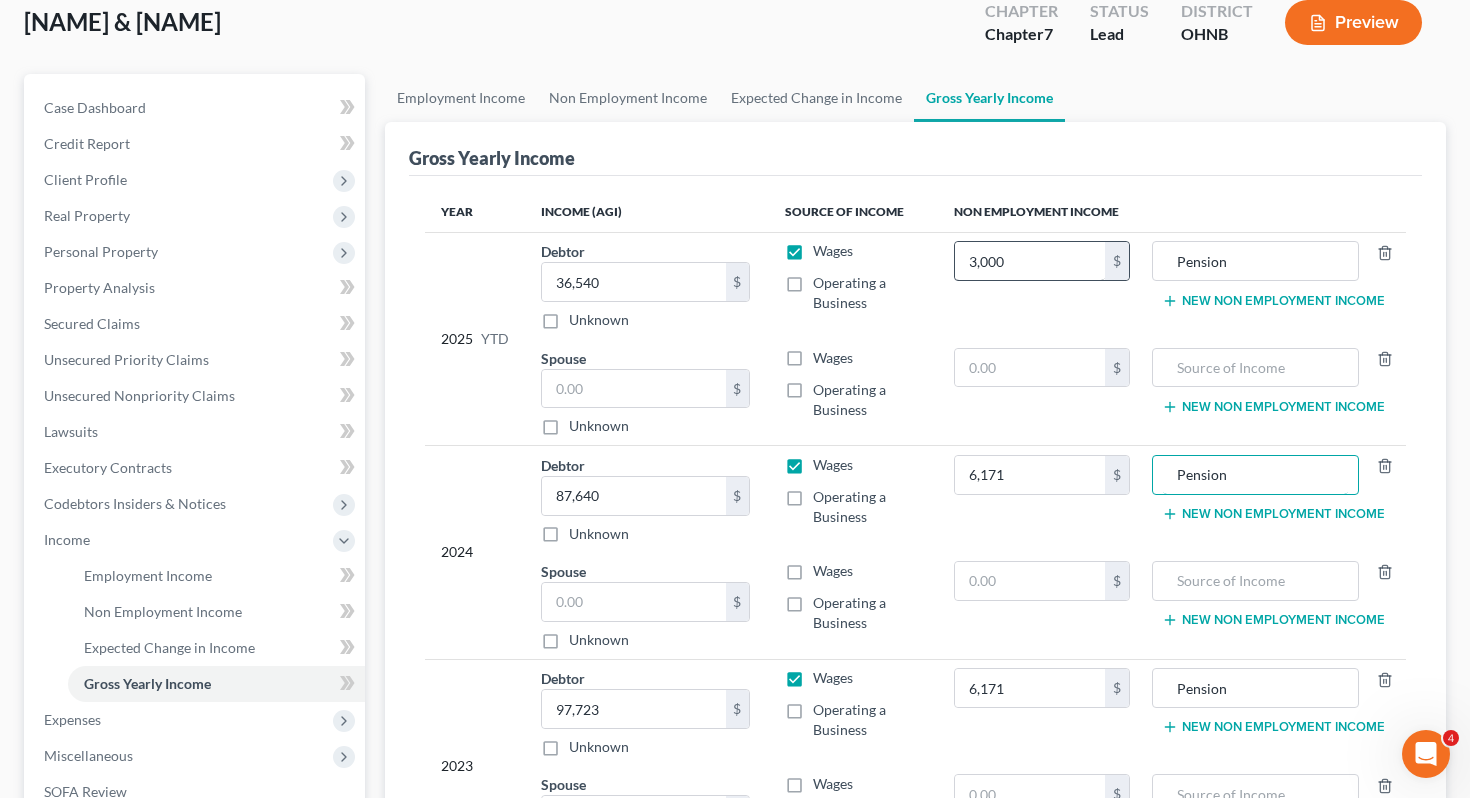 type on "Pension" 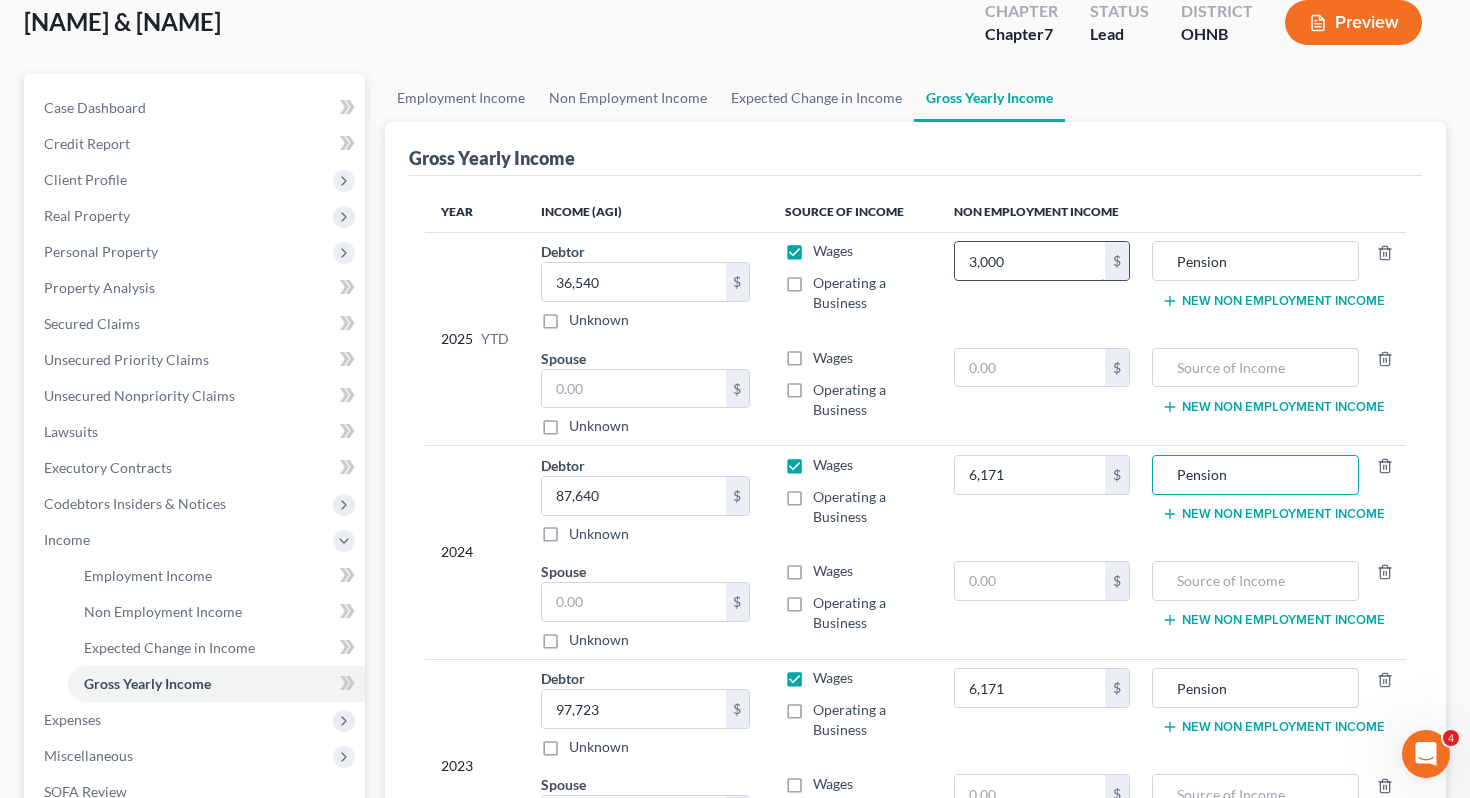click on "3,000" at bounding box center [1030, 261] 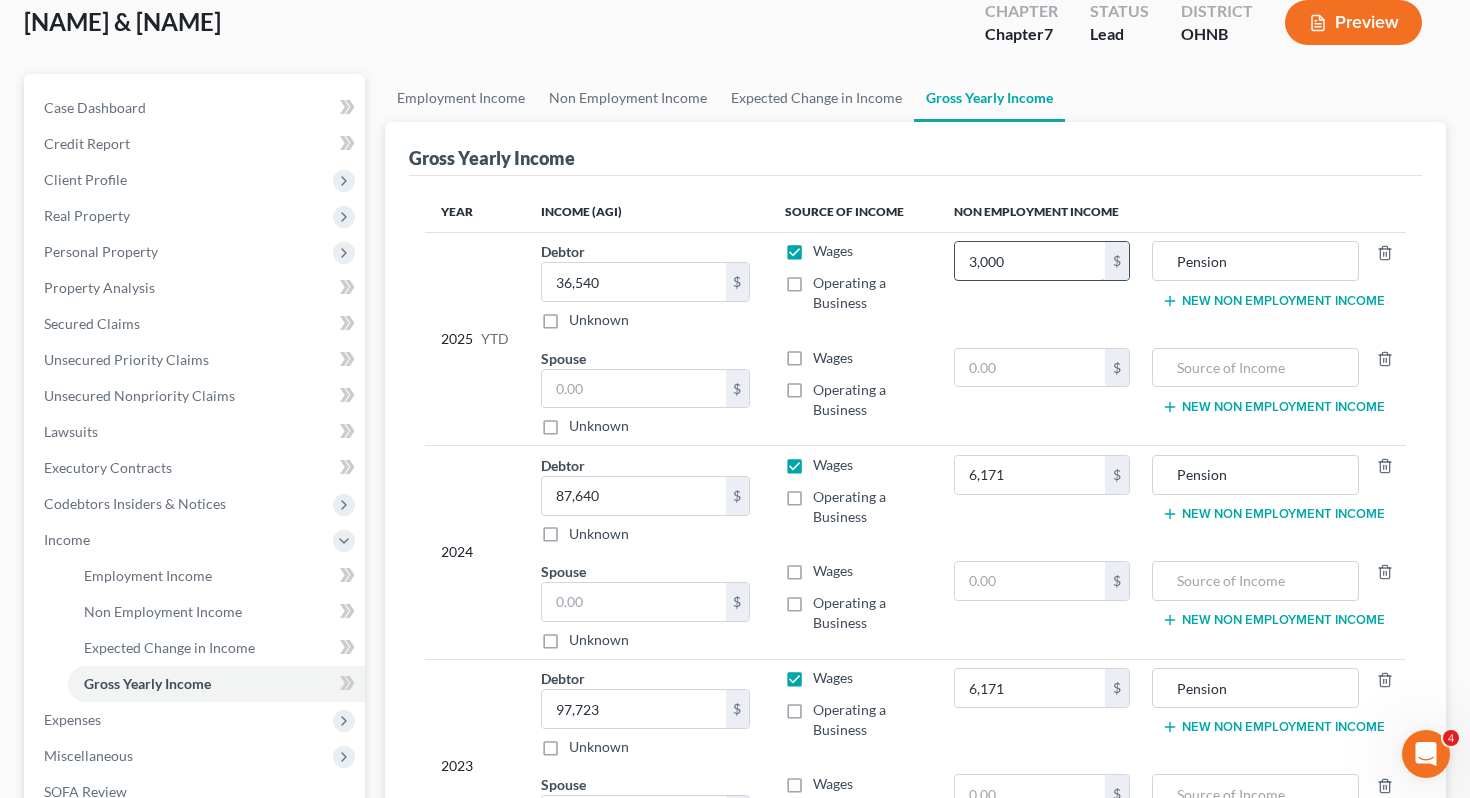 click on "3,000" at bounding box center [1030, 261] 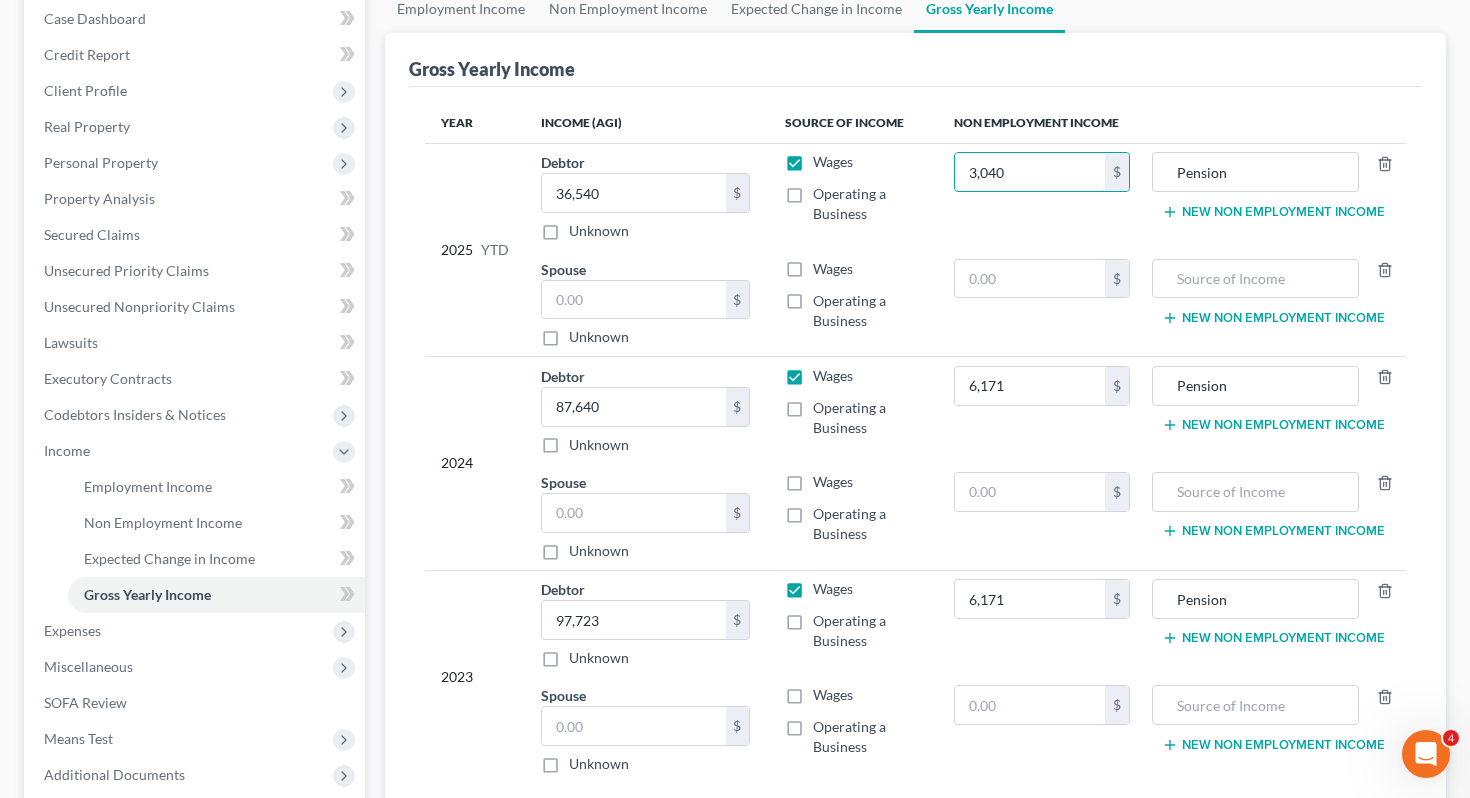 scroll, scrollTop: 74, scrollLeft: 0, axis: vertical 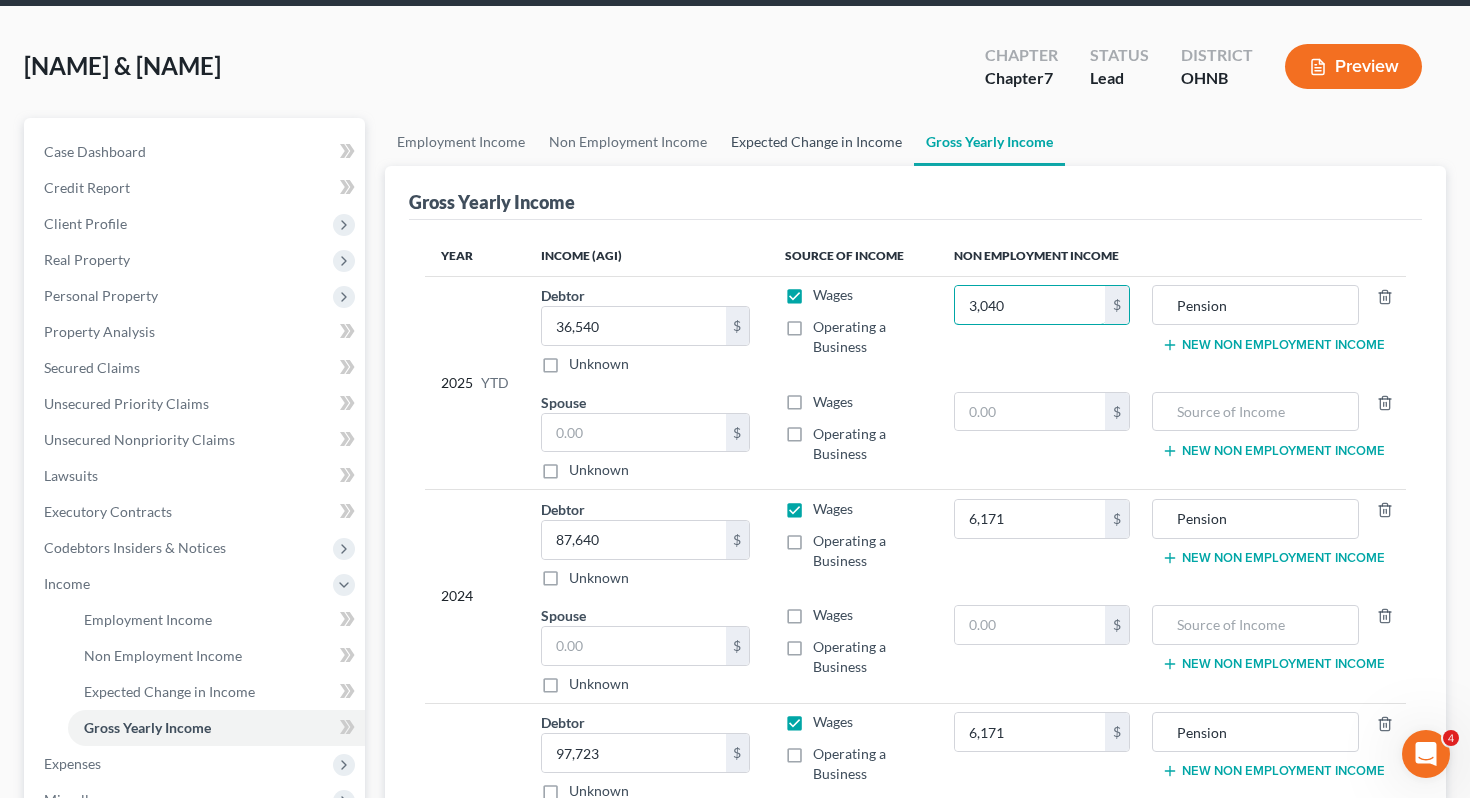 type on "3,040" 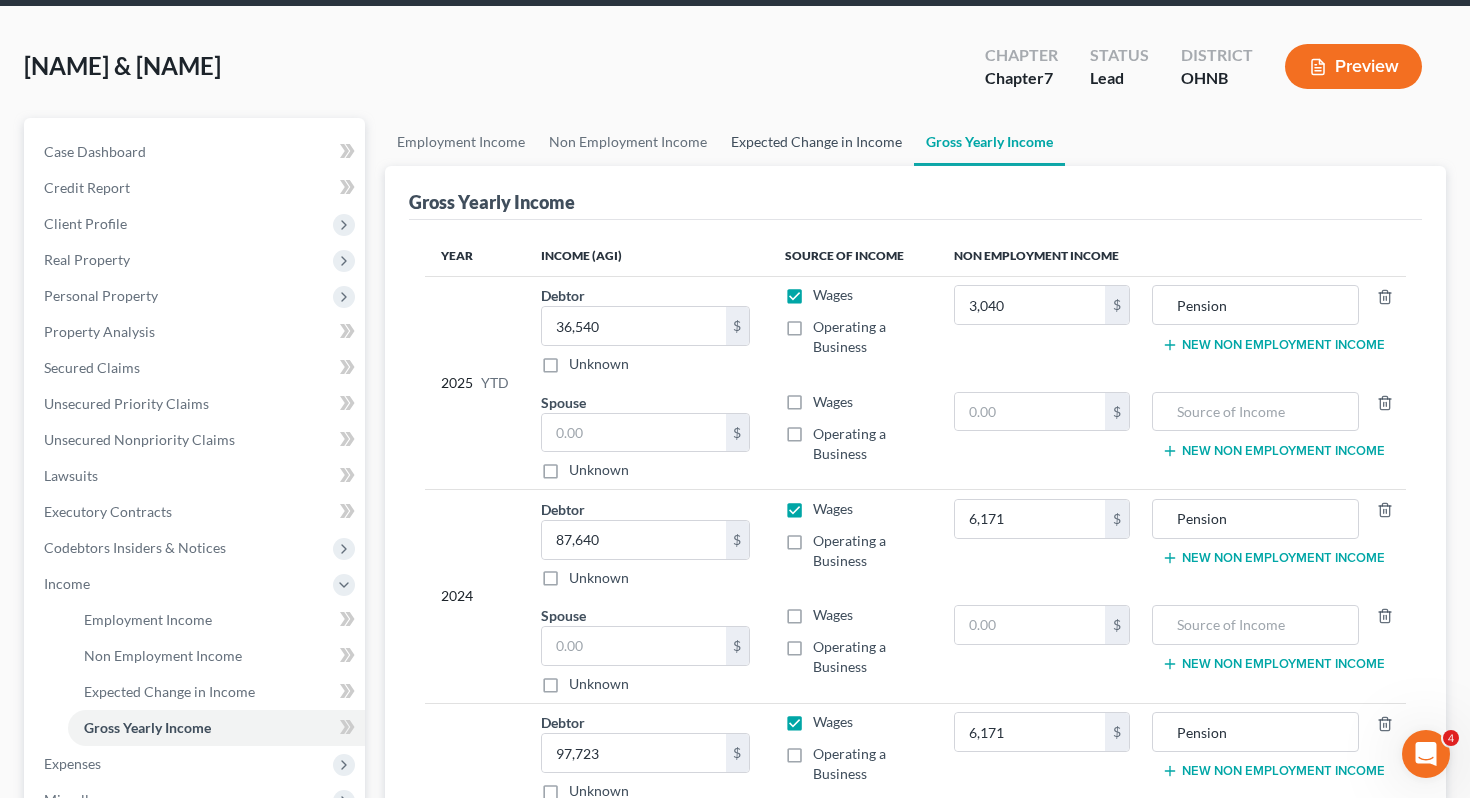 click on "Expected Change in Income" at bounding box center (816, 142) 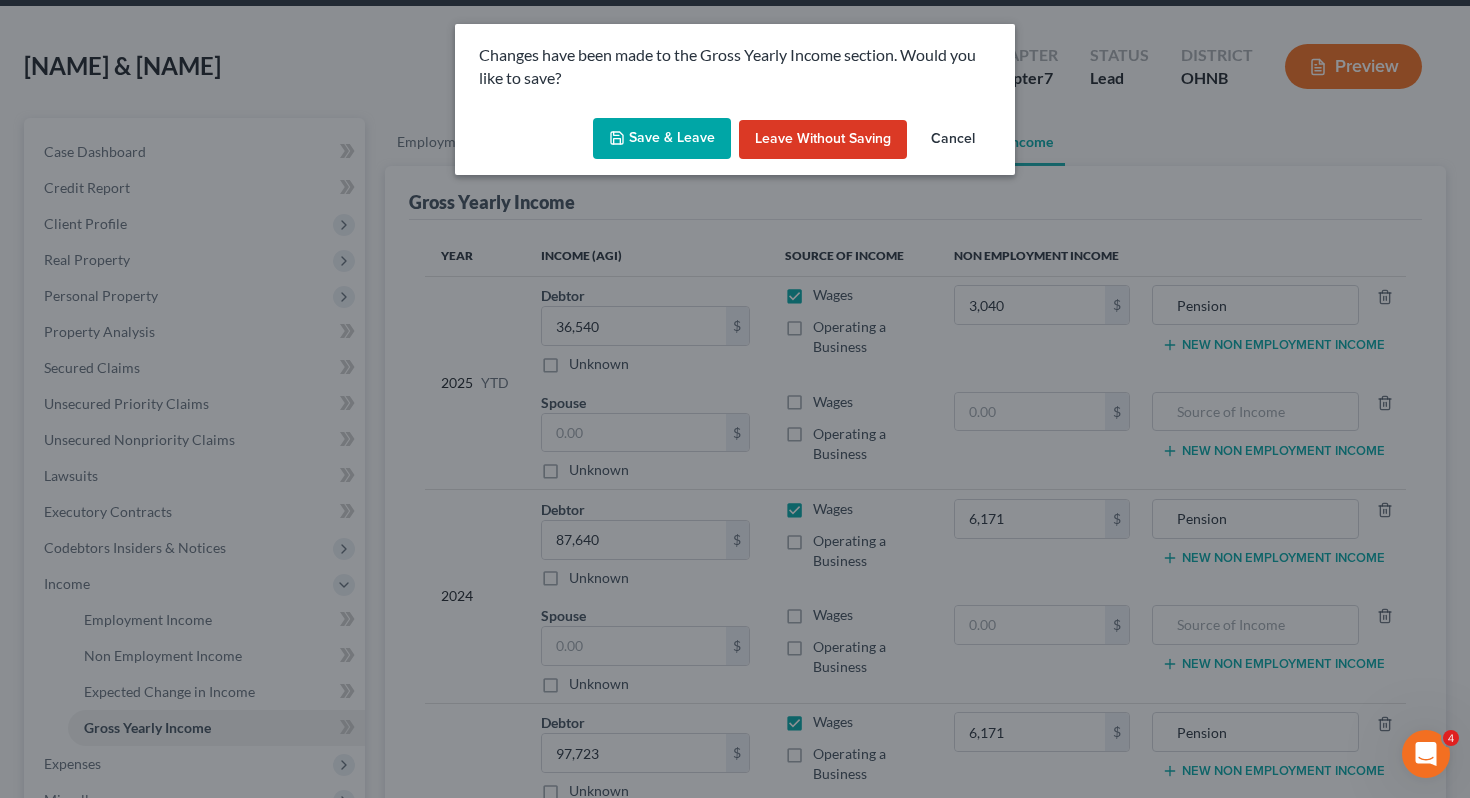click 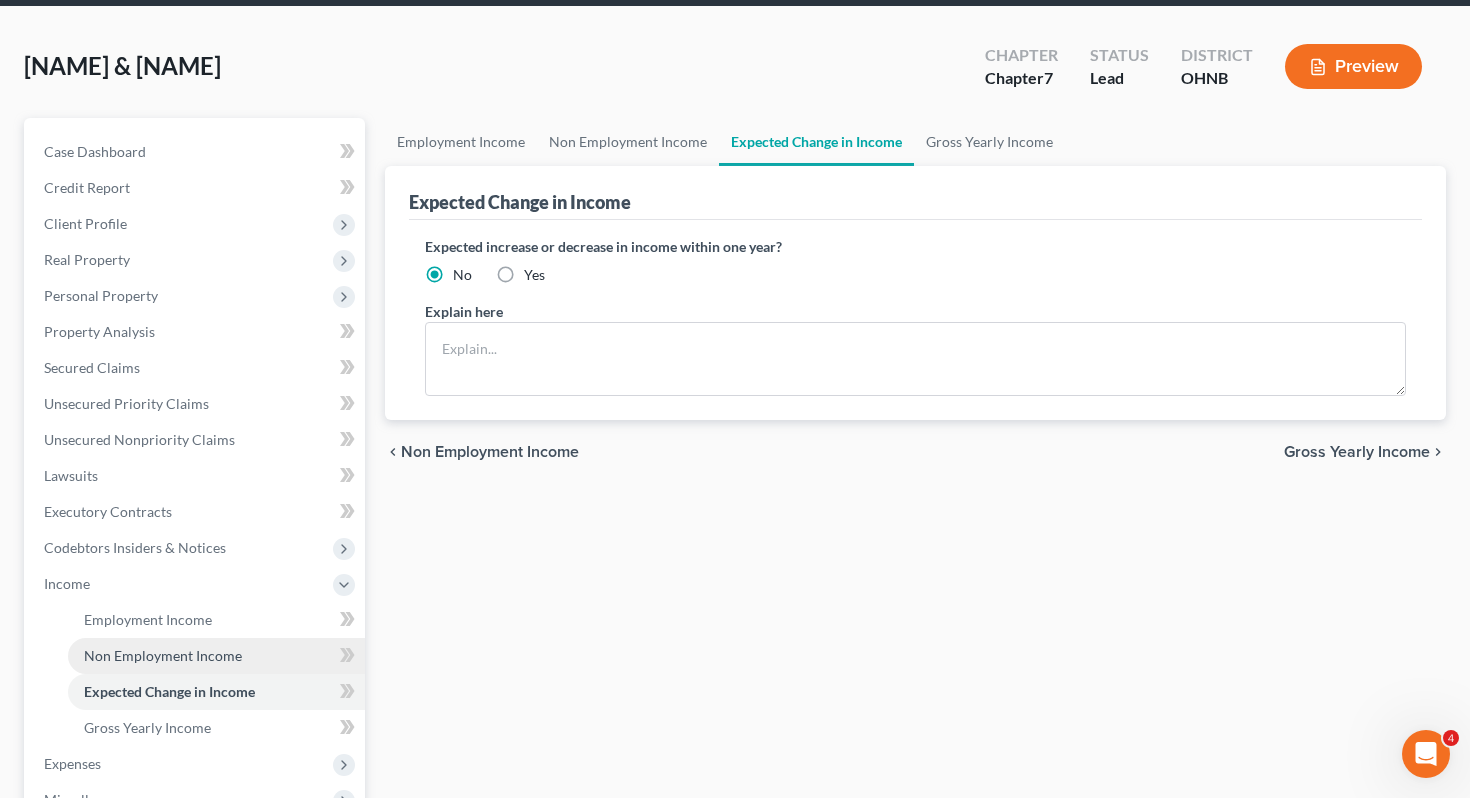 scroll, scrollTop: 73, scrollLeft: 0, axis: vertical 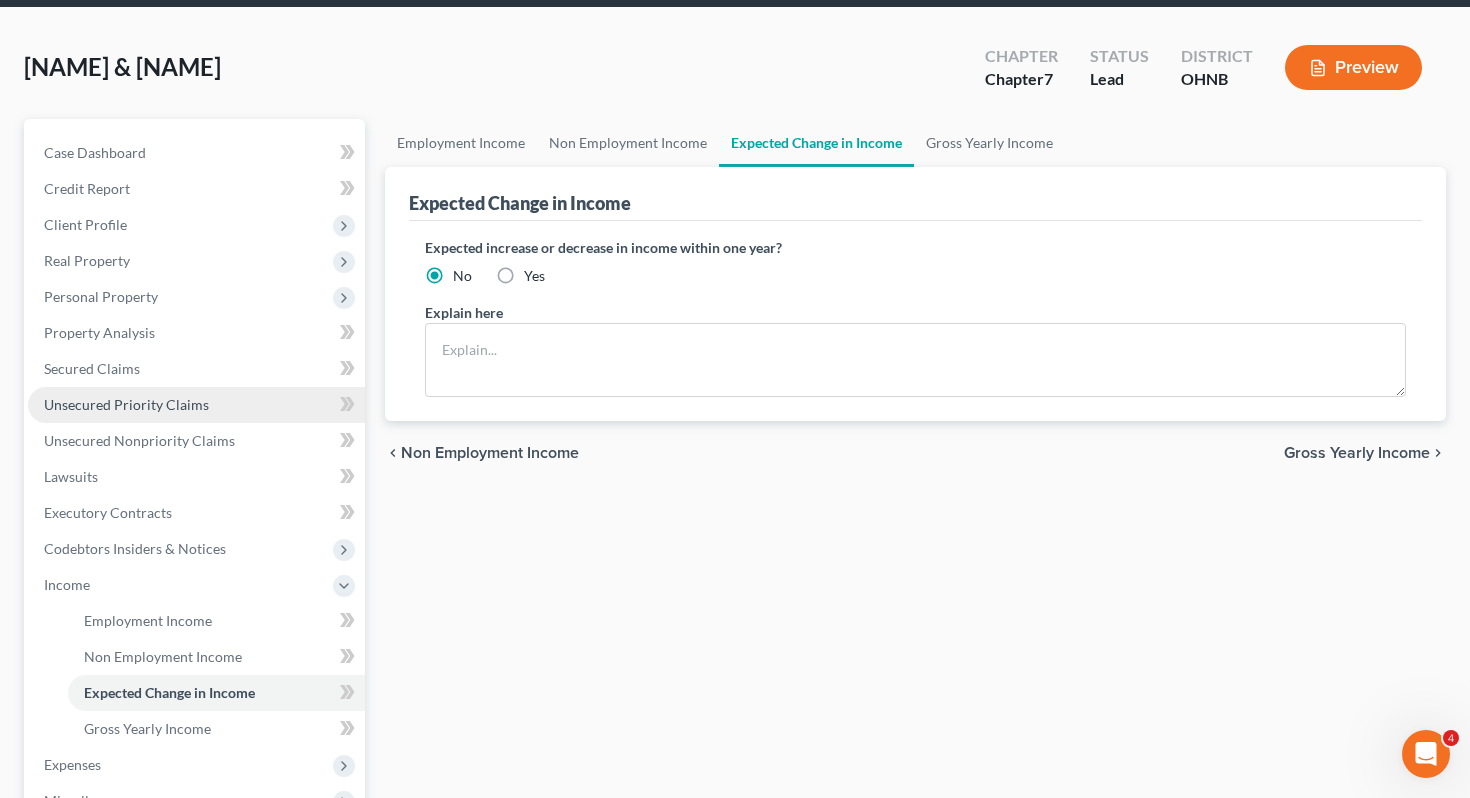 click on "Unsecured Priority Claims" at bounding box center (126, 404) 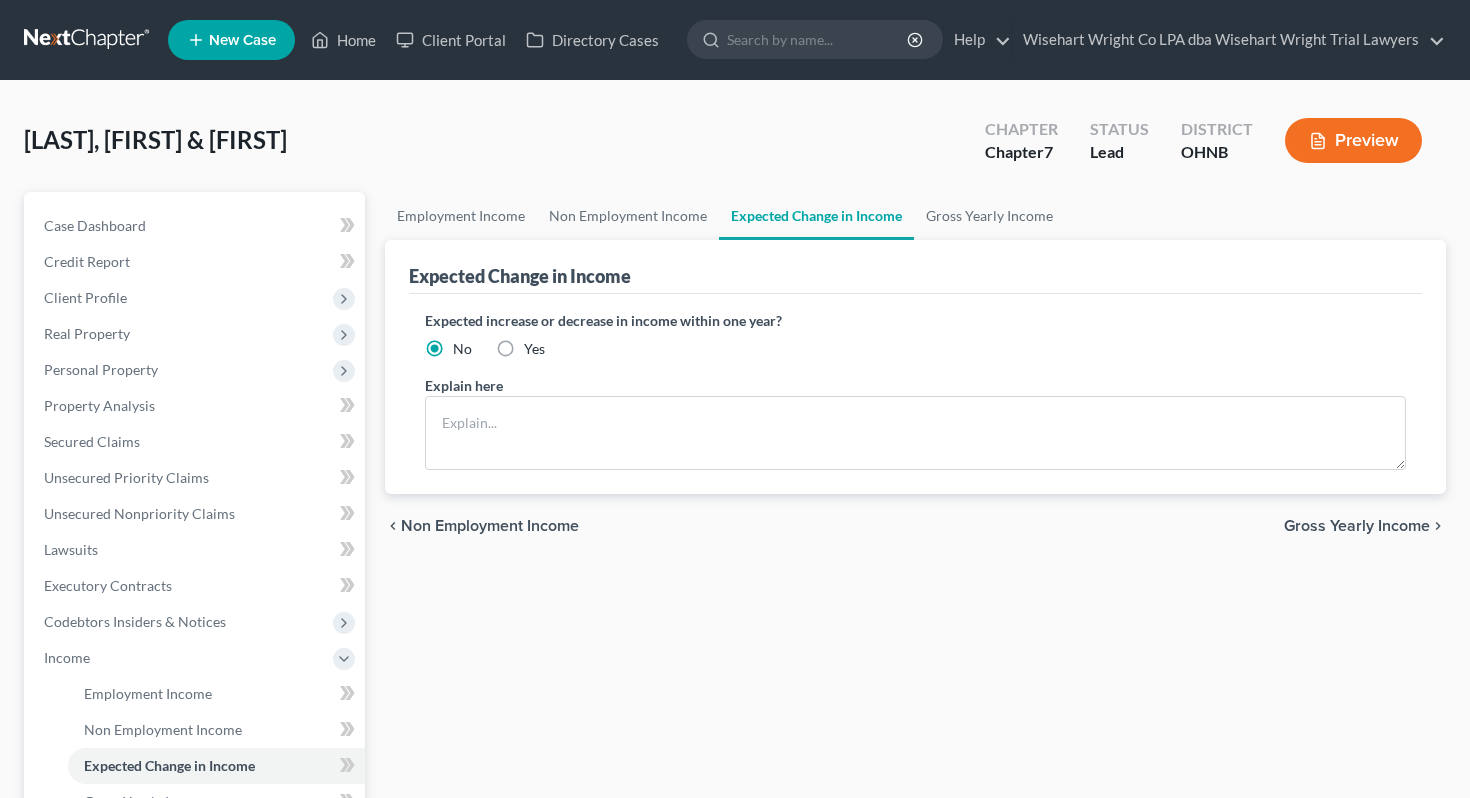 scroll, scrollTop: 73, scrollLeft: 0, axis: vertical 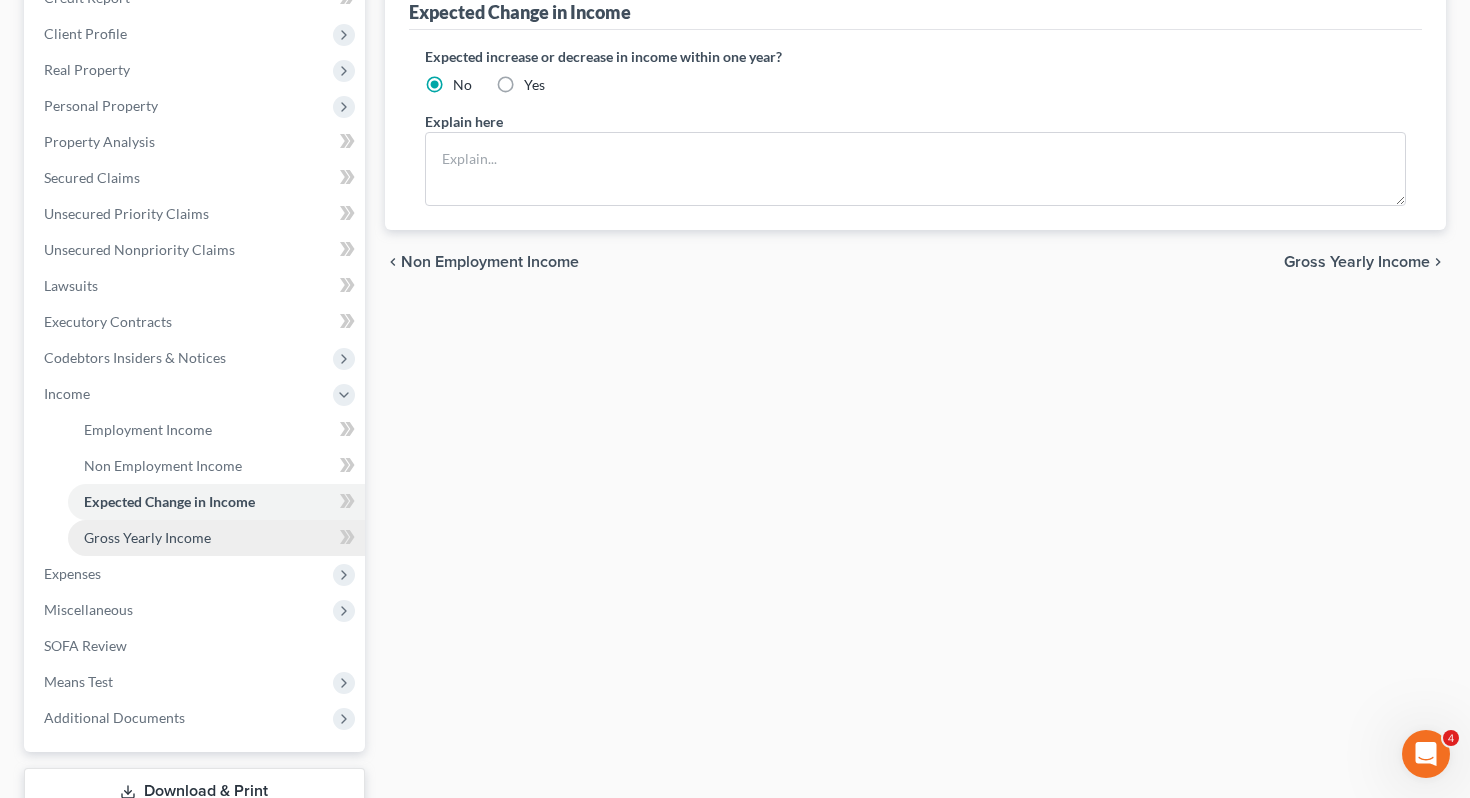 click on "Gross Yearly Income" at bounding box center [216, 538] 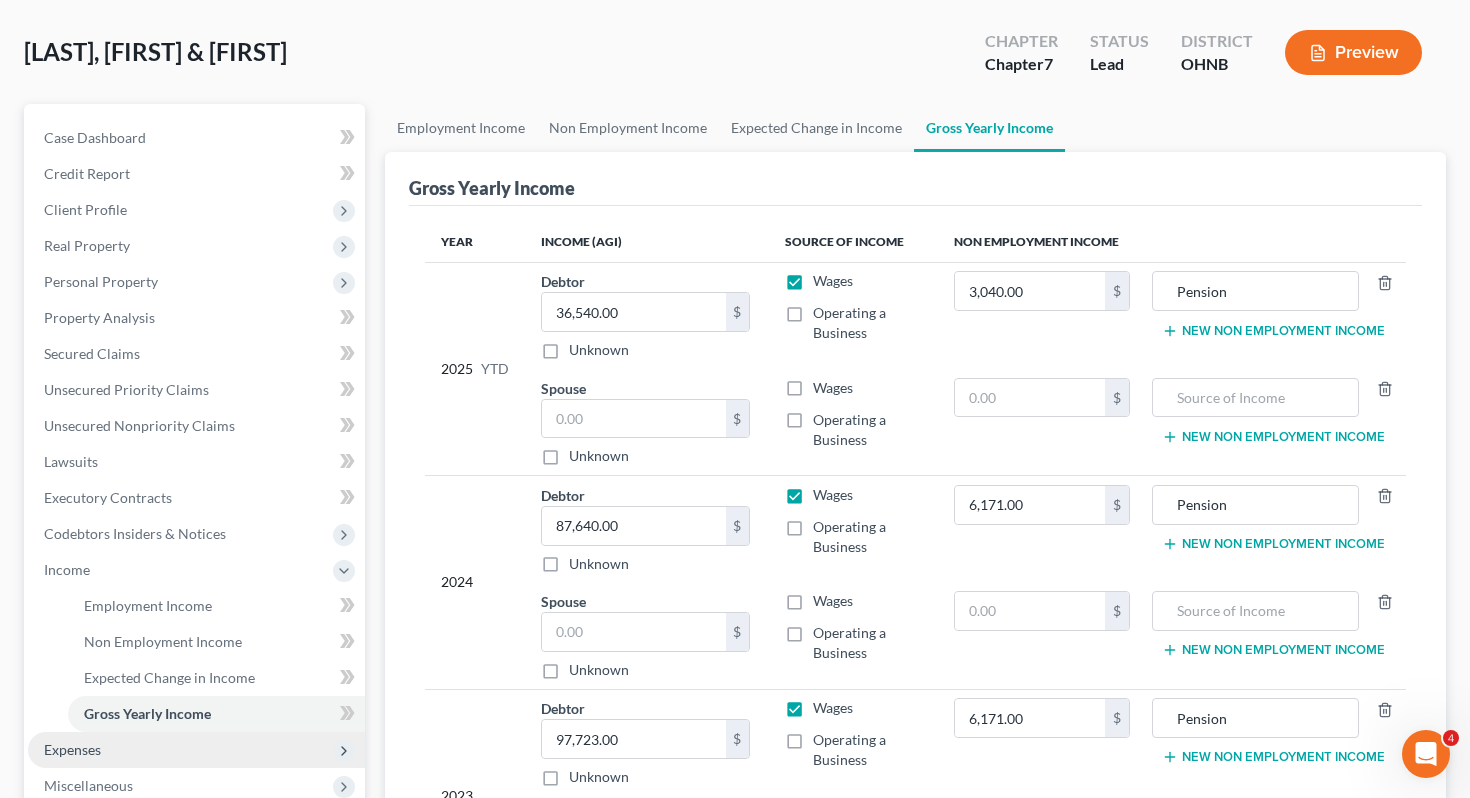 scroll, scrollTop: 90, scrollLeft: 0, axis: vertical 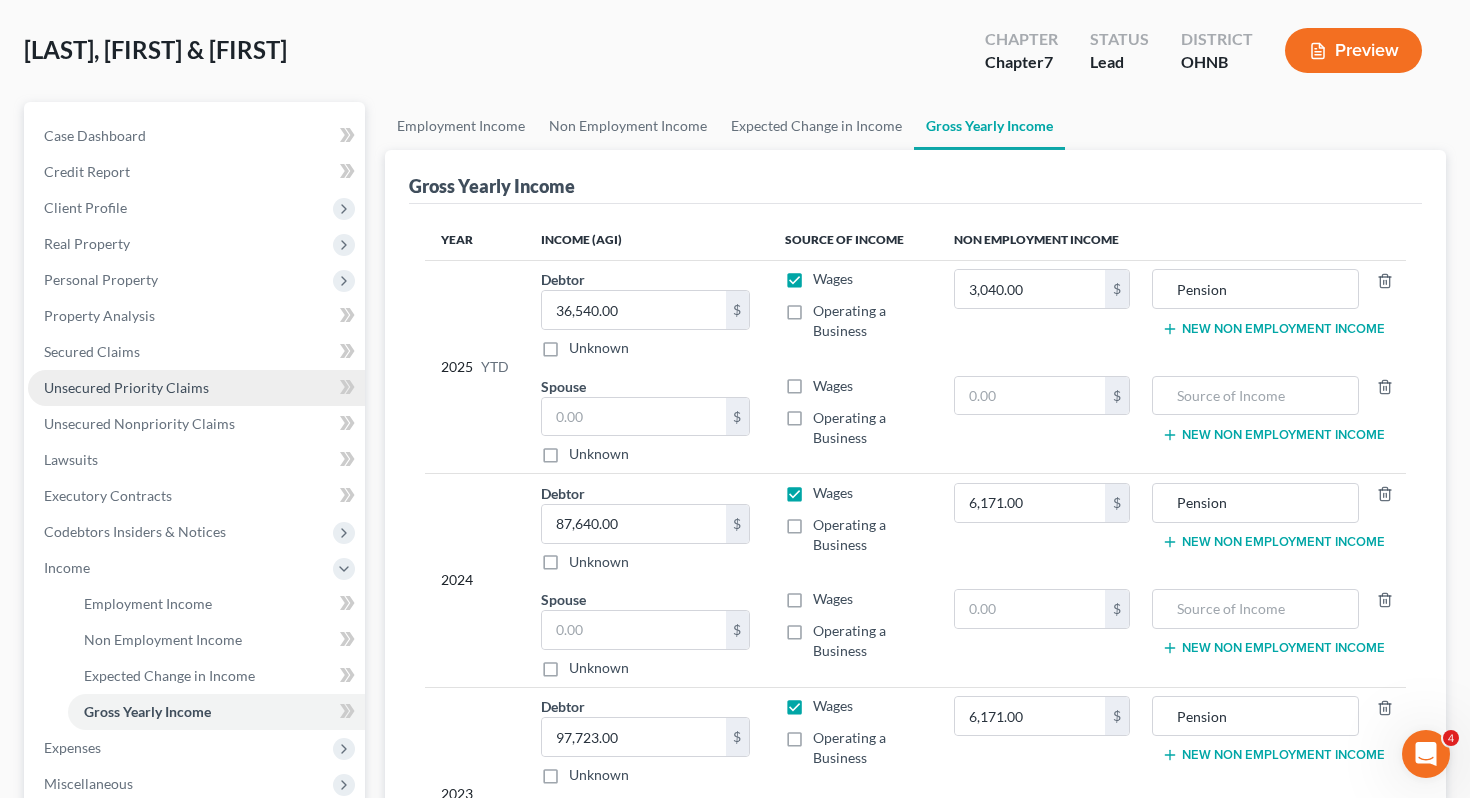 click on "Unsecured Priority Claims" at bounding box center (196, 388) 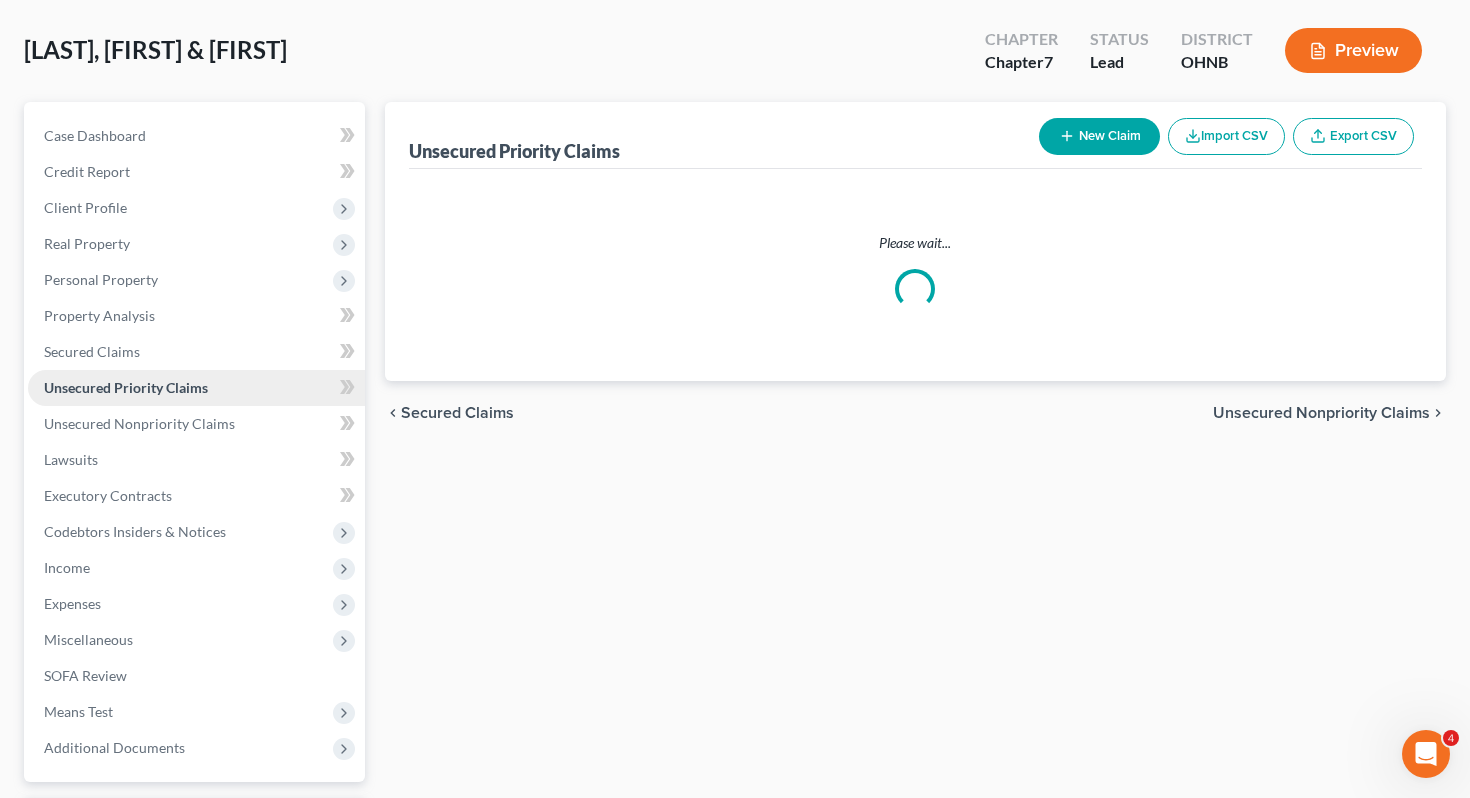 scroll, scrollTop: 0, scrollLeft: 0, axis: both 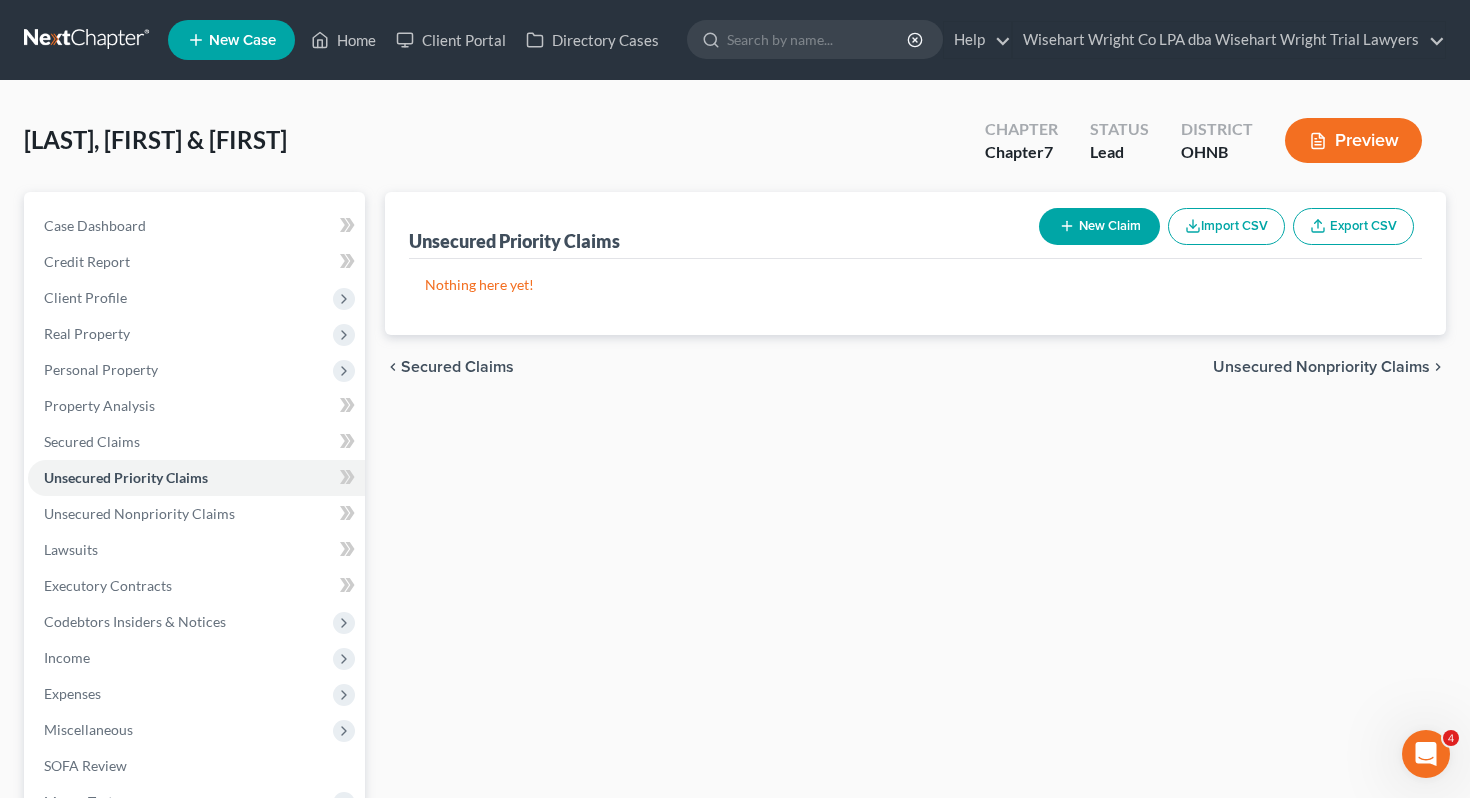 click on "New Claim" at bounding box center (1099, 226) 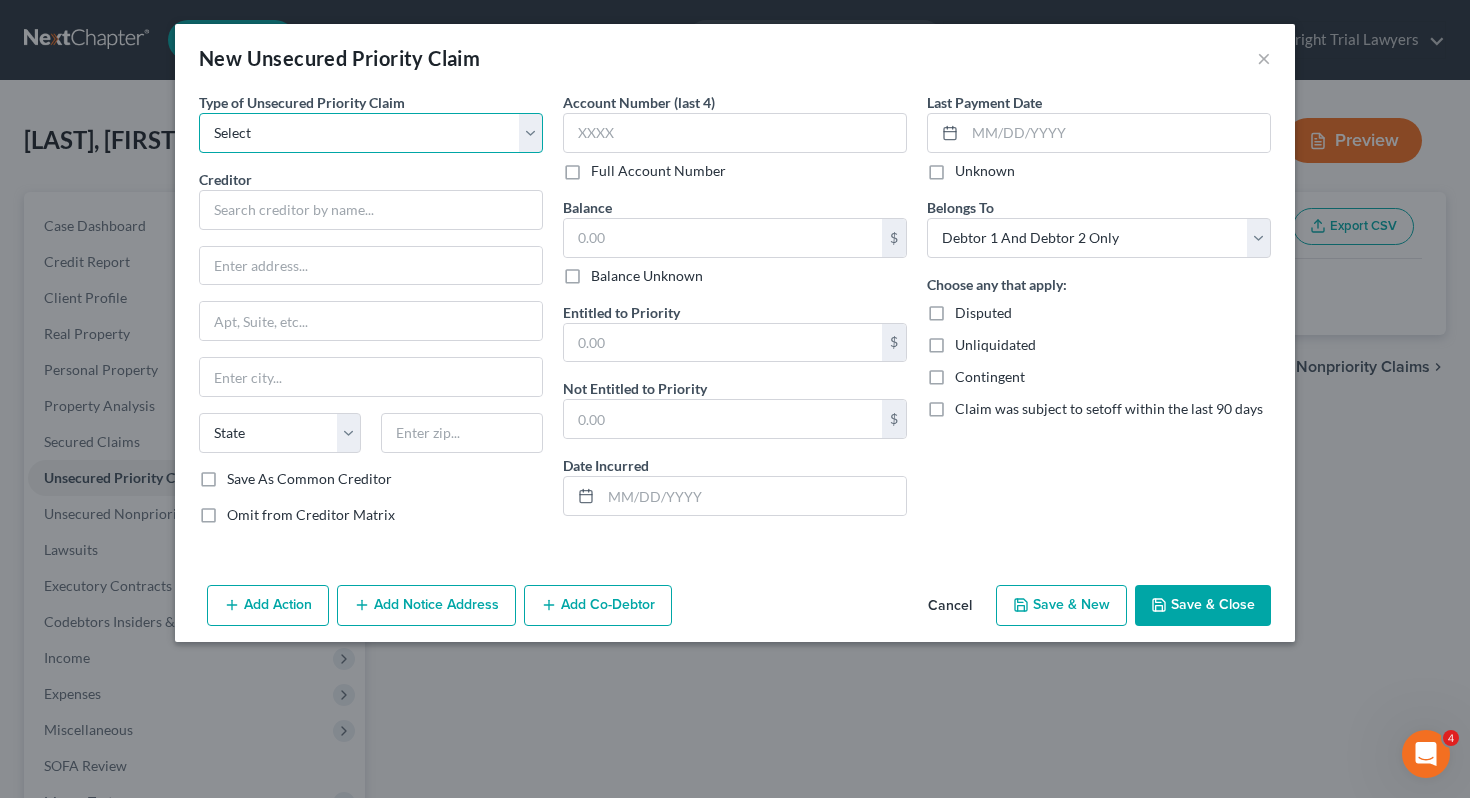 click on "Select Taxes & Other Government Units Domestic Support Obligations Extensions of credit in an involuntary case Wages, Salaries, Commissions Contributions to employee benefits Certain farmers and fisherman Deposits by individuals Commitments to maintain capitals Claims for death or injury while intoxicated Other" at bounding box center [371, 133] 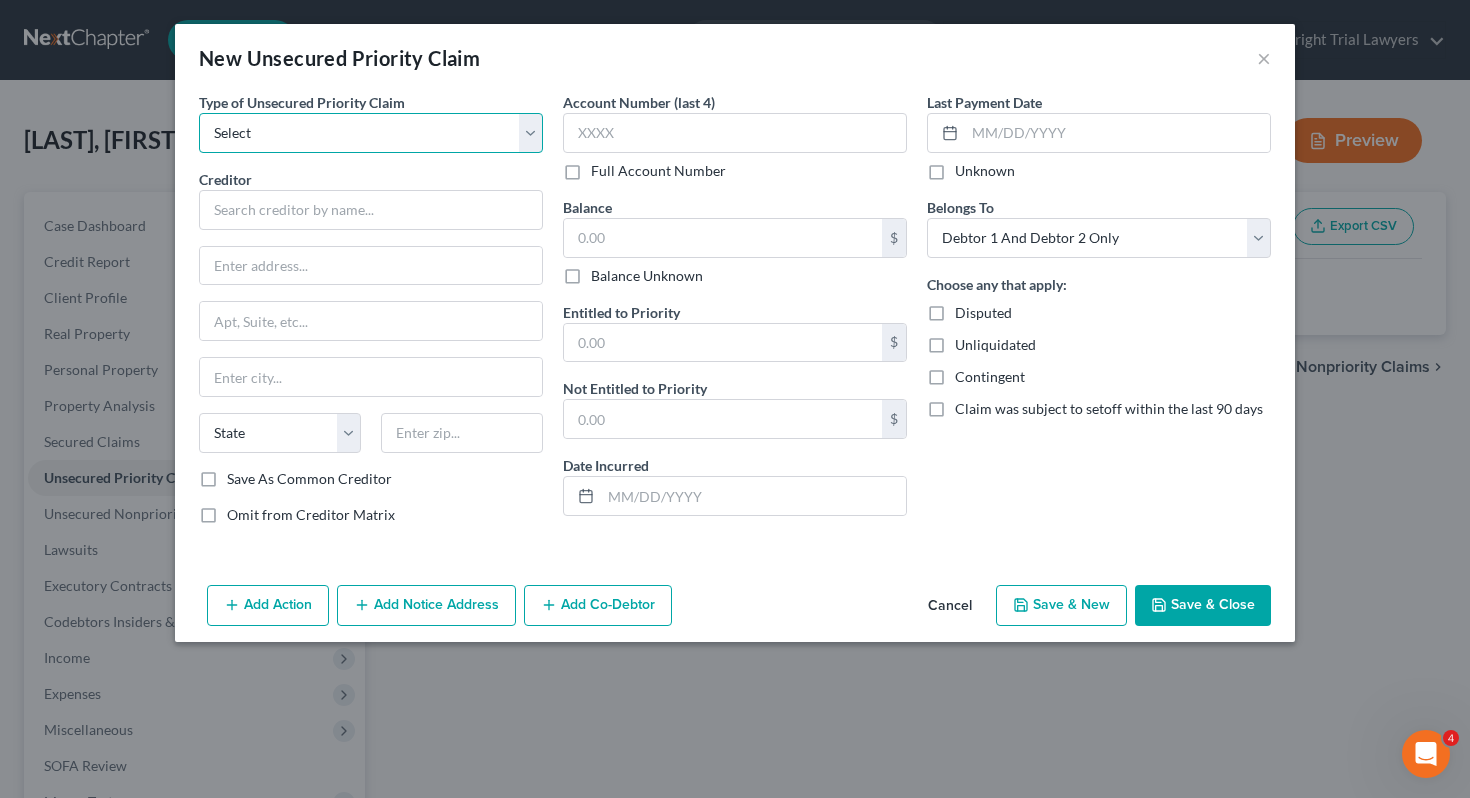 select on "0" 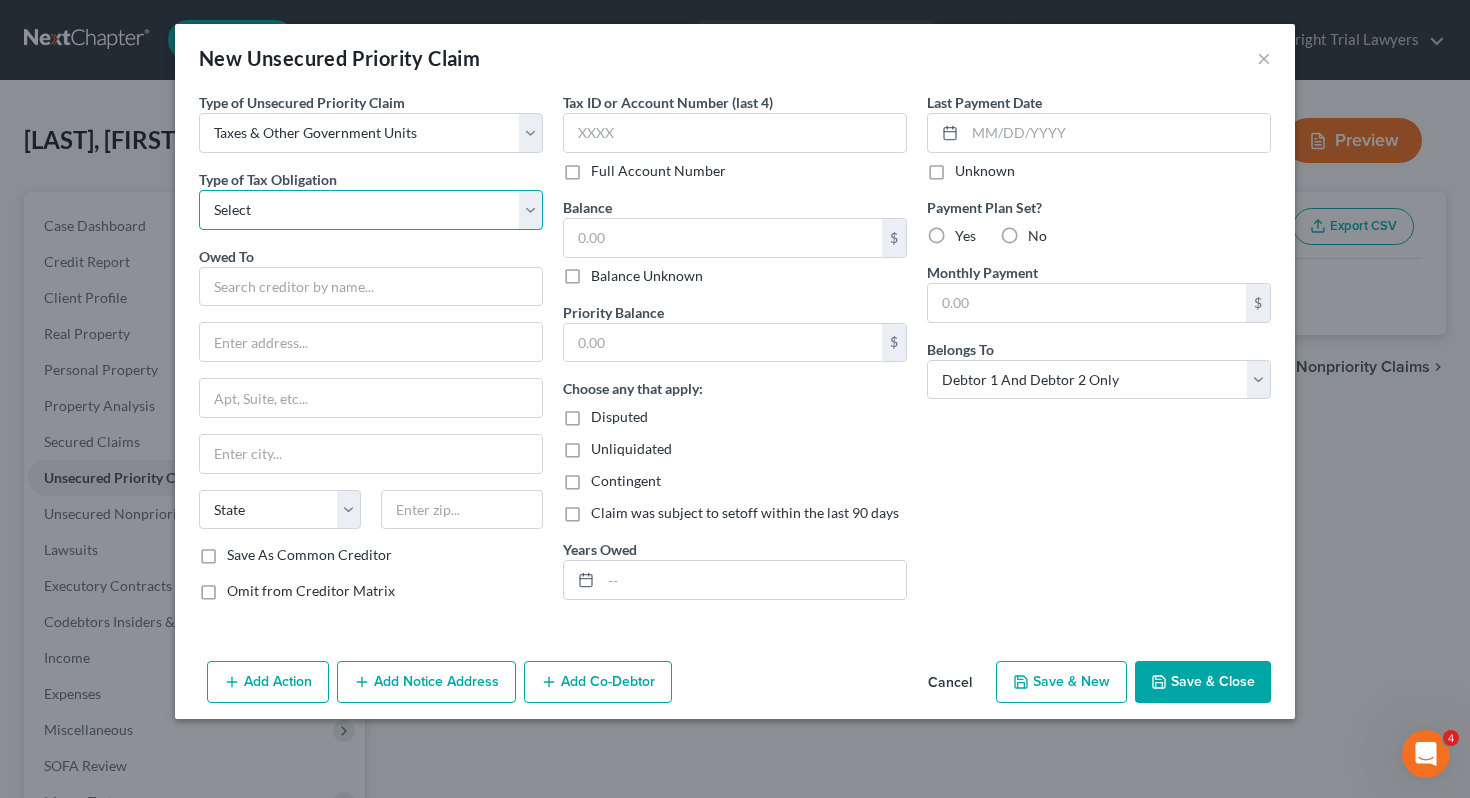 click on "Select Federal City State Franchise Tax Board Other" at bounding box center (371, 210) 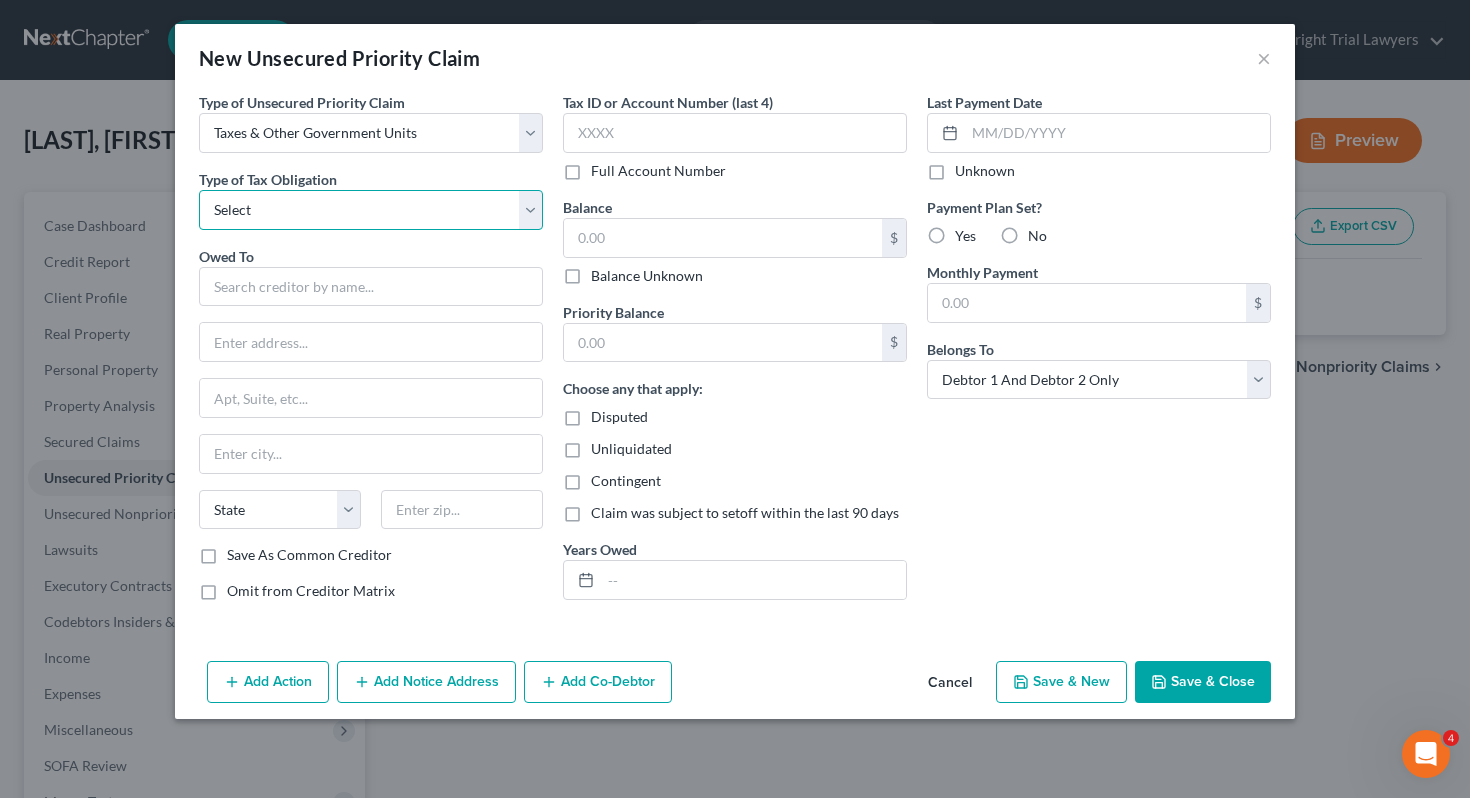 select on "0" 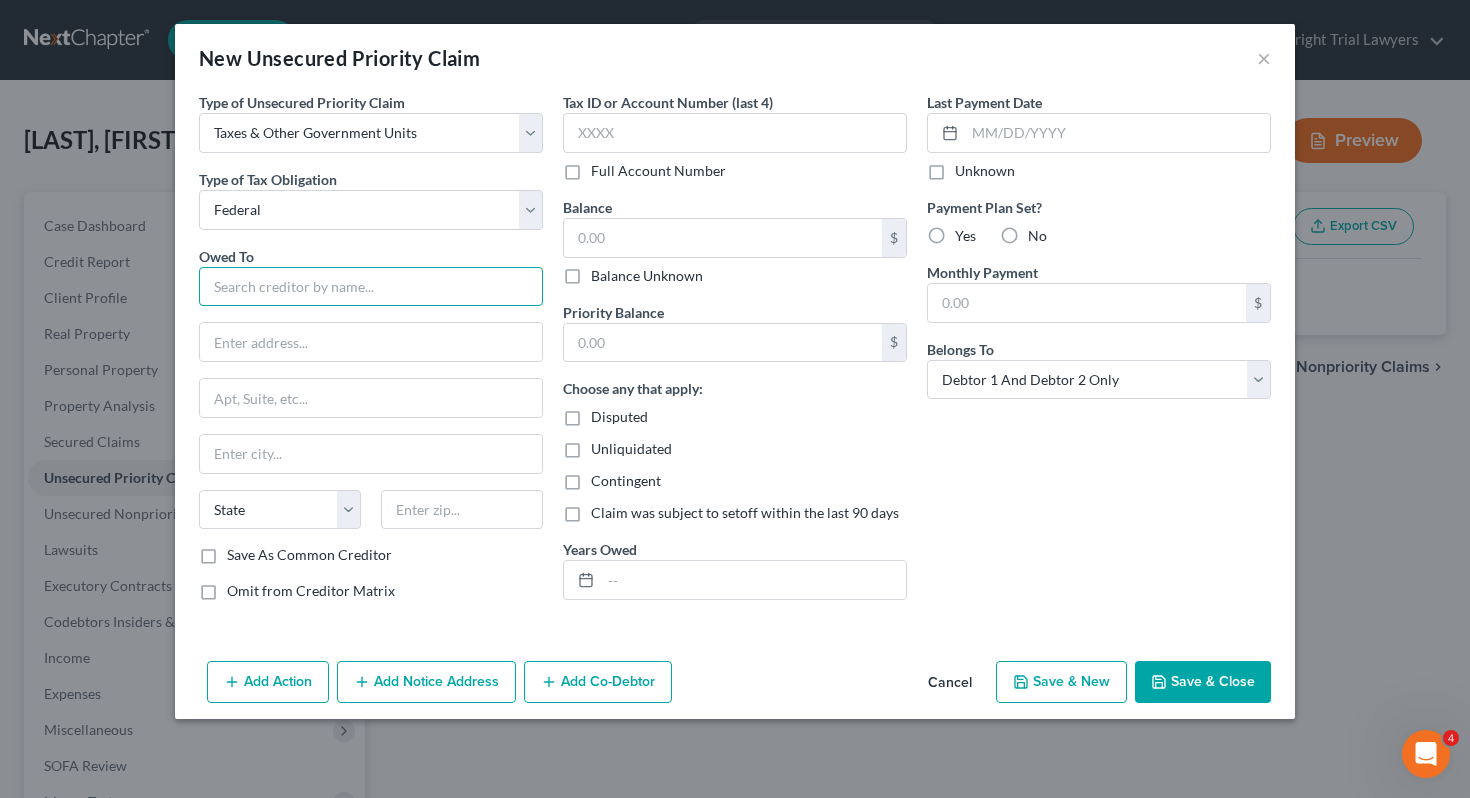 click at bounding box center (371, 287) 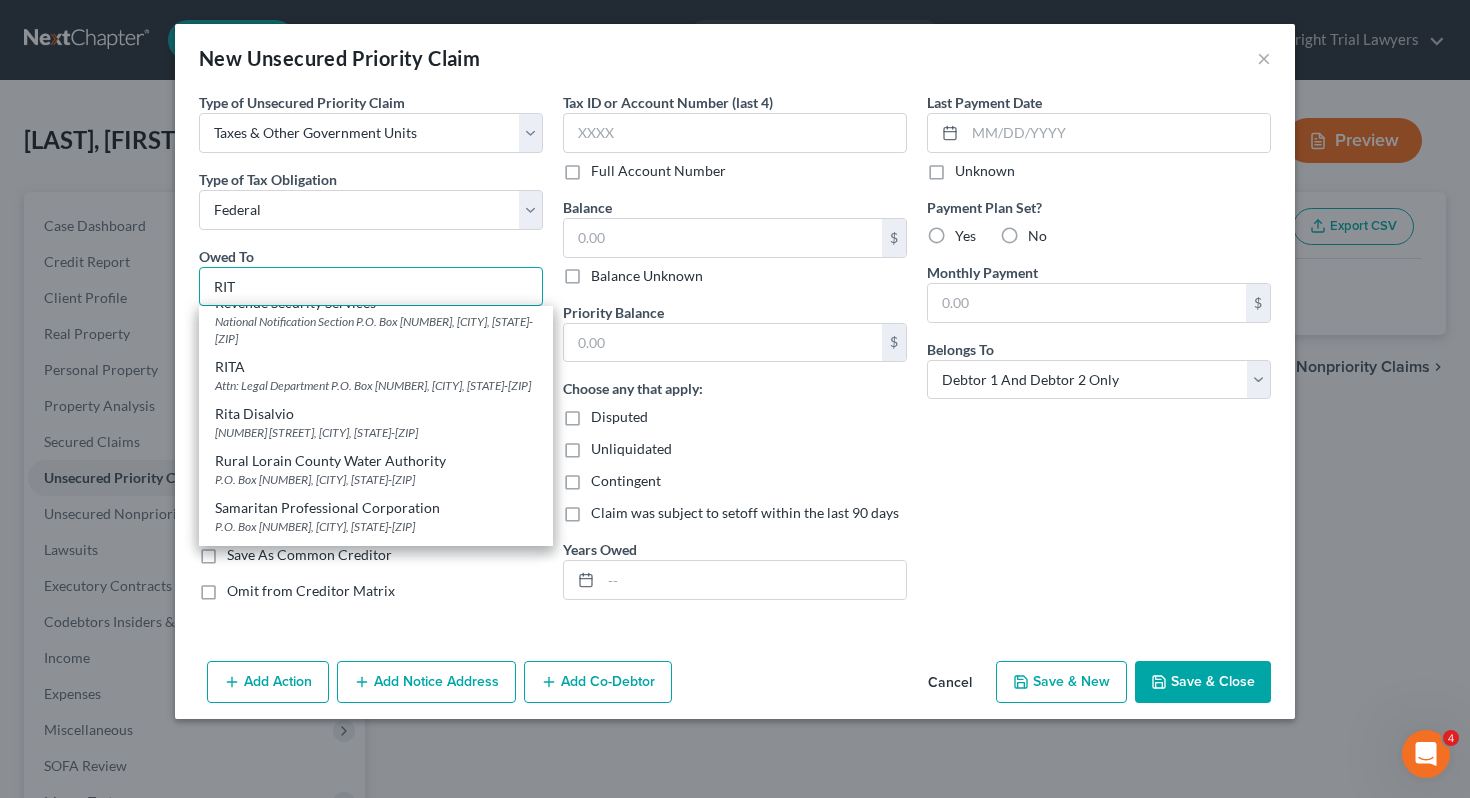 scroll, scrollTop: 1100, scrollLeft: 0, axis: vertical 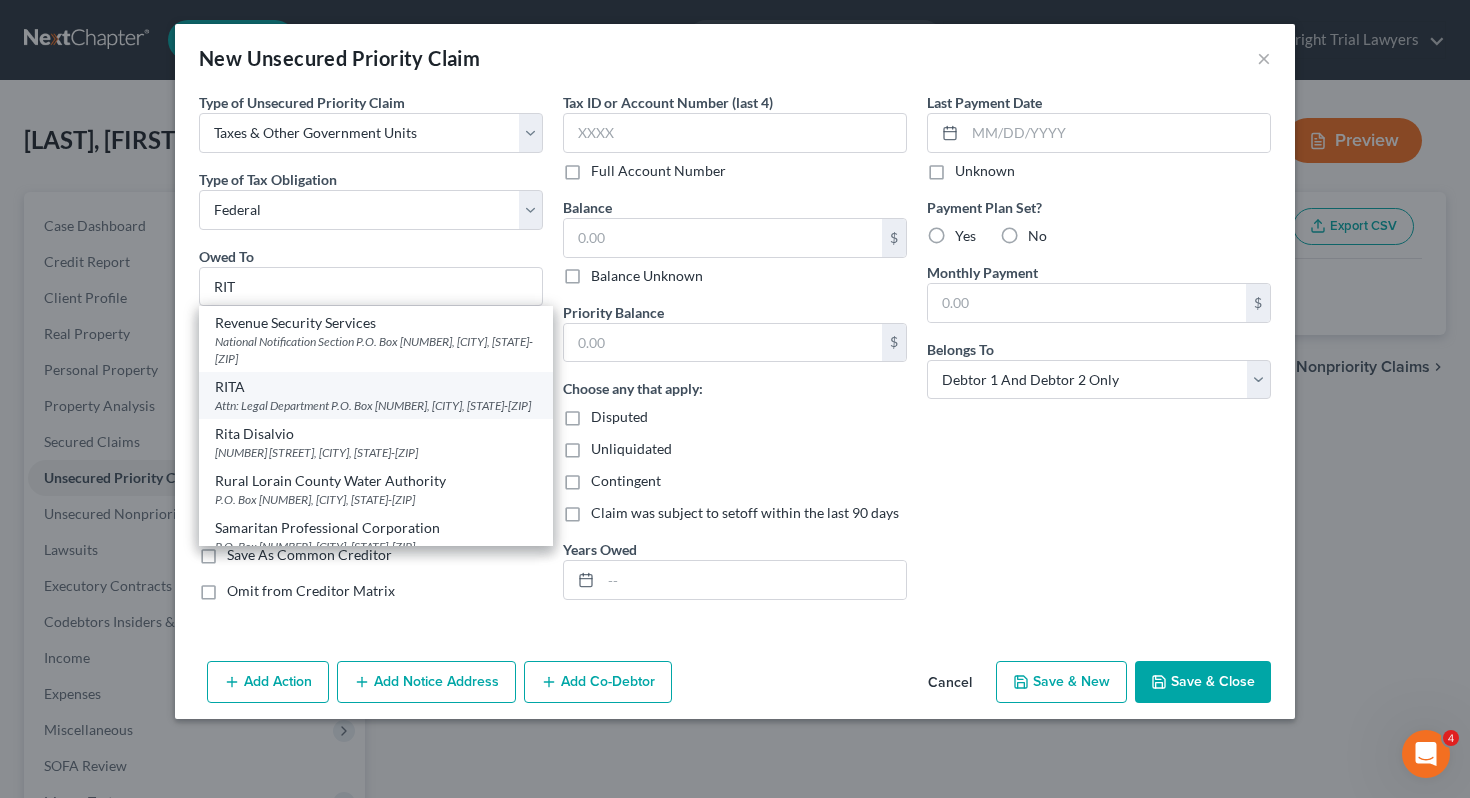 click on "Attn: Legal Department P.O. Box [NUMBER], [CITY], [STATE]-[ZIP]" at bounding box center [376, 405] 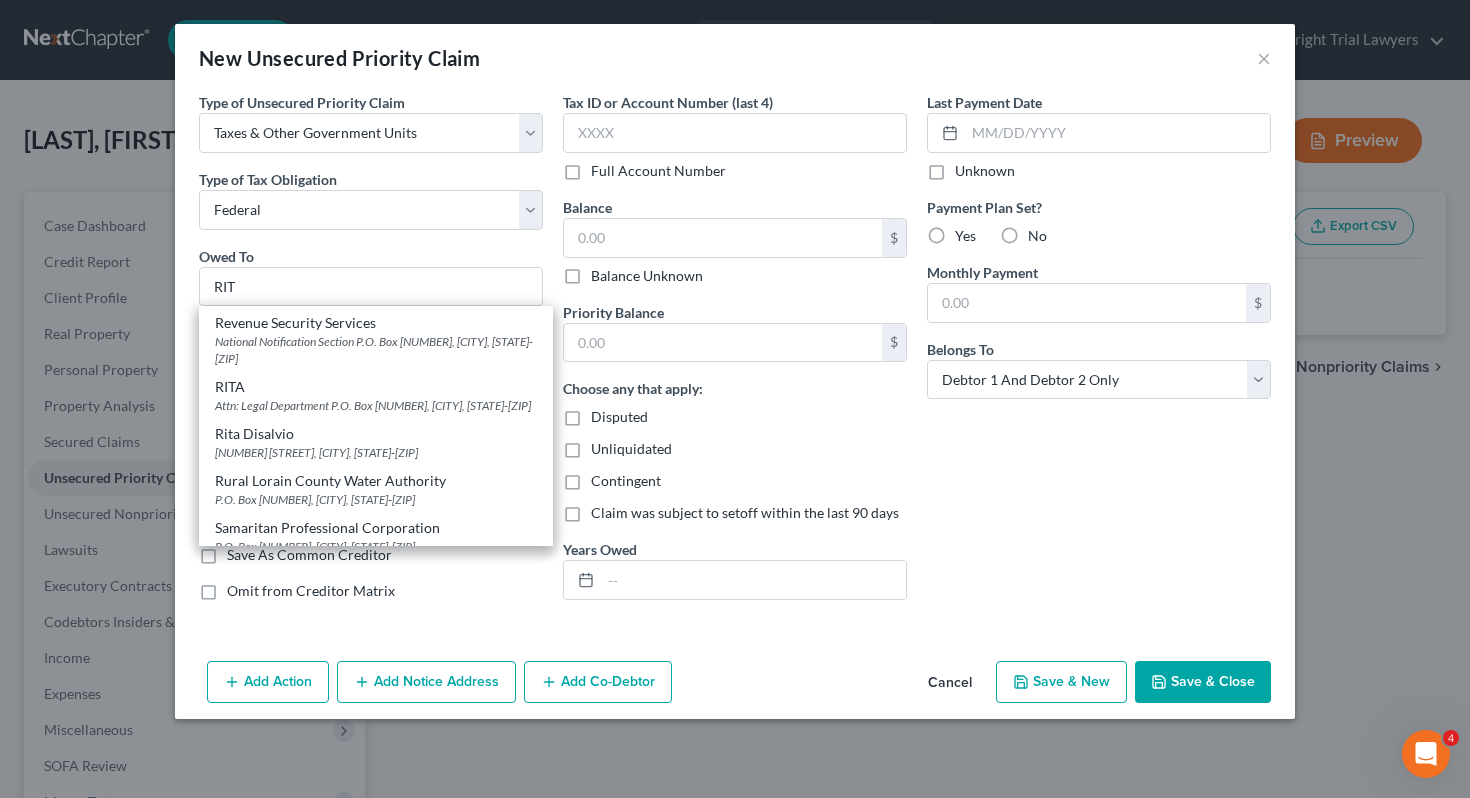 type on "RITA" 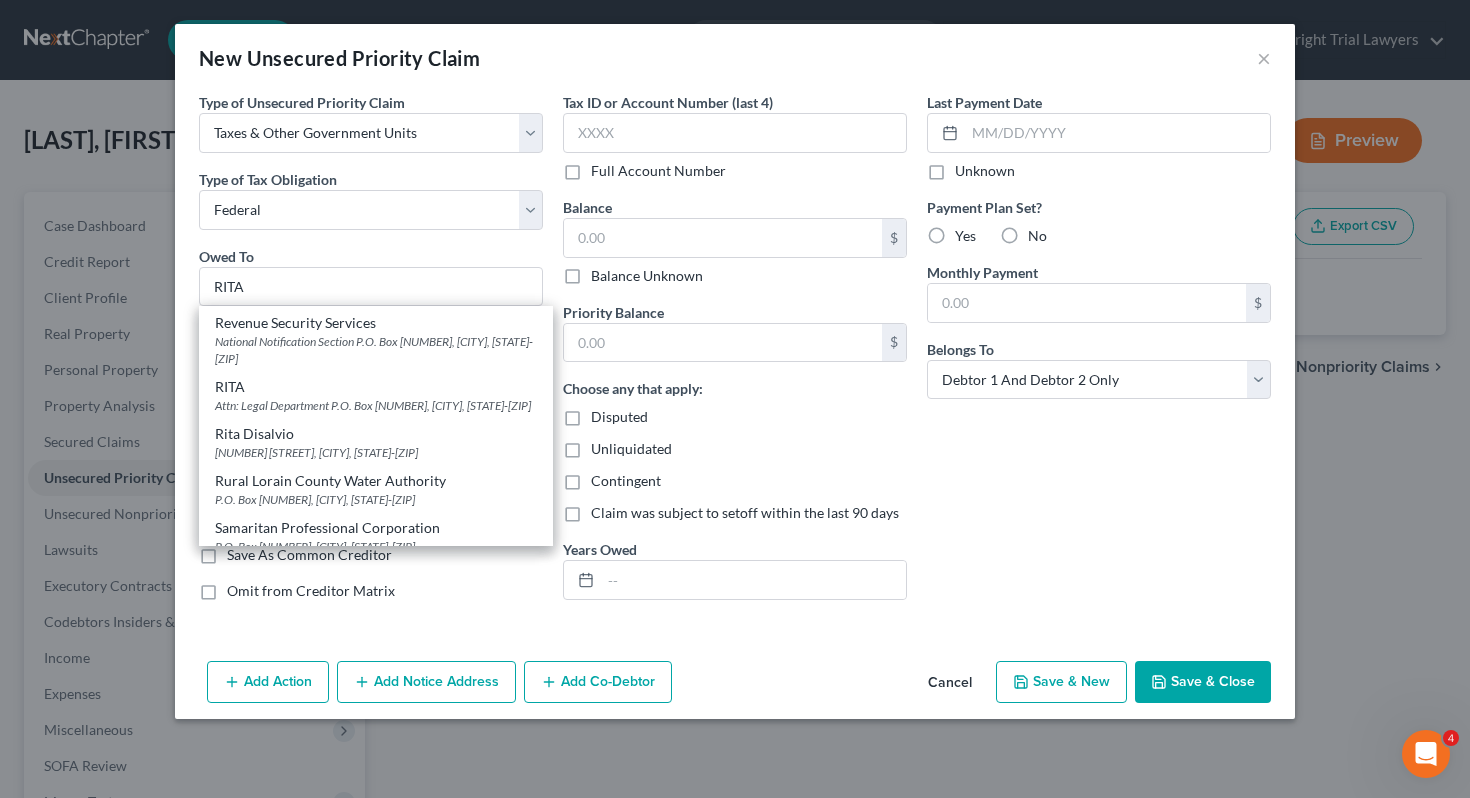 scroll, scrollTop: 0, scrollLeft: 0, axis: both 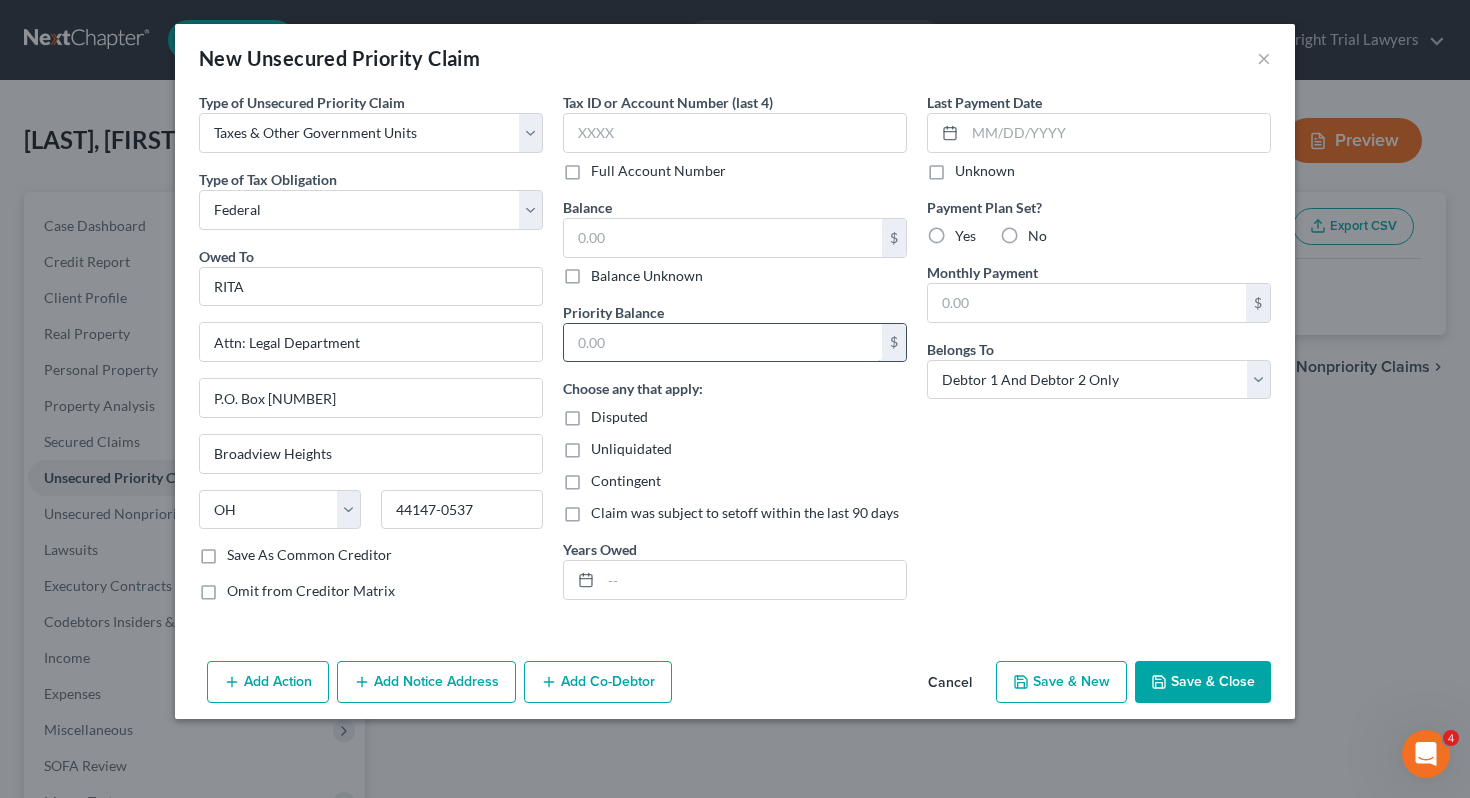 click at bounding box center [723, 343] 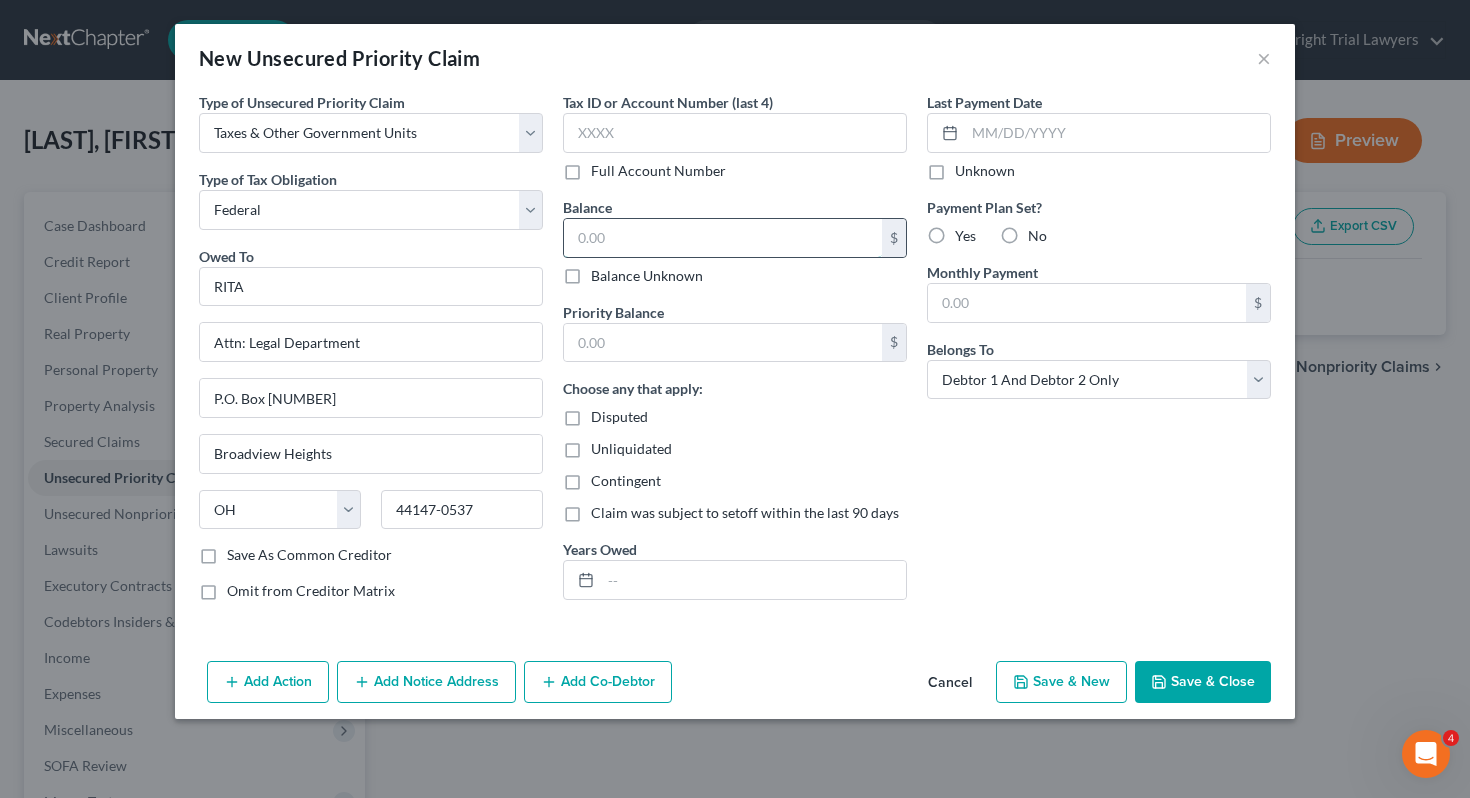 click at bounding box center (723, 238) 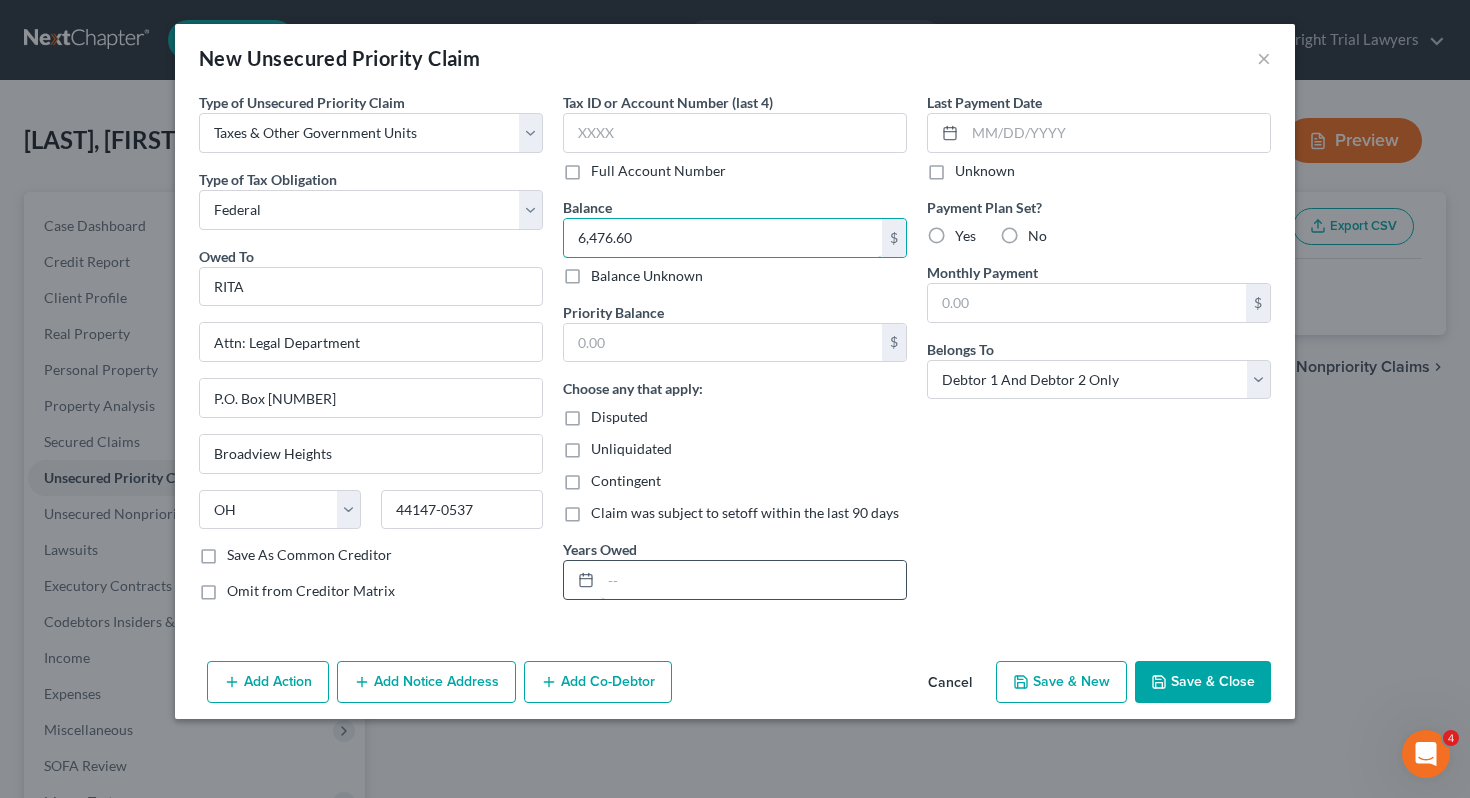 type on "6,476.60" 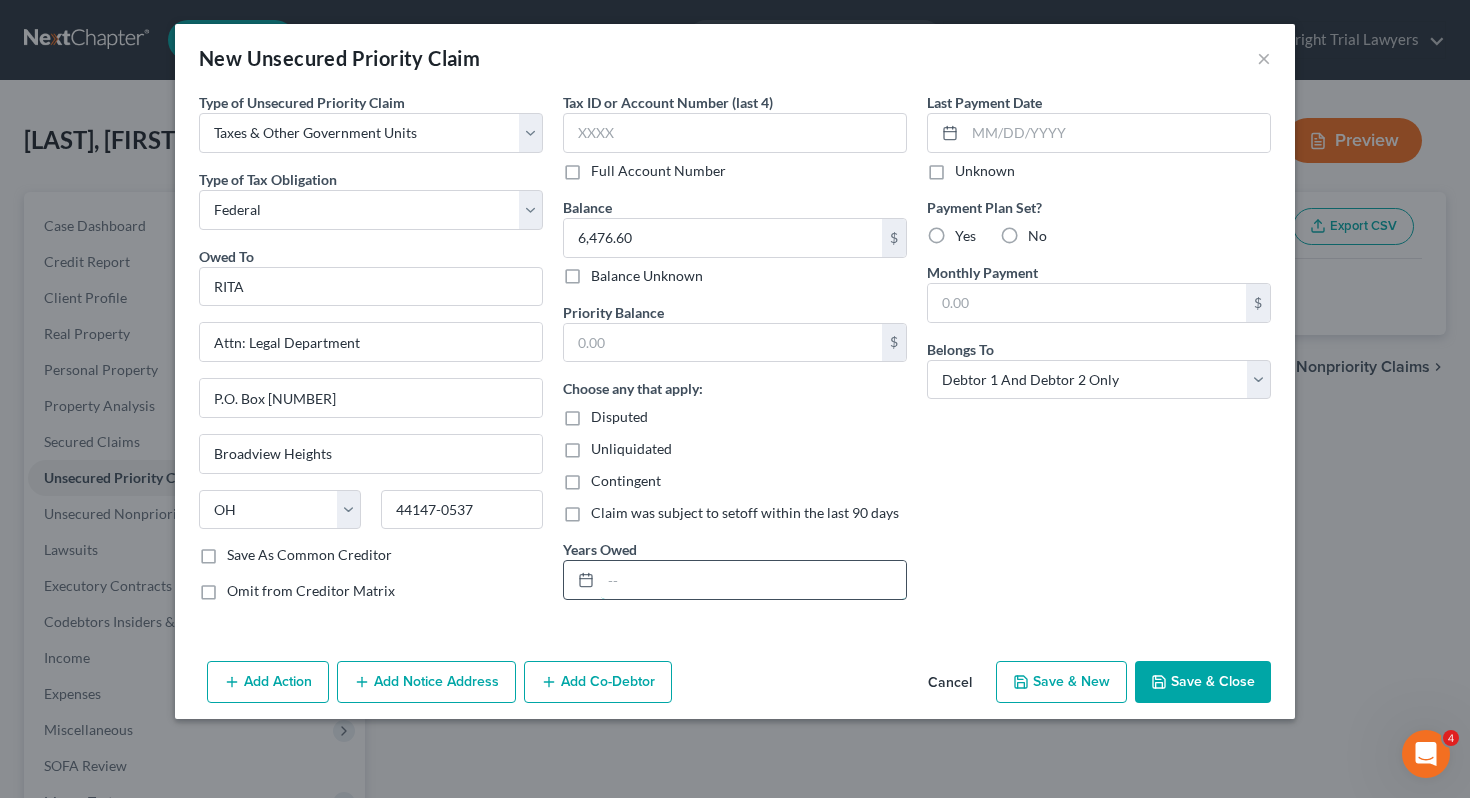 click at bounding box center (753, 580) 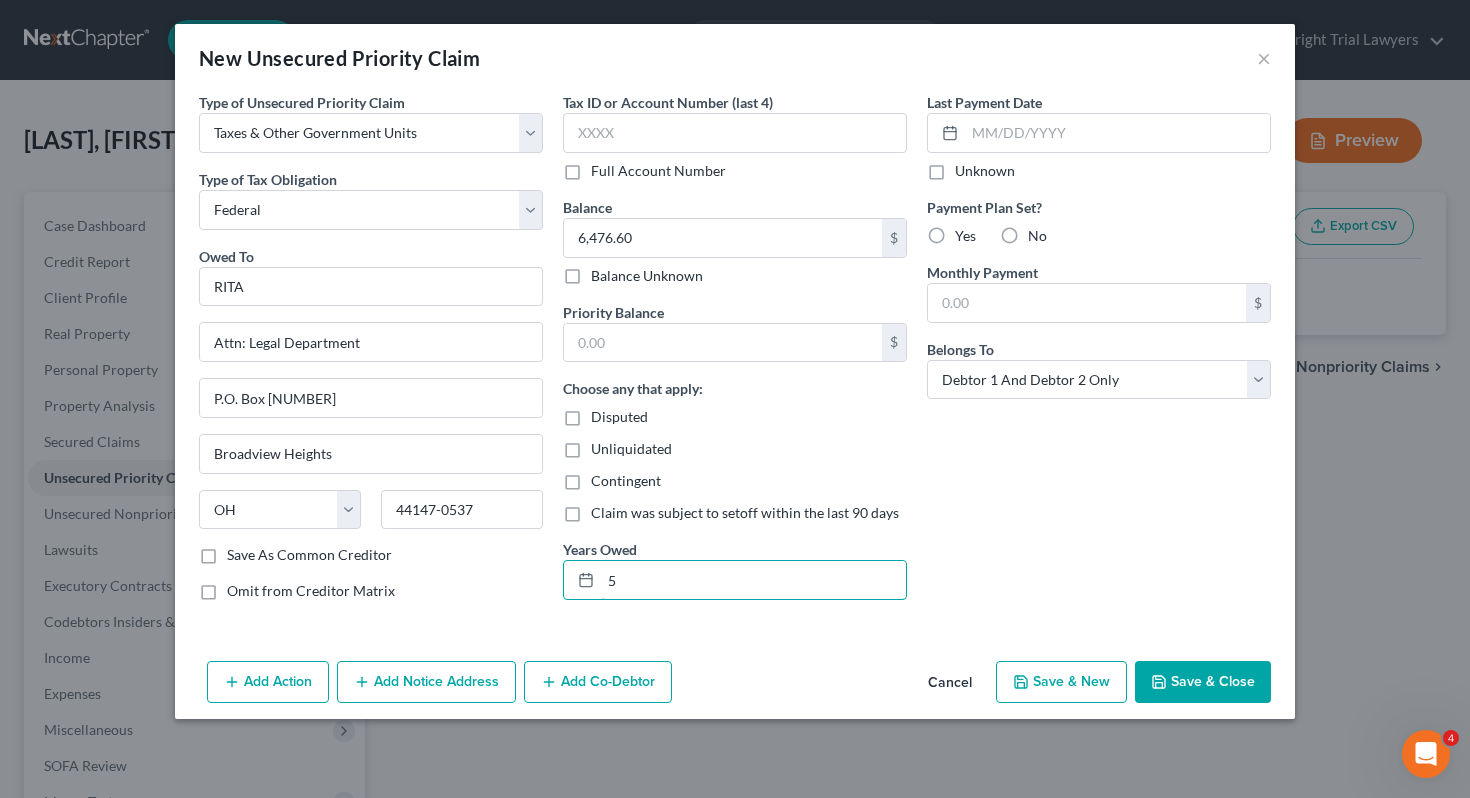type on "5" 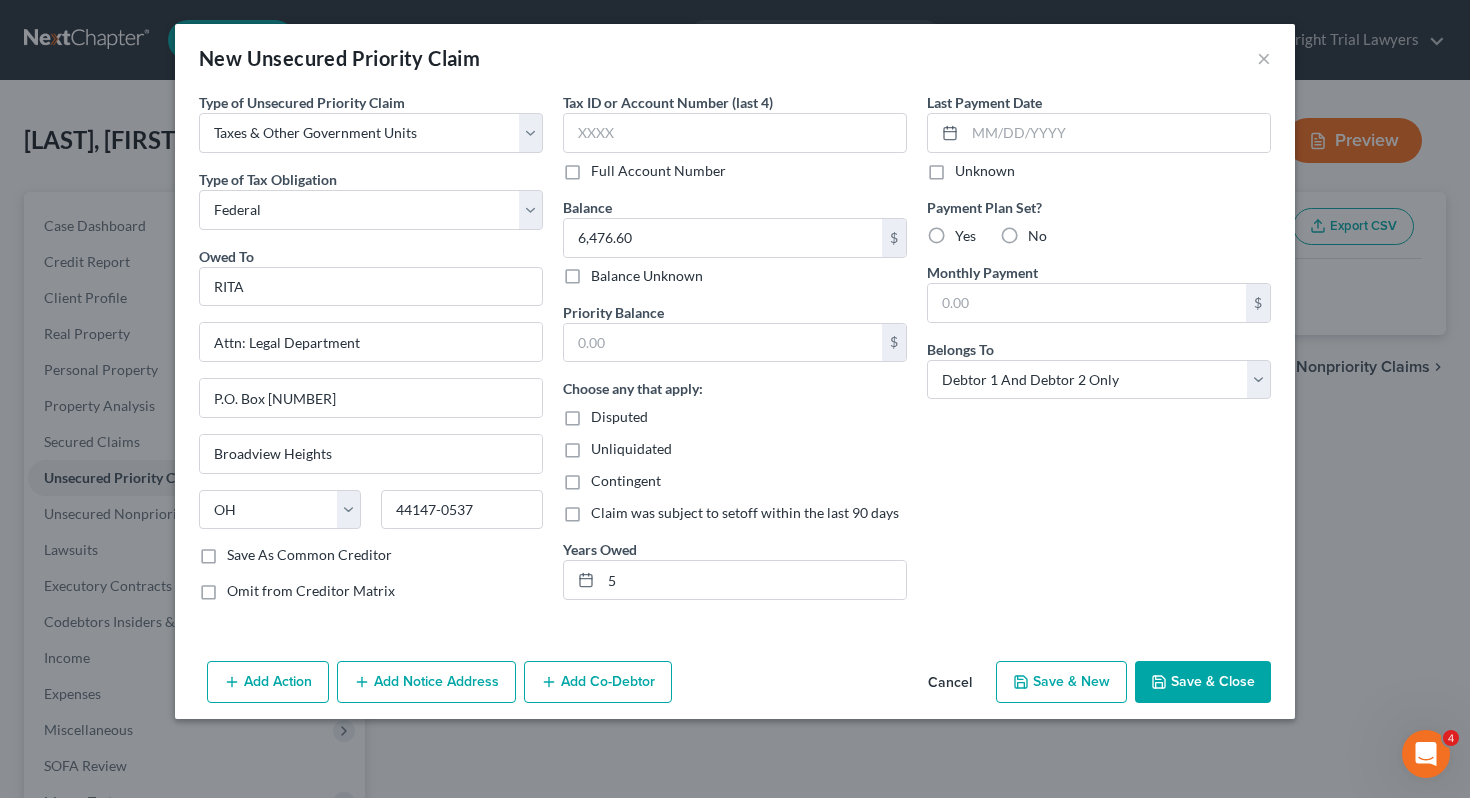 click on "Last Payment Date         Unknown Payment Plan Set? Yes No Monthly Payment $
Belongs To
*
Select Debtor 1 Only Debtor 2 Only Debtor 1 And Debtor 2 Only At Least One Of The Debtors And Another Community Property" at bounding box center (1099, 354) 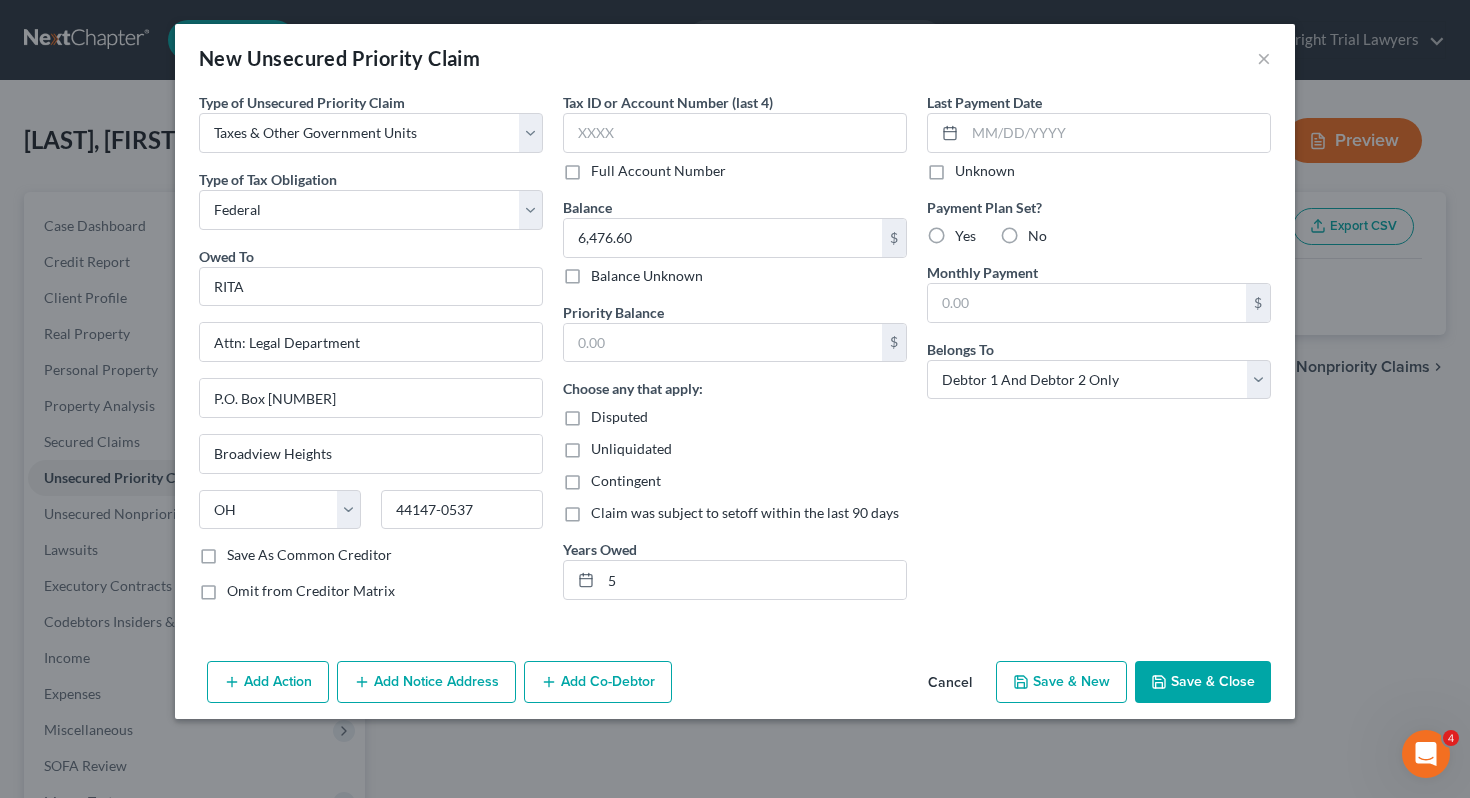 click on "Save & Close" at bounding box center (1203, 682) 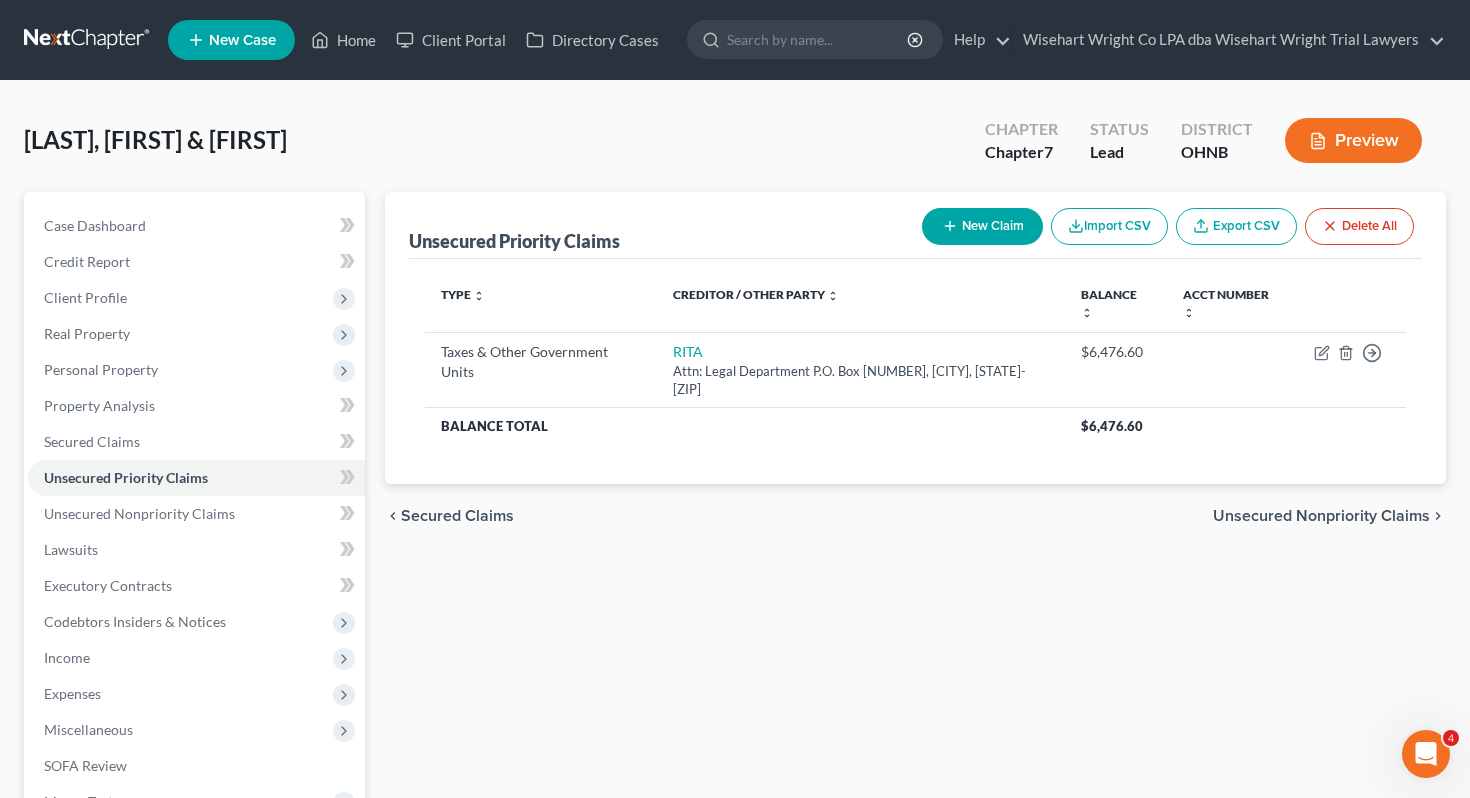 click on "New Claim" at bounding box center [982, 226] 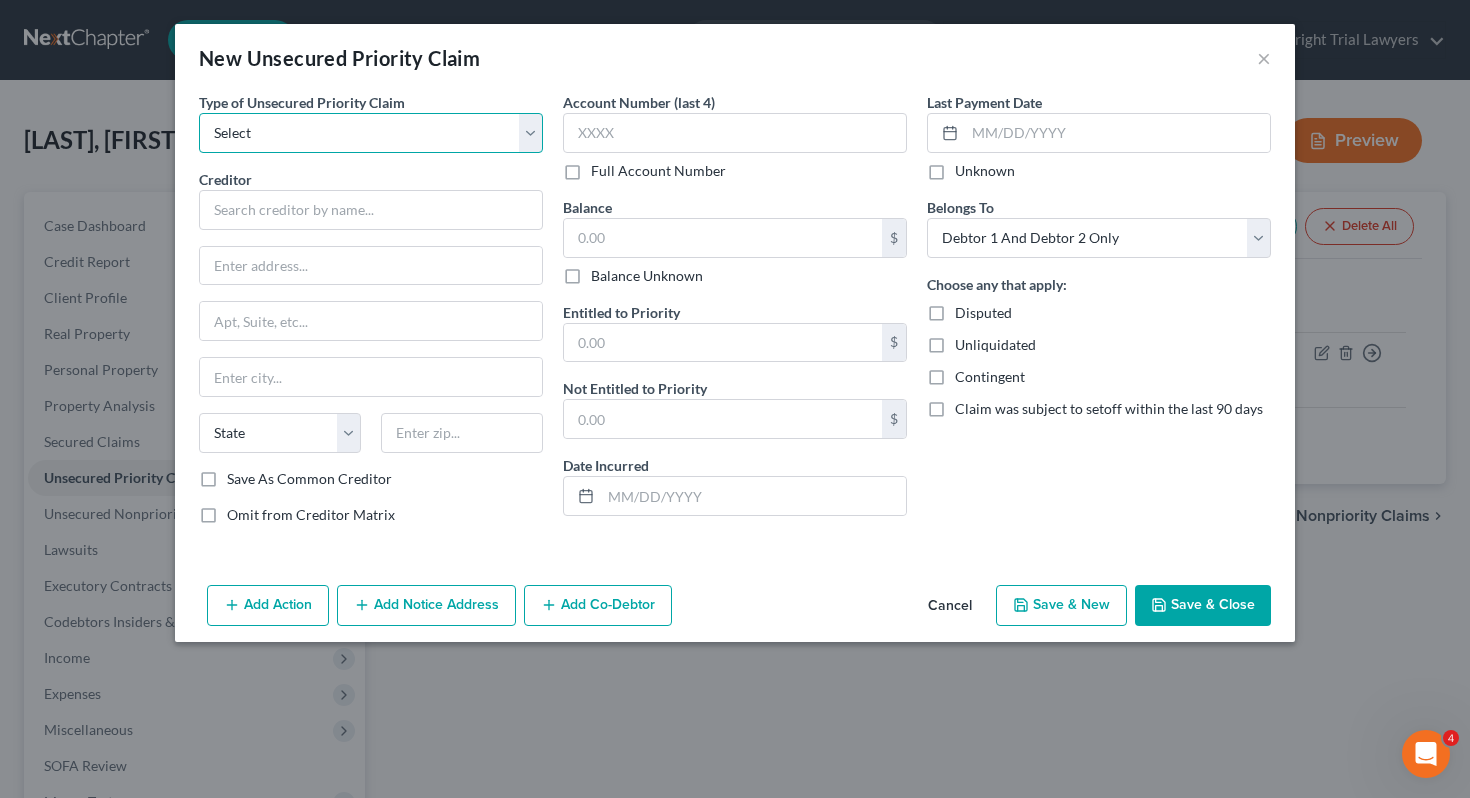 click on "Select Taxes & Other Government Units Domestic Support Obligations Extensions of credit in an involuntary case Wages, Salaries, Commissions Contributions to employee benefits Certain farmers and fisherman Deposits by individuals Commitments to maintain capitals Claims for death or injury while intoxicated Other" at bounding box center [371, 133] 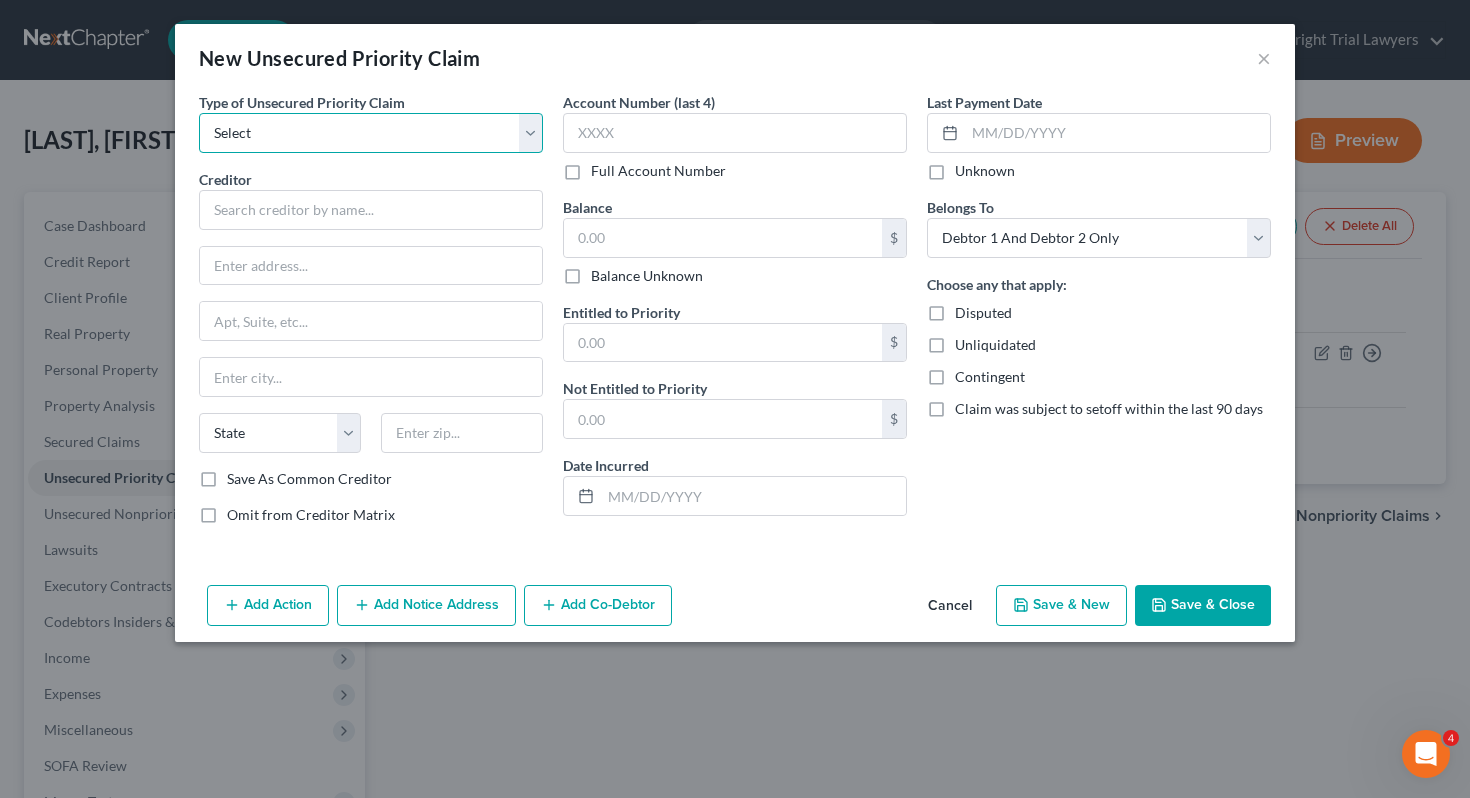 select on "0" 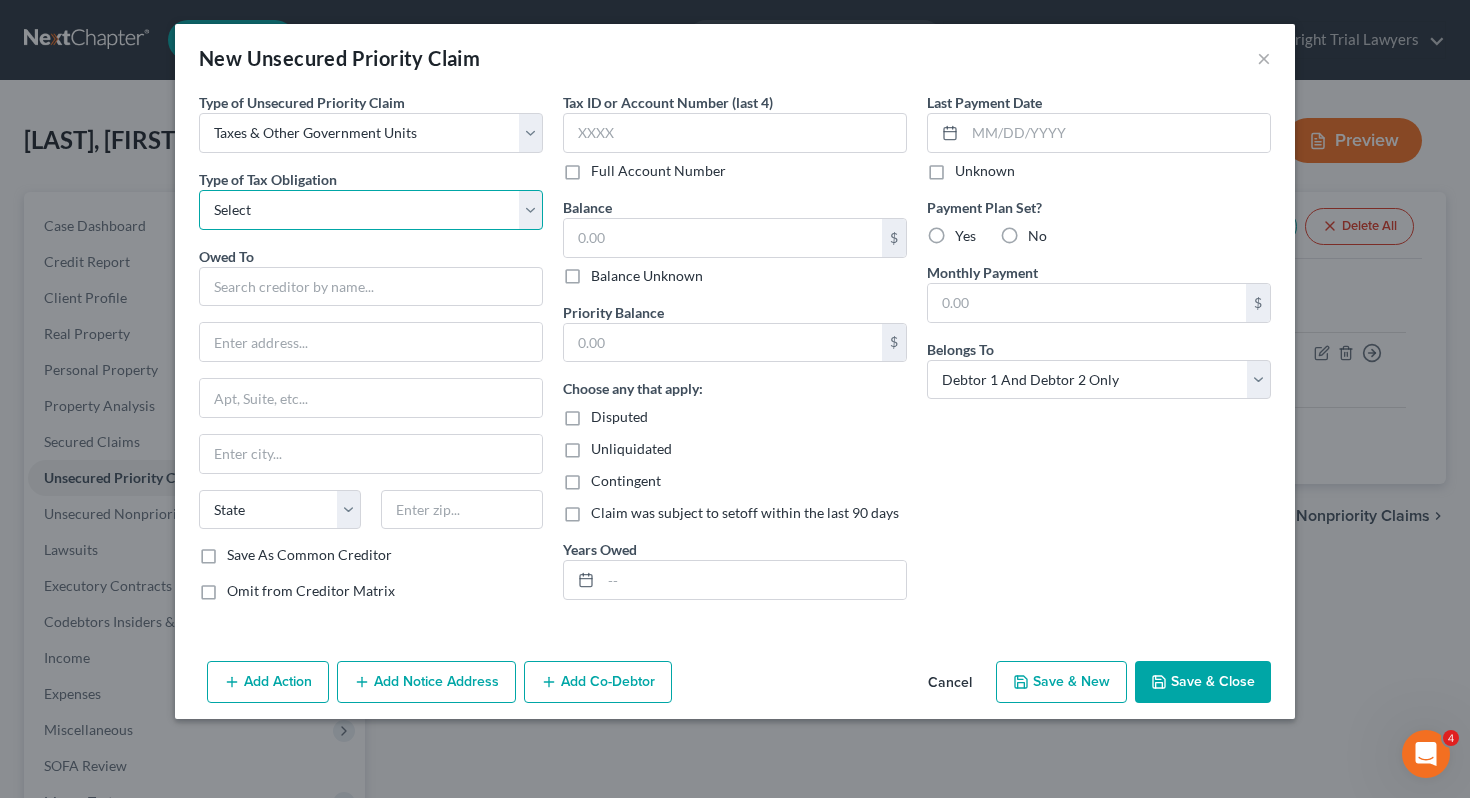 click on "Select Federal City State Franchise Tax Board Other" at bounding box center [371, 210] 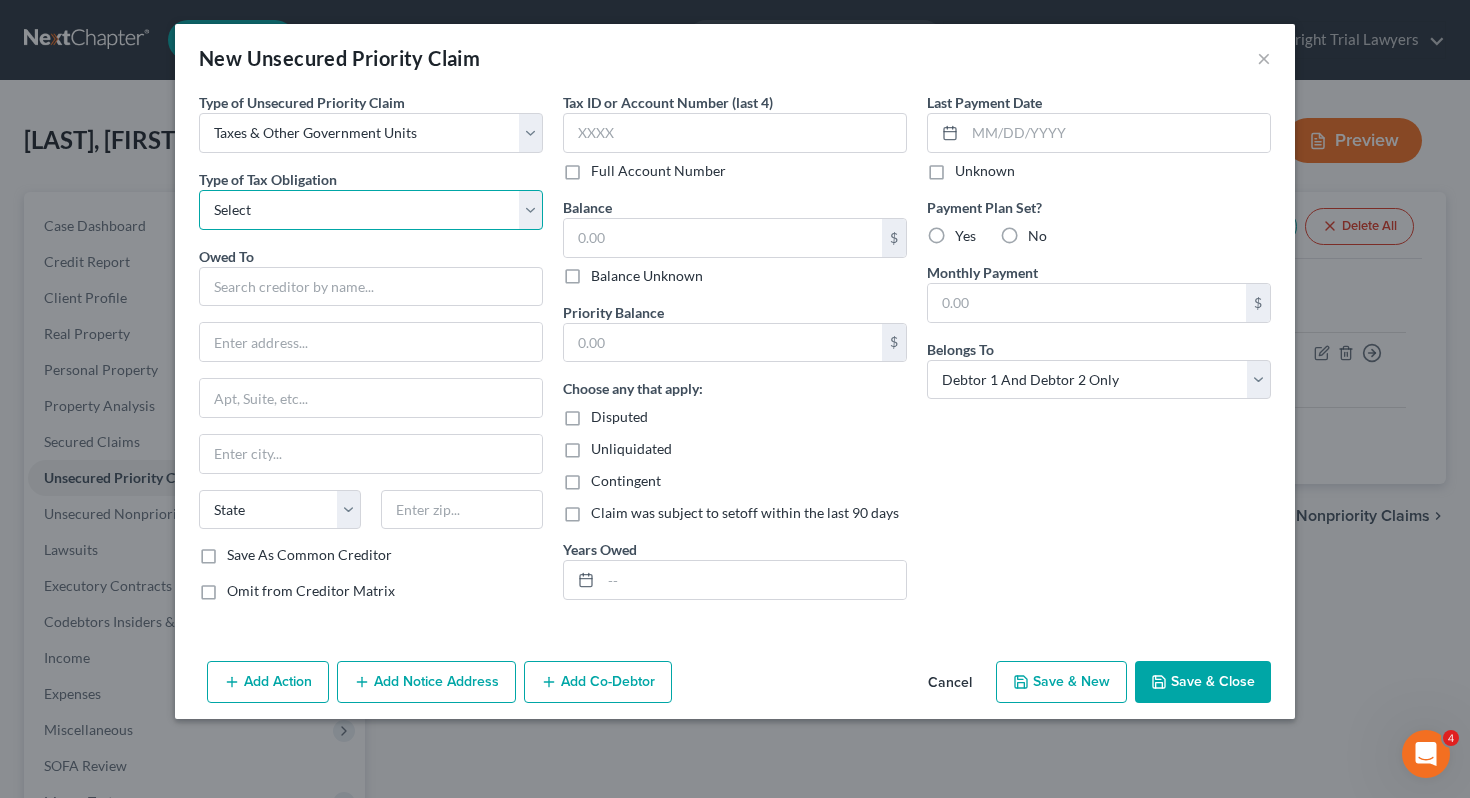 select on "2" 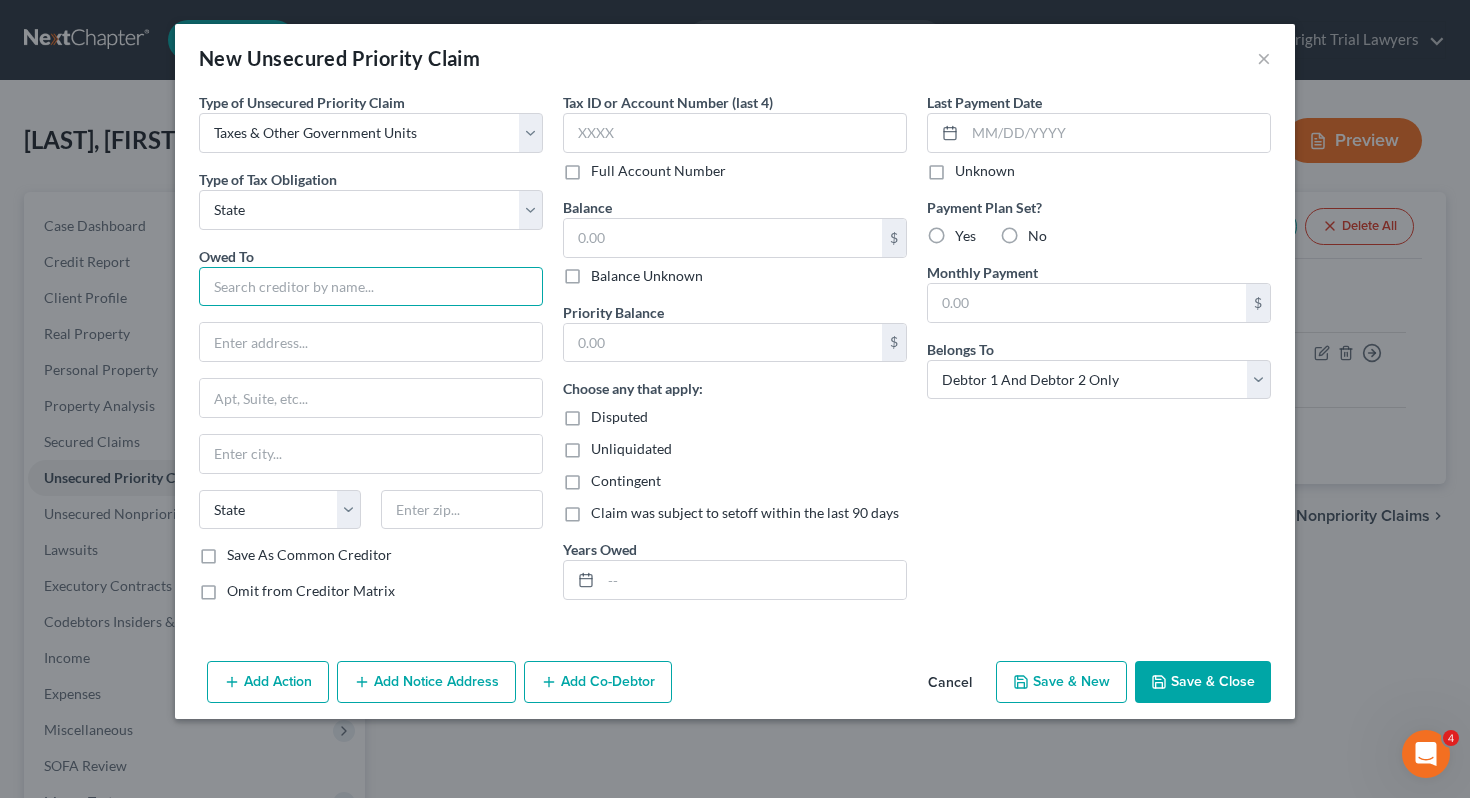 click at bounding box center [371, 287] 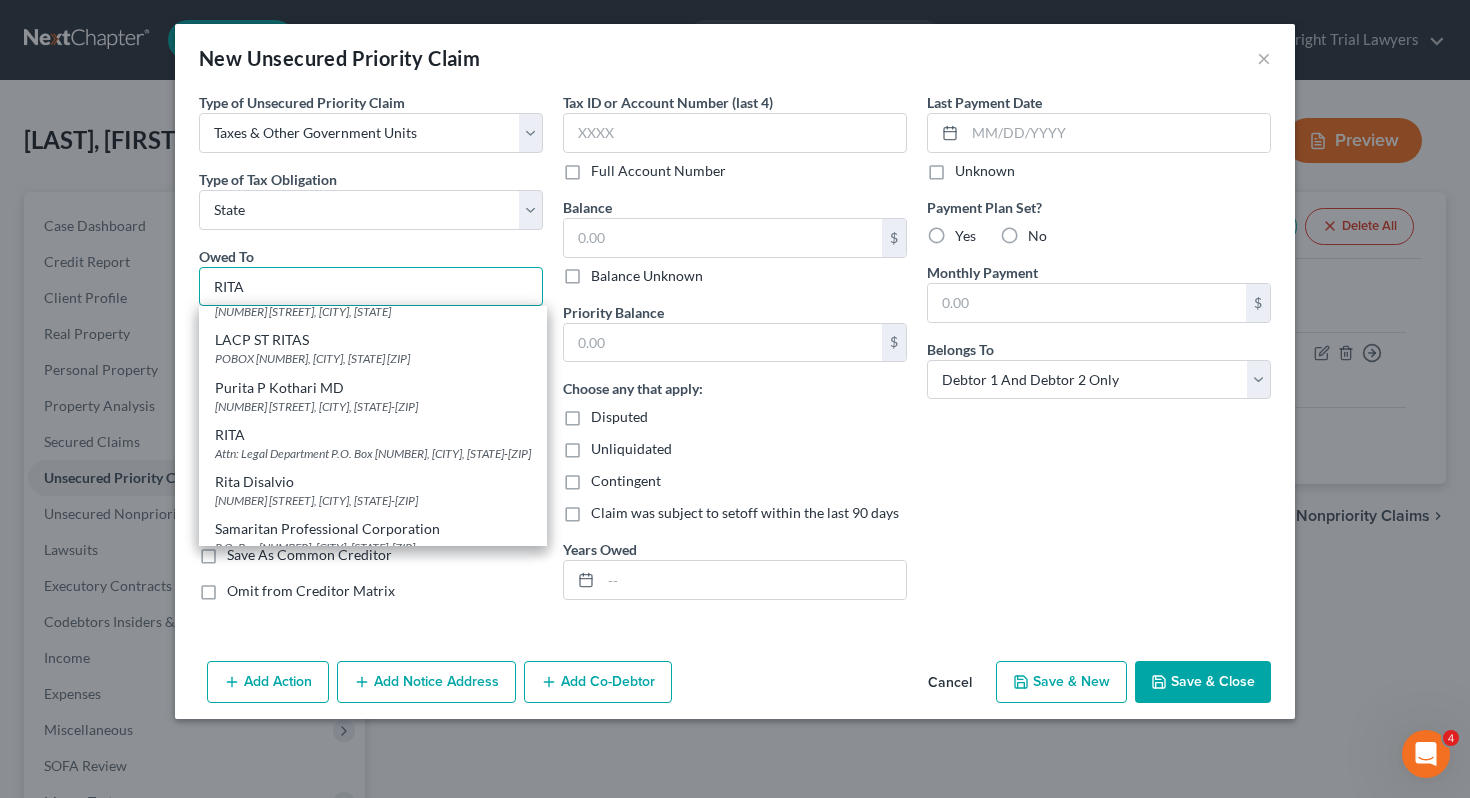 scroll, scrollTop: 31, scrollLeft: 0, axis: vertical 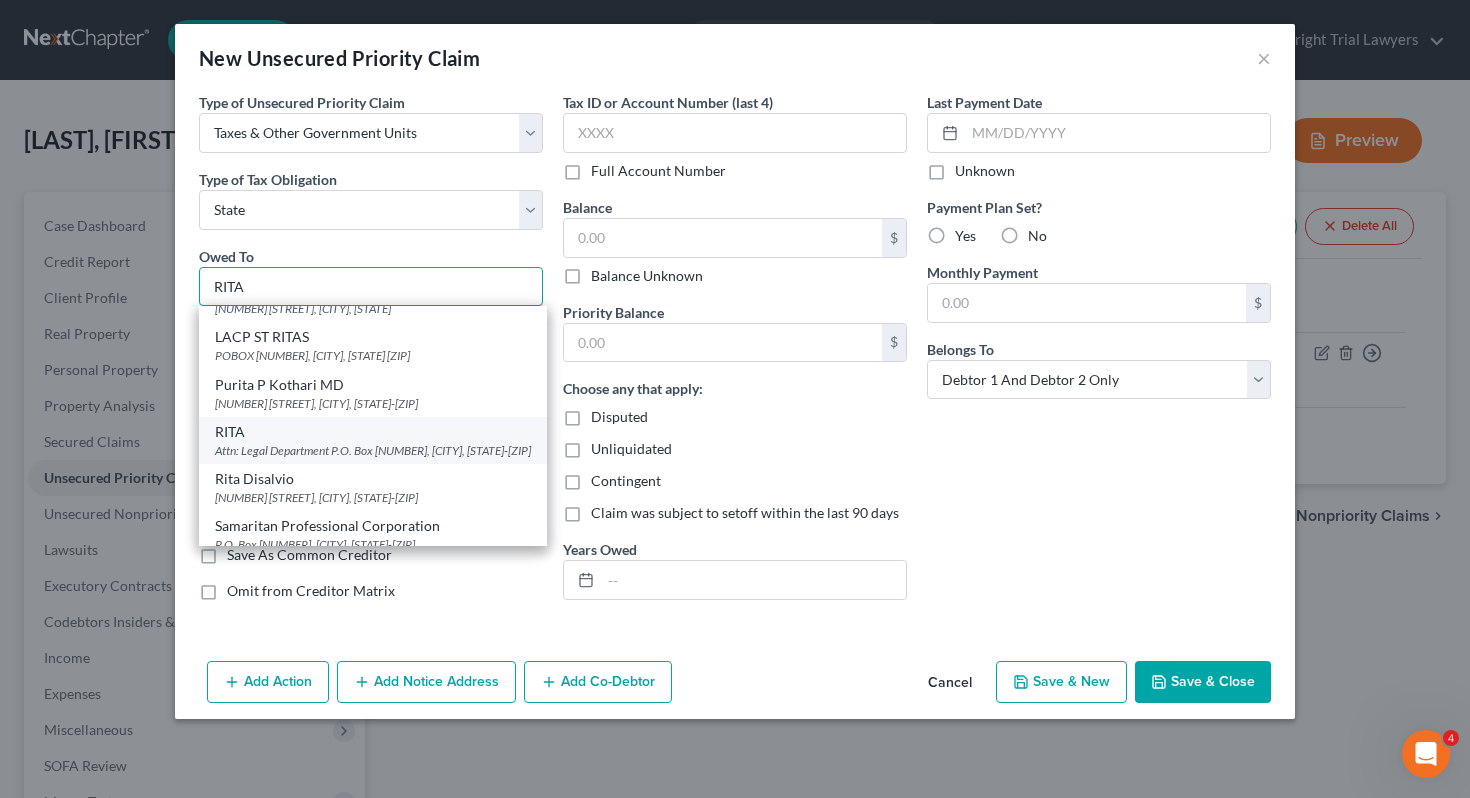 type on "RITA" 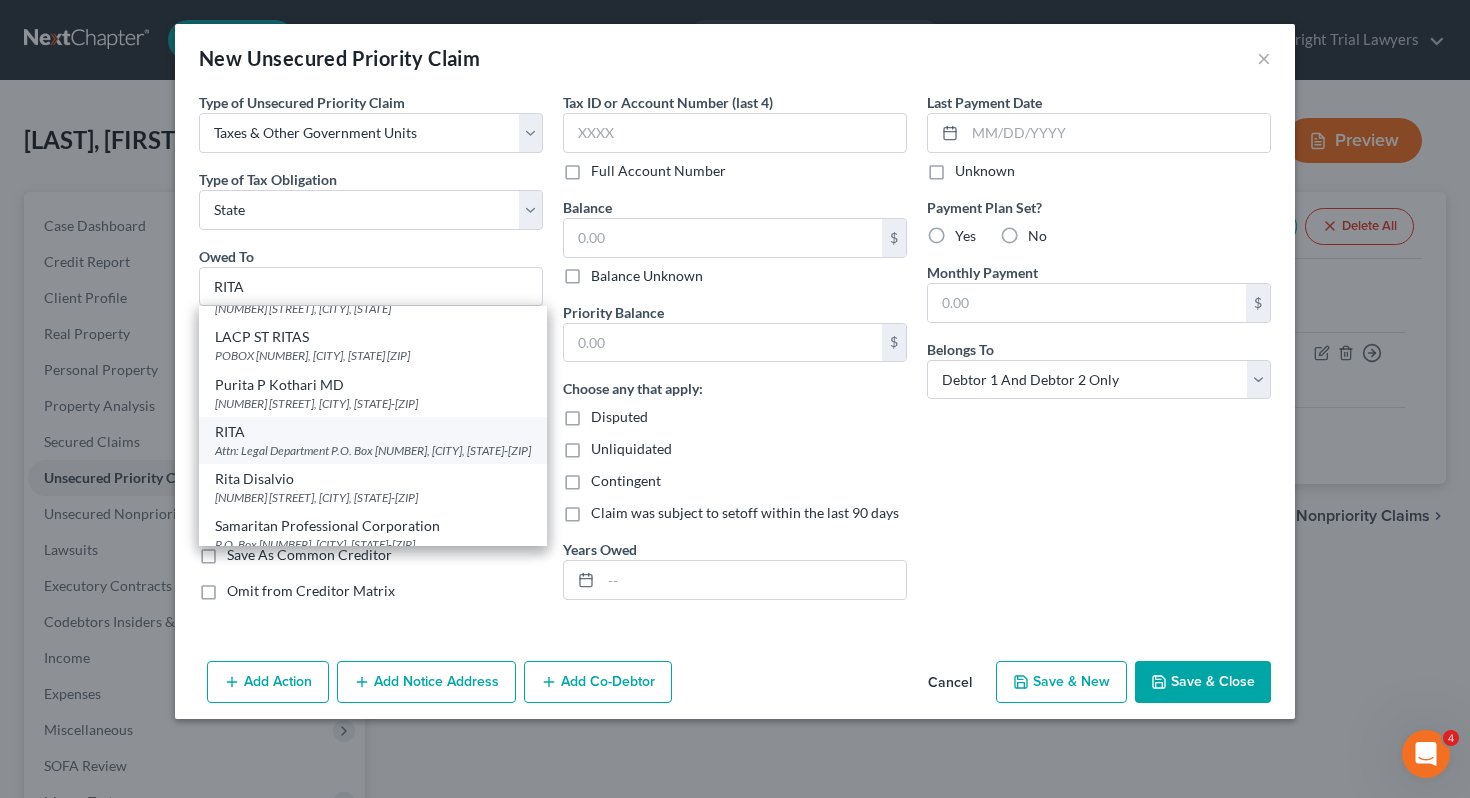 click on "Attn: Legal Department P.O. Box 470537, Broadview Heights, OH 44147-0537" at bounding box center (373, 450) 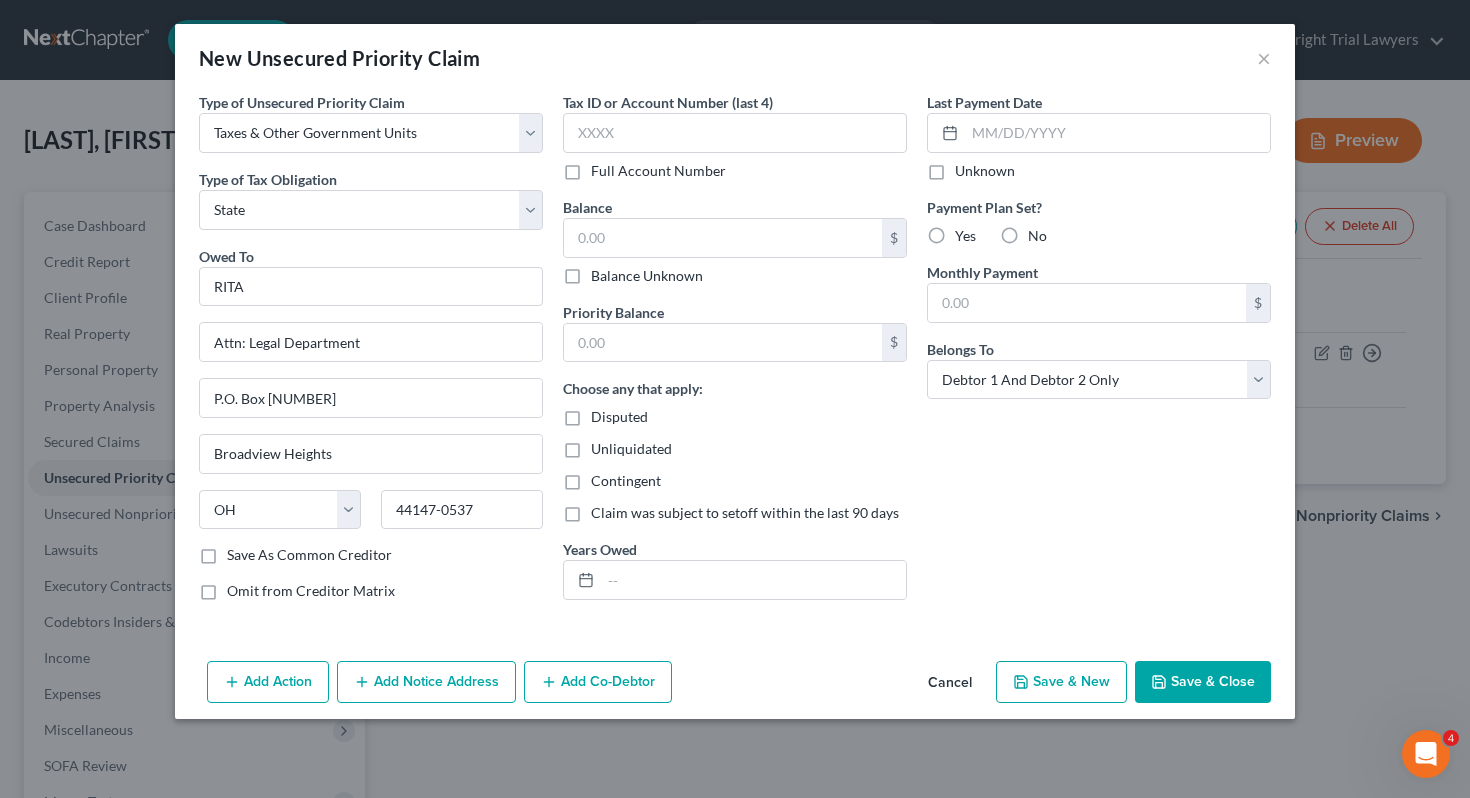 scroll, scrollTop: 0, scrollLeft: 0, axis: both 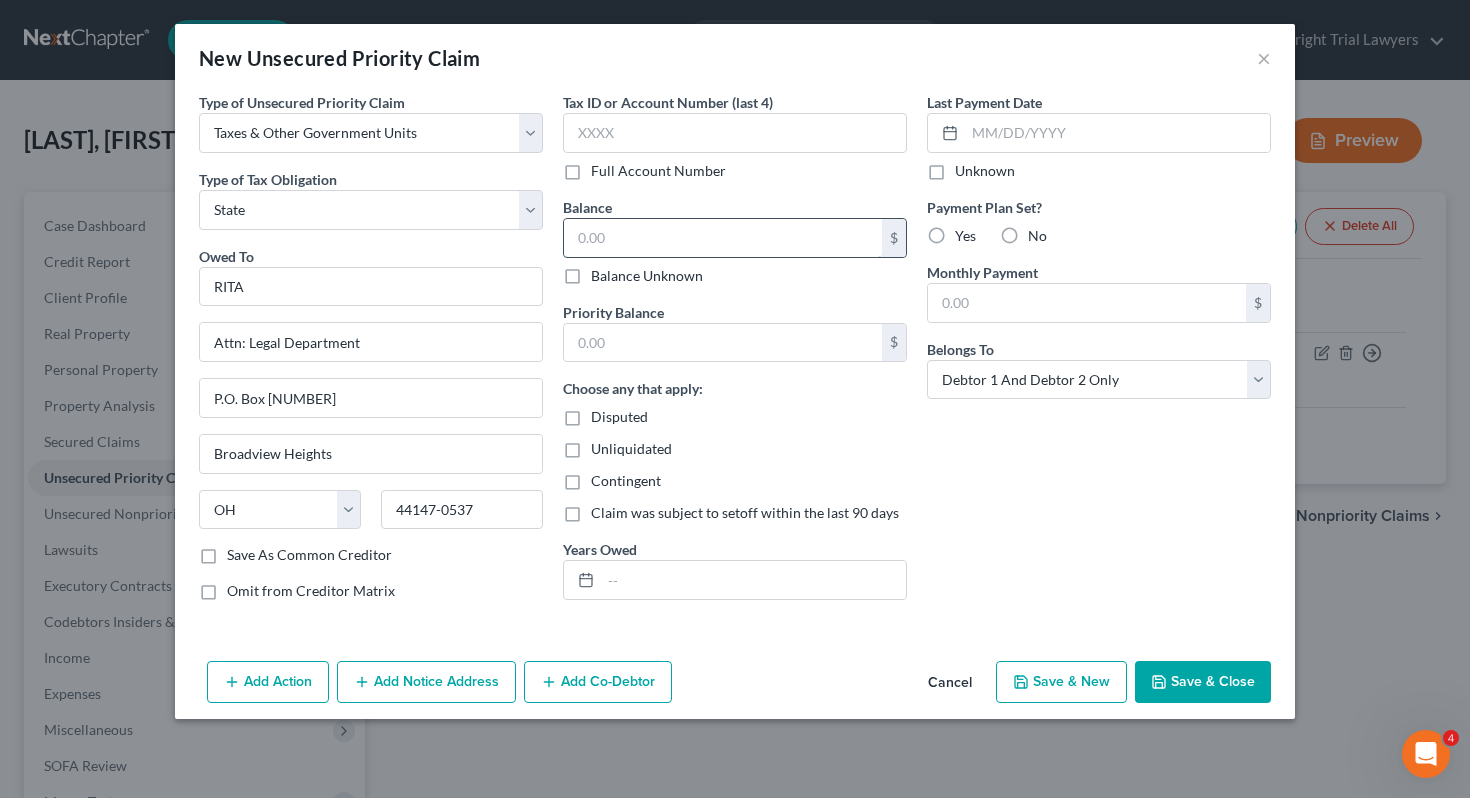 click at bounding box center (723, 238) 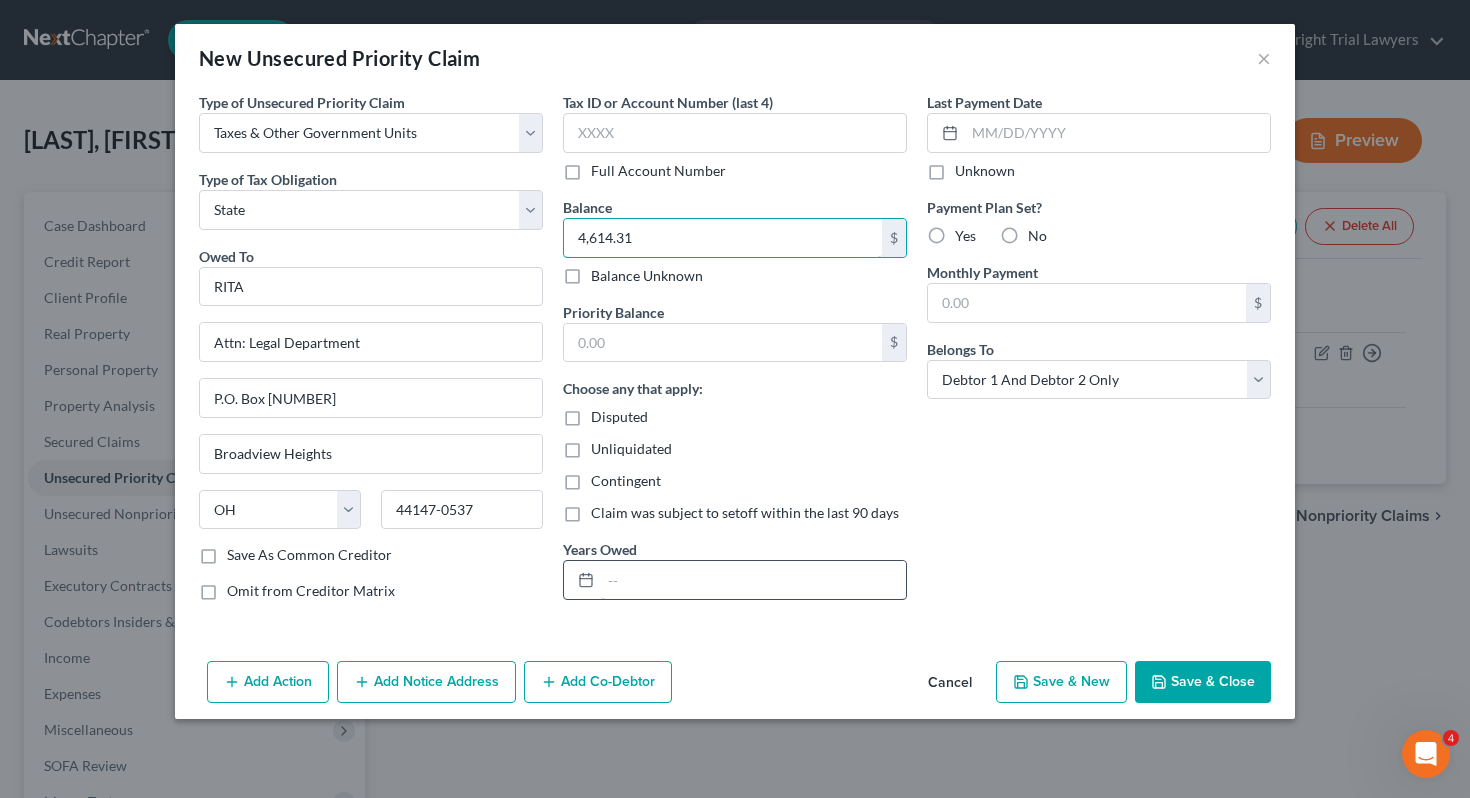 type on "4,614.31" 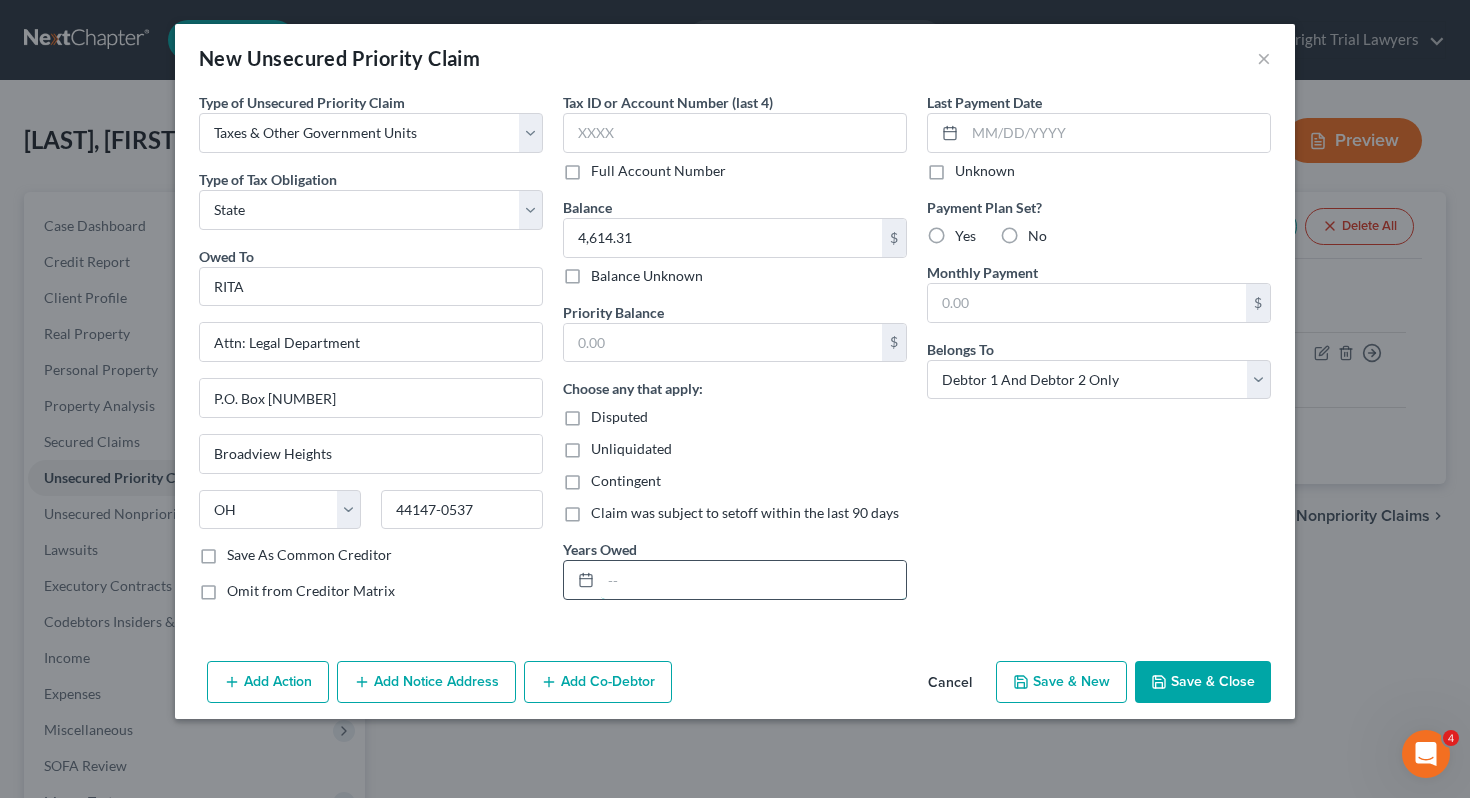 click at bounding box center (753, 580) 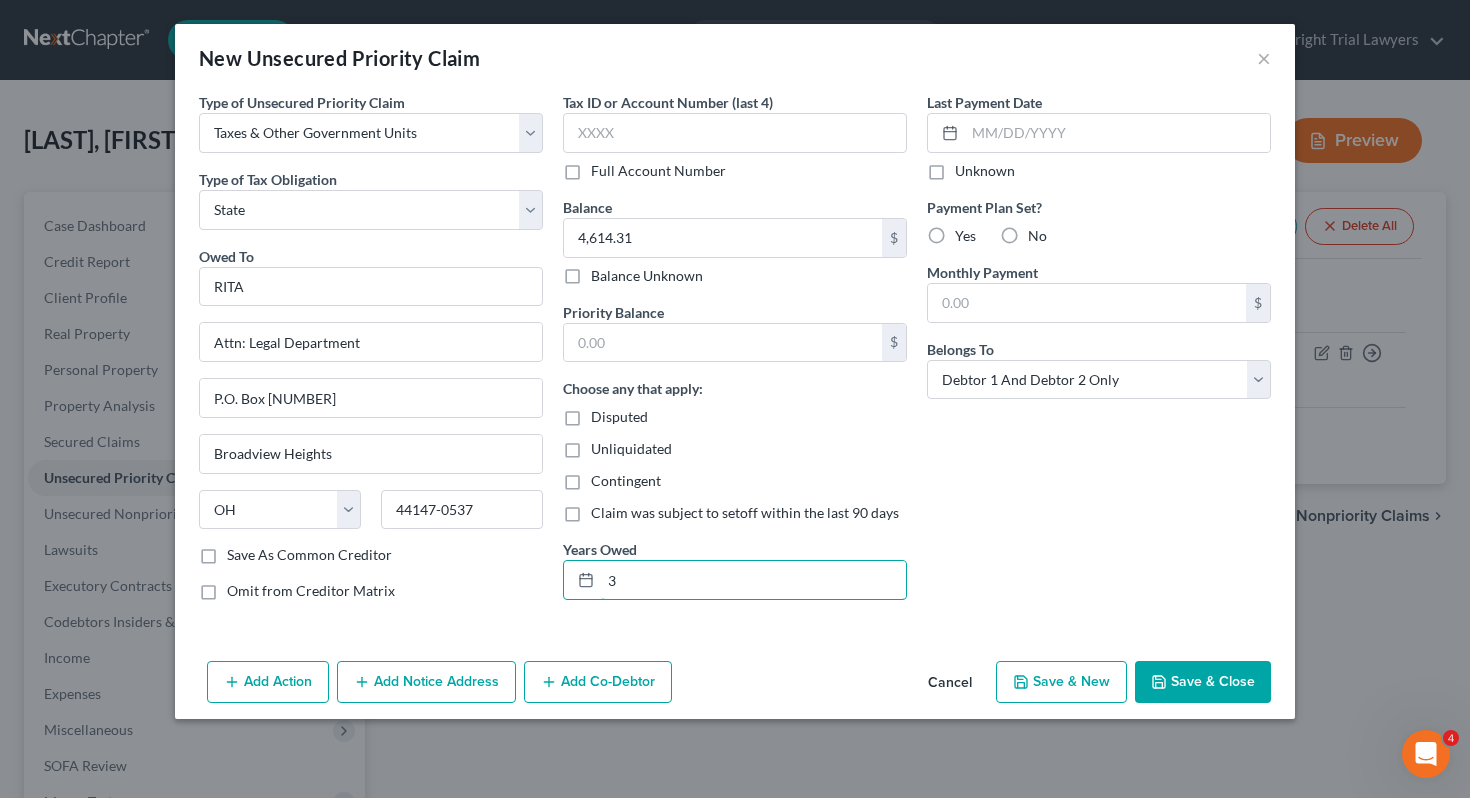 type on "3" 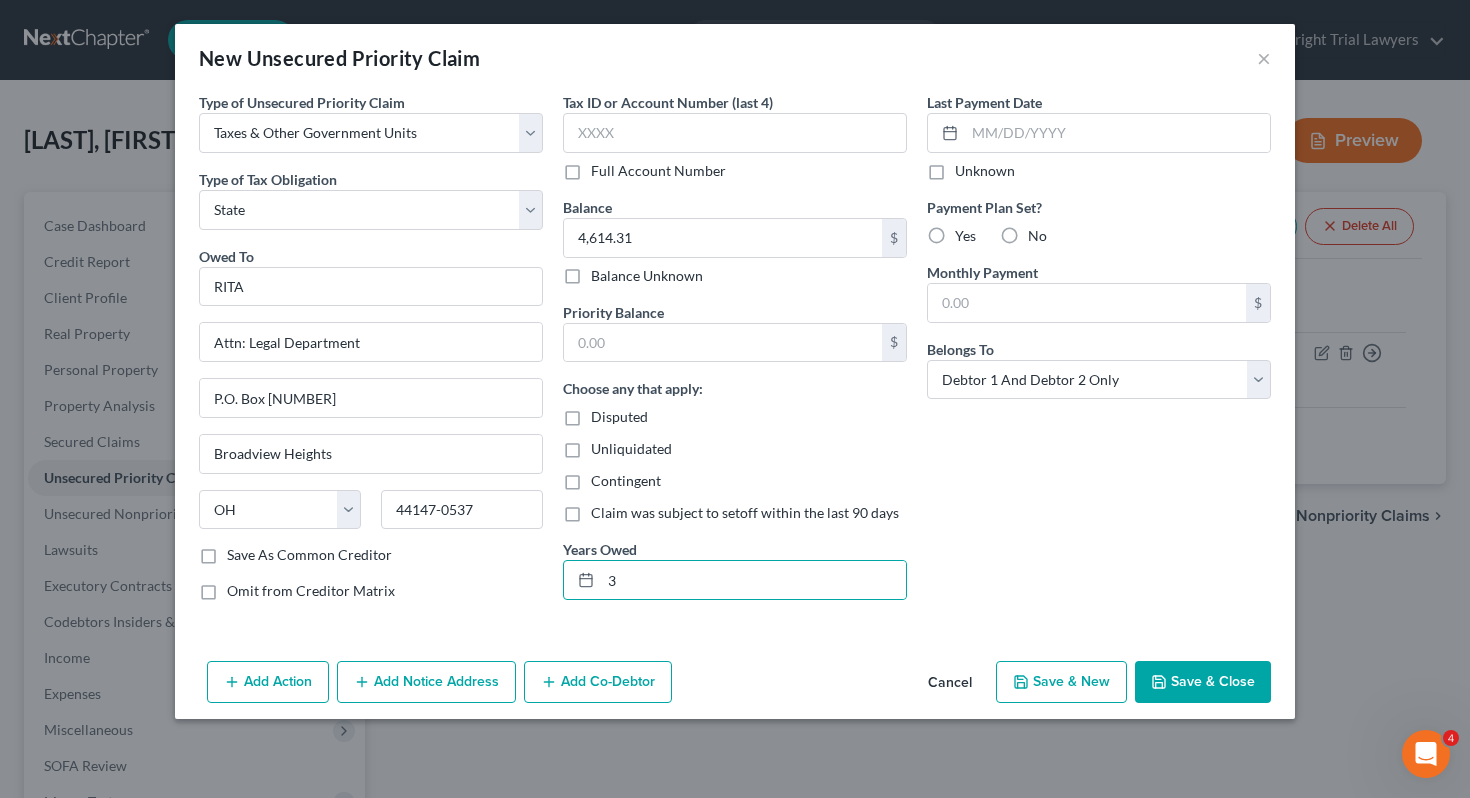 click on "Save & Close" at bounding box center (1203, 682) 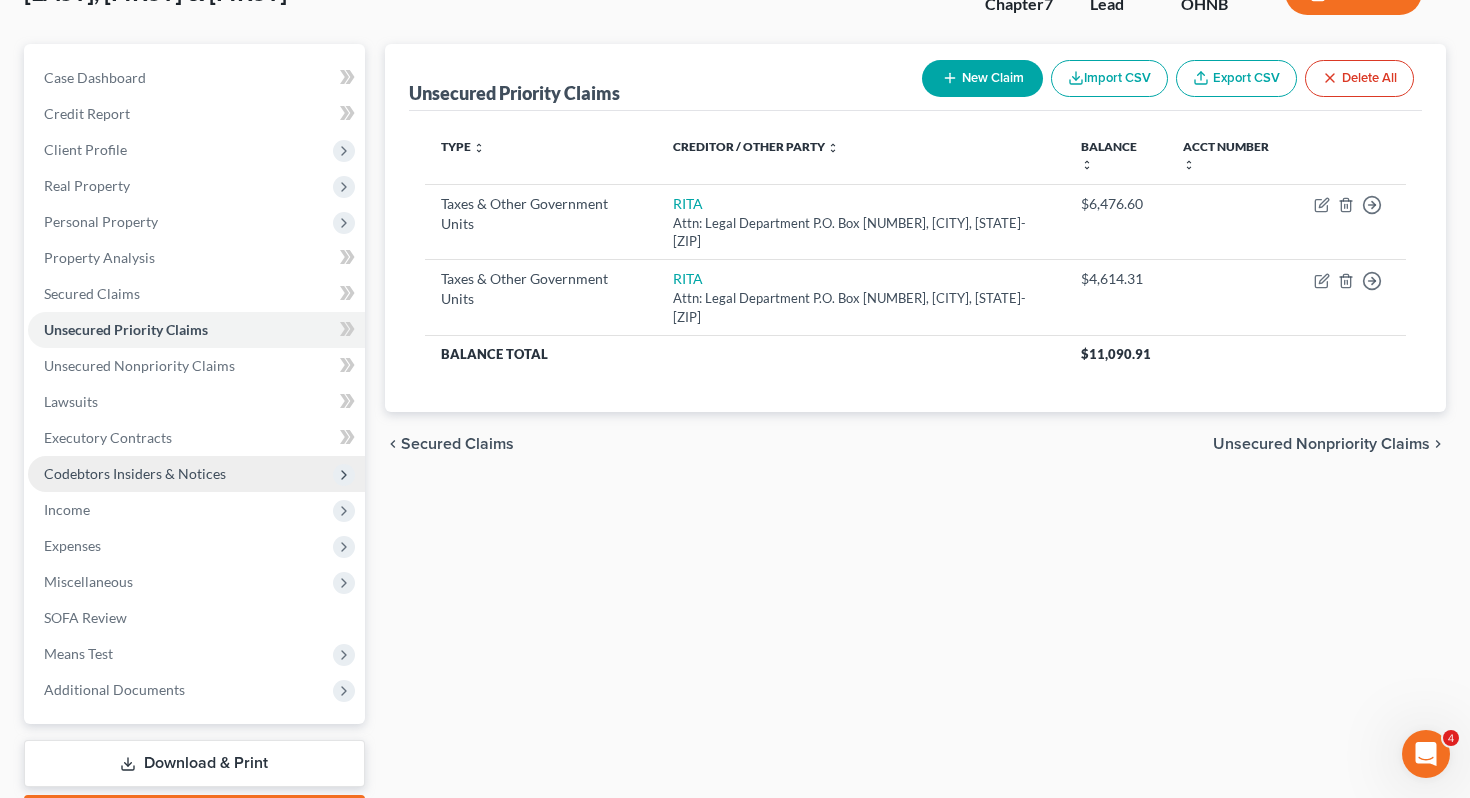 scroll, scrollTop: 159, scrollLeft: 0, axis: vertical 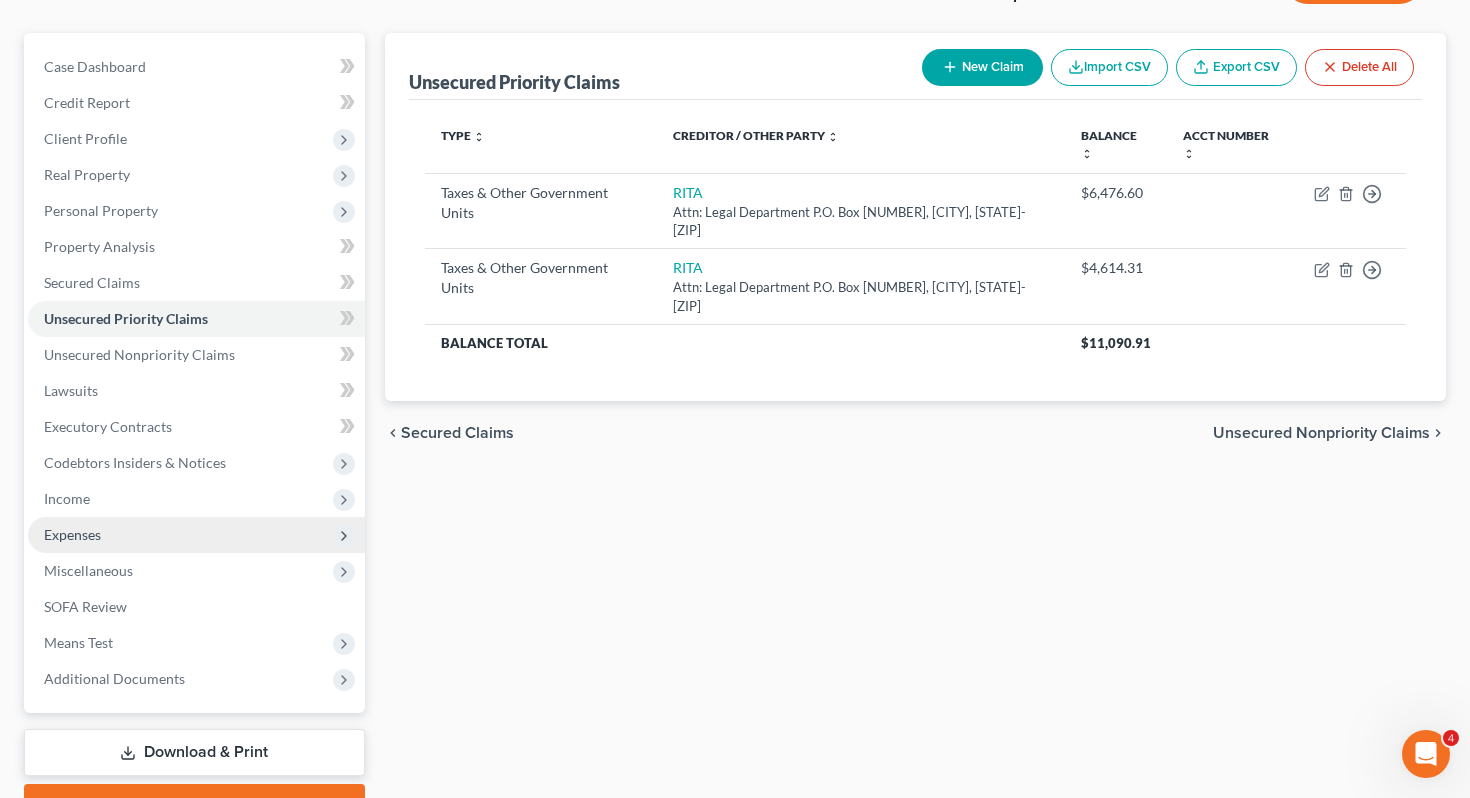 click on "Expenses" at bounding box center (196, 535) 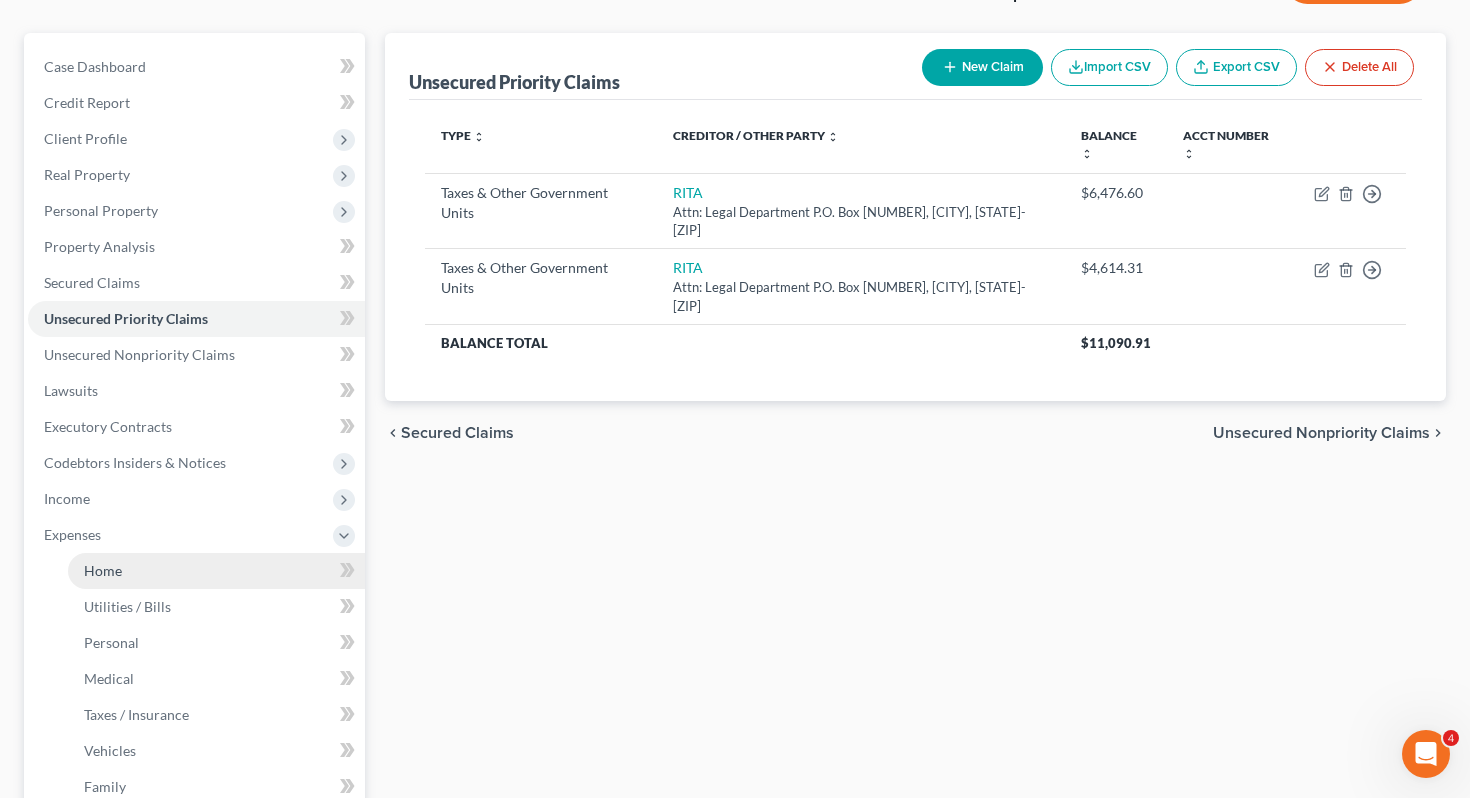 click on "Home" at bounding box center [216, 571] 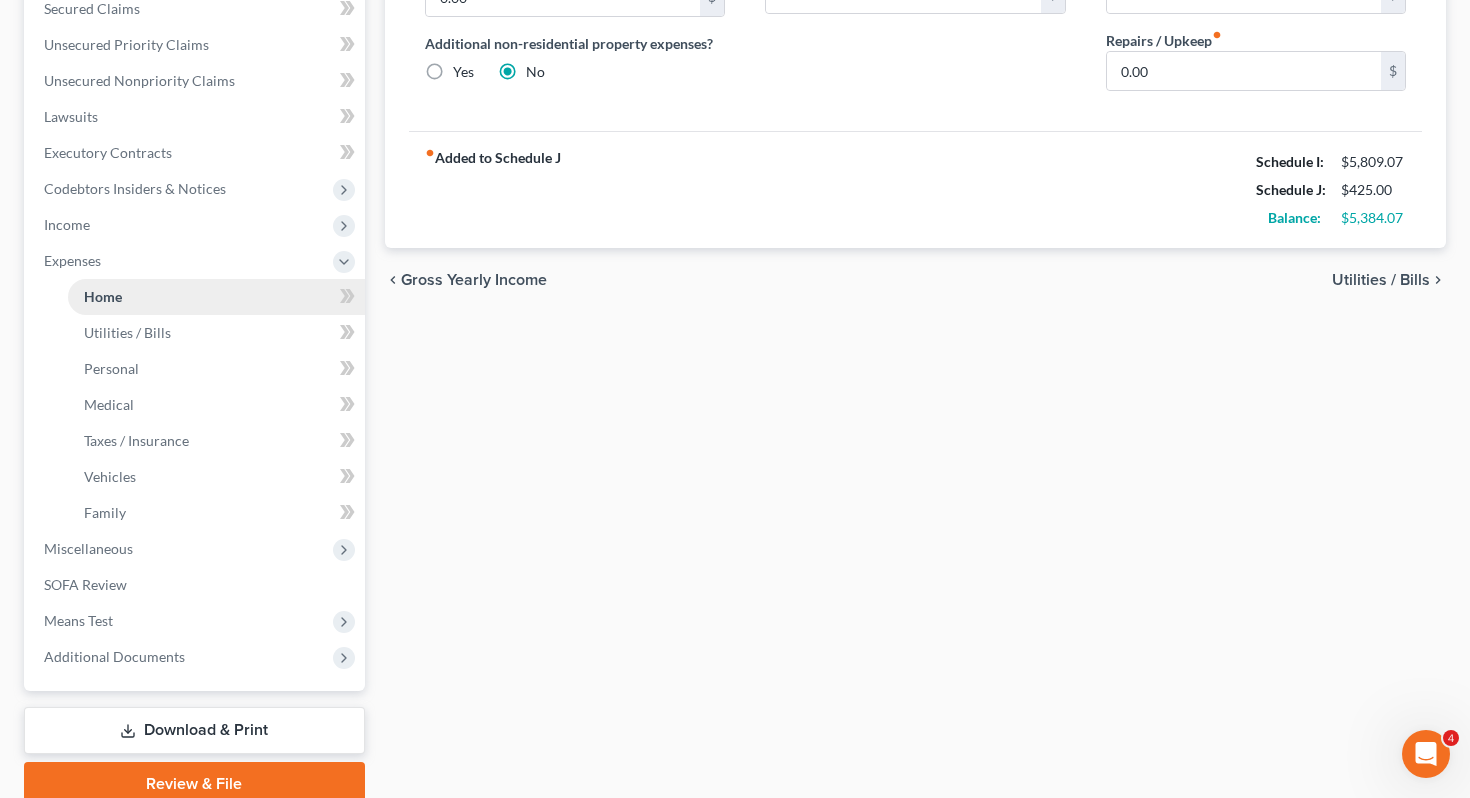 scroll, scrollTop: 515, scrollLeft: 0, axis: vertical 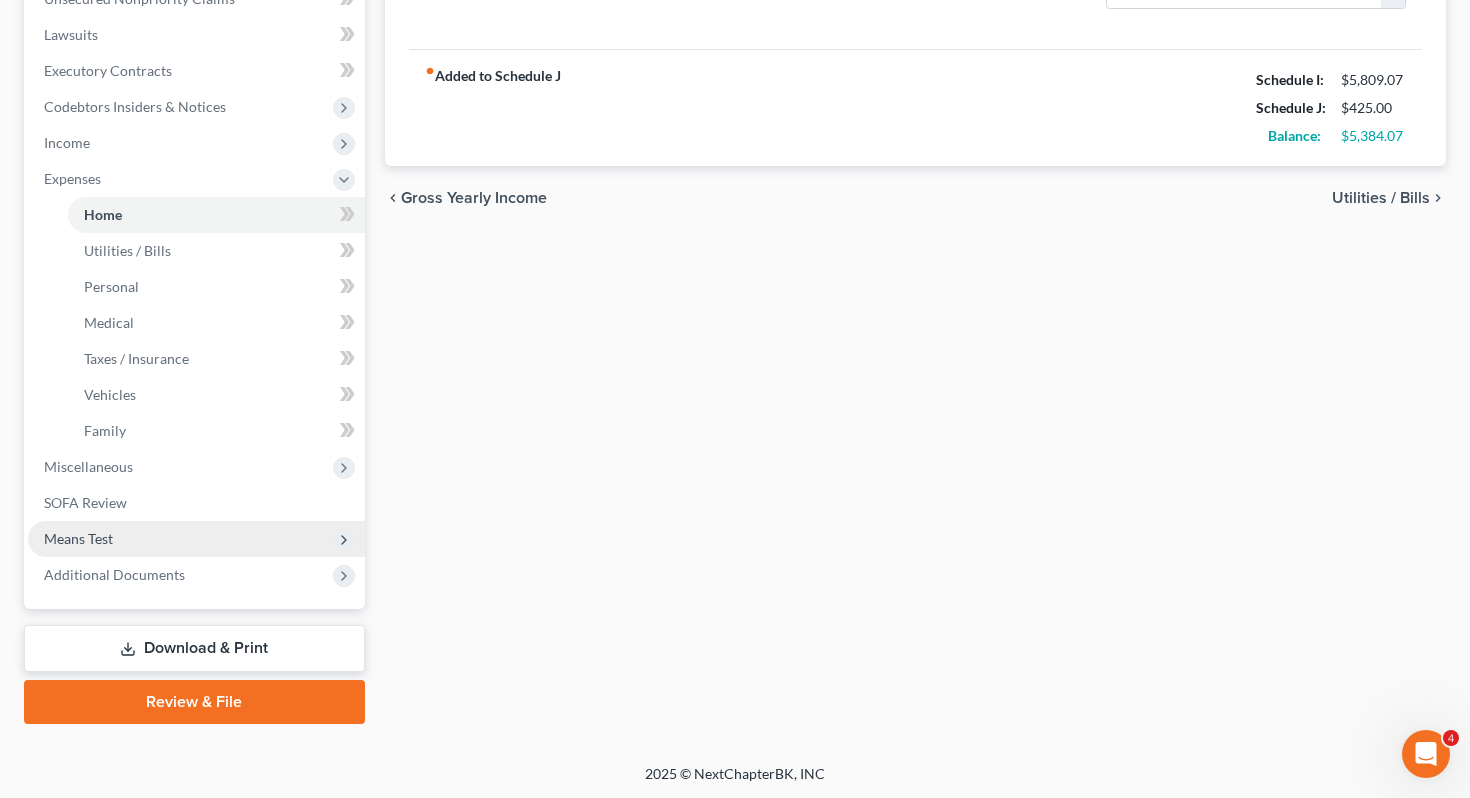 click on "Means Test" at bounding box center (196, 539) 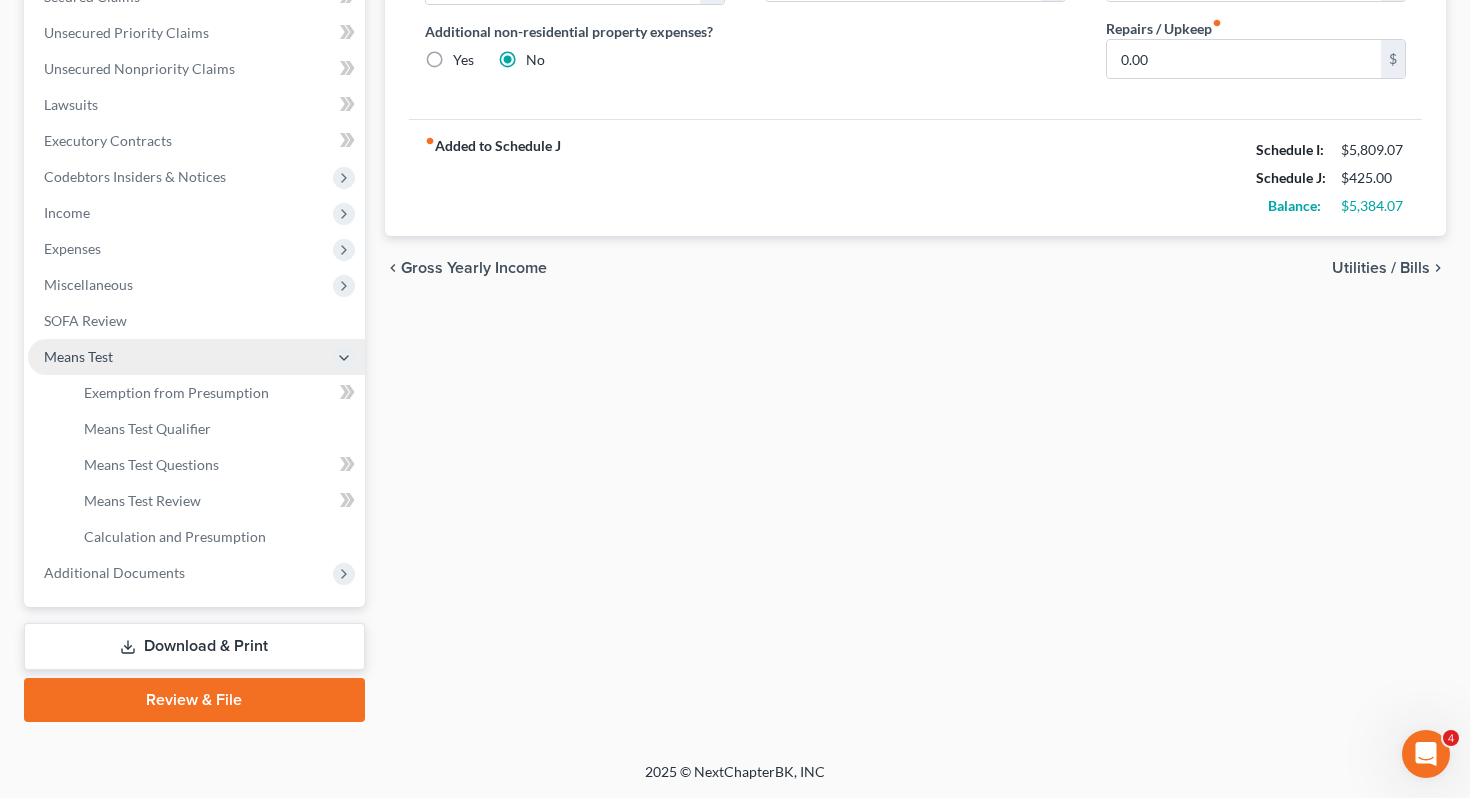 scroll, scrollTop: 443, scrollLeft: 0, axis: vertical 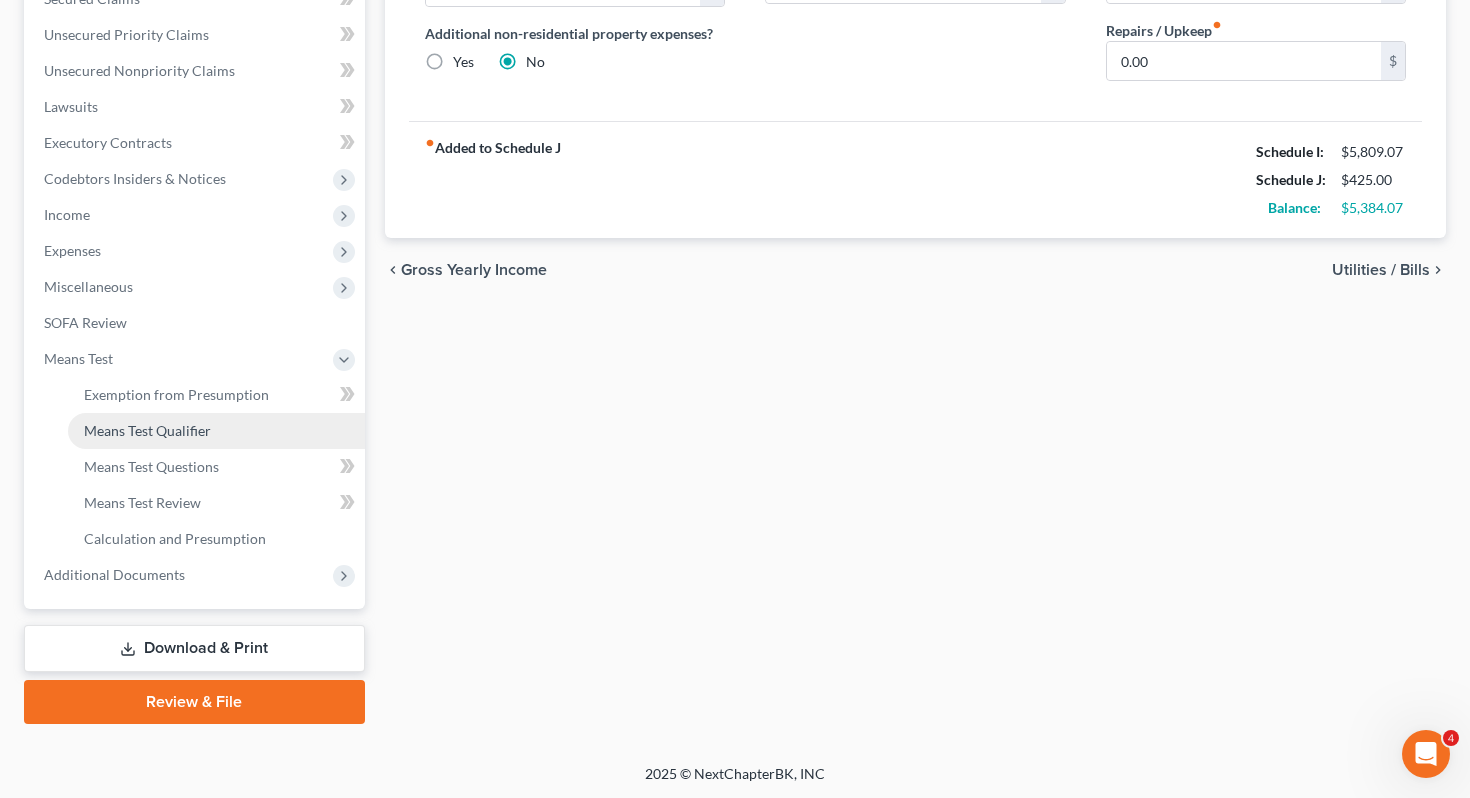 click on "Means Test Qualifier" at bounding box center (216, 431) 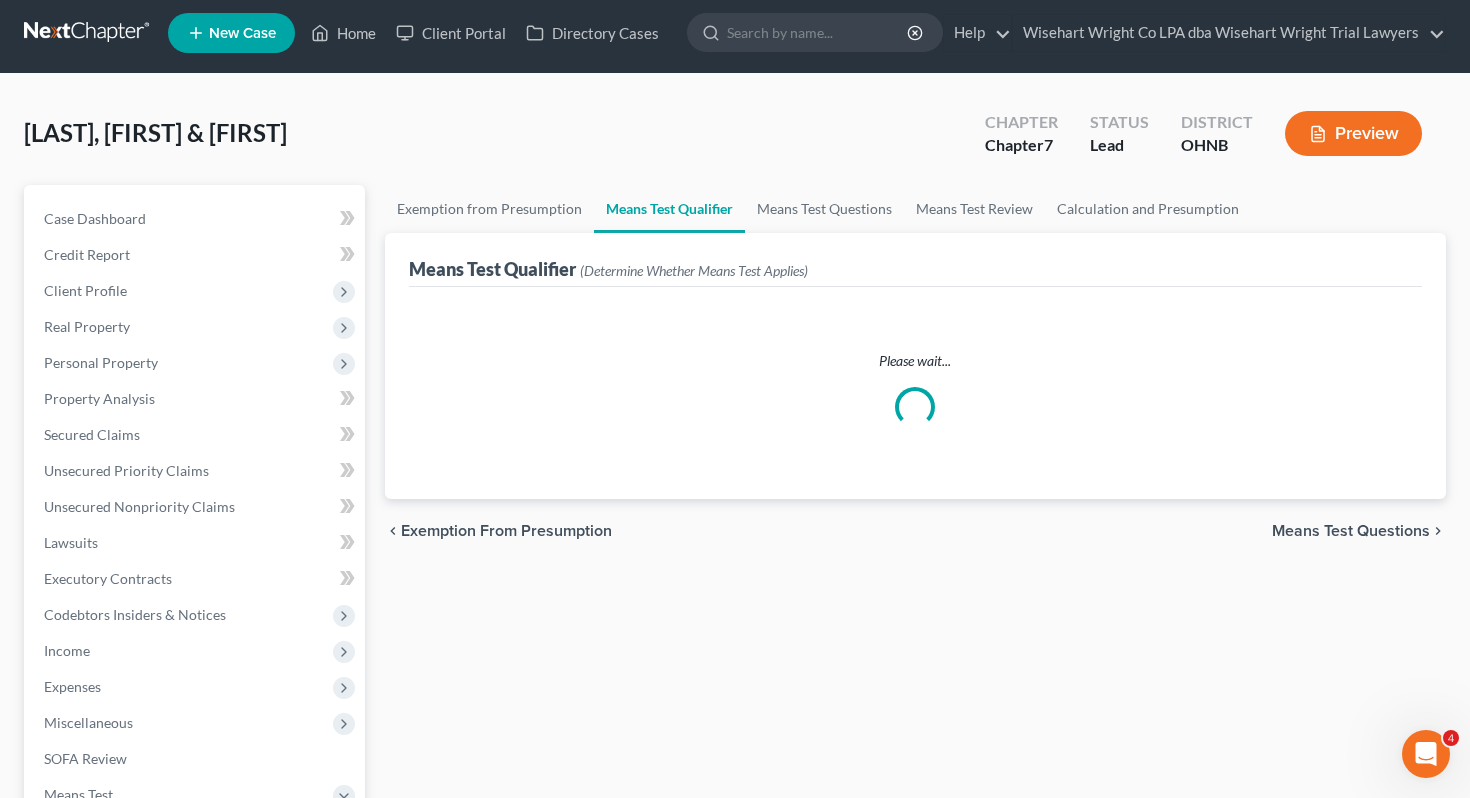 scroll, scrollTop: 0, scrollLeft: 0, axis: both 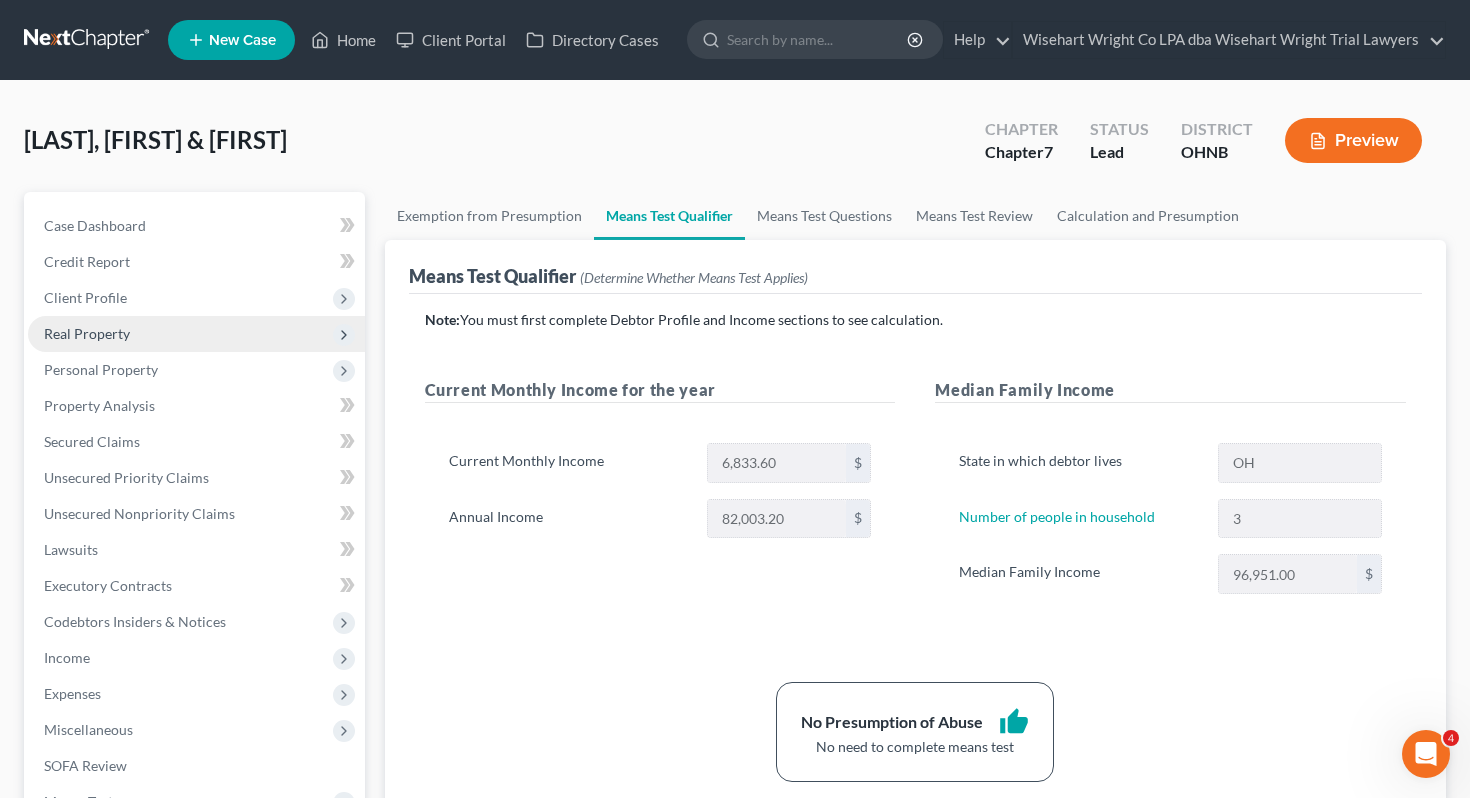 click on "Real Property" at bounding box center (196, 334) 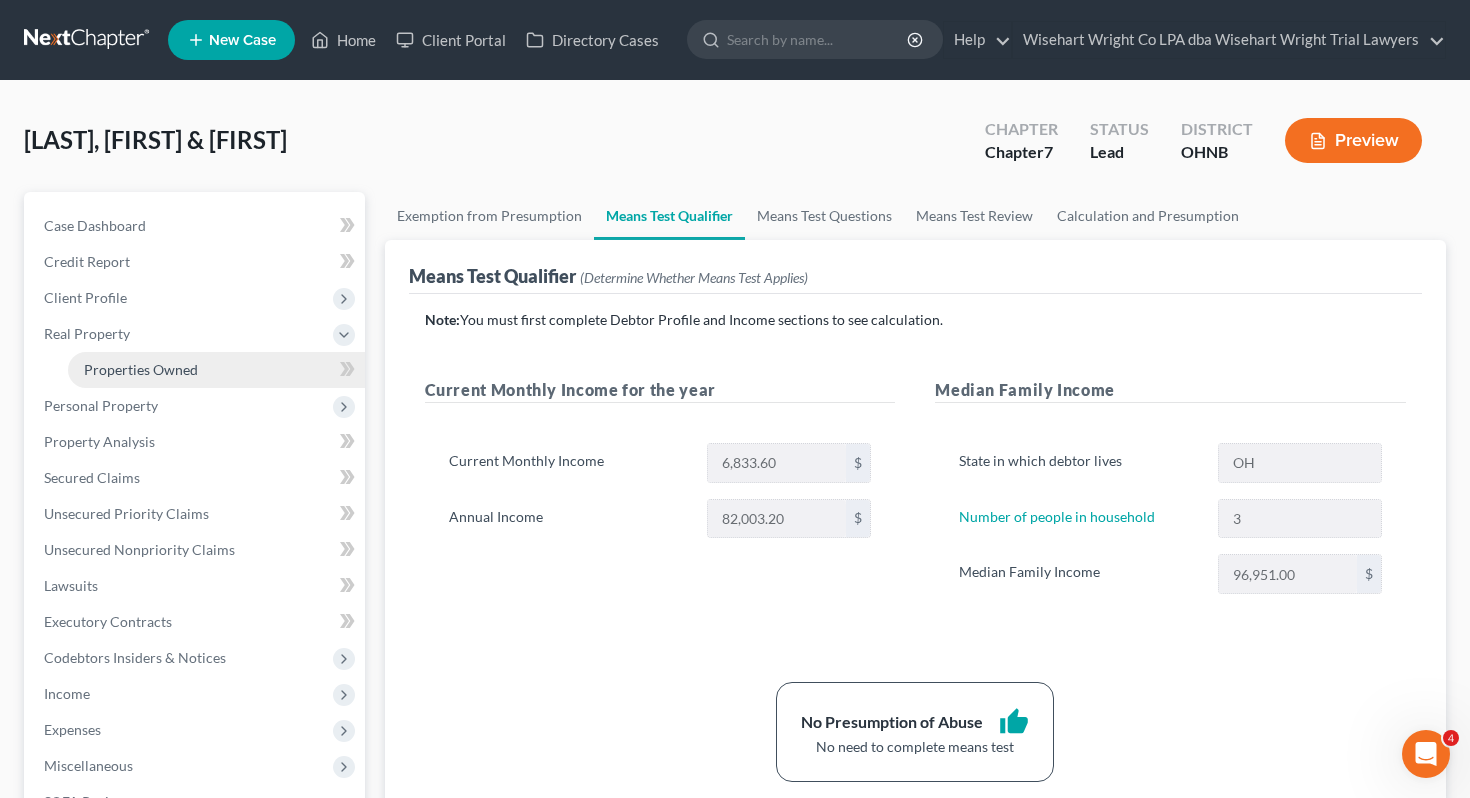 click on "Properties Owned" at bounding box center (216, 370) 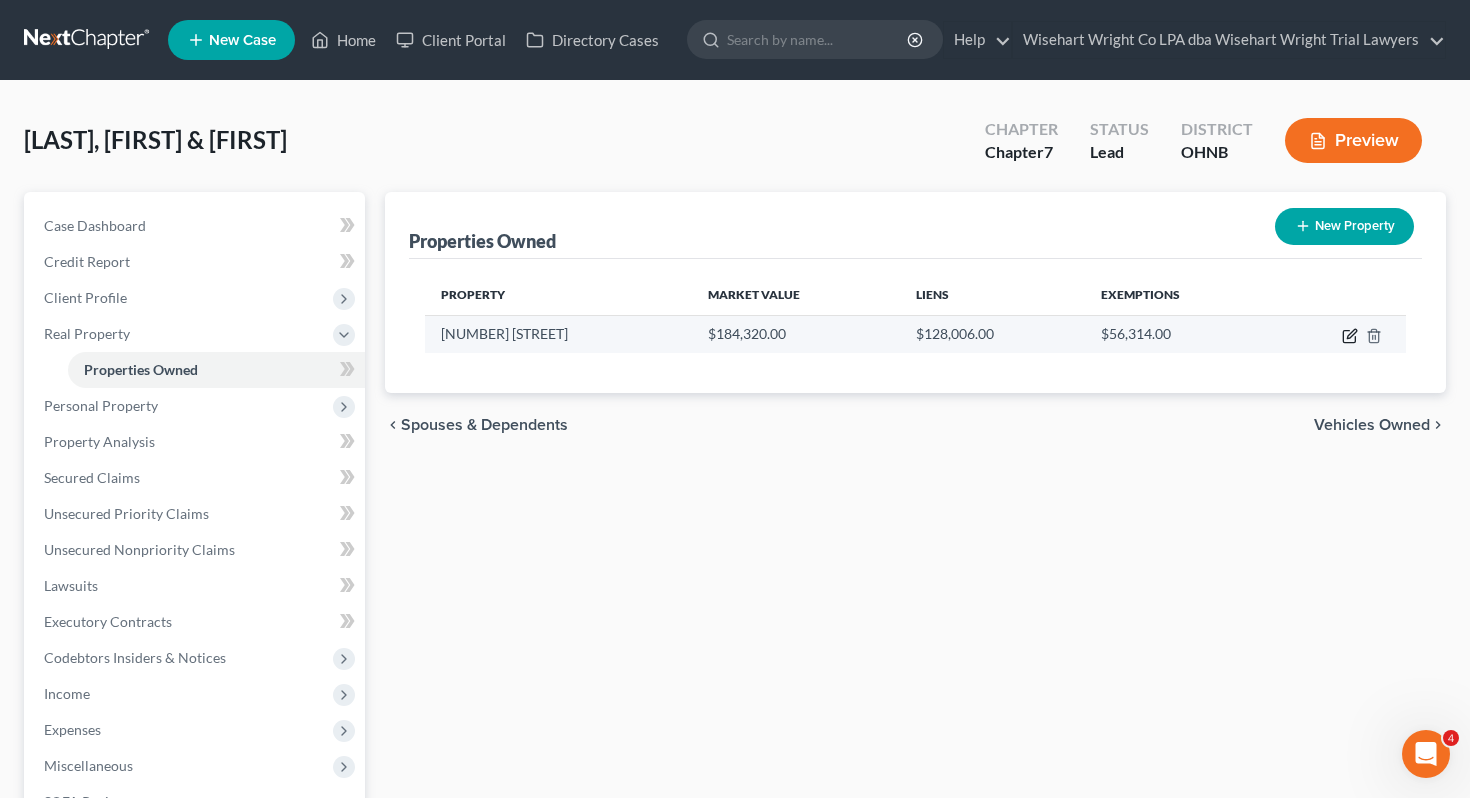 click 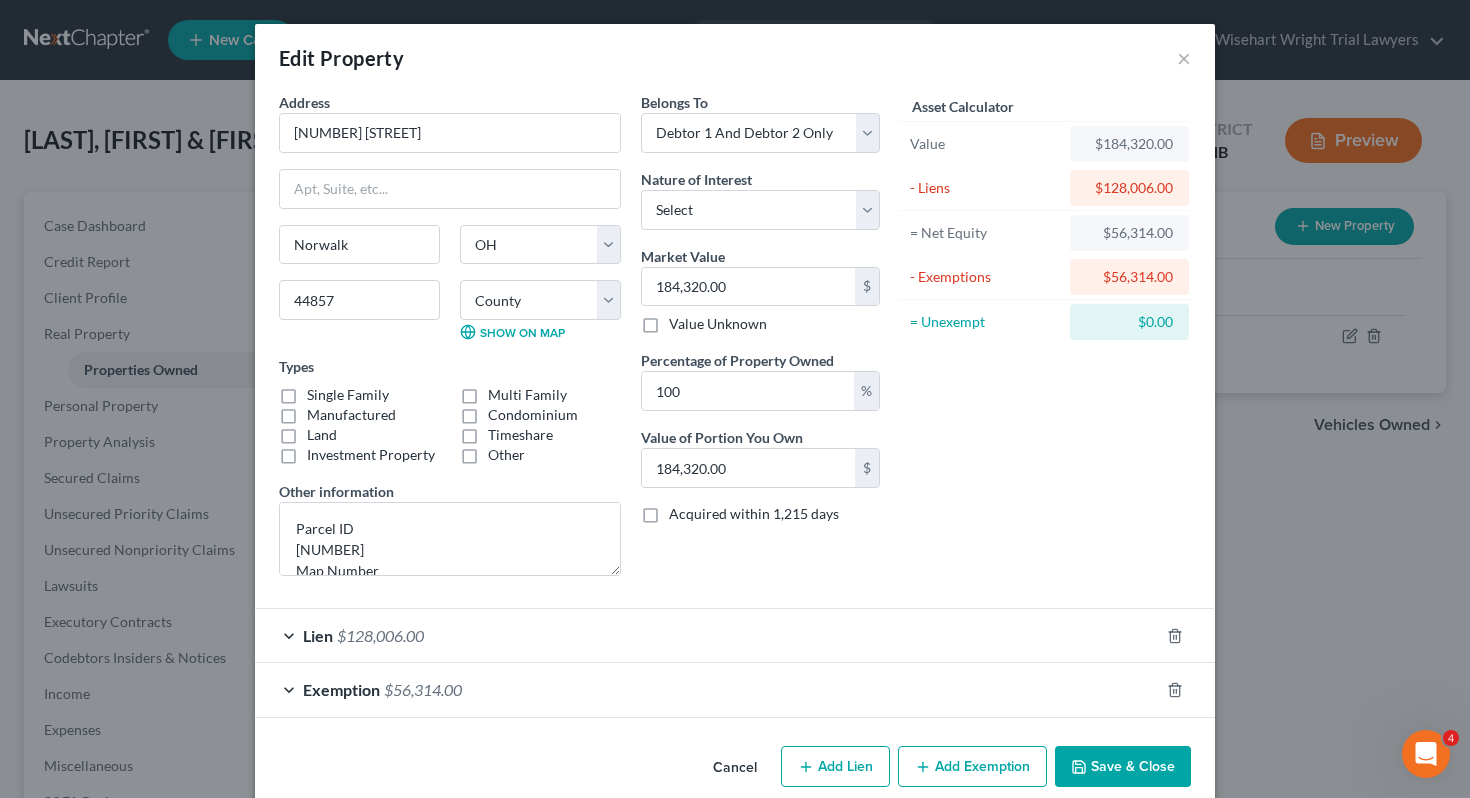 click on "Lien $128,006.00" at bounding box center (707, 635) 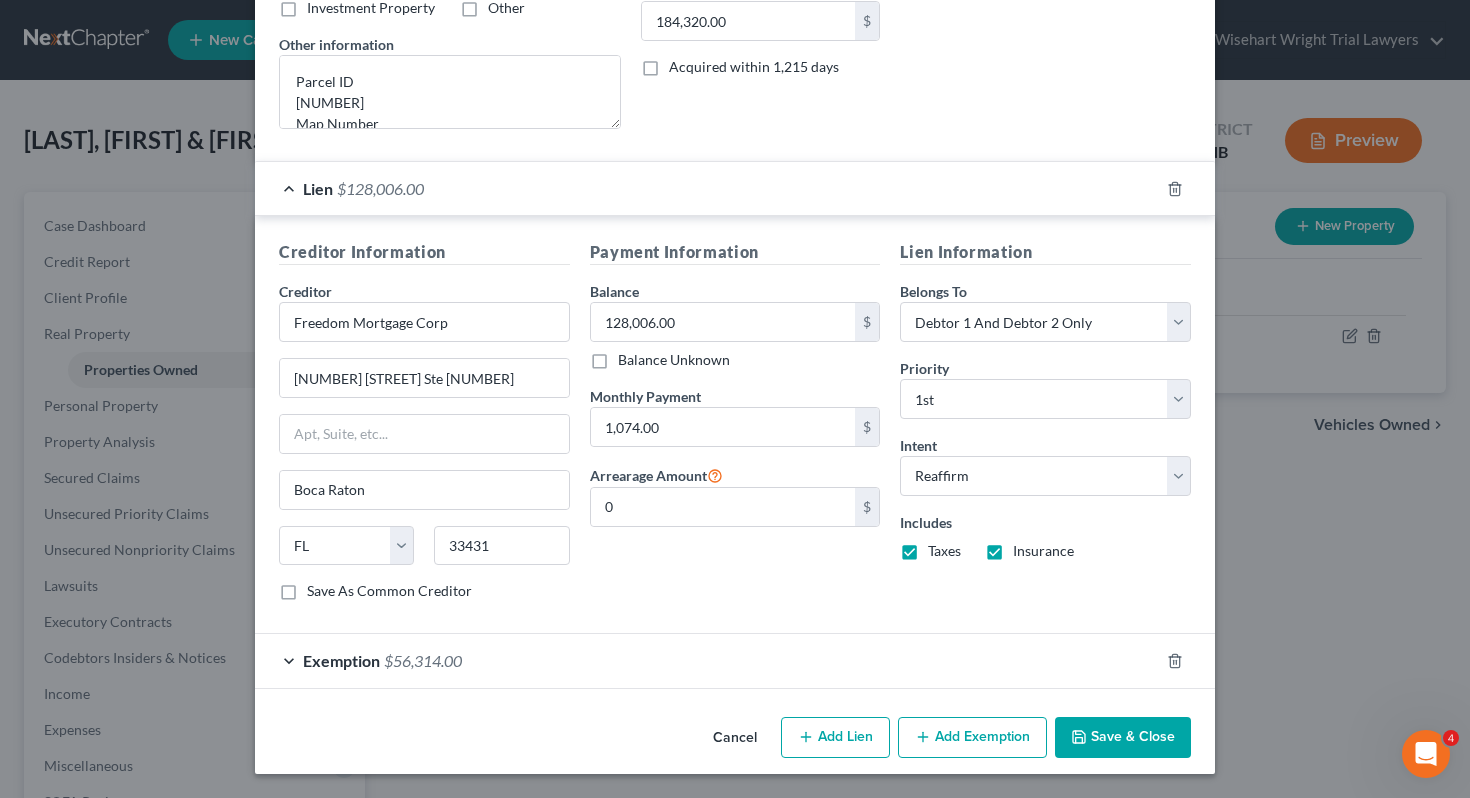 scroll, scrollTop: 0, scrollLeft: 0, axis: both 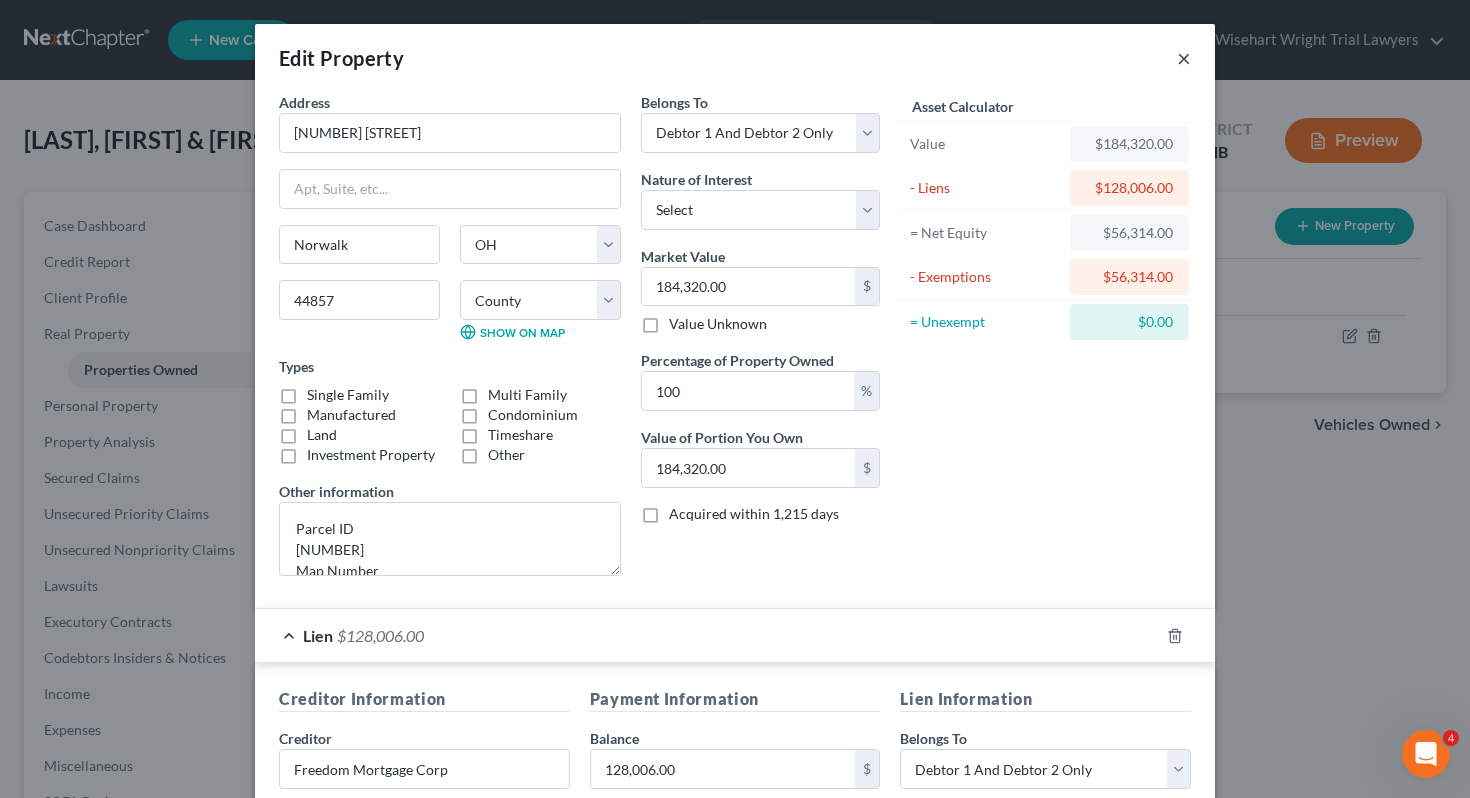 click on "×" at bounding box center (1184, 58) 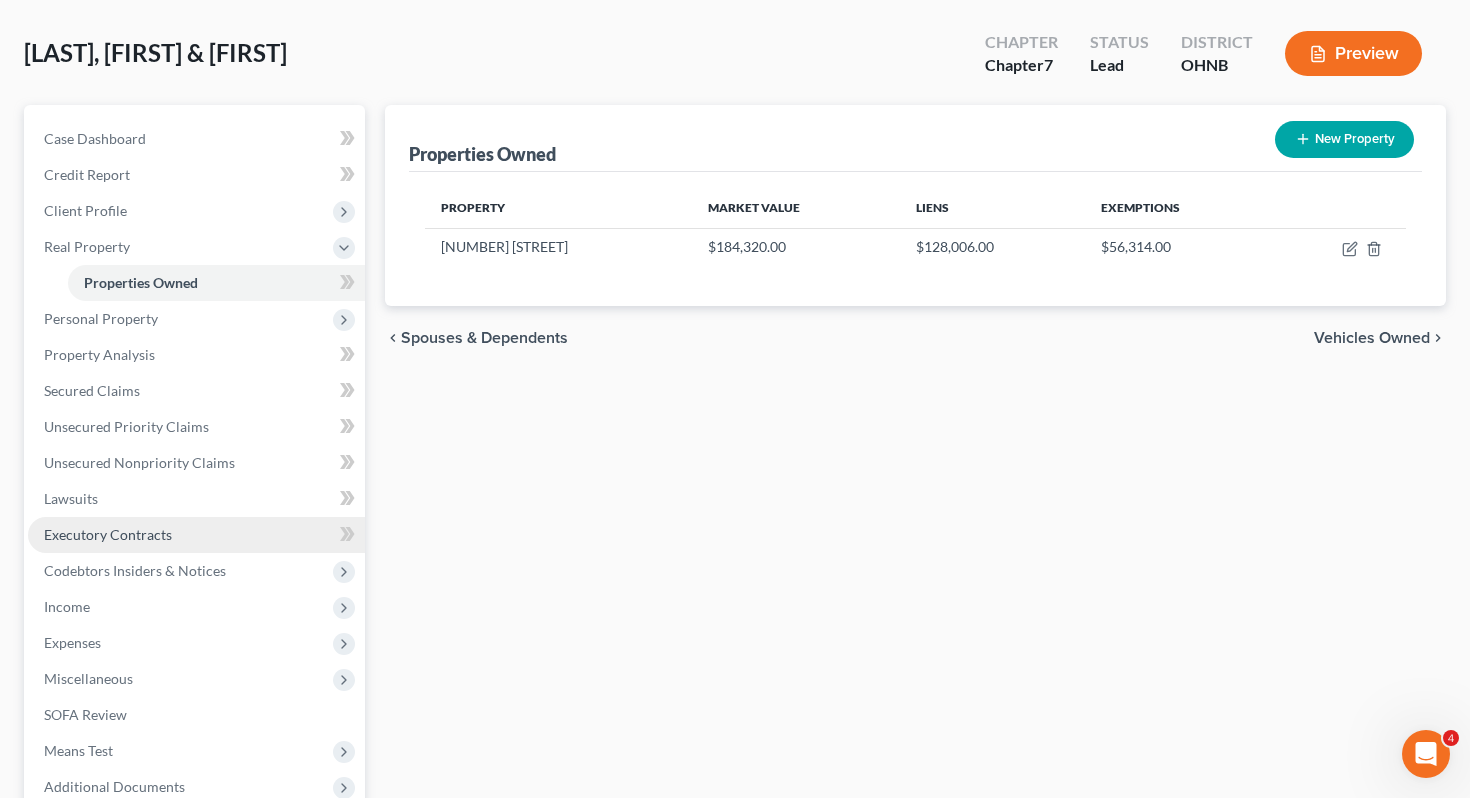 scroll, scrollTop: 88, scrollLeft: 0, axis: vertical 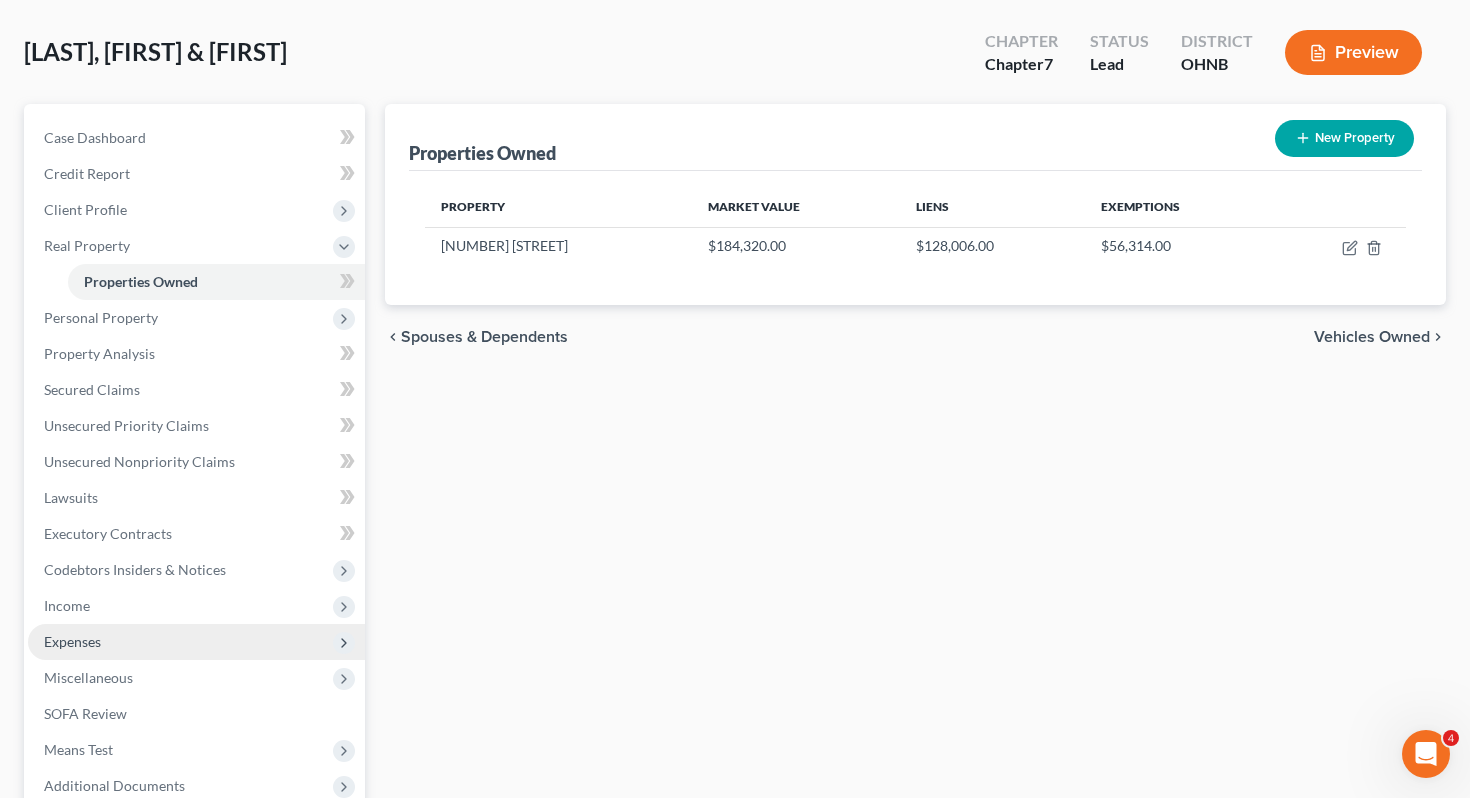 click on "Expenses" at bounding box center (196, 642) 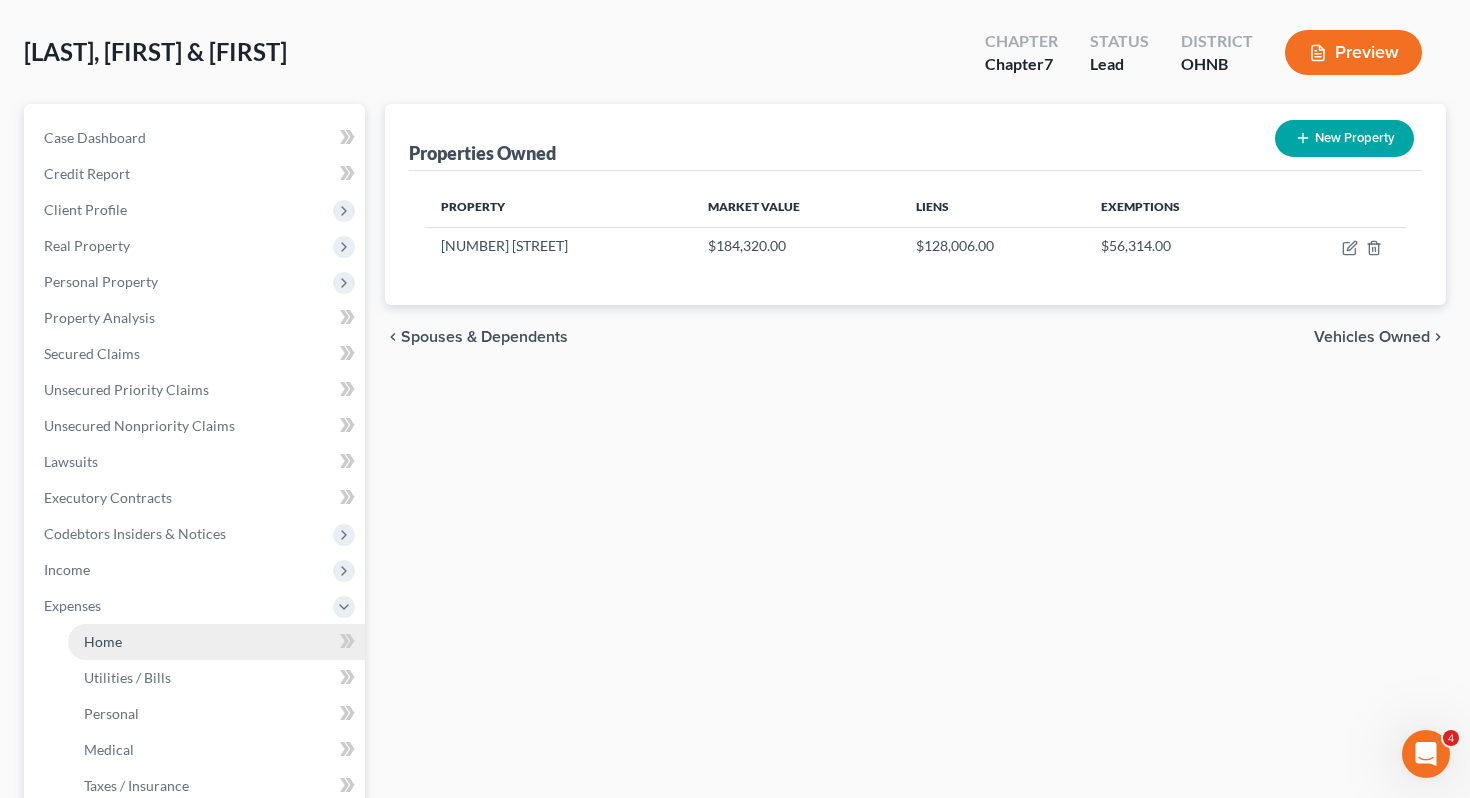 click on "Home" at bounding box center (216, 642) 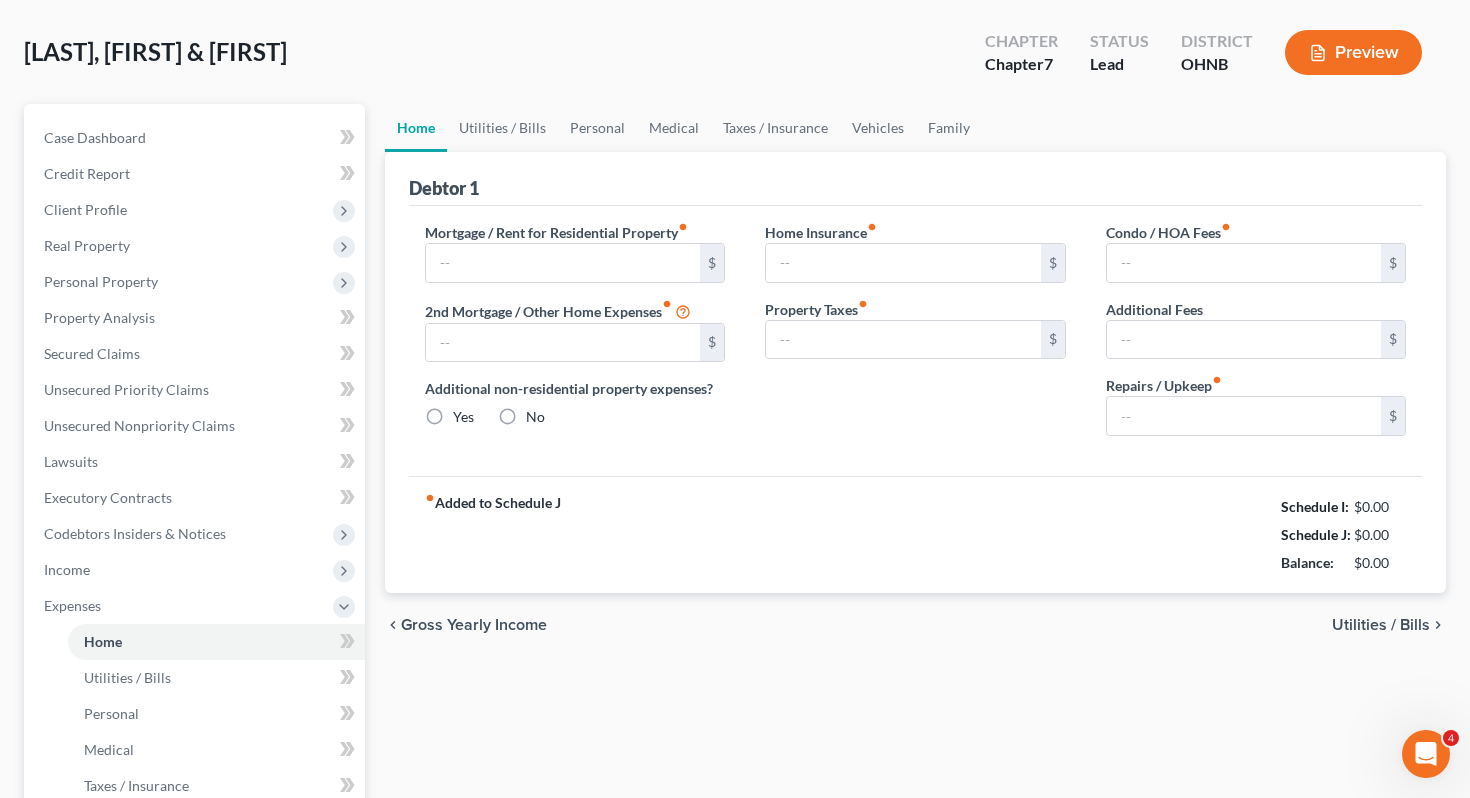 scroll, scrollTop: 40, scrollLeft: 0, axis: vertical 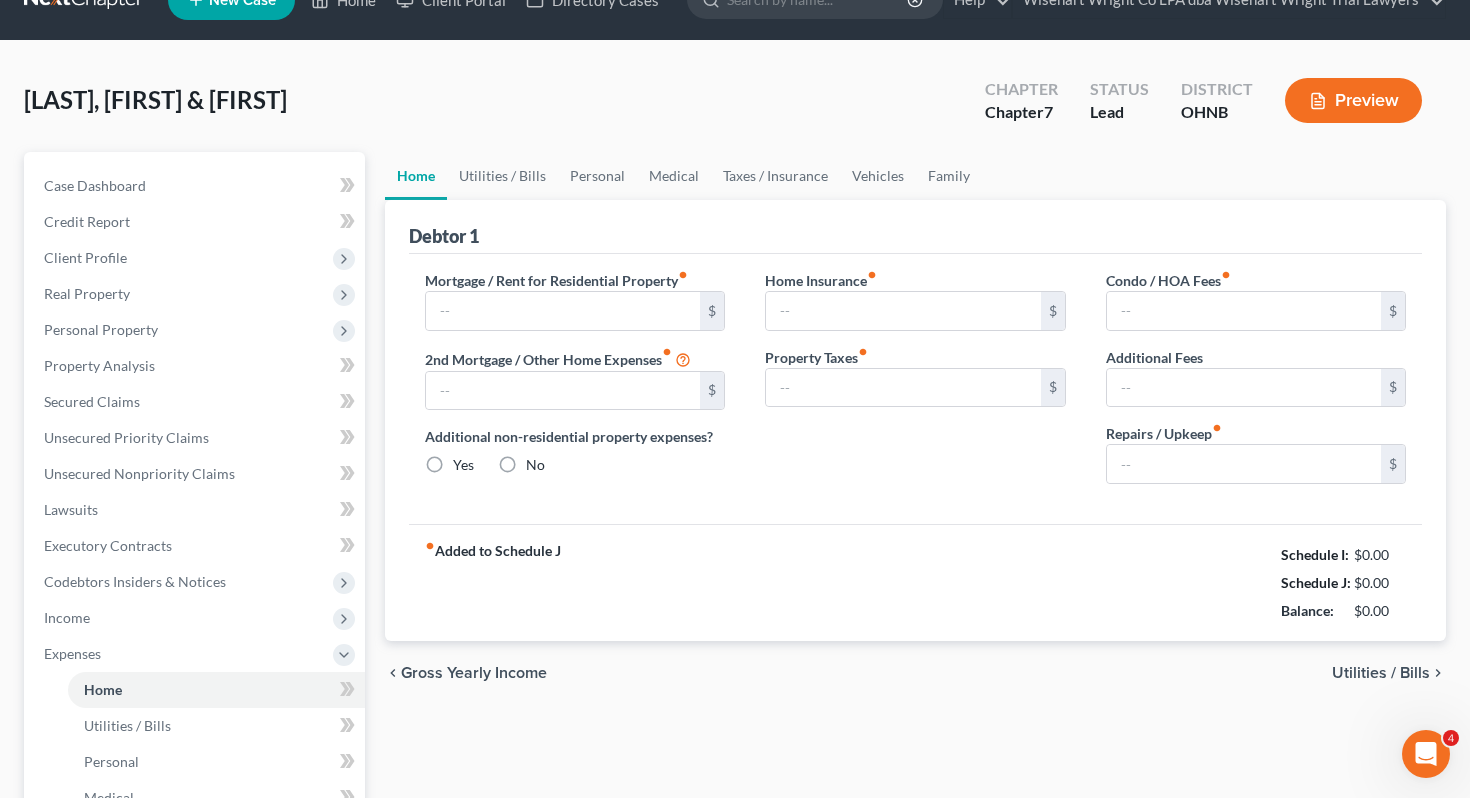 type on "0.00" 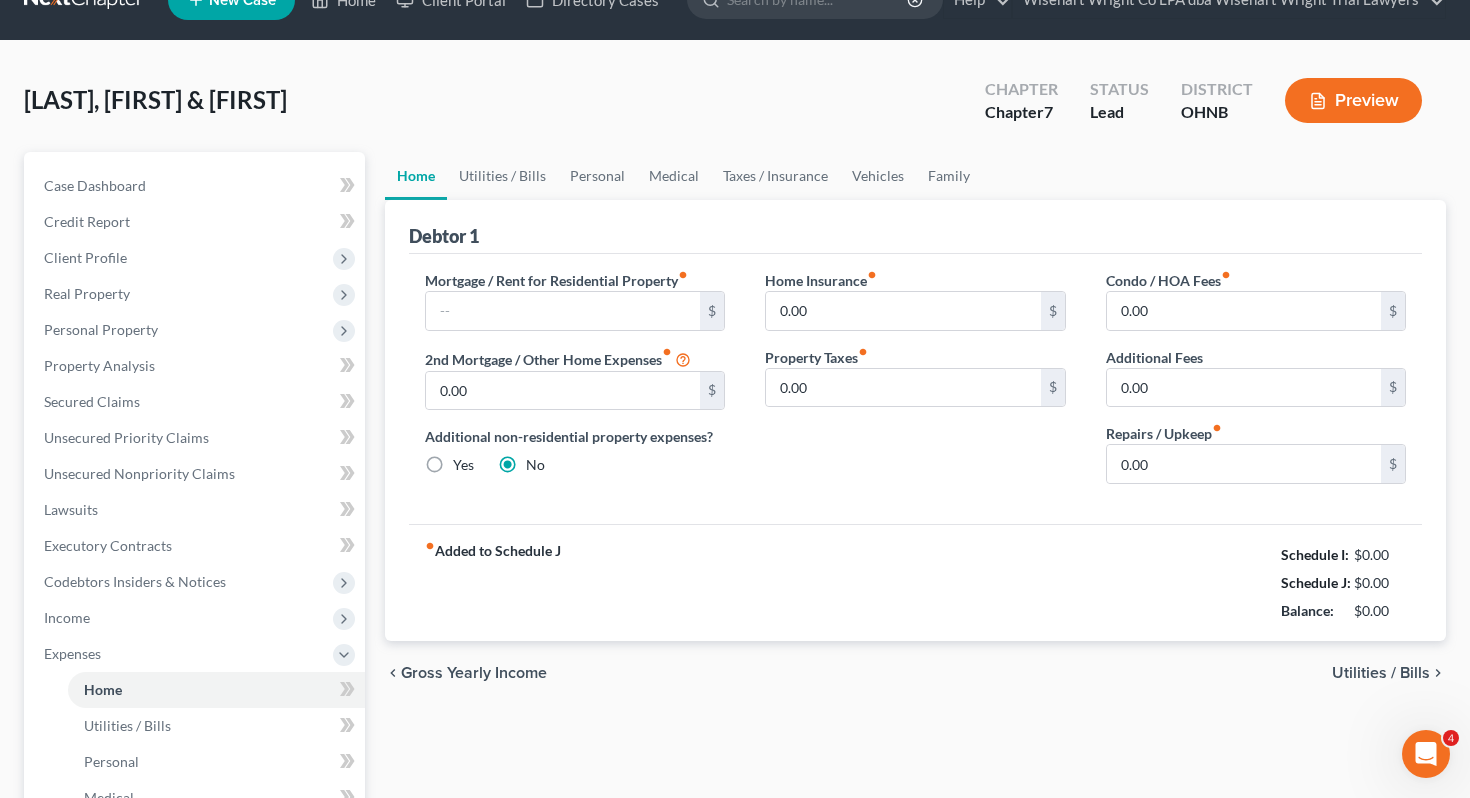 scroll, scrollTop: 0, scrollLeft: 0, axis: both 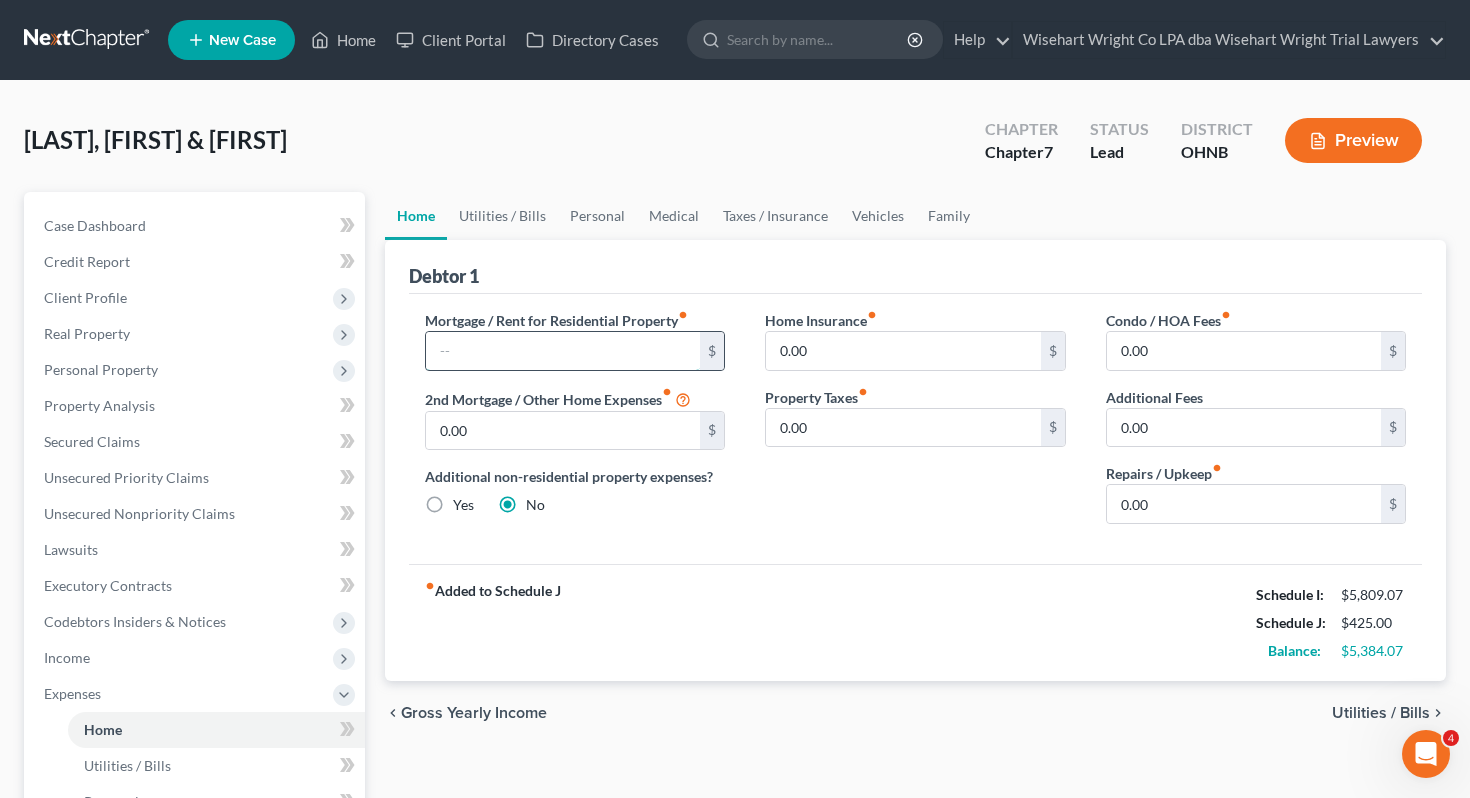 click at bounding box center [563, 351] 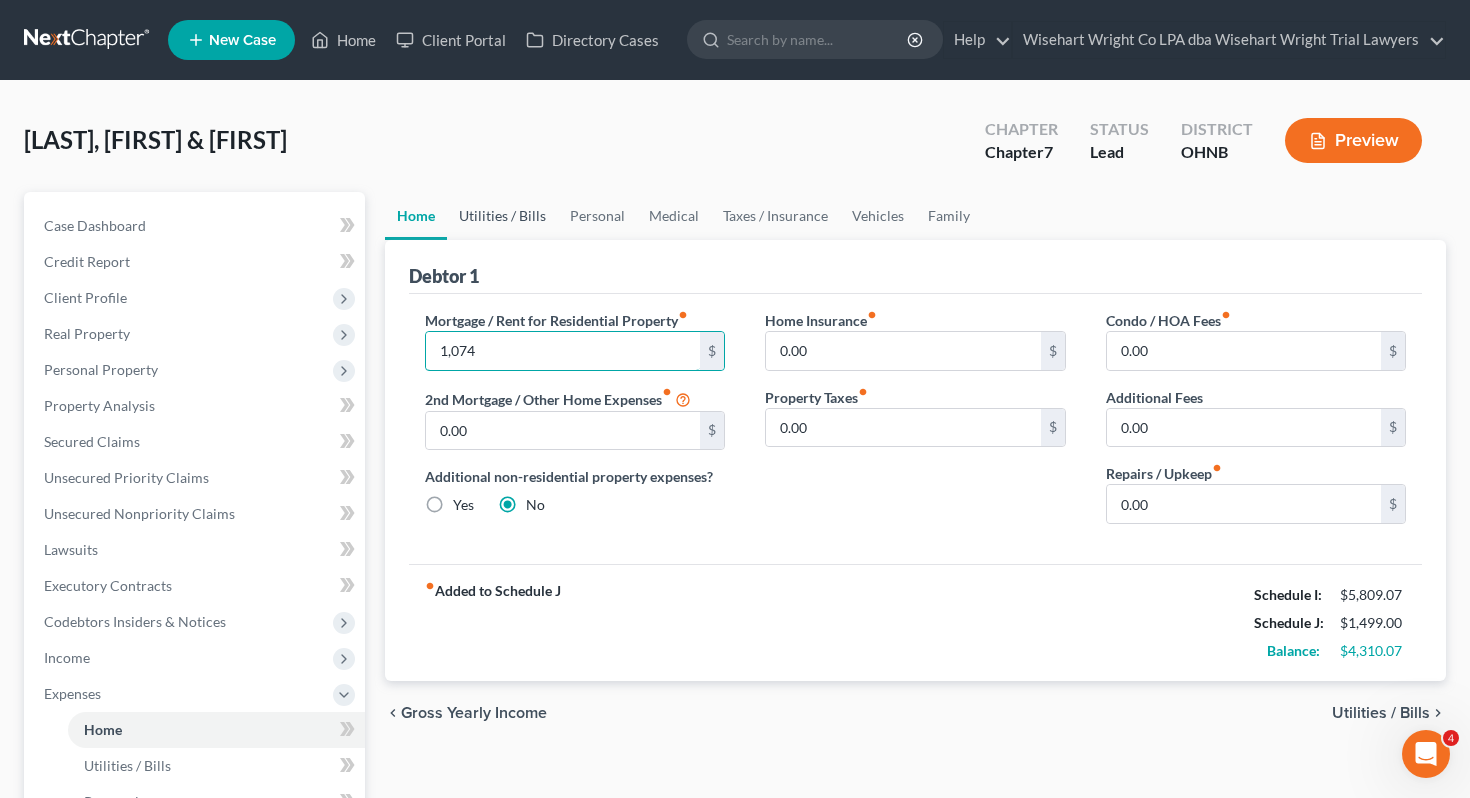 type on "1,074" 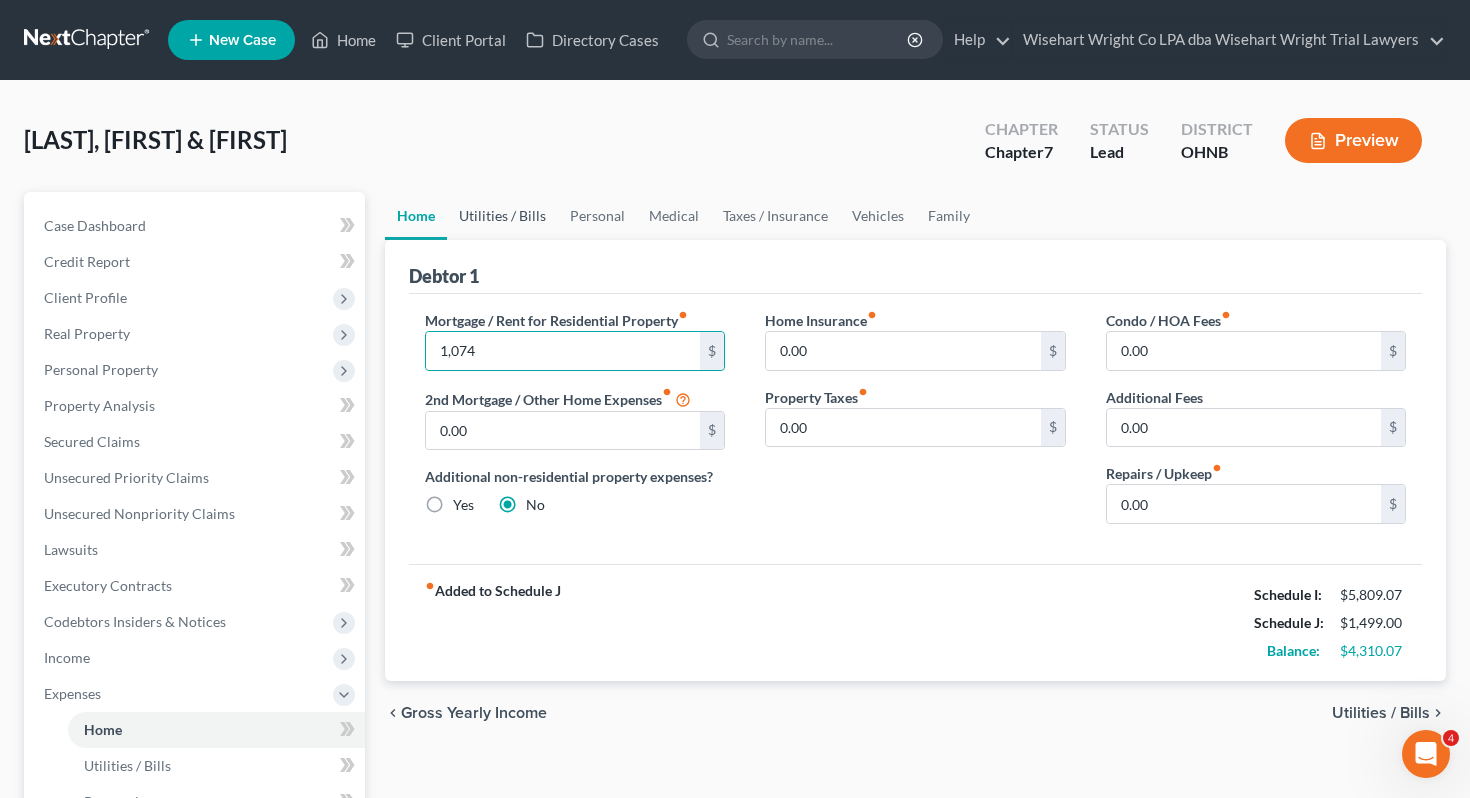 click on "Utilities / Bills" at bounding box center [502, 216] 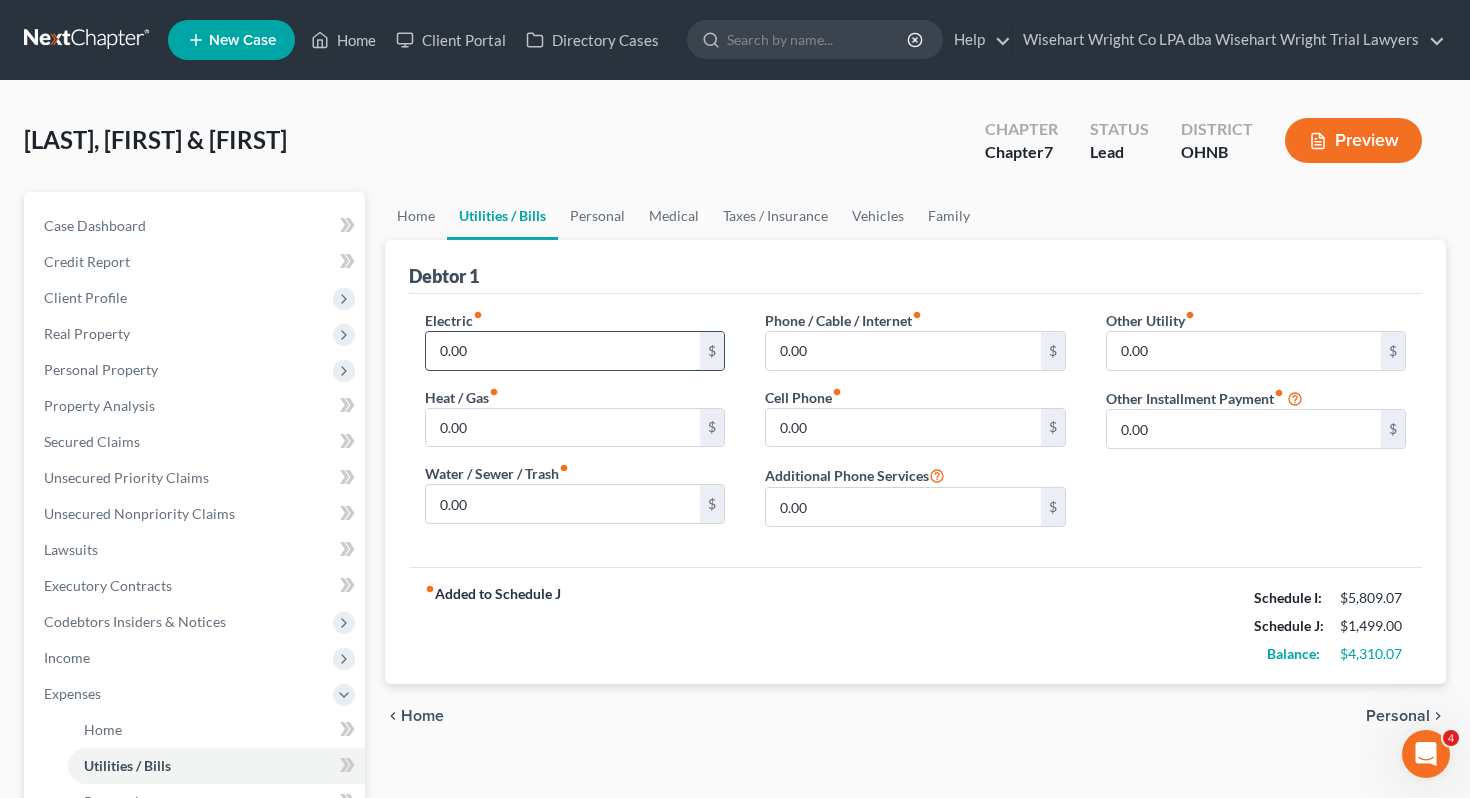 click on "0.00" at bounding box center [563, 351] 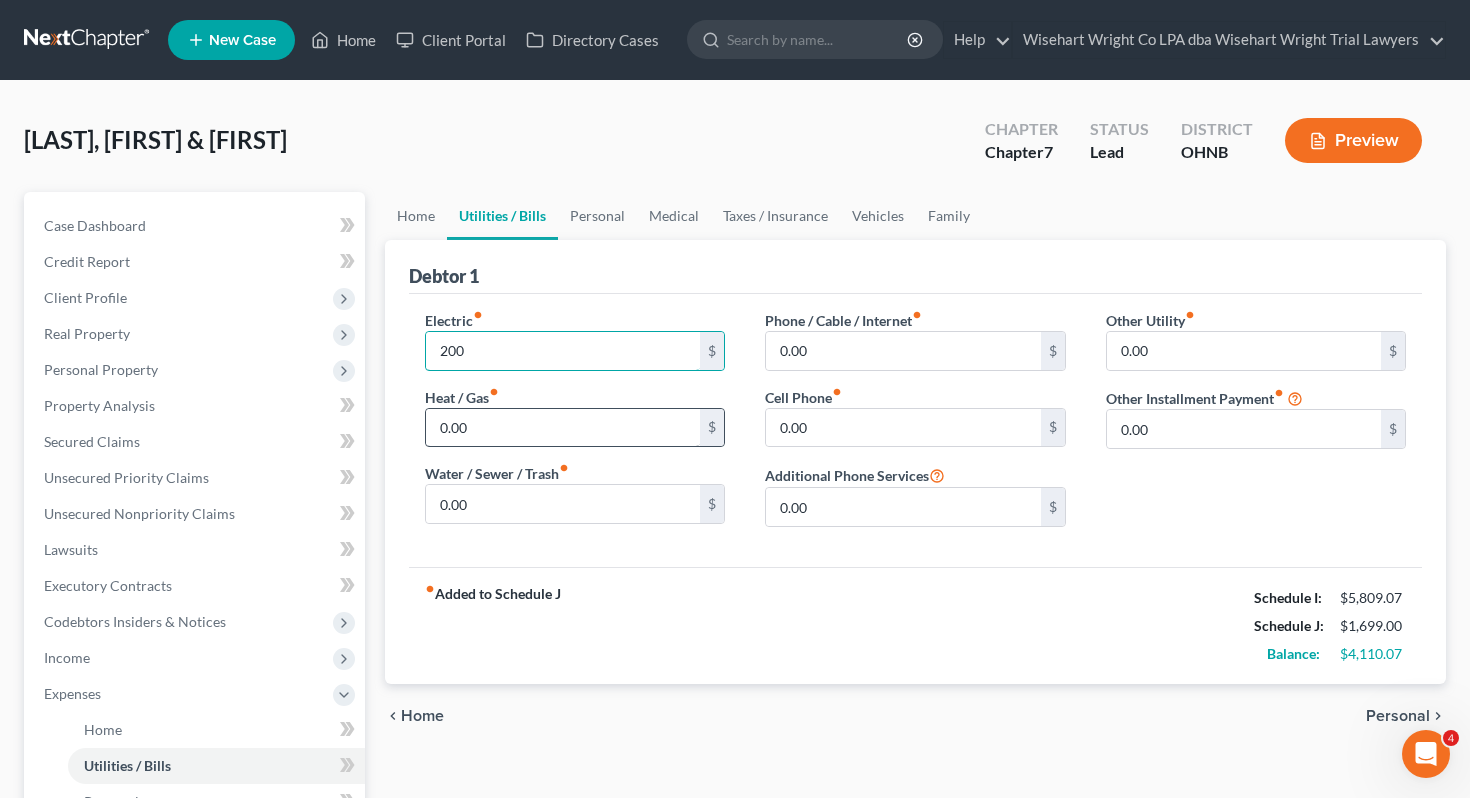 type on "200" 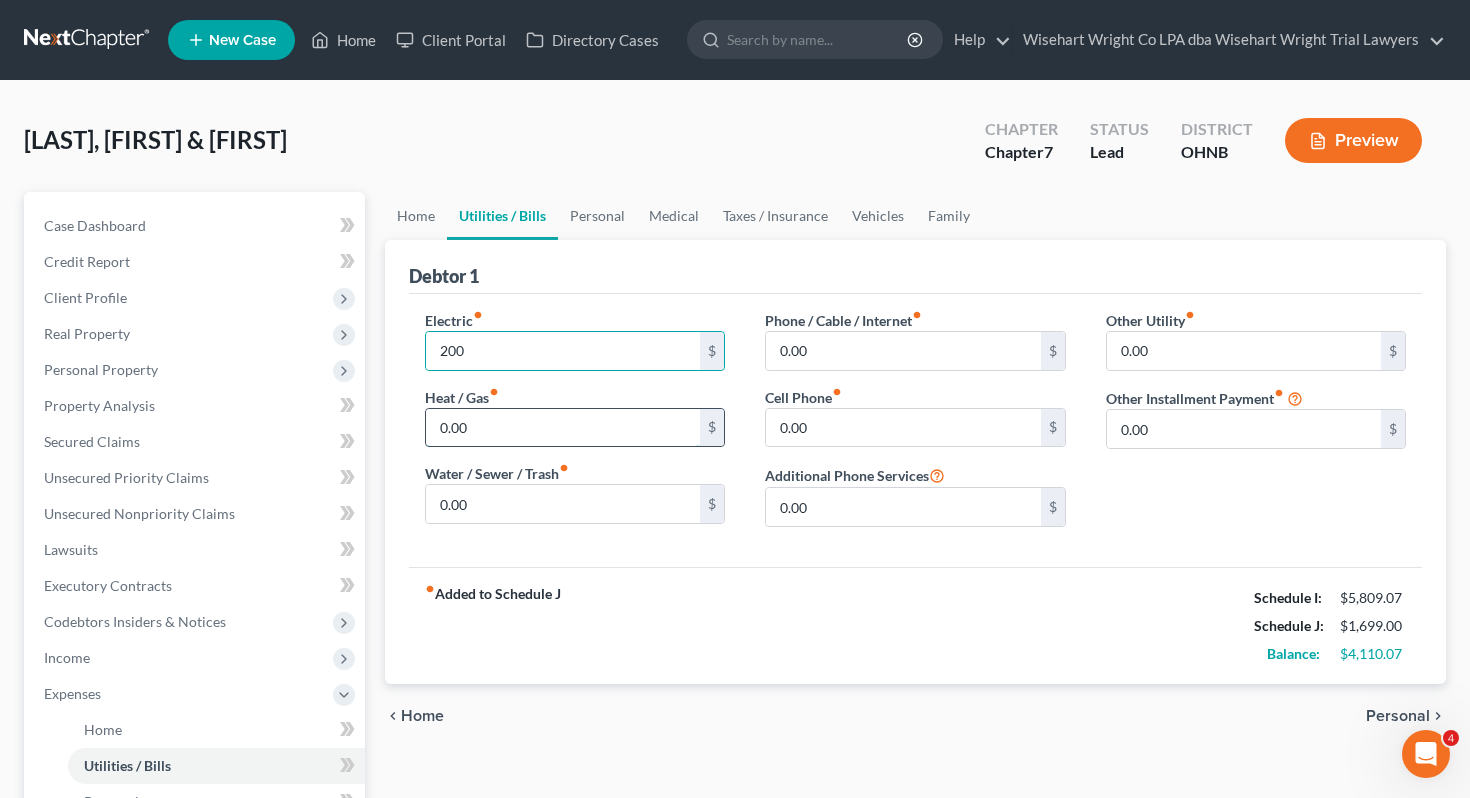 click on "0.00" at bounding box center [563, 428] 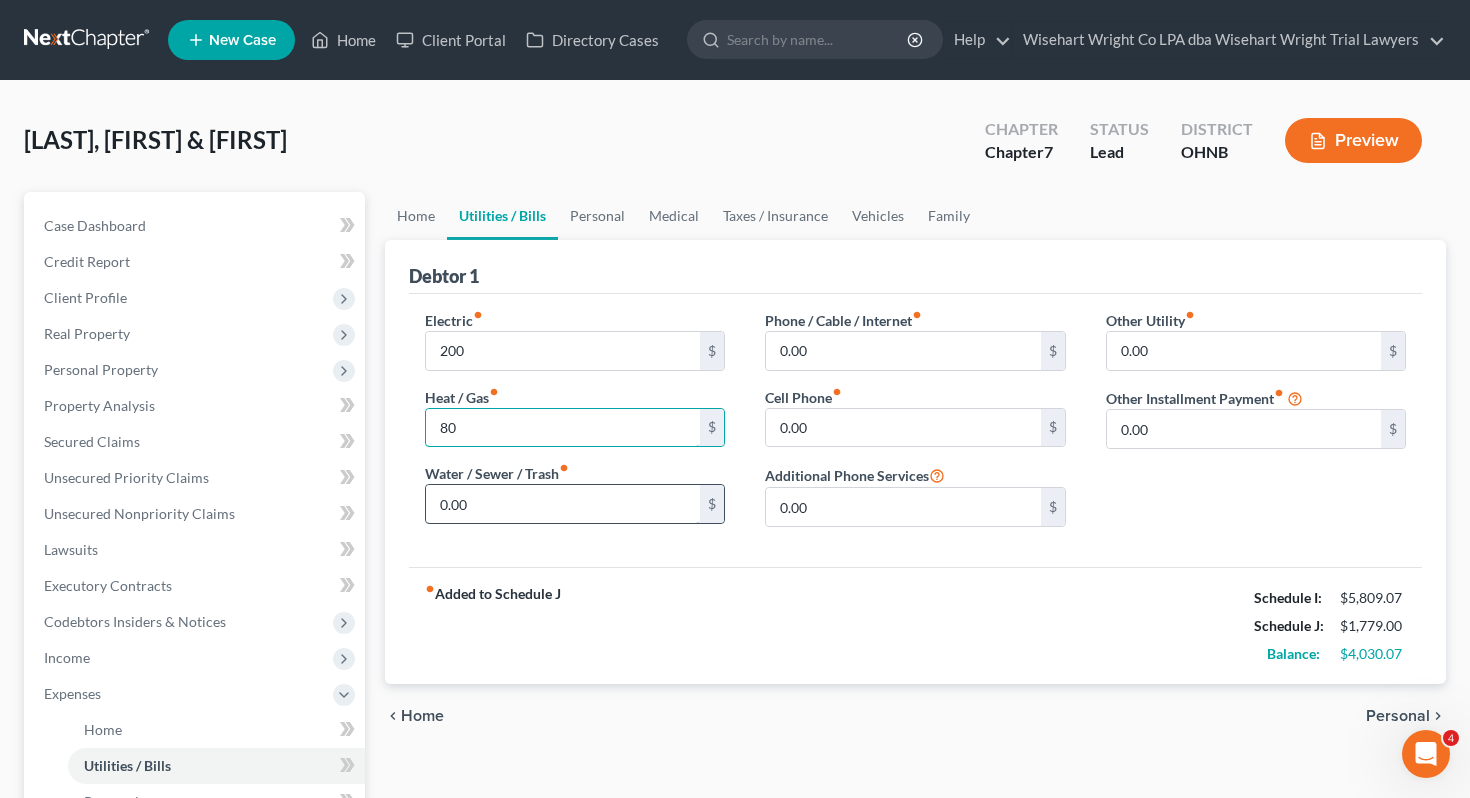 type on "80" 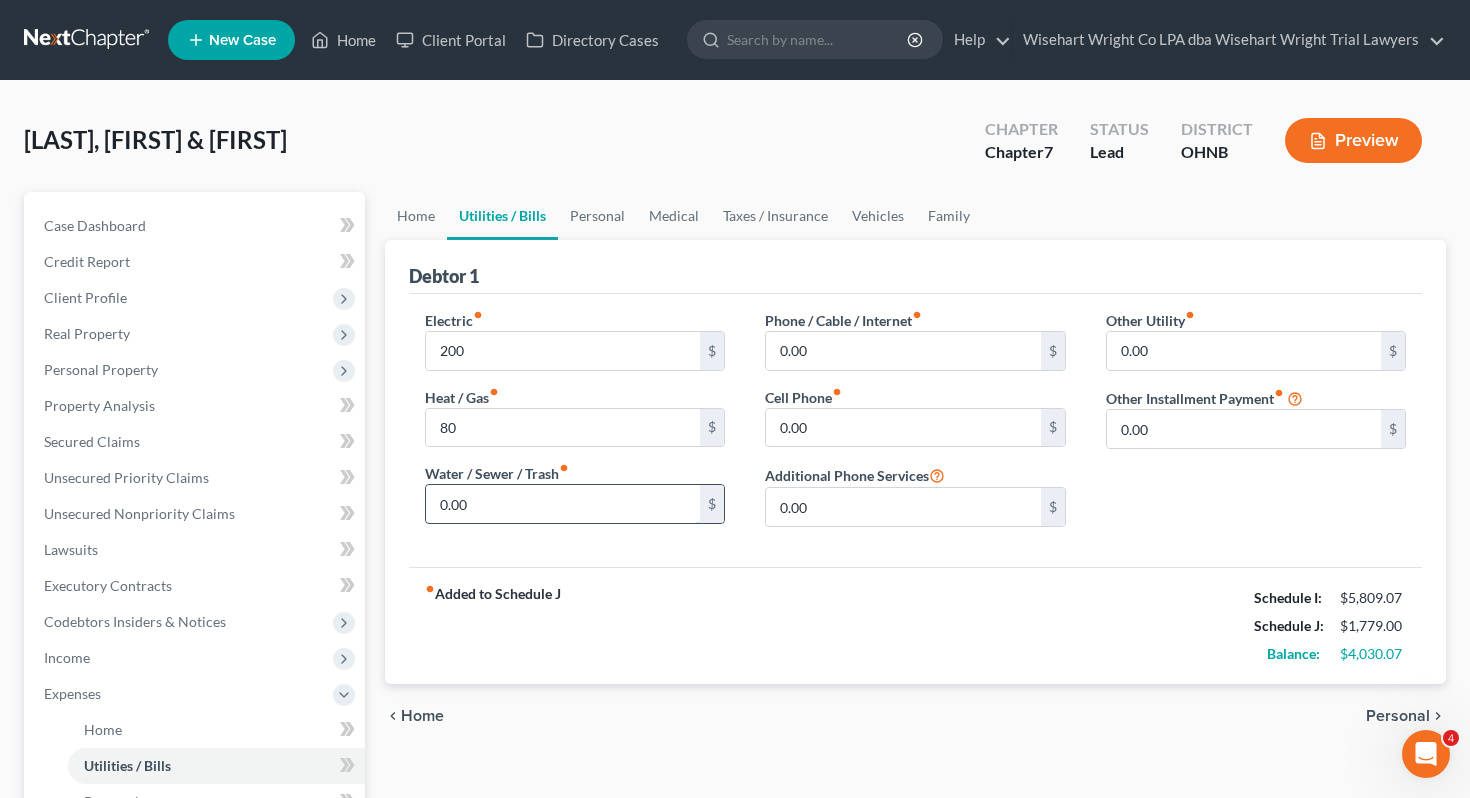 click on "0.00" at bounding box center (563, 504) 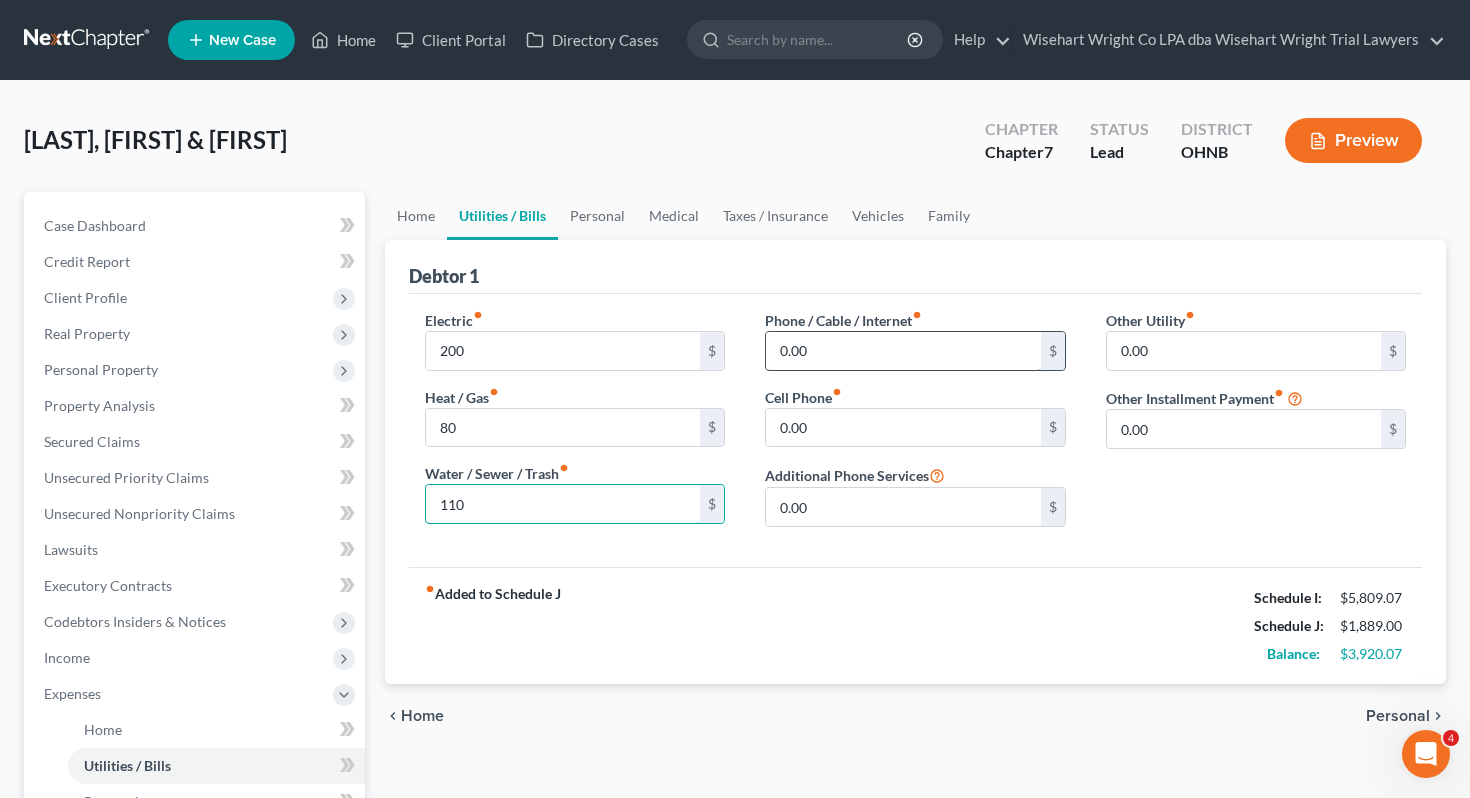 type on "110" 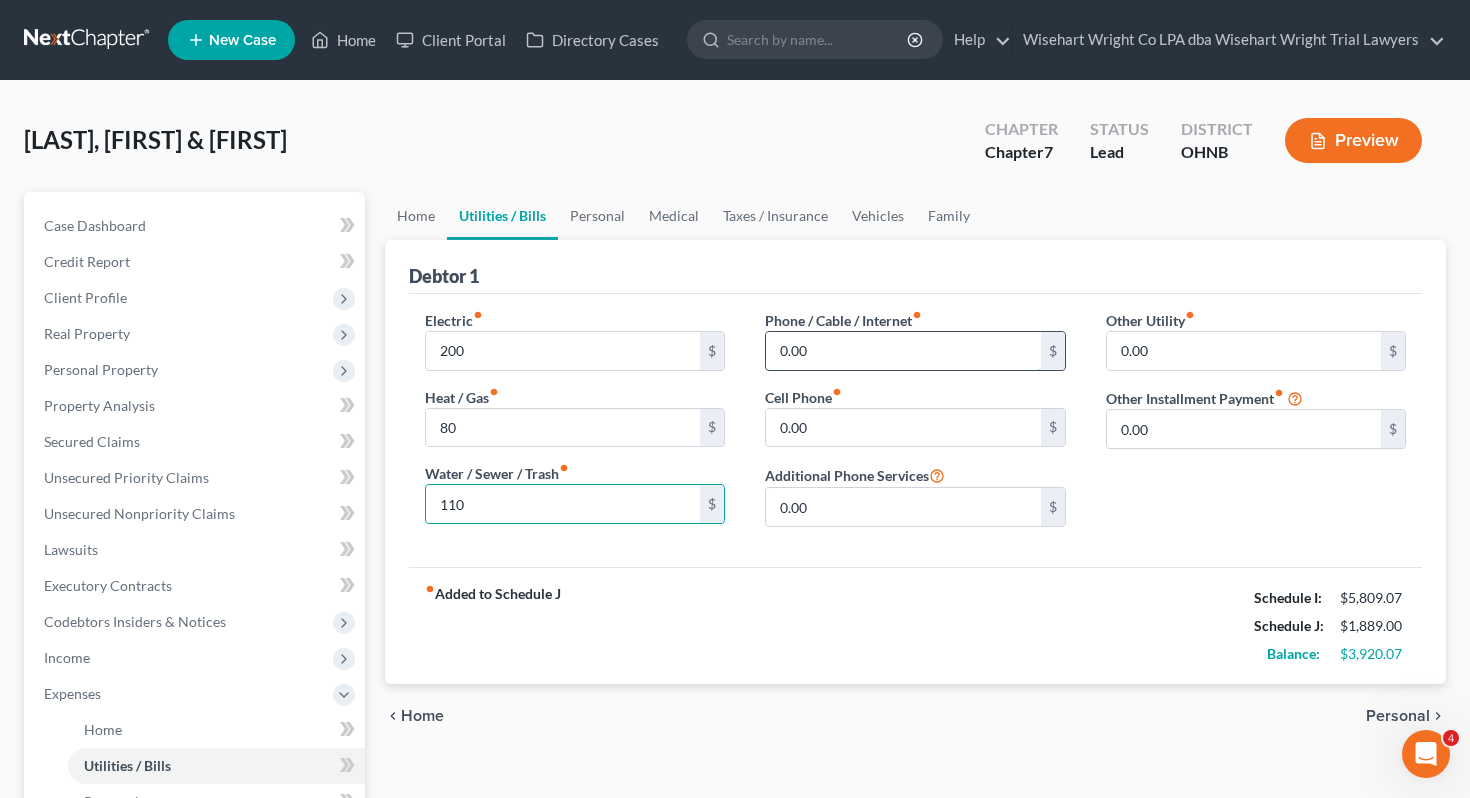 click on "0.00" at bounding box center [903, 351] 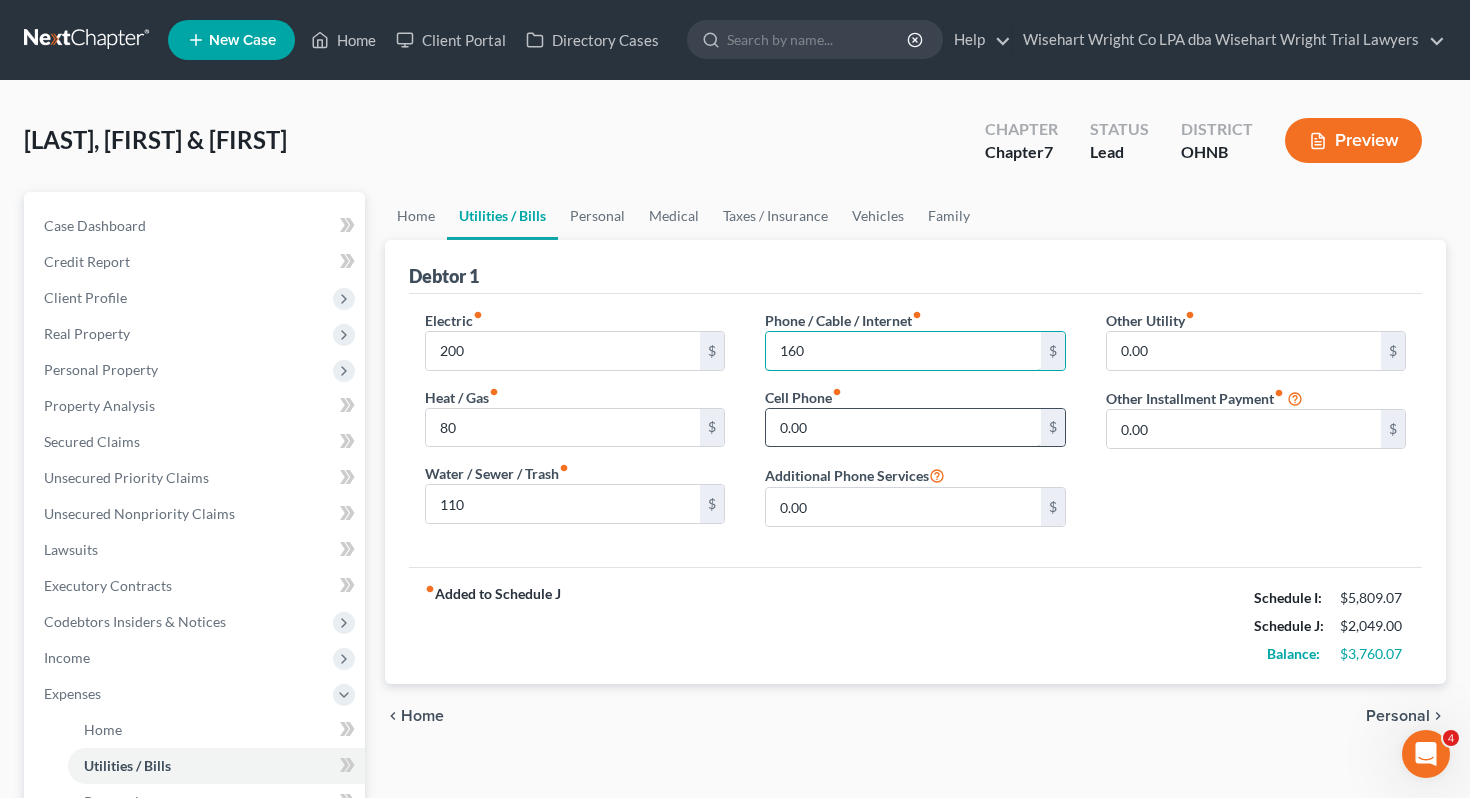 type on "160" 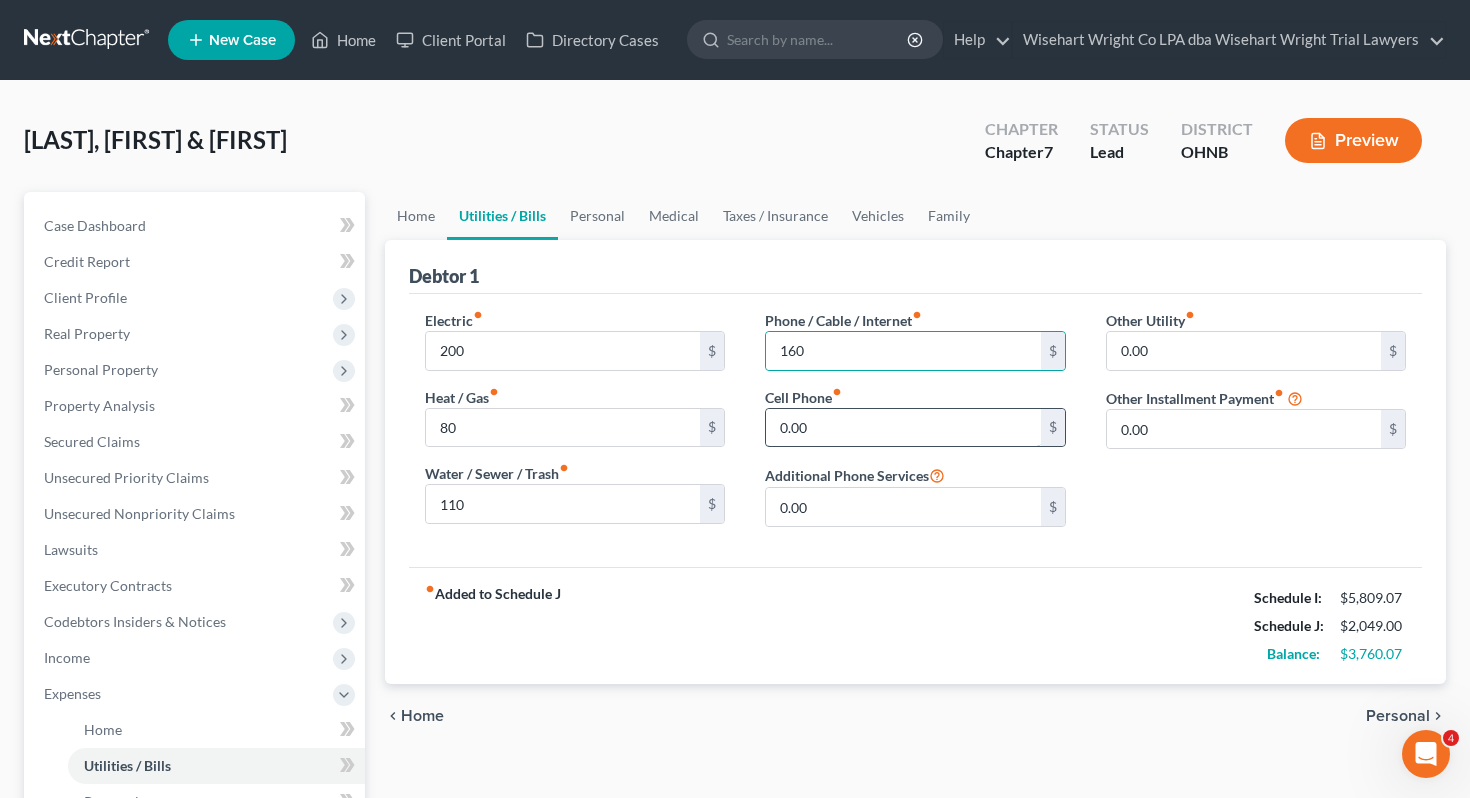 click on "0.00" at bounding box center (903, 428) 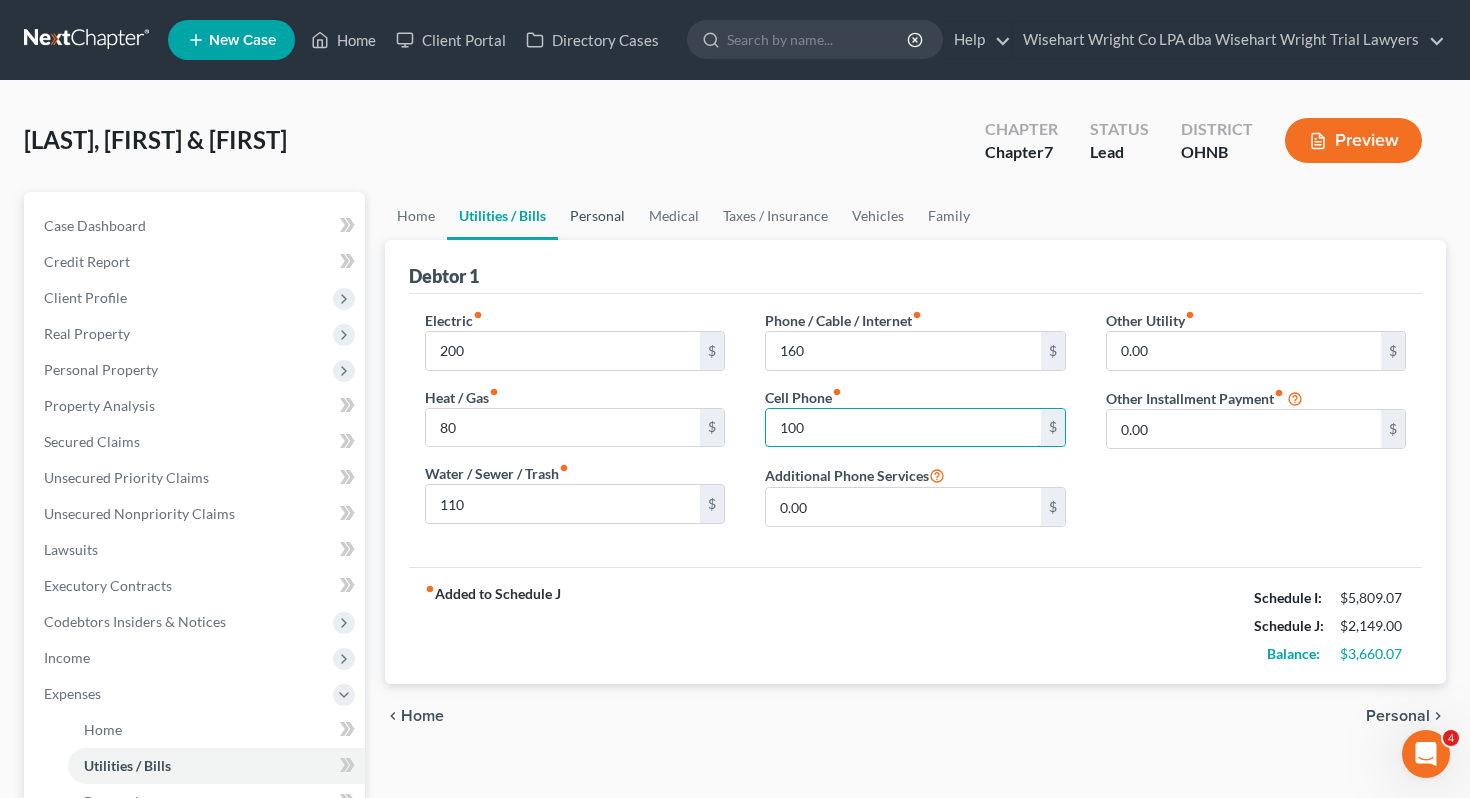 type on "100" 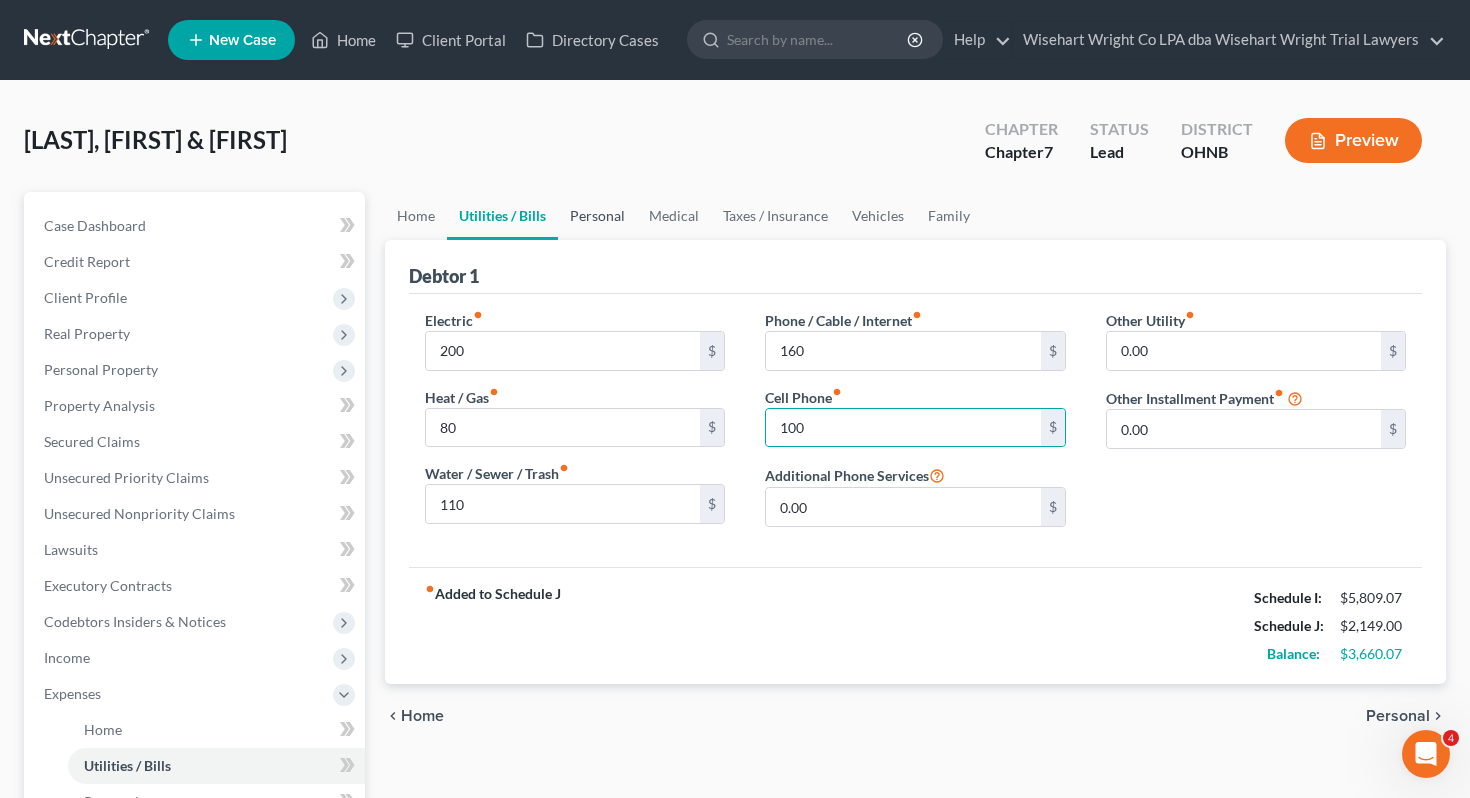click on "Personal" at bounding box center [597, 216] 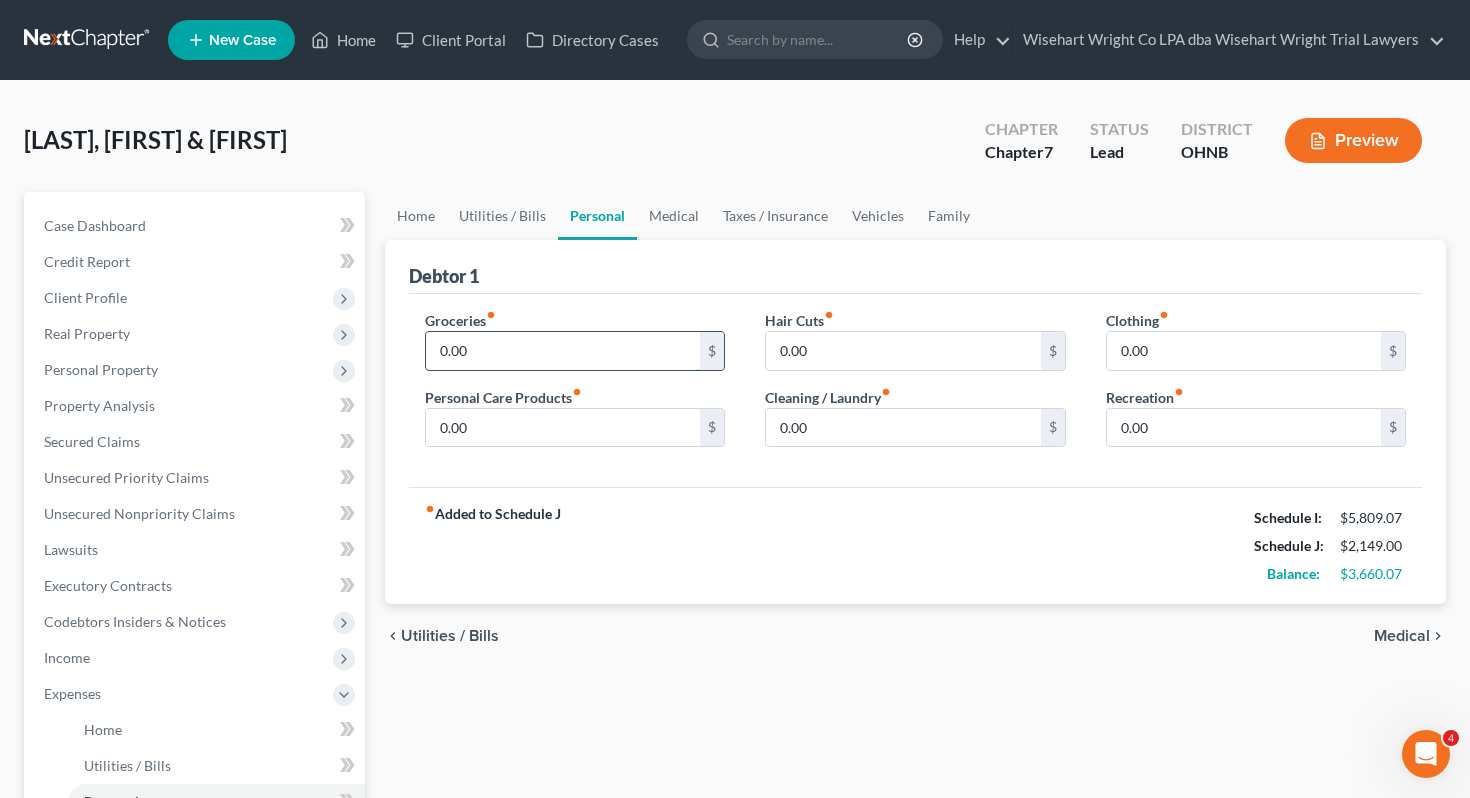 click on "0.00" at bounding box center (563, 351) 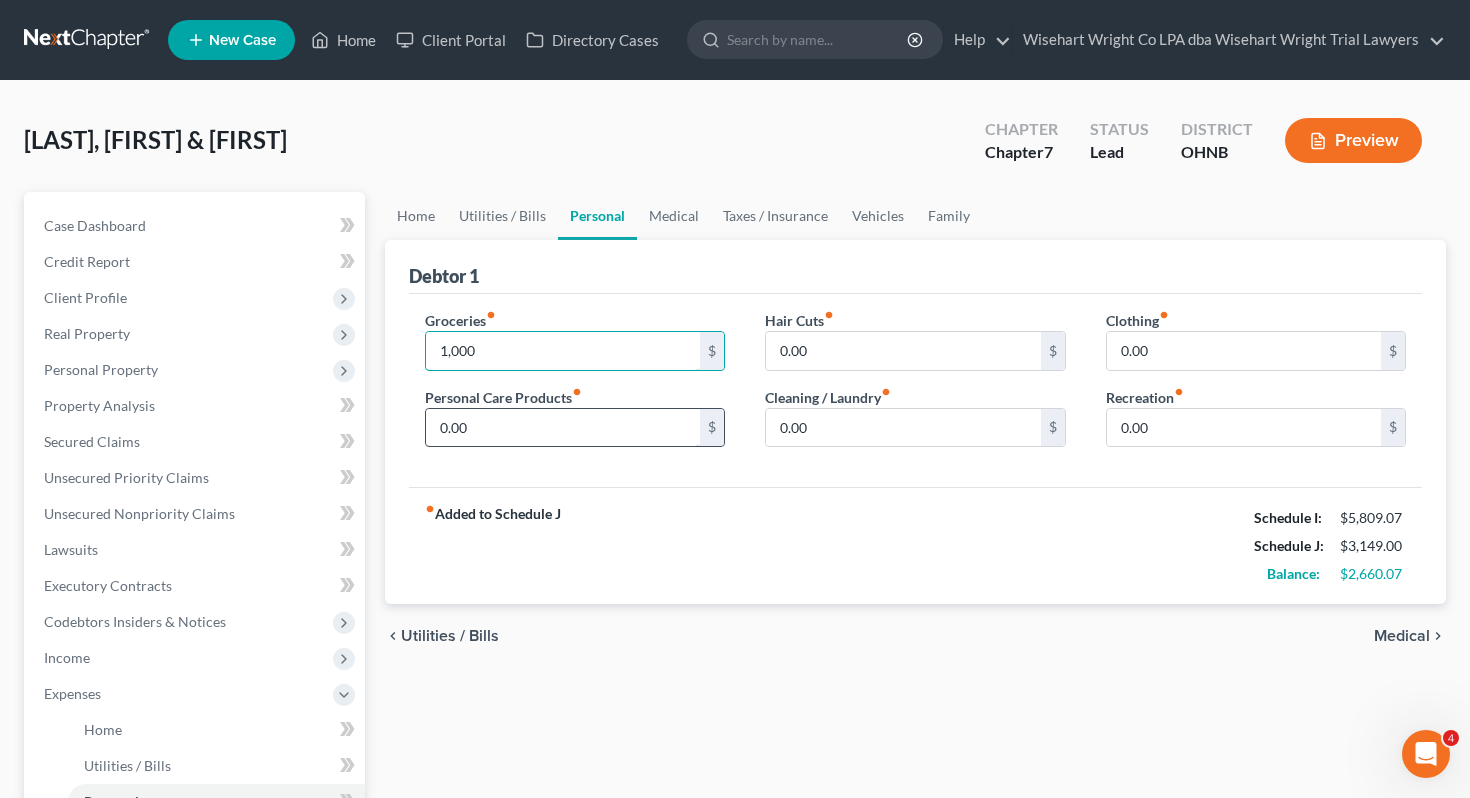 type on "1,000" 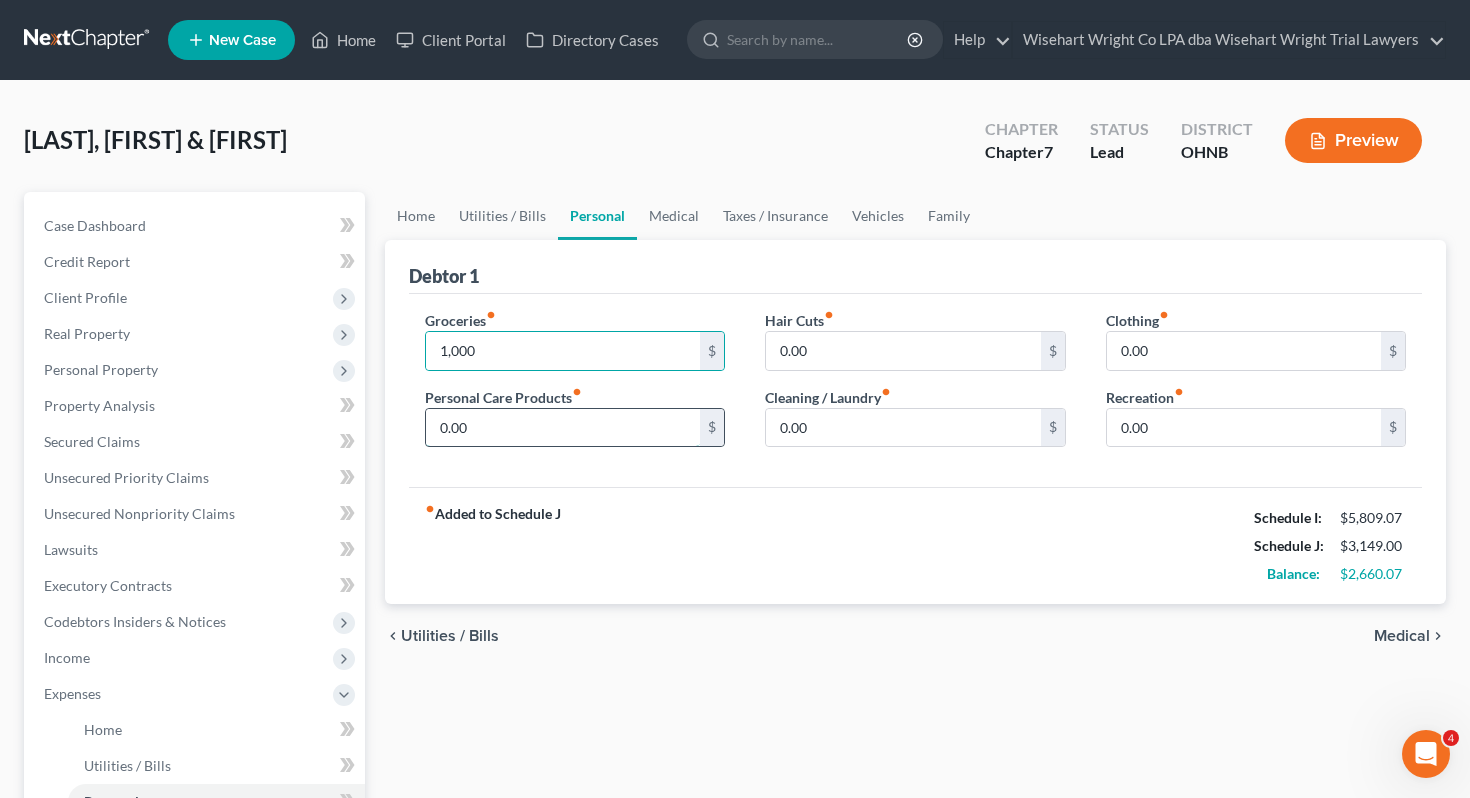 click on "0.00" at bounding box center (563, 428) 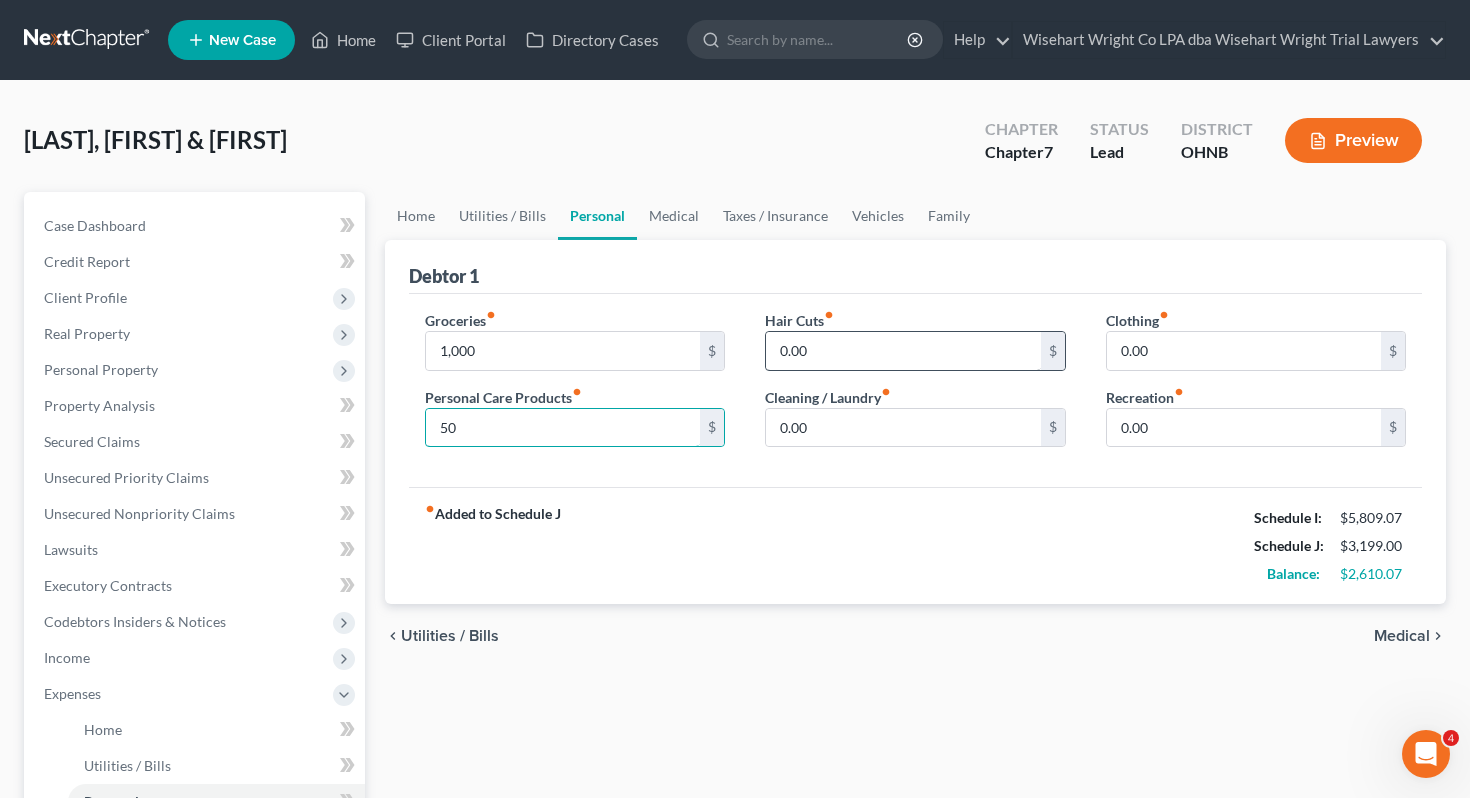 type on "50" 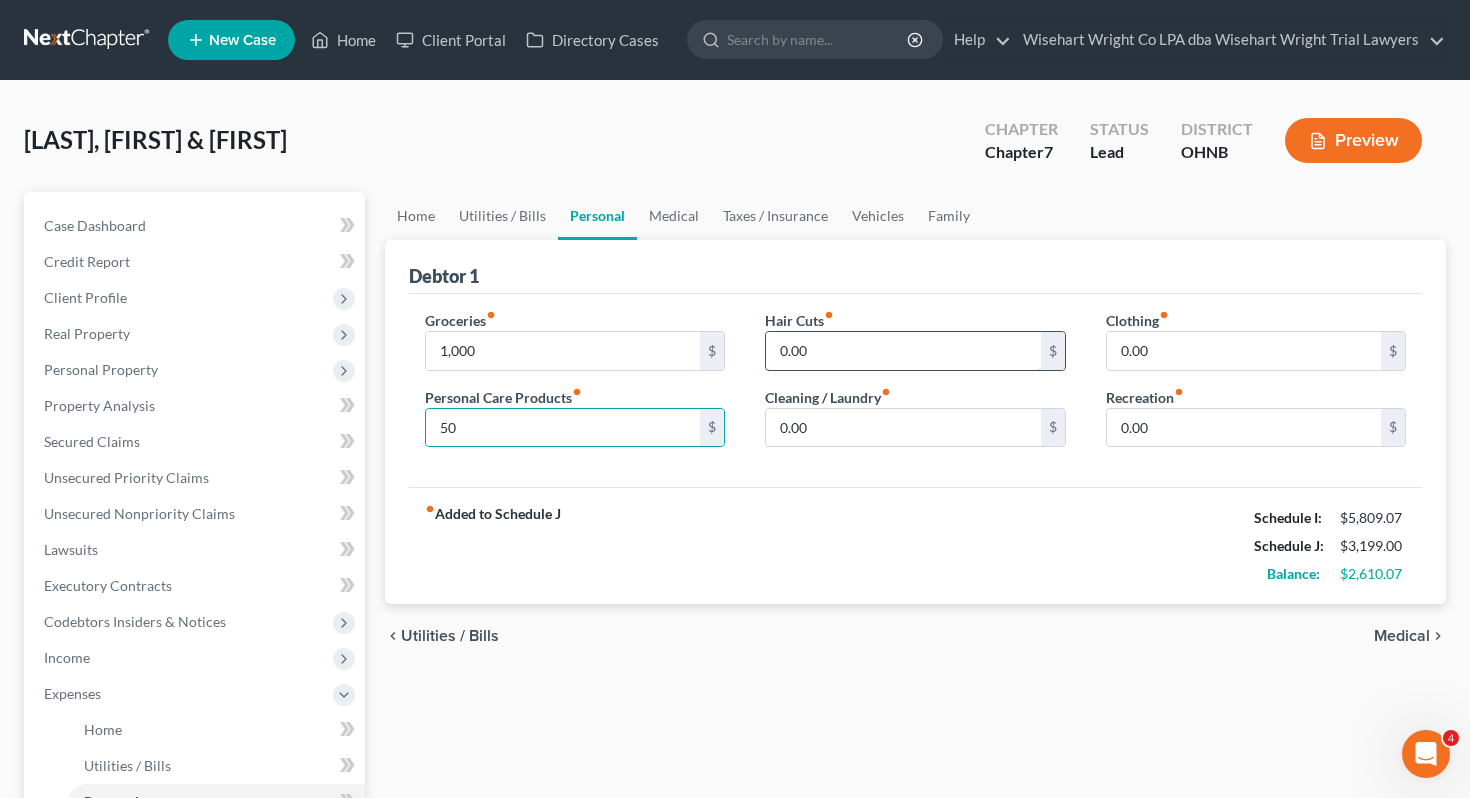 click on "0.00" at bounding box center [903, 351] 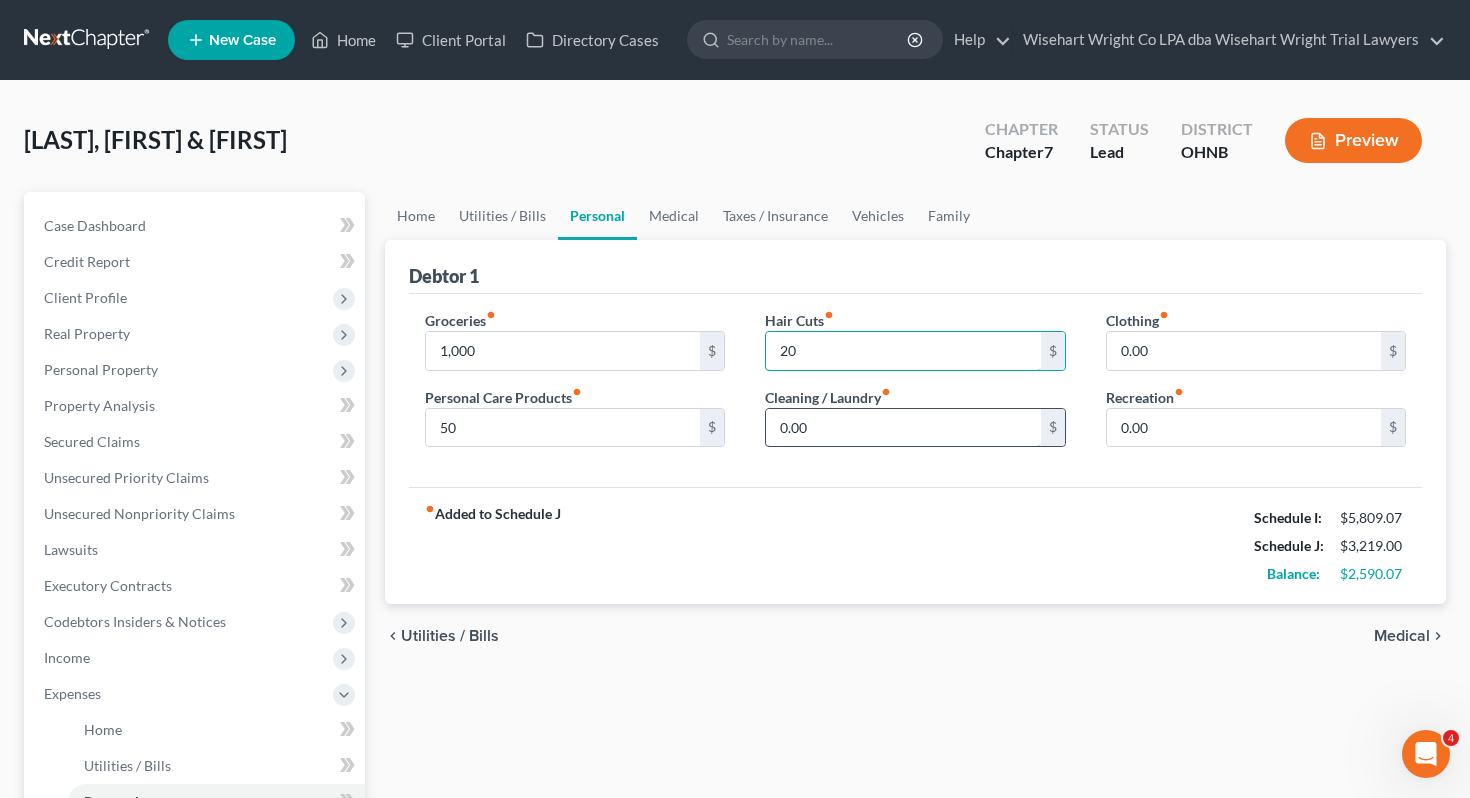 type on "20" 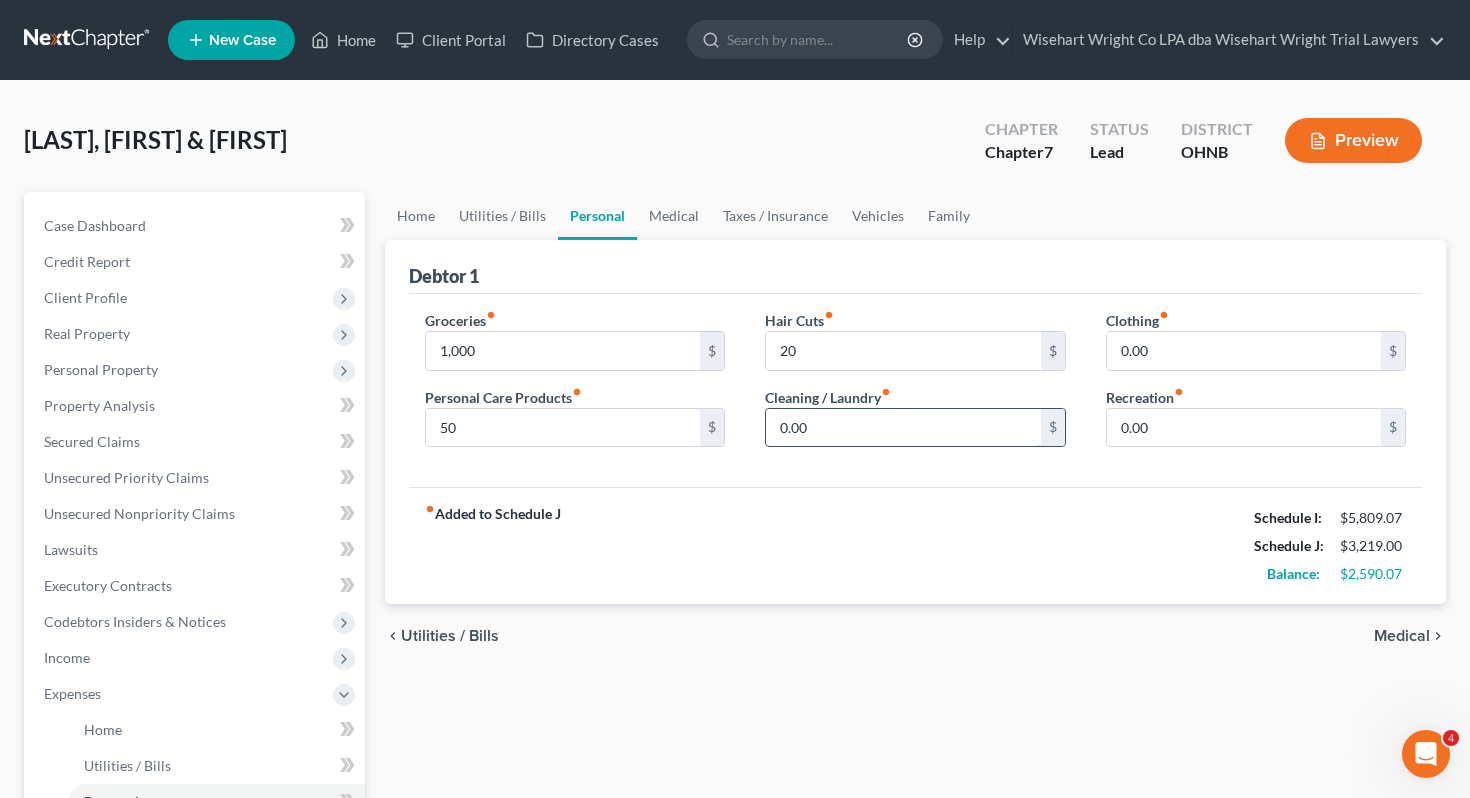click on "0.00" at bounding box center [903, 428] 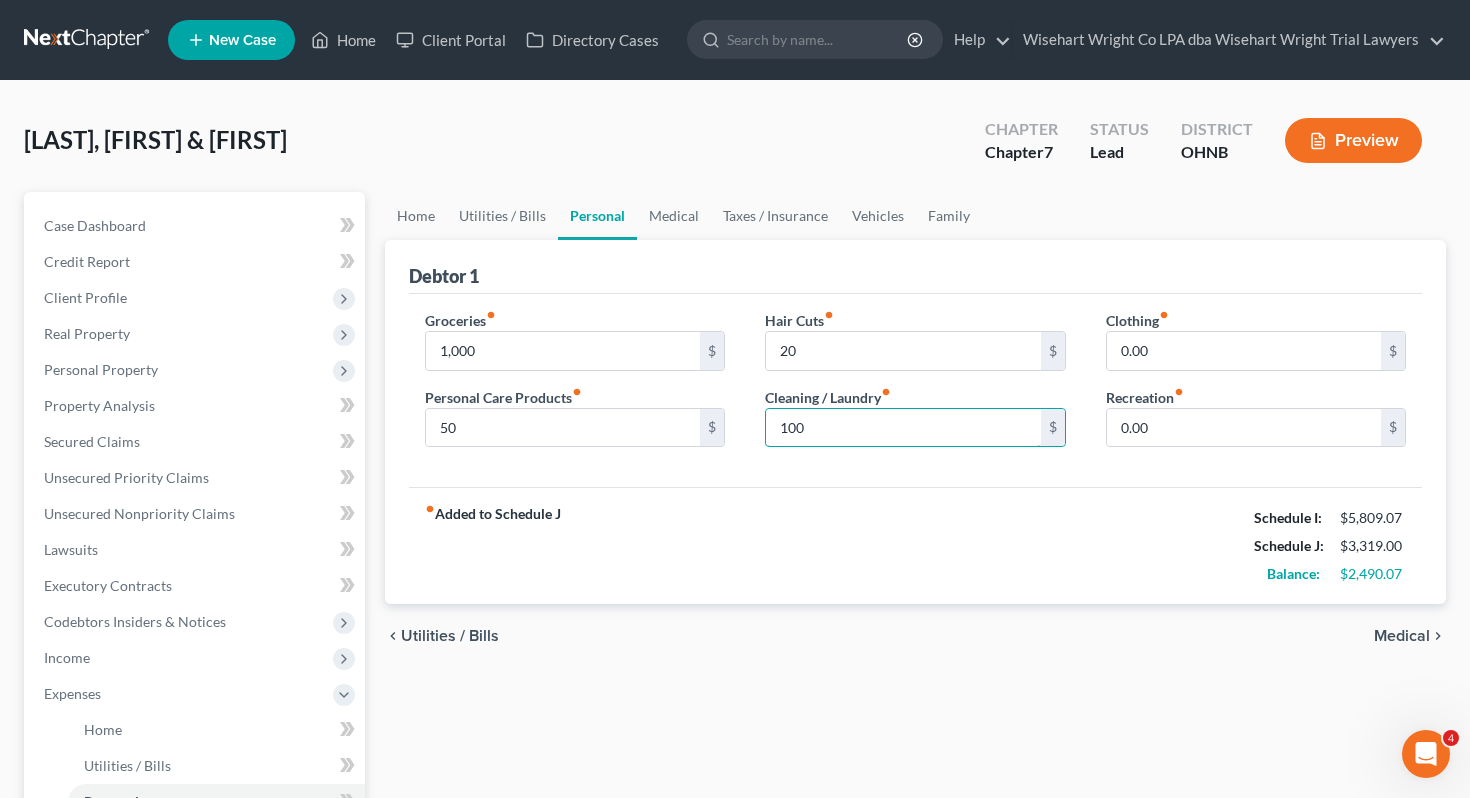 type on "100" 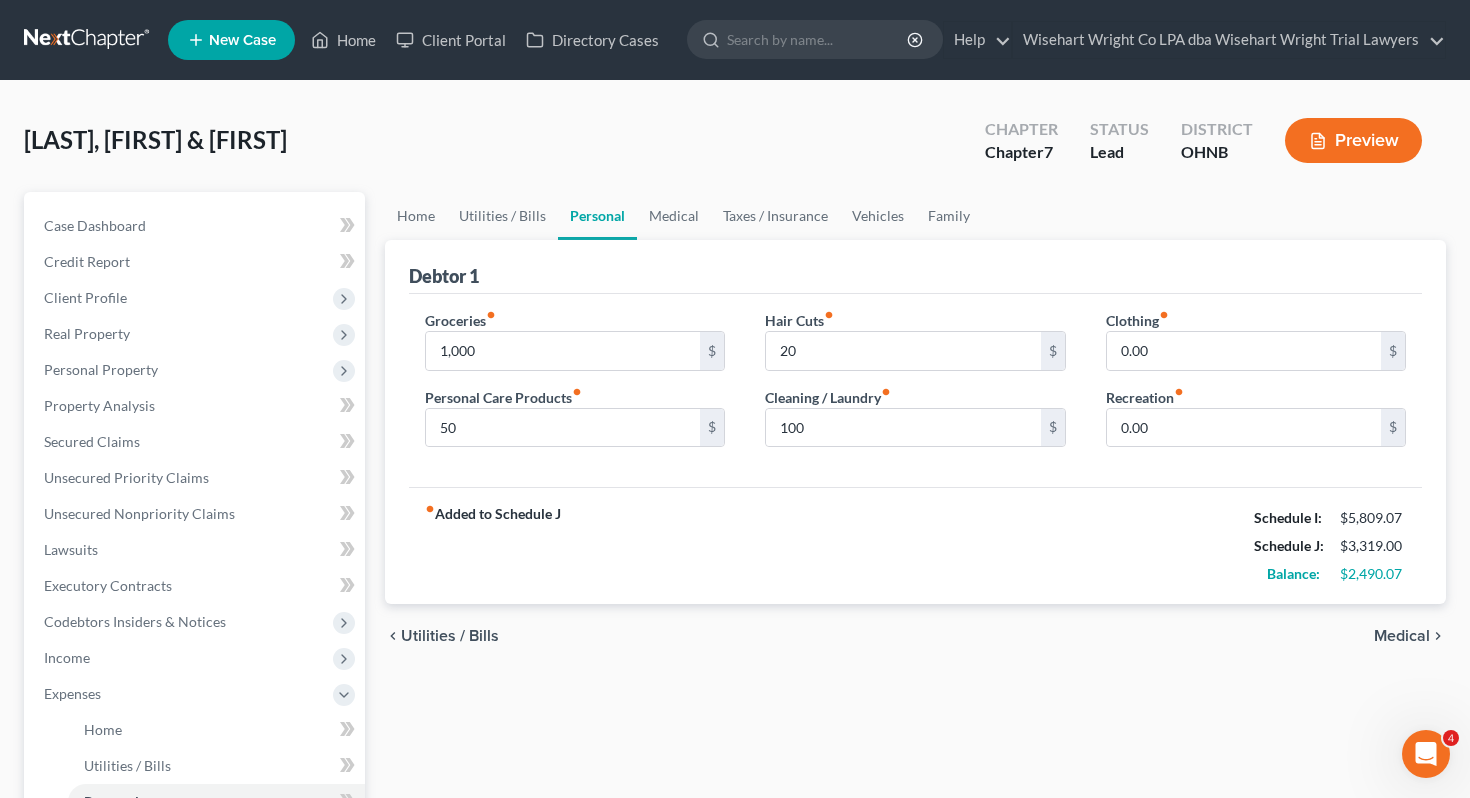 click on "Clothing  fiber_manual_record 0.00 $" at bounding box center (1256, 340) 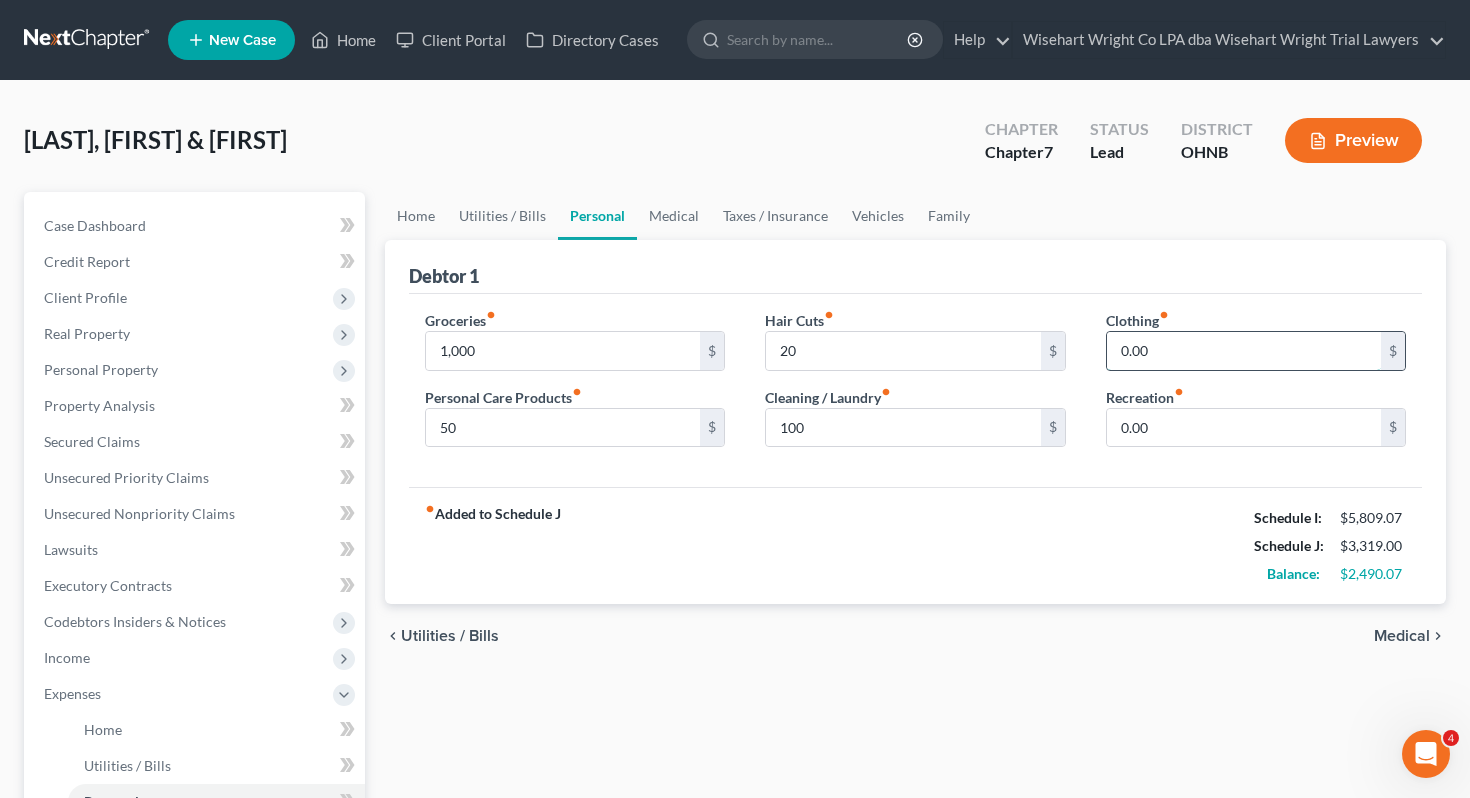 click on "0.00" at bounding box center [1244, 351] 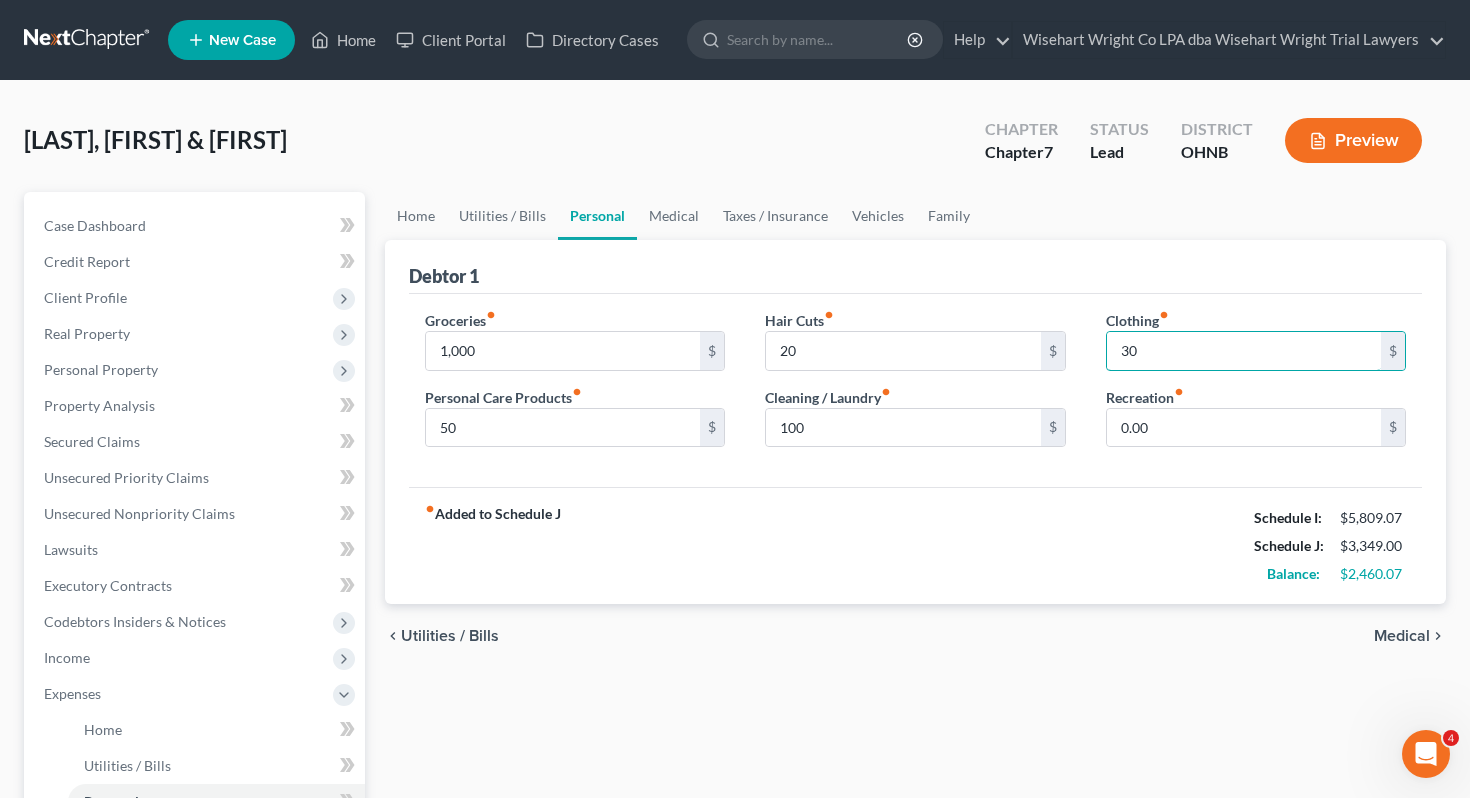type on "30" 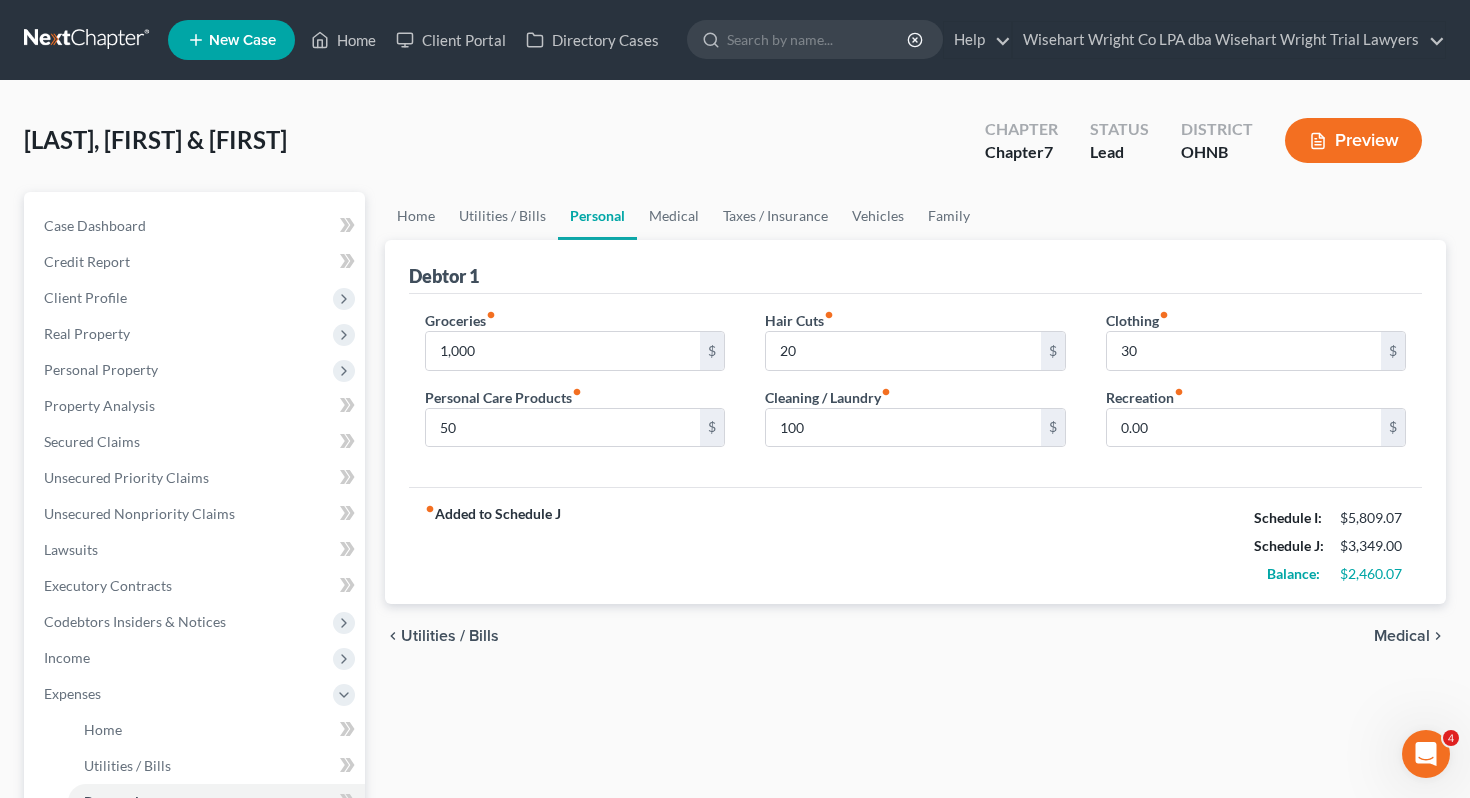 click on "Groceries  fiber_manual_record 1,000 $ Personal Care Products  fiber_manual_record 50 $ Hair Cuts  fiber_manual_record 20 $ Cleaning / Laundry  fiber_manual_record 100 $ Clothing  fiber_manual_record 30 $ Recreation  fiber_manual_record 0.00 $" at bounding box center (916, 391) 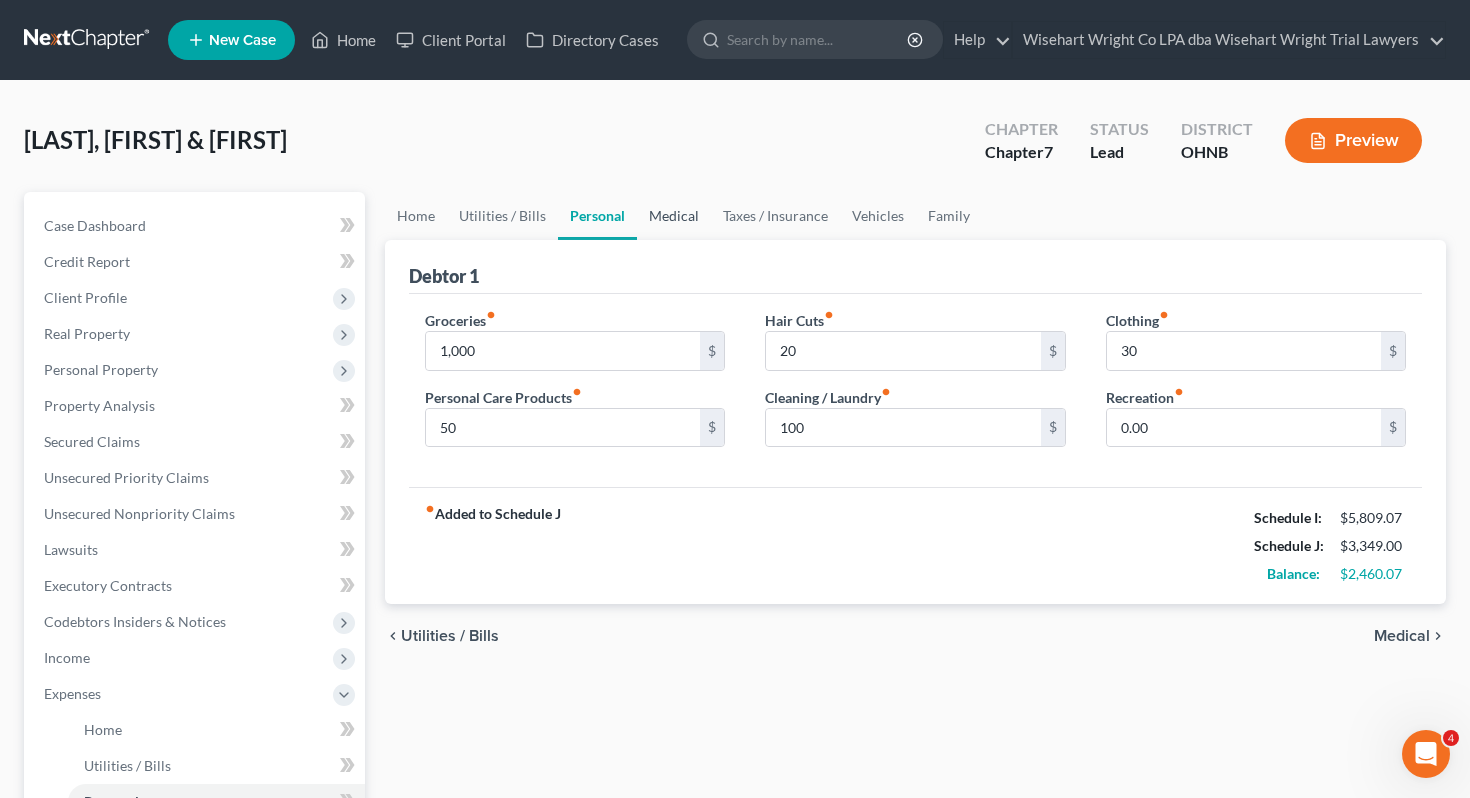 click on "Medical" at bounding box center [674, 216] 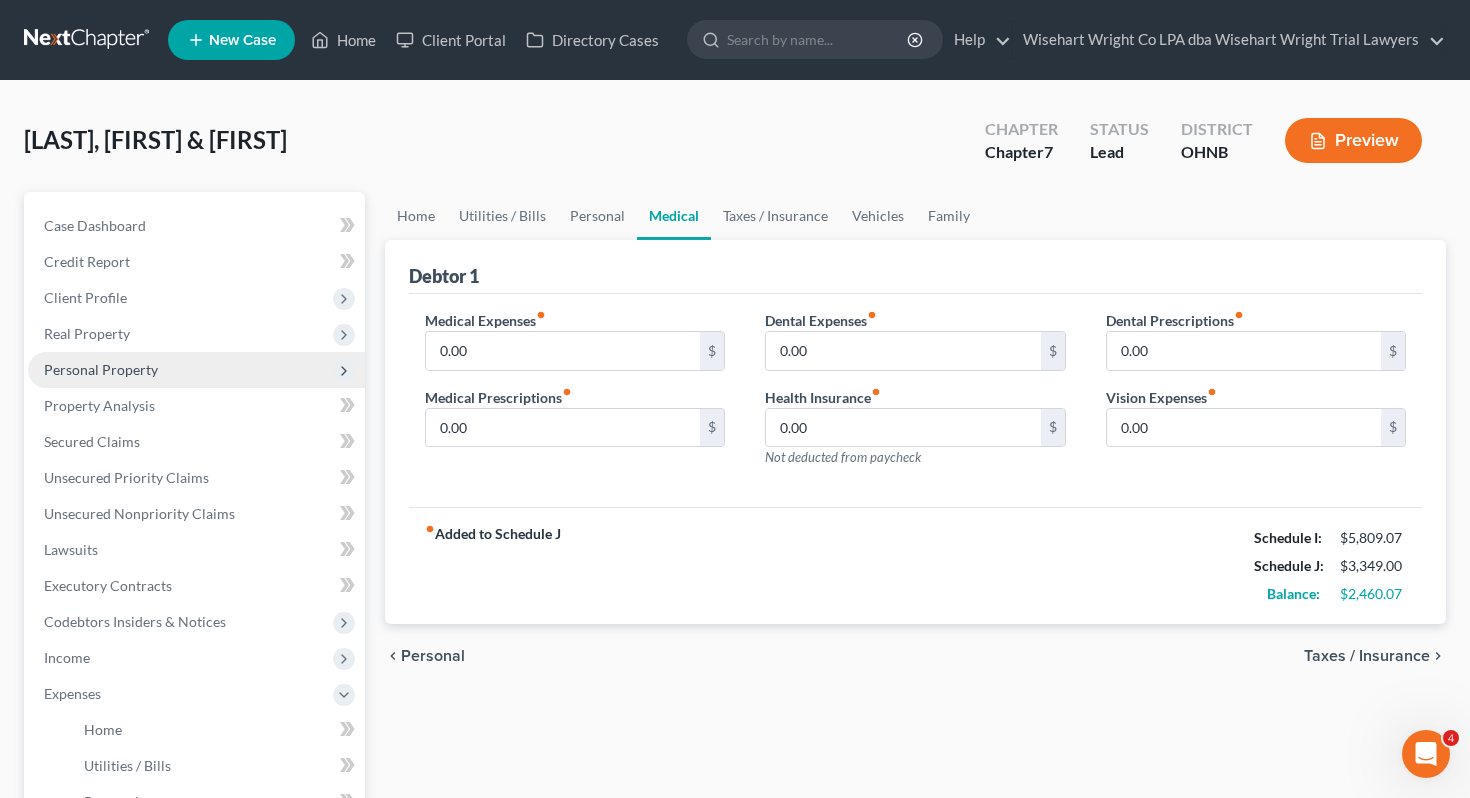 click on "Personal Property" at bounding box center (196, 370) 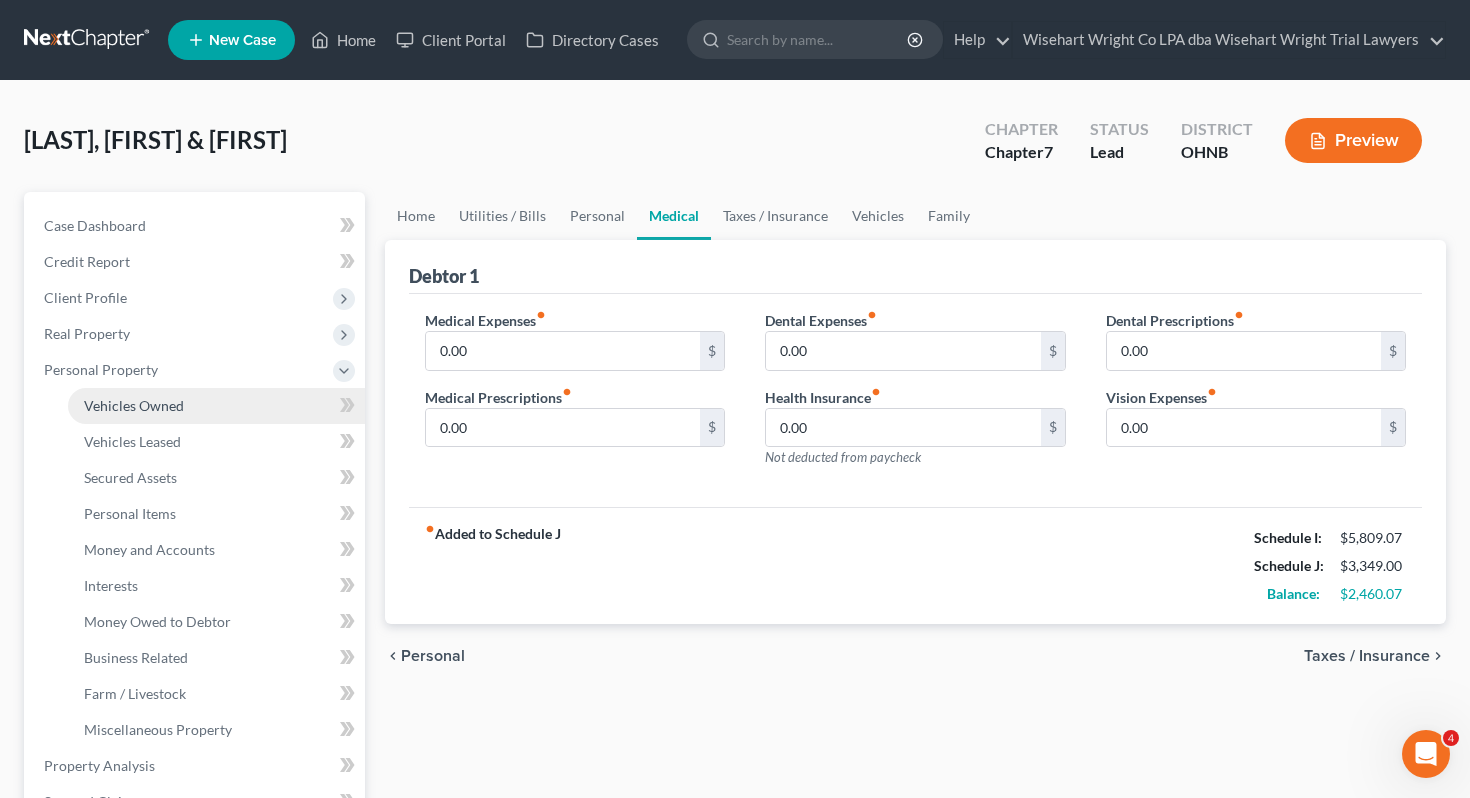 click on "Vehicles Owned" at bounding box center [216, 406] 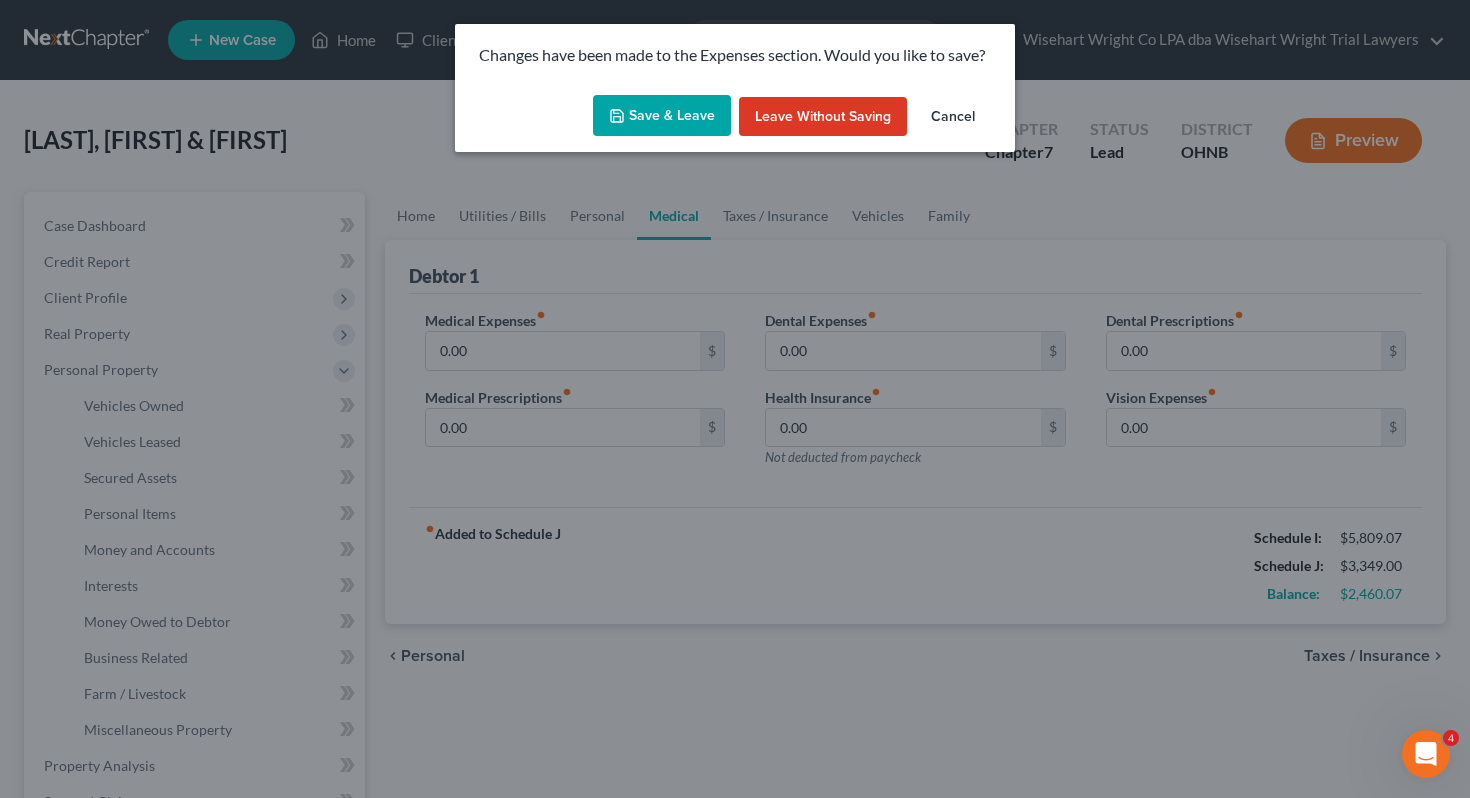 click on "Save & Leave" at bounding box center [662, 116] 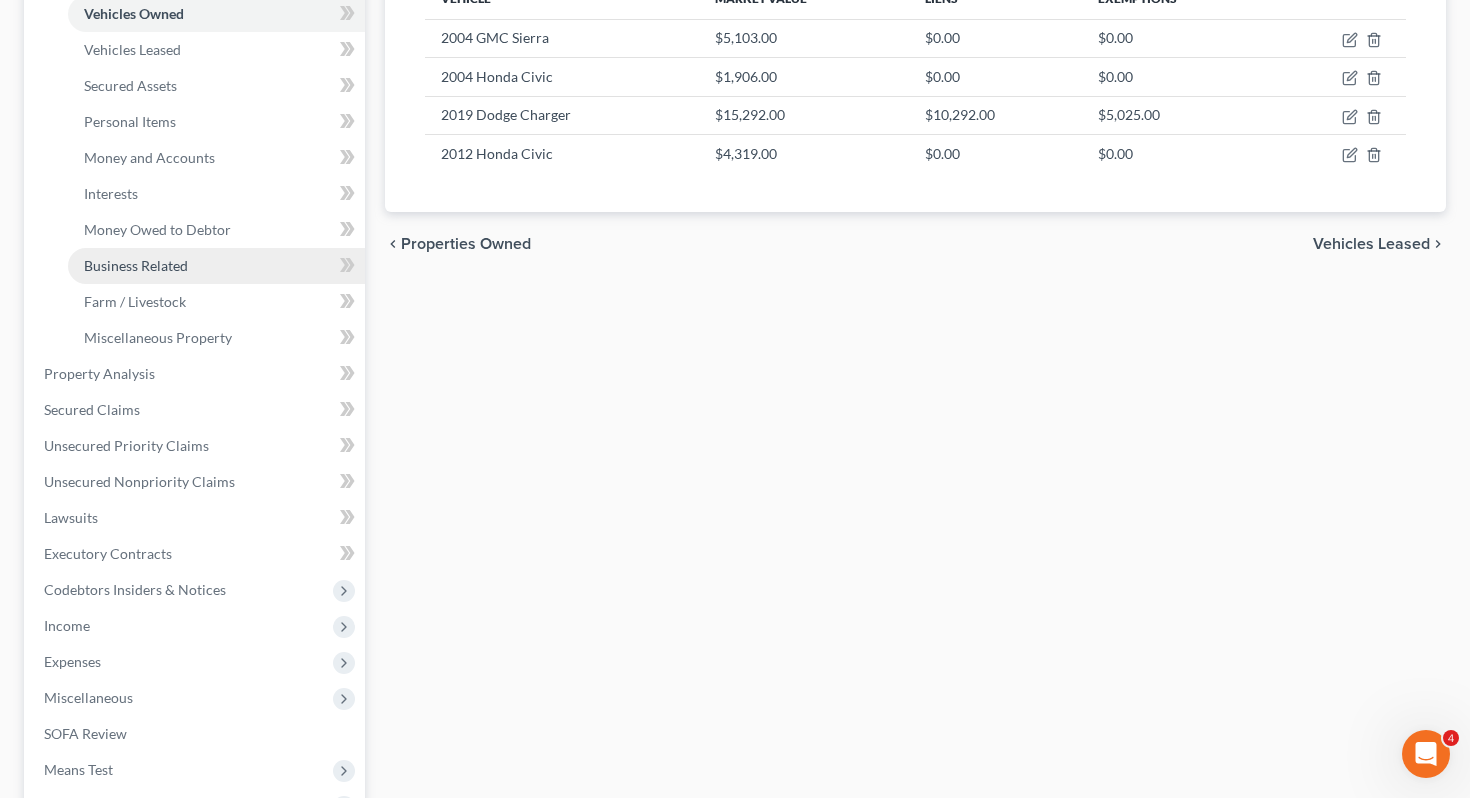 scroll, scrollTop: 395, scrollLeft: 0, axis: vertical 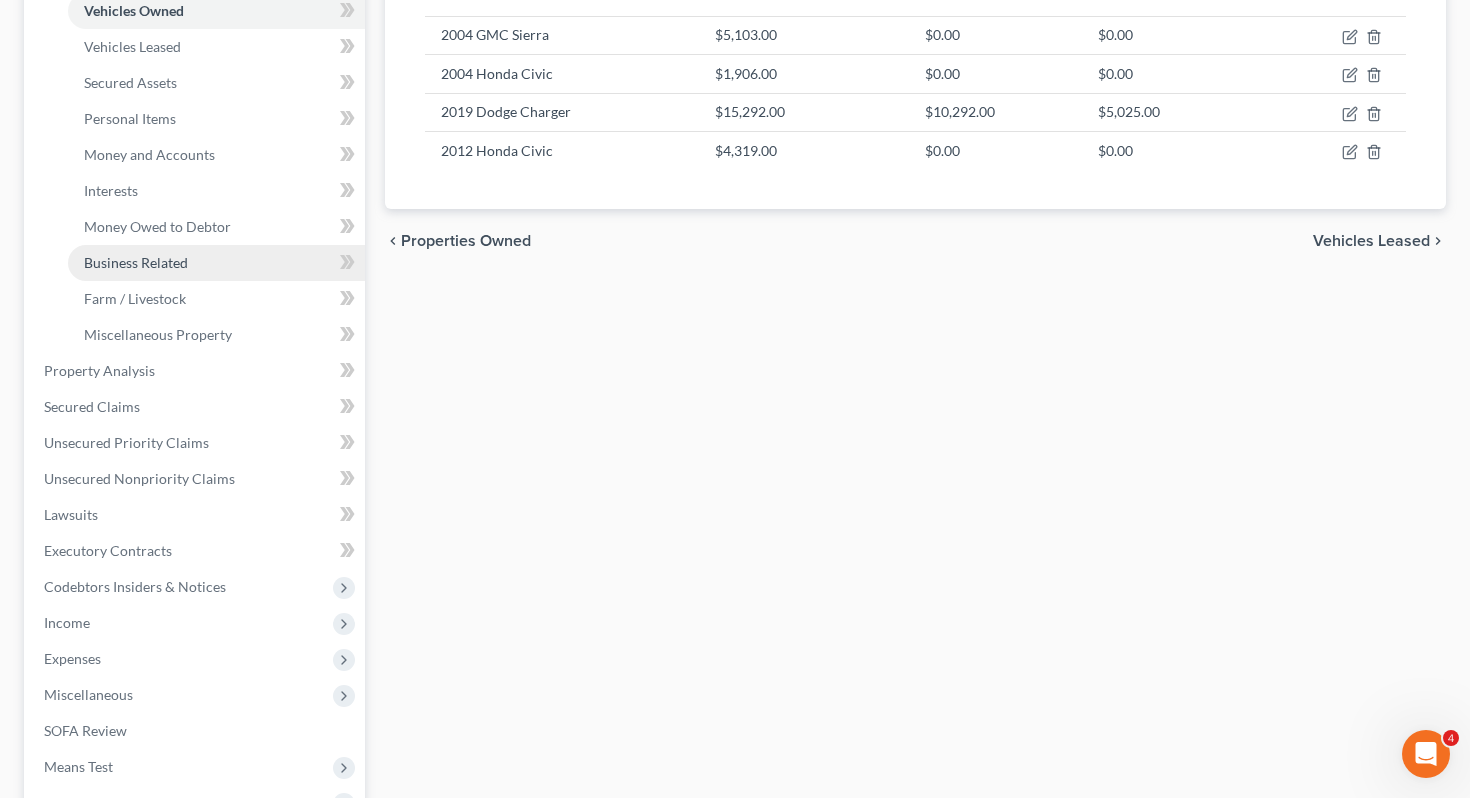 click on "Expenses" at bounding box center [196, 659] 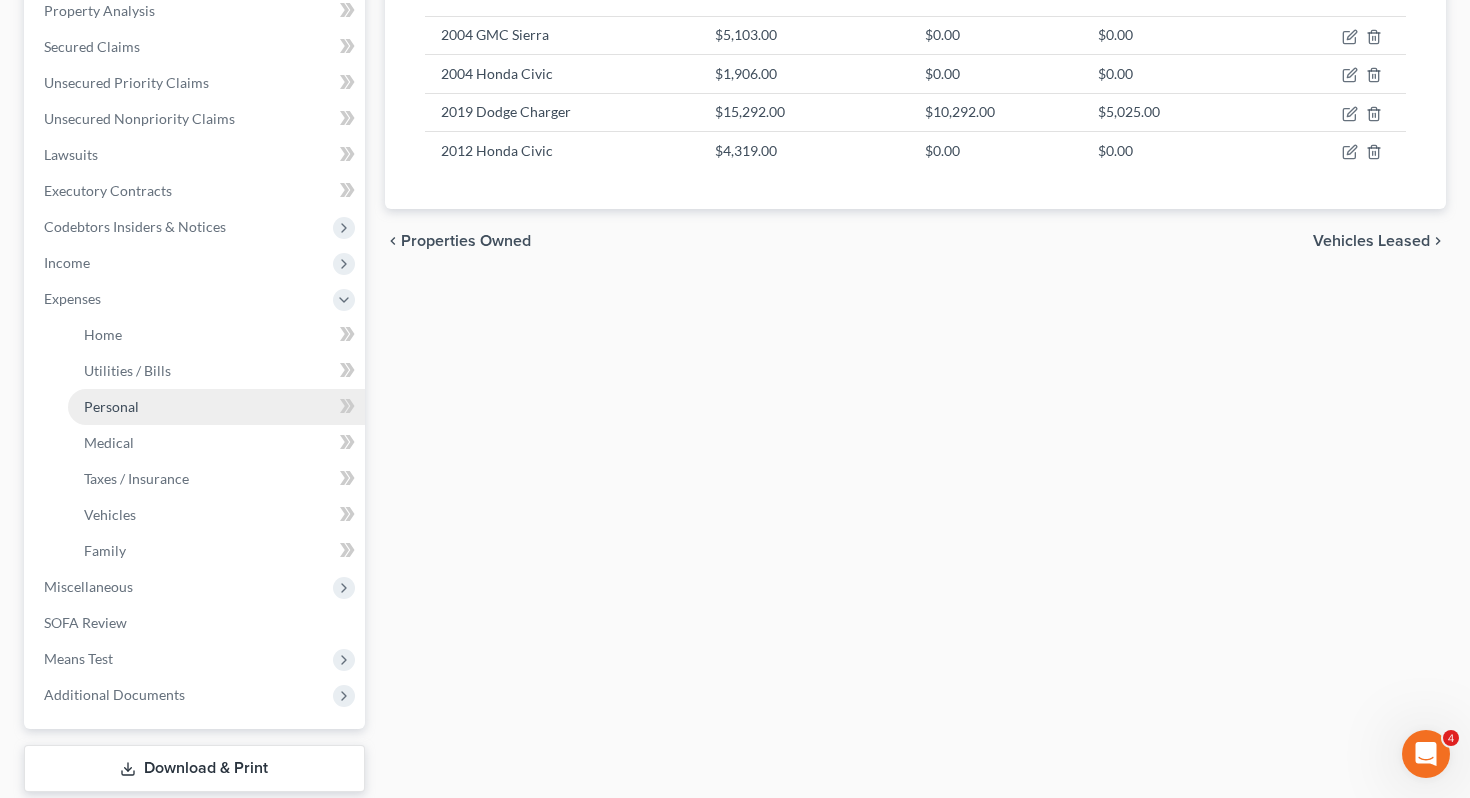 click on "Personal" at bounding box center (216, 407) 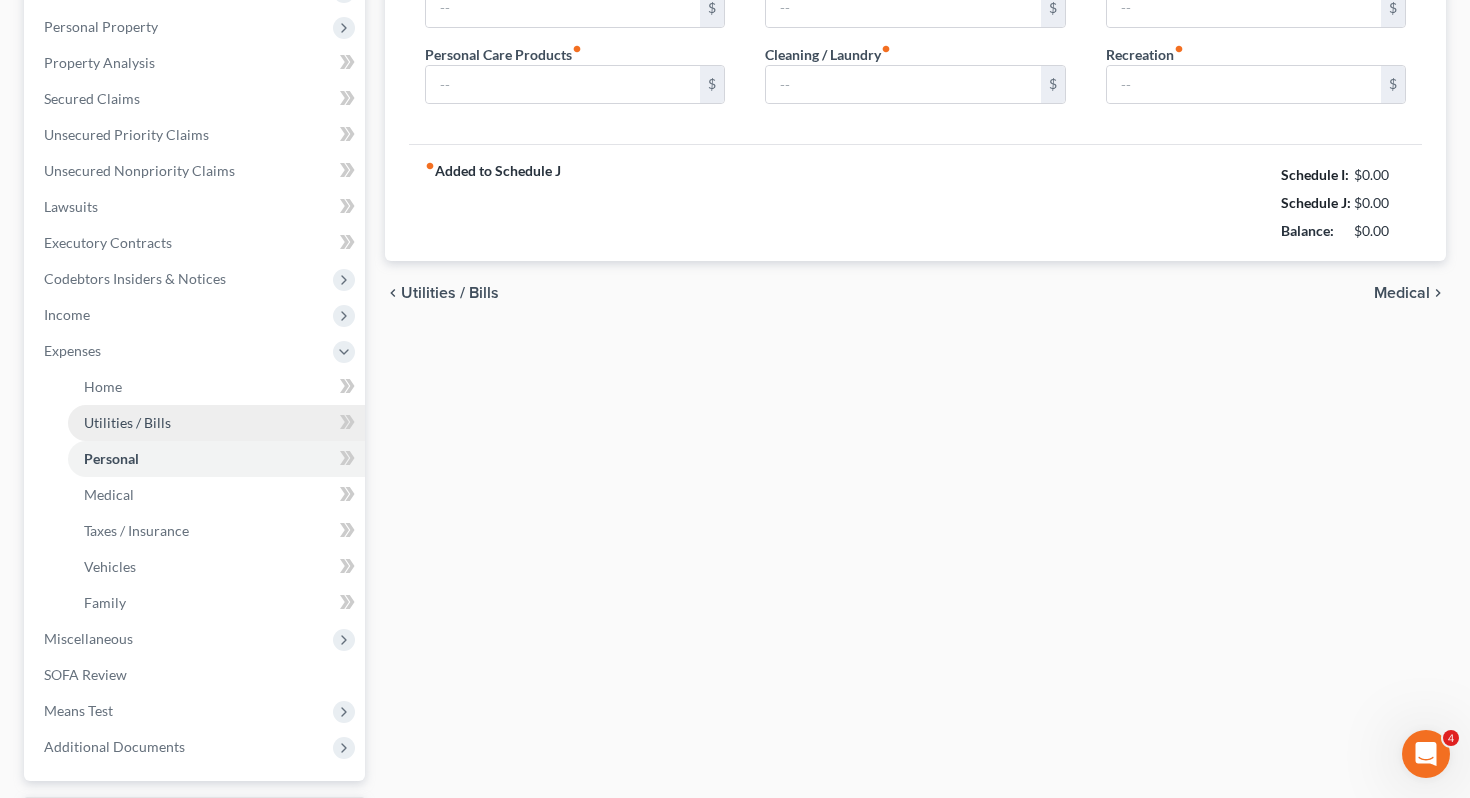 type on "1,000.00" 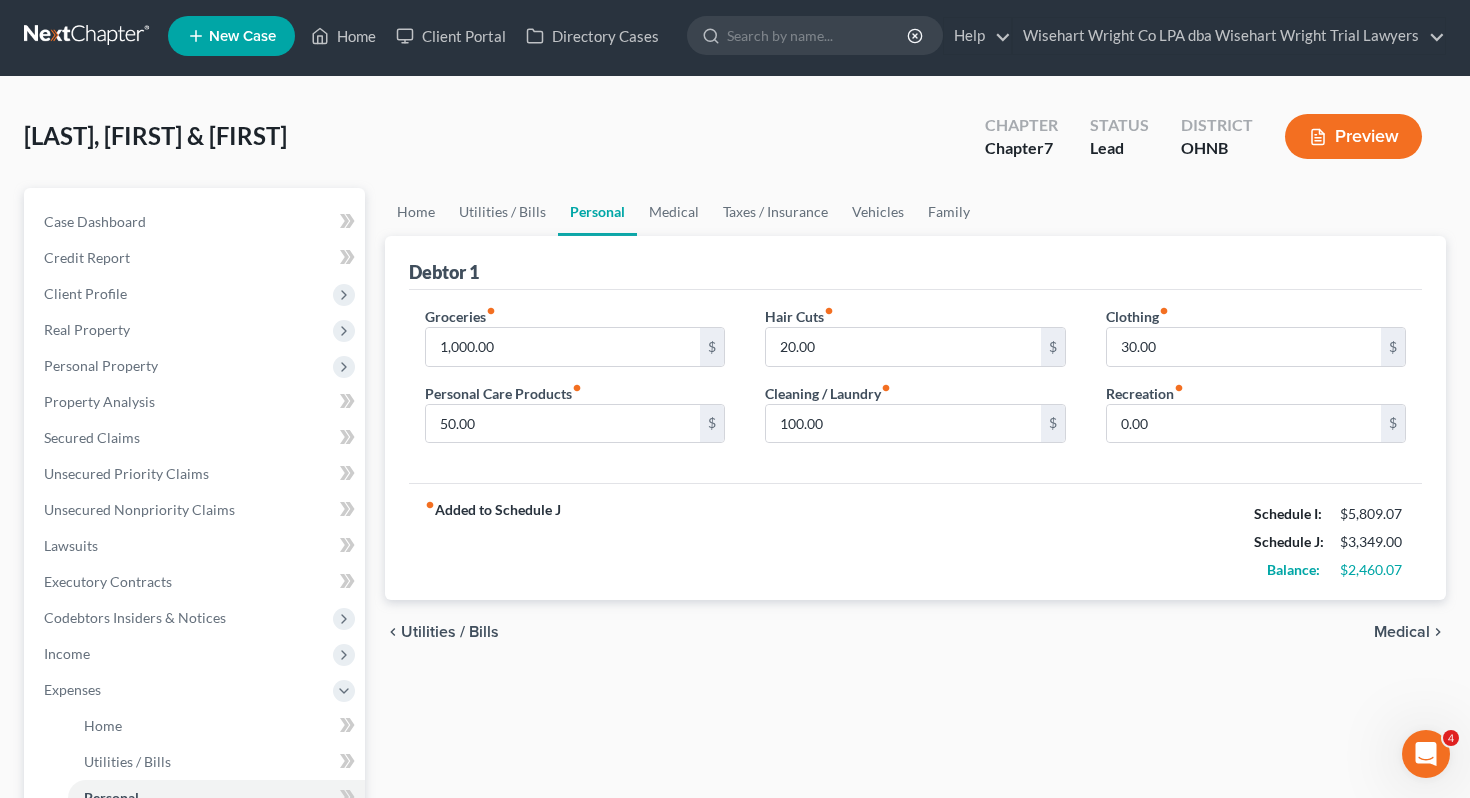 scroll, scrollTop: 0, scrollLeft: 0, axis: both 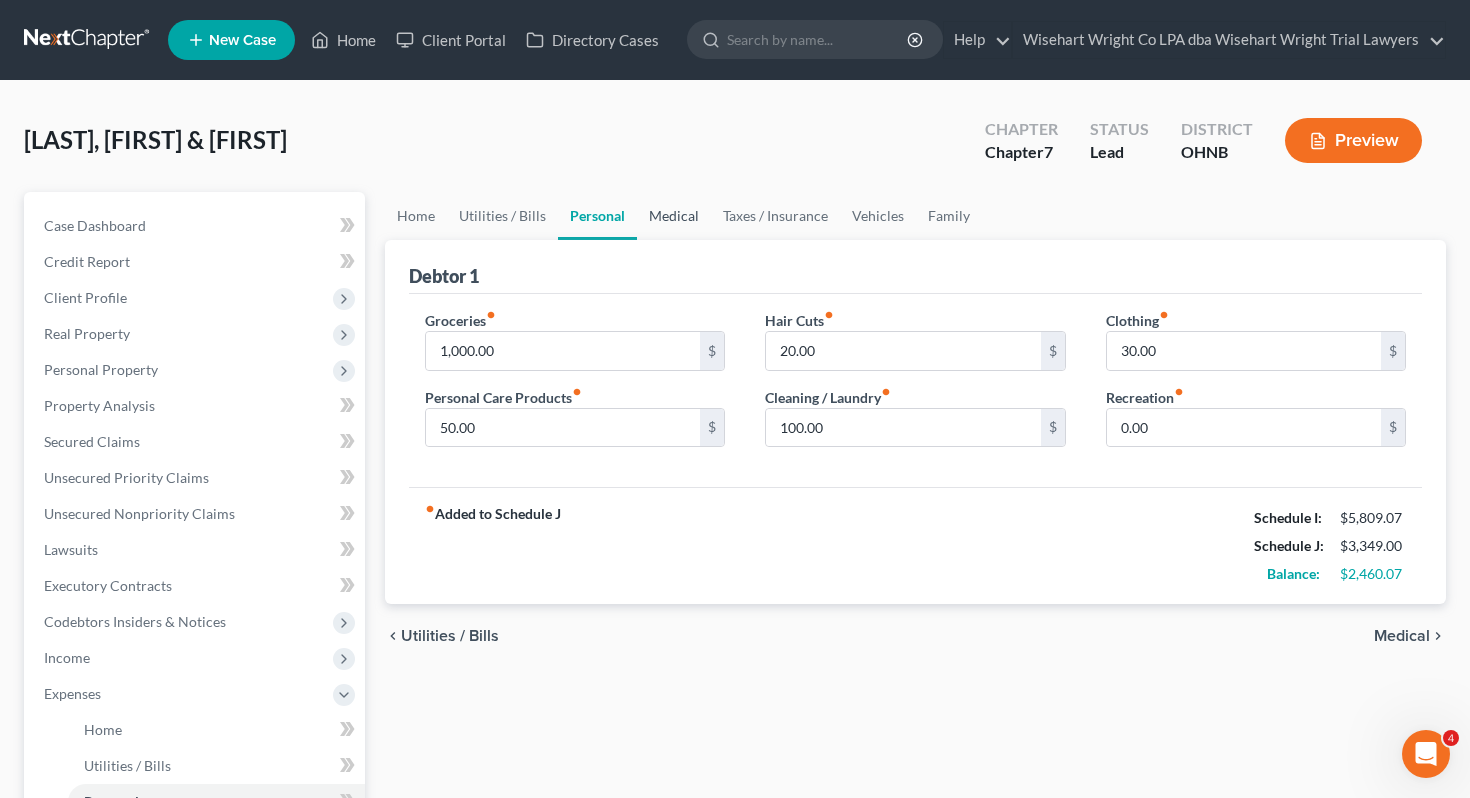 click on "Medical" at bounding box center [674, 216] 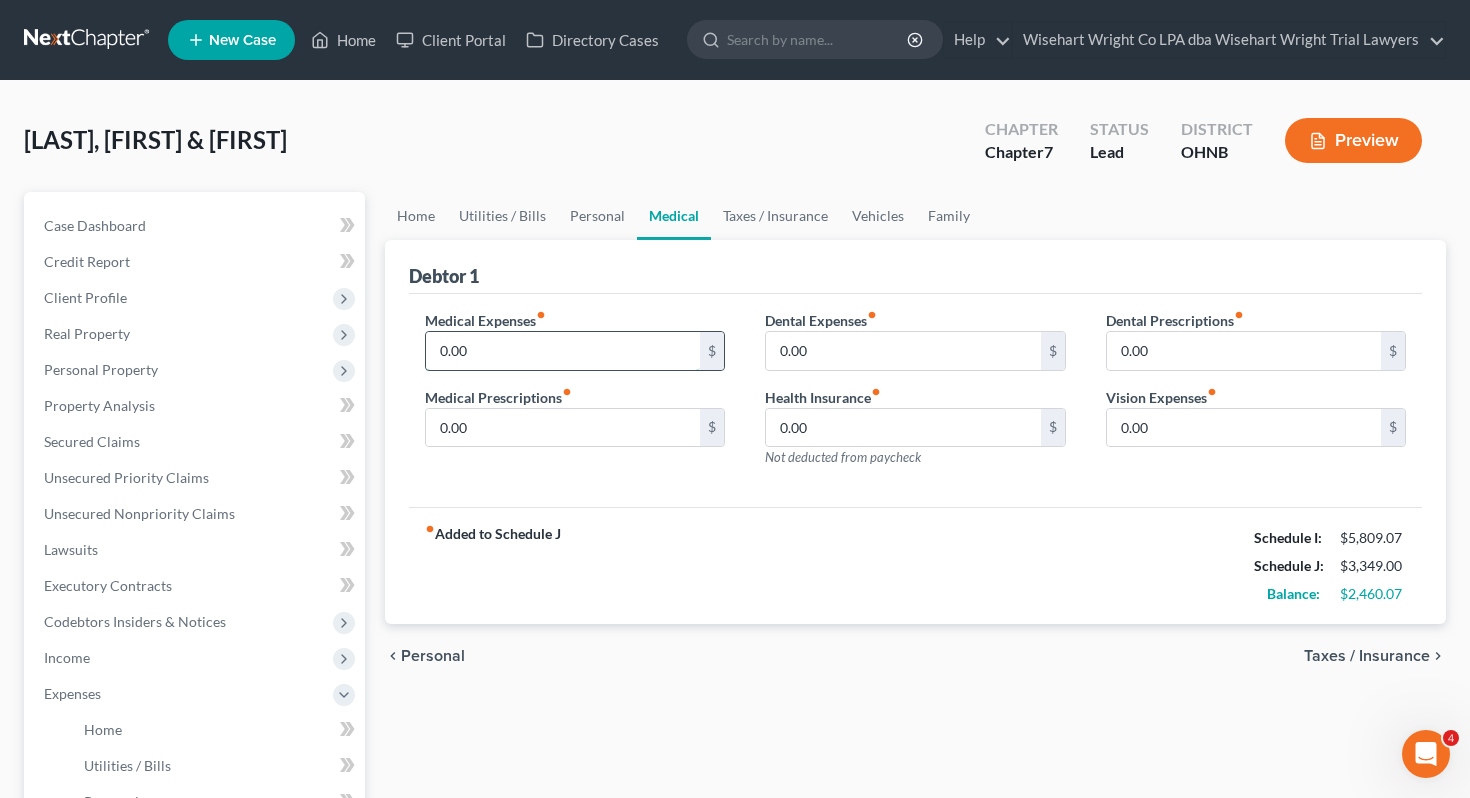 click on "0.00" at bounding box center (563, 351) 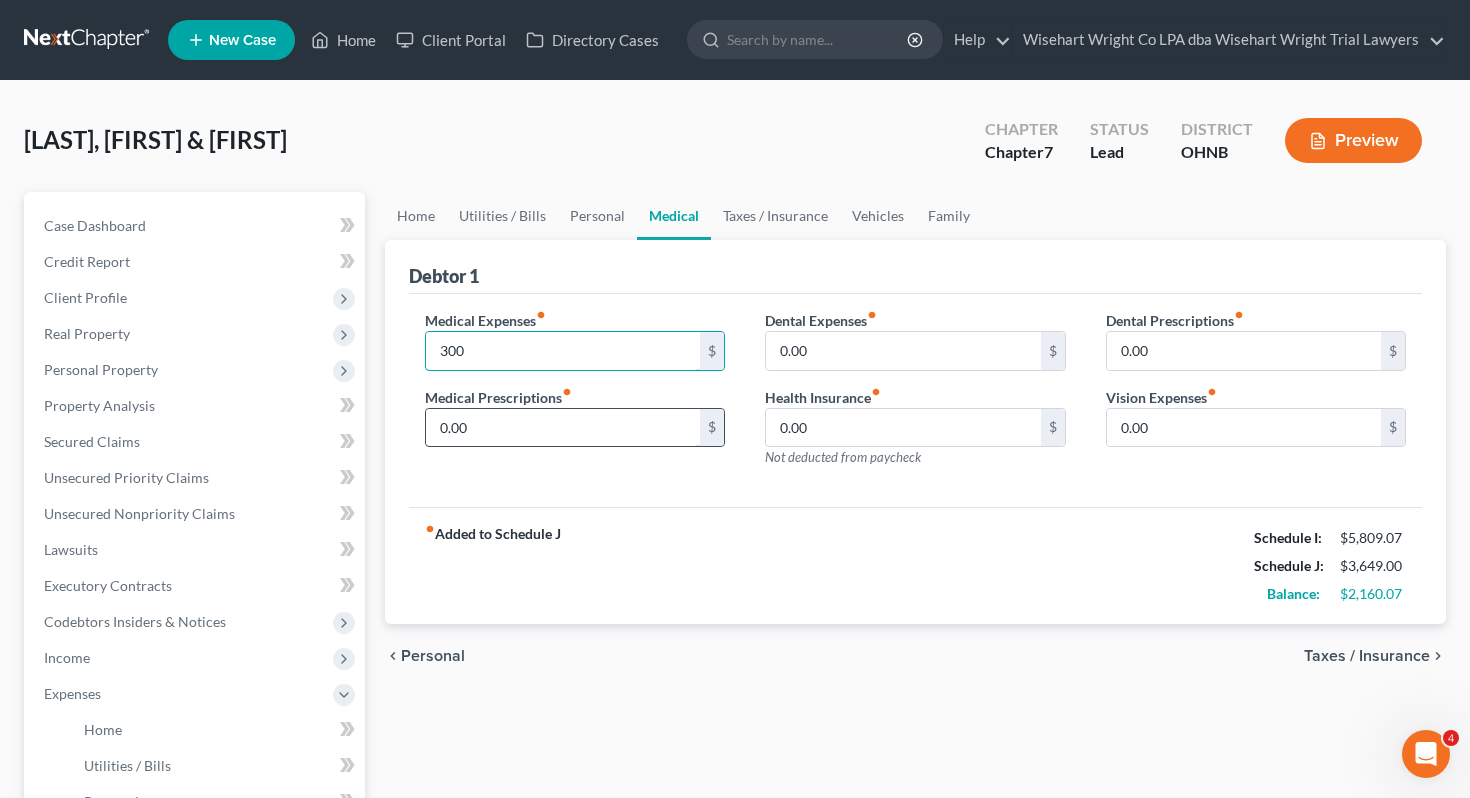 type on "300" 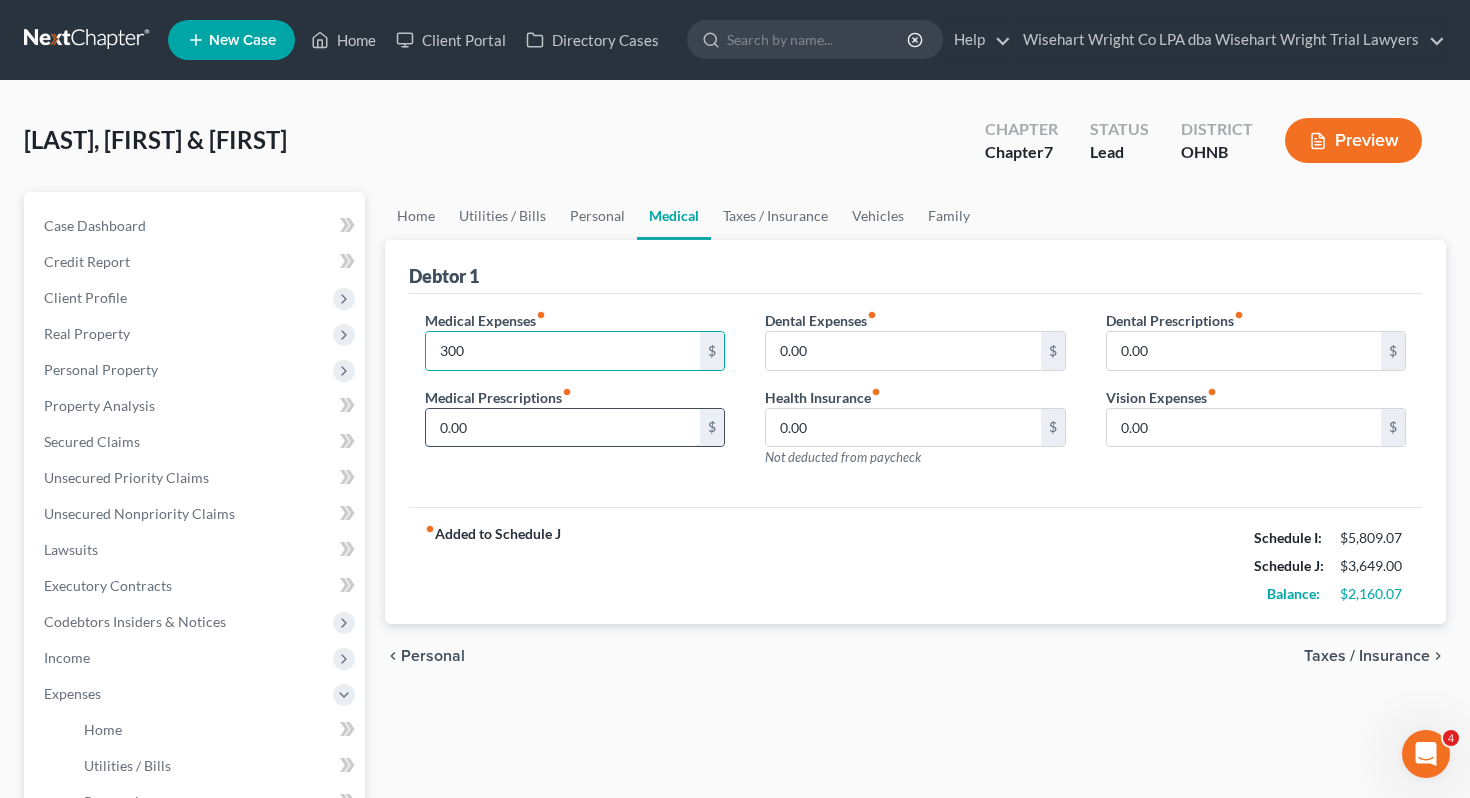 click on "0.00" at bounding box center [563, 428] 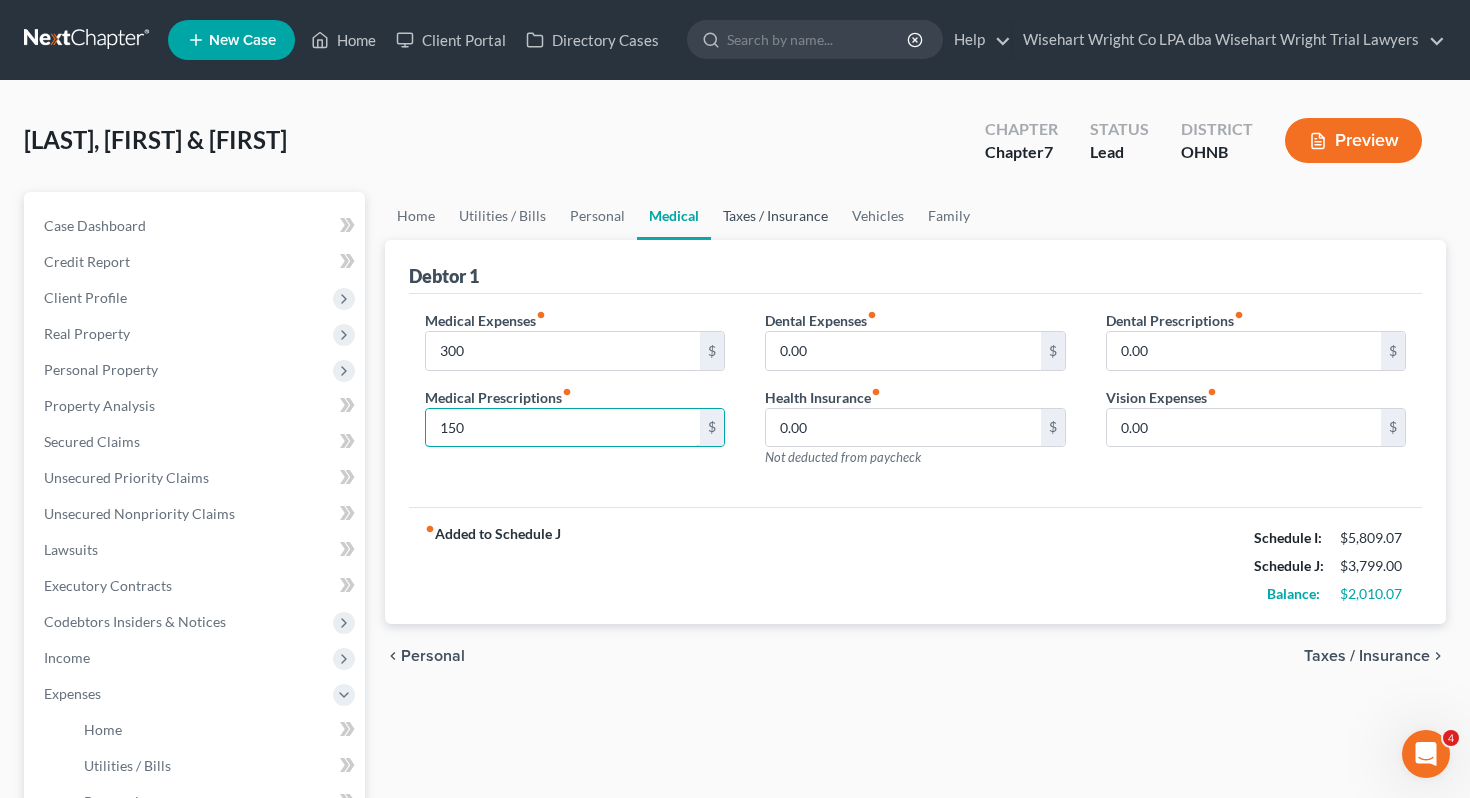 type on "150" 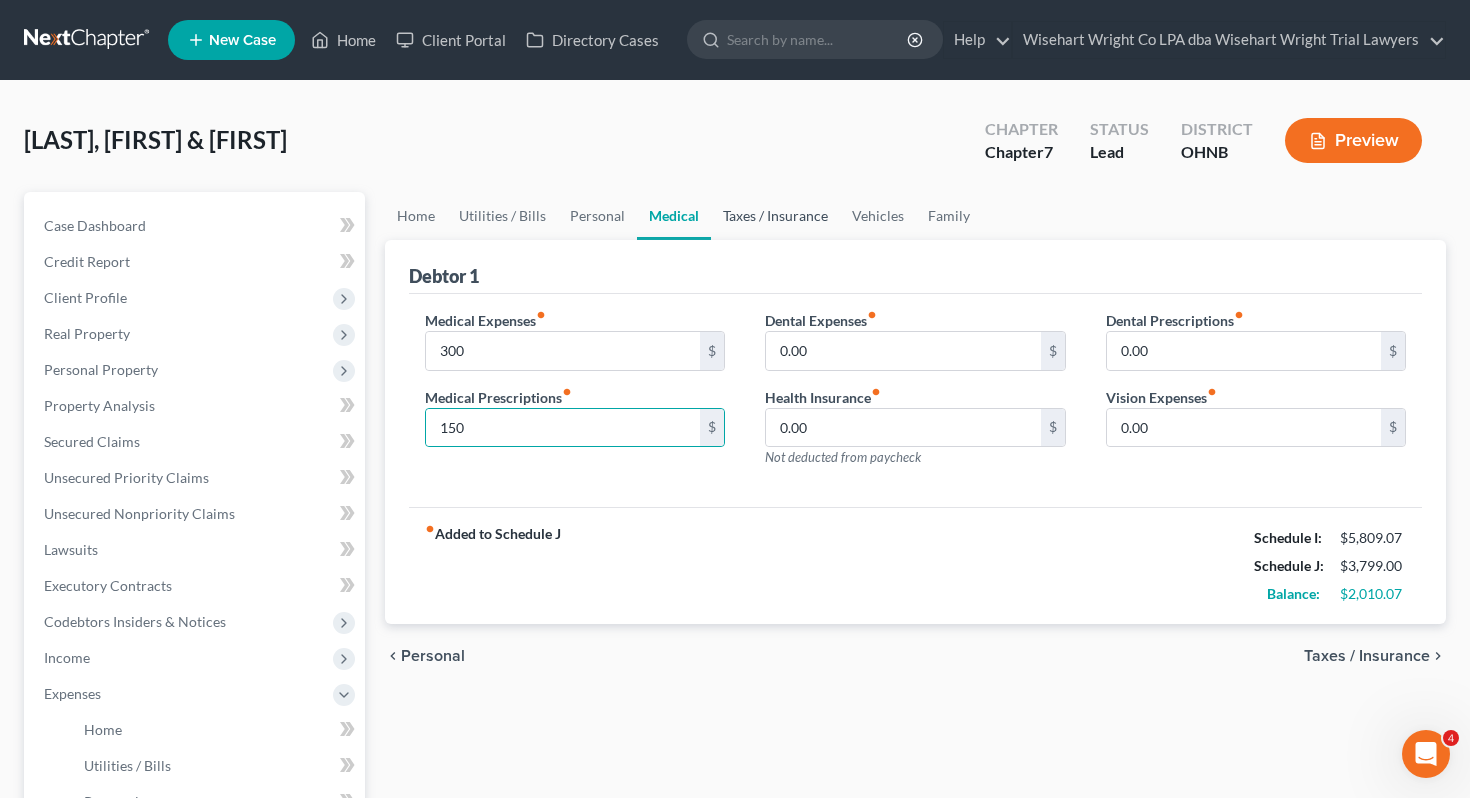 click on "Taxes / Insurance" at bounding box center [775, 216] 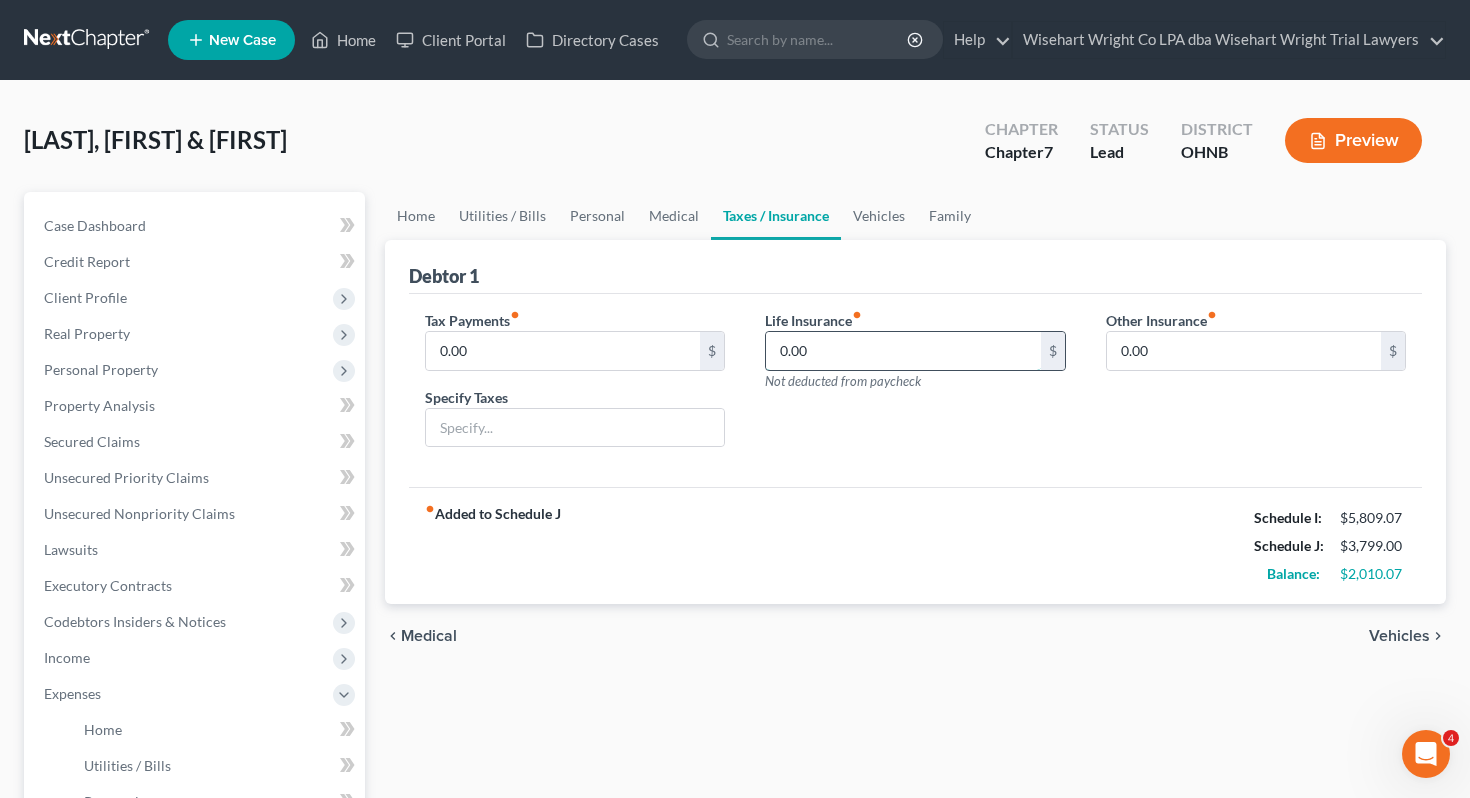 click on "0.00" at bounding box center [903, 351] 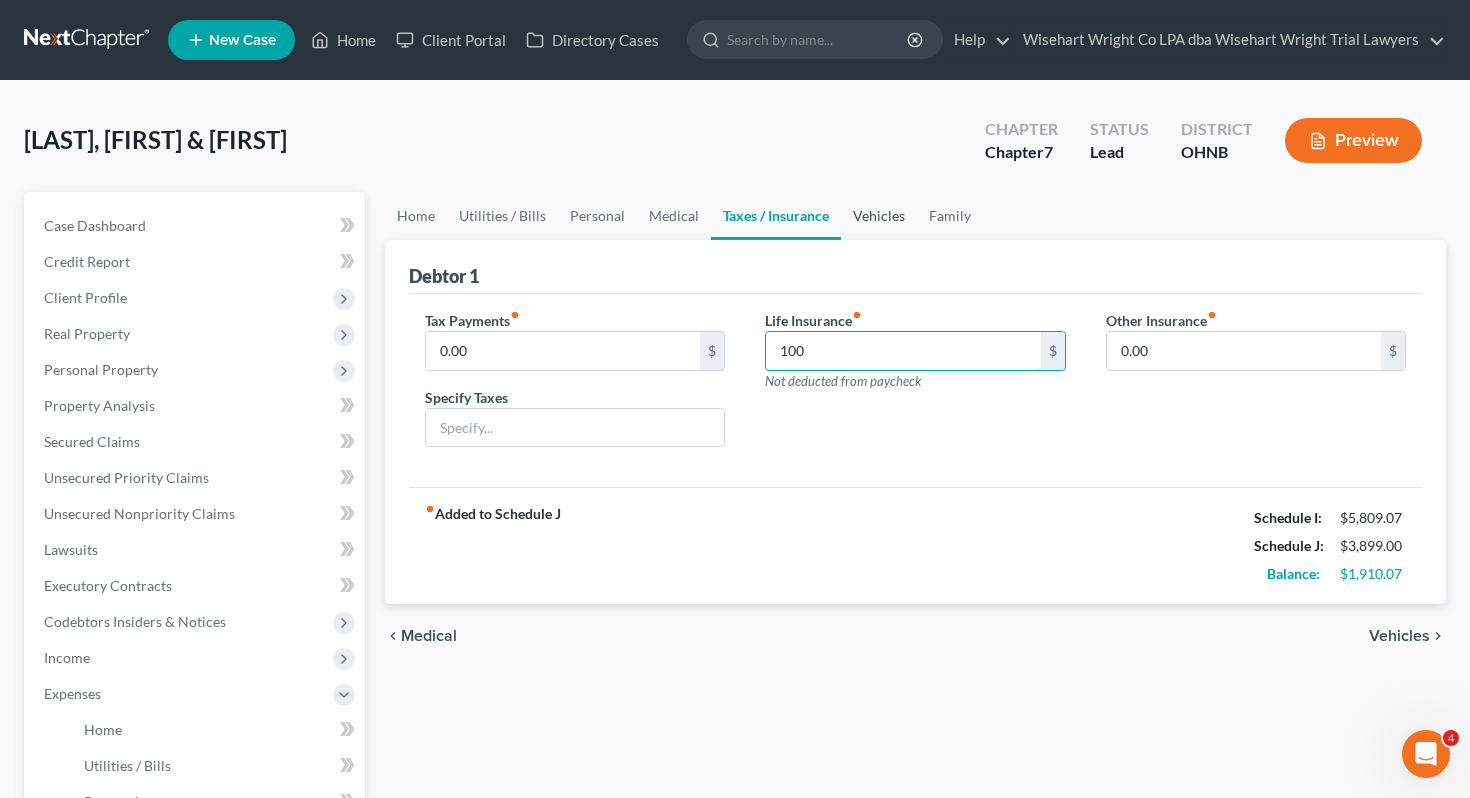 type on "100" 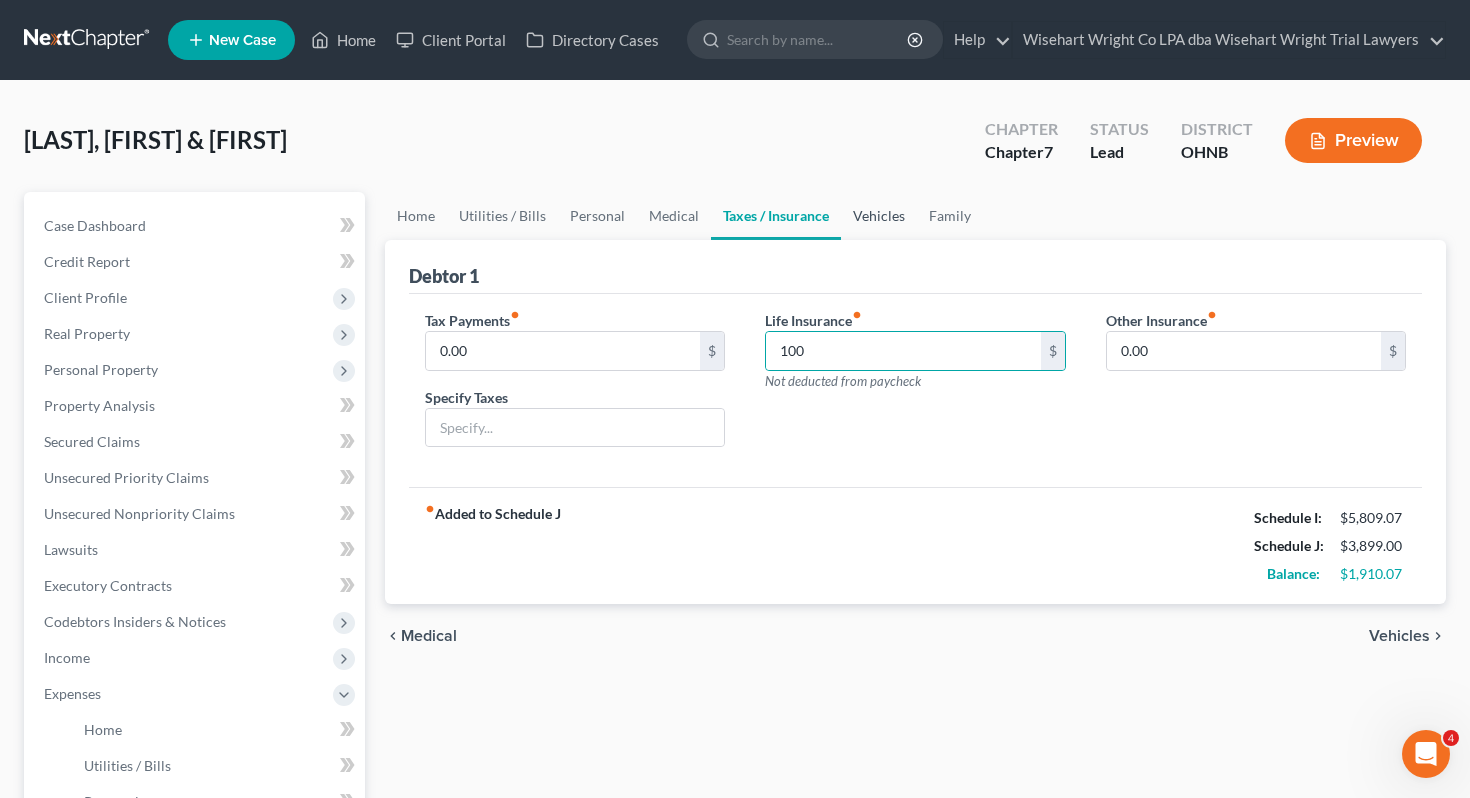 click on "Vehicles" at bounding box center [879, 216] 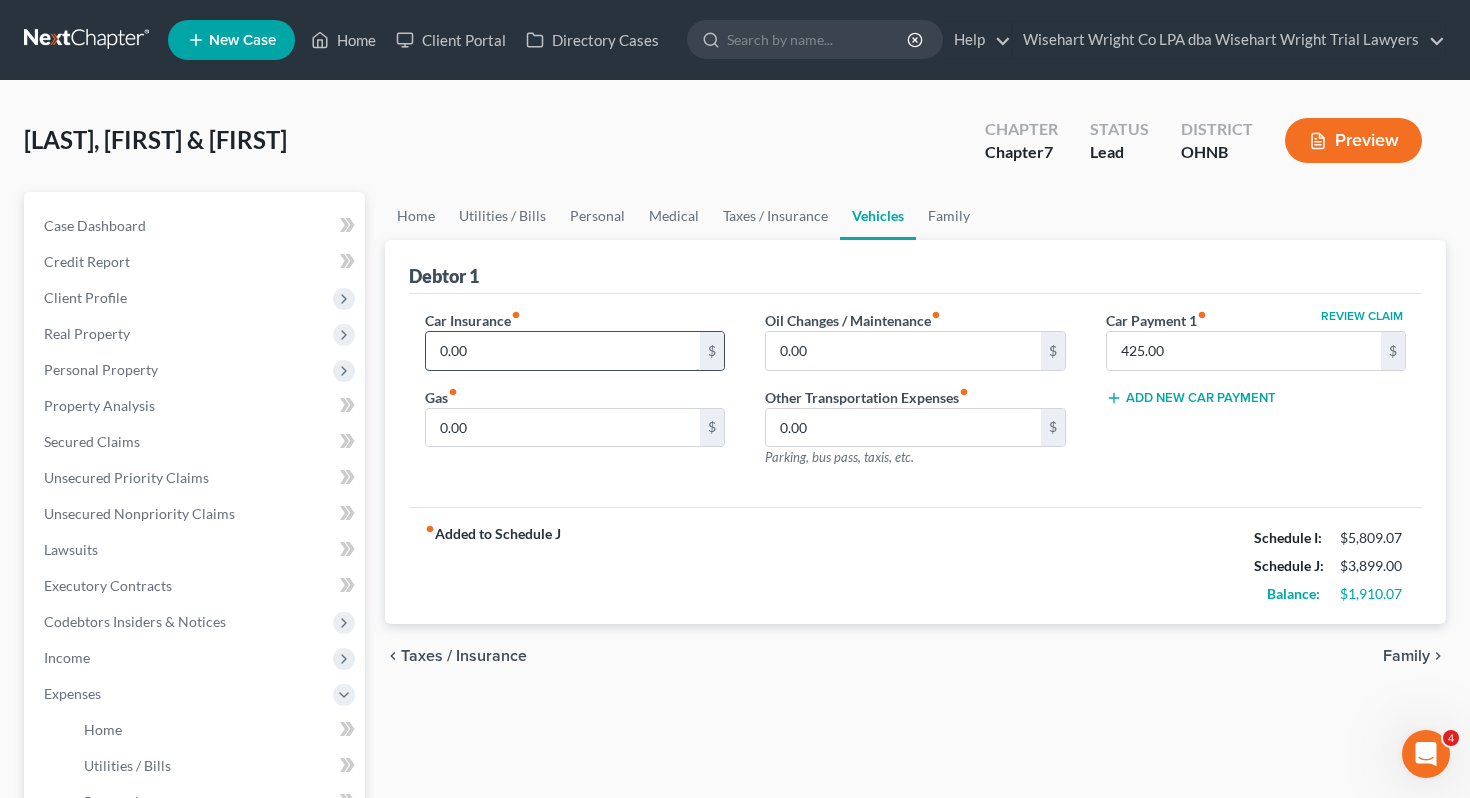 click on "0.00" at bounding box center (563, 351) 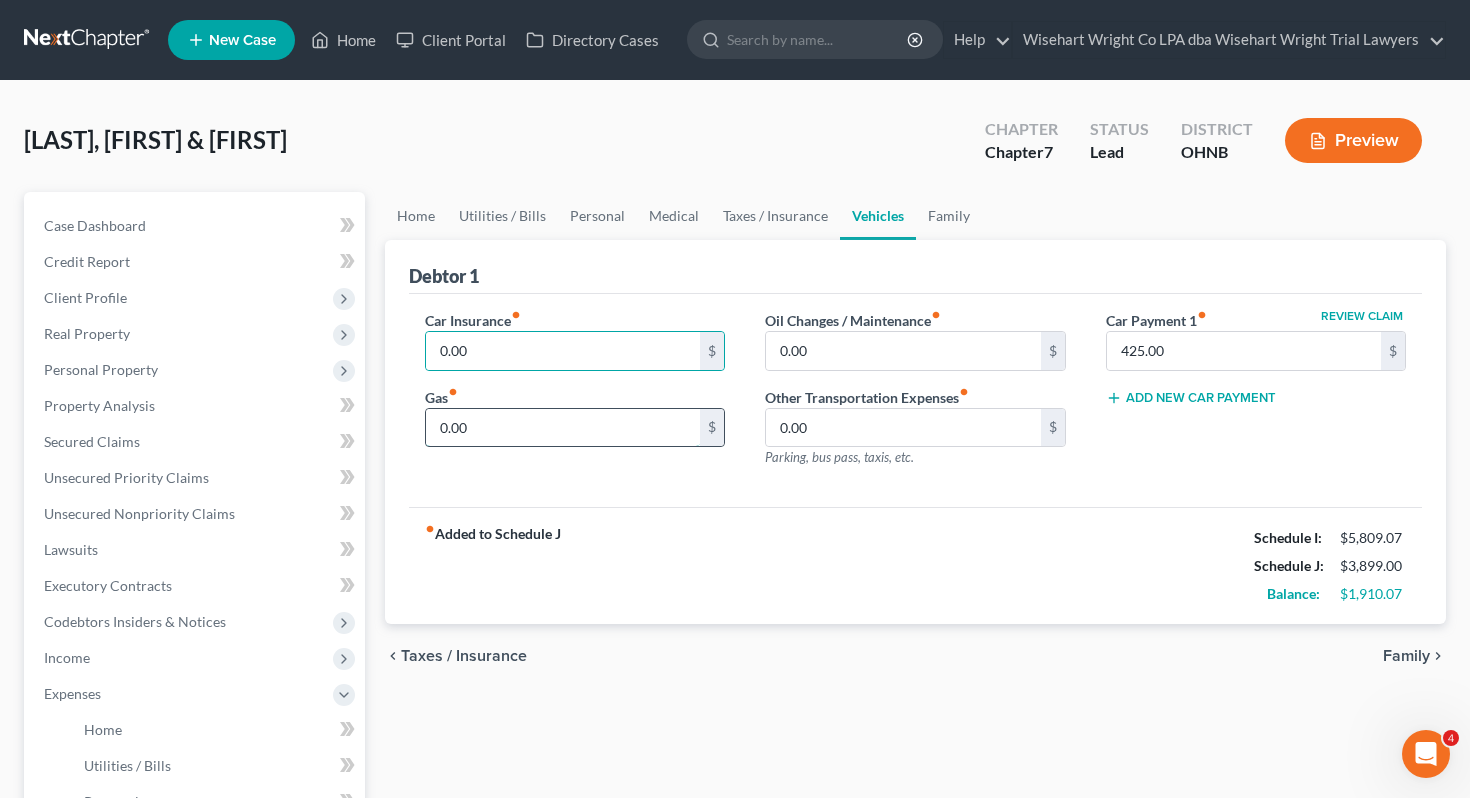 click on "0.00" at bounding box center (563, 428) 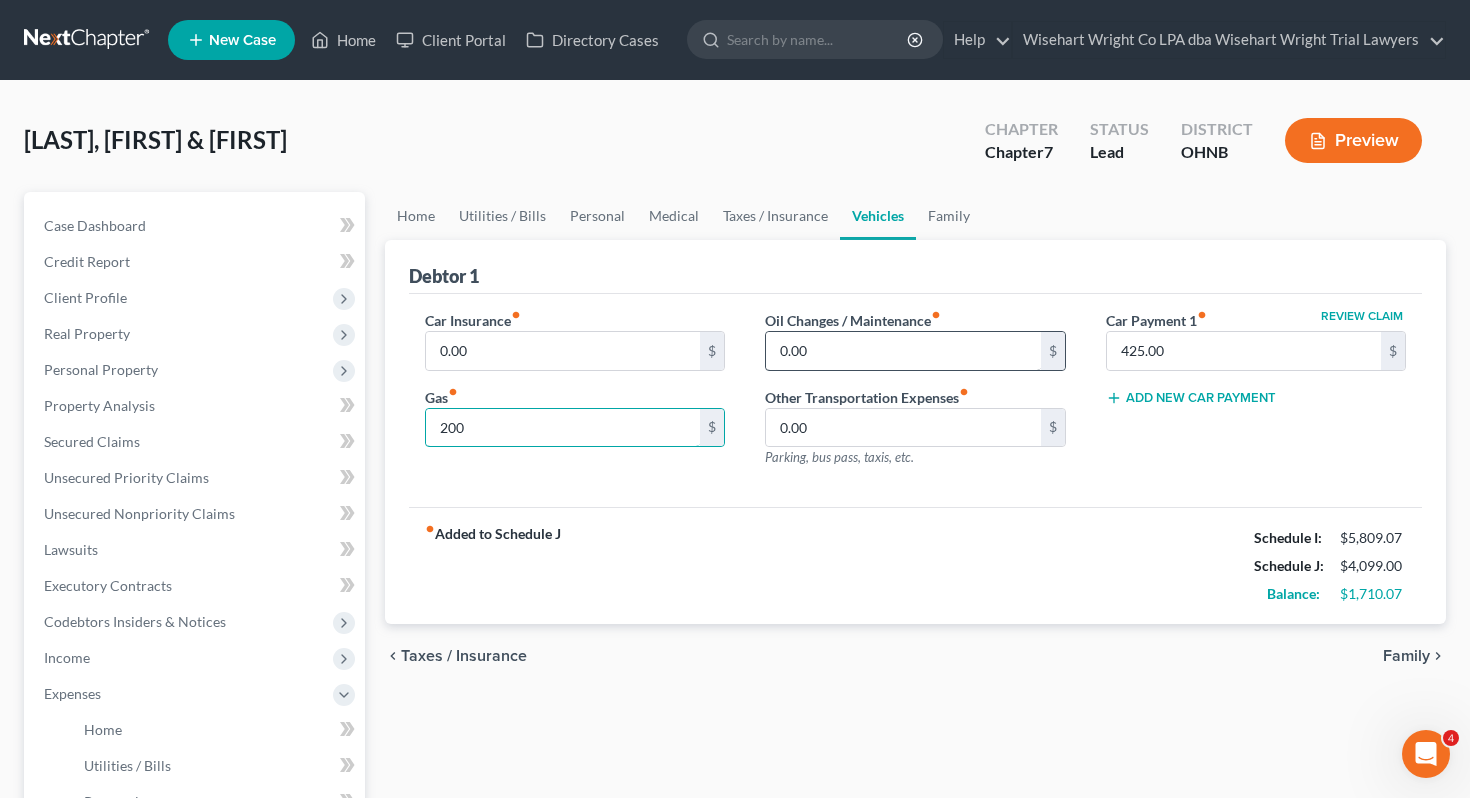 type on "200" 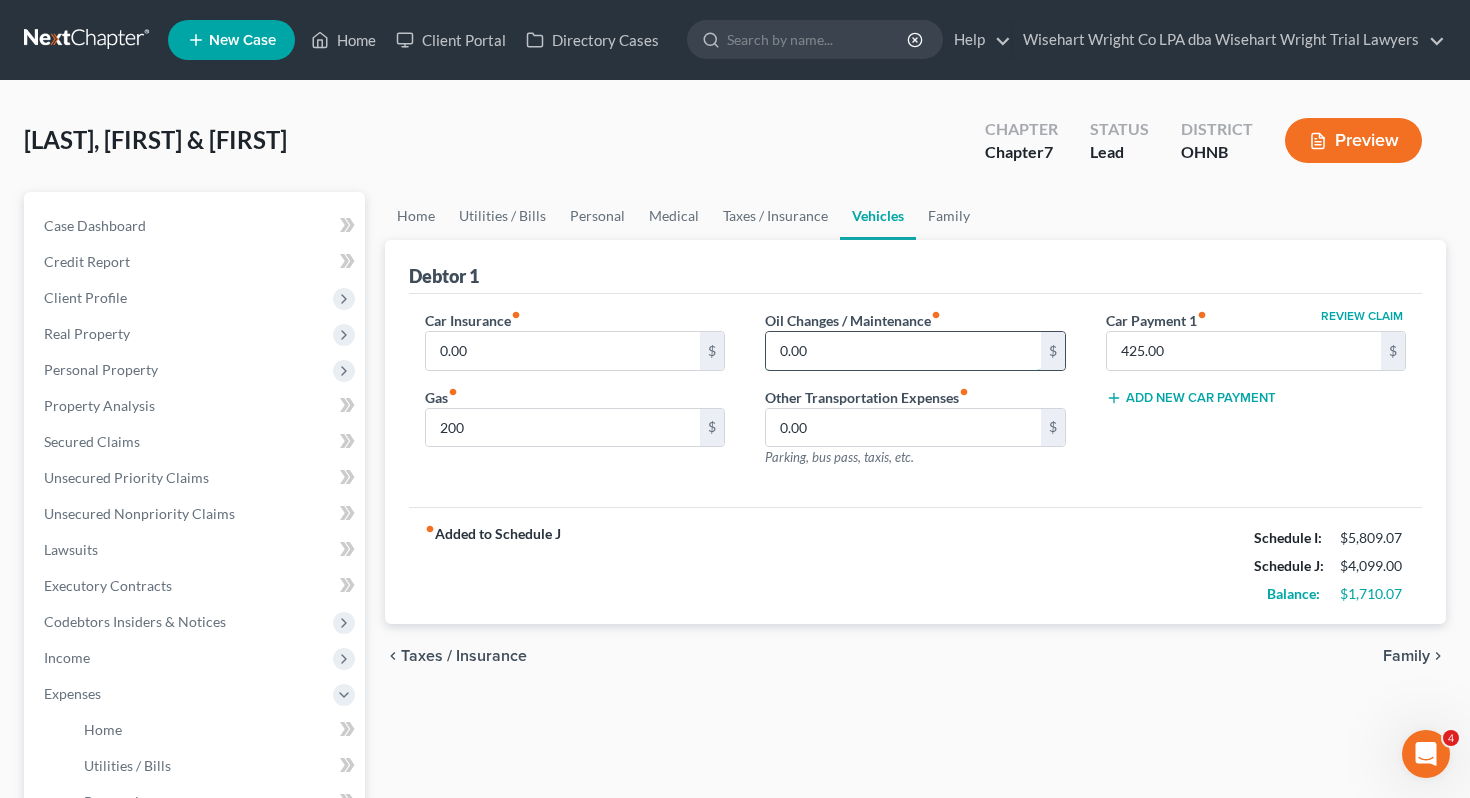 click on "0.00" at bounding box center [903, 351] 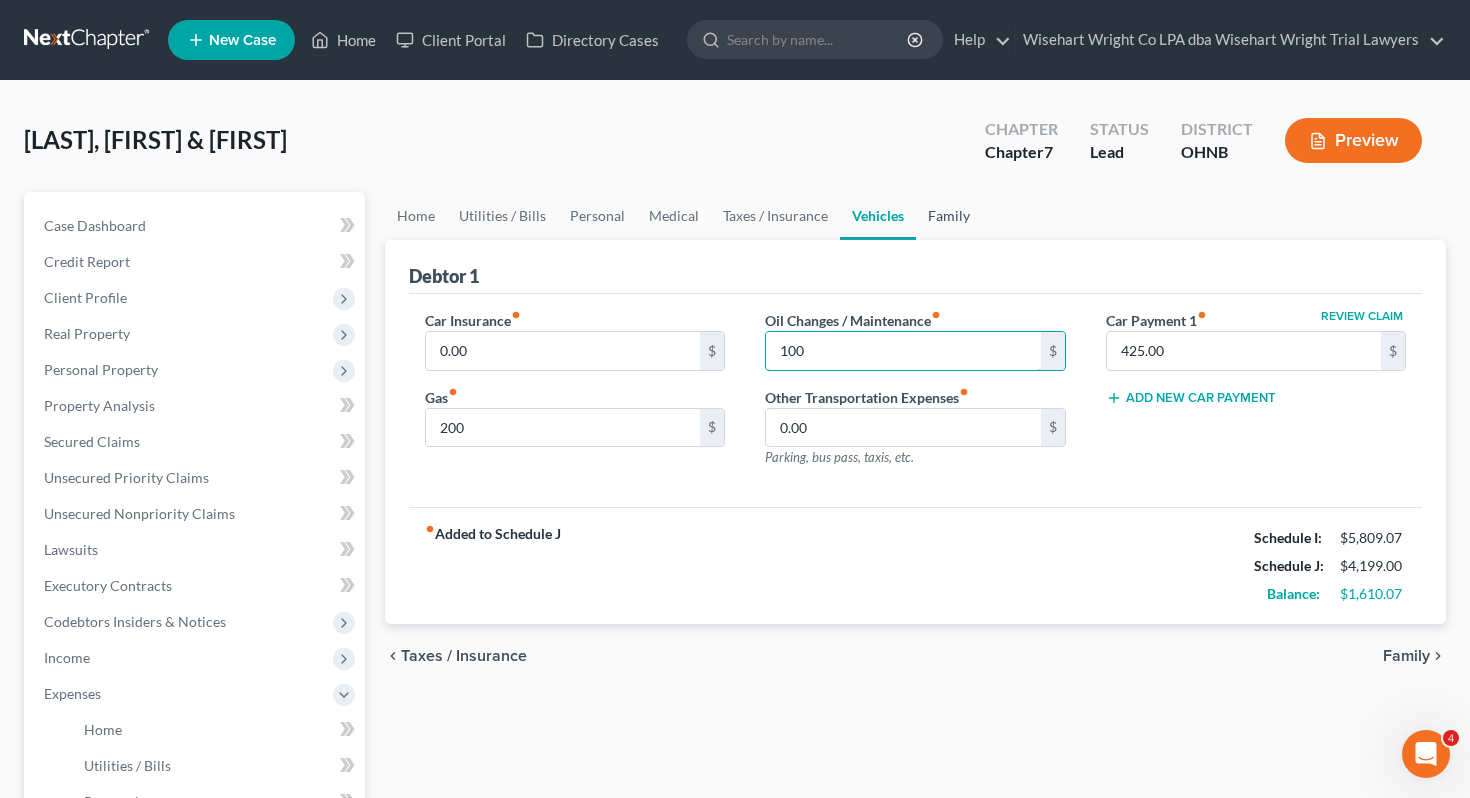 type on "100" 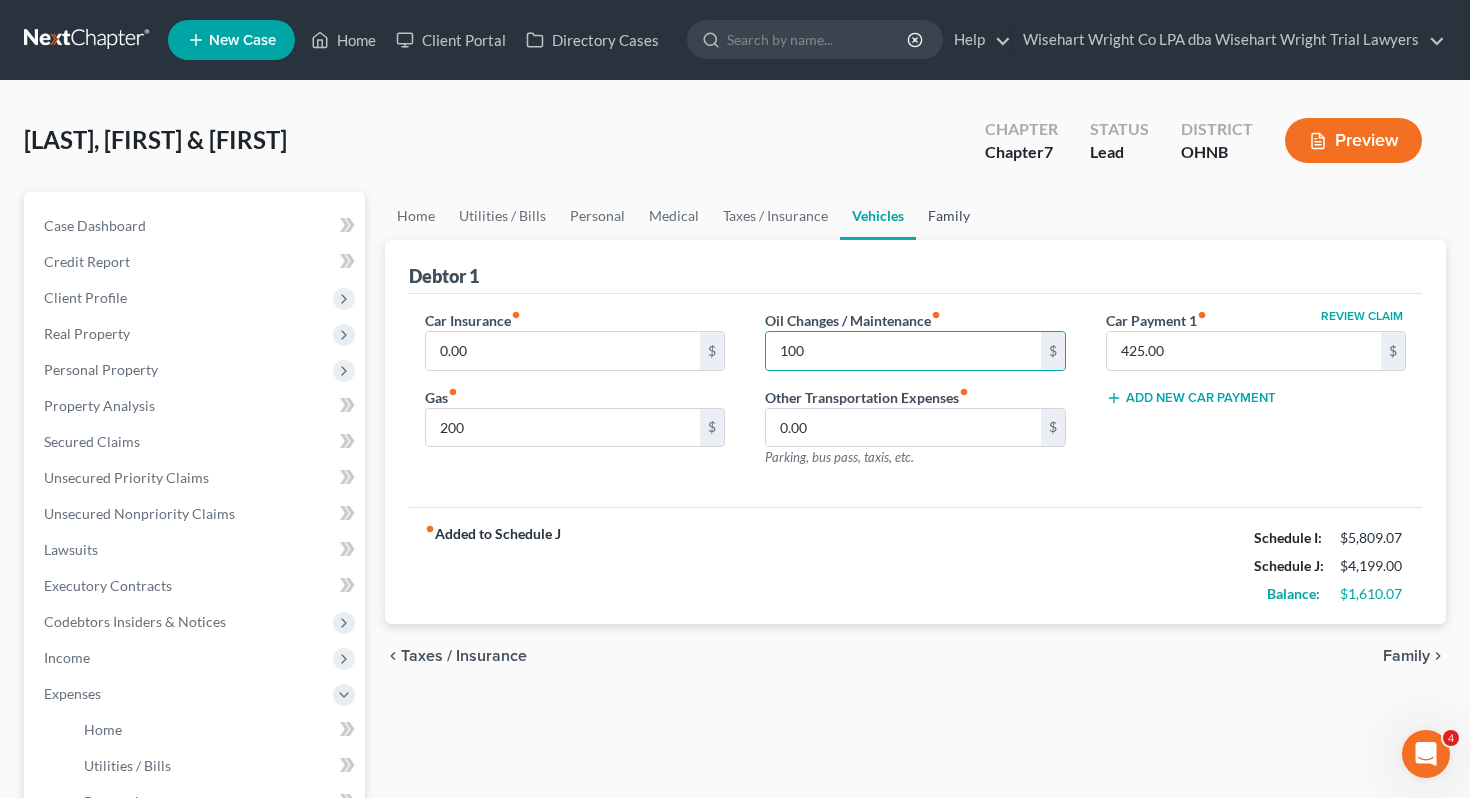 click on "Family" at bounding box center [949, 216] 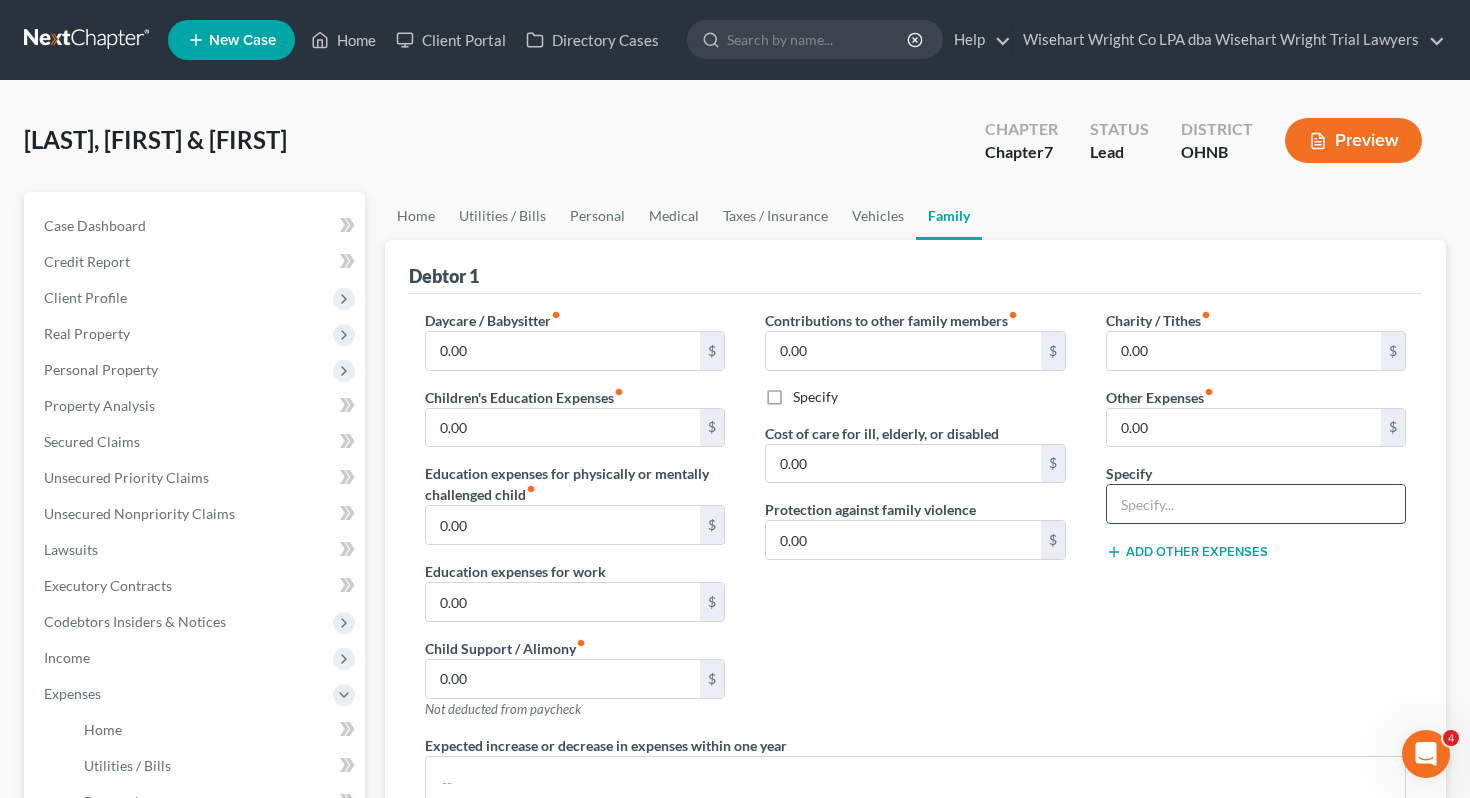 click at bounding box center [1256, 504] 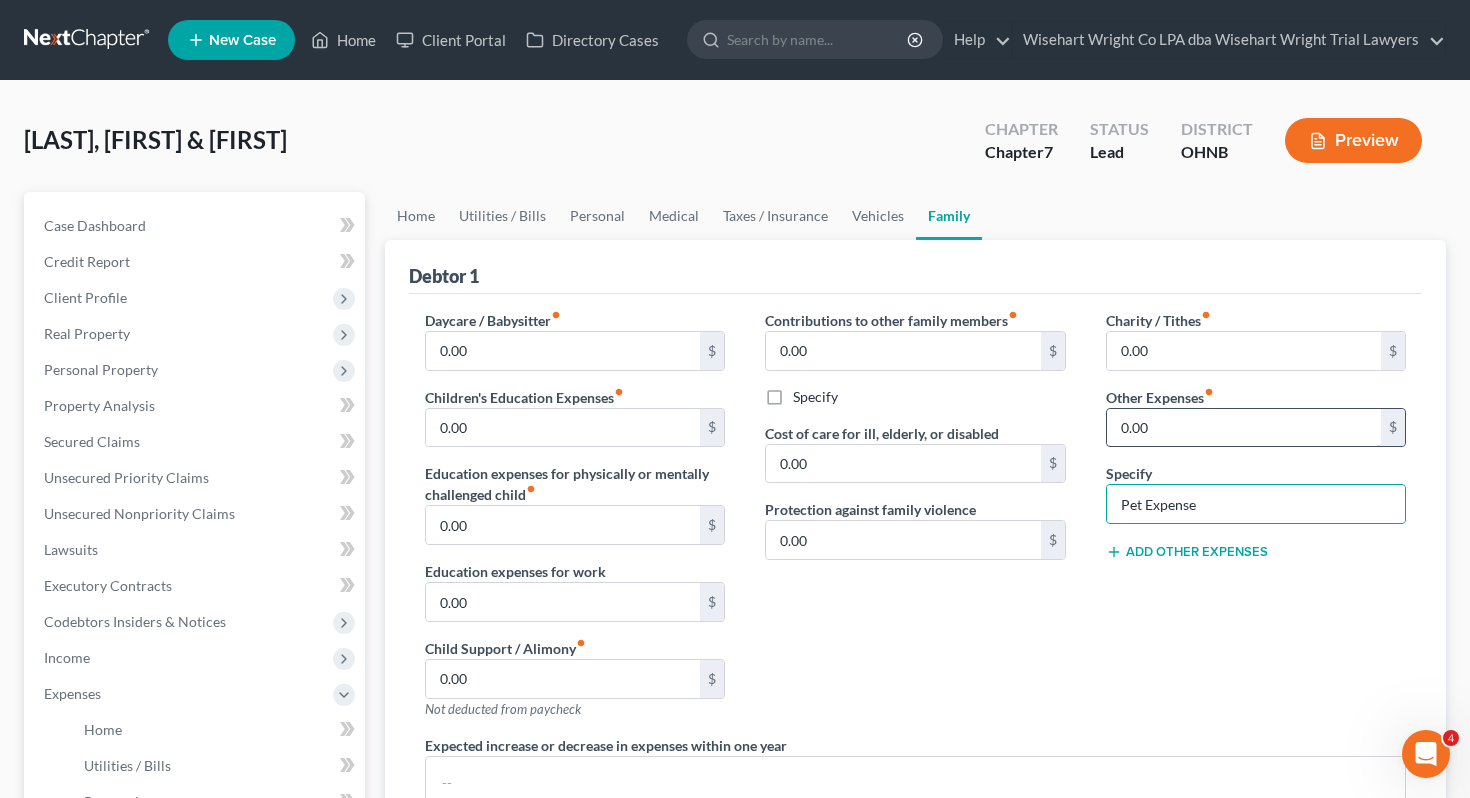 click on "0.00" at bounding box center (1244, 428) 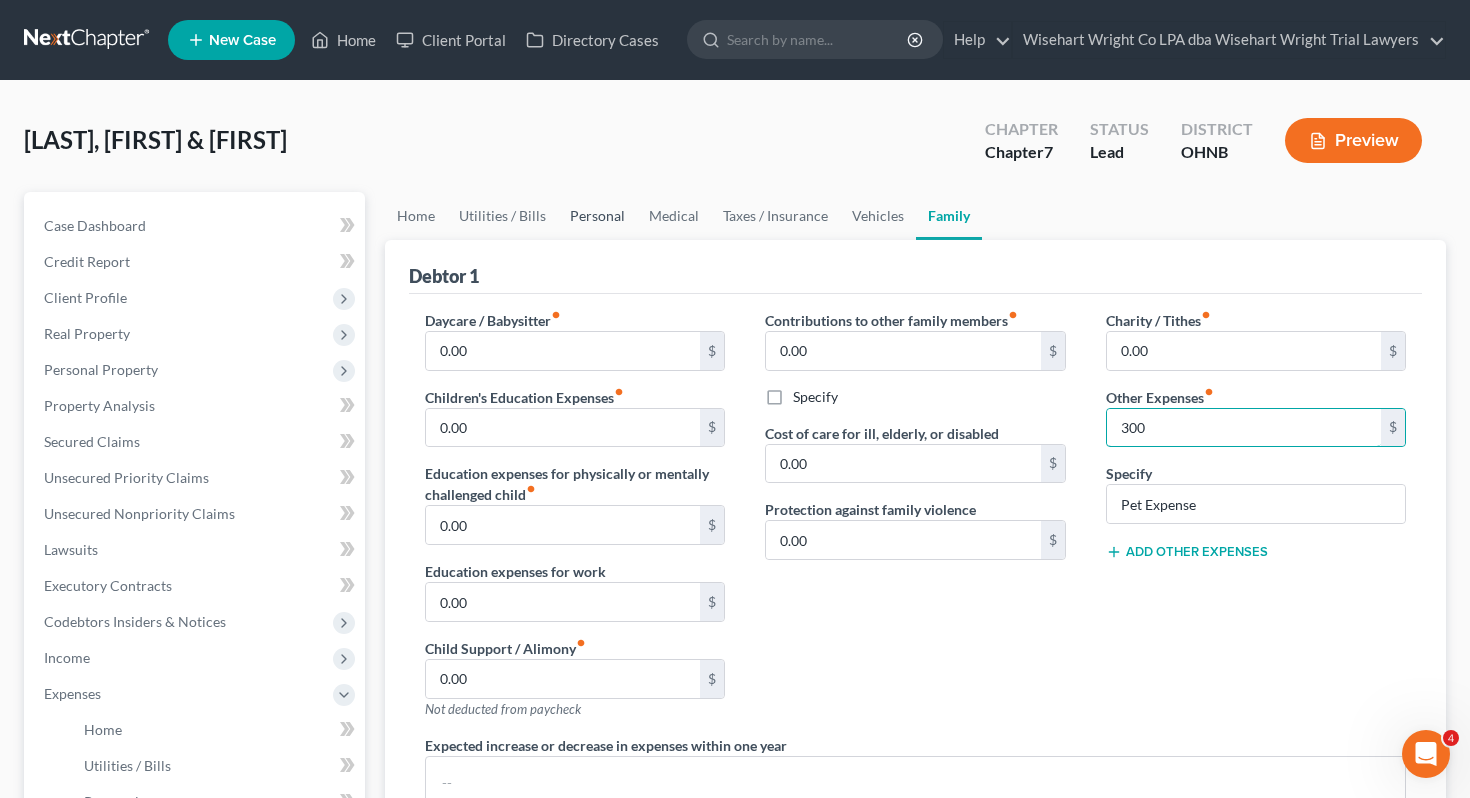 type on "300" 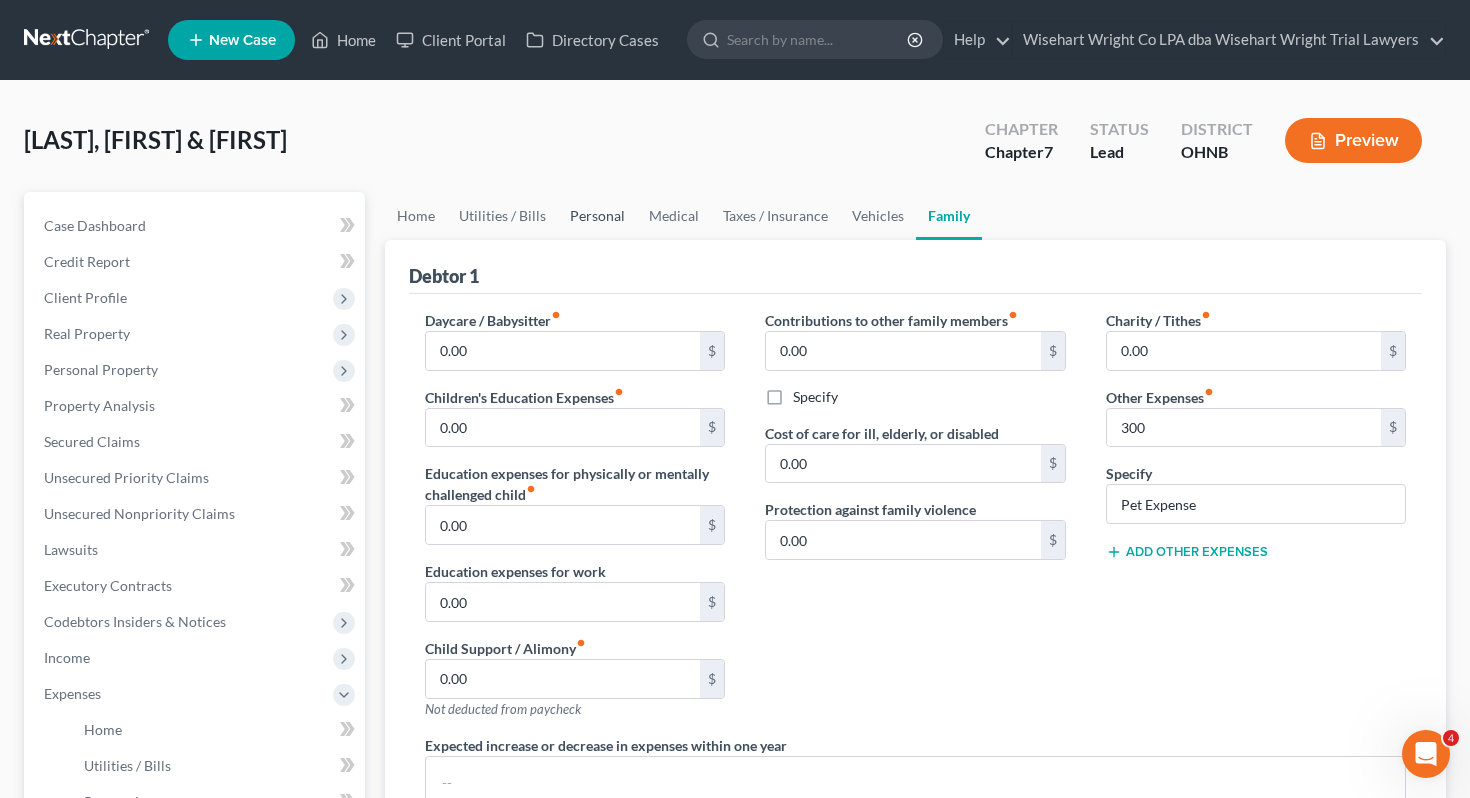 click on "Personal" at bounding box center [597, 216] 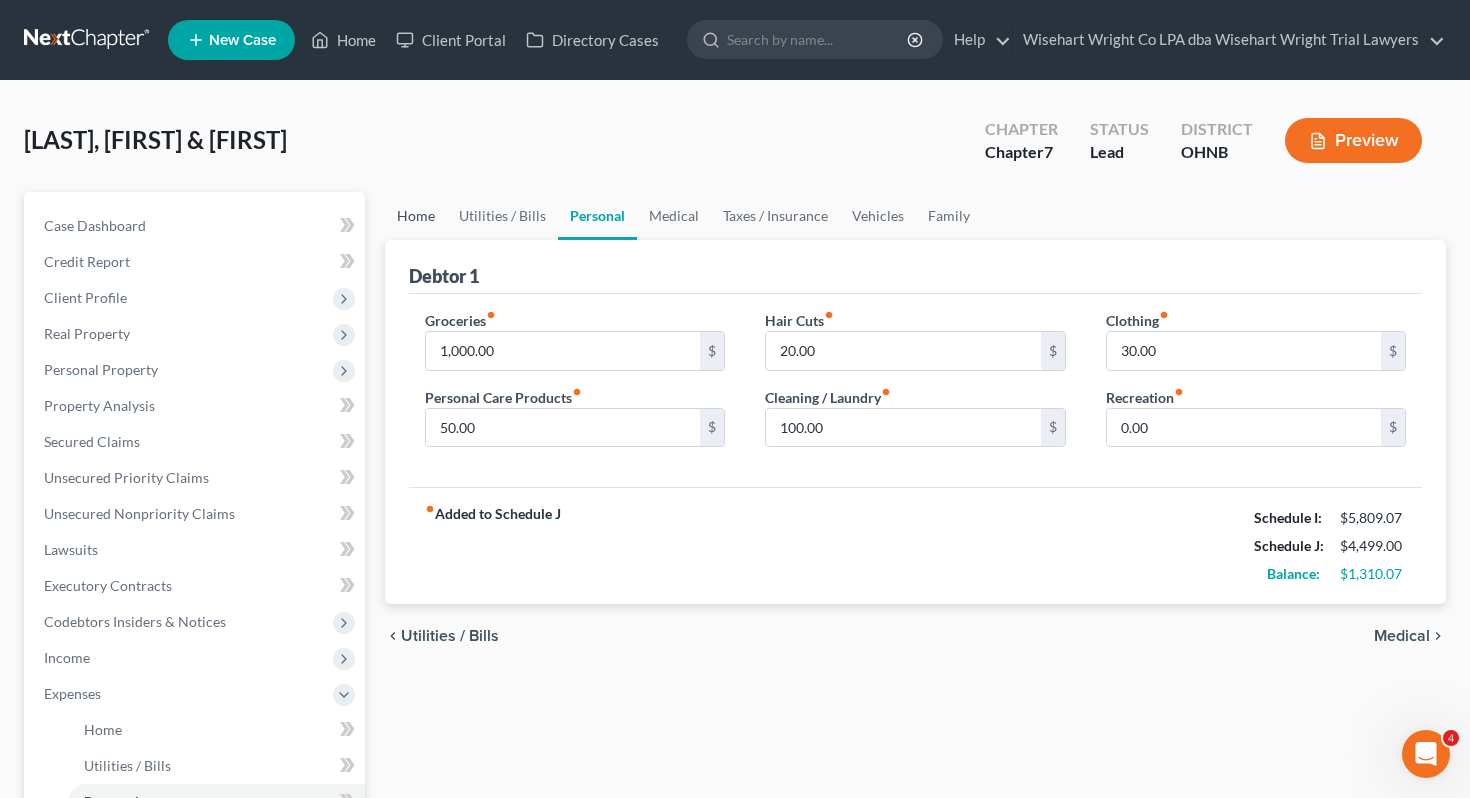 click on "Home" at bounding box center (416, 216) 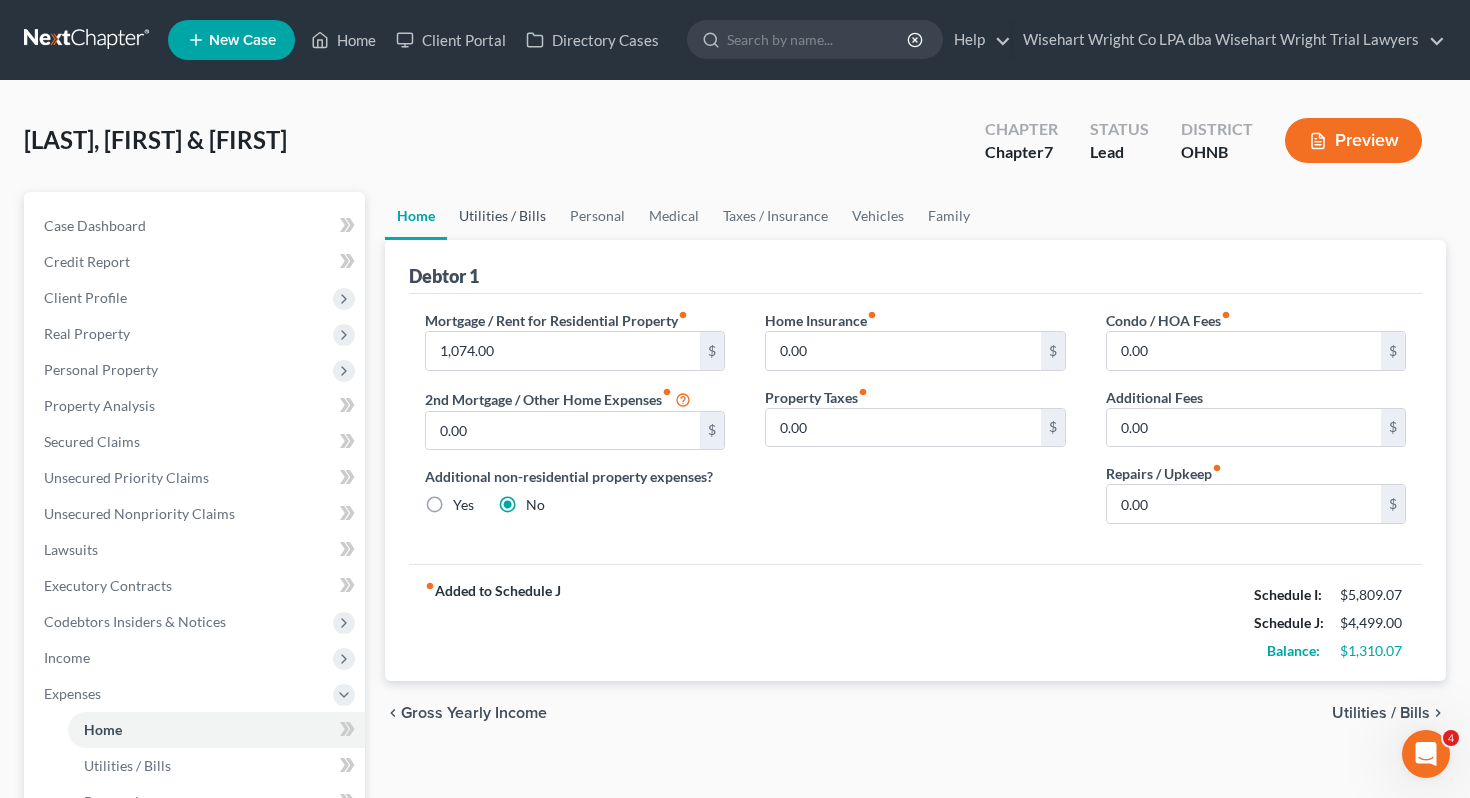 click on "Utilities / Bills" at bounding box center [502, 216] 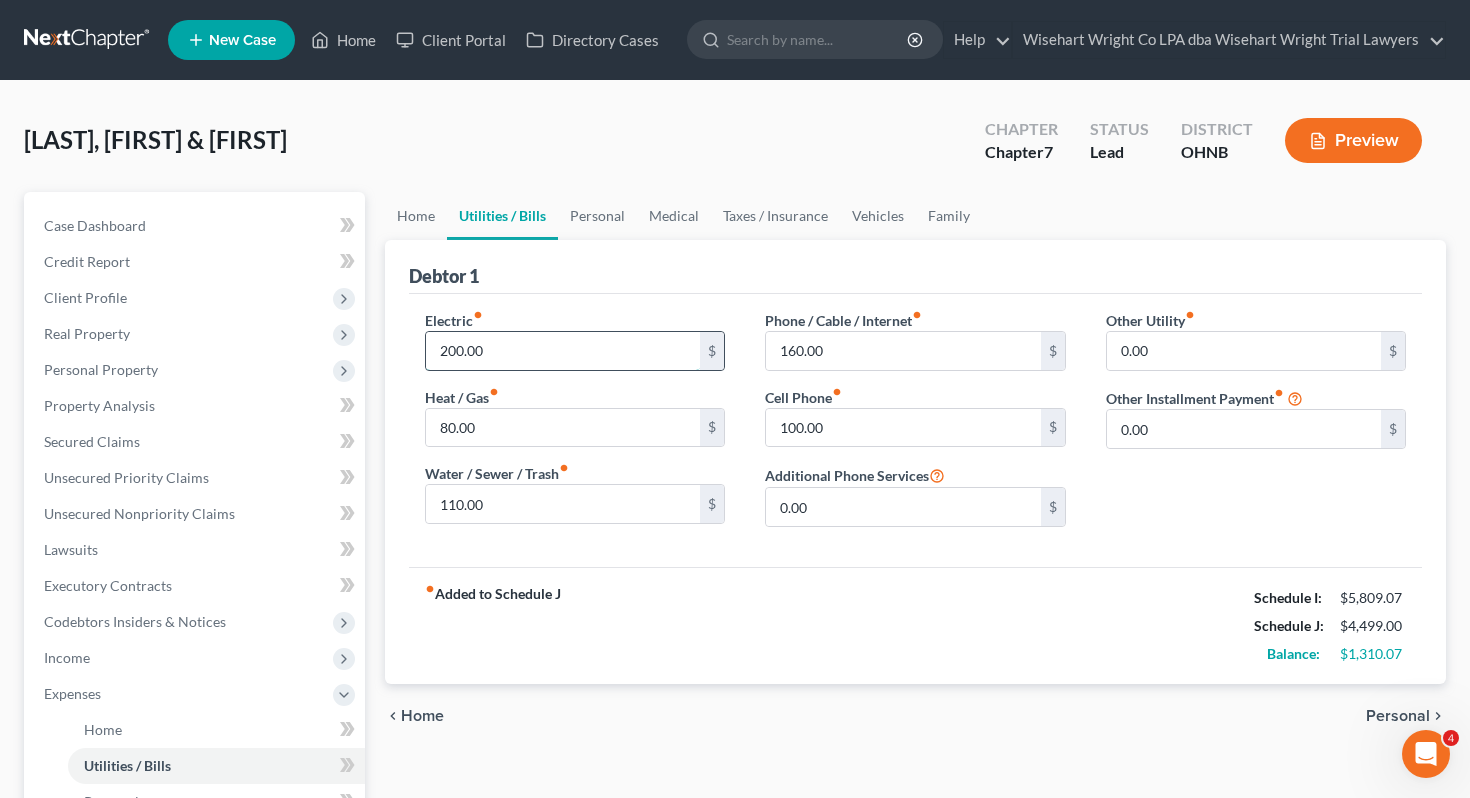 click on "200.00" at bounding box center (563, 351) 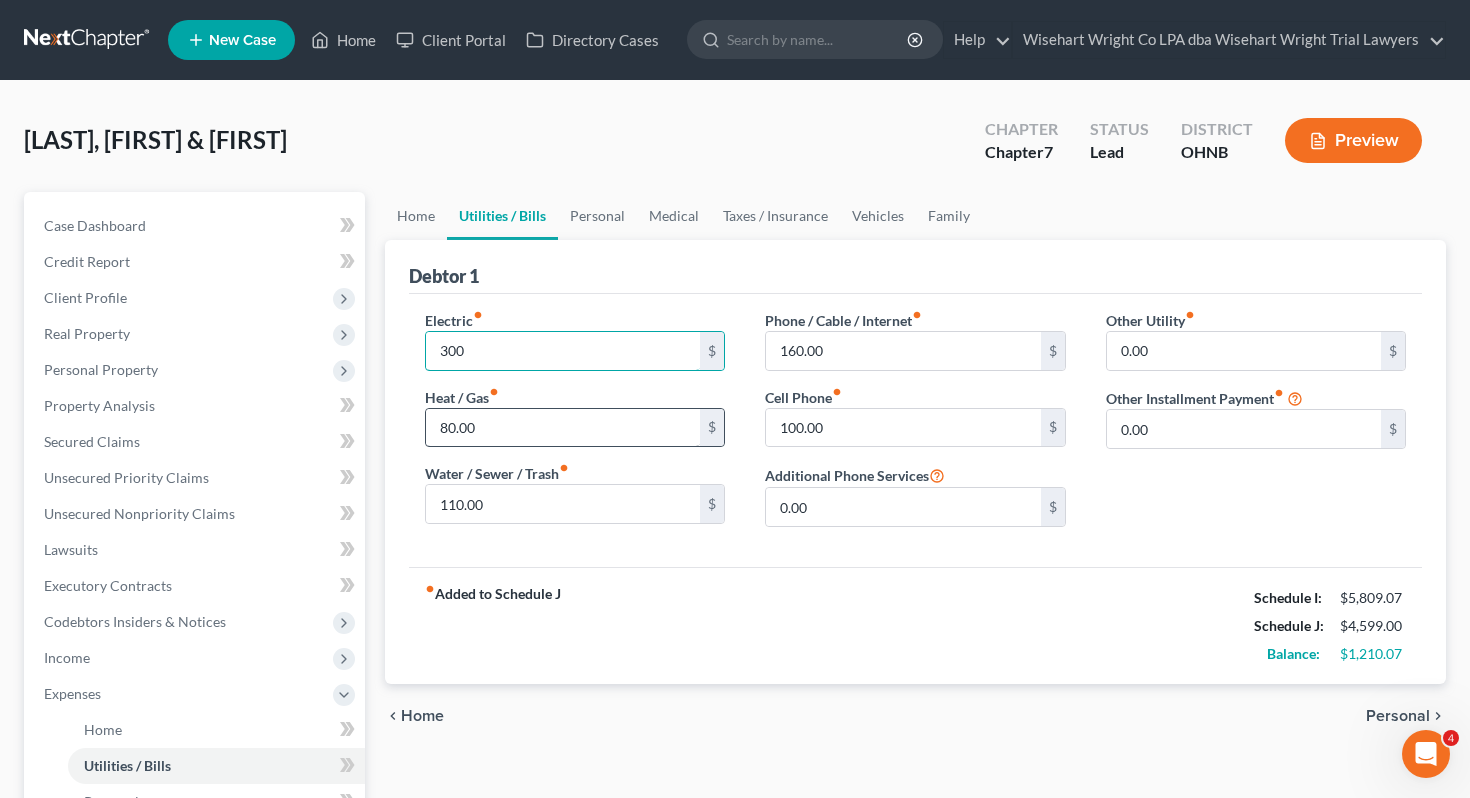 type on "300" 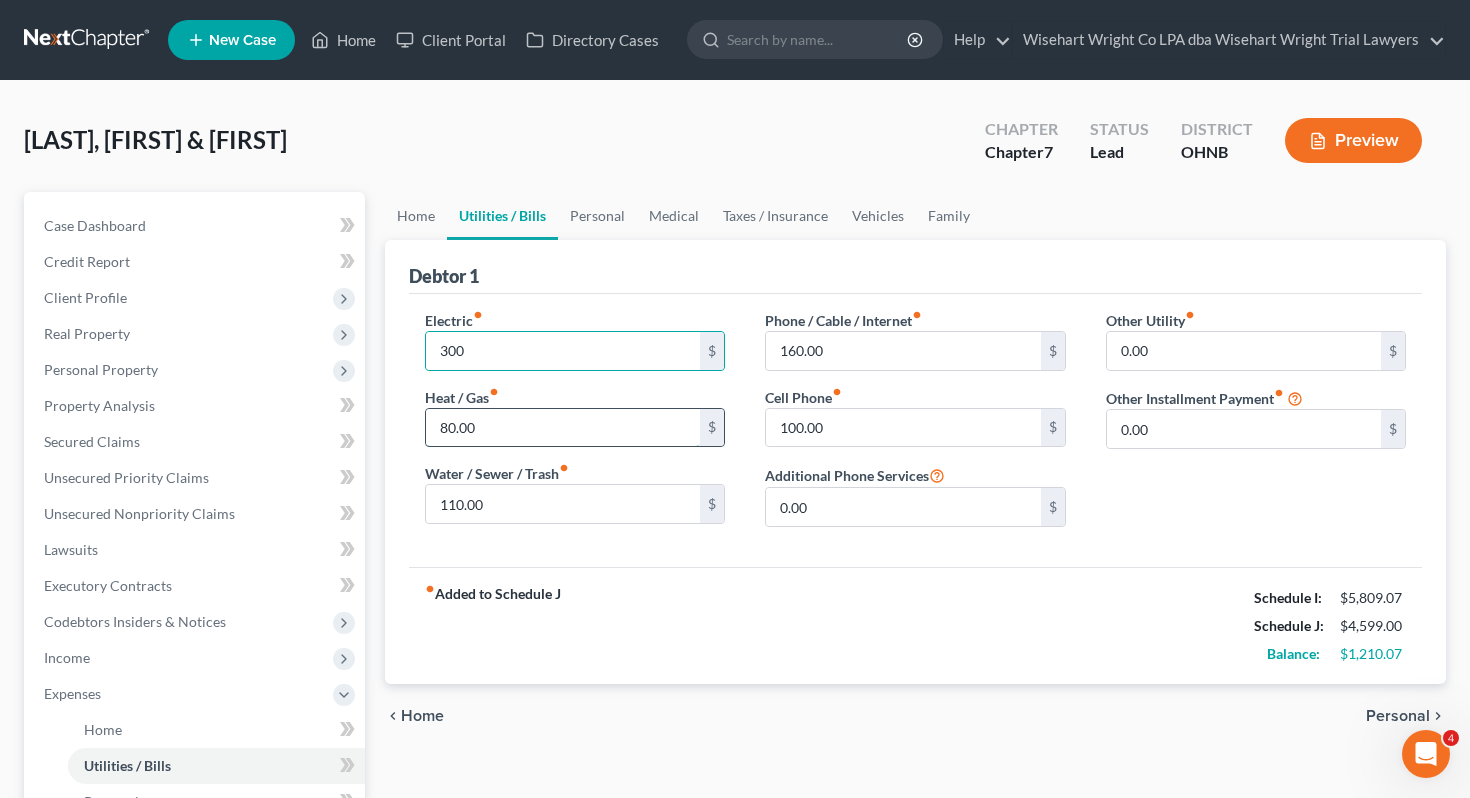 click on "80.00" at bounding box center (563, 428) 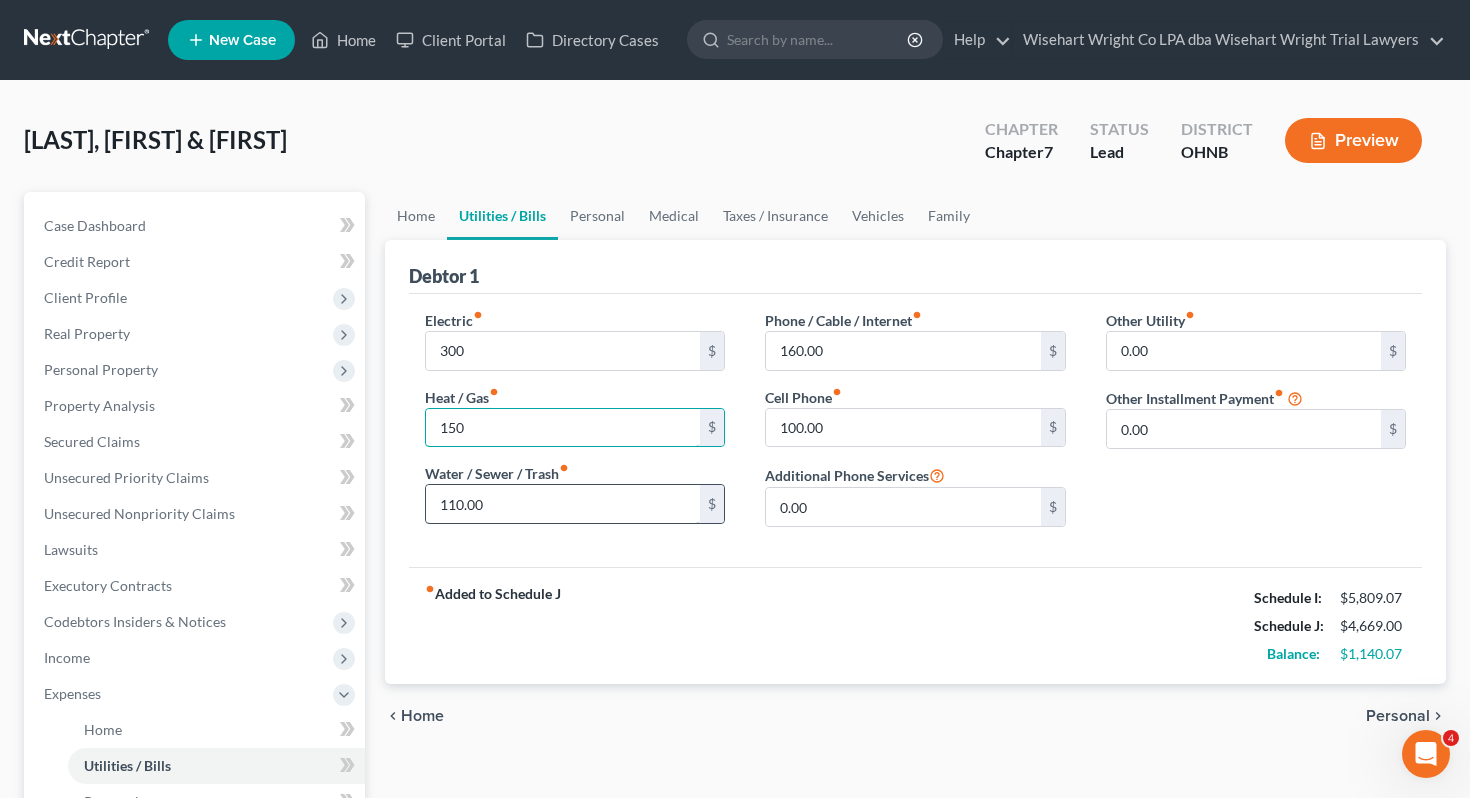 type on "150" 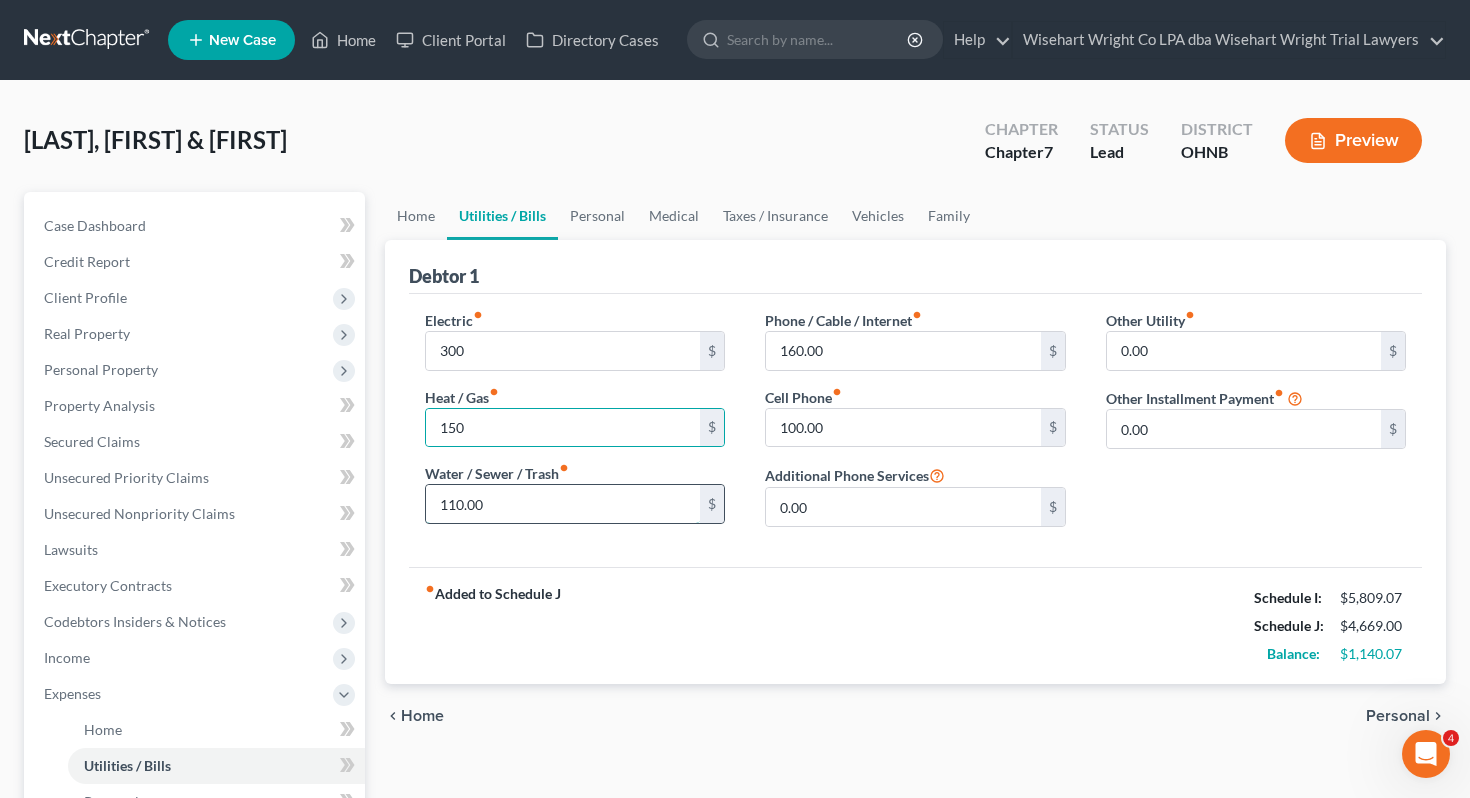 click on "110.00" at bounding box center (563, 504) 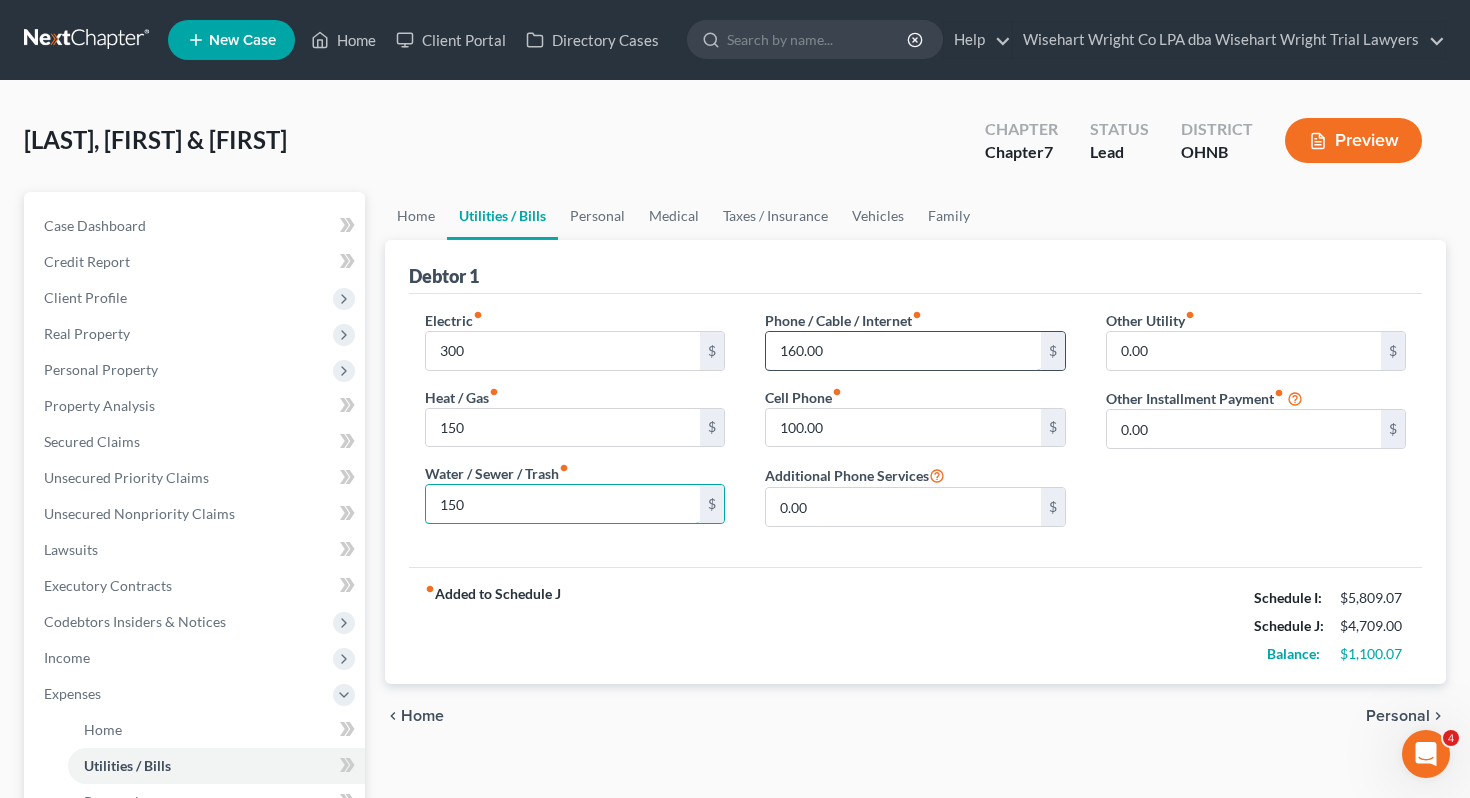 type on "150" 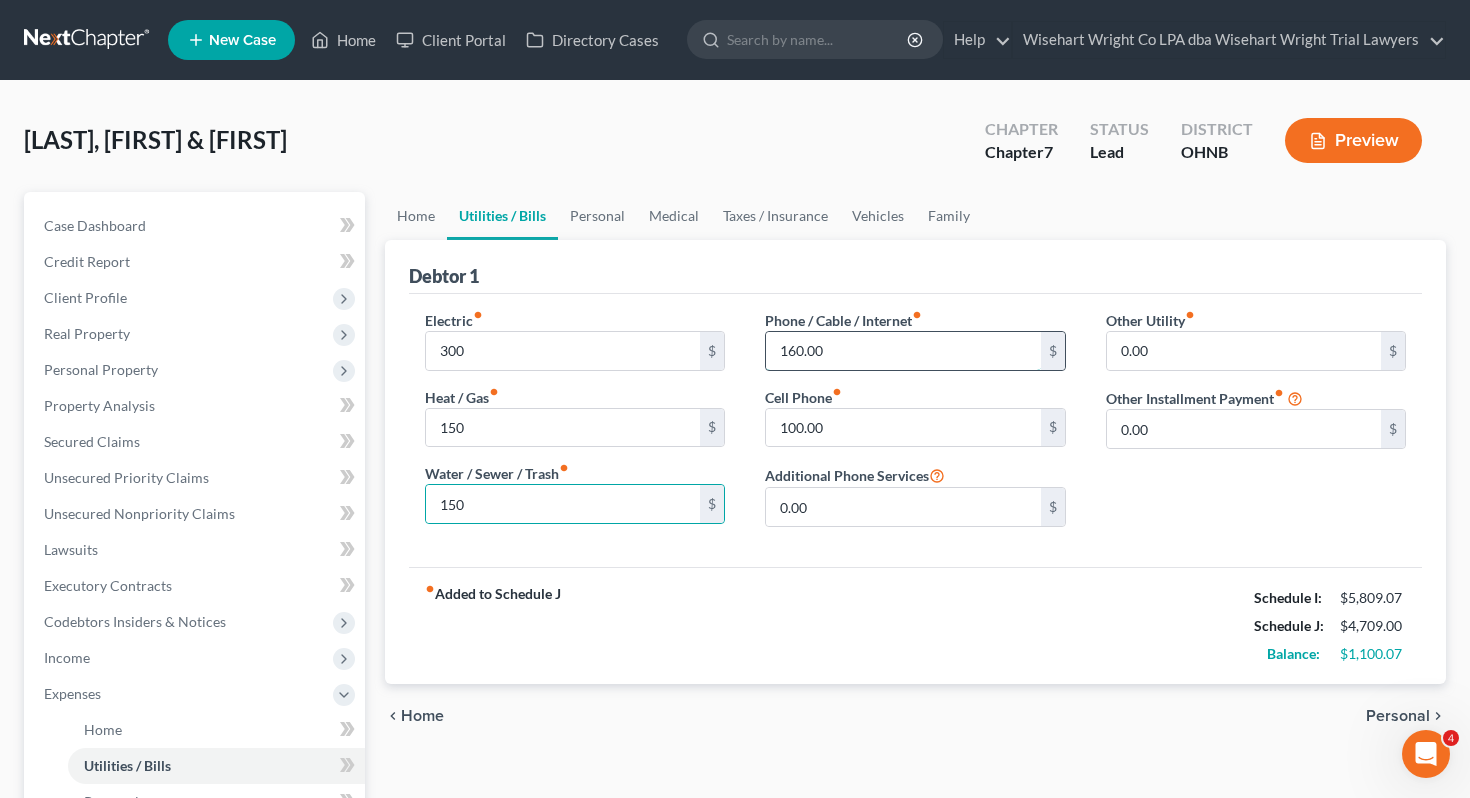 click on "160.00" at bounding box center [903, 351] 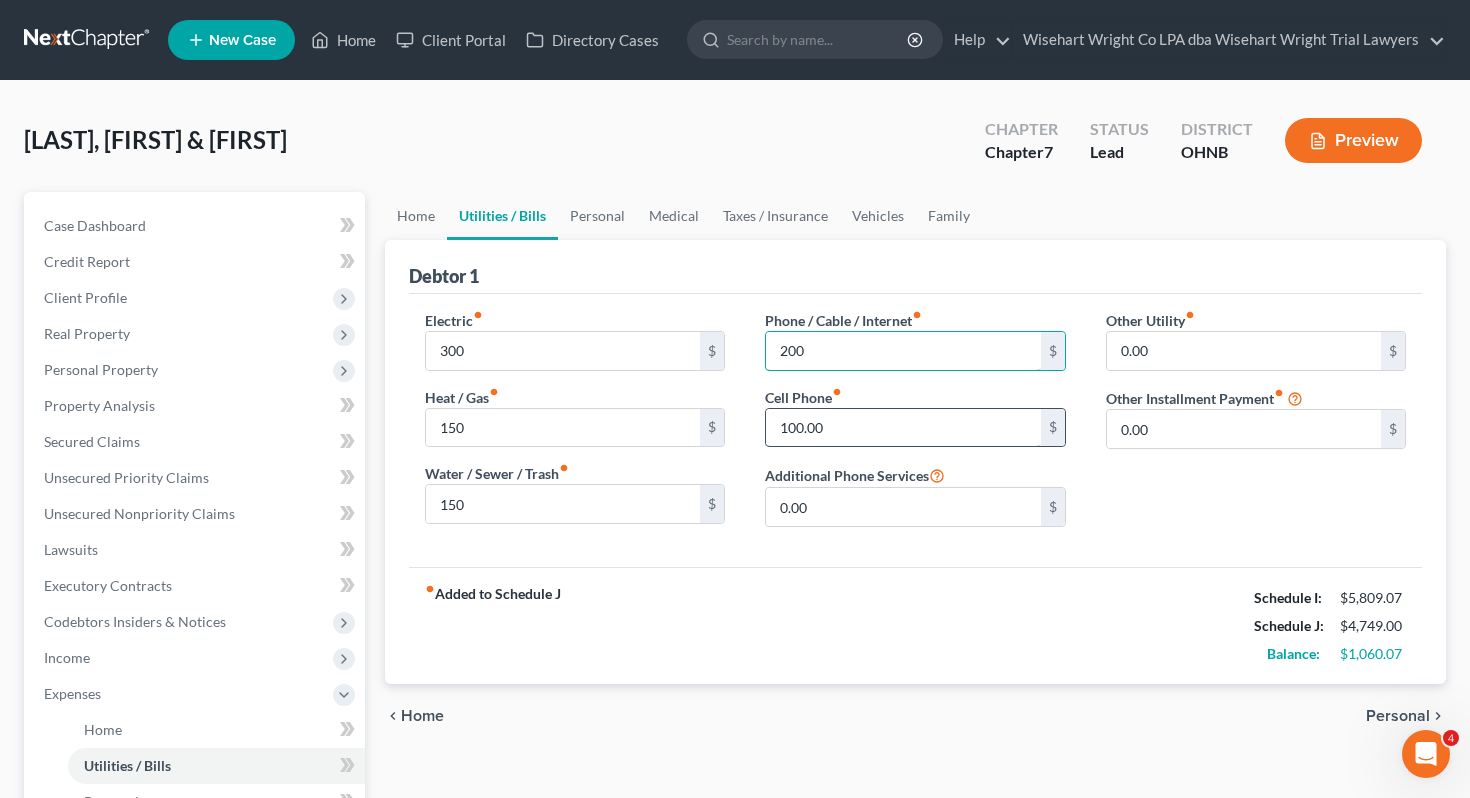 type on "200" 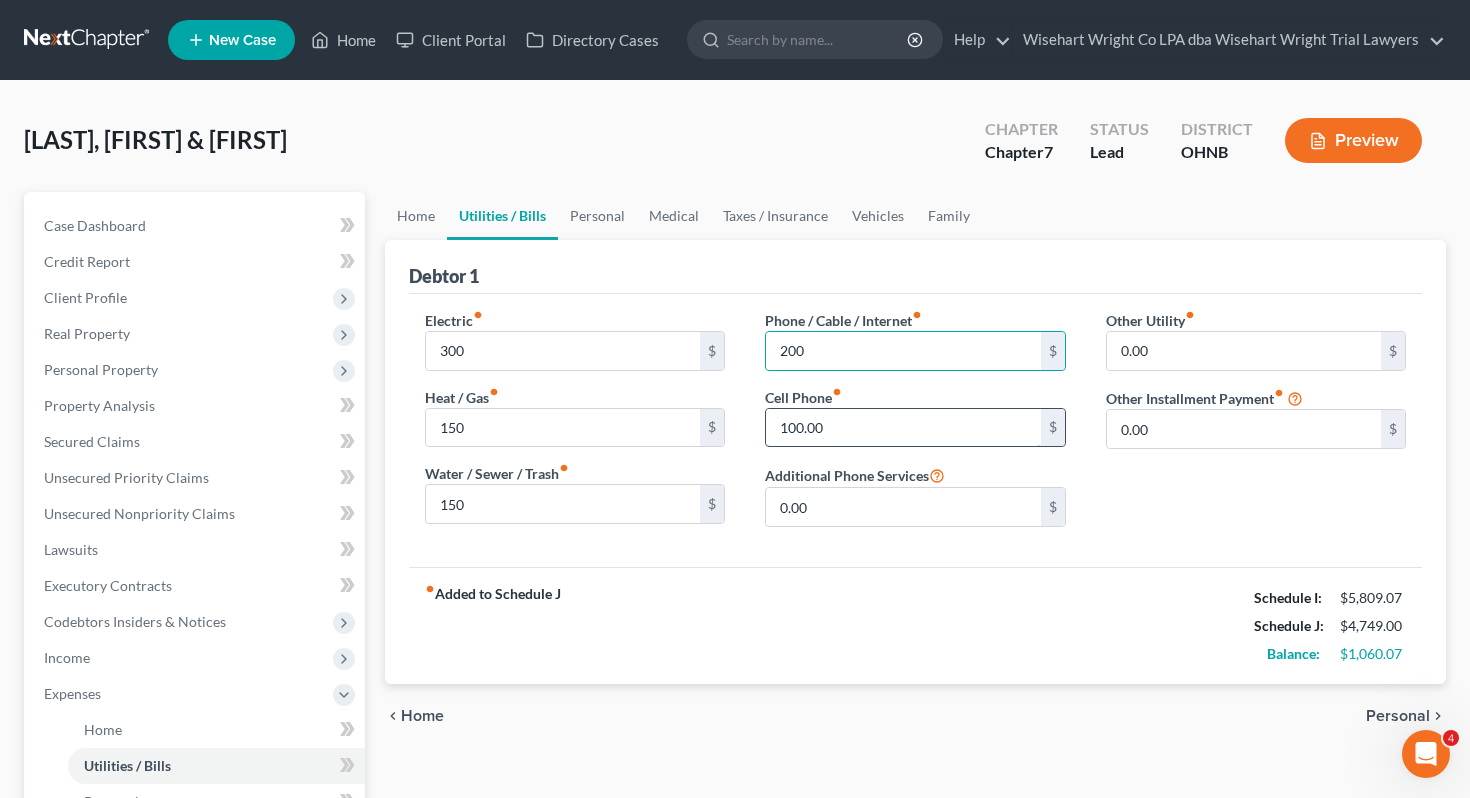 click on "100.00" at bounding box center (903, 428) 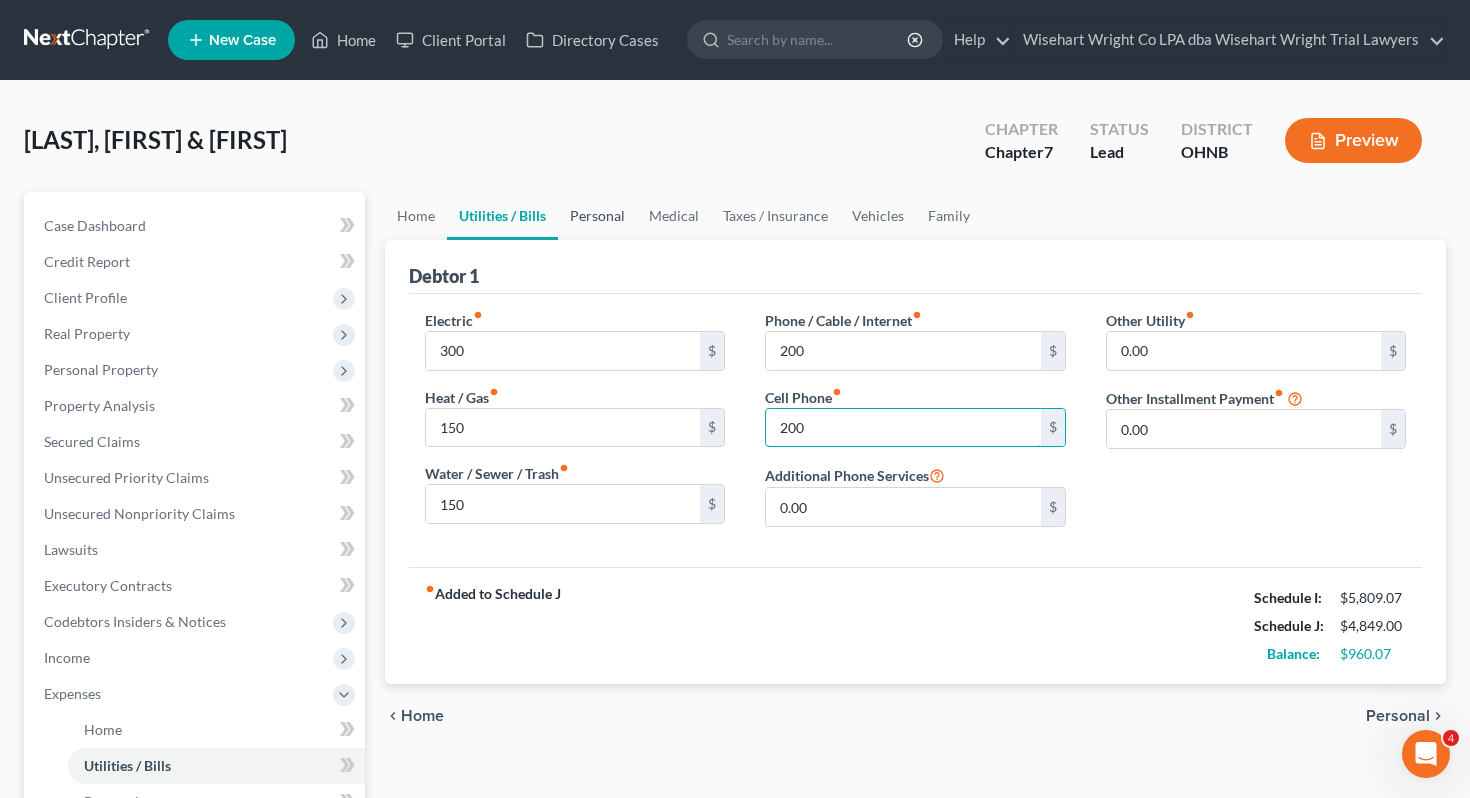 type on "200" 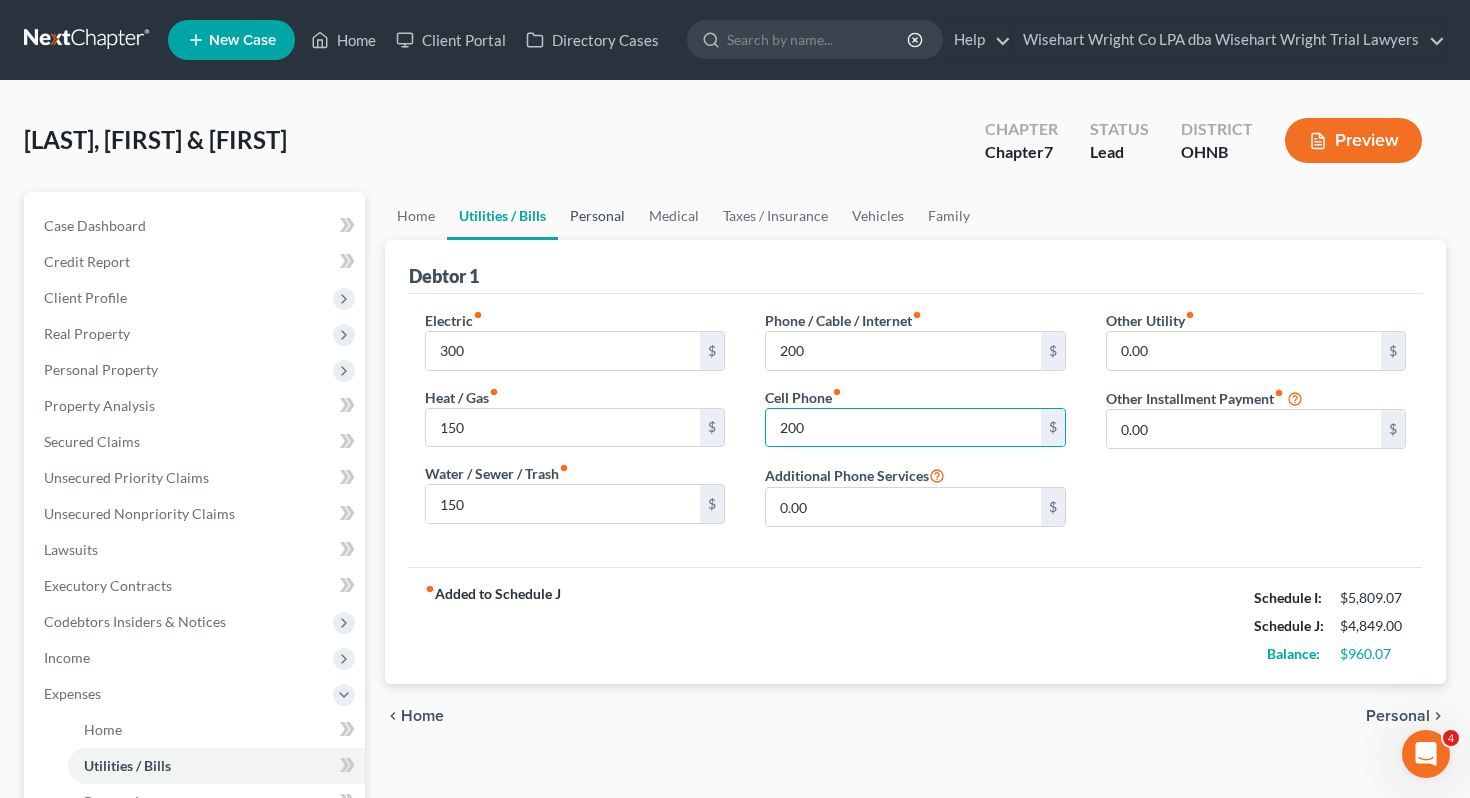 click on "Personal" at bounding box center (597, 216) 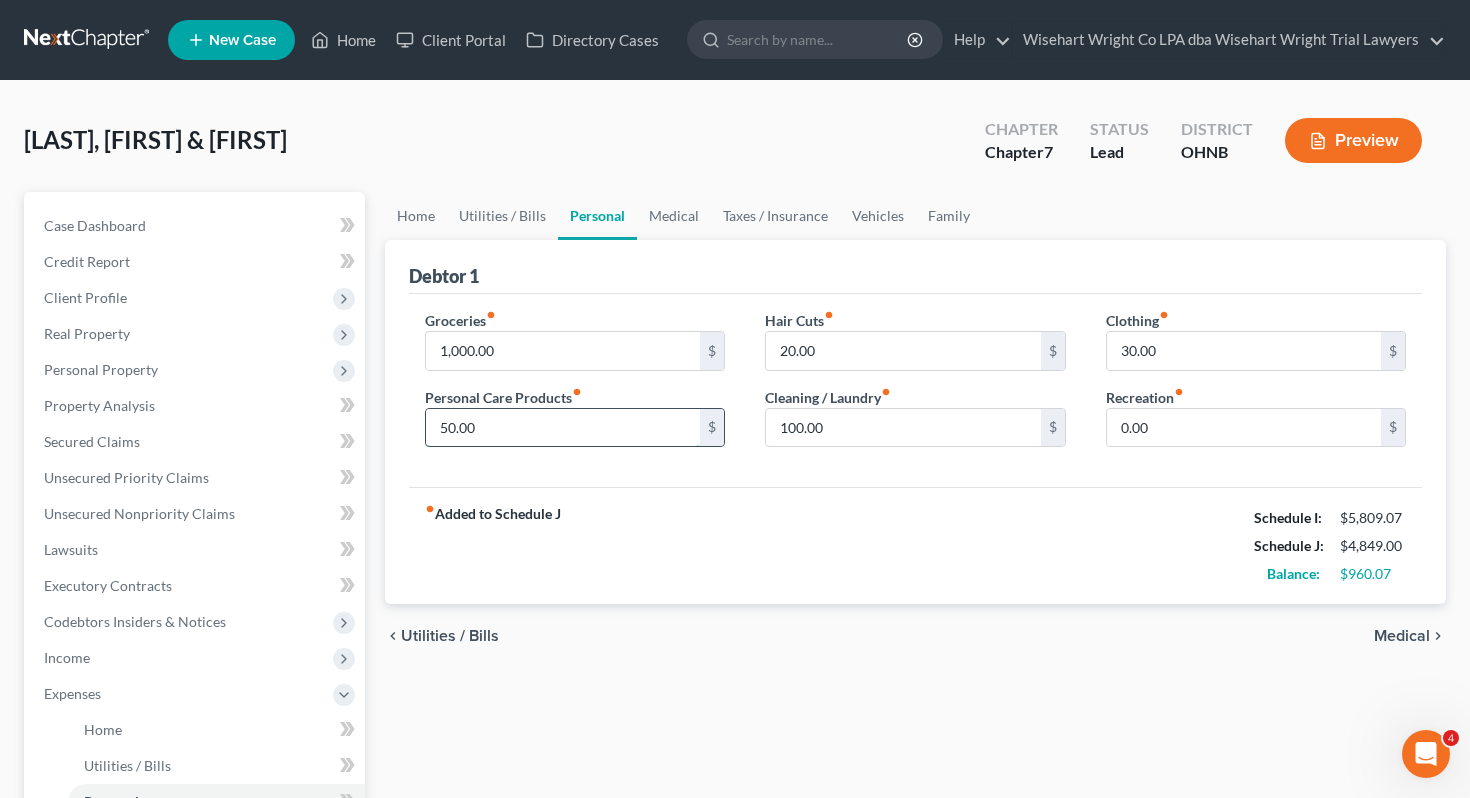 click on "50.00" at bounding box center [563, 428] 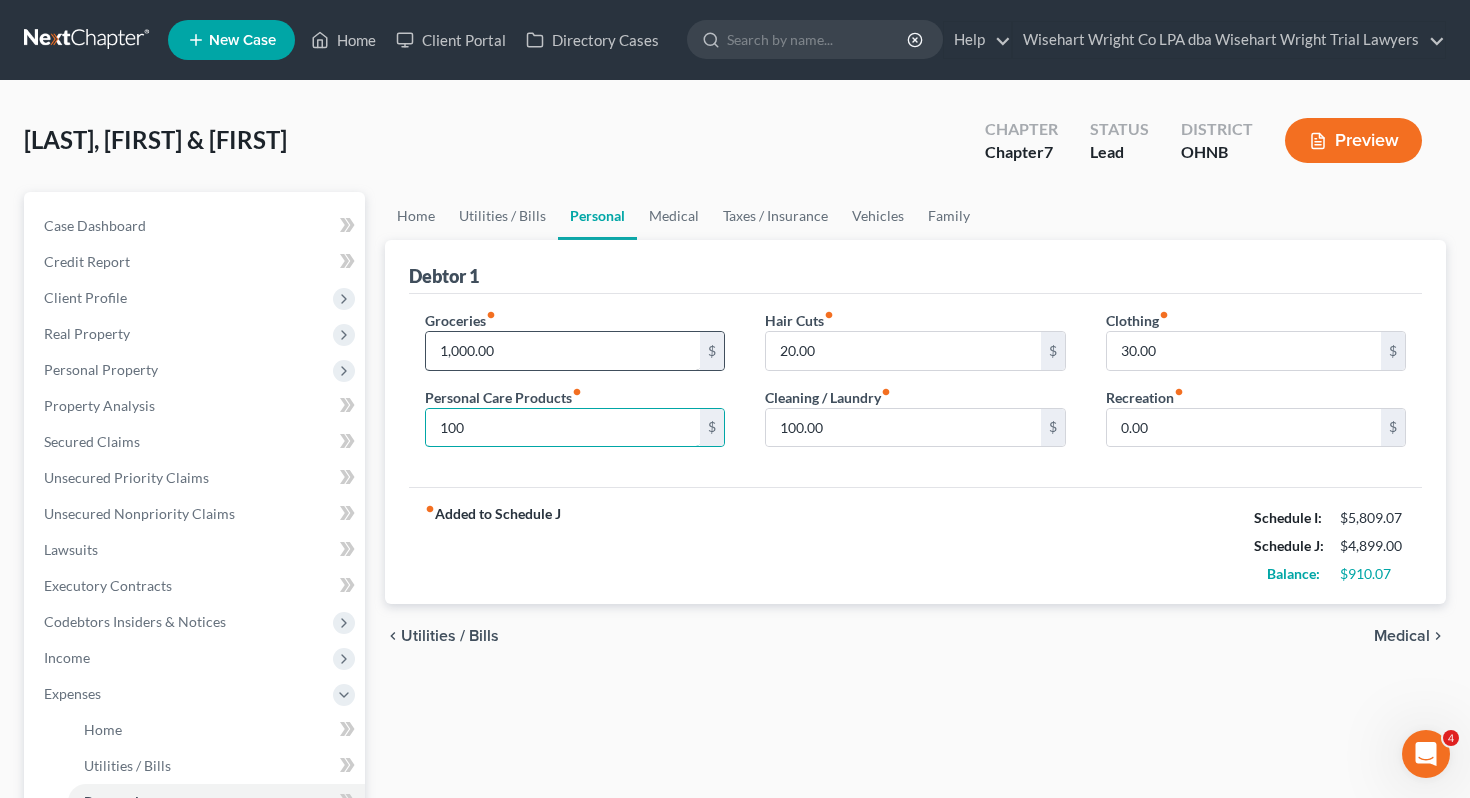type on "100" 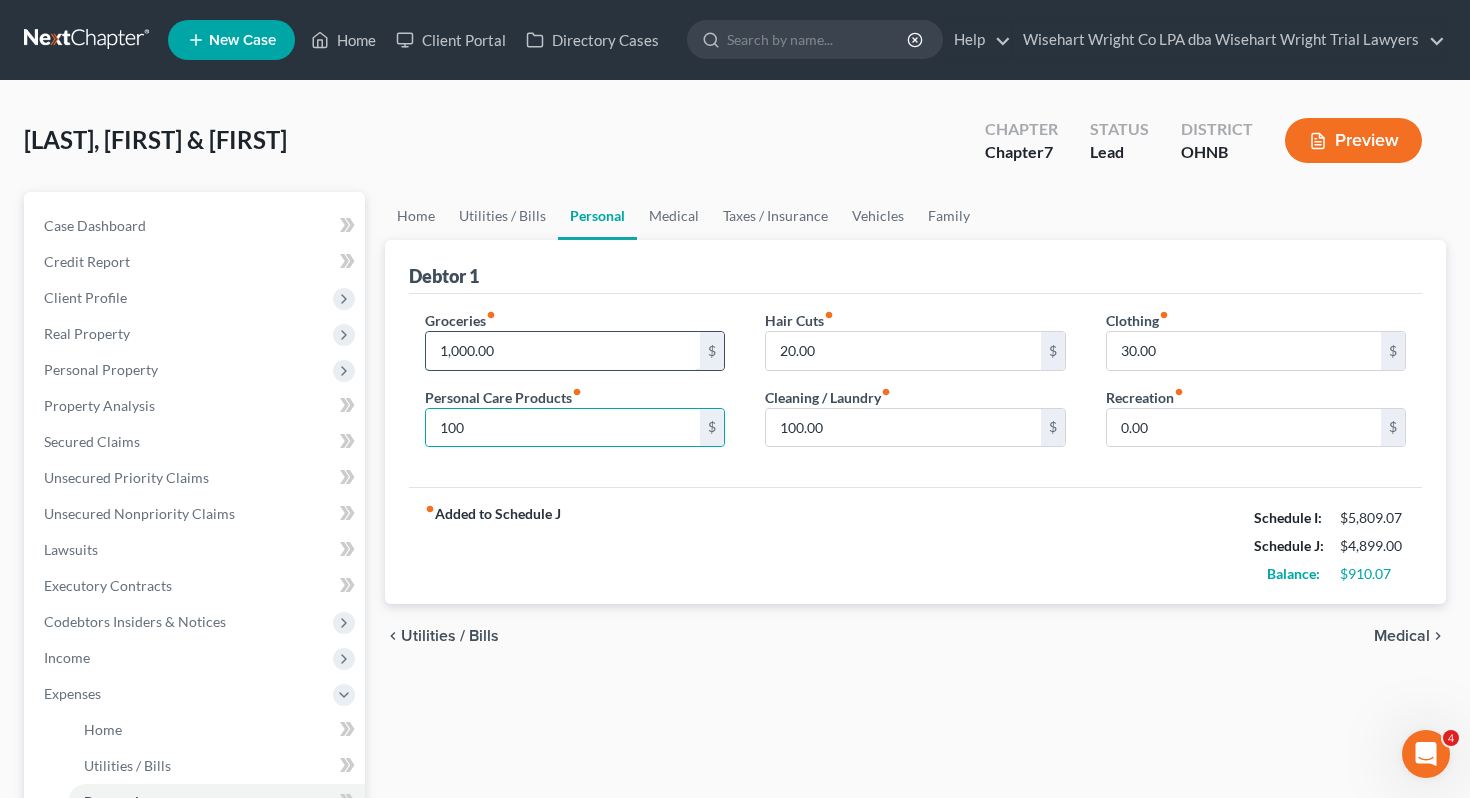 click on "1,000.00" at bounding box center (563, 351) 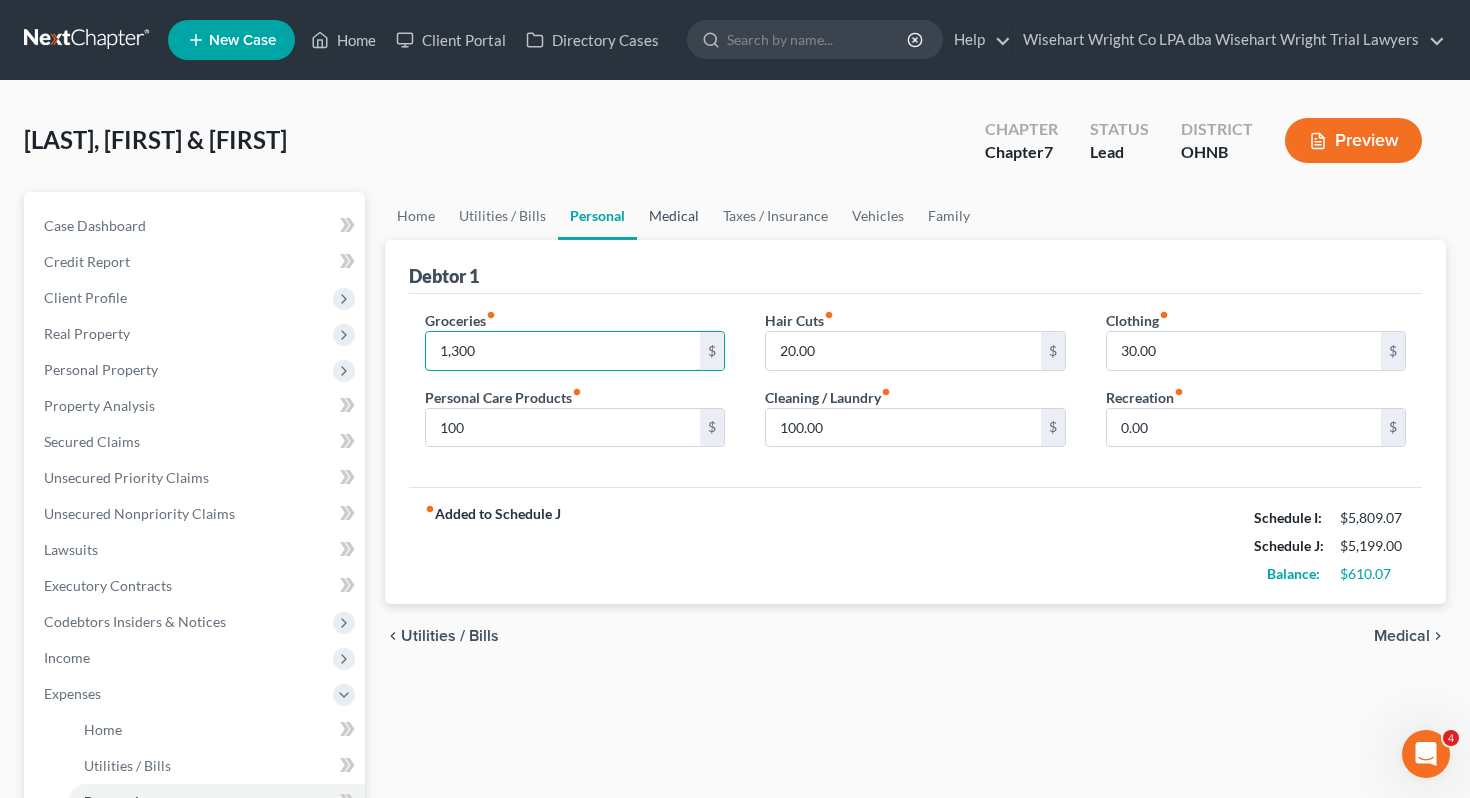 type on "1,300" 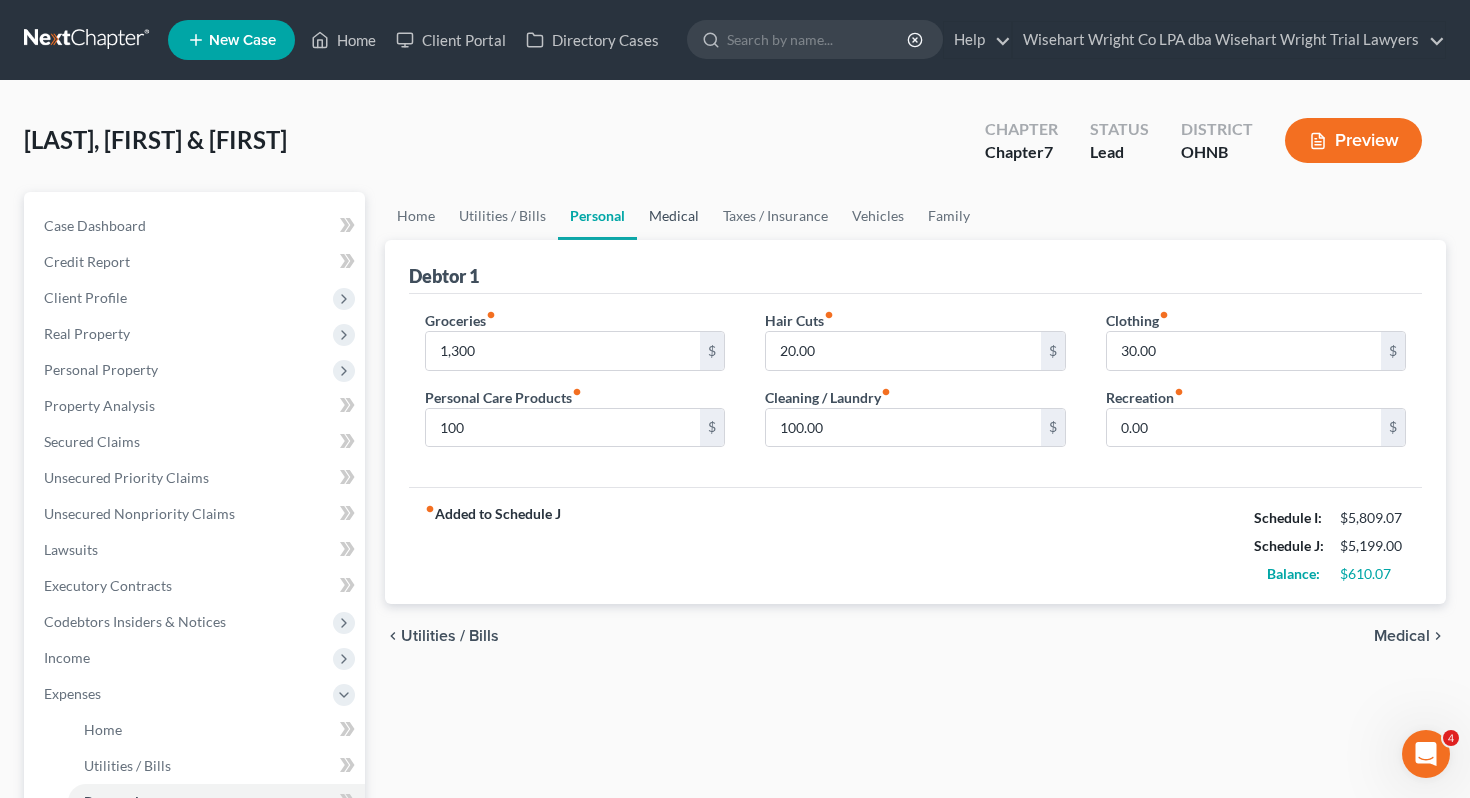 click on "Medical" at bounding box center (674, 216) 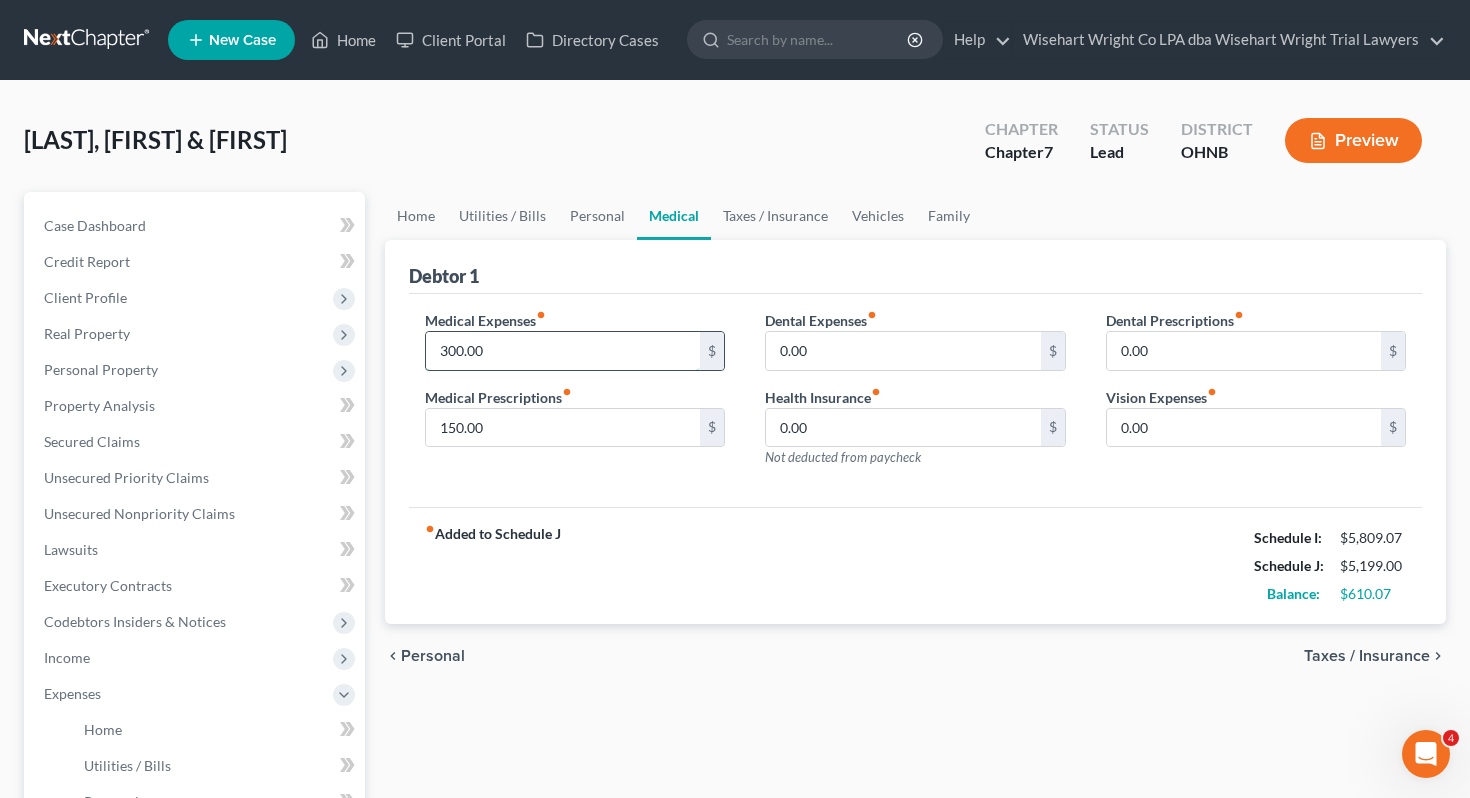 click on "300.00" at bounding box center (563, 351) 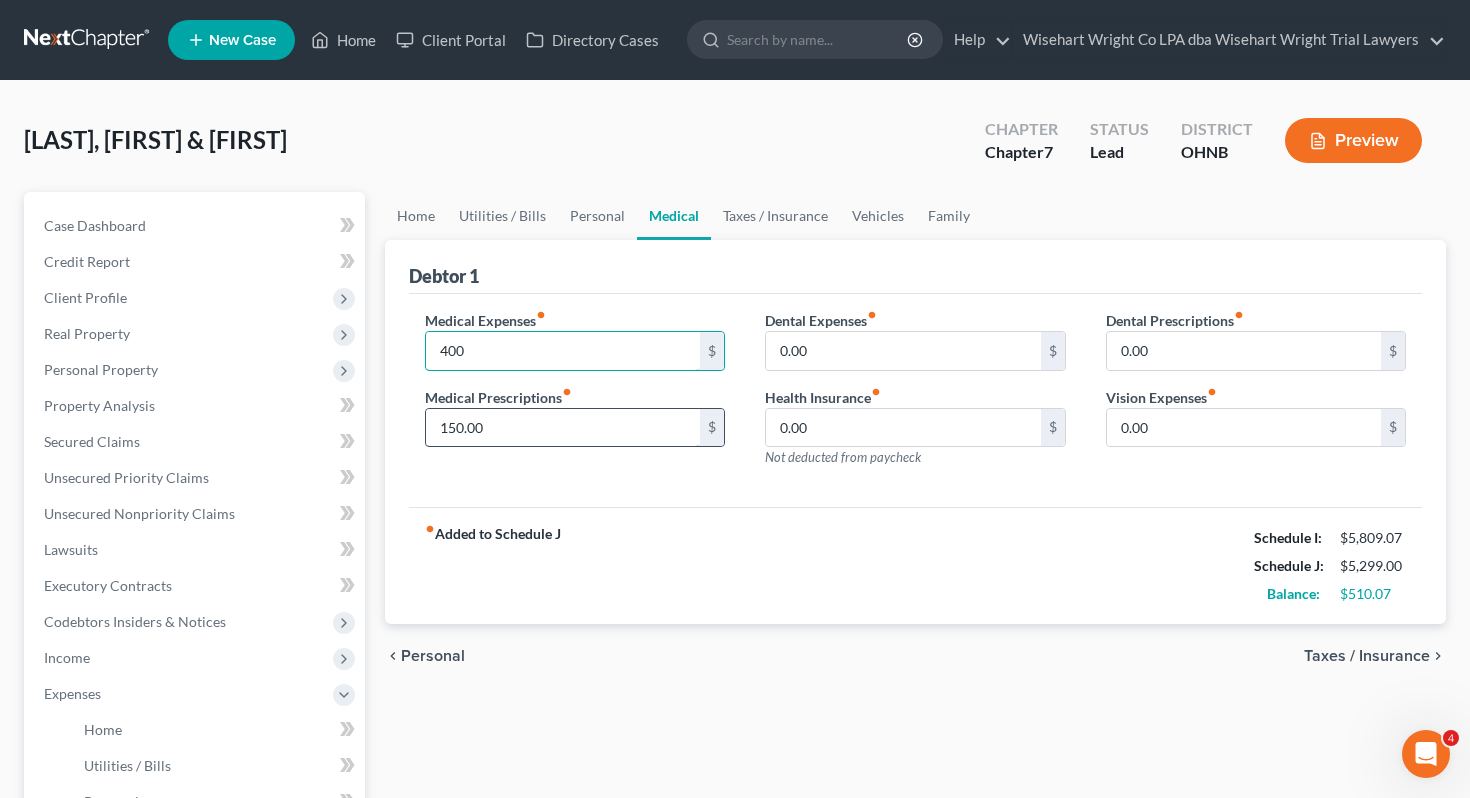 type on "400" 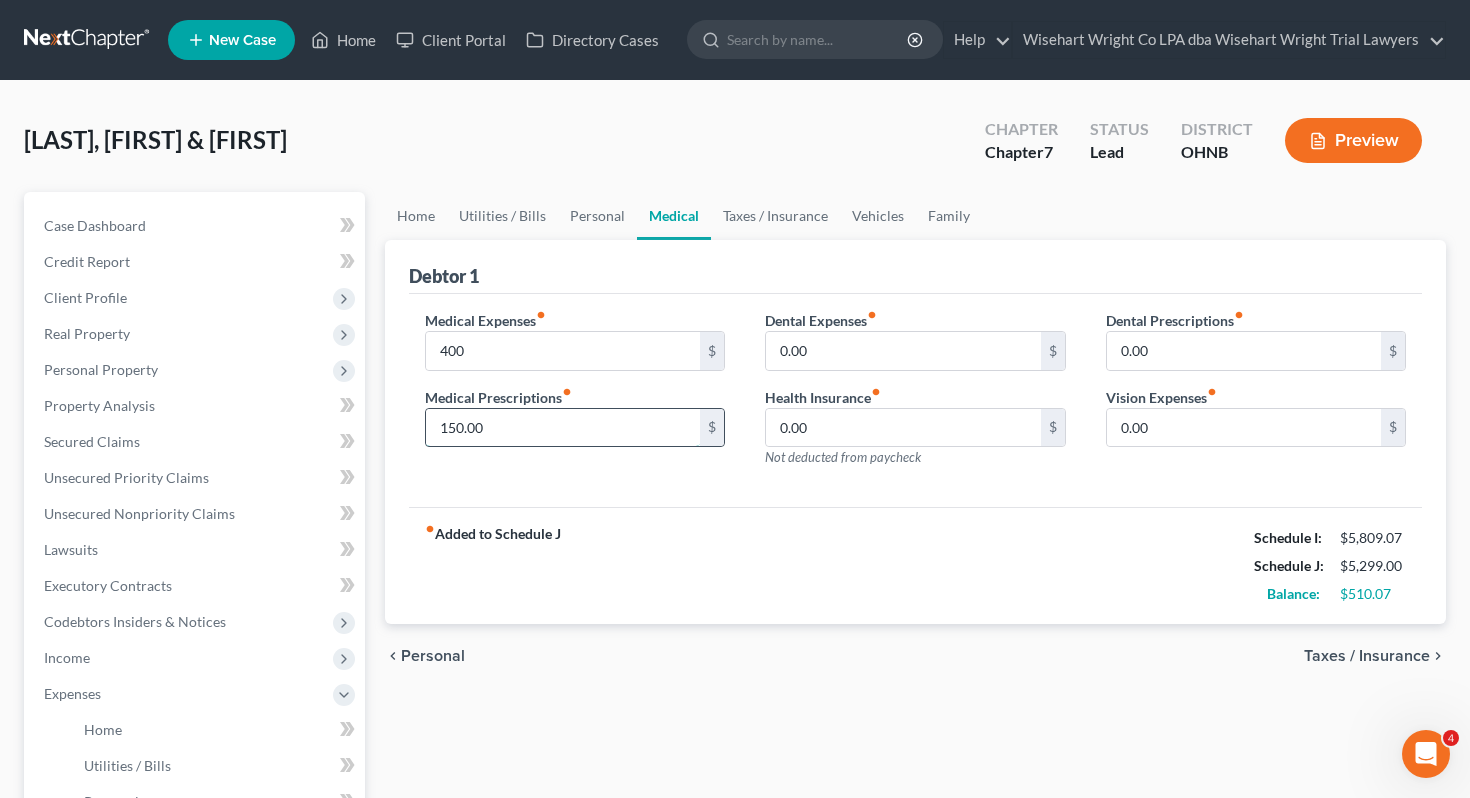 click on "150.00" at bounding box center (563, 428) 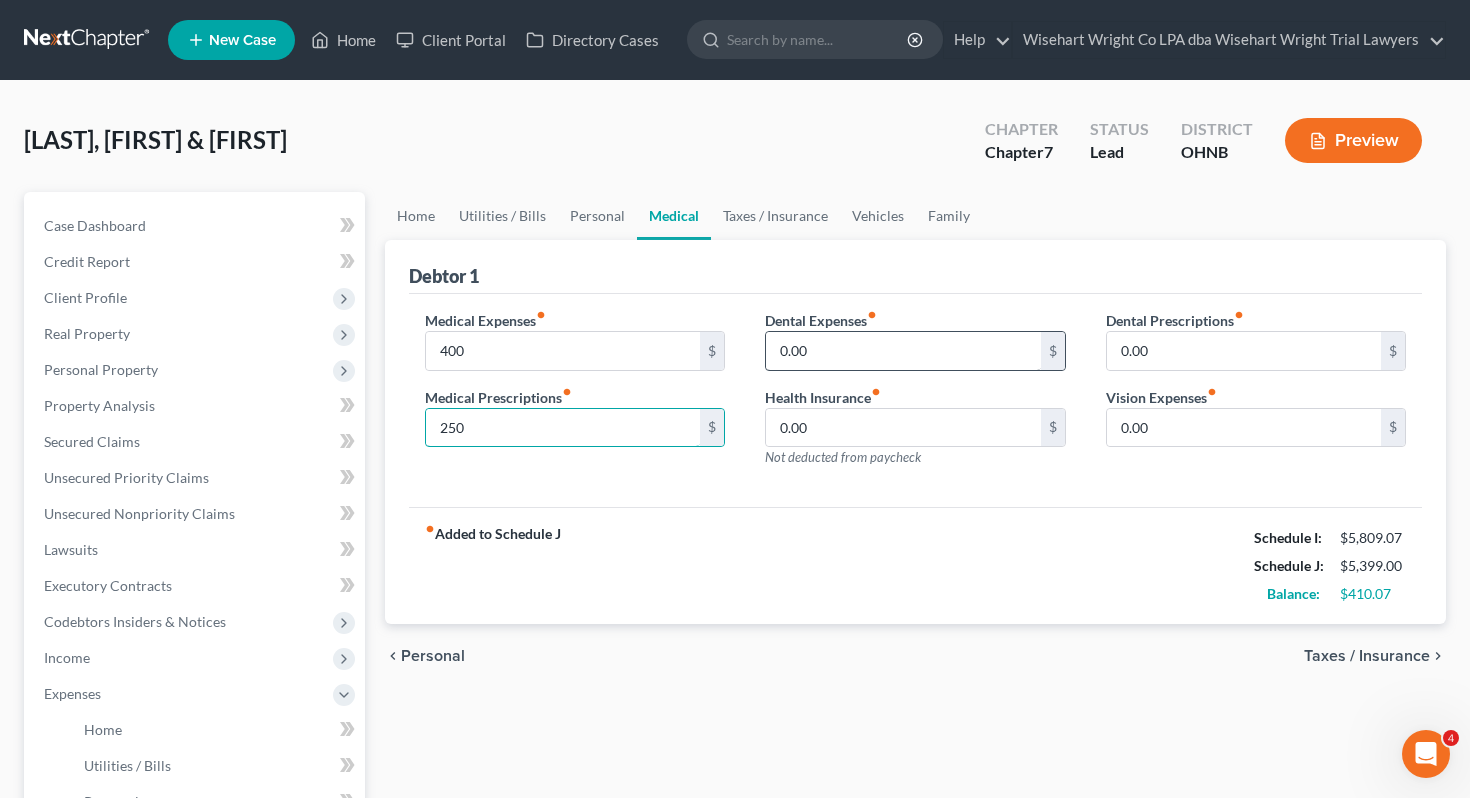 type on "250" 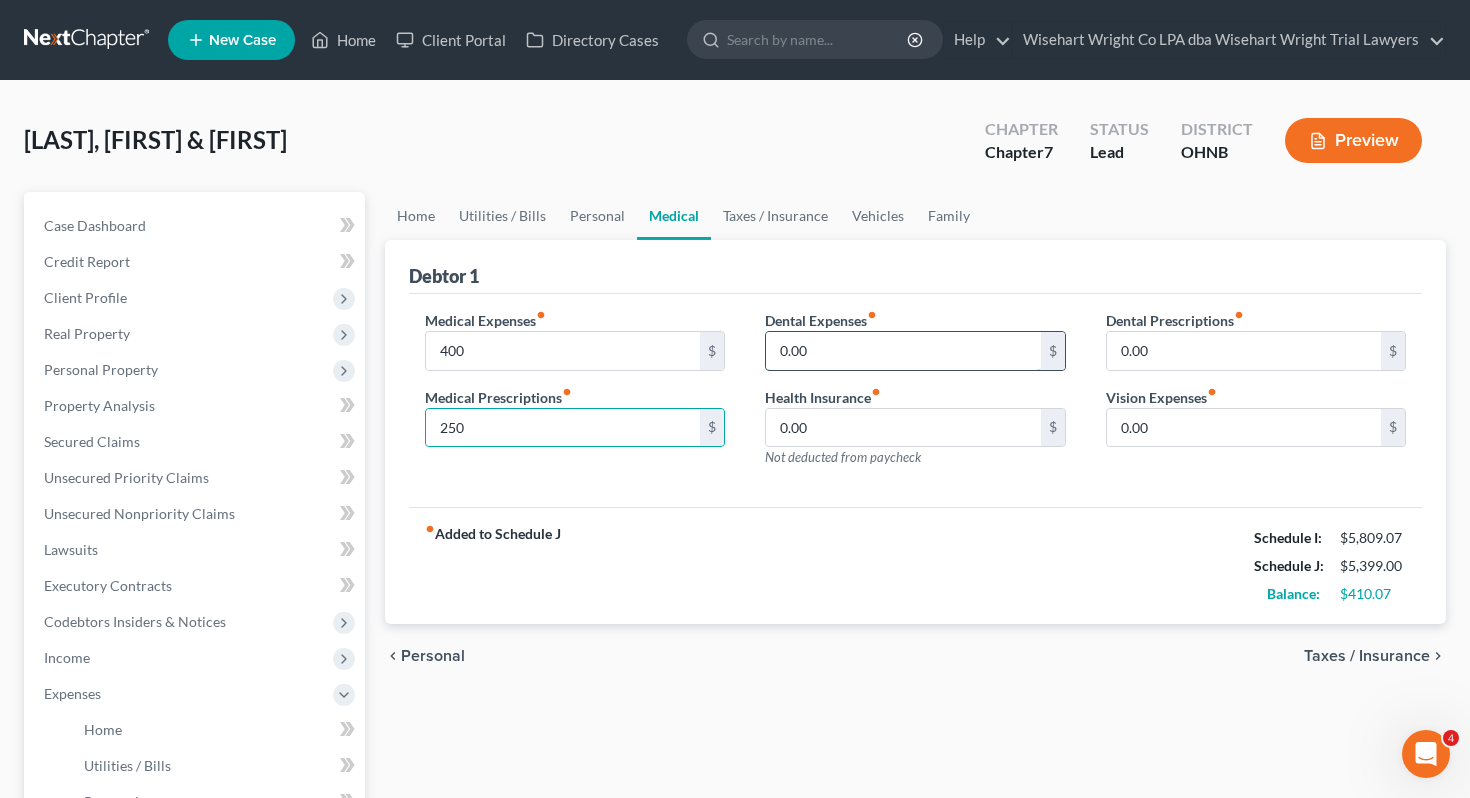 click on "0.00" at bounding box center [903, 351] 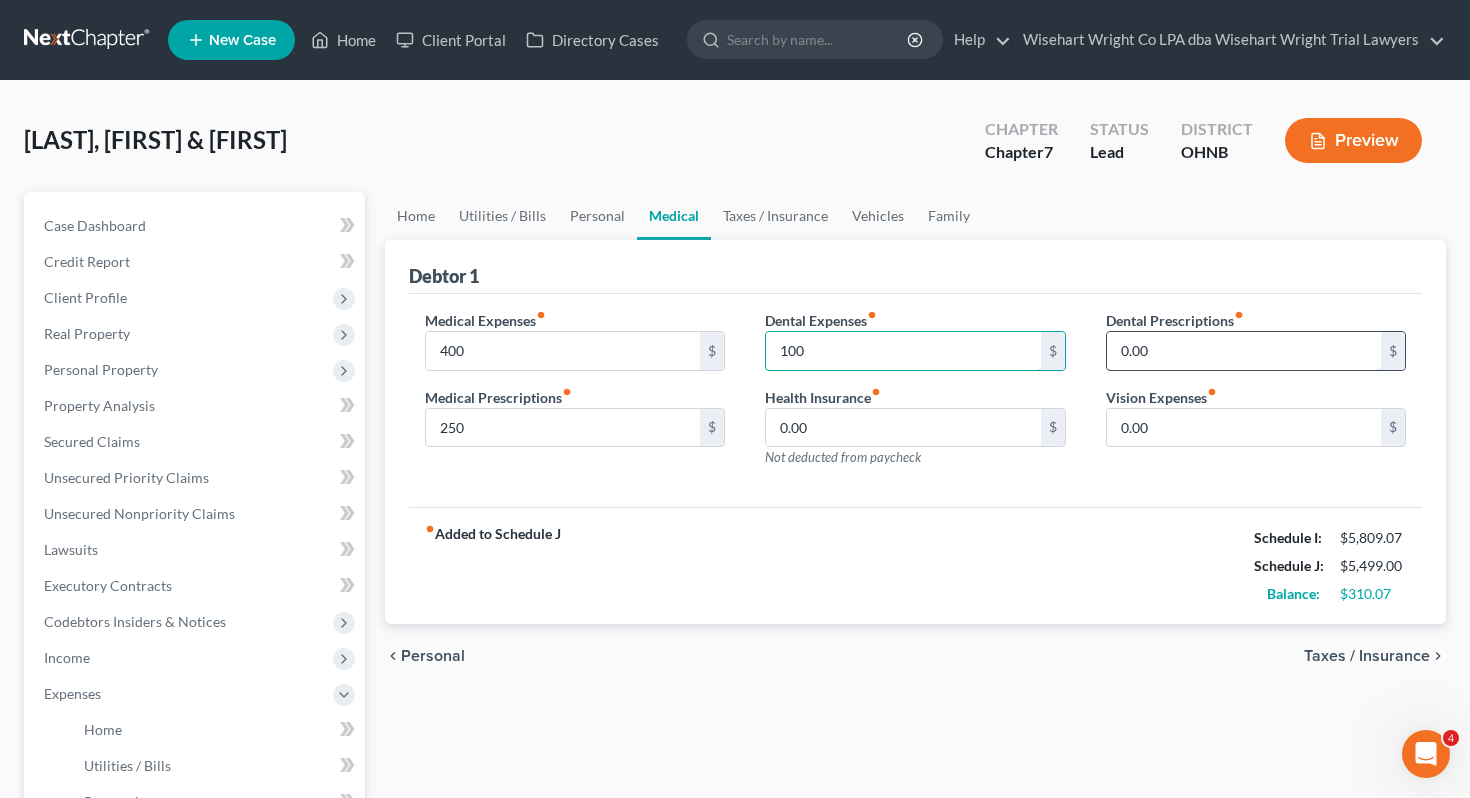 type on "100" 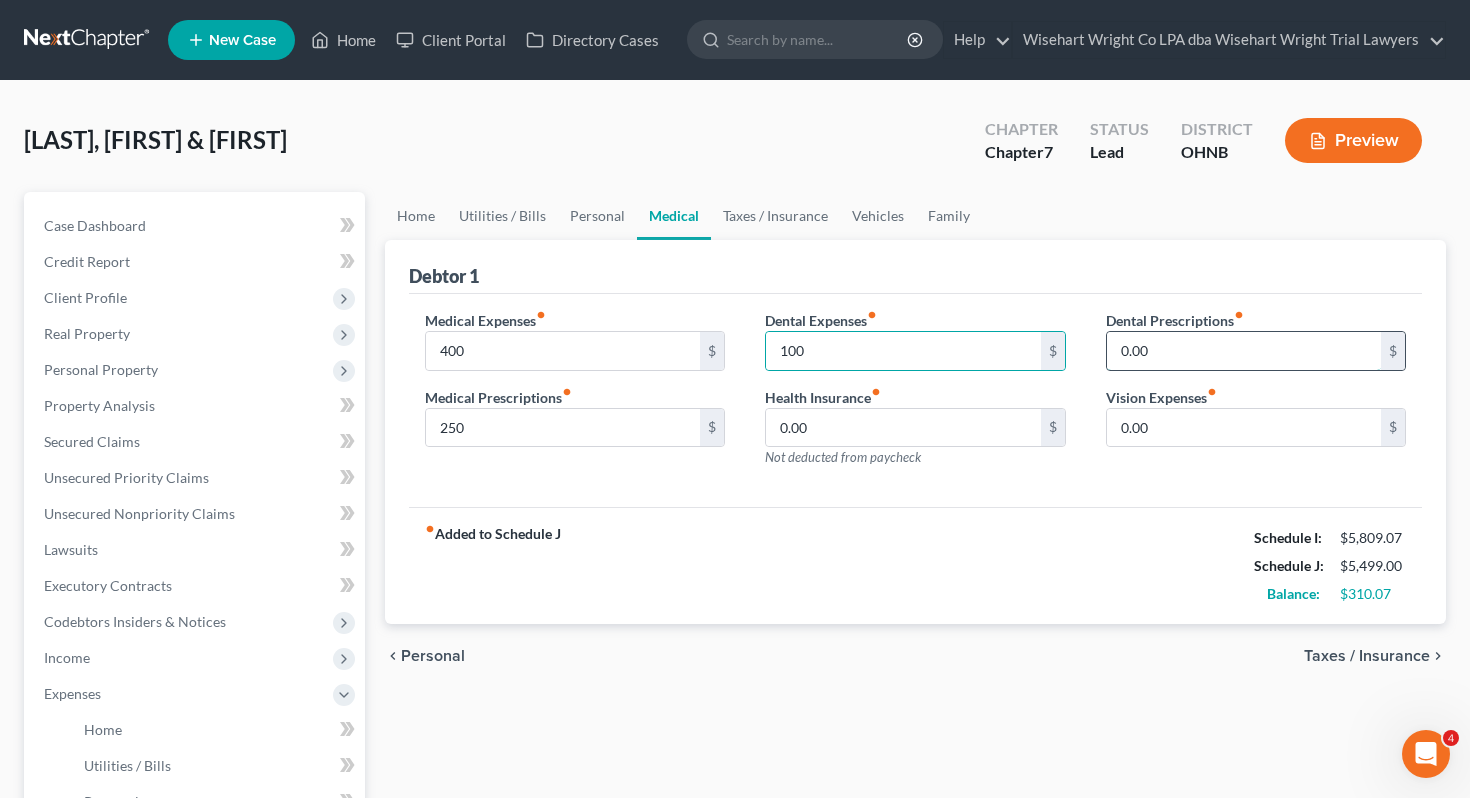 click on "0.00" at bounding box center (1244, 351) 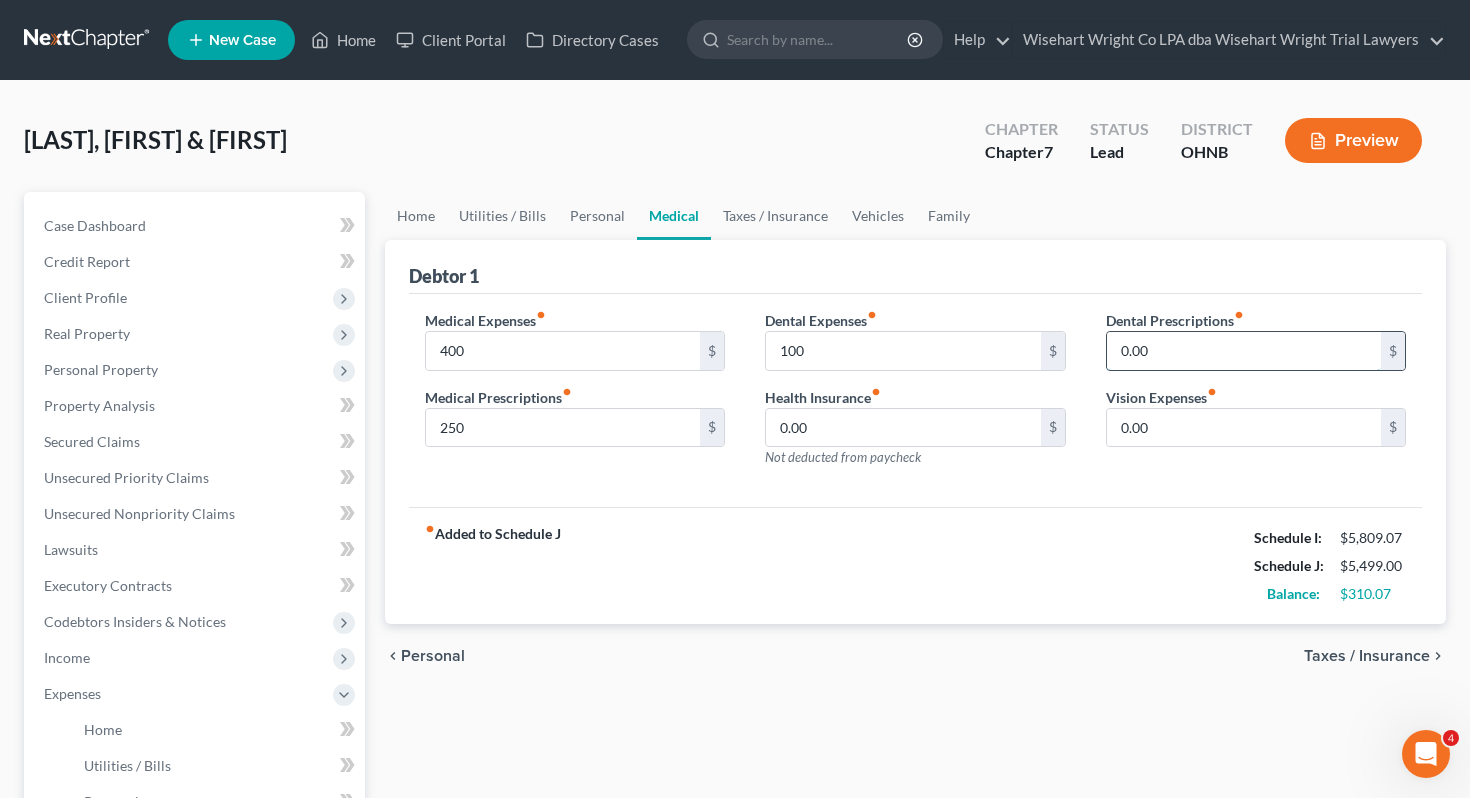click on "0.00" at bounding box center [1244, 351] 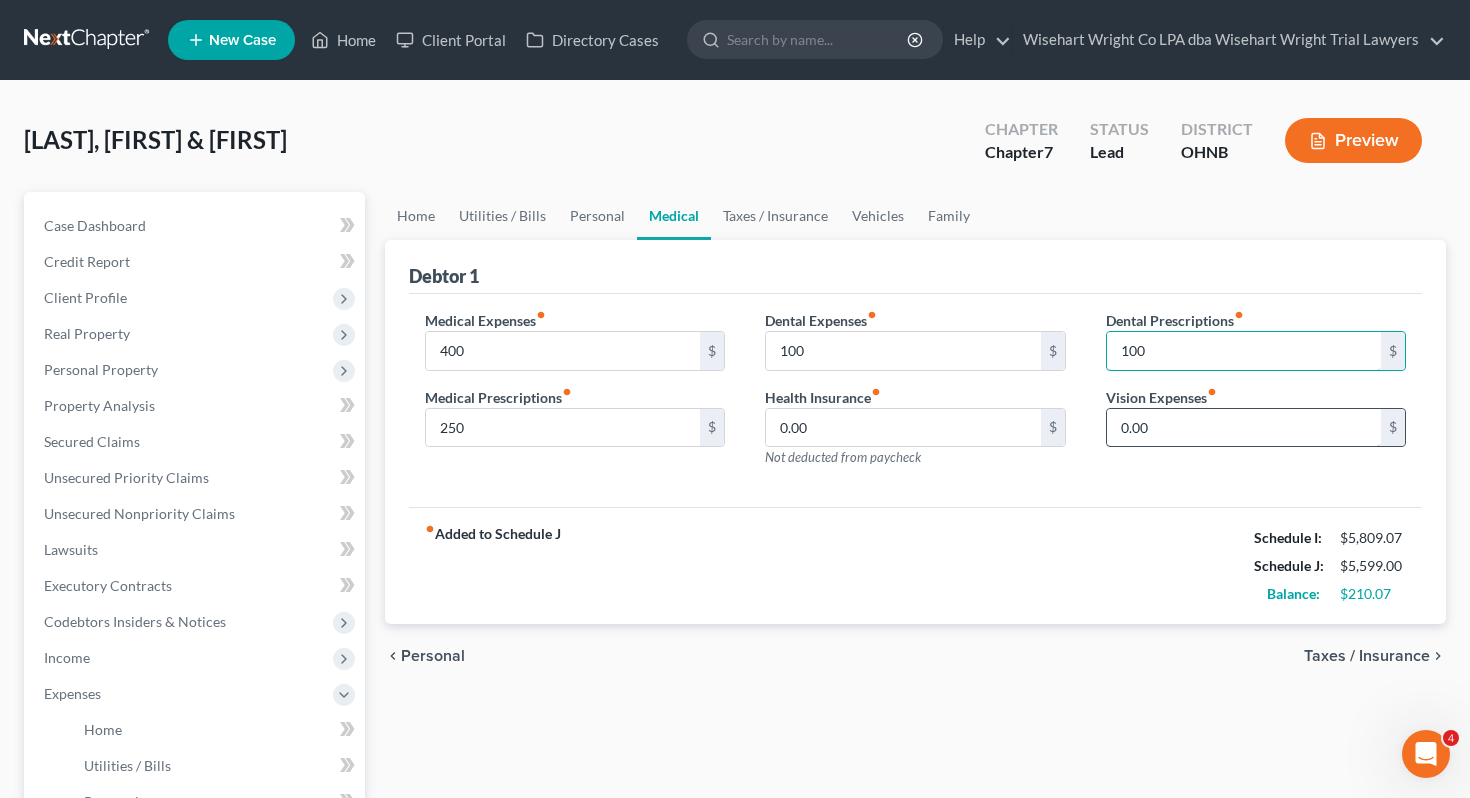 type on "100" 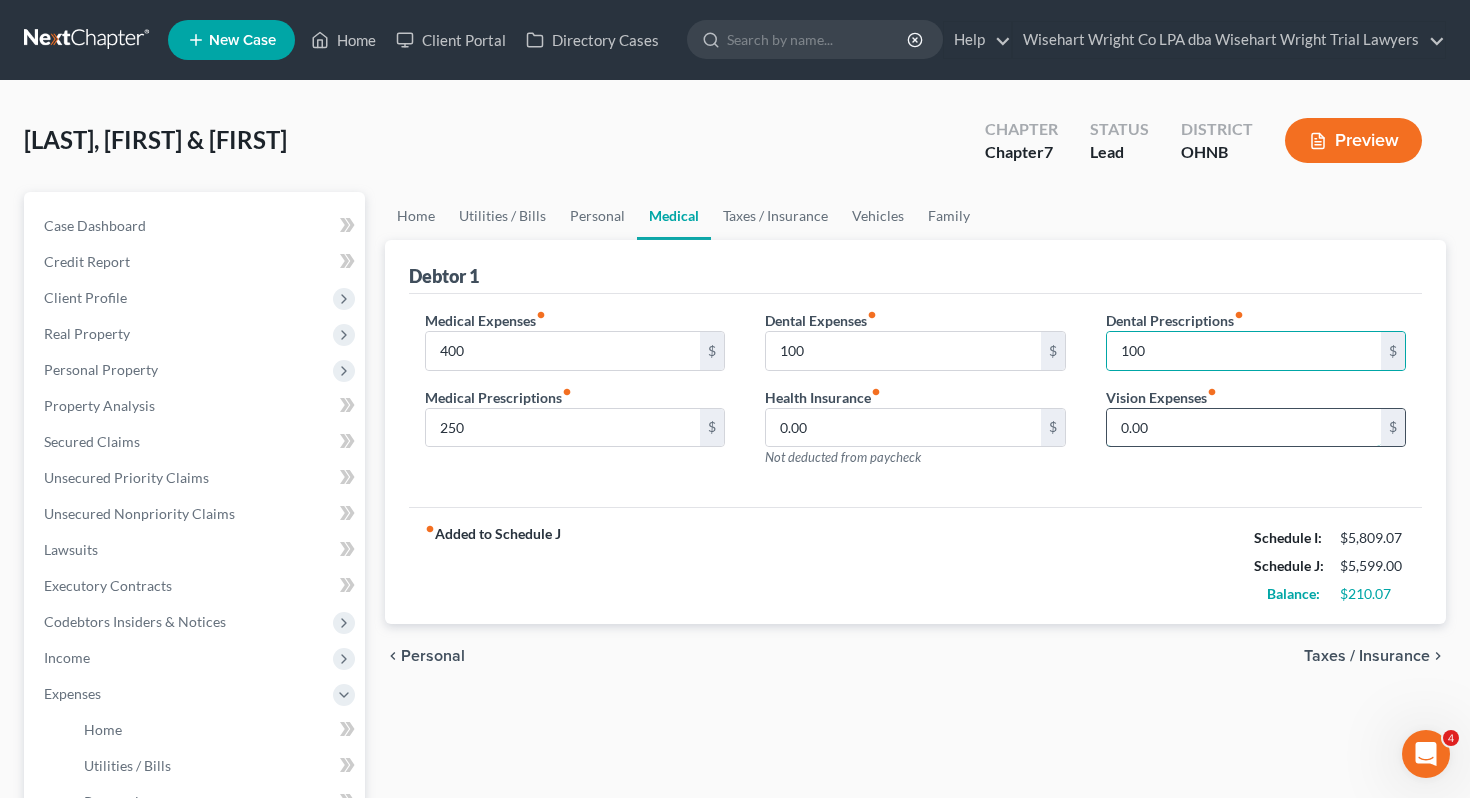 click on "0.00" at bounding box center (1244, 428) 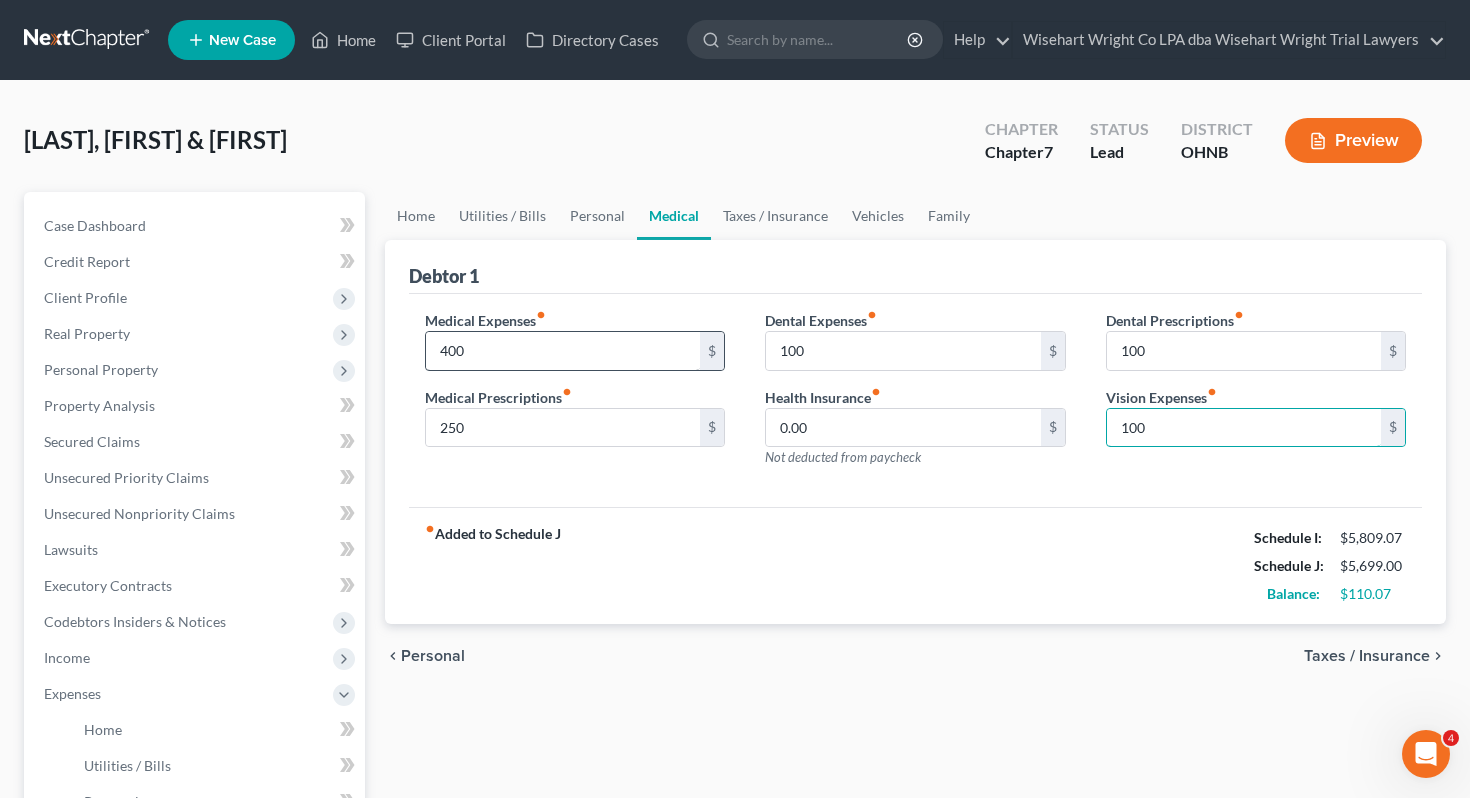 type on "100" 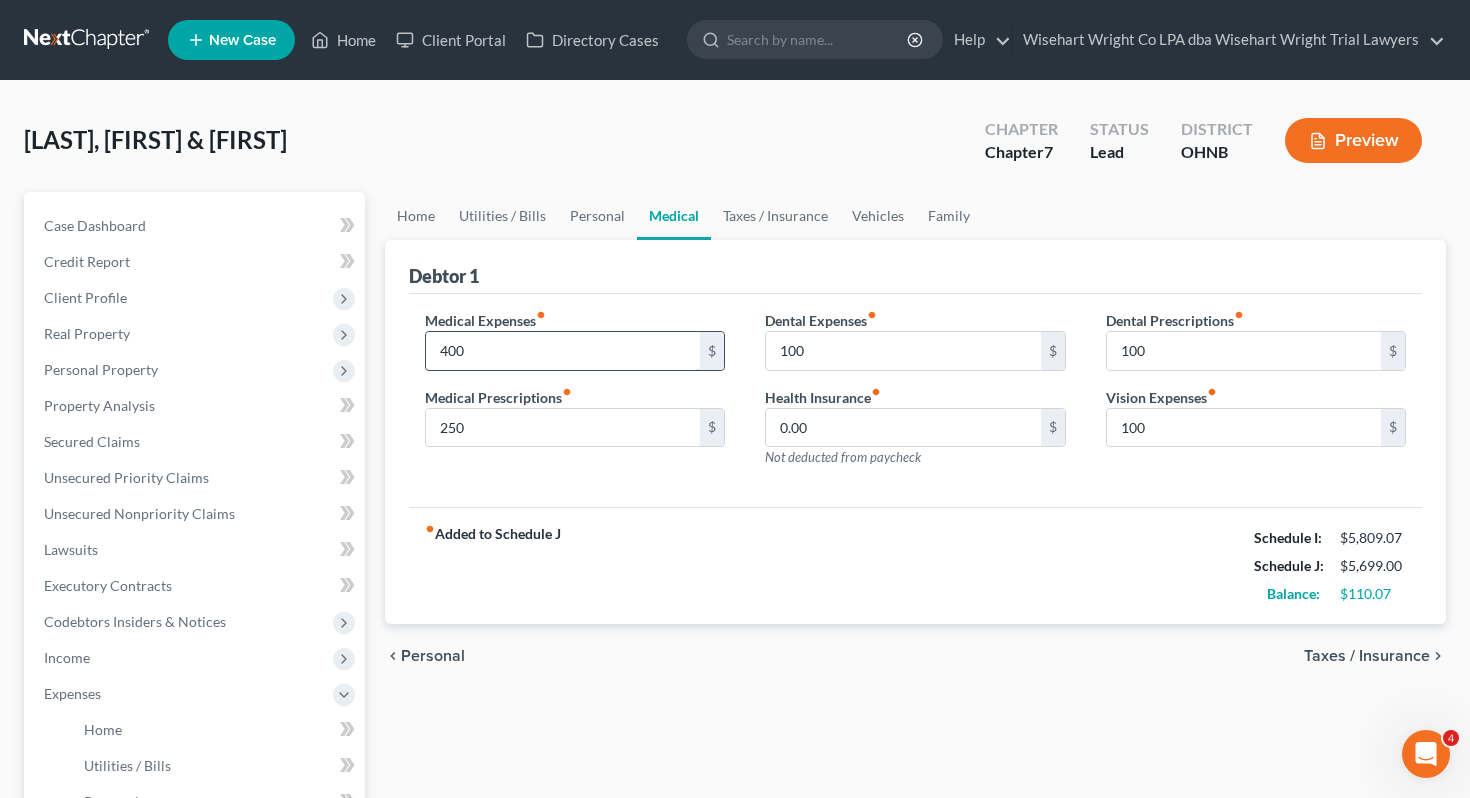 click on "400" at bounding box center (563, 351) 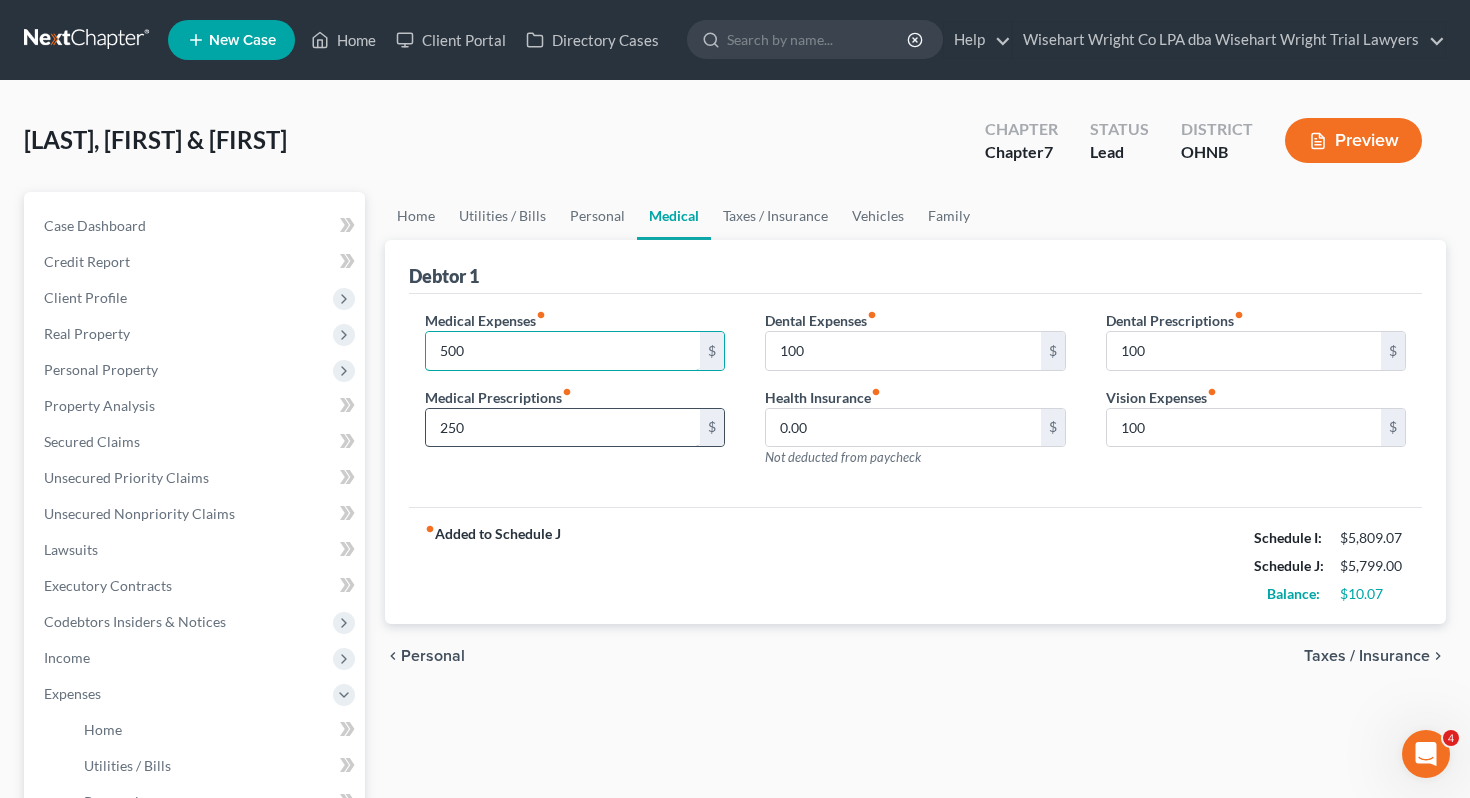 type on "500" 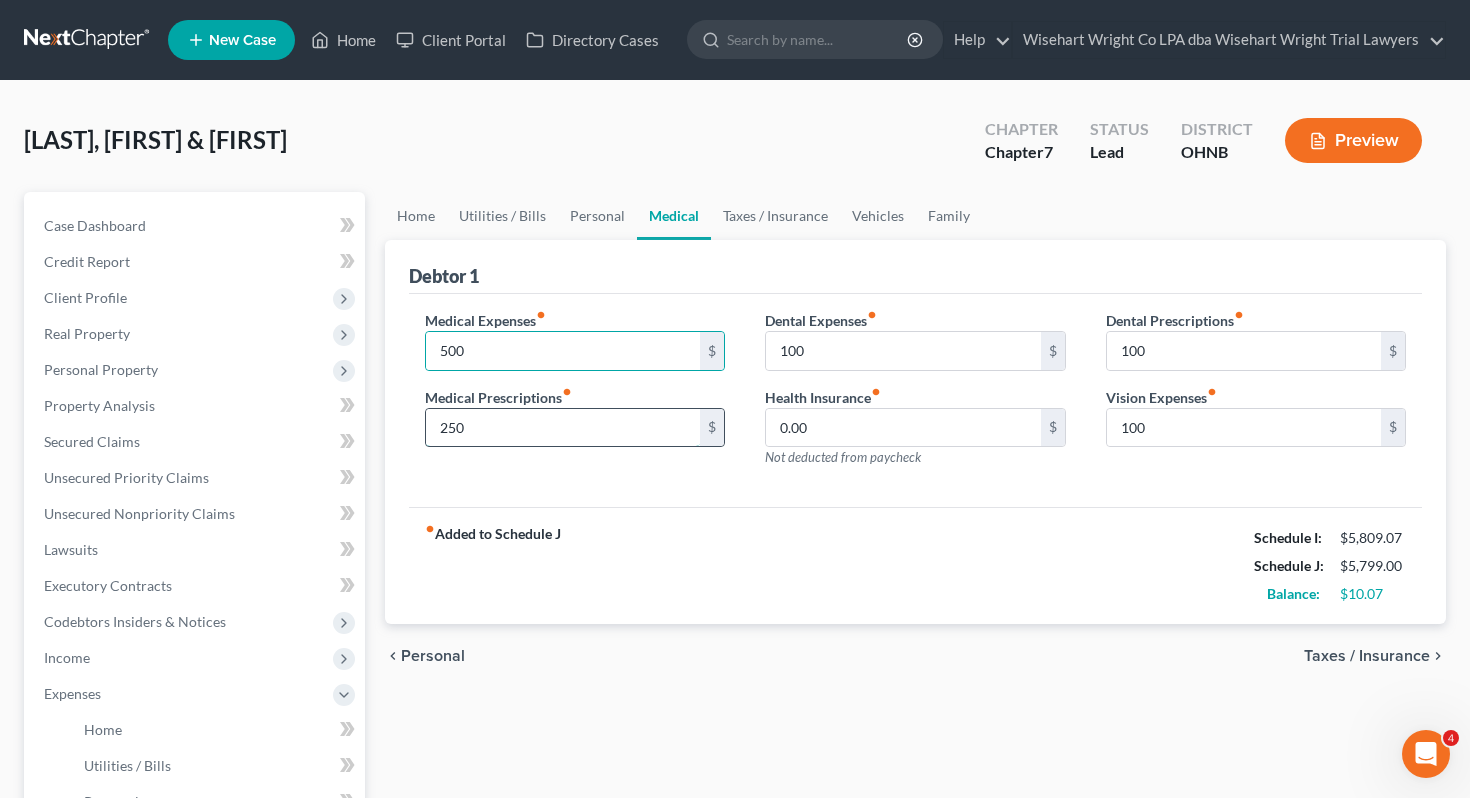click on "250" at bounding box center [563, 428] 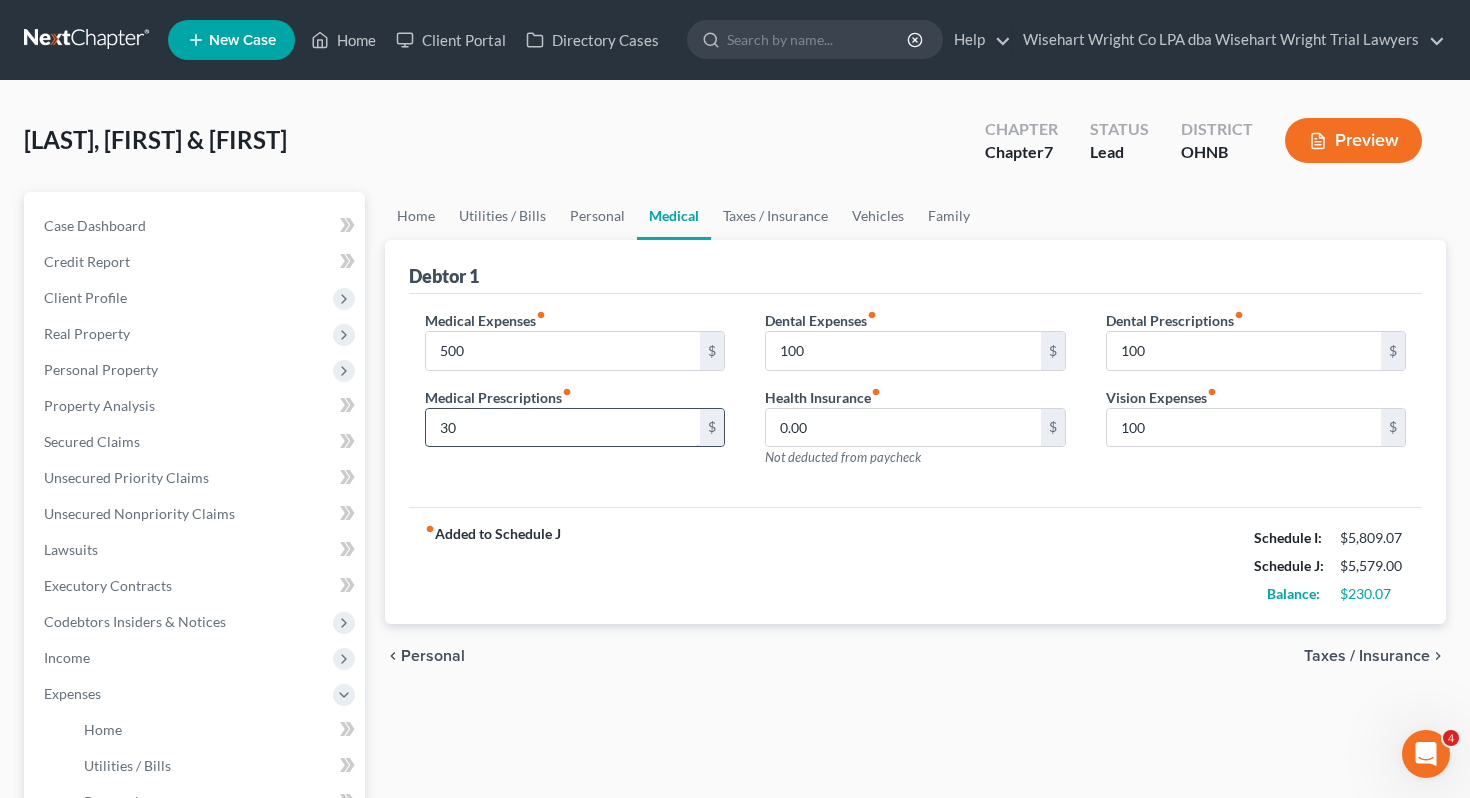 type on "3" 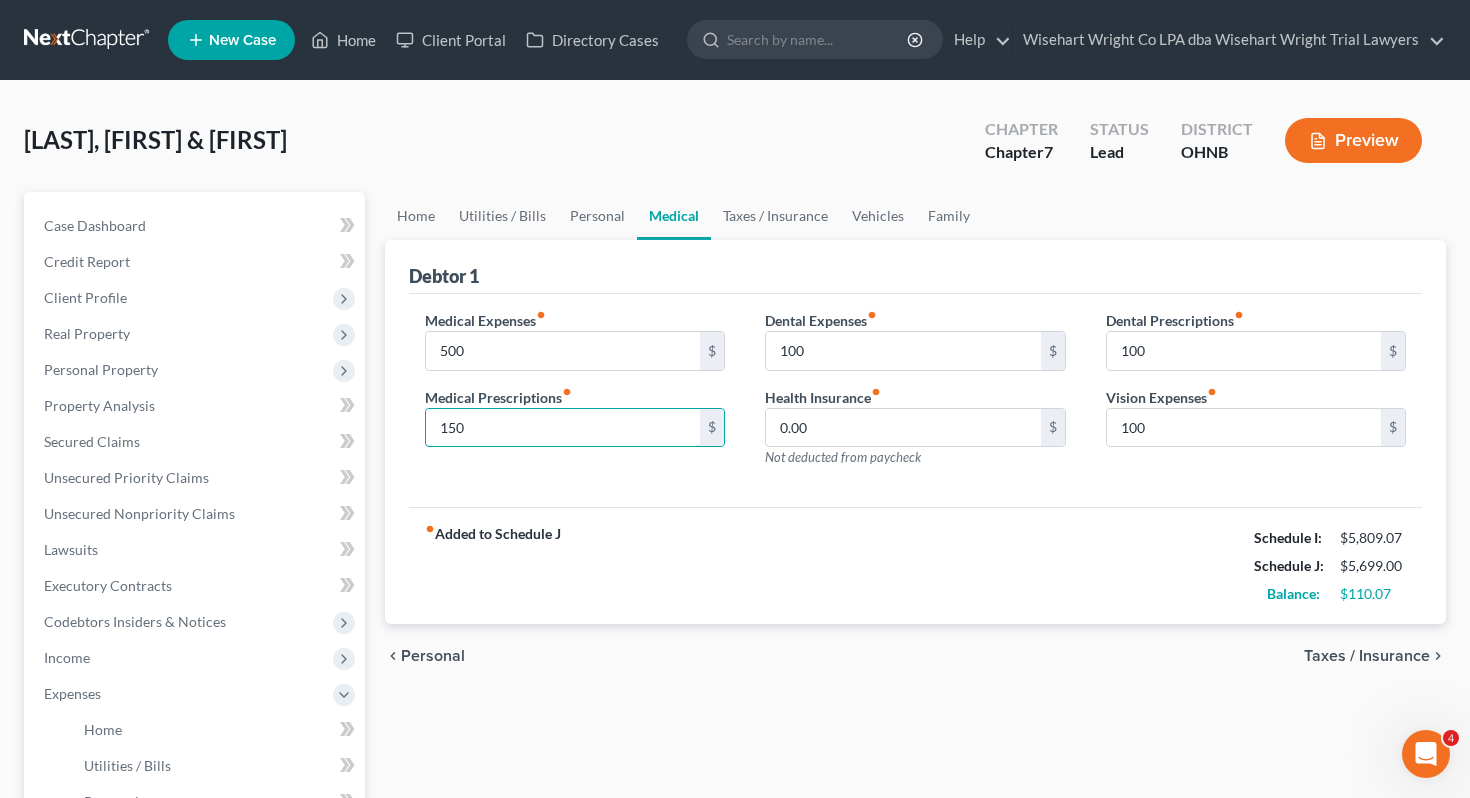 type on "150" 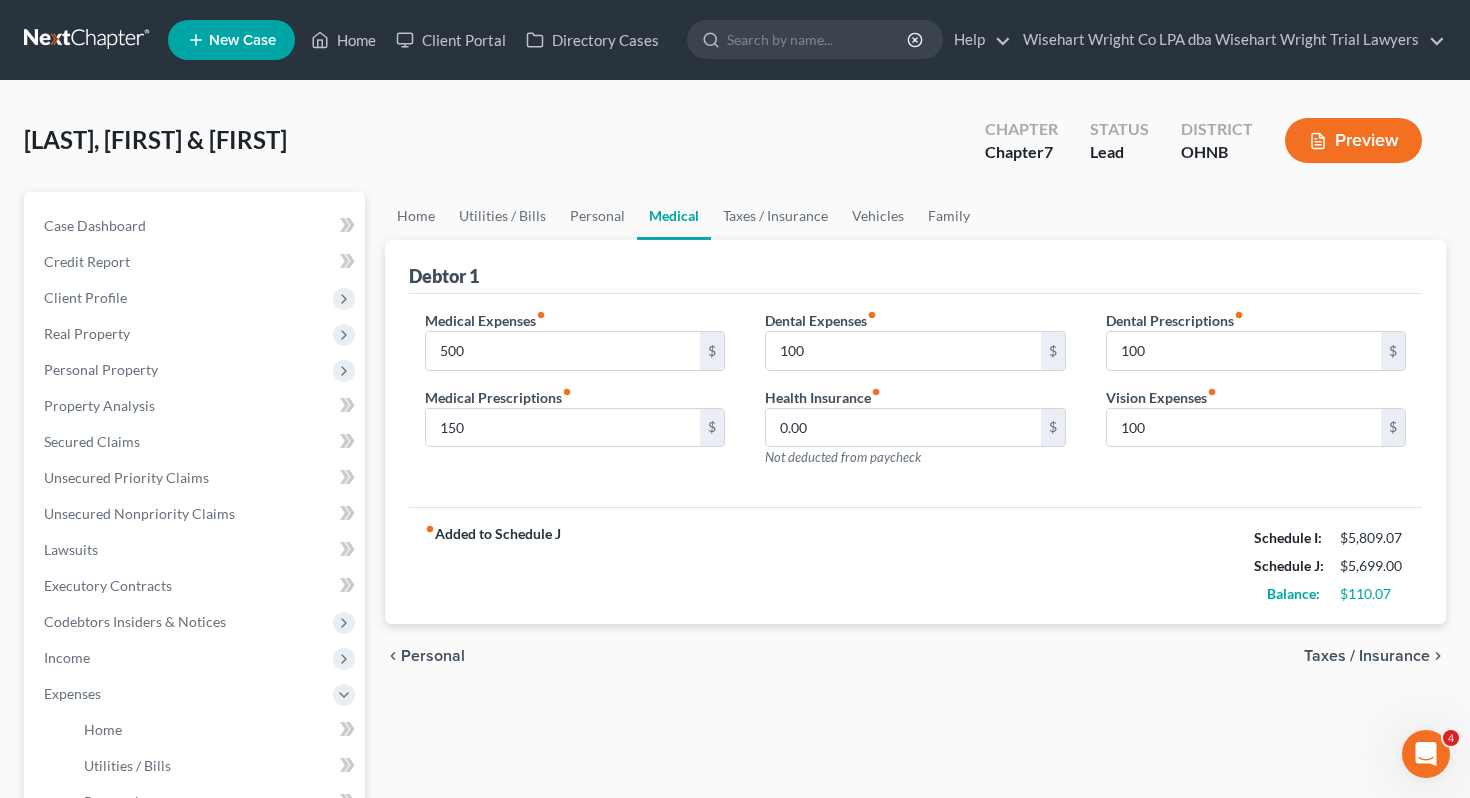 click on "fiber_manual_record  Added to Schedule J Schedule I: $5,809.07 Schedule J: $5,699.00 Balance: $110.07" at bounding box center (916, 565) 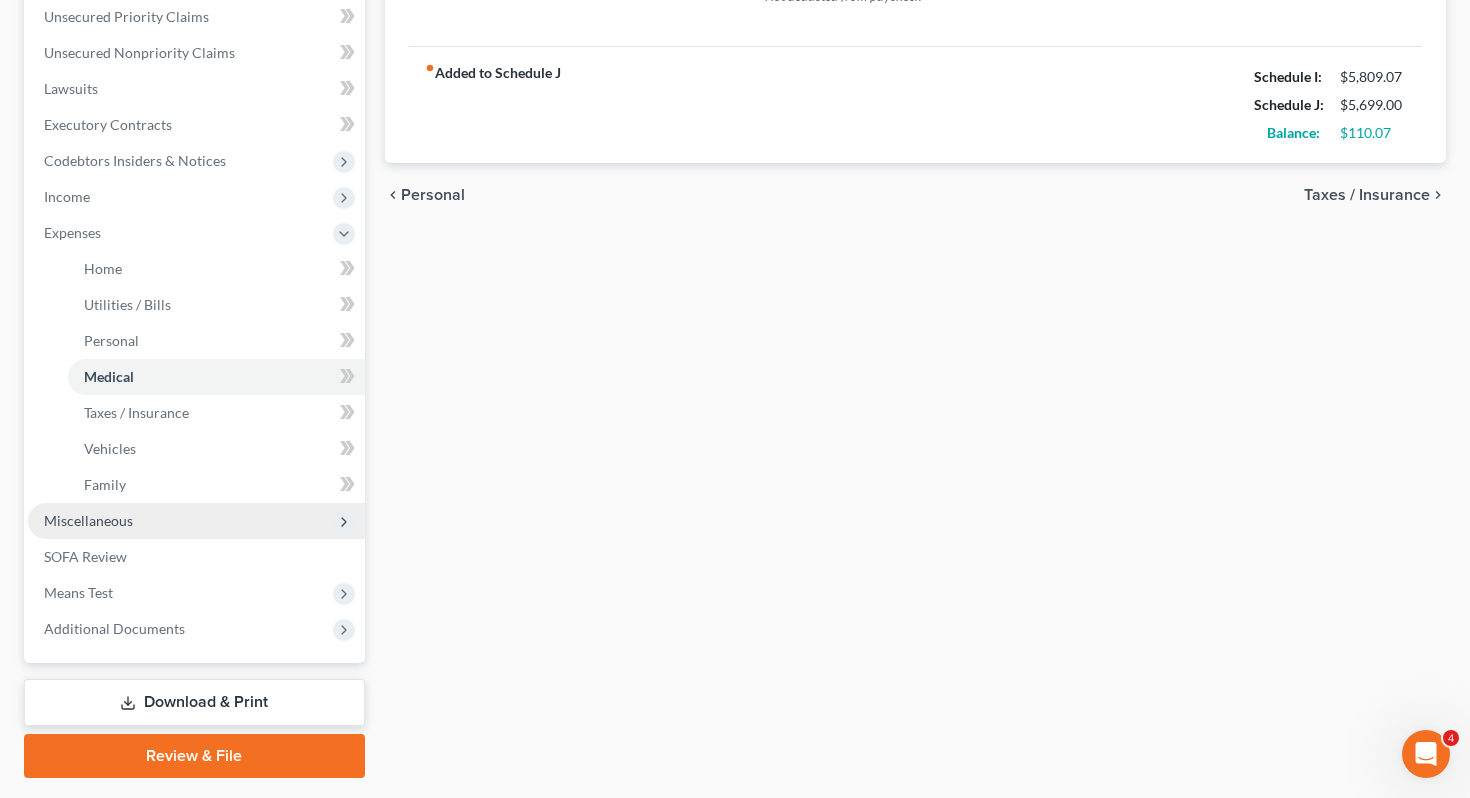scroll, scrollTop: 466, scrollLeft: 0, axis: vertical 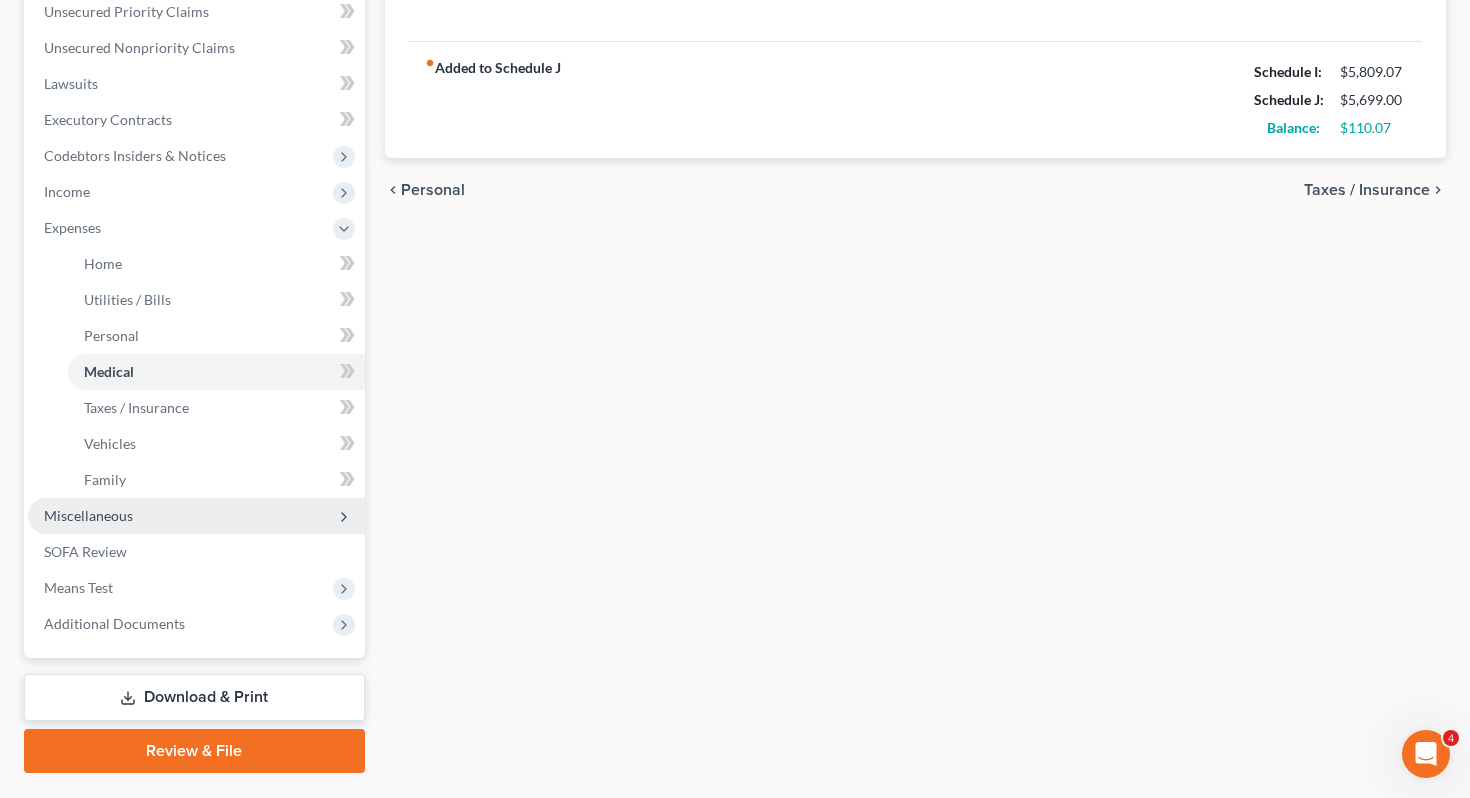 click on "Miscellaneous" at bounding box center [196, 516] 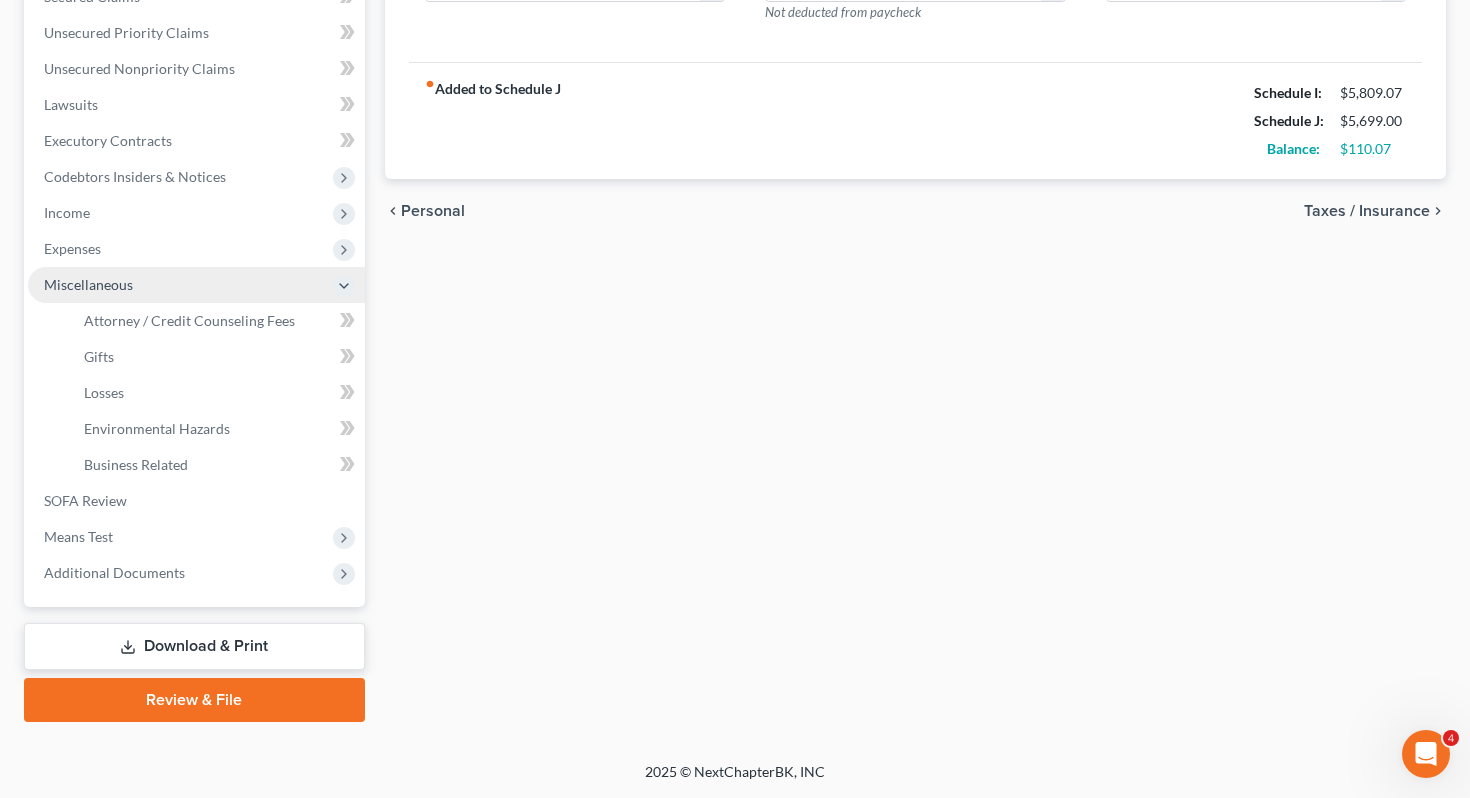 scroll, scrollTop: 443, scrollLeft: 0, axis: vertical 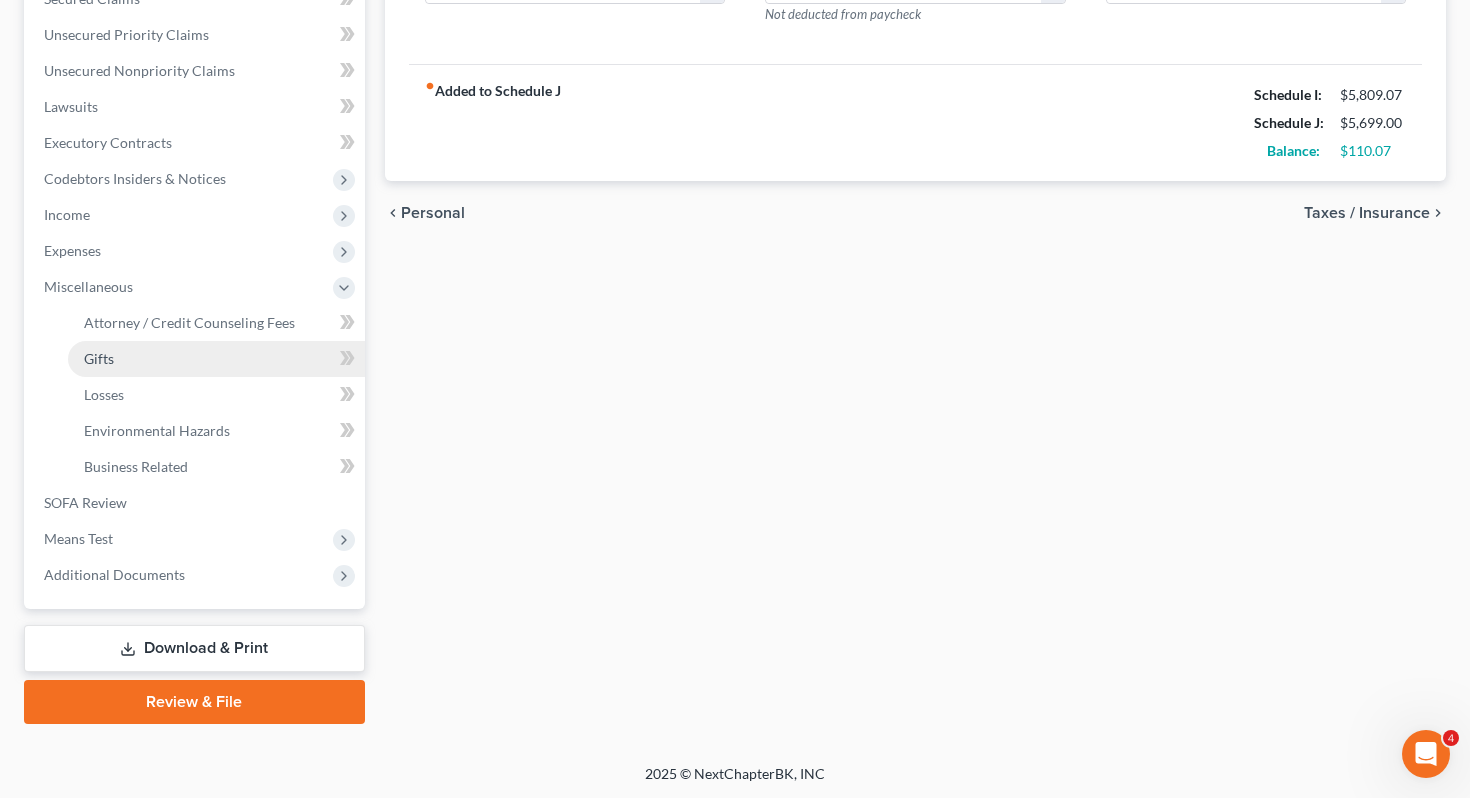 click on "Gifts" at bounding box center (216, 359) 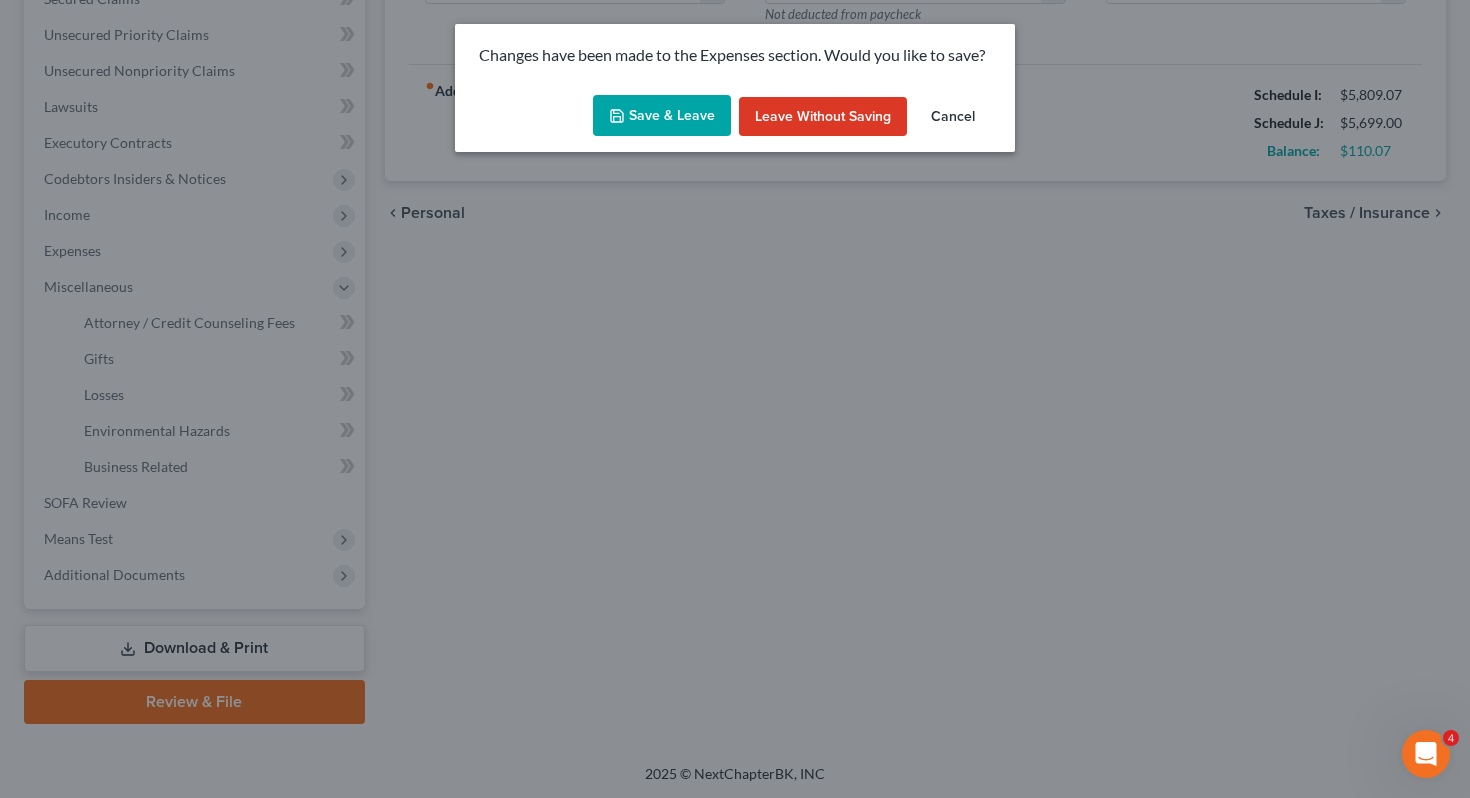 click on "Save & Leave" at bounding box center [662, 116] 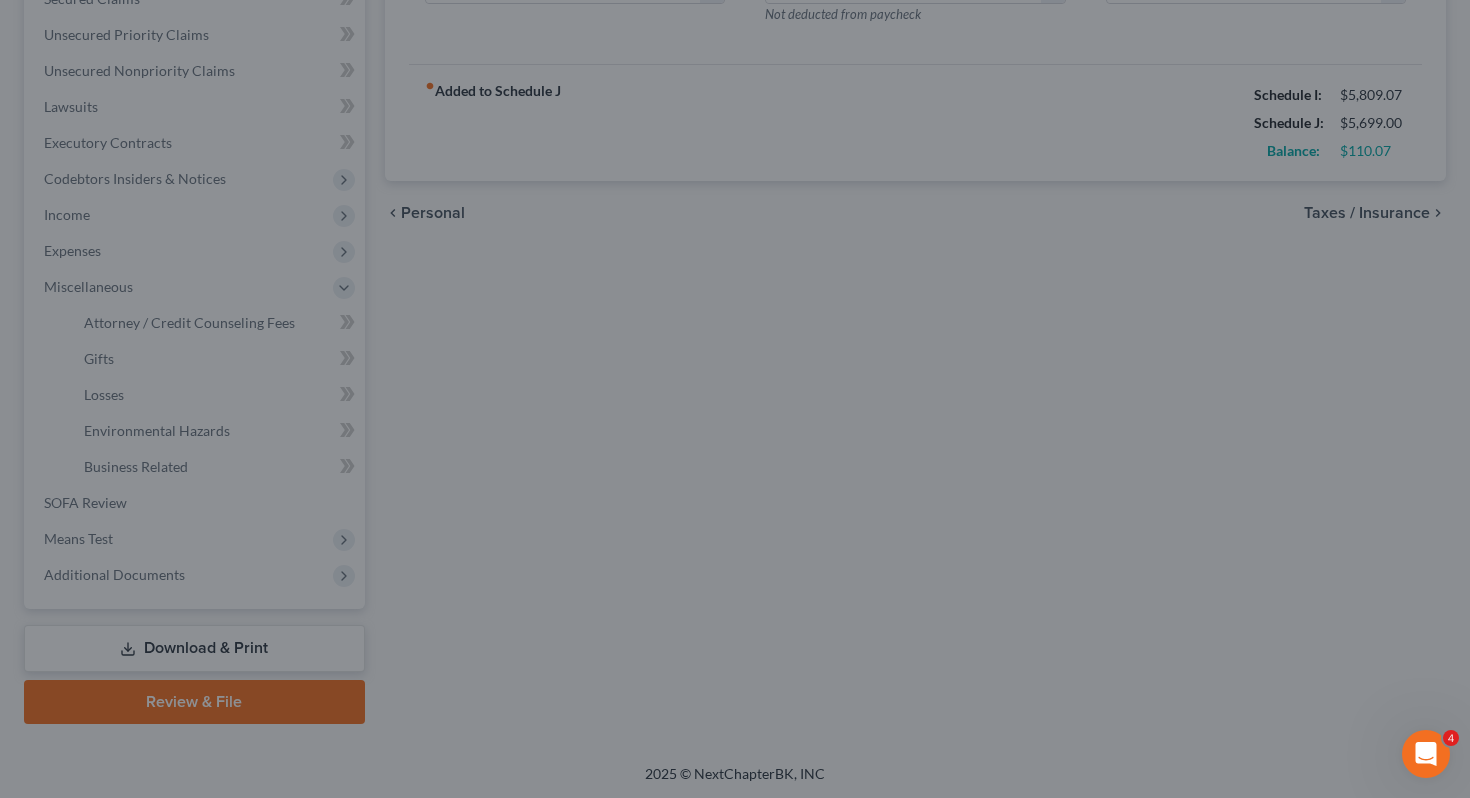 type on "500.00" 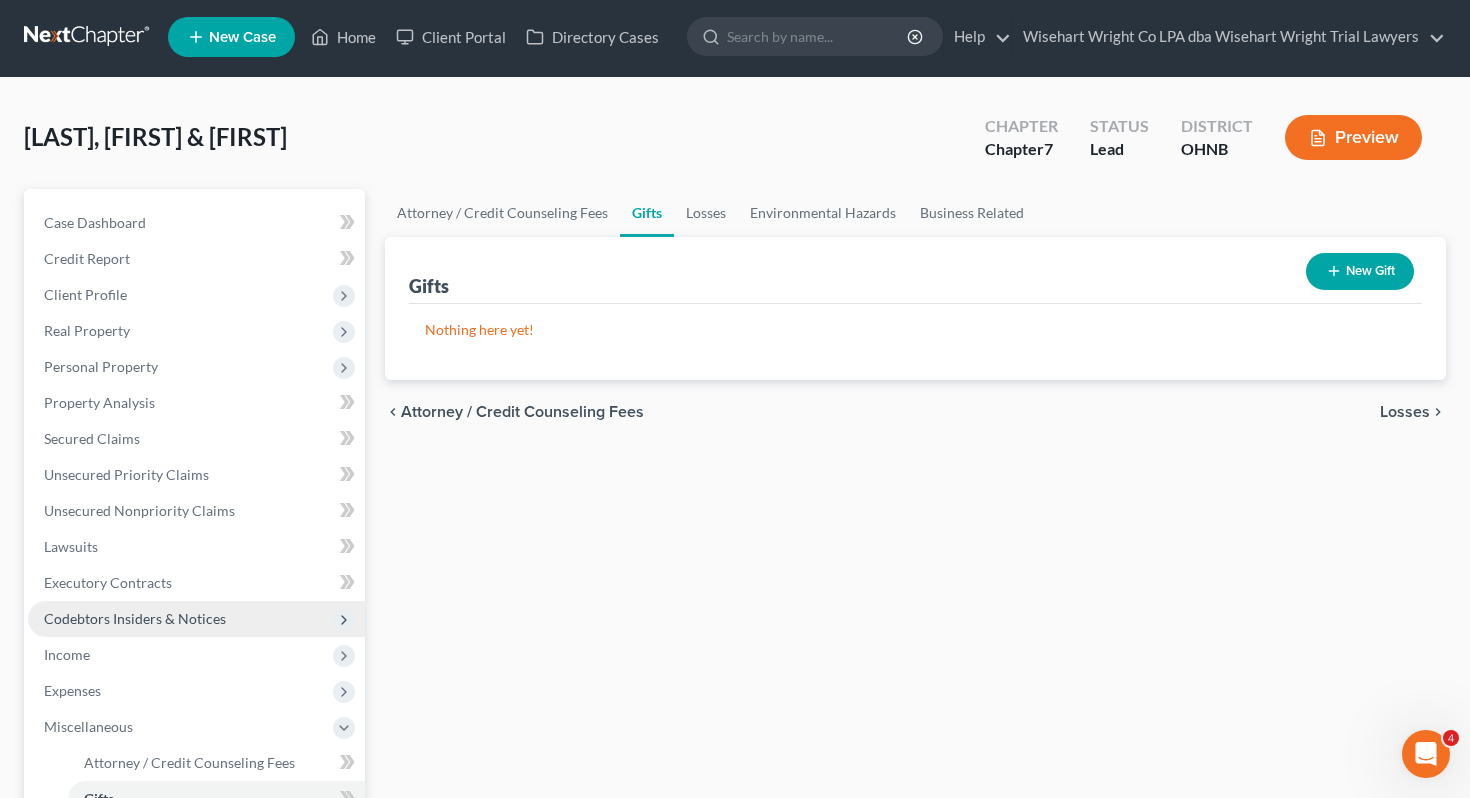 scroll, scrollTop: 0, scrollLeft: 0, axis: both 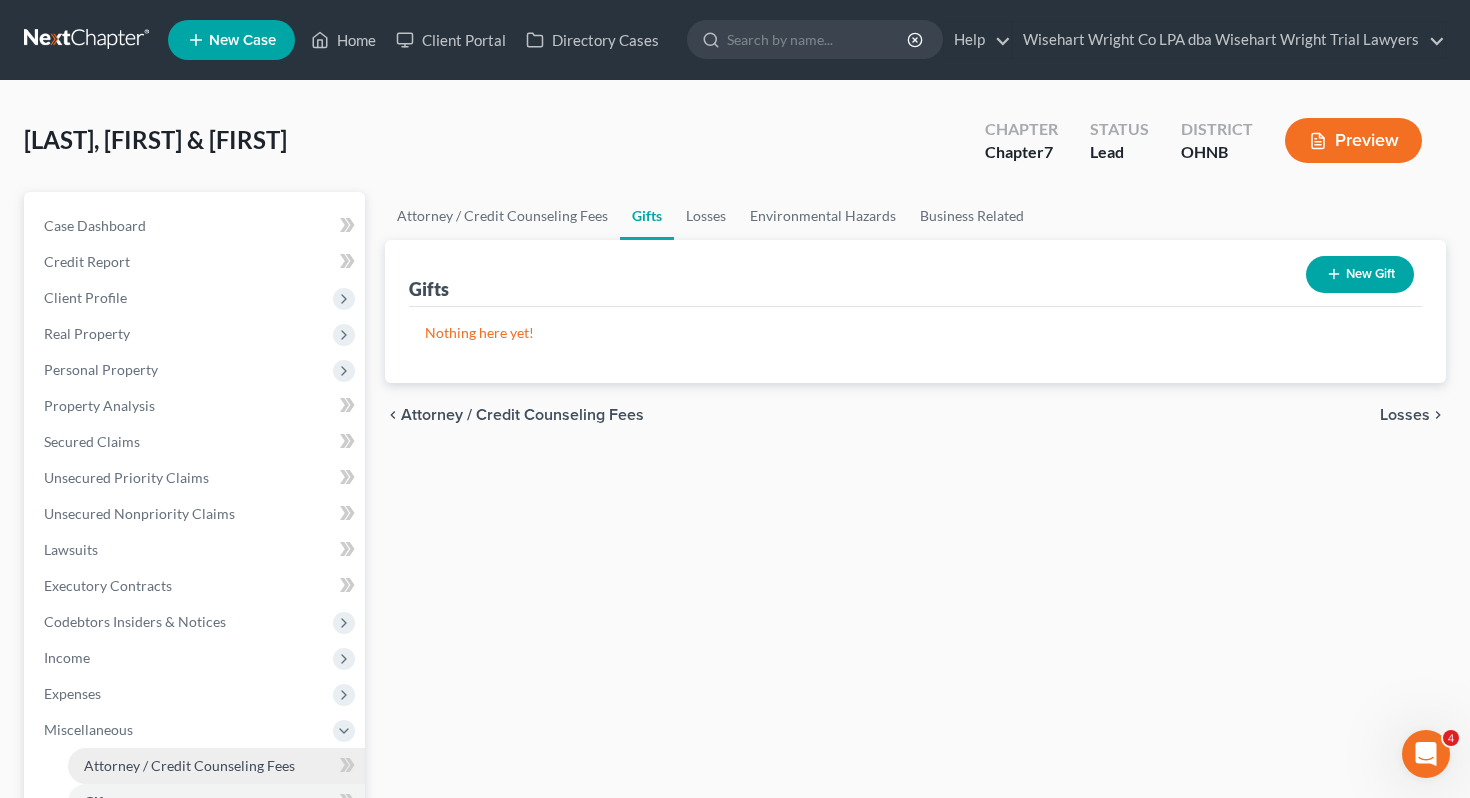 click on "Attorney / Credit Counseling Fees" at bounding box center [189, 765] 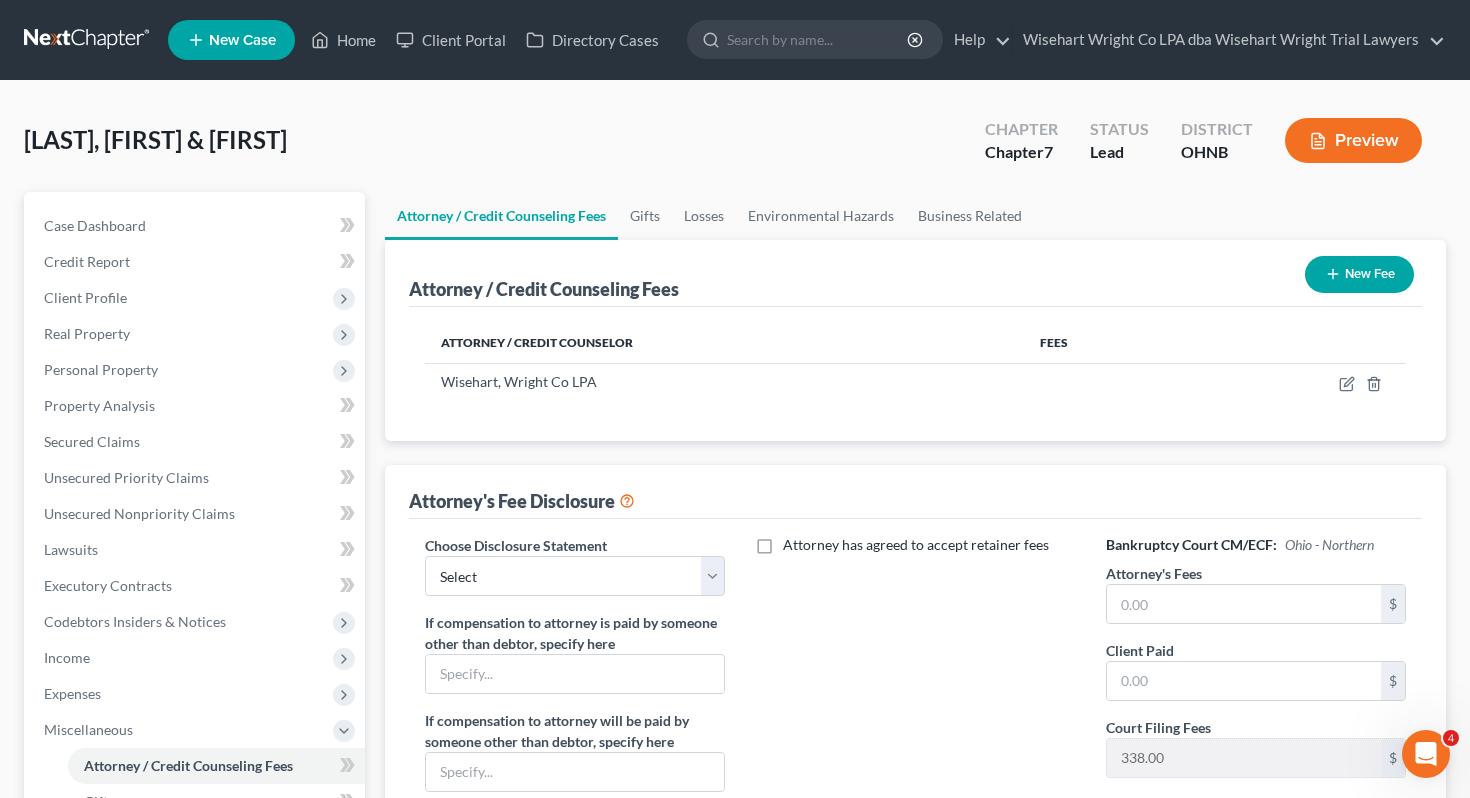click on "New Fee" at bounding box center (1359, 274) 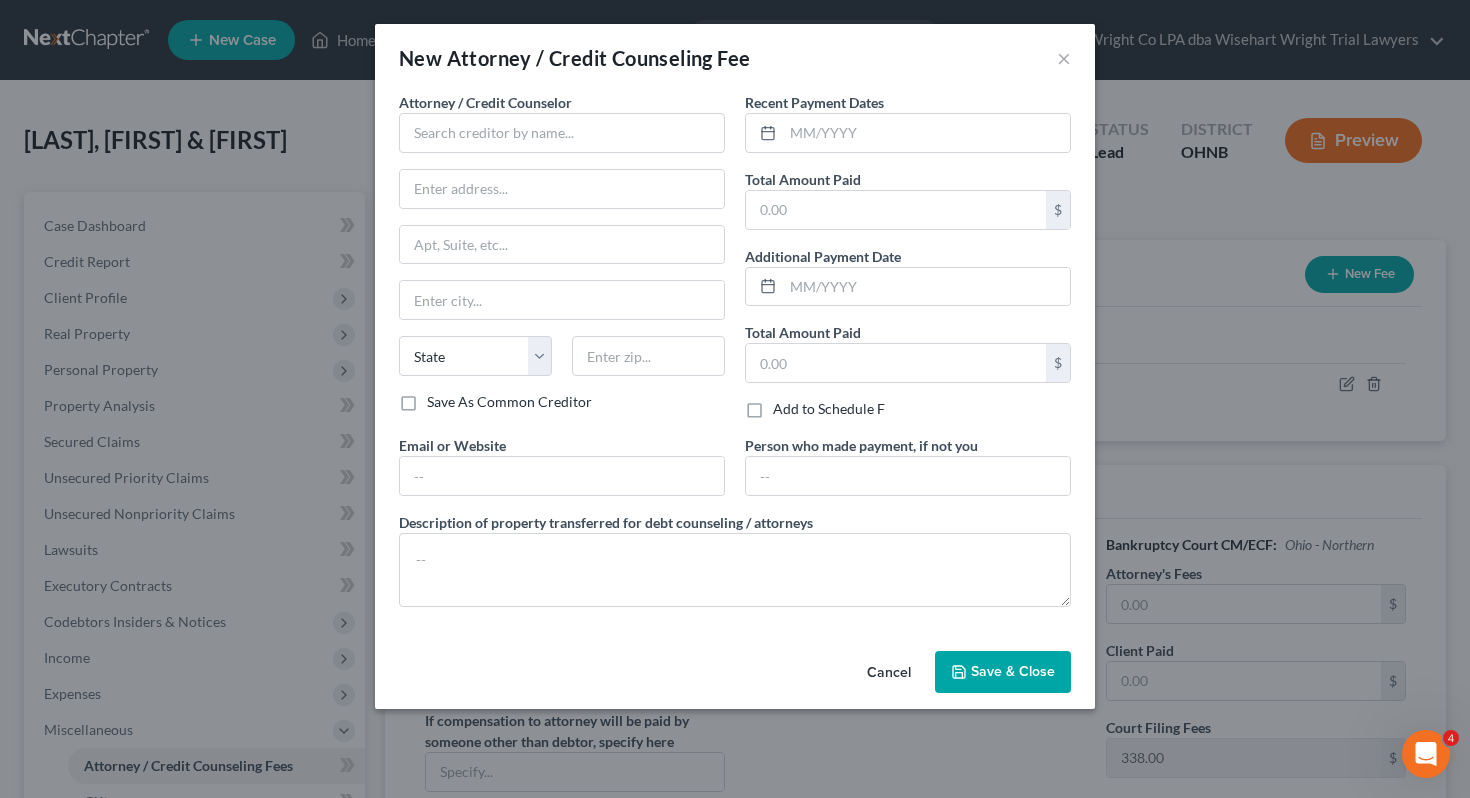 click on "Attorney / Credit Counselor *                         State AL AK AR AZ CA CO CT DE DC FL GA GU HI ID IL IN IA KS KY LA ME MD MA MI MN MS MO MT NC ND NE NV NH NJ NM NY OH OK OR PA PR RI SC SD TN TX UT VI VA VT WA WV WI WY" at bounding box center (562, 242) 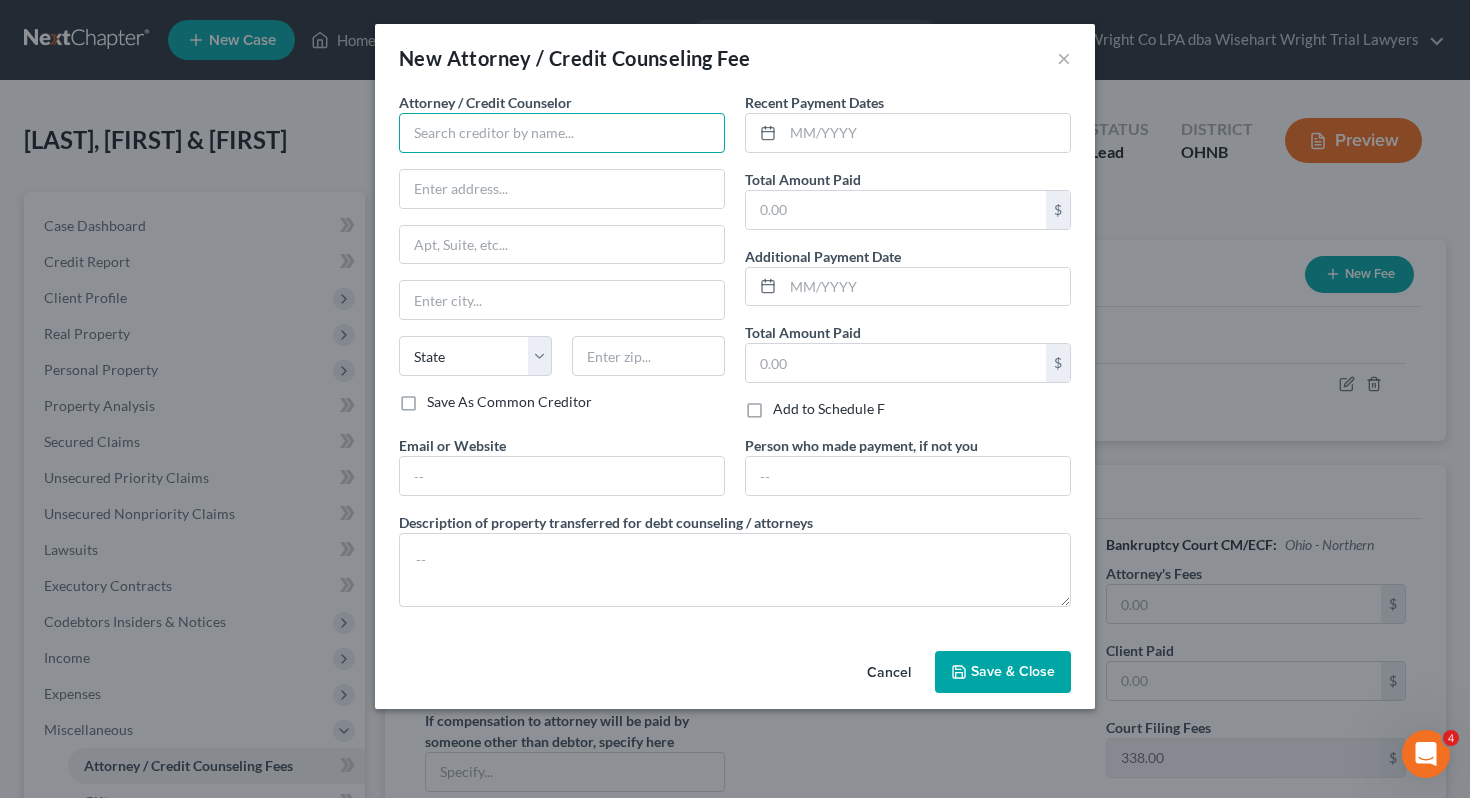 click at bounding box center [562, 133] 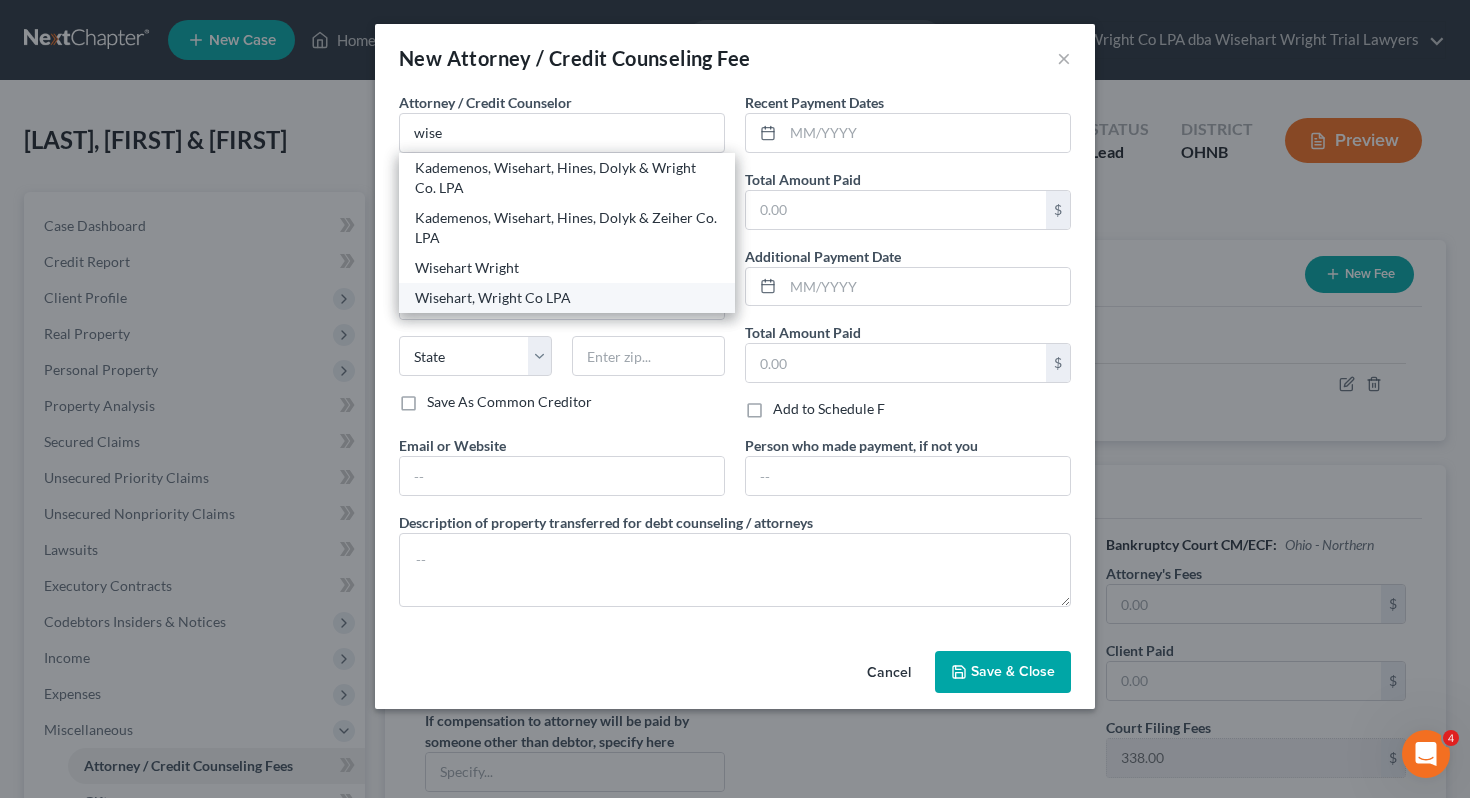 click on "Wisehart, Wright Co LPA" at bounding box center (567, 298) 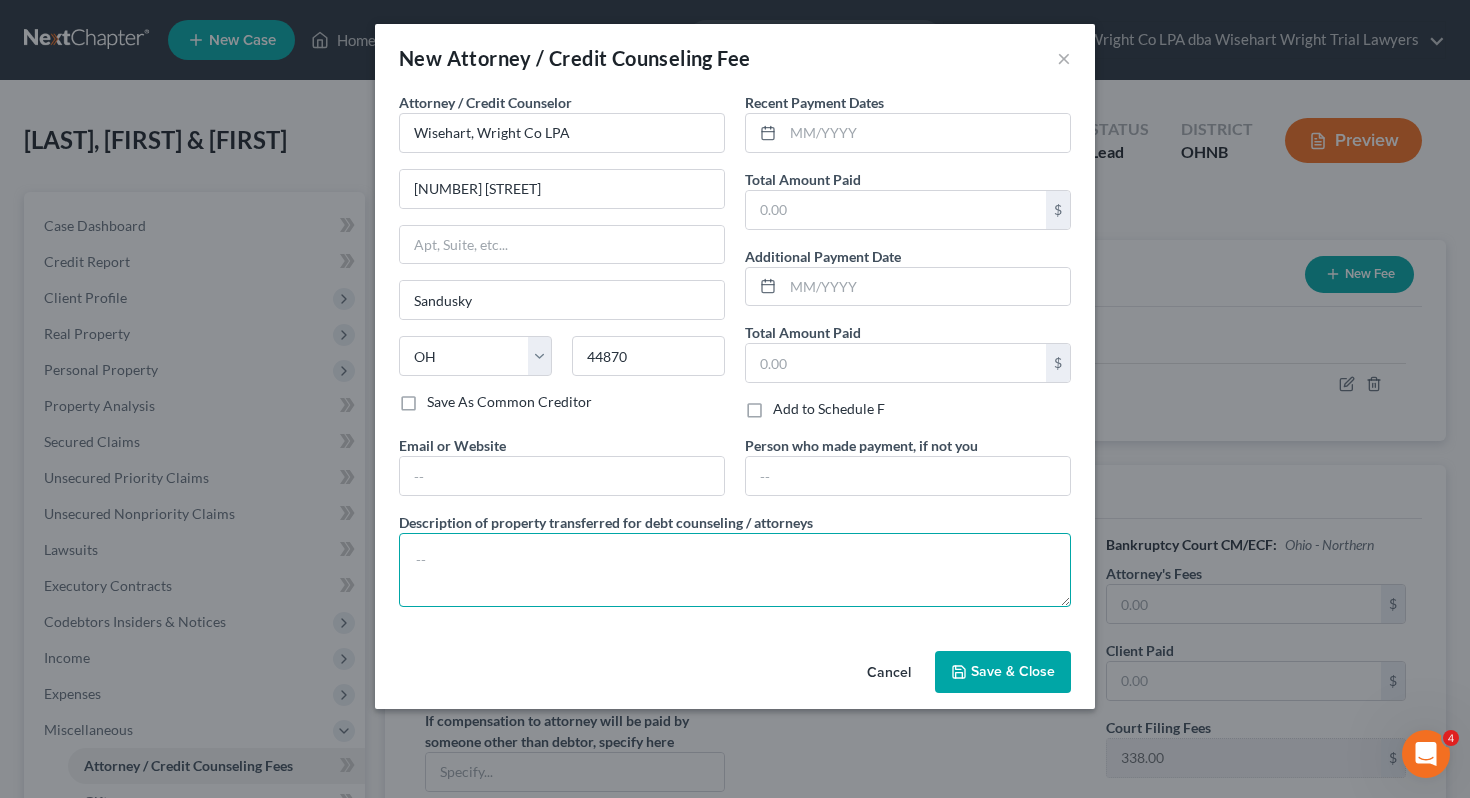 click at bounding box center (735, 570) 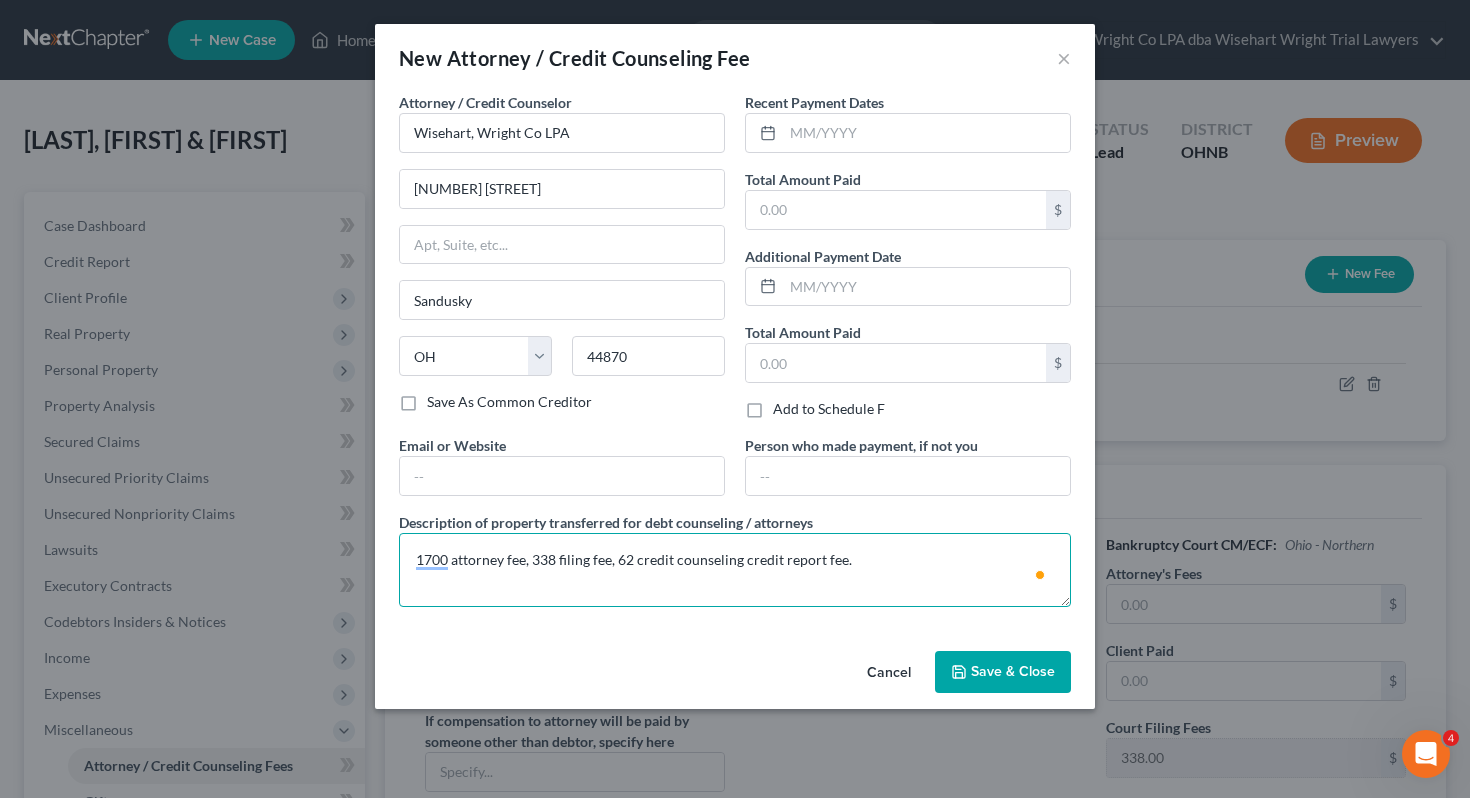 type on "1700 attorney fee, 338 filing fee, 62 credit counseling credit report fee." 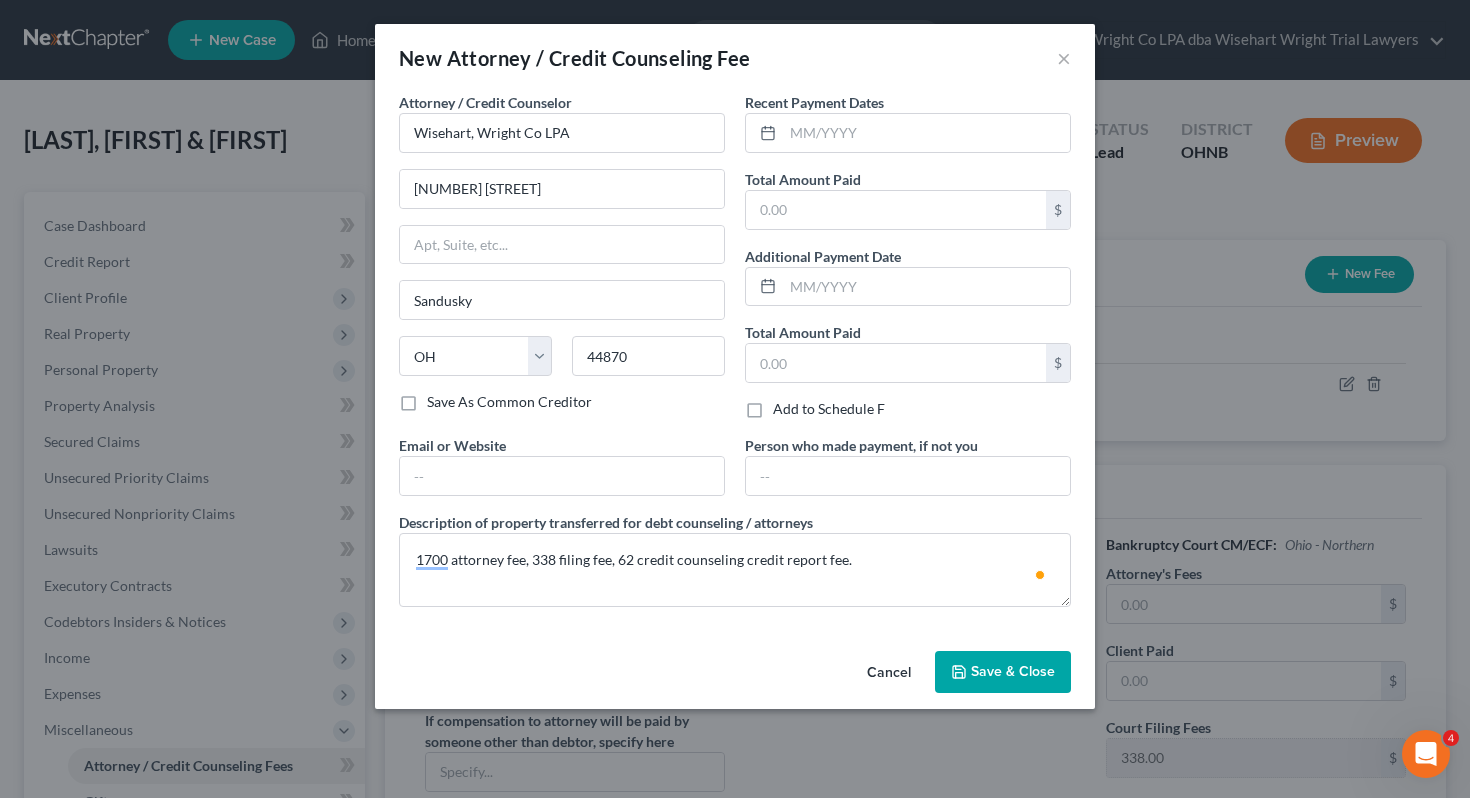 click 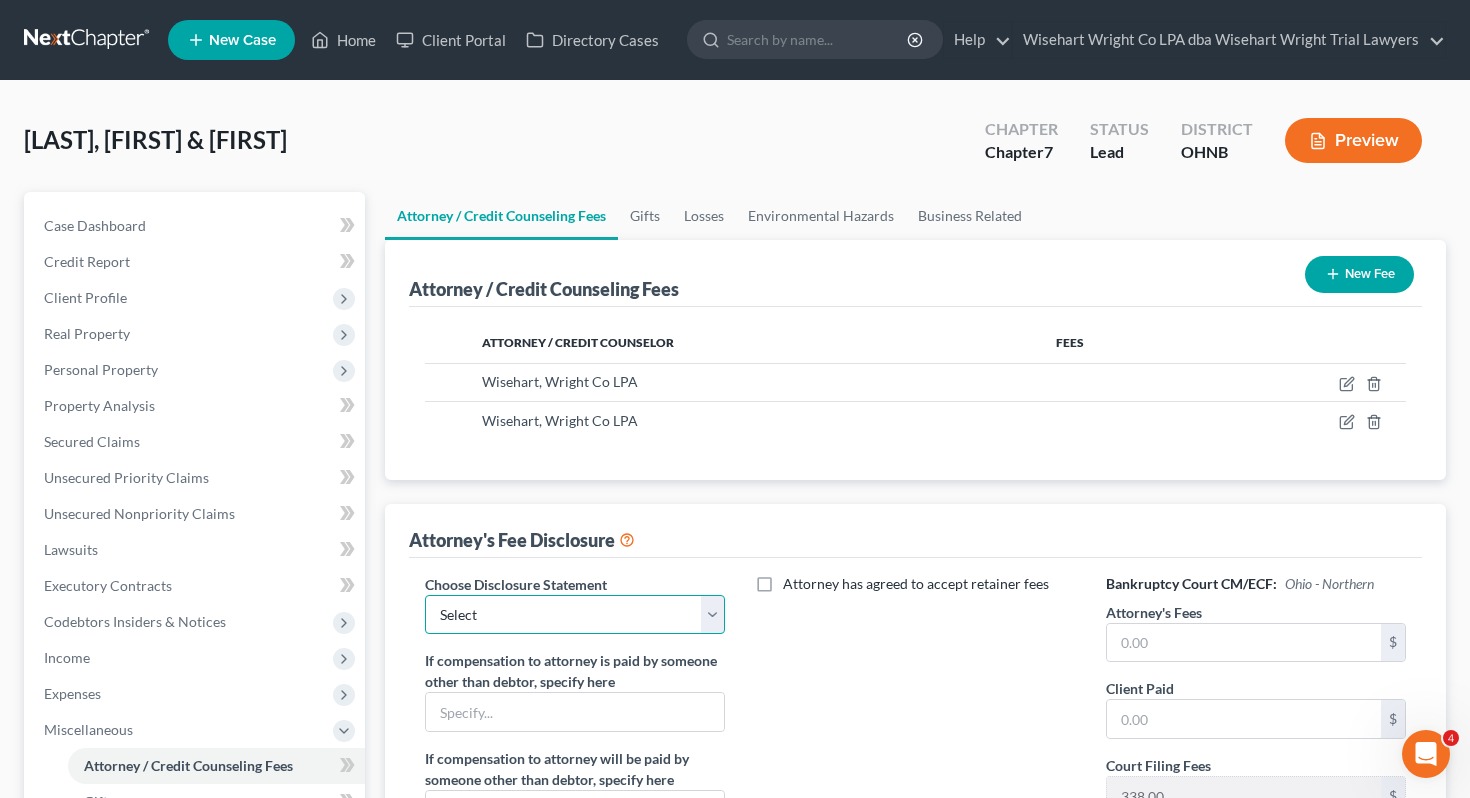 click on "Select Fee Disclosure" at bounding box center (575, 615) 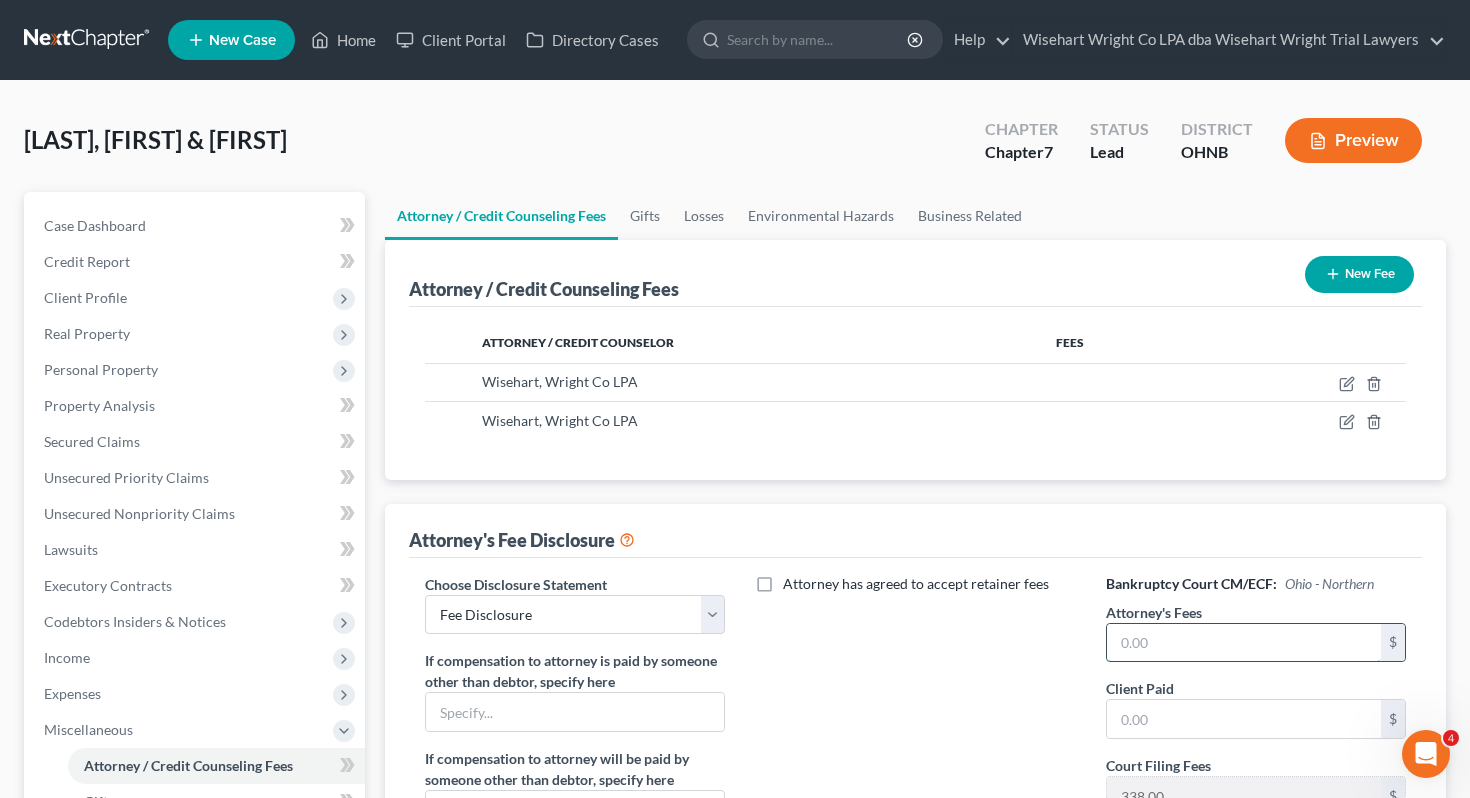 click at bounding box center [1244, 643] 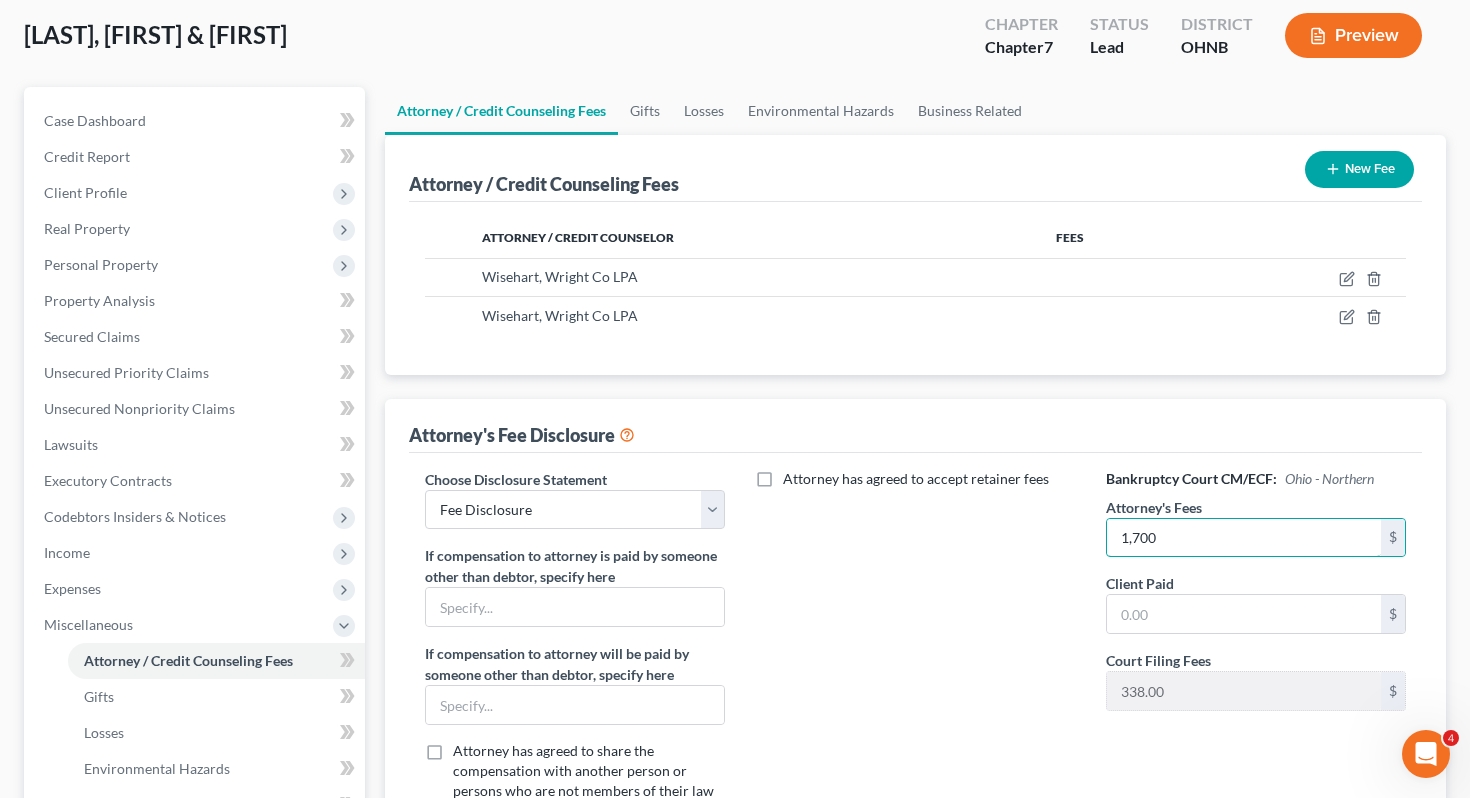 scroll, scrollTop: 106, scrollLeft: 0, axis: vertical 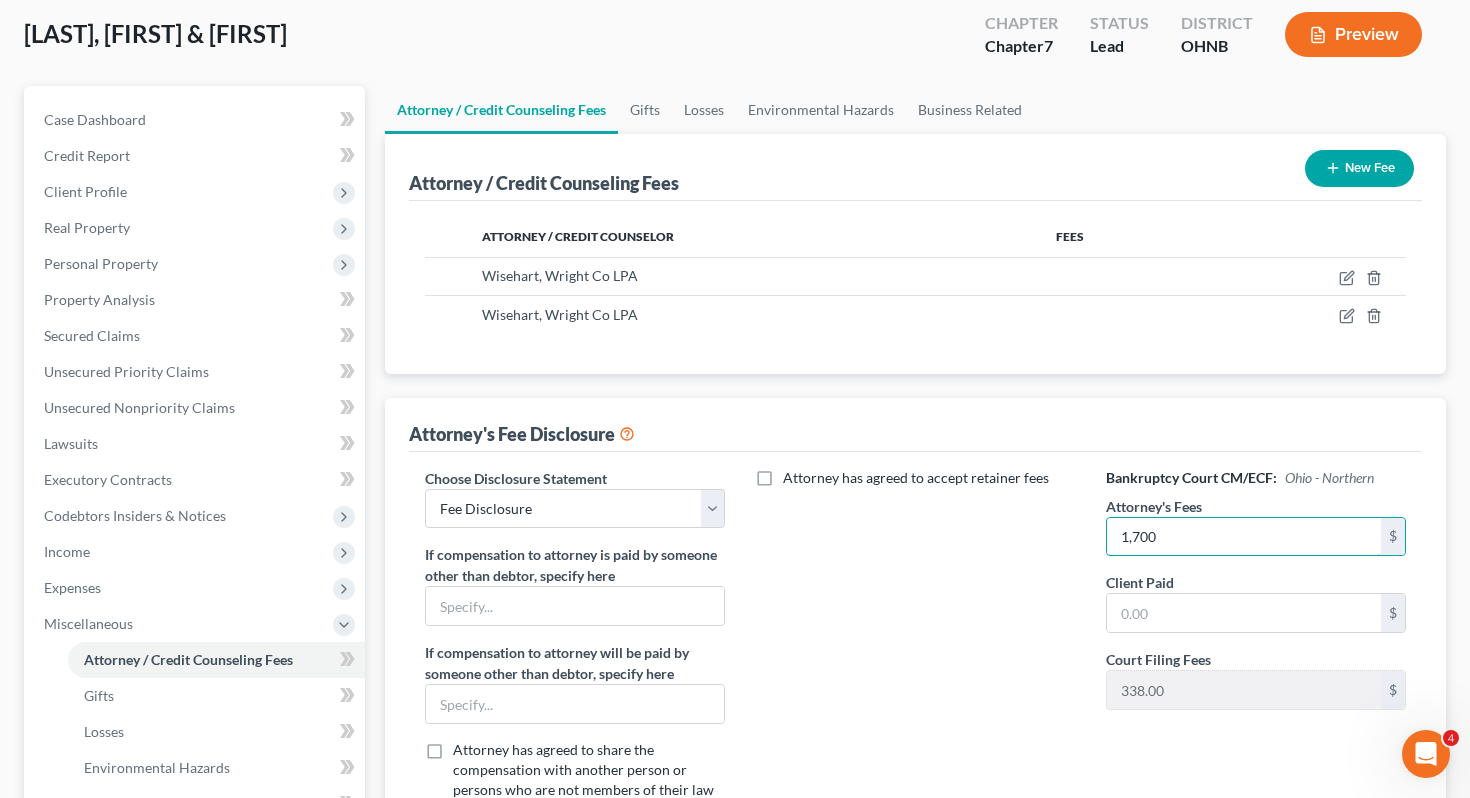 type on "1,700" 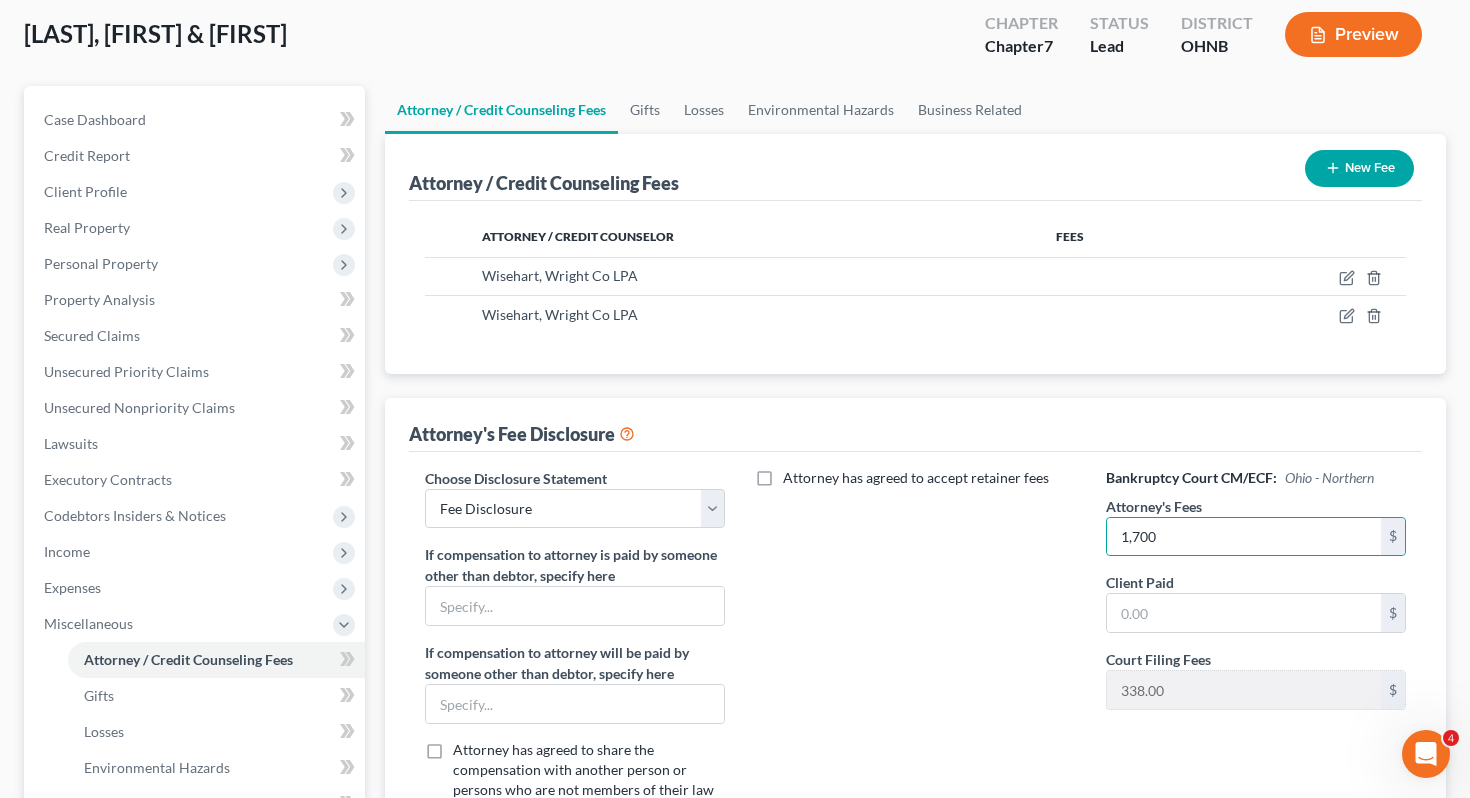 click on "Attorney has agreed to accept retainer fees" at bounding box center (915, 653) 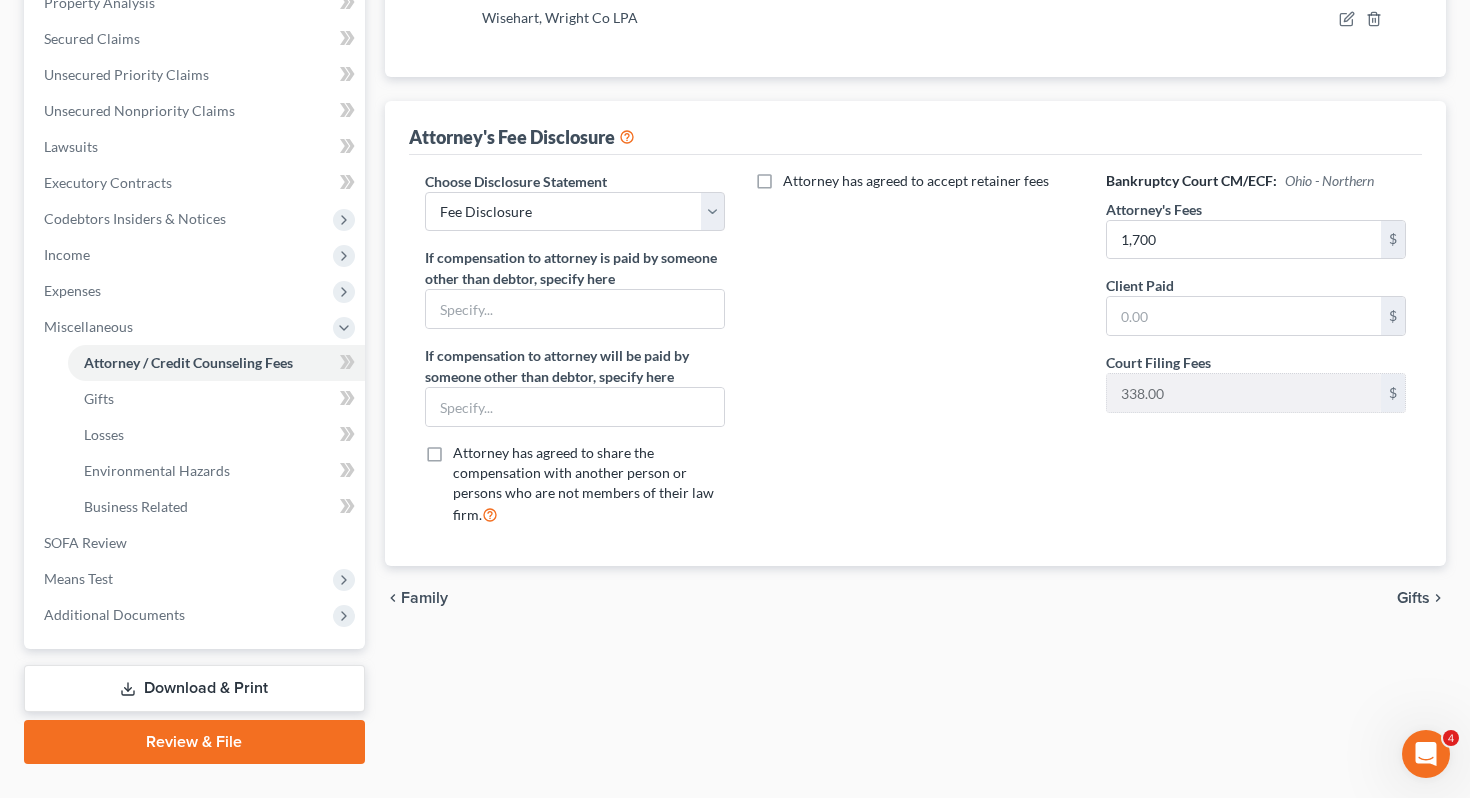 scroll, scrollTop: 443, scrollLeft: 0, axis: vertical 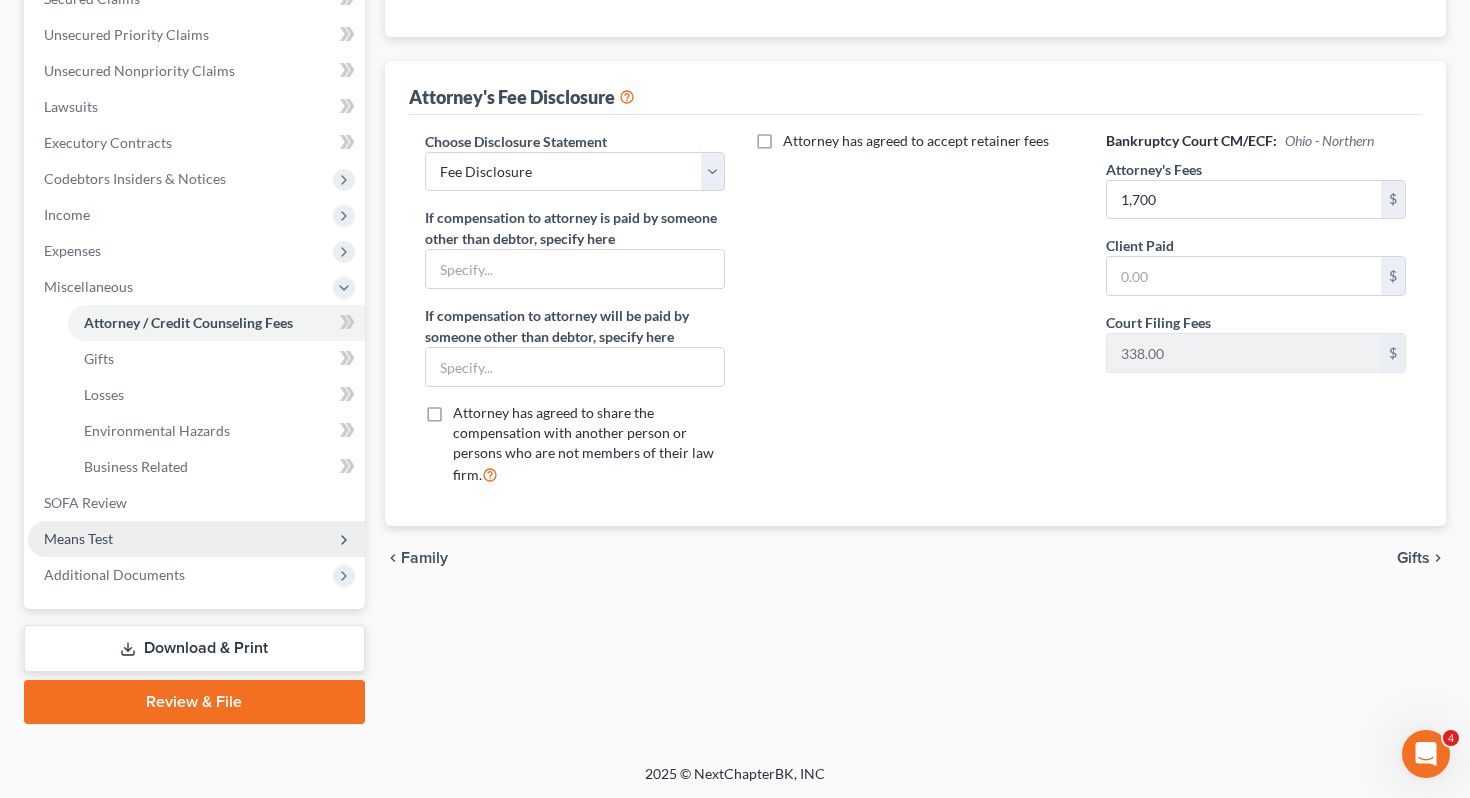 click on "Means Test" at bounding box center [196, 539] 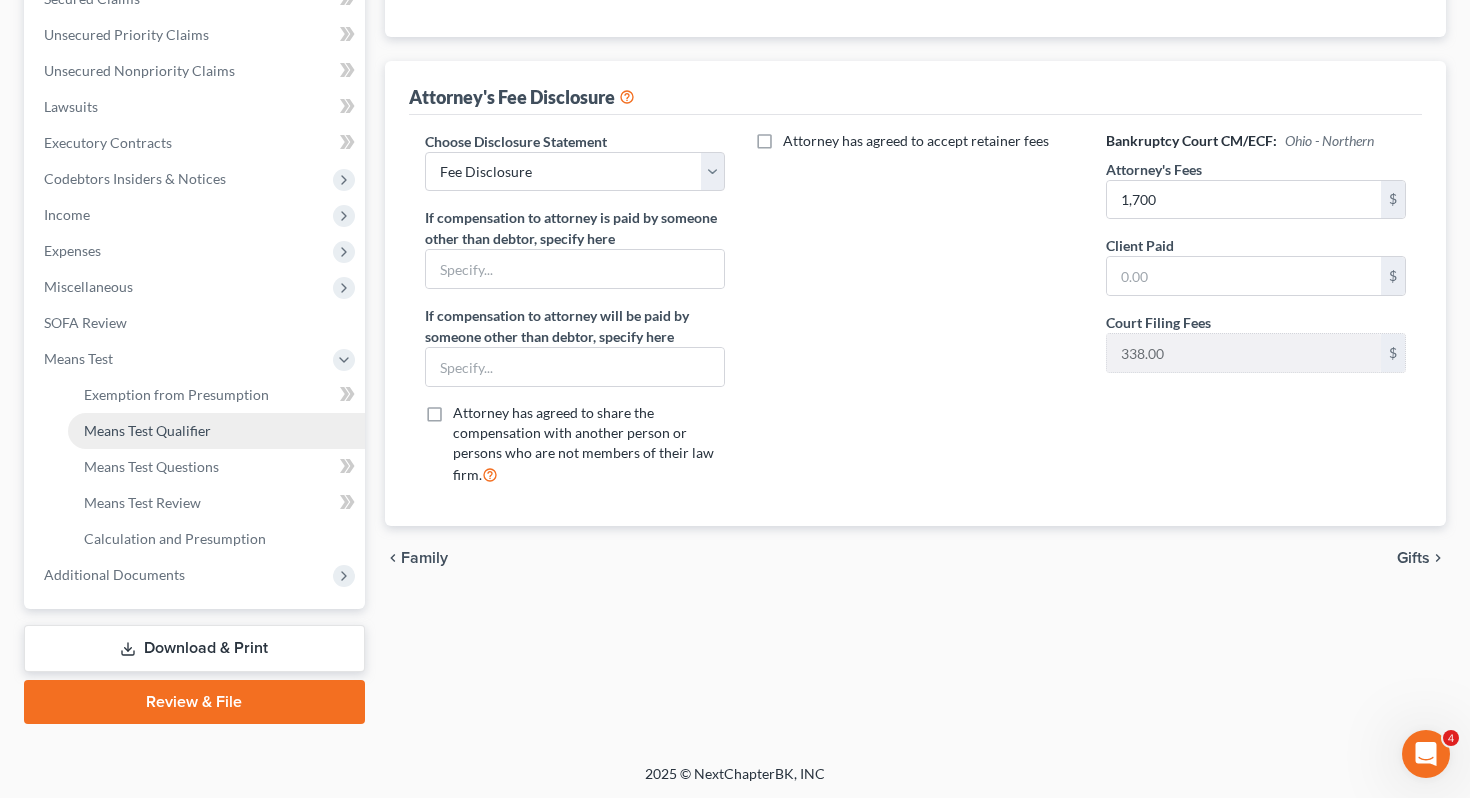 click on "Means Test Qualifier" at bounding box center [216, 431] 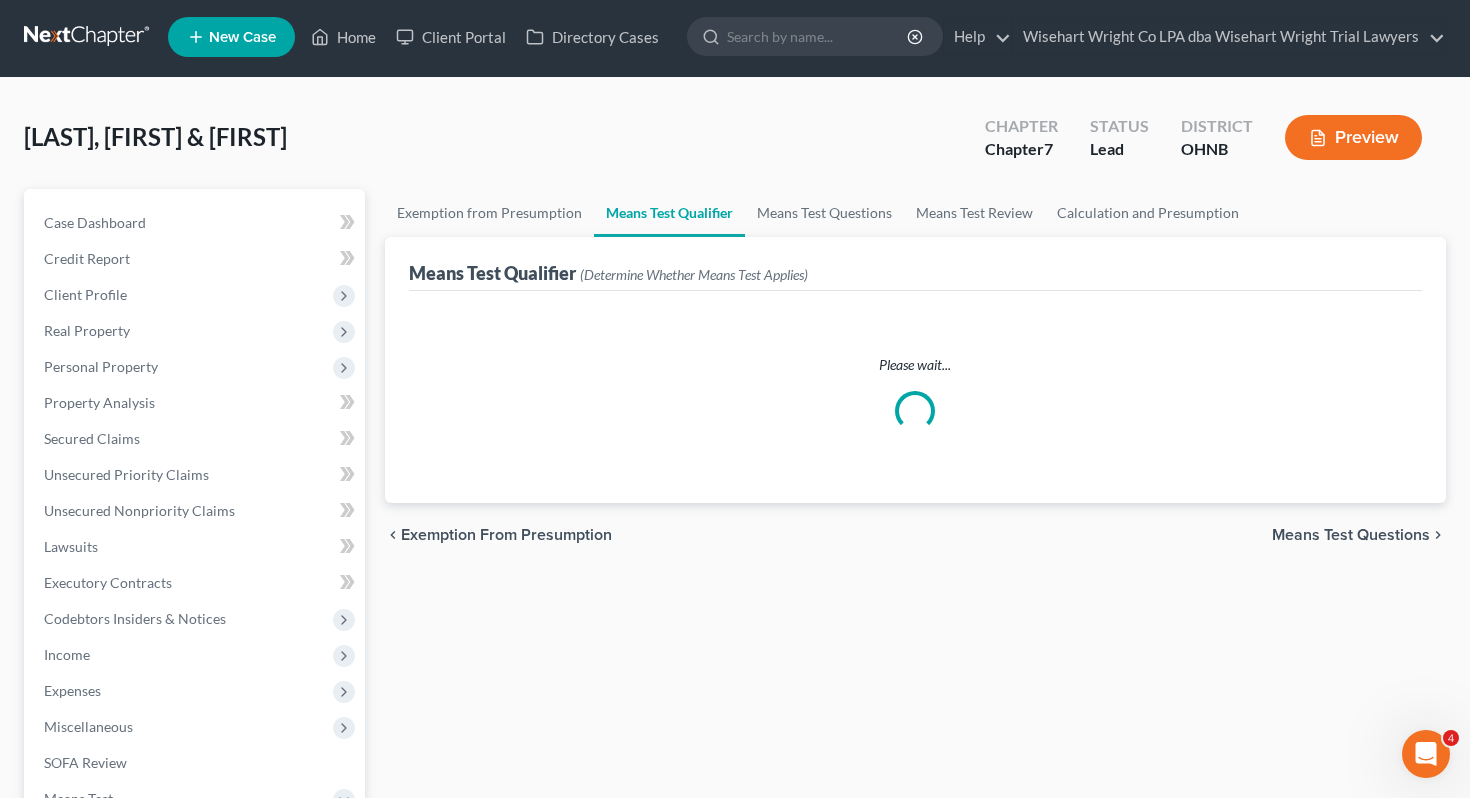 scroll, scrollTop: 0, scrollLeft: 0, axis: both 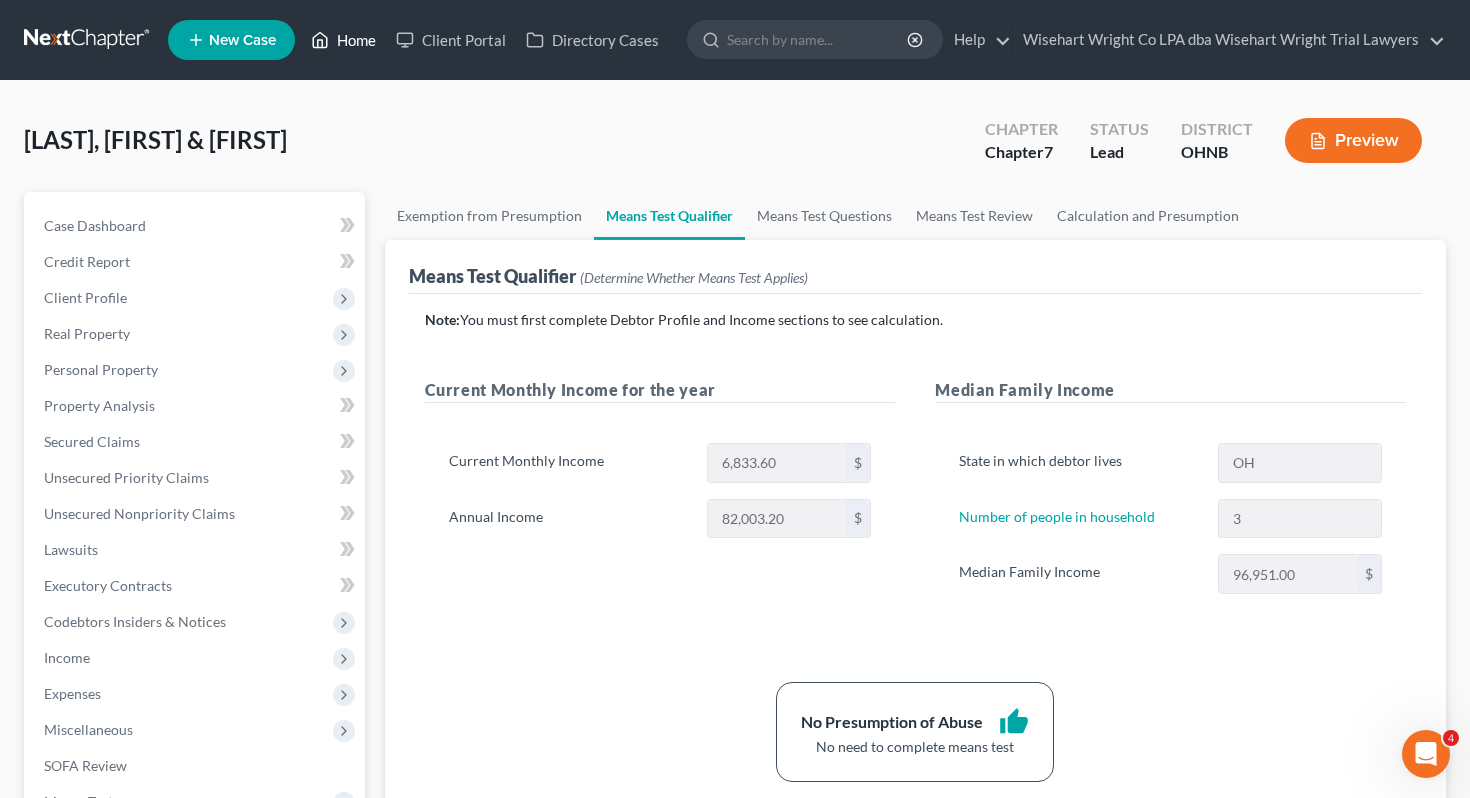 click on "Home" at bounding box center (343, 40) 